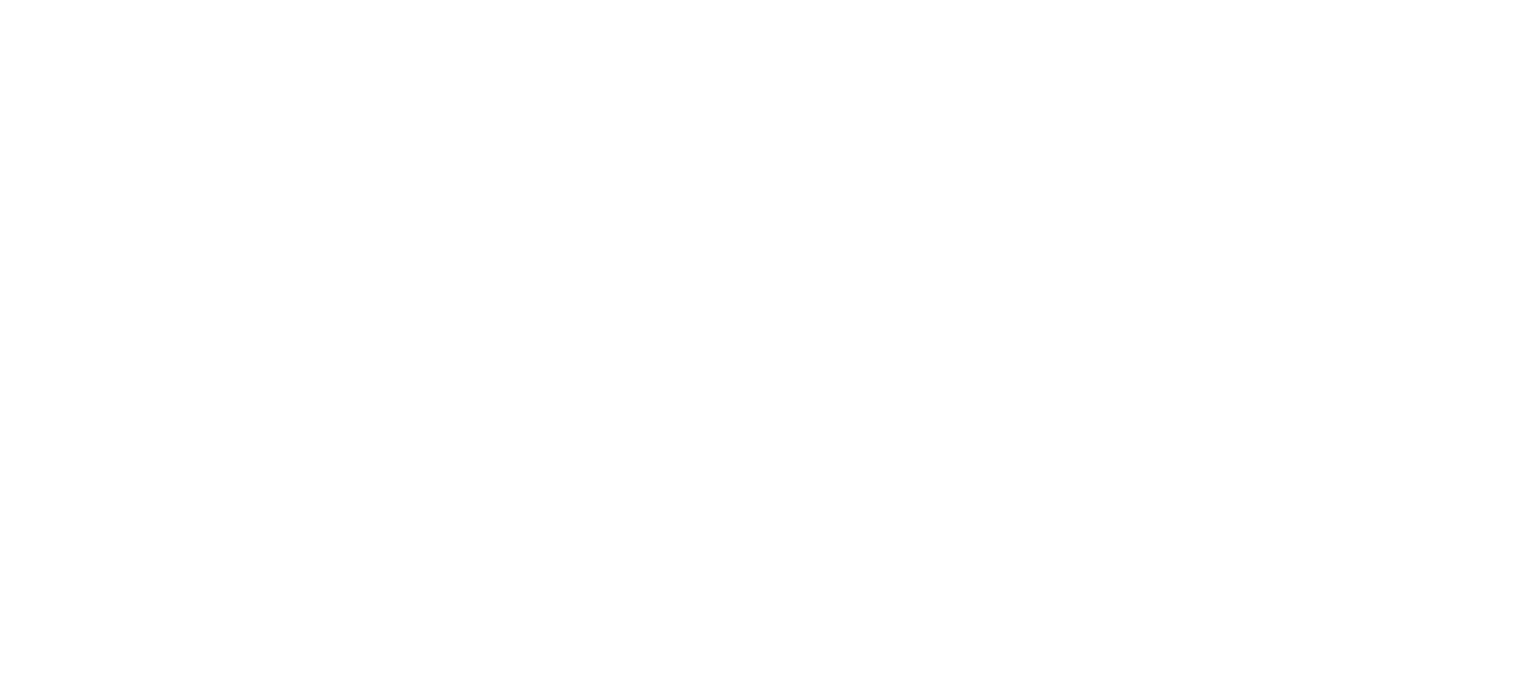 scroll, scrollTop: 0, scrollLeft: 0, axis: both 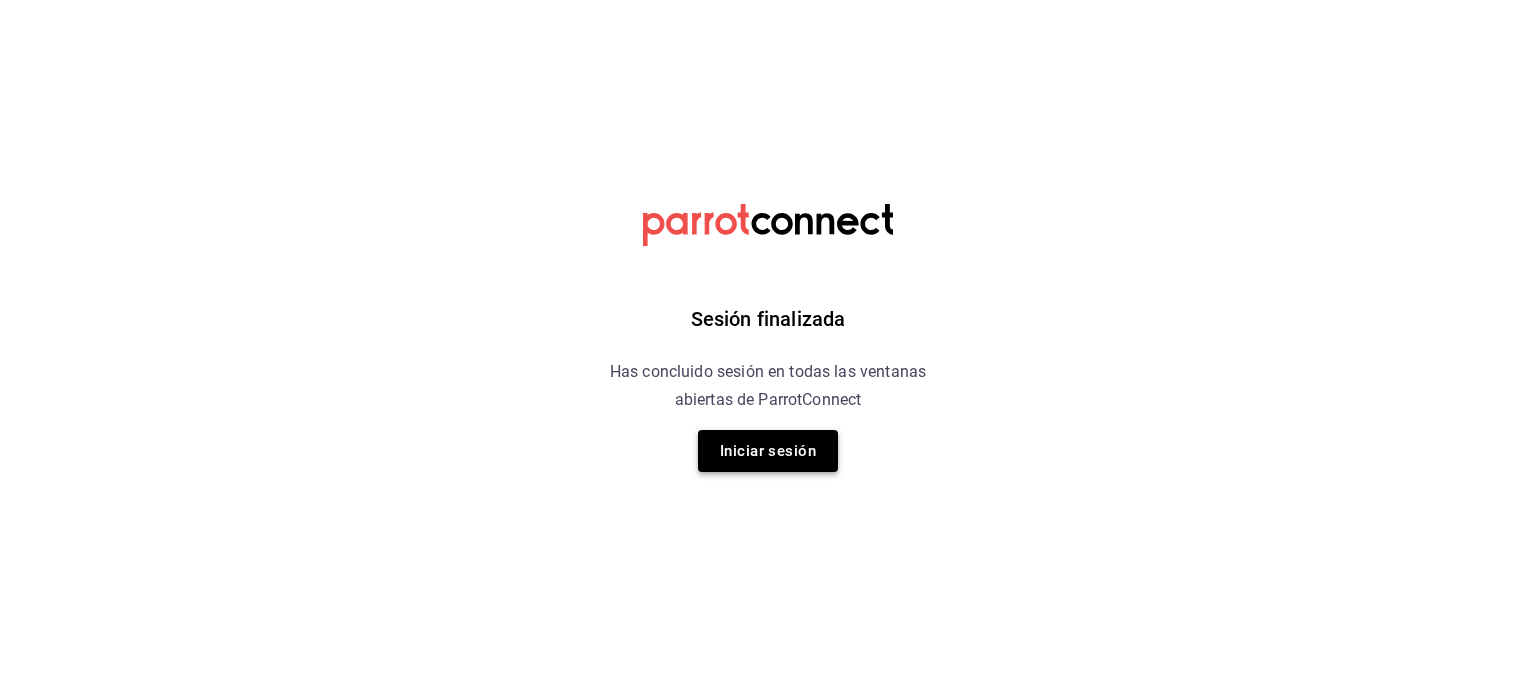 click on "Iniciar sesión" at bounding box center [768, 451] 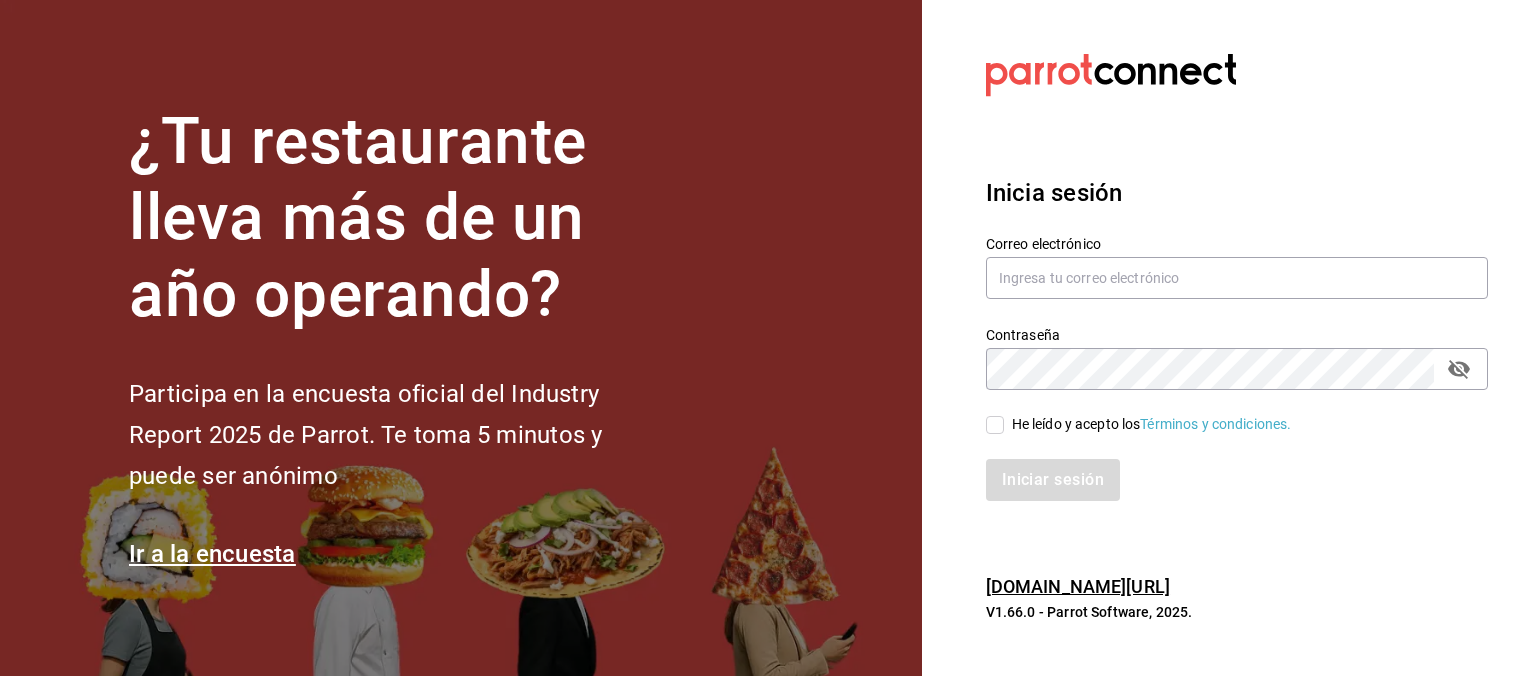 type on "hugo.sanchez@edutc.com.mx" 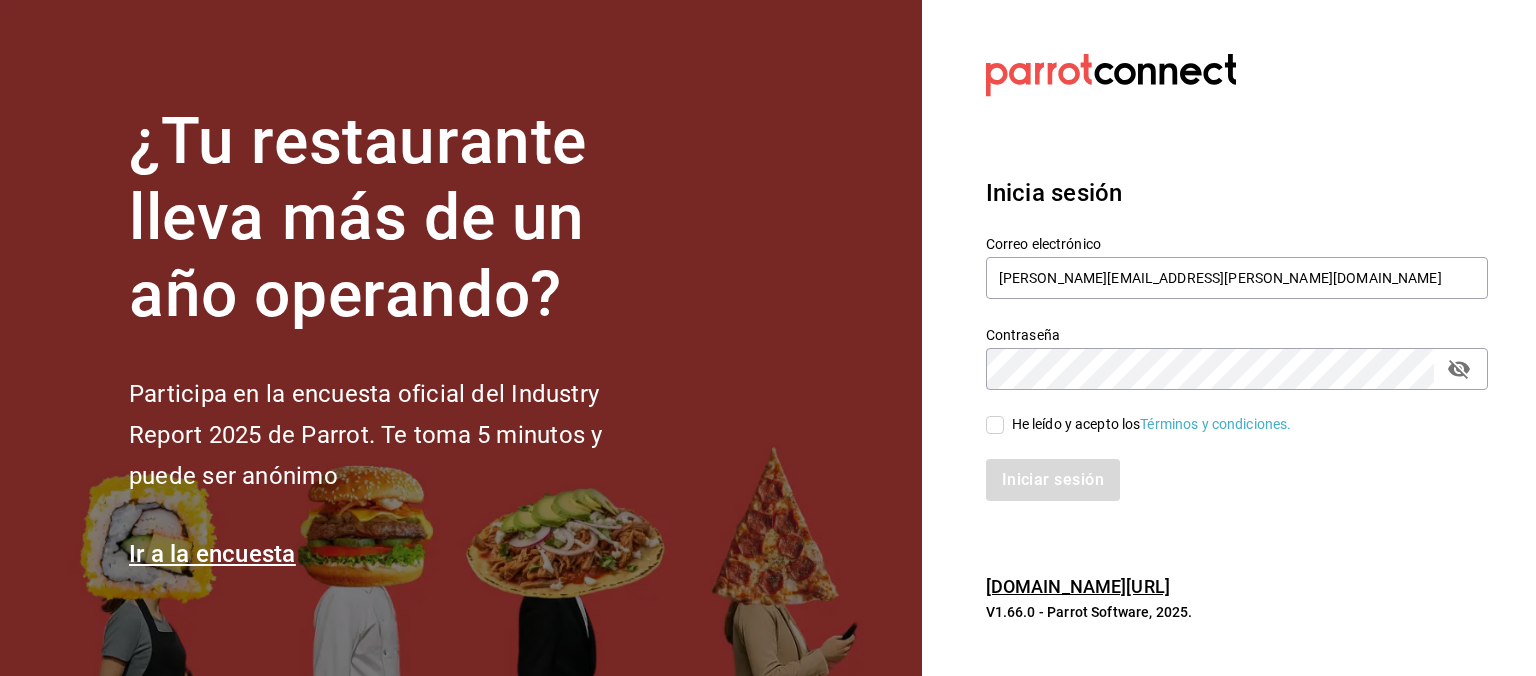 click 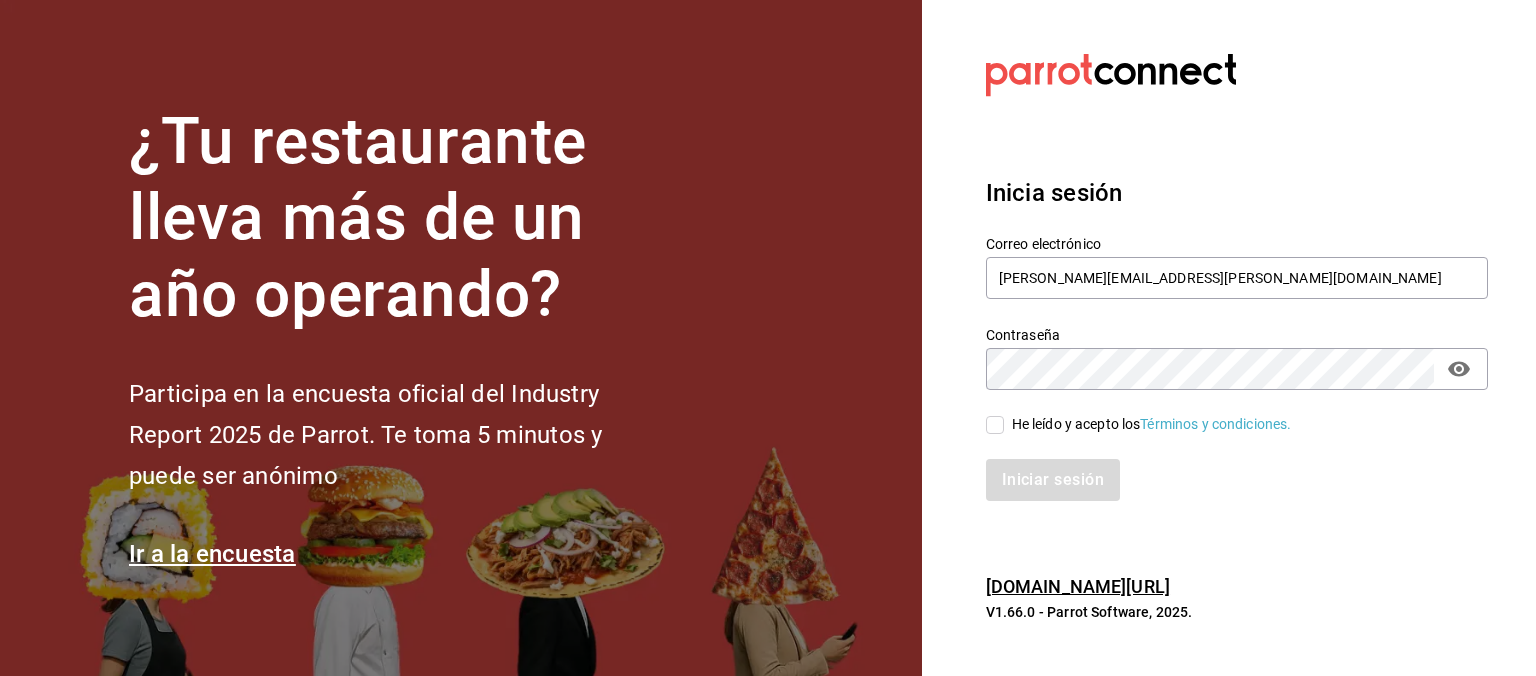 click 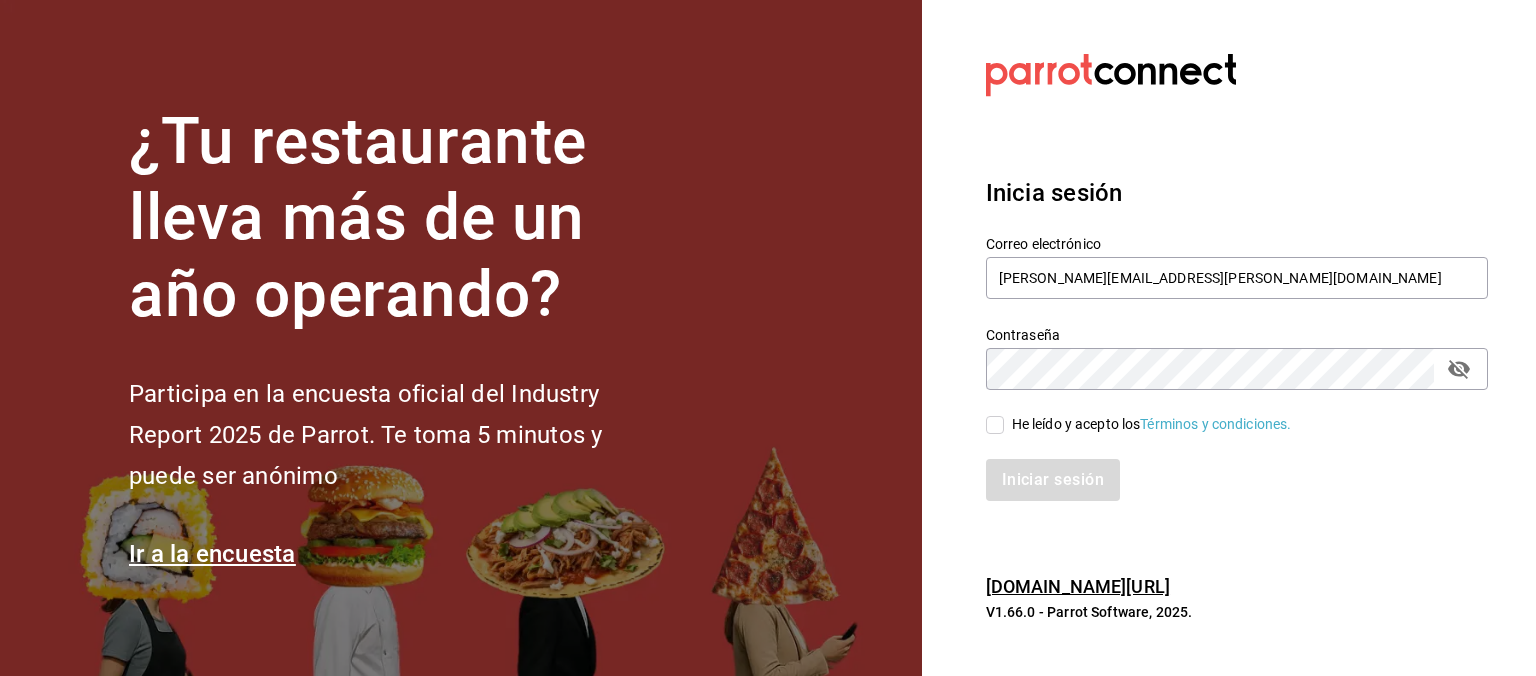 click on "He leído y acepto los  Términos y condiciones." at bounding box center [995, 425] 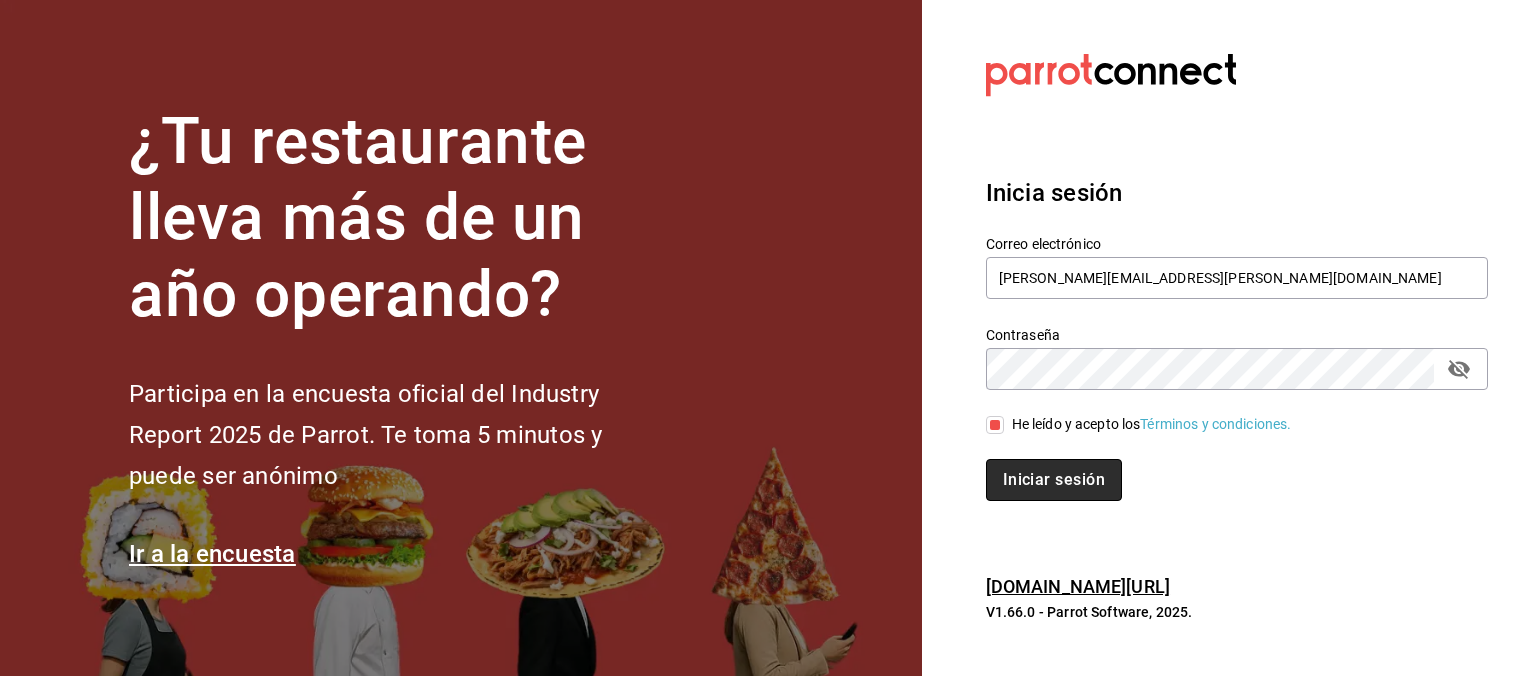 click on "Iniciar sesión" at bounding box center [1054, 480] 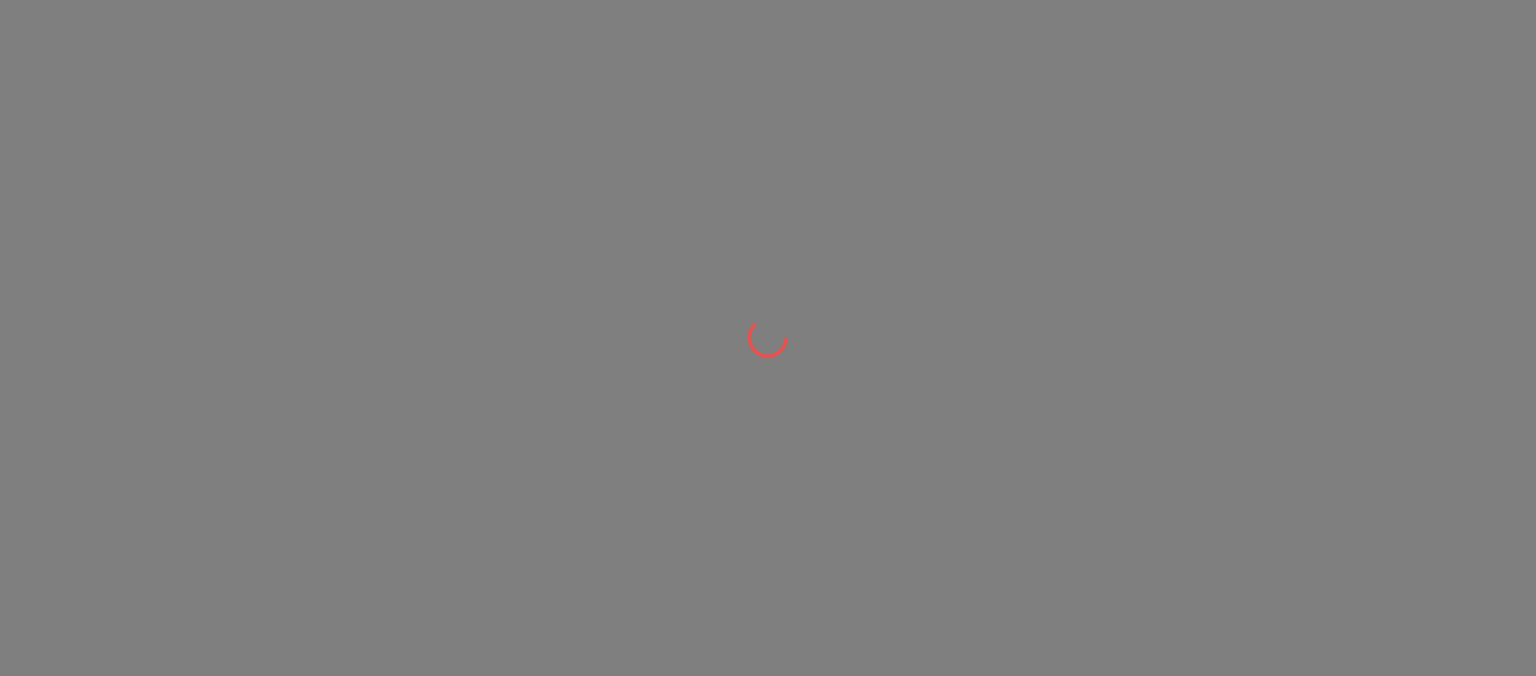 scroll, scrollTop: 0, scrollLeft: 0, axis: both 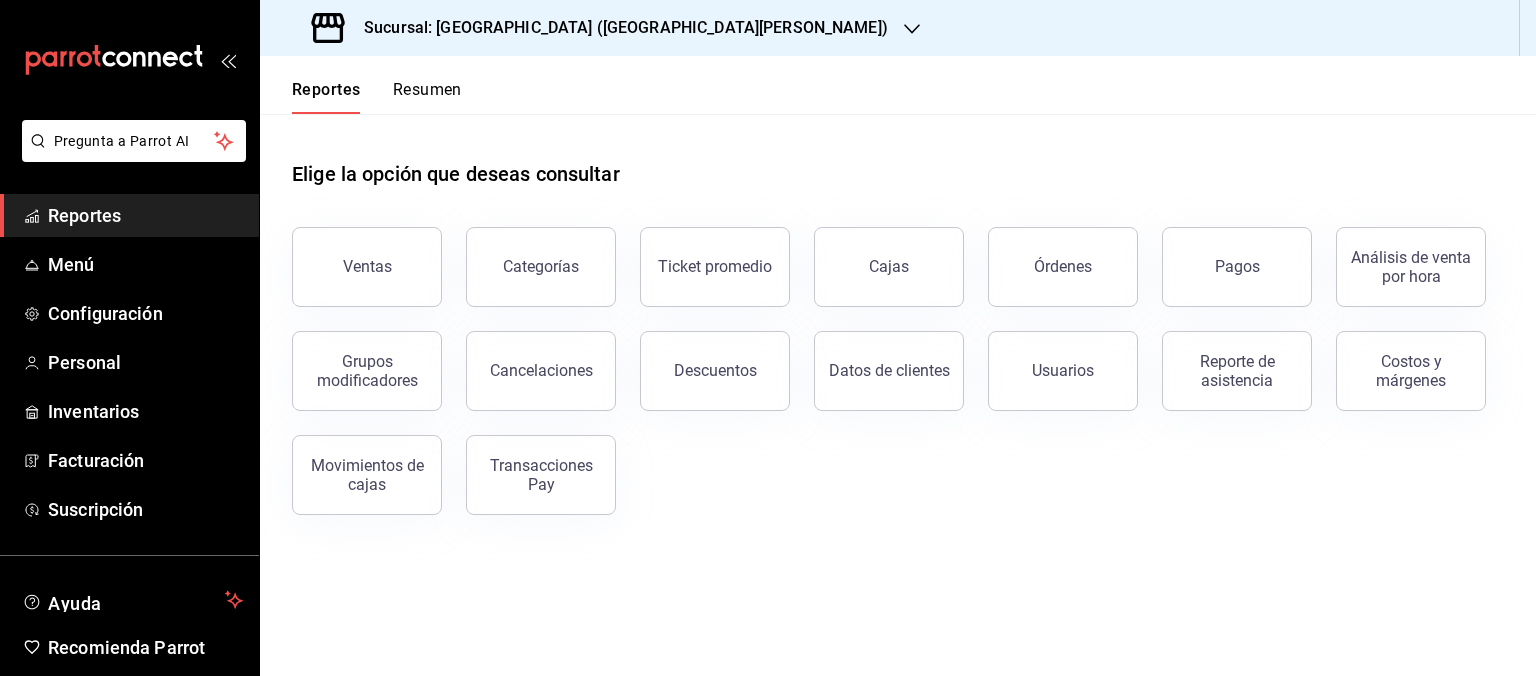 click 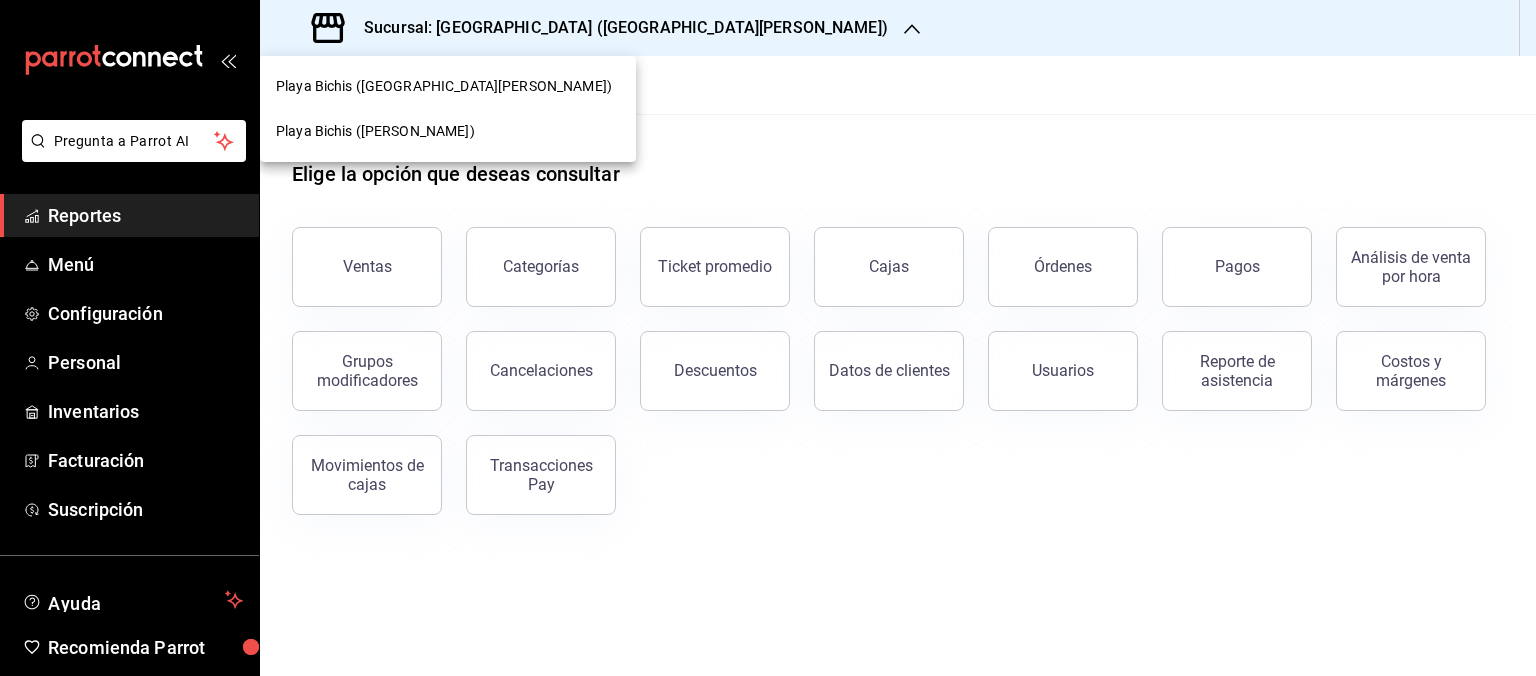click on "Playa Bichis ([PERSON_NAME])" at bounding box center [375, 131] 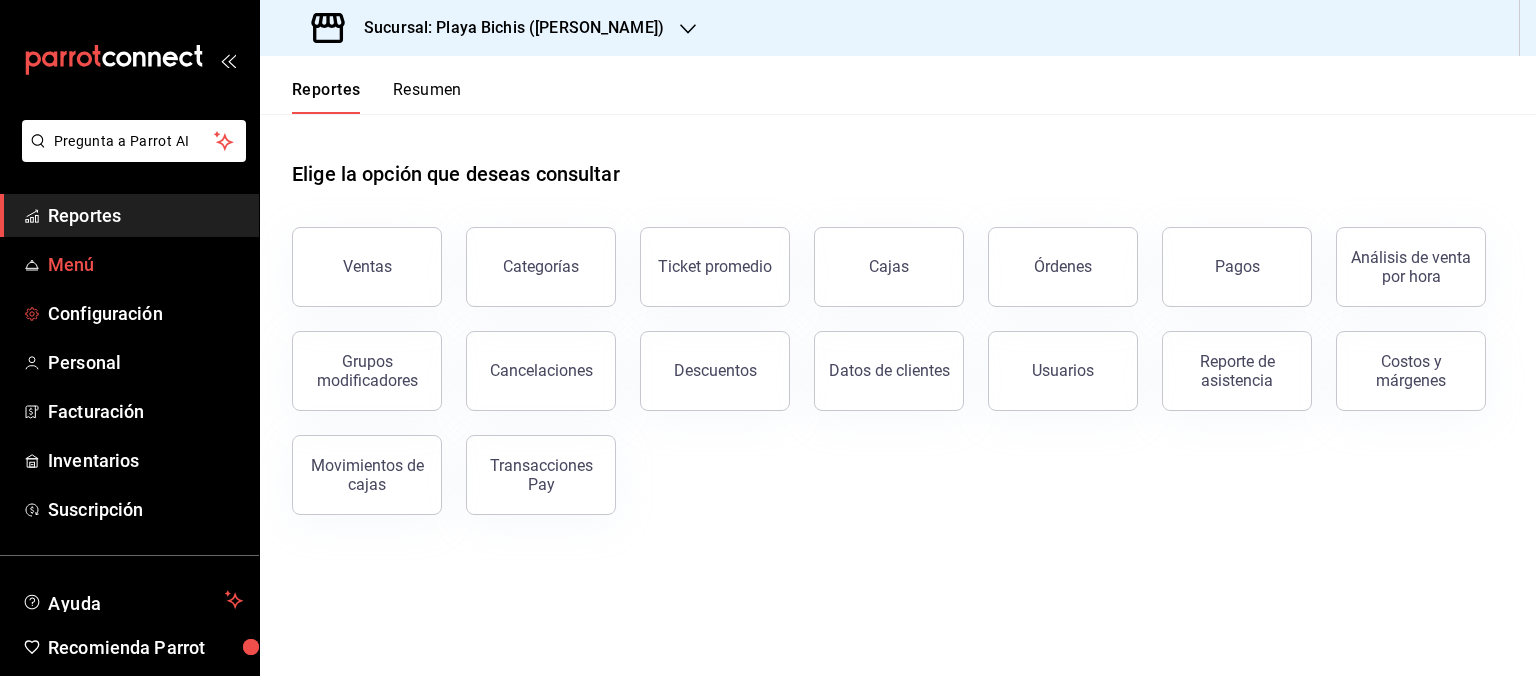 click on "Menú" at bounding box center [145, 264] 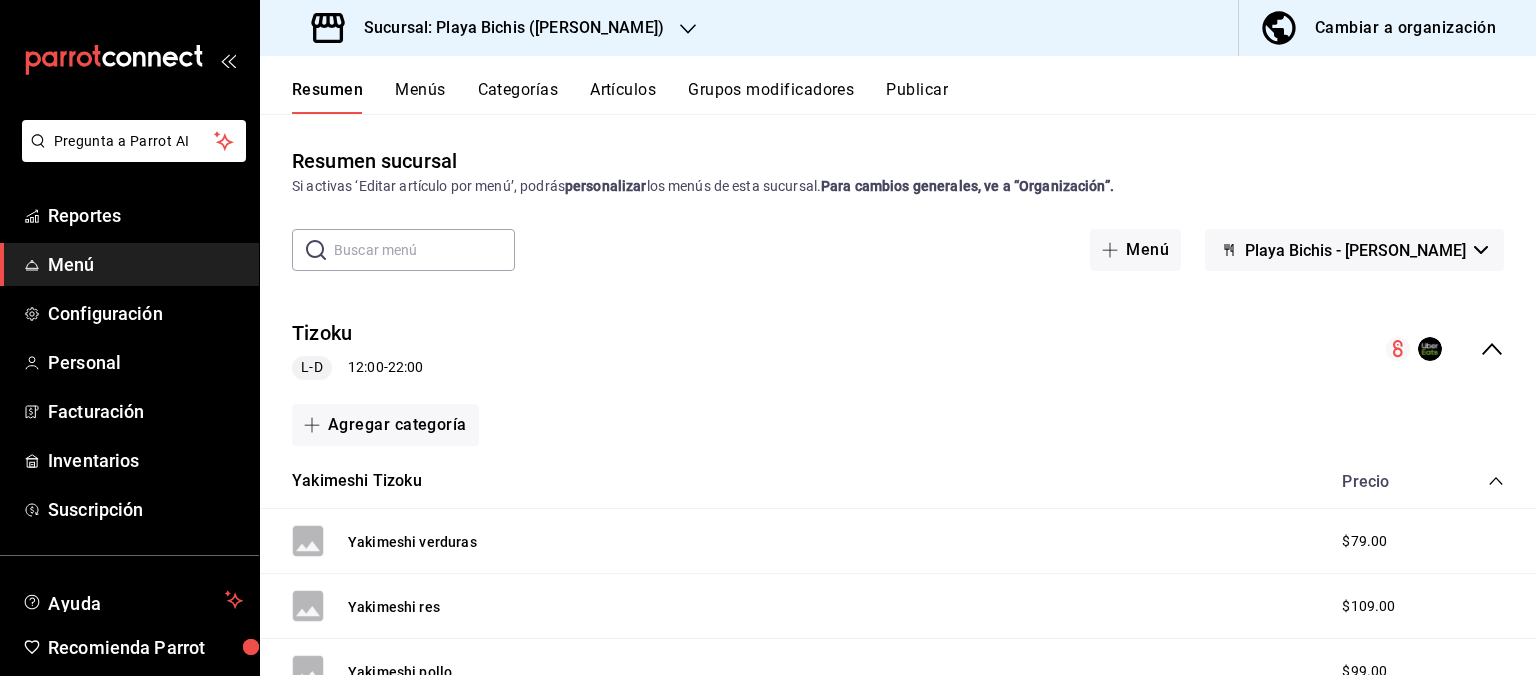 click 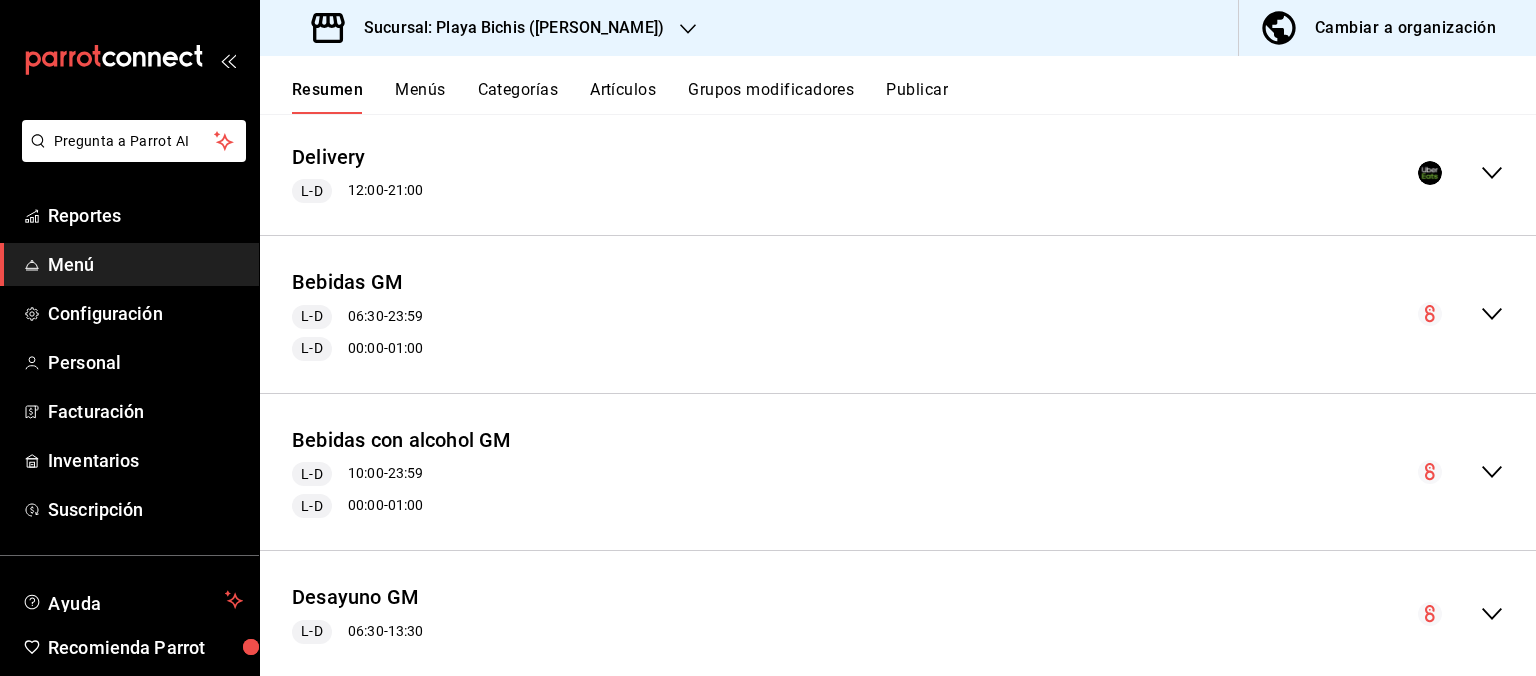 scroll, scrollTop: 302, scrollLeft: 0, axis: vertical 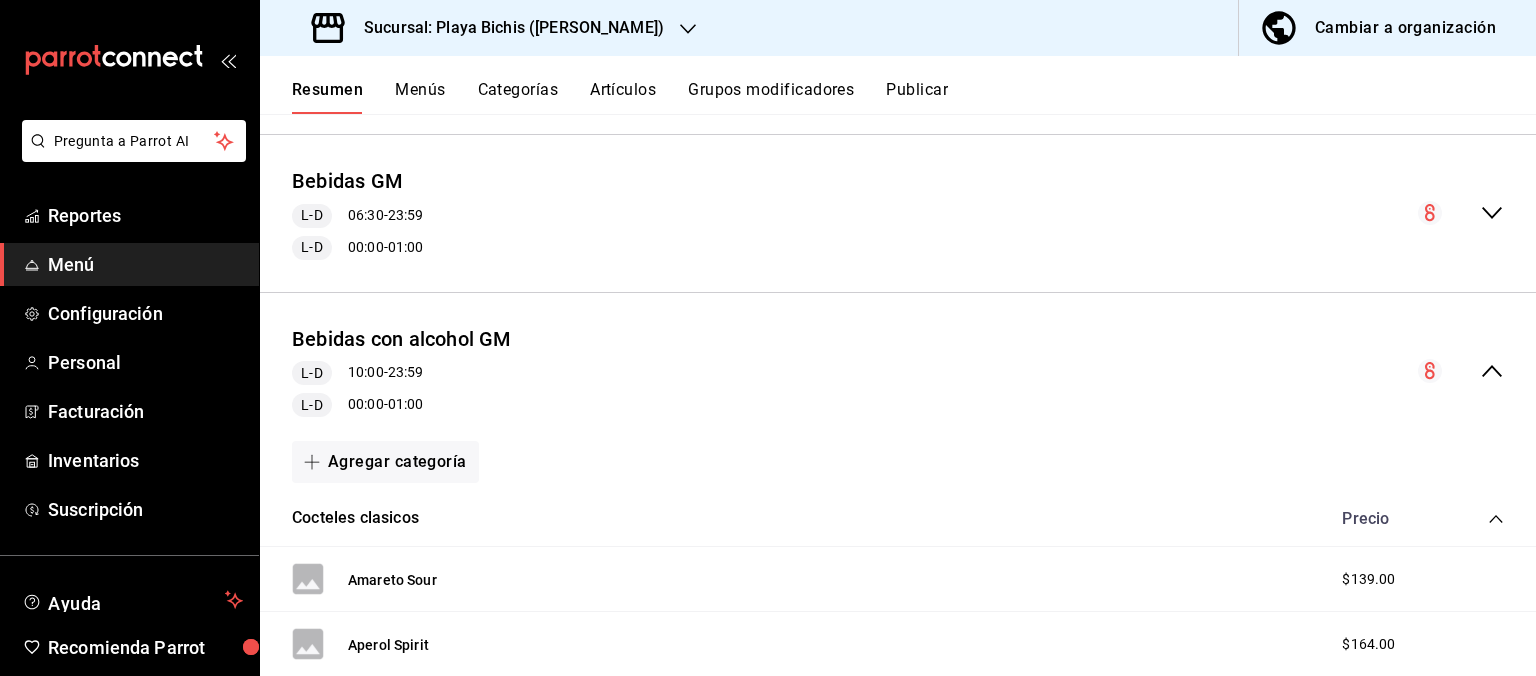 click 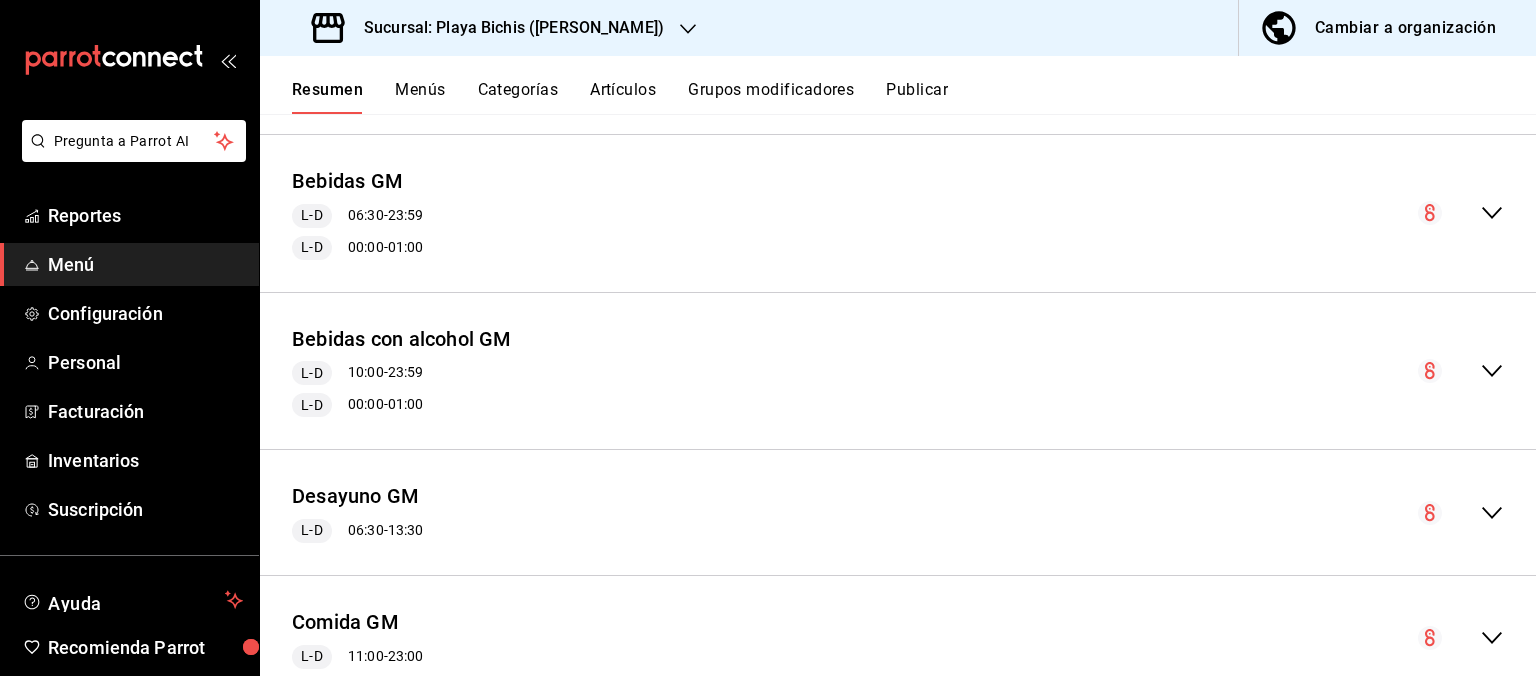 click on "Menús" at bounding box center [420, 97] 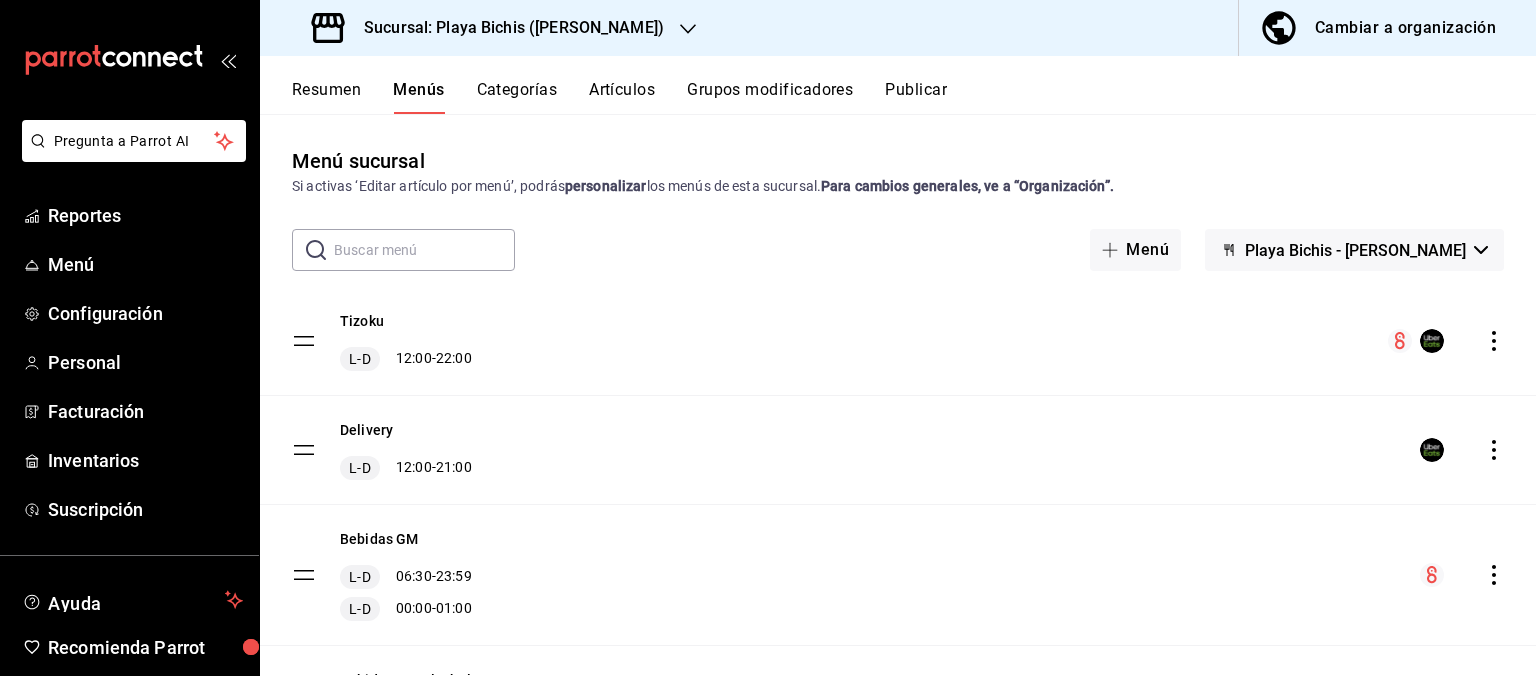 scroll, scrollTop: 385, scrollLeft: 0, axis: vertical 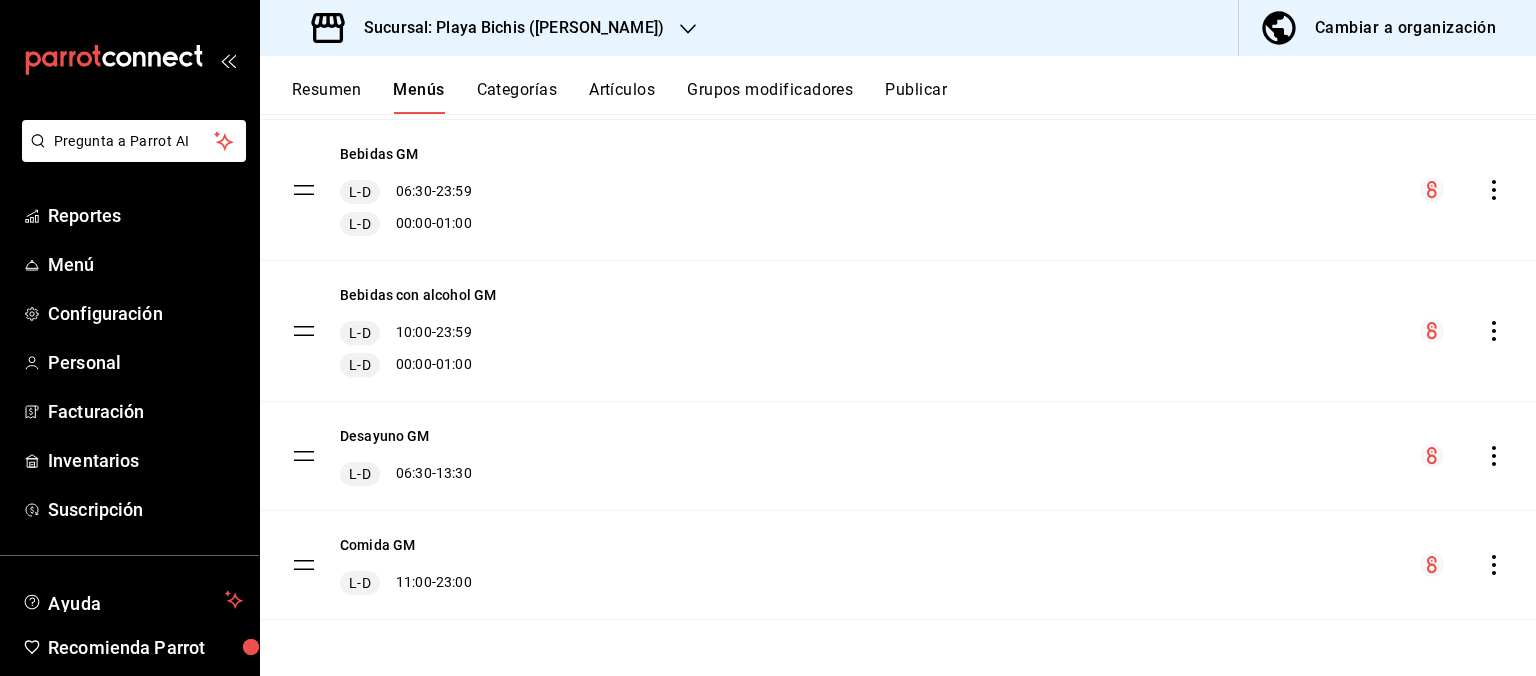 click 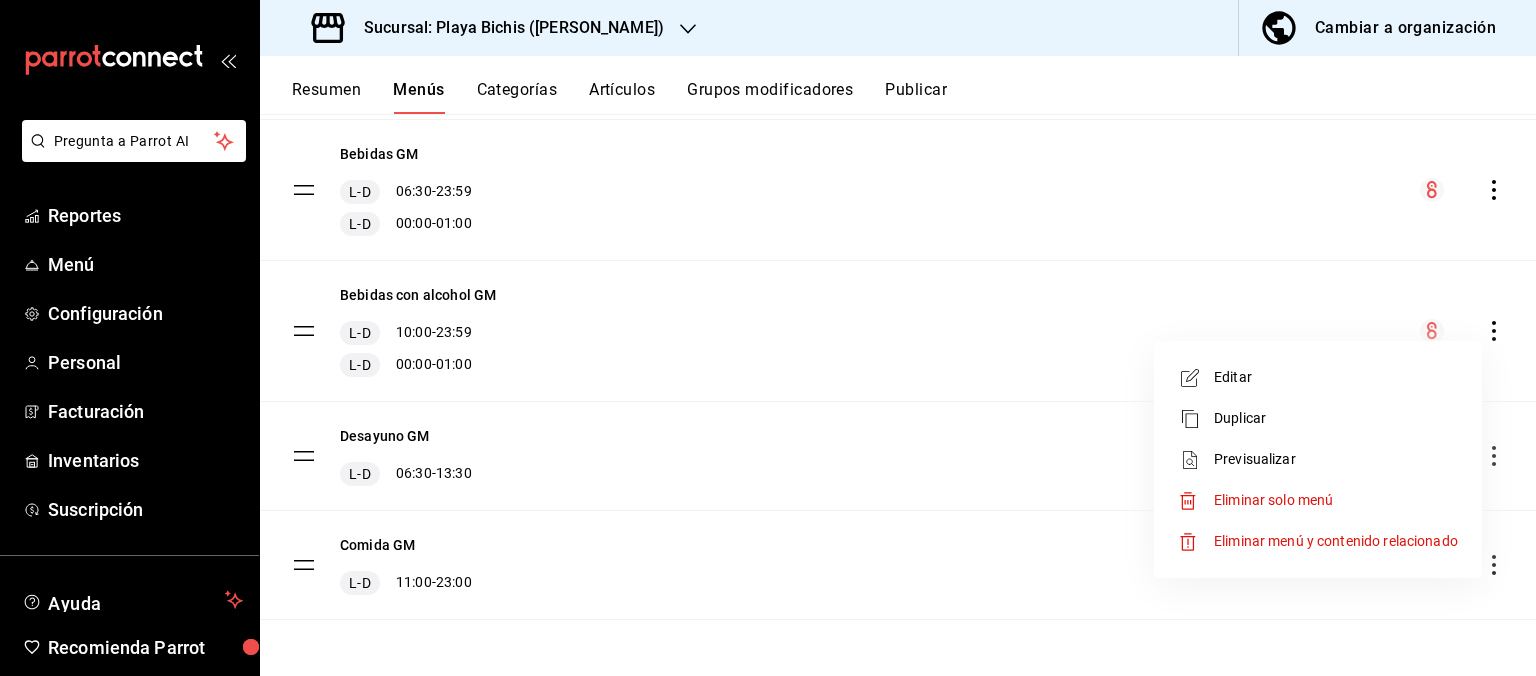 click on "Previsualizar" at bounding box center [1336, 459] 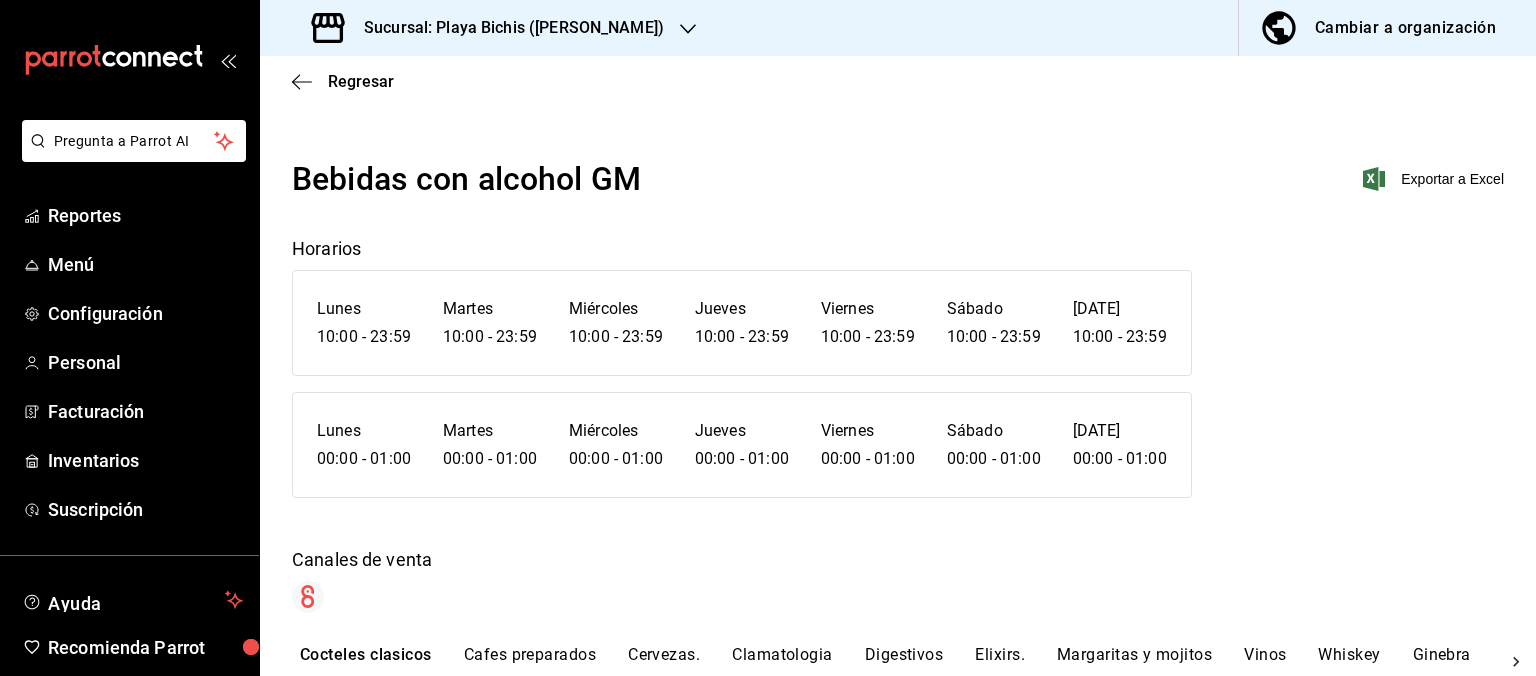scroll, scrollTop: 302, scrollLeft: 0, axis: vertical 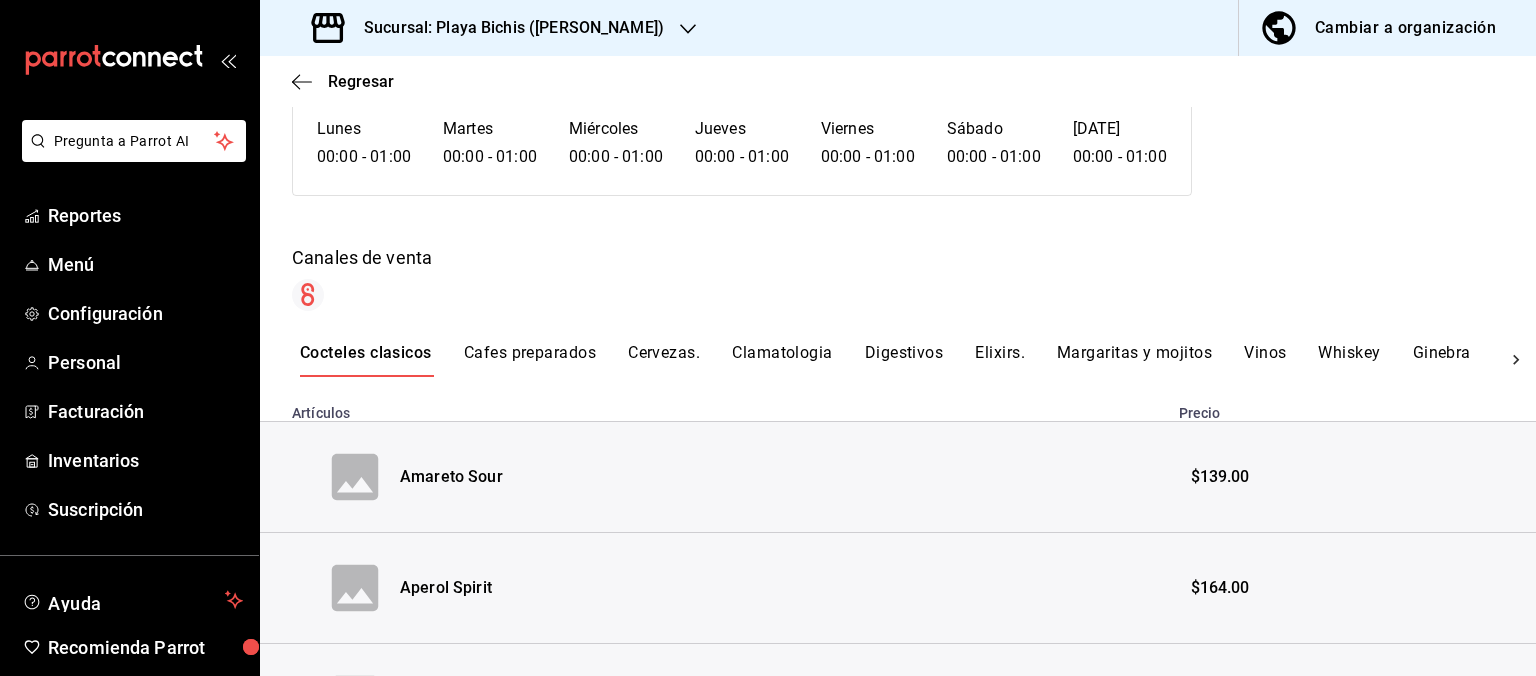 click on "Clamatologia" at bounding box center [782, 360] 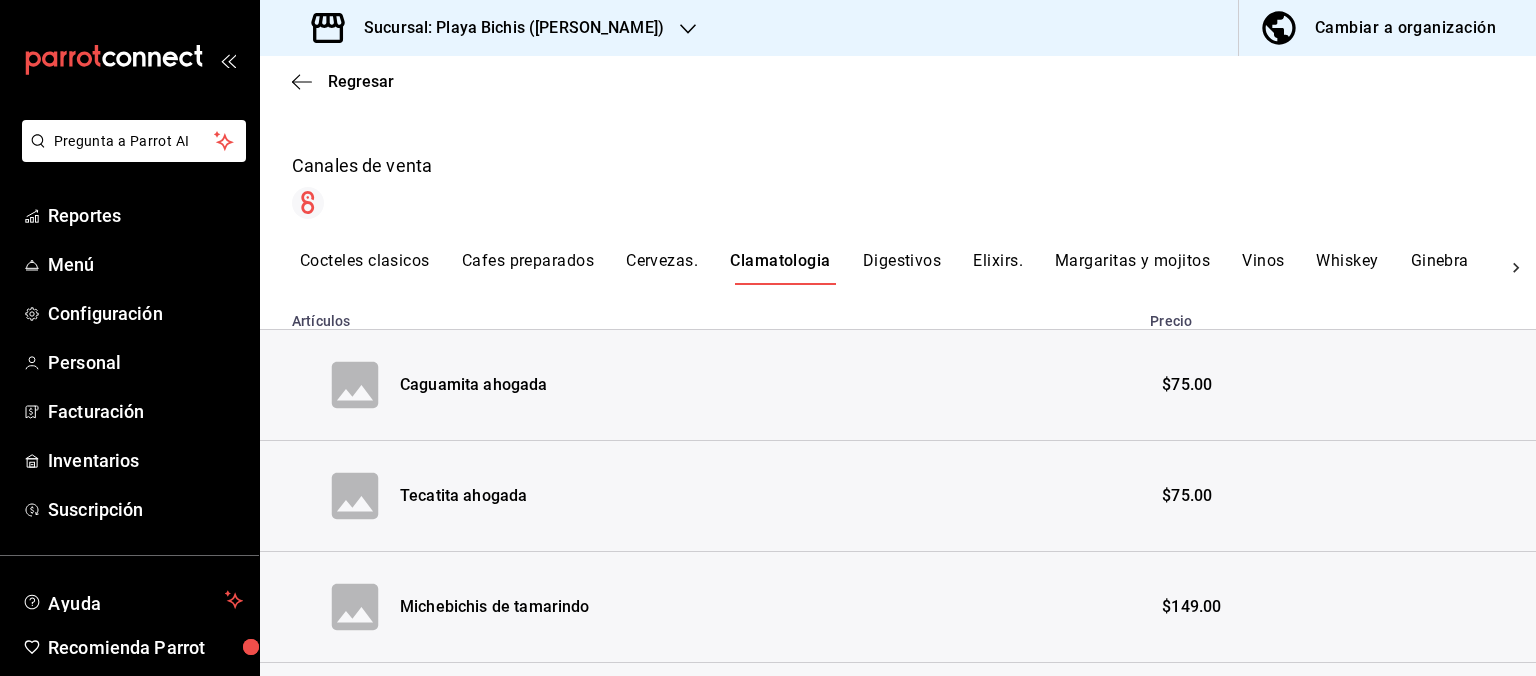 scroll, scrollTop: 364, scrollLeft: 0, axis: vertical 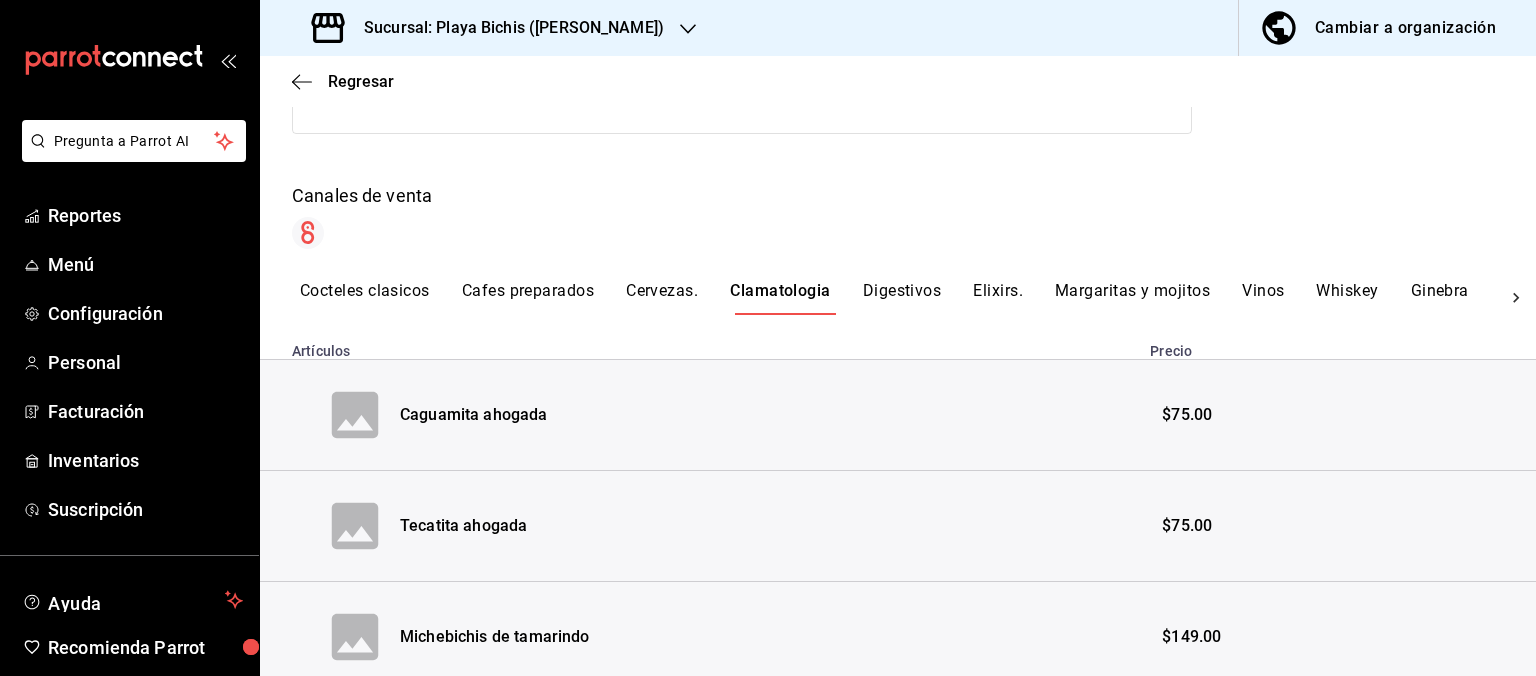 click on "Cervezas." at bounding box center [662, 298] 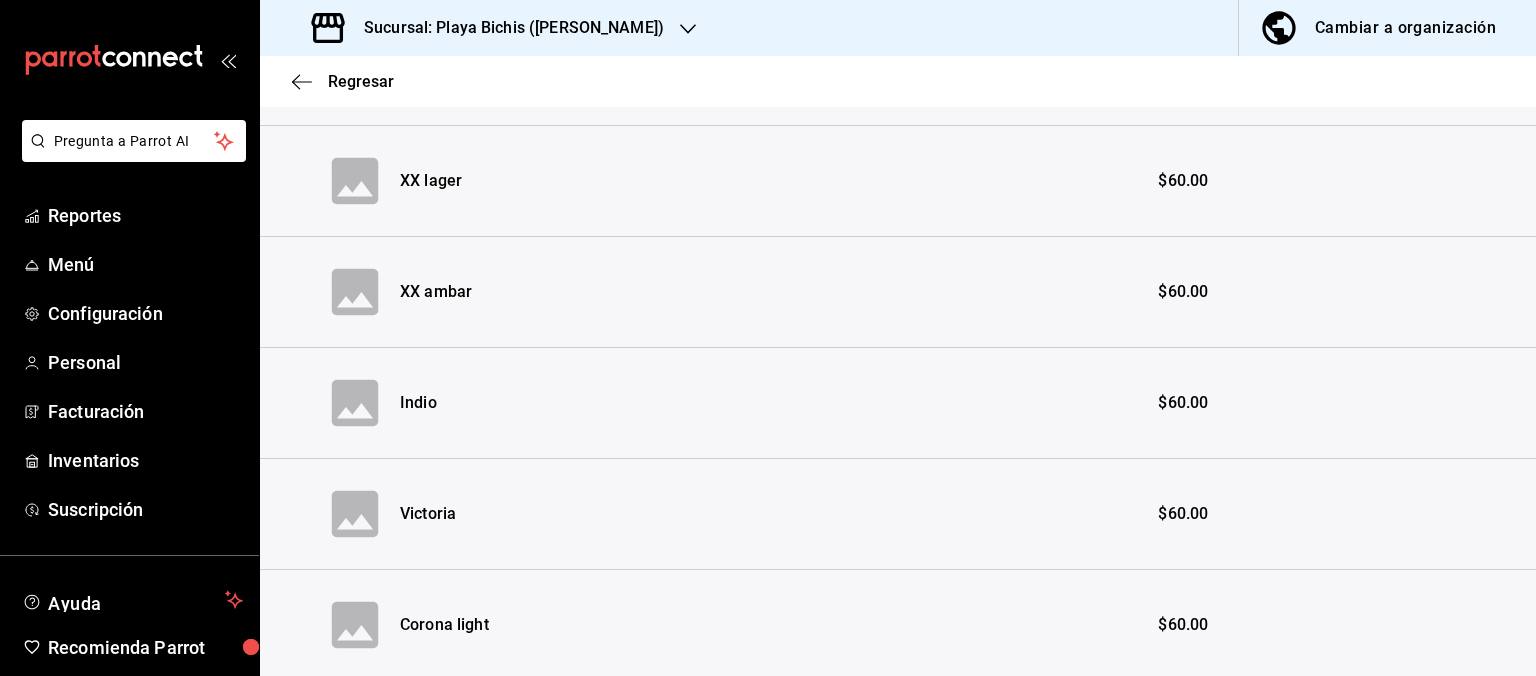 scroll, scrollTop: 0, scrollLeft: 0, axis: both 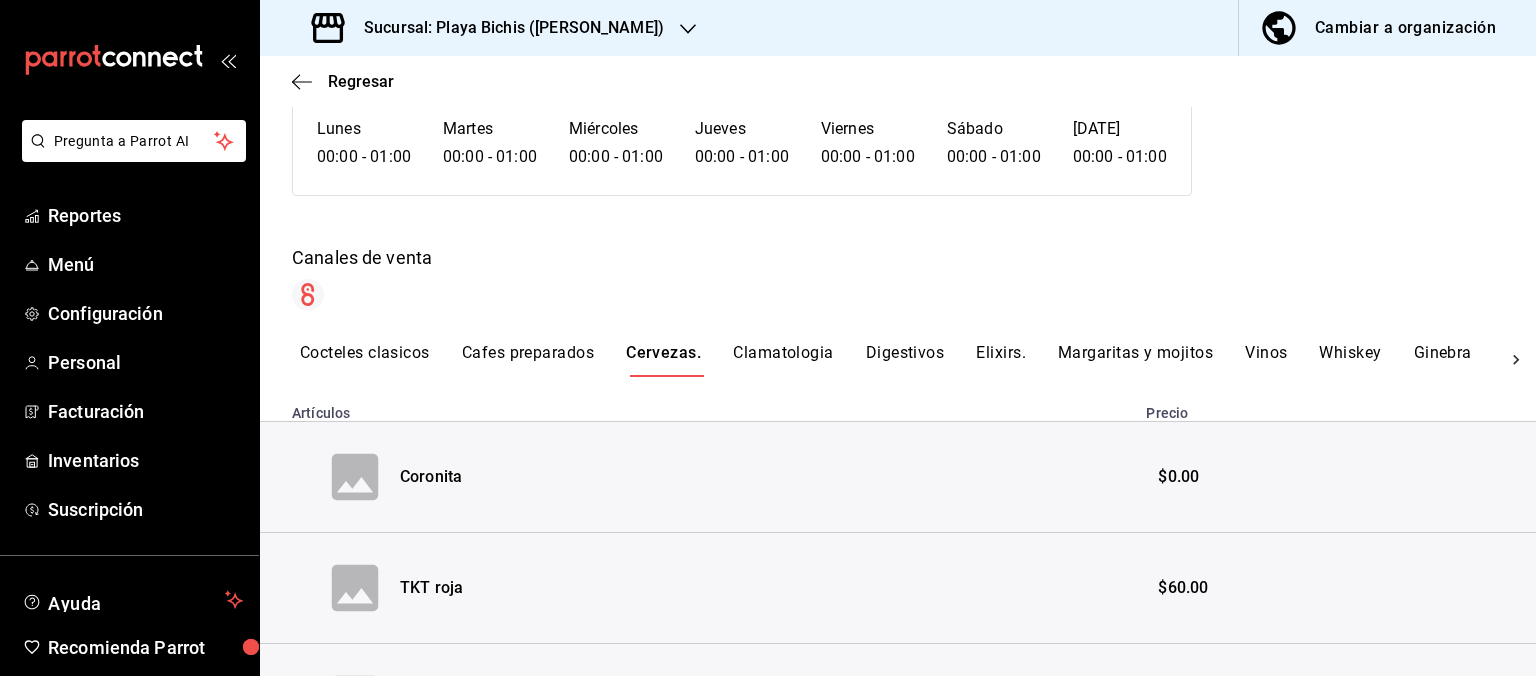 click on "Cocteles clasicos" at bounding box center [365, 360] 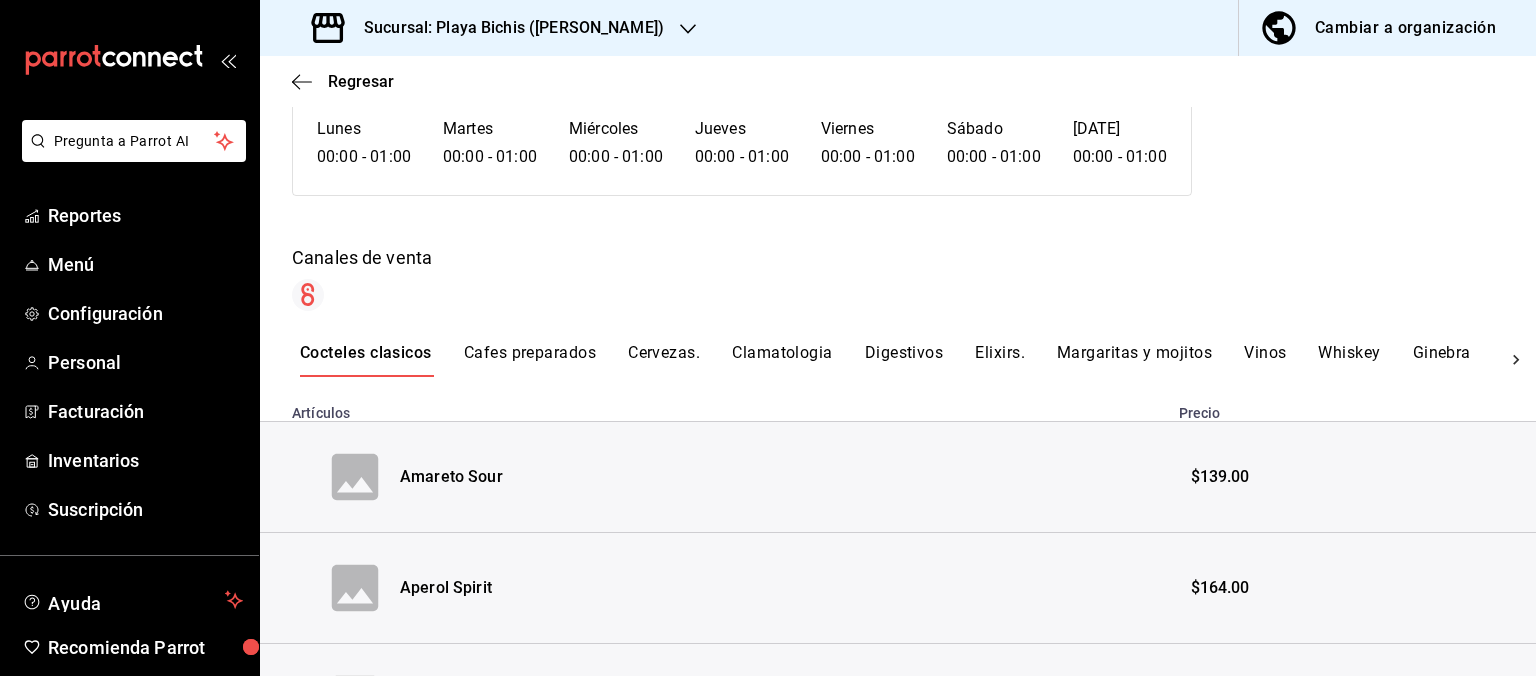 click on "Margaritas y mojitos" at bounding box center (1134, 360) 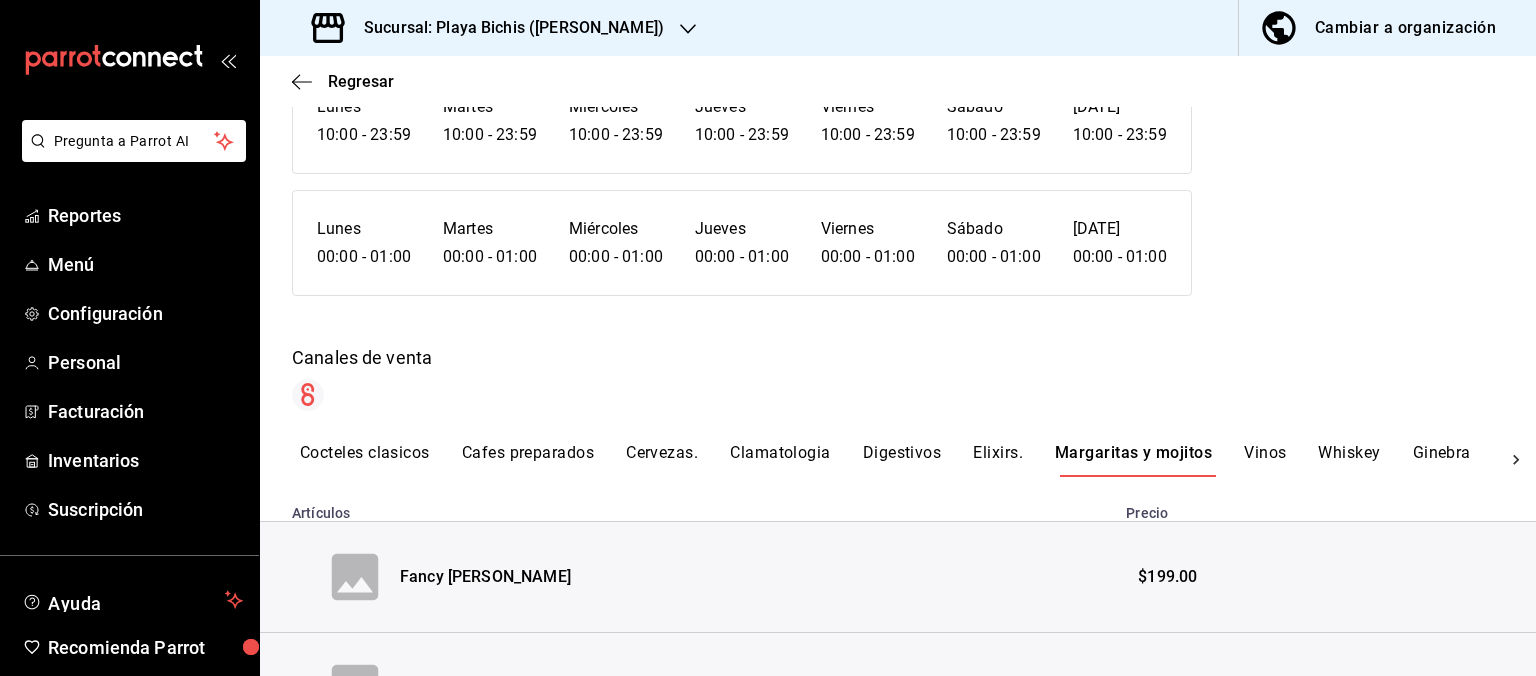 scroll, scrollTop: 302, scrollLeft: 0, axis: vertical 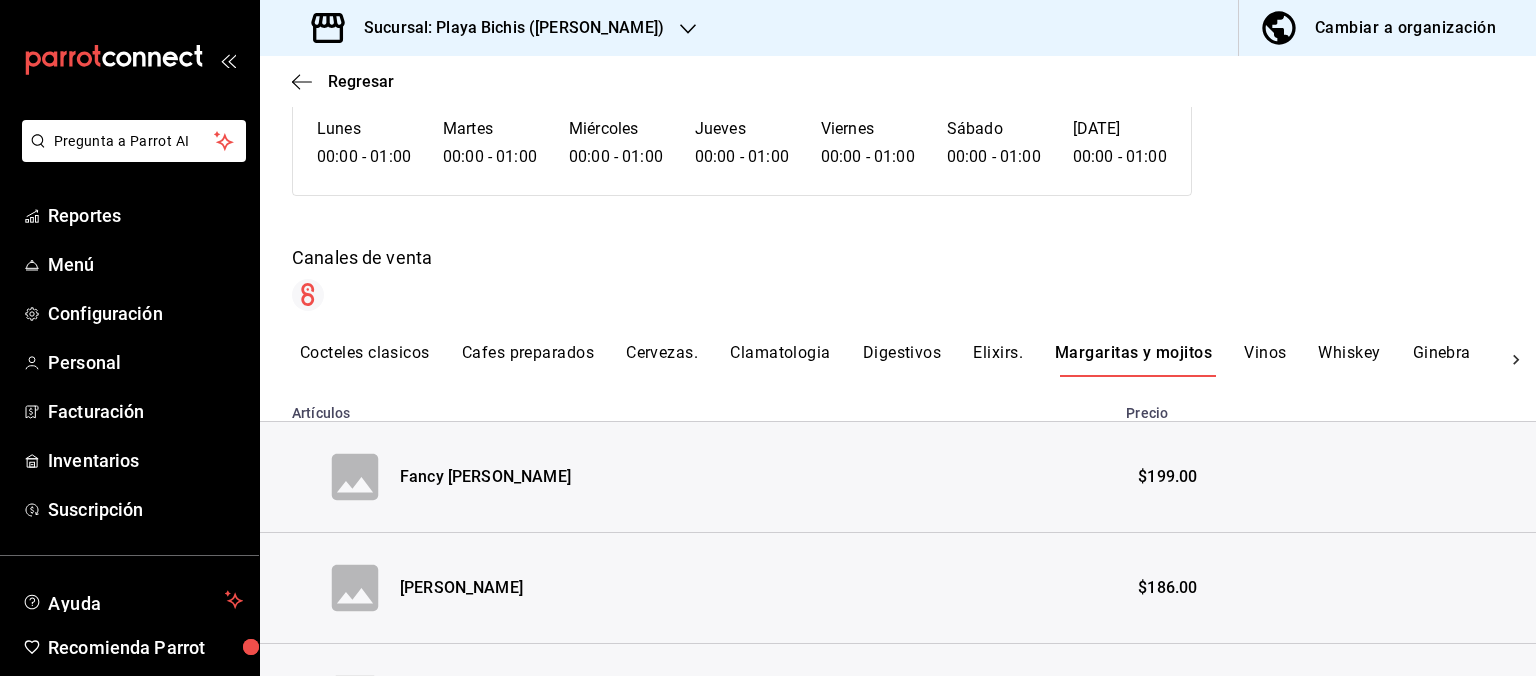 click 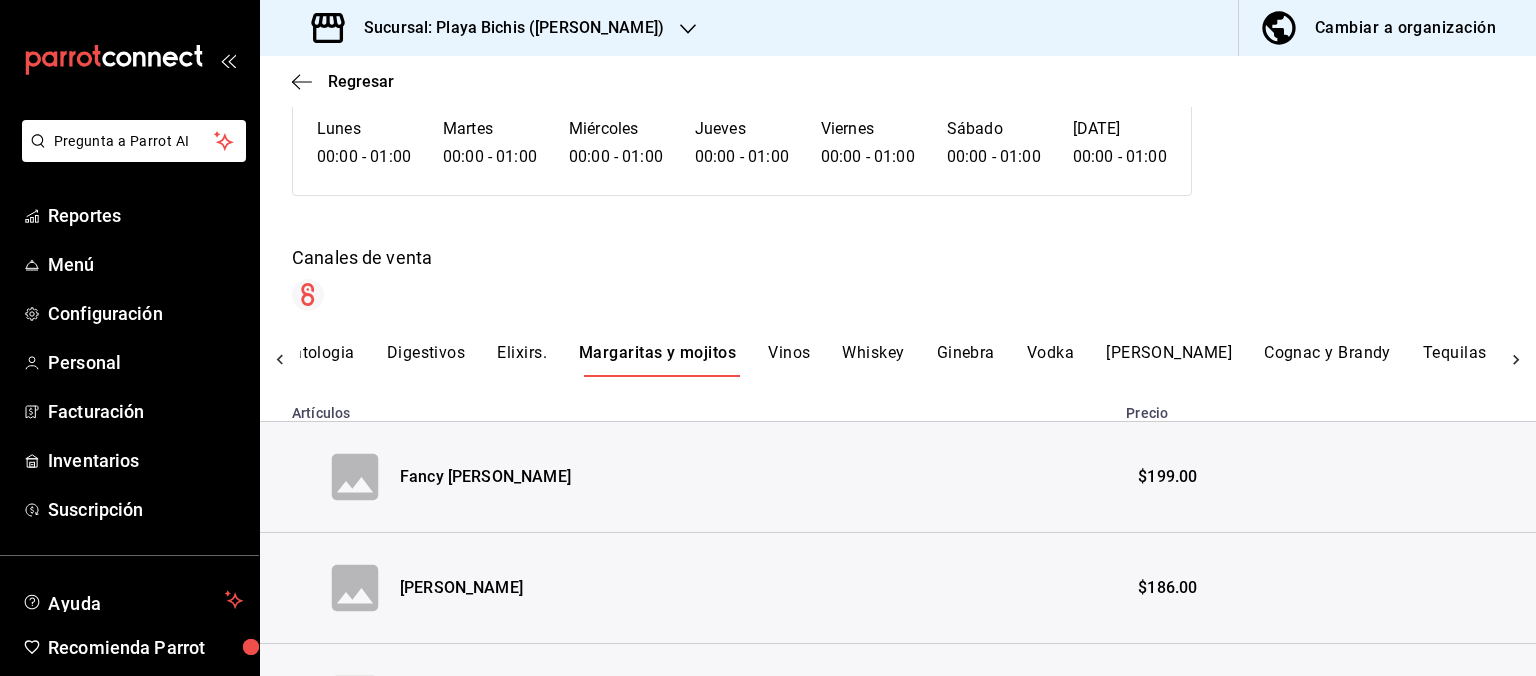 click on "Cocteles clasicos Cafes preparados Cervezas. Clamatologia Digestivos Elixirs. Margaritas y mojitos Vinos Whiskey Ginebra Vodka [PERSON_NAME] y Brandy Tequilas Mezcales Sotoles" at bounding box center [898, 360] 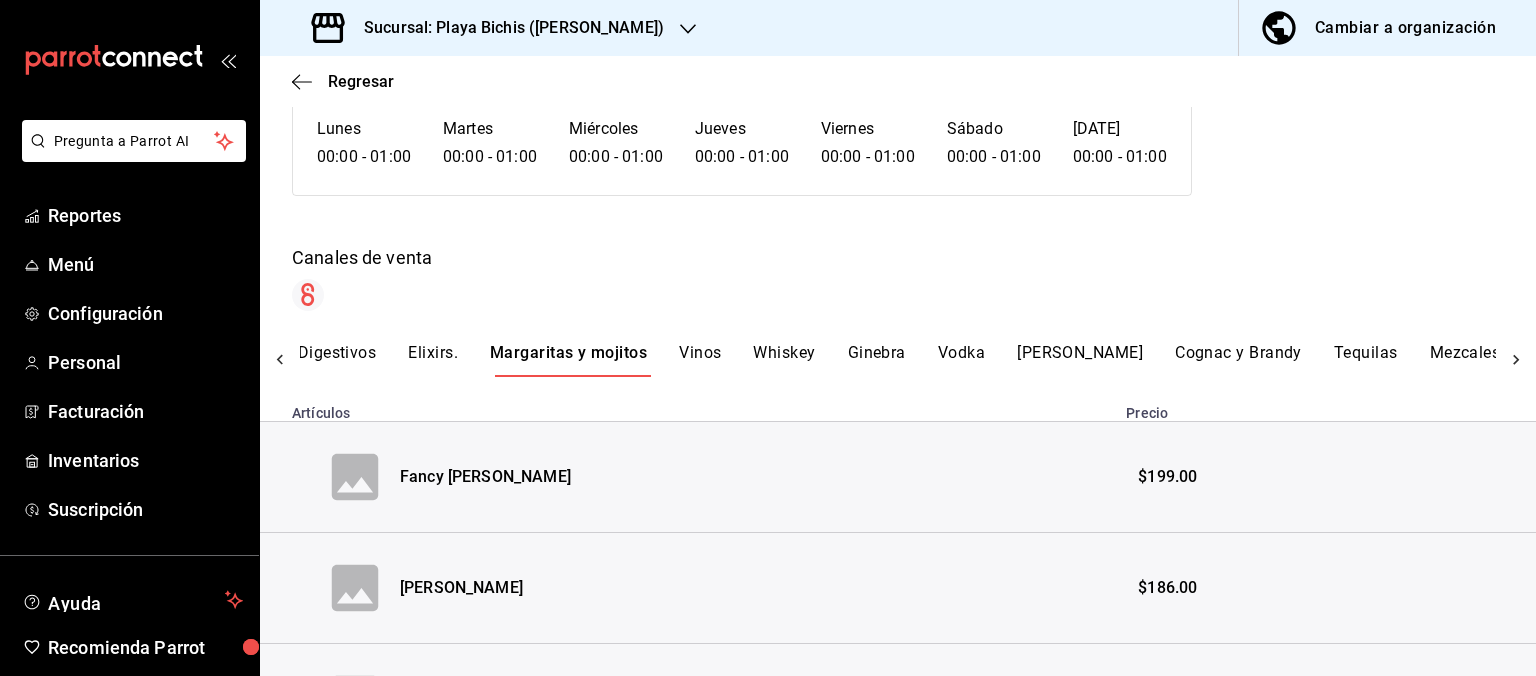 click on "Cocteles clasicos Cafes preparados Cervezas. Clamatologia Digestivos Elixirs. Margaritas y mojitos Vinos Whiskey Ginebra Vodka [PERSON_NAME] y Brandy Tequilas Mezcales Sotoles" at bounding box center (898, 360) 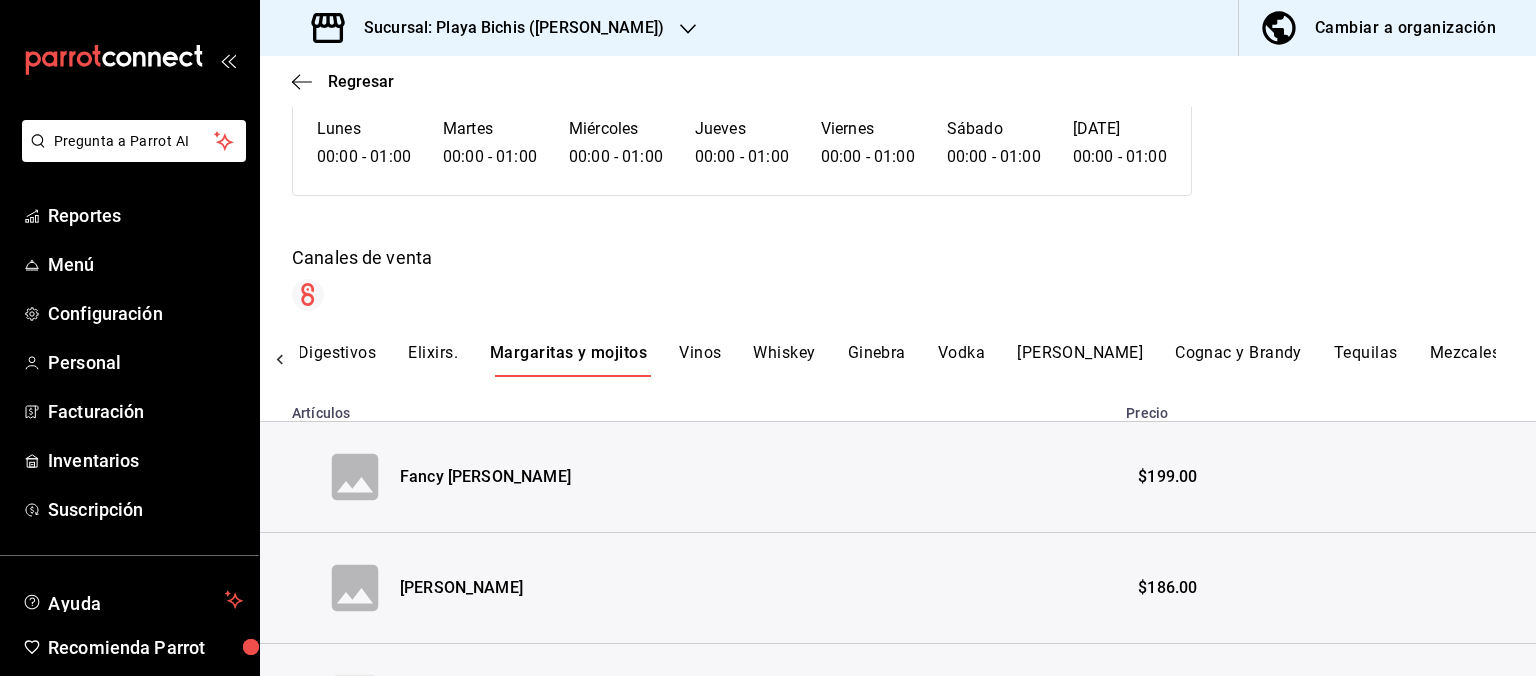 click 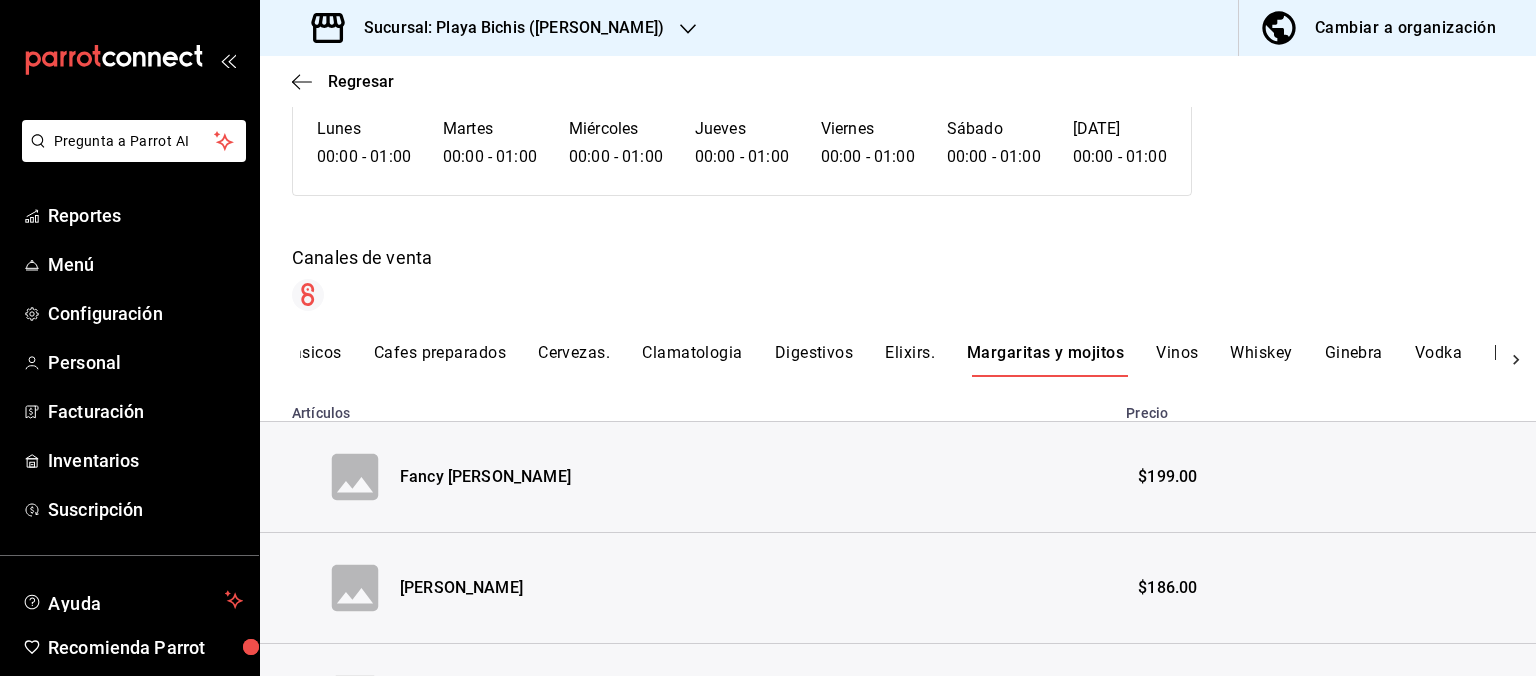 scroll, scrollTop: 0, scrollLeft: 0, axis: both 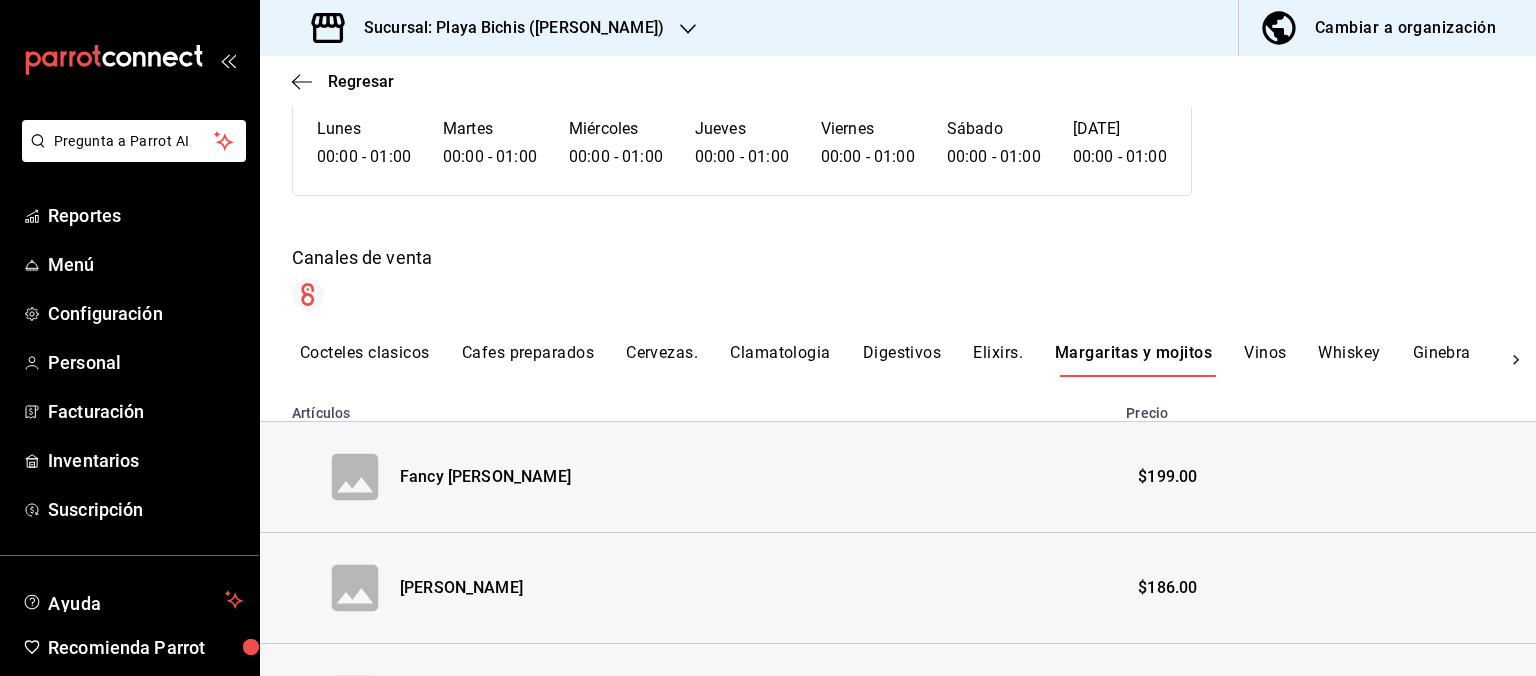 click on "Cocteles clasicos" at bounding box center [365, 360] 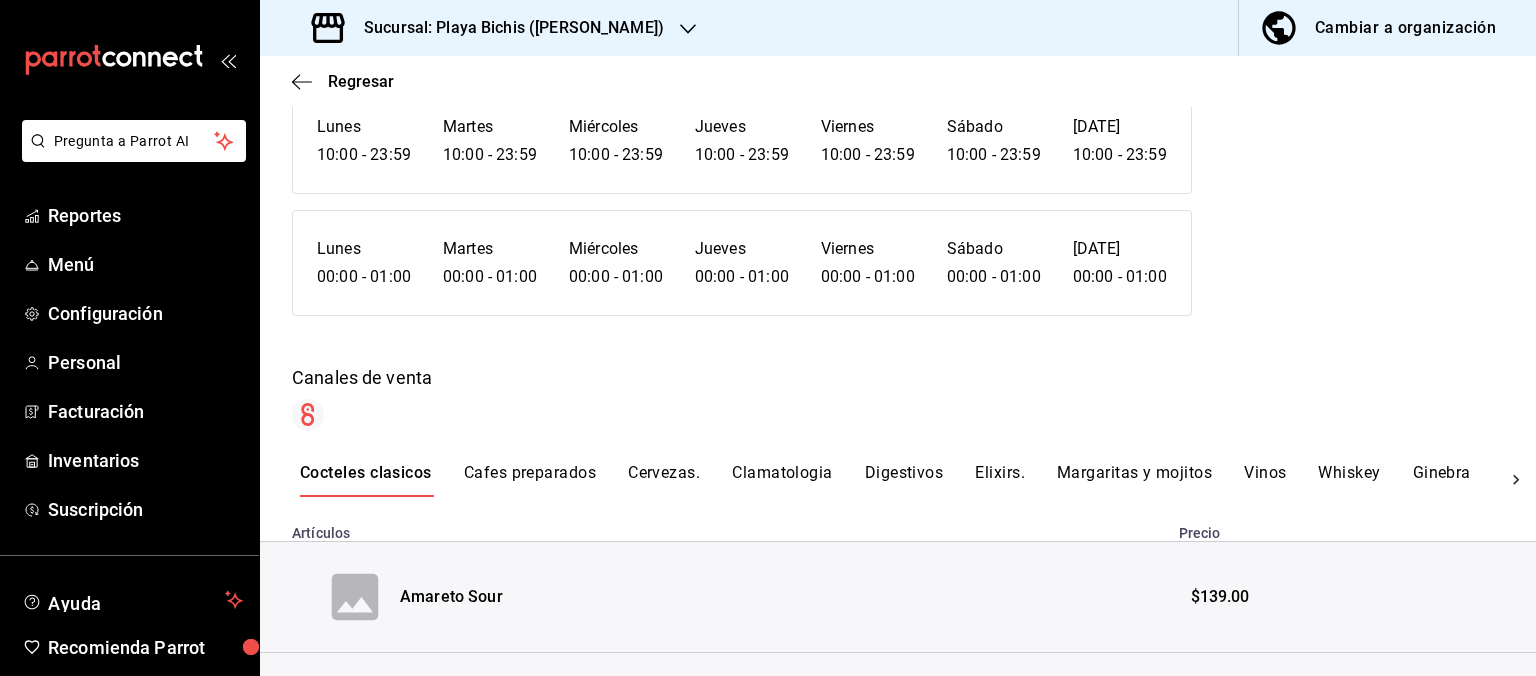 scroll, scrollTop: 0, scrollLeft: 0, axis: both 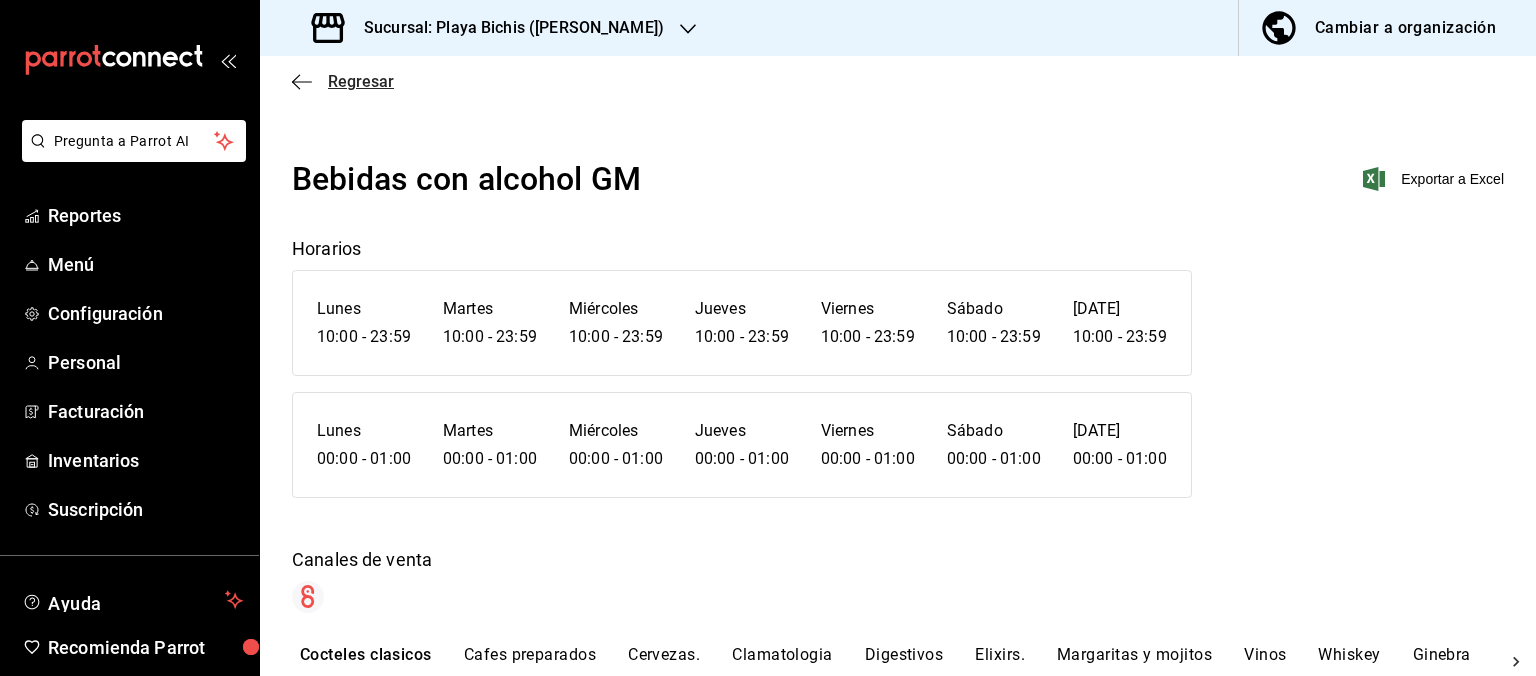 click on "Regresar" at bounding box center (361, 81) 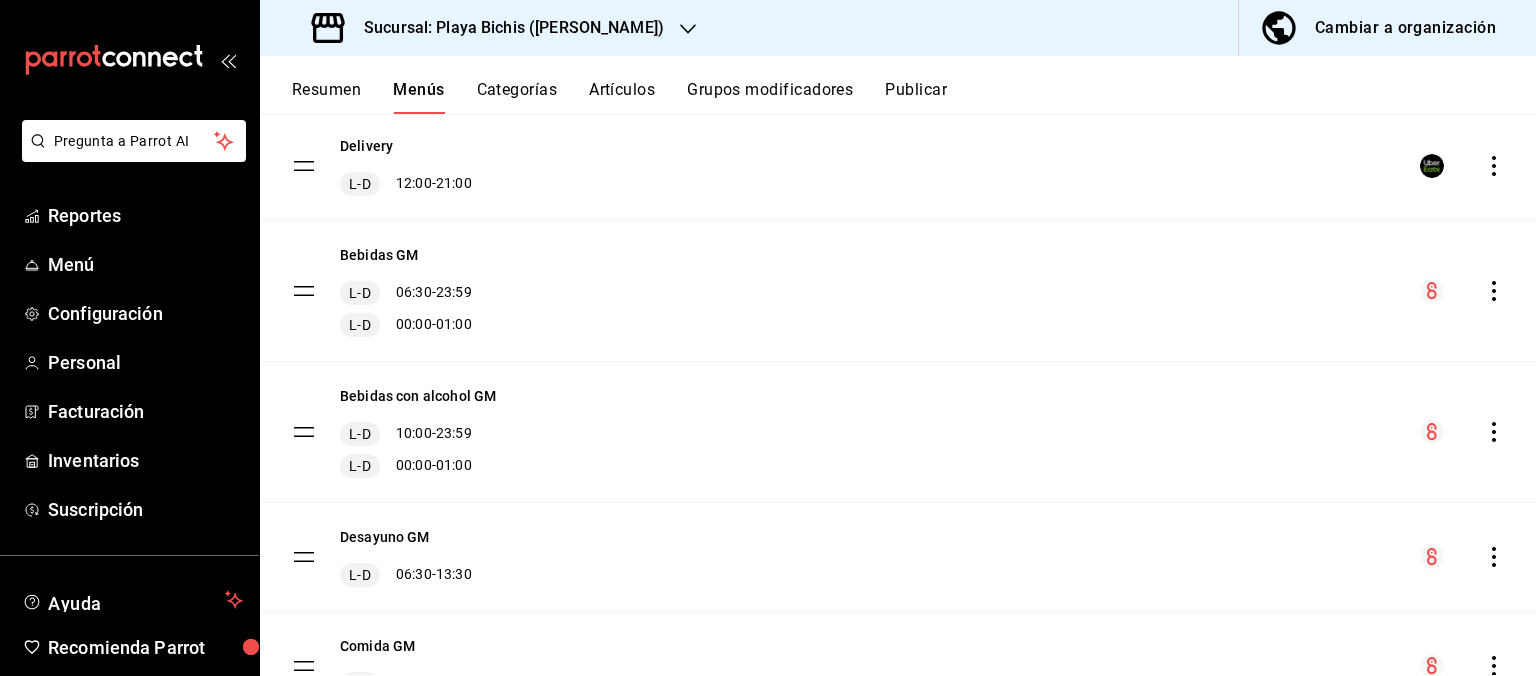 scroll, scrollTop: 385, scrollLeft: 0, axis: vertical 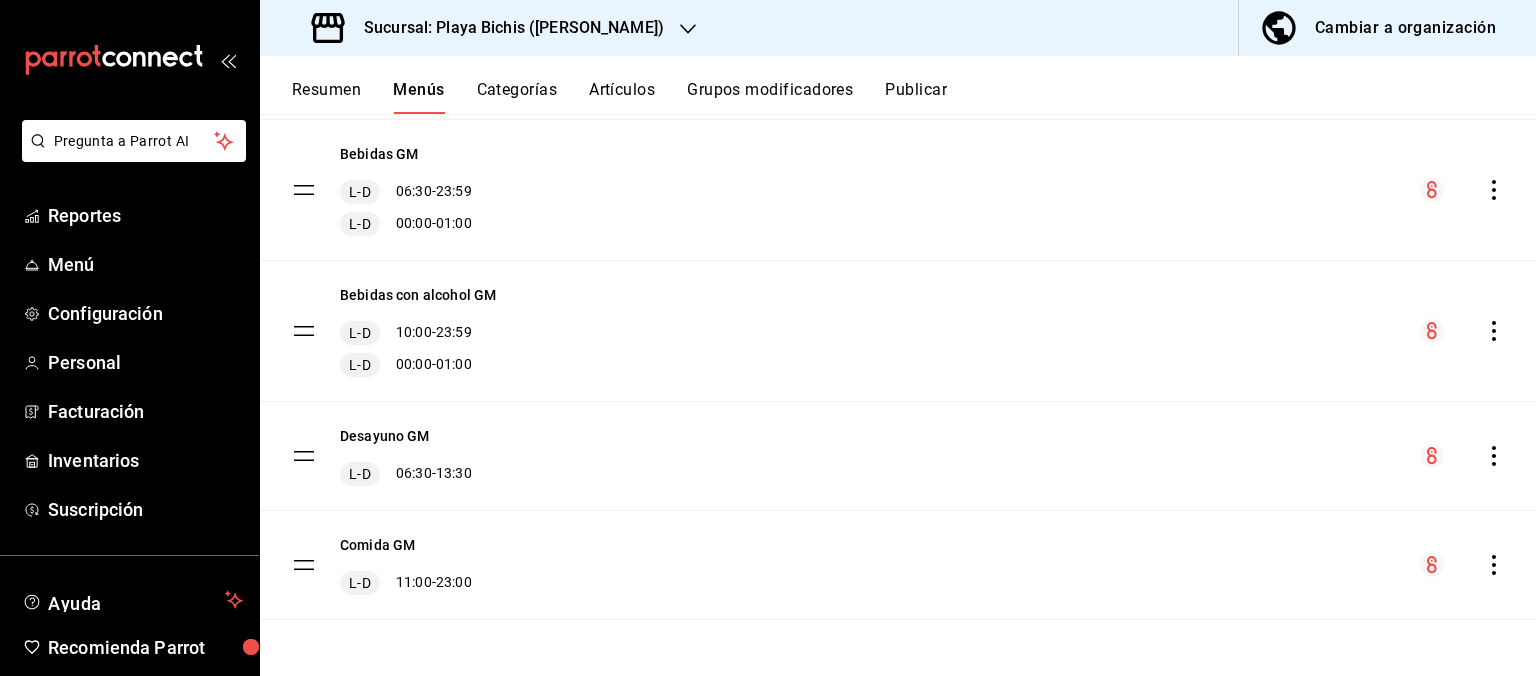 click 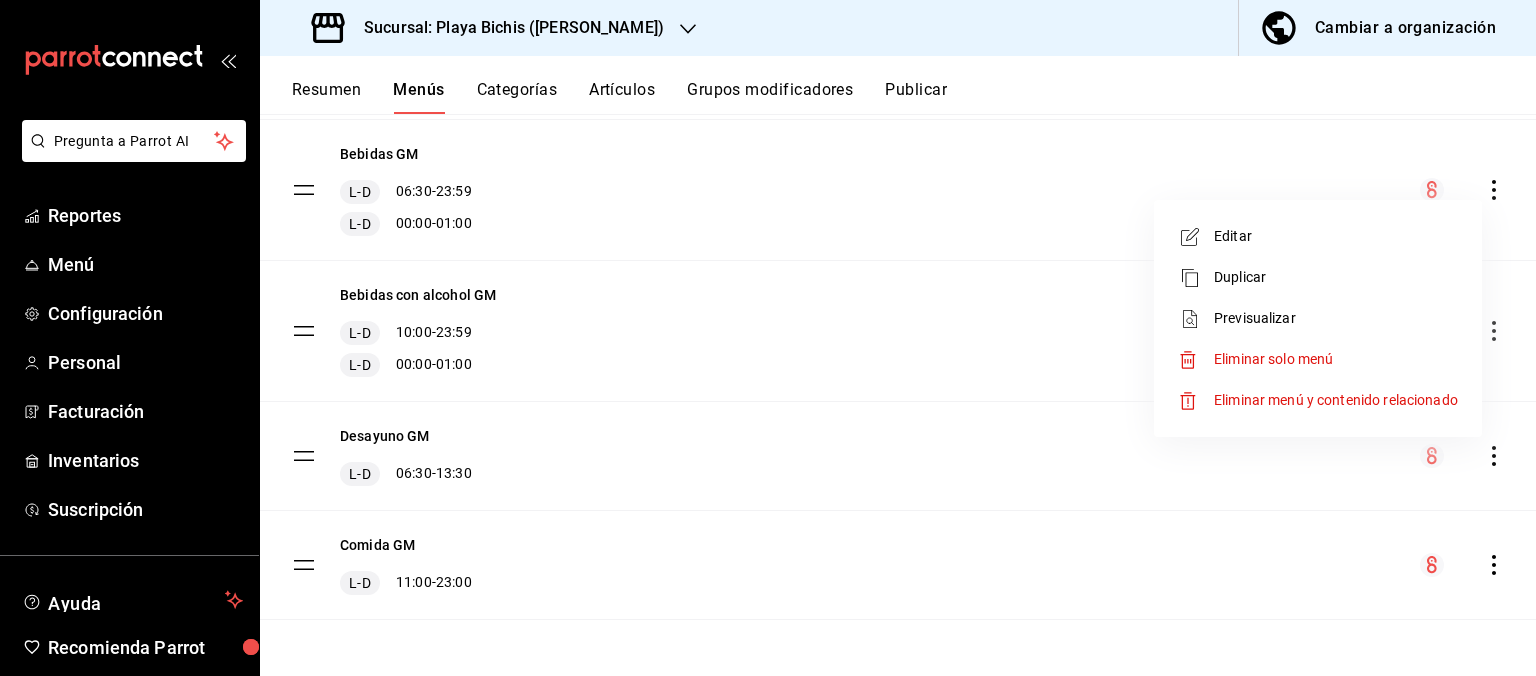 click on "Previsualizar" at bounding box center [1336, 318] 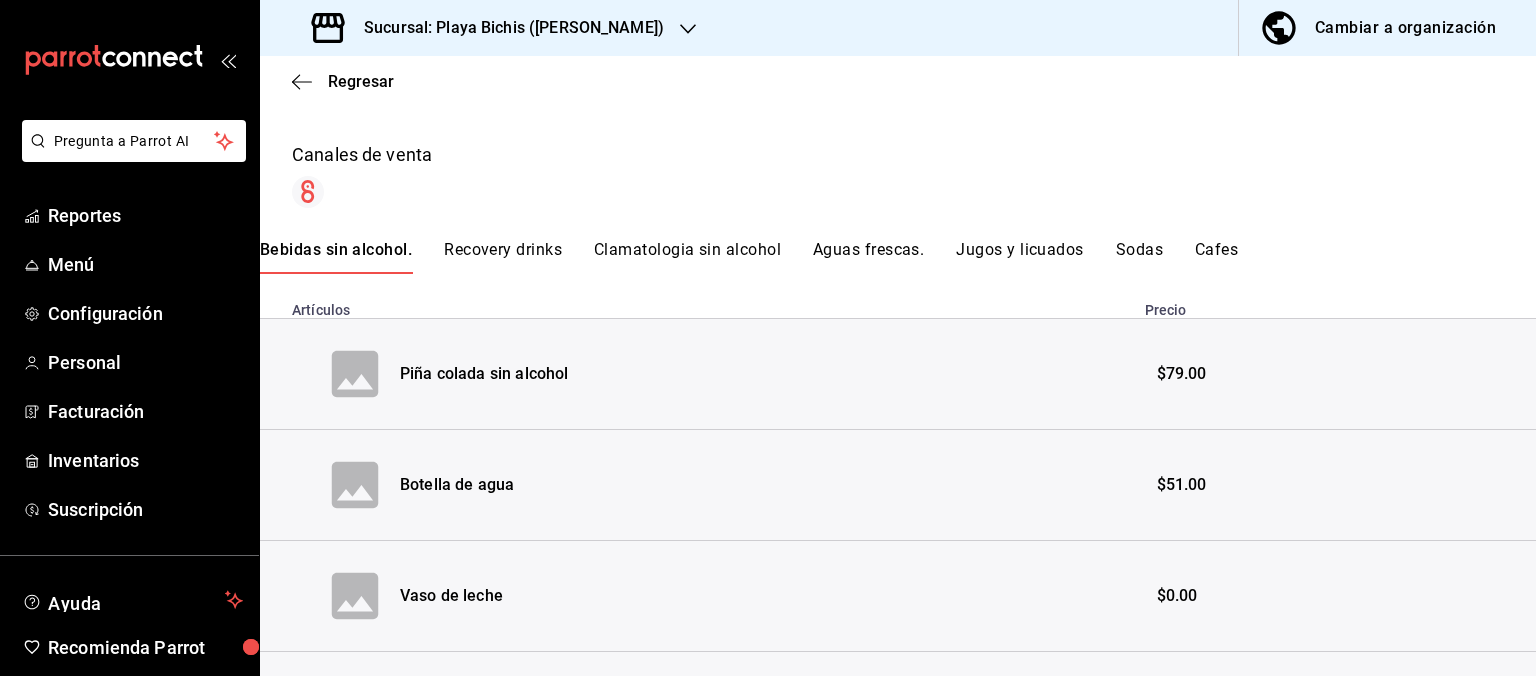 scroll, scrollTop: 403, scrollLeft: 0, axis: vertical 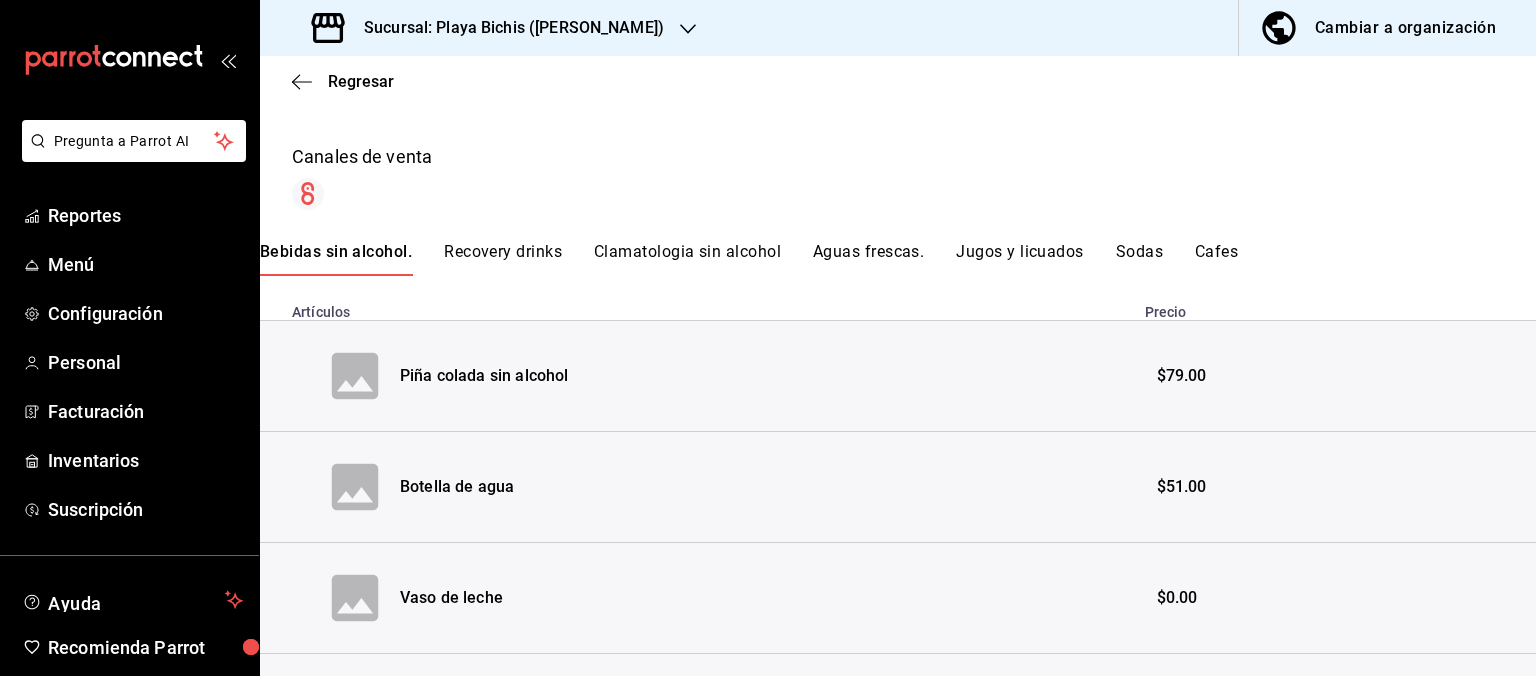 click on "Jugos y licuados" at bounding box center (1019, 259) 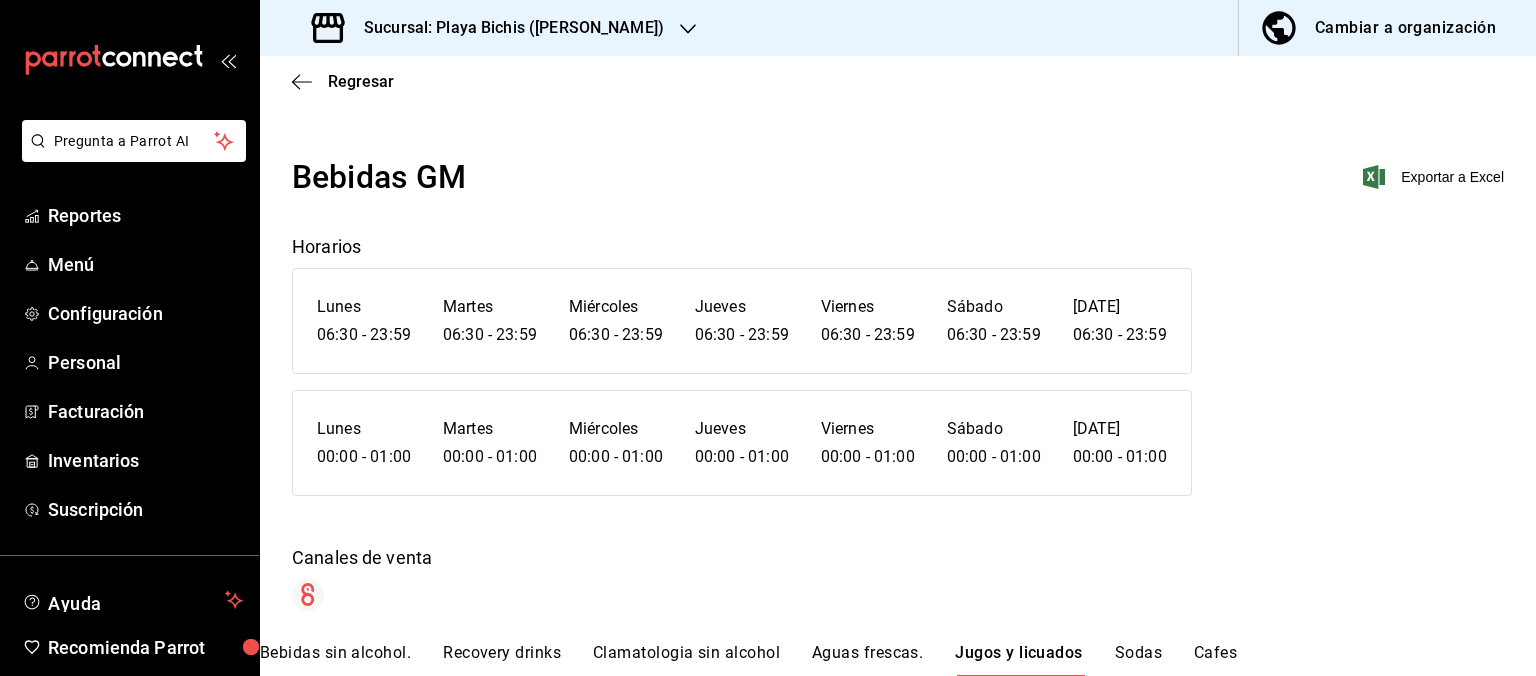 scroll, scrollTop: 0, scrollLeft: 0, axis: both 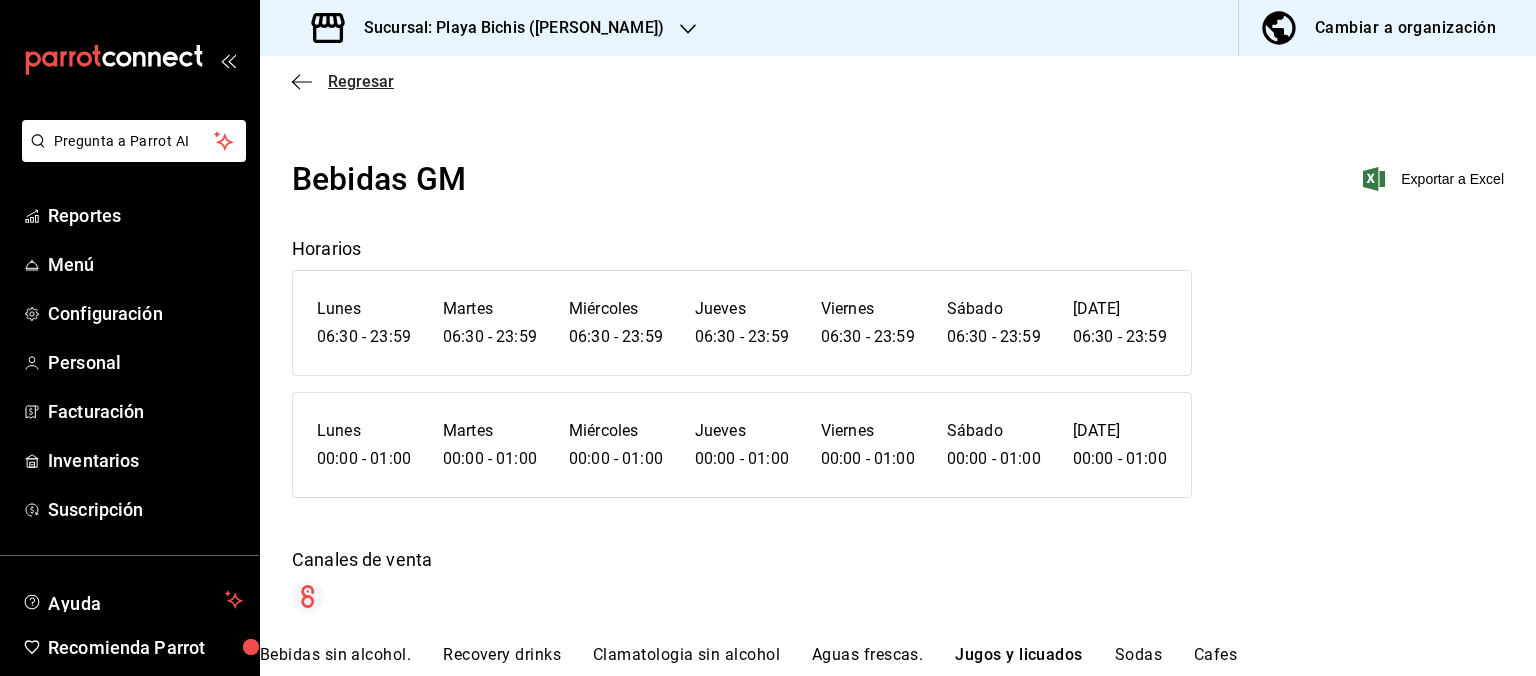 click on "Regresar" at bounding box center [361, 81] 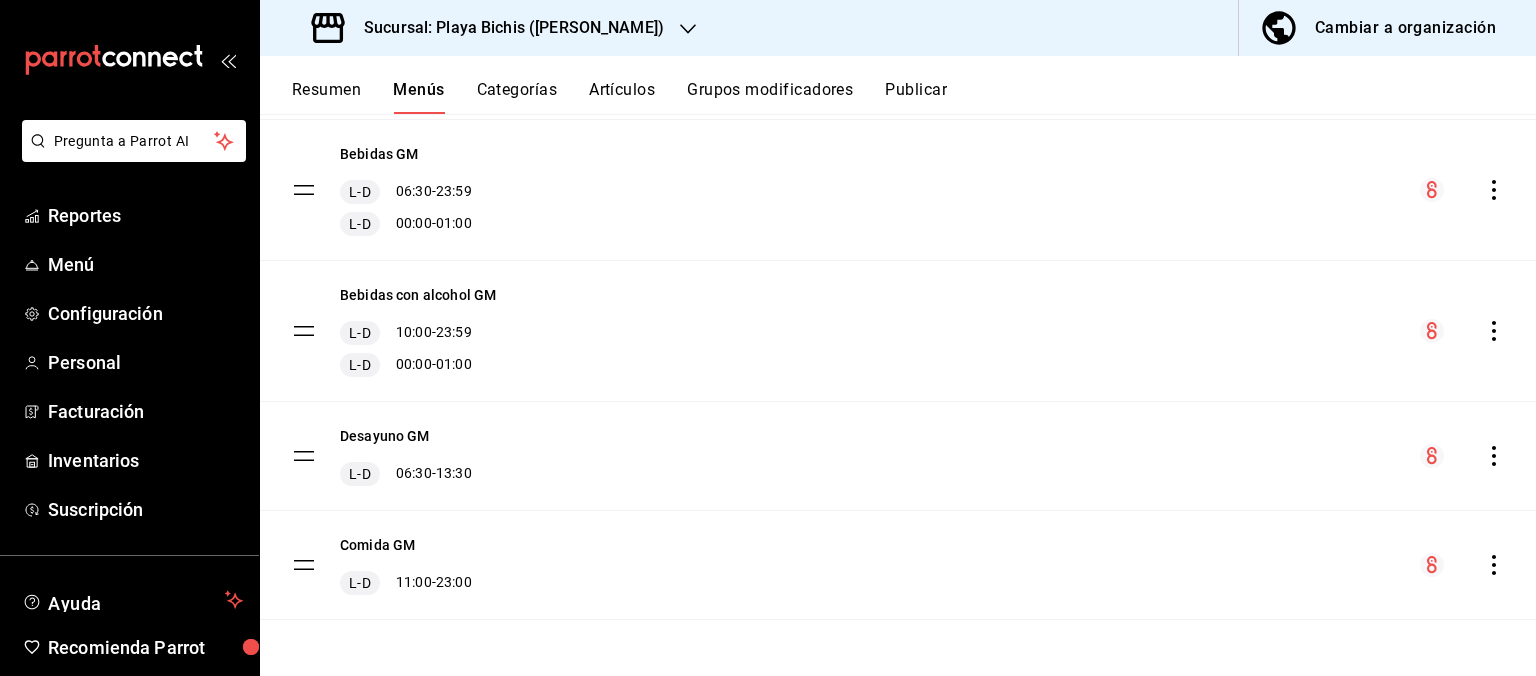 scroll, scrollTop: 0, scrollLeft: 0, axis: both 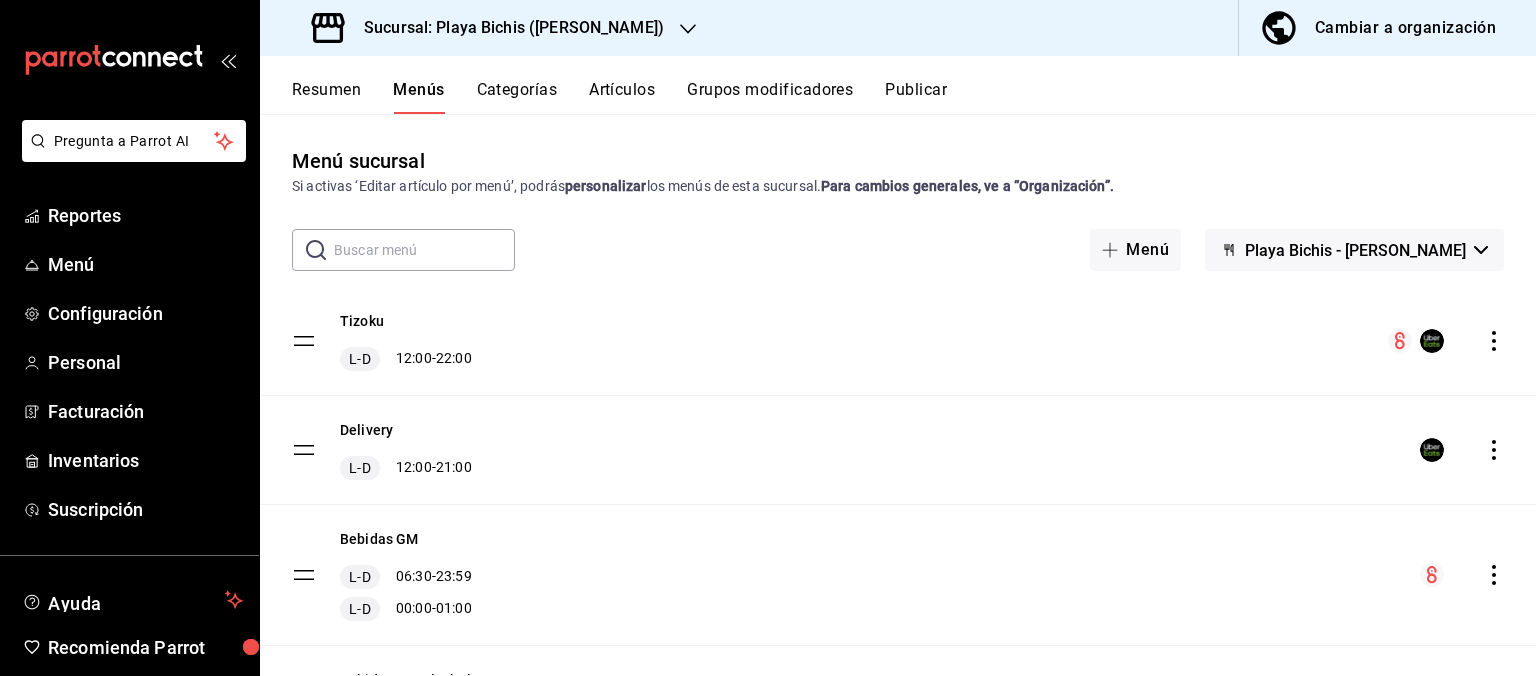 click on "Categorías" at bounding box center (517, 97) 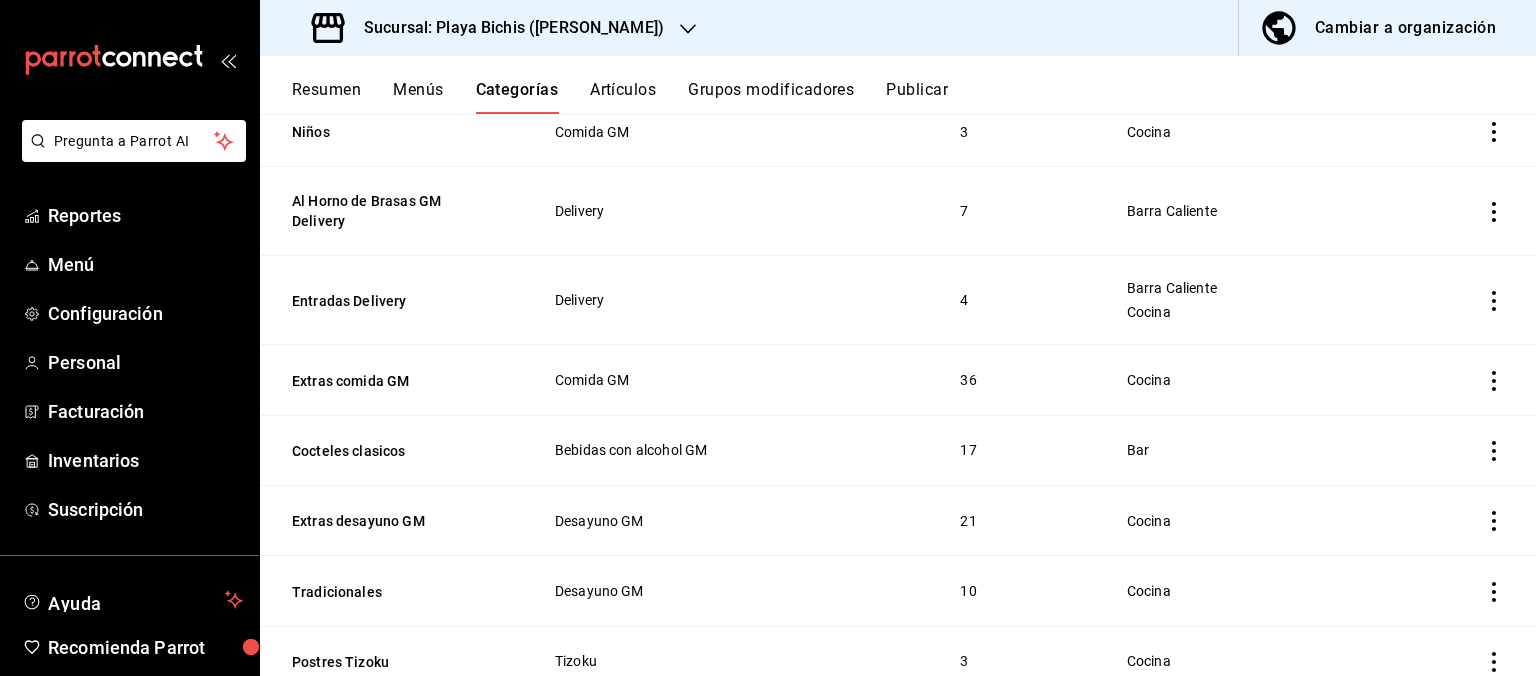 scroll, scrollTop: 302, scrollLeft: 0, axis: vertical 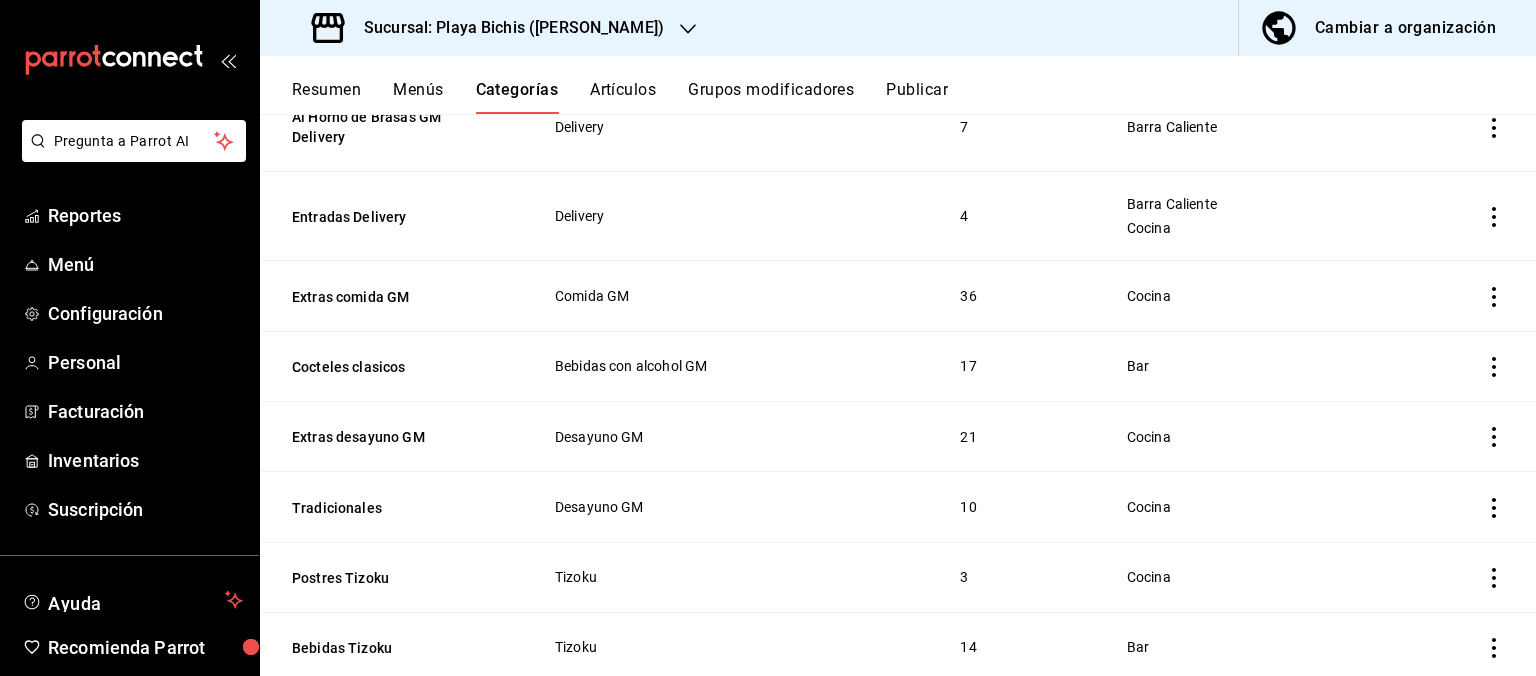 click 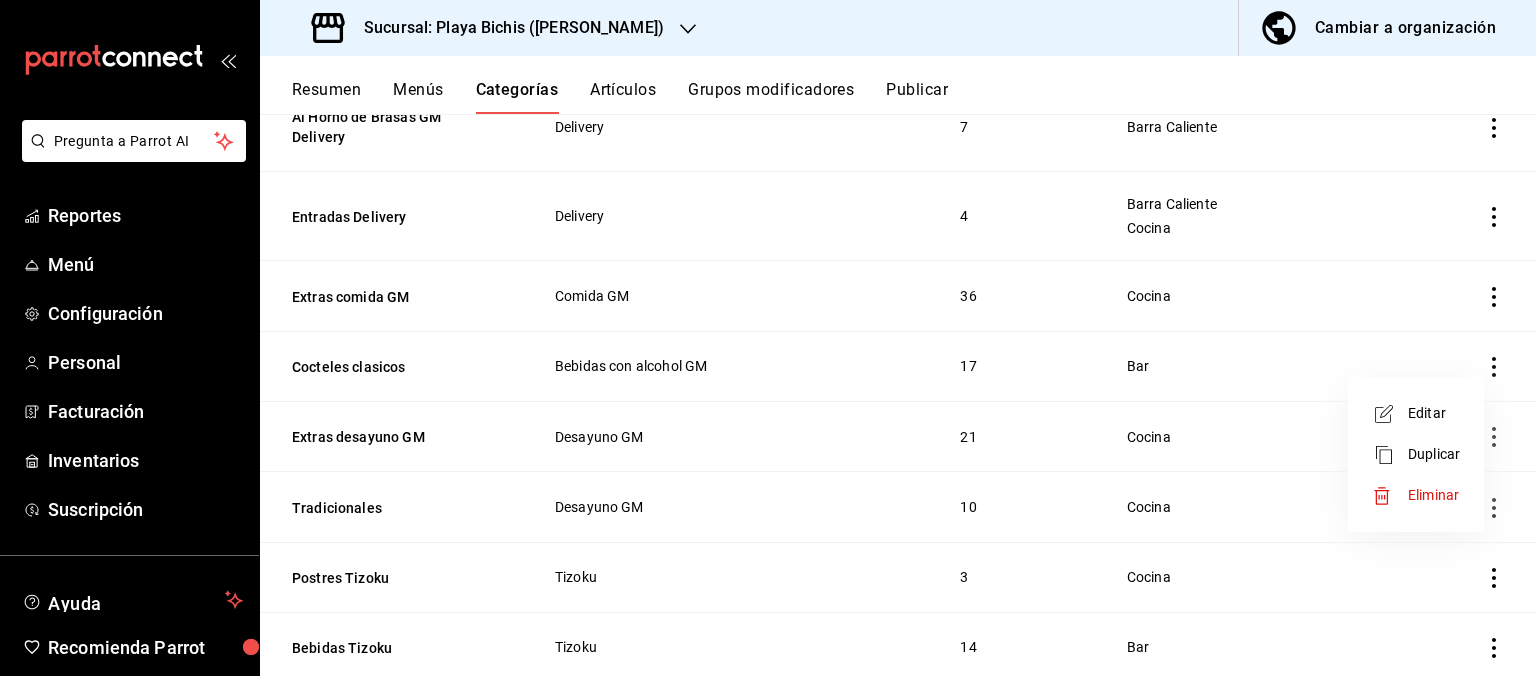 click on "Editar" at bounding box center [1434, 413] 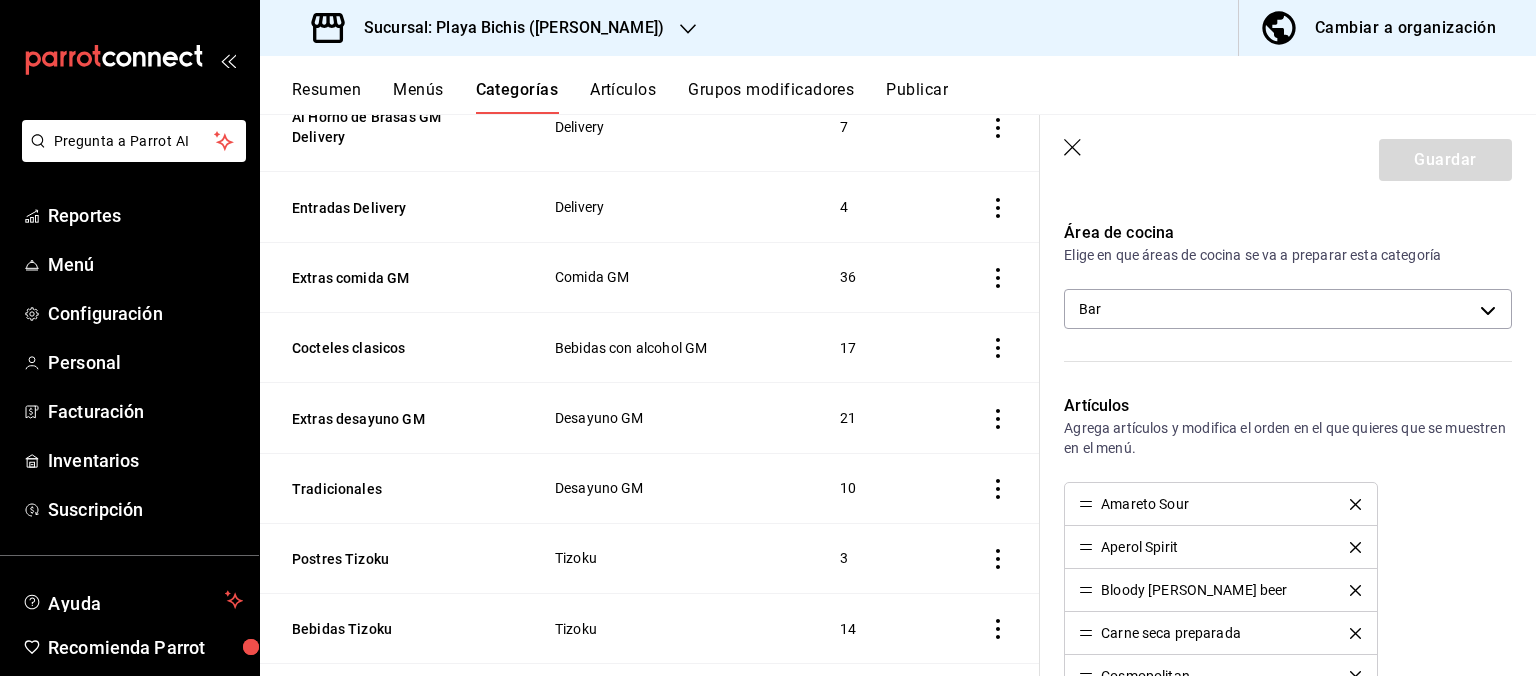 scroll, scrollTop: 403, scrollLeft: 0, axis: vertical 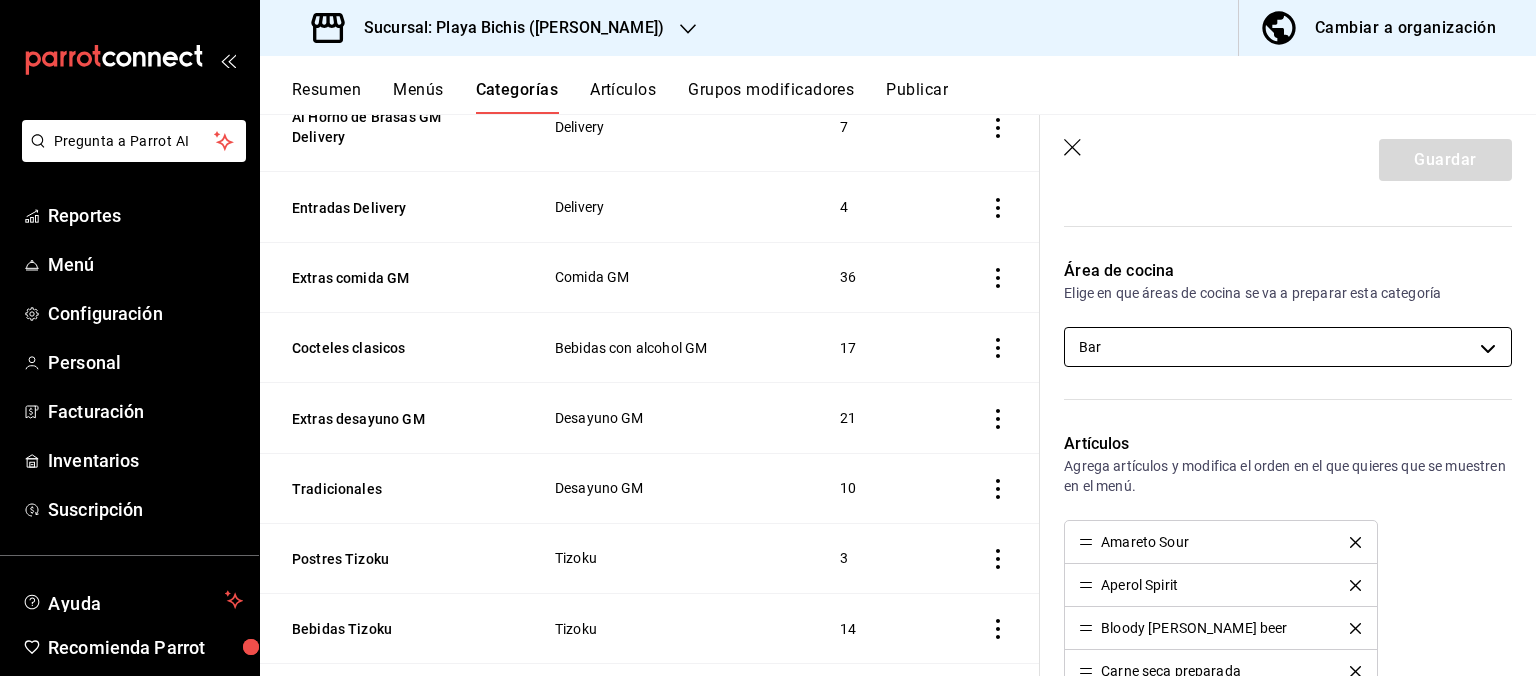 click on "Pregunta a Parrot AI Reportes   Menú   Configuración   Personal   Facturación   Inventarios   Suscripción   Ayuda Recomienda Parrot   [PERSON_NAME]   Sugerir nueva función   Sucursal: Playa Bichis ([PERSON_NAME]) Cambiar a organización Resumen Menús Categorías Artículos Grupos modificadores Publicar Categoría sucursal Asigna o edita el área de cocina  de esta sucursal.  Para cambios generales, ve a “Organización”. ​ ​ Playa Bichis - [PERSON_NAME] Nombre Menús Artículos Niños Comida GM 3 Al Horno de Brasas GM Delivery Delivery 7 Entradas Delivery Delivery 4 Extras comida GM Comida GM 36 Cocteles clasicos Bebidas con alcohol GM 17 Extras desayuno GM Desayuno GM 21 Tradicionales Desayuno GM 10 Postres Tizoku Tizoku 3 Bebidas Tizoku Tizoku 14 Postres Delivery Delivery 3 Marisqueria Delivery Delivery 8 Filetes y camarones  Delivery Delivery 15 Tacos Delivery Delivery 8 Caldos y cocteles Delivery Delivery 7 Cafes Bebidas GM 8 Sodas Bebidas GM 9 Jugos y licuados Bebidas GM 9 Aguas frescas. 30 6 3 /" at bounding box center (768, 338) 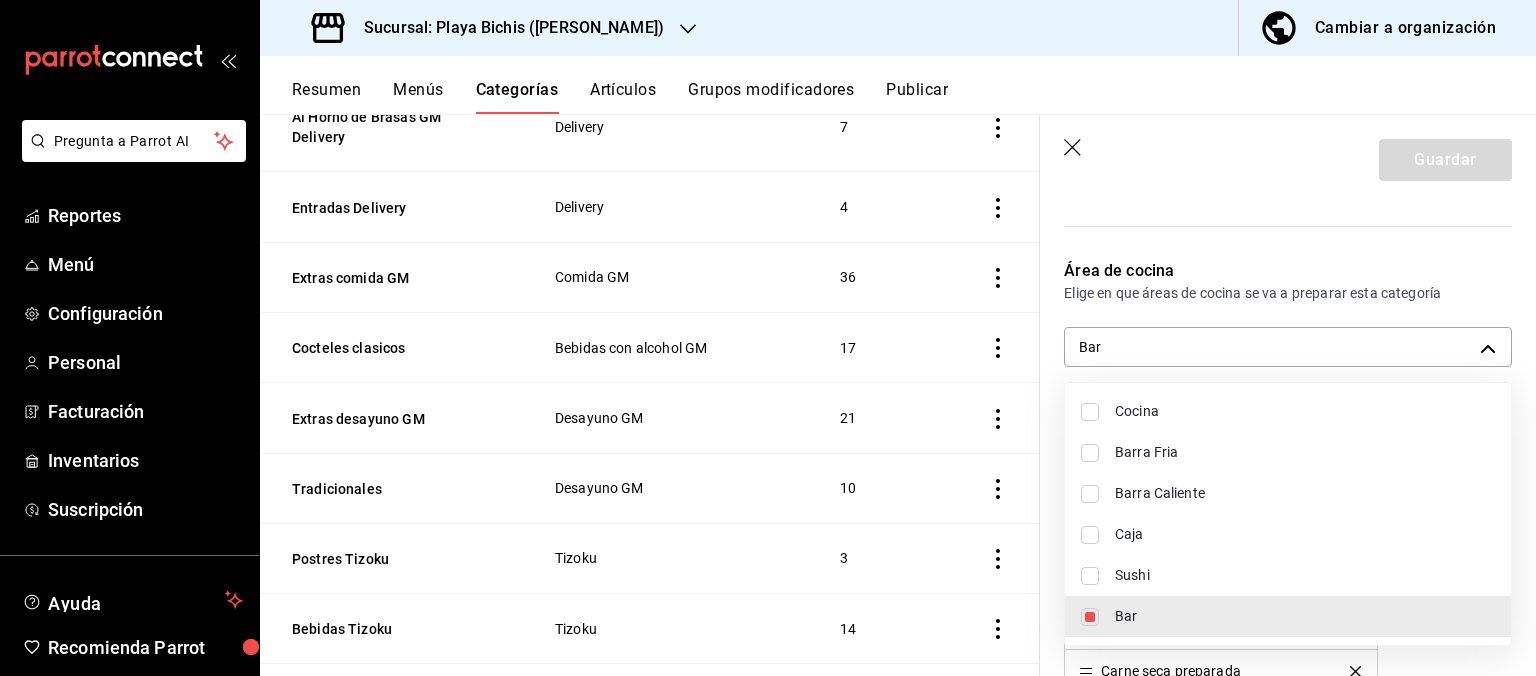 click at bounding box center [768, 338] 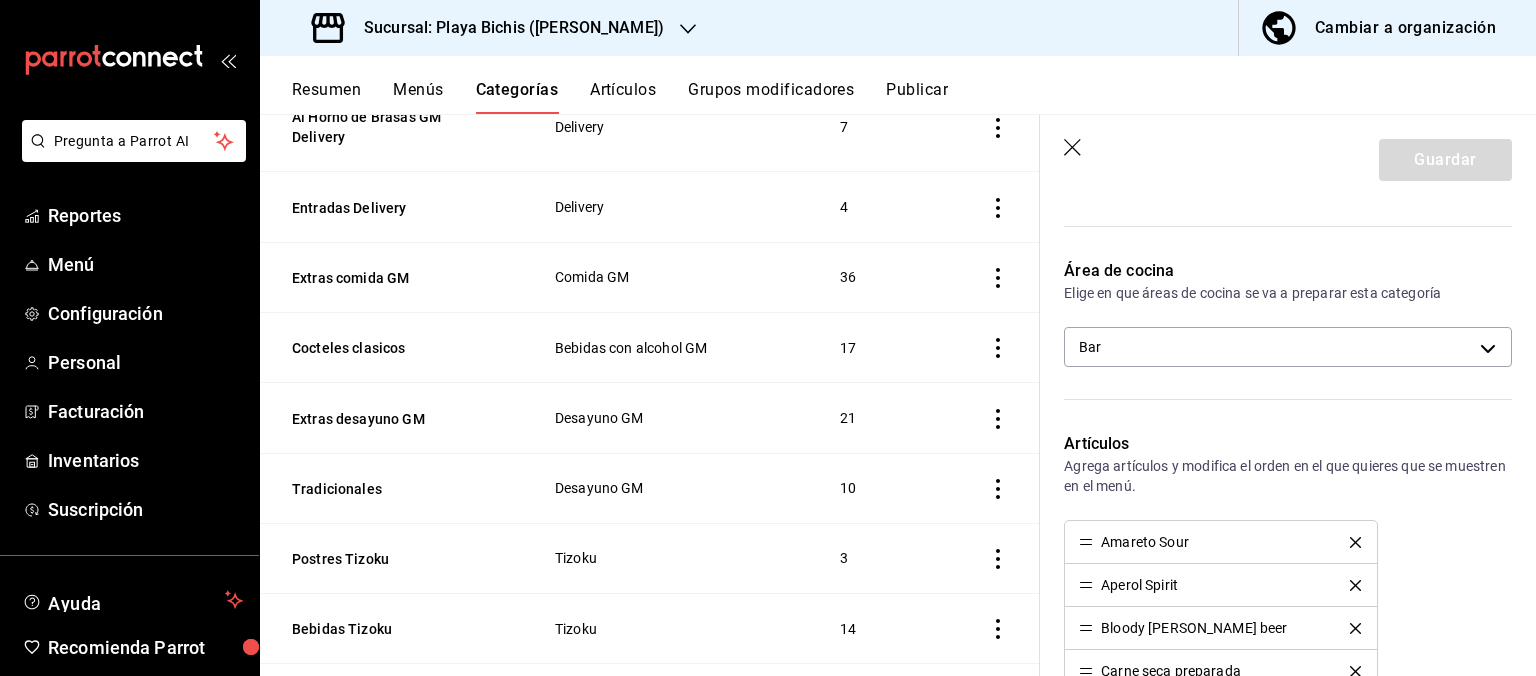 click 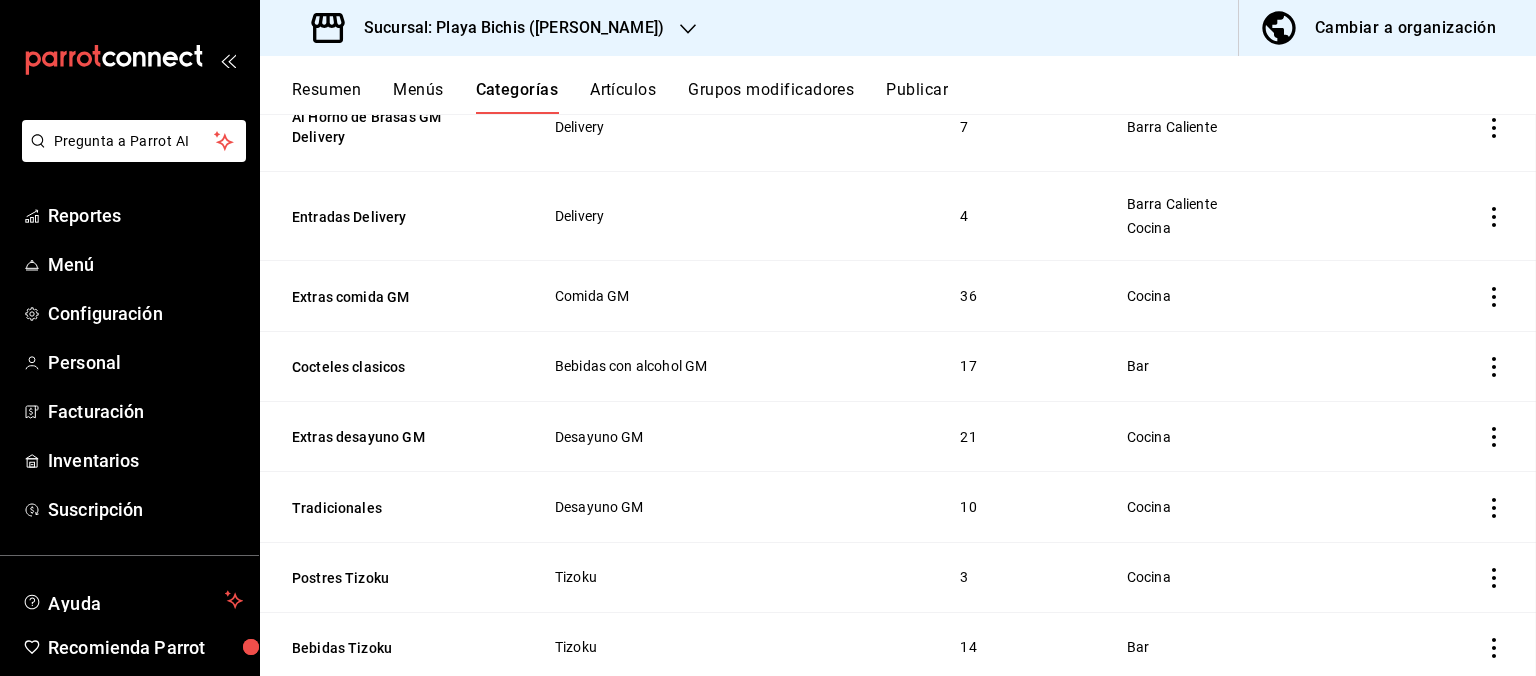 scroll, scrollTop: 0, scrollLeft: 0, axis: both 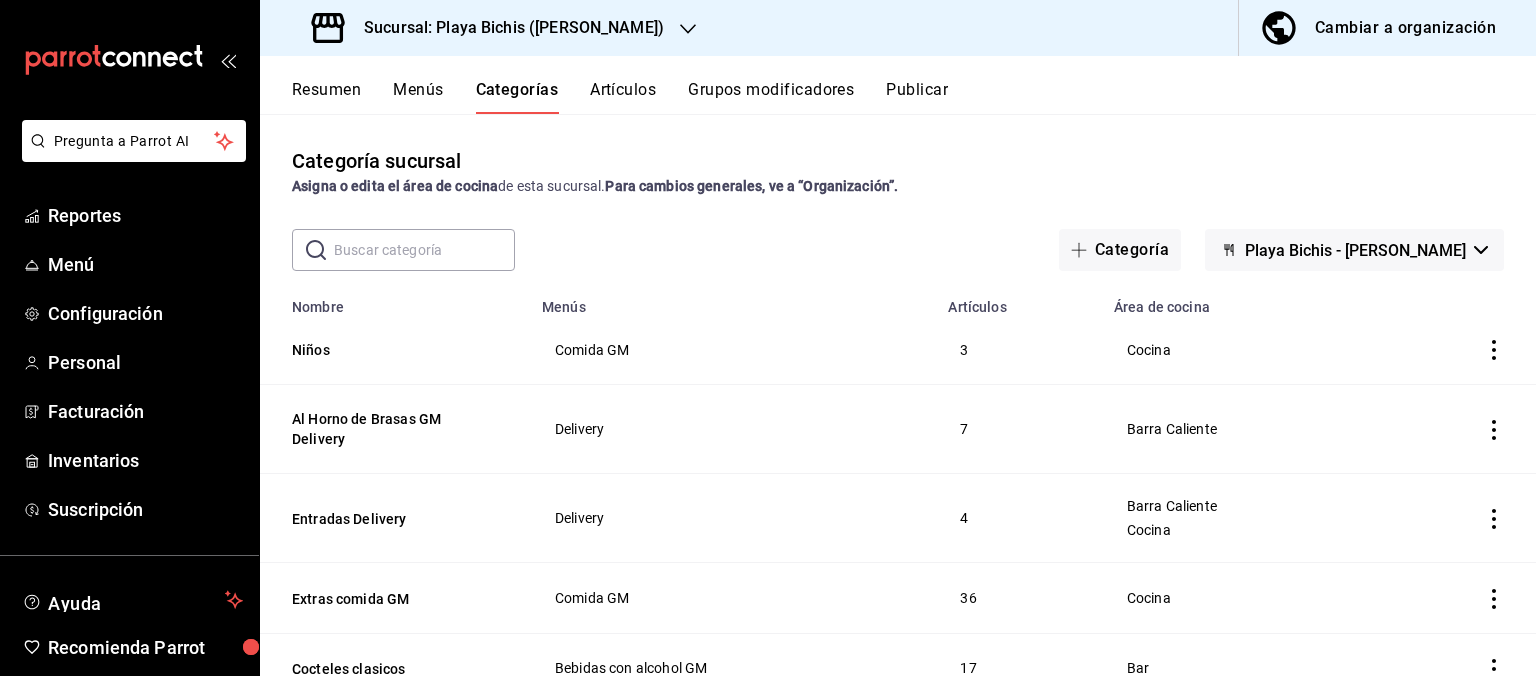 click at bounding box center [424, 250] 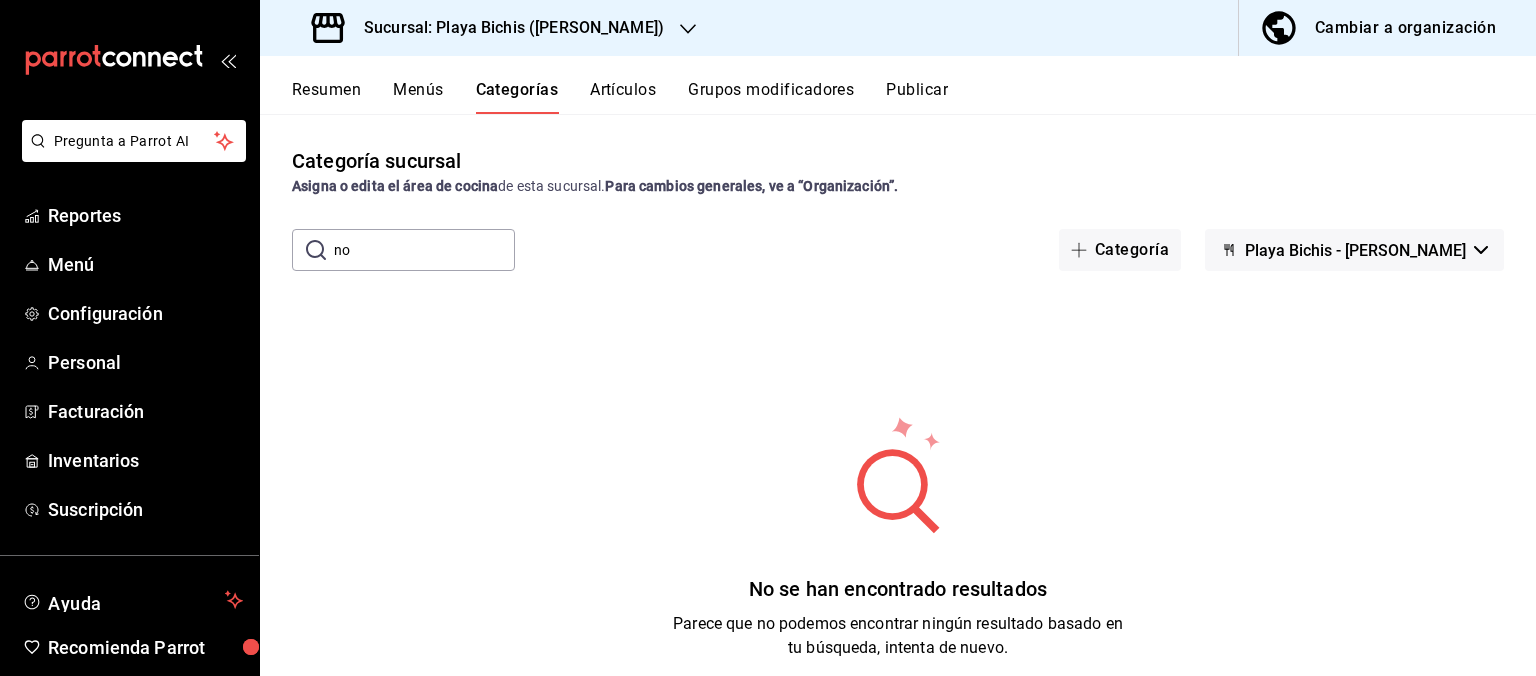 type on "n" 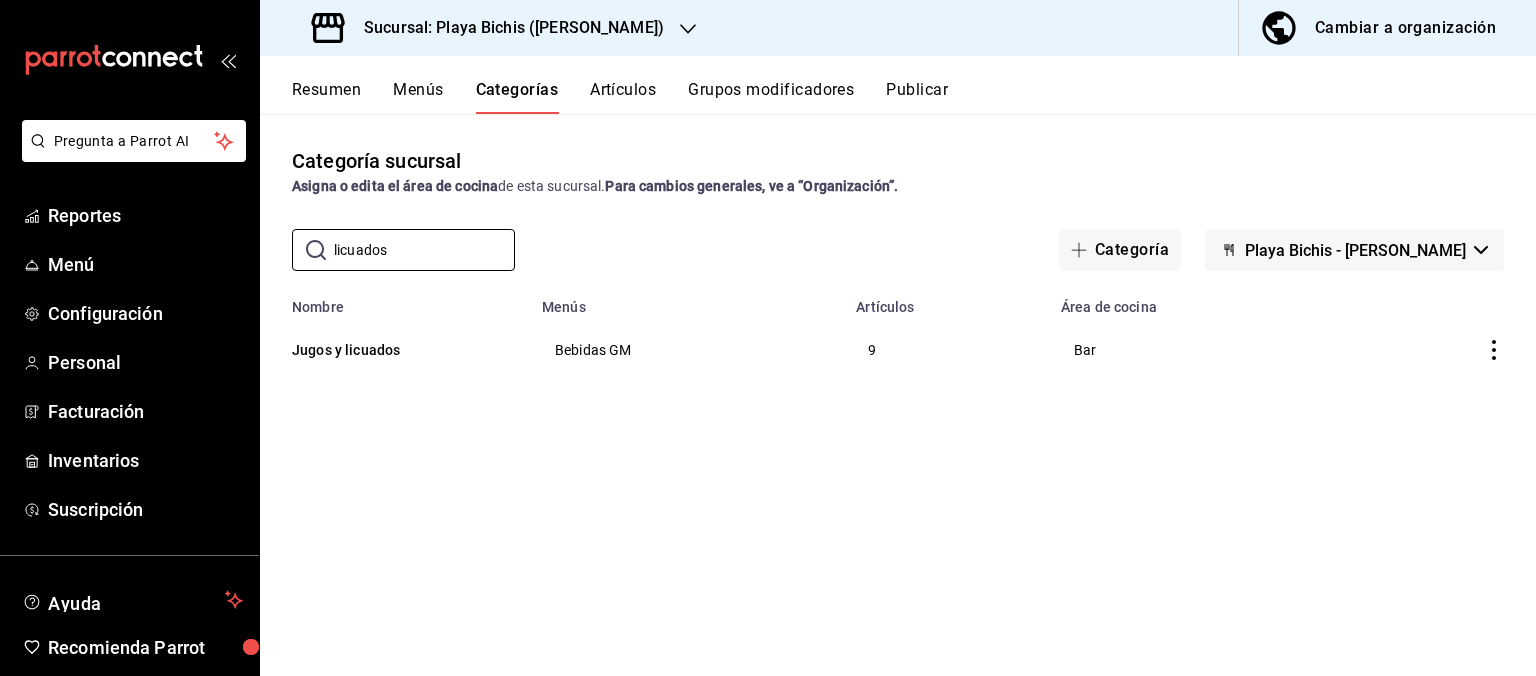 type on "licuados" 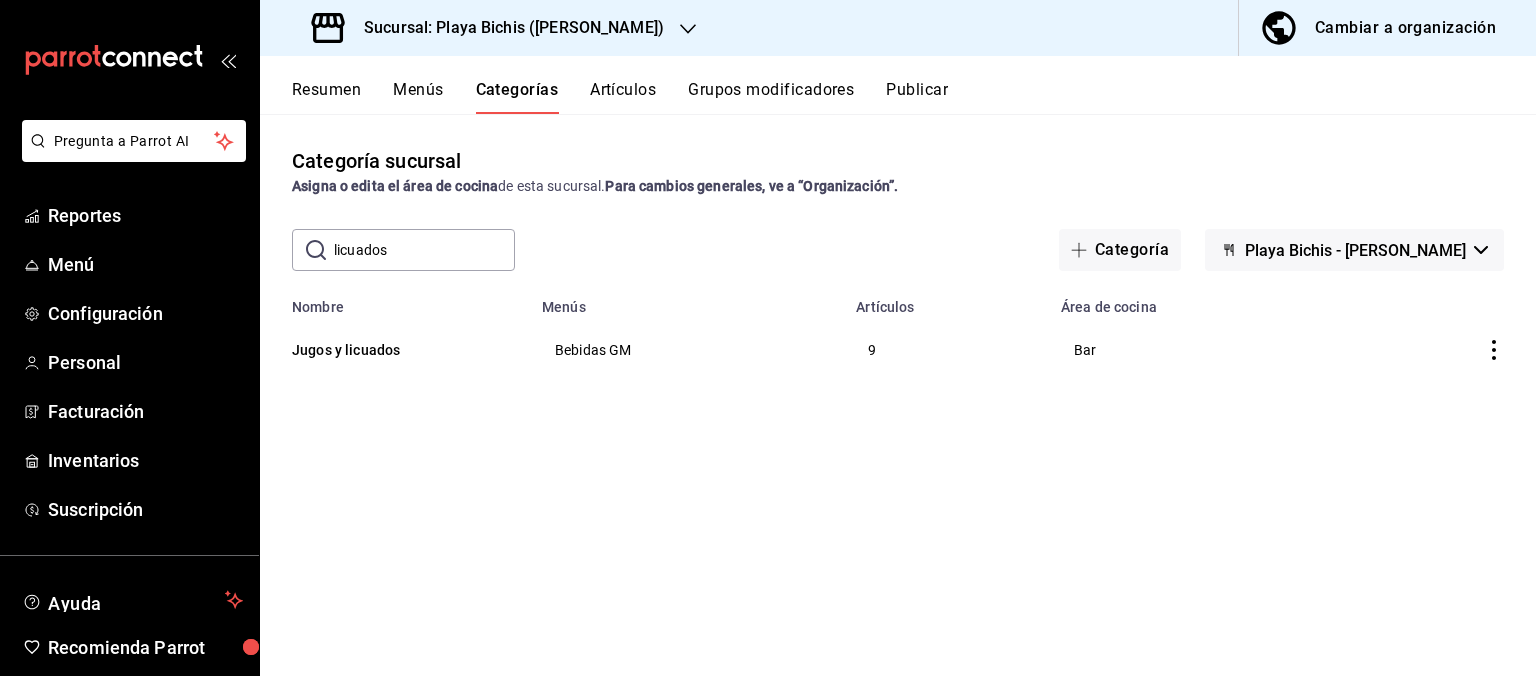click 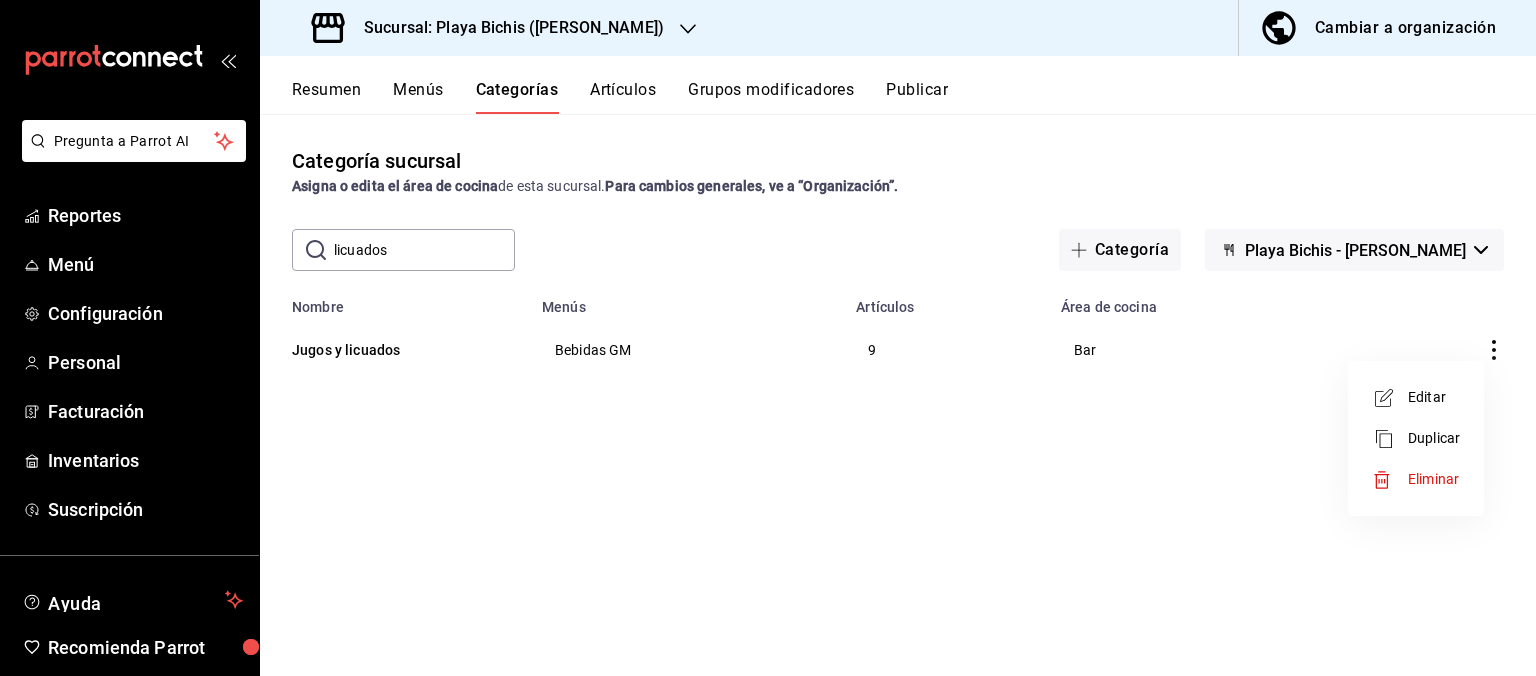 click on "Editar" at bounding box center (1434, 397) 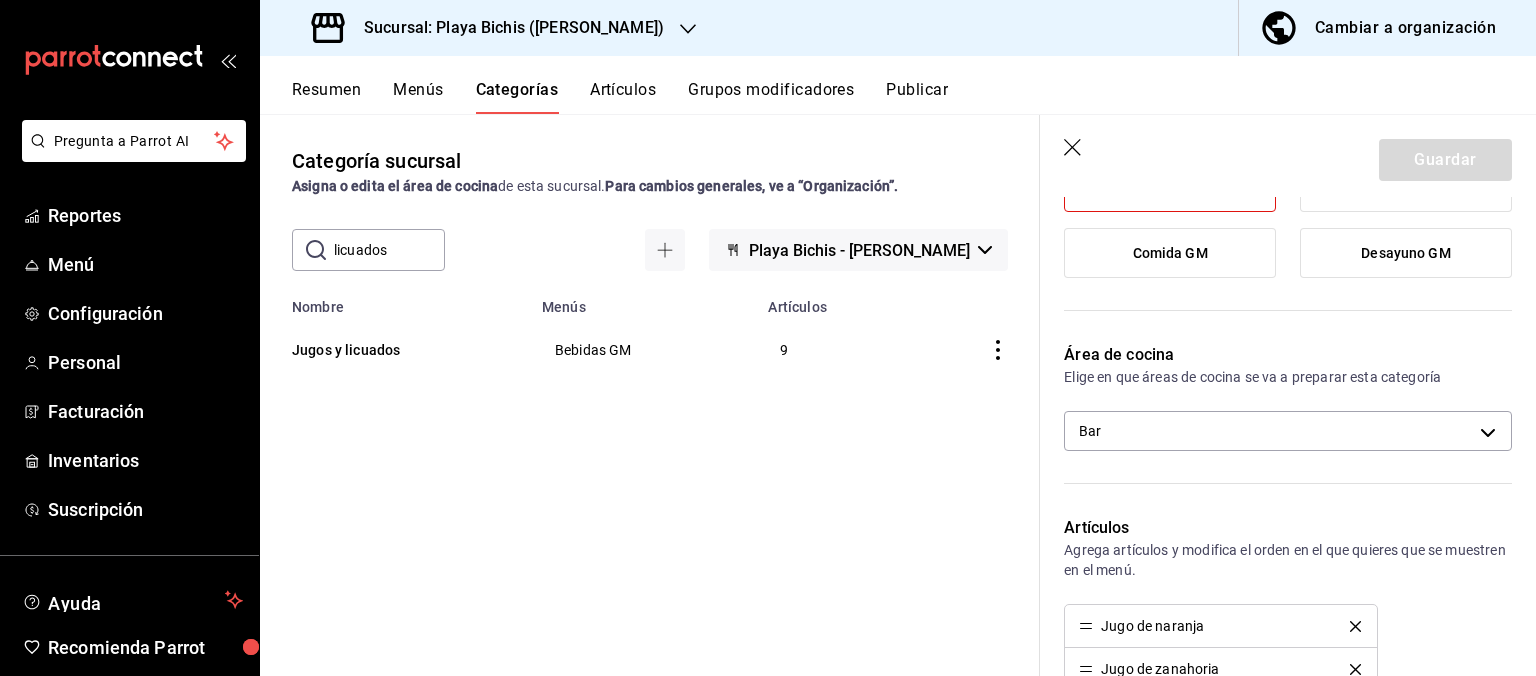 scroll, scrollTop: 302, scrollLeft: 0, axis: vertical 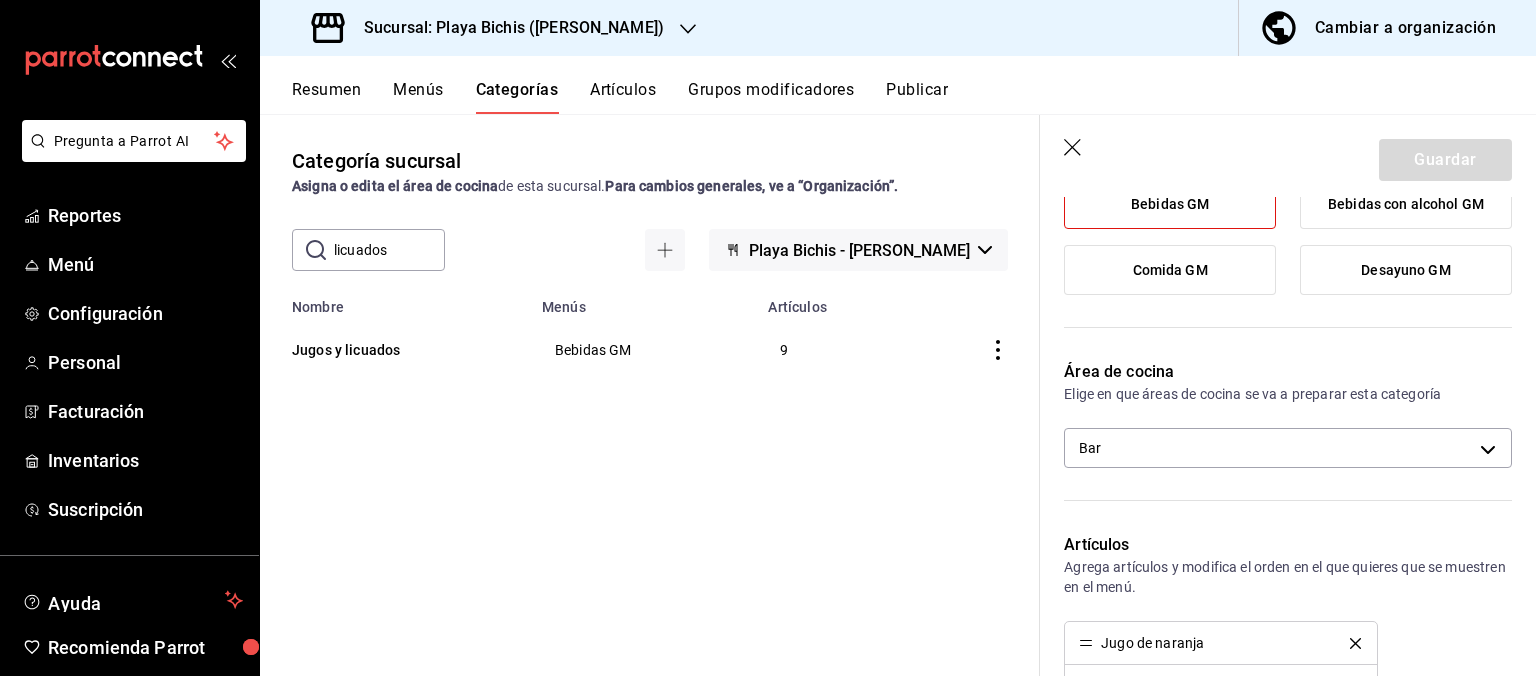 click on "Guardar" at bounding box center [1288, 156] 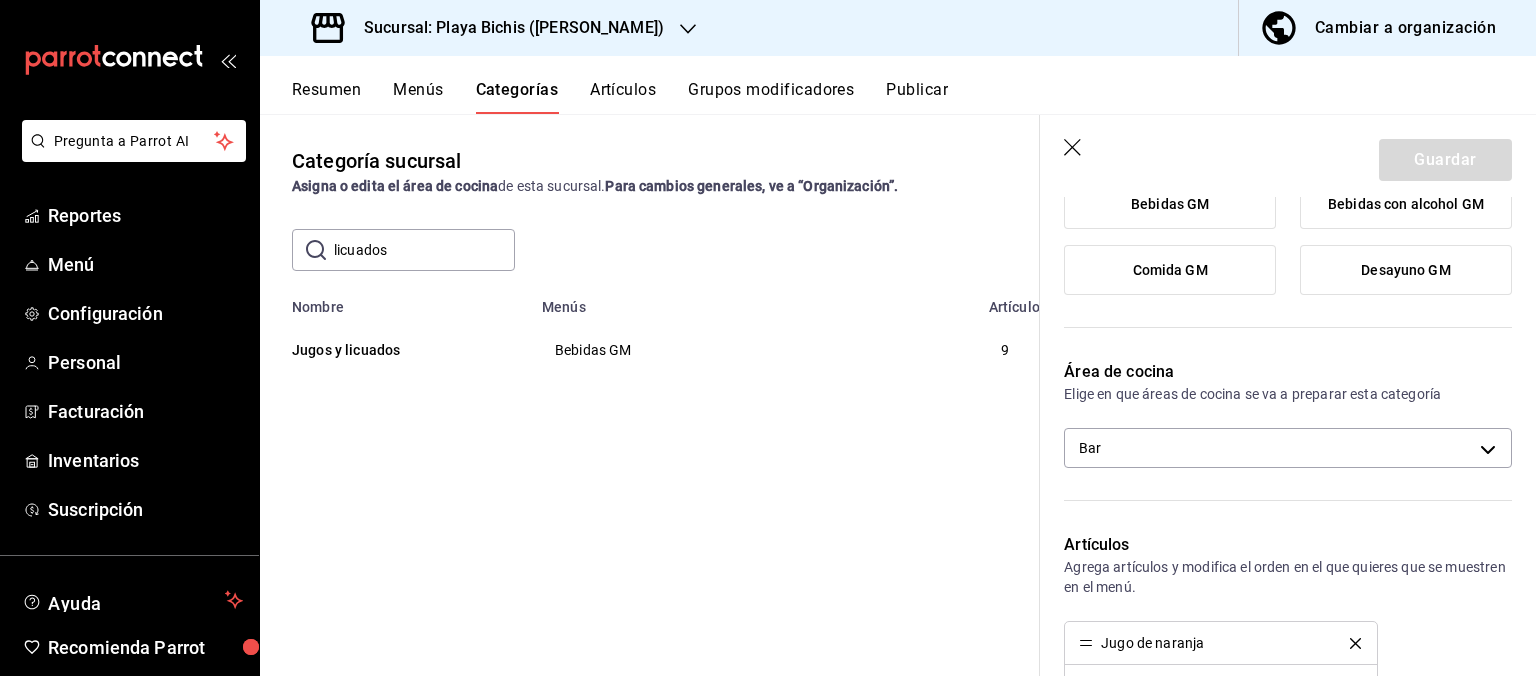 scroll, scrollTop: 0, scrollLeft: 0, axis: both 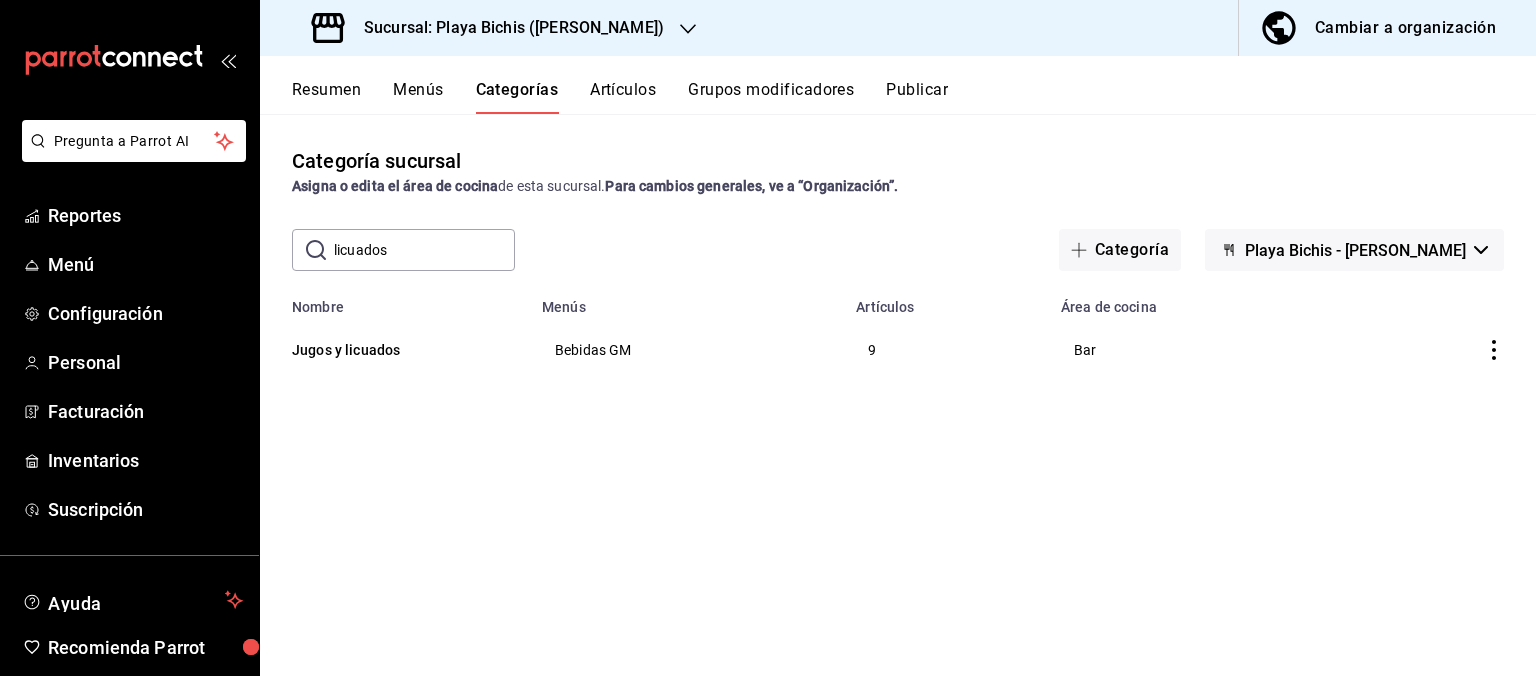 click on "Artículos" at bounding box center (623, 97) 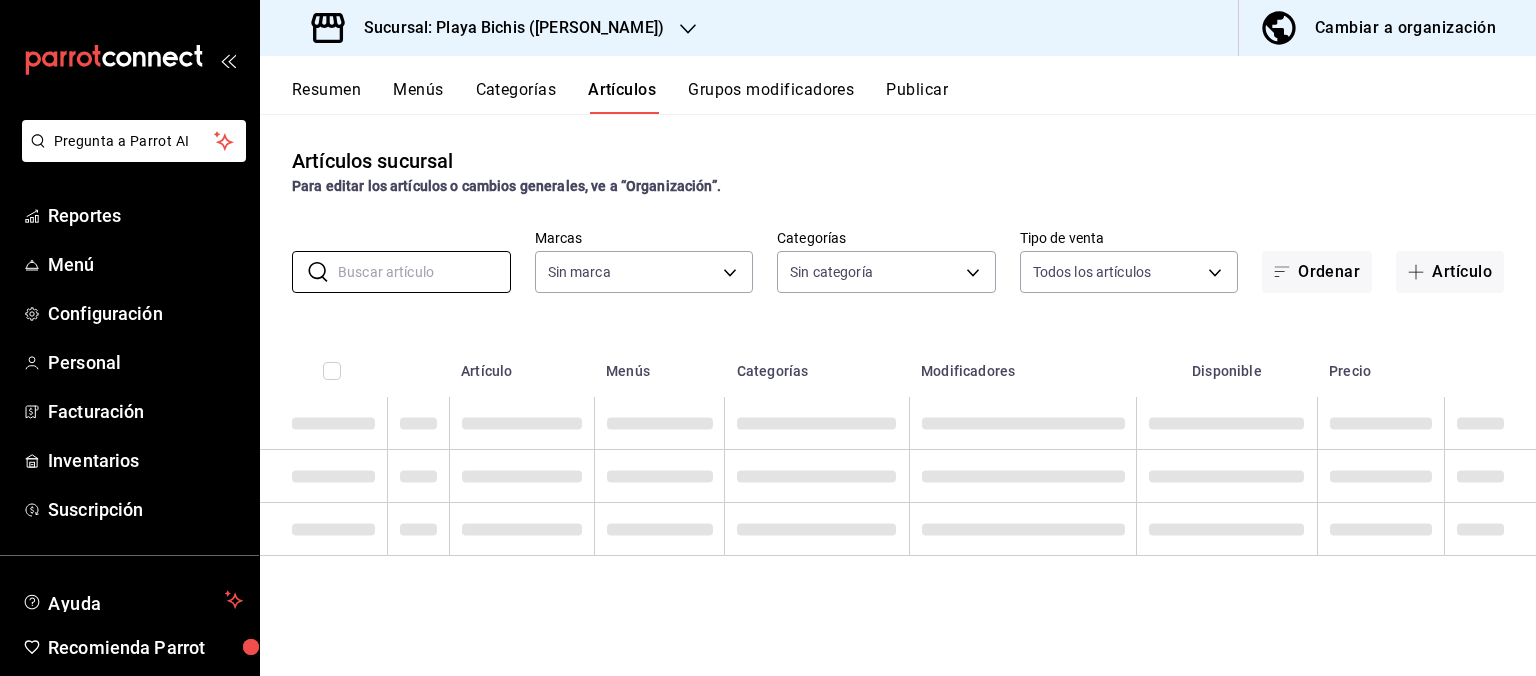 click at bounding box center [424, 272] 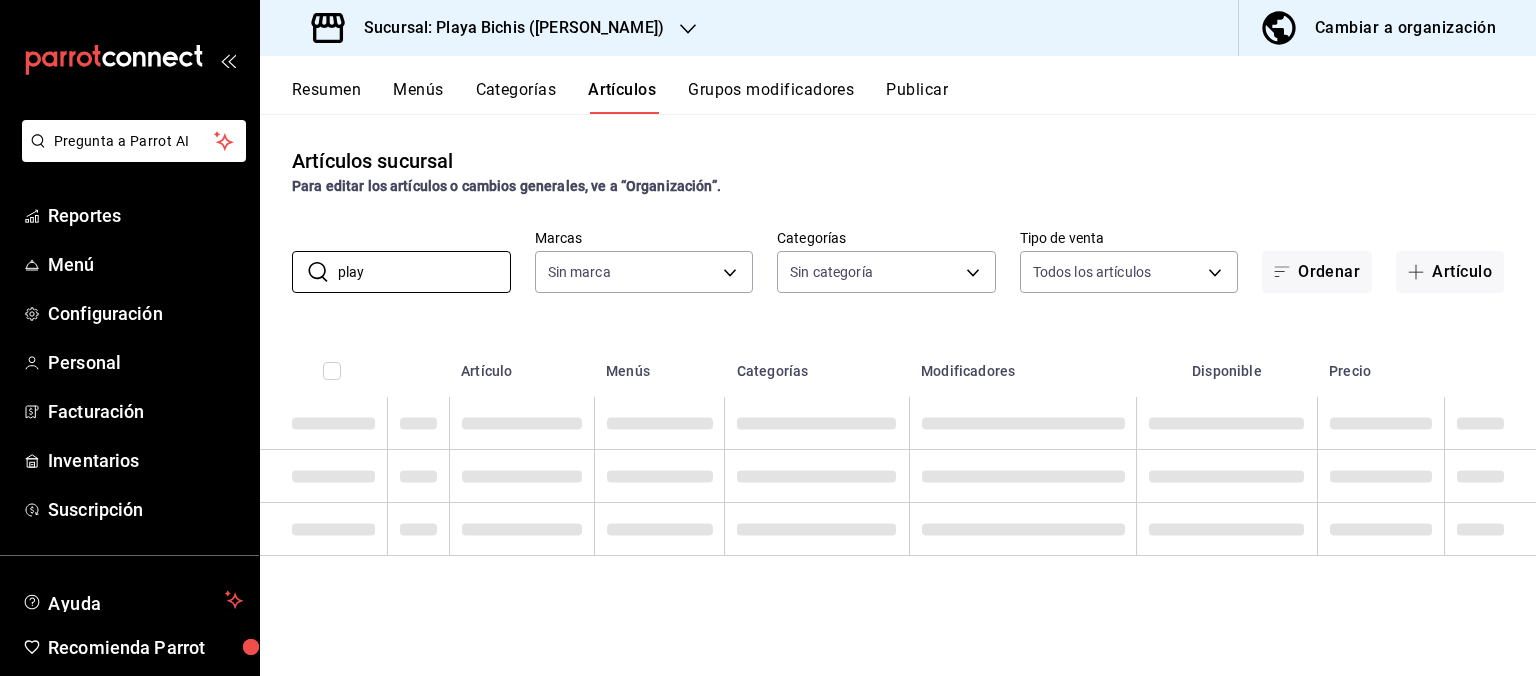 type on "pla" 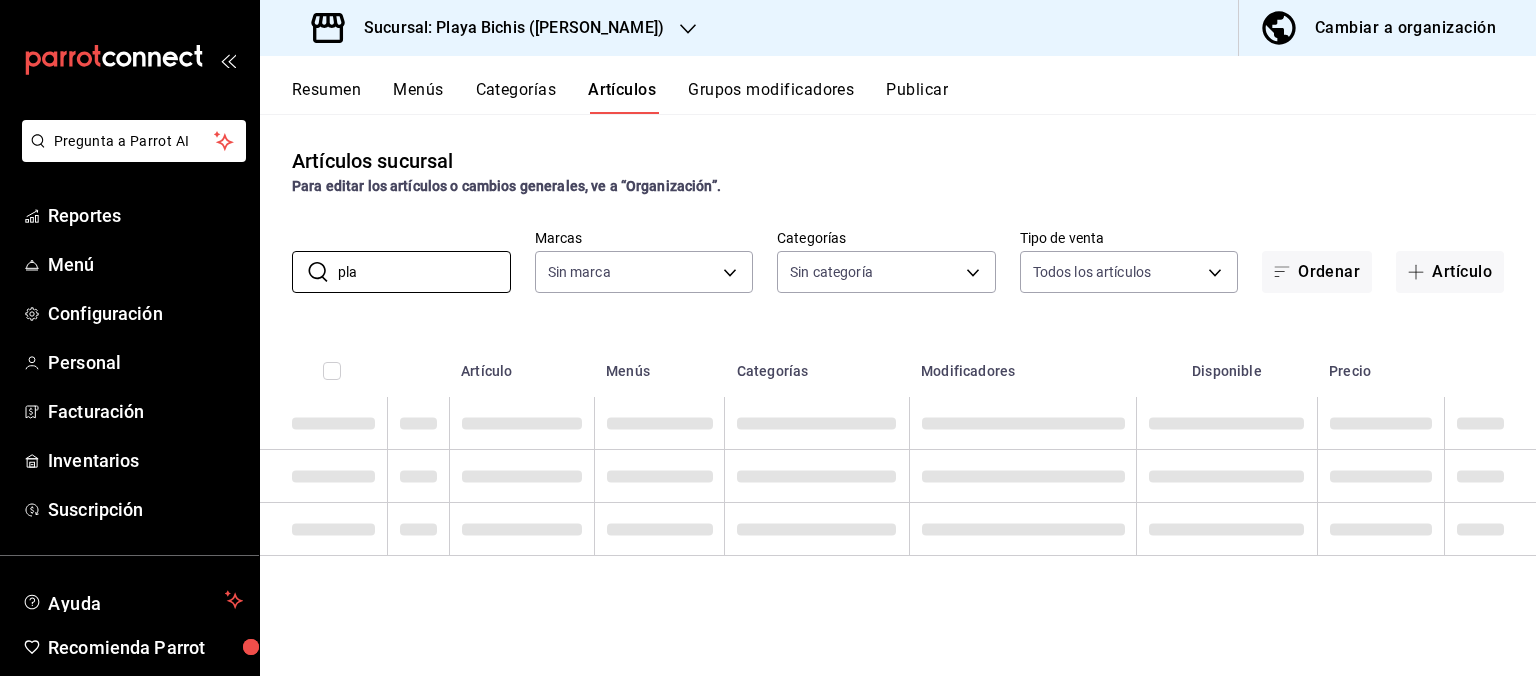 type on "4ba3d68a-2a71-4bf4-8272-d27f8f663470" 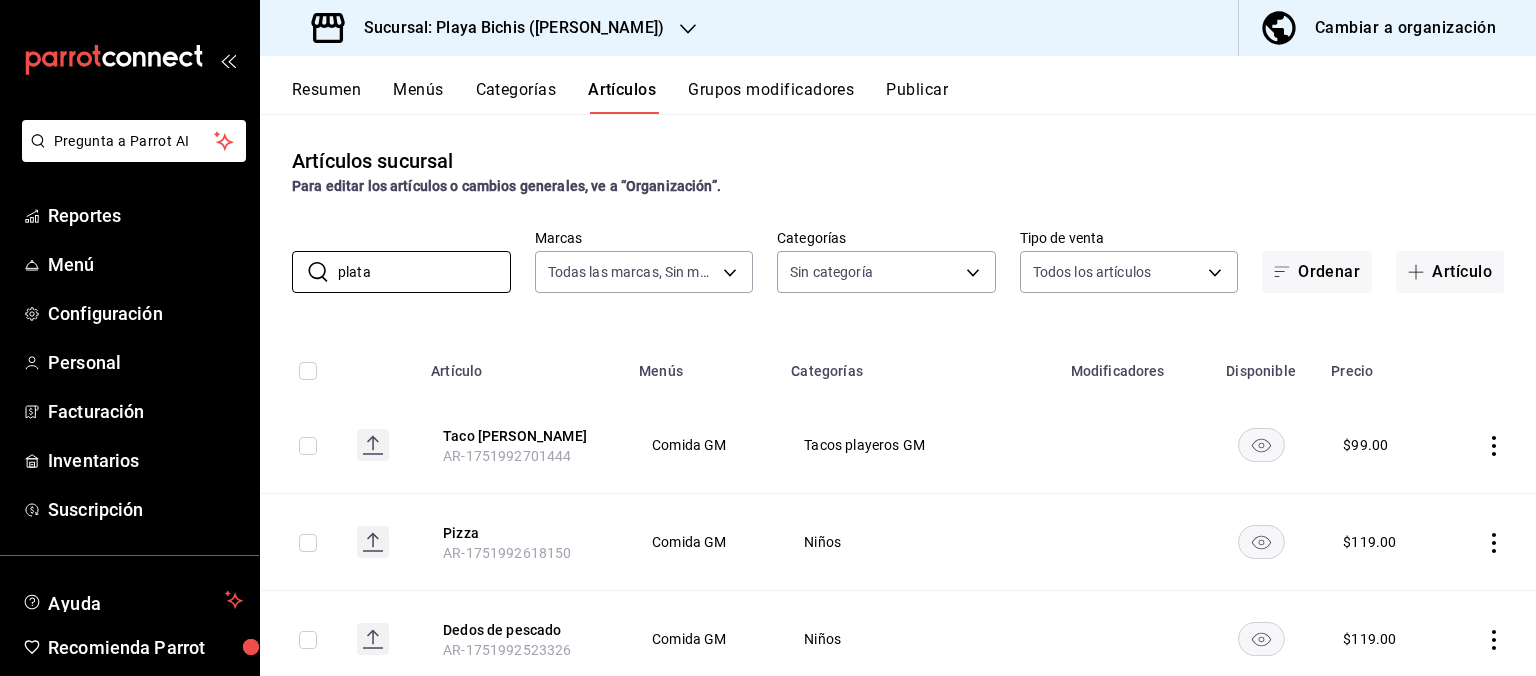 type on "platan" 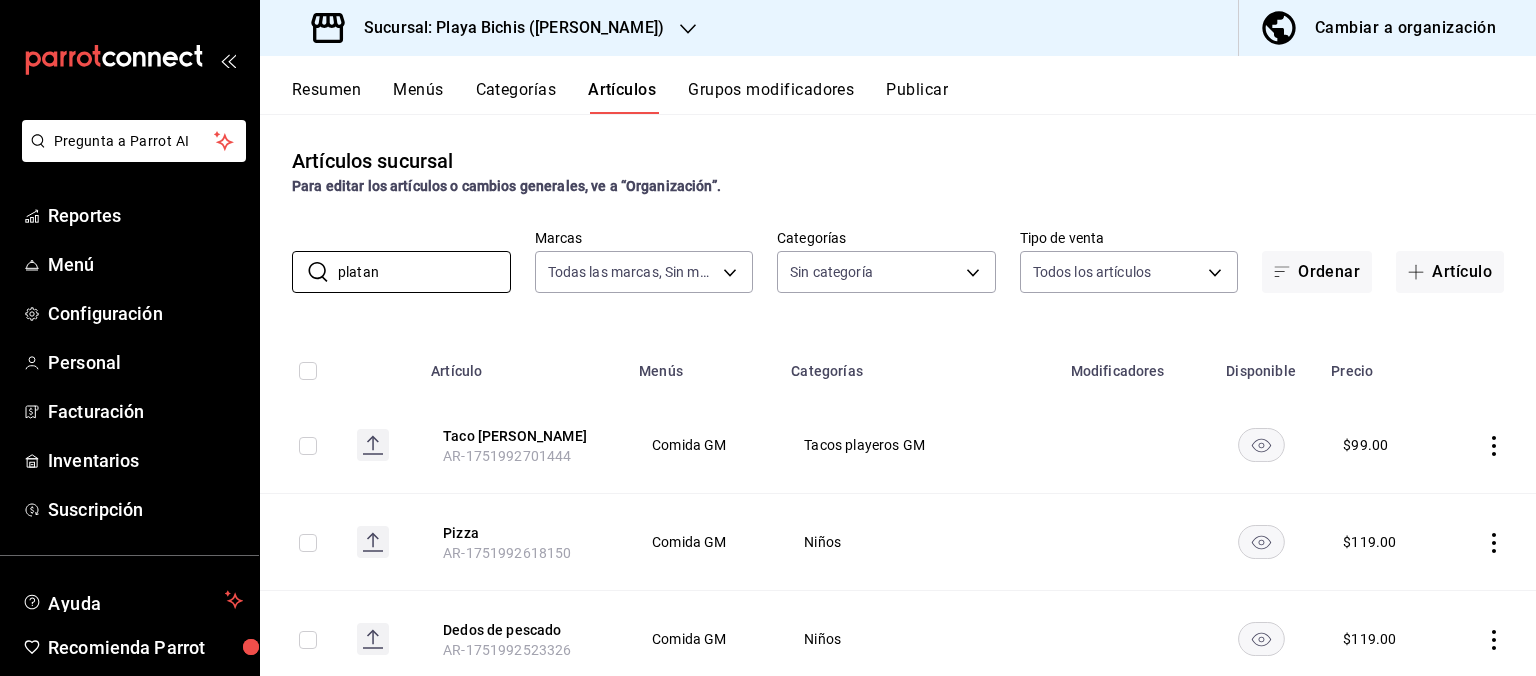 type on "76e75858-4b08-477f-a465-cf029eac86d2,78309816-bf67-4f6e-b1f2-e0ed4e3c0c0d,ac9ab034-9ea4-493e-913f-380b7d6a6296,c789c45f-63e4-4910-a883-42d3d9b5c043,3f2153ea-6603-4e25-a09c-0595a59b6f53,62099a8f-a2dc-403d-b28d-3184a81d6581,f7cf953c-1a59-46e1-ac3a-da2a6abad39f,bbaadcb8-bc62-4666-a1bf-a45ca7d92203,b12f15d5-4253-469c-b784-95dbcef10a65,d8aaa3ee-5157-4a54-8c45-5b333b44268c,f178598a-1ce1-4c88-bb80-d4fb96a111ae,fb52ebd1-b5e4-4398-afc9-506ede3d3562,6cf61ba3-47d0-4948-b380-79931c0569bf,7f529b0a-537f-44d2-bdf0-0179343ace32,d8d8e37b-99c0-4d39-8d5d-3ab5d24c73e5,c3493f6c-4033-4574-8a51-b839115df041,7a9e0745-fe1a-4577-a282-b742f4976032,d1e75372-eefe-41d7-b5cd-3f81683b04a1,fe57797b-ebe3-46fb-a324-dd39cf3430df,7ecf6663-b3ab-46a9-9ac6-9f9ab1935edc,36ecdd47-2d8b-44d2-8037-7740e55d741b,19786df5-5eb6-4c9c-b054-f7d75ad616f1,2624afa7-a958-4907-87f2-06d7ae9d55c2,2b6c880d-fc5b-400a-bb9b-ee61a51958da,4f1e34da-ba7e-470b-a8e7-2e62d9d33dc0,18f78d15-78ef-48b6-a862-f89c9e82f5f7,d432906d-629f-4820-9254-d48fb3a5e486,421c9354-b25d-4088-a7a..." 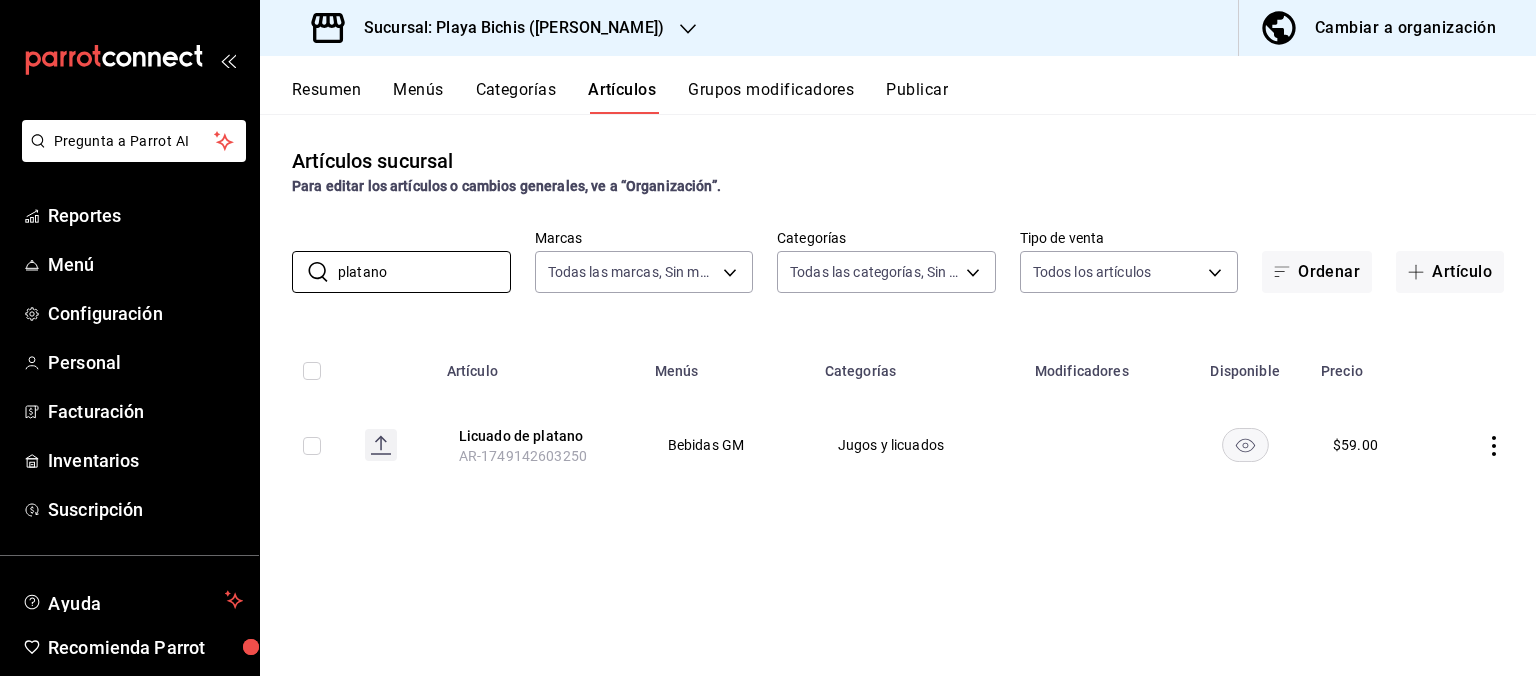 type on "platano" 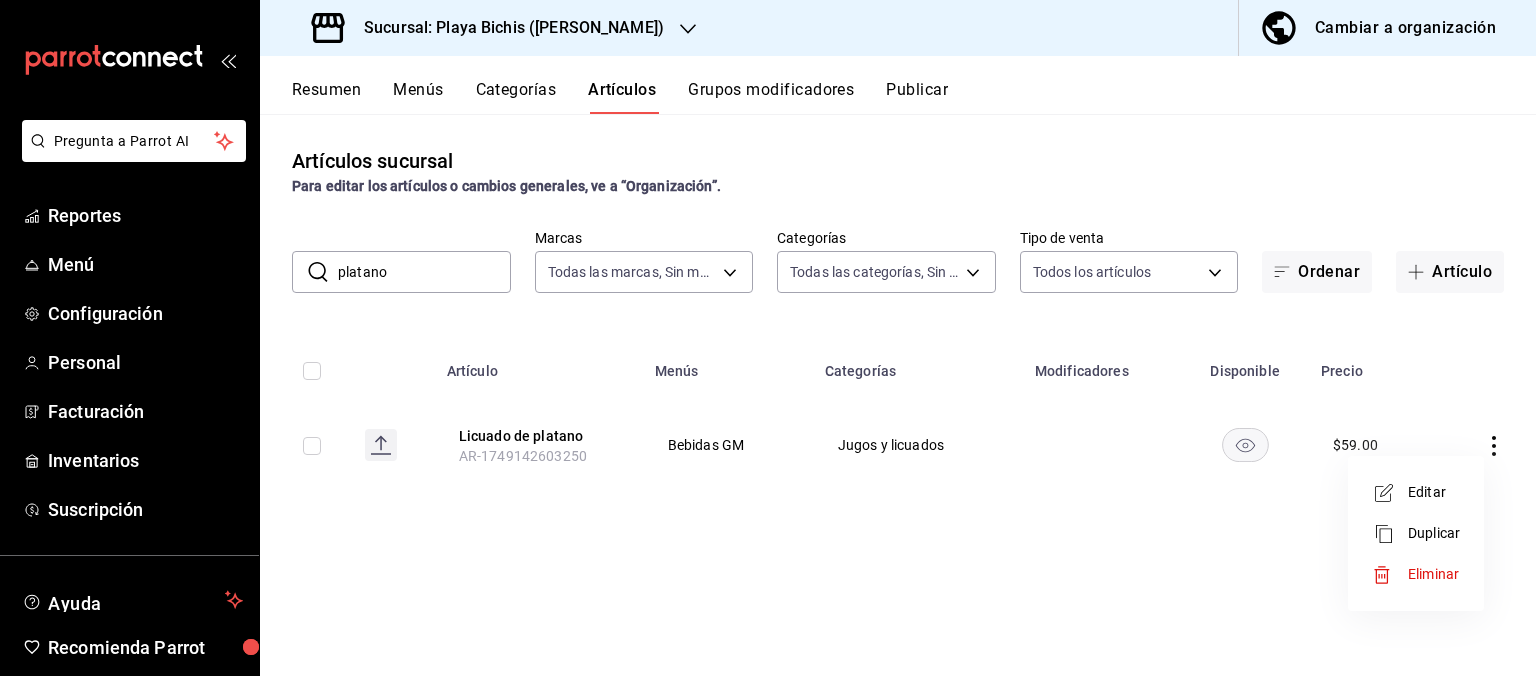 click at bounding box center [1390, 493] 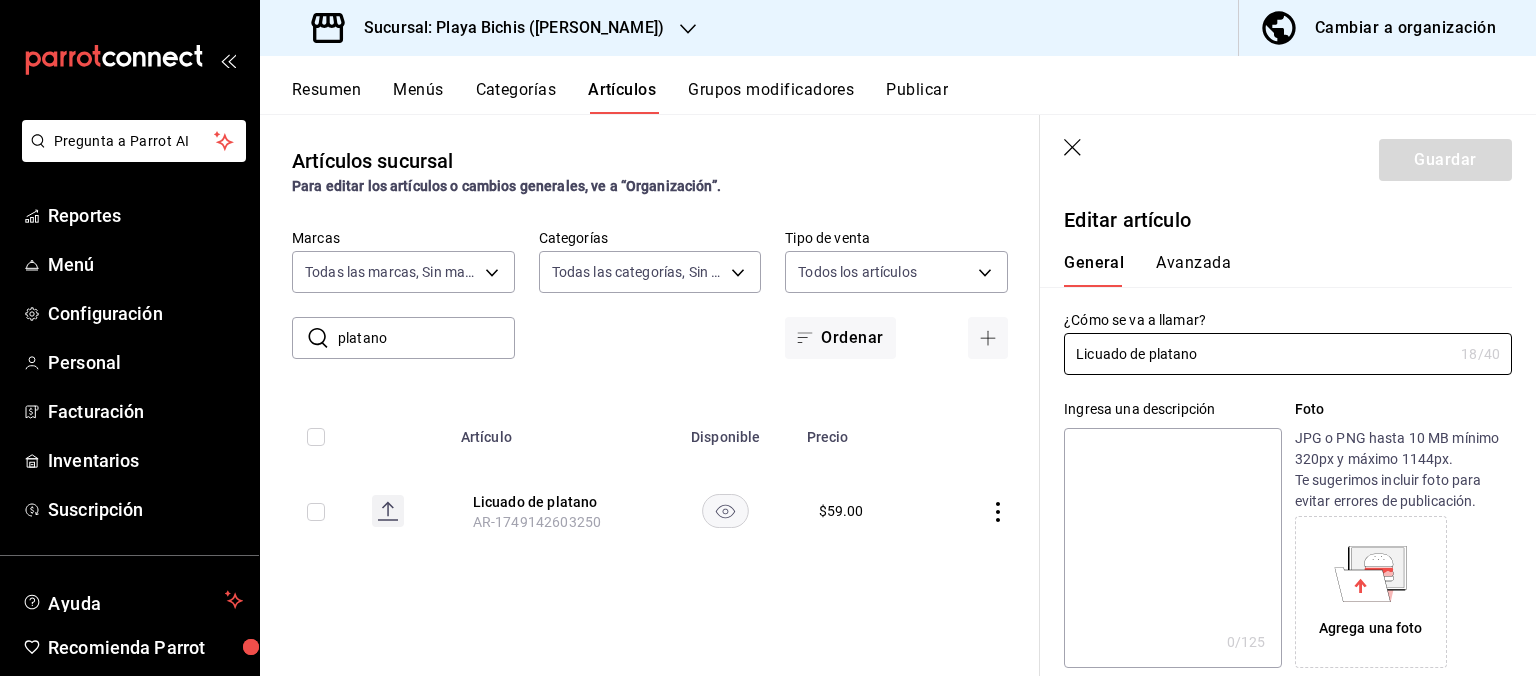 type on "$59.00" 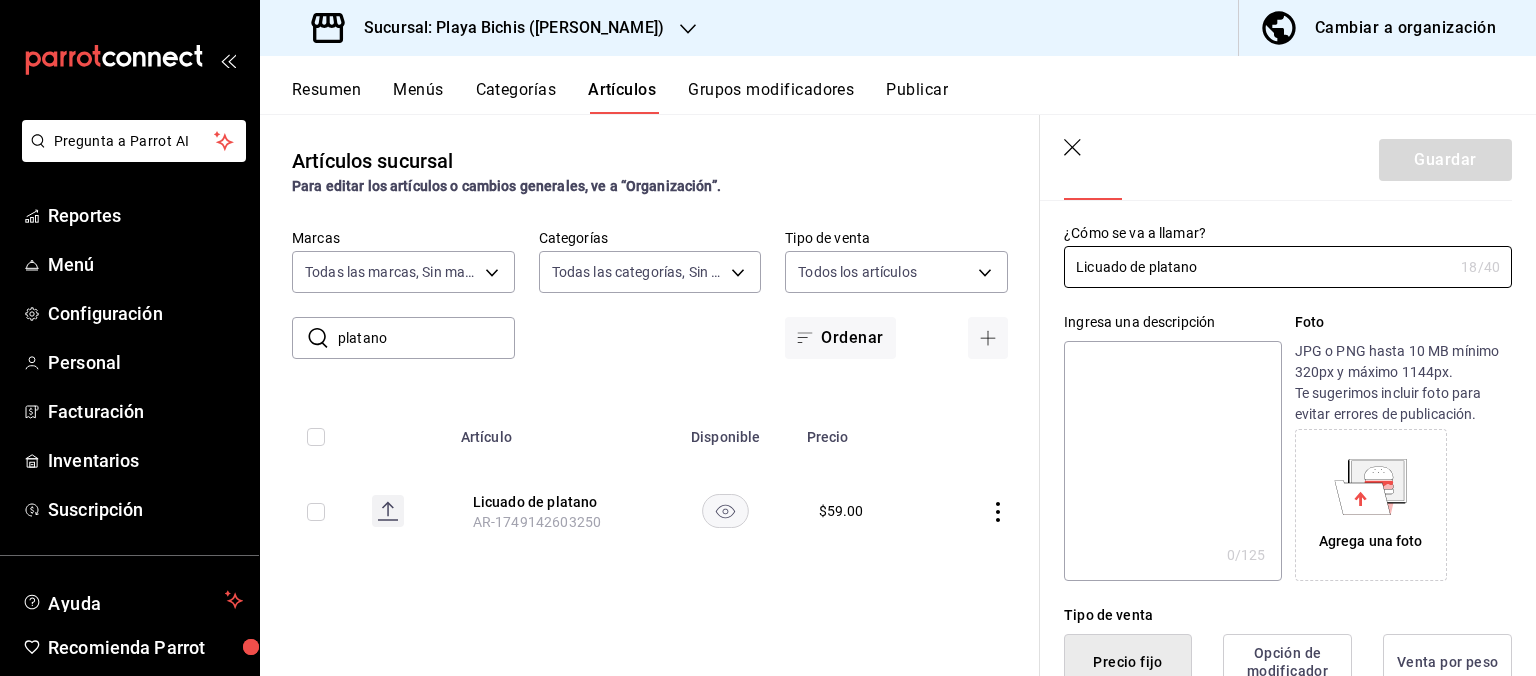 scroll, scrollTop: 0, scrollLeft: 0, axis: both 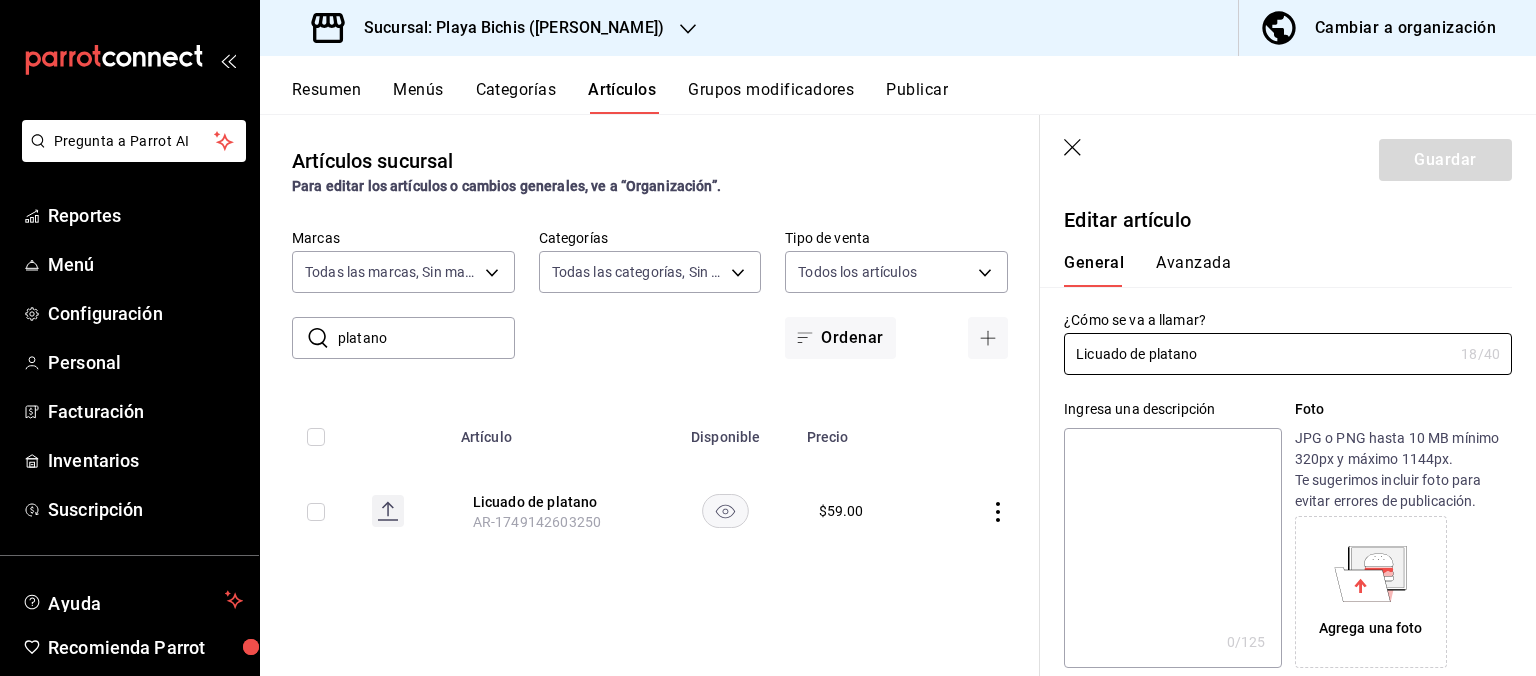 click on "Avanzada" at bounding box center [1193, 270] 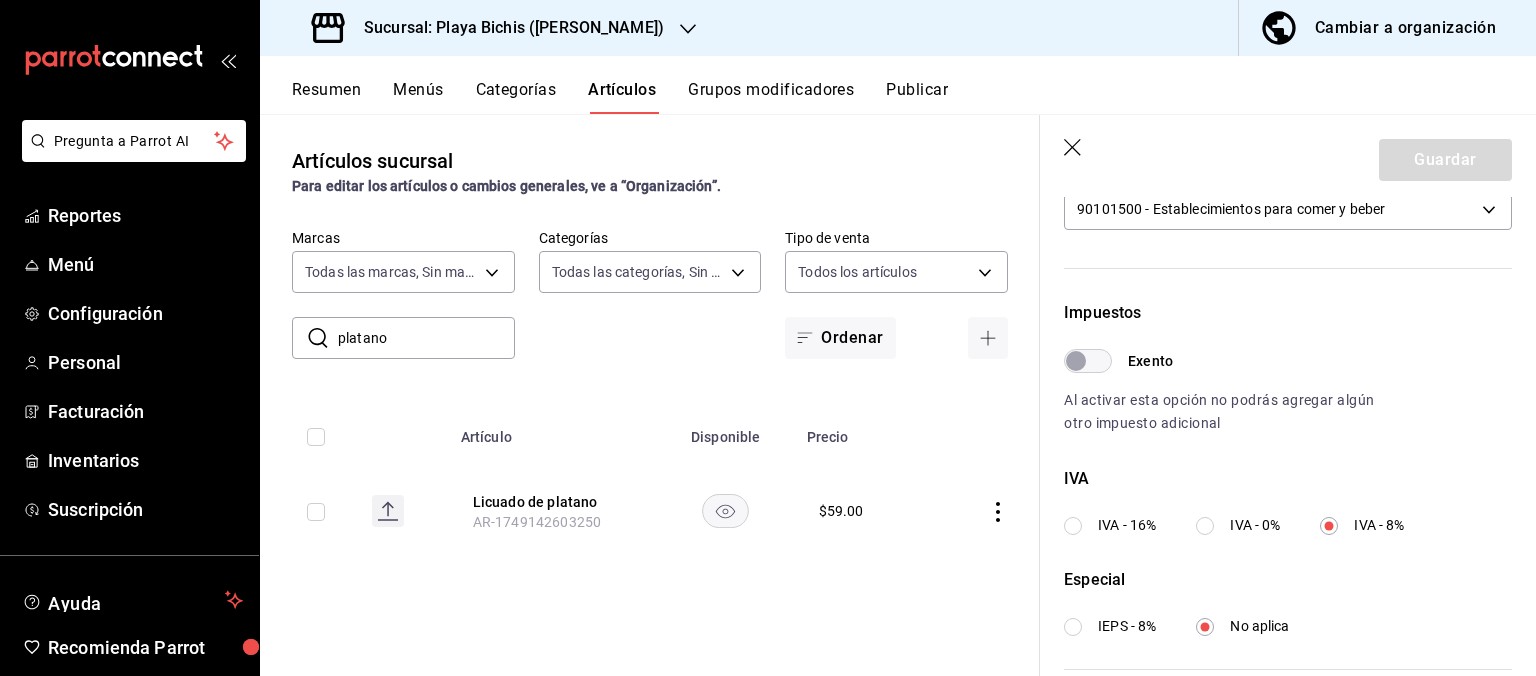 scroll, scrollTop: 736, scrollLeft: 0, axis: vertical 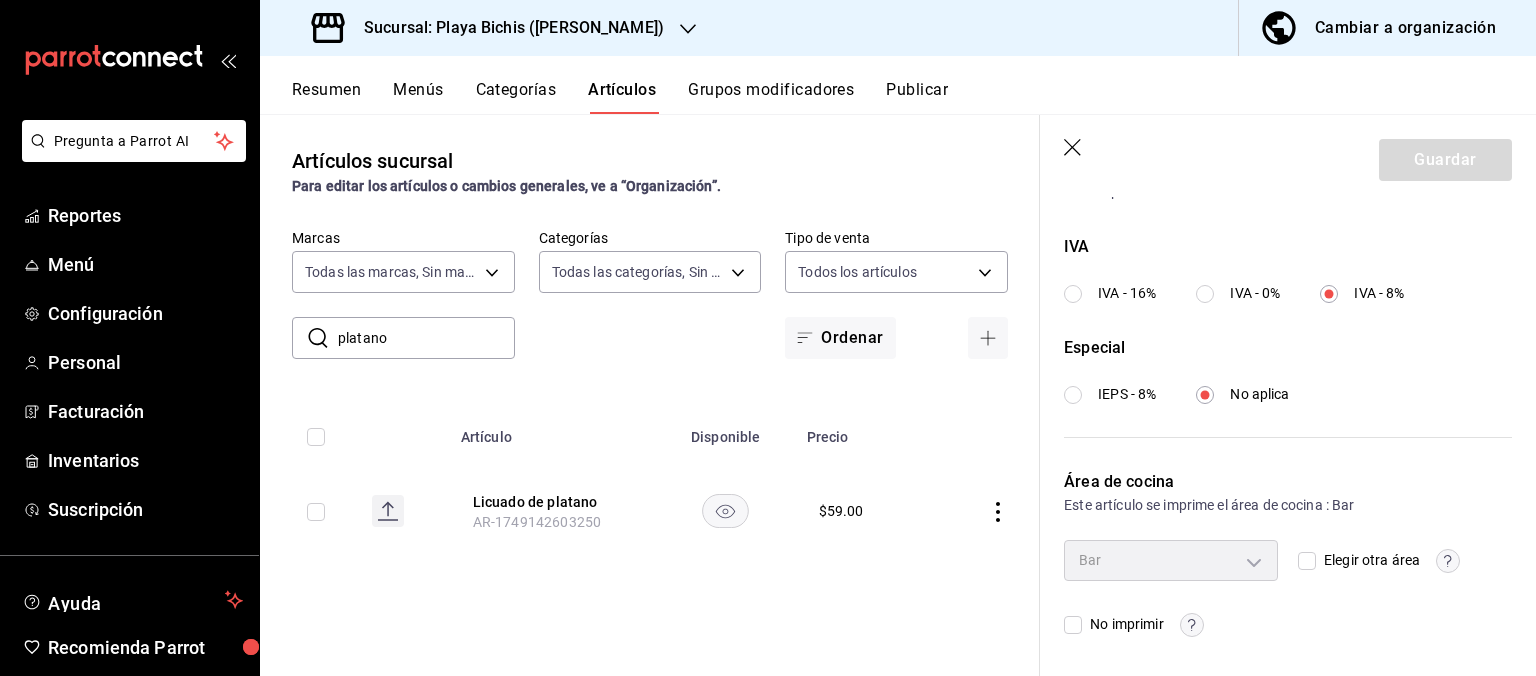 click 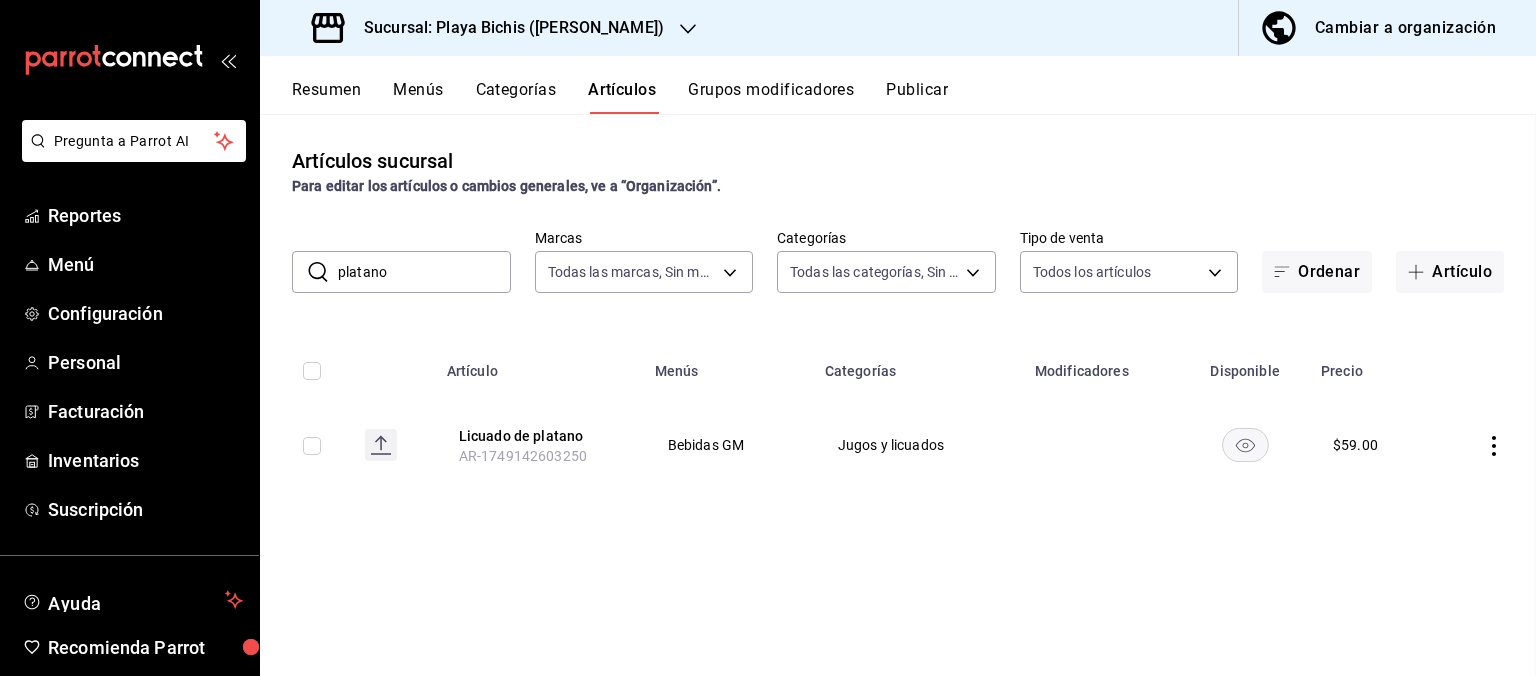 scroll, scrollTop: 0, scrollLeft: 0, axis: both 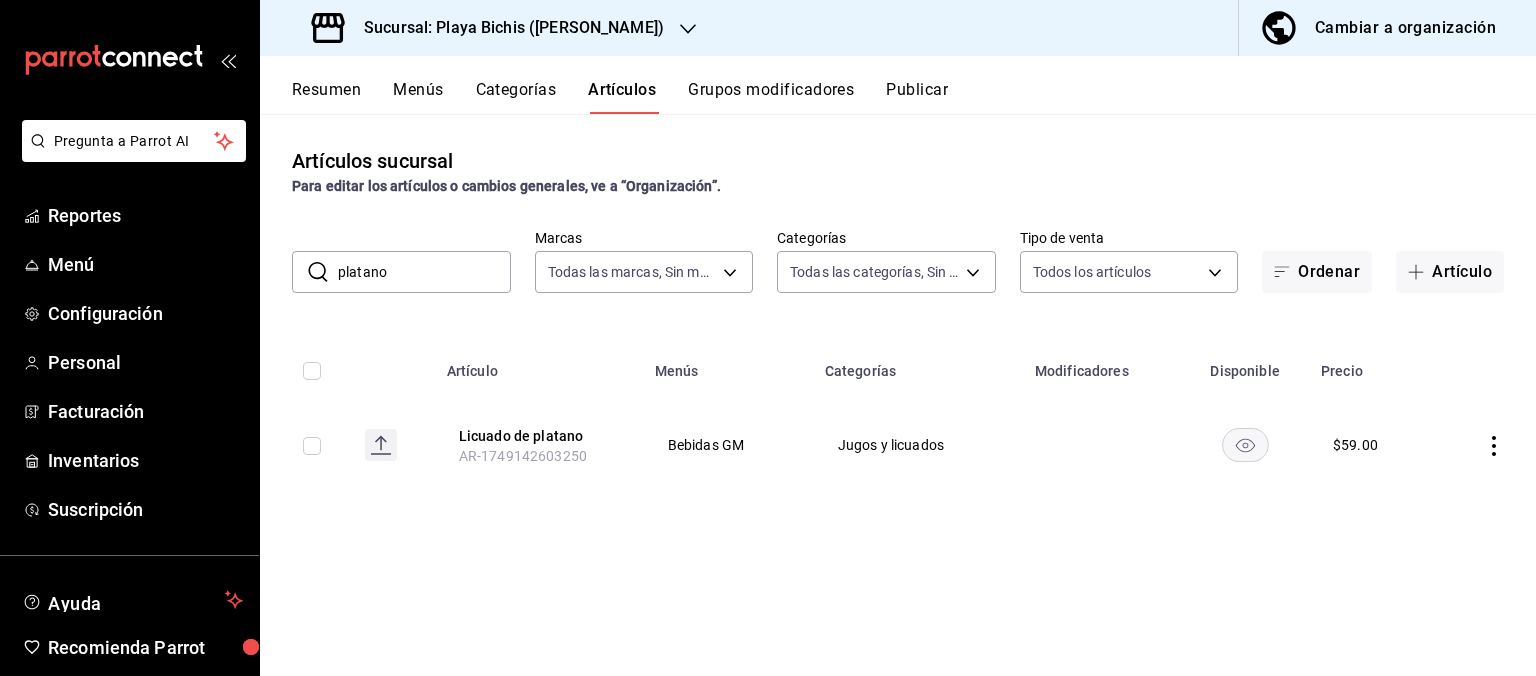 click on "platano" at bounding box center (424, 272) 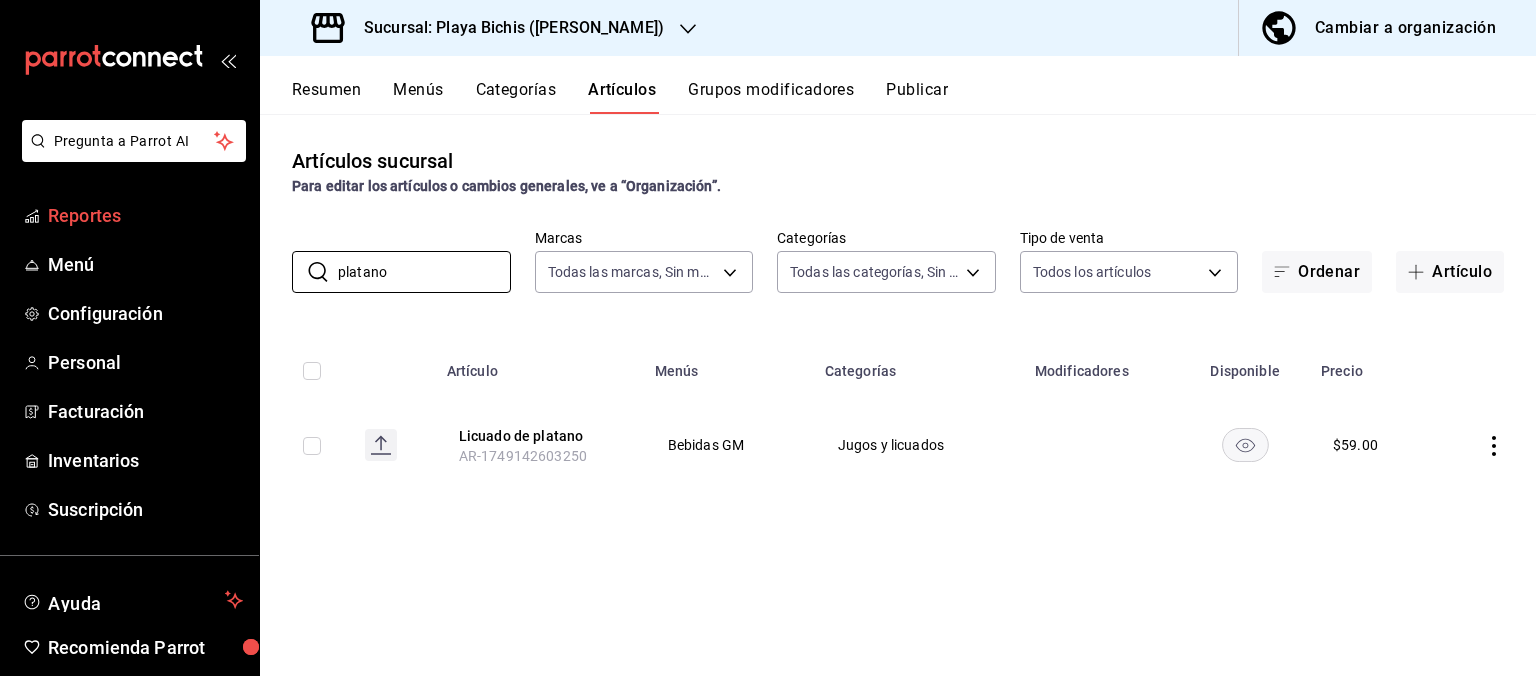 drag, startPoint x: 439, startPoint y: 270, endPoint x: 198, endPoint y: 209, distance: 248.60008 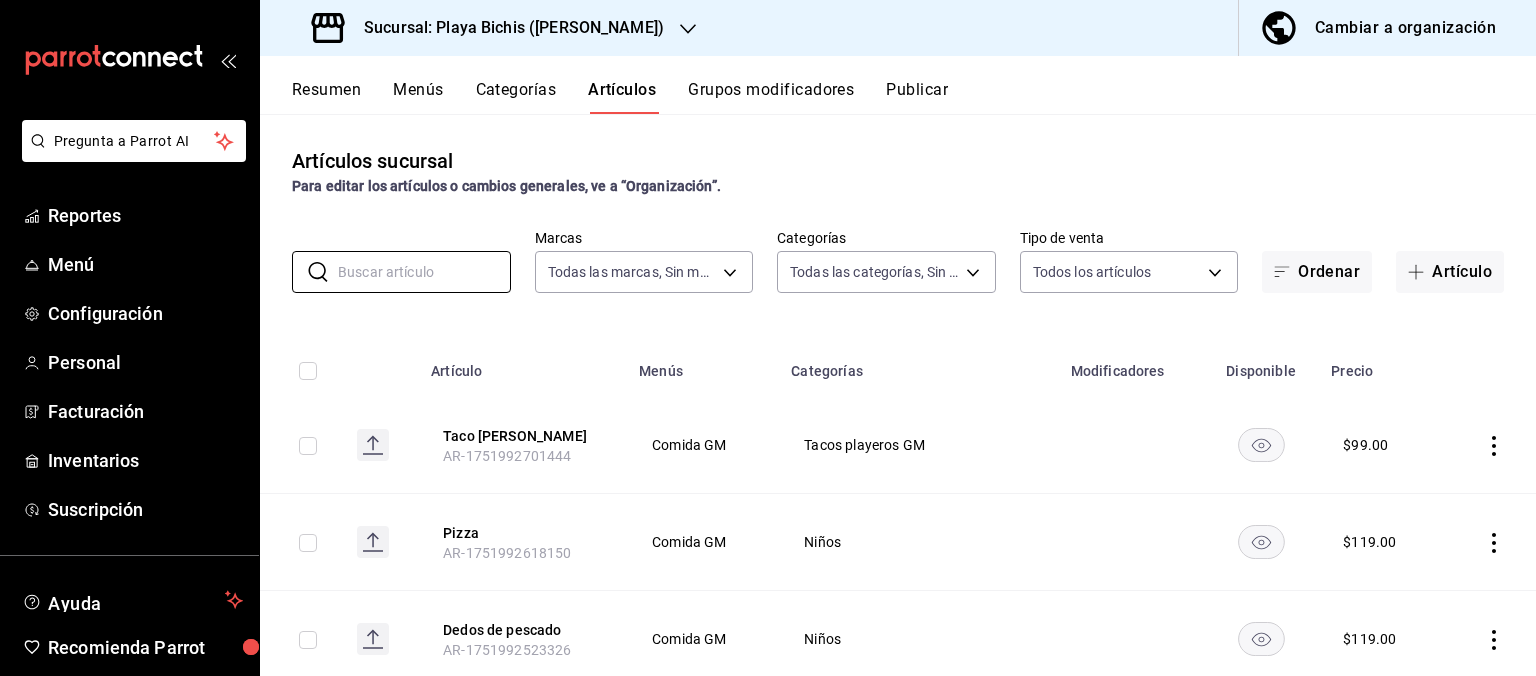 type 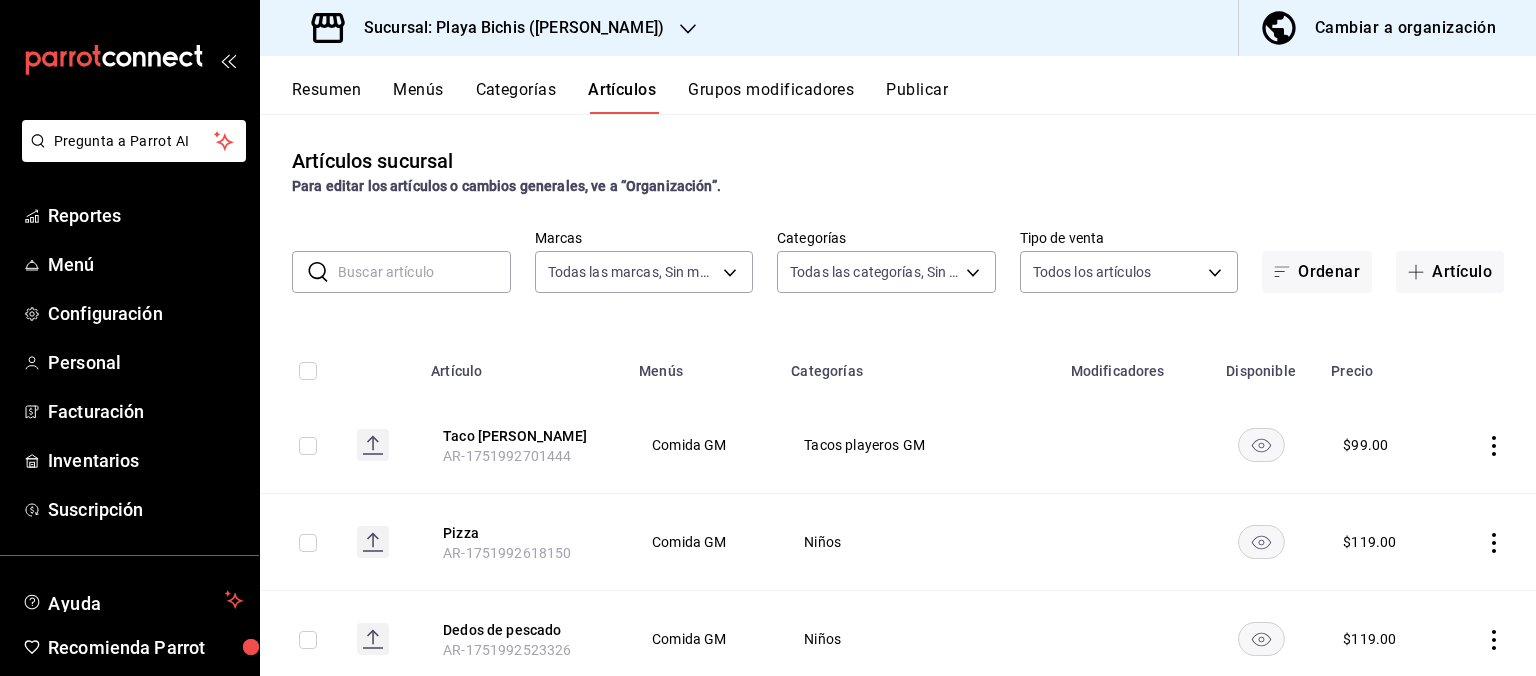 click on "Categorías" at bounding box center (516, 97) 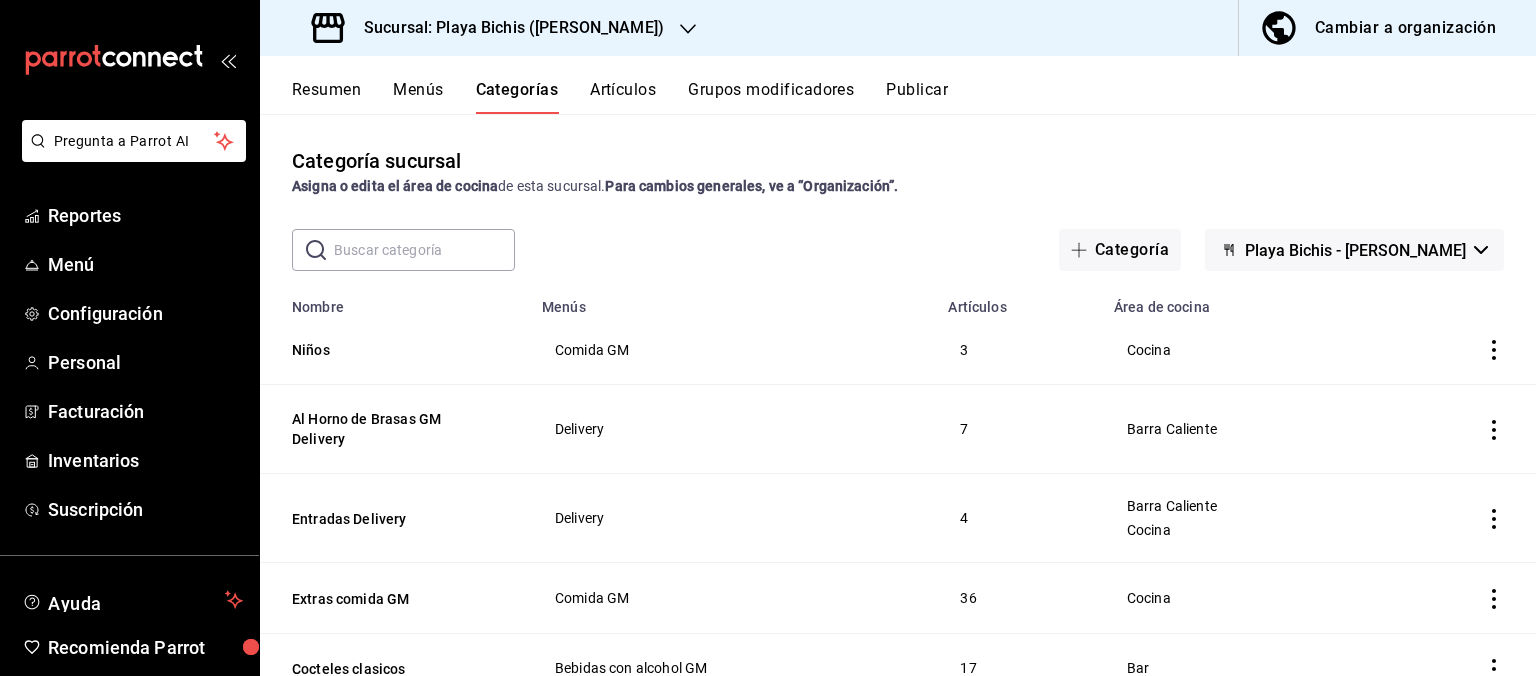 scroll, scrollTop: 101, scrollLeft: 0, axis: vertical 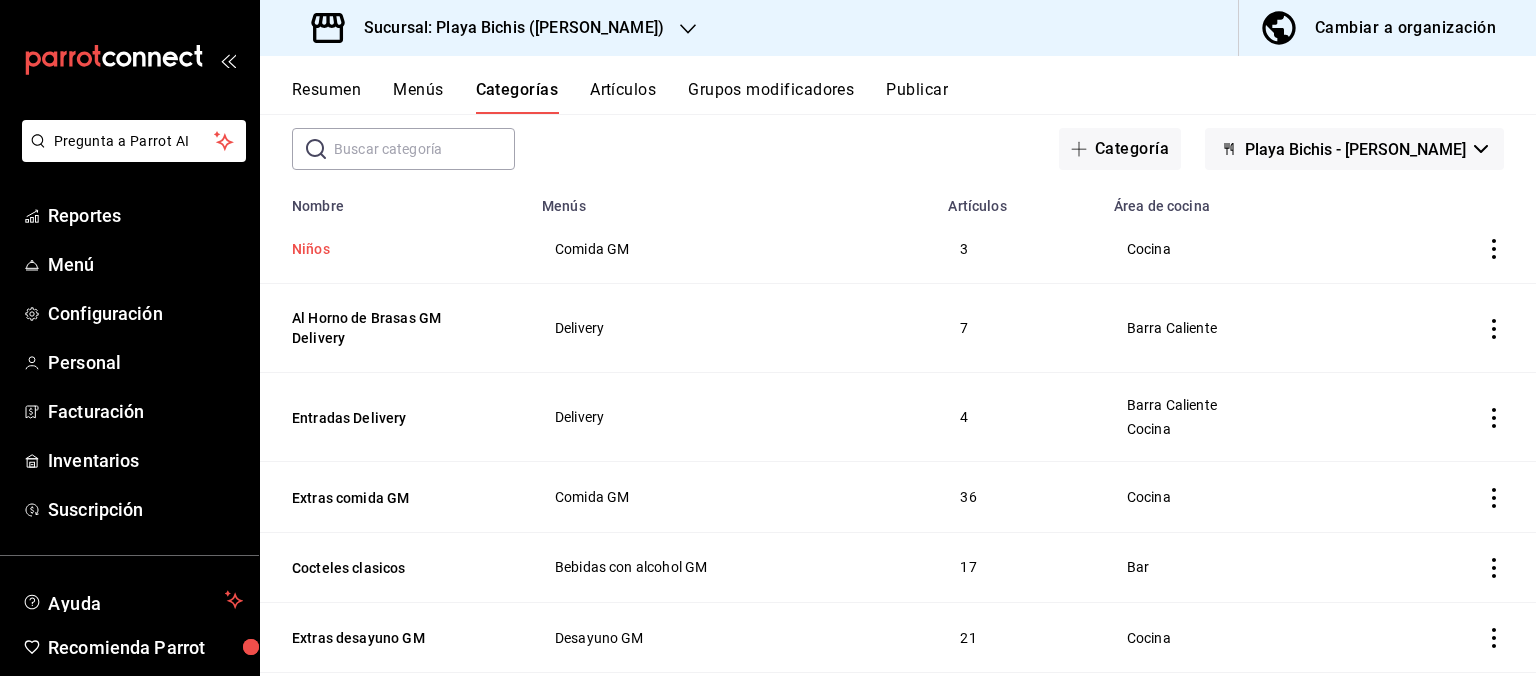 click on "Niños" at bounding box center (392, 249) 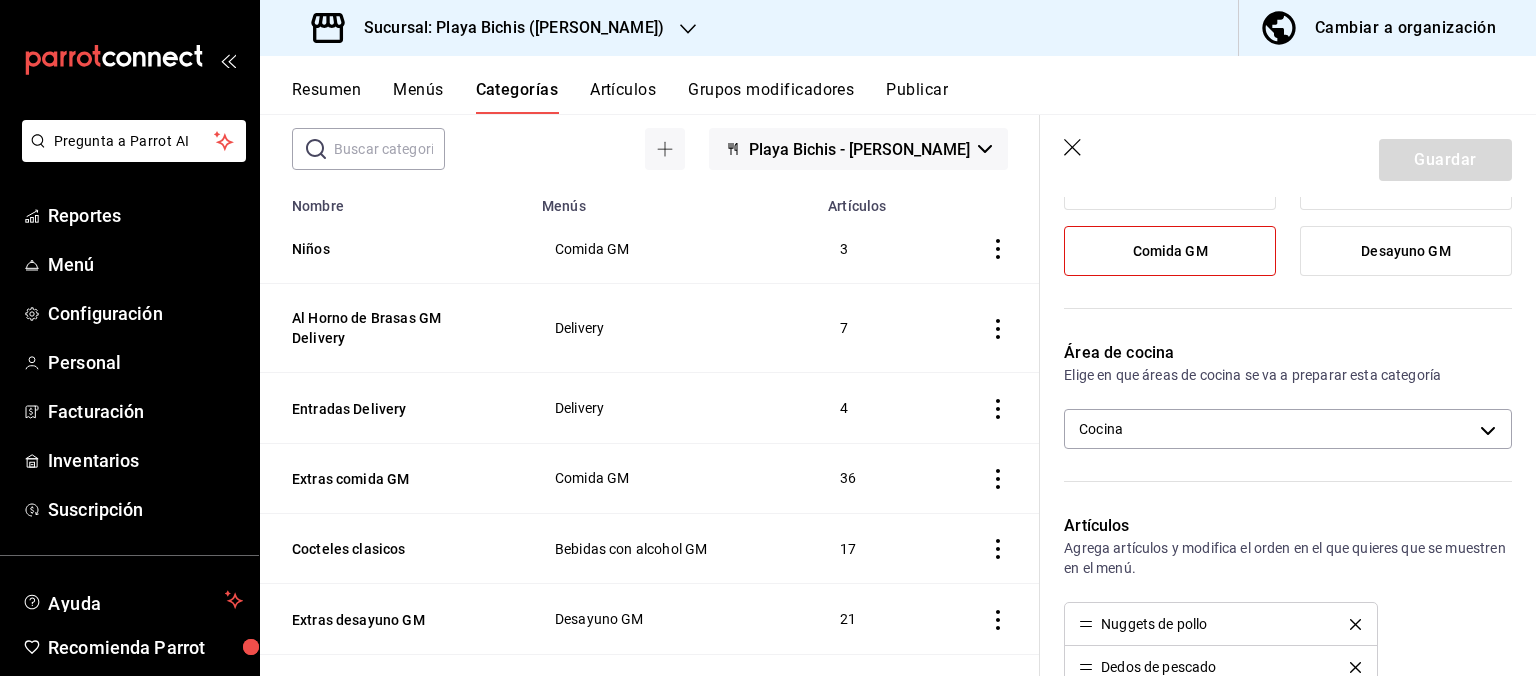 scroll, scrollTop: 403, scrollLeft: 0, axis: vertical 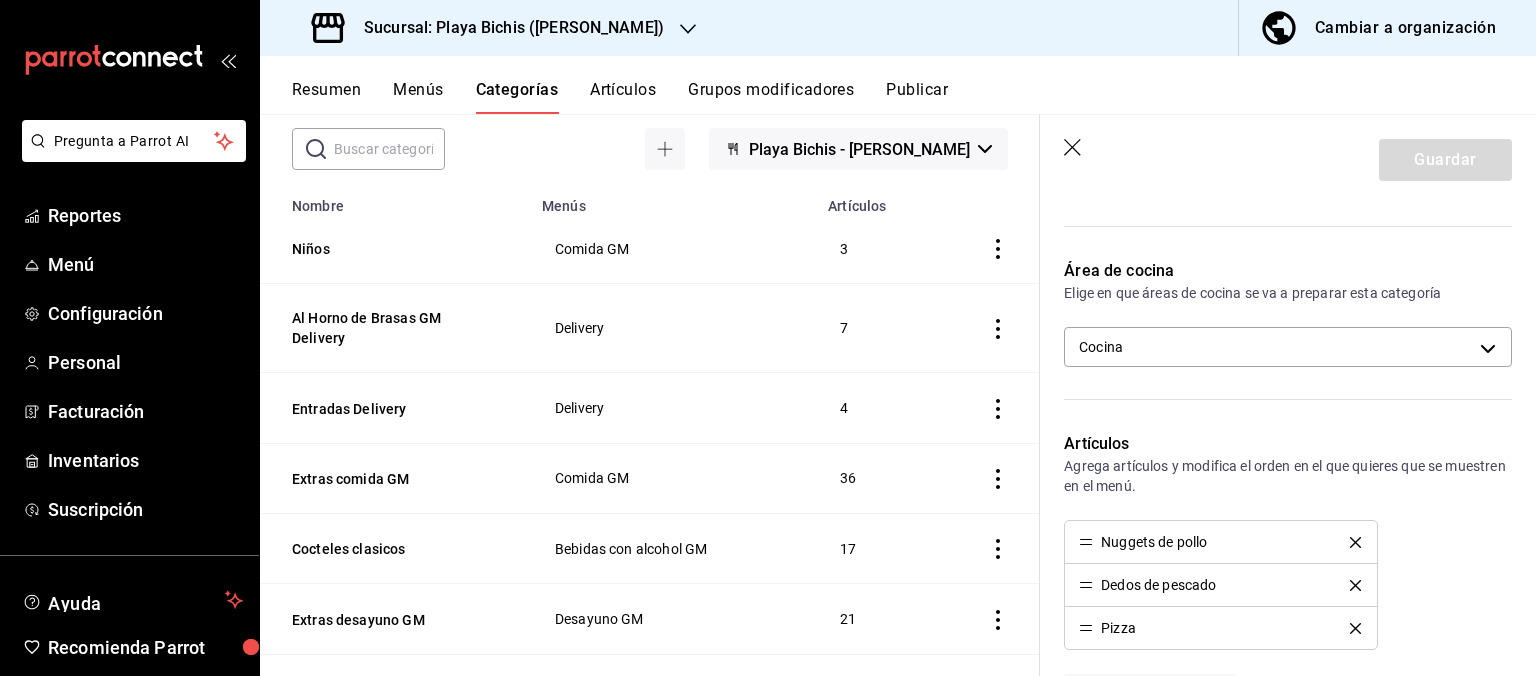 click 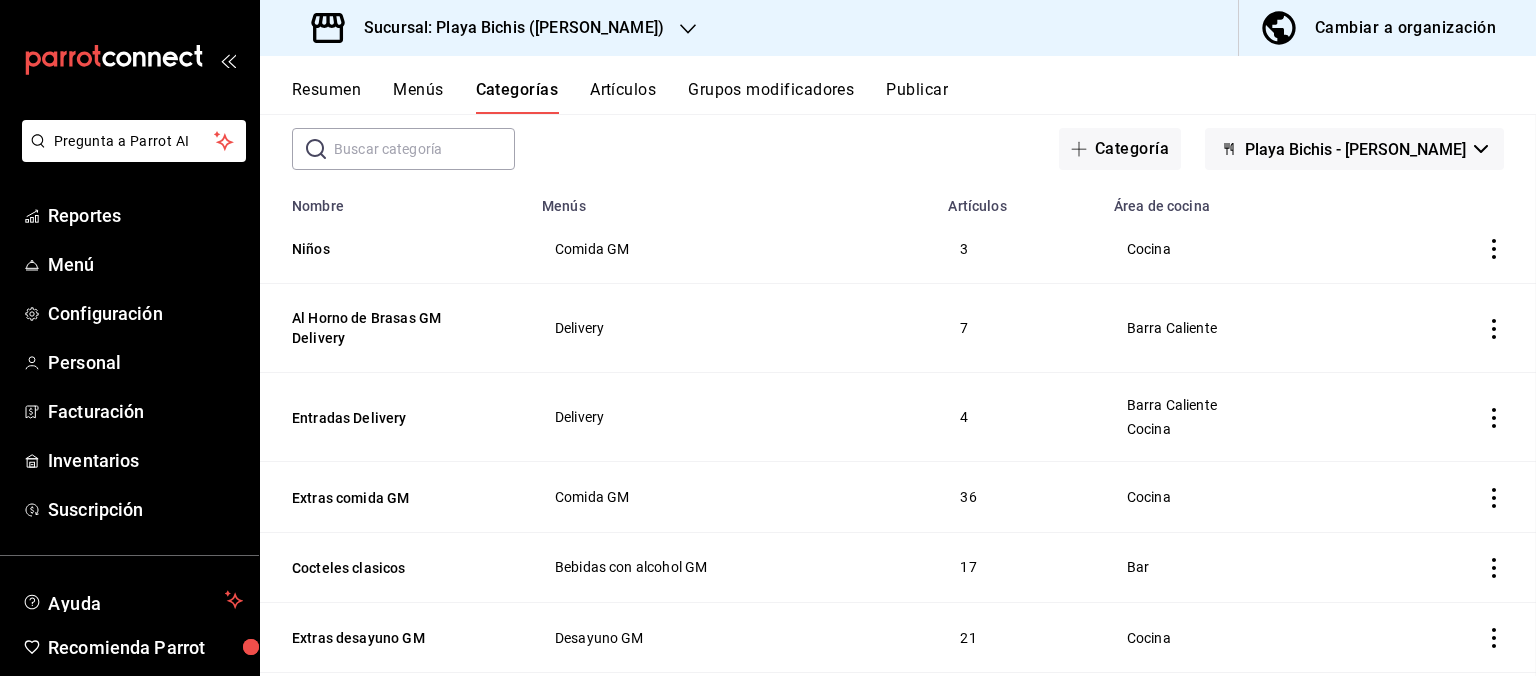 scroll, scrollTop: 0, scrollLeft: 0, axis: both 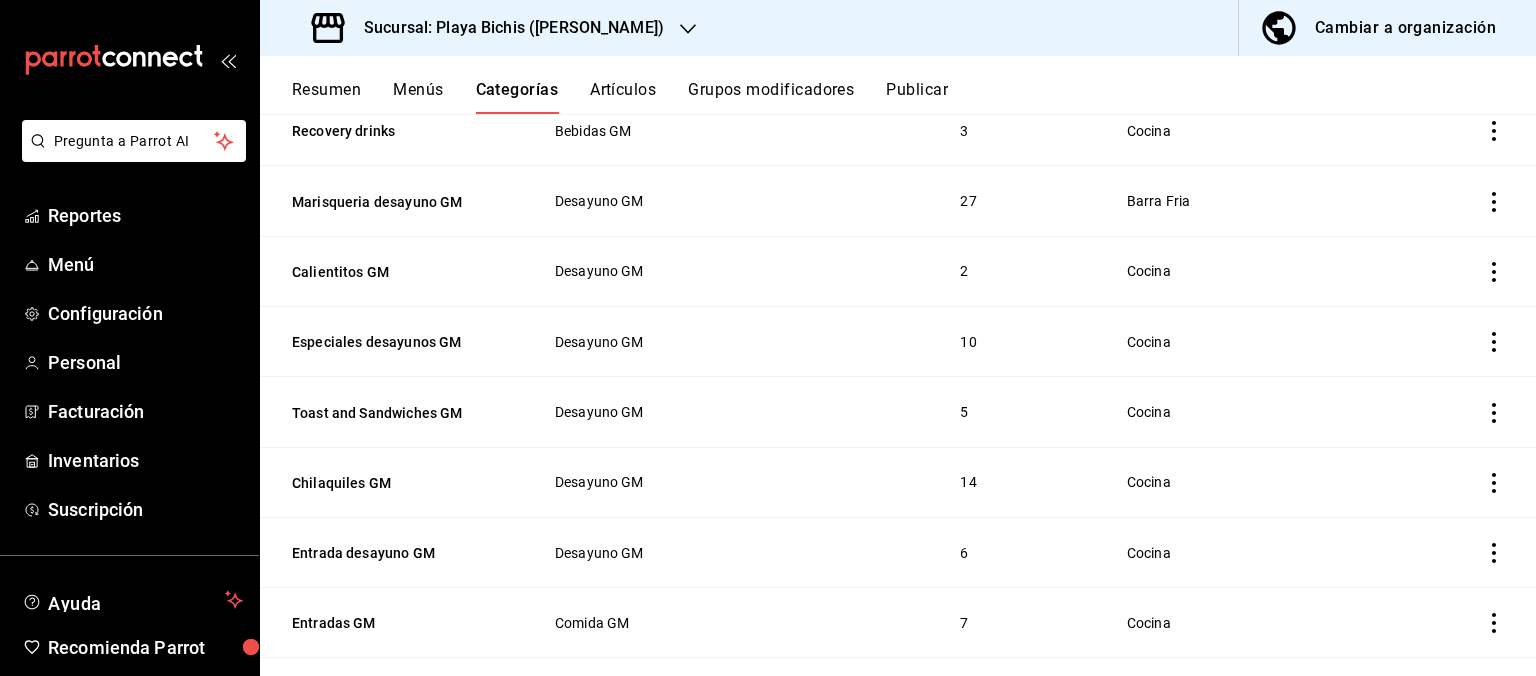 click 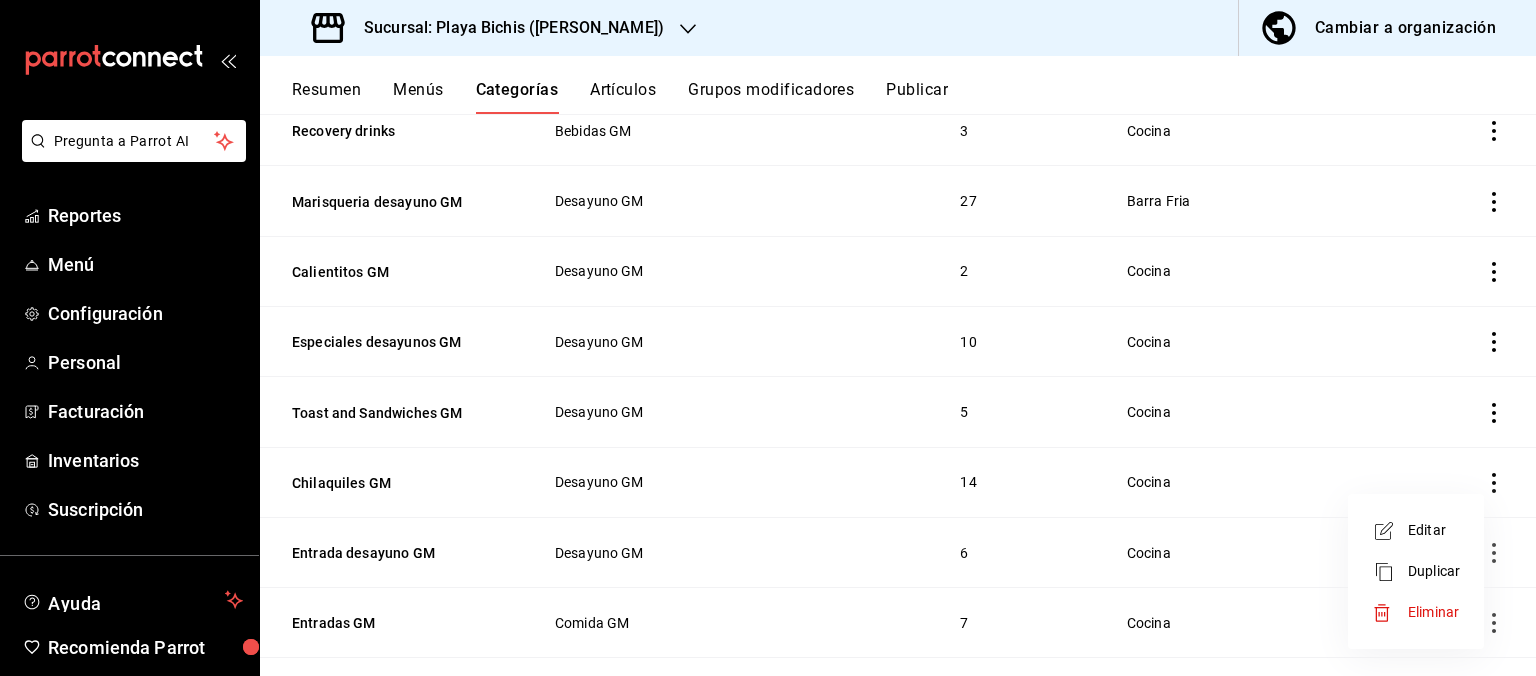 click on "Editar" at bounding box center (1434, 530) 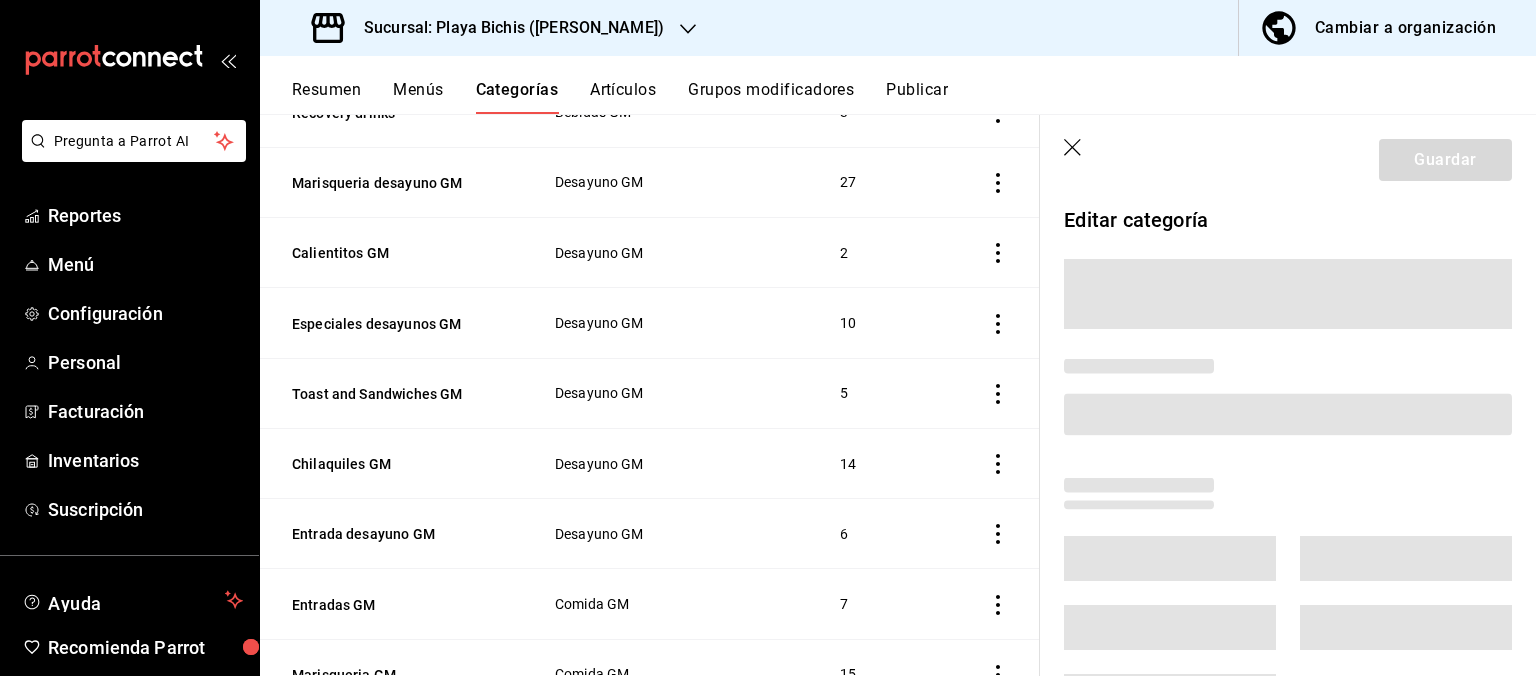 scroll, scrollTop: 1574, scrollLeft: 0, axis: vertical 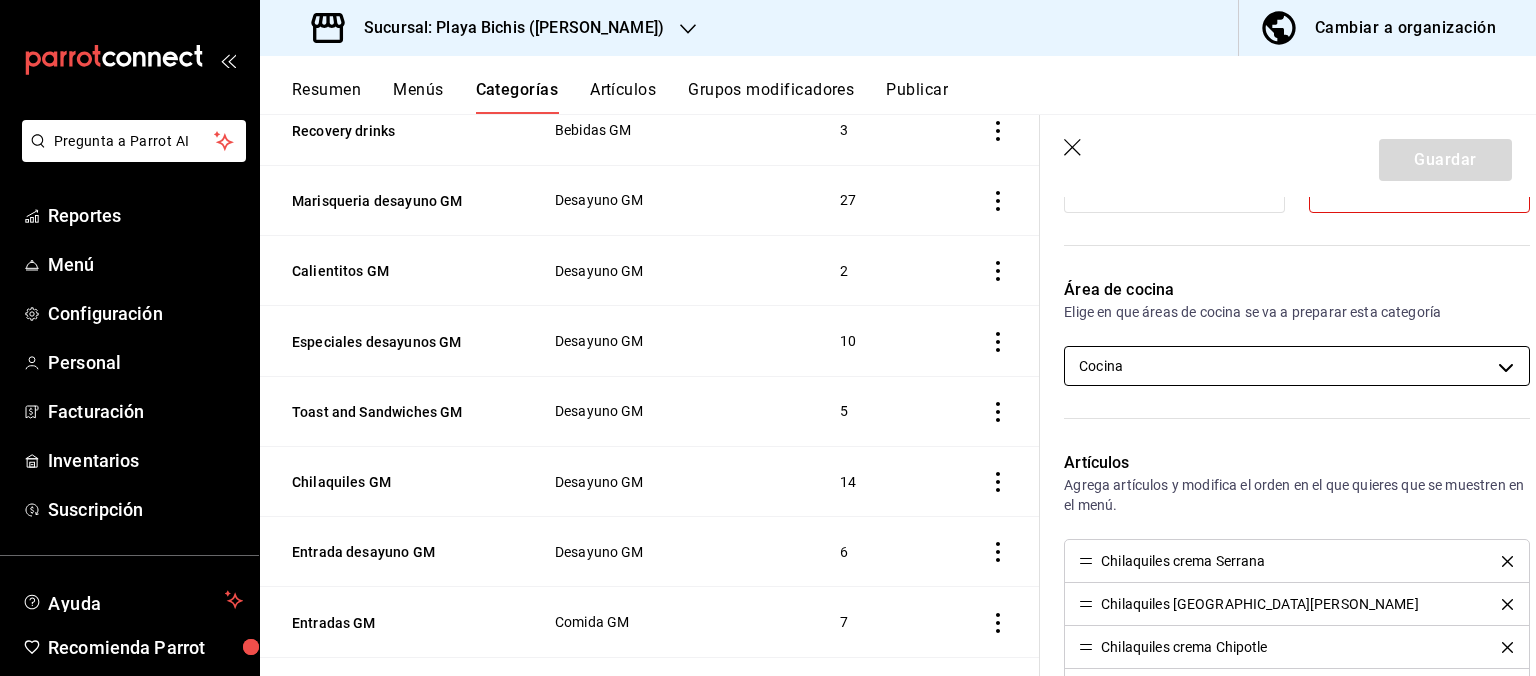 click on "Pregunta a Parrot AI Reportes   Menú   Configuración   Personal   Facturación   Inventarios   Suscripción   Ayuda Recomienda Parrot   [PERSON_NAME]   Sugerir nueva función   Sucursal: Playa Bichis ([PERSON_NAME]) Cambiar a organización Resumen Menús Categorías Artículos Grupos modificadores Publicar Categoría sucursal Asigna o edita el área de cocina  de esta sucursal.  Para cambios generales, ve a “Organización”. ​ ​ Playa Bichis - [PERSON_NAME] Nombre Menús Artículos Niños Comida GM 3 Al Horno de Brasas GM Delivery Delivery 7 Entradas Delivery Delivery 4 Extras comida GM Comida GM 36 Cocteles clasicos Bebidas con alcohol GM 17 Extras desayuno GM Desayuno GM 21 Tradicionales Desayuno GM 10 Postres Tizoku Tizoku 3 Bebidas Tizoku Tizoku 14 Postres Delivery Delivery 3 Marisqueria Delivery Delivery 8 Filetes y camarones  Delivery Delivery 15 Tacos Delivery Delivery 8 Caldos y cocteles Delivery Delivery 7 Cafes Bebidas GM 8 Sodas Bebidas GM 9 Jugos y licuados Bebidas GM 9 Aguas frescas. 30 6 3 2" at bounding box center [768, 338] 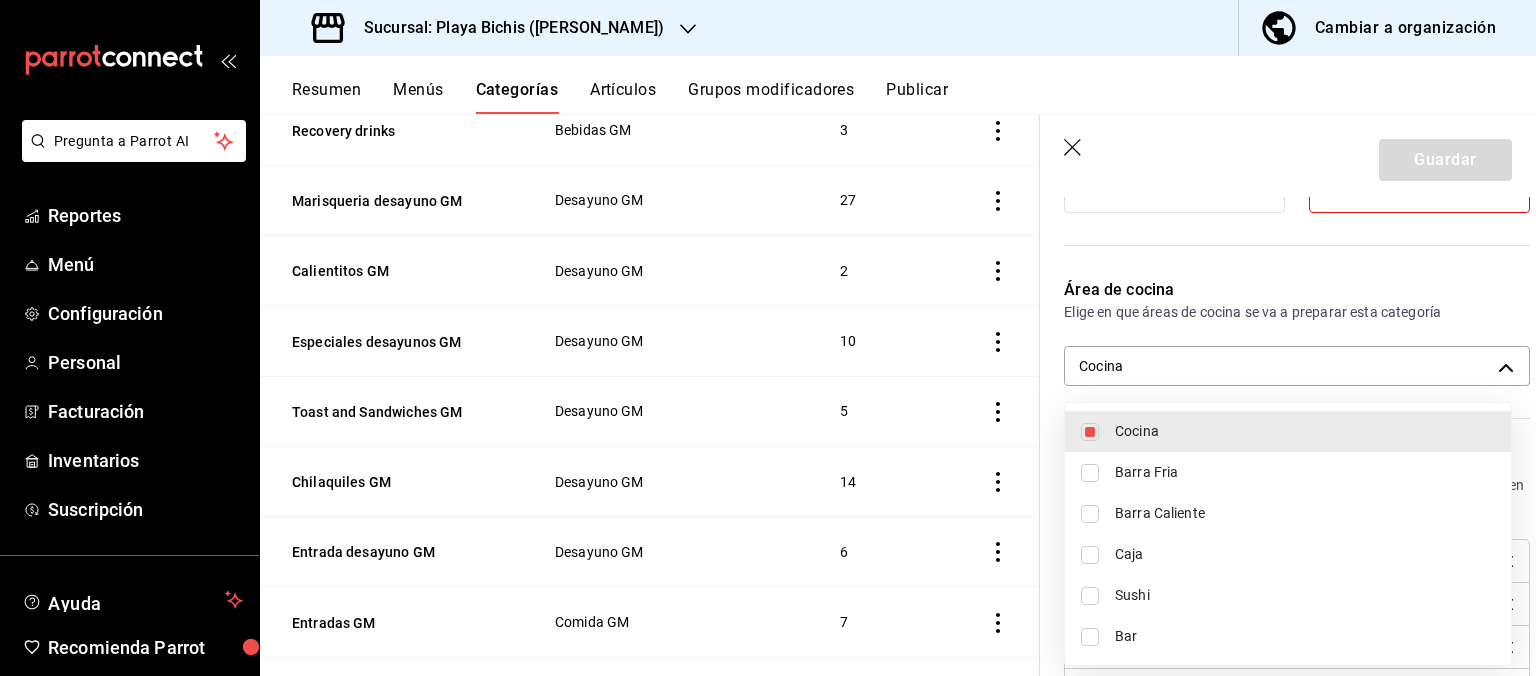 click at bounding box center [768, 338] 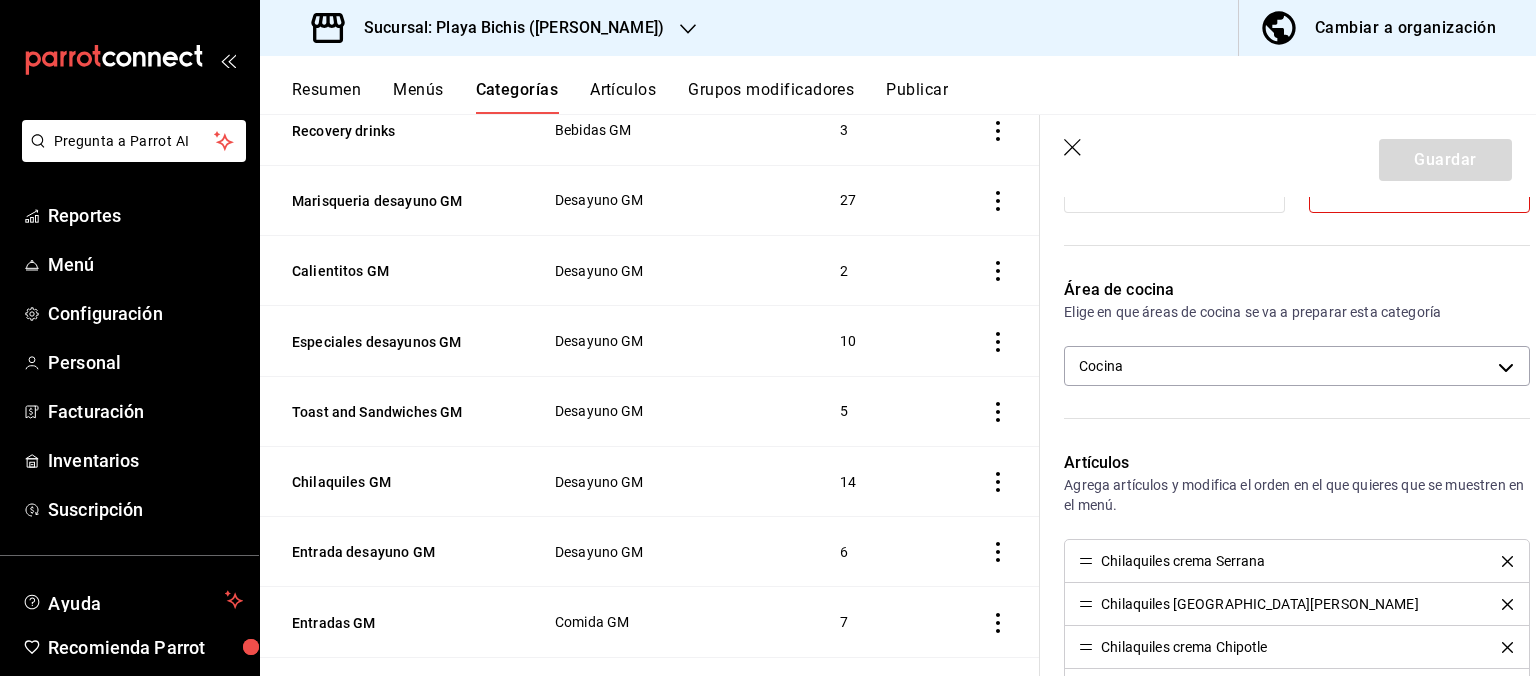 click on "Artículos" at bounding box center [623, 97] 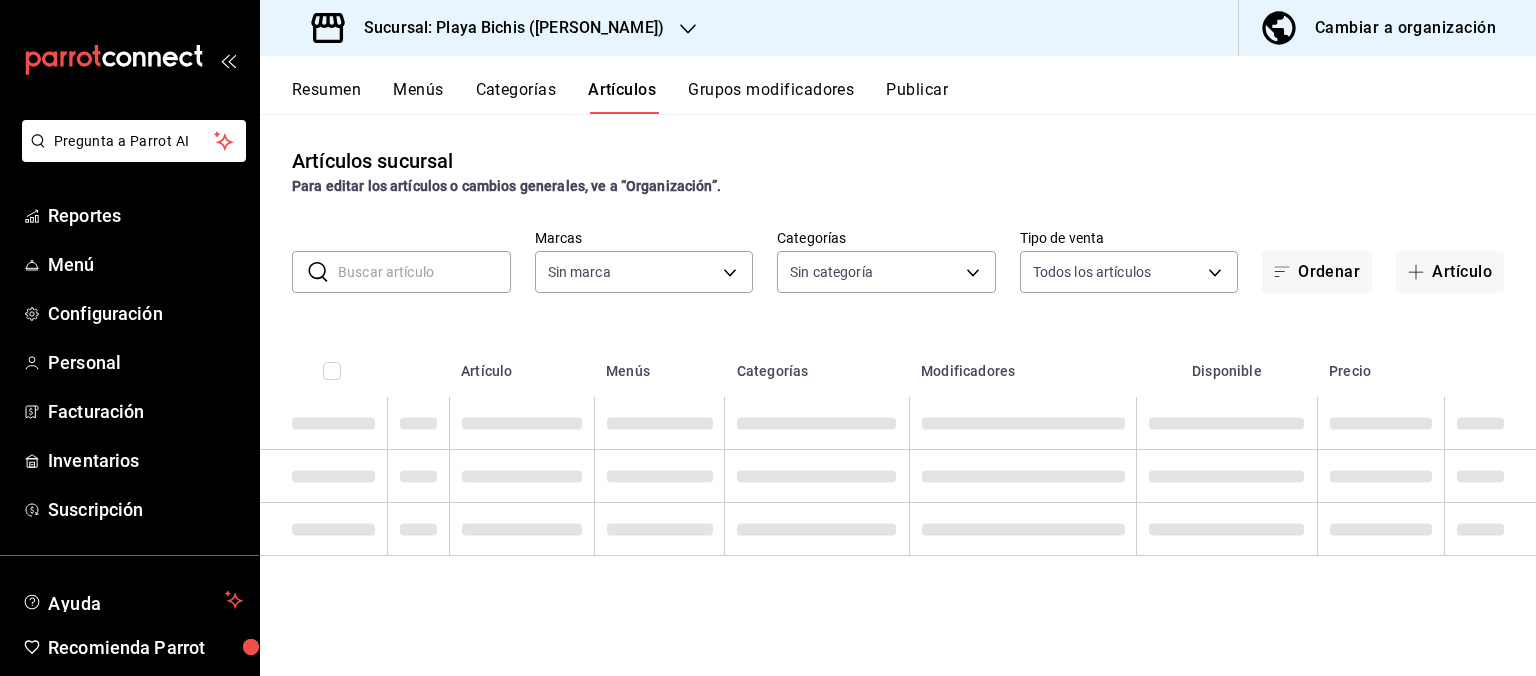 click at bounding box center [424, 272] 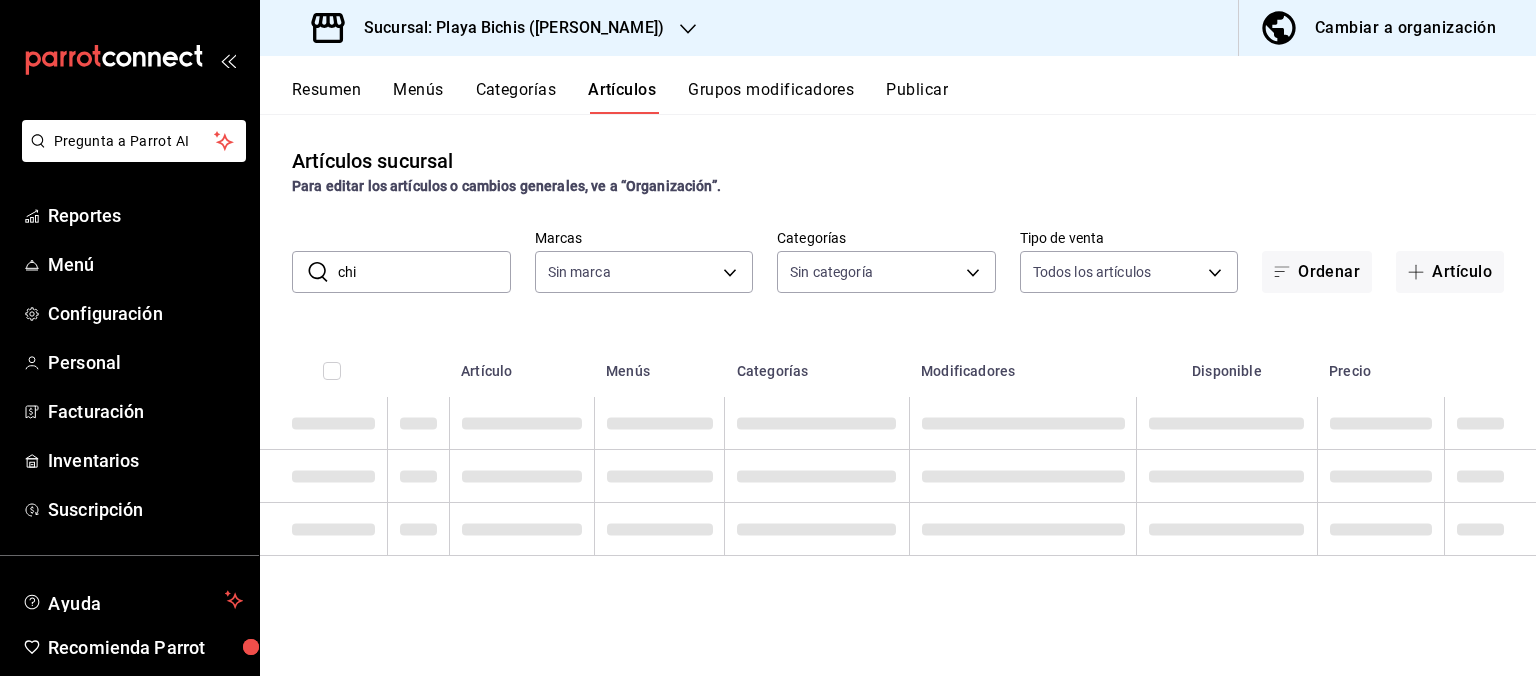 type on "chil" 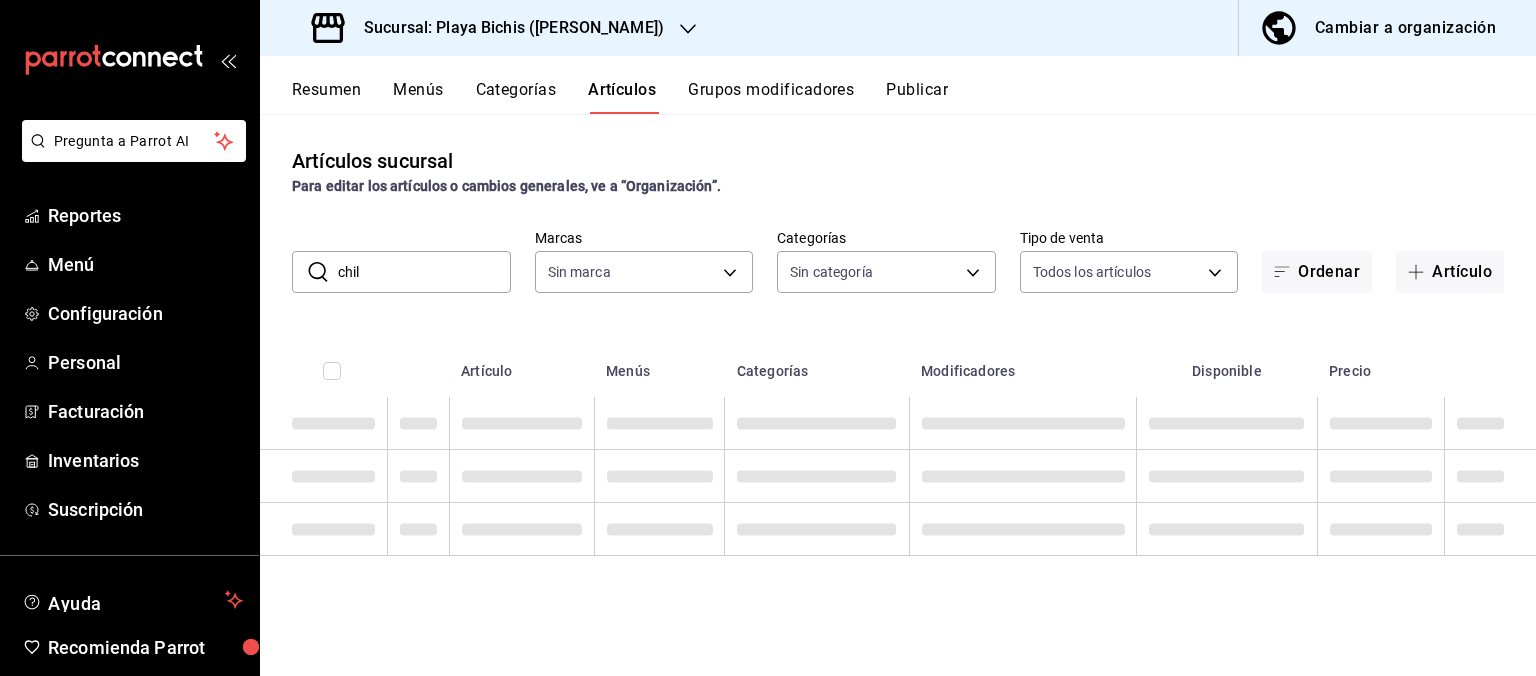 type on "4ba3d68a-2a71-4bf4-8272-d27f8f663470,fbc14f8a-a0c0-448e-9dac-7011cab8a3fb" 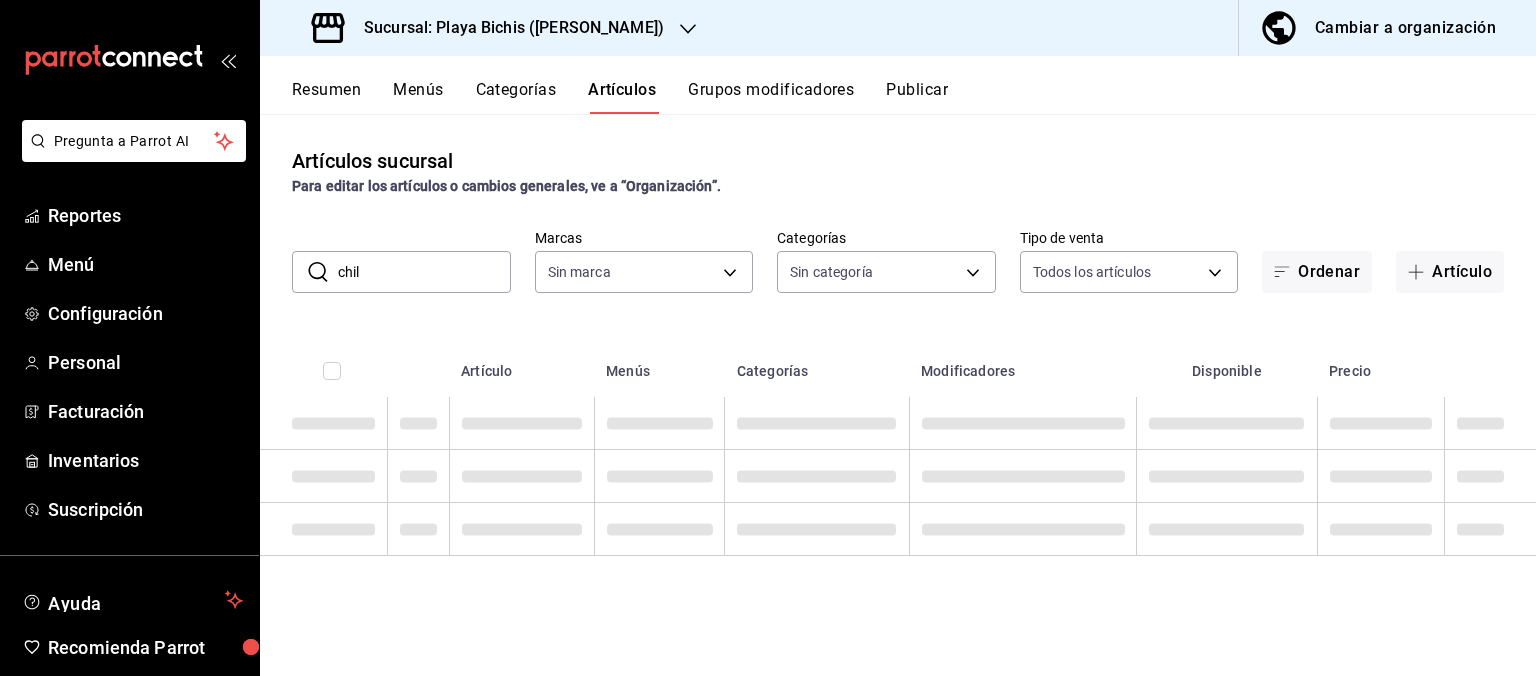 type on "chila" 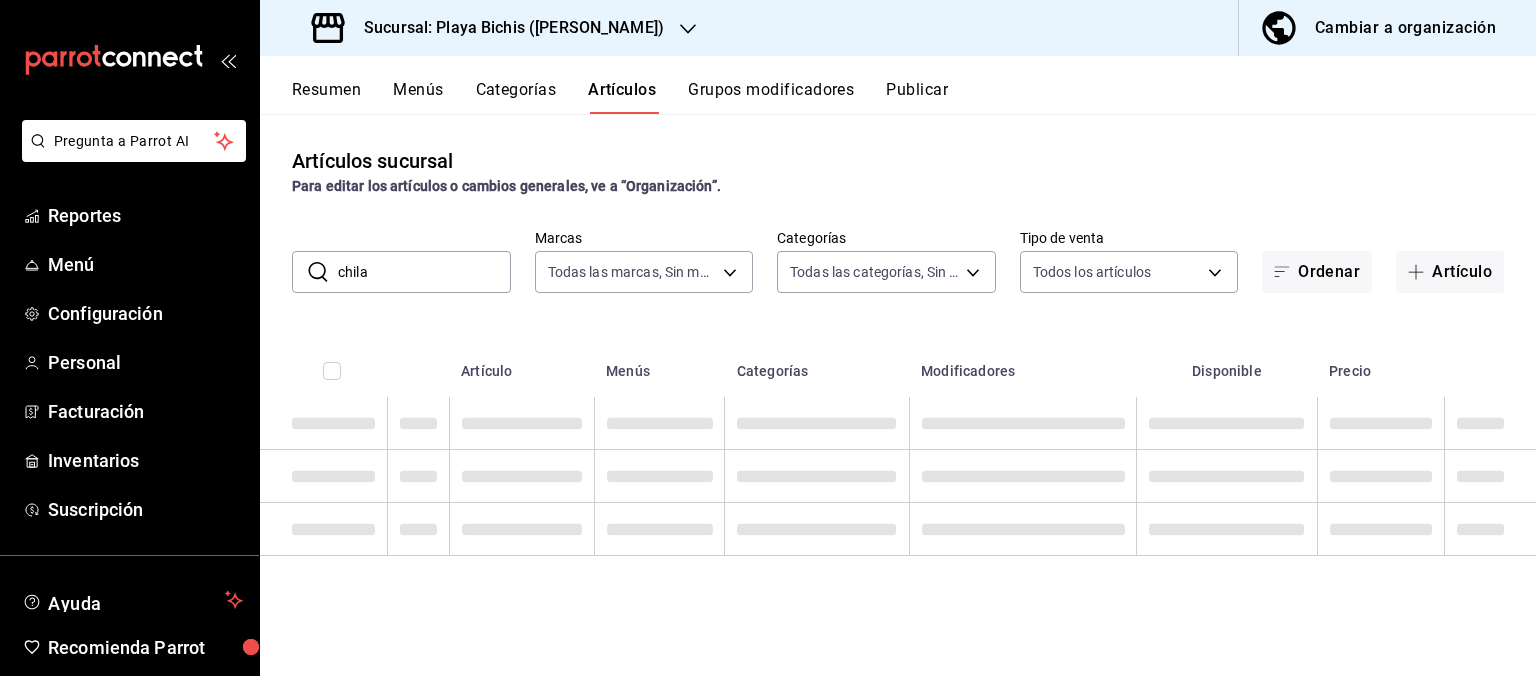 type on "76e75858-4b08-477f-a465-cf029eac86d2,78309816-bf67-4f6e-b1f2-e0ed4e3c0c0d,ac9ab034-9ea4-493e-913f-380b7d6a6296,c789c45f-63e4-4910-a883-42d3d9b5c043,3f2153ea-6603-4e25-a09c-0595a59b6f53,62099a8f-a2dc-403d-b28d-3184a81d6581,f7cf953c-1a59-46e1-ac3a-da2a6abad39f,bbaadcb8-bc62-4666-a1bf-a45ca7d92203,b12f15d5-4253-469c-b784-95dbcef10a65,d8aaa3ee-5157-4a54-8c45-5b333b44268c,f178598a-1ce1-4c88-bb80-d4fb96a111ae,fb52ebd1-b5e4-4398-afc9-506ede3d3562,6cf61ba3-47d0-4948-b380-79931c0569bf,7f529b0a-537f-44d2-bdf0-0179343ace32,d8d8e37b-99c0-4d39-8d5d-3ab5d24c73e5,c3493f6c-4033-4574-8a51-b839115df041,7a9e0745-fe1a-4577-a282-b742f4976032,d1e75372-eefe-41d7-b5cd-3f81683b04a1,fe57797b-ebe3-46fb-a324-dd39cf3430df,7ecf6663-b3ab-46a9-9ac6-9f9ab1935edc,36ecdd47-2d8b-44d2-8037-7740e55d741b,19786df5-5eb6-4c9c-b054-f7d75ad616f1,2624afa7-a958-4907-87f2-06d7ae9d55c2,2b6c880d-fc5b-400a-bb9b-ee61a51958da,4f1e34da-ba7e-470b-a8e7-2e62d9d33dc0,18f78d15-78ef-48b6-a862-f89c9e82f5f7,d432906d-629f-4820-9254-d48fb3a5e486,421c9354-b25d-4088-a7a..." 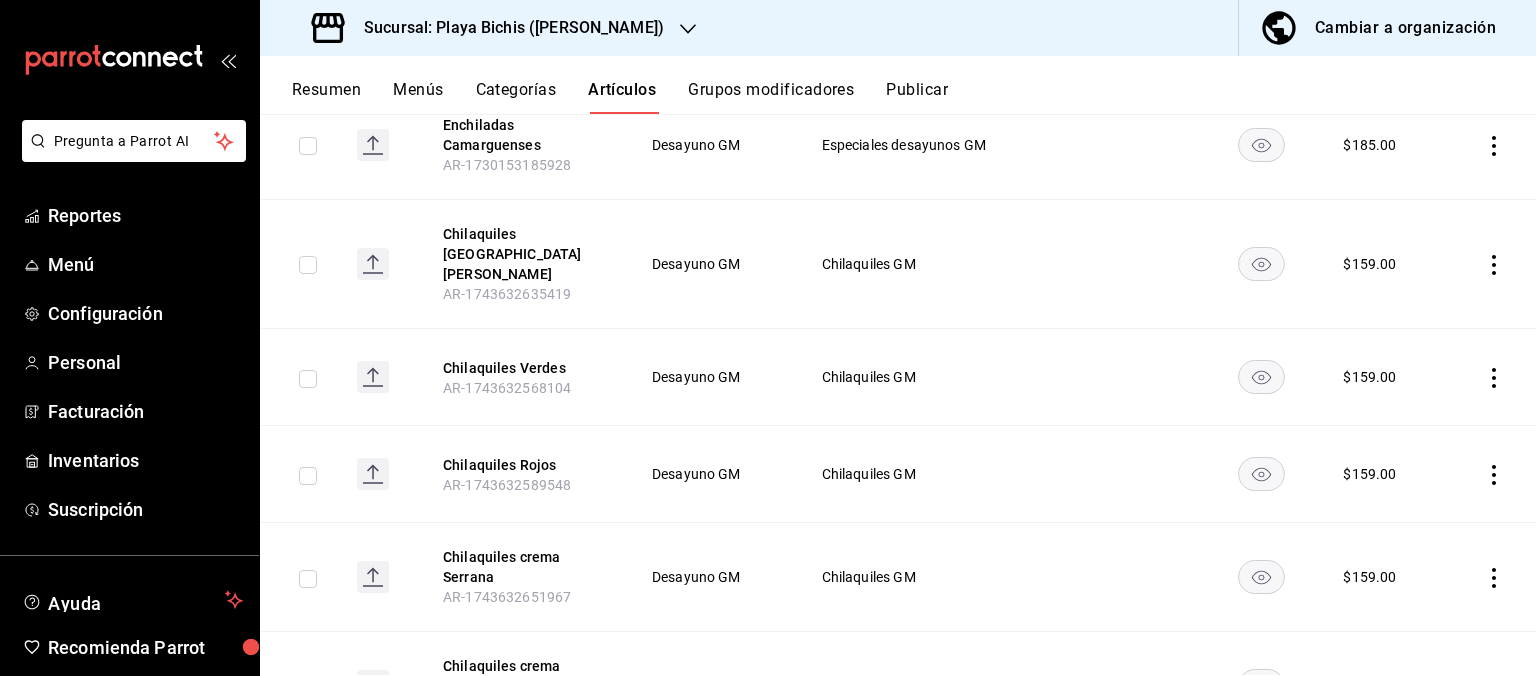scroll, scrollTop: 1210, scrollLeft: 0, axis: vertical 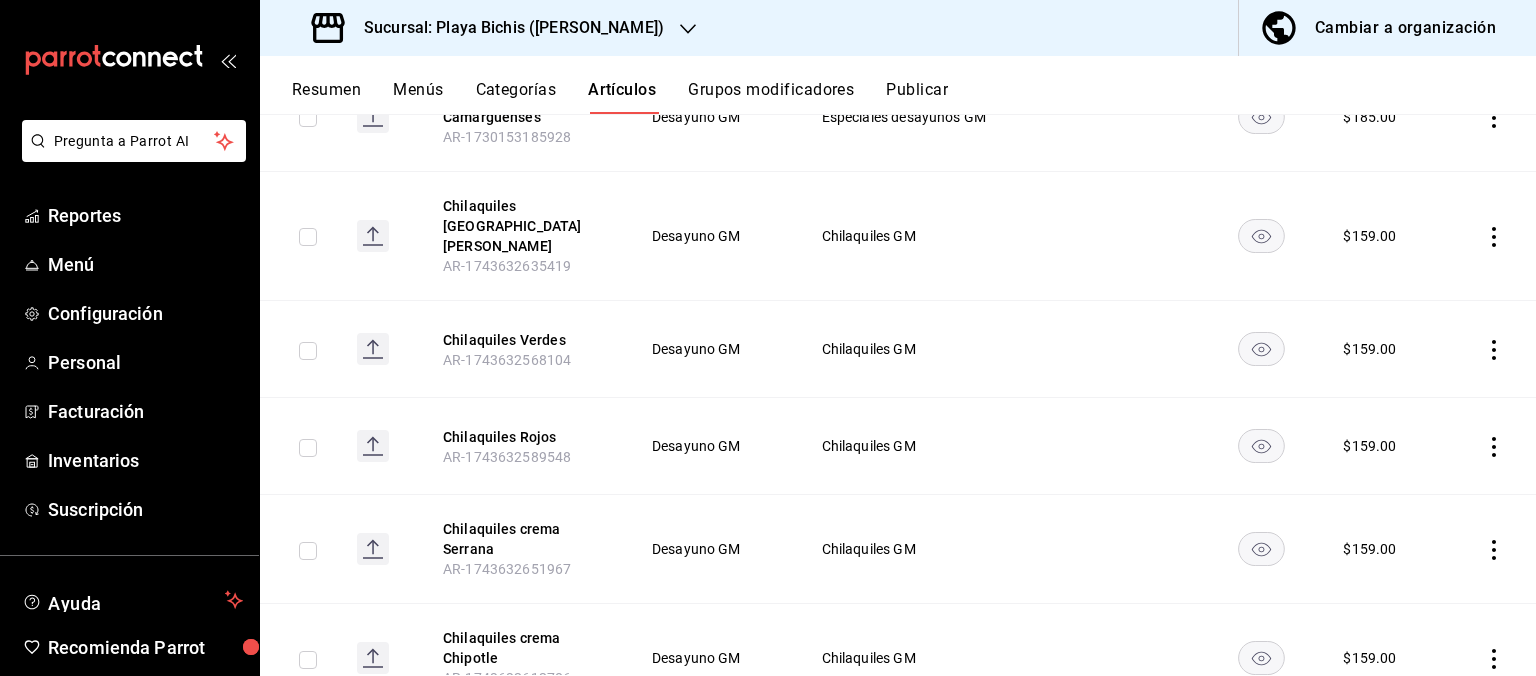 type on "chila" 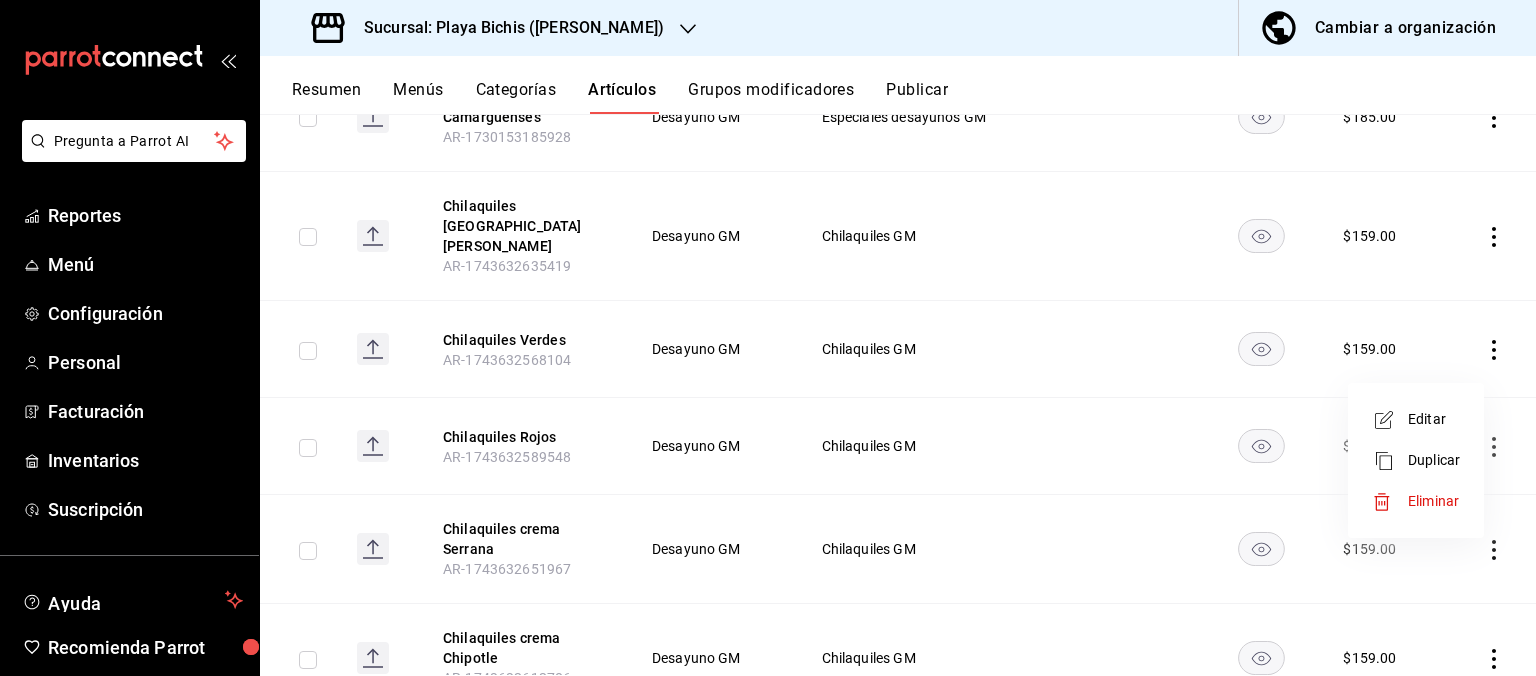 click on "Editar" at bounding box center (1434, 419) 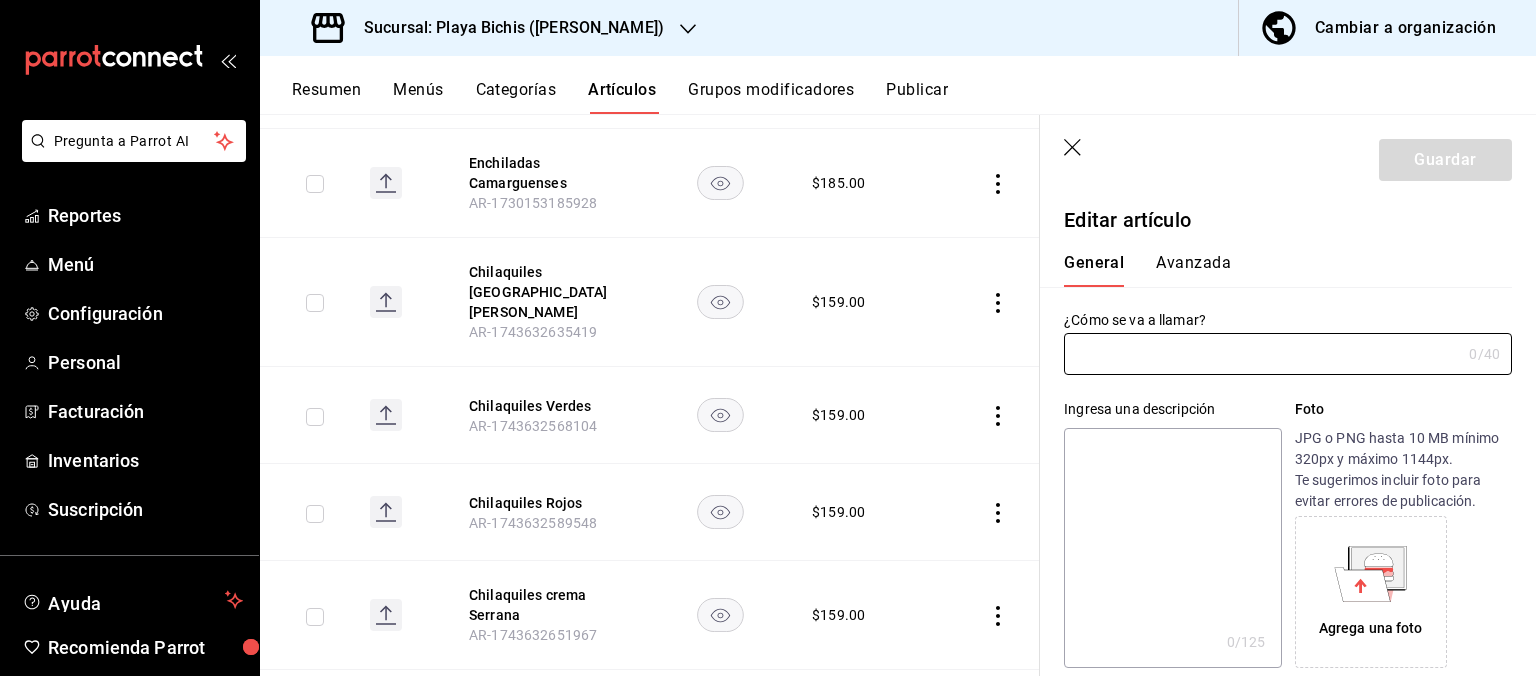 scroll, scrollTop: 1276, scrollLeft: 0, axis: vertical 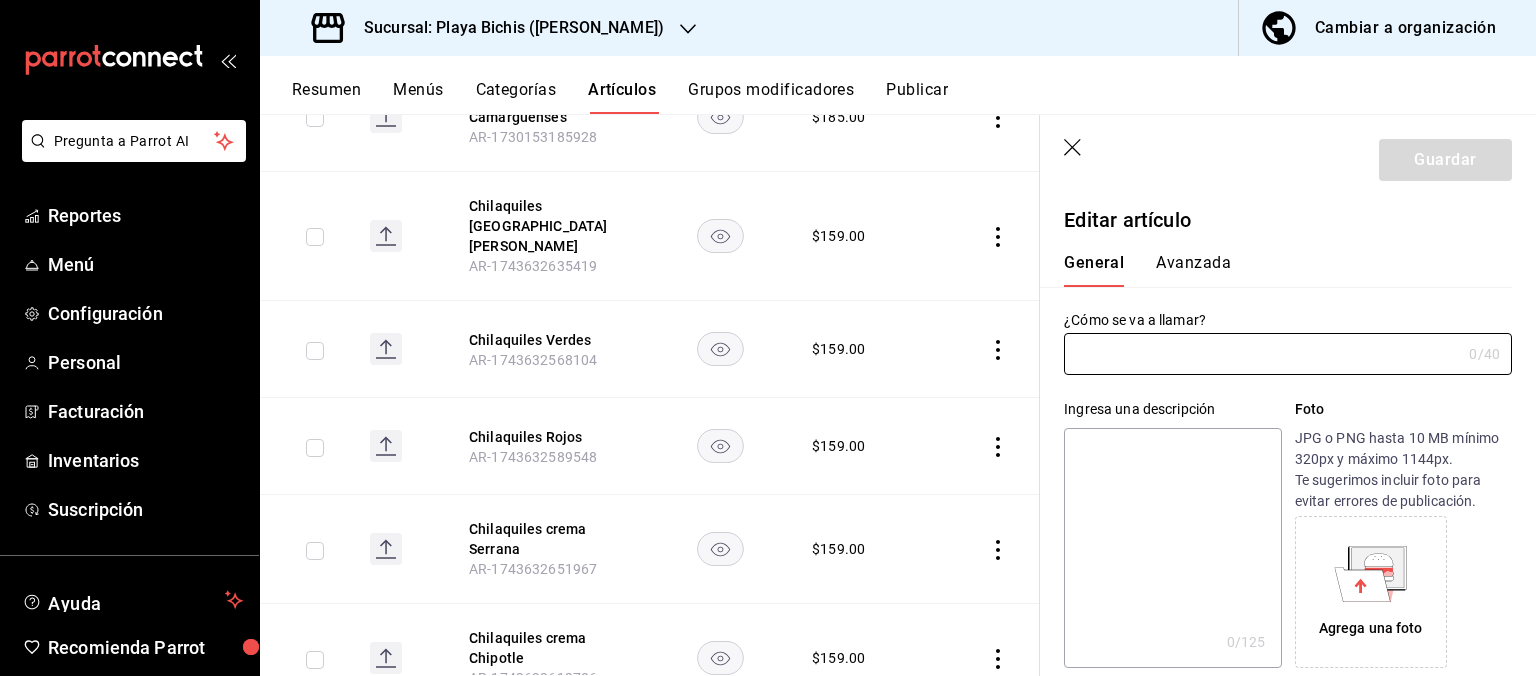 type on "Chilaquiles Rojos" 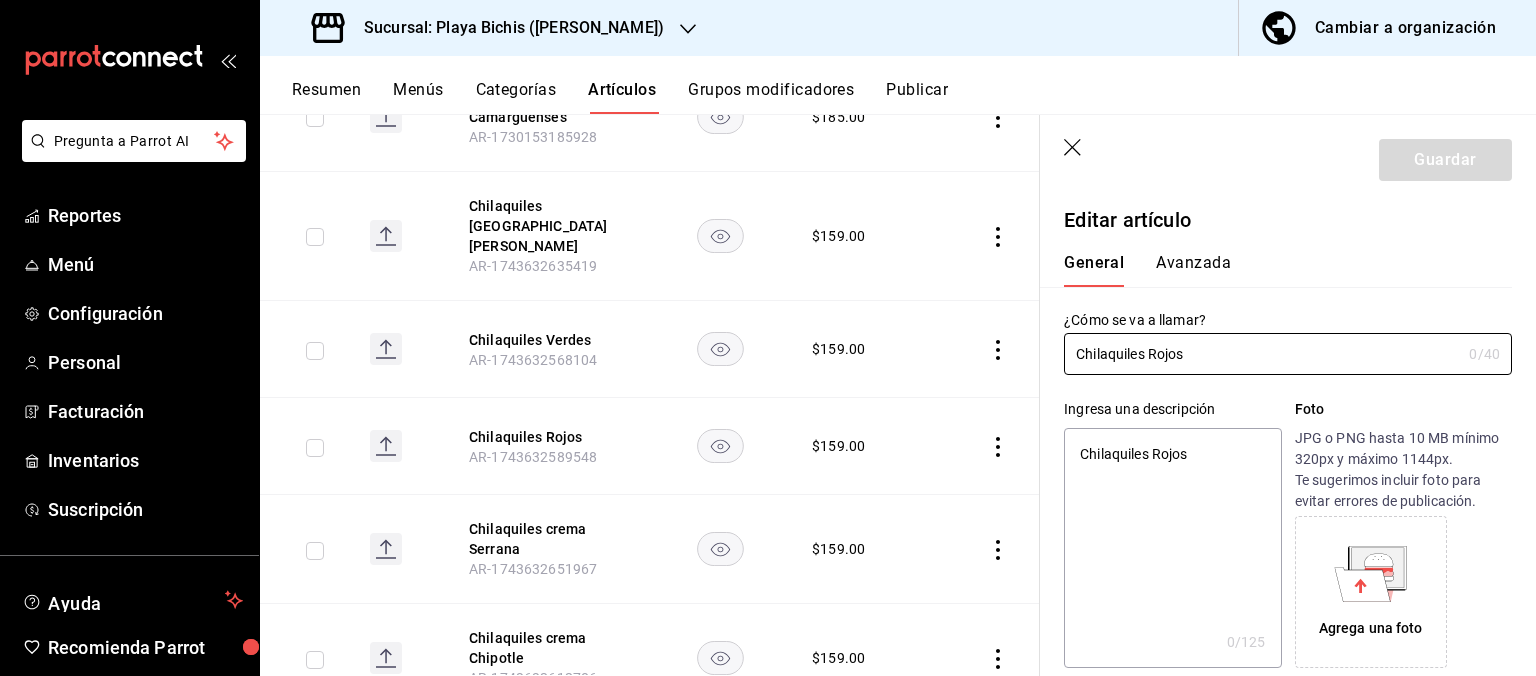 type on "x" 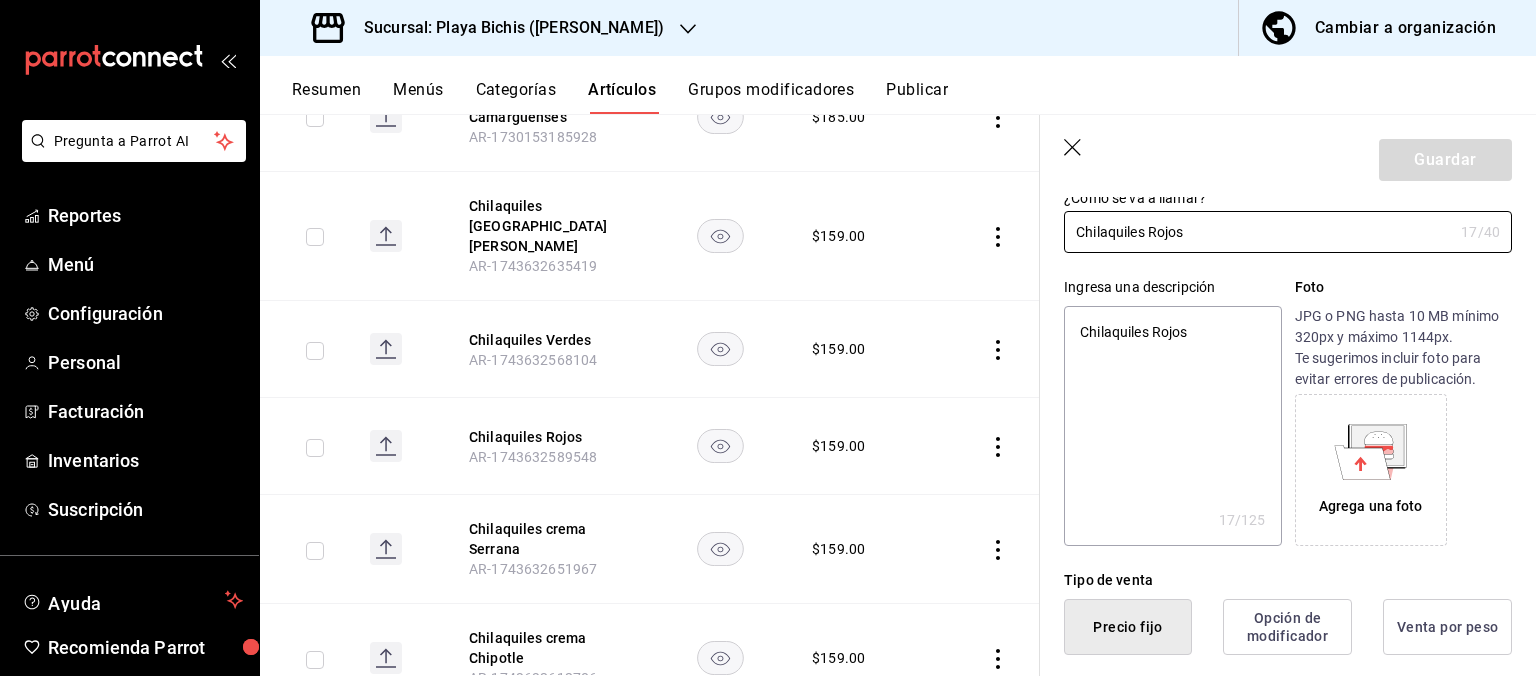 scroll, scrollTop: 0, scrollLeft: 0, axis: both 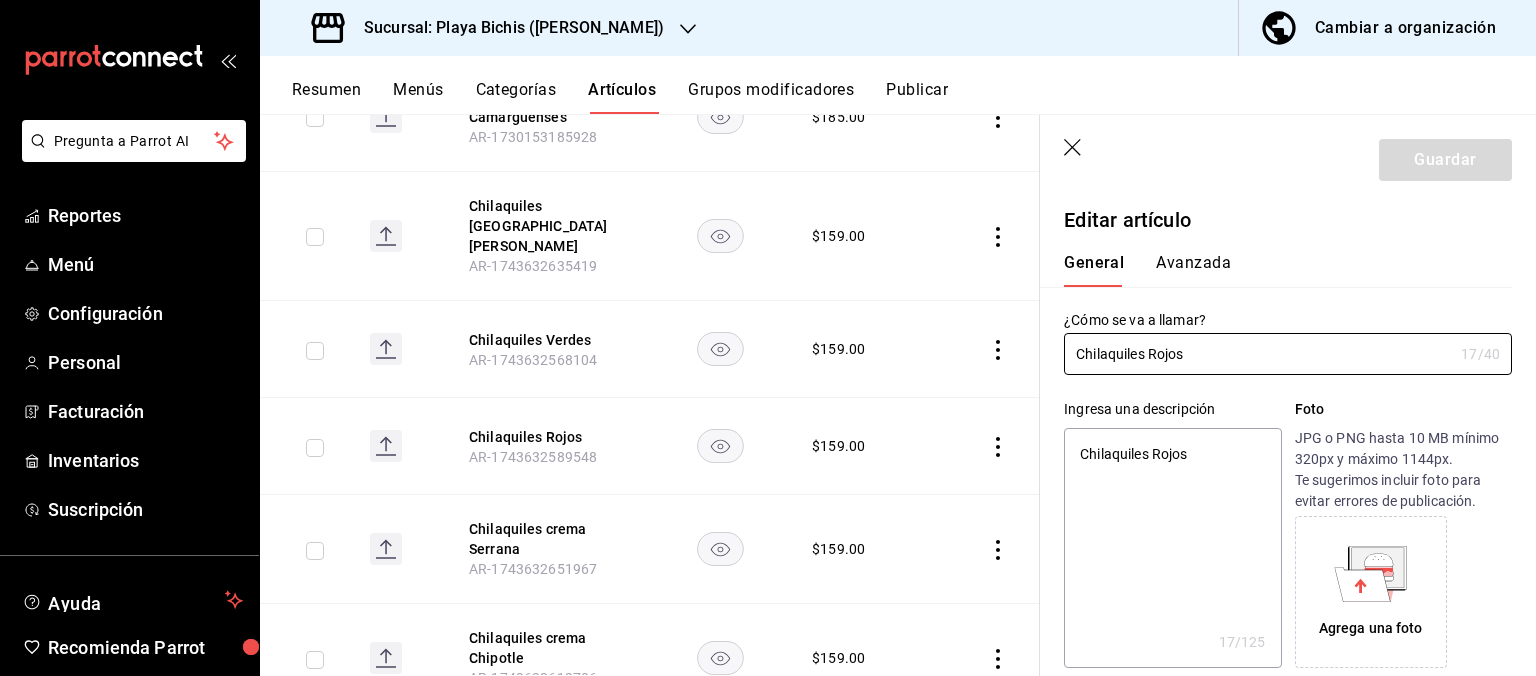 click on "Avanzada" at bounding box center (1193, 270) 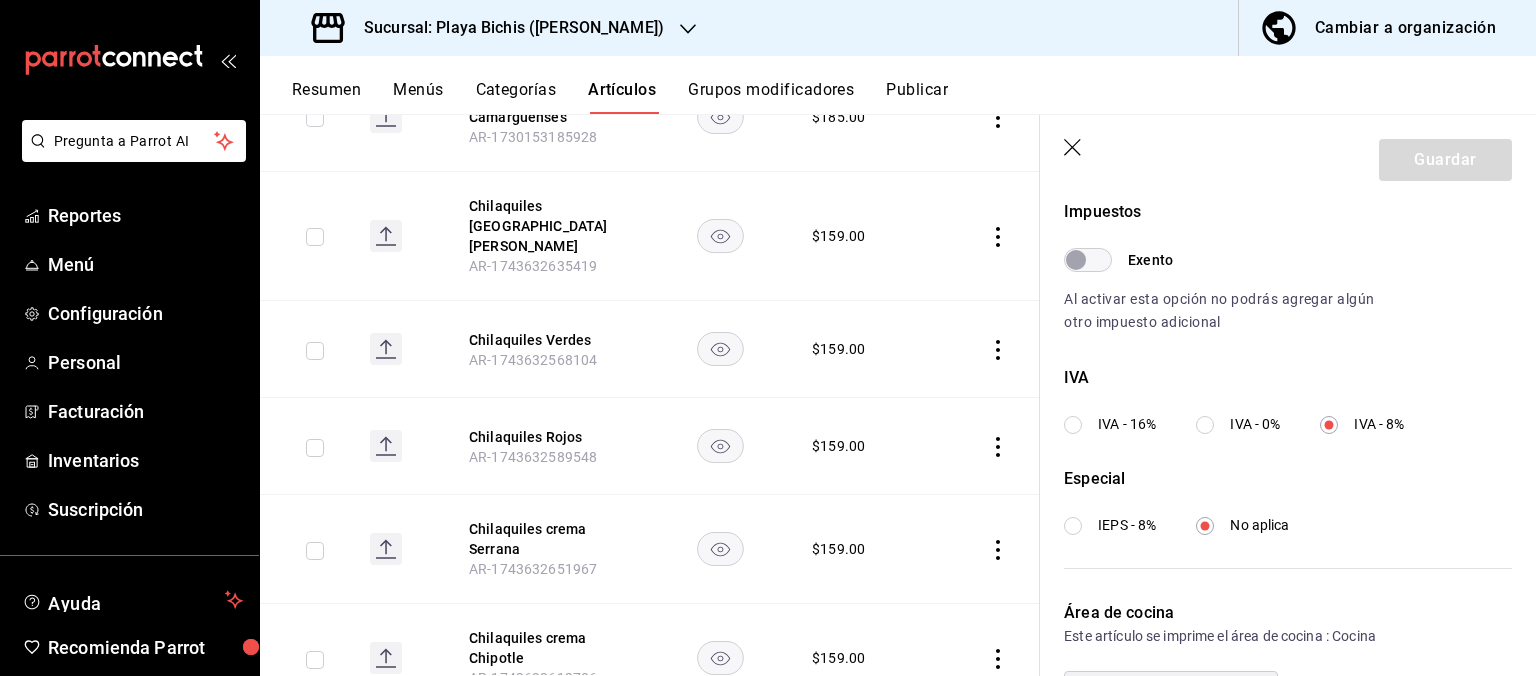 scroll, scrollTop: 736, scrollLeft: 0, axis: vertical 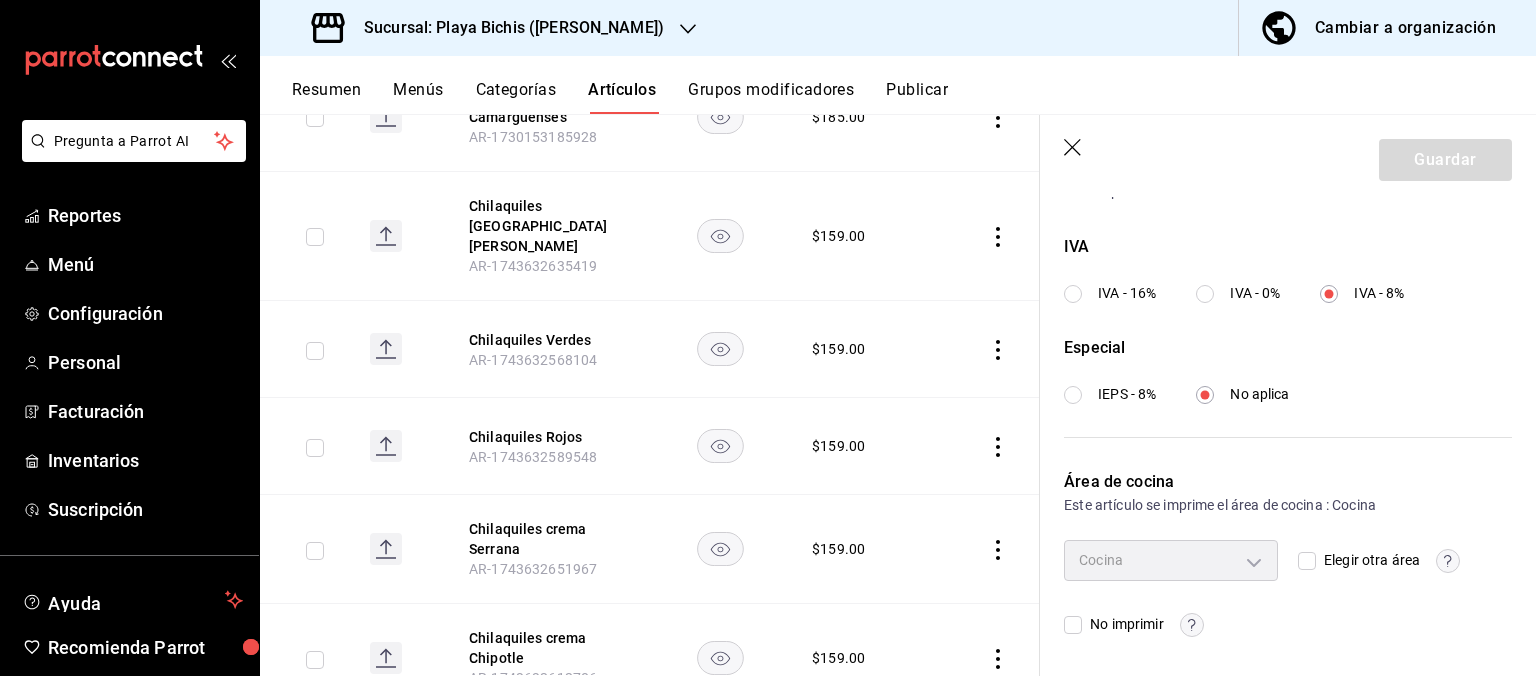 click 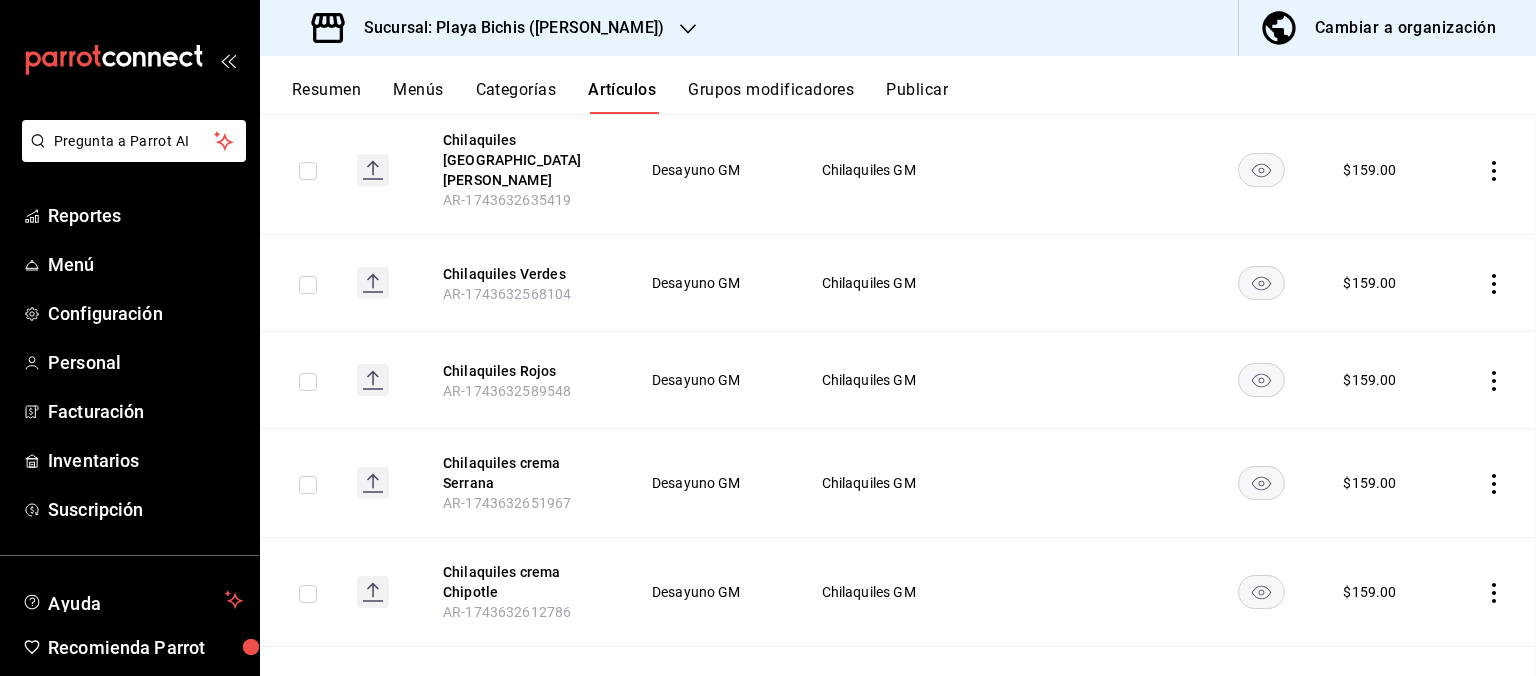 scroll, scrollTop: 1210, scrollLeft: 0, axis: vertical 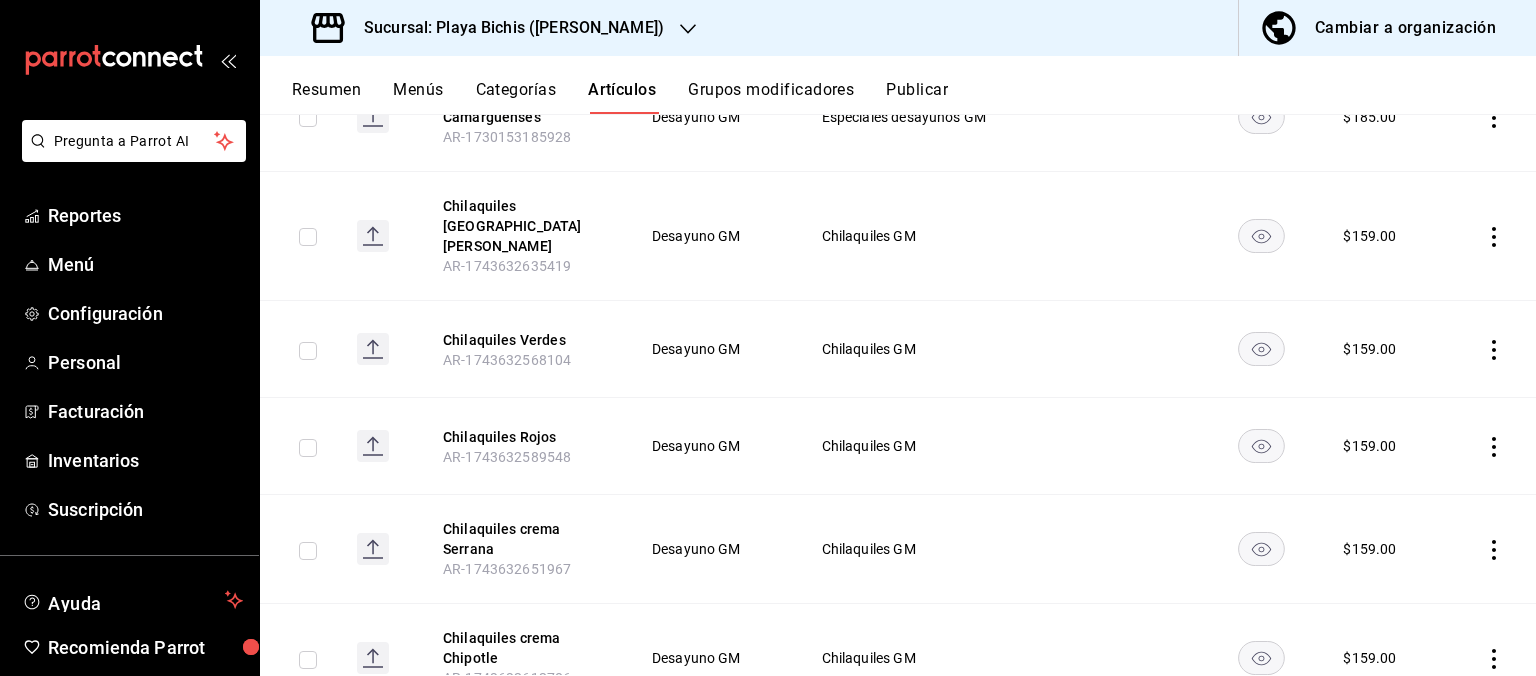 click on "Categorías" at bounding box center [516, 97] 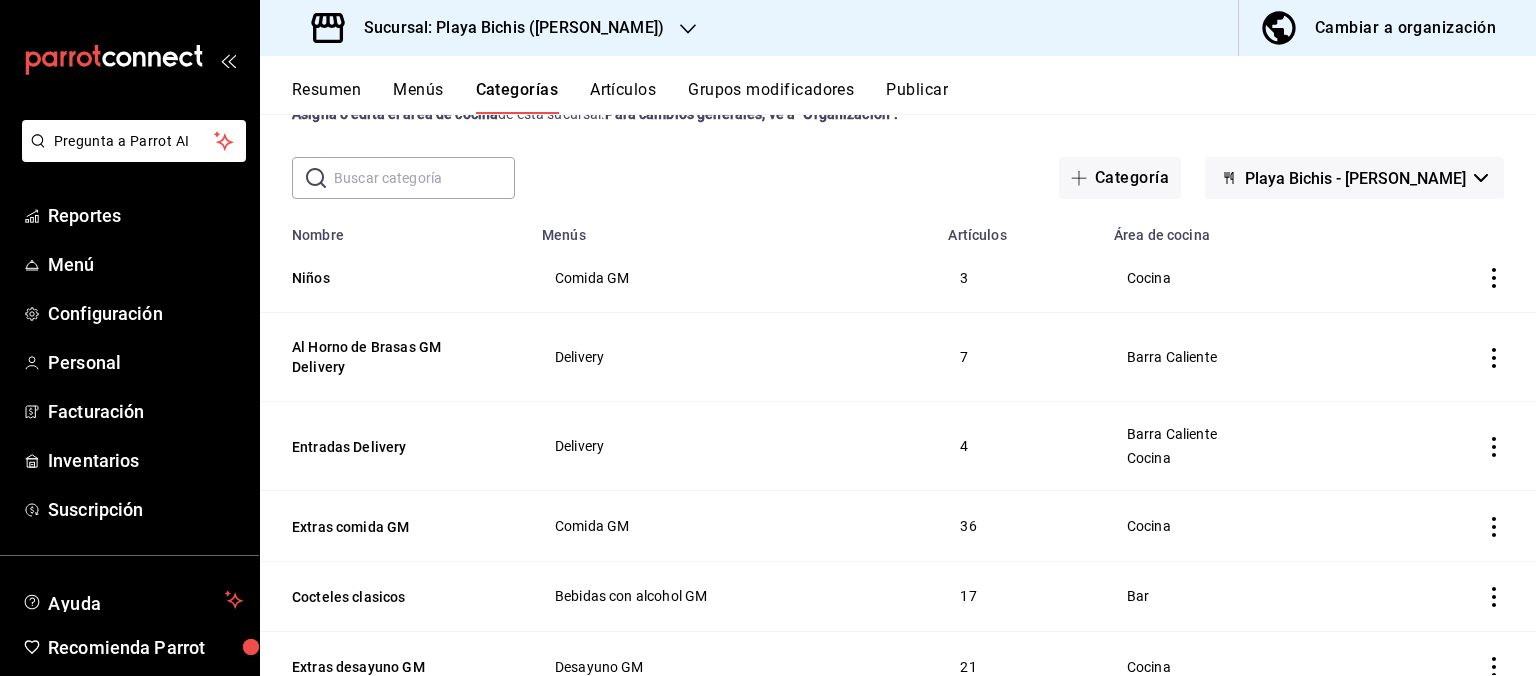scroll, scrollTop: 0, scrollLeft: 0, axis: both 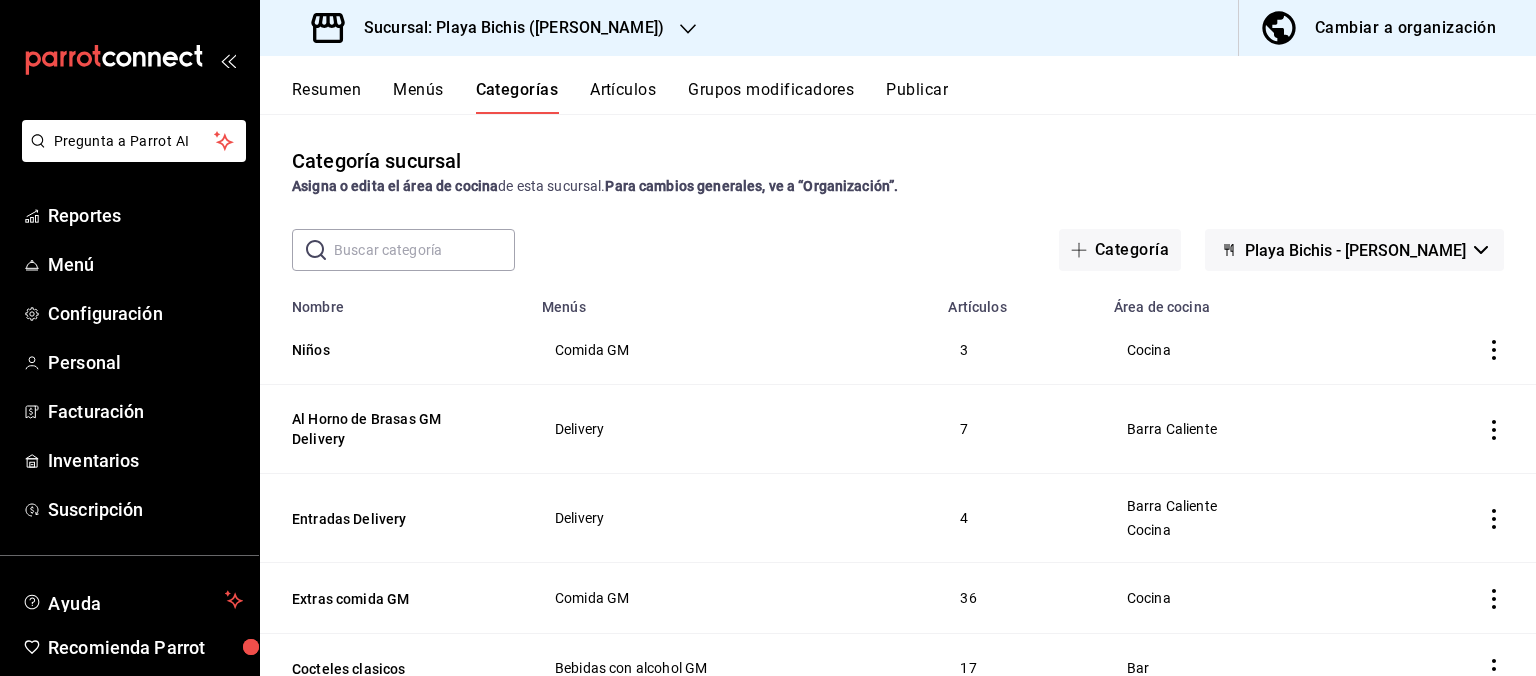 click 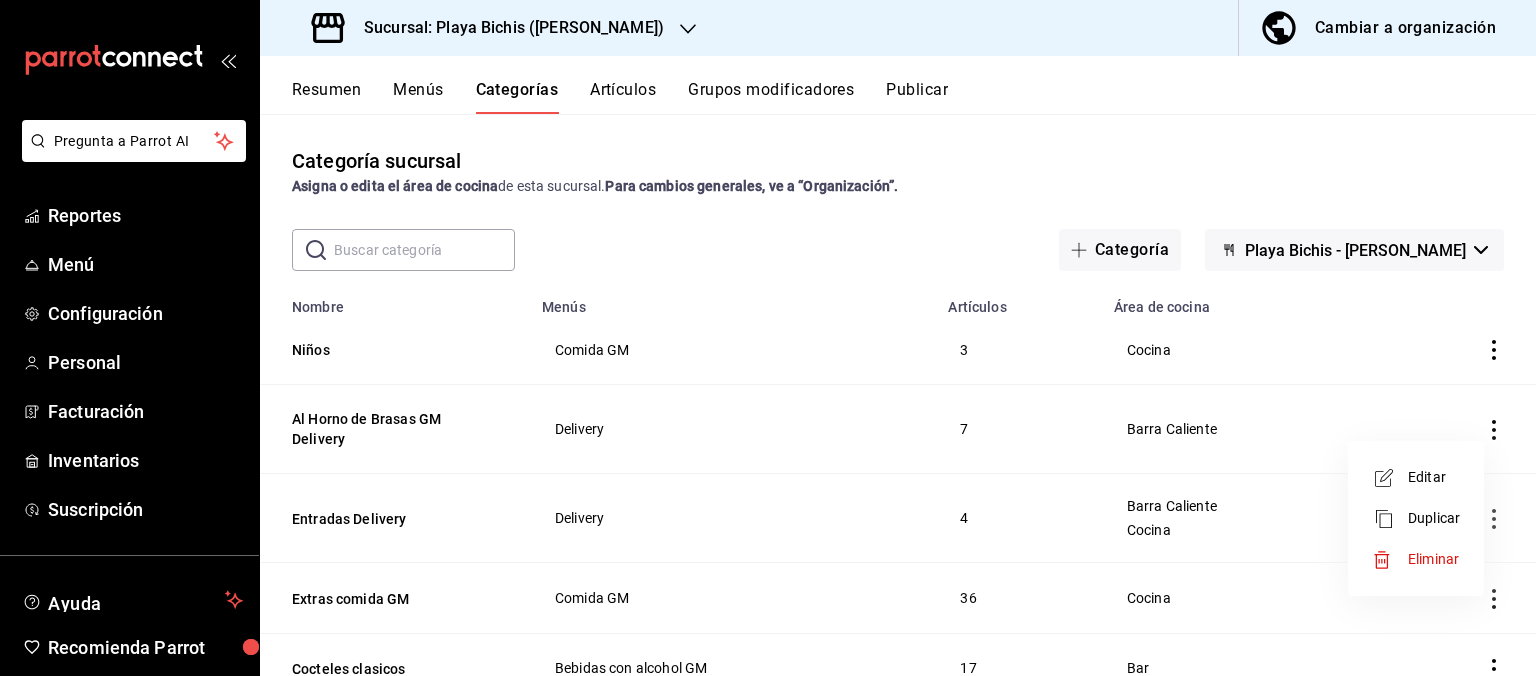 click on "Editar" at bounding box center [1434, 477] 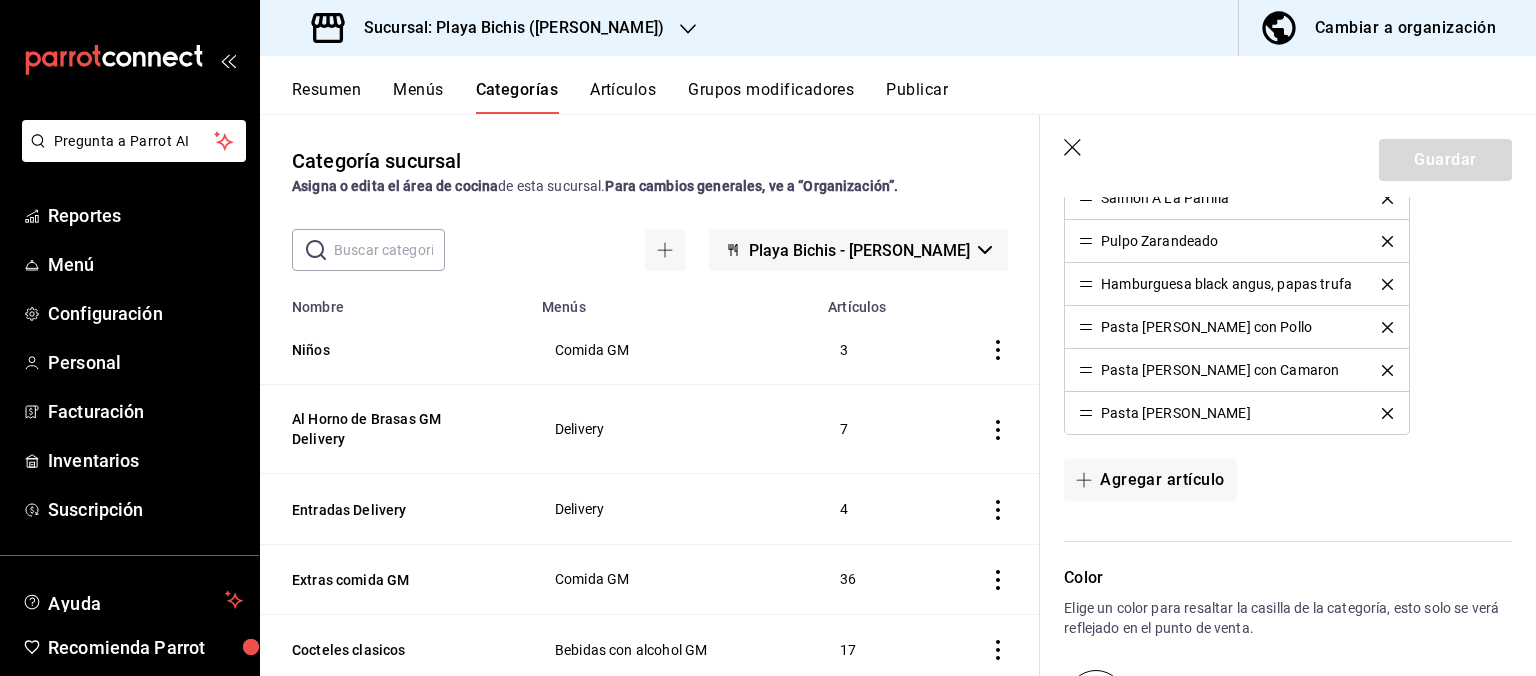 scroll, scrollTop: 488, scrollLeft: 0, axis: vertical 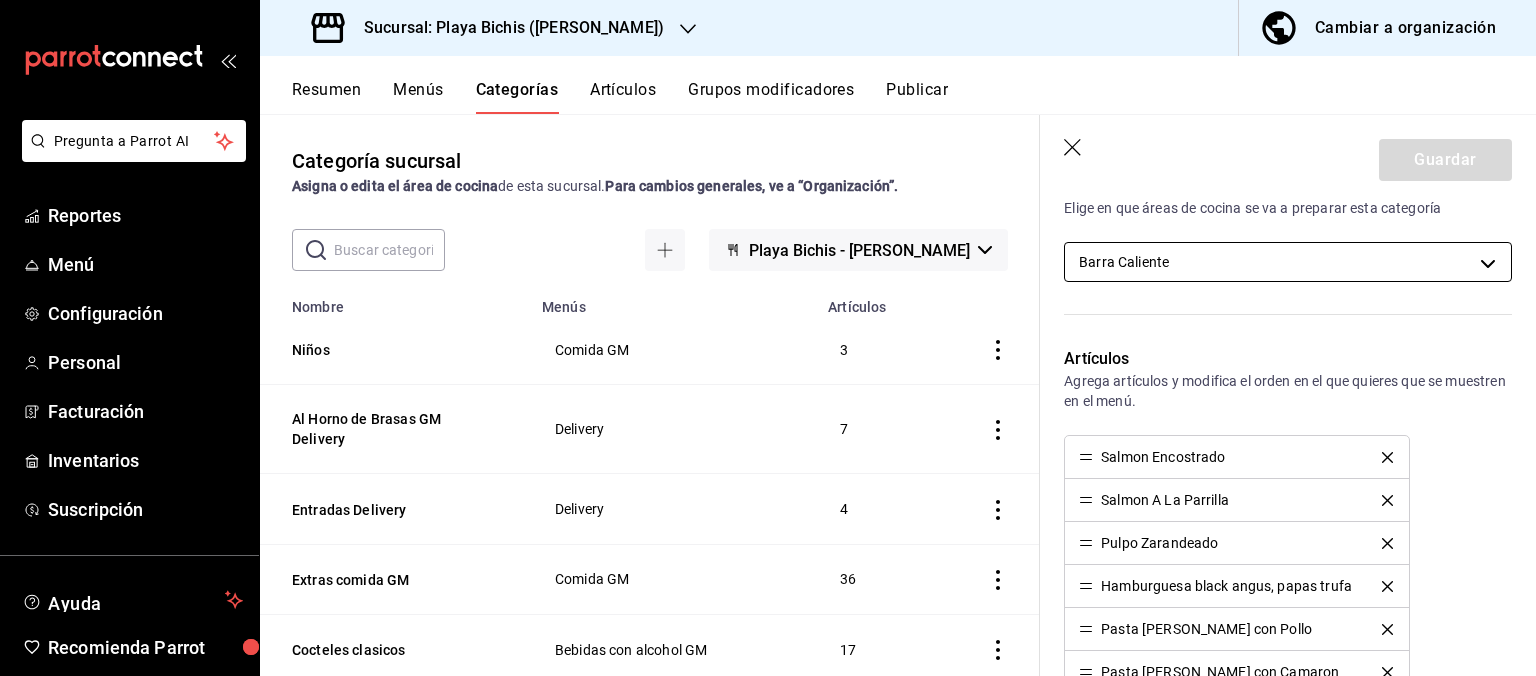 click on "Pregunta a Parrot AI Reportes   Menú   Configuración   Personal   Facturación   Inventarios   Suscripción   Ayuda Recomienda Parrot   [PERSON_NAME]   Sugerir nueva función   Sucursal: Playa Bichis ([PERSON_NAME]) Cambiar a organización Resumen Menús Categorías Artículos Grupos modificadores Publicar Categoría sucursal Asigna o edita el área de cocina  de esta sucursal.  Para cambios generales, ve a “Organización”. ​ ​ Playa Bichis - [PERSON_NAME] Nombre Menús Artículos Niños Comida GM 3 Al Horno de Brasas GM Delivery Delivery 7 Entradas Delivery Delivery 4 Extras comida GM Comida GM 36 Cocteles clasicos Bebidas con alcohol GM 17 Extras desayuno GM Desayuno GM 21 Tradicionales Desayuno GM 10 Postres Tizoku Tizoku 3 Bebidas Tizoku Tizoku 14 Postres Delivery Delivery 3 Marisqueria Delivery Delivery 8 Filetes y camarones  Delivery Delivery 15 Tacos Delivery Delivery 8 Caldos y cocteles Delivery Delivery 7 Cafes Bebidas GM 8 Sodas Bebidas GM 9 Jugos y licuados Bebidas GM 9 Aguas frescas. 30 6 3 2" at bounding box center (768, 338) 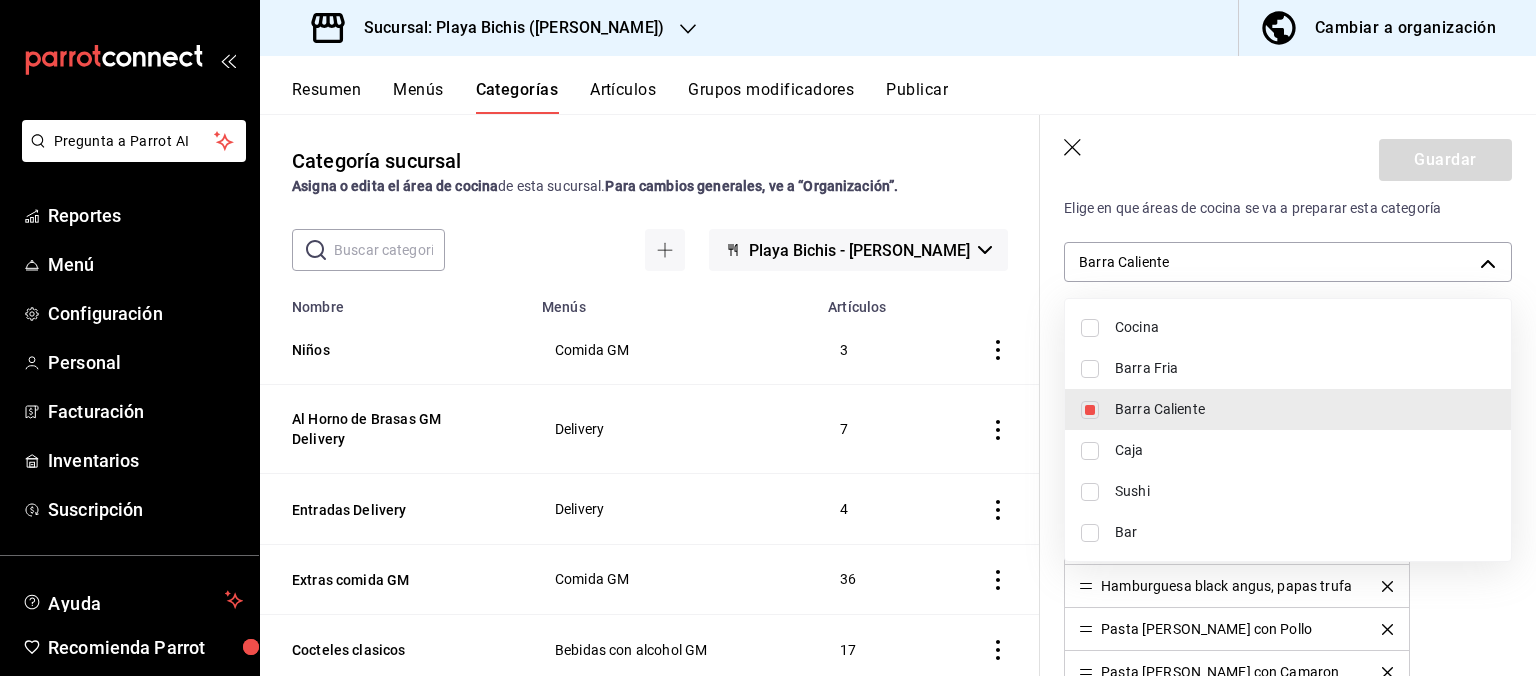 click at bounding box center [768, 338] 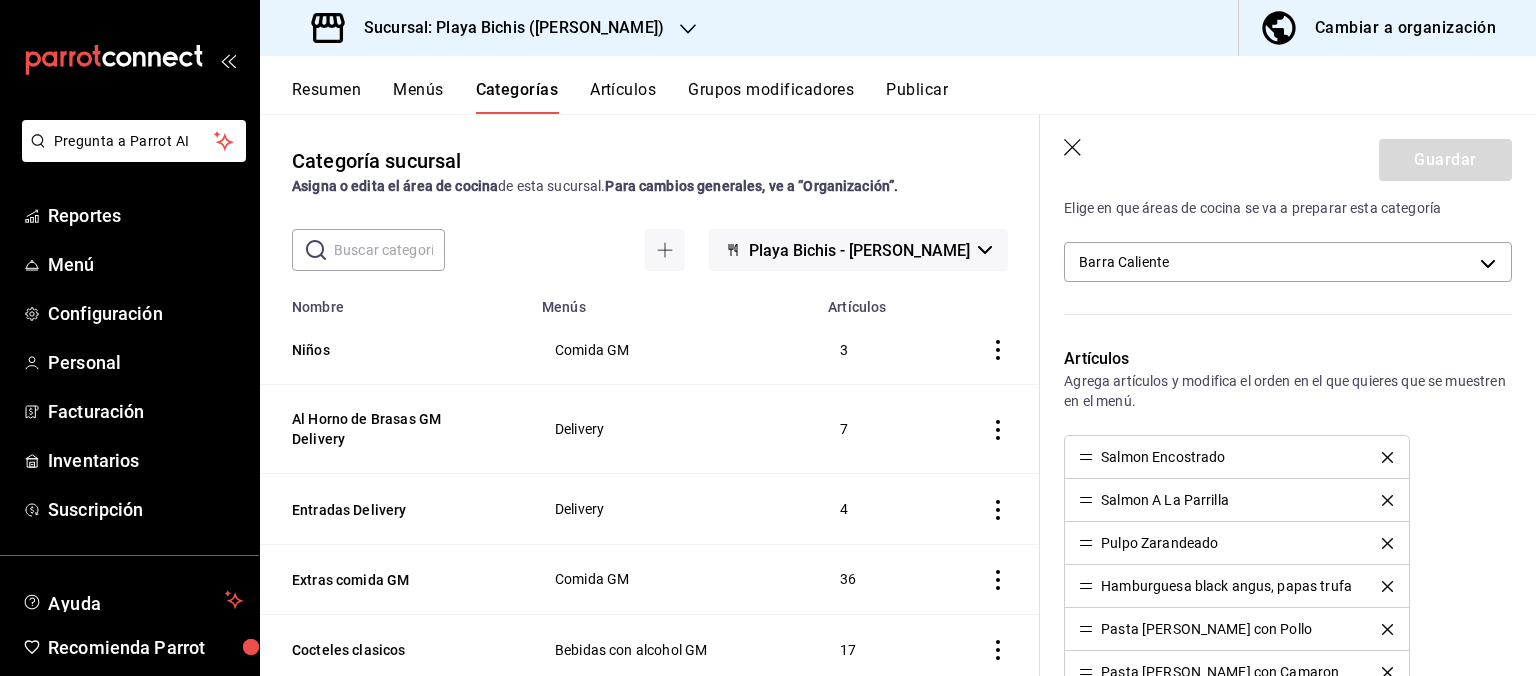 click 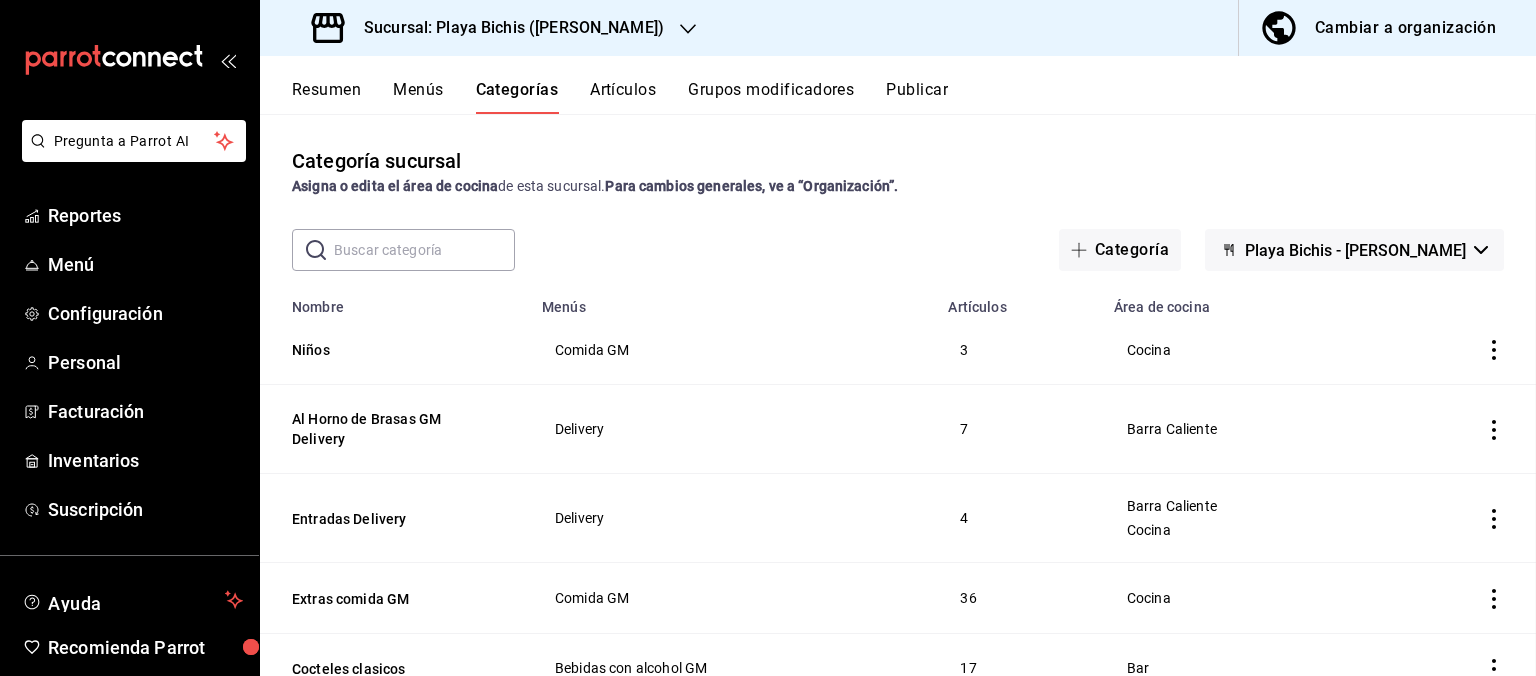 scroll, scrollTop: 0, scrollLeft: 0, axis: both 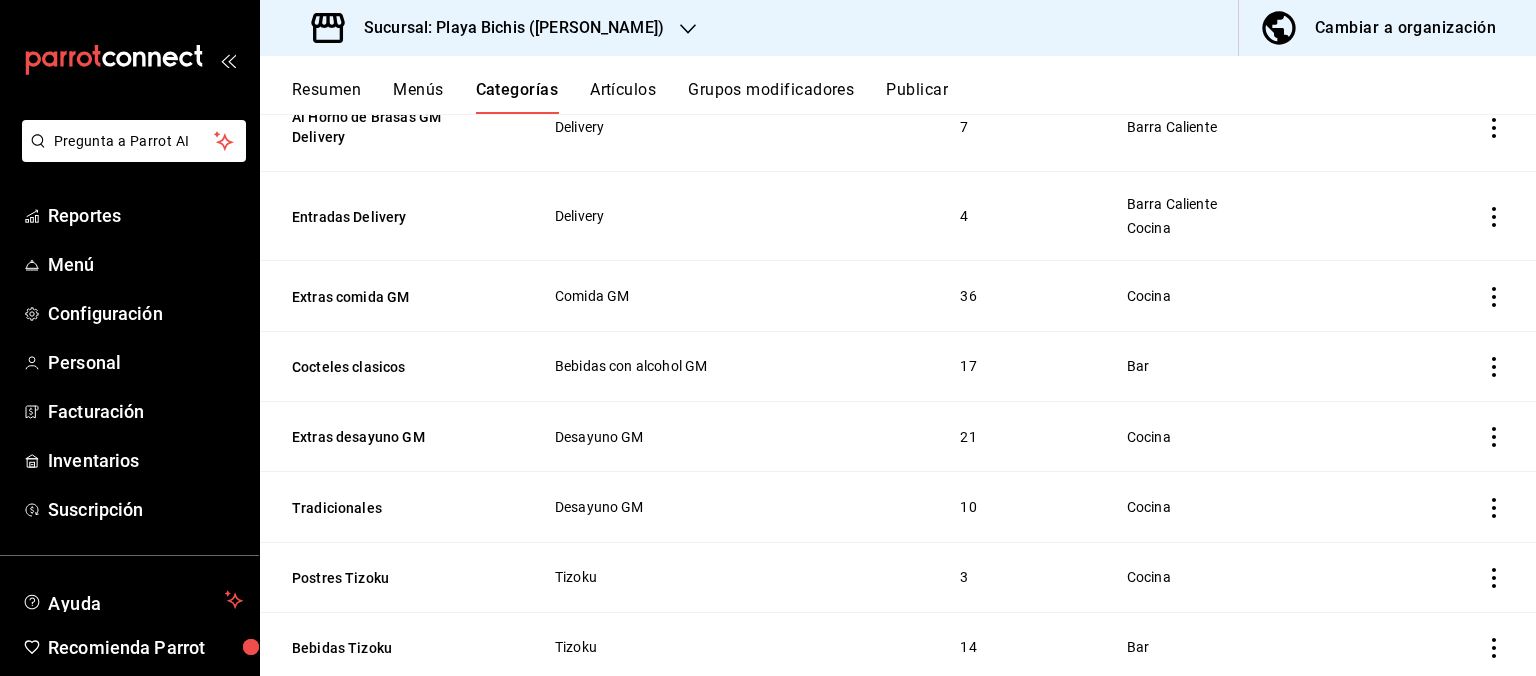click on "Resumen Menús Categorías Artículos Grupos modificadores Publicar" at bounding box center (914, 97) 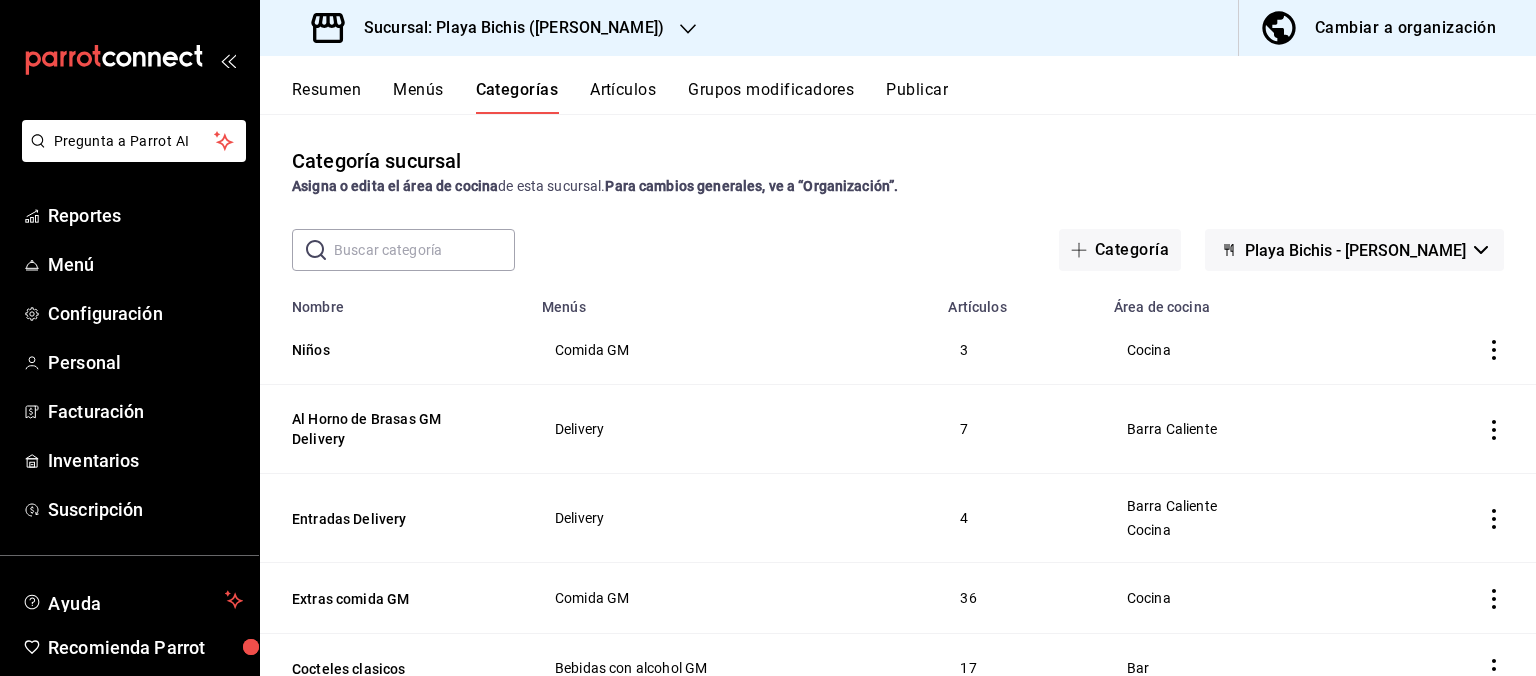 click at bounding box center (424, 250) 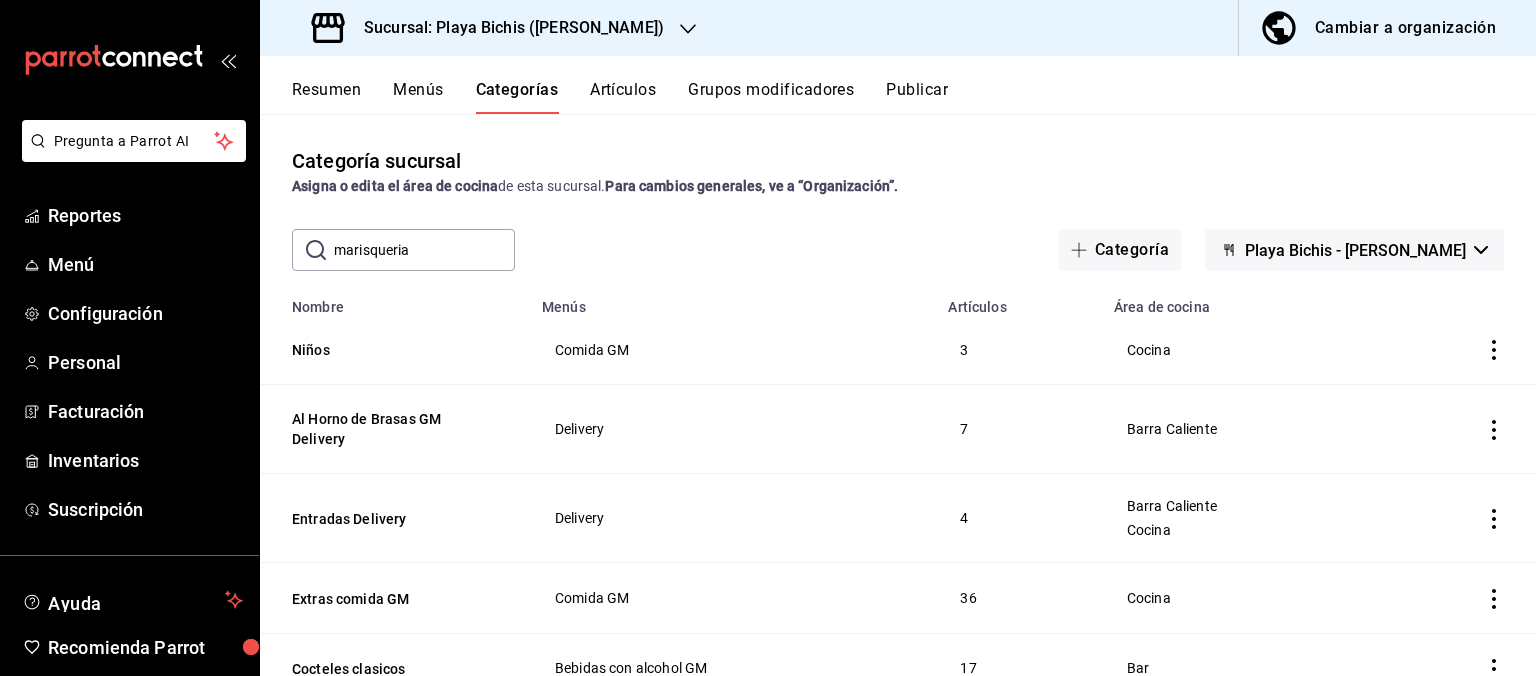 type on "marisqueria" 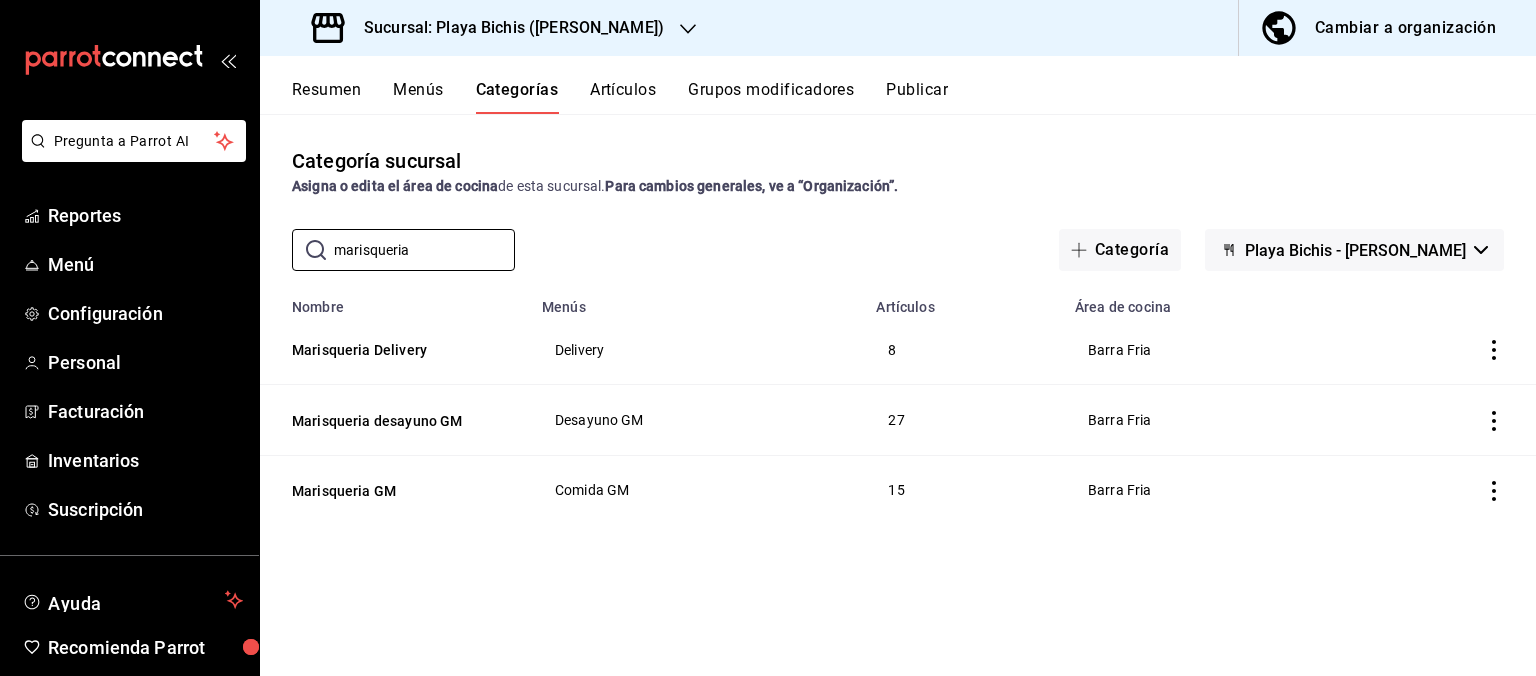 click 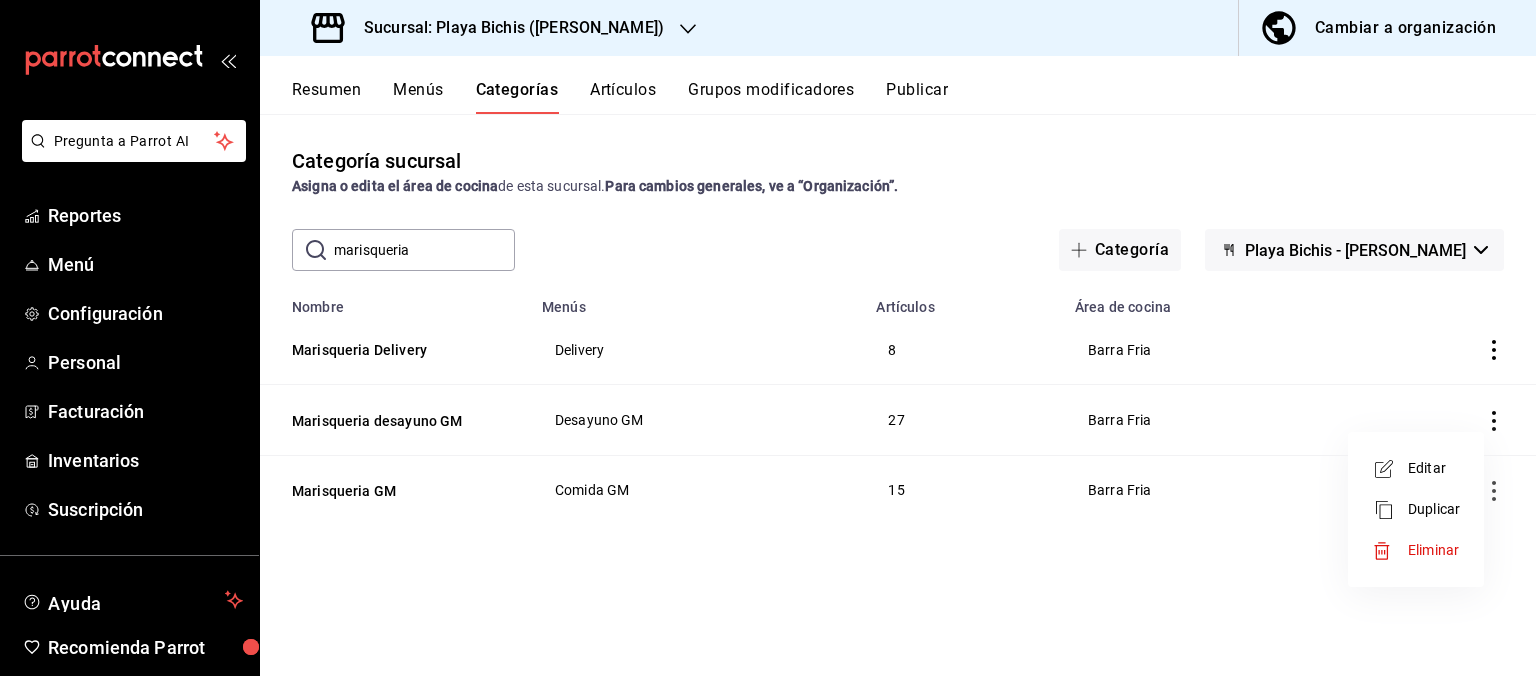click on "Editar" at bounding box center [1434, 468] 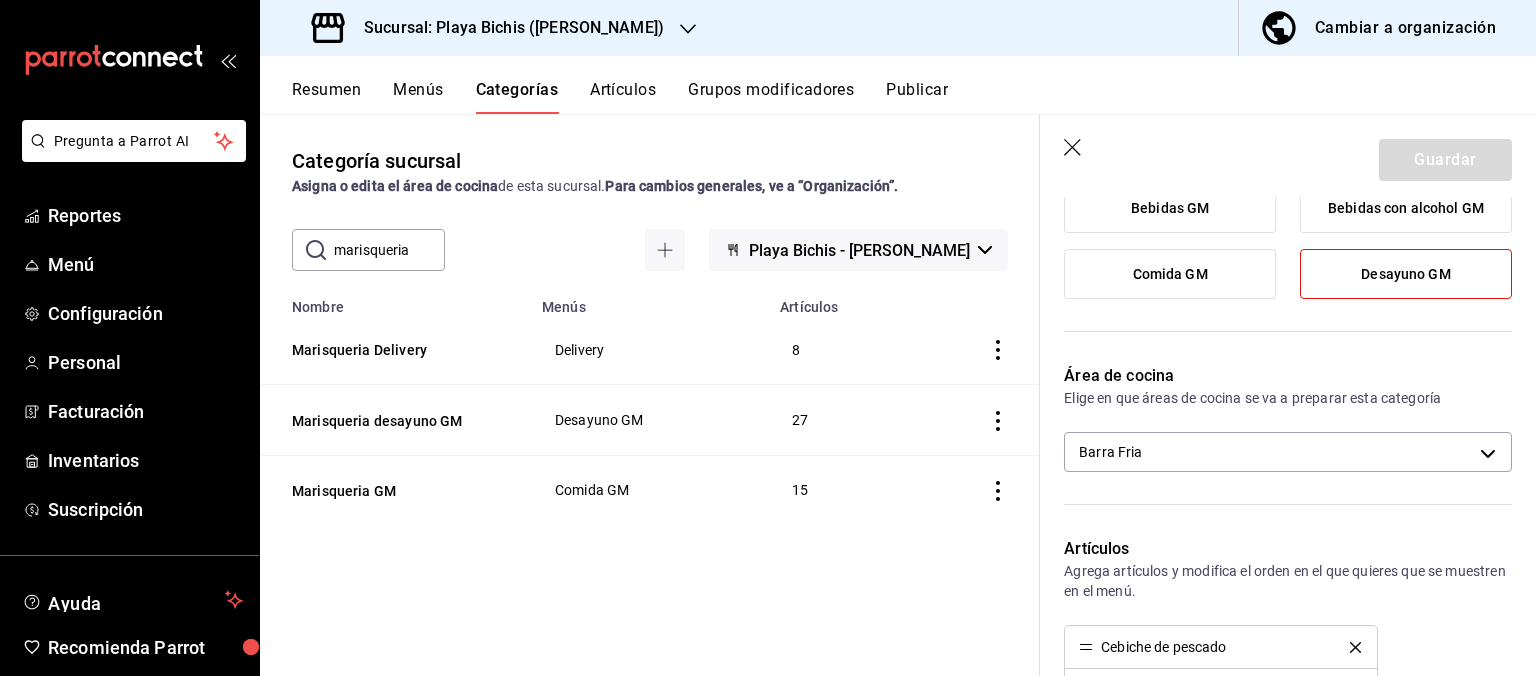 scroll, scrollTop: 336, scrollLeft: 0, axis: vertical 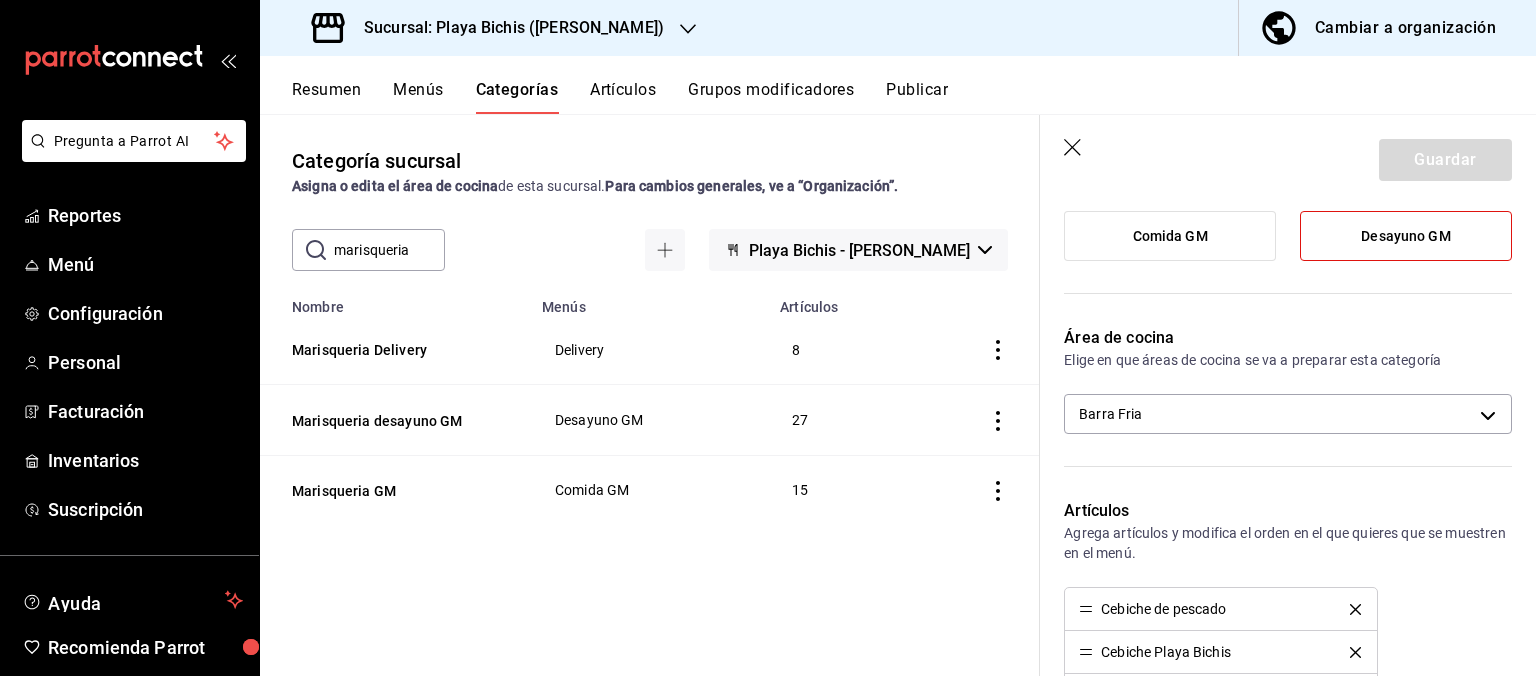 click 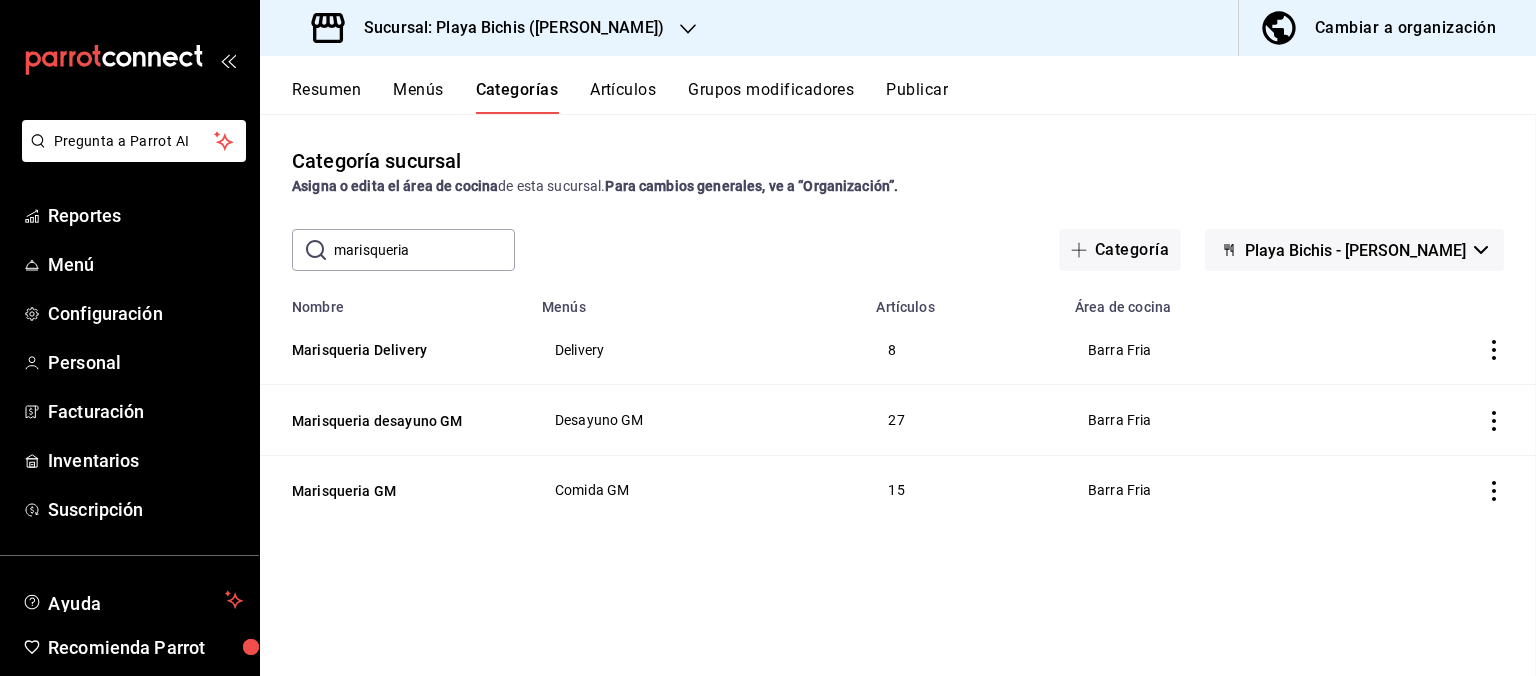 scroll, scrollTop: 0, scrollLeft: 0, axis: both 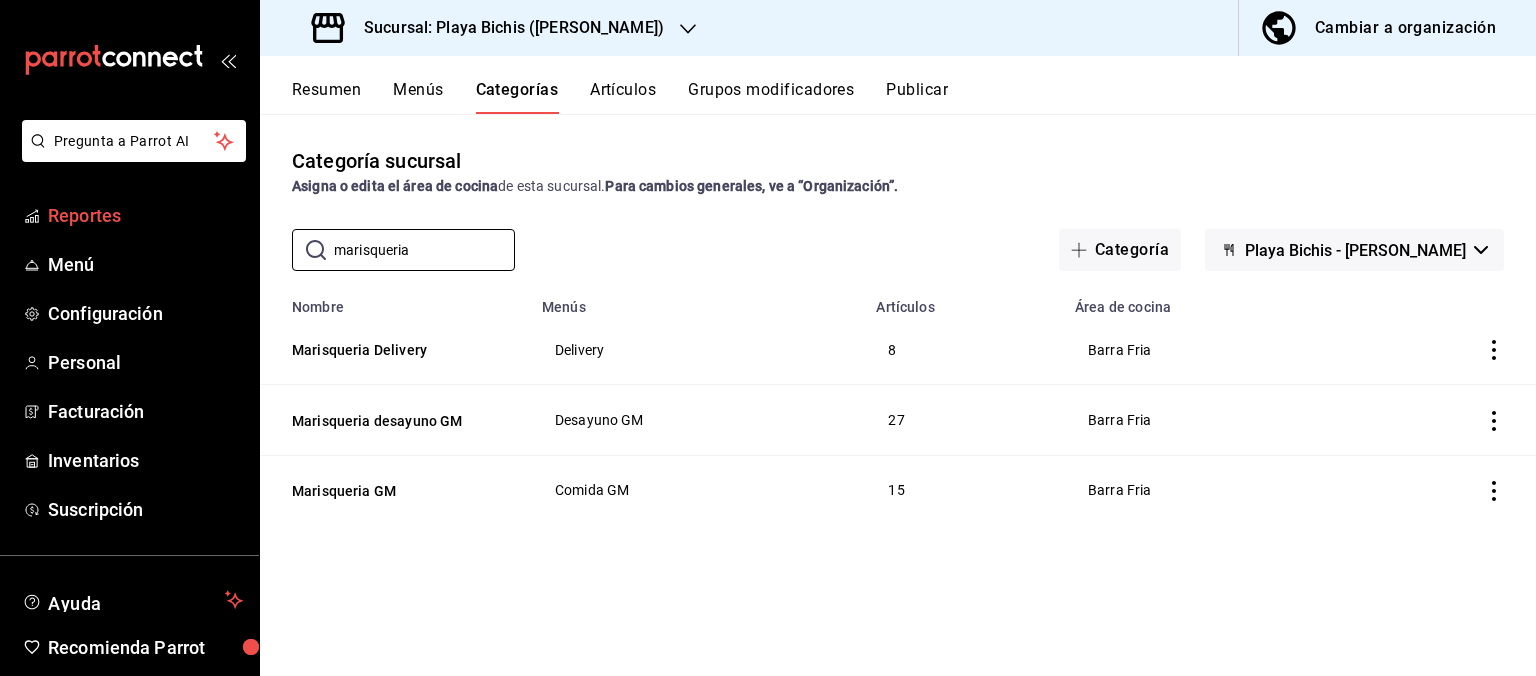 drag, startPoint x: 450, startPoint y: 240, endPoint x: 4, endPoint y: 207, distance: 447.21918 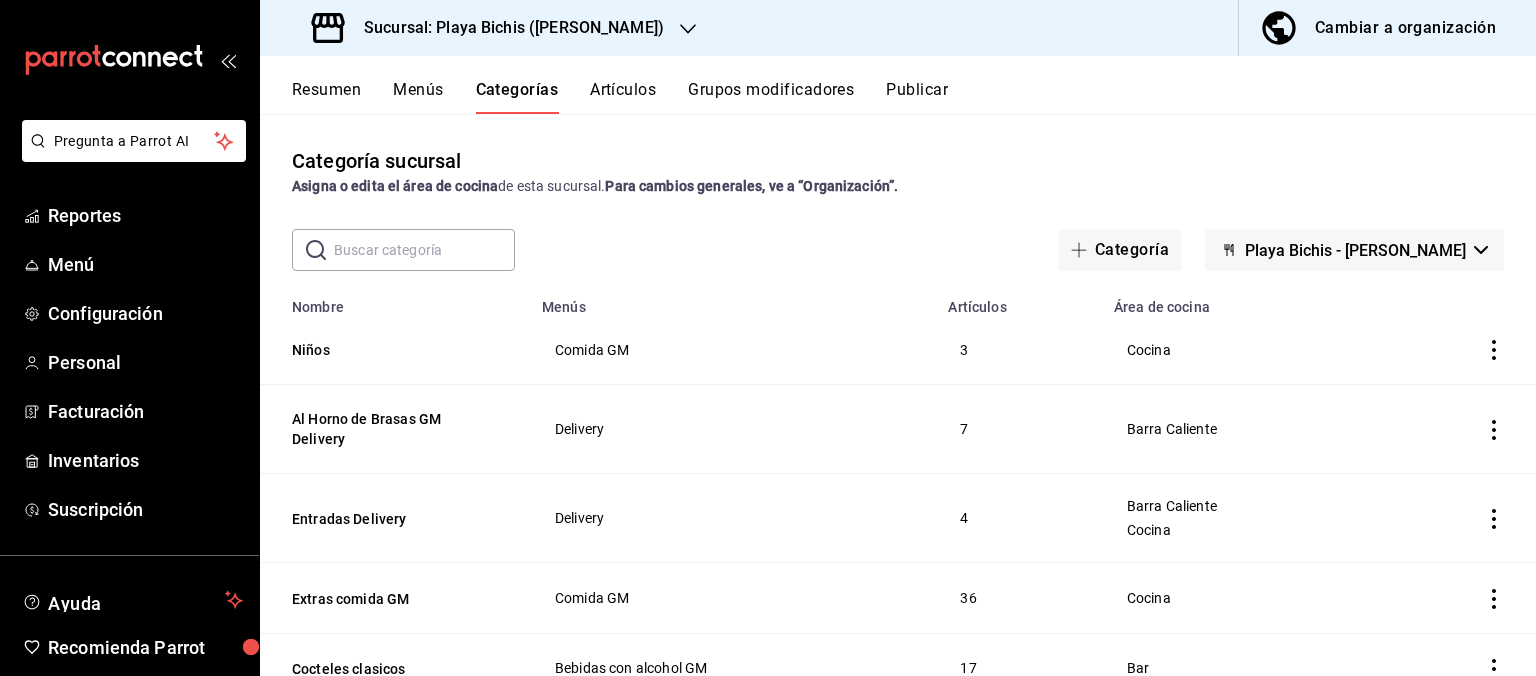 click at bounding box center [424, 250] 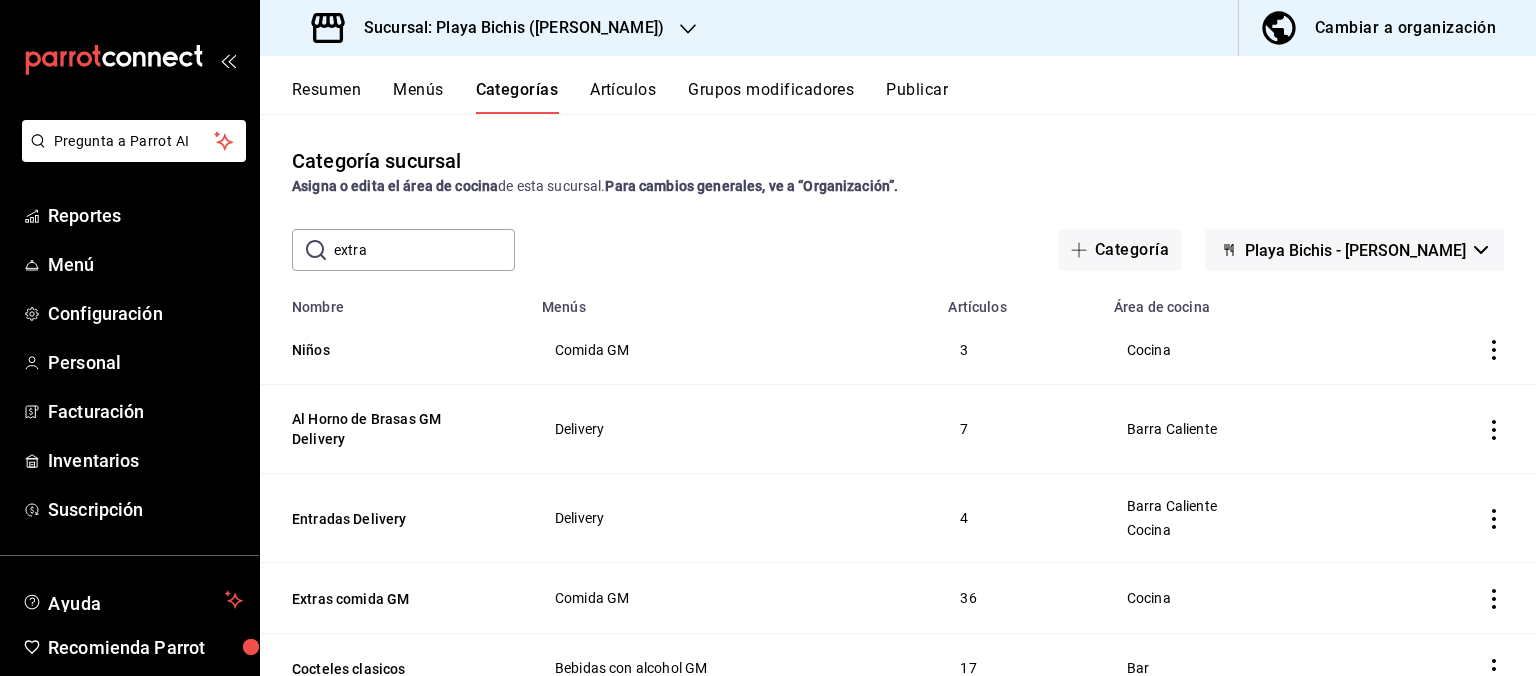 type on "extras" 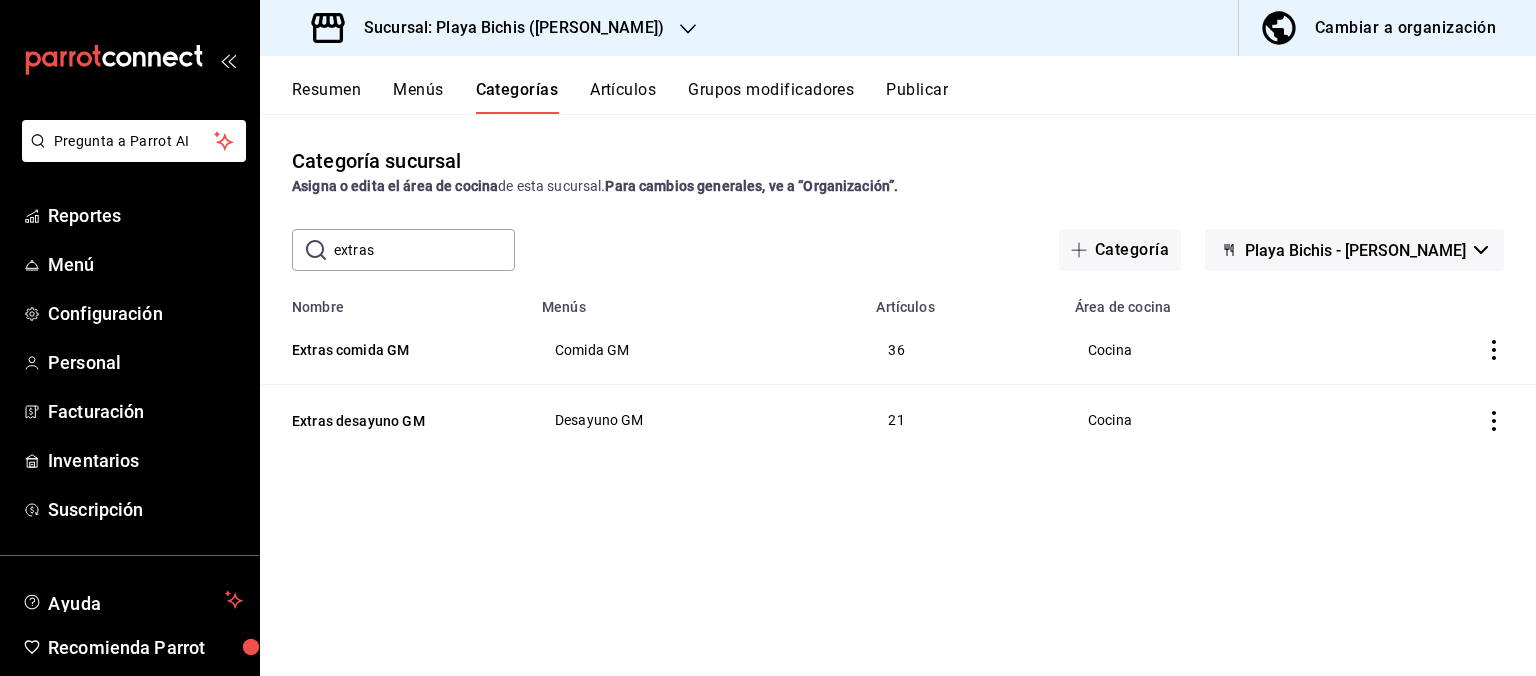 drag, startPoint x: 442, startPoint y: 242, endPoint x: 106, endPoint y: 222, distance: 336.59473 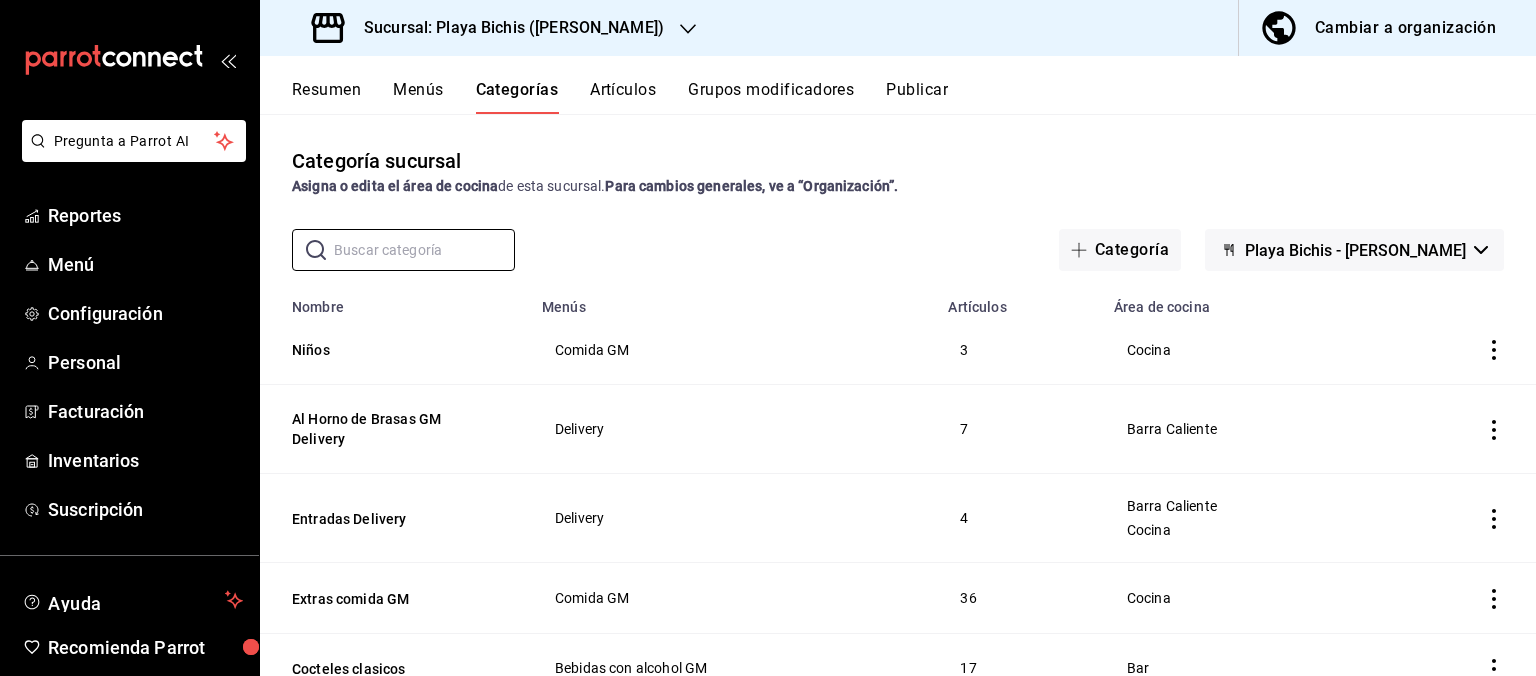 type 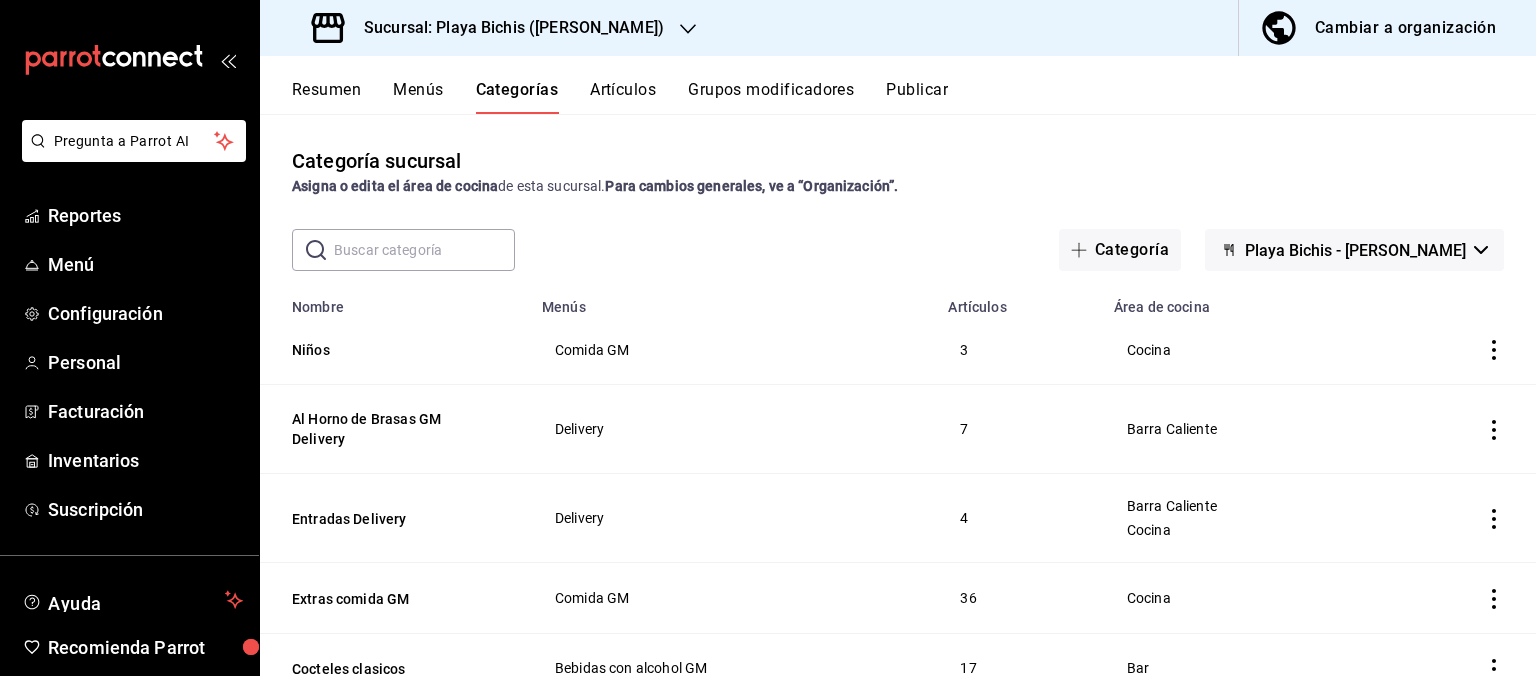 click on "Categoría sucursal Asigna o edita el área de cocina  de esta sucursal.  Para cambios generales, ve a “Organización”." at bounding box center [898, 171] 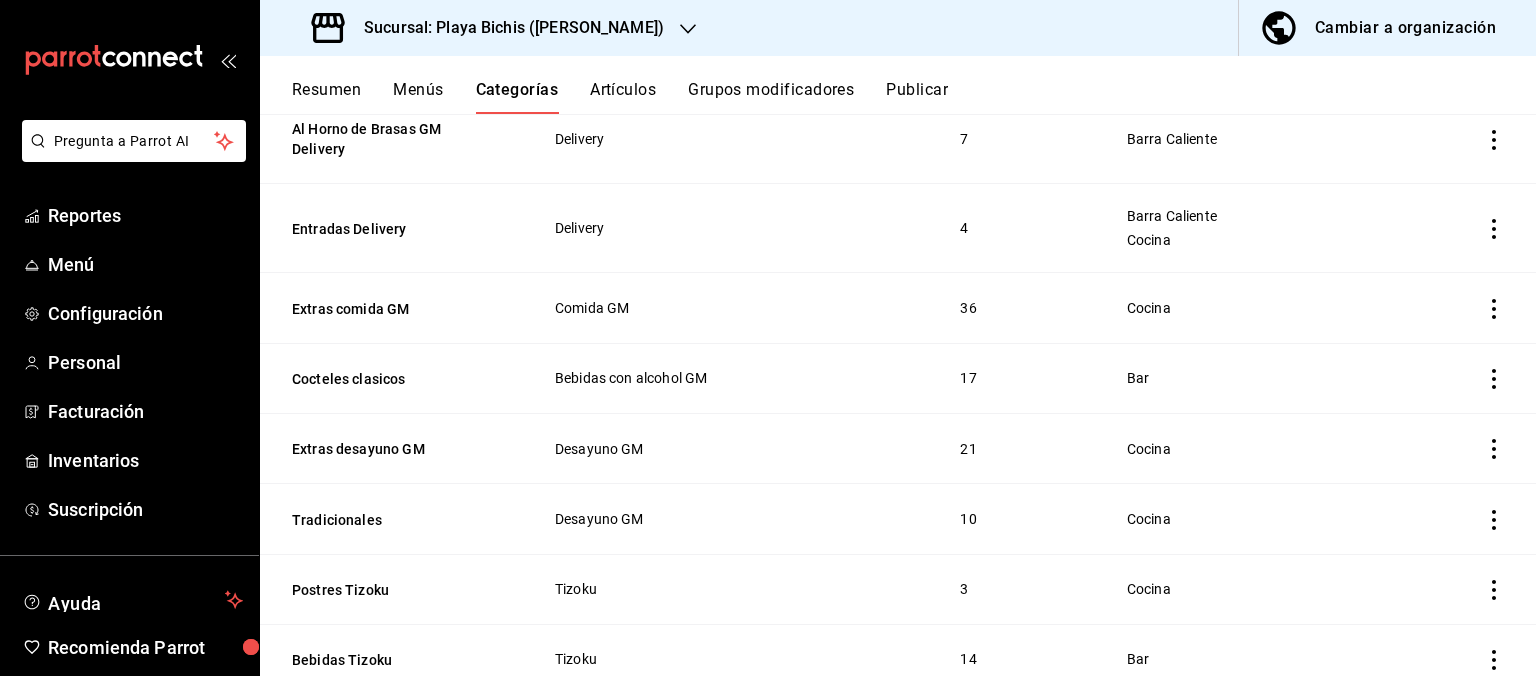 scroll, scrollTop: 382, scrollLeft: 0, axis: vertical 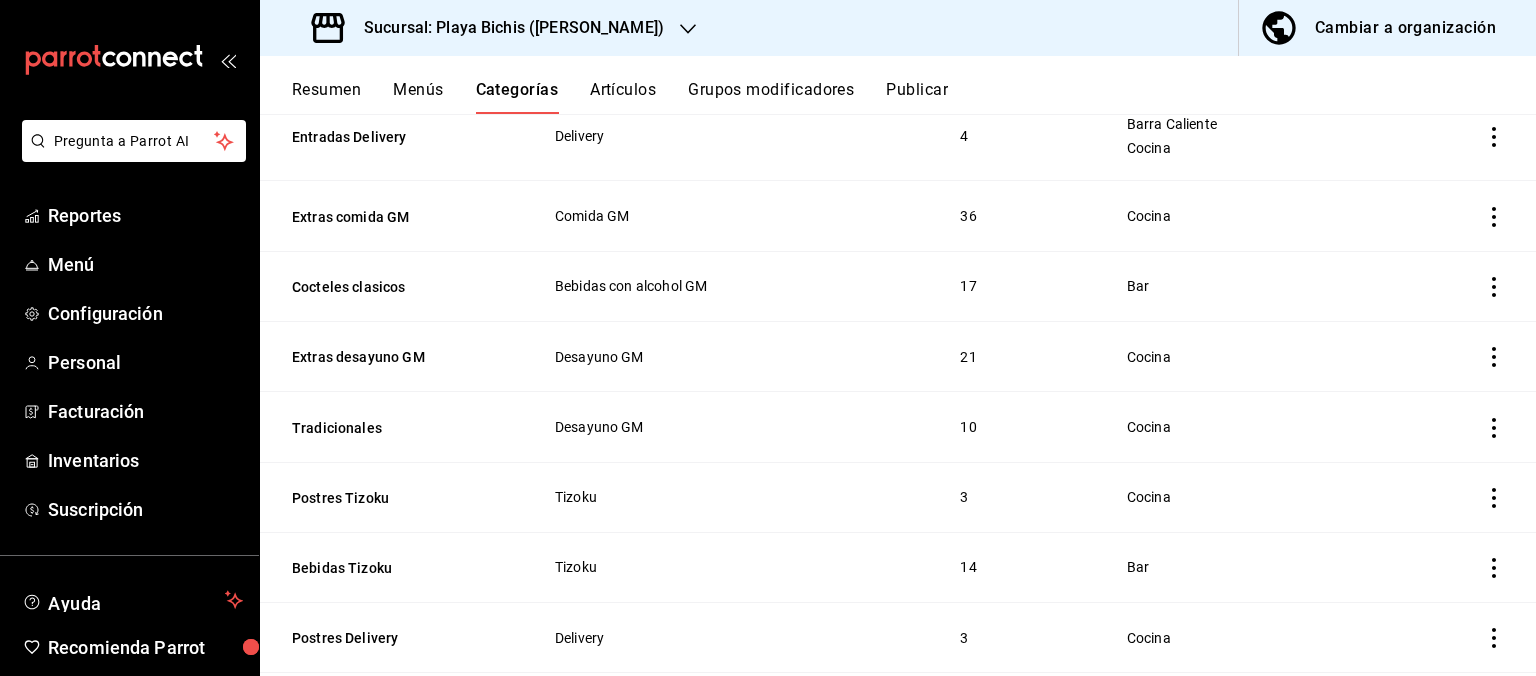 click 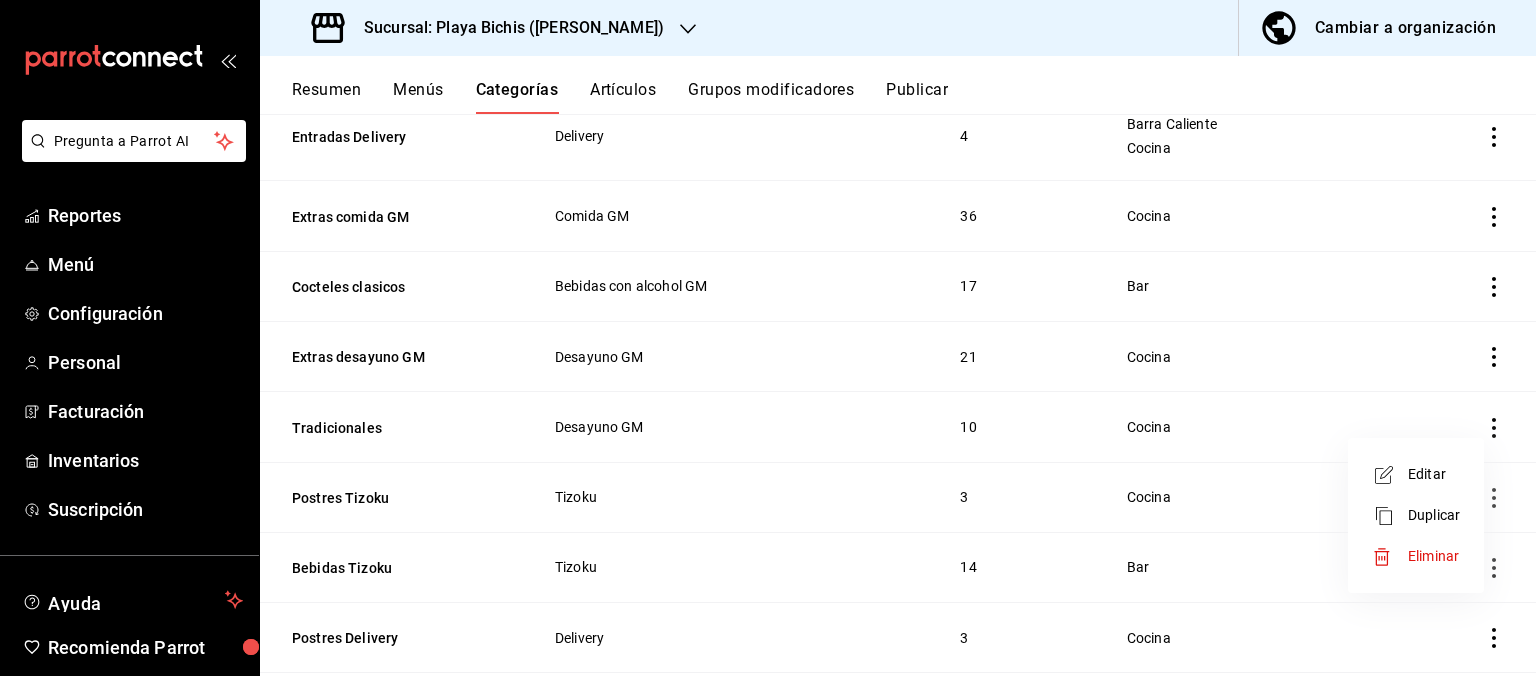 click at bounding box center (768, 338) 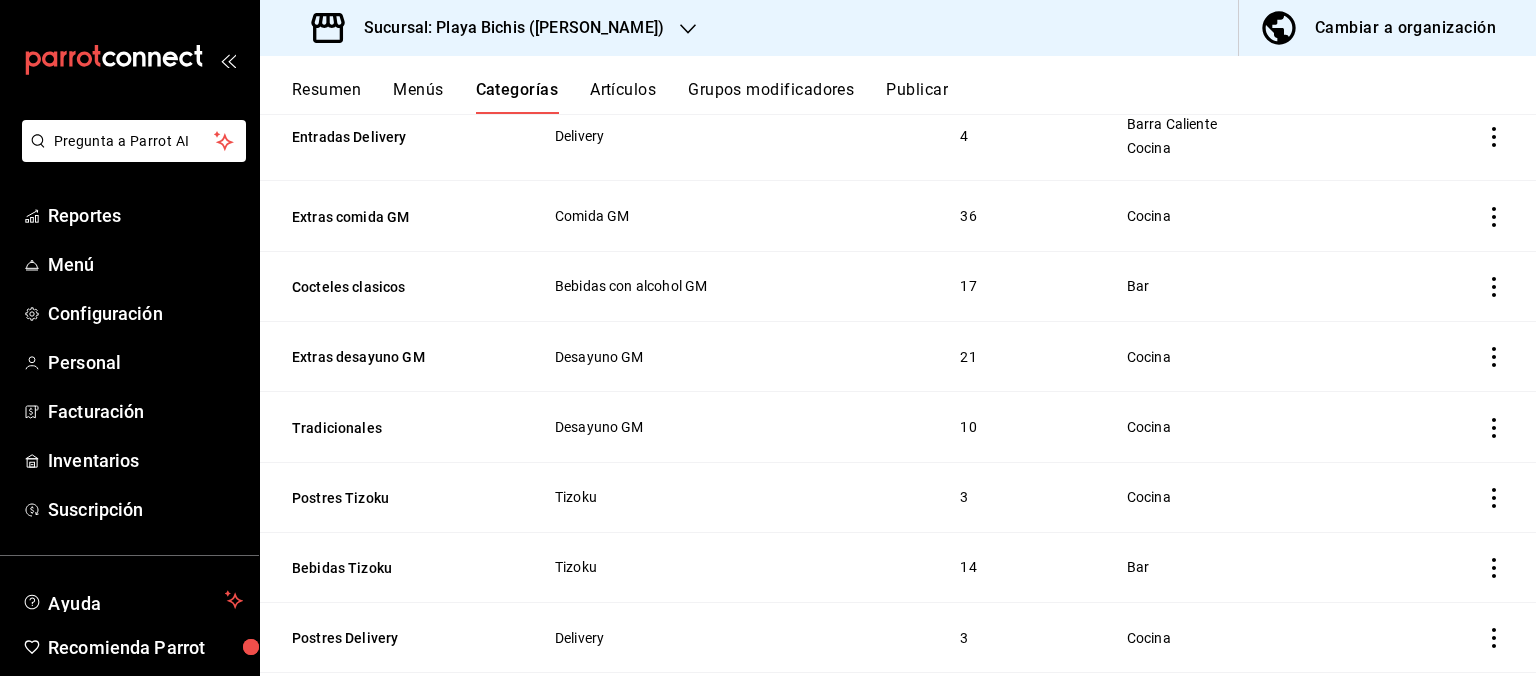 click on "Artículos" at bounding box center (623, 97) 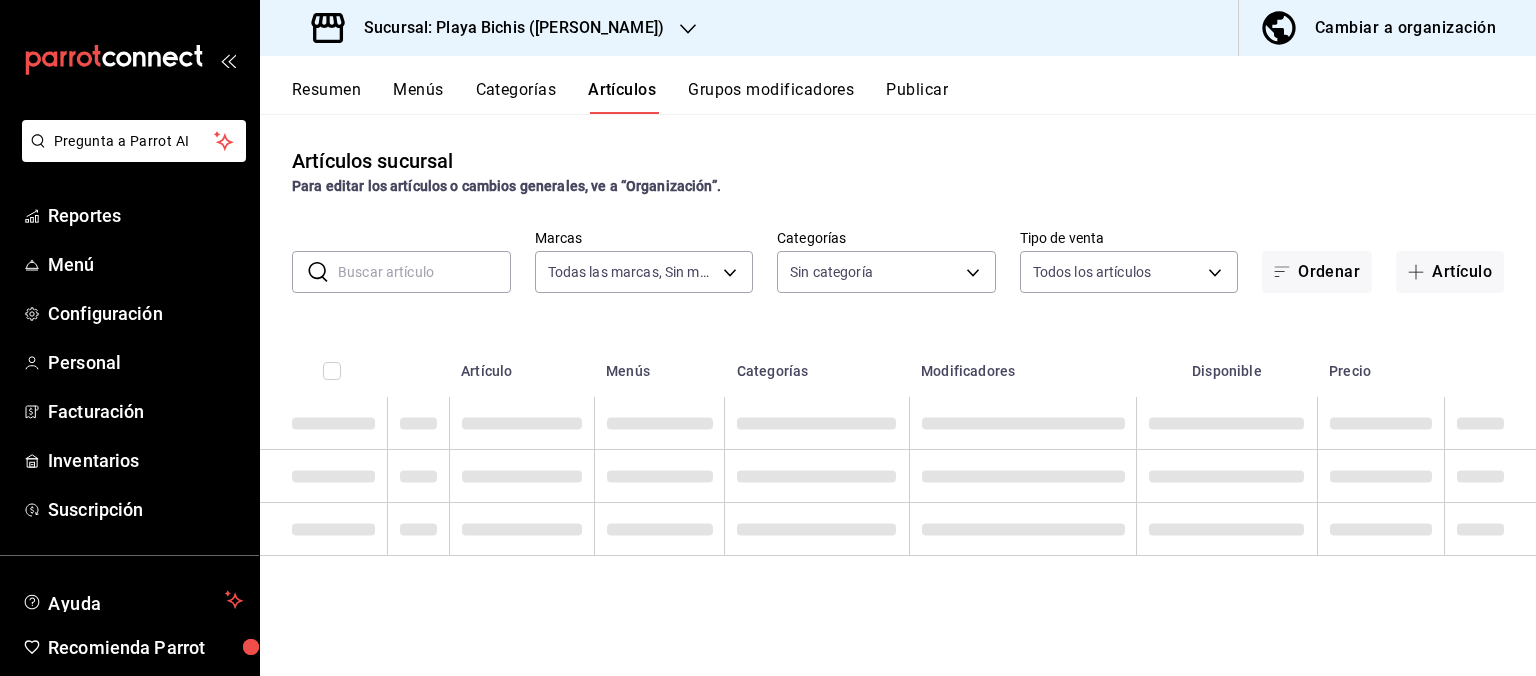 click at bounding box center (424, 272) 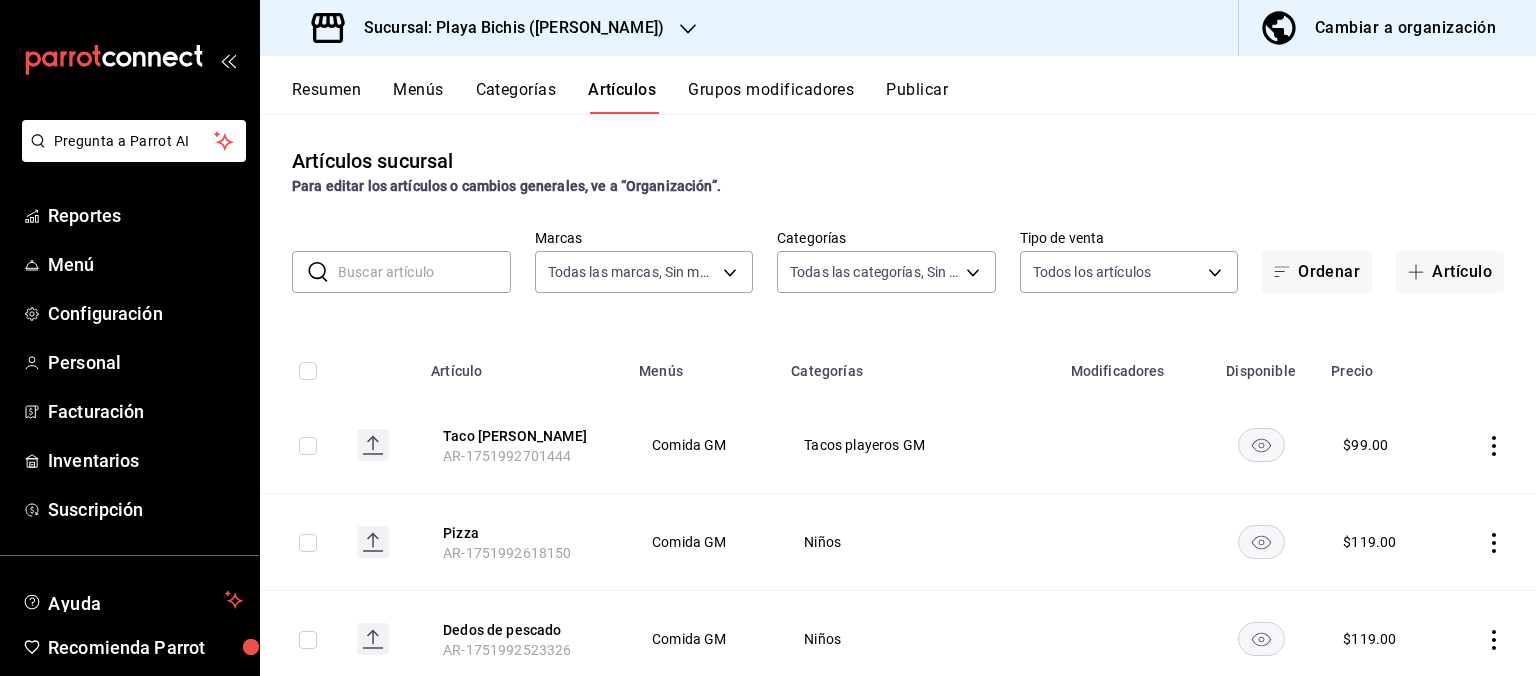 type on "76e75858-4b08-477f-a465-cf029eac86d2,78309816-bf67-4f6e-b1f2-e0ed4e3c0c0d,ac9ab034-9ea4-493e-913f-380b7d6a6296,c789c45f-63e4-4910-a883-42d3d9b5c043,3f2153ea-6603-4e25-a09c-0595a59b6f53,62099a8f-a2dc-403d-b28d-3184a81d6581,f7cf953c-1a59-46e1-ac3a-da2a6abad39f,bbaadcb8-bc62-4666-a1bf-a45ca7d92203,b12f15d5-4253-469c-b784-95dbcef10a65,d8aaa3ee-5157-4a54-8c45-5b333b44268c,f178598a-1ce1-4c88-bb80-d4fb96a111ae,fb52ebd1-b5e4-4398-afc9-506ede3d3562,6cf61ba3-47d0-4948-b380-79931c0569bf,7f529b0a-537f-44d2-bdf0-0179343ace32,d8d8e37b-99c0-4d39-8d5d-3ab5d24c73e5,c3493f6c-4033-4574-8a51-b839115df041,7a9e0745-fe1a-4577-a282-b742f4976032,d1e75372-eefe-41d7-b5cd-3f81683b04a1,fe57797b-ebe3-46fb-a324-dd39cf3430df,7ecf6663-b3ab-46a9-9ac6-9f9ab1935edc,36ecdd47-2d8b-44d2-8037-7740e55d741b,19786df5-5eb6-4c9c-b054-f7d75ad616f1,2624afa7-a958-4907-87f2-06d7ae9d55c2,2b6c880d-fc5b-400a-bb9b-ee61a51958da,4f1e34da-ba7e-470b-a8e7-2e62d9d33dc0,18f78d15-78ef-48b6-a862-f89c9e82f5f7,d432906d-629f-4820-9254-d48fb3a5e486,421c9354-b25d-4088-a7a..." 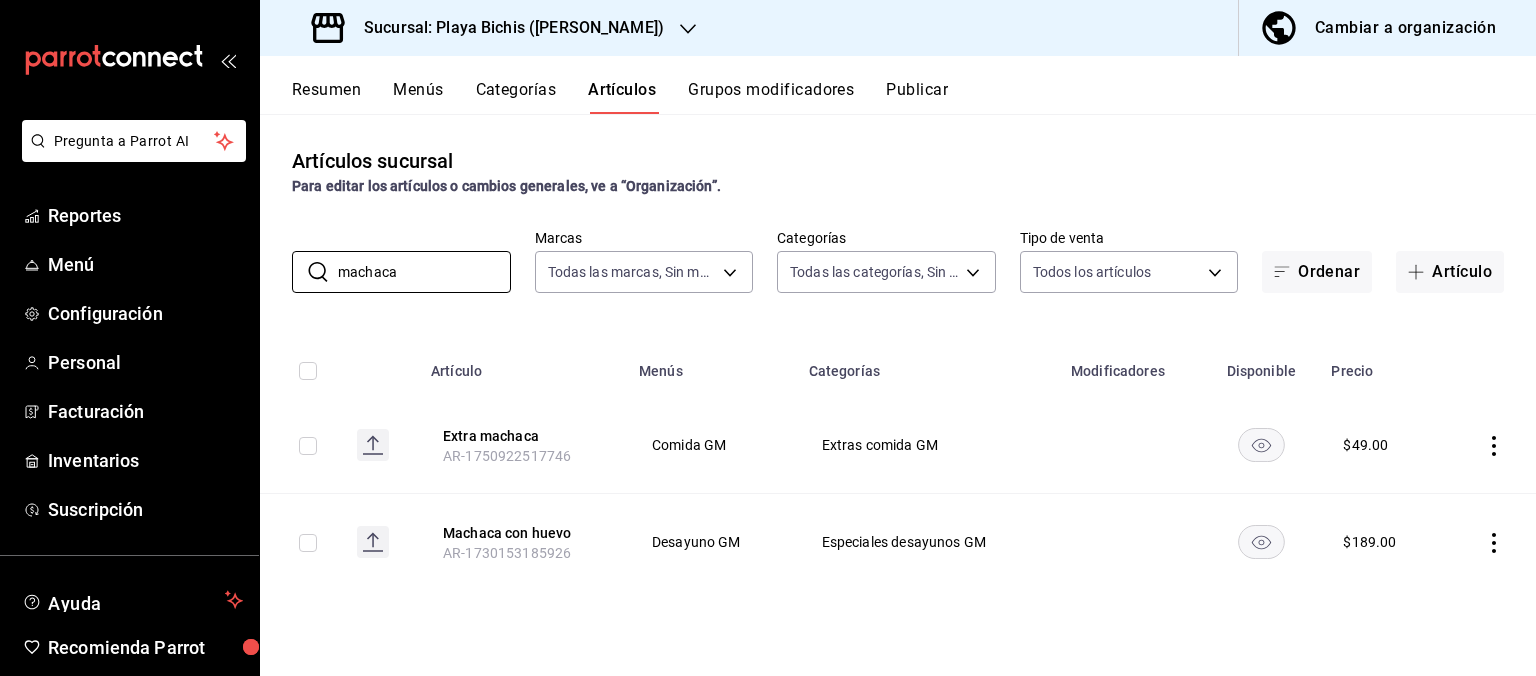 type on "machaca" 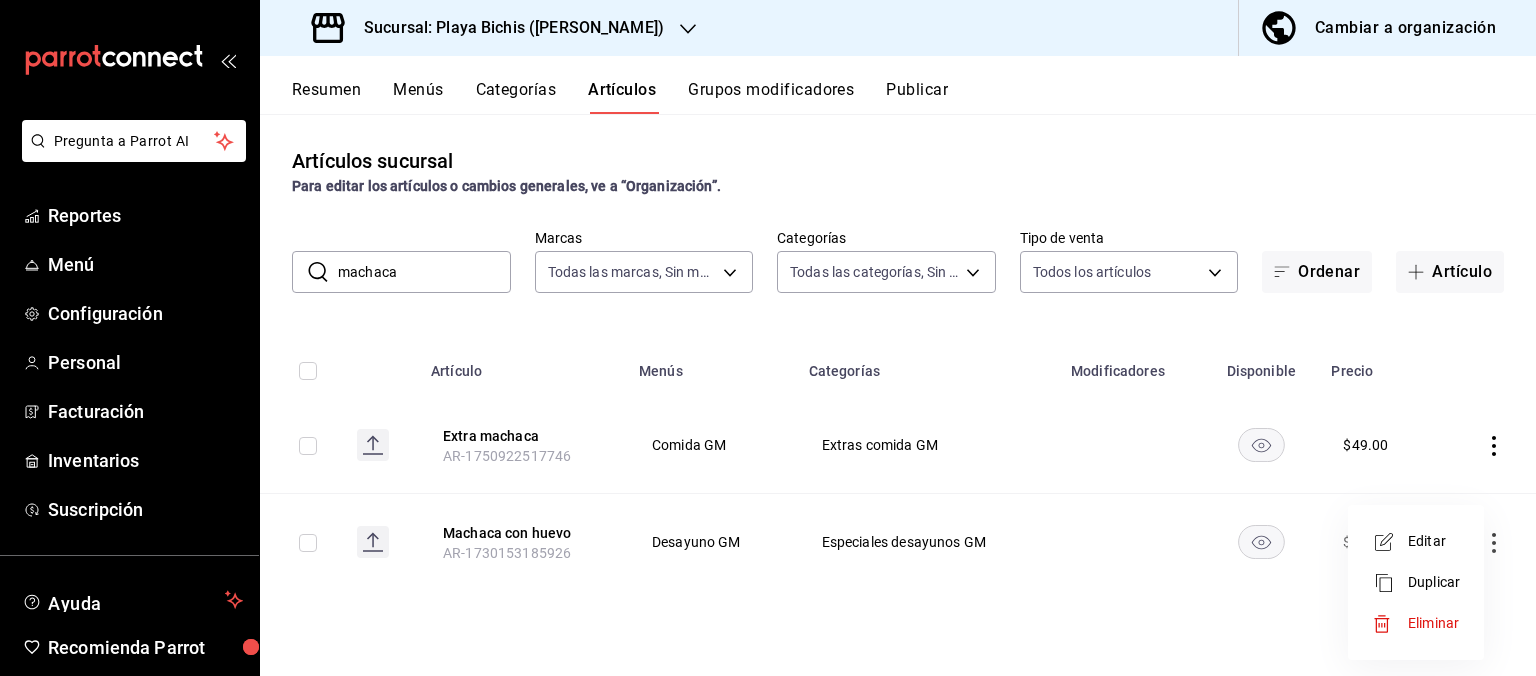 drag, startPoint x: 1429, startPoint y: 543, endPoint x: 1298, endPoint y: 384, distance: 206.01456 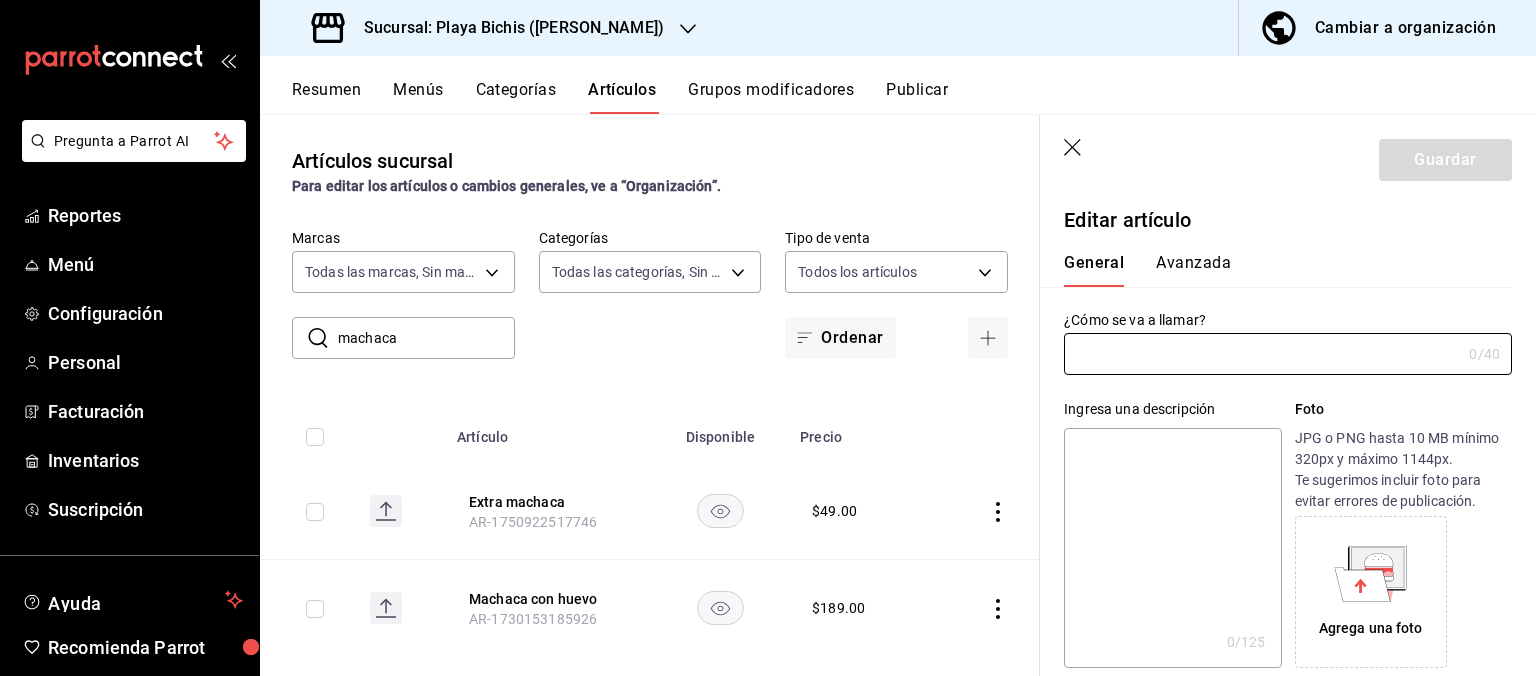 type on "Machaca con huevo" 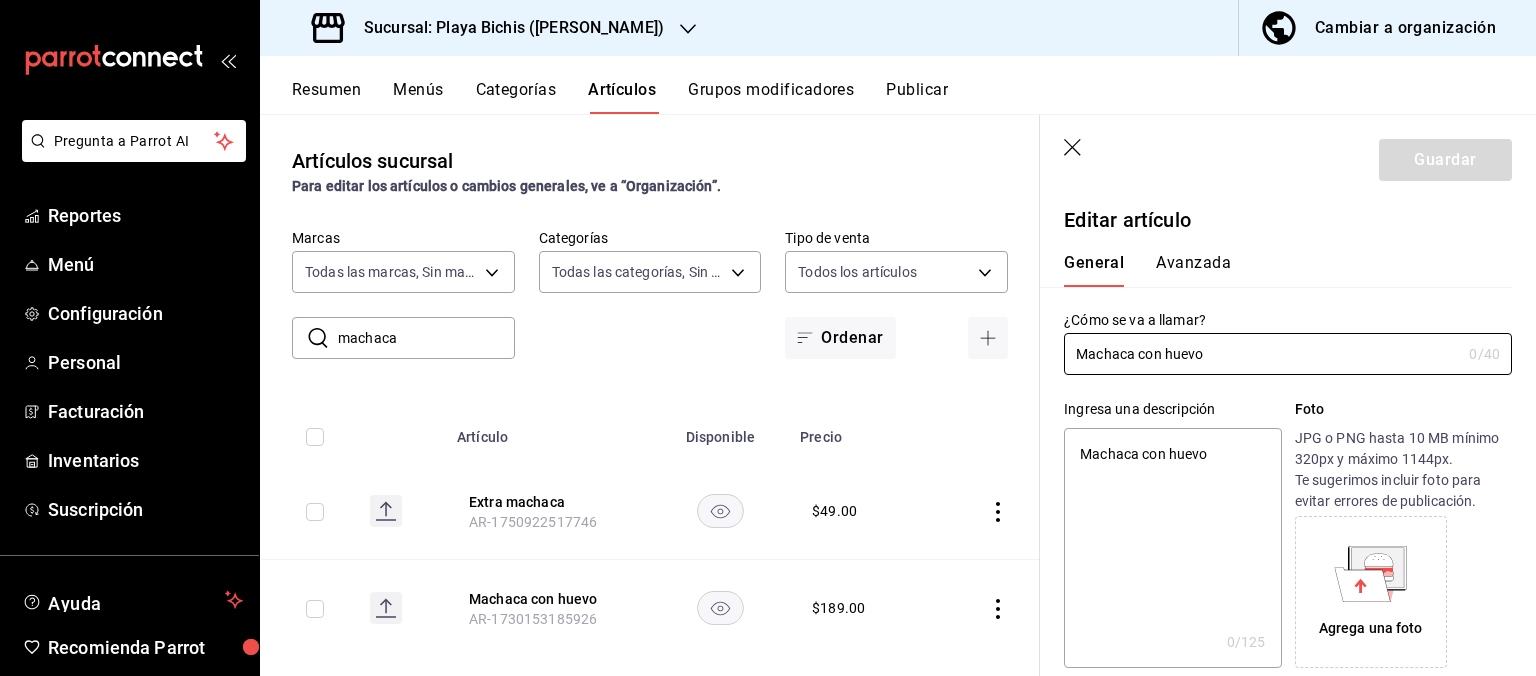 radio on "true" 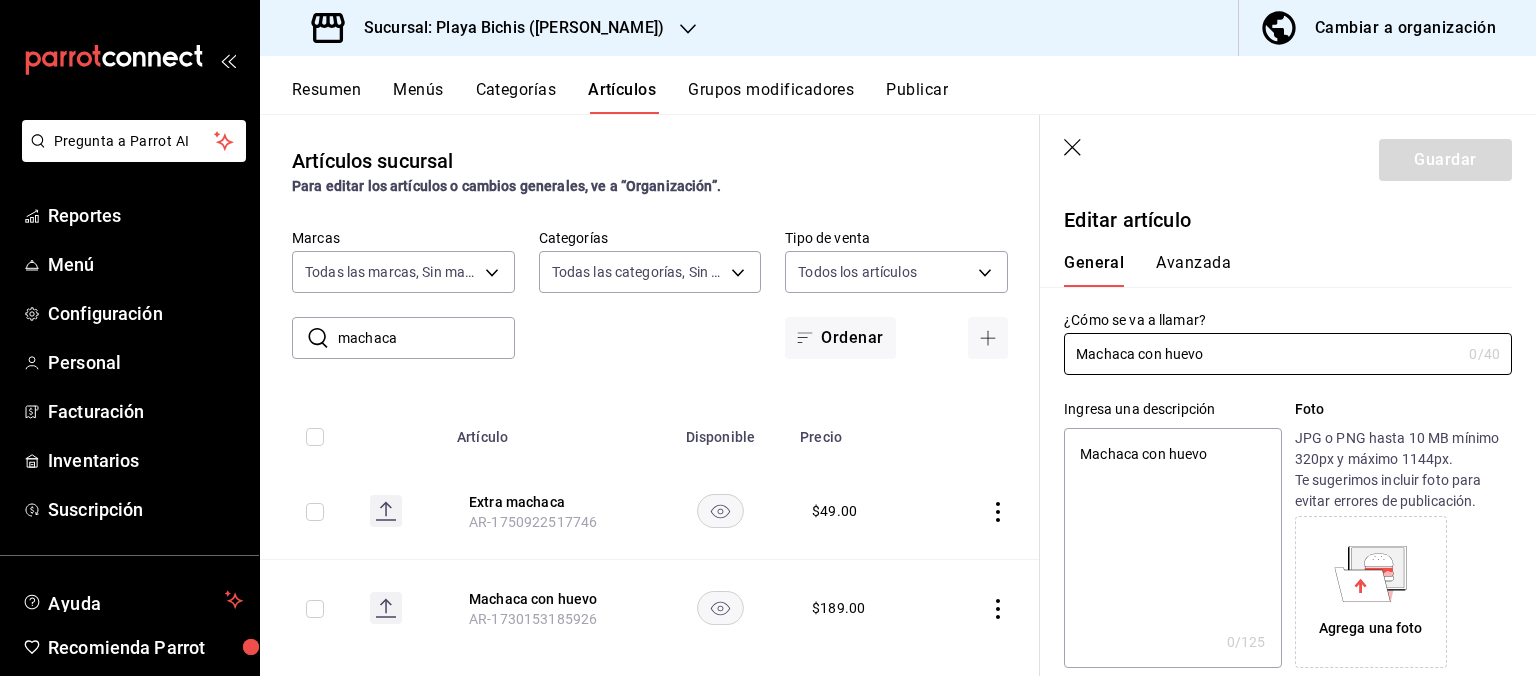 type on "fc3100d1-e602-4c6d-a284-2445fbe47c23" 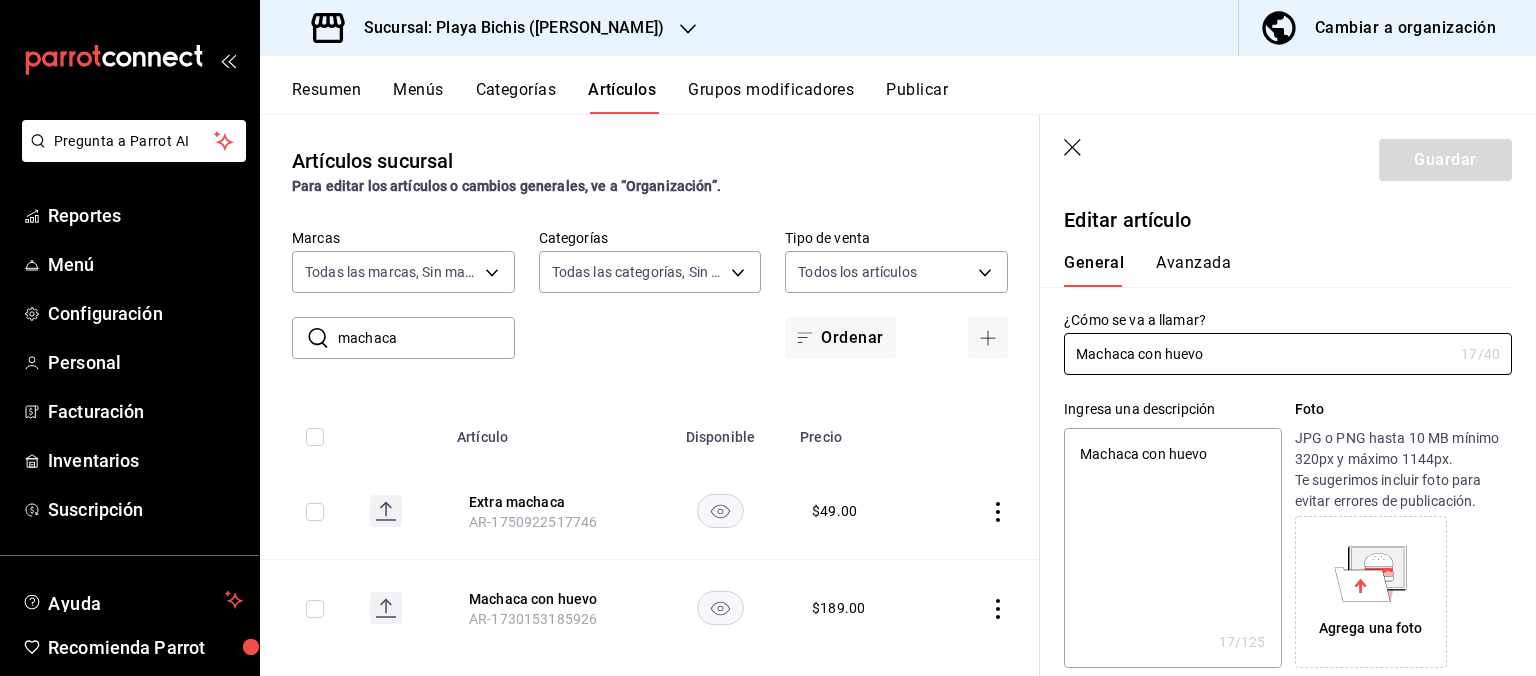 click on "Avanzada" at bounding box center (1193, 270) 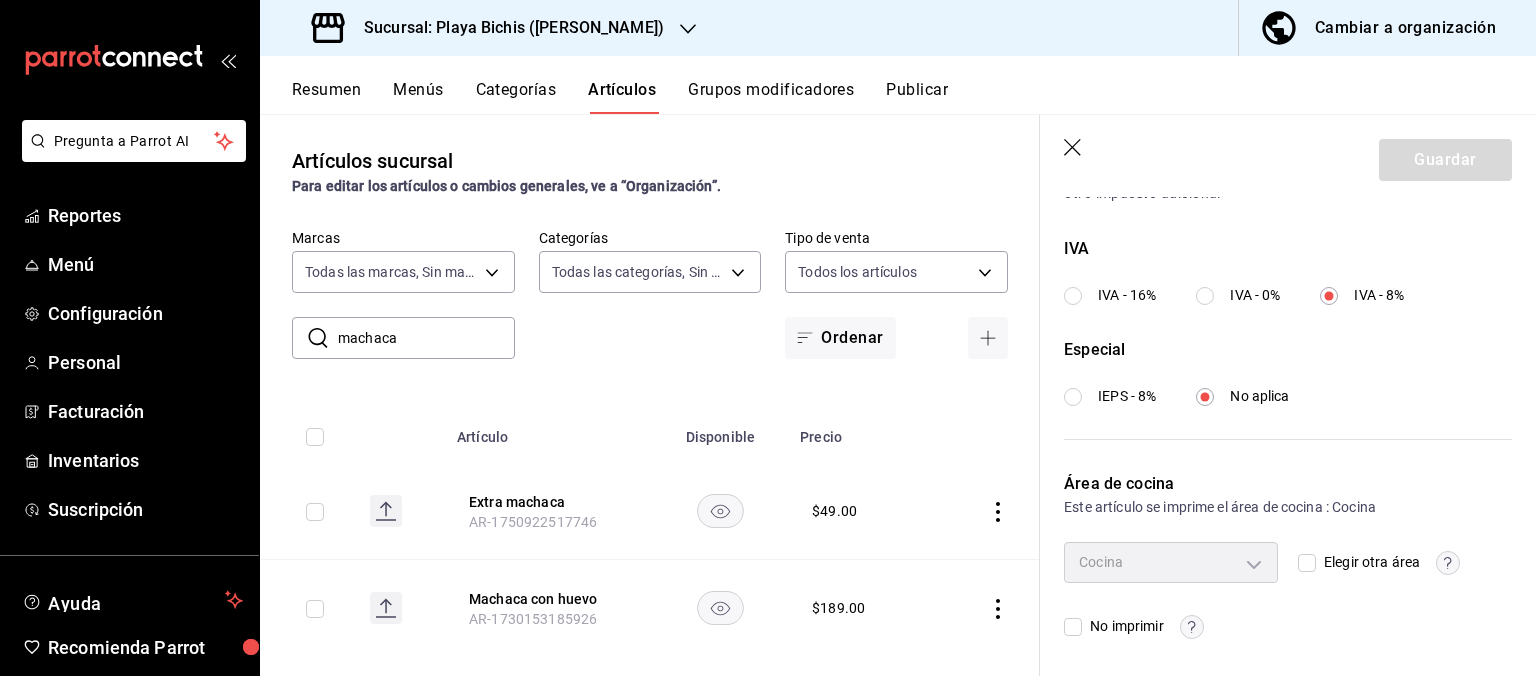 scroll, scrollTop: 736, scrollLeft: 0, axis: vertical 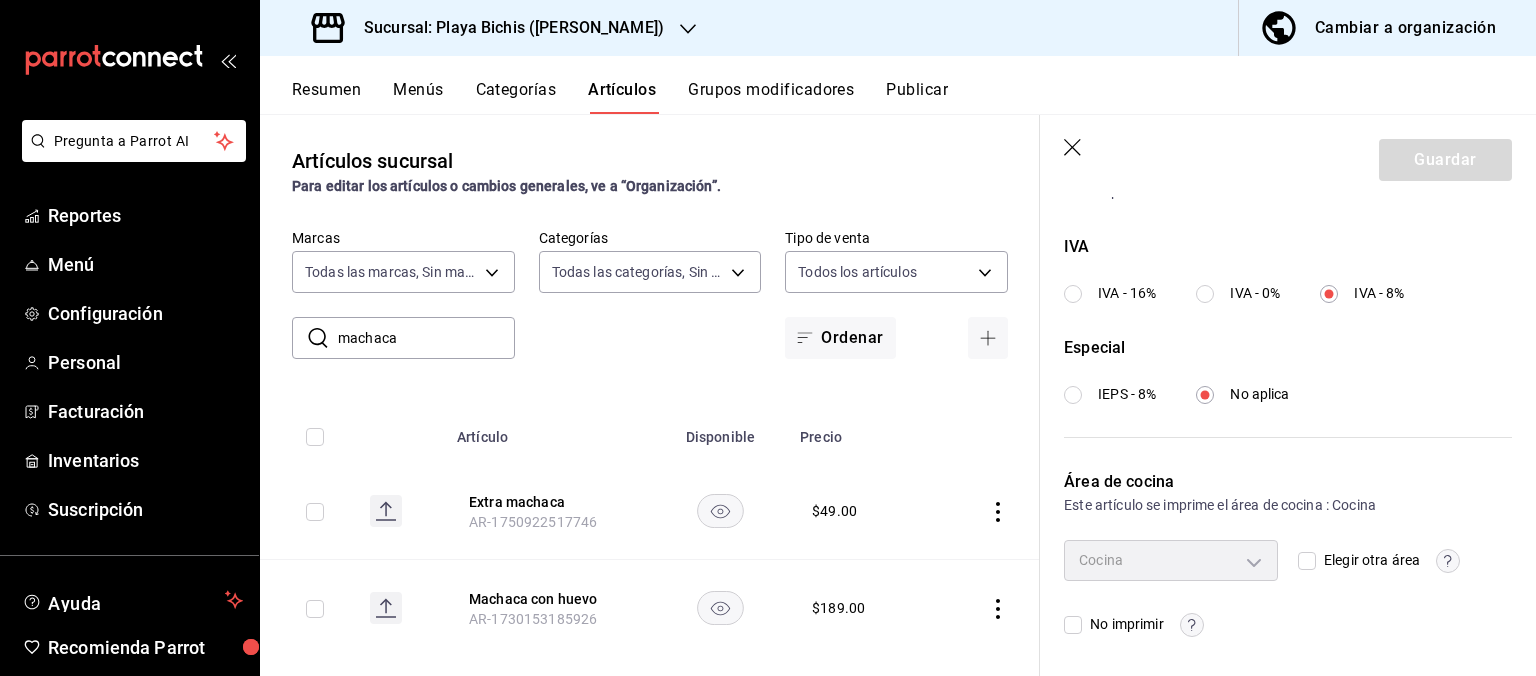 click on "Elegir otra área" at bounding box center (1307, 561) 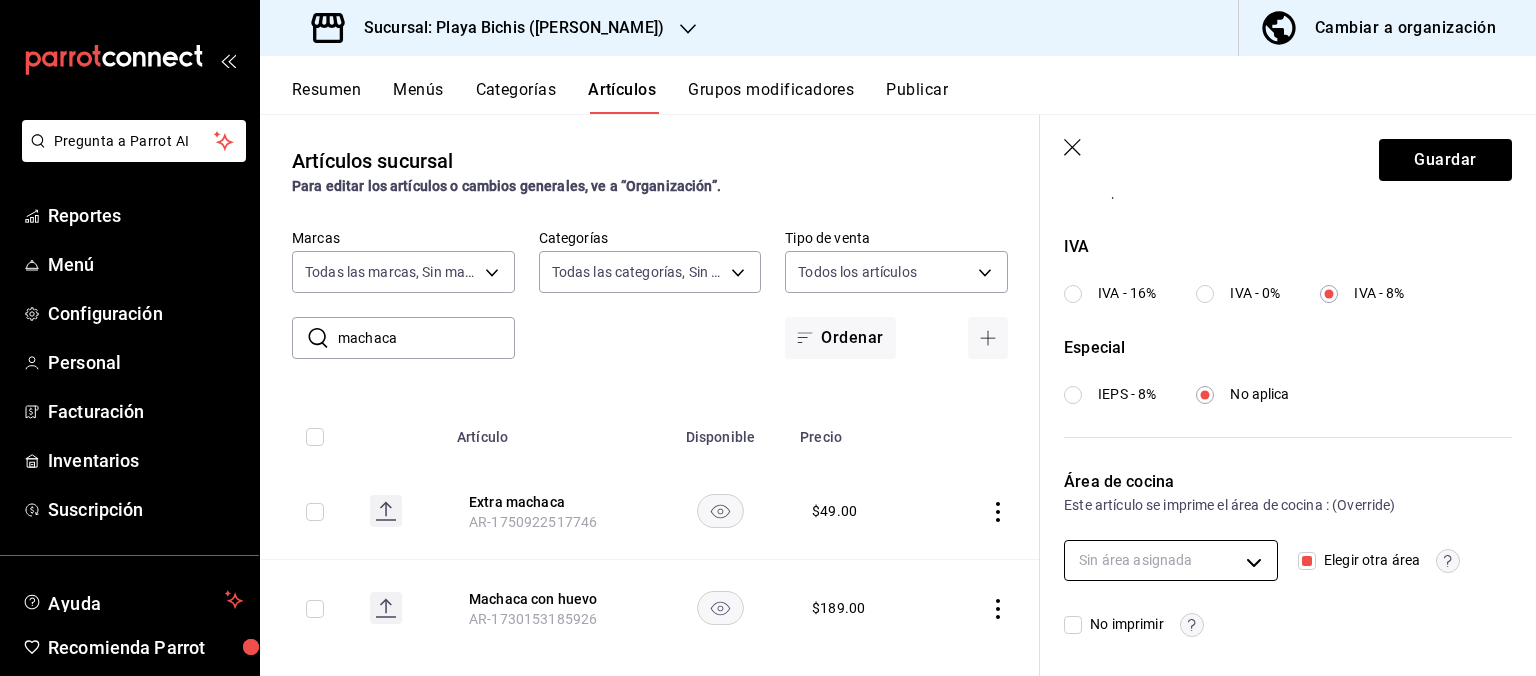 click on "Pregunta a Parrot AI Reportes   Menú   Configuración   Personal   Facturación   Inventarios   Suscripción   Ayuda Recomienda Parrot   [PERSON_NAME]   Sugerir nueva función   Sucursal: Playa Bichis ([PERSON_NAME]) Cambiar a organización Resumen Menús Categorías Artículos Grupos modificadores Publicar Artículos sucursal Para editar los artículos o cambios generales, ve a “Organización”. ​ machaca ​ Marcas Todas las marcas, Sin marca 4ba3d68a-2a71-4bf4-8272-d27f8f663470,fbc14f8a-a0c0-448e-9dac-7011cab8a3fb Categorías Todas las categorías, Sin categoría Tipo de venta Todos los artículos ALL Ordenar Artículo Disponible Precio Extra machaca AR-1750922517746 $ 49.00 Machaca con huevo AR-1730153185926 $ 189.00 Guardar Editar artículo General Avanzada ¿Cómo se va a llamar? Machaca con huevo 17 /40 ¿Cómo se va a llamar? Ingresa una descripción Machaca con huevo x 17 /125 ​ Foto JPG o PNG hasta 10 MB mínimo 320px y máximo 1144px. Agrega una foto Tipo de venta Precio fijo Venta por peso 16" at bounding box center [768, 338] 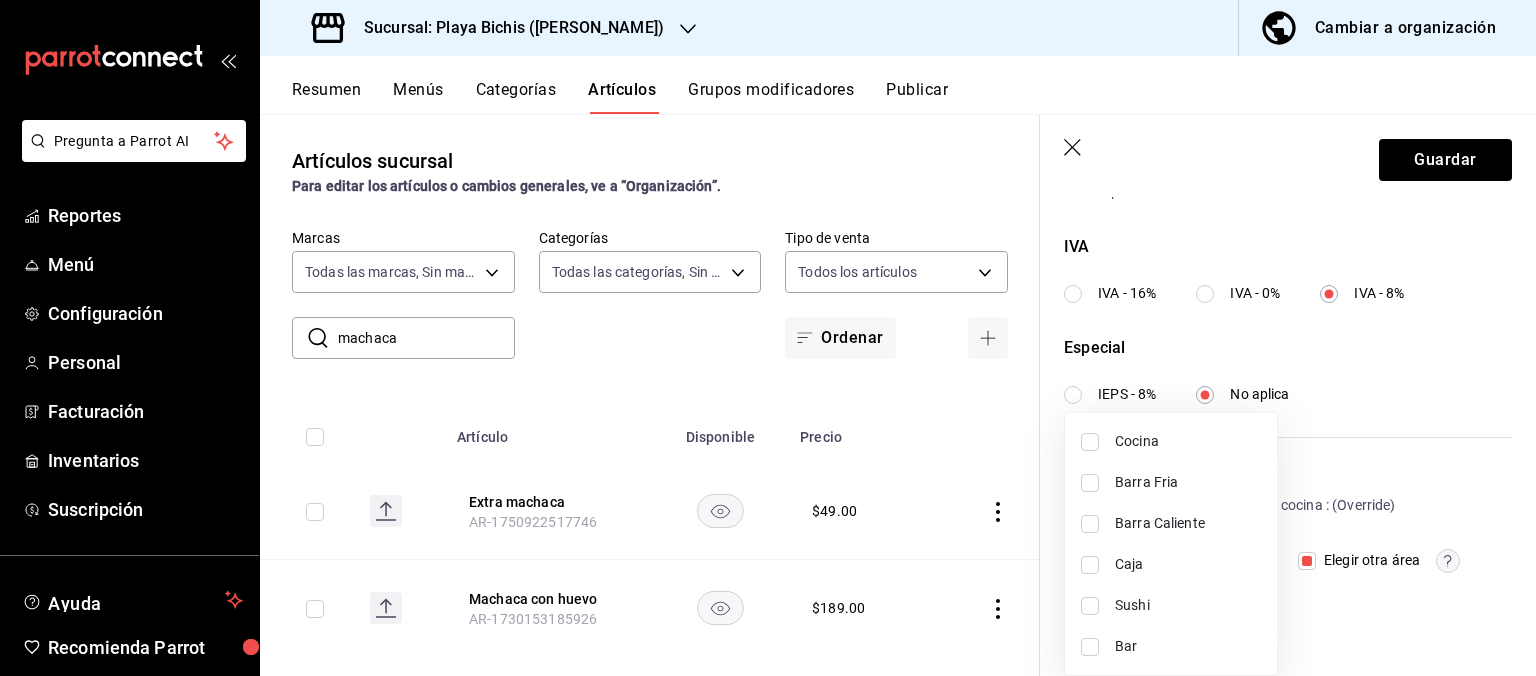 click on "Barra Caliente" at bounding box center (1188, 523) 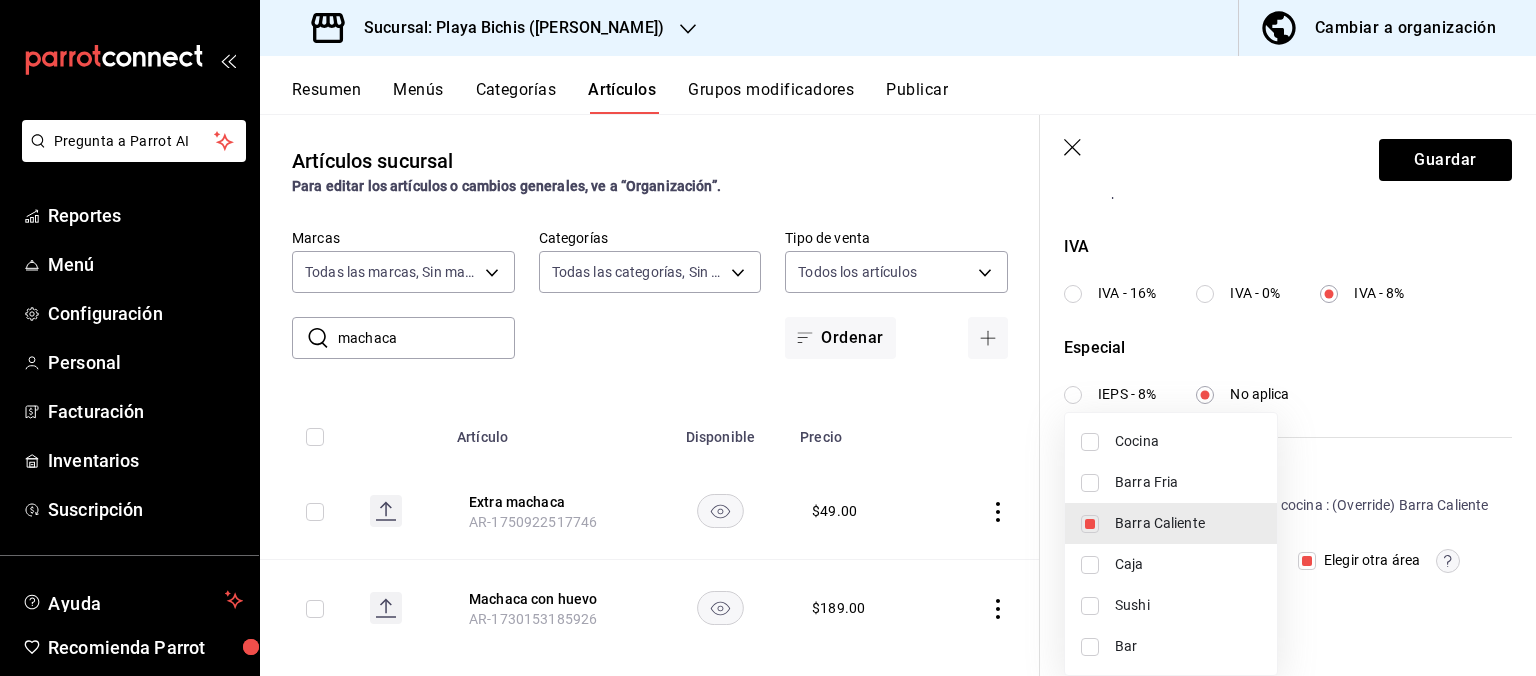 click at bounding box center (768, 338) 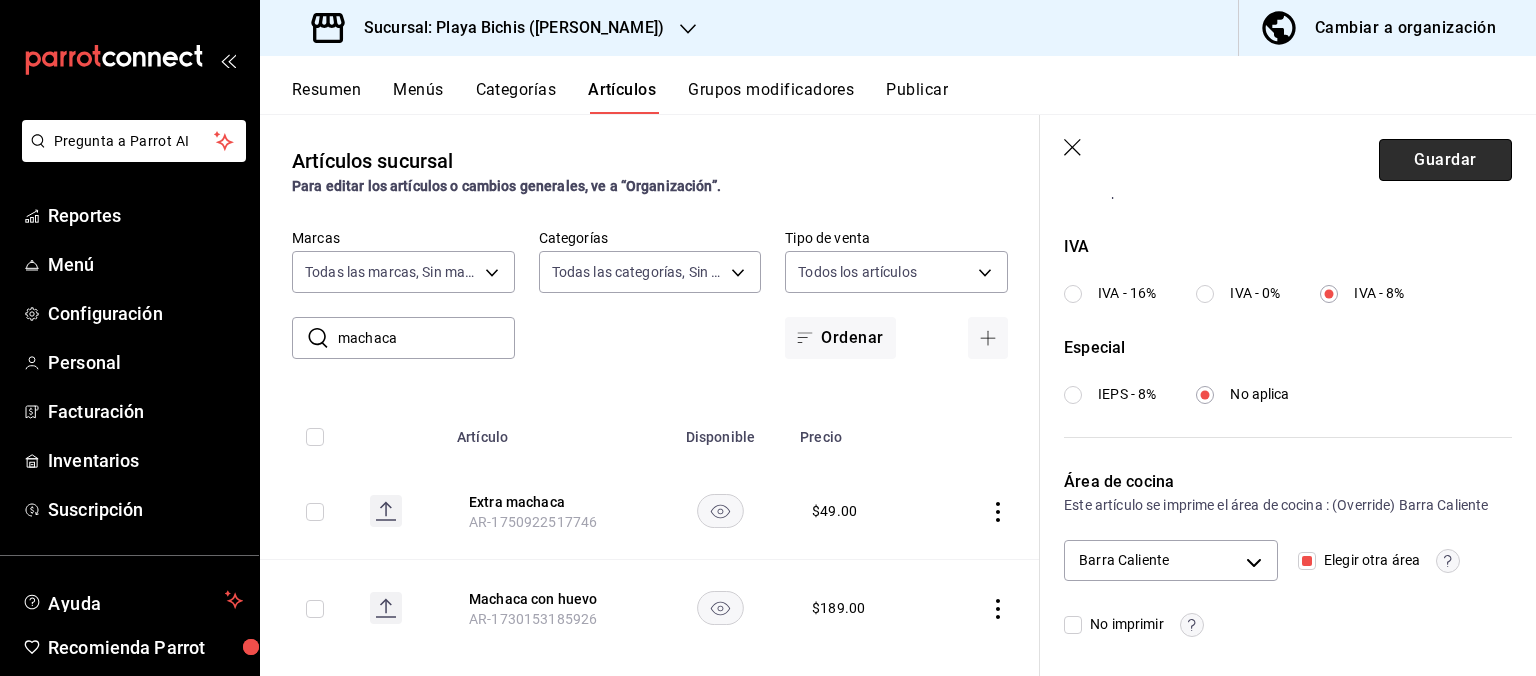 click on "Guardar" at bounding box center (1445, 160) 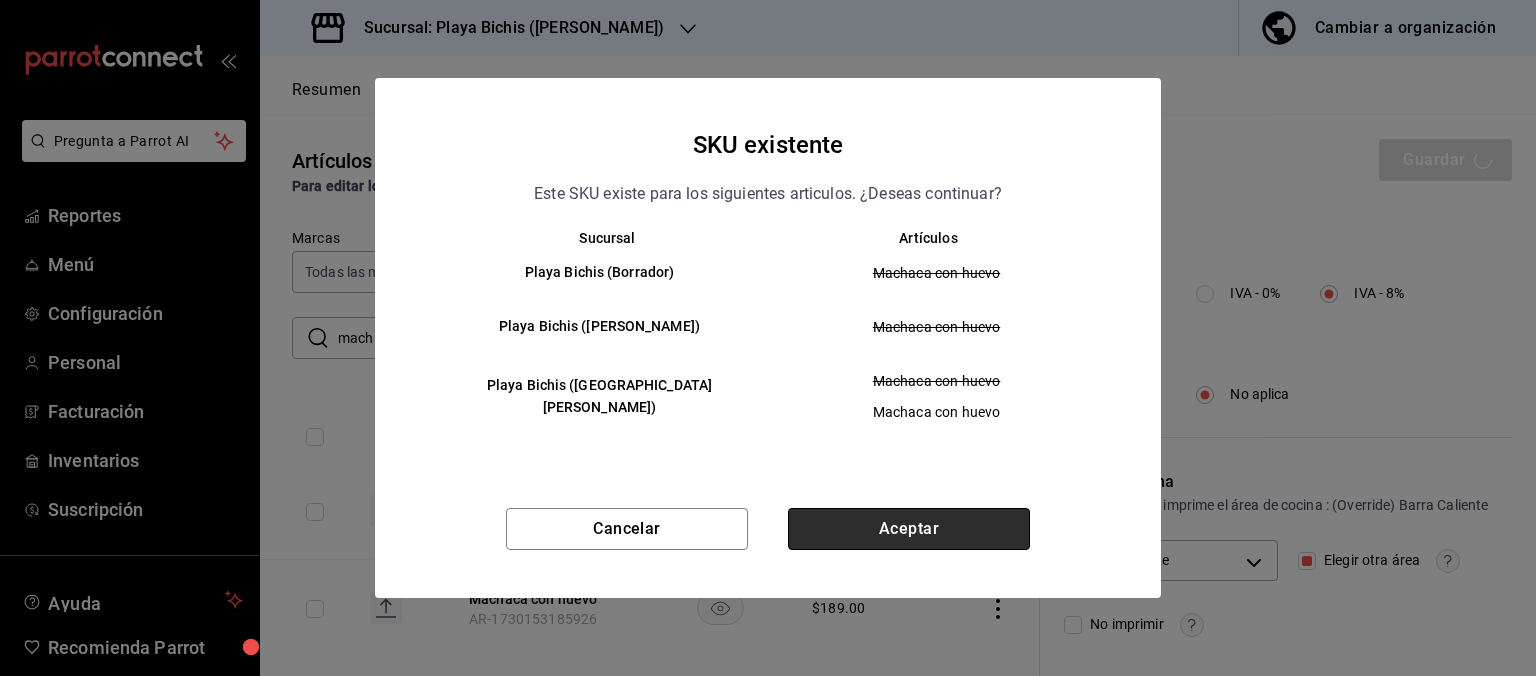 click on "Aceptar" at bounding box center [909, 529] 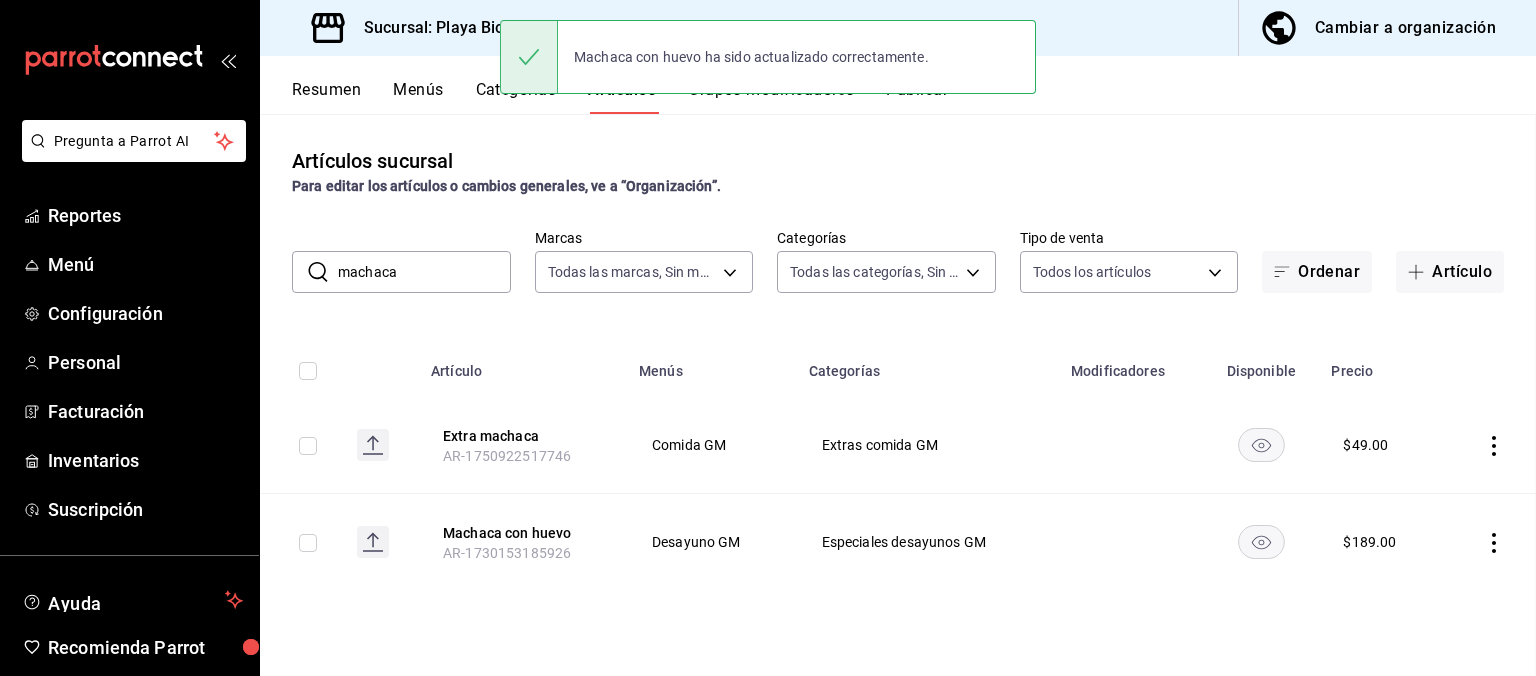 scroll, scrollTop: 0, scrollLeft: 0, axis: both 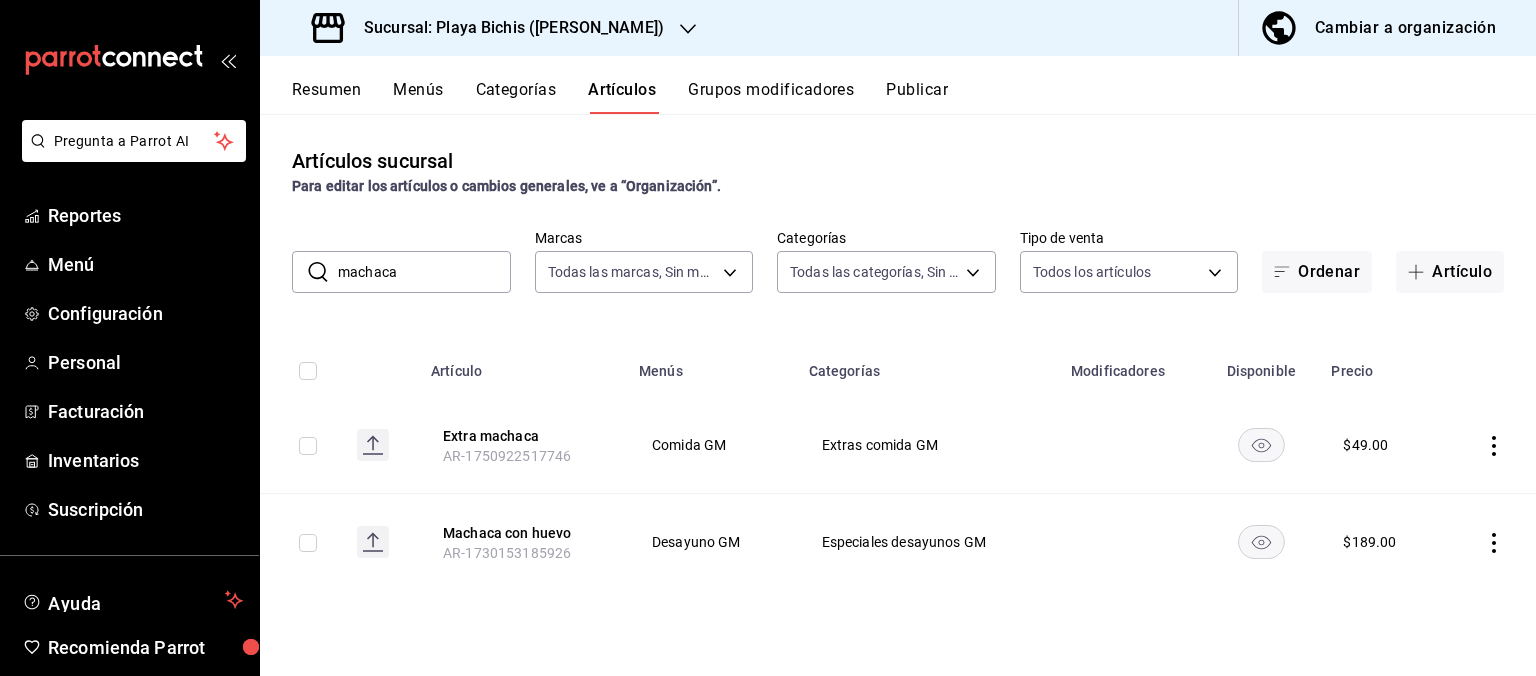 drag, startPoint x: 470, startPoint y: 264, endPoint x: 0, endPoint y: 151, distance: 483.39322 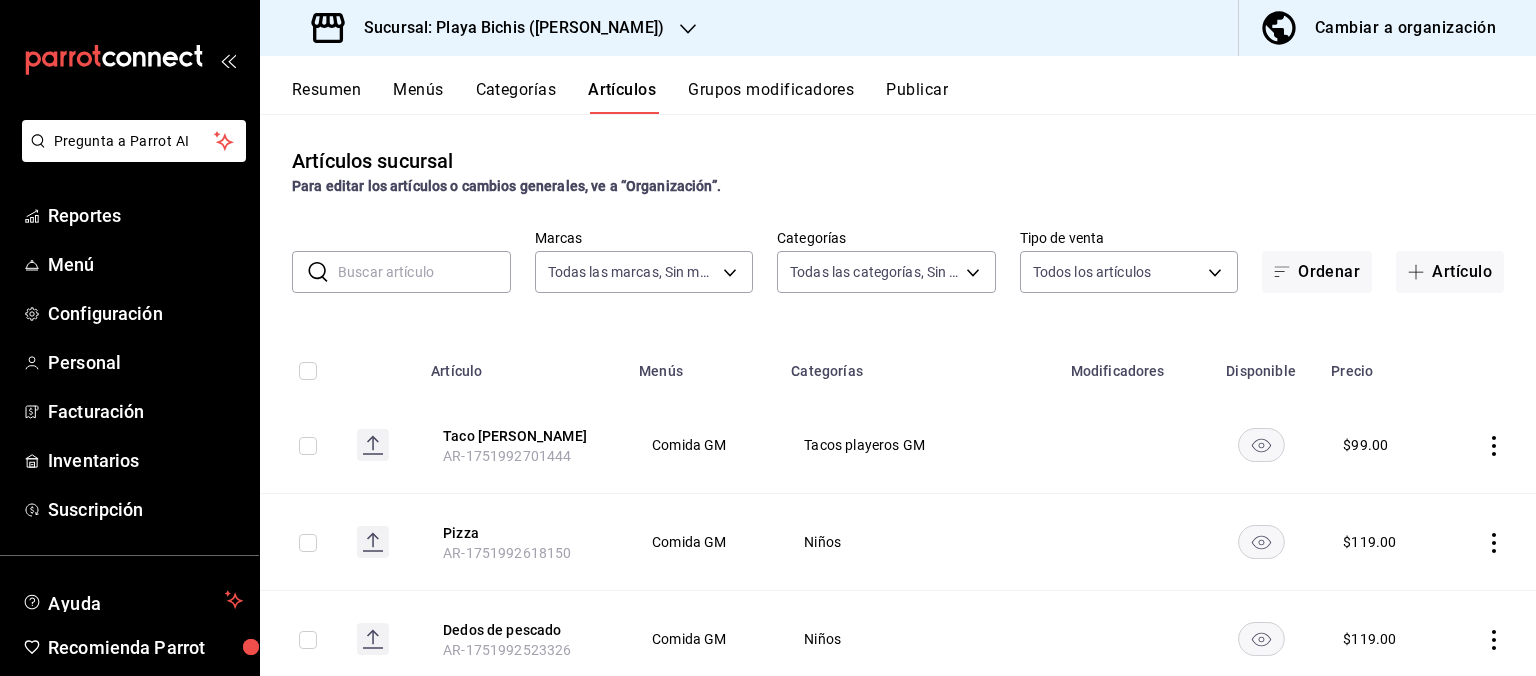 click at bounding box center (424, 272) 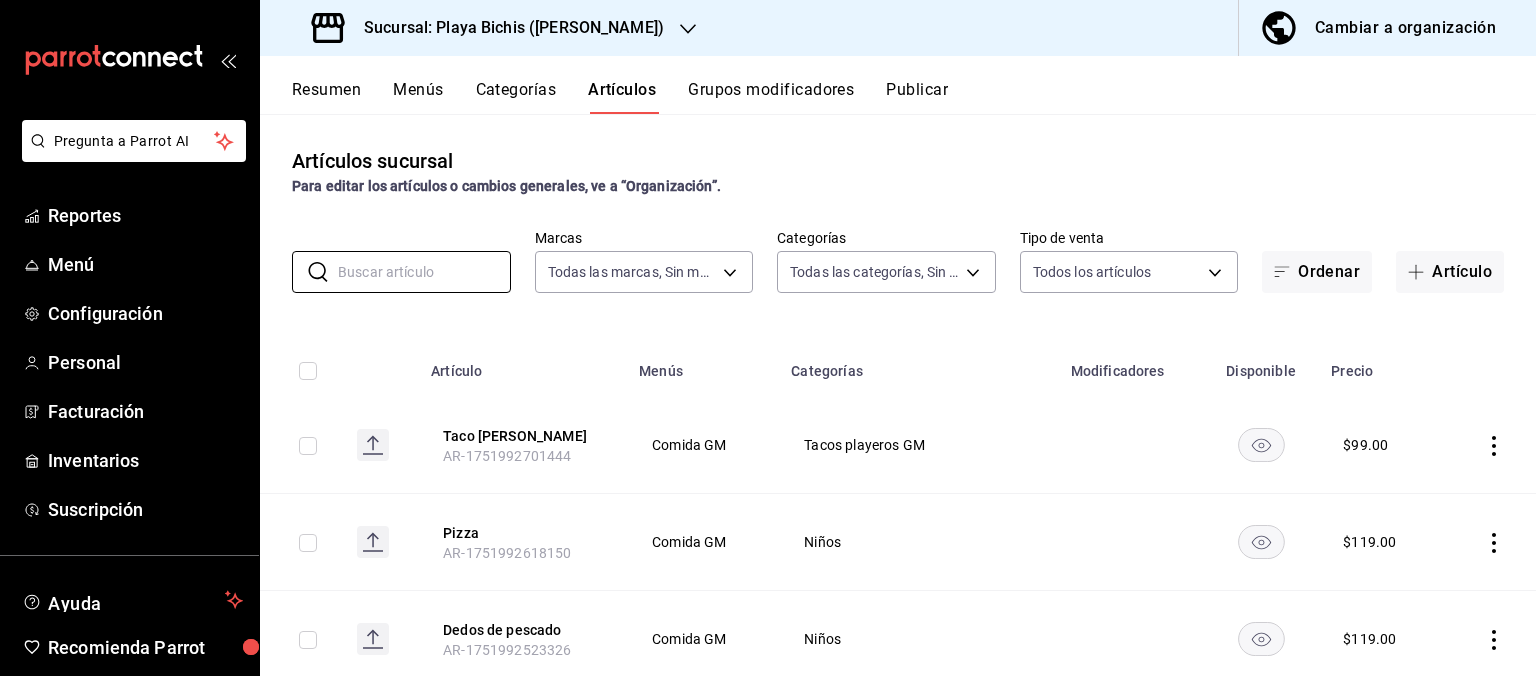 click on "Artículos sucursal Para editar los artículos o cambios generales, ve a “Organización”. ​ ​ Marcas Todas las marcas, Sin marca 4ba3d68a-2a71-4bf4-8272-d27f8f663470,fbc14f8a-a0c0-448e-9dac-7011cab8a3fb Categorías Todas las categorías, Sin categoría Tipo de venta Todos los artículos ALL Ordenar Artículo Artículo Menús Categorías Modificadores Disponible Precio Taco [PERSON_NAME] AR-1751992701444 Comida GM Tacos playeros GM $ 99.00 Pizza AR-1751992618150 Comida GM Niños $ 119.00 Dedos de pescado AR-1751992523326 Comida GM Niños $ 119.00 Nuggets de pollo AR-1751992436109 Comida GM Niños $ 119.00 [MEDICAL_DATA] [PERSON_NAME] AR-1751926852150 Comida GM Marisqueria GM $ 800.00 Copa de nieve de vainilla AR-1751315180099 Comida GM Postres GM $ 89.00 Filete zarandeado AR-1751312525554 Comida GM Delivery Filetes GM Filetes y camarones  Delivery $ 249.00 Filete a la mantequilla AR-1751312489162 Comida GM Delivery Filetes GM Filetes y camarones  Delivery $ 249.00 Filete al mojo AR-1751312459860 Comida GM Delivery $ $ $" at bounding box center [898, 394] 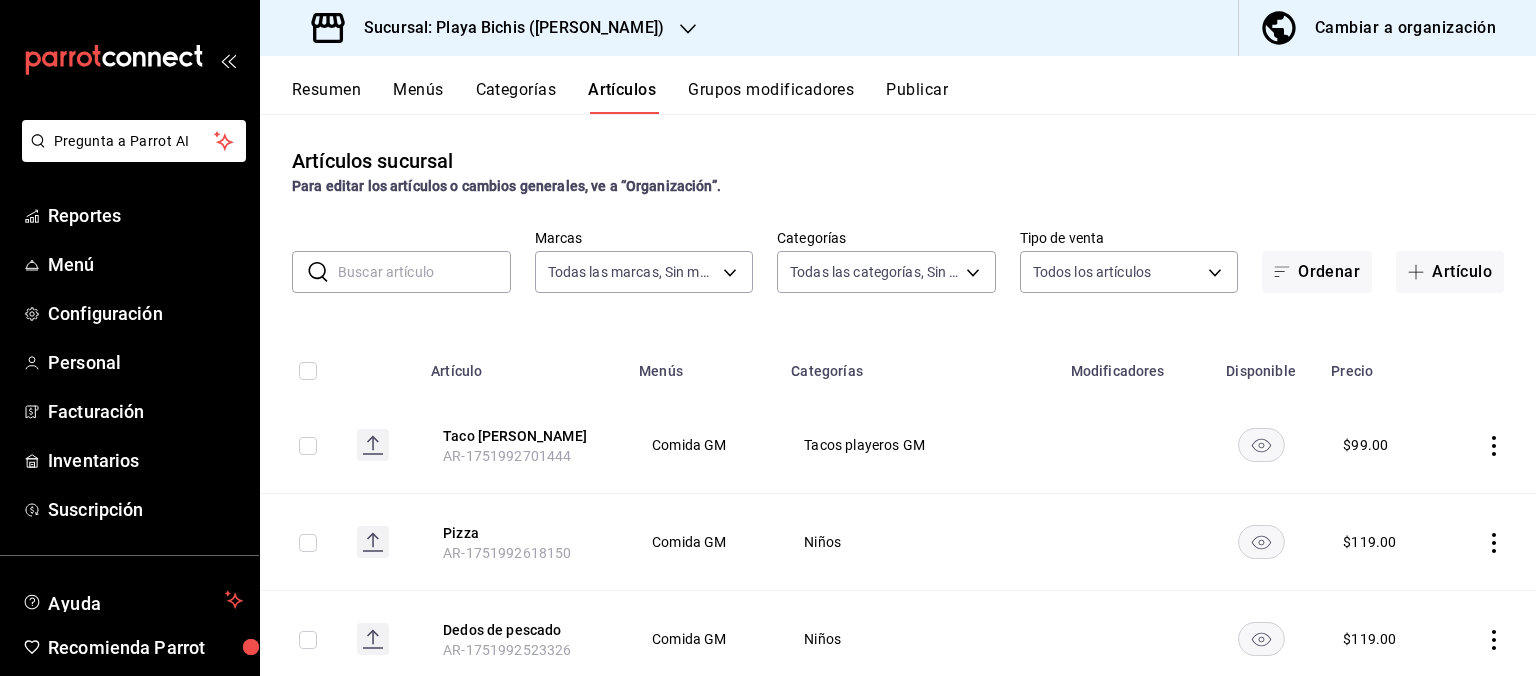 click at bounding box center (424, 272) 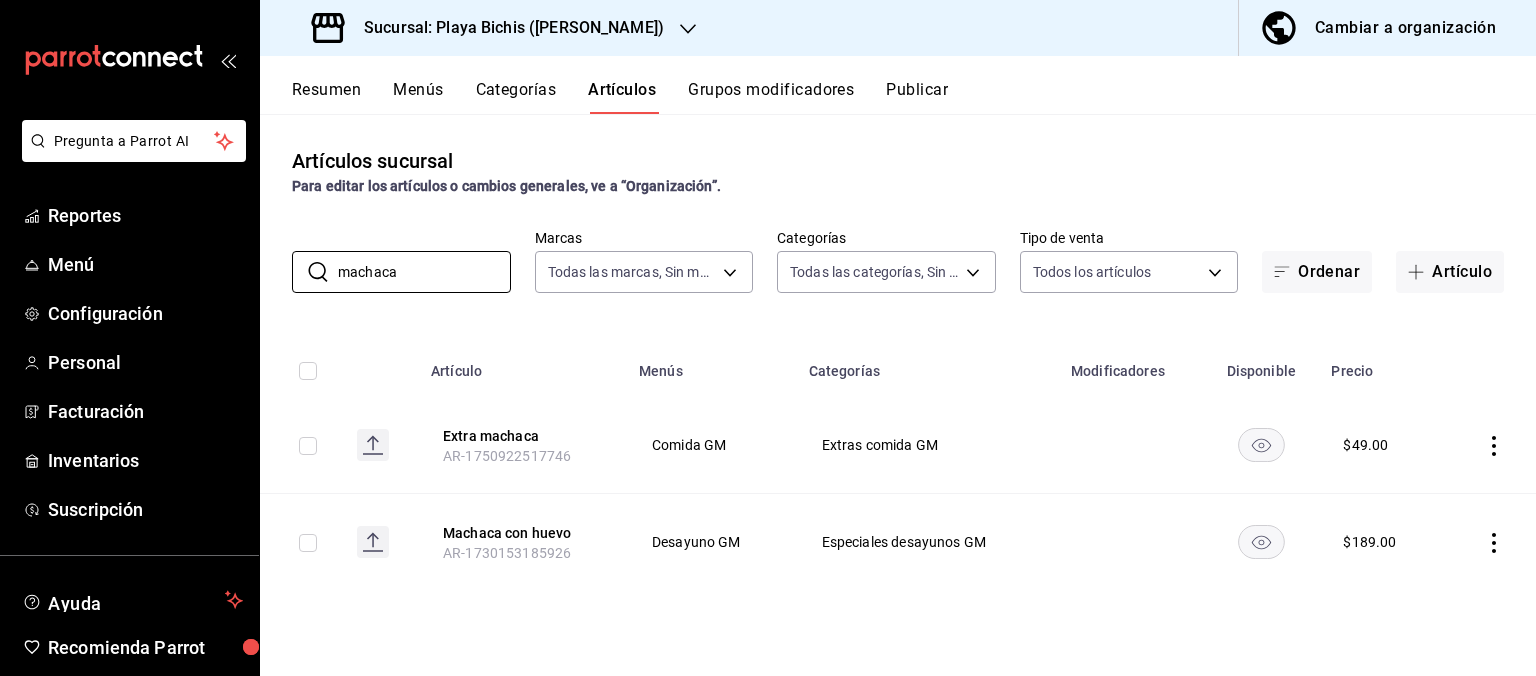 type on "machaca" 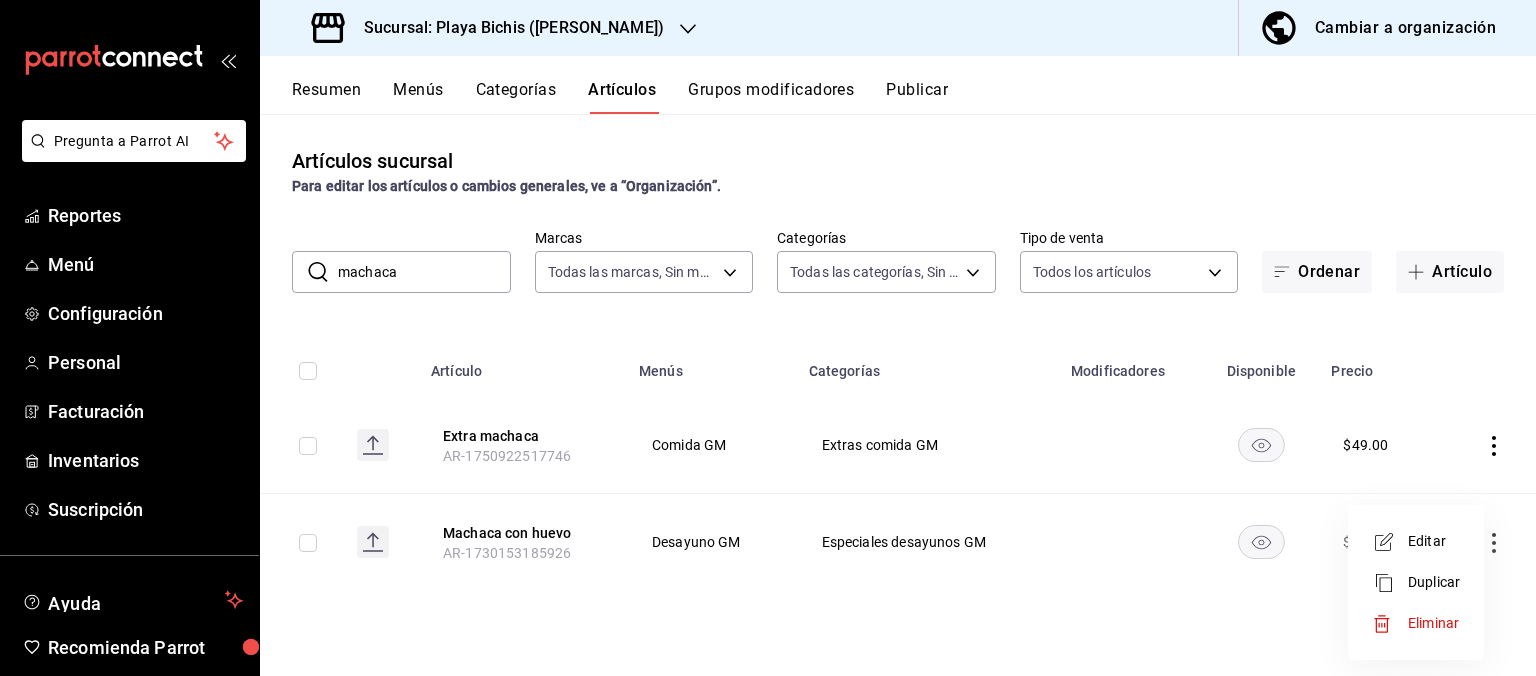 click on "Editar" at bounding box center [1434, 541] 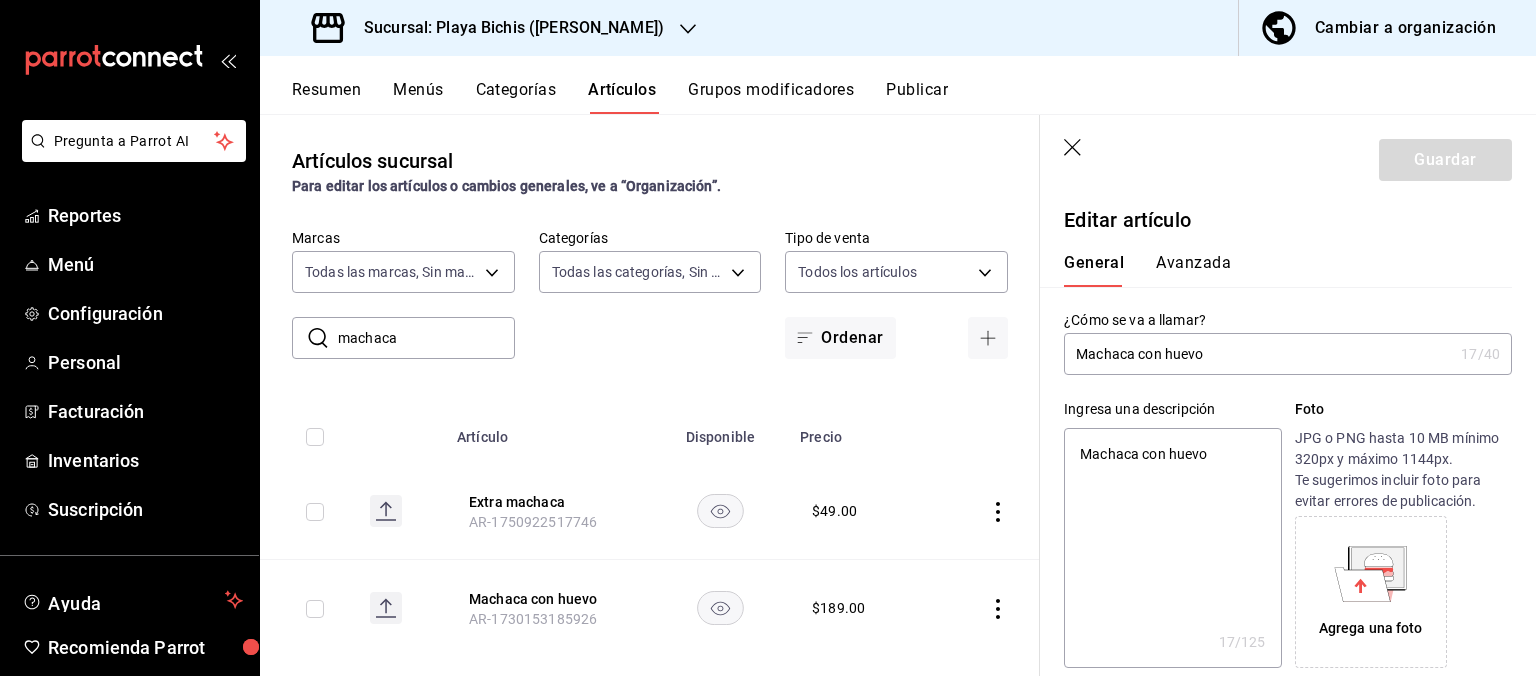 type on "x" 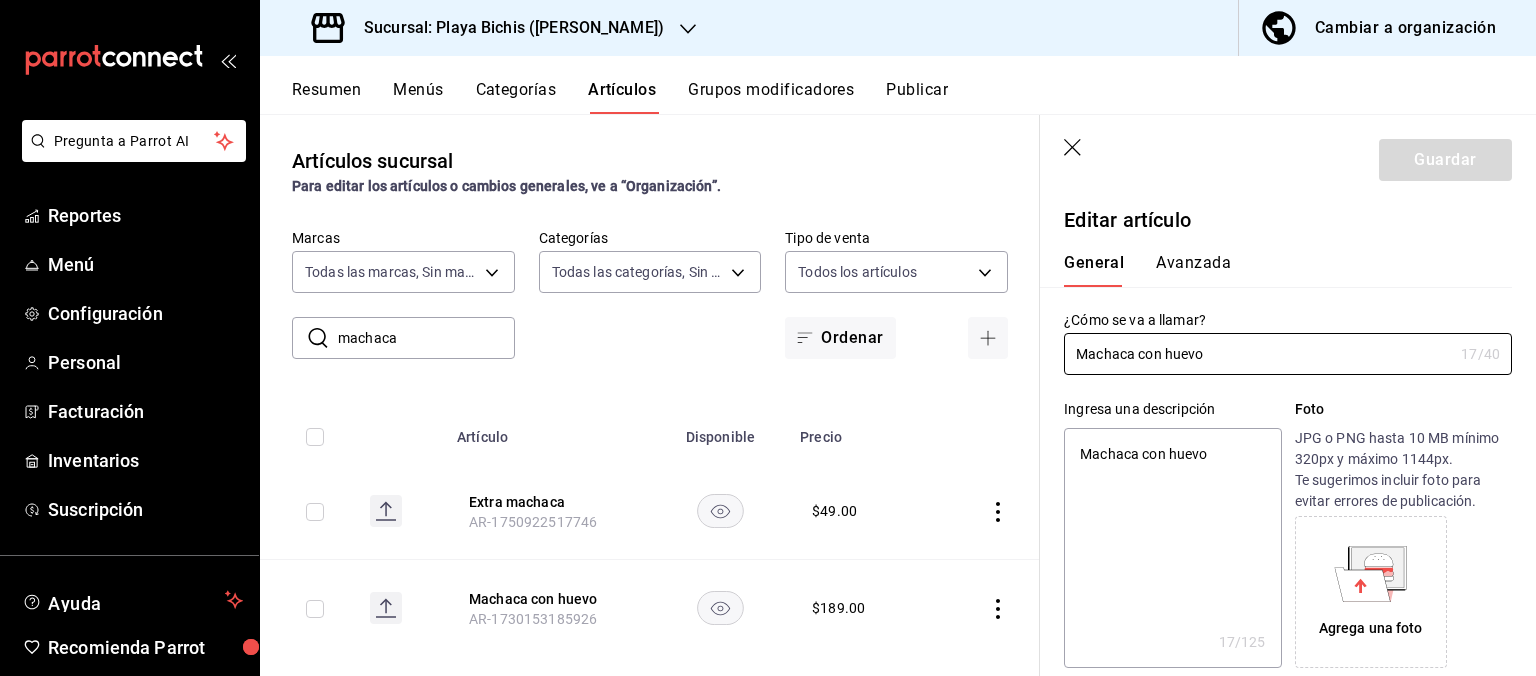 click on "Avanzada" at bounding box center (1193, 270) 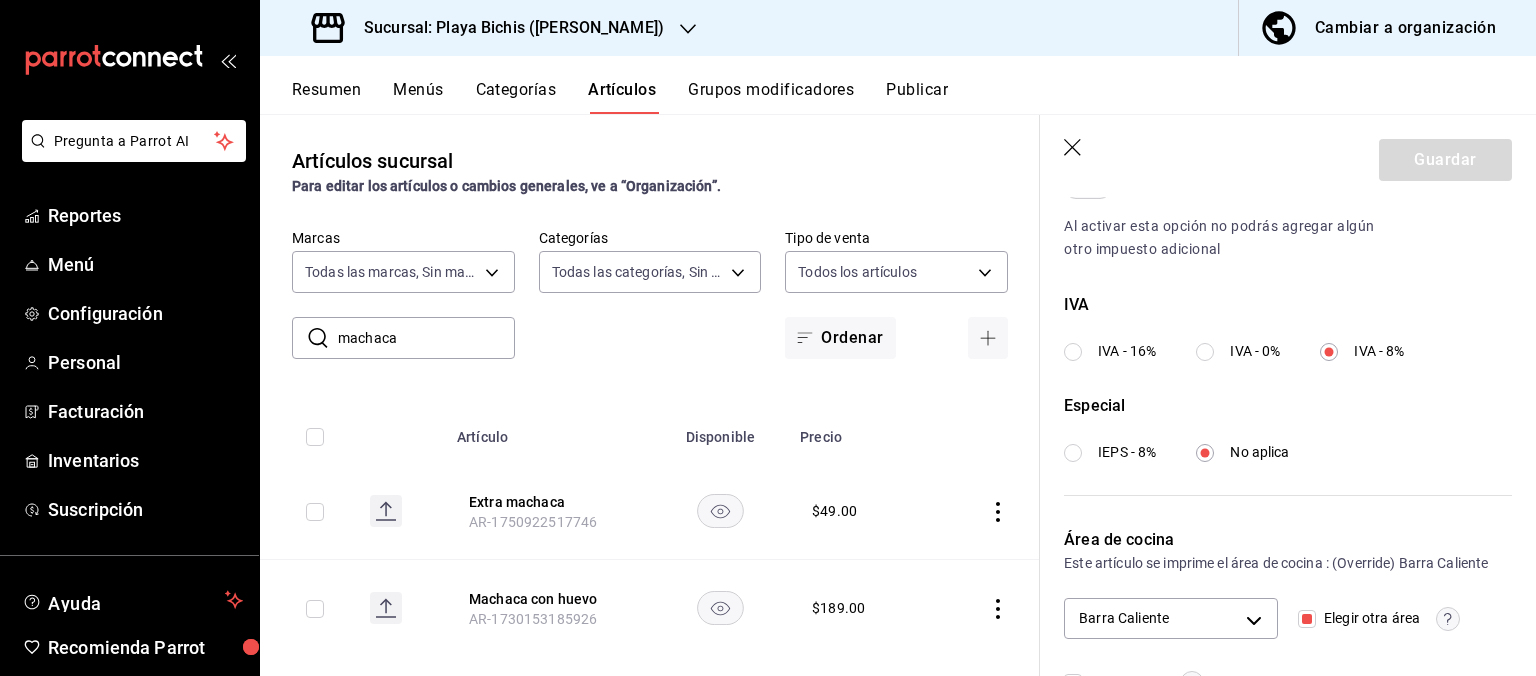 scroll, scrollTop: 736, scrollLeft: 0, axis: vertical 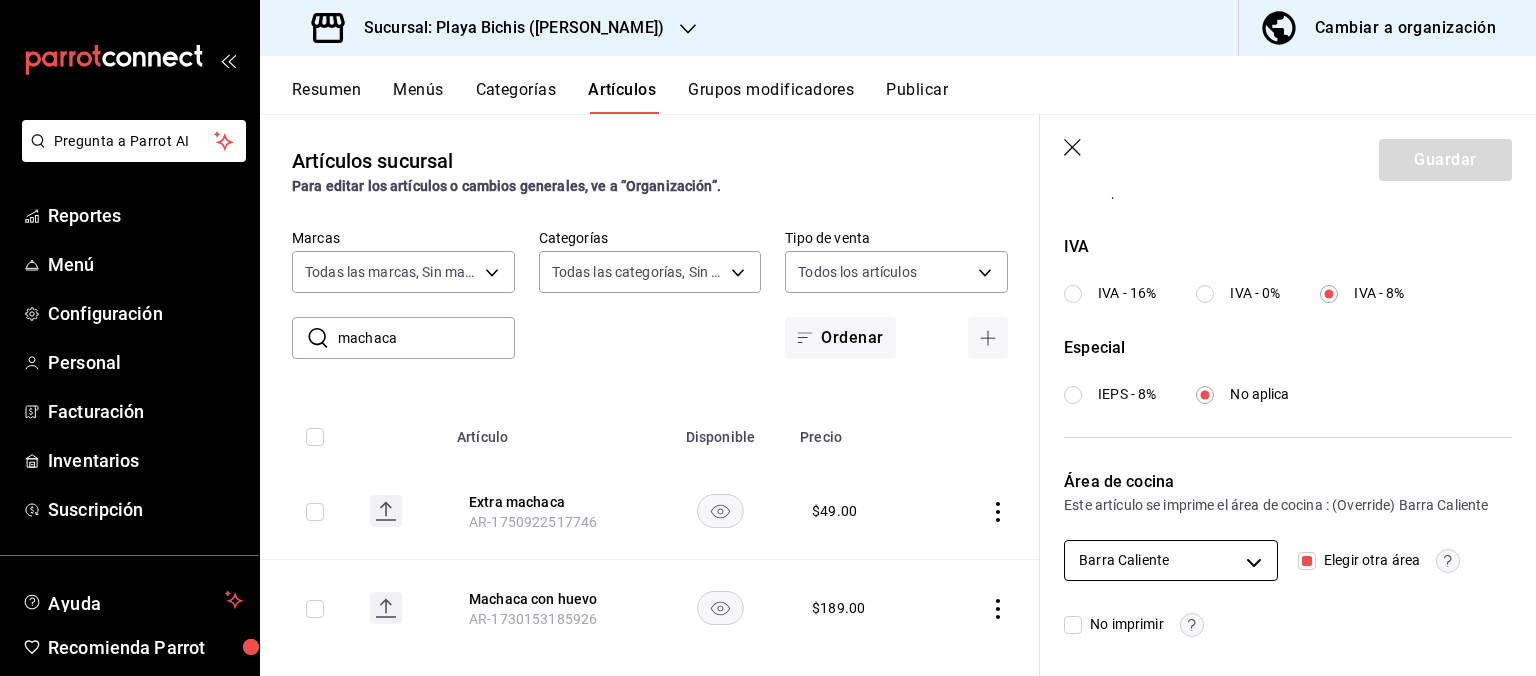 click on "Pregunta a Parrot AI Reportes   Menú   Configuración   Personal   Facturación   Inventarios   Suscripción   Ayuda Recomienda Parrot   [PERSON_NAME]   Sugerir nueva función   Sucursal: Playa Bichis ([PERSON_NAME]) Cambiar a organización Resumen Menús Categorías Artículos Grupos modificadores Publicar Artículos sucursal Para editar los artículos o cambios generales, ve a “Organización”. ​ machaca ​ Marcas Todas las marcas, Sin marca 4ba3d68a-2a71-4bf4-8272-d27f8f663470,fbc14f8a-a0c0-448e-9dac-7011cab8a3fb Categorías Todas las categorías, Sin categoría Tipo de venta Todos los artículos ALL Ordenar Artículo Disponible Precio Extra machaca AR-1750922517746 $ 49.00 Machaca con huevo AR-1730153185926 $ 189.00 Guardar Editar artículo General Avanzada ¿Cómo se va a llamar? Machaca con huevo 17 /40 ¿Cómo se va a llamar? Ingresa una descripción Machaca con huevo x 17 /125 ​ Foto JPG o PNG hasta 10 MB mínimo 320px y máximo 1144px. Agrega una foto Tipo de venta Precio fijo Venta por peso 16" at bounding box center [768, 338] 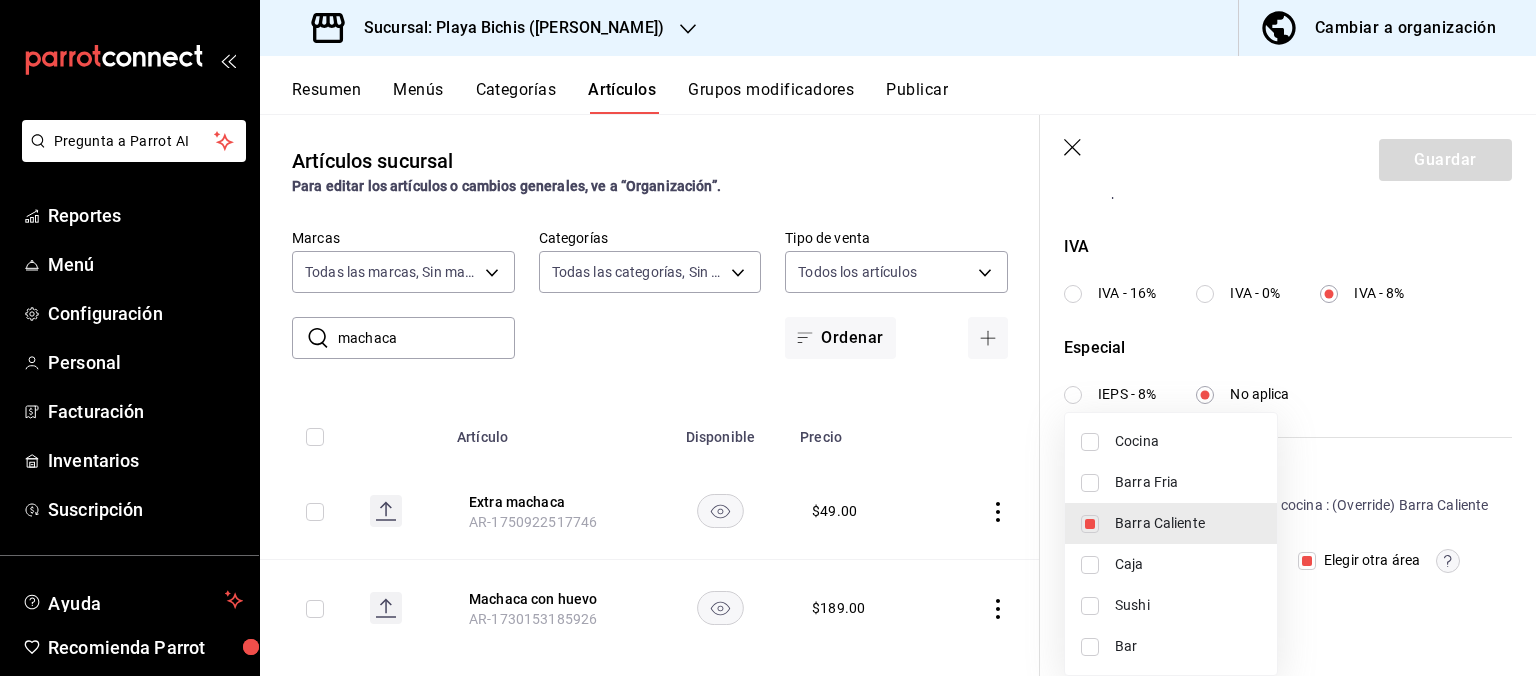 click on "Cocina" at bounding box center [1188, 441] 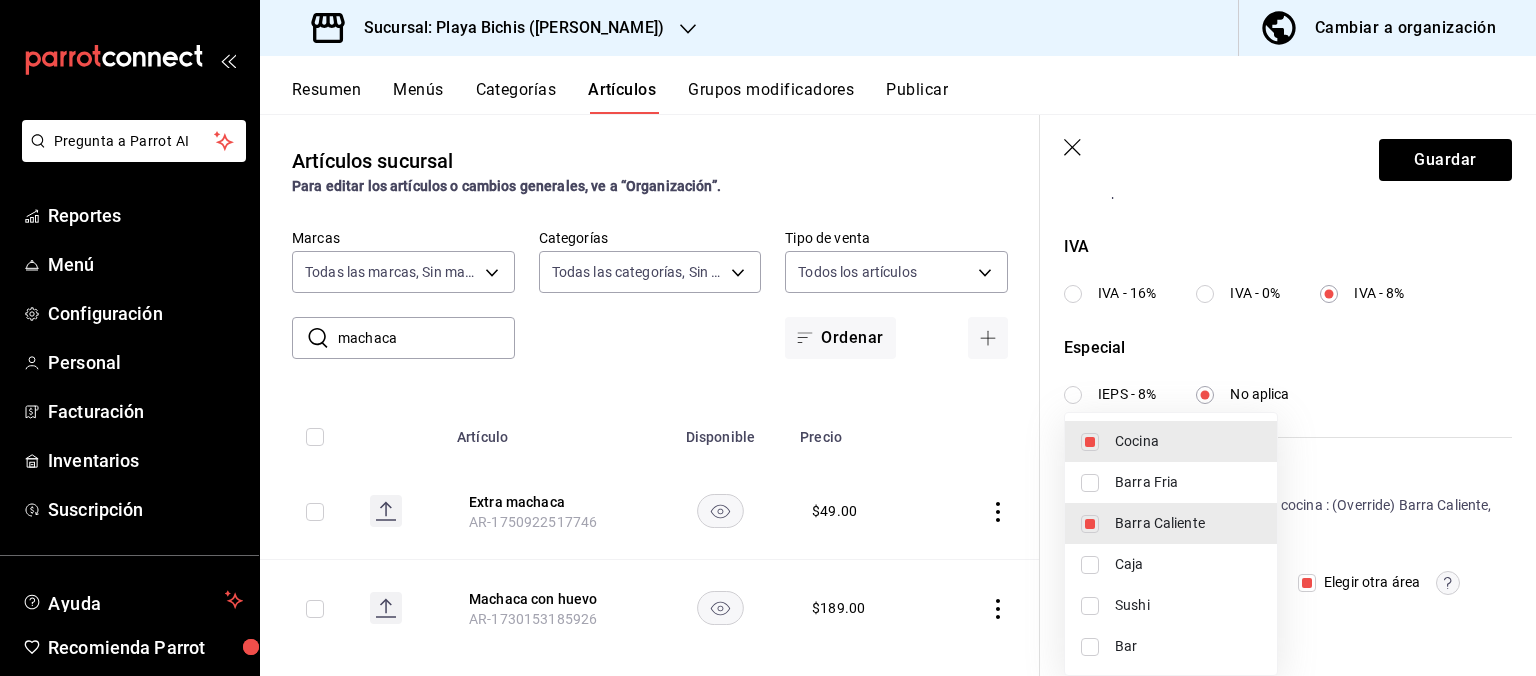 click on "Barra Caliente" at bounding box center (1188, 523) 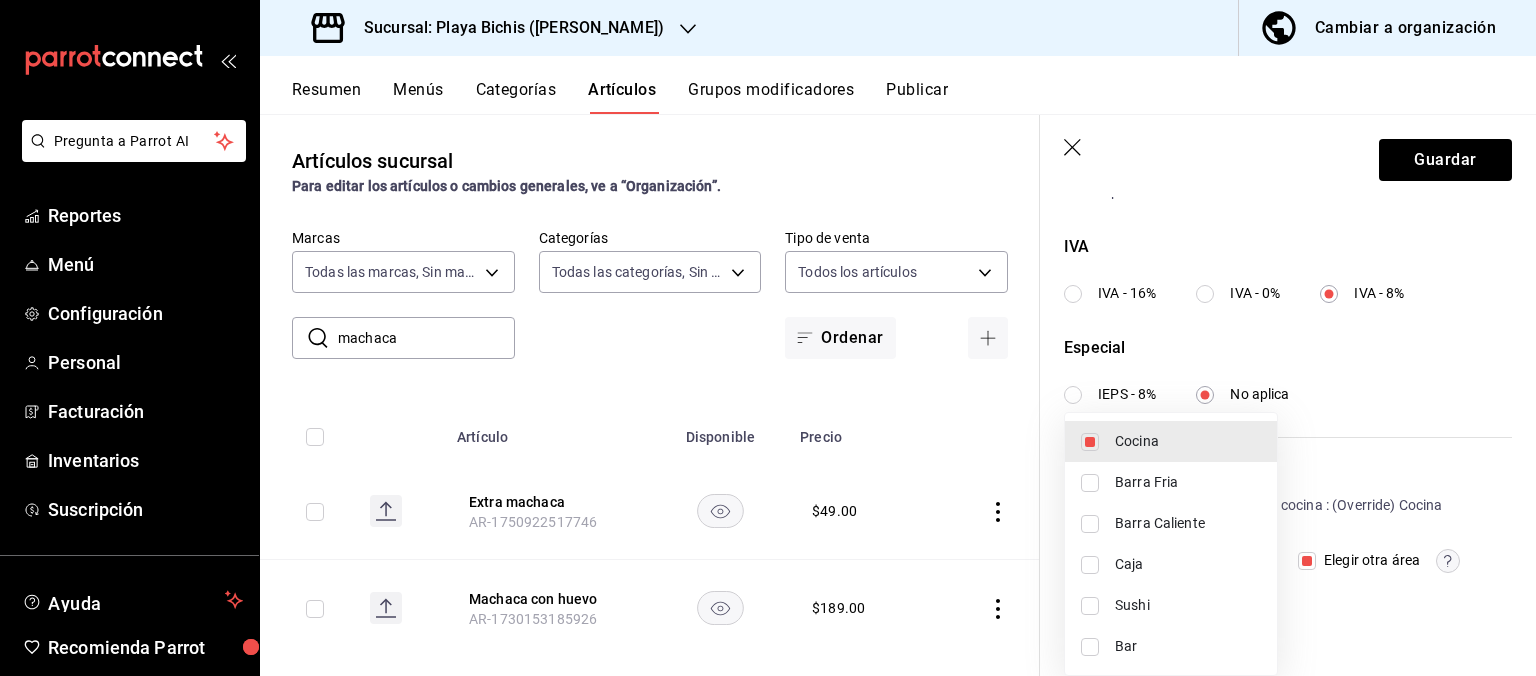 click at bounding box center [768, 338] 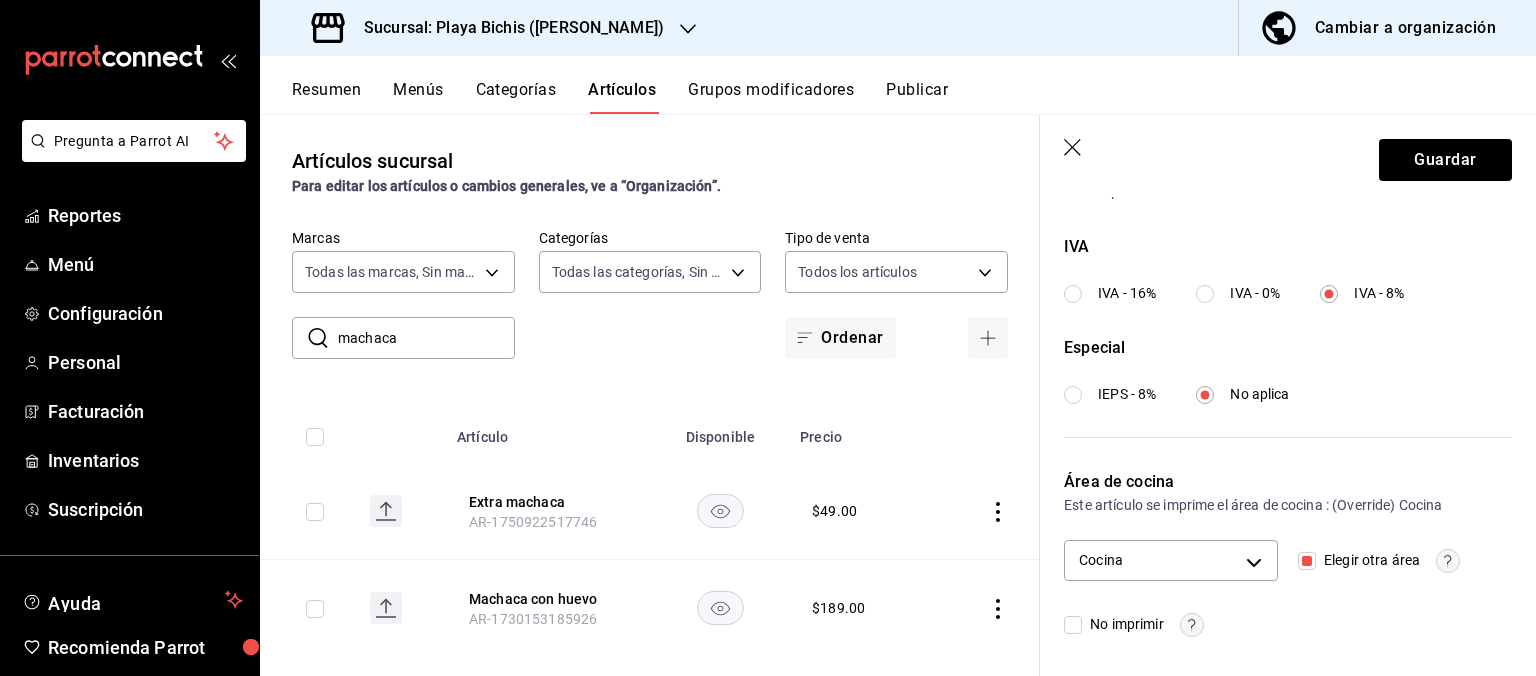 click on "Elegir otra área" at bounding box center [1307, 561] 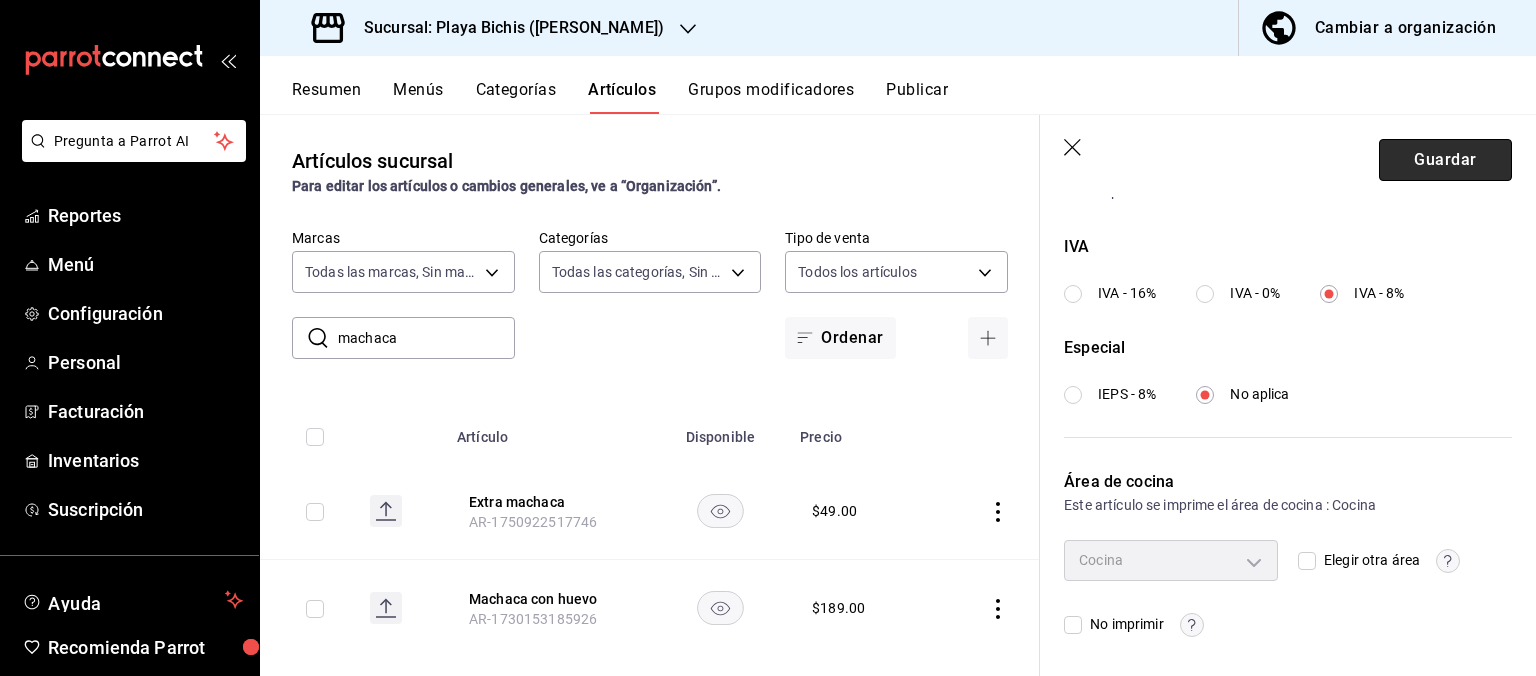 click on "Guardar" at bounding box center (1445, 160) 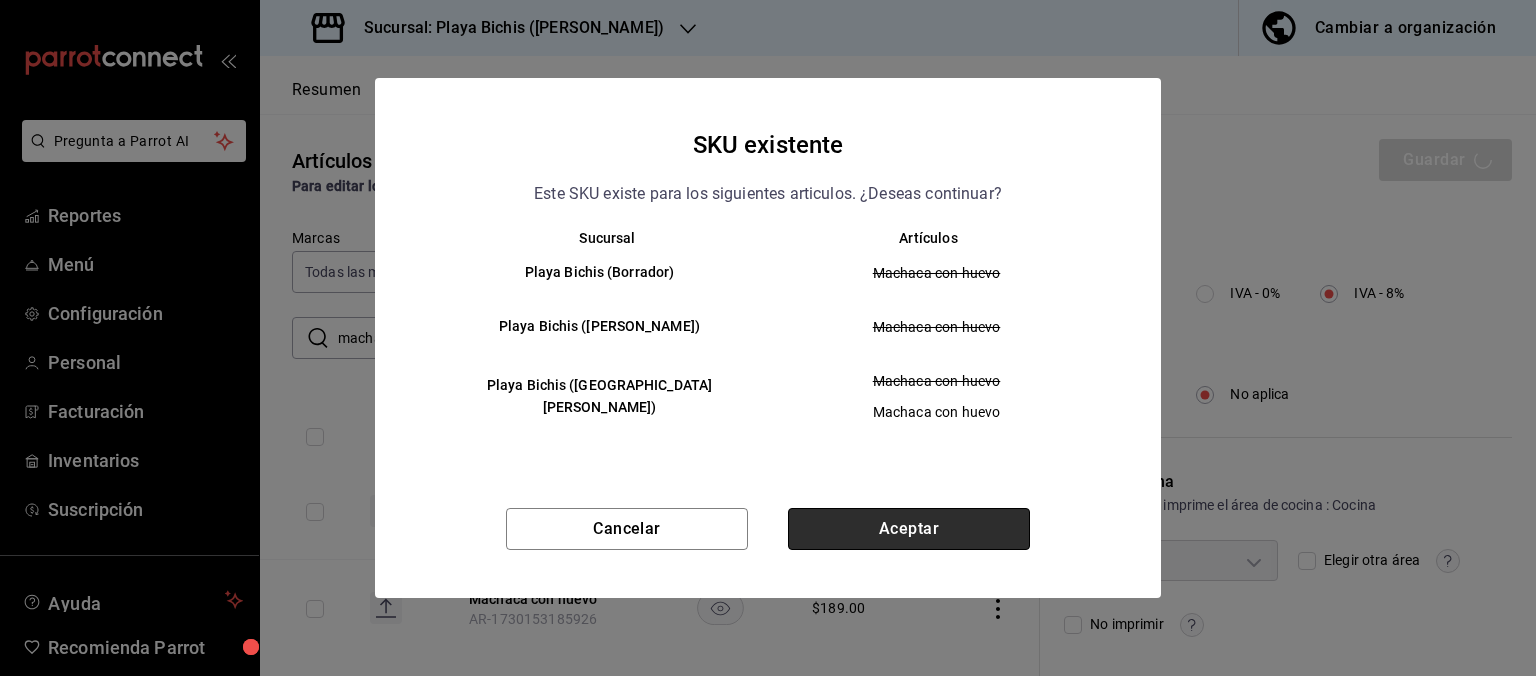 click on "Aceptar" at bounding box center [909, 529] 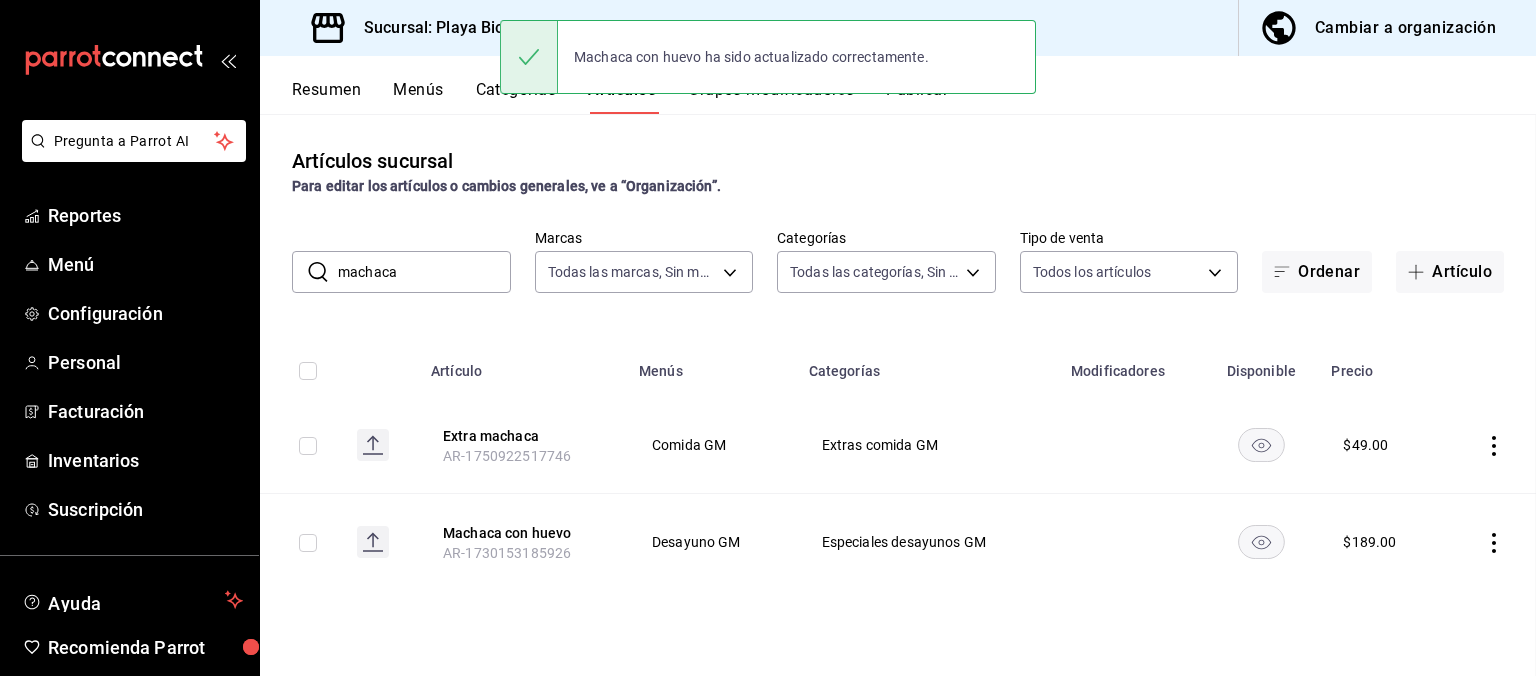 scroll, scrollTop: 0, scrollLeft: 0, axis: both 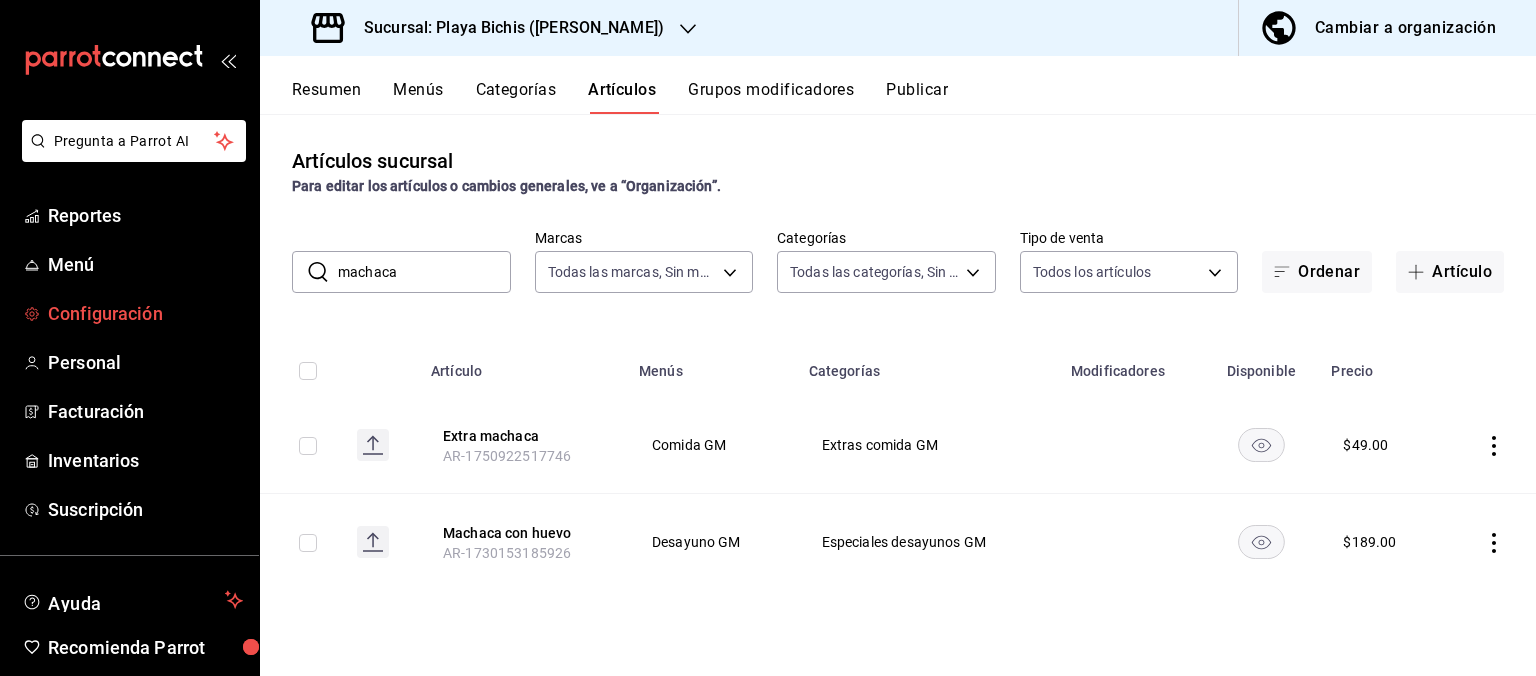 click on "Configuración" at bounding box center [145, 313] 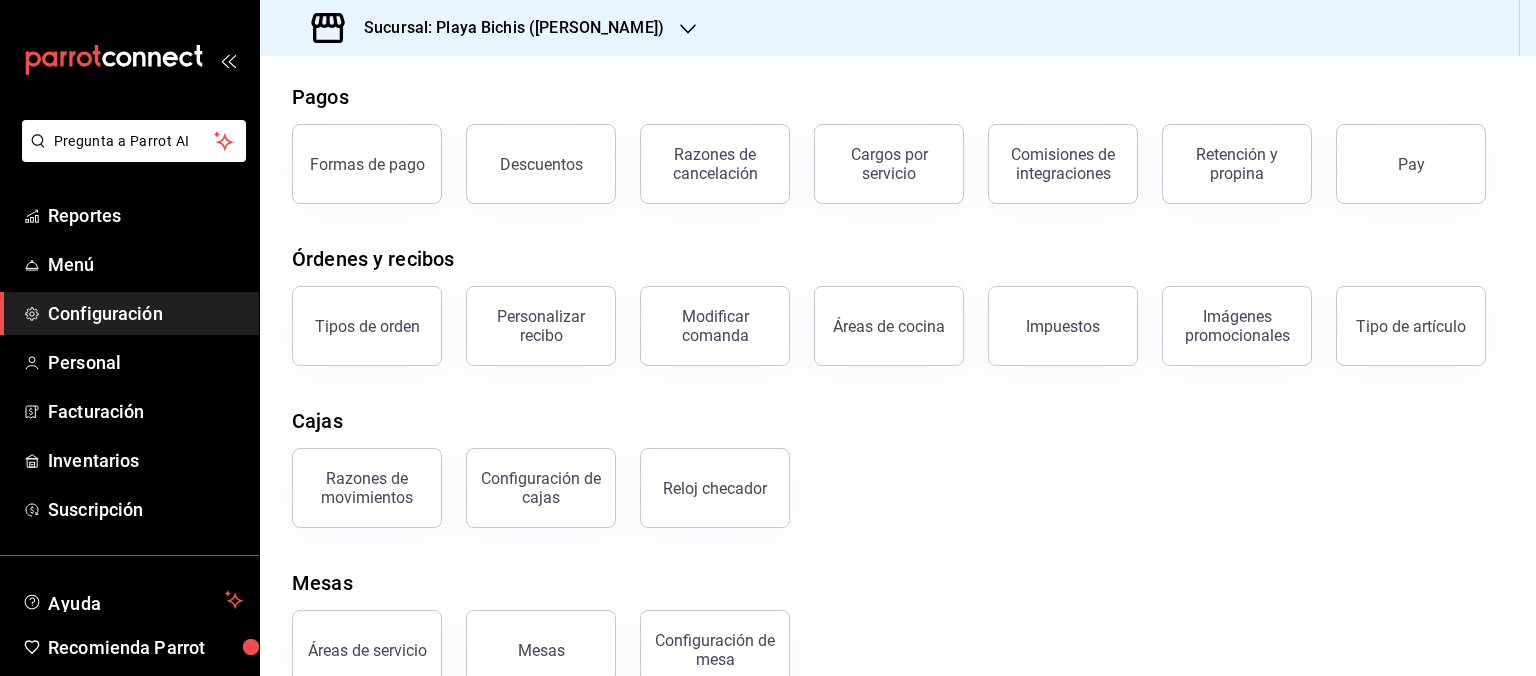 scroll, scrollTop: 130, scrollLeft: 0, axis: vertical 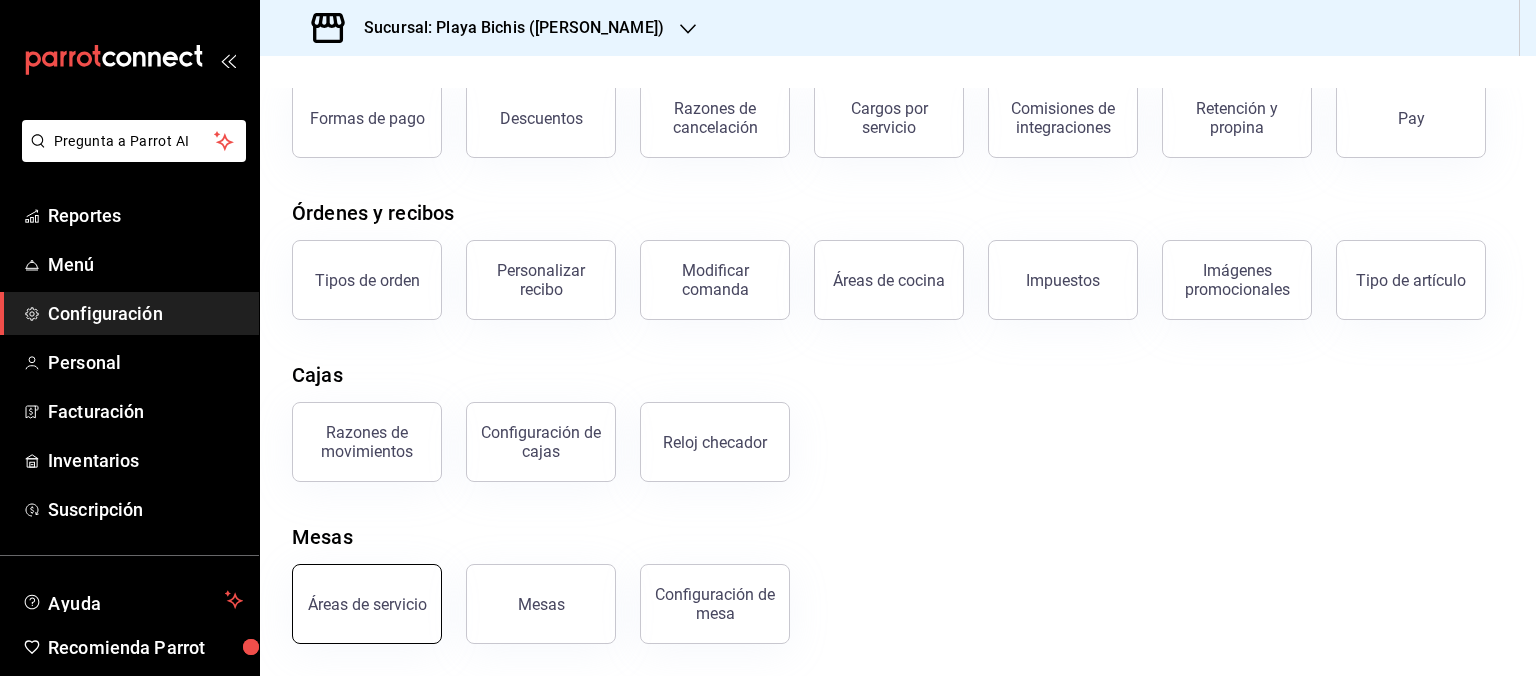 click on "Áreas de servicio" at bounding box center (367, 604) 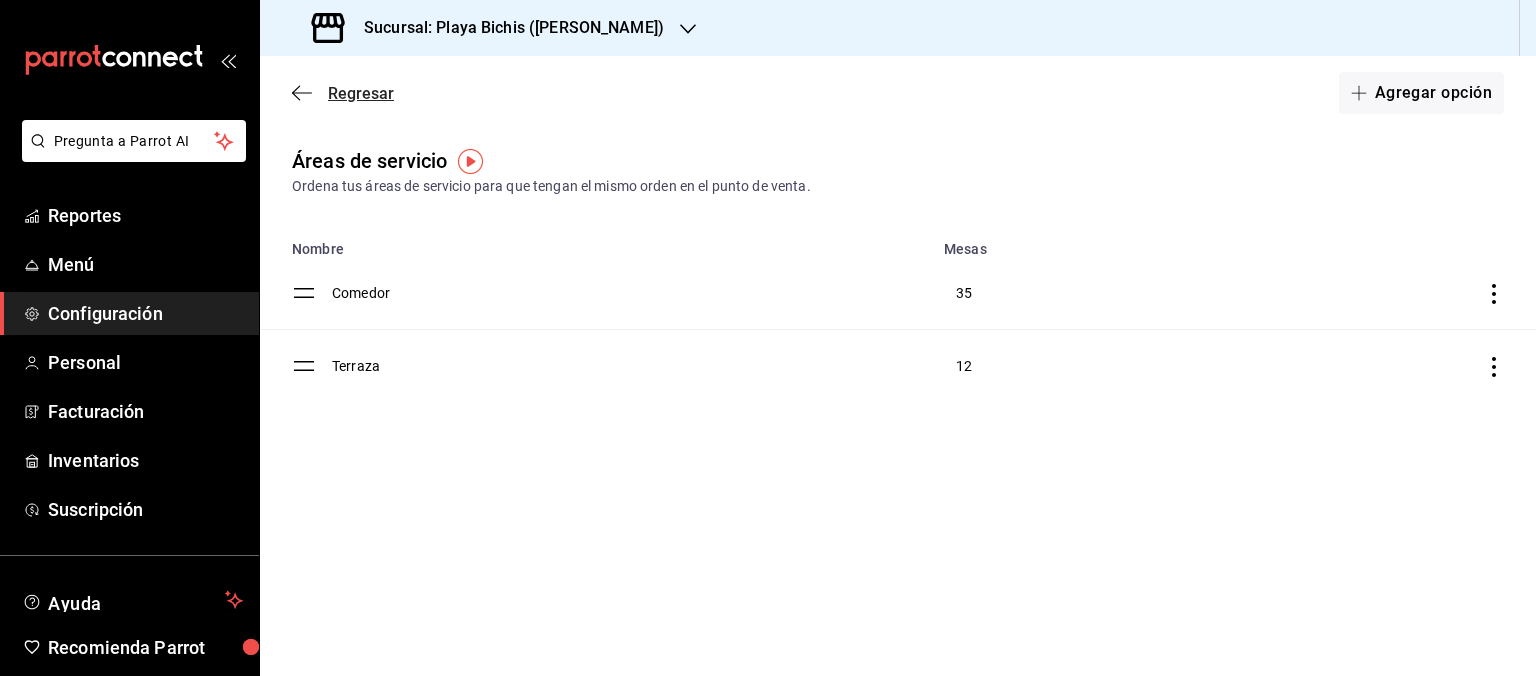 click on "Regresar" at bounding box center (361, 93) 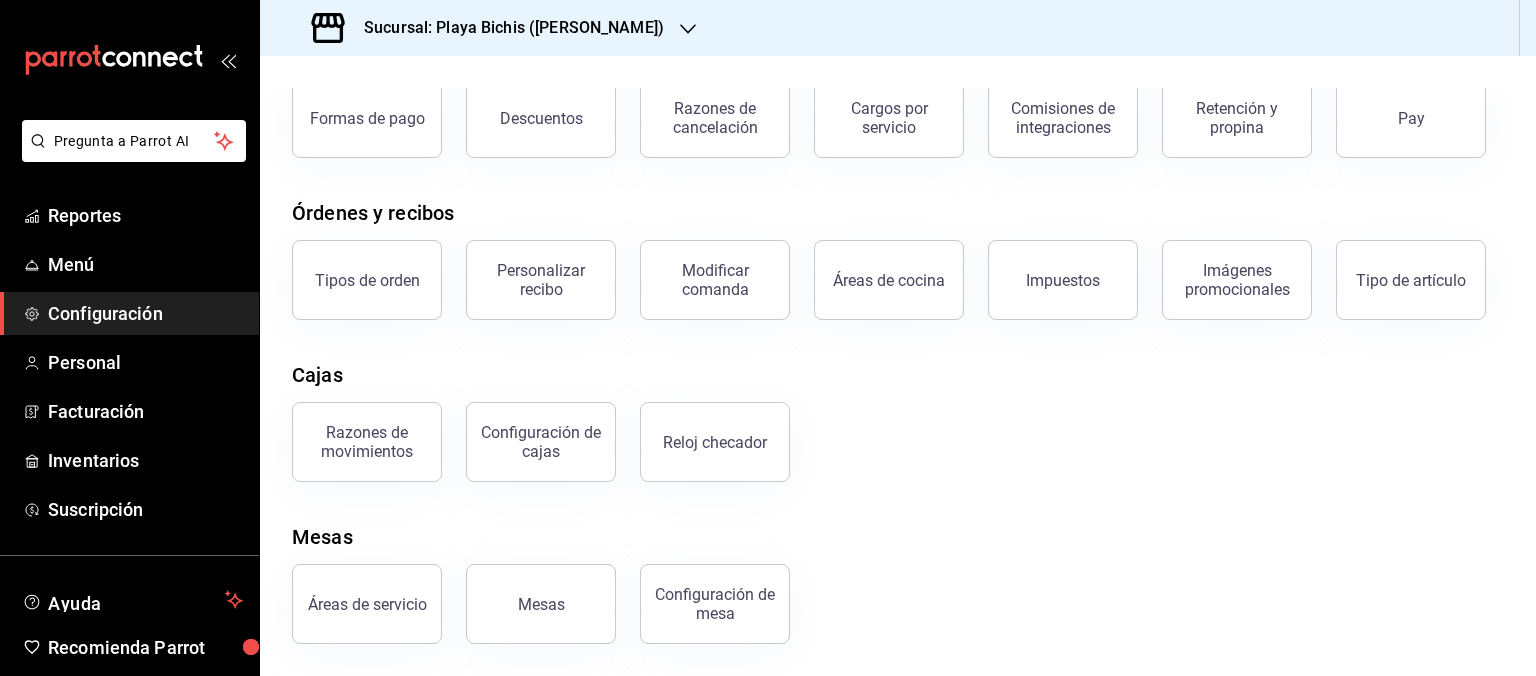 scroll, scrollTop: 30, scrollLeft: 0, axis: vertical 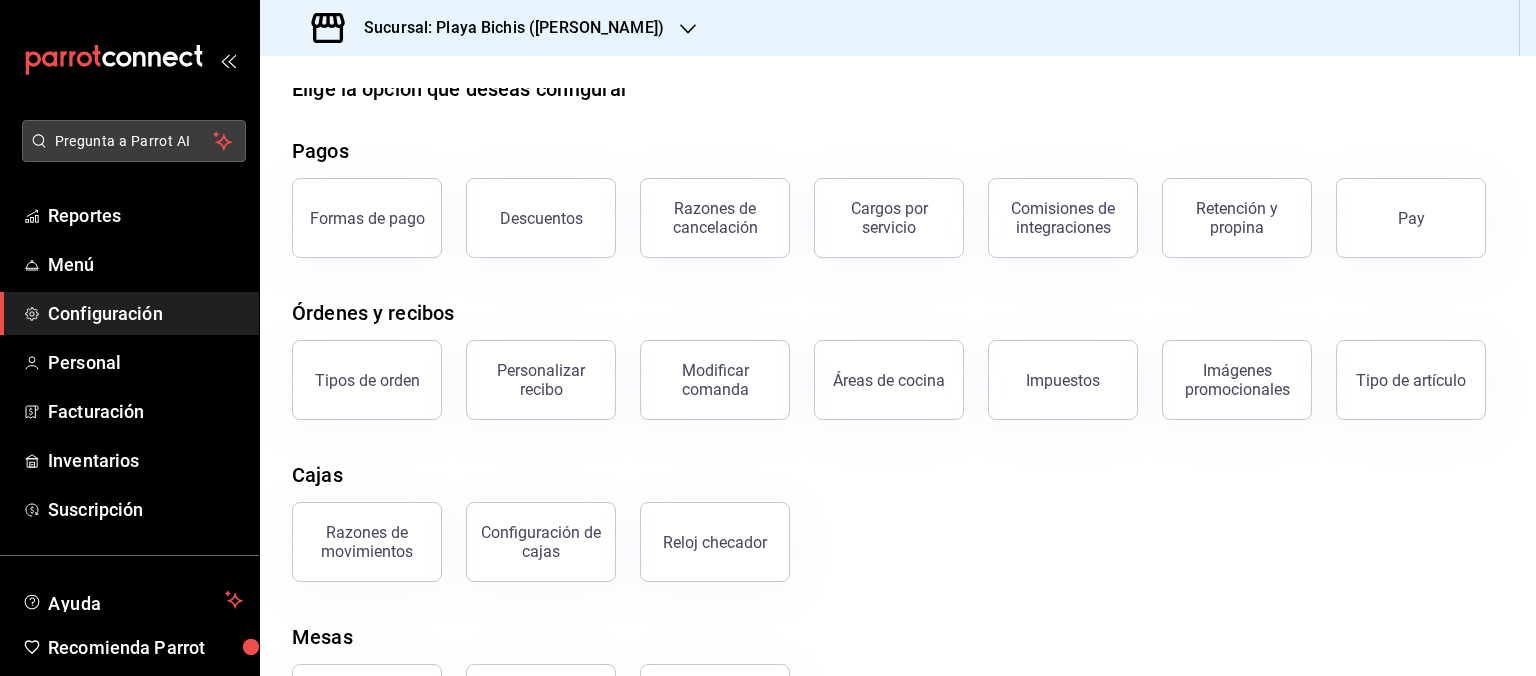 click on "Pregunta a Parrot AI" at bounding box center [134, 141] 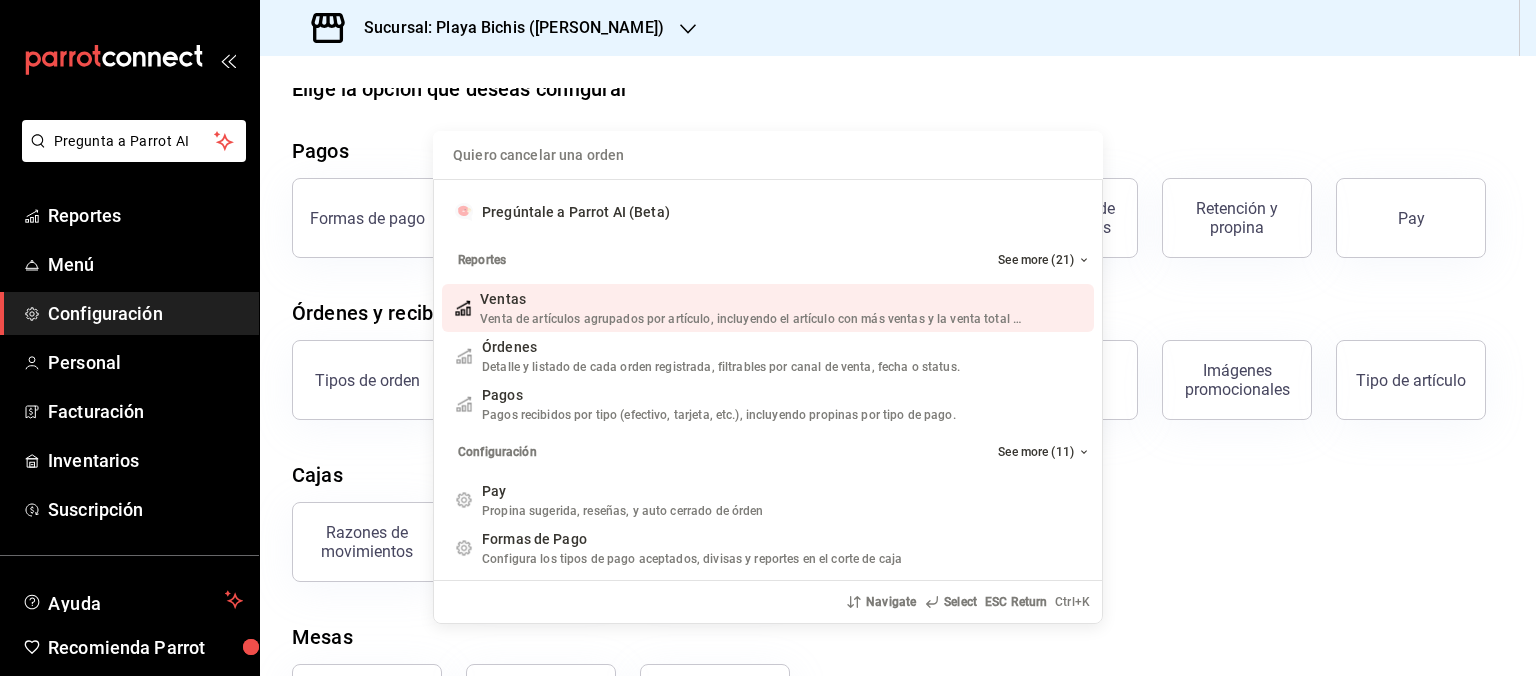 click at bounding box center [768, 155] 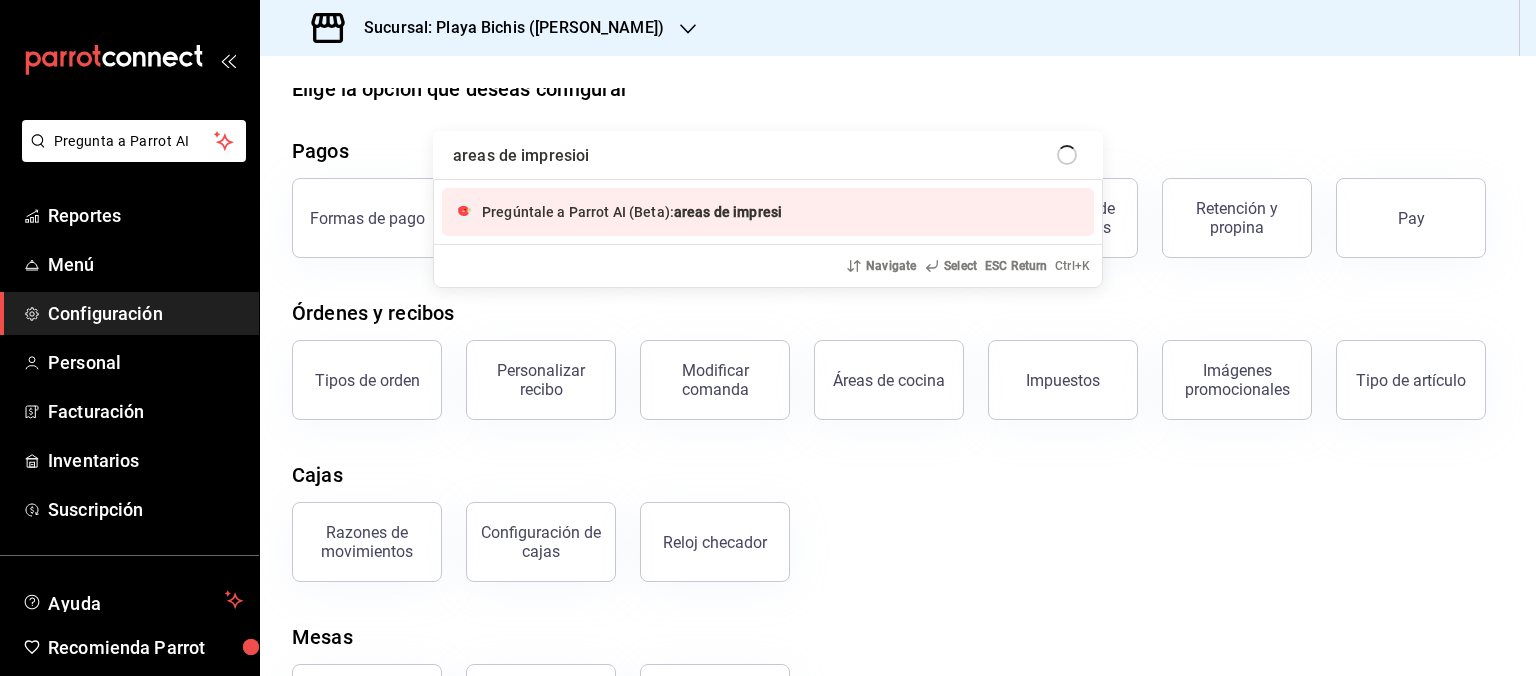 type on "areas de impresioin" 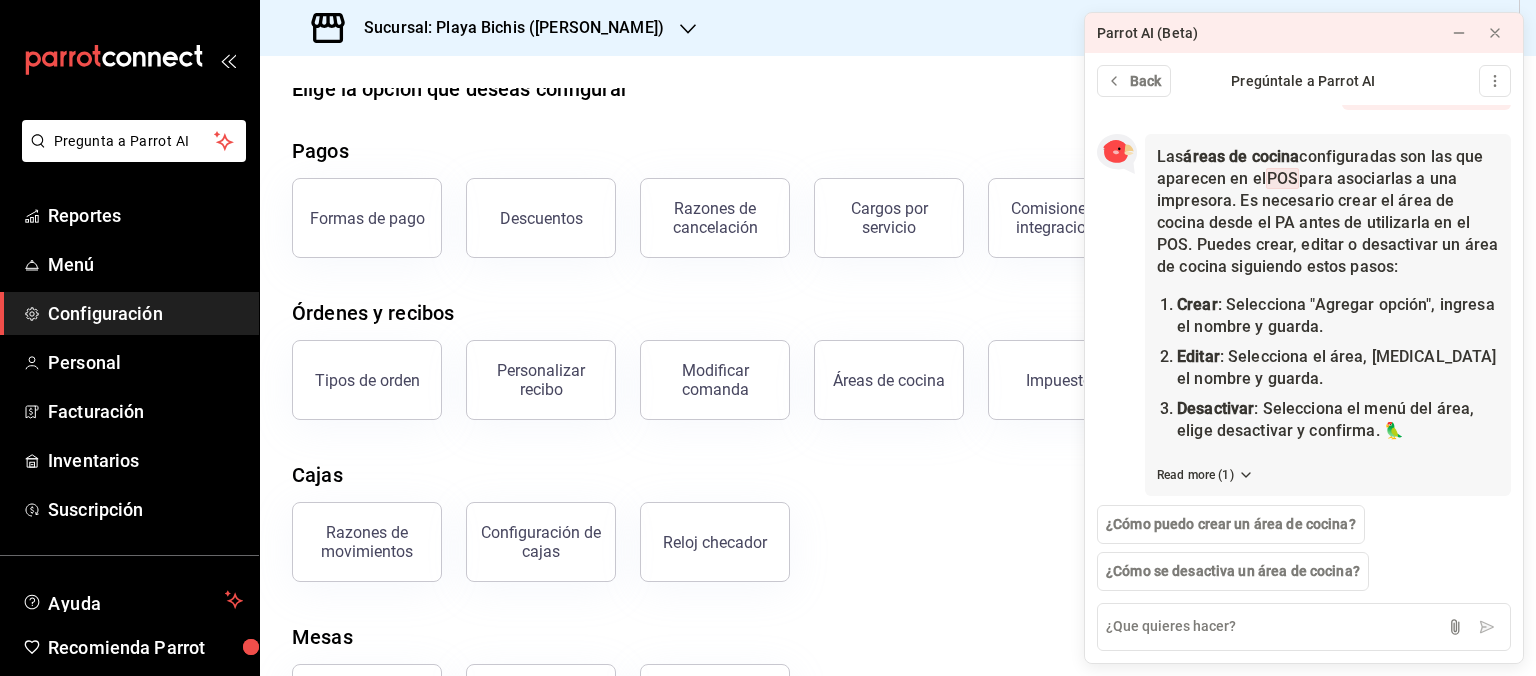 scroll, scrollTop: 66, scrollLeft: 0, axis: vertical 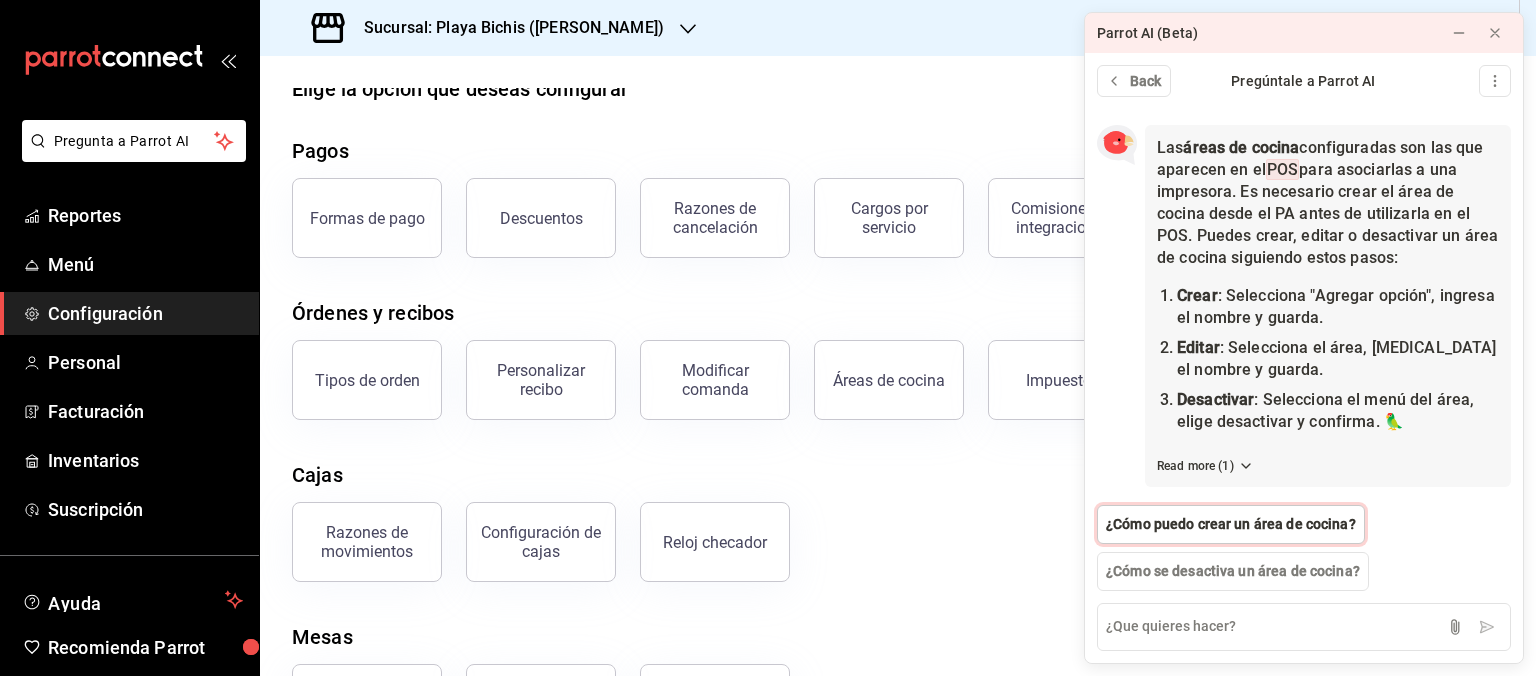 click on "¿Cómo puedo crear un área de cocina?" at bounding box center [1231, 524] 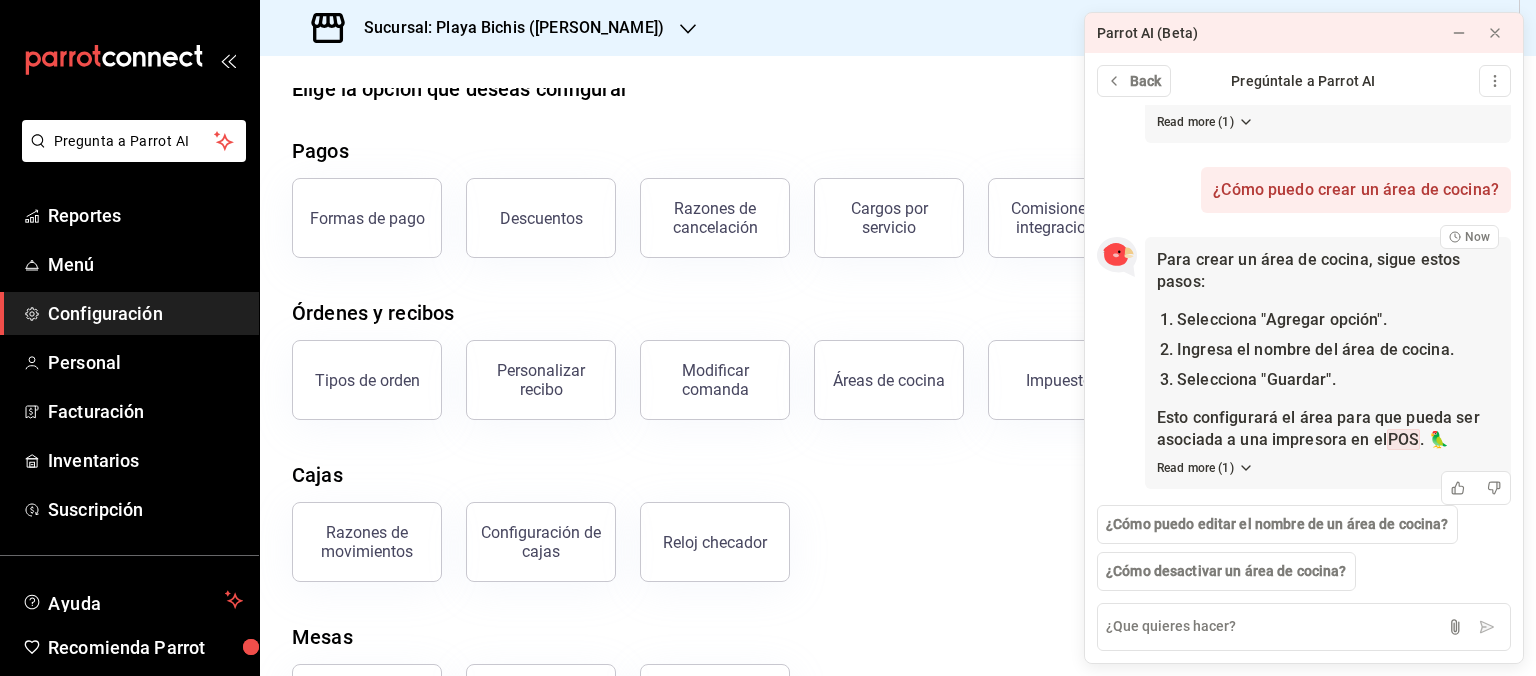 scroll, scrollTop: 412, scrollLeft: 0, axis: vertical 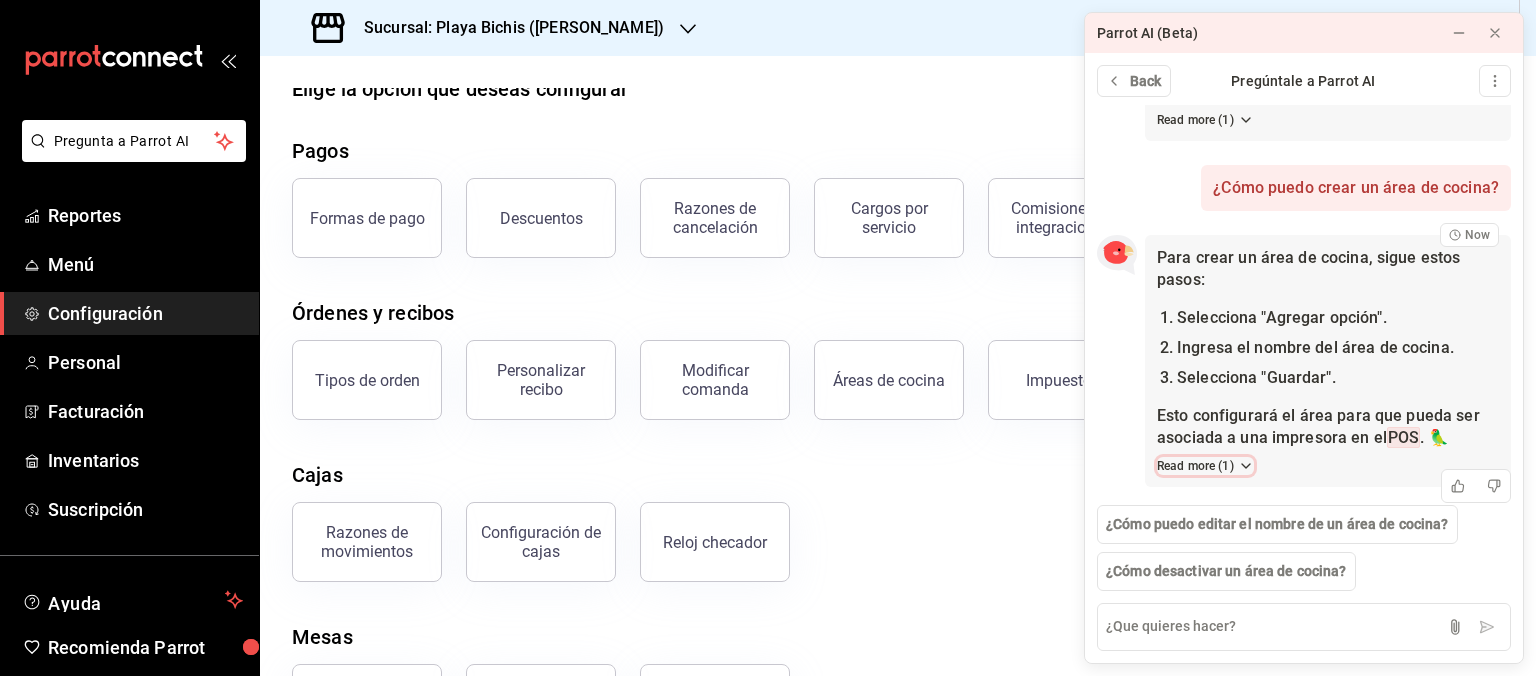 click 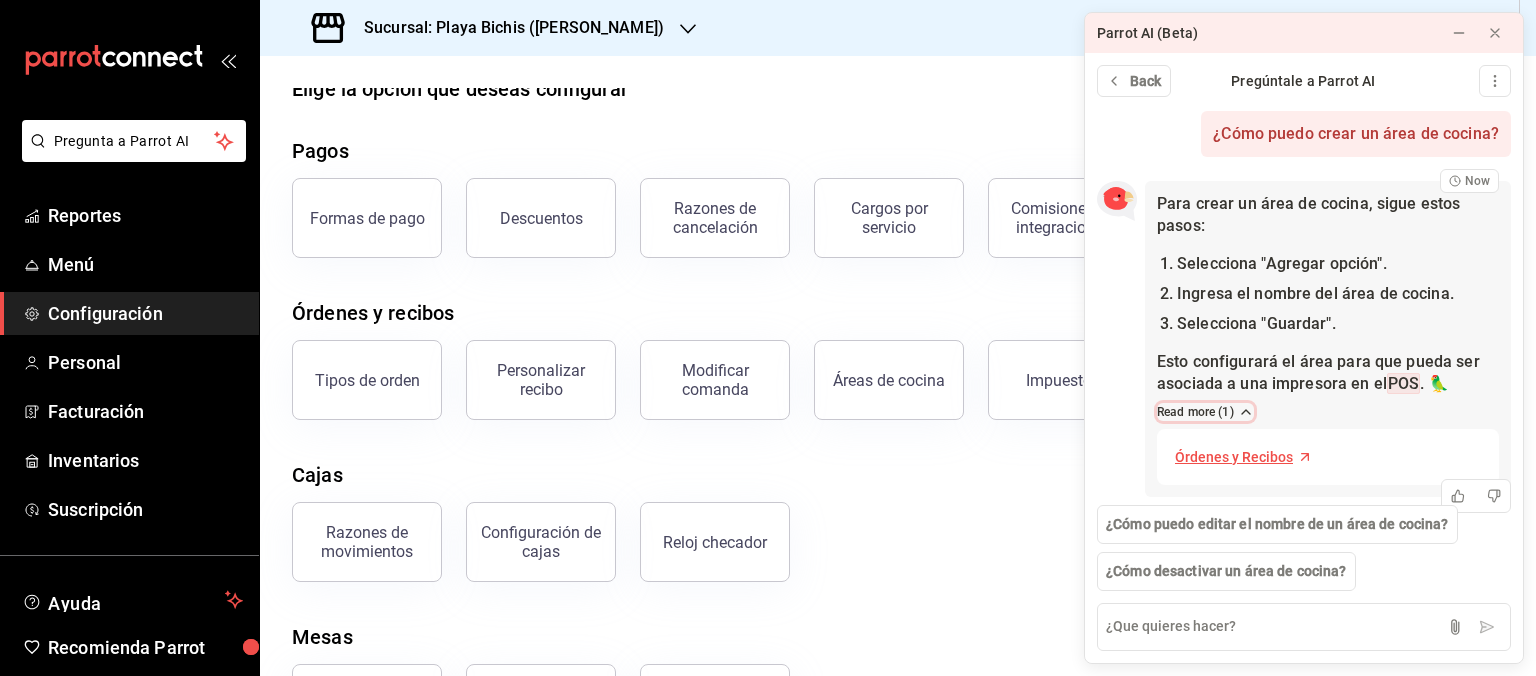 scroll, scrollTop: 476, scrollLeft: 0, axis: vertical 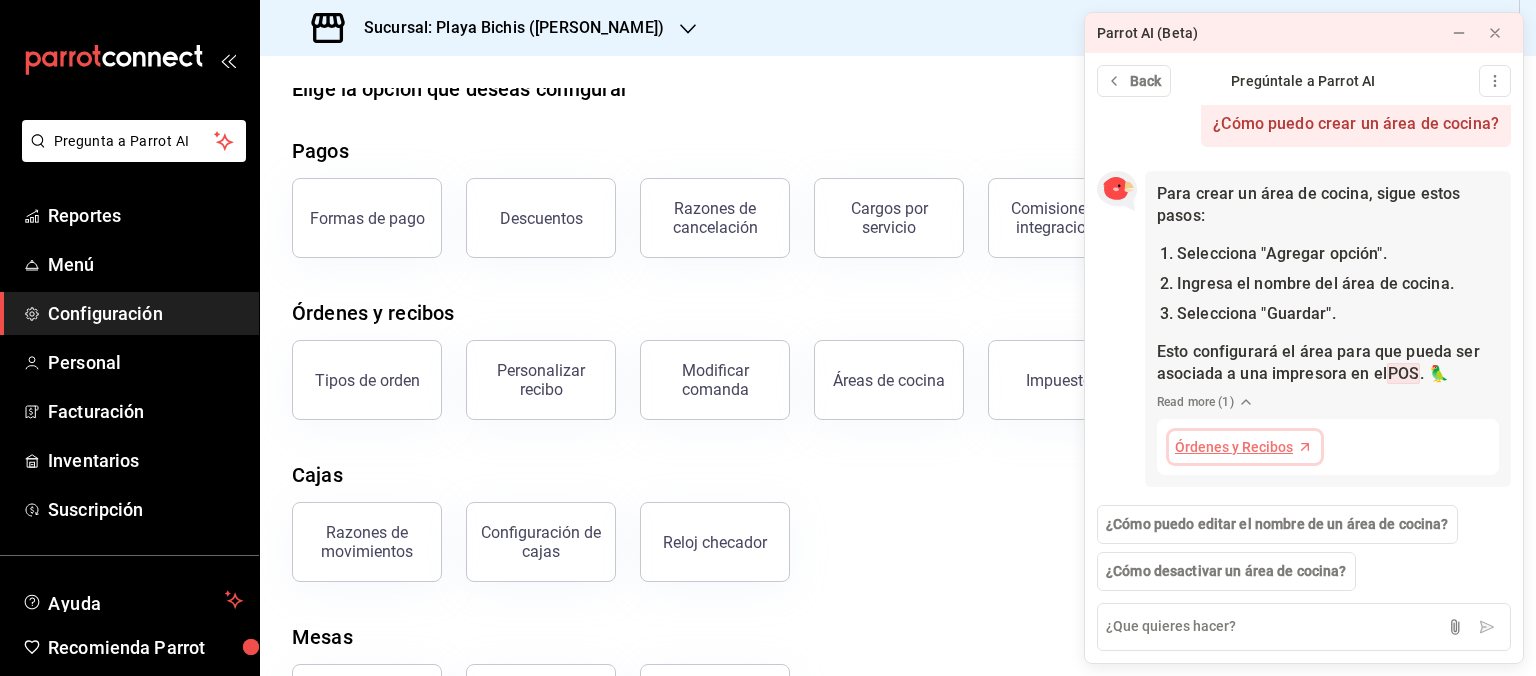 click on "Órdenes y Recibos" at bounding box center [1234, 447] 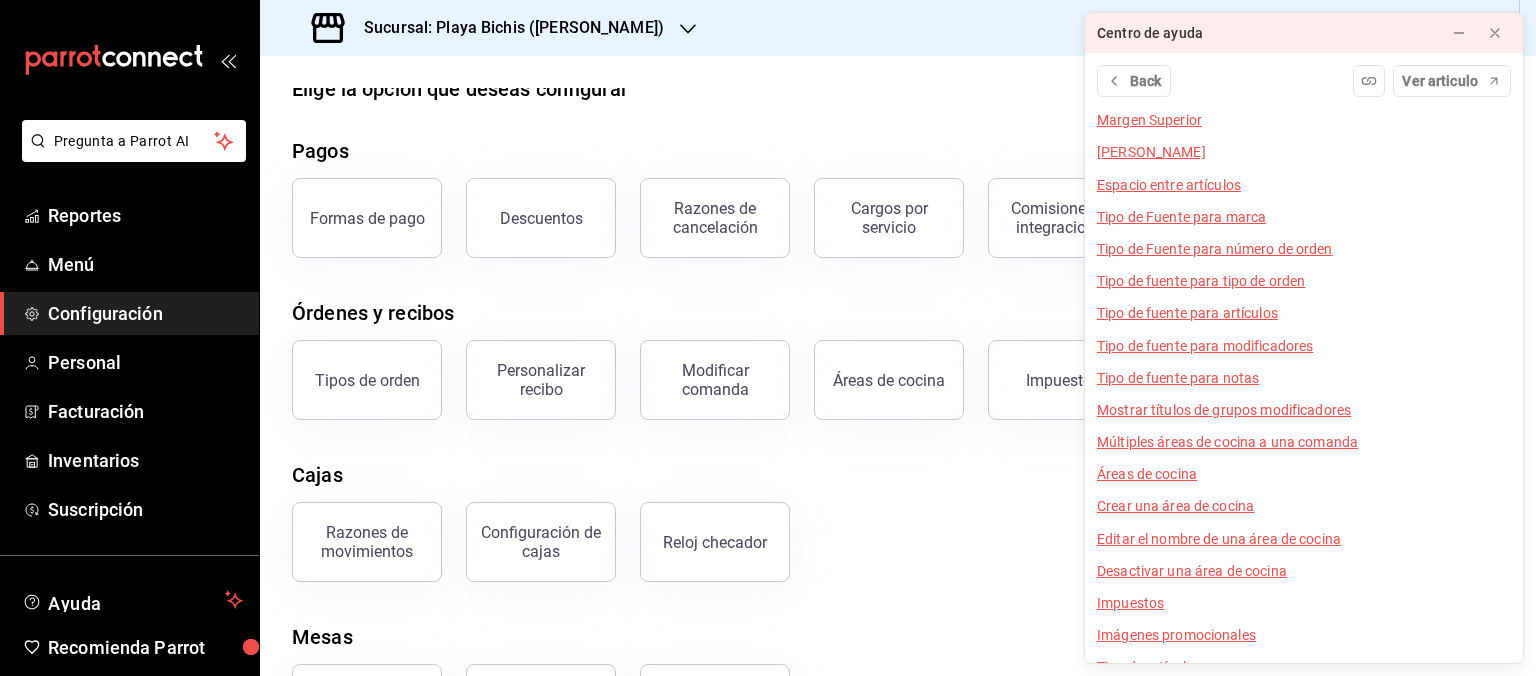 scroll, scrollTop: 504, scrollLeft: 0, axis: vertical 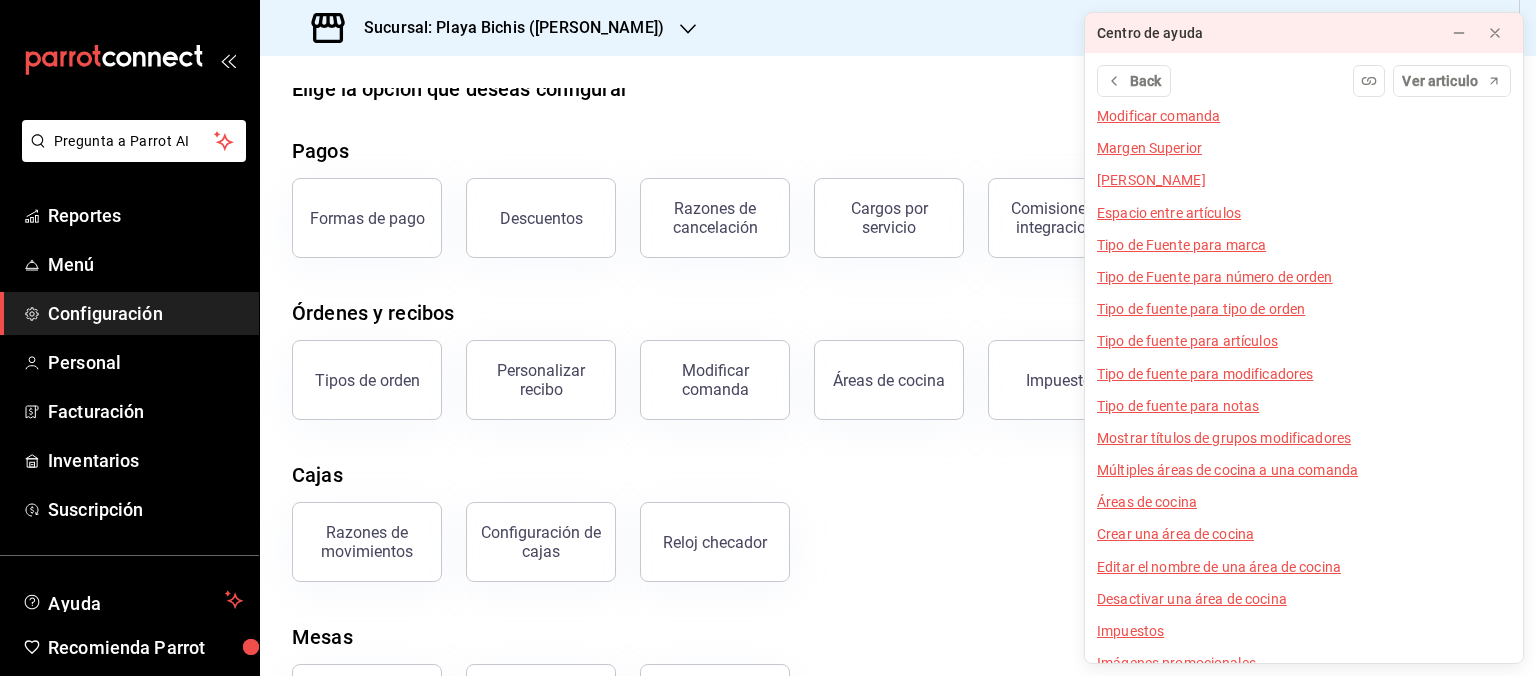 click on "Áreas de cocina" at bounding box center (1304, 502) 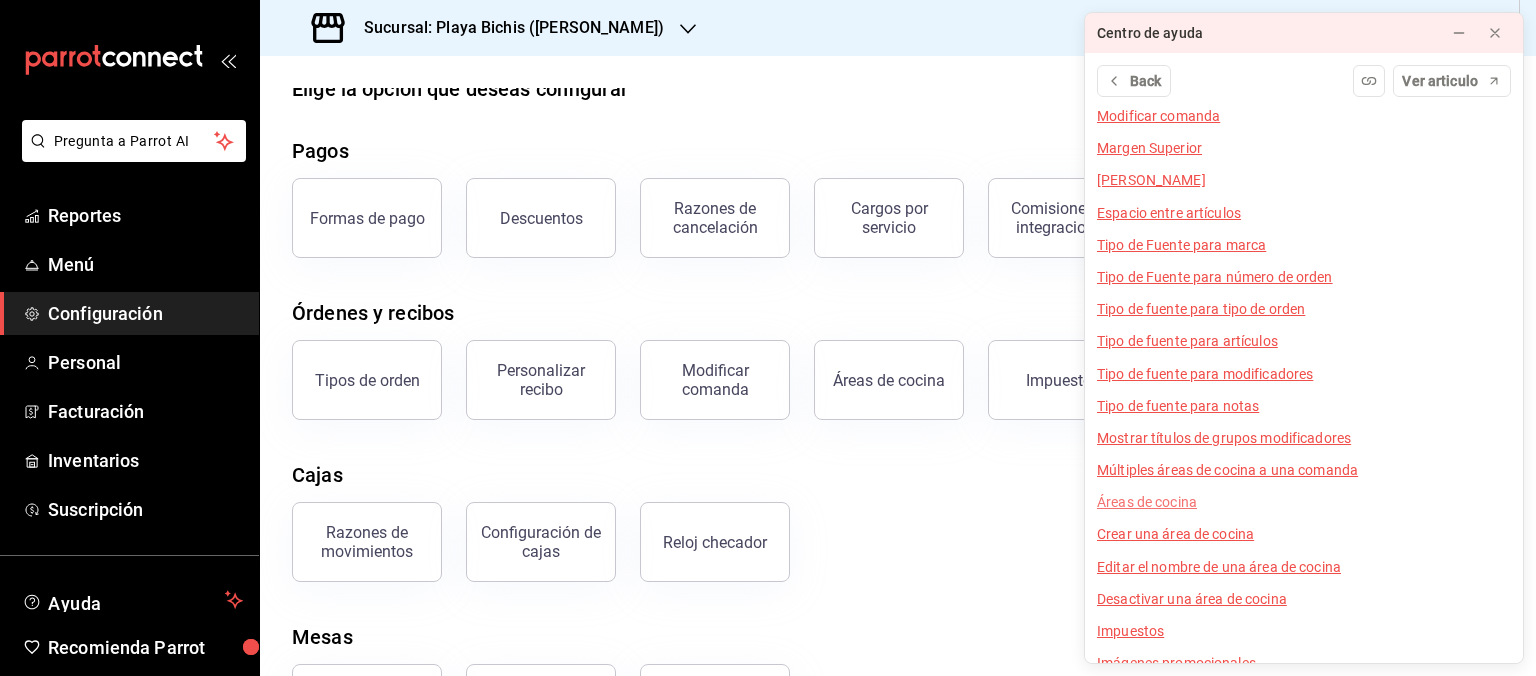 click on "Áreas de cocina" at bounding box center [1147, 502] 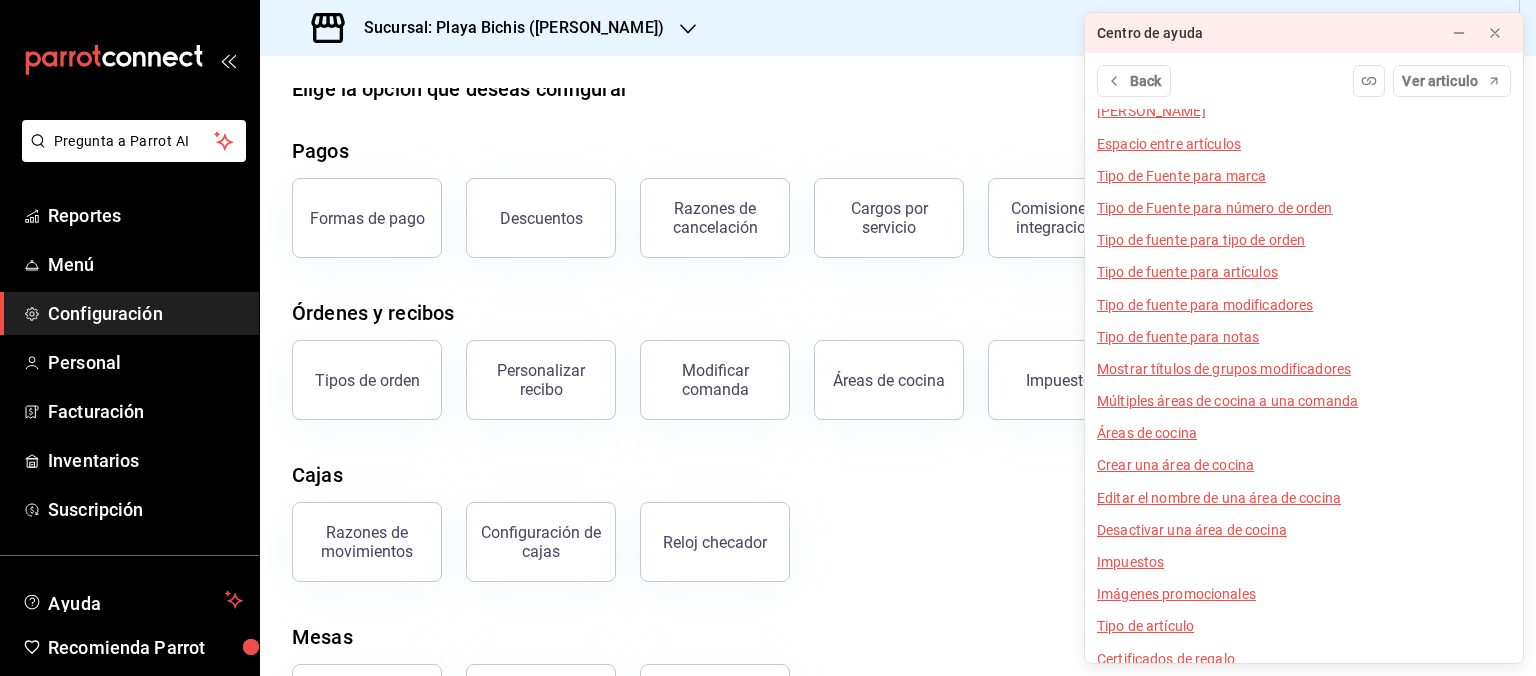 scroll, scrollTop: 605, scrollLeft: 0, axis: vertical 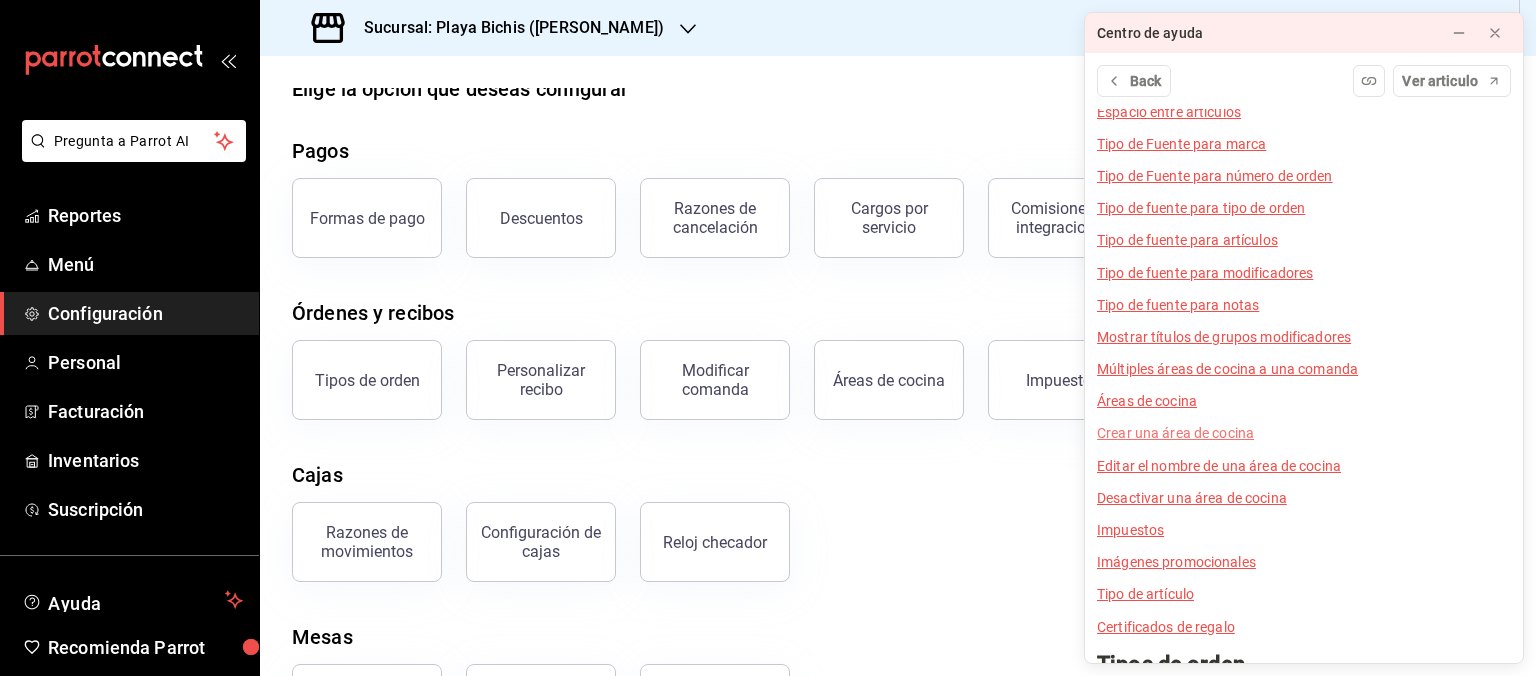 click on "Crear una área de cocina" at bounding box center [1175, 433] 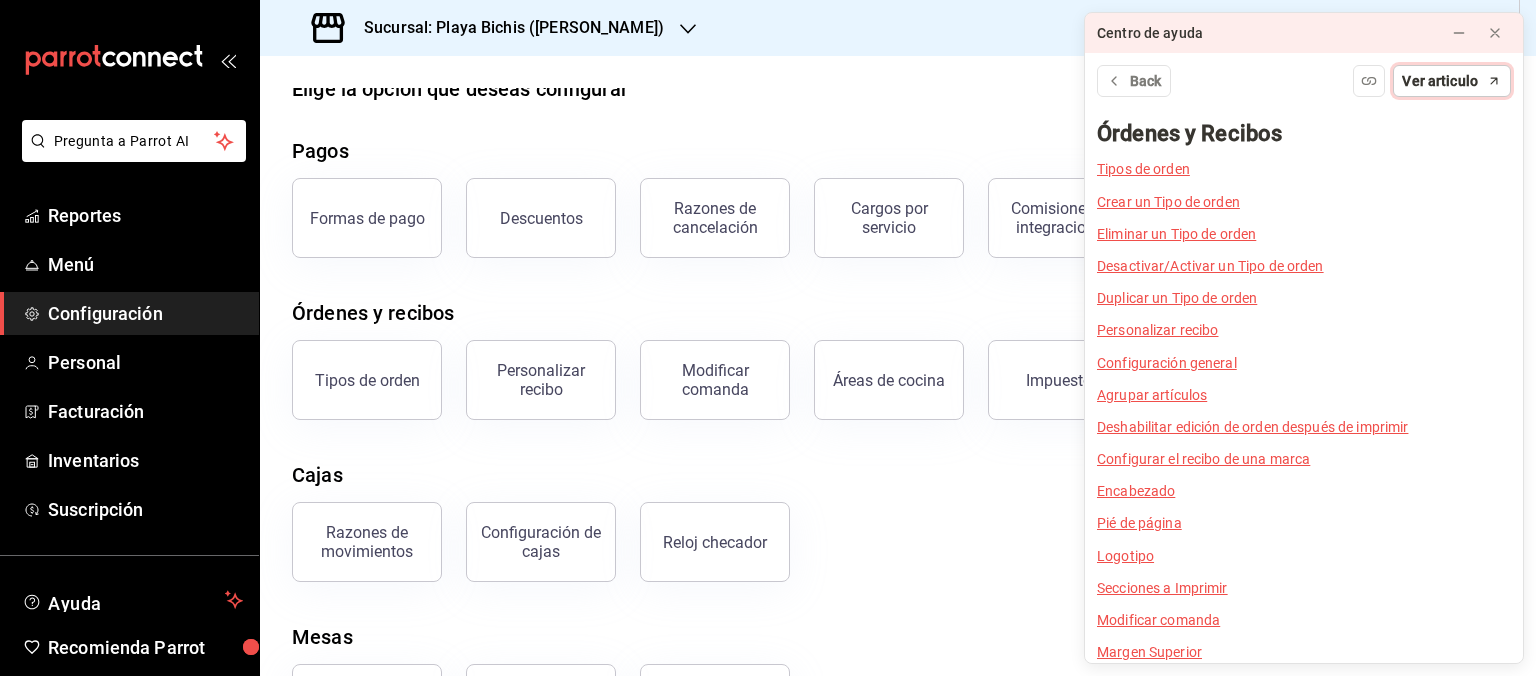 click on "Ver articulo" at bounding box center (1440, 81) 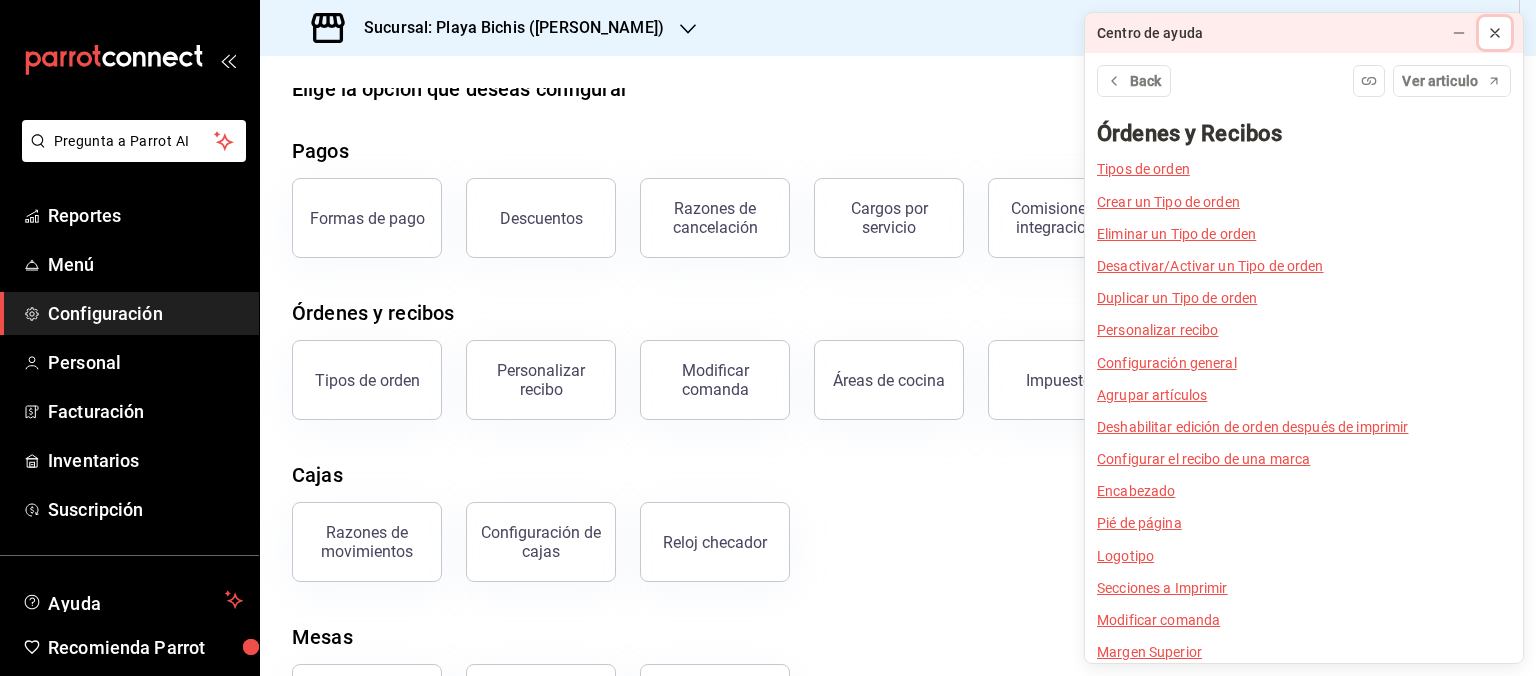 click at bounding box center (1495, 33) 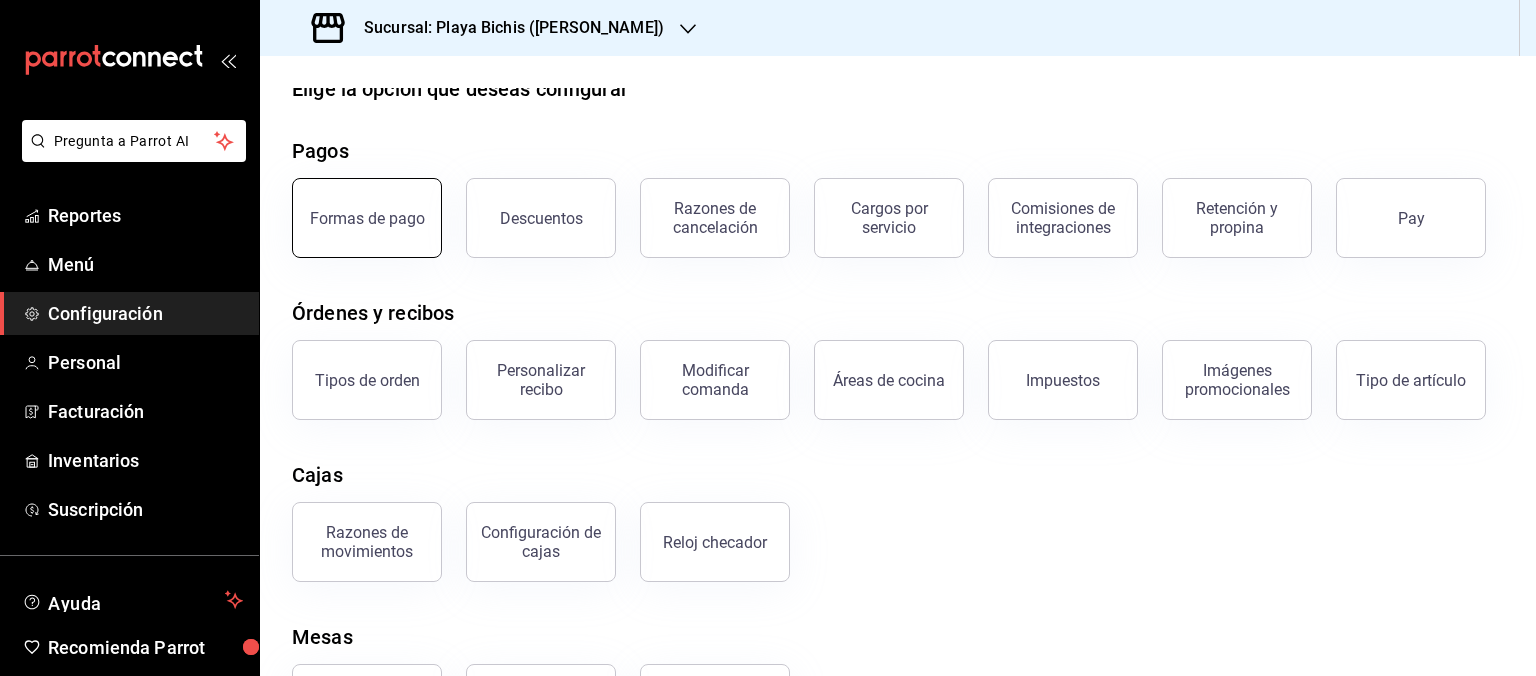 scroll, scrollTop: 0, scrollLeft: 0, axis: both 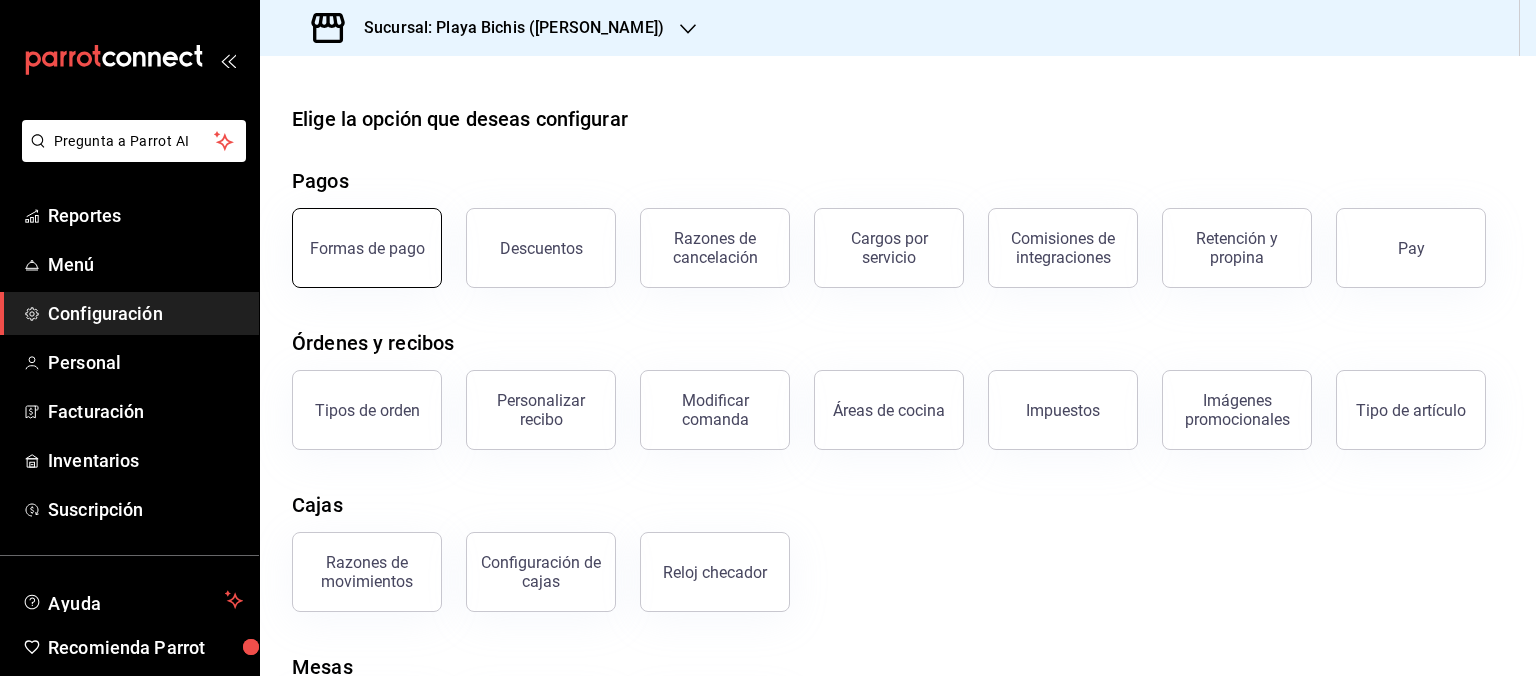 click on "Formas de pago" at bounding box center [367, 248] 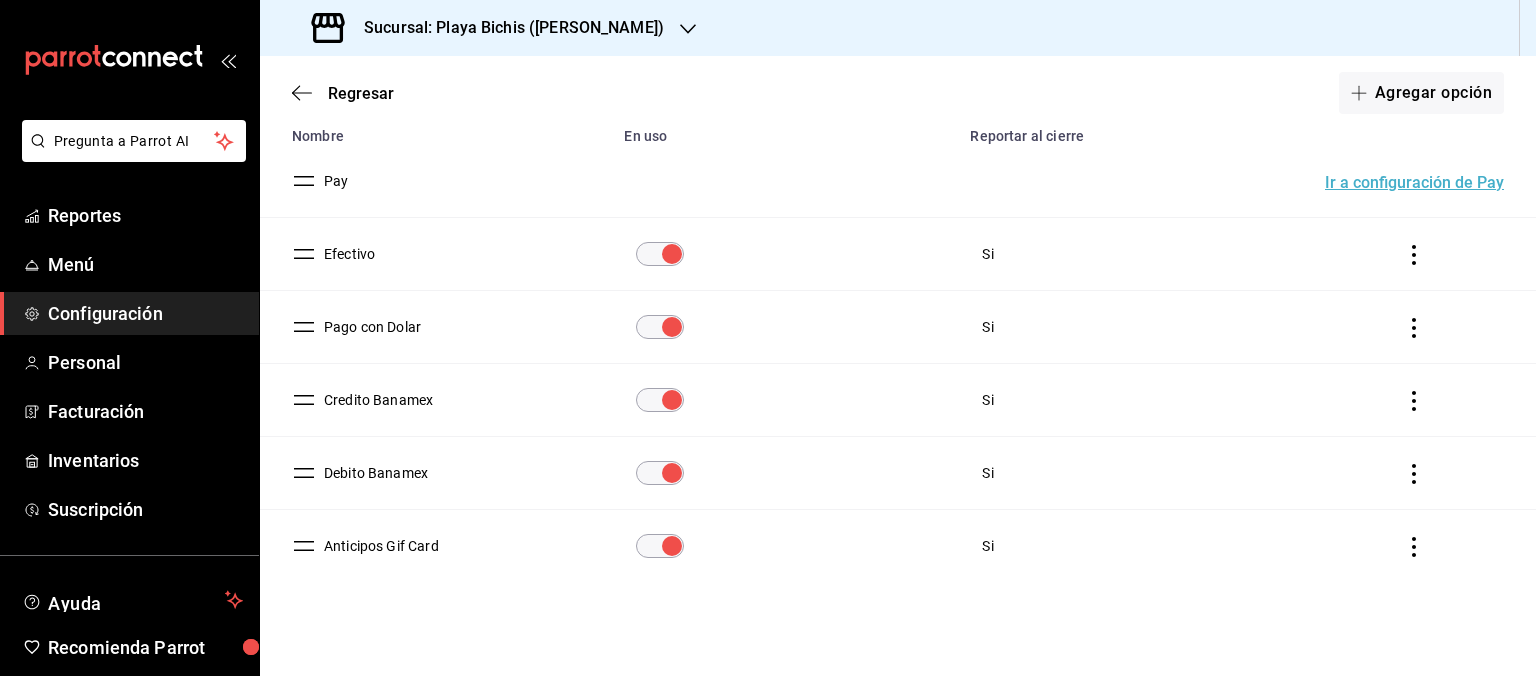 scroll, scrollTop: 182, scrollLeft: 0, axis: vertical 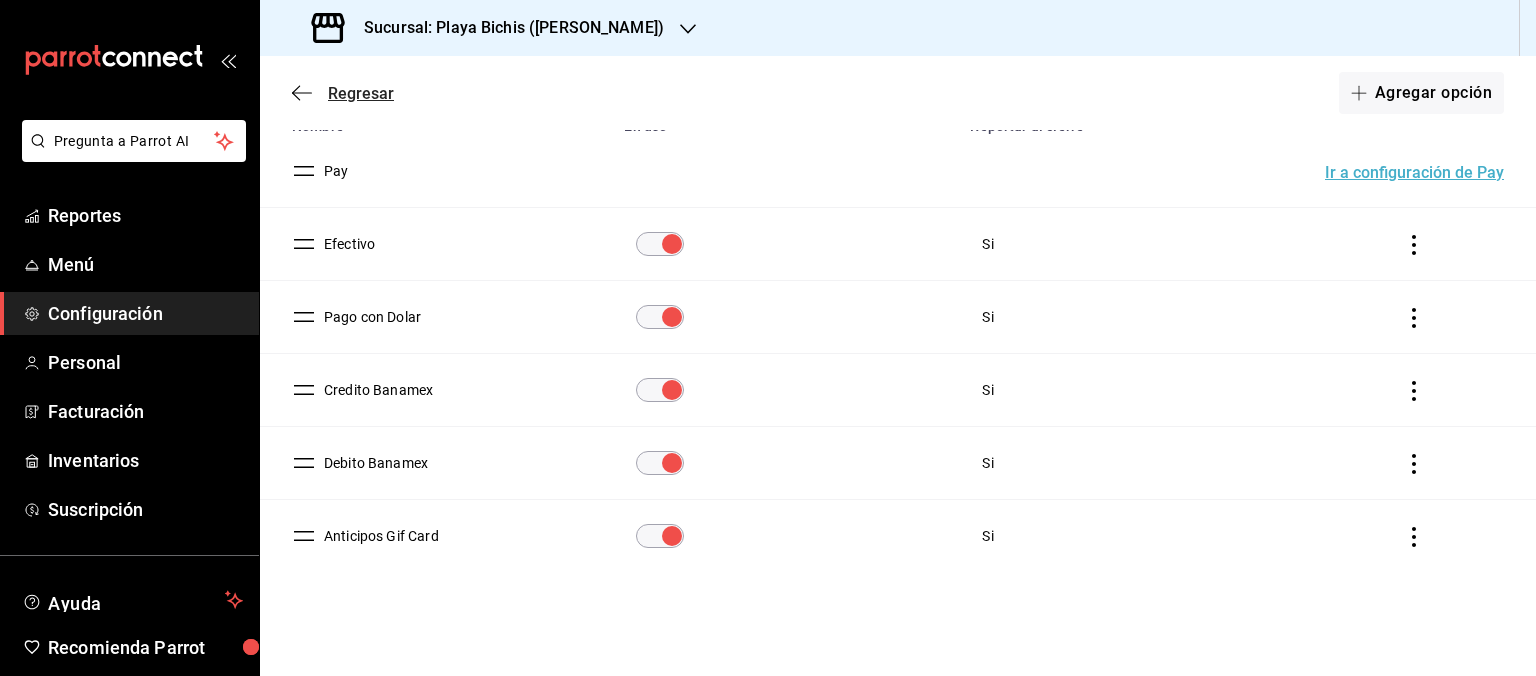 click on "Regresar" at bounding box center (361, 93) 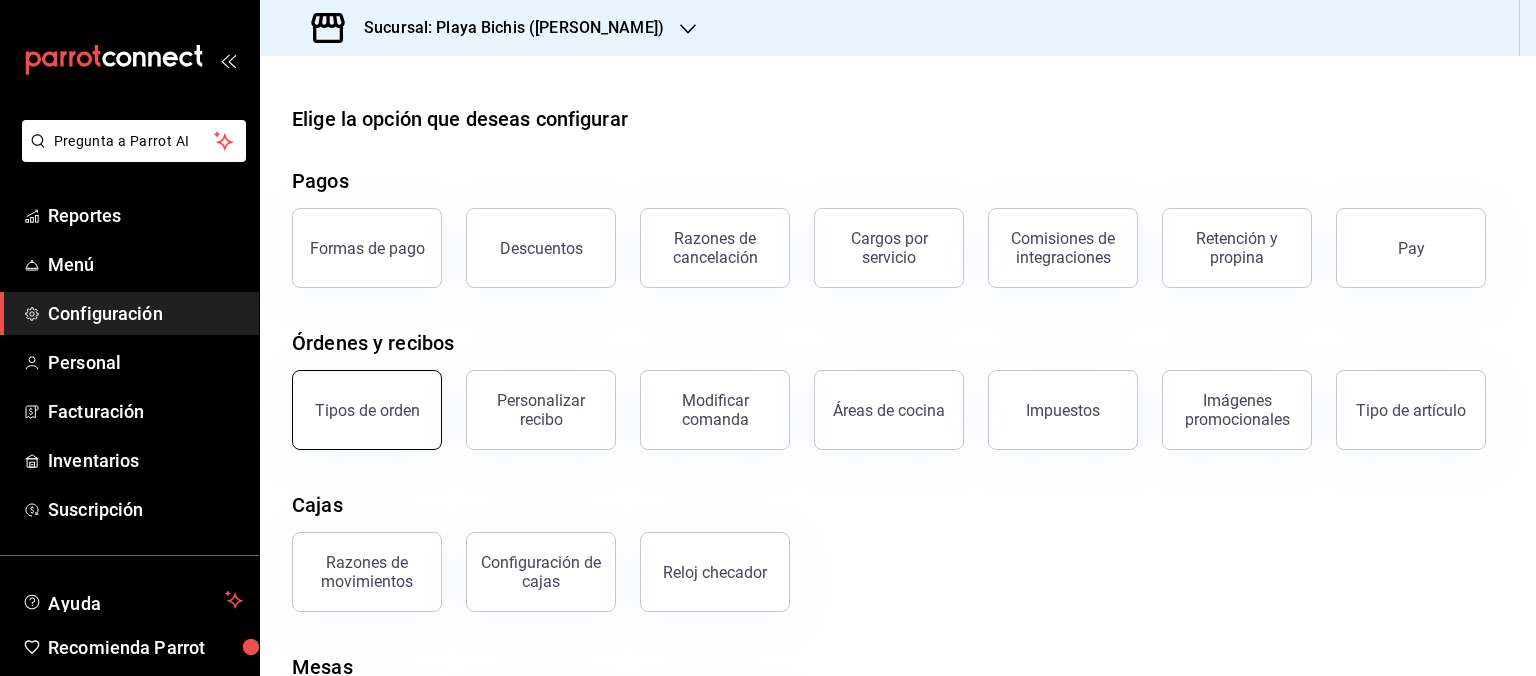 click on "Tipos de orden" at bounding box center (367, 410) 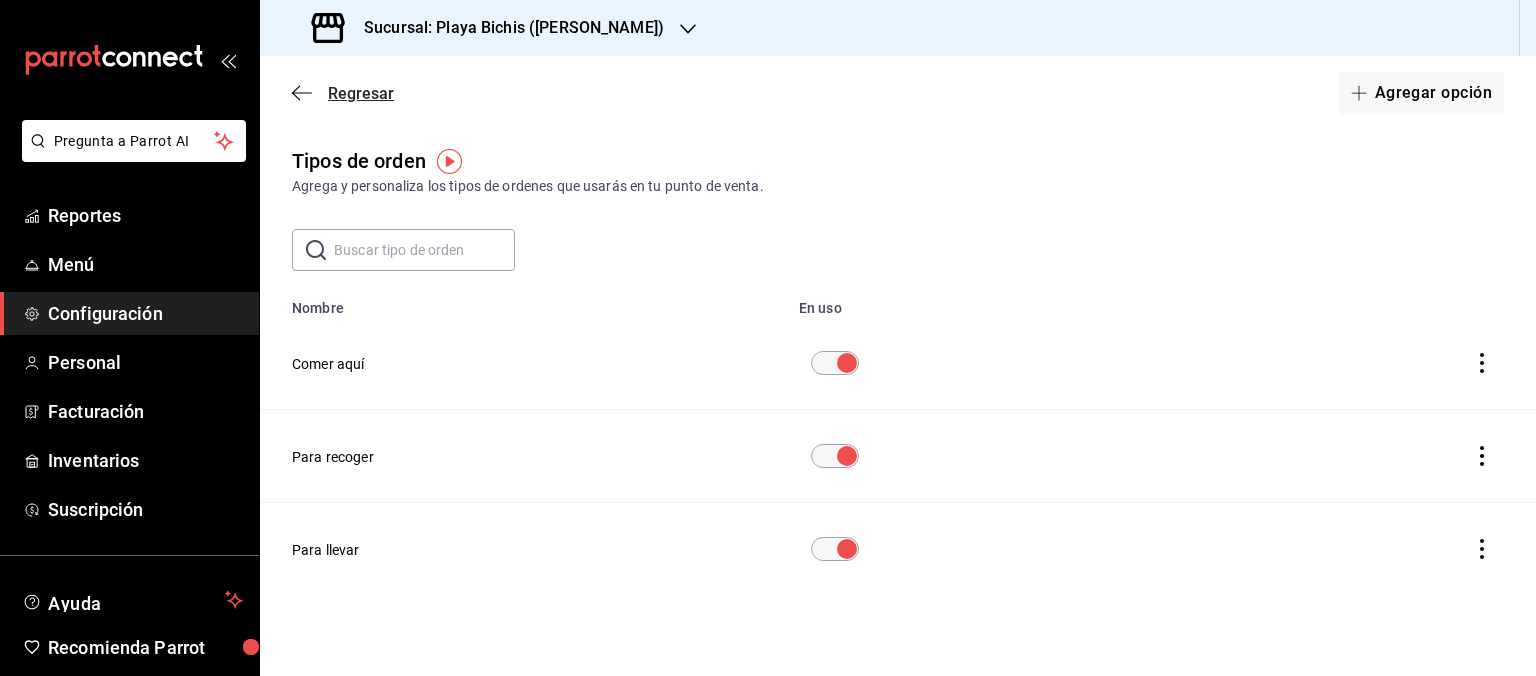 click on "Regresar" at bounding box center (361, 93) 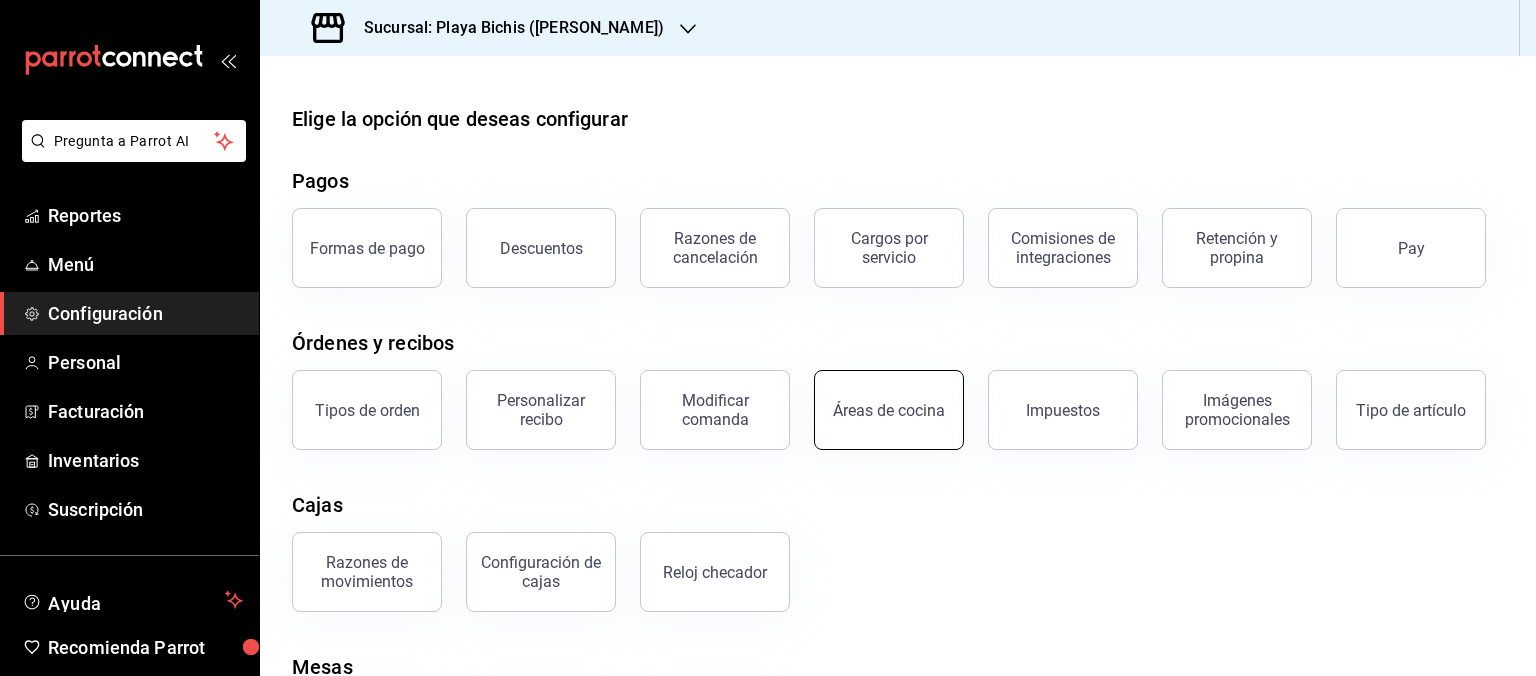 click on "Áreas de cocina" at bounding box center (889, 410) 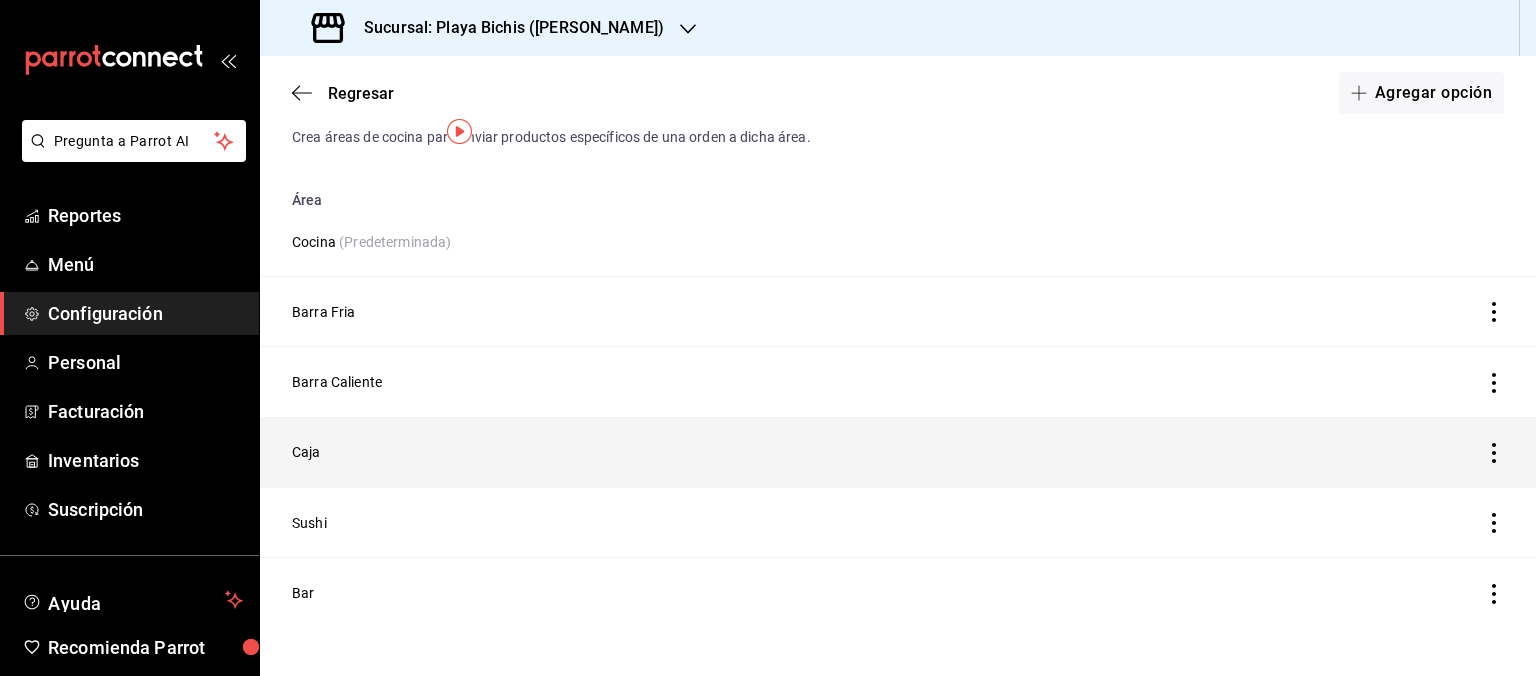 scroll, scrollTop: 0, scrollLeft: 0, axis: both 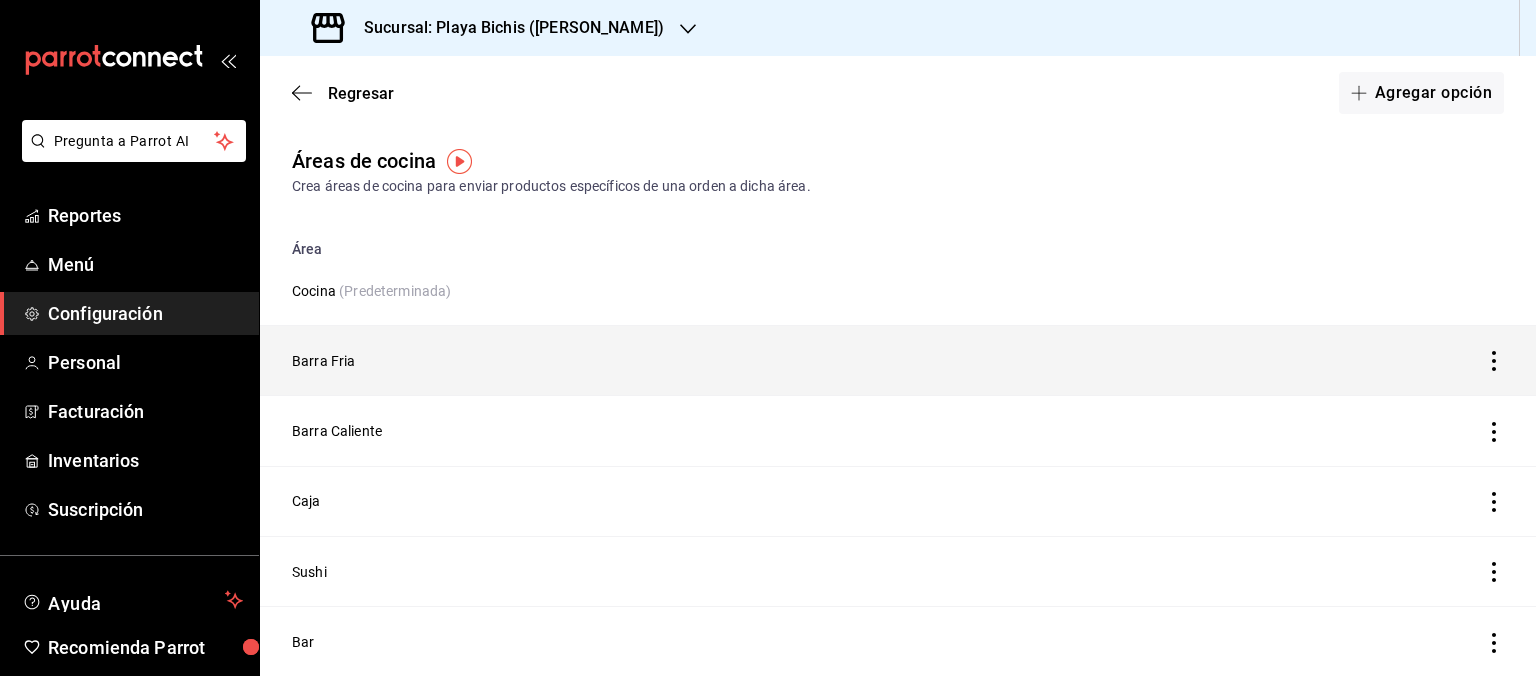 click 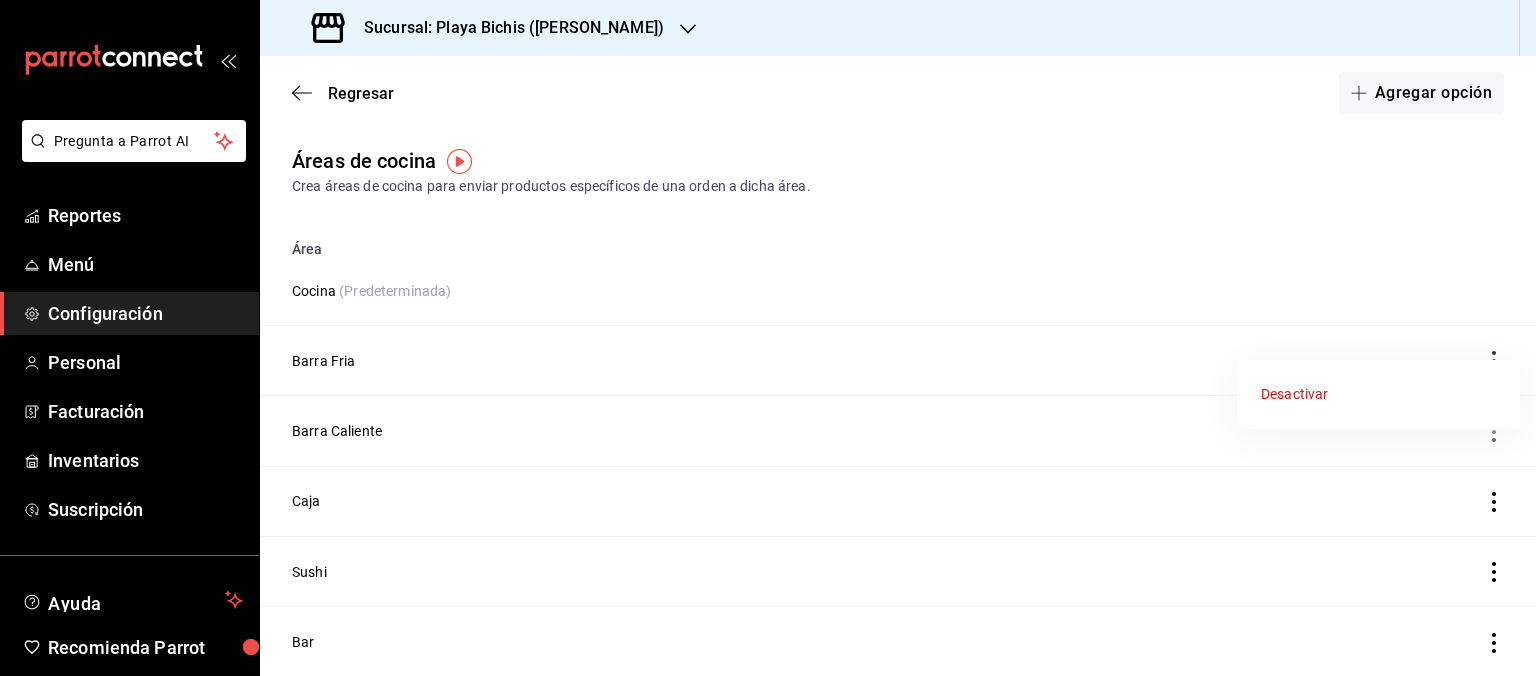 click at bounding box center [768, 338] 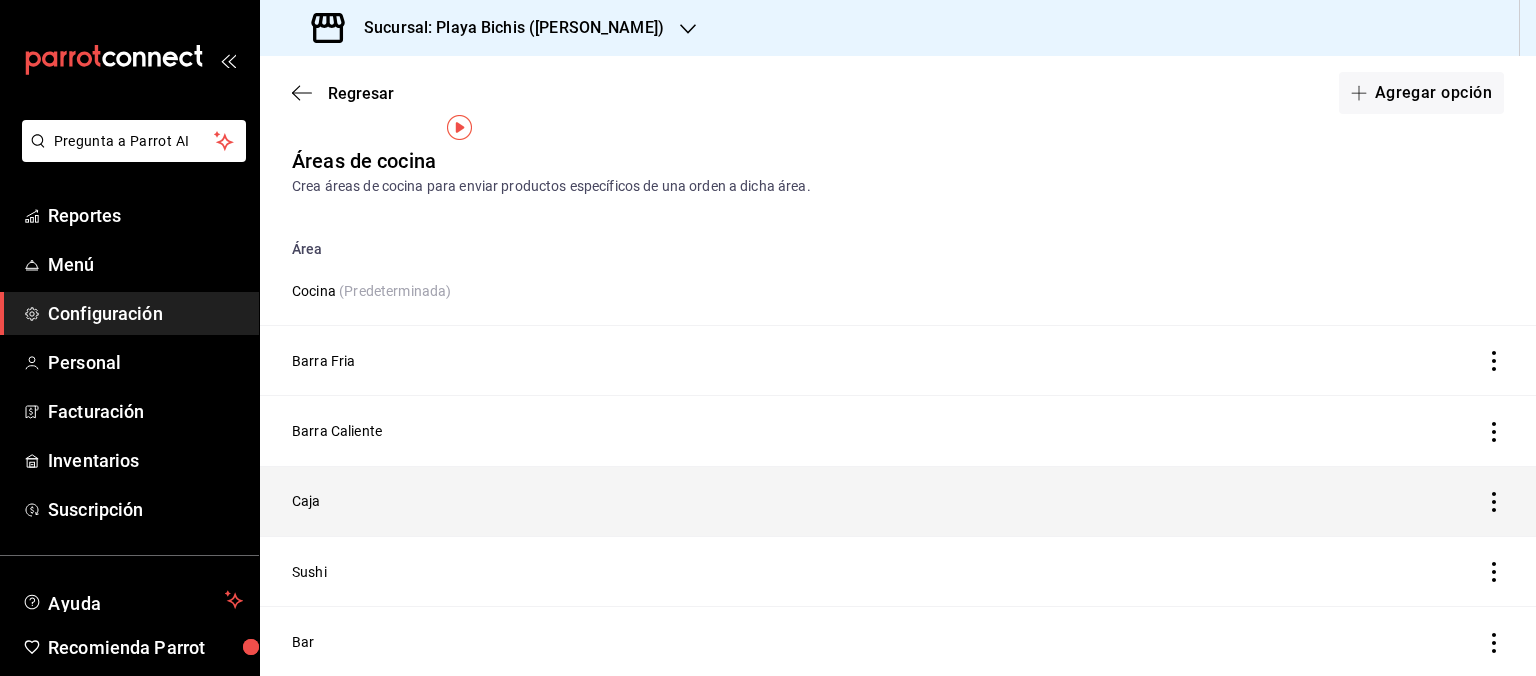 scroll, scrollTop: 50, scrollLeft: 0, axis: vertical 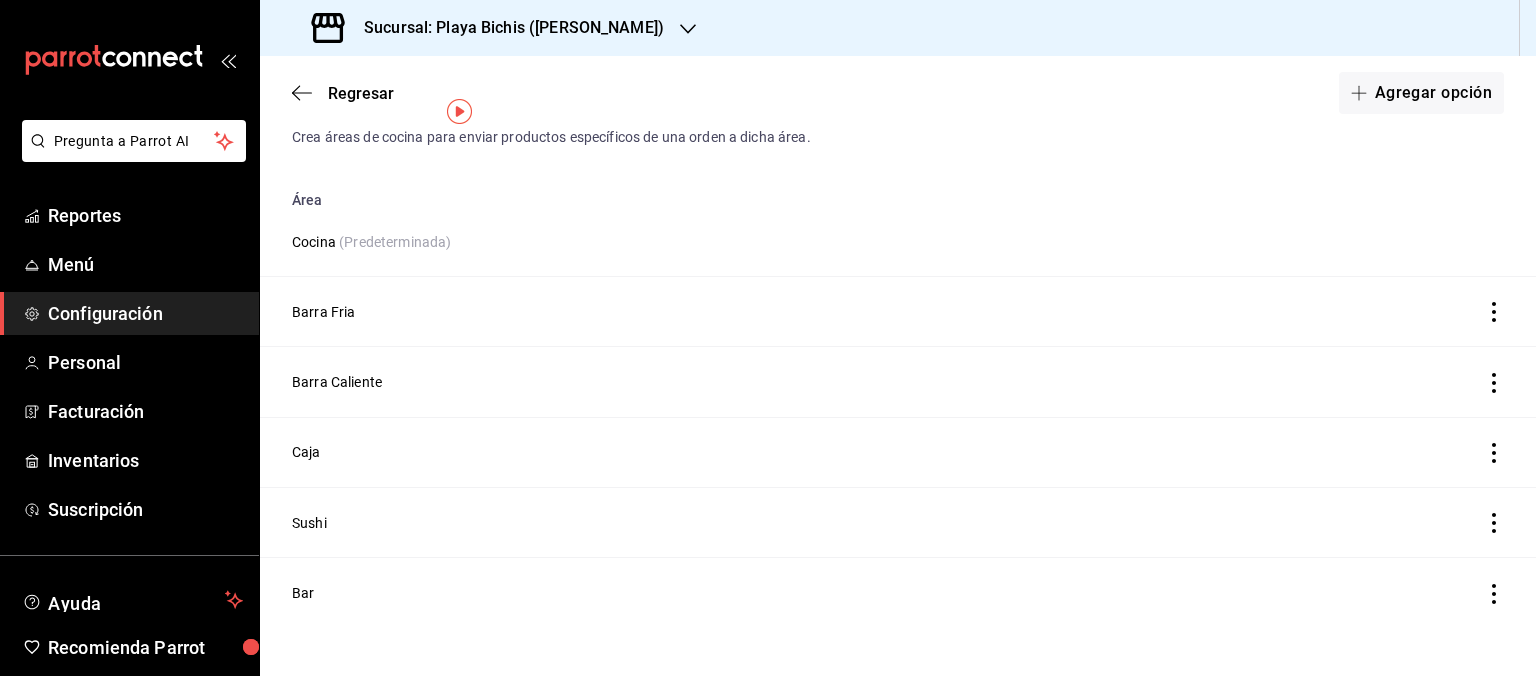 type 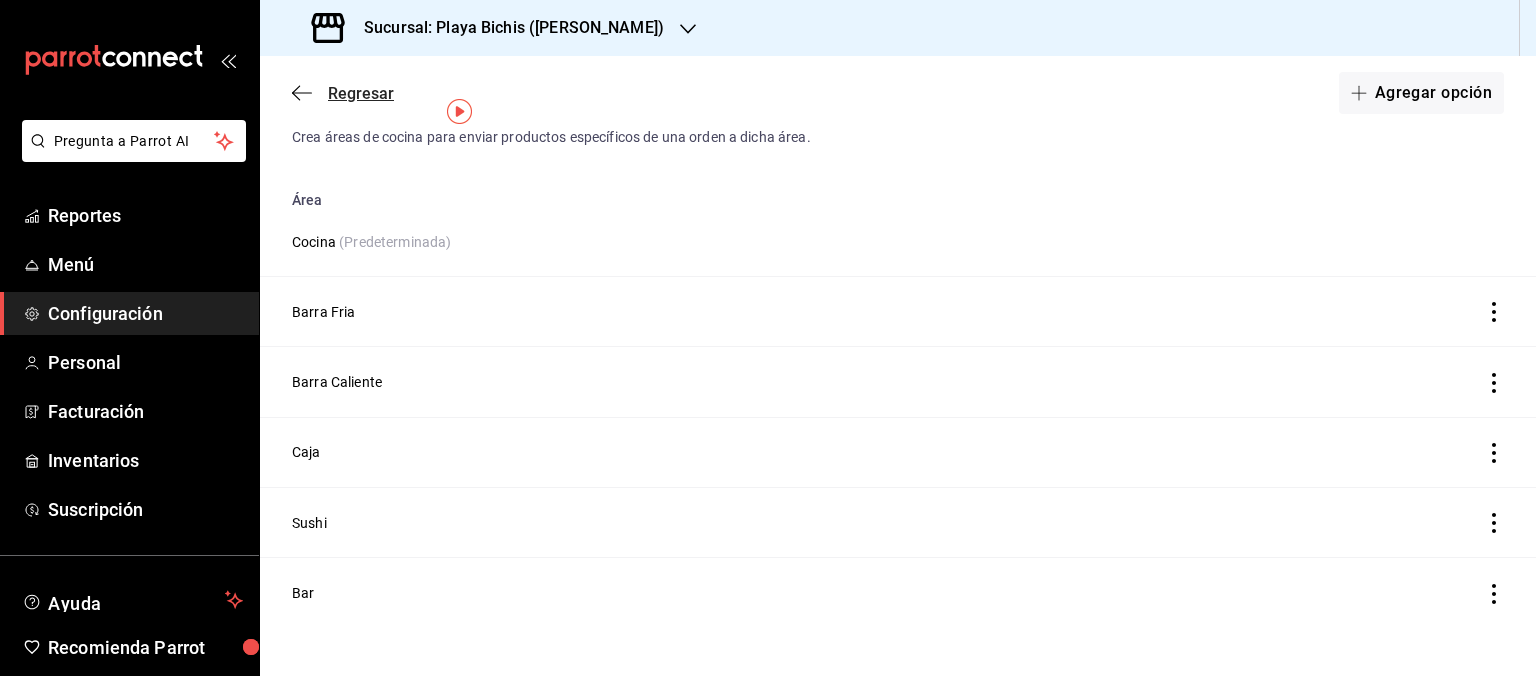 click on "Regresar" at bounding box center (361, 93) 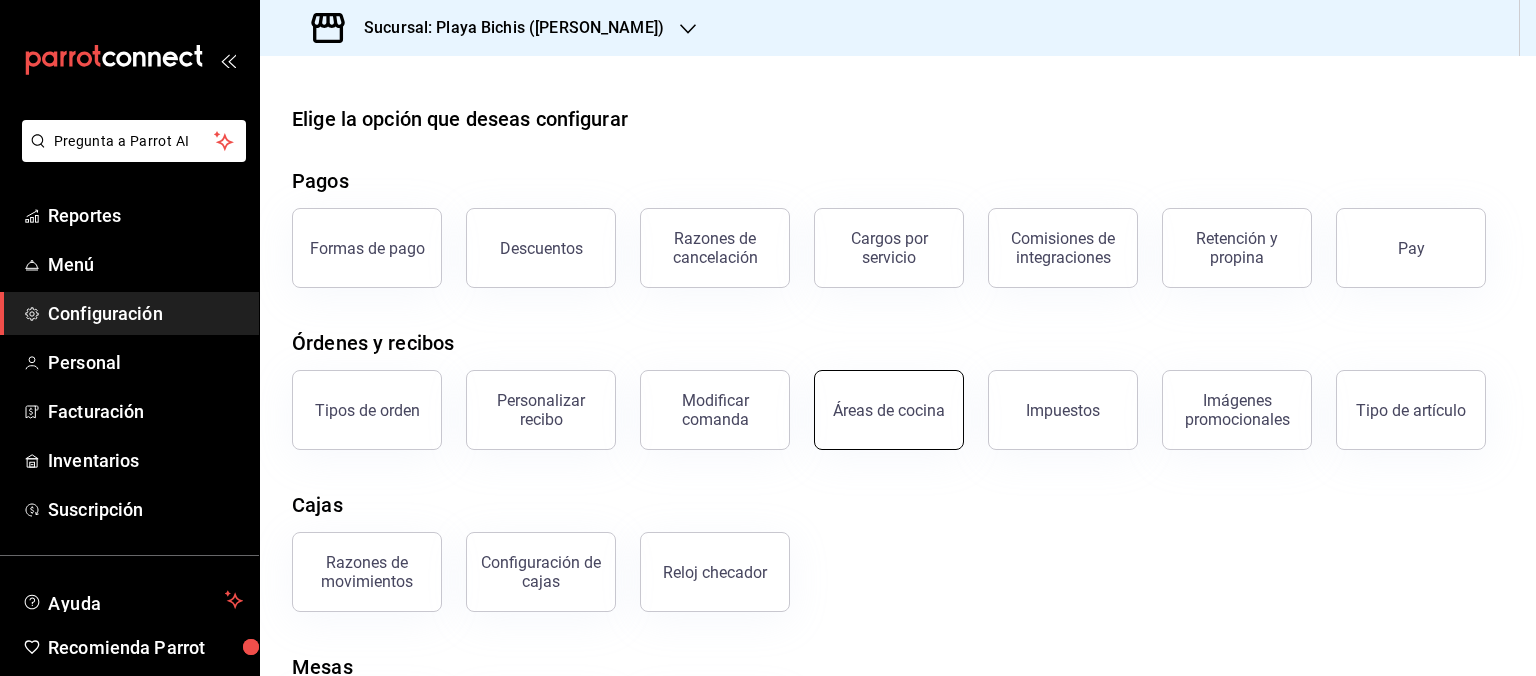 click on "Áreas de cocina" at bounding box center (889, 410) 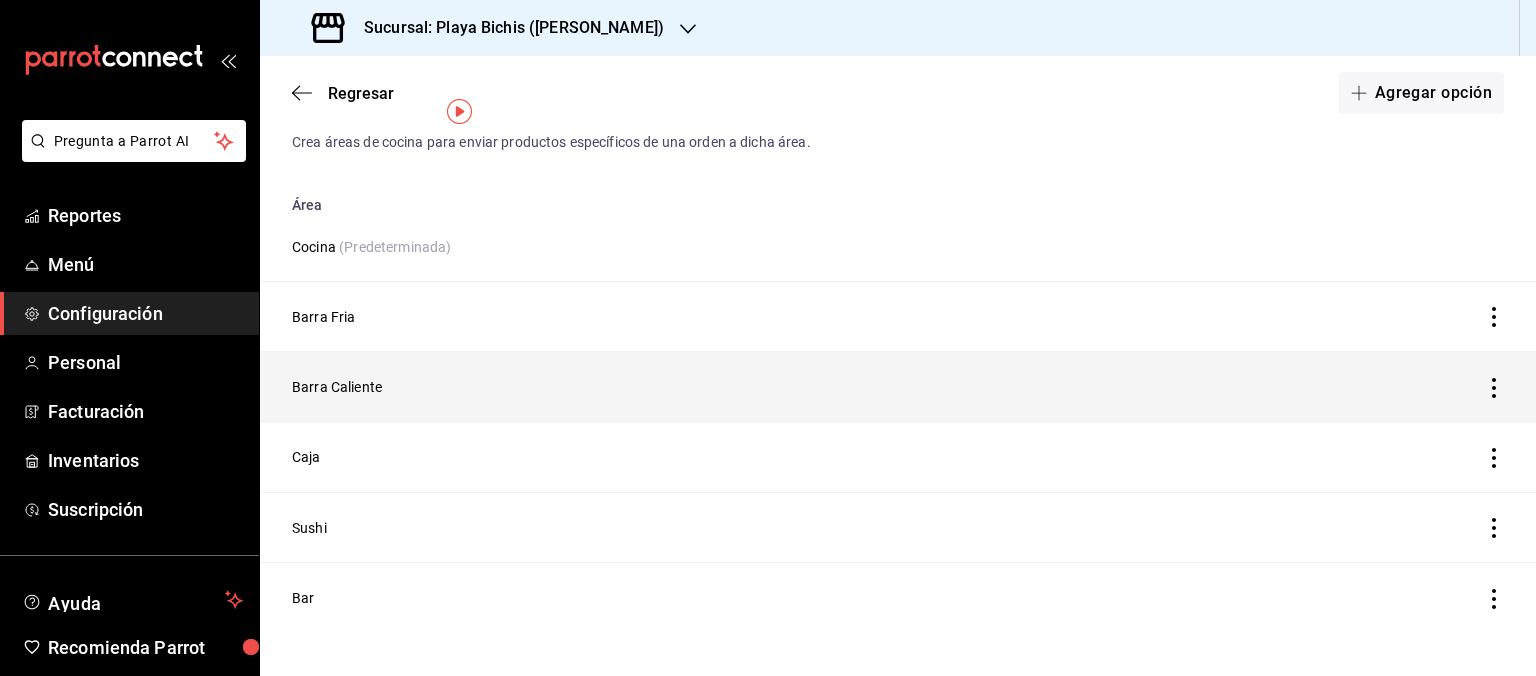 scroll, scrollTop: 50, scrollLeft: 0, axis: vertical 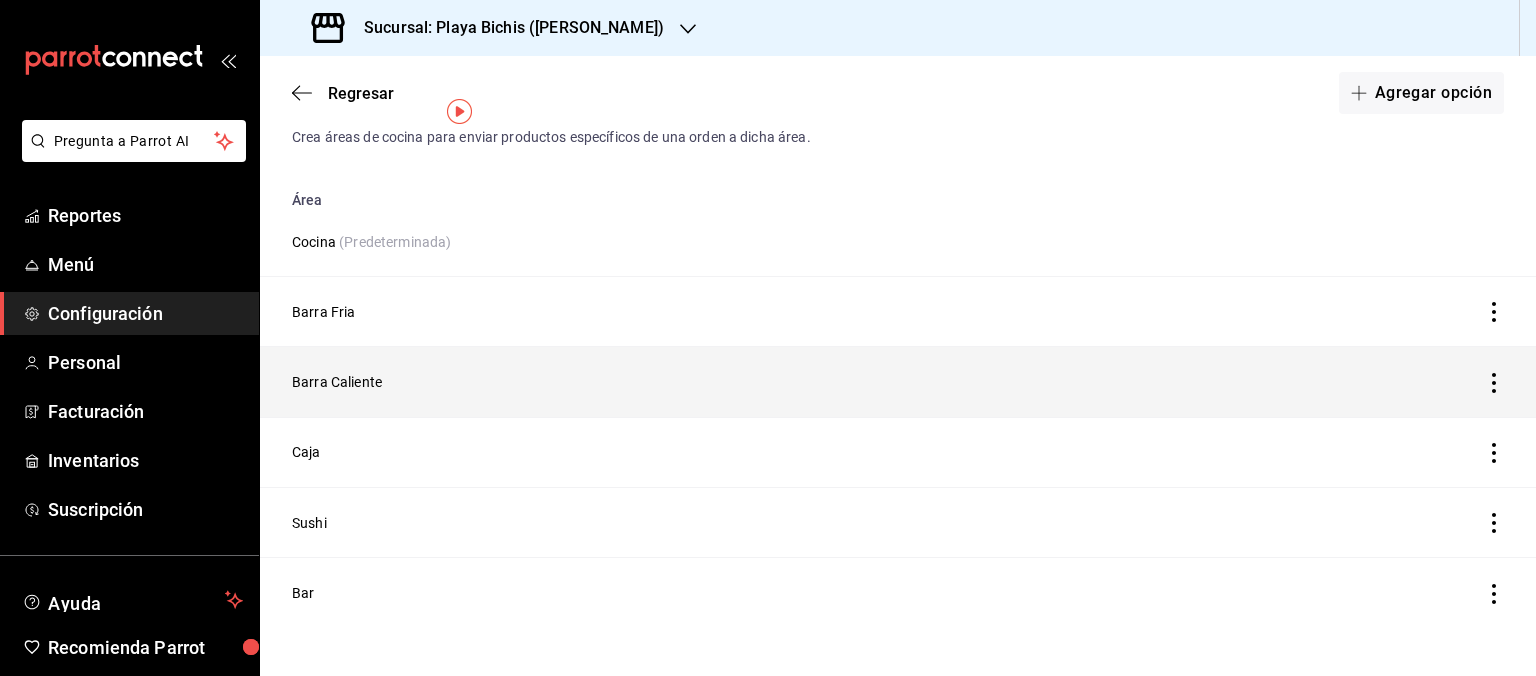 click 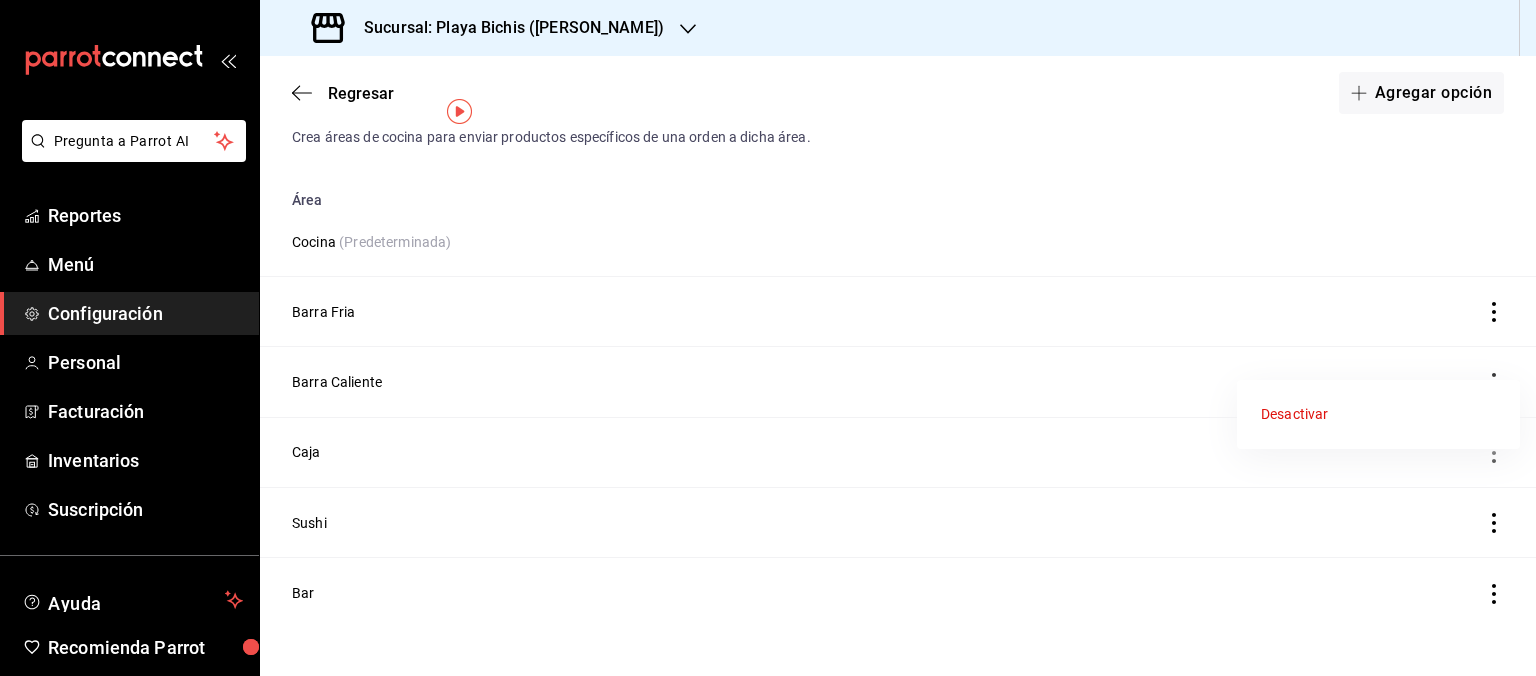 click at bounding box center (768, 338) 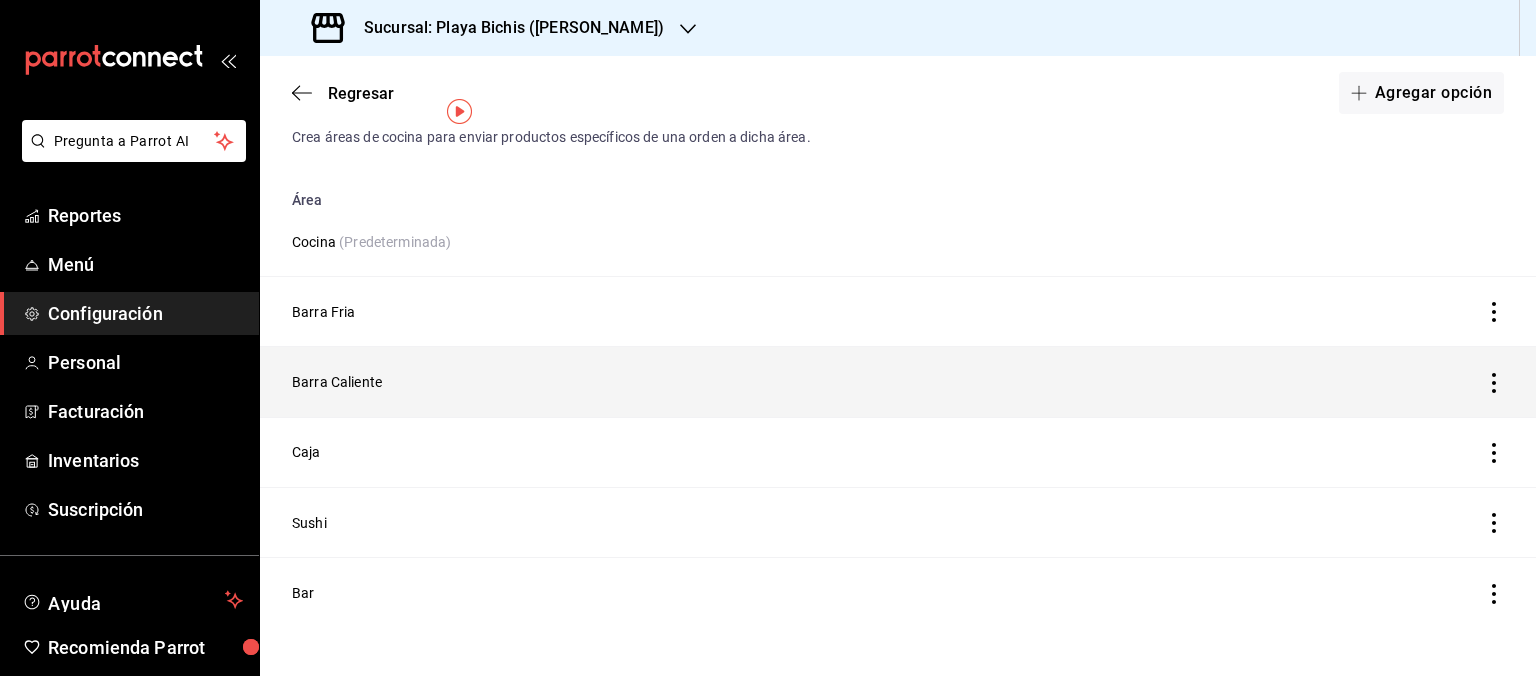 click on "Barra Caliente" at bounding box center (731, 382) 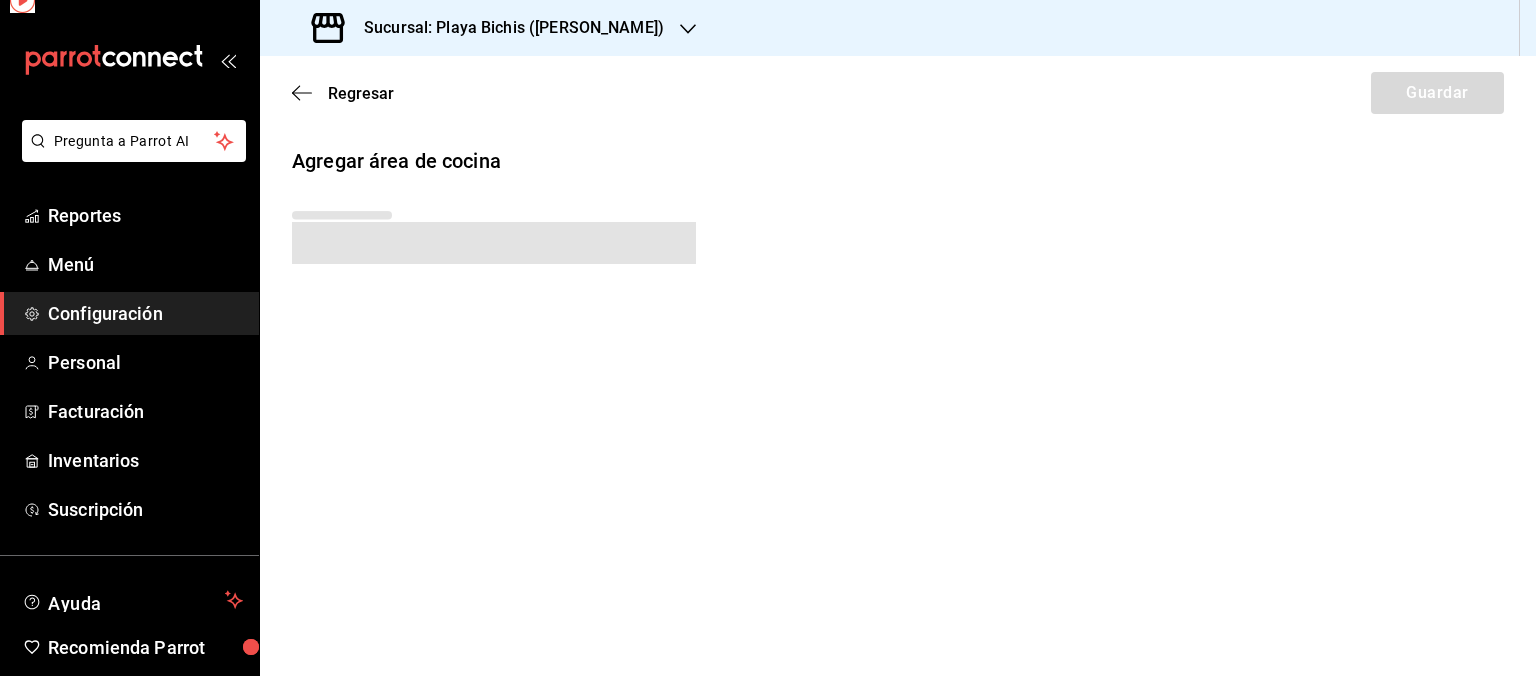 scroll, scrollTop: 0, scrollLeft: 0, axis: both 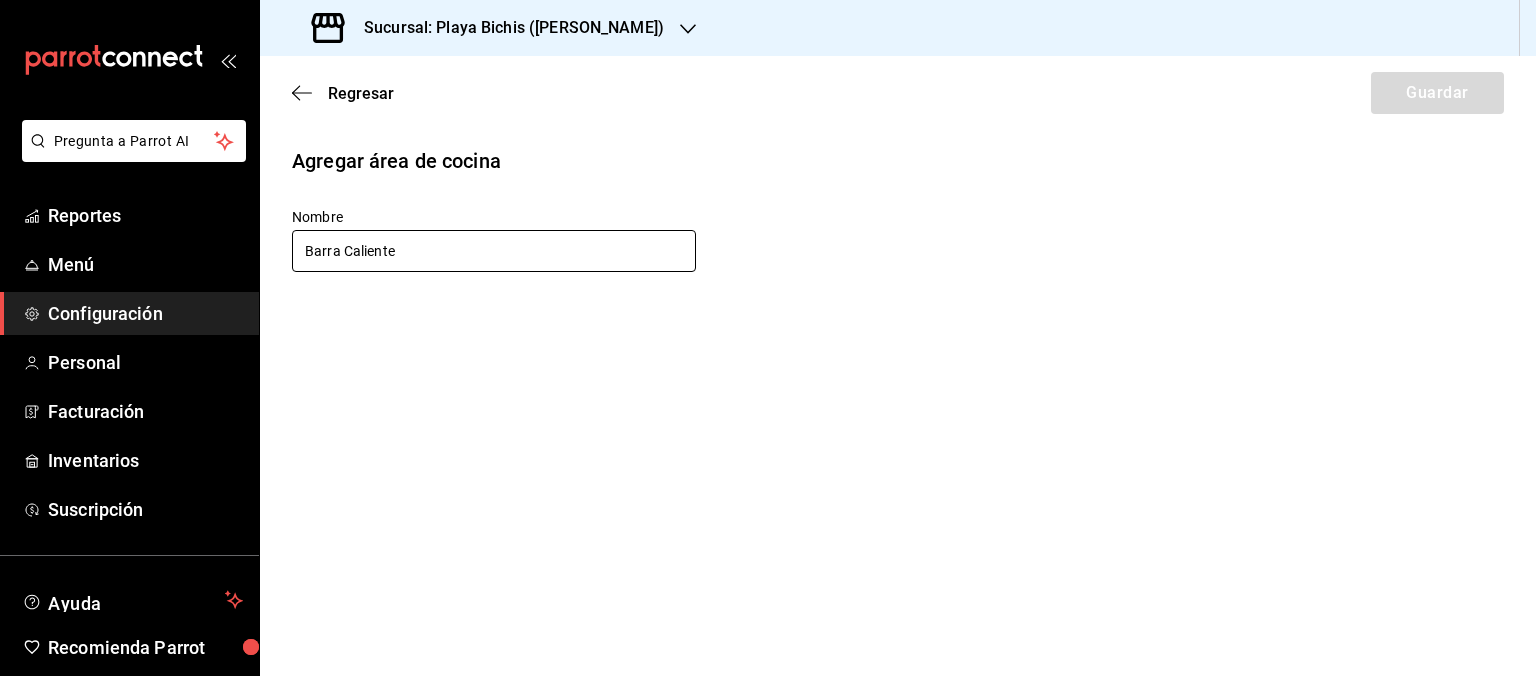 click on "Barra Caliente" at bounding box center (494, 251) 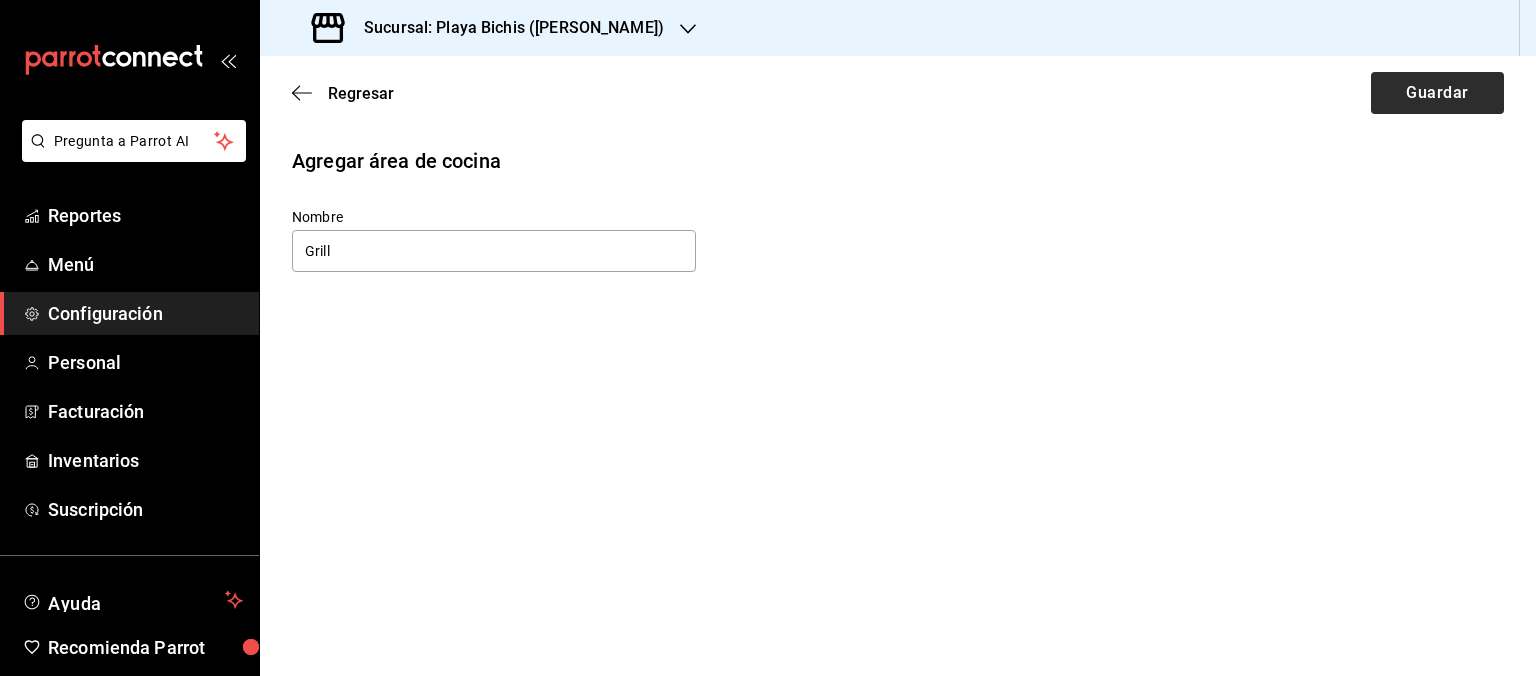 type on "Grill" 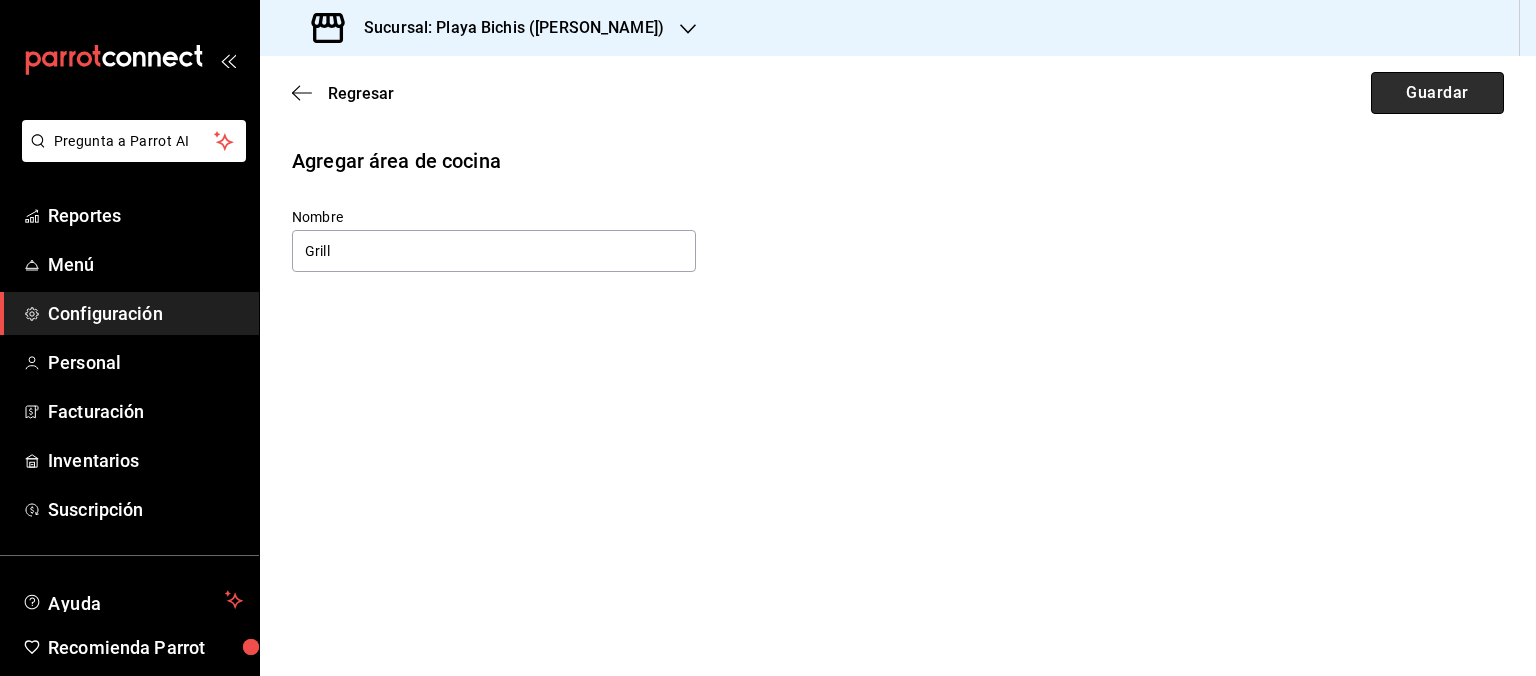 click on "Guardar" at bounding box center [1437, 93] 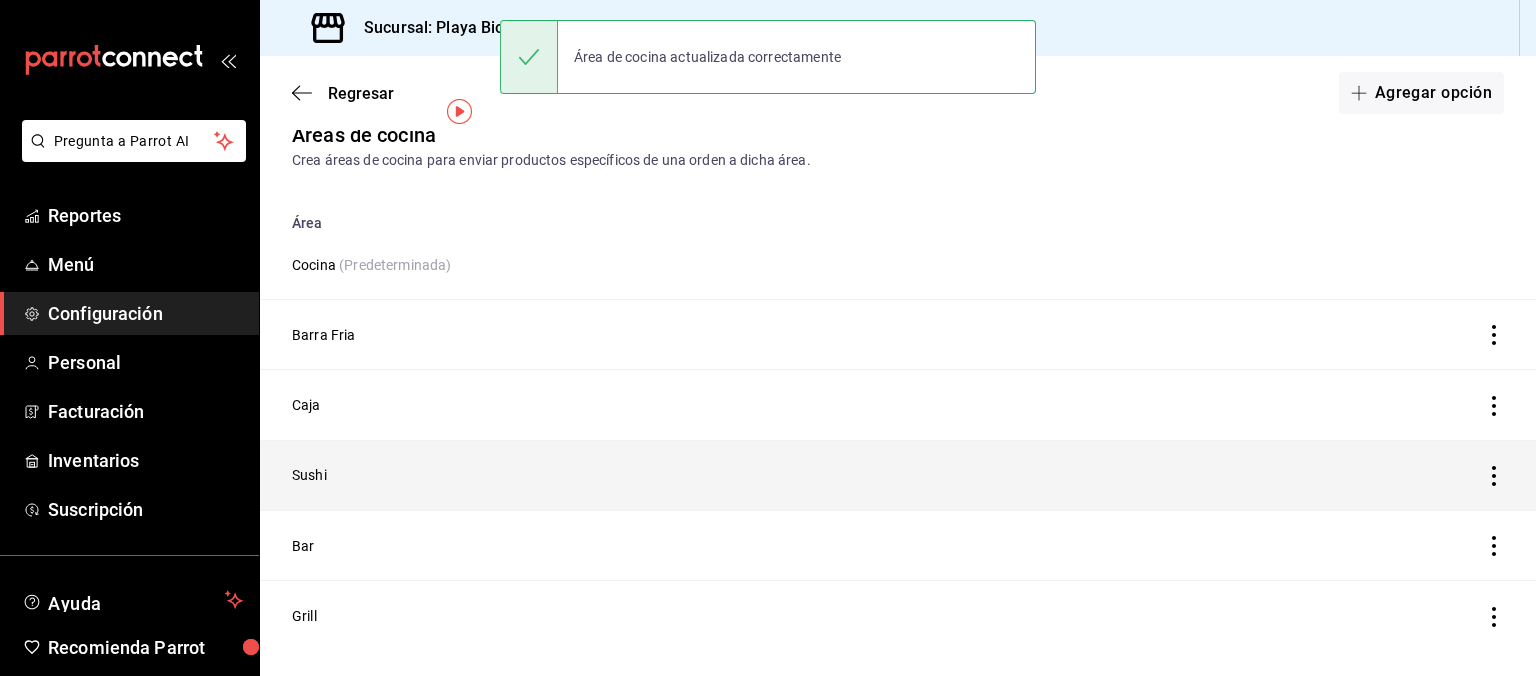 scroll, scrollTop: 0, scrollLeft: 0, axis: both 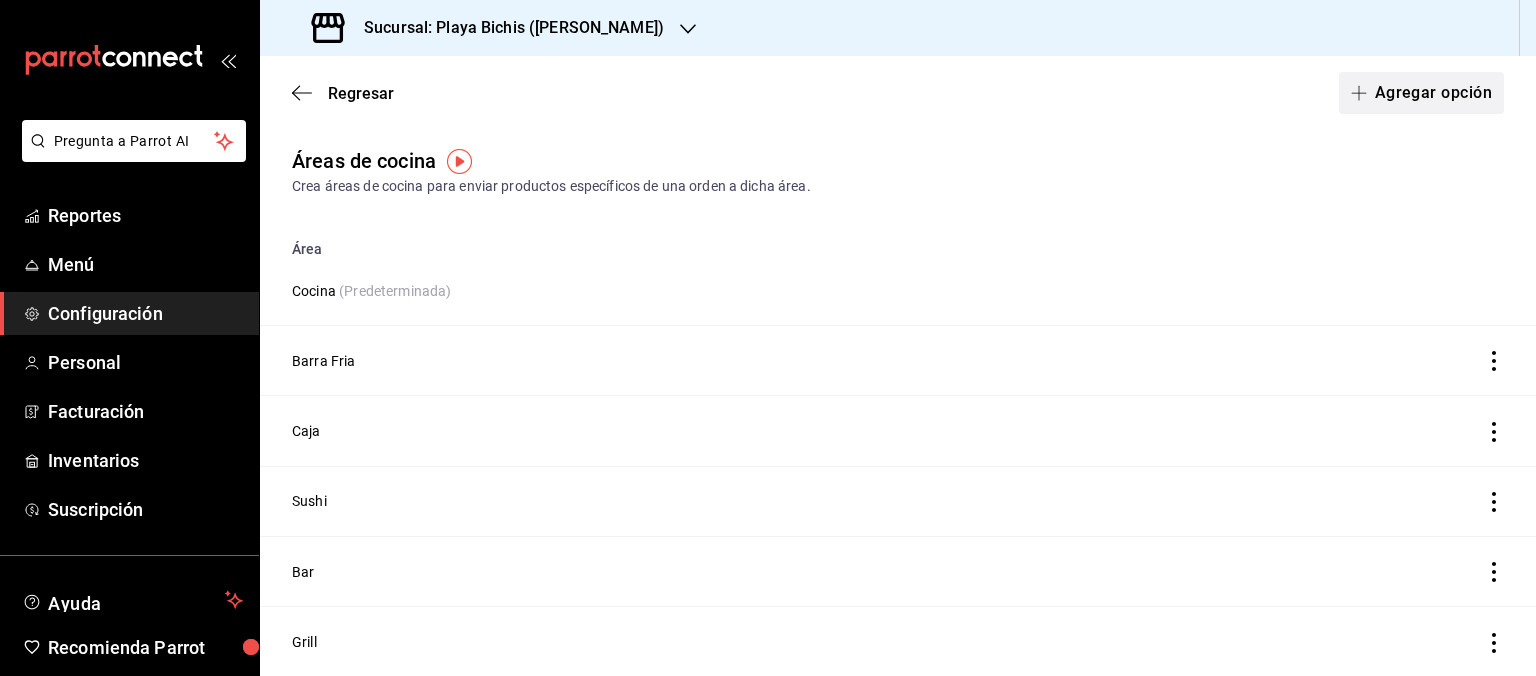 click on "Agregar opción" at bounding box center (1421, 93) 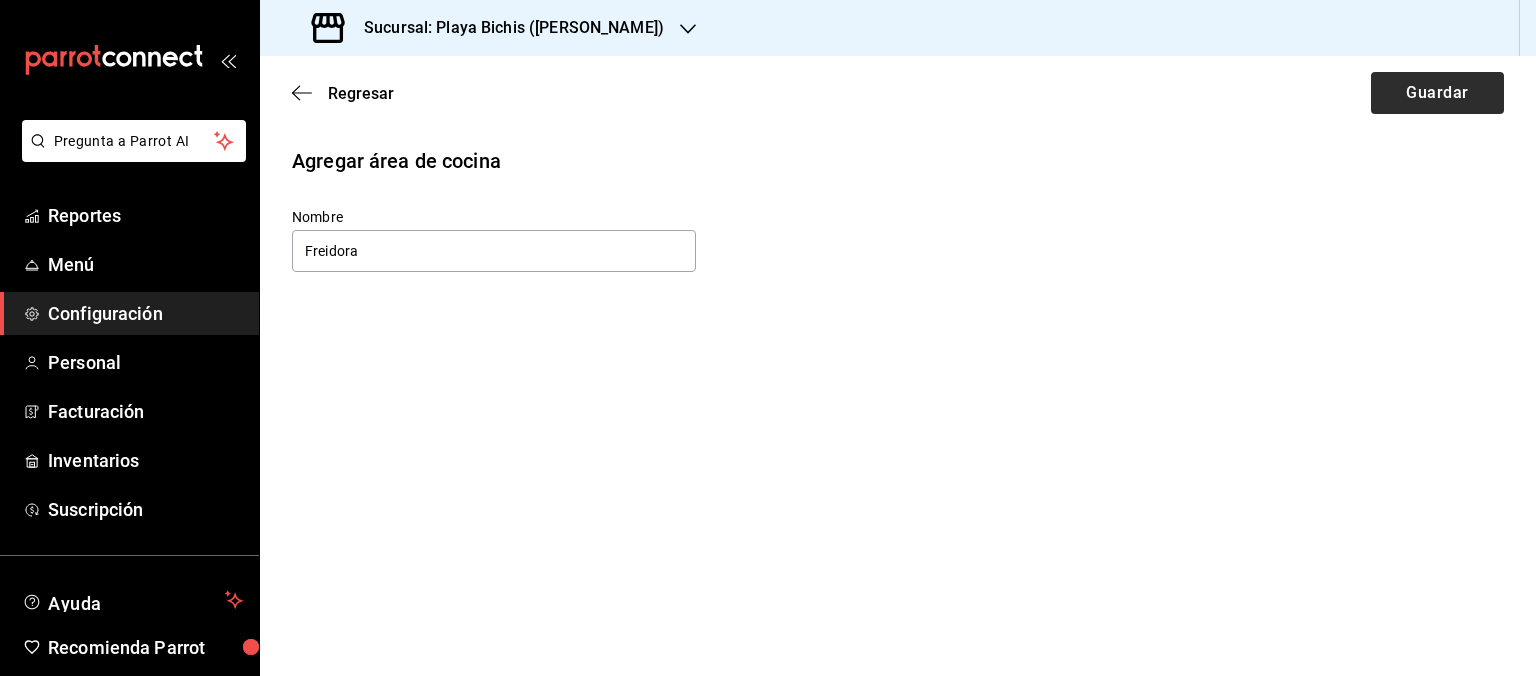 type on "Freidora" 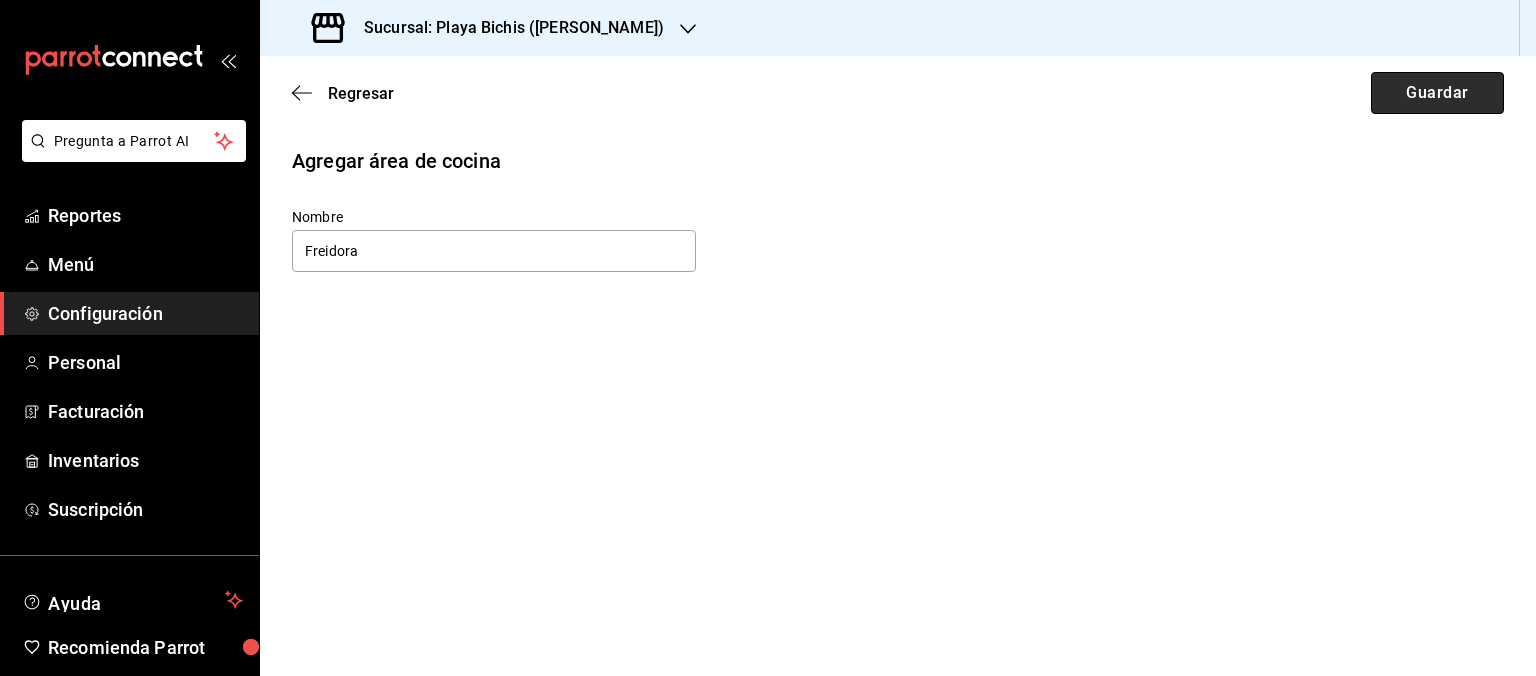 click on "Guardar" at bounding box center (1437, 93) 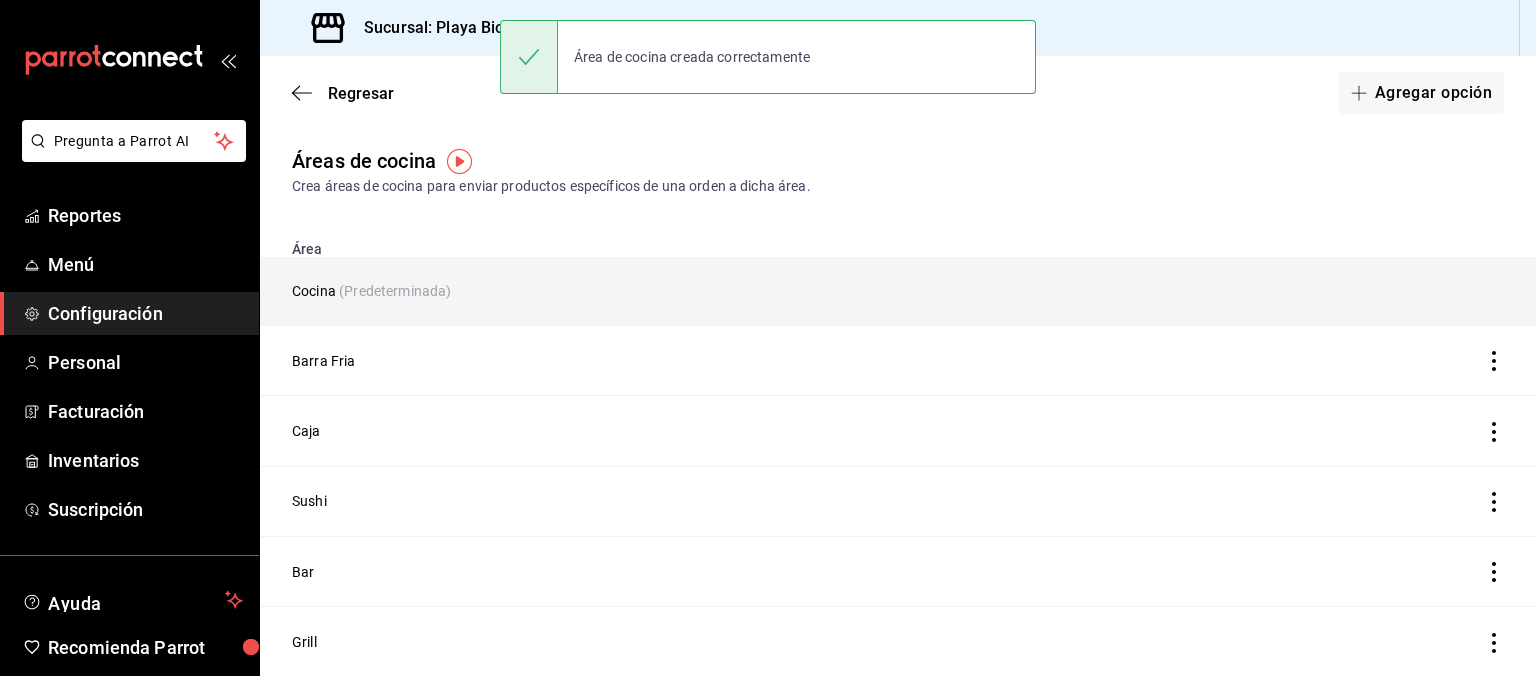 click on "Cocina   (Predeterminada)" at bounding box center (731, 291) 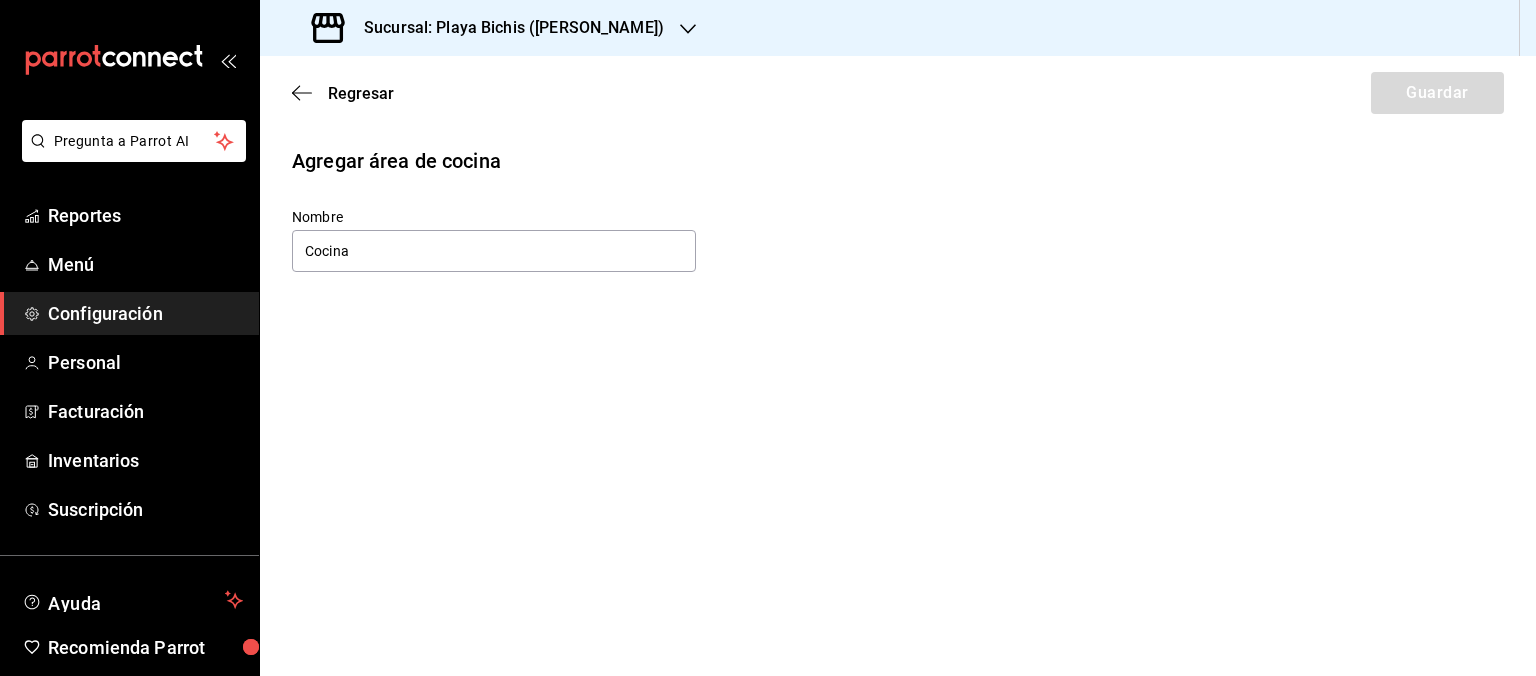 drag, startPoint x: 350, startPoint y: 245, endPoint x: 664, endPoint y: 272, distance: 315.1587 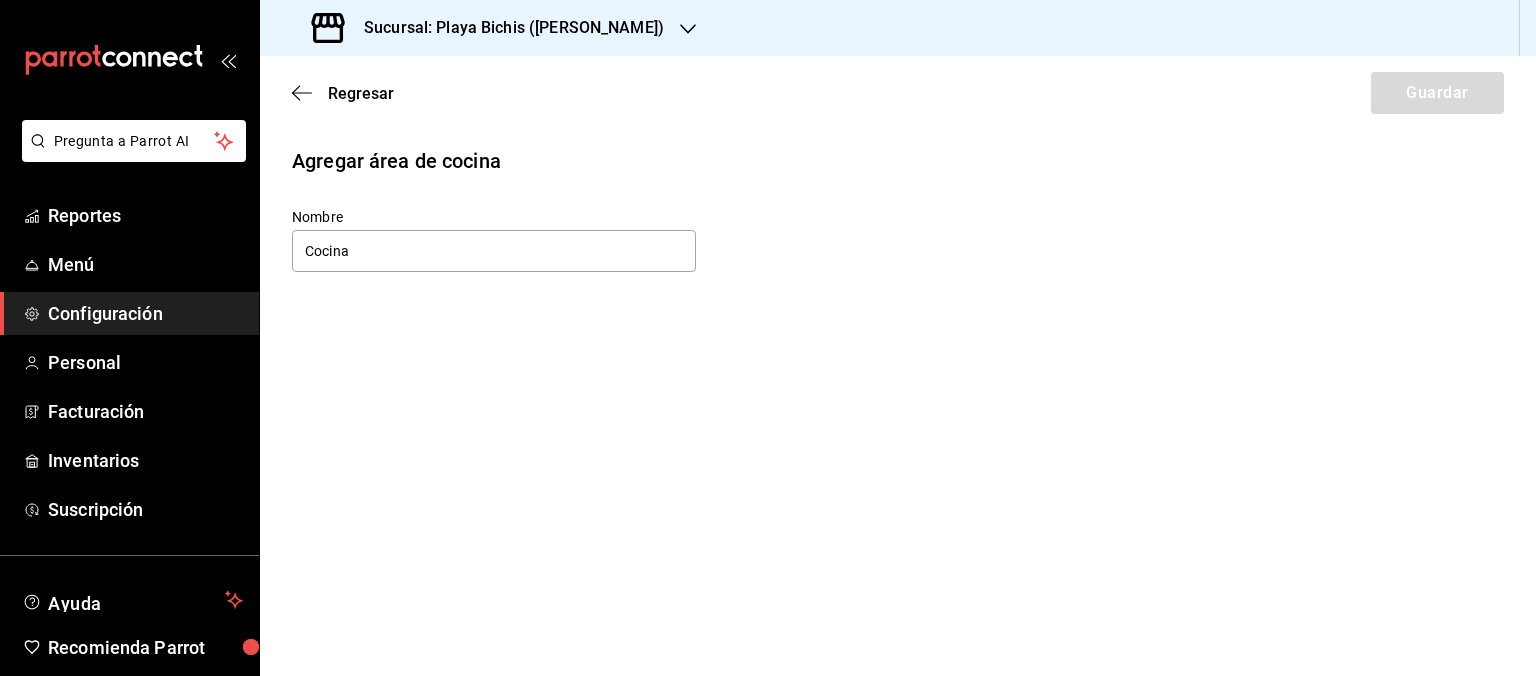 click on "Cocina" at bounding box center (494, 251) 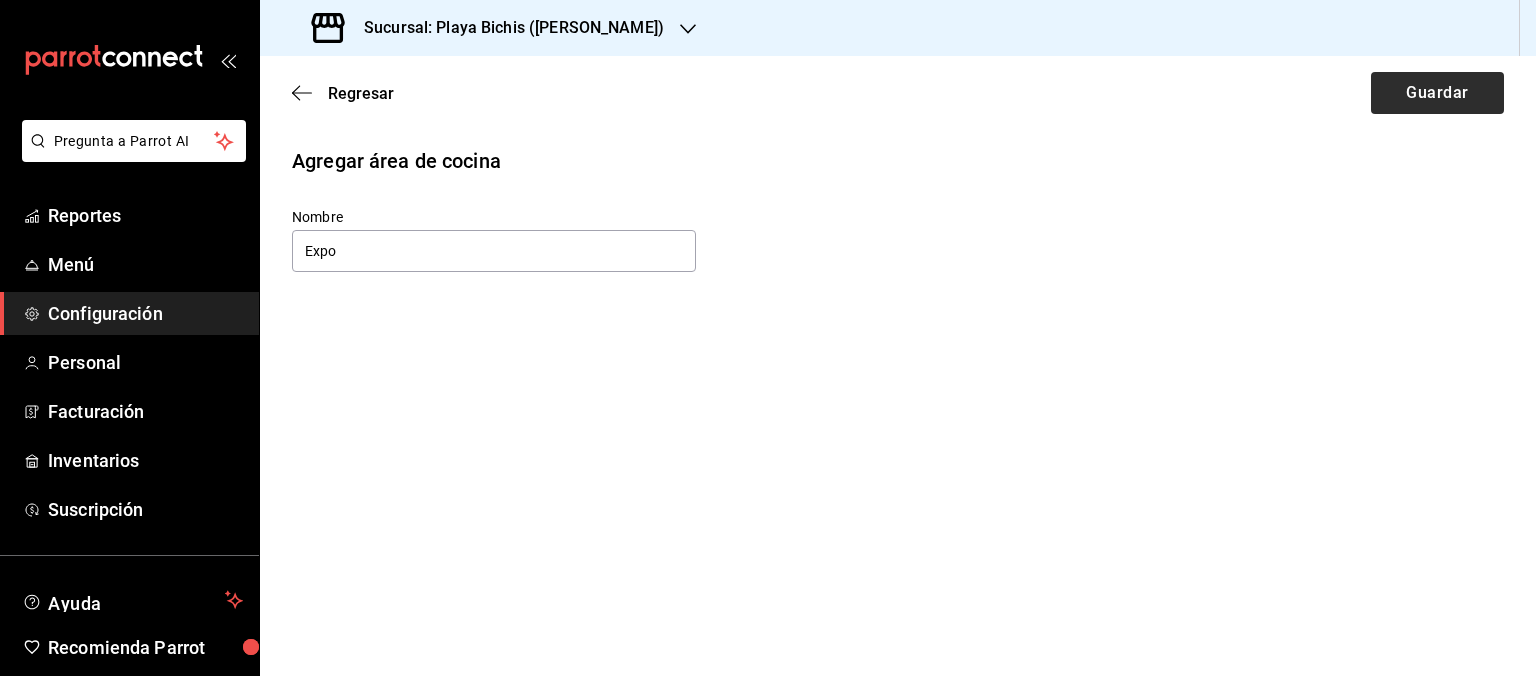 type on "Expo" 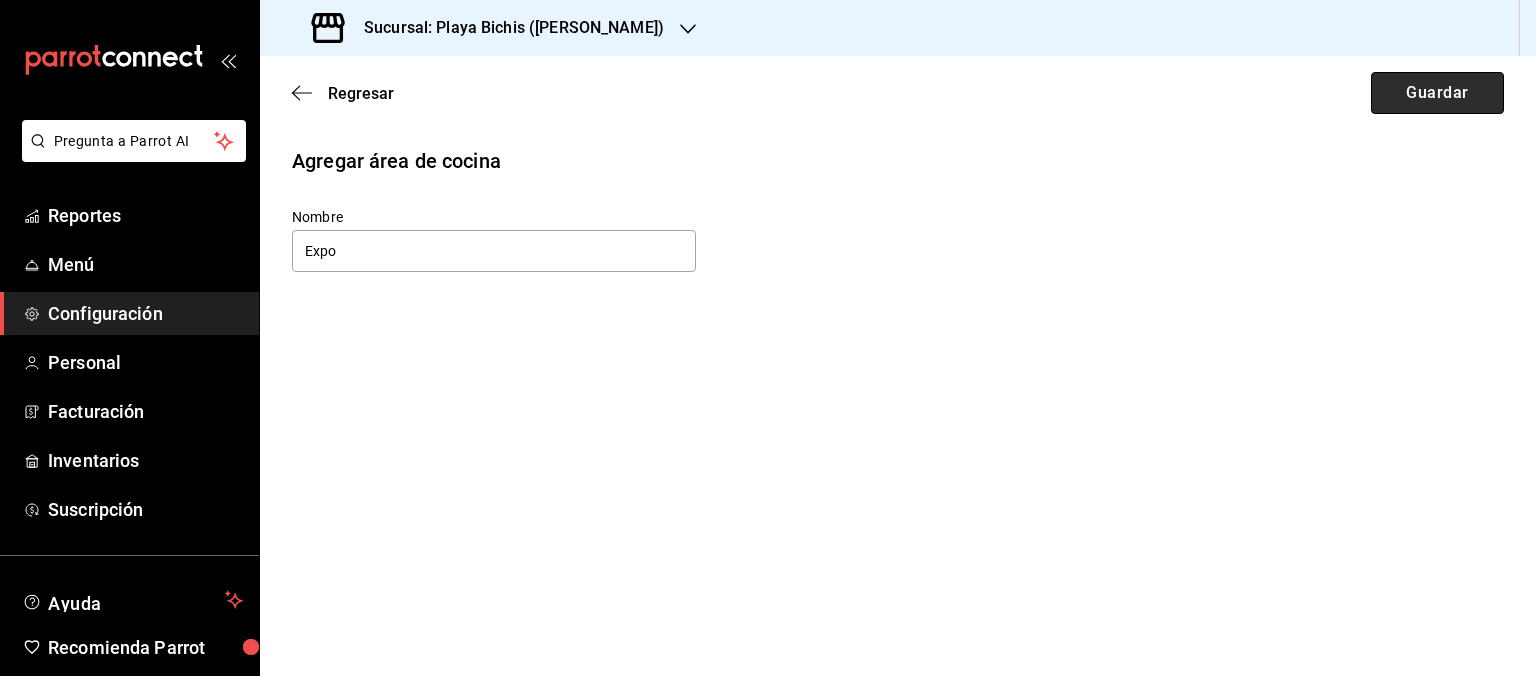 click on "Guardar" at bounding box center (1437, 93) 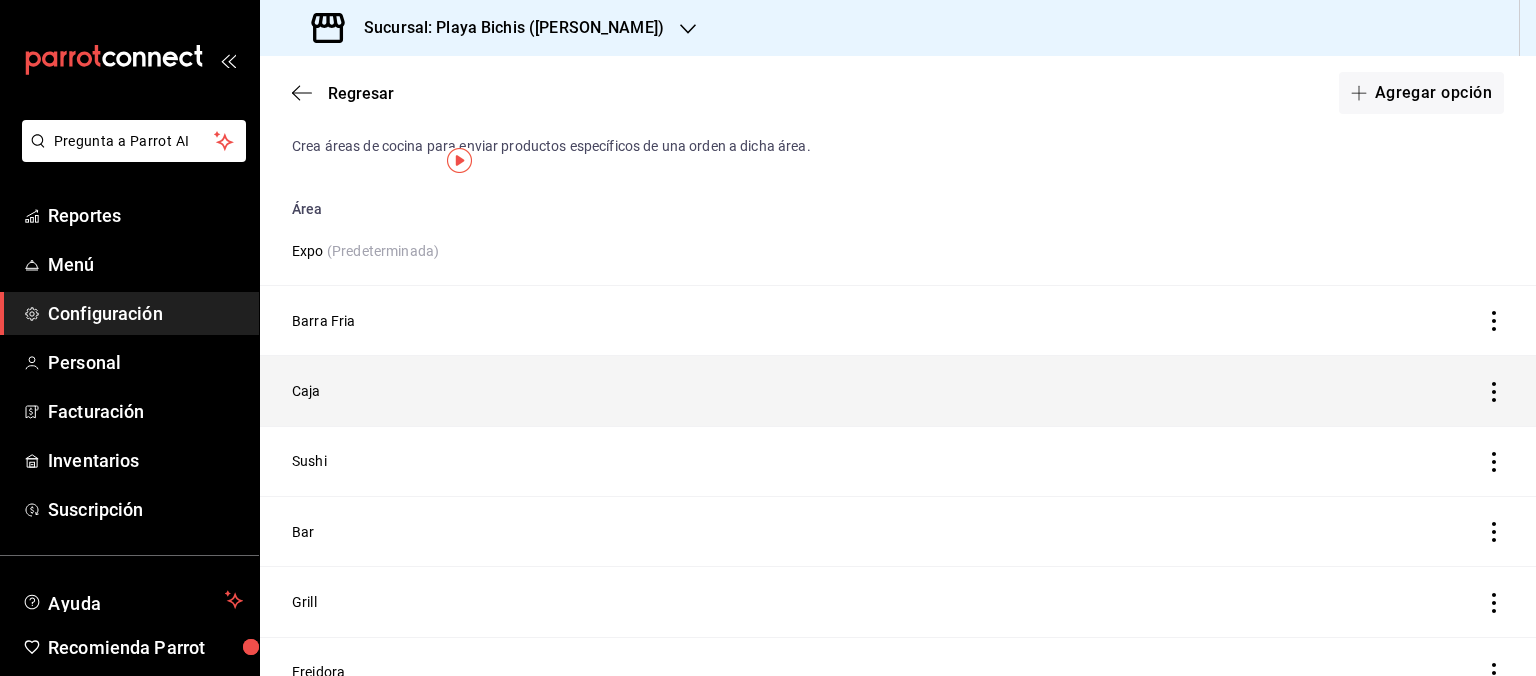 scroll, scrollTop: 101, scrollLeft: 0, axis: vertical 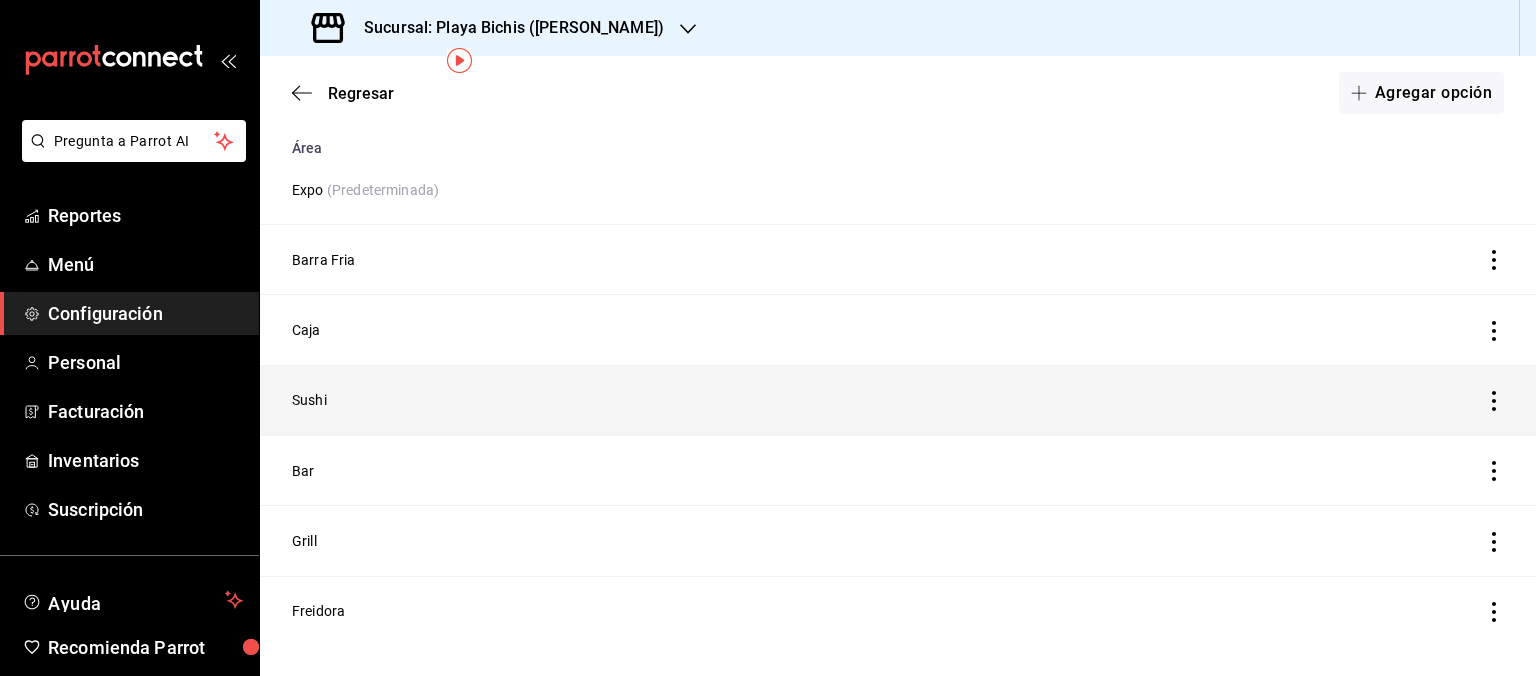 click 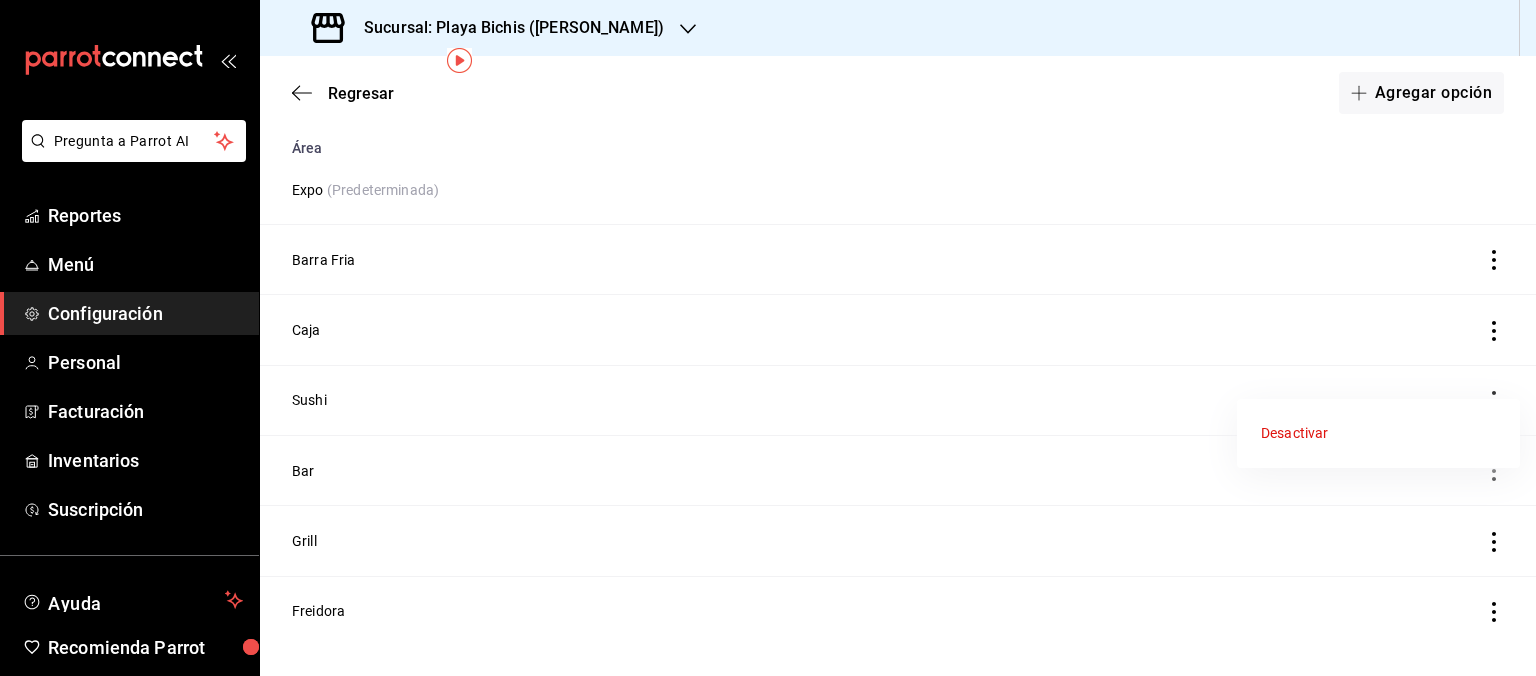 click at bounding box center (768, 338) 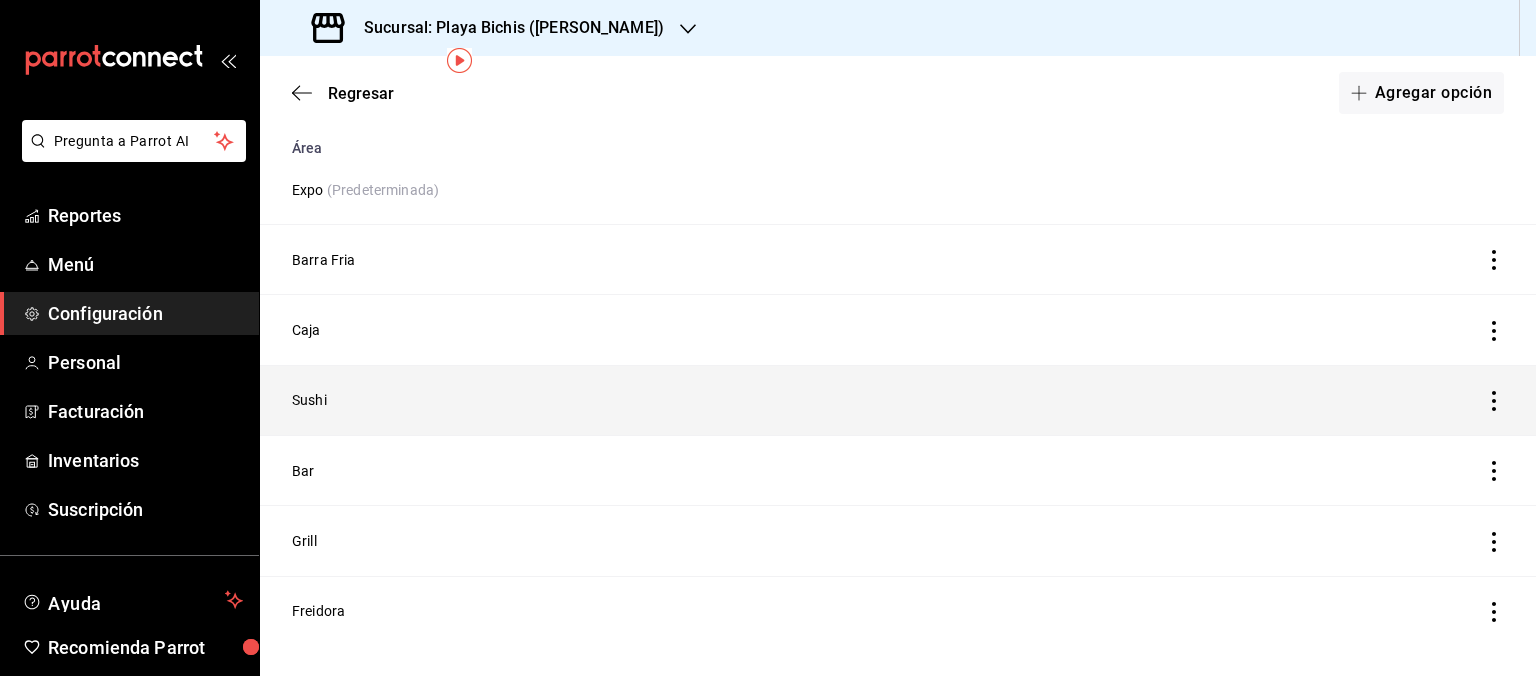 click on "Sushi" at bounding box center [724, 400] 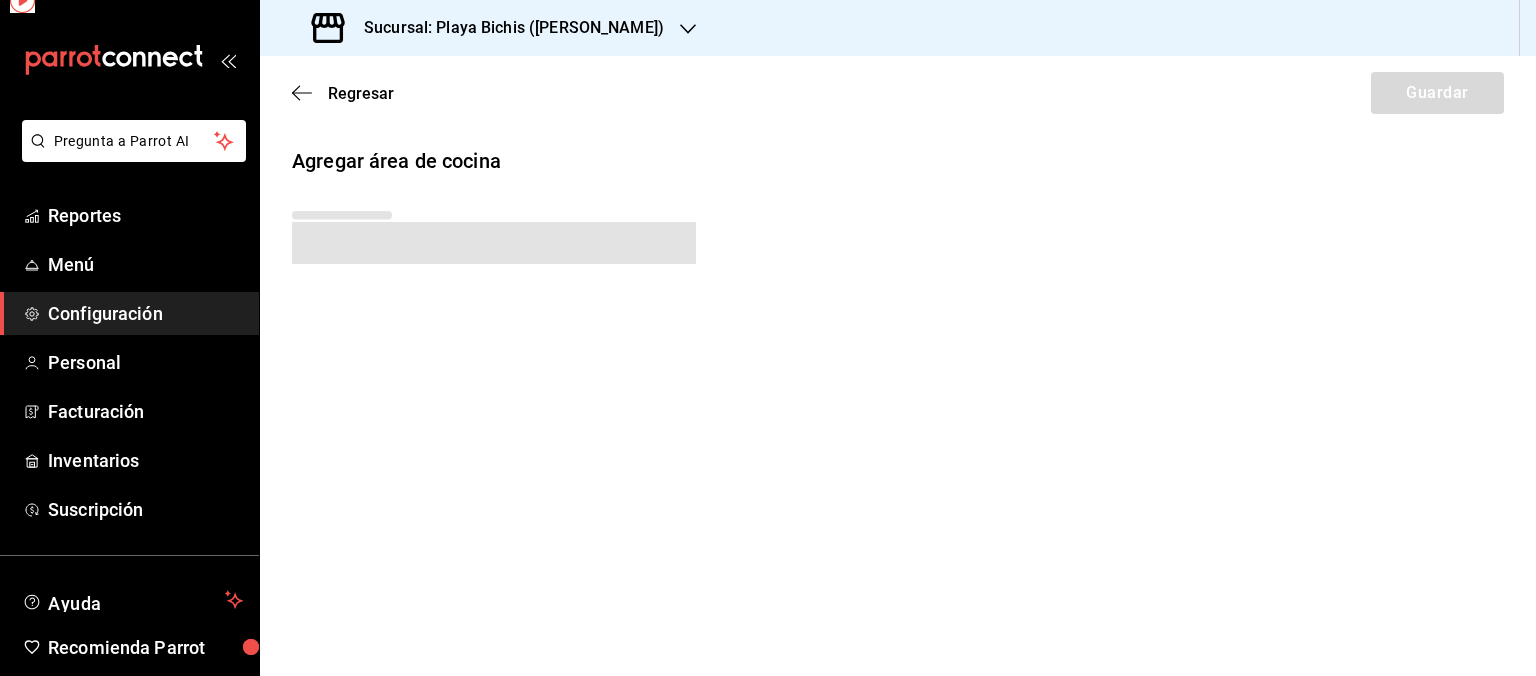 scroll, scrollTop: 0, scrollLeft: 0, axis: both 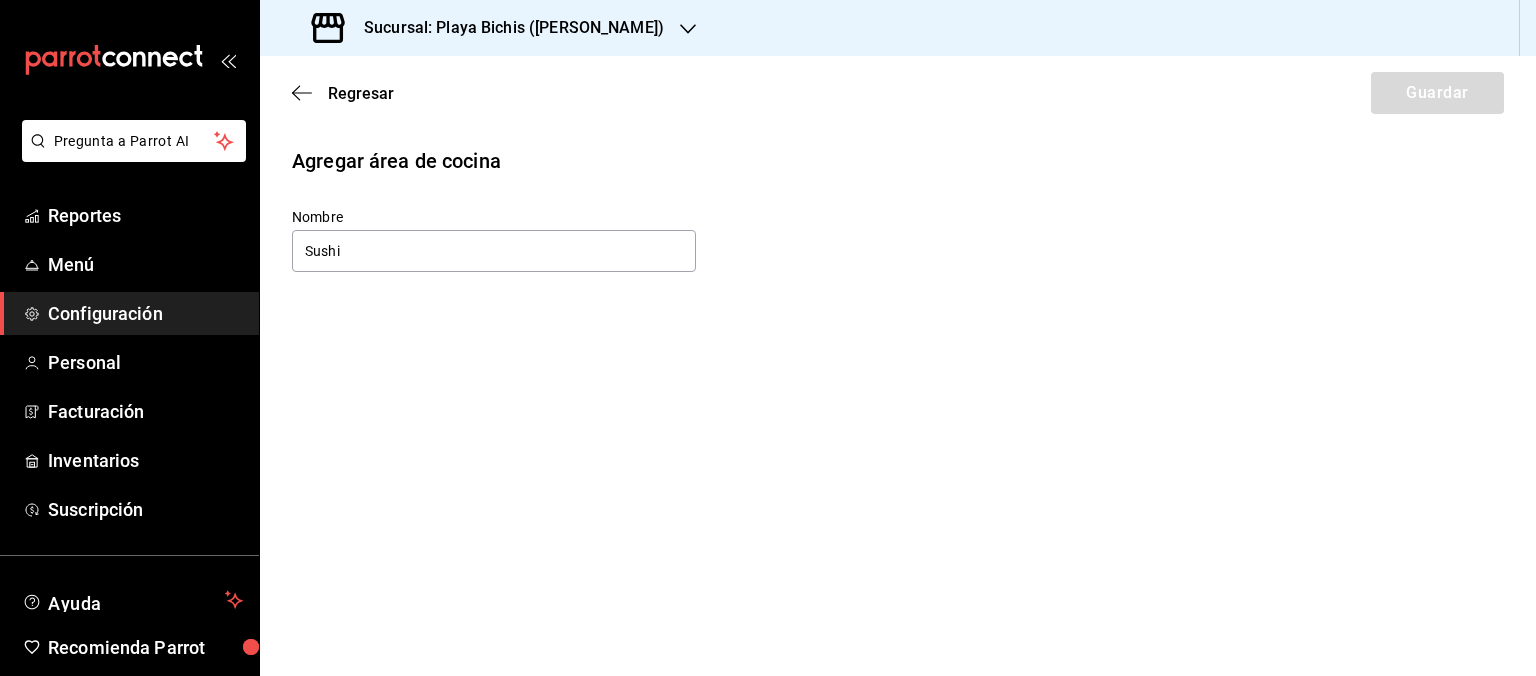 click on "Sushi" at bounding box center (494, 251) 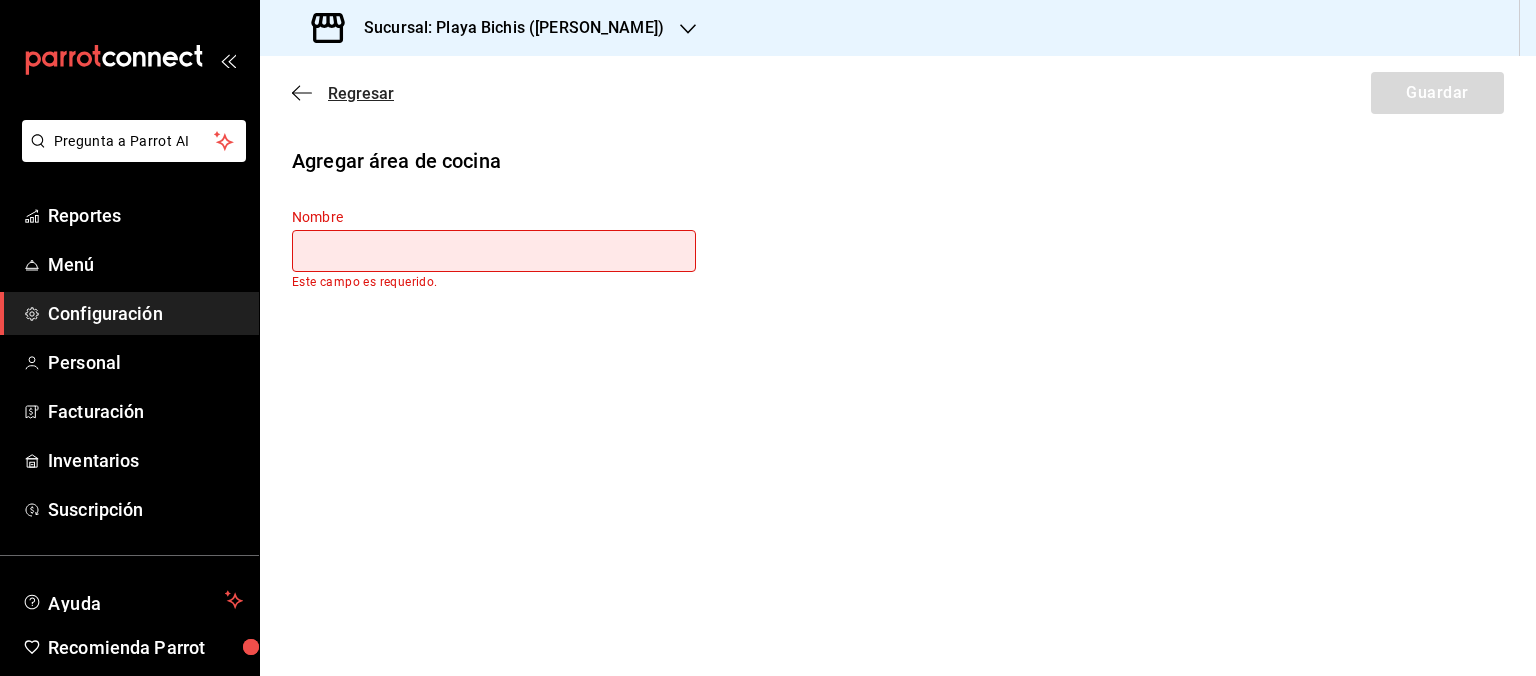 type 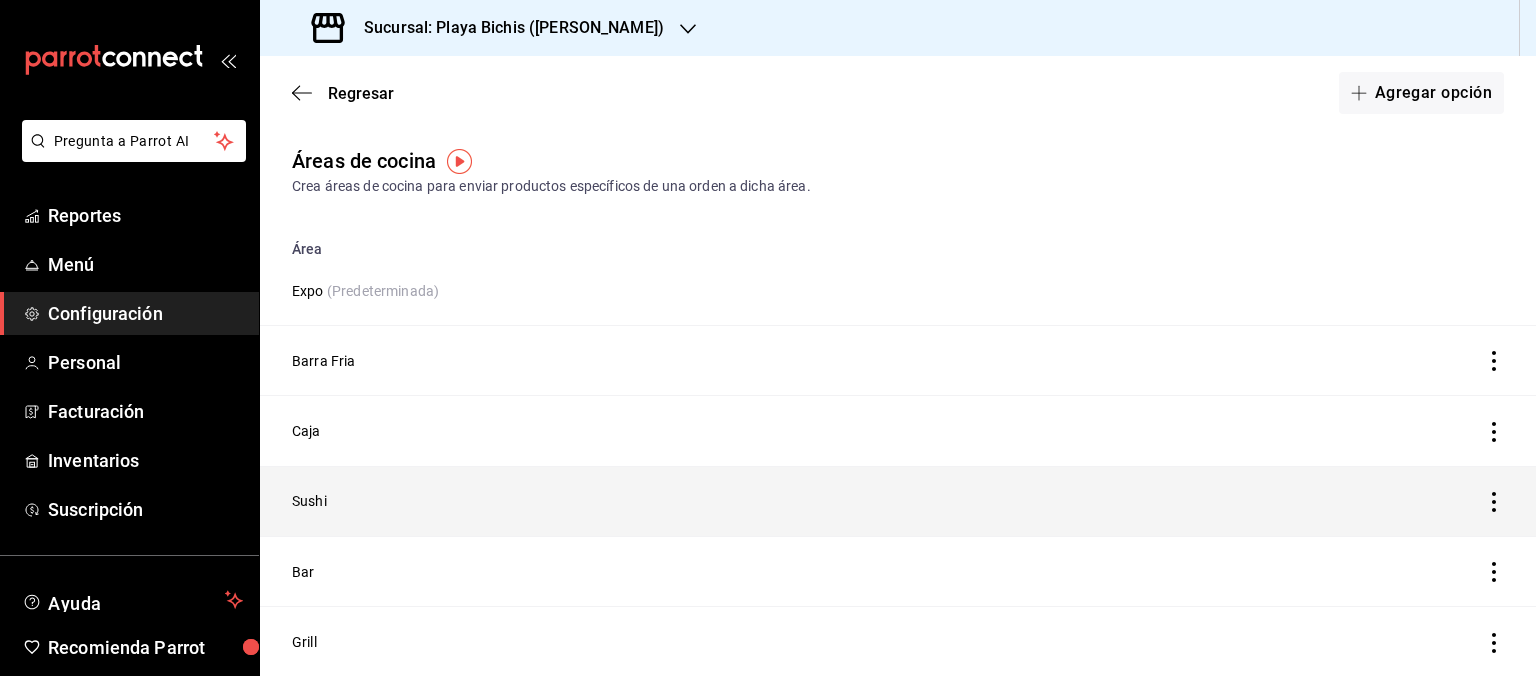 click 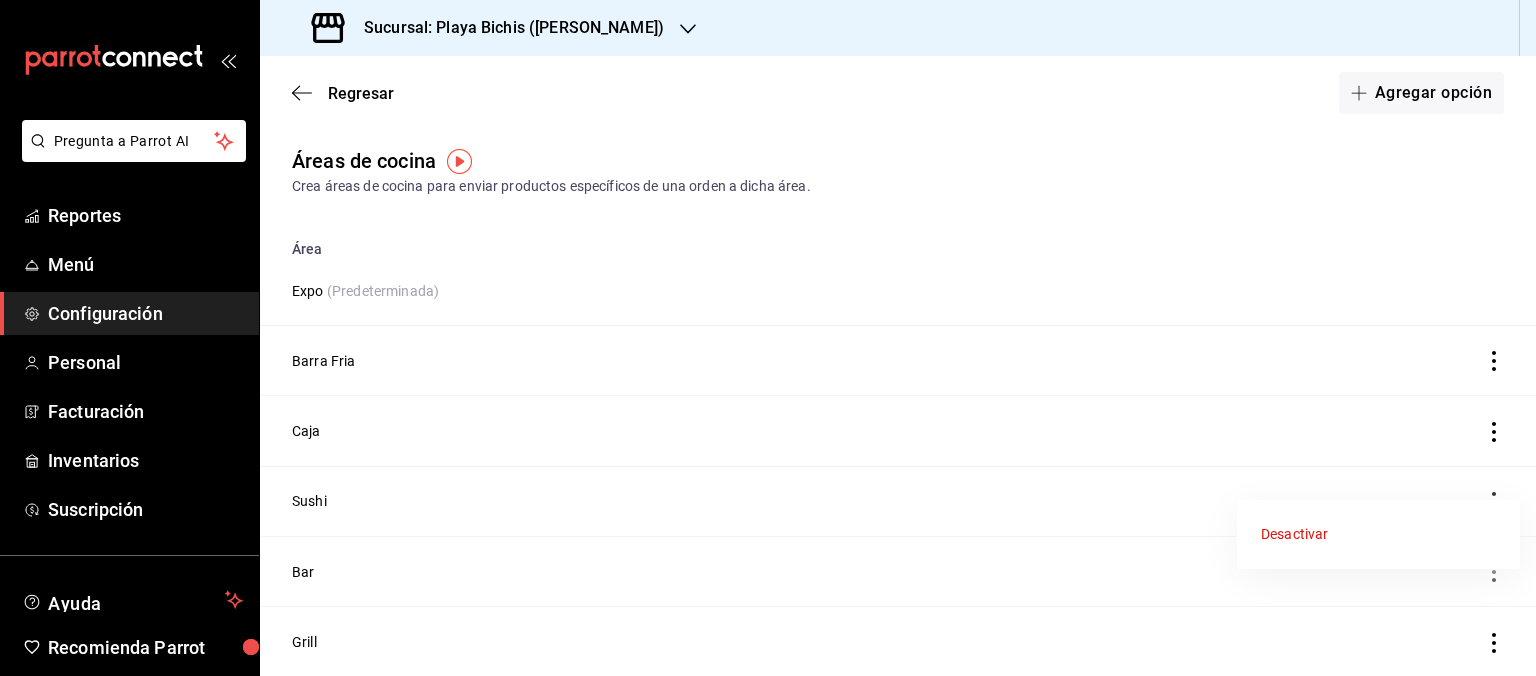 click on "Desactivar" at bounding box center [1294, 534] 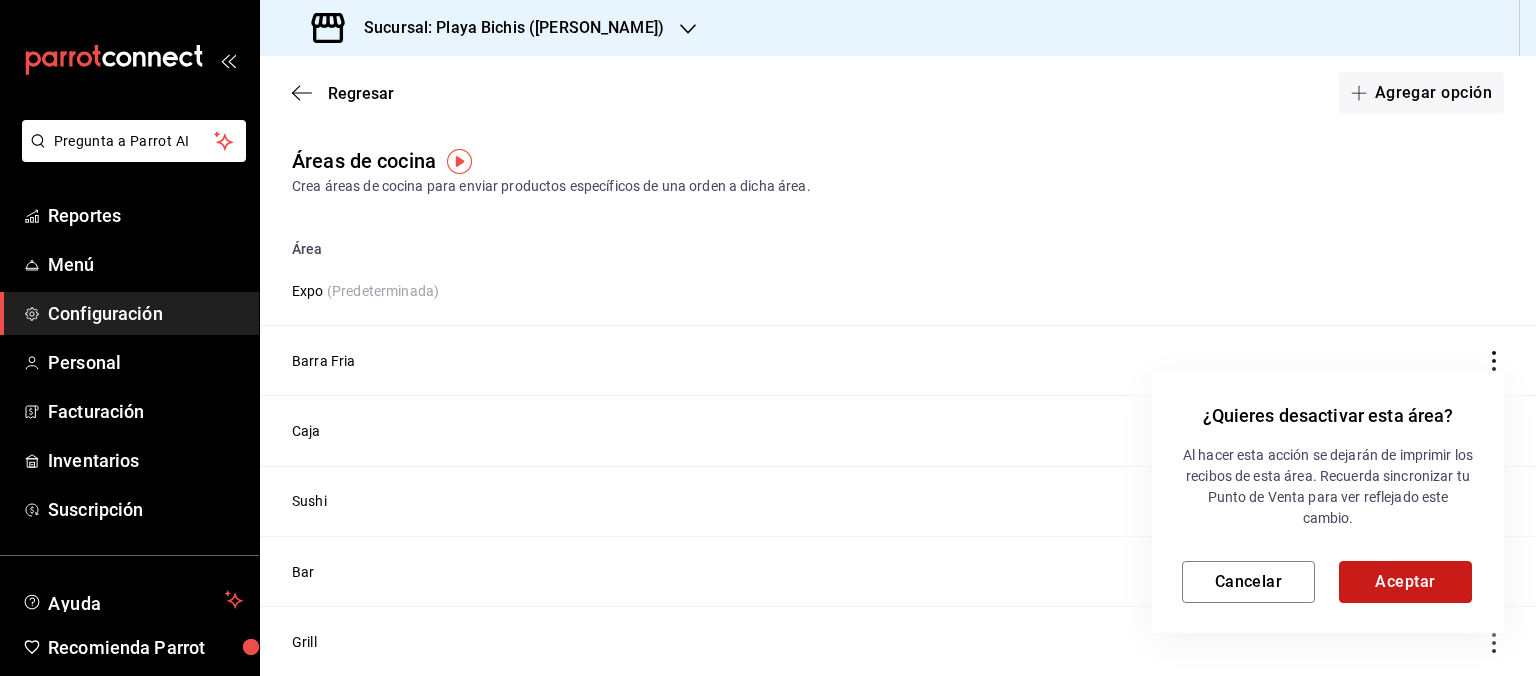 click on "Aceptar" at bounding box center (1405, 582) 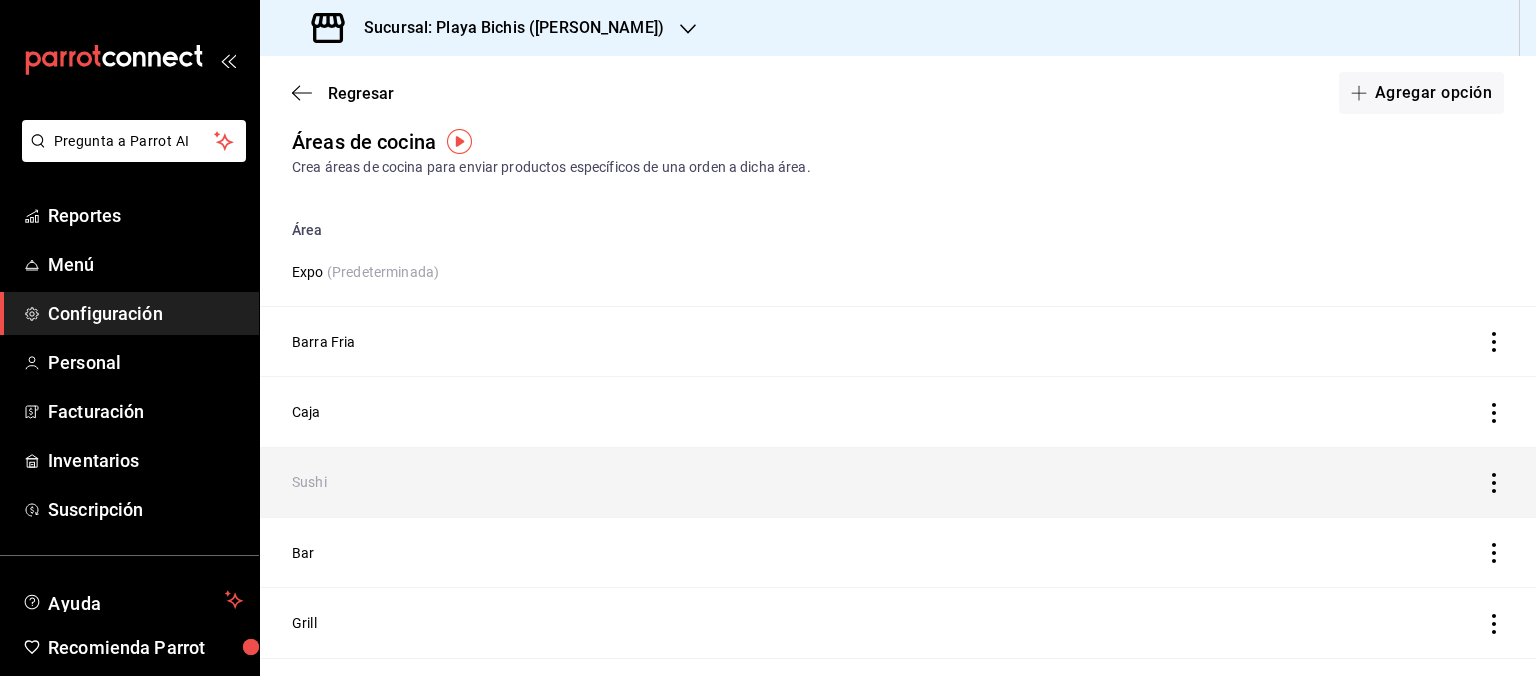 scroll, scrollTop: 120, scrollLeft: 0, axis: vertical 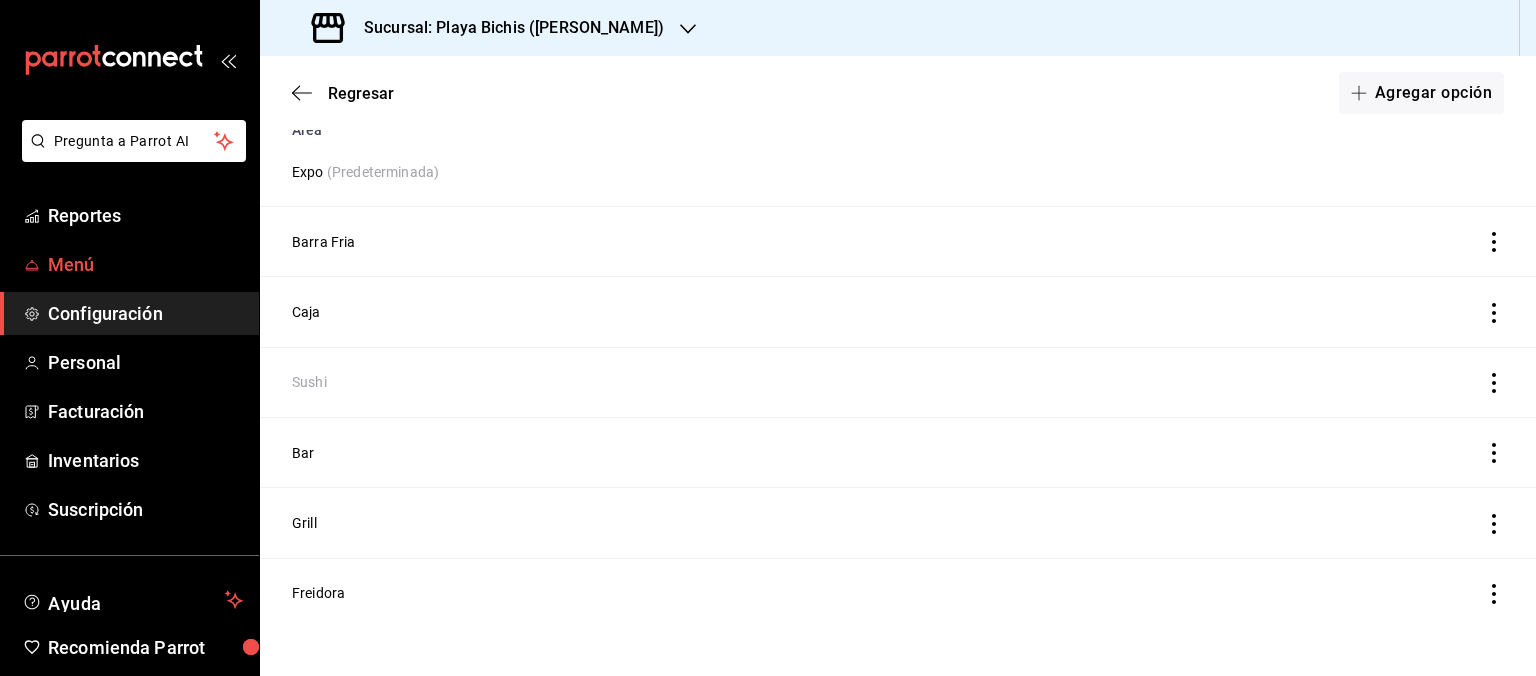 click on "Menú" at bounding box center (145, 264) 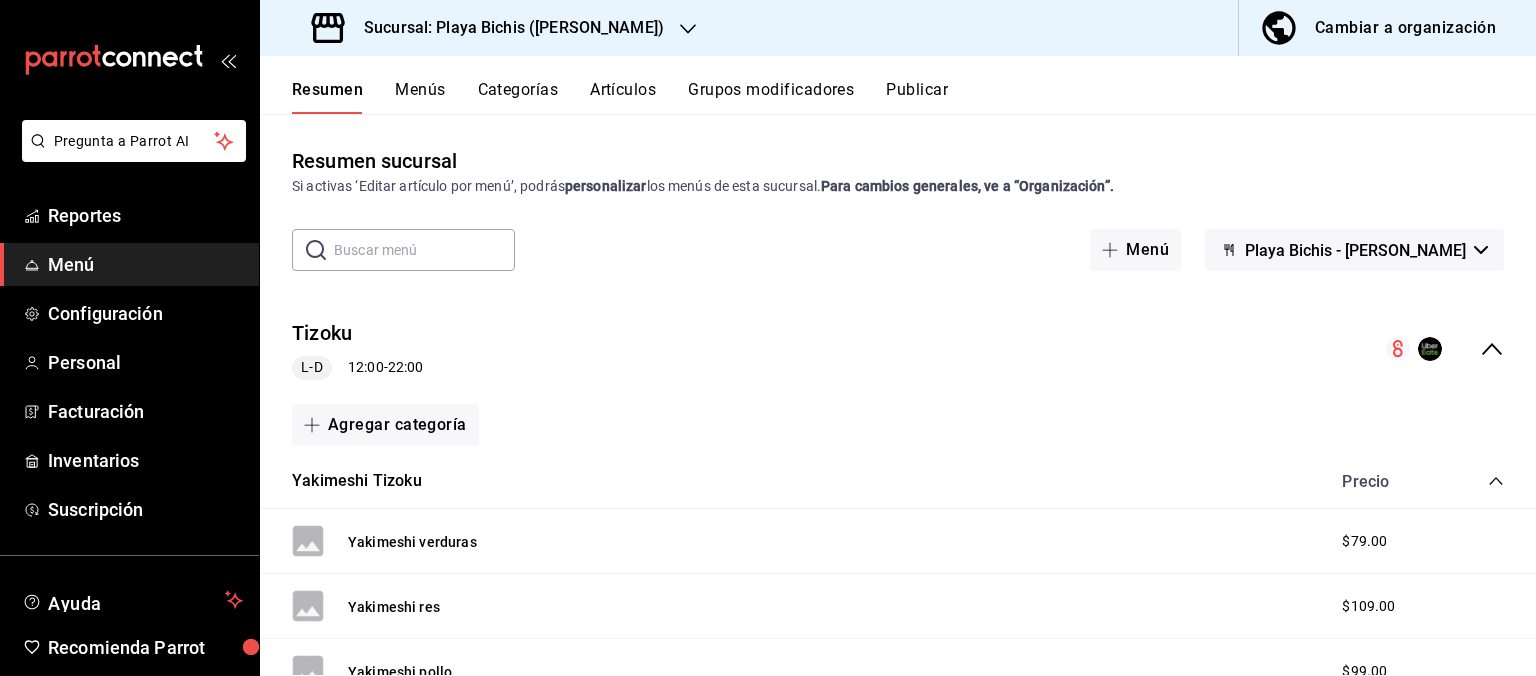 click on "Categorías" at bounding box center [518, 97] 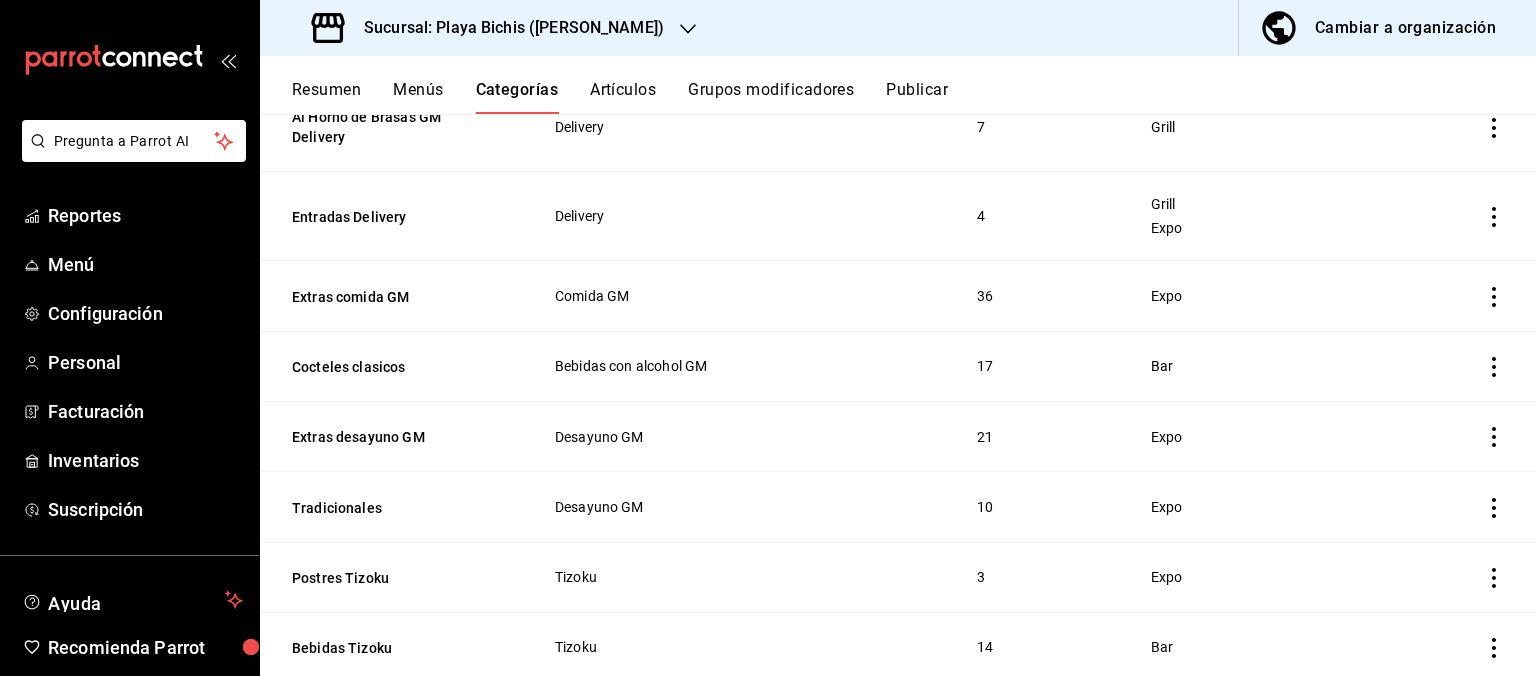 scroll, scrollTop: 0, scrollLeft: 0, axis: both 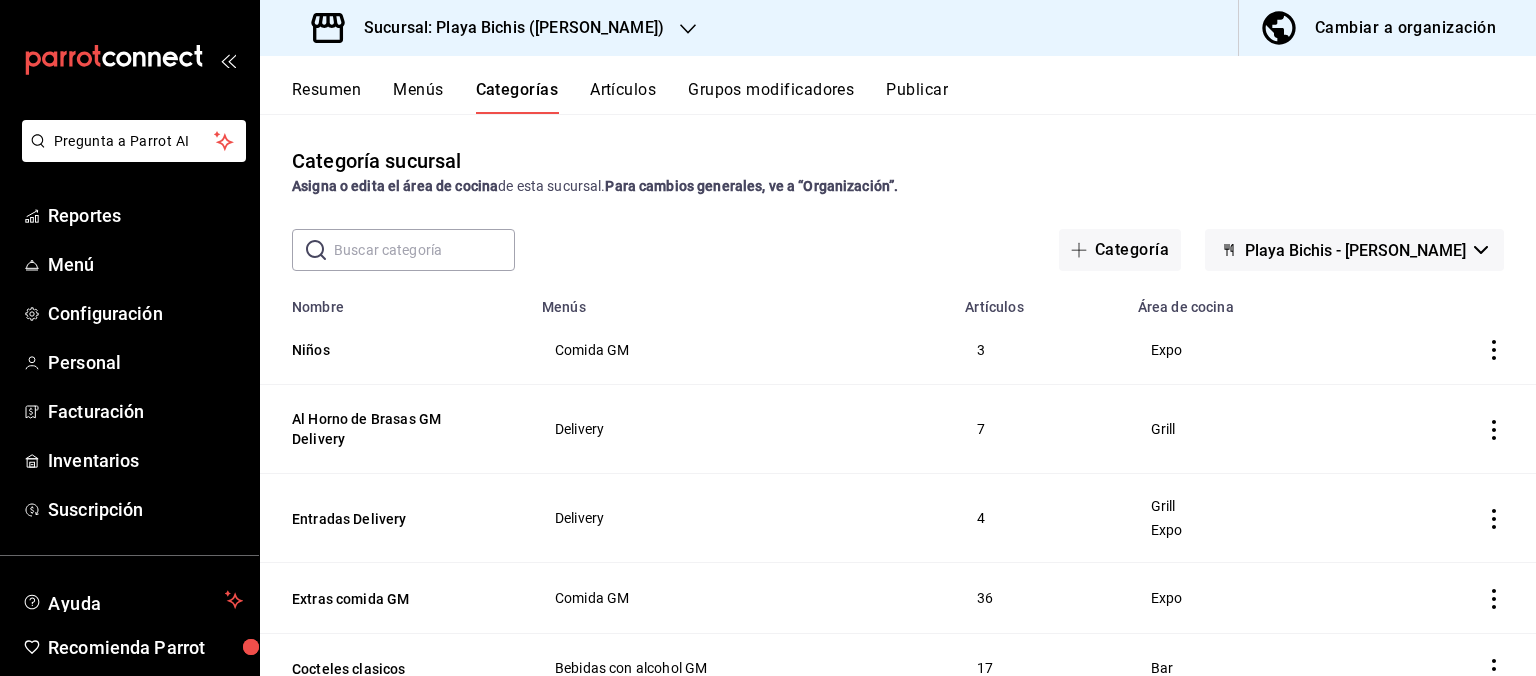 click 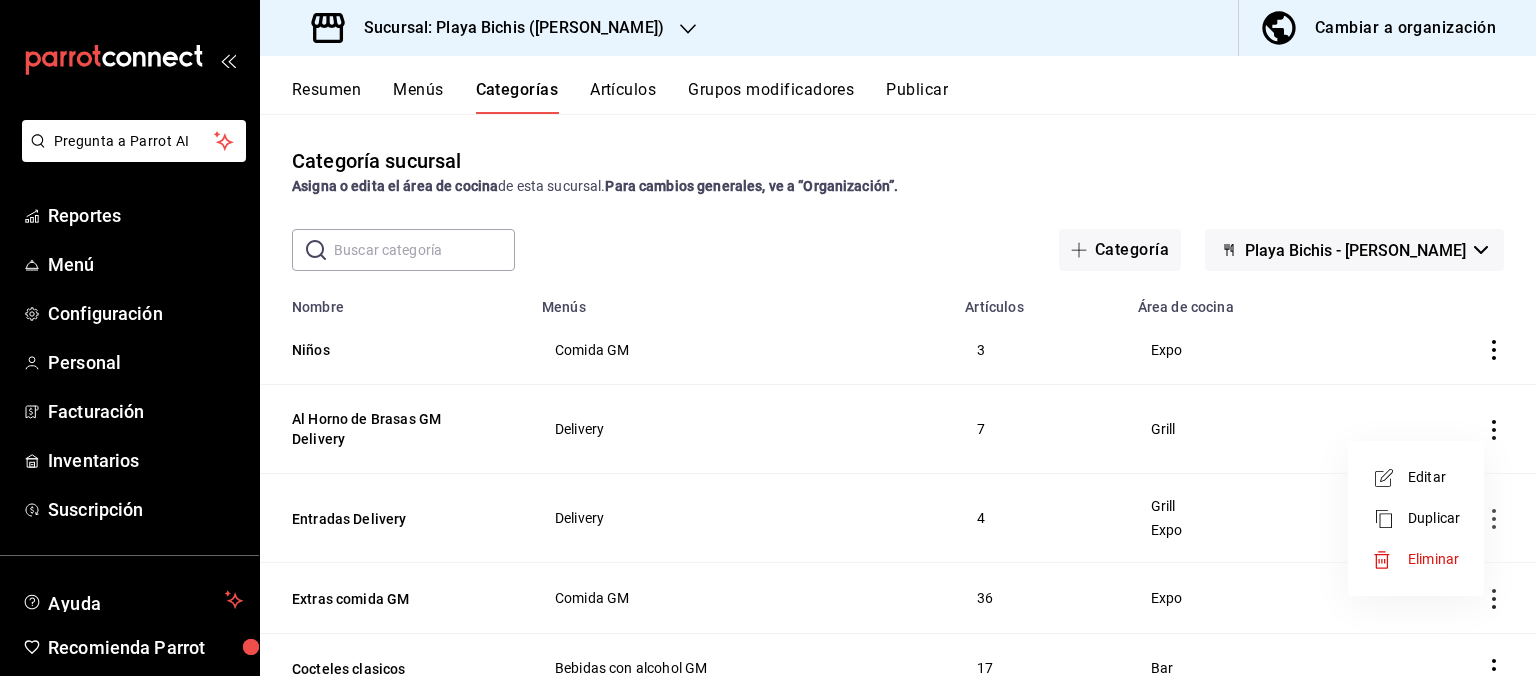click on "Editar" at bounding box center (1434, 477) 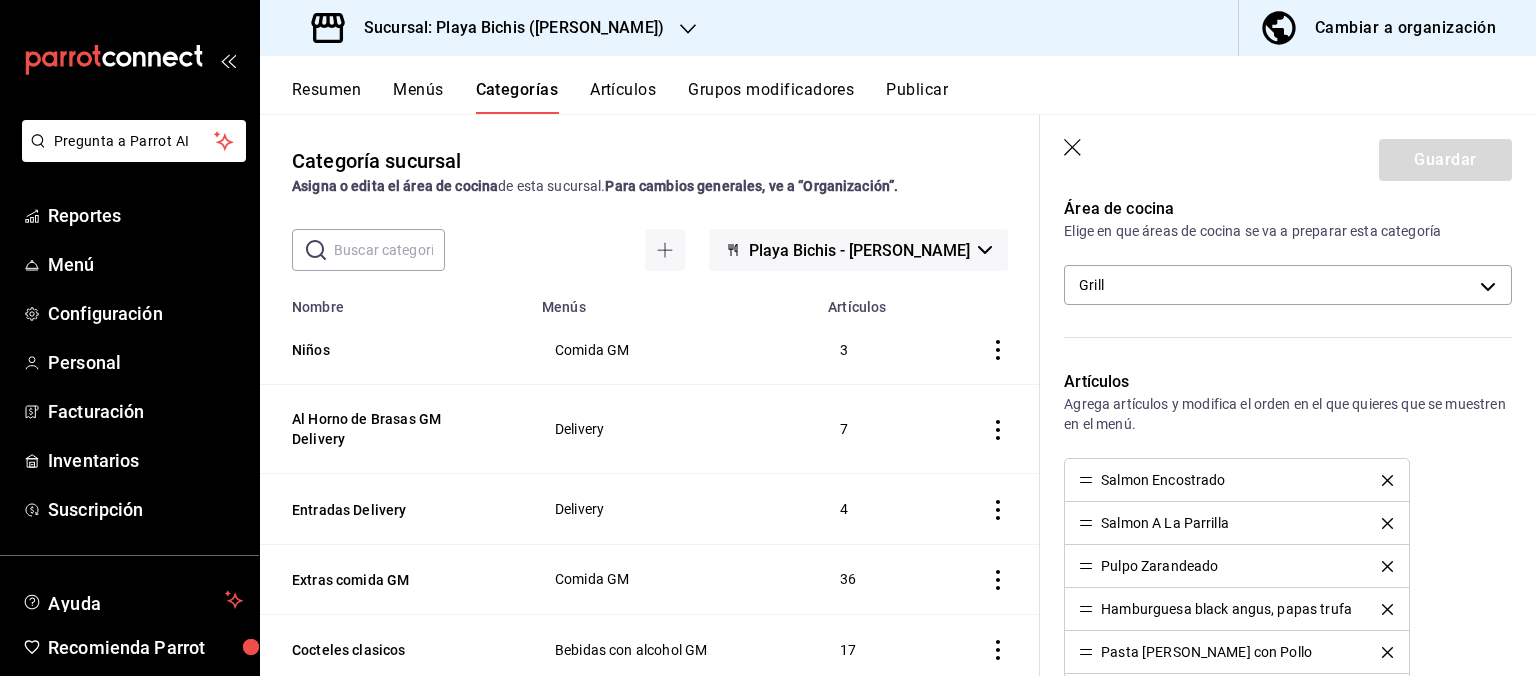 scroll, scrollTop: 504, scrollLeft: 0, axis: vertical 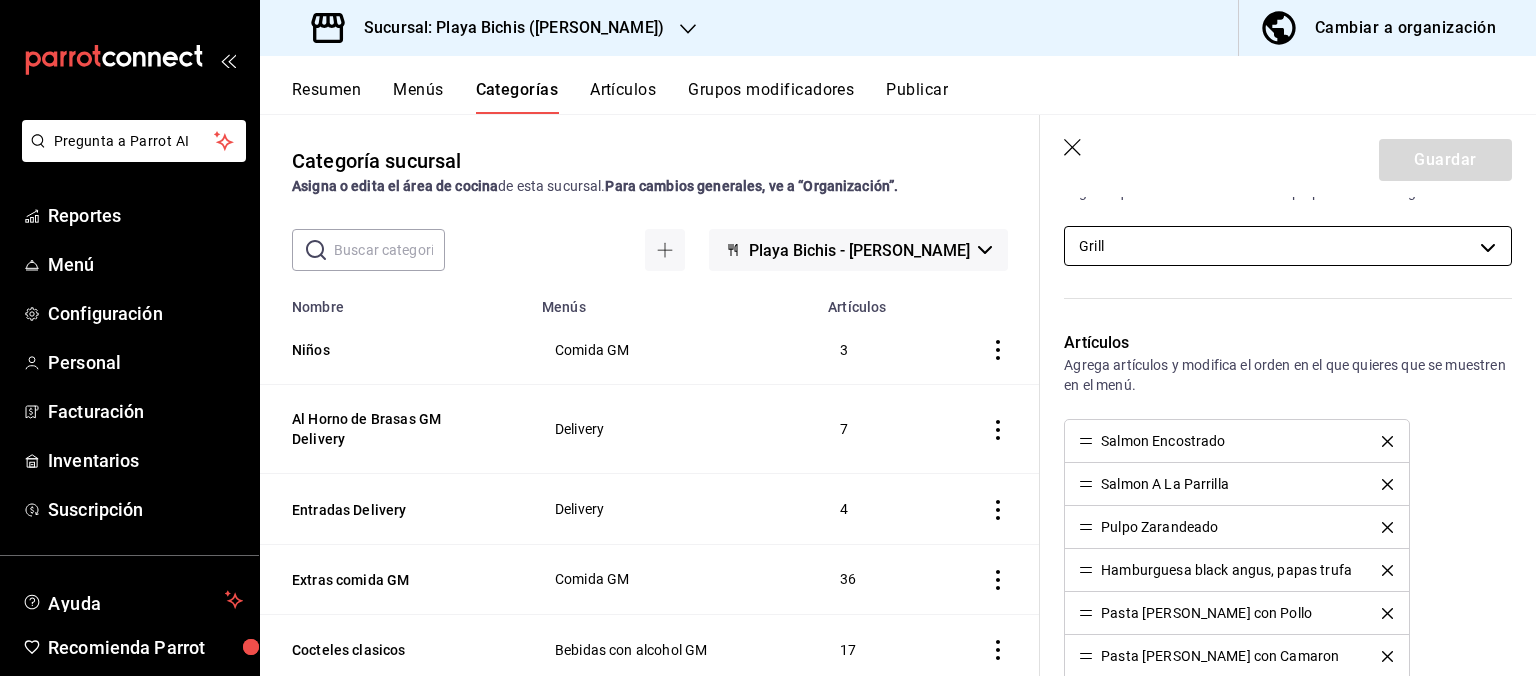 click on "Pregunta a Parrot AI Reportes   Menú   Configuración   Personal   Facturación   Inventarios   Suscripción   Ayuda Recomienda Parrot   [PERSON_NAME]   Sugerir nueva función   Sucursal: Playa Bichis ([PERSON_NAME]) Cambiar a organización Resumen Menús Categorías Artículos Grupos modificadores Publicar Categoría sucursal Asigna o edita el área de cocina  de esta sucursal.  Para cambios generales, ve a “Organización”. ​ ​ Playa Bichis - [PERSON_NAME] Nombre Menús Artículos Niños Comida GM 3 Al Horno de Brasas GM Delivery Delivery 7 Entradas Delivery Delivery 4 Extras comida GM Comida GM 36 Cocteles clasicos Bebidas con alcohol GM 17 Extras desayuno GM Desayuno GM 21 Tradicionales Desayuno GM 10 Postres Tizoku Tizoku 3 Bebidas Tizoku Tizoku 14 Postres Delivery Delivery 3 Marisqueria Delivery Delivery 8 Filetes y camarones  Delivery Delivery 15 Tacos Delivery Delivery 8 Caldos y cocteles Delivery Delivery 7 Cafes Bebidas GM 8 Sodas Bebidas GM 9 Jugos y licuados Bebidas GM 9 Aguas frescas. 30 6 3 2" at bounding box center (768, 338) 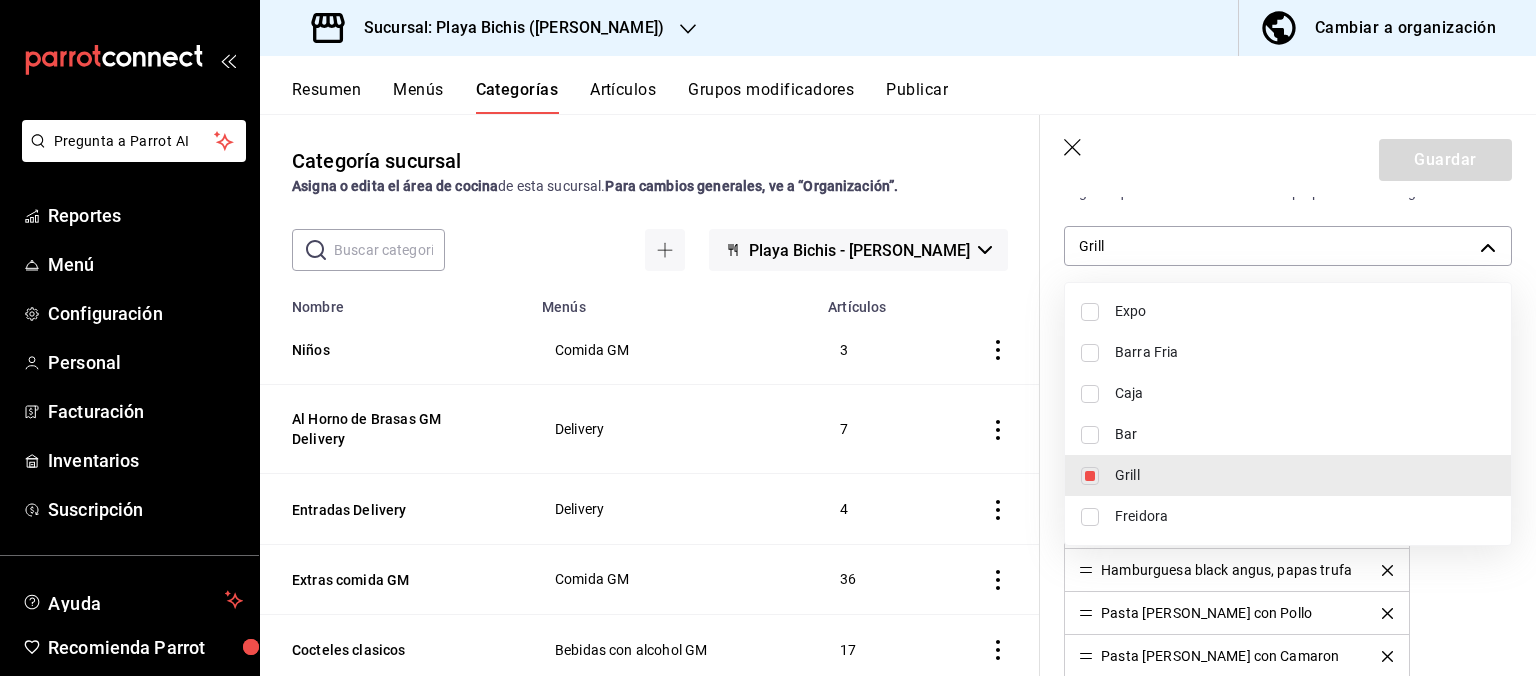 click on "Expo" at bounding box center (1288, 311) 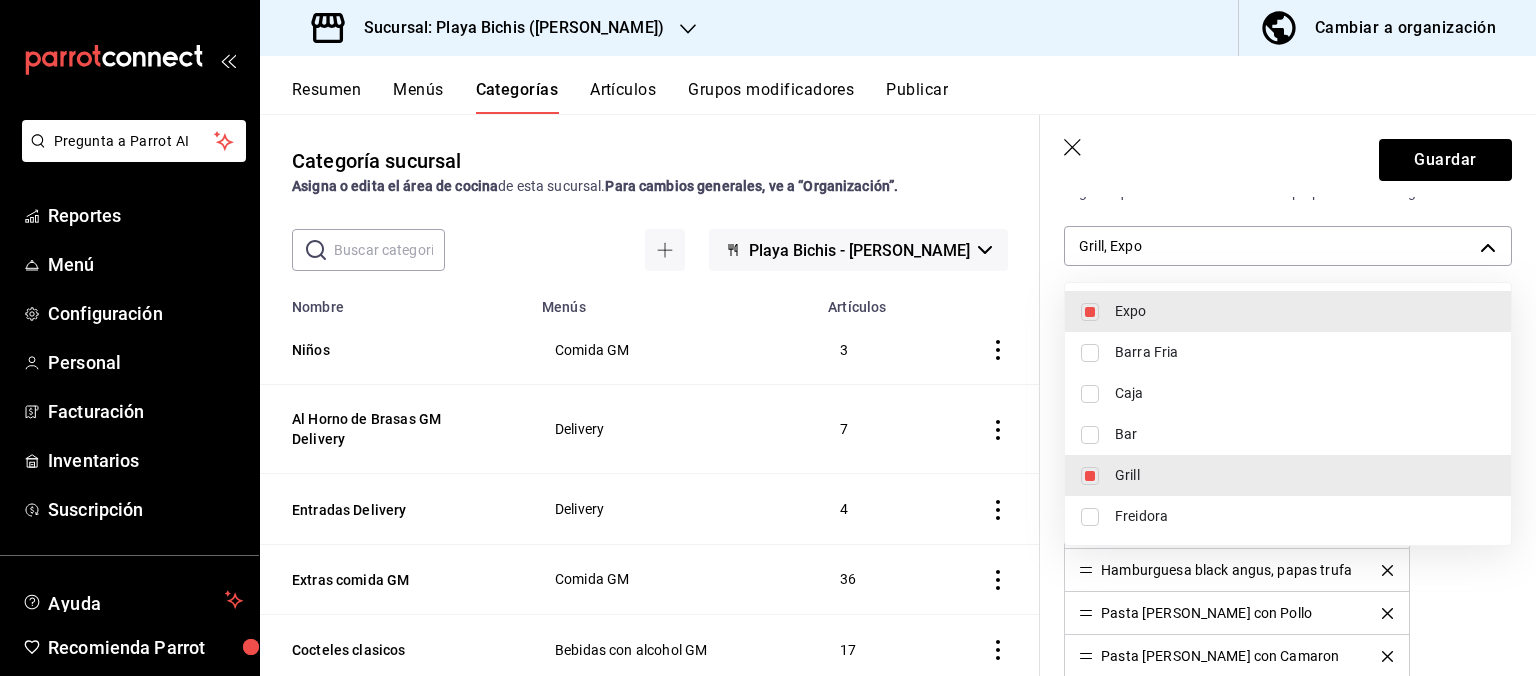 type on "0b0c5edf-84f4-4190-a181-c748748c16d6,fc3100d1-e602-4c6d-a284-2445fbe47c23" 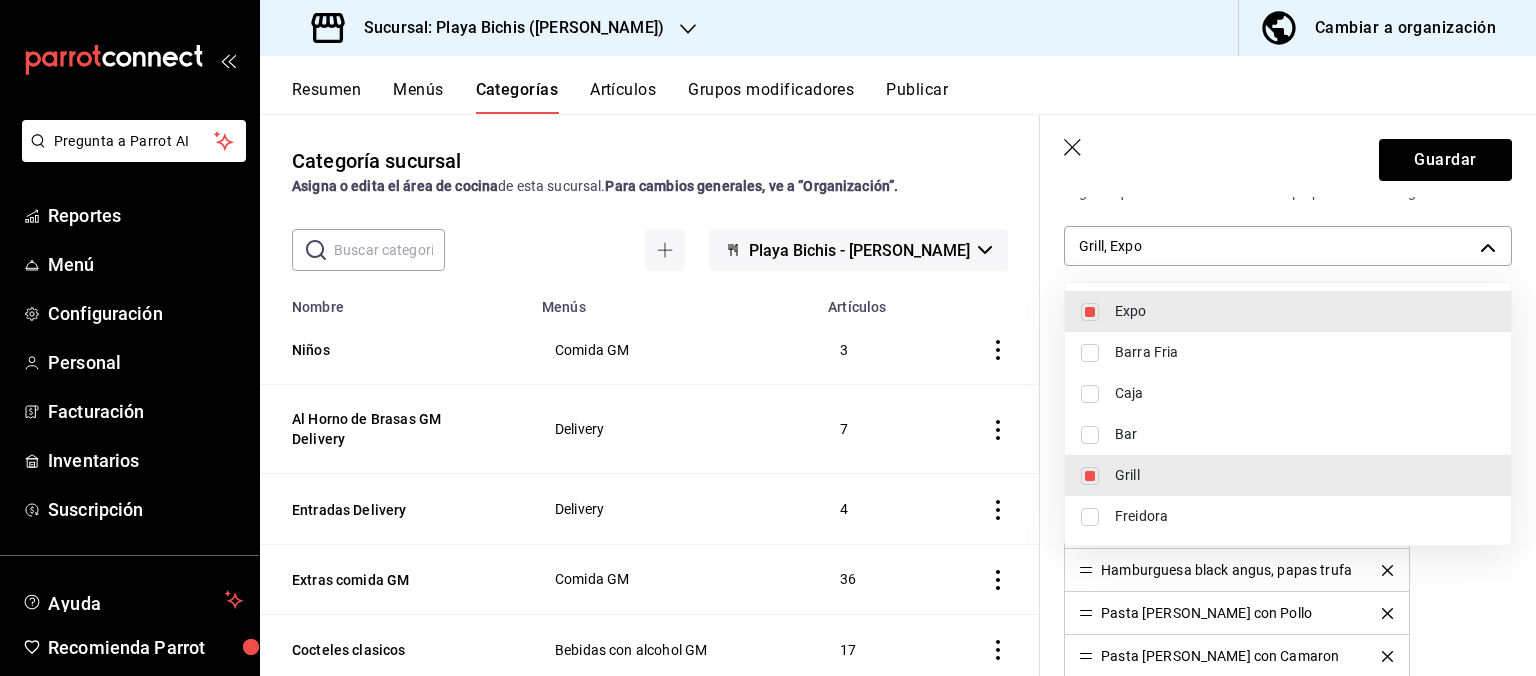 click at bounding box center (768, 338) 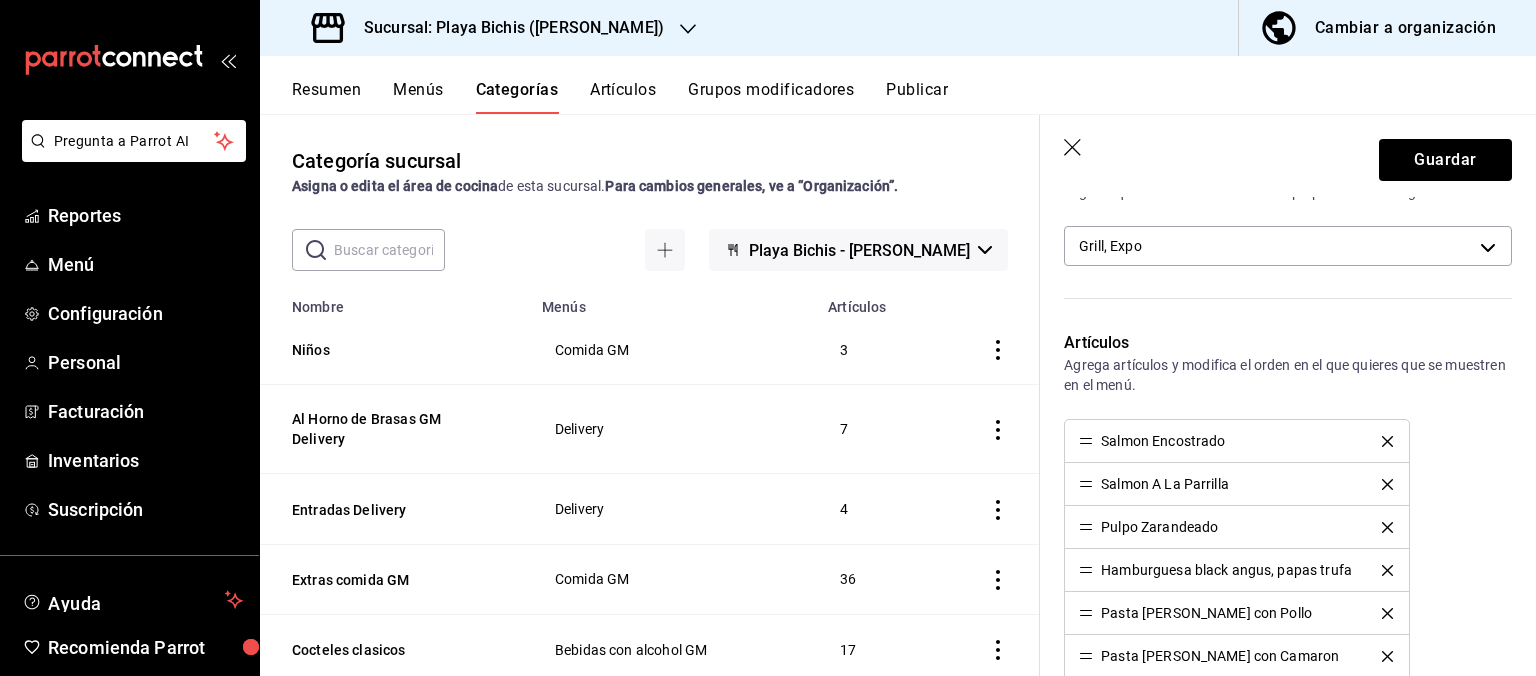 click 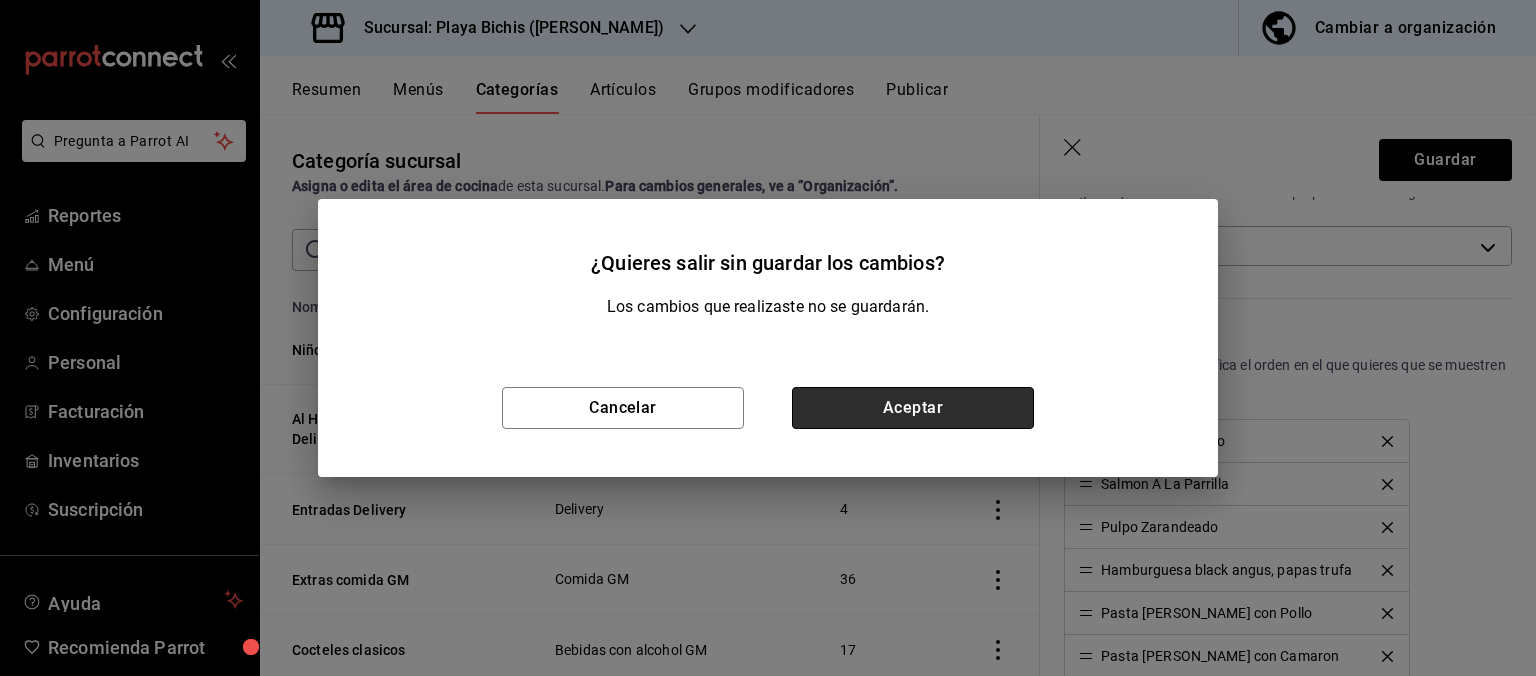 click on "Aceptar" at bounding box center [913, 408] 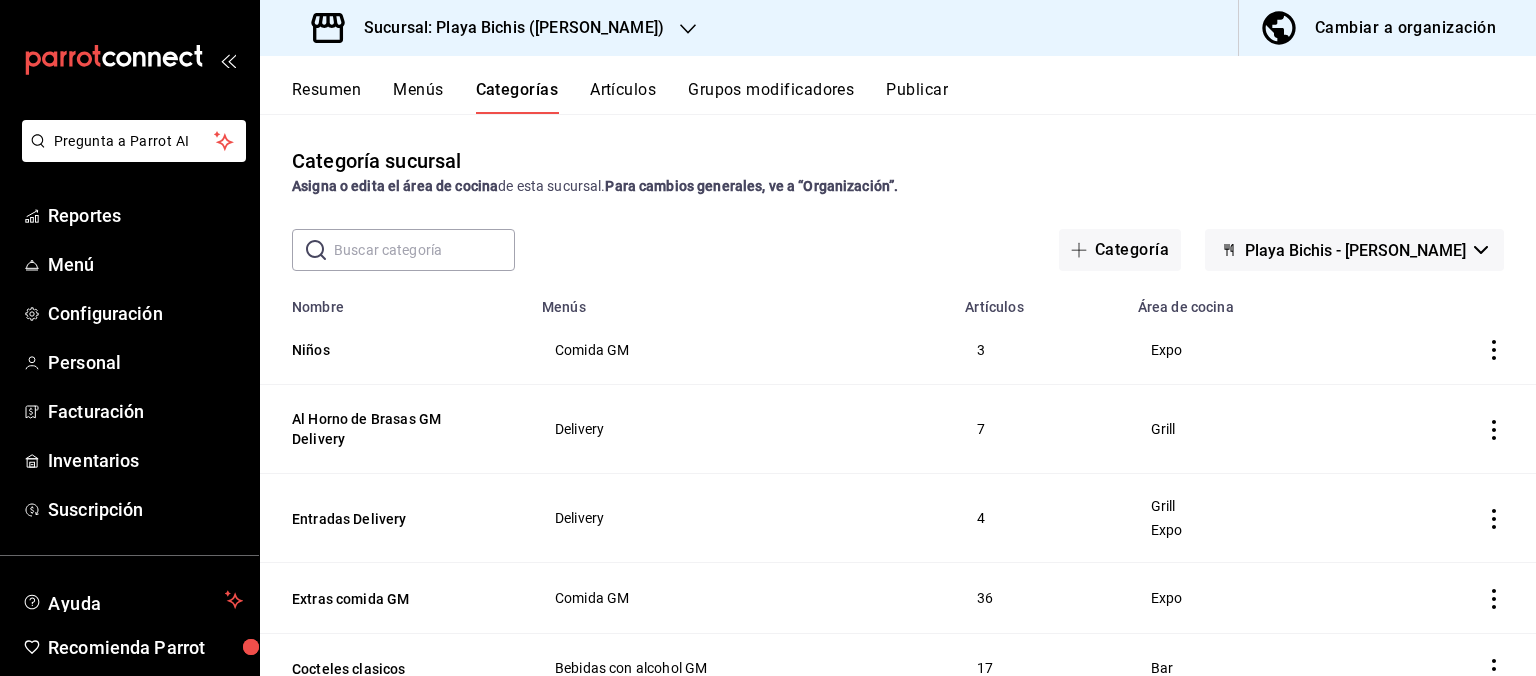 scroll, scrollTop: 0, scrollLeft: 0, axis: both 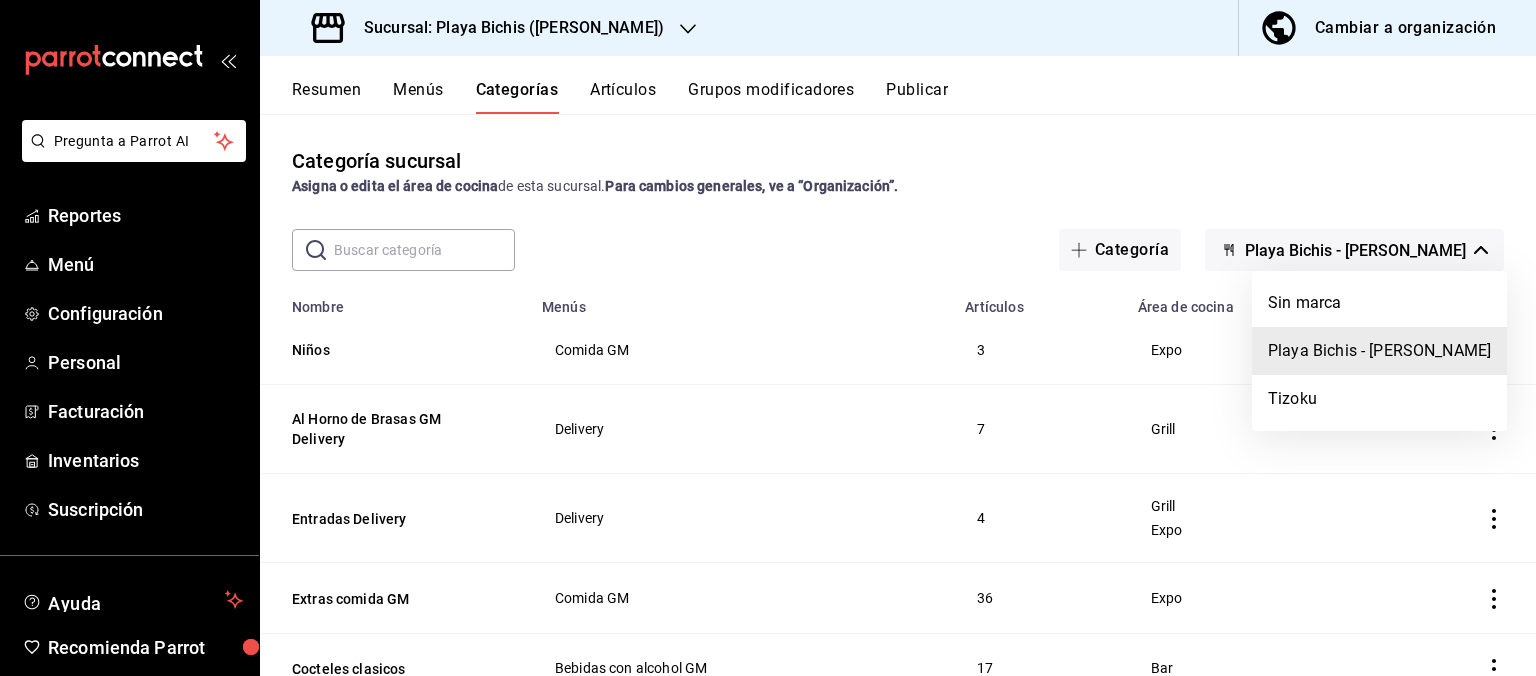 click at bounding box center [768, 338] 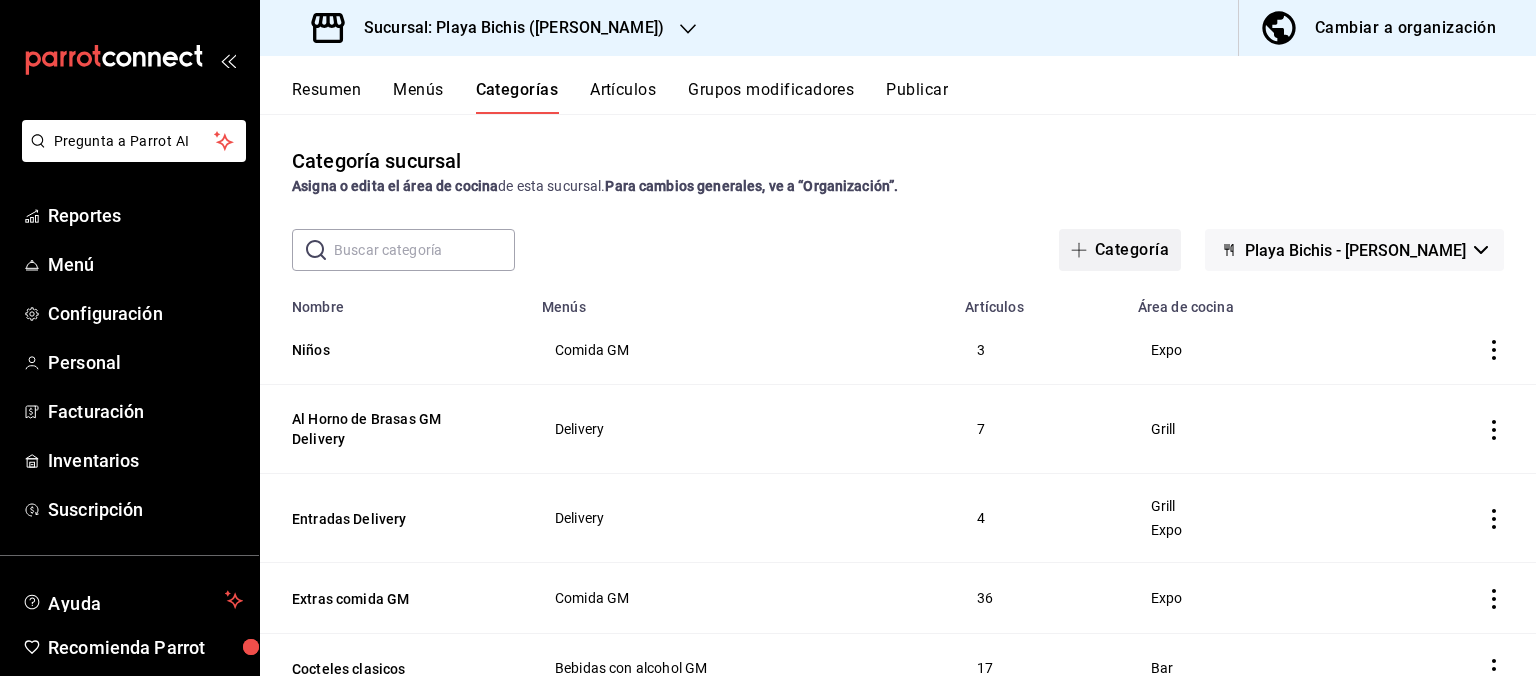 click on "Categoría" at bounding box center (1120, 250) 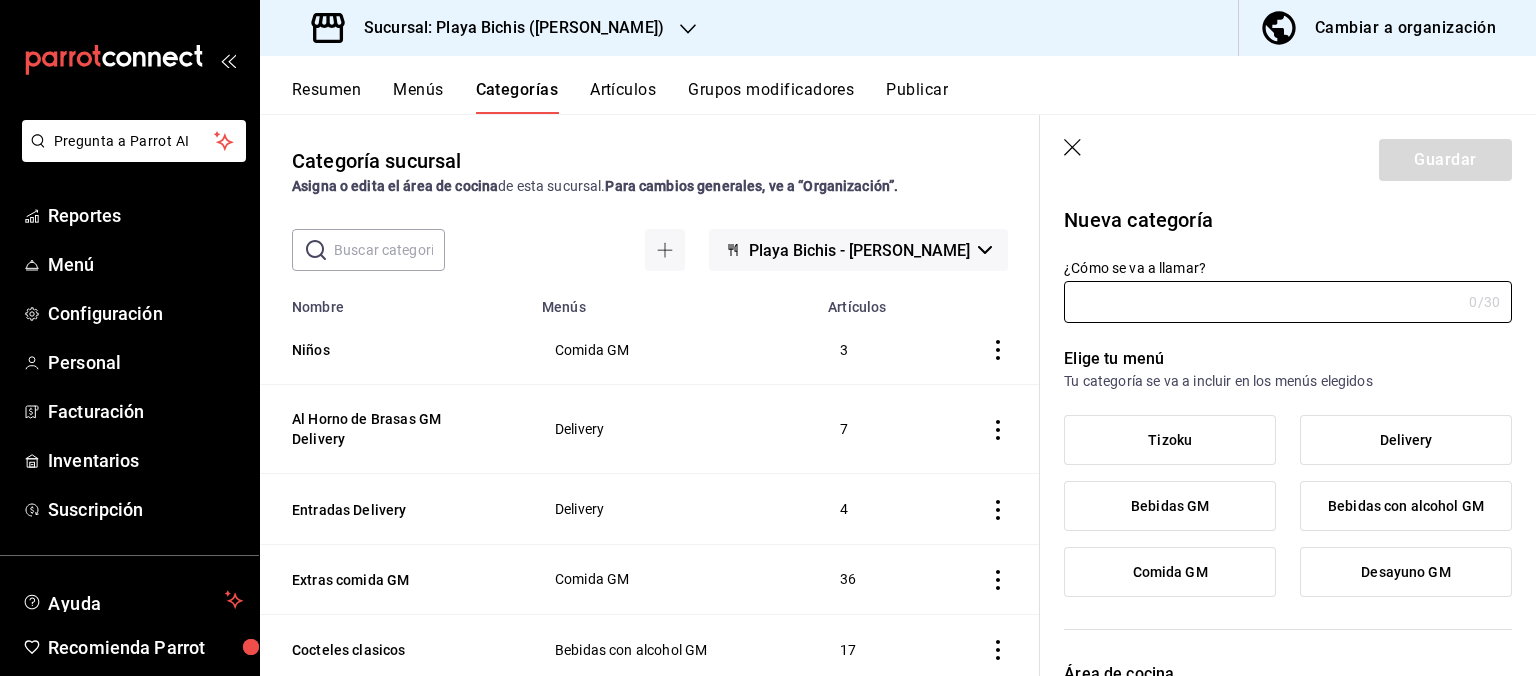 click 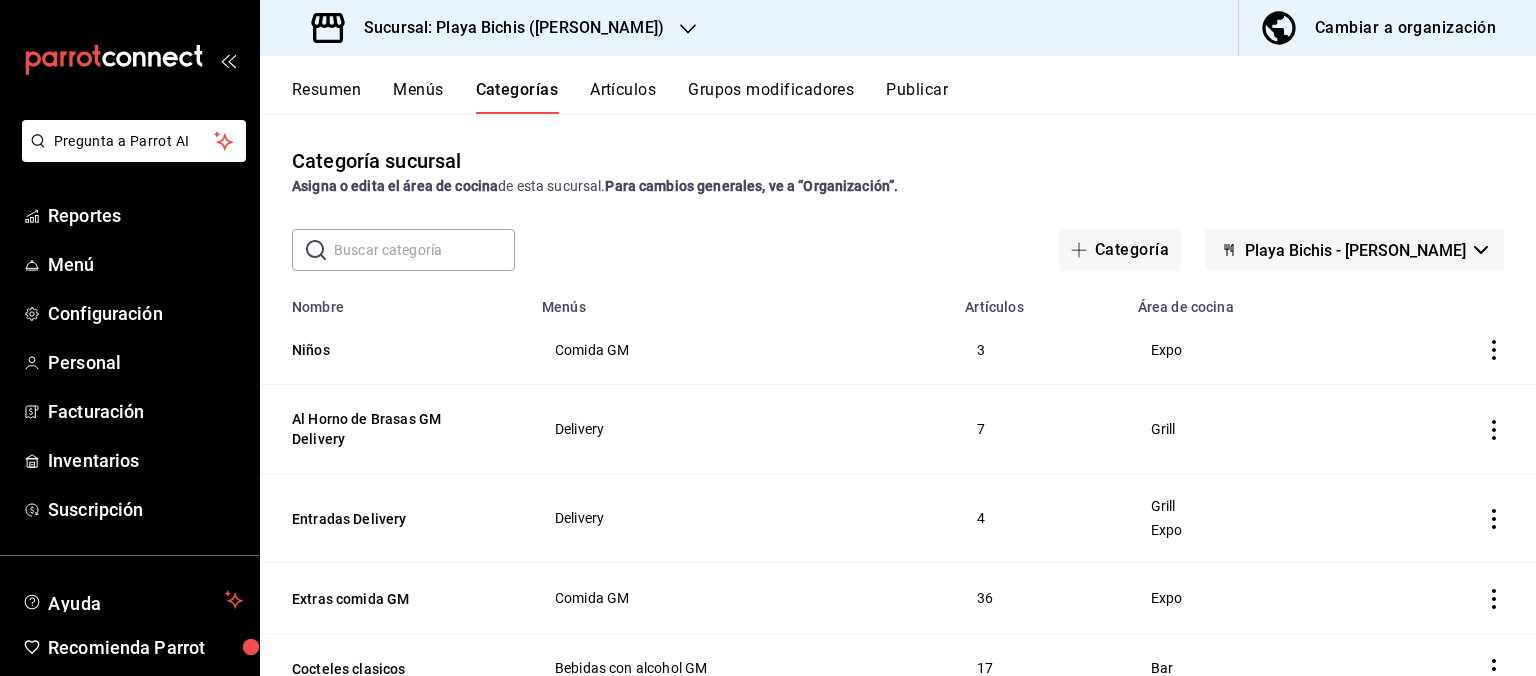 scroll, scrollTop: 101, scrollLeft: 0, axis: vertical 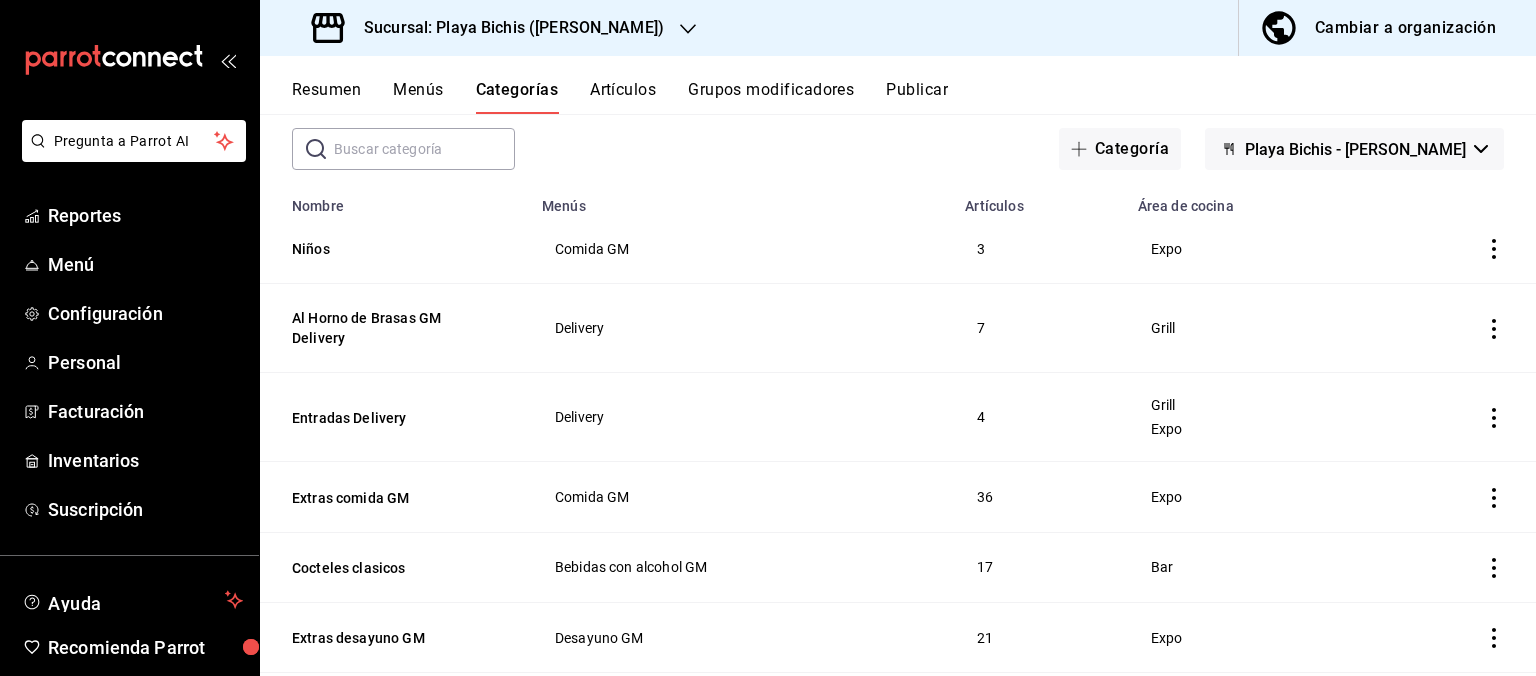 drag, startPoint x: 278, startPoint y: 251, endPoint x: 732, endPoint y: 415, distance: 482.71317 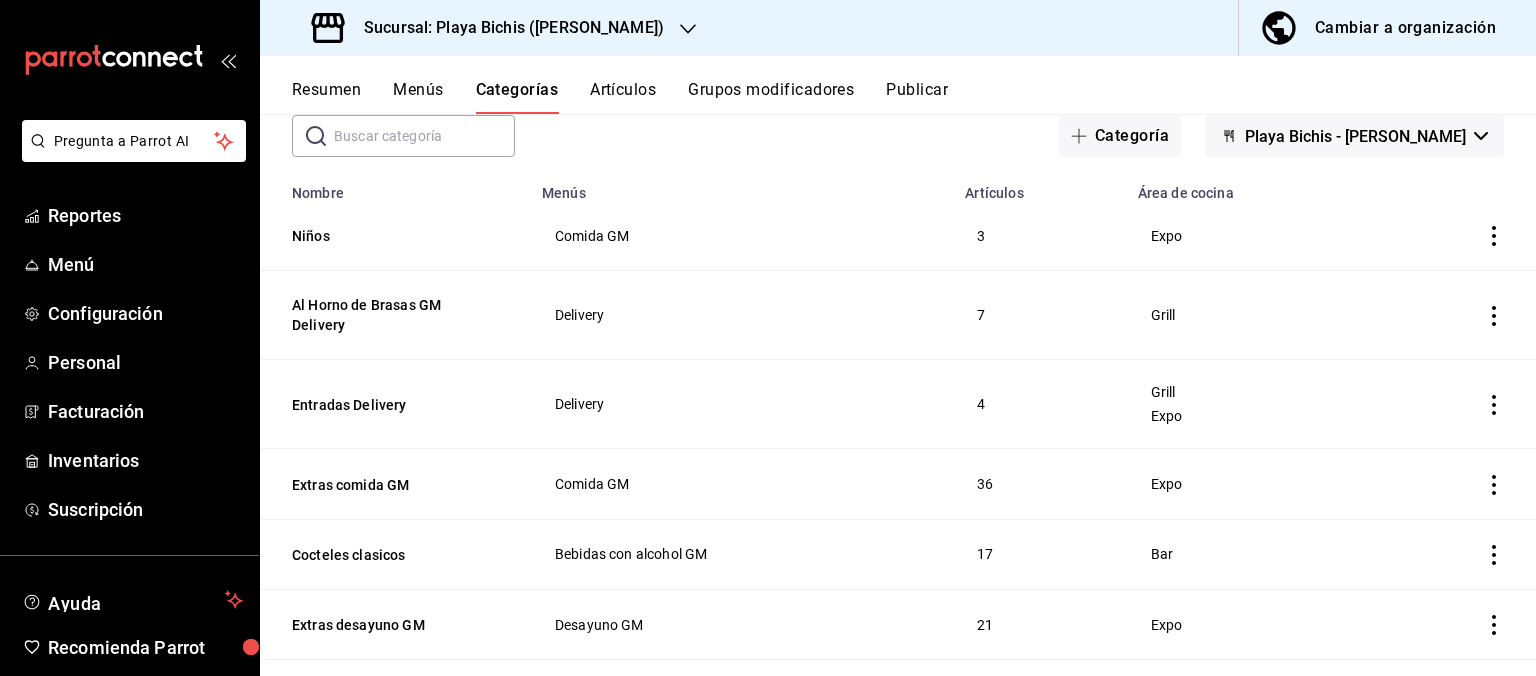 scroll, scrollTop: 101, scrollLeft: 0, axis: vertical 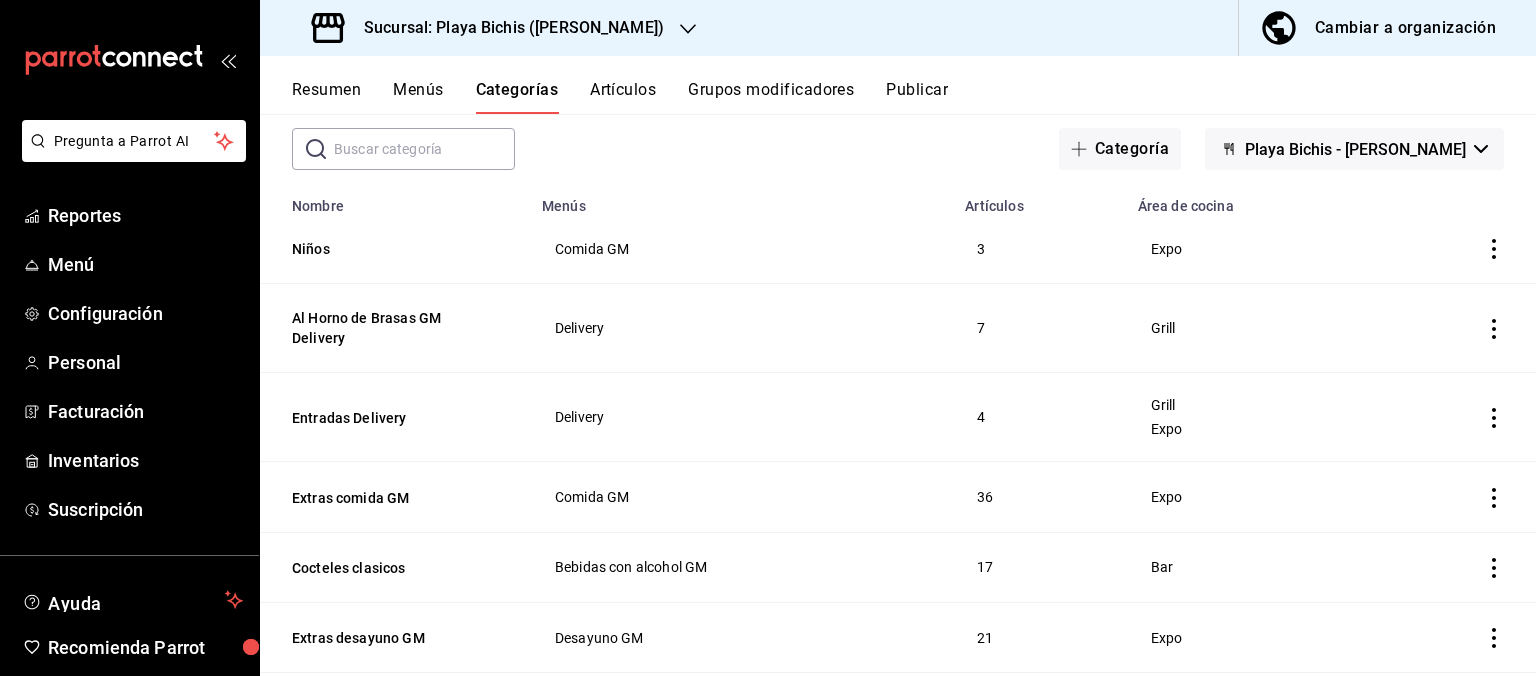 click on "Menús" at bounding box center (418, 97) 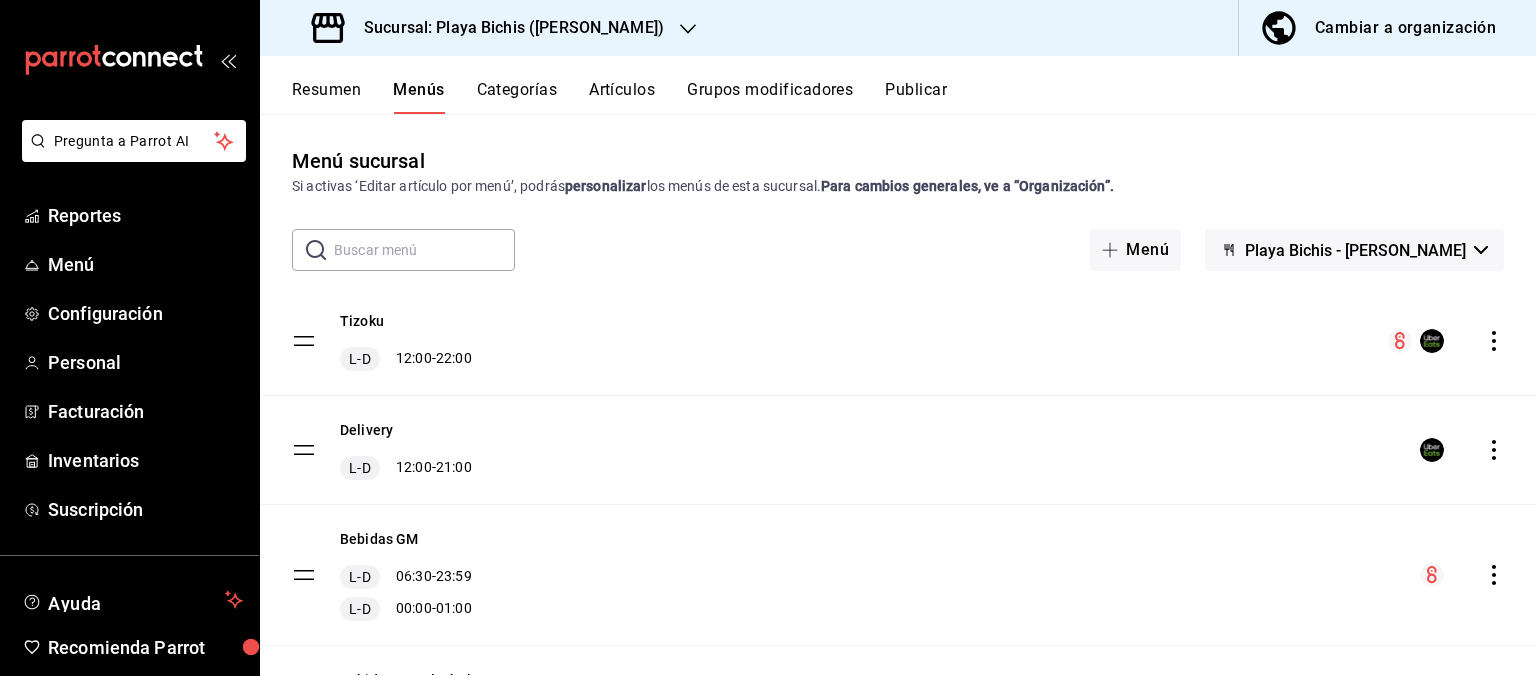 click on "Resumen" at bounding box center (326, 97) 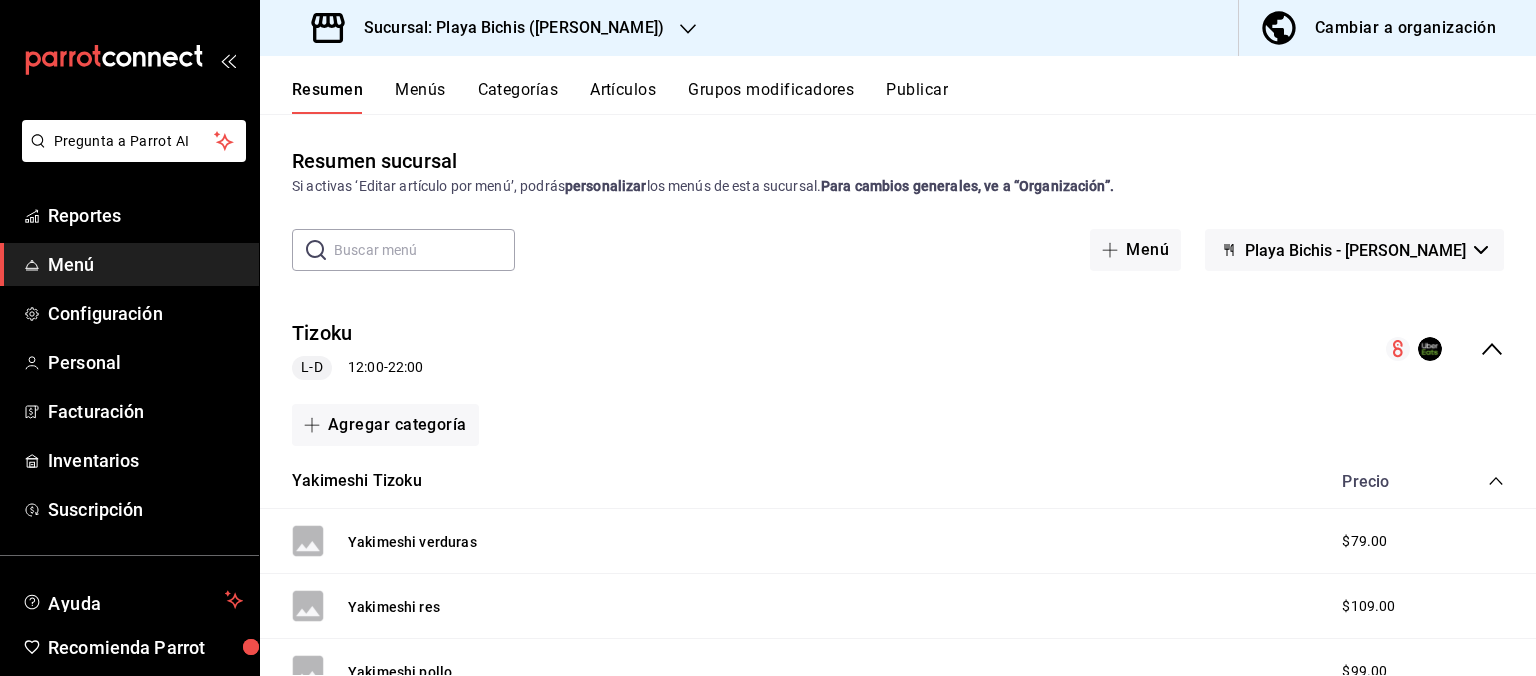 click on "Menús" at bounding box center (420, 97) 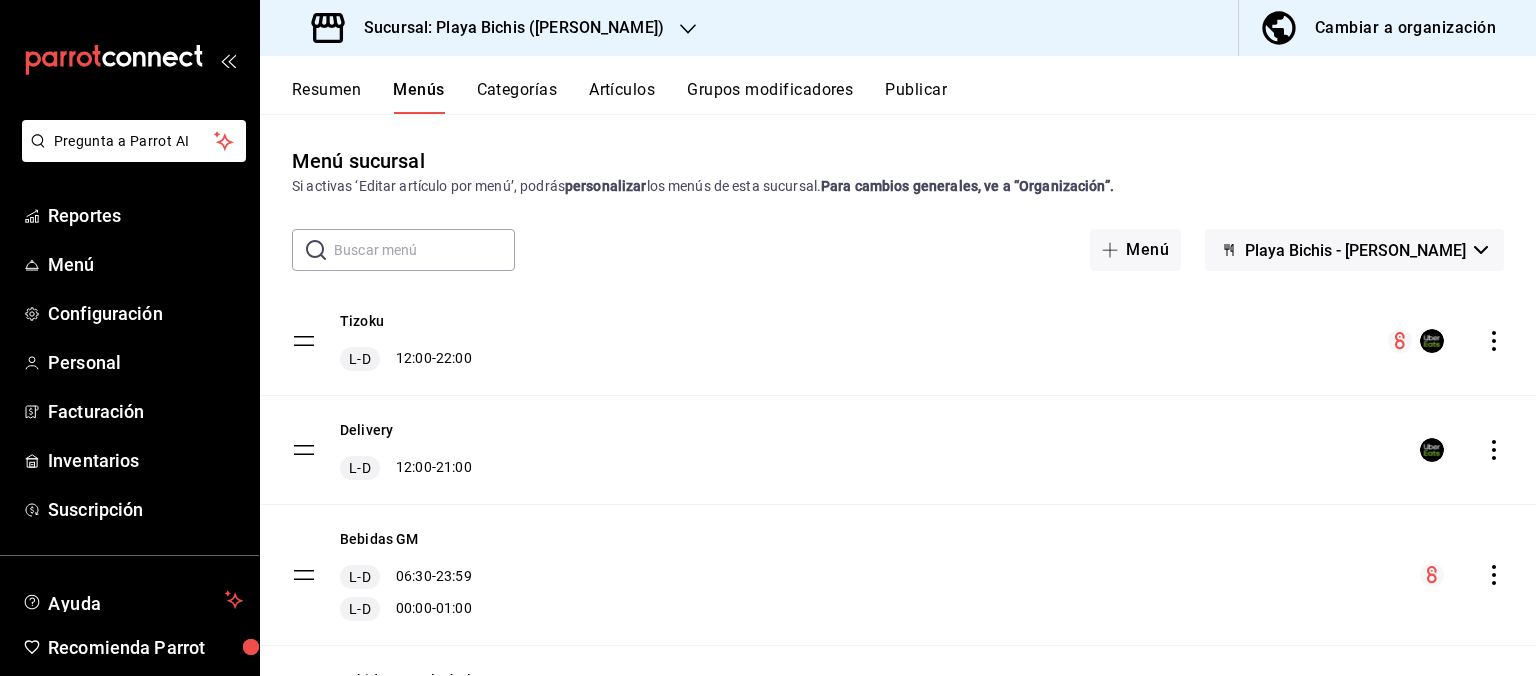 click on "Artículos" at bounding box center [622, 97] 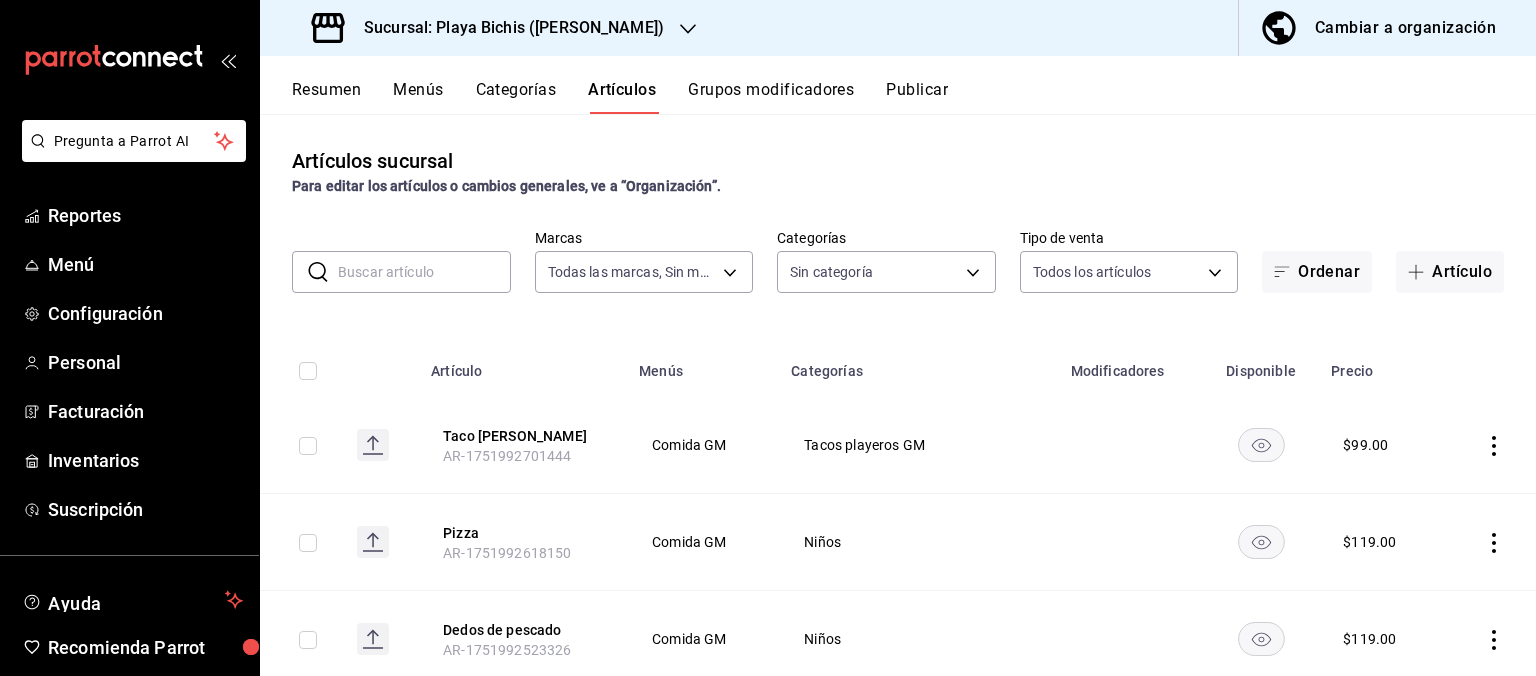 type on "4ba3d68a-2a71-4bf4-8272-d27f8f663470,fbc14f8a-a0c0-448e-9dac-7011cab8a3fb" 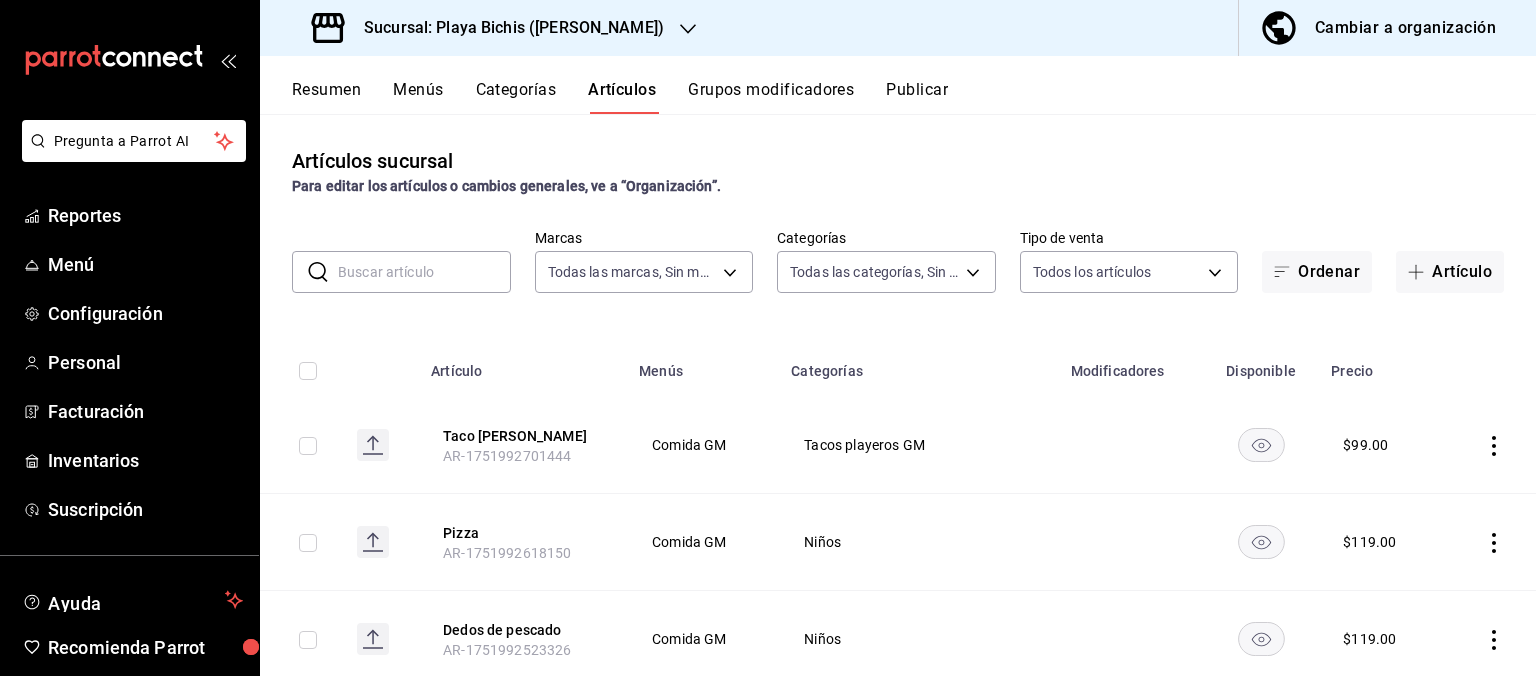 click on "Categorías" at bounding box center [516, 97] 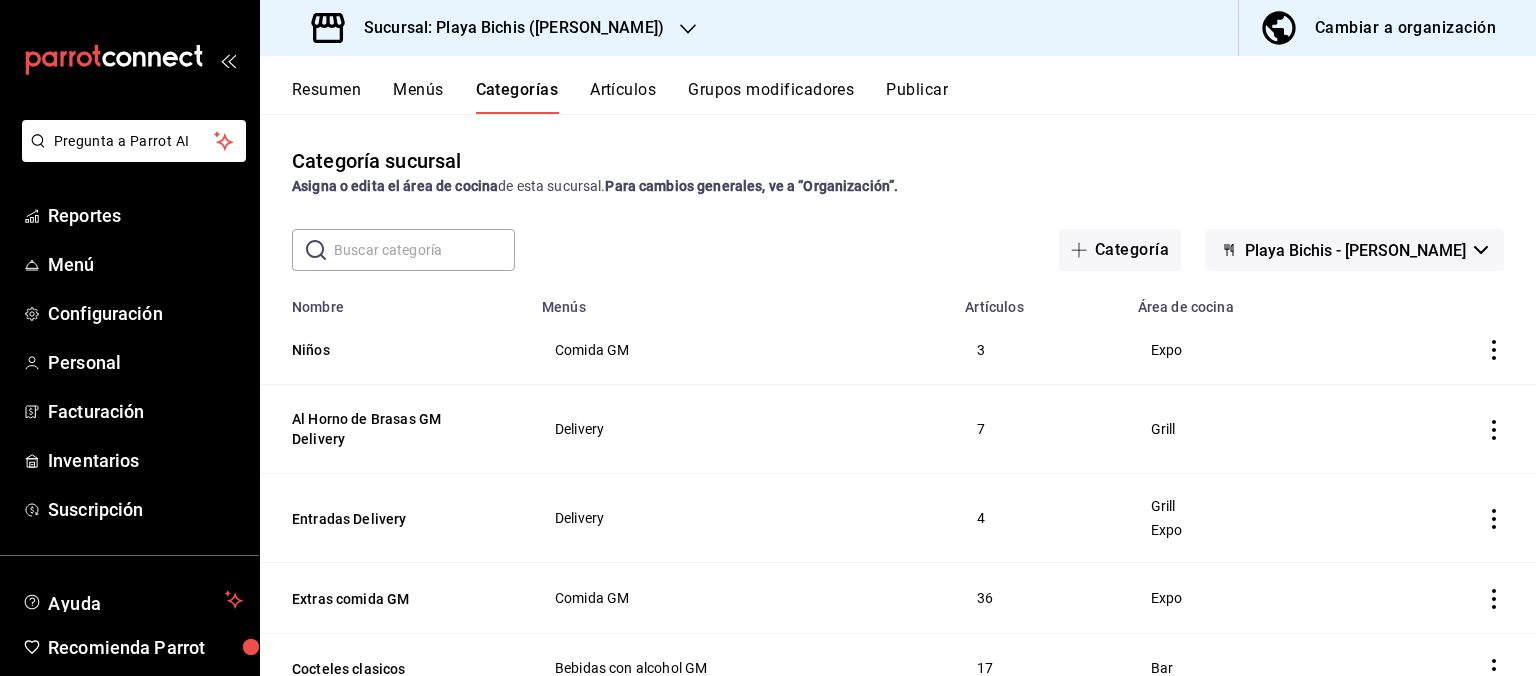click on "Categoría sucursal Asigna o edita el área de cocina  de esta sucursal.  Para cambios generales, ve a “Organización”. ​ ​ Categoría Playa Bichis - [PERSON_NAME] Nombre Menús Artículos Área de cocina Niños Comida GM 3 Expo Al Horno de Brasas GM Delivery Delivery 7 Grill Entradas Delivery Delivery 4 Grill Expo Extras comida GM Comida GM 36 Expo Cocteles clasicos Bebidas con alcohol GM 17 Bar Extras desayuno GM Desayuno GM 21 Expo Tradicionales Desayuno GM 10 Expo Postres Tizoku Tizoku 3 Expo Bebidas Tizoku Tizoku 14 Bar Postres Delivery Delivery 3 Expo Marisqueria Delivery Delivery 8 Barra Fria Filetes y camarones  Delivery Delivery 15 Expo Tacos Delivery Delivery 8 Expo Caldos y cocteles Delivery Delivery 7 Expo Cafes Bebidas GM 8 Bar Sodas Bebidas GM 9 Expo Jugos y licuados Bebidas GM 9 Bar Aguas frescas. Bebidas GM 30 Bar Clamatologia sin alcohol Bebidas GM 6 Expo Recovery drinks Bebidas GM 3 Expo" at bounding box center (898, 394) 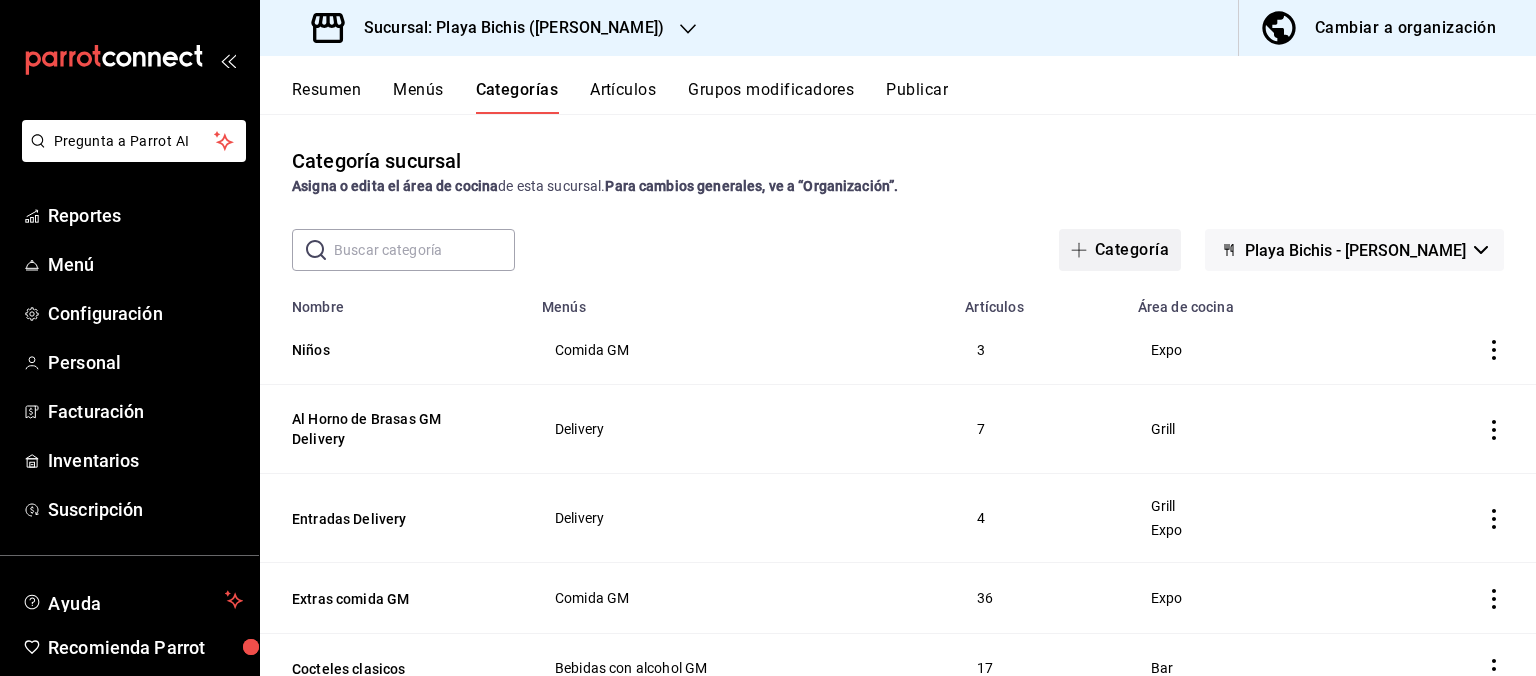 click on "Categoría" at bounding box center [1120, 250] 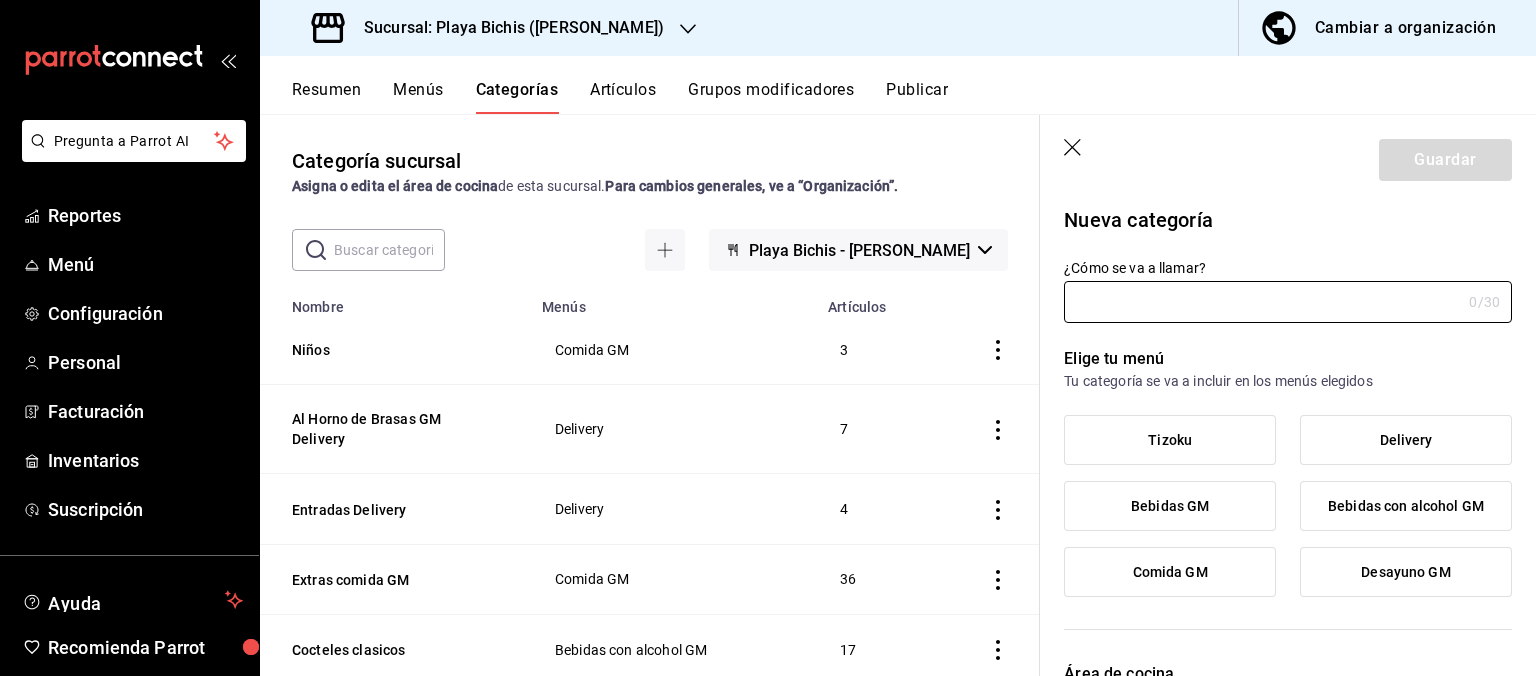 type on "fc3100d1-e602-4c6d-a284-2445fbe47c23" 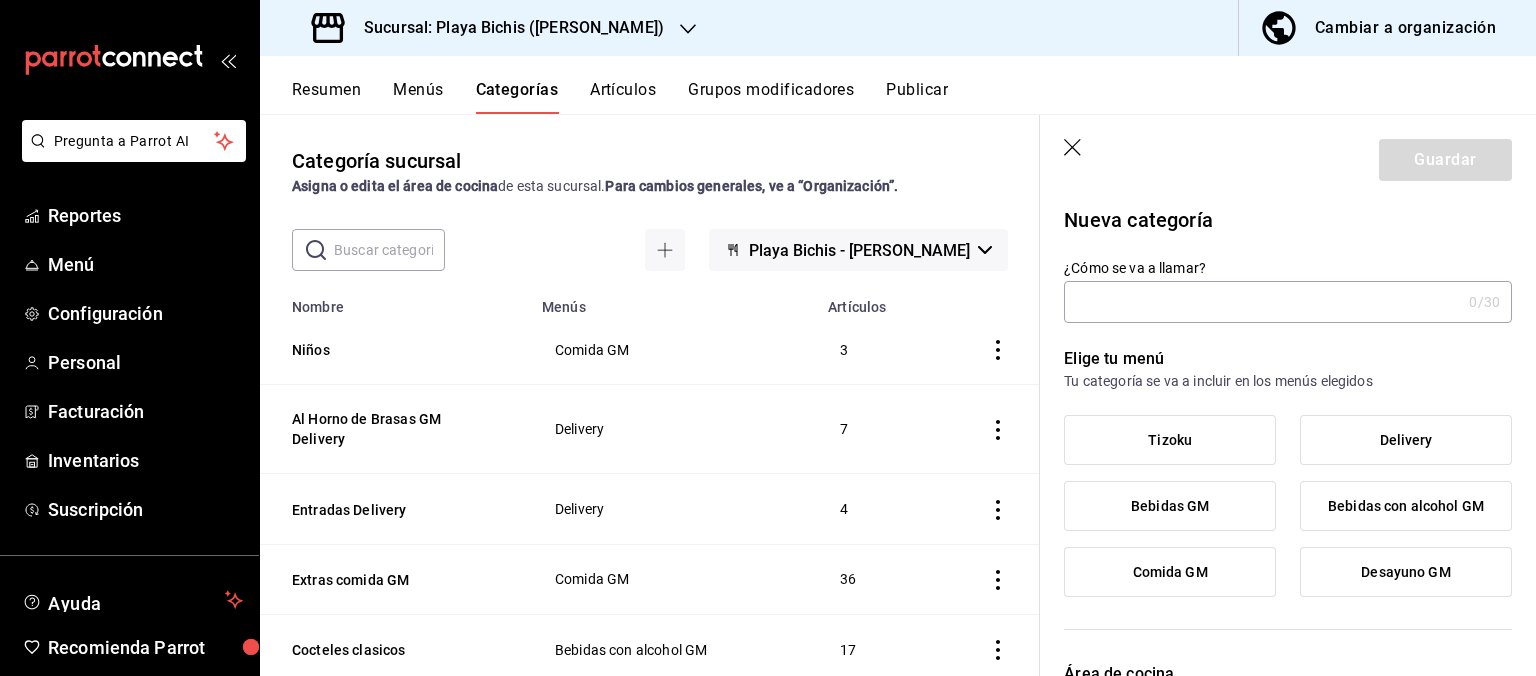 click 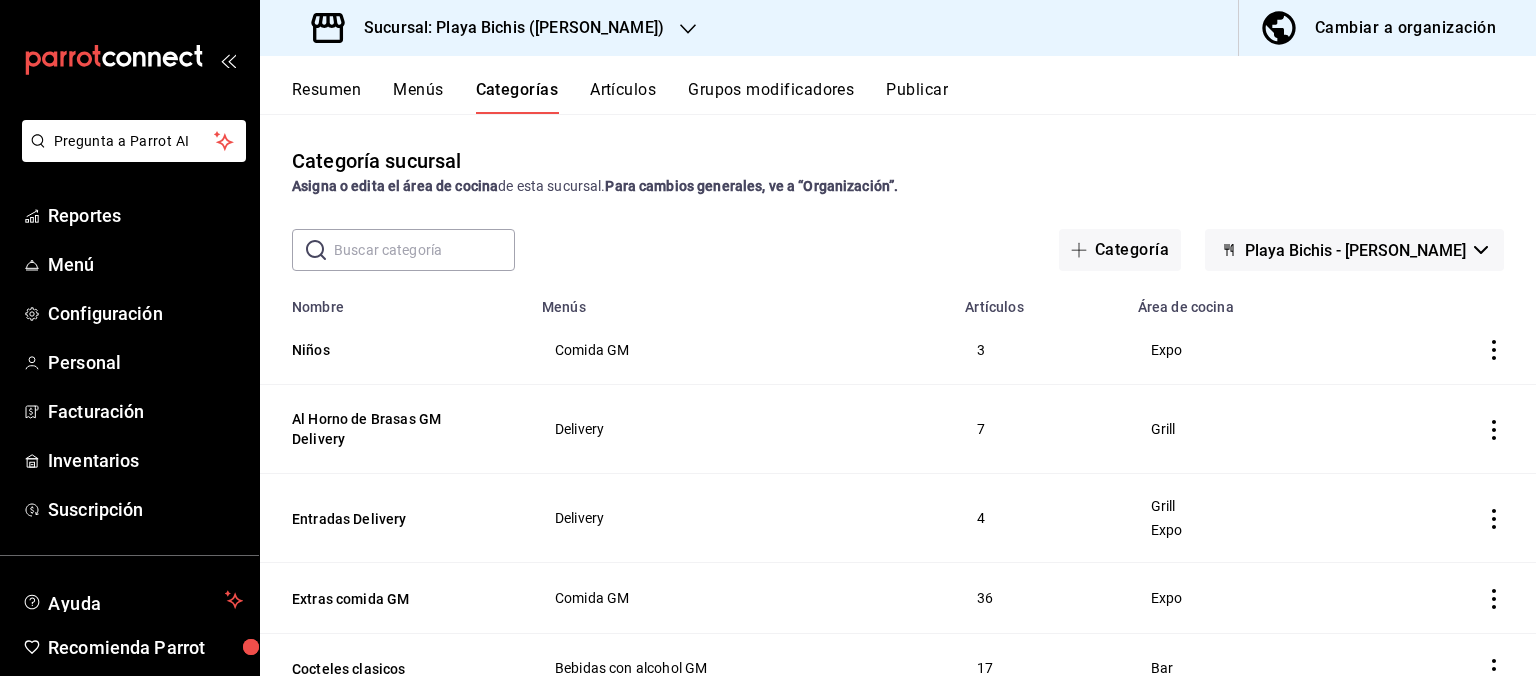 click on "Menús" at bounding box center (418, 97) 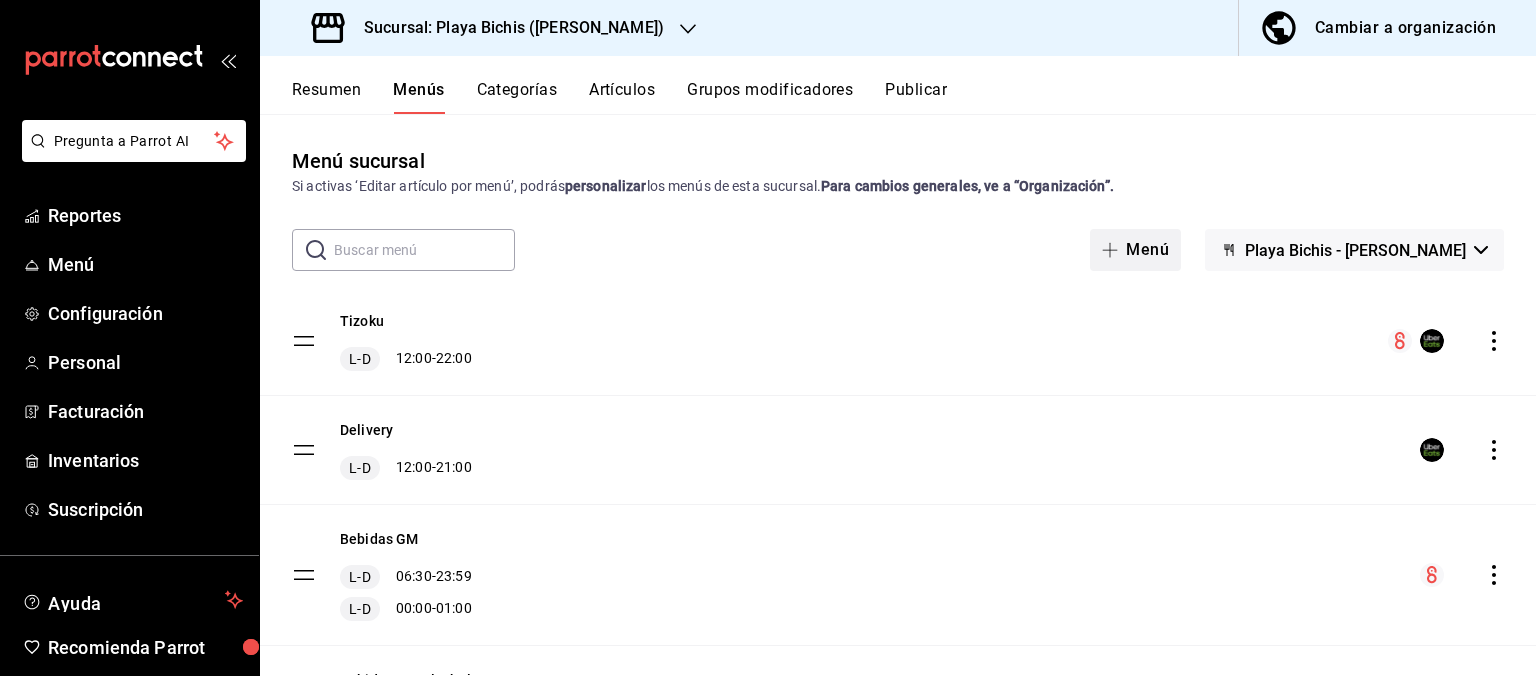 click on "Menú" at bounding box center [1135, 250] 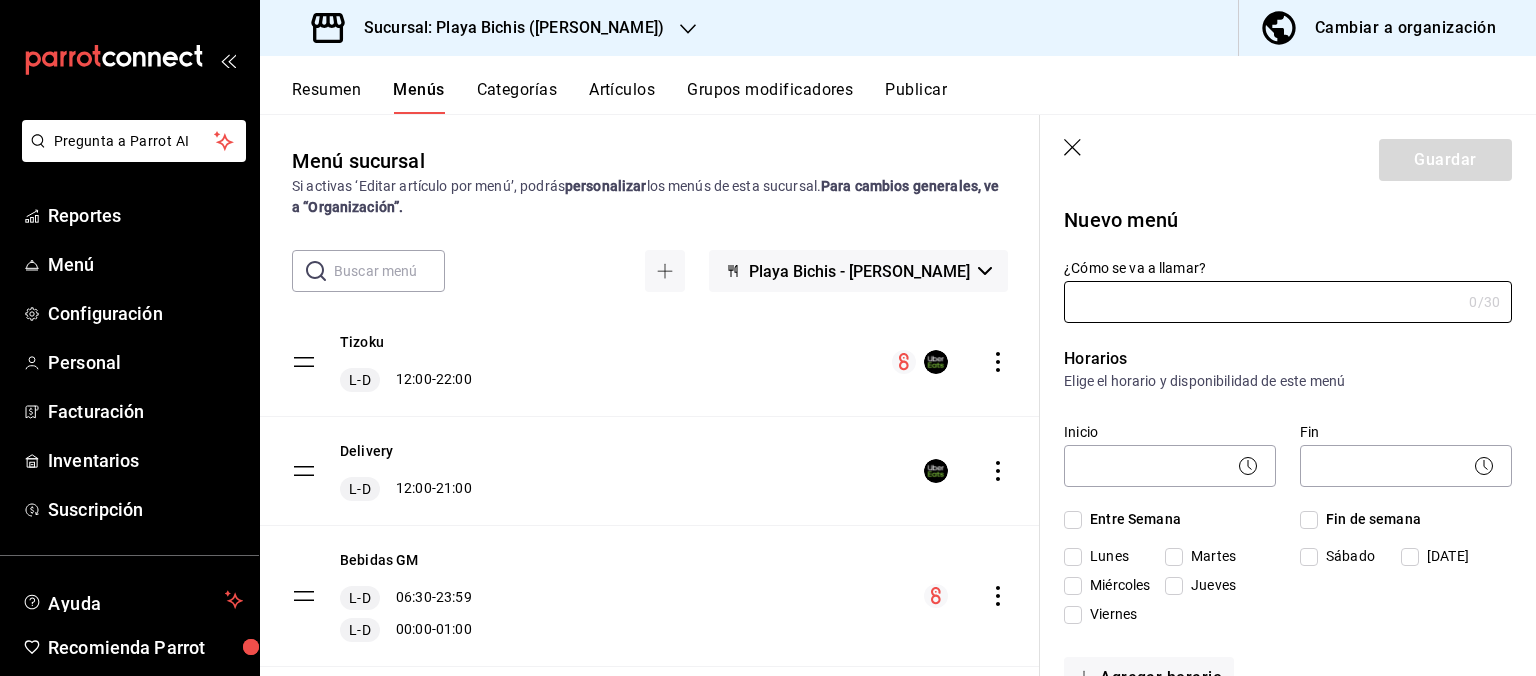 type on "1752256003482" 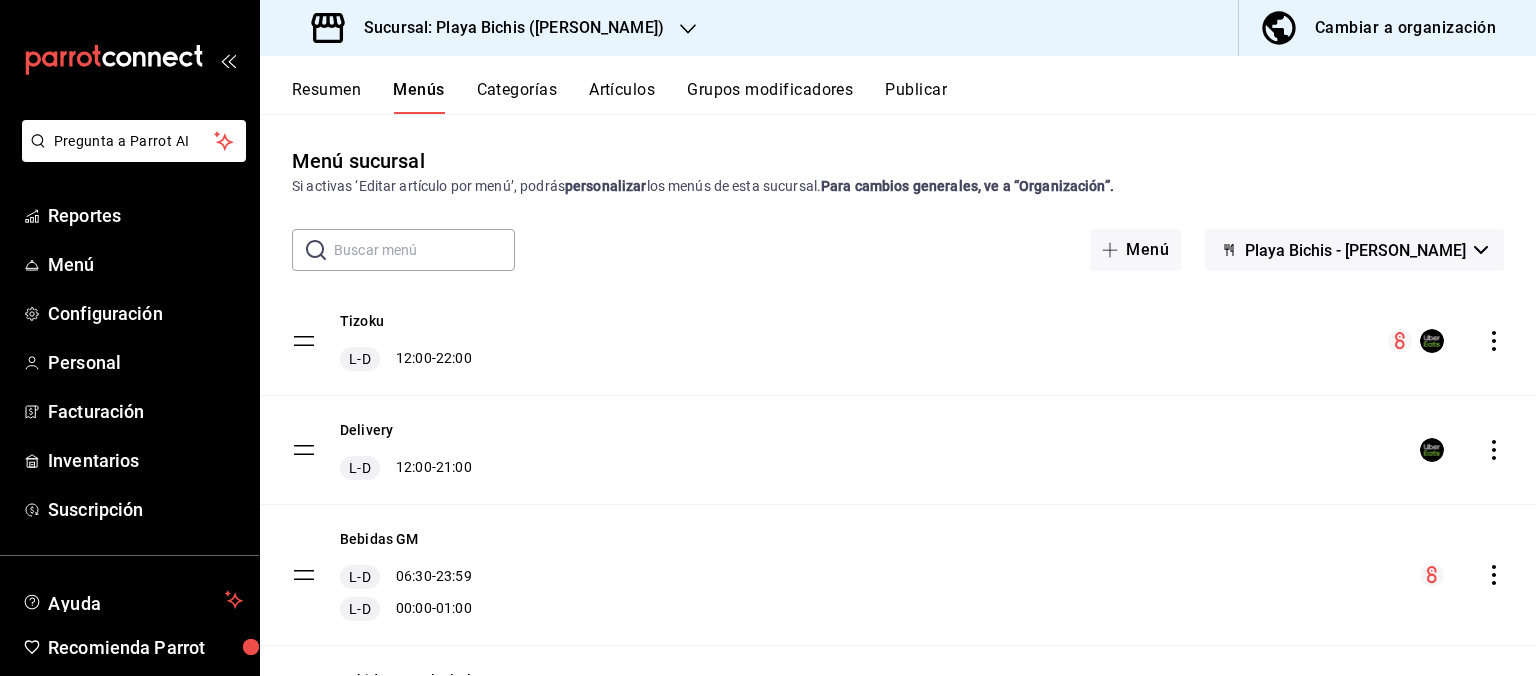 click on "Playa Bichis - [PERSON_NAME]" at bounding box center [1354, 250] 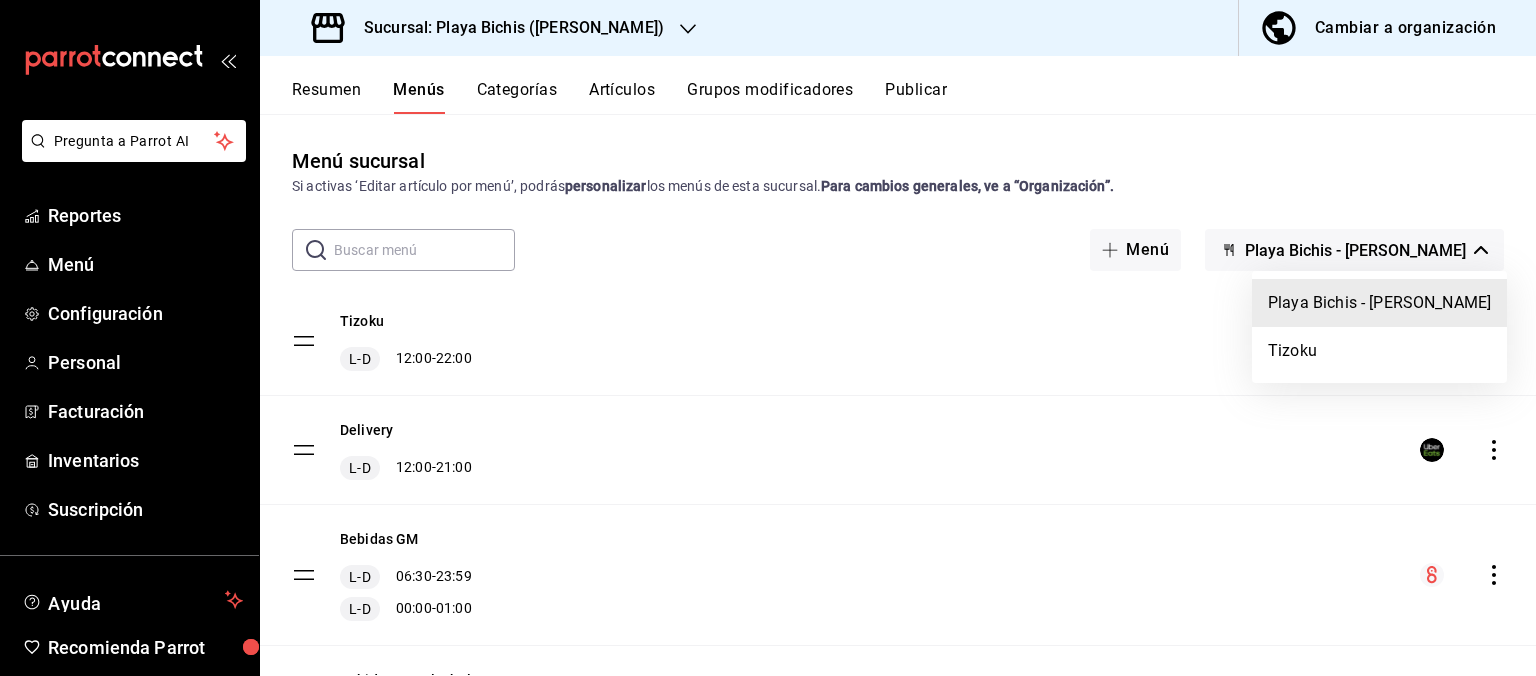 click at bounding box center (768, 338) 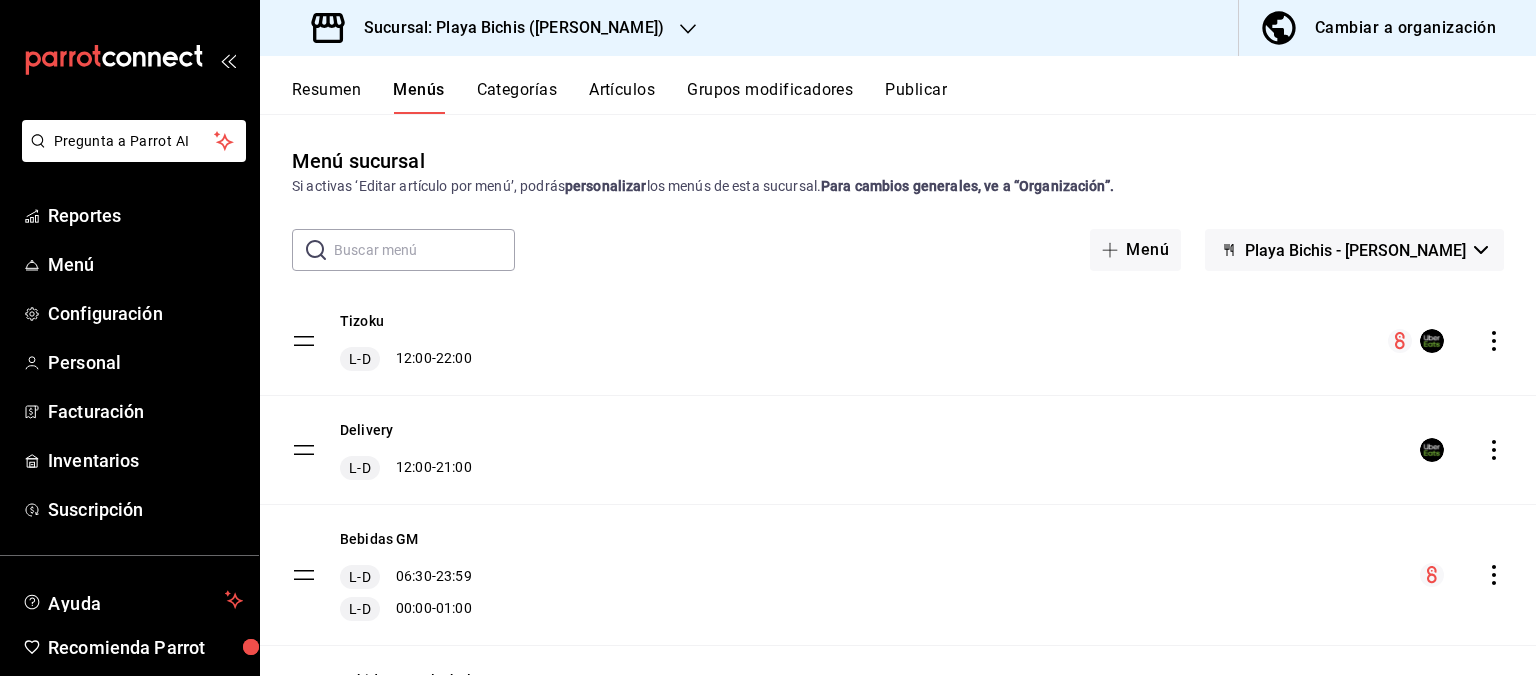 click on "Resumen Menús Categorías Artículos Grupos modificadores Publicar" at bounding box center [914, 97] 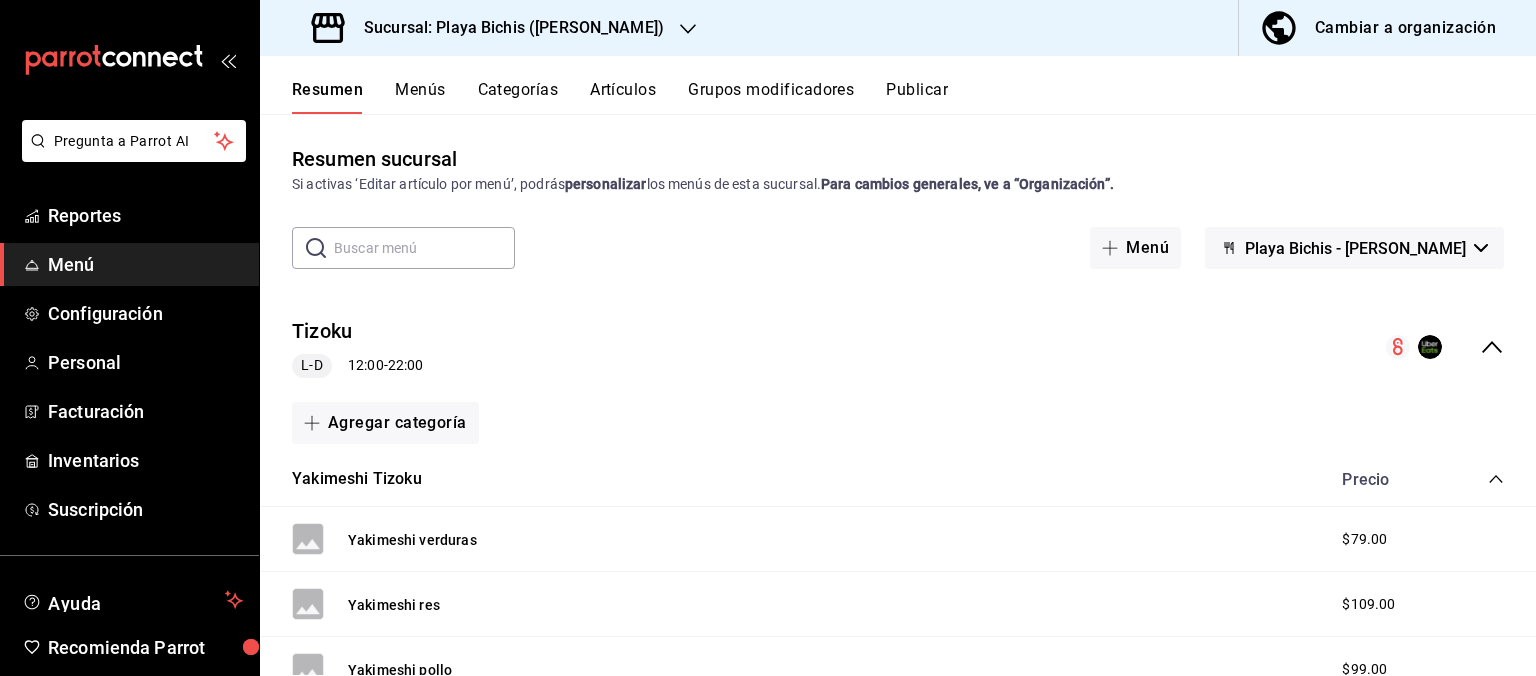 scroll, scrollTop: 0, scrollLeft: 0, axis: both 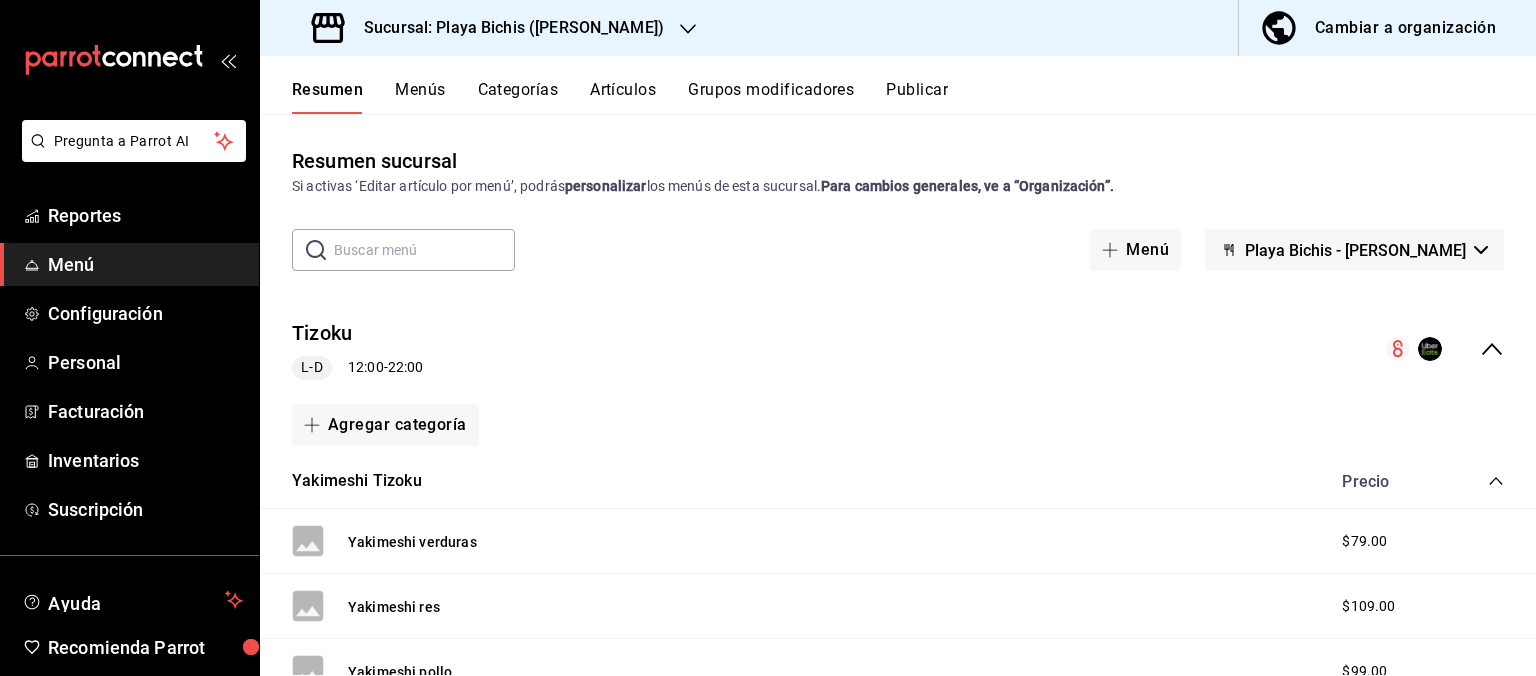 click on "Menús" at bounding box center [420, 97] 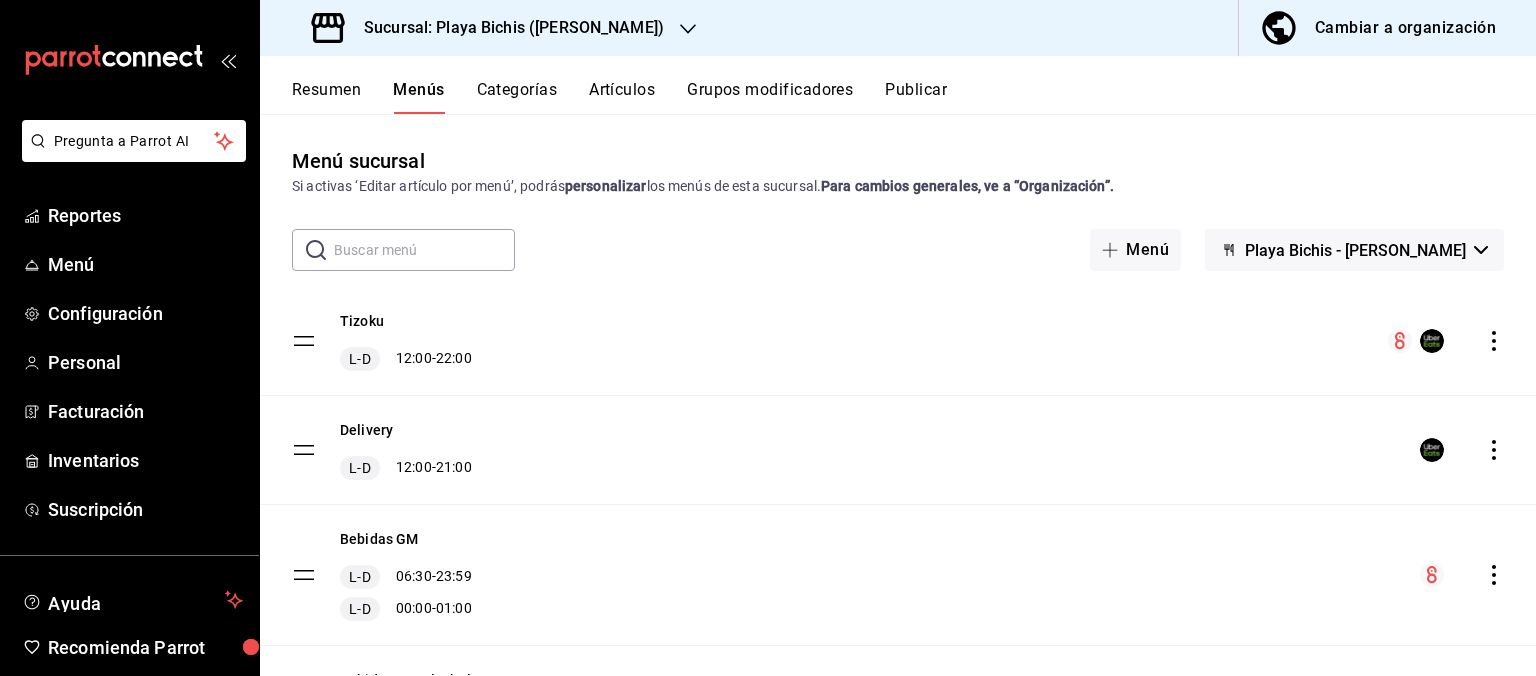 click on "Categorías" at bounding box center (517, 97) 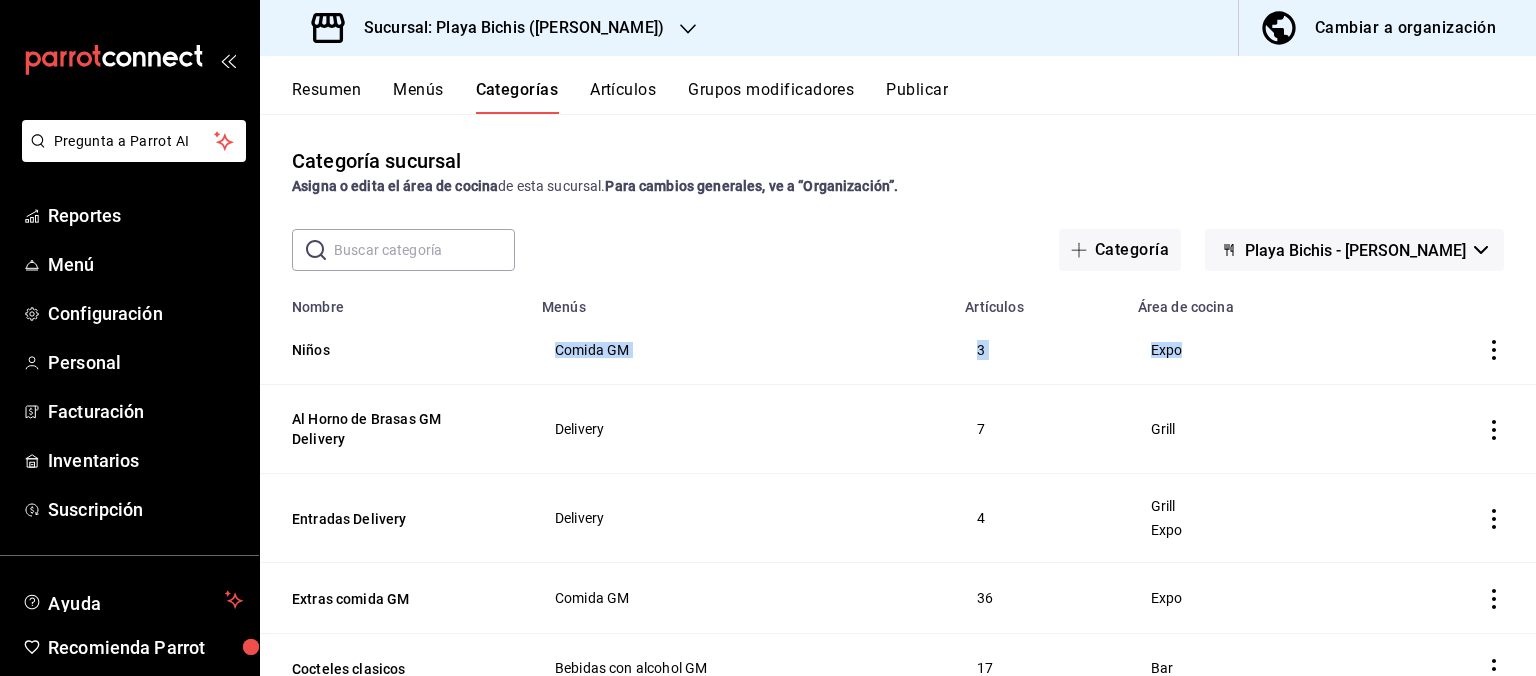 drag, startPoint x: 281, startPoint y: 352, endPoint x: 1310, endPoint y: 355, distance: 1029.0044 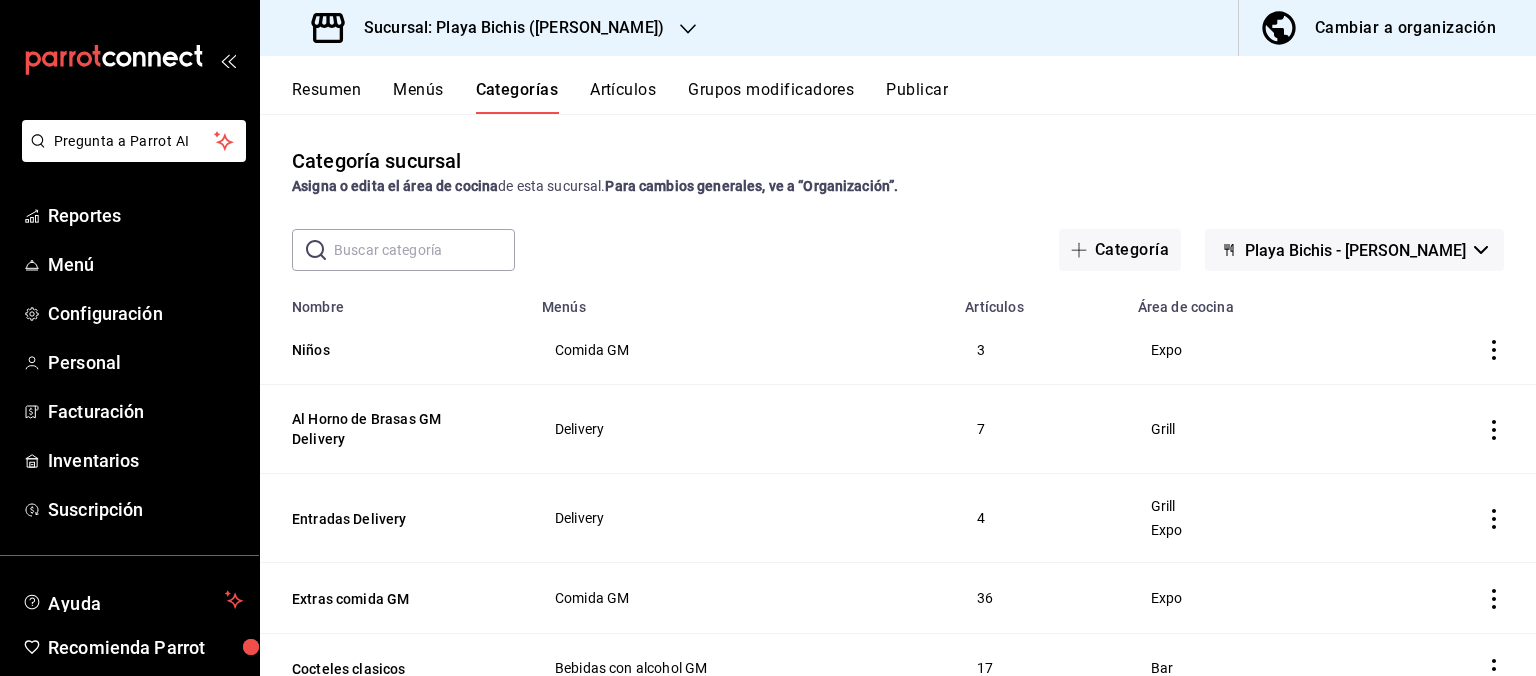 click on "Comida GM" at bounding box center [741, 350] 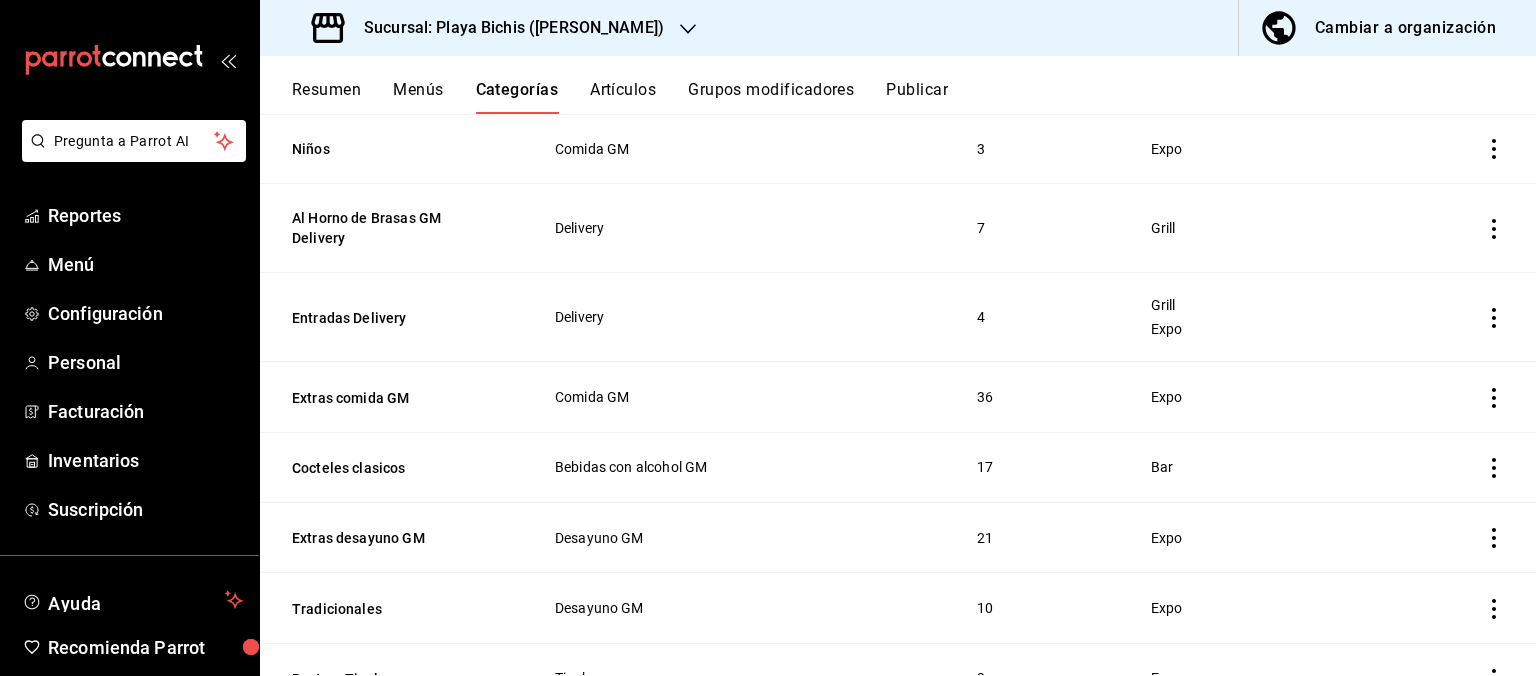 scroll, scrollTop: 202, scrollLeft: 0, axis: vertical 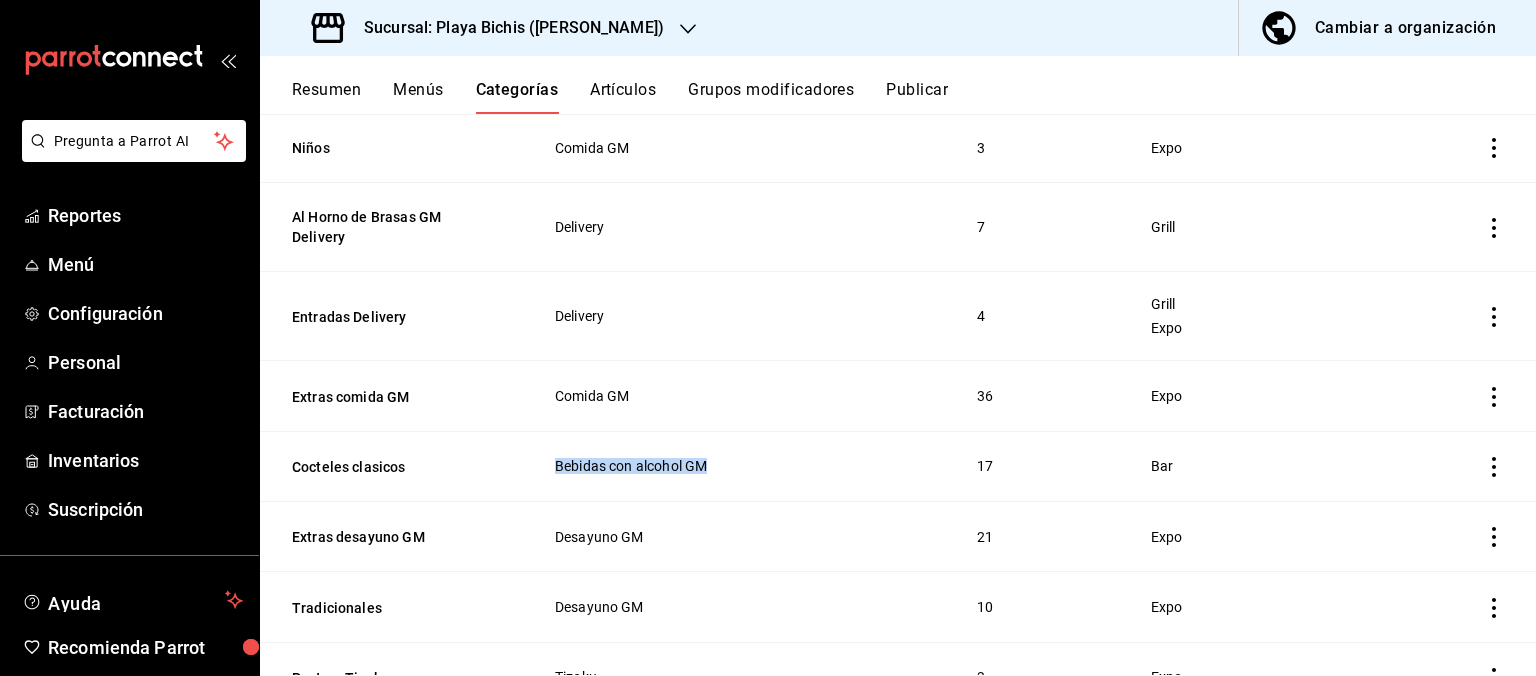 drag, startPoint x: 558, startPoint y: 465, endPoint x: 719, endPoint y: 464, distance: 161.00311 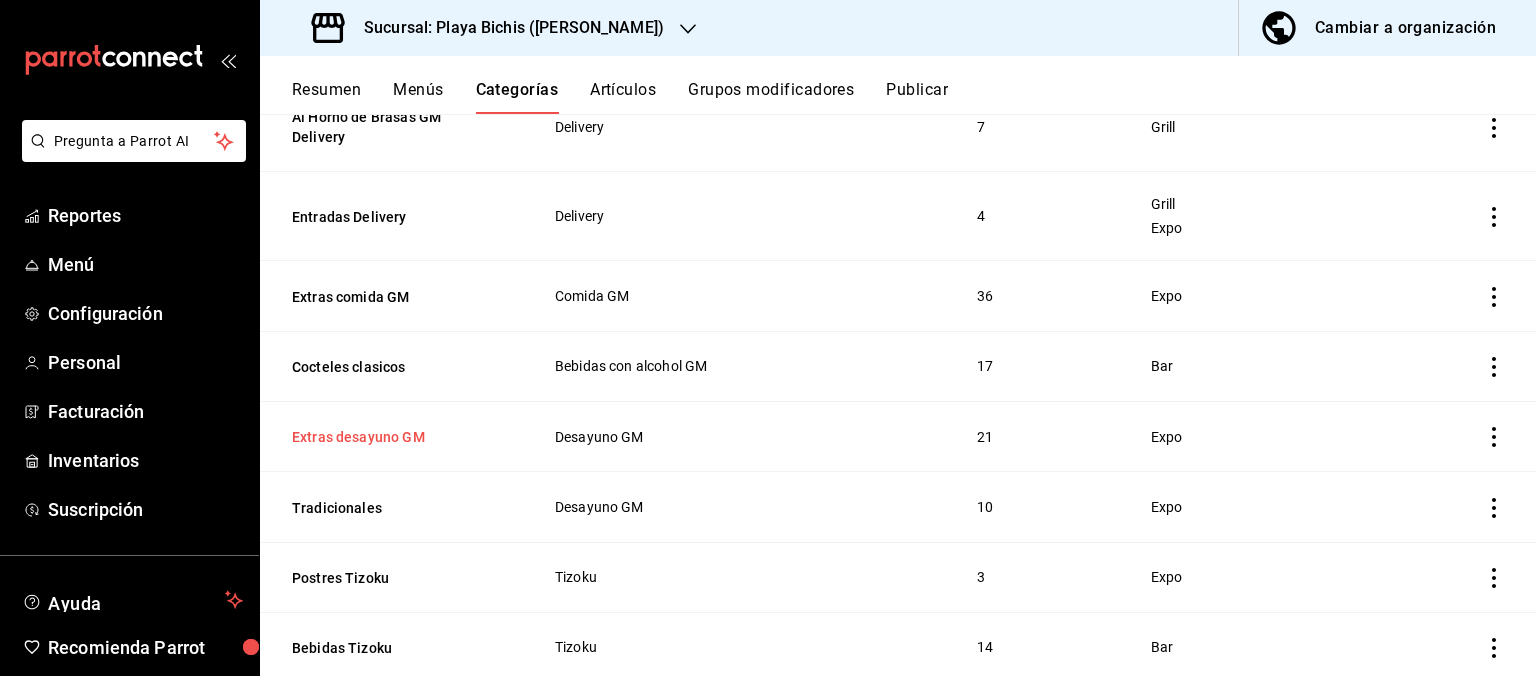 drag, startPoint x: 286, startPoint y: 434, endPoint x: 432, endPoint y: 432, distance: 146.0137 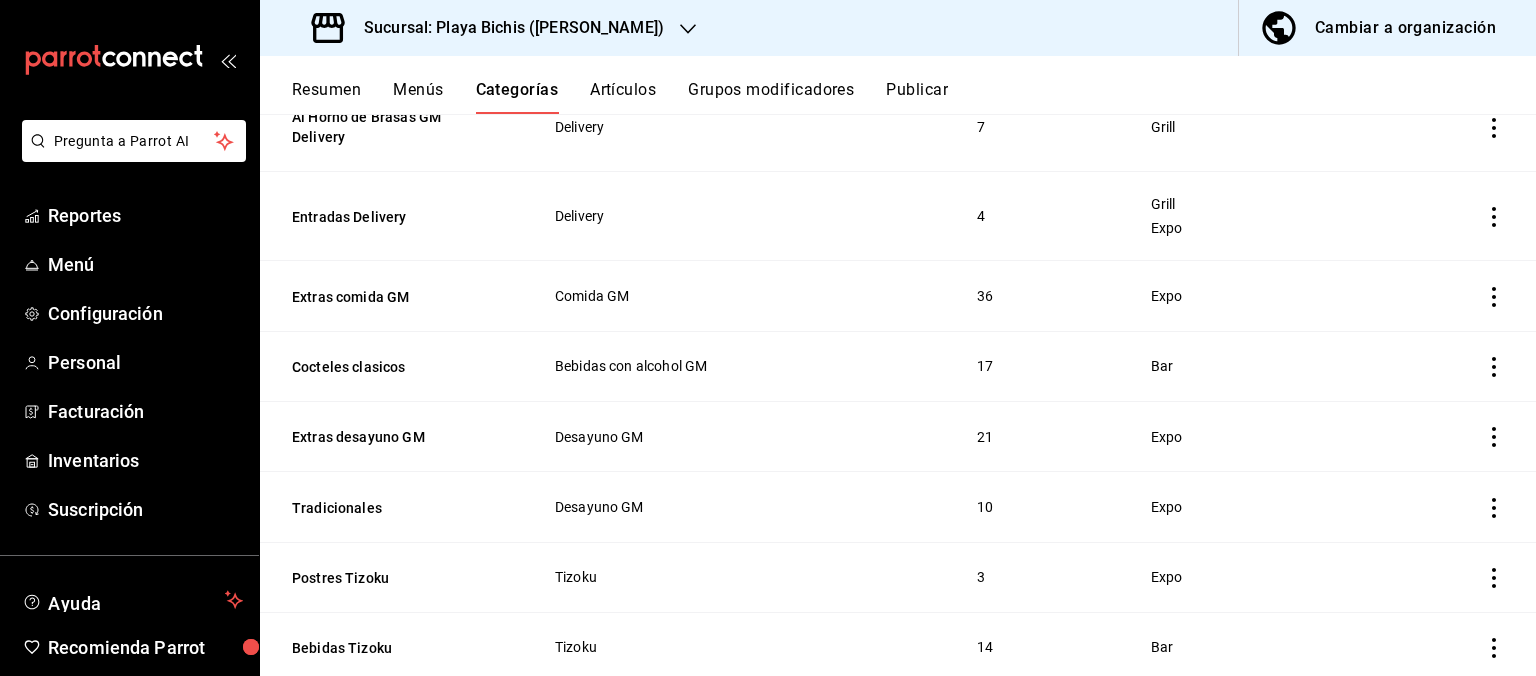 scroll, scrollTop: 504, scrollLeft: 0, axis: vertical 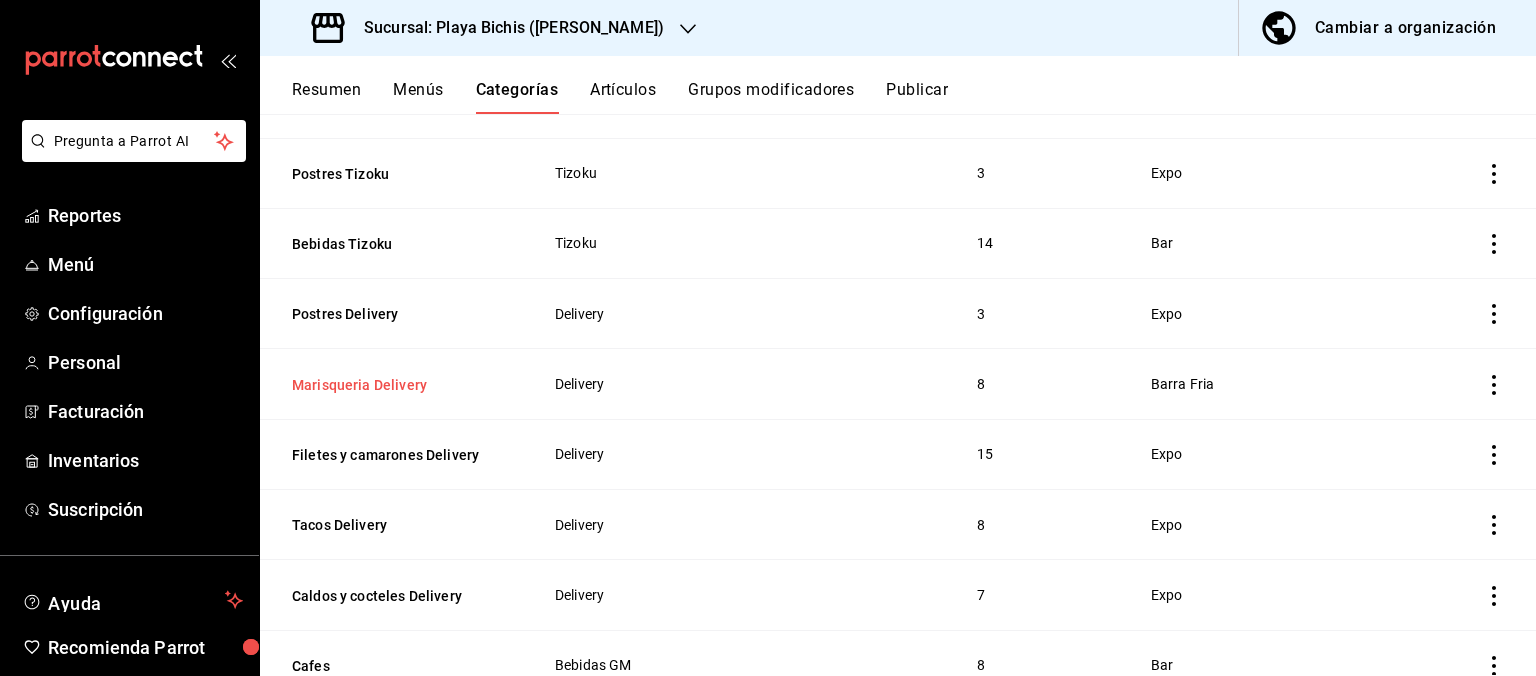 drag, startPoint x: 277, startPoint y: 382, endPoint x: 432, endPoint y: 386, distance: 155.0516 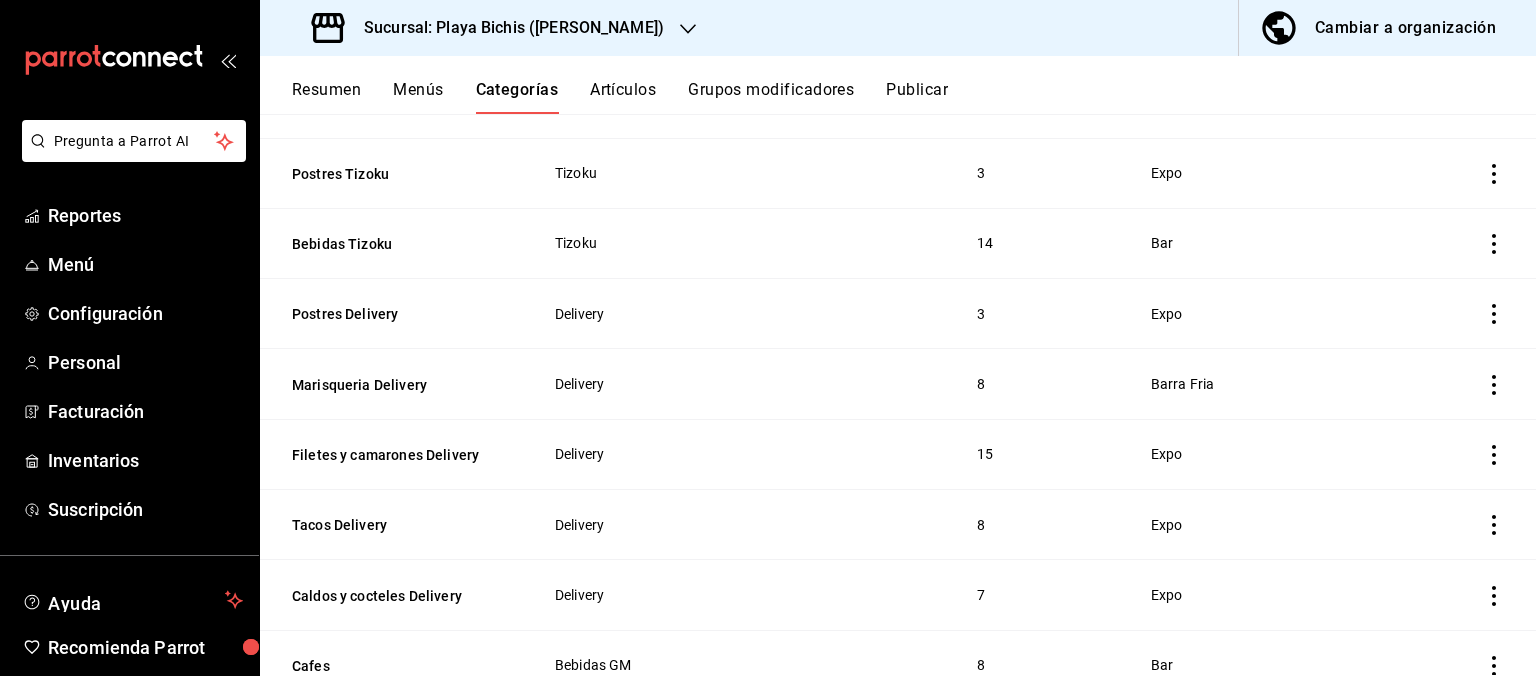 click on "Marisqueria Delivery" at bounding box center (395, 384) 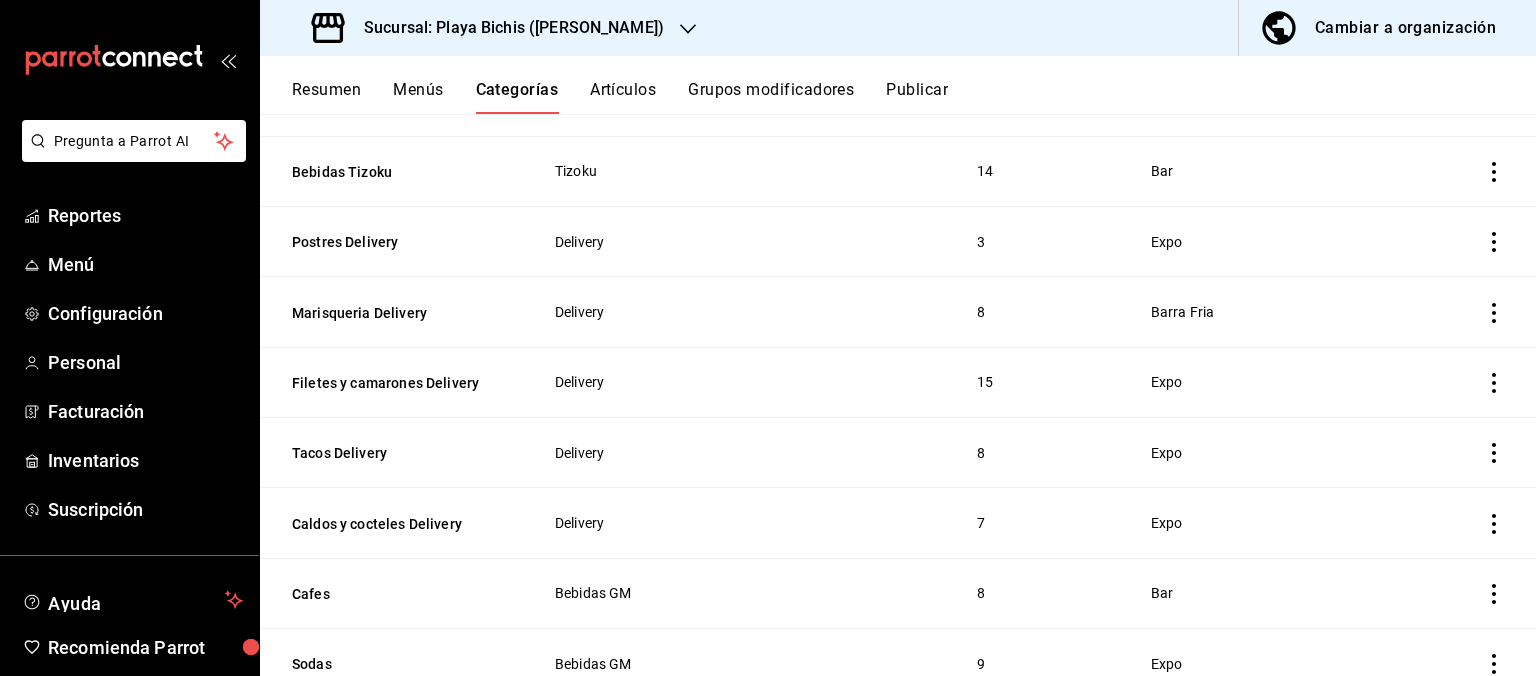 scroll, scrollTop: 806, scrollLeft: 0, axis: vertical 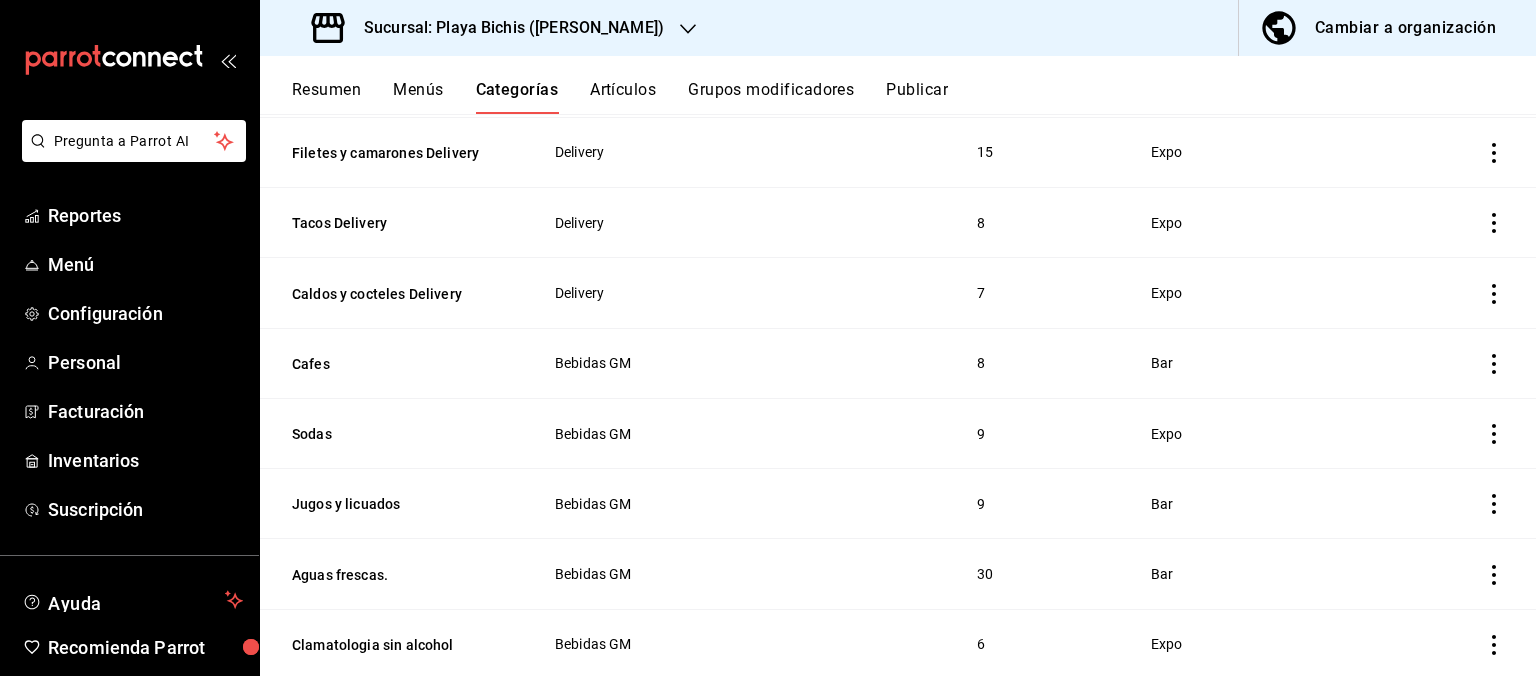 click at bounding box center (1456, 433) 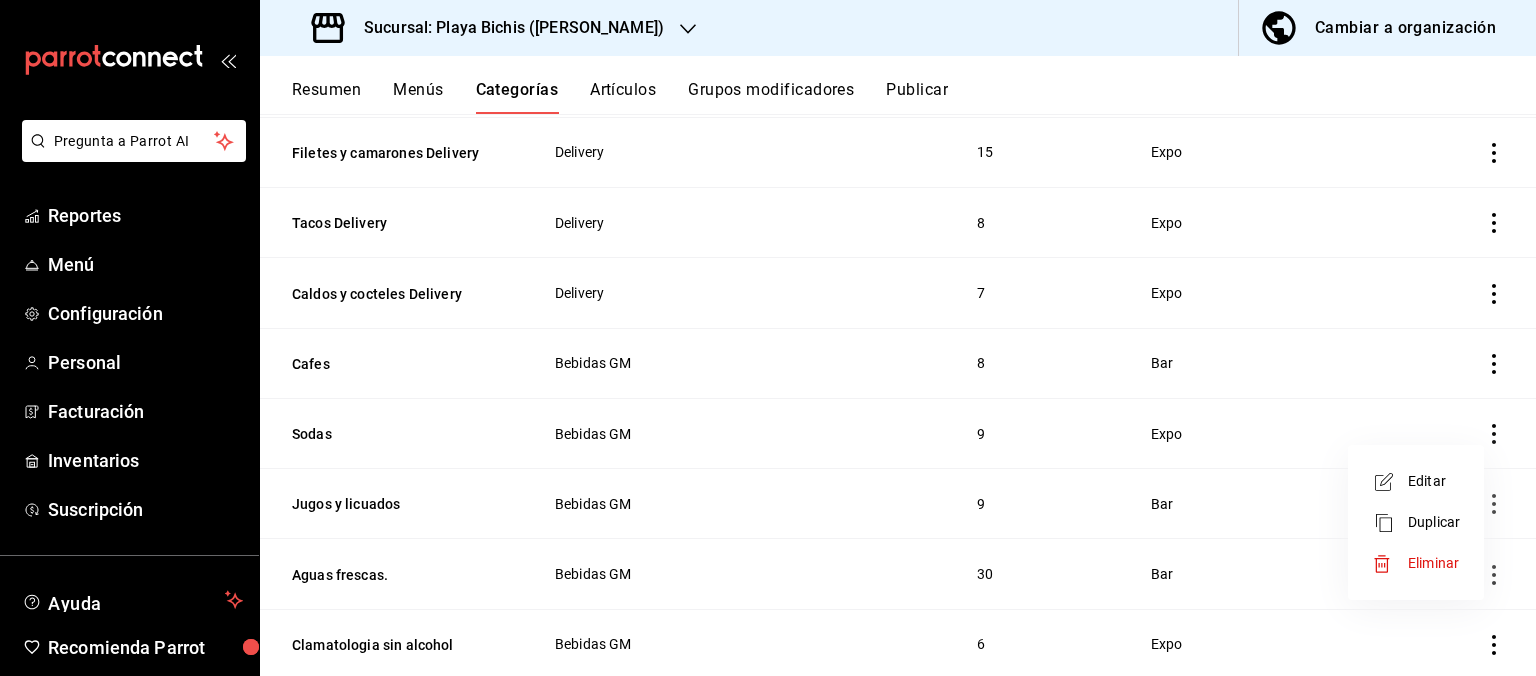 click on "Editar" at bounding box center [1434, 481] 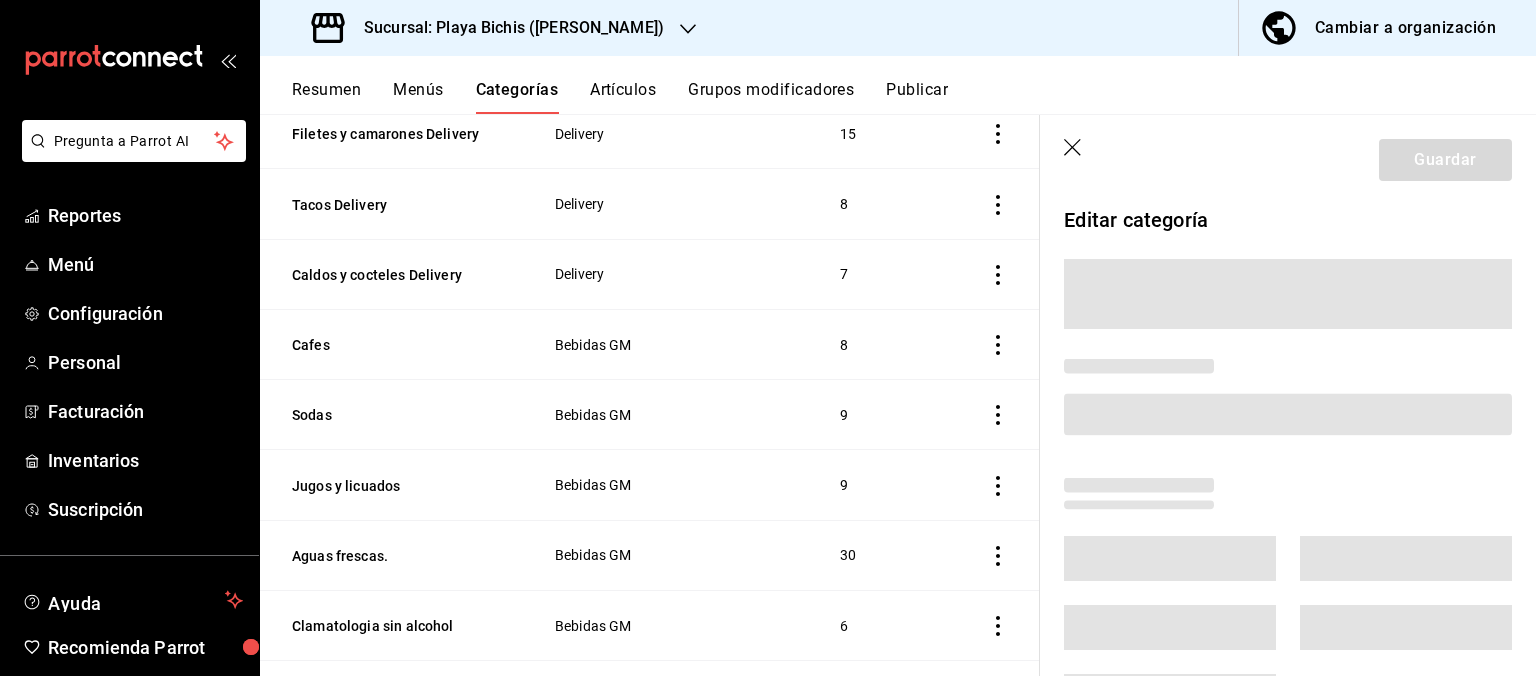 scroll, scrollTop: 990, scrollLeft: 0, axis: vertical 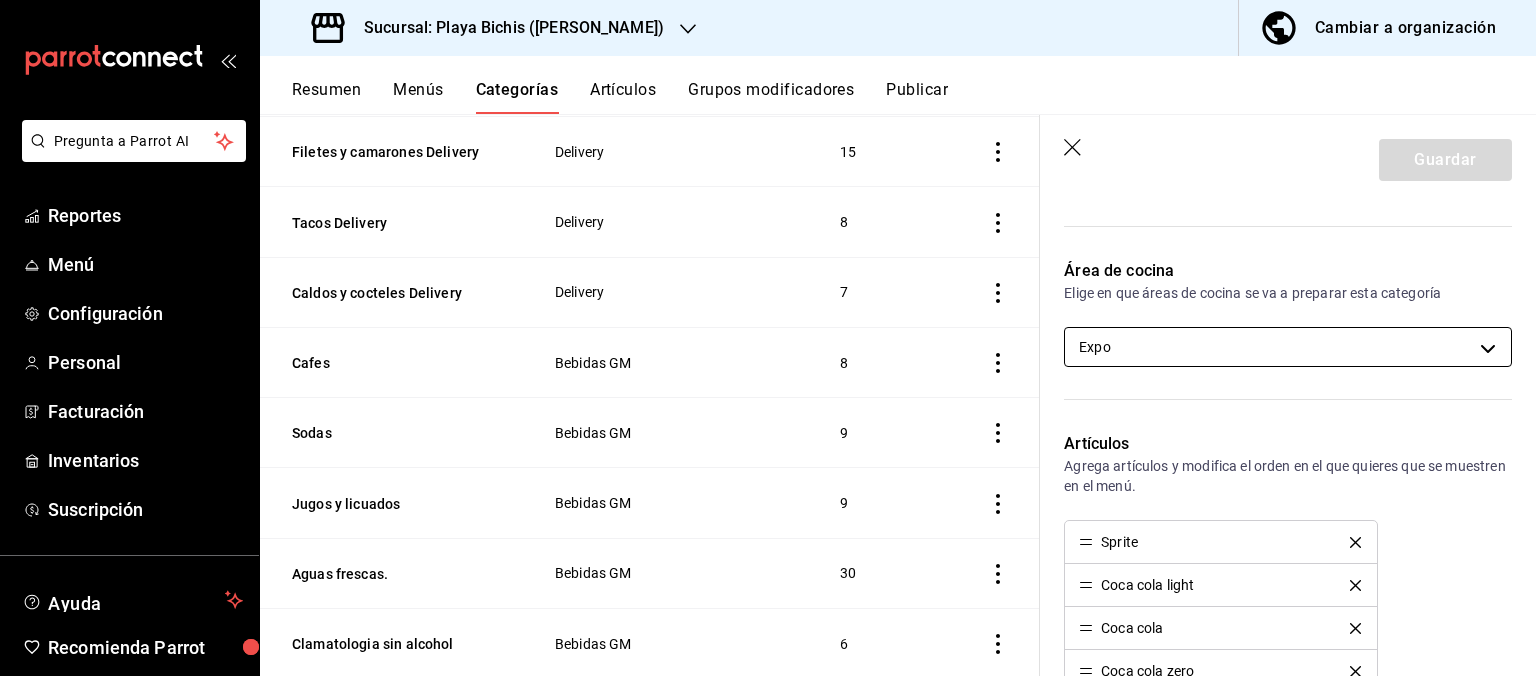 click on "Pregunta a Parrot AI Reportes   Menú   Configuración   Personal   Facturación   Inventarios   Suscripción   Ayuda Recomienda Parrot   [PERSON_NAME]   Sugerir nueva función   Sucursal: Playa Bichis ([PERSON_NAME]) Cambiar a organización Resumen Menús Categorías Artículos Grupos modificadores Publicar Categoría sucursal Asigna o edita el área de cocina  de esta sucursal.  Para cambios generales, ve a “Organización”. ​ ​ Playa Bichis - [PERSON_NAME] Nombre Menús Artículos Niños Comida GM 3 Al Horno de Brasas GM Delivery Delivery 7 Entradas Delivery Delivery 4 Extras comida GM Comida GM 36 Cocteles clasicos Bebidas con alcohol GM 17 Extras desayuno GM Desayuno GM 21 Tradicionales Desayuno GM 10 Postres Tizoku Tizoku 3 Bebidas Tizoku Tizoku 14 Postres Delivery Delivery 3 Marisqueria Delivery Delivery 8 Filetes y camarones  Delivery Delivery 15 Tacos Delivery Delivery 8 Caldos y cocteles Delivery Delivery 7 Cafes Bebidas GM 8 Sodas Bebidas GM 9 Jugos y licuados Bebidas GM 9 Aguas frescas. 30 6 3 5" at bounding box center [768, 338] 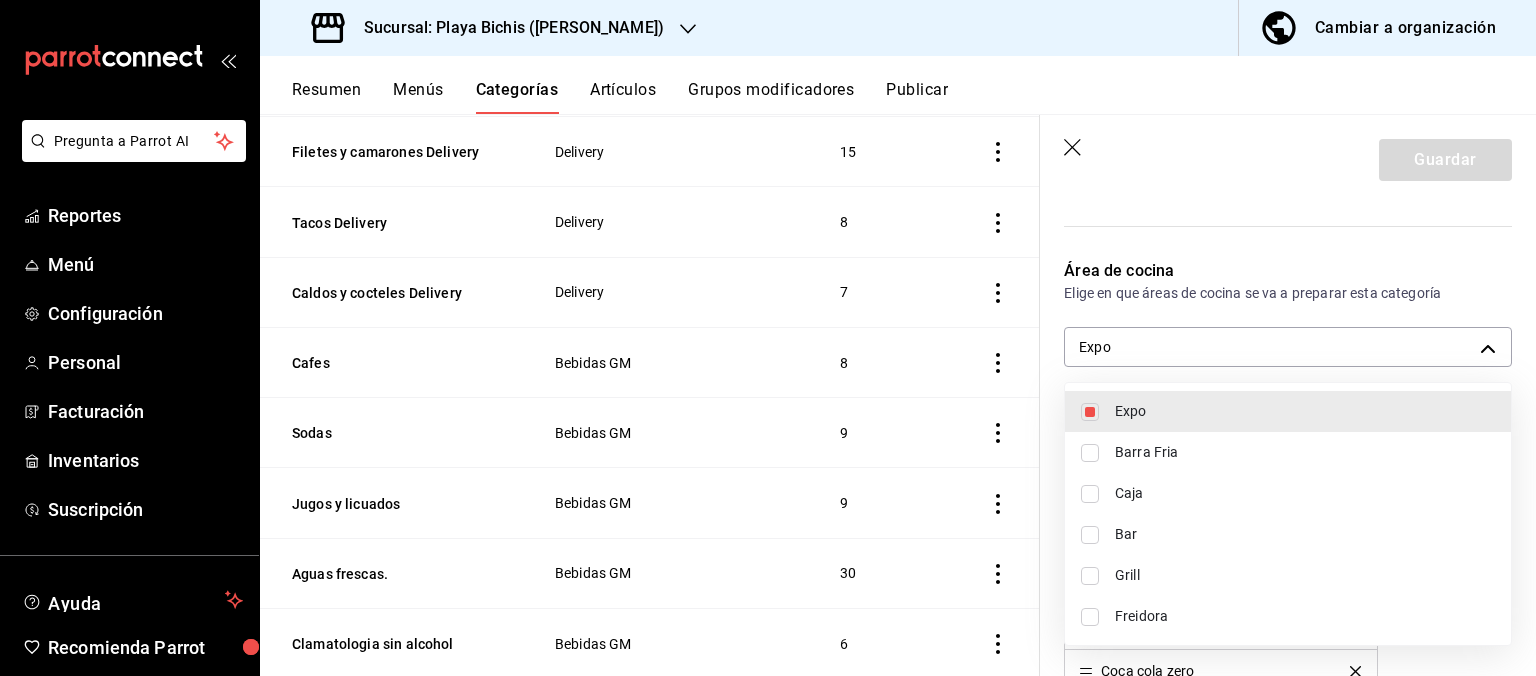 click on "Bar" at bounding box center (1305, 534) 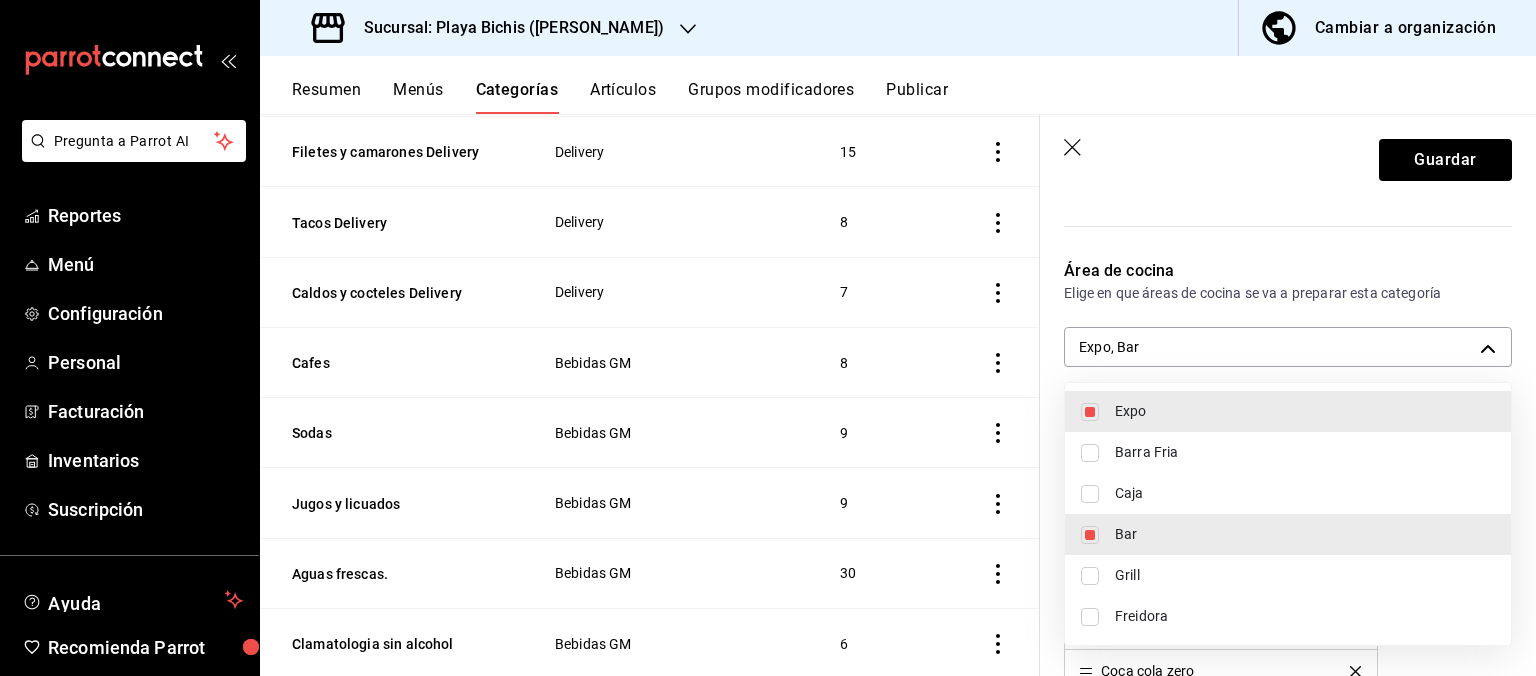 type on "fc3100d1-e602-4c6d-a284-2445fbe47c23,836815c9-5441-4e38-96ce-17bc867de14a" 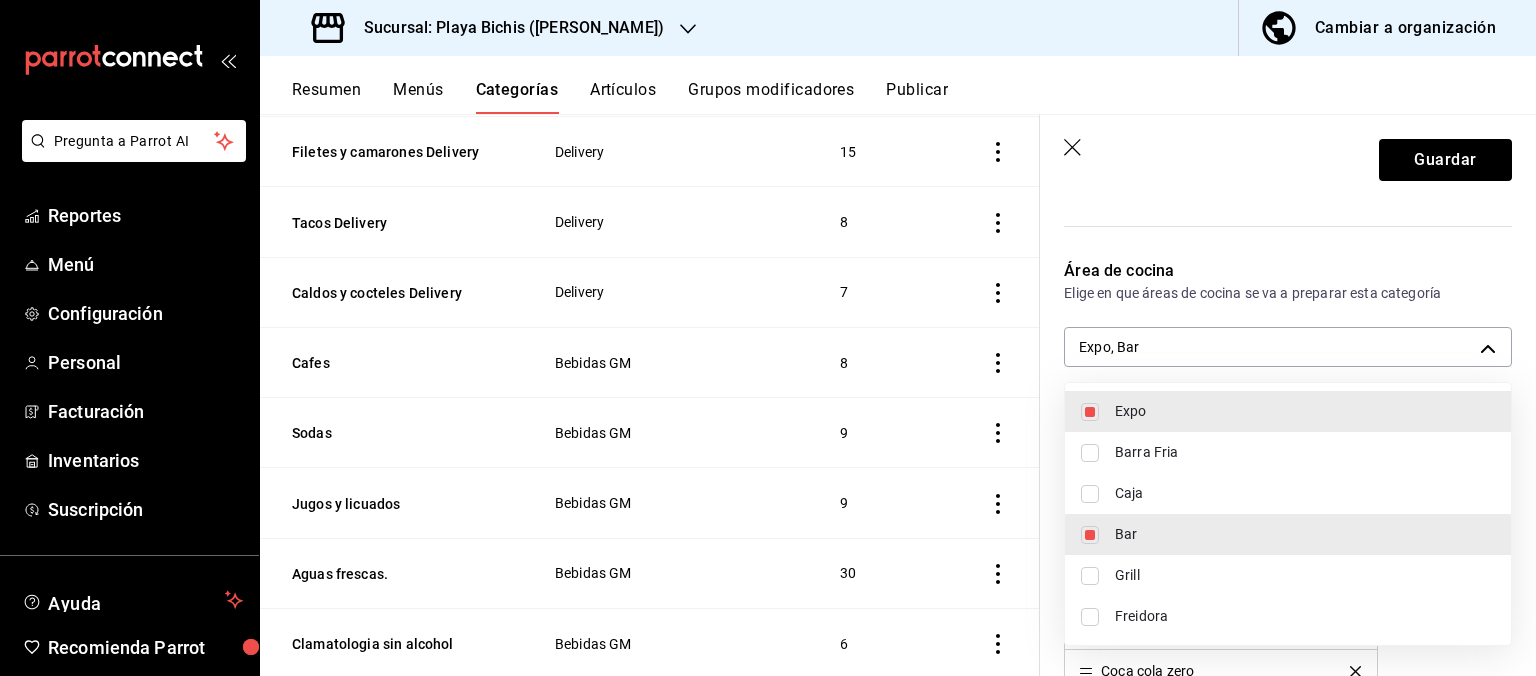 click on "Expo" at bounding box center (1288, 411) 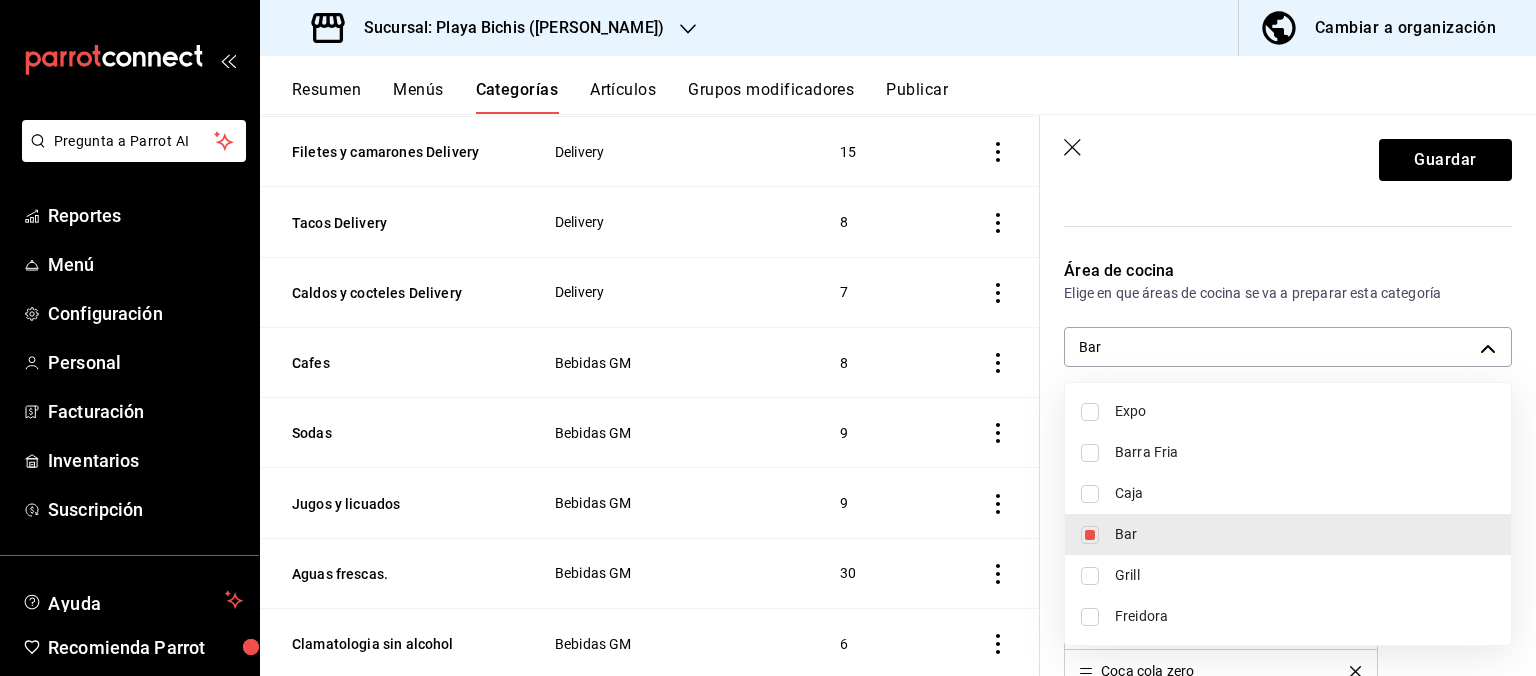 click at bounding box center (768, 338) 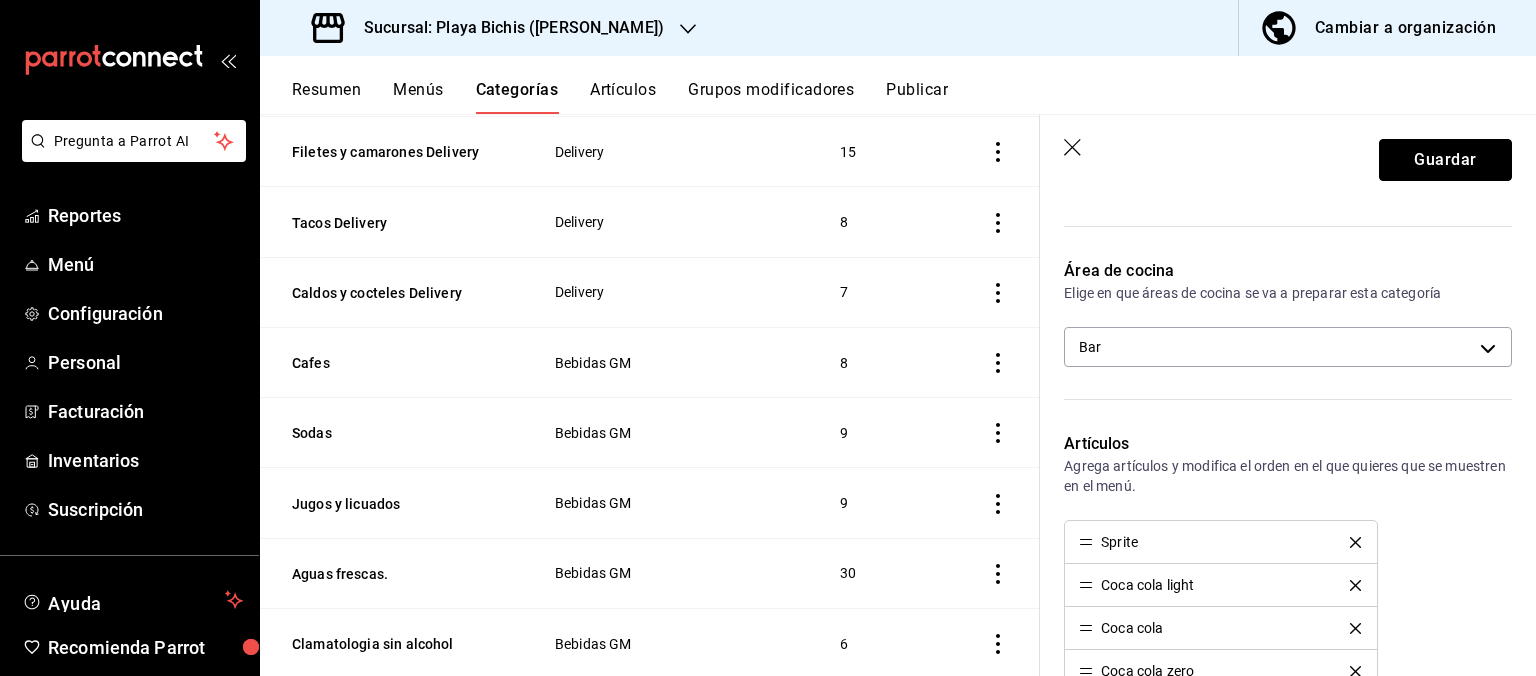 click on "Guardar" at bounding box center [1445, 160] 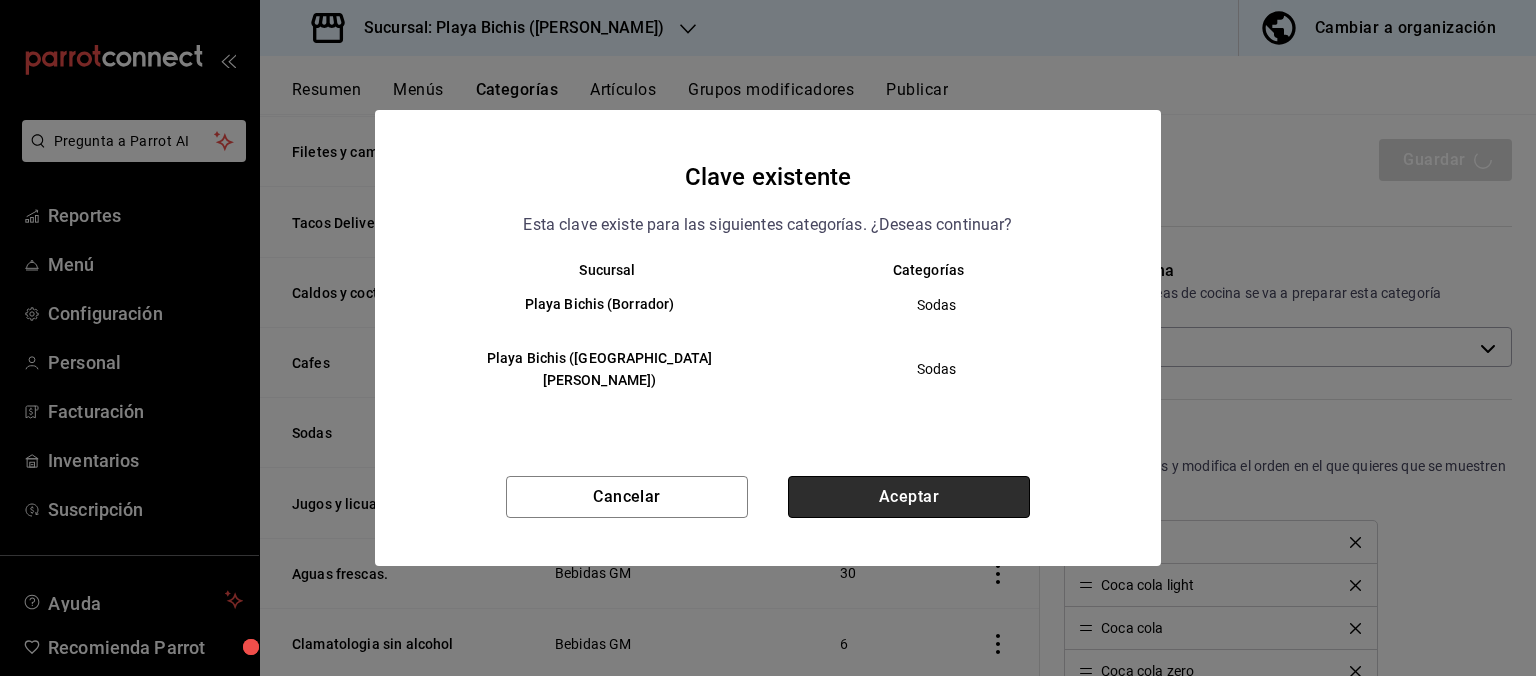 click on "Aceptar" at bounding box center [909, 497] 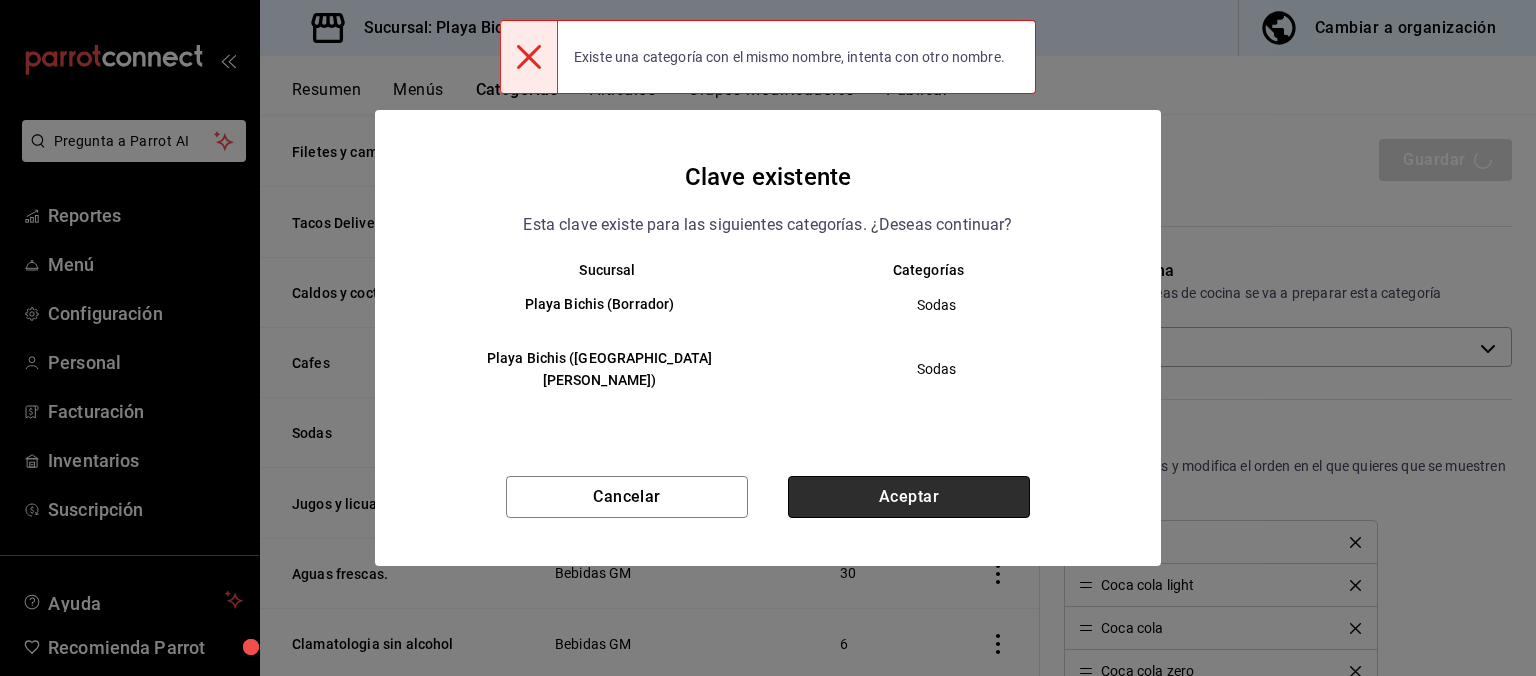 click on "Aceptar" at bounding box center (909, 497) 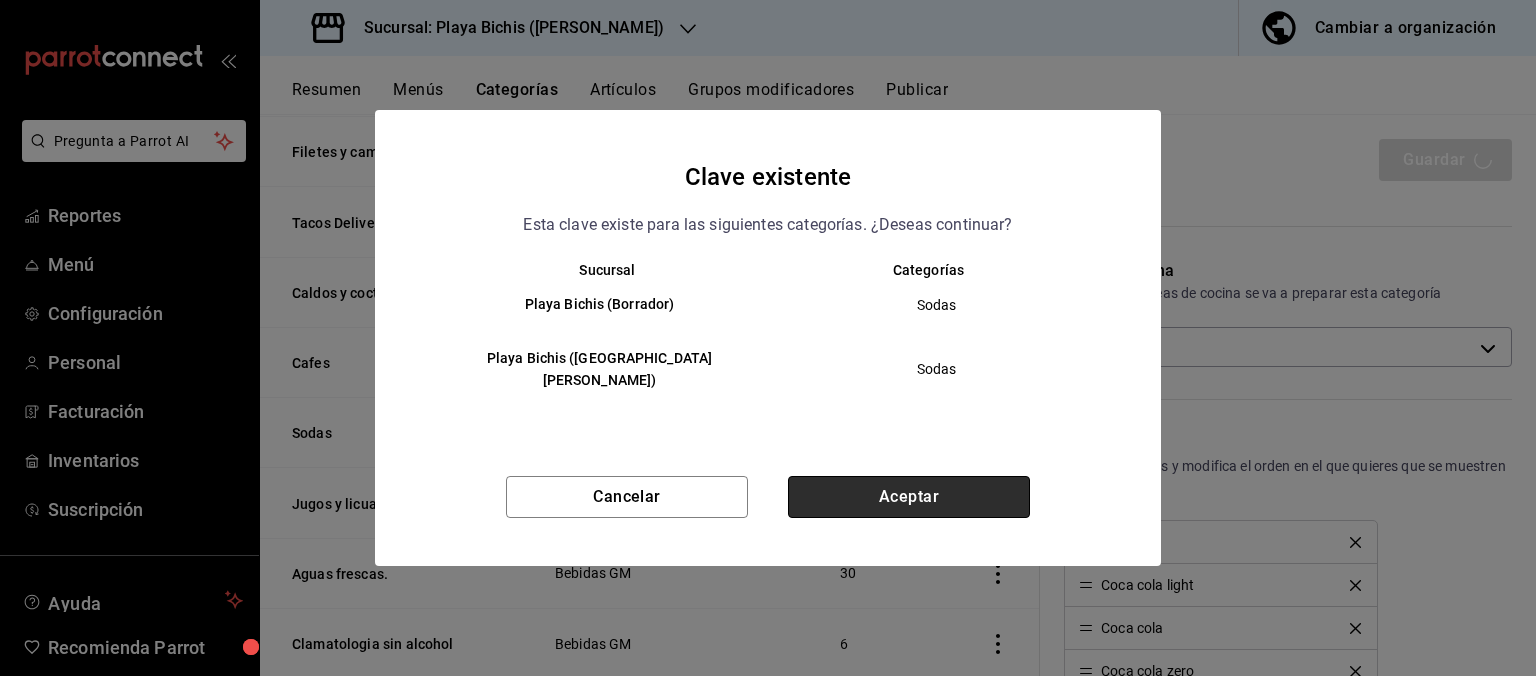 click on "Aceptar" at bounding box center [909, 497] 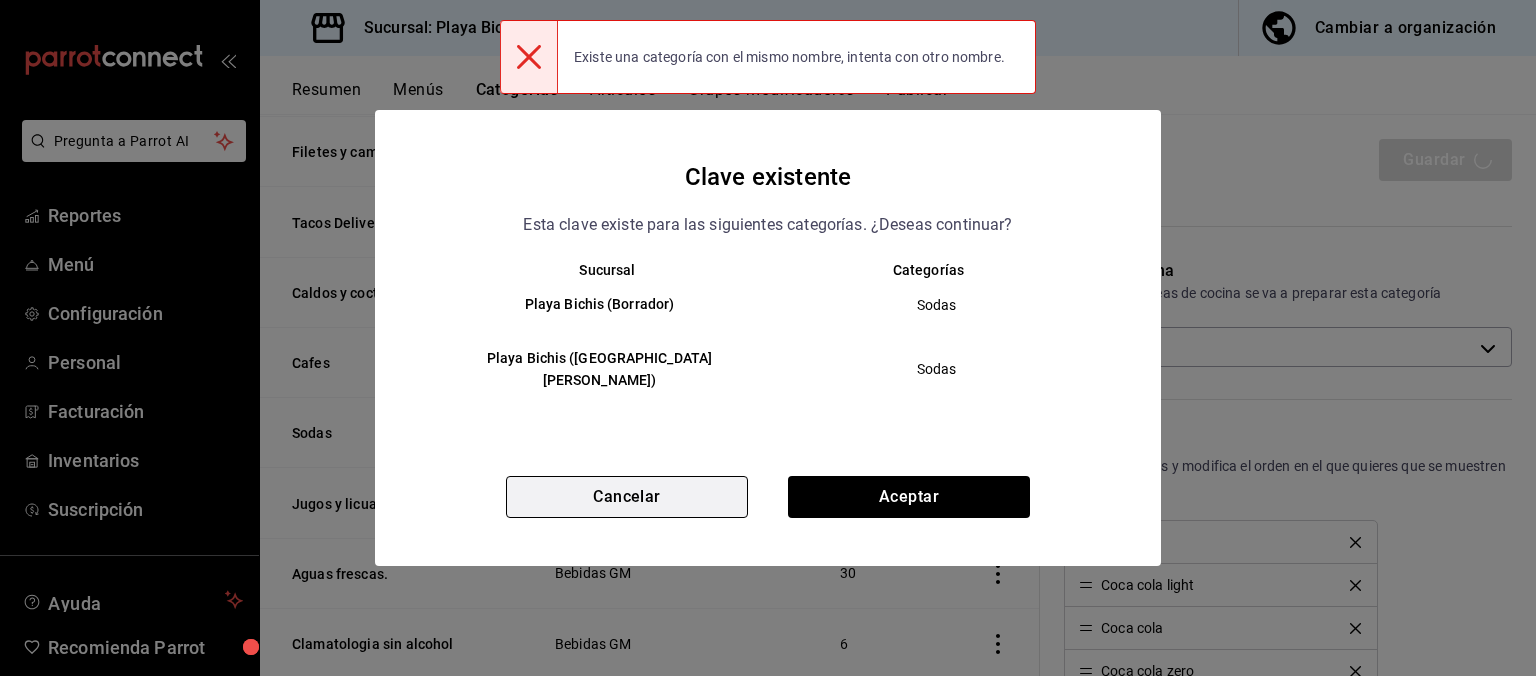 click on "Cancelar" at bounding box center (627, 497) 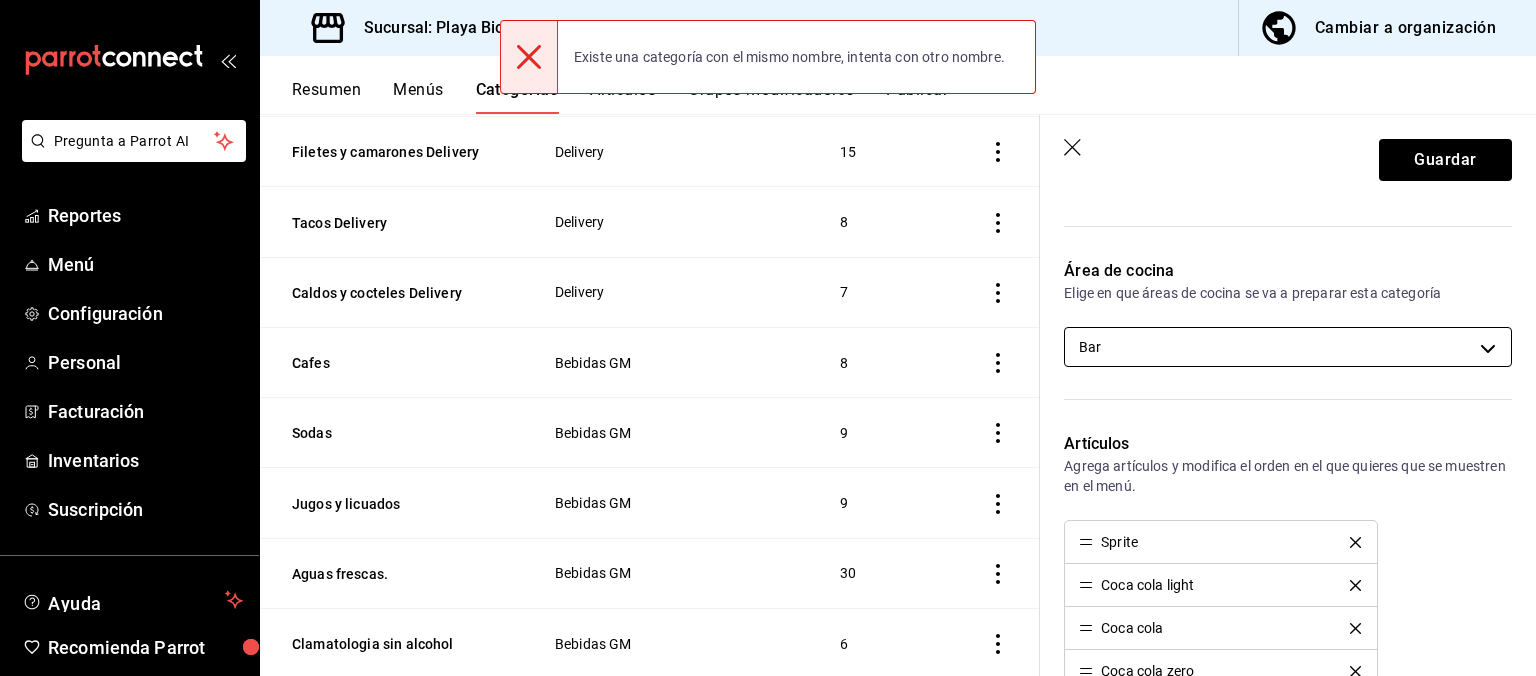 click on "Pregunta a Parrot AI Reportes   Menú   Configuración   Personal   Facturación   Inventarios   Suscripción   Ayuda Recomienda Parrot   [PERSON_NAME]   Sugerir nueva función   Sucursal: Playa Bichis ([PERSON_NAME]) Cambiar a organización Resumen Menús Categorías Artículos Grupos modificadores Publicar Categoría sucursal Asigna o edita el área de cocina  de esta sucursal.  Para cambios generales, ve a “Organización”. ​ ​ Playa Bichis - [PERSON_NAME] Nombre Menús Artículos Niños Comida GM 3 Al Horno de Brasas GM Delivery Delivery 7 Entradas Delivery Delivery 4 Extras comida GM Comida GM 36 Cocteles clasicos Bebidas con alcohol GM 17 Extras desayuno GM Desayuno GM 21 Tradicionales Desayuno GM 10 Postres Tizoku Tizoku 3 Bebidas Tizoku Tizoku 14 Postres Delivery Delivery 3 Marisqueria Delivery Delivery 8 Filetes y camarones  Delivery Delivery 15 Tacos Delivery Delivery 8 Caldos y cocteles Delivery Delivery 7 Cafes Bebidas GM 8 Sodas Bebidas GM 9 Jugos y licuados Bebidas GM 9 Aguas frescas. 30 6 3 5" at bounding box center [768, 338] 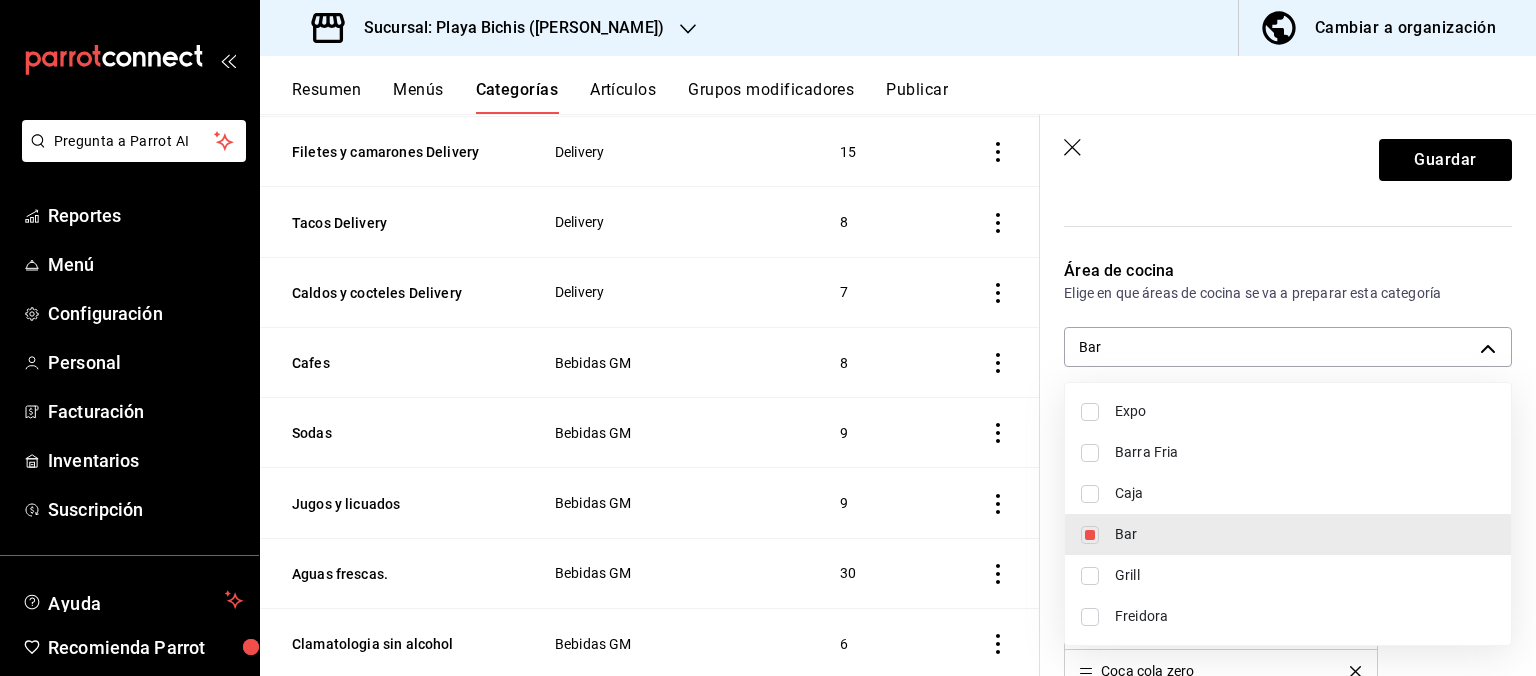 click on "Caja" at bounding box center (1288, 493) 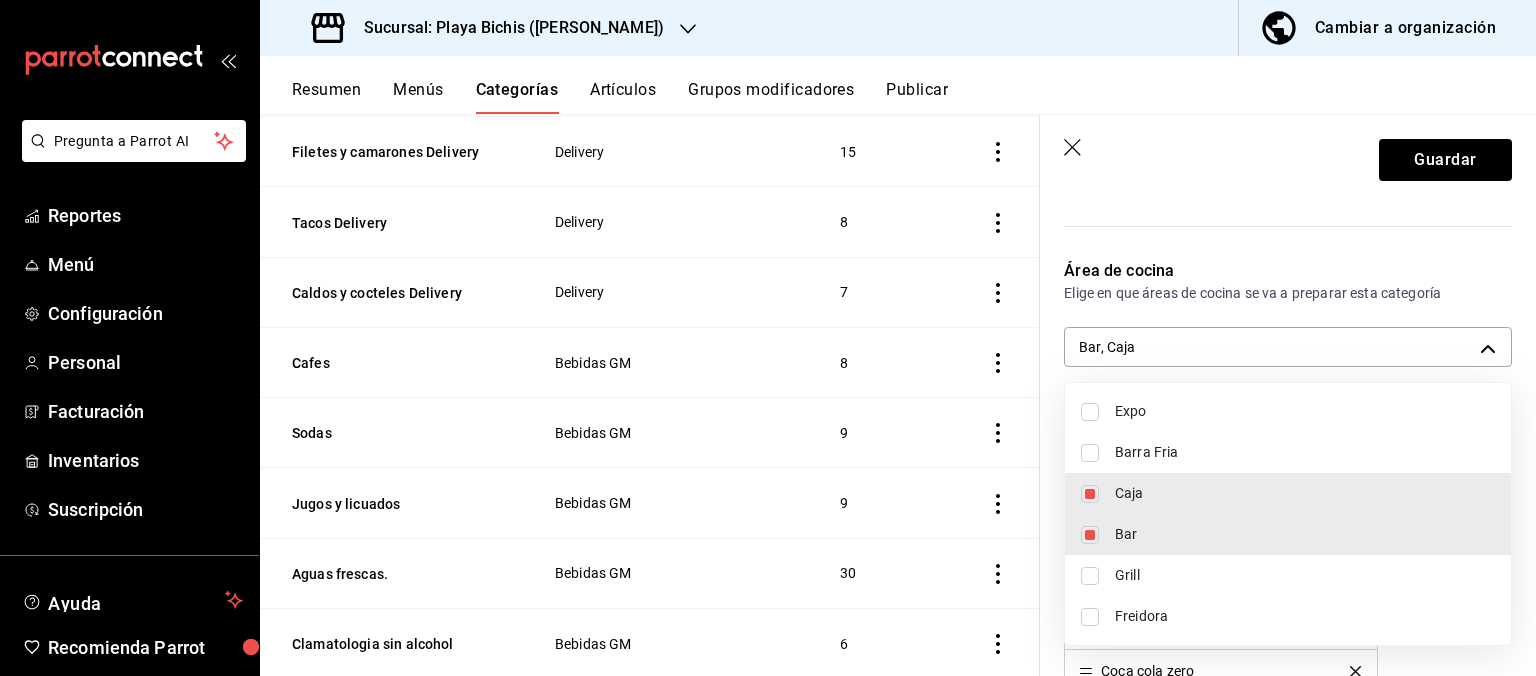 click on "Caja" at bounding box center [1288, 493] 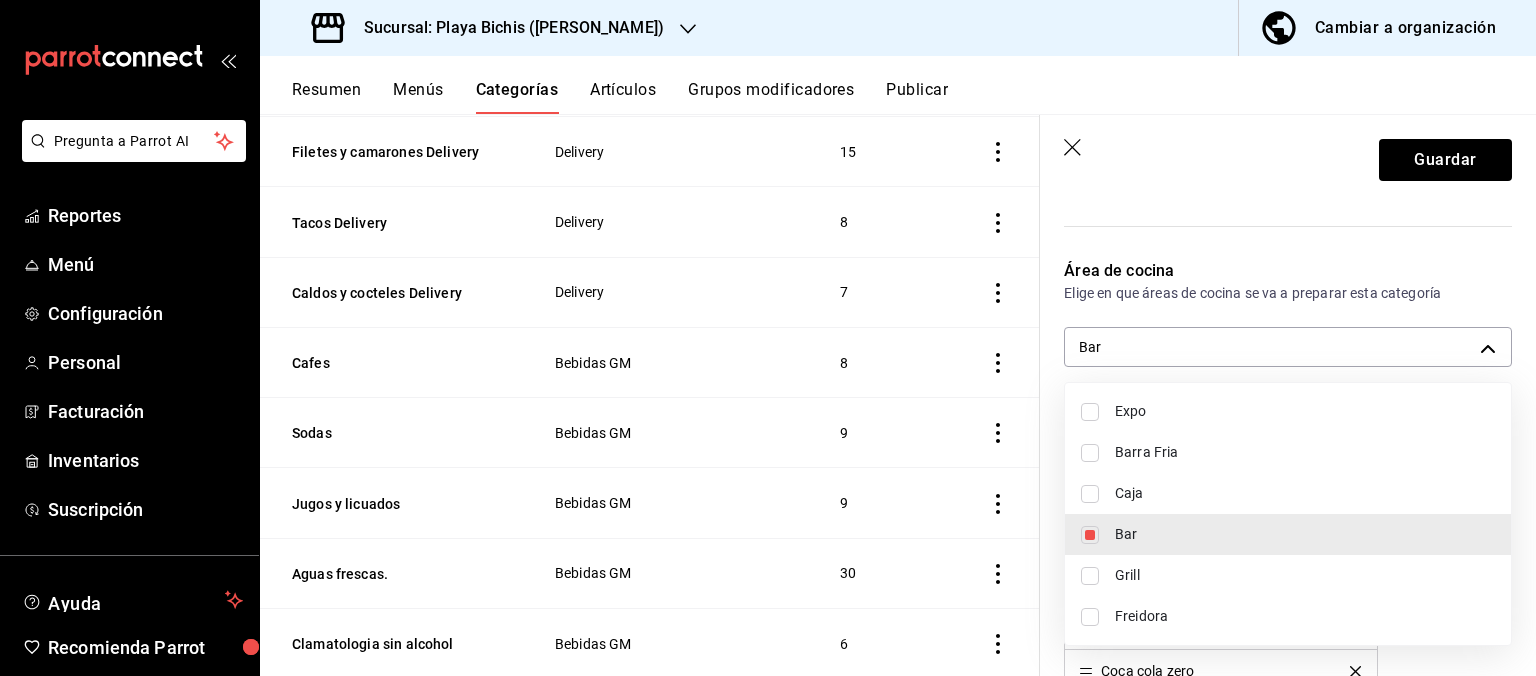 click on "Expo" at bounding box center (1305, 411) 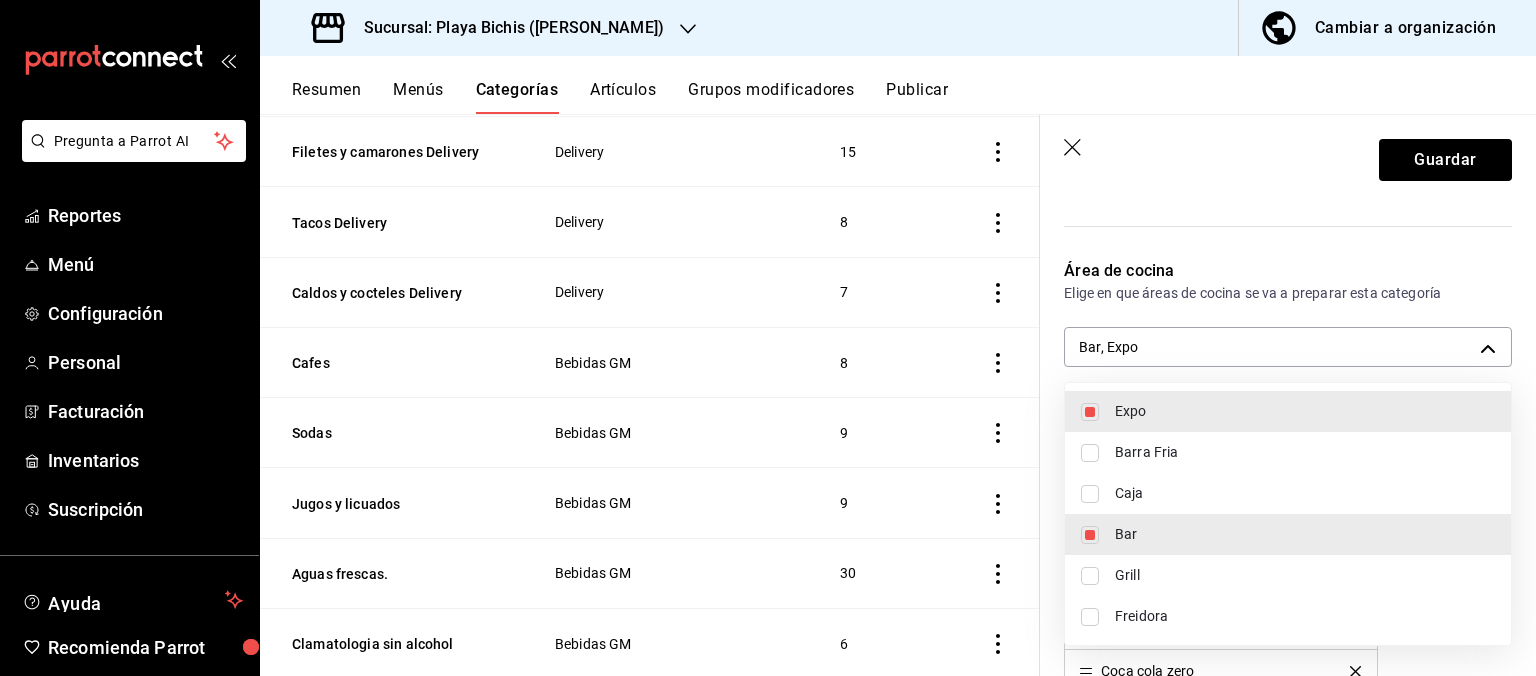 click on "Expo" at bounding box center [1305, 411] 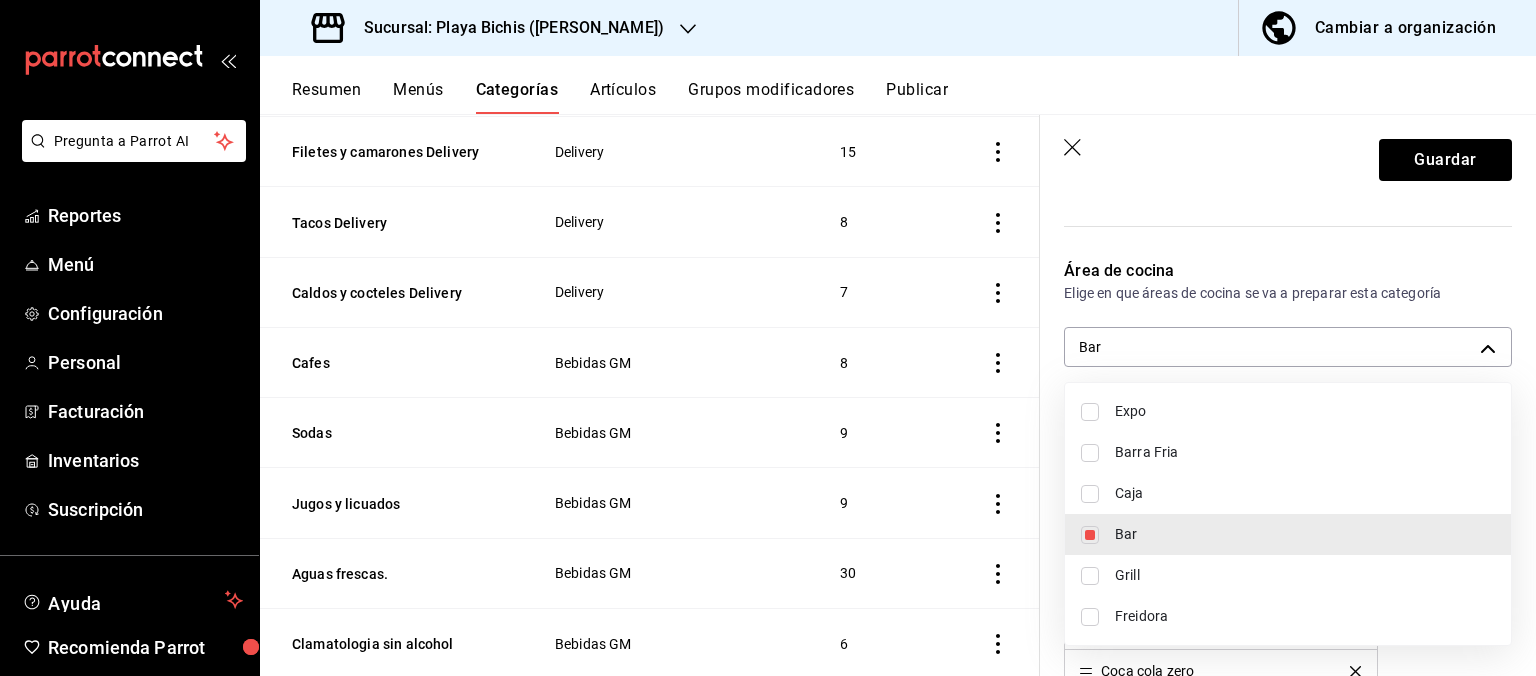 click on "Bar" at bounding box center (1305, 534) 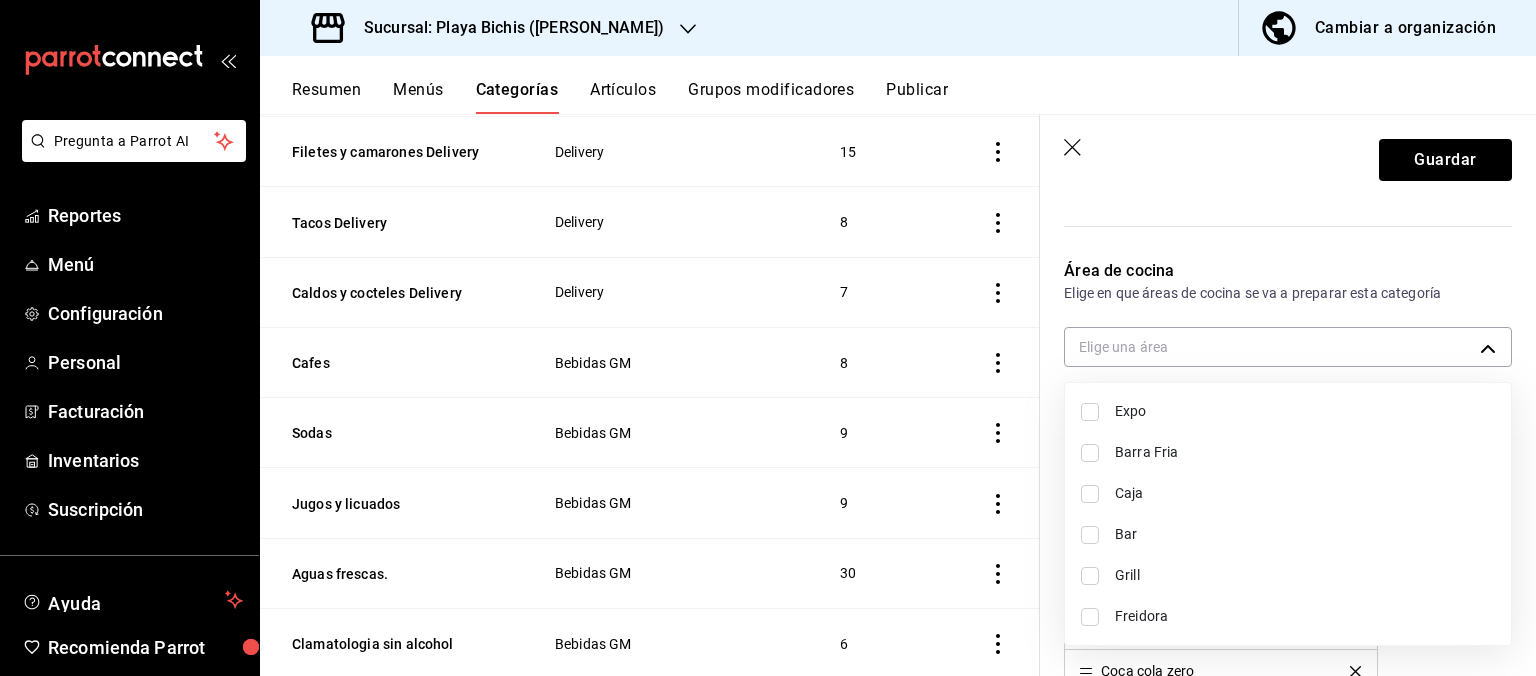 click at bounding box center [768, 338] 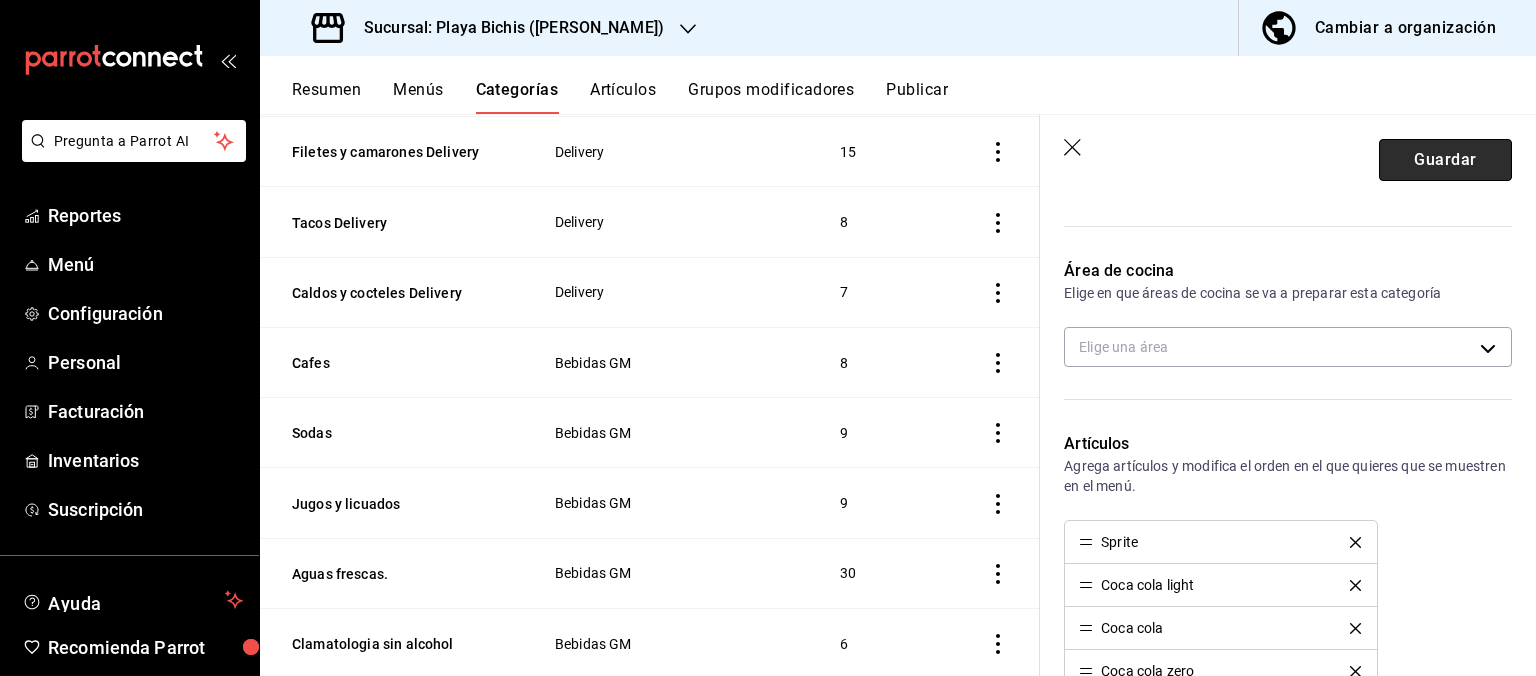 click on "Guardar" at bounding box center (1445, 160) 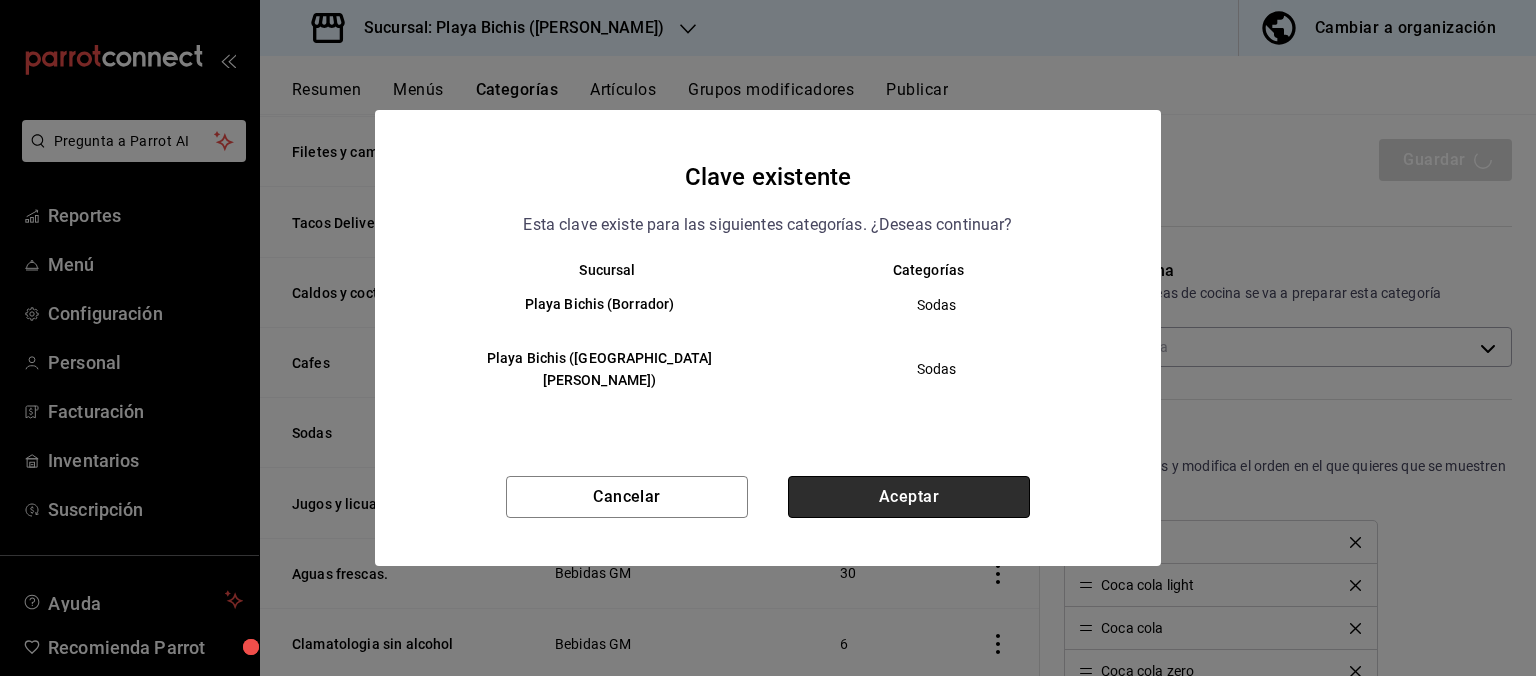 click on "Aceptar" at bounding box center (909, 497) 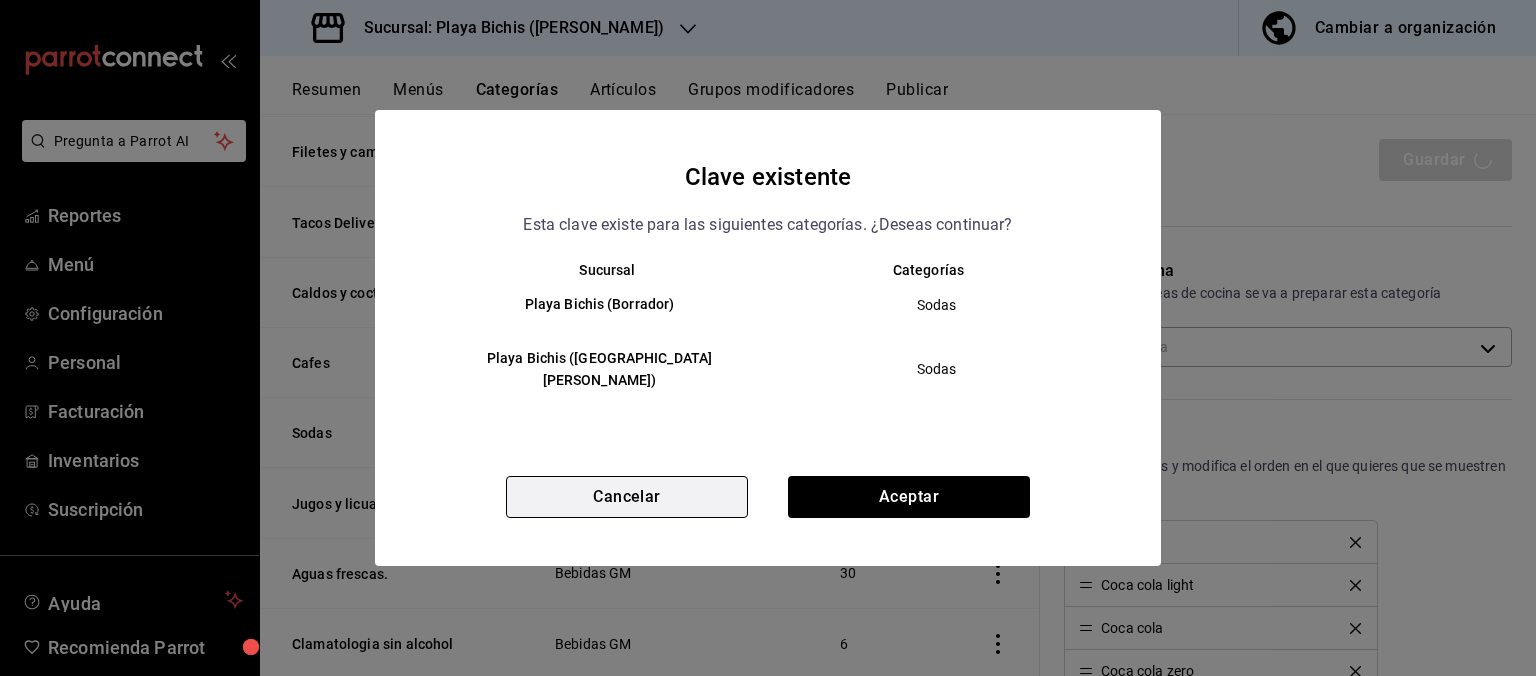 click on "Cancelar" at bounding box center (627, 497) 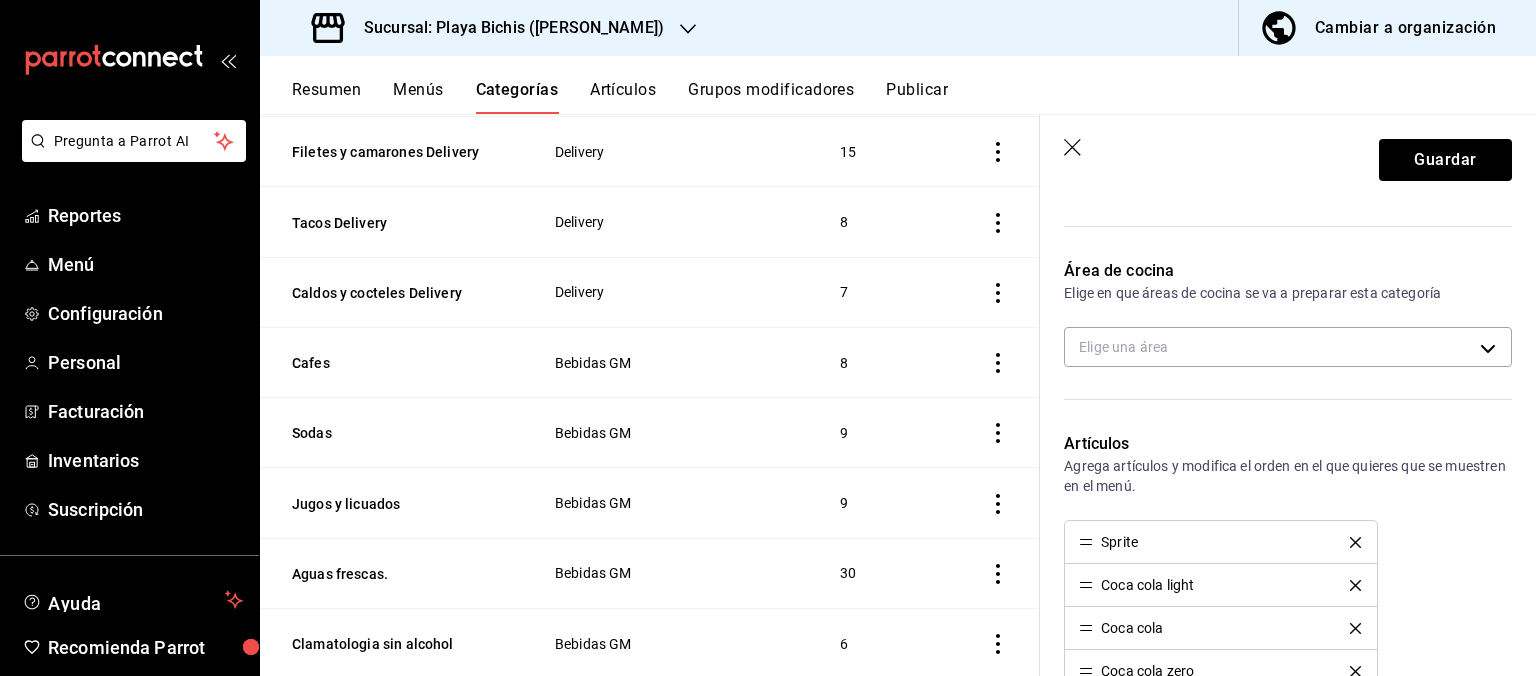 click on "Guardar" at bounding box center [1288, 156] 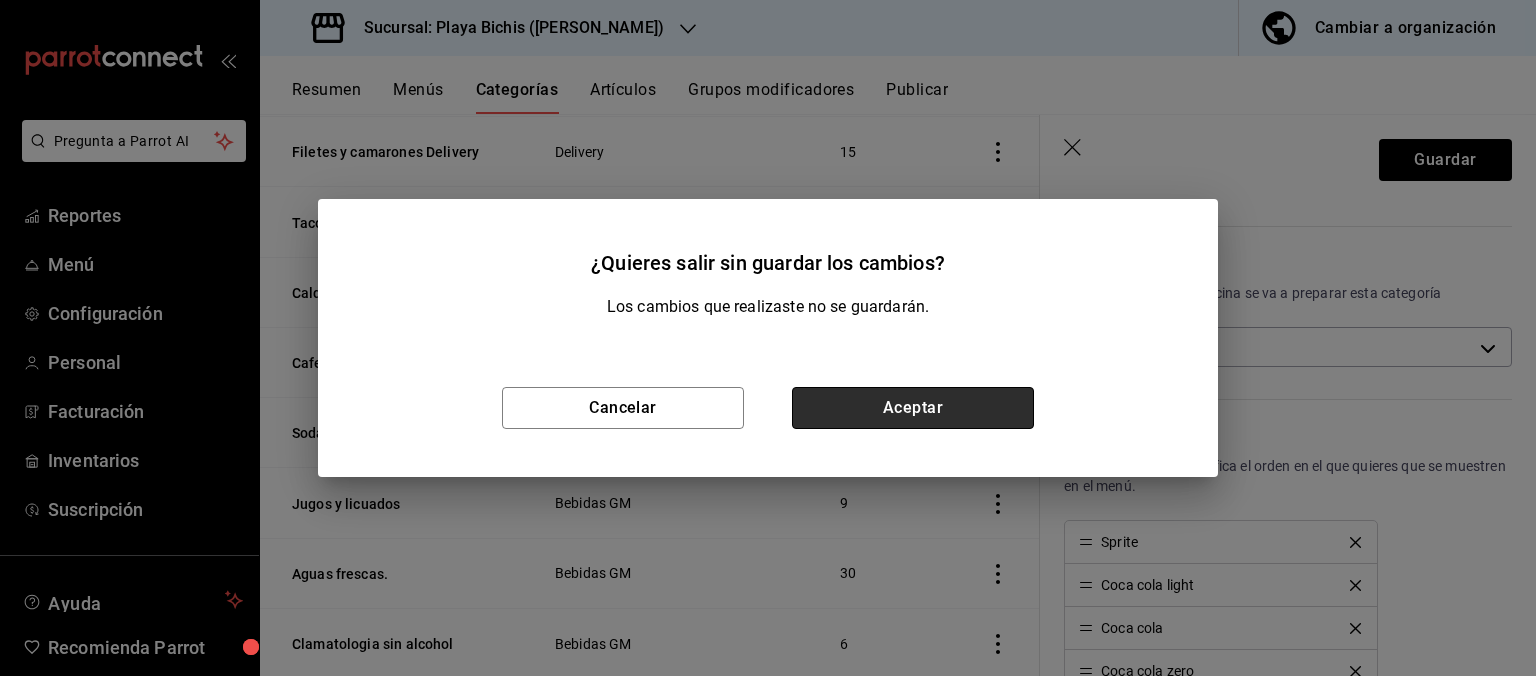 click on "Aceptar" at bounding box center [913, 408] 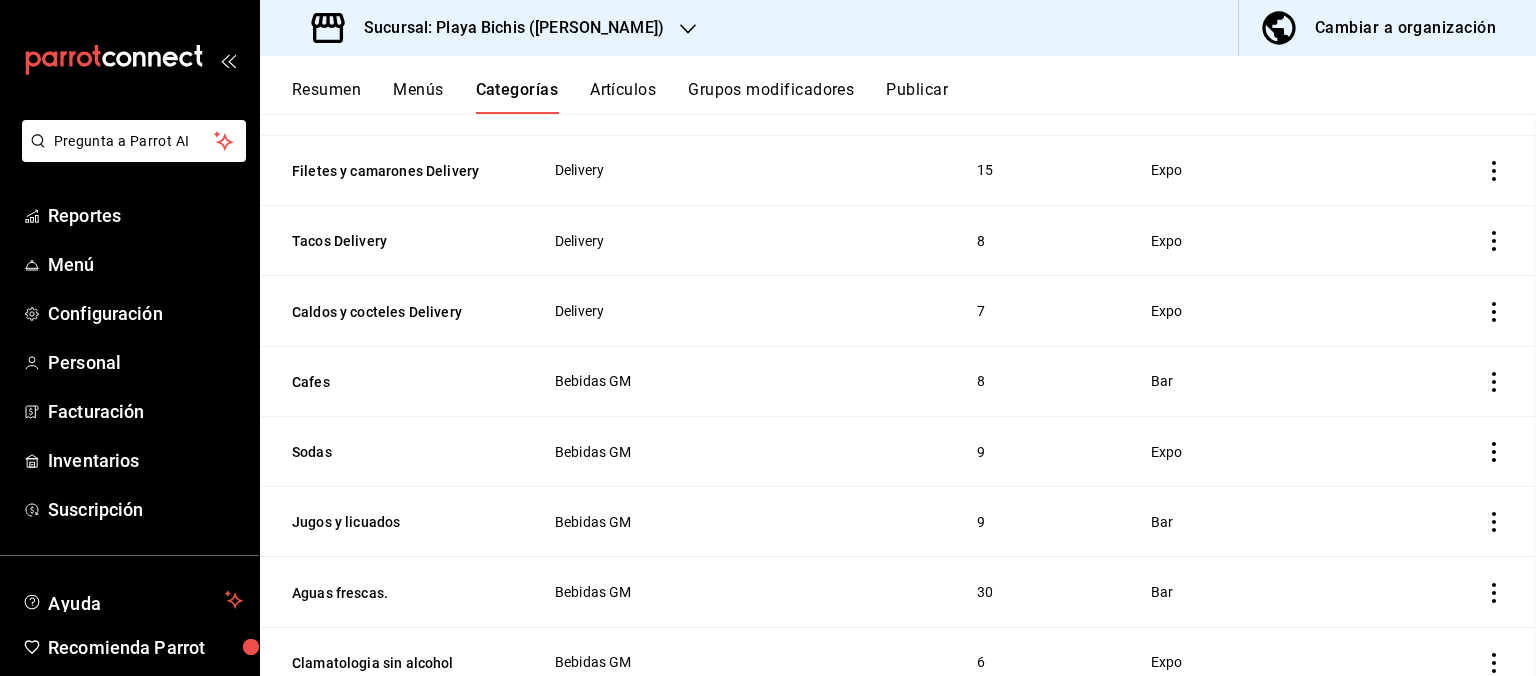scroll, scrollTop: 1008, scrollLeft: 0, axis: vertical 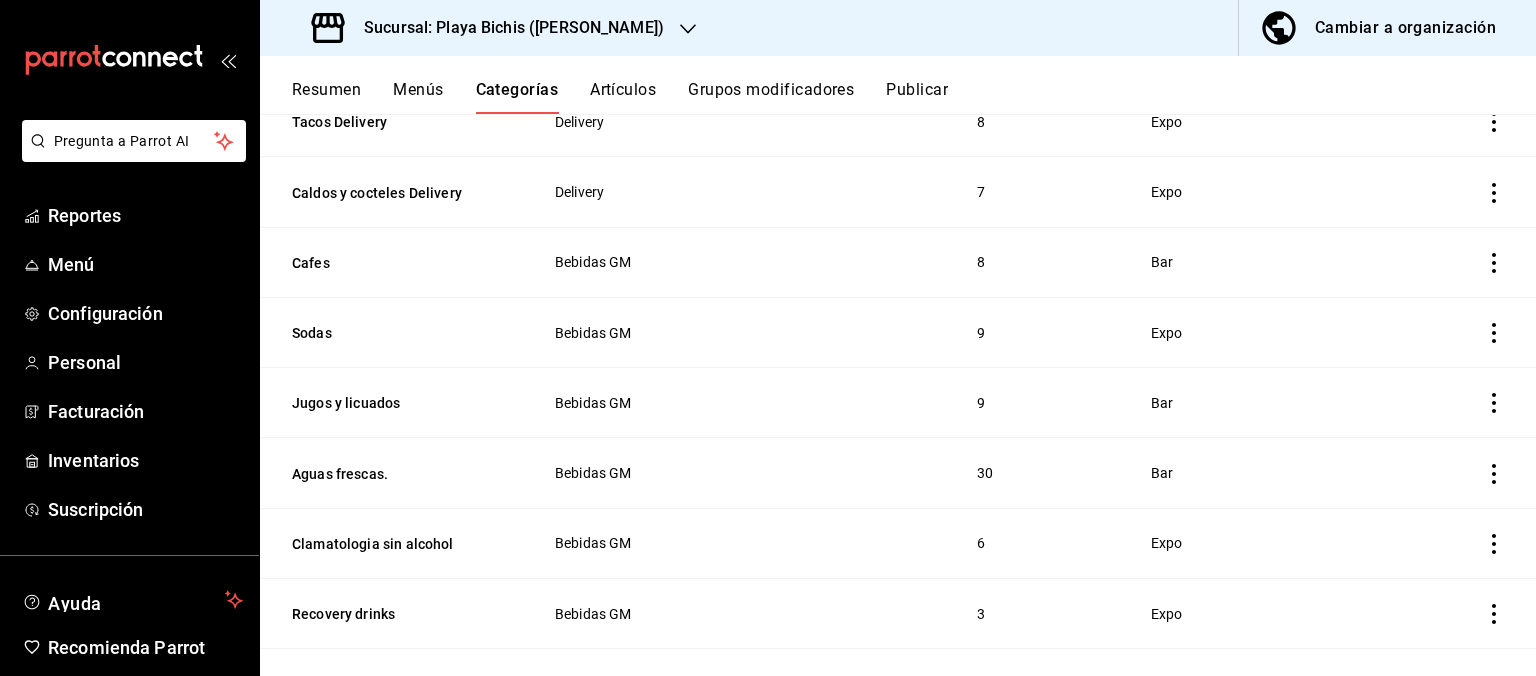 click 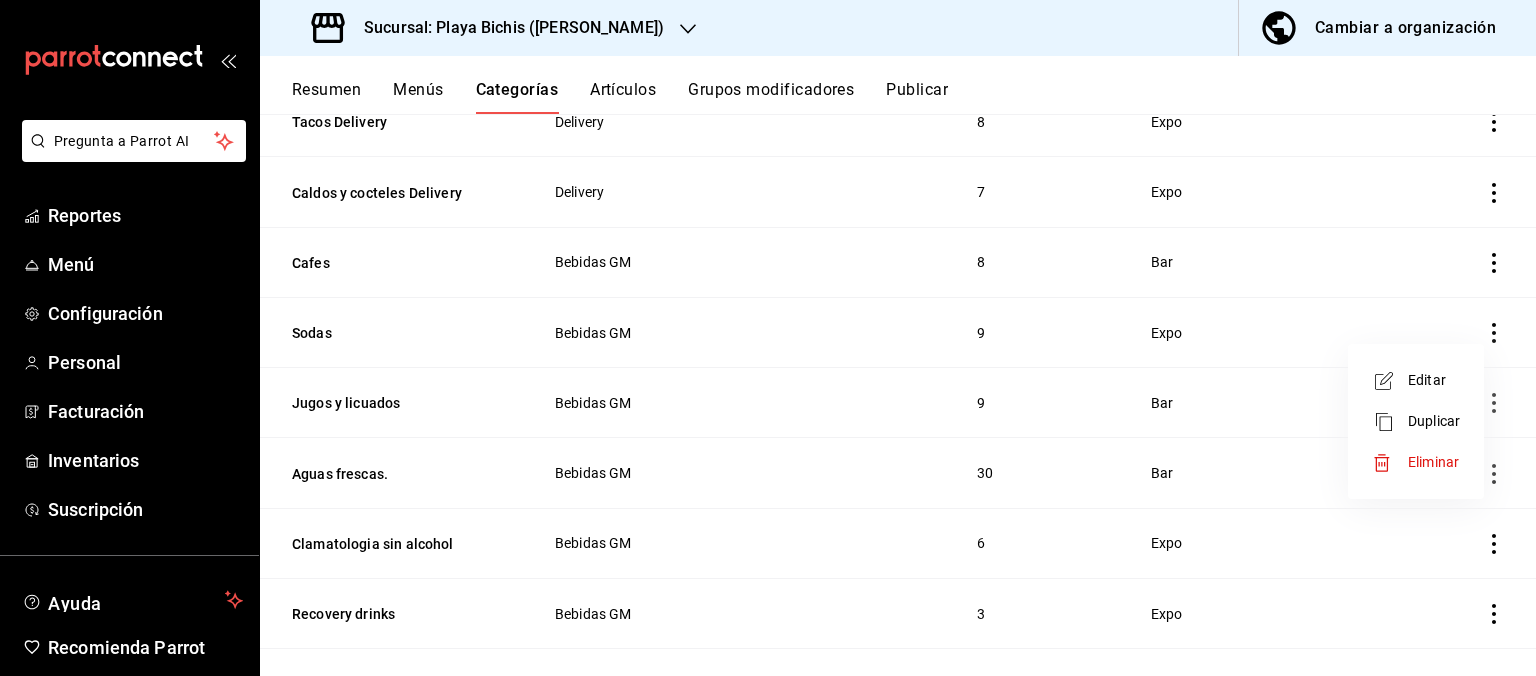click on "Editar" at bounding box center [1434, 380] 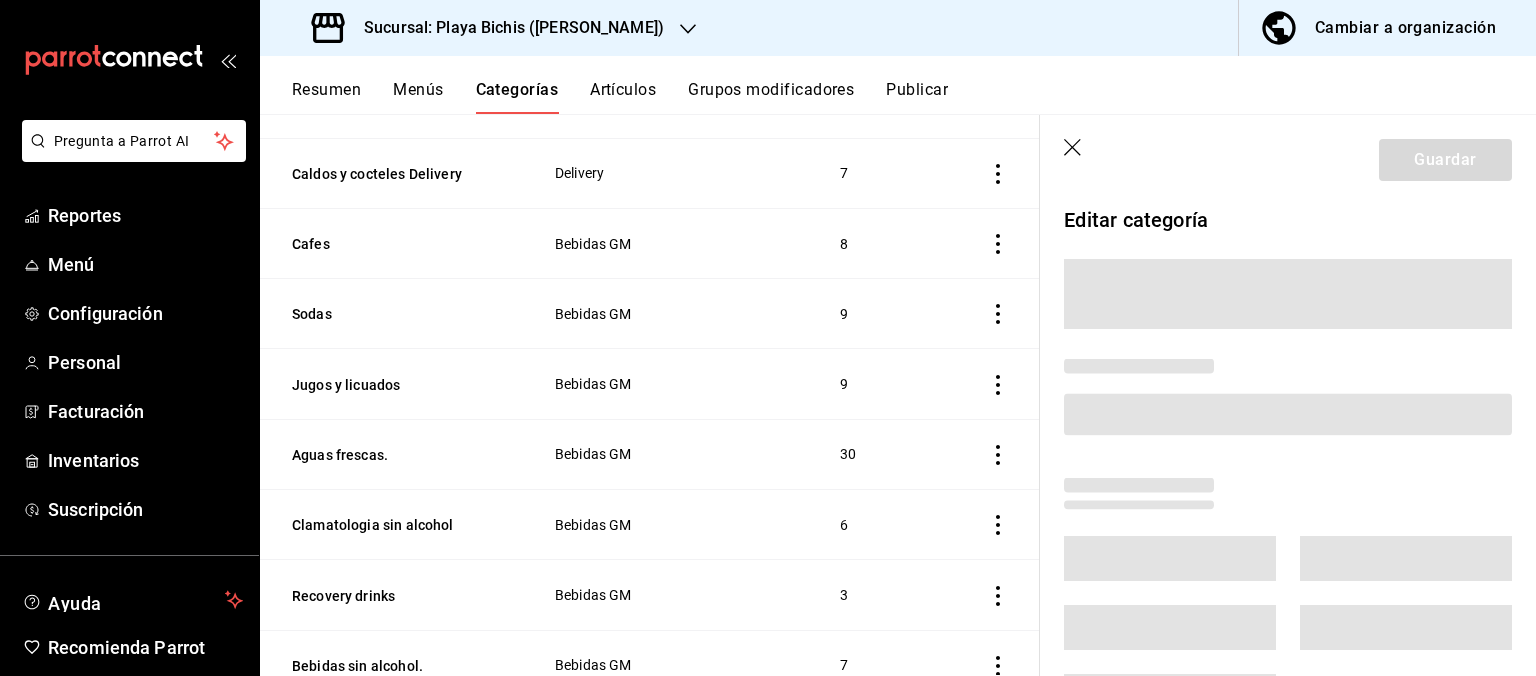 scroll, scrollTop: 1090, scrollLeft: 0, axis: vertical 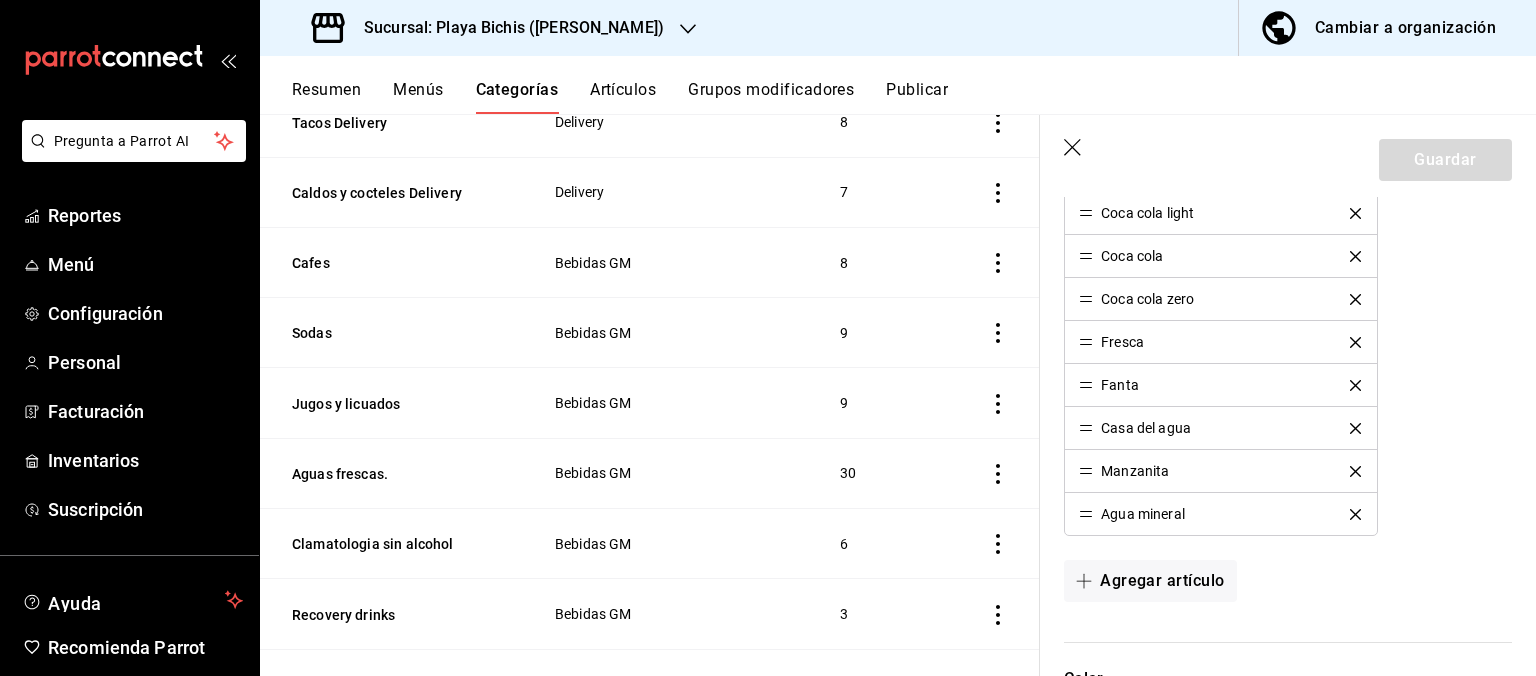 click on "Manzanita" at bounding box center (1220, 471) 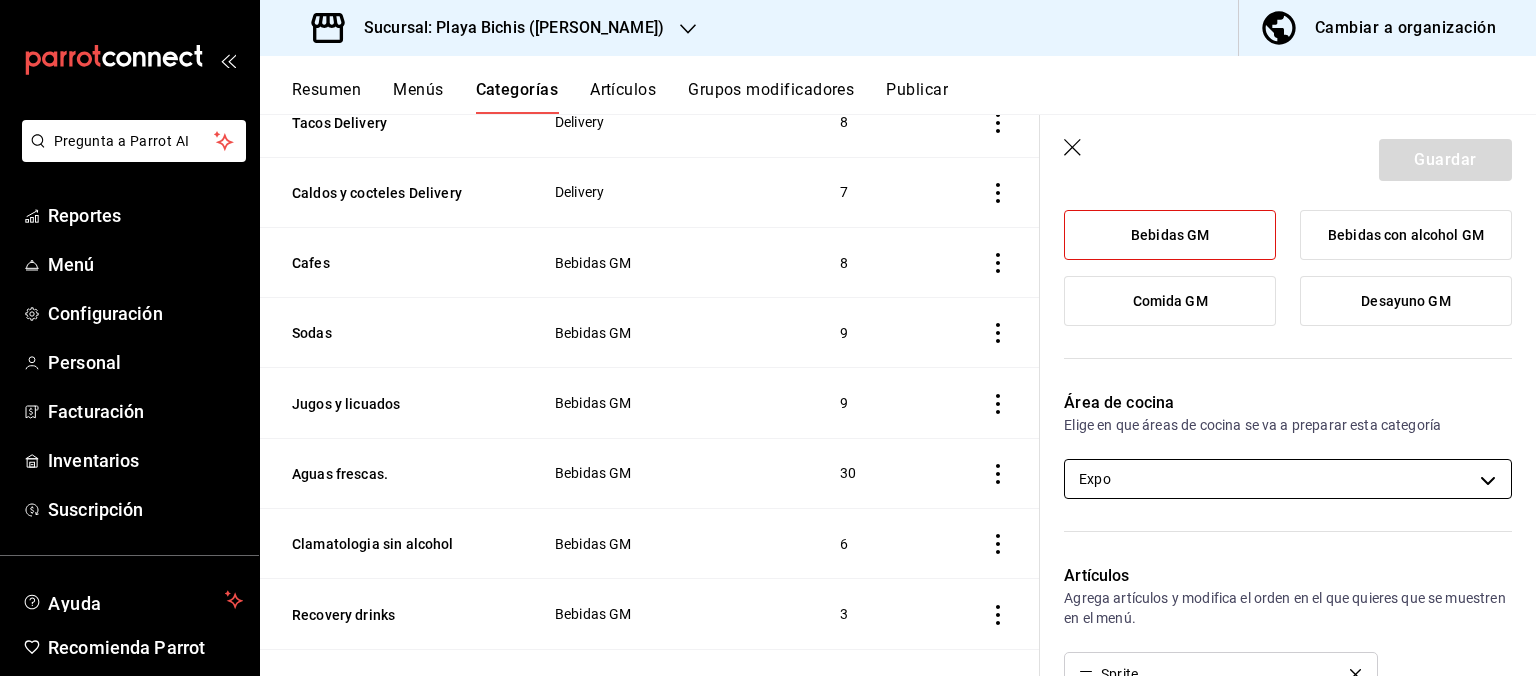 click on "Pregunta a Parrot AI Reportes   Menú   Configuración   Personal   Facturación   Inventarios   Suscripción   Ayuda Recomienda Parrot   Hugo Sanchez   Sugerir nueva función   Sucursal: Playa Bichis (Gomez Morin) Cambiar a organización Resumen Menús Categorías Artículos Grupos modificadores Publicar Categoría sucursal Asigna o edita el área de cocina  de esta sucursal.  Para cambios generales, ve a “Organización”. ​ ​ Playa Bichis - Gomez Morin Nombre Menús Artículos Niños Comida GM 3 Al Horno de Brasas GM Delivery Delivery 7 Entradas Delivery Delivery 4 Extras comida GM Comida GM 36 Cocteles clasicos Bebidas con alcohol GM 17 Extras desayuno GM Desayuno GM 21 Tradicionales Desayuno GM 10 Postres Tizoku Tizoku 3 Bebidas Tizoku Tizoku 14 Postres Delivery Delivery 3 Marisqueria Delivery Delivery 8 Filetes y camarones  Delivery Delivery 15 Tacos Delivery Delivery 8 Caldos y cocteles Delivery Delivery 7 Cafes Bebidas GM 8 Sodas Bebidas GM 9 Jugos y licuados Bebidas GM 9 Aguas frescas. 30 6 3 7" at bounding box center [768, 338] 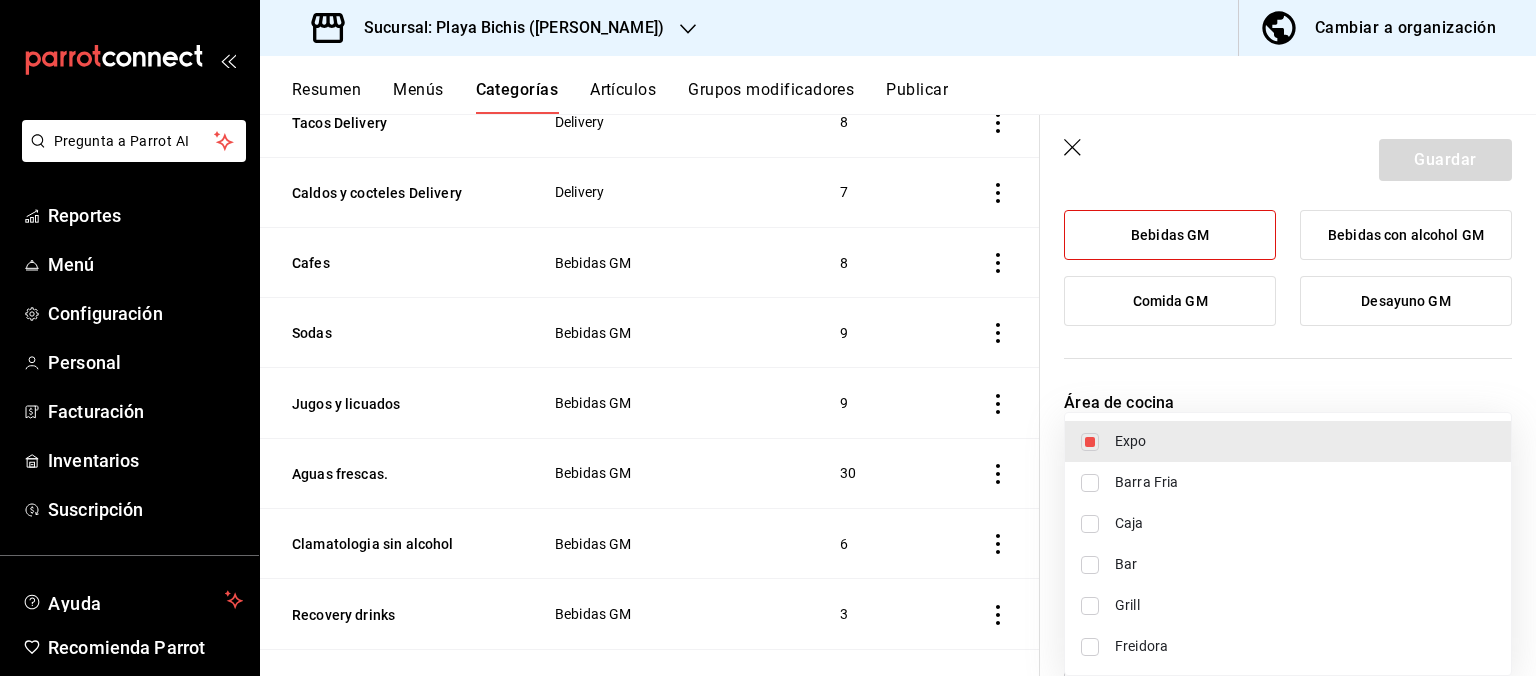 click on "Bar" at bounding box center (1305, 564) 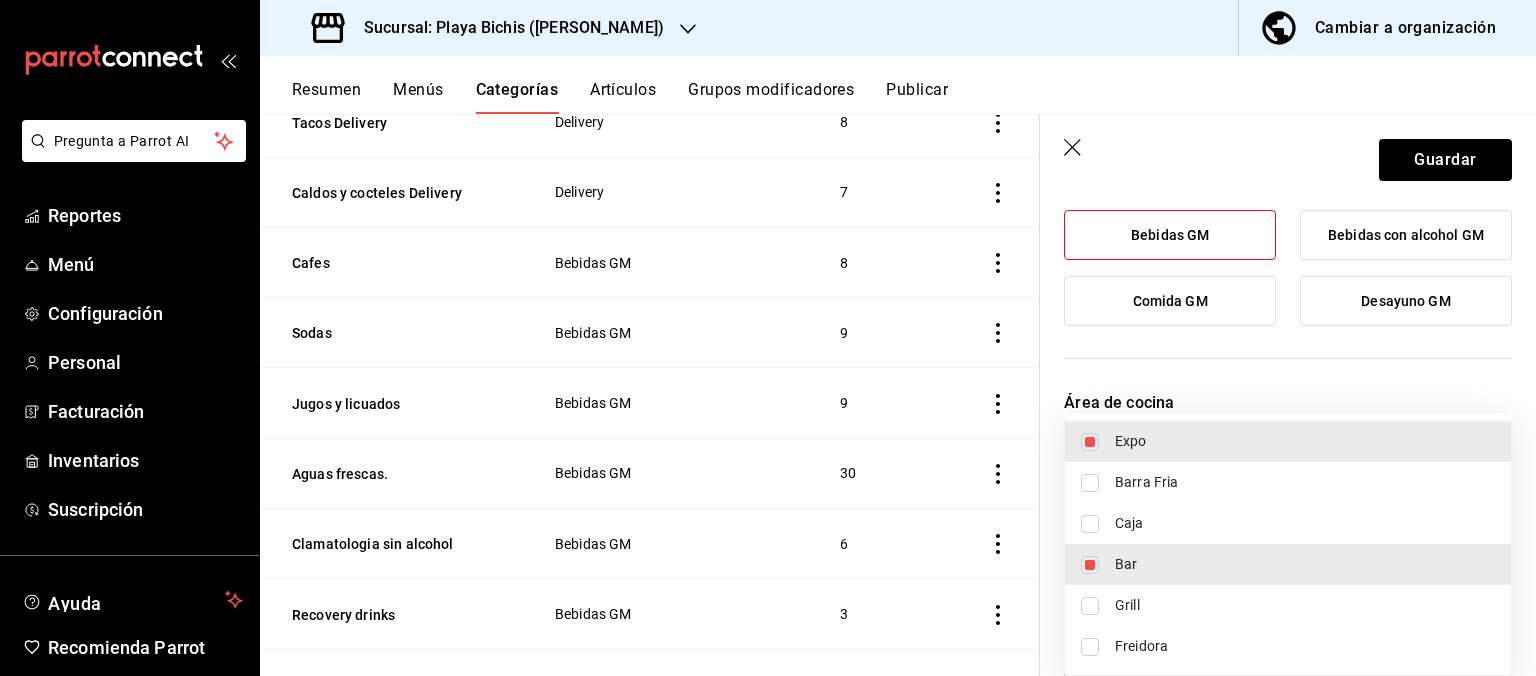 click at bounding box center [768, 338] 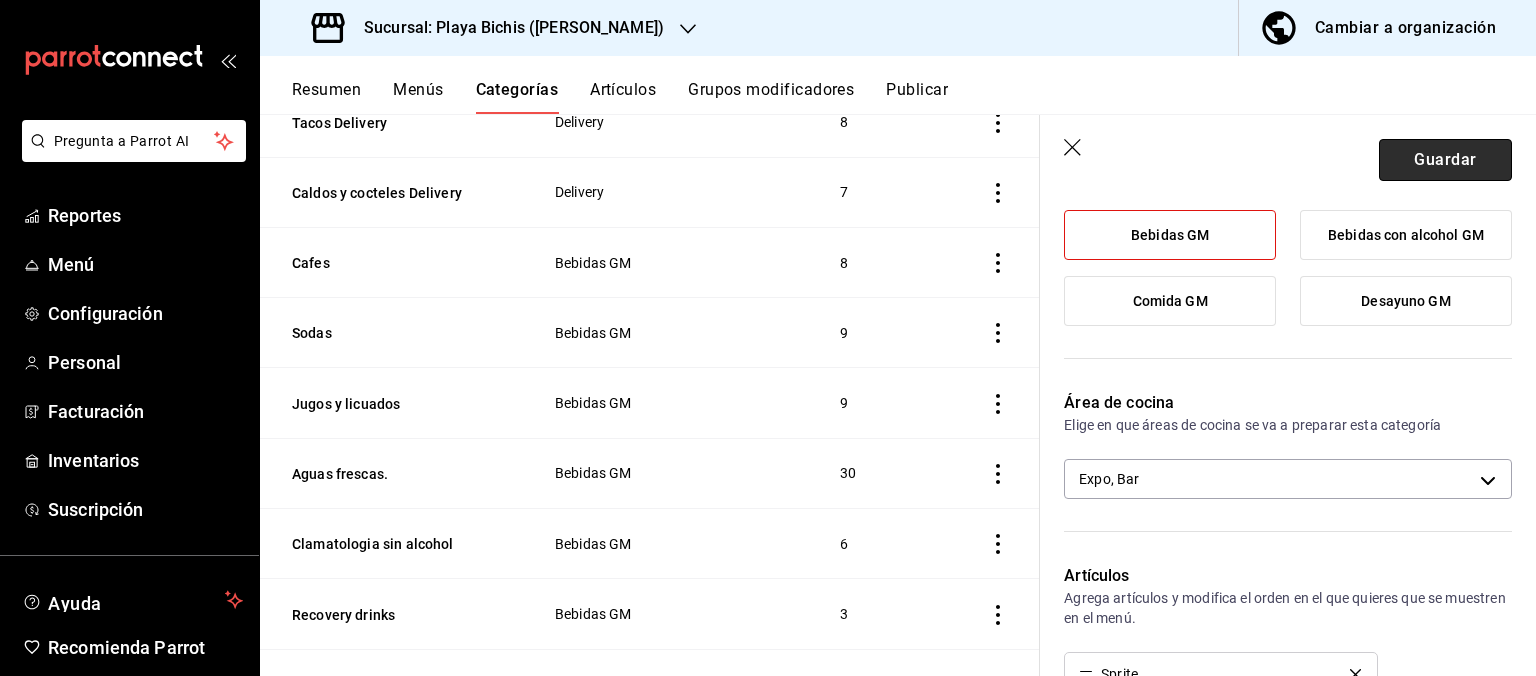click on "Guardar" at bounding box center (1445, 160) 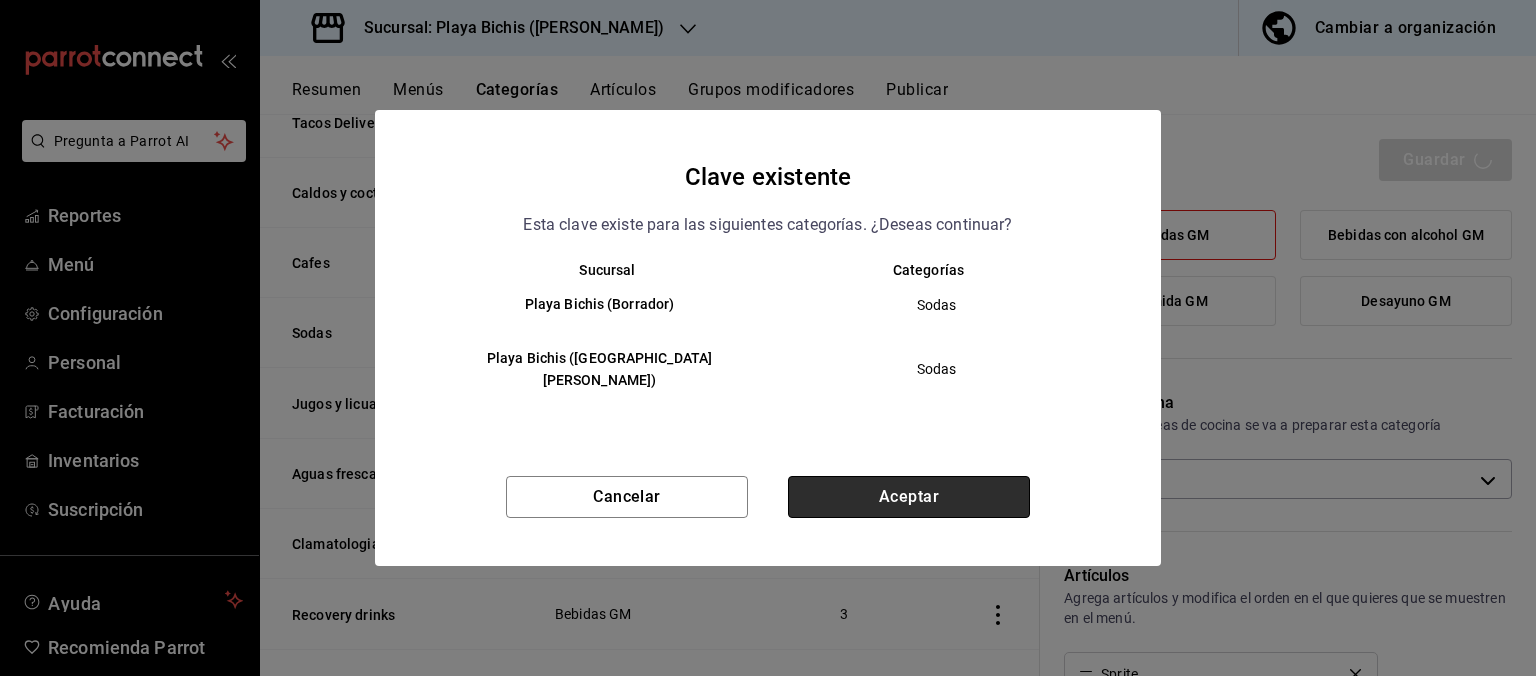 click on "Aceptar" at bounding box center [909, 497] 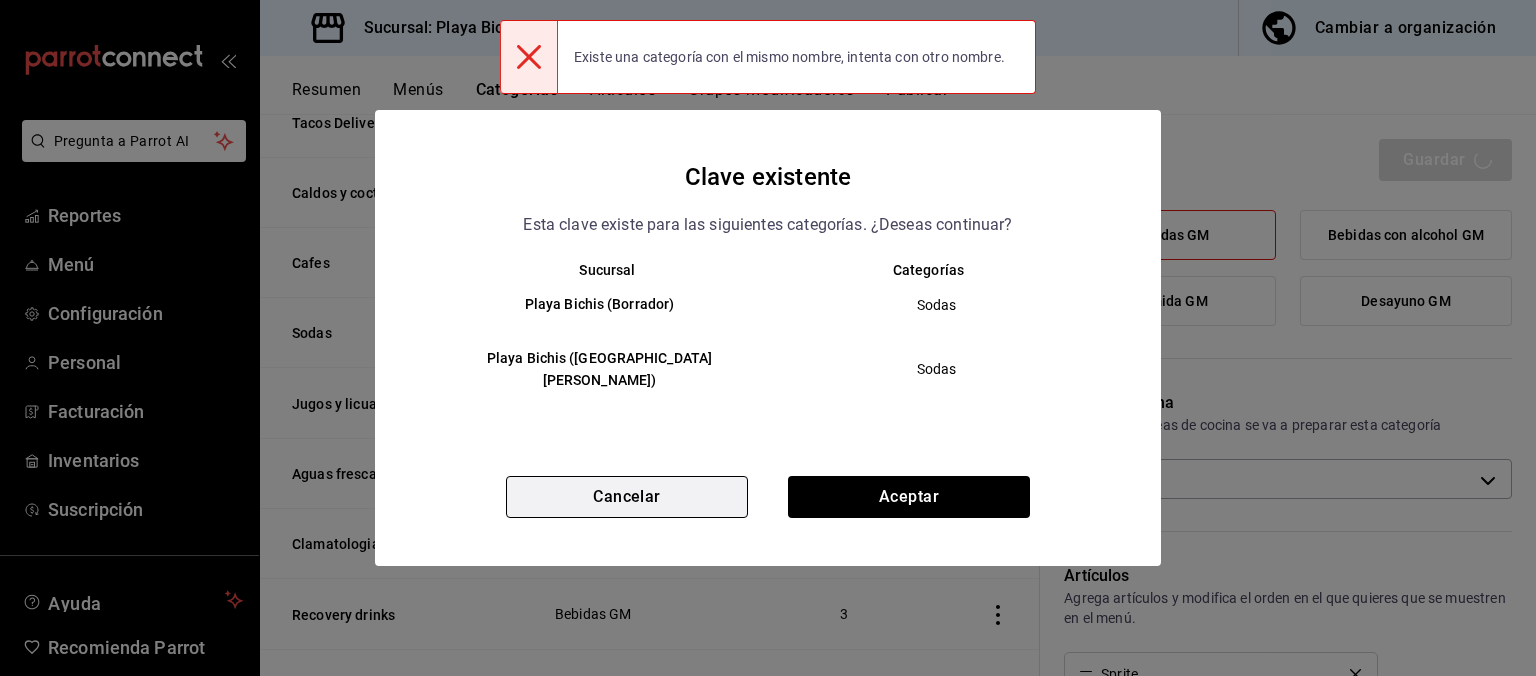 click on "Cancelar" at bounding box center [627, 497] 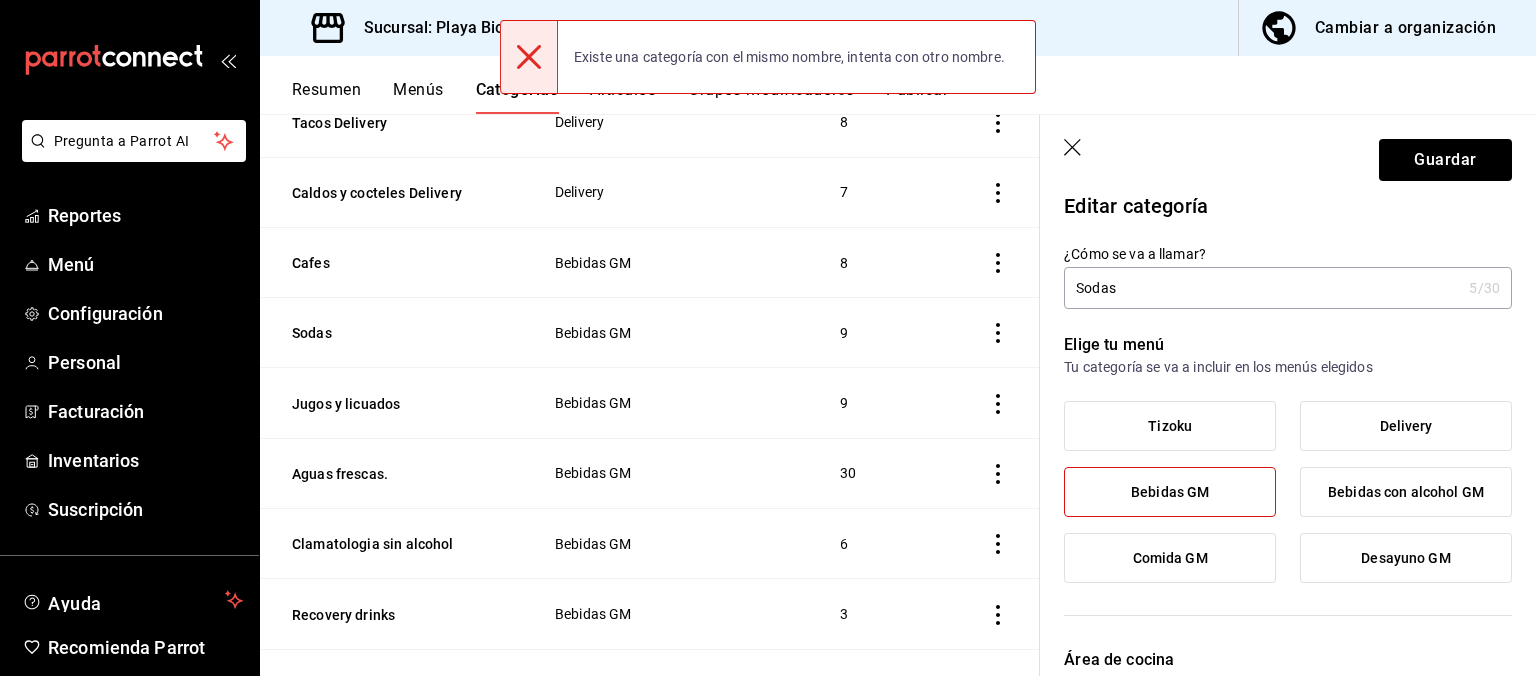 scroll, scrollTop: 0, scrollLeft: 0, axis: both 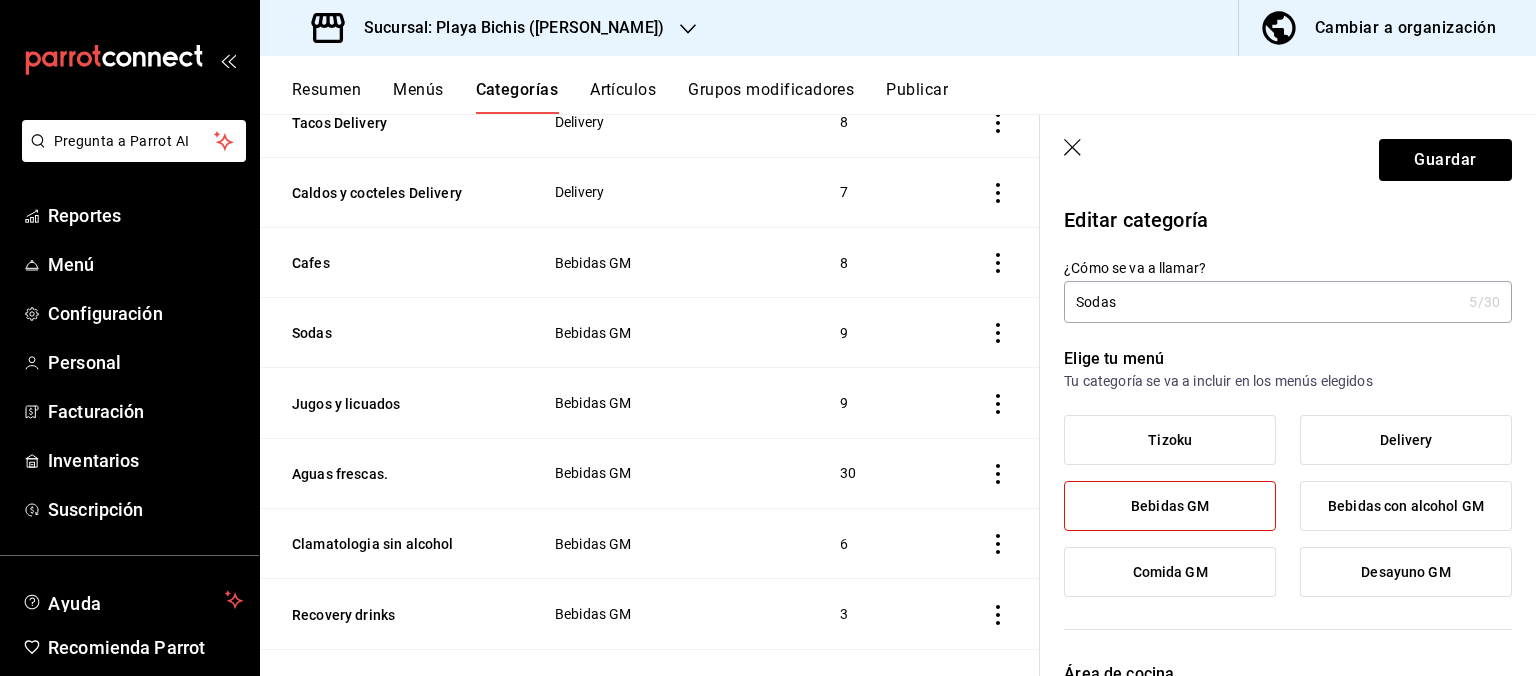 click on "Sodas" at bounding box center [1262, 302] 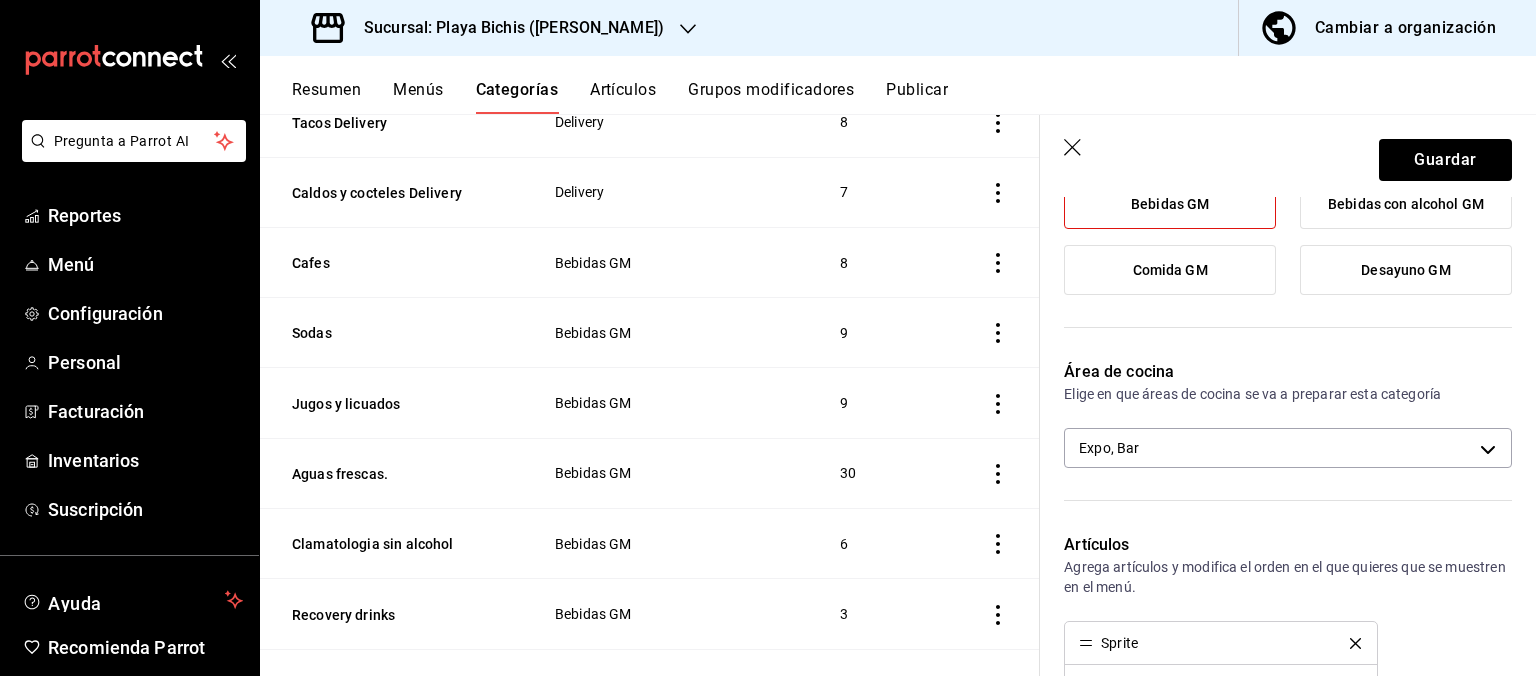 scroll, scrollTop: 403, scrollLeft: 0, axis: vertical 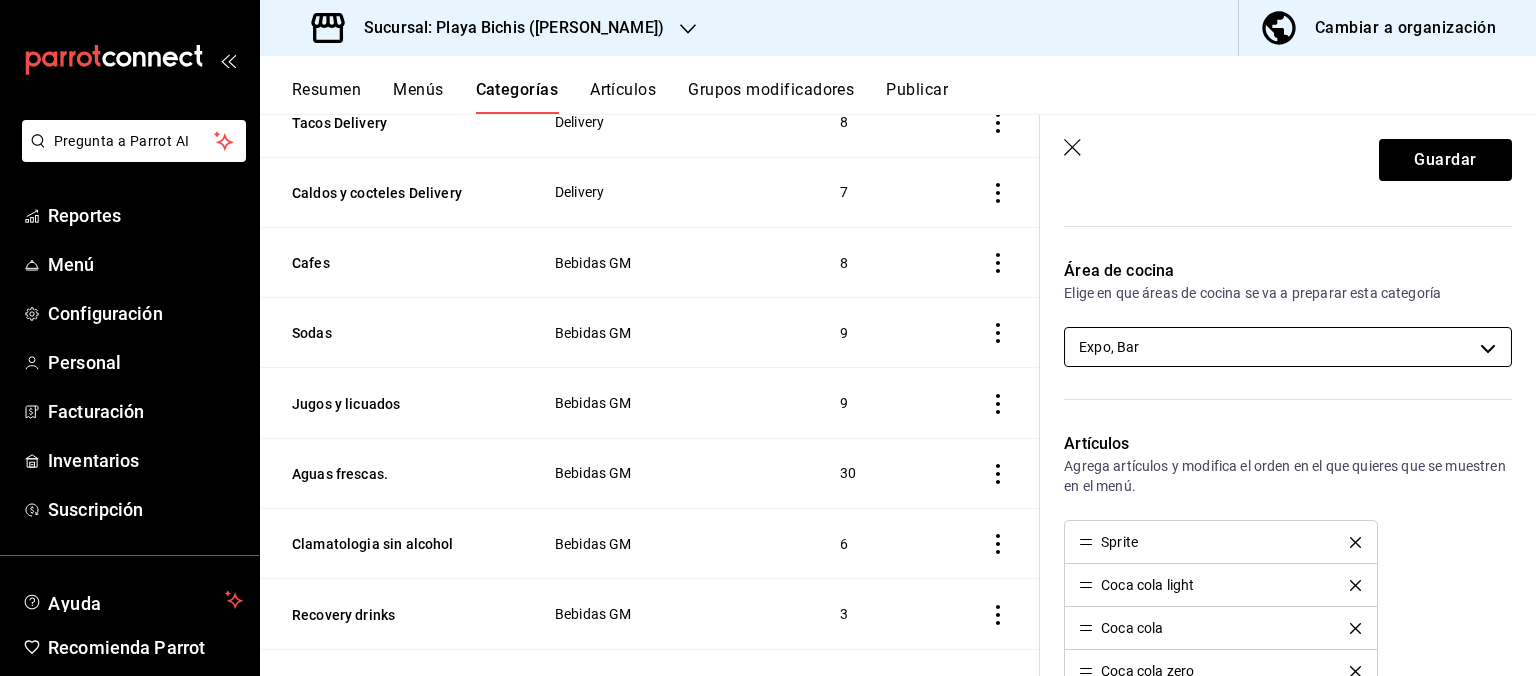 type on "Sodas." 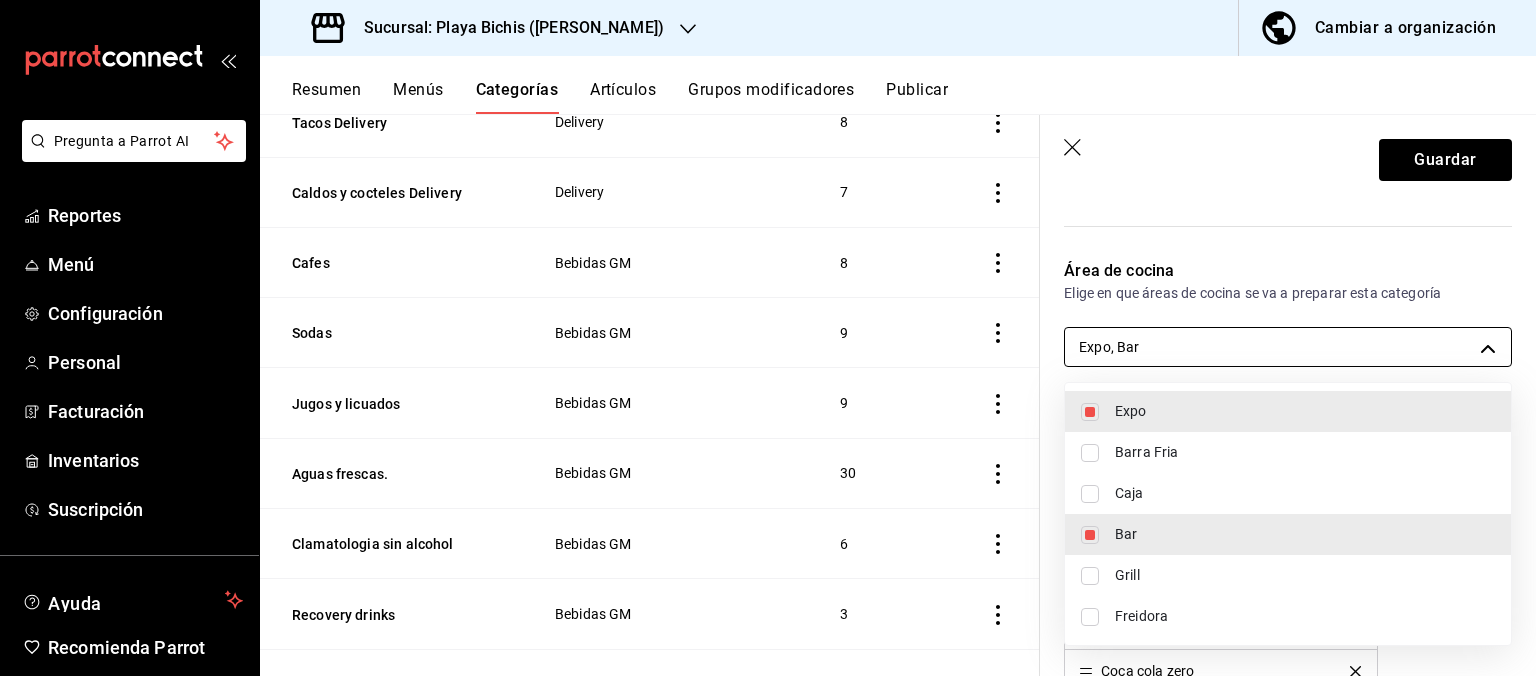 click on "Pregunta a Parrot AI Reportes   Menú   Configuración   Personal   Facturación   Inventarios   Suscripción   Ayuda Recomienda Parrot   Hugo Sanchez   Sugerir nueva función   Sucursal: Playa Bichis (Gomez Morin) Cambiar a organización Resumen Menús Categorías Artículos Grupos modificadores Publicar Categoría sucursal Asigna o edita el área de cocina  de esta sucursal.  Para cambios generales, ve a “Organización”. ​ ​ Playa Bichis - Gomez Morin Nombre Menús Artículos Niños Comida GM 3 Al Horno de Brasas GM Delivery Delivery 7 Entradas Delivery Delivery 4 Extras comida GM Comida GM 36 Cocteles clasicos Bebidas con alcohol GM 17 Extras desayuno GM Desayuno GM 21 Tradicionales Desayuno GM 10 Postres Tizoku Tizoku 3 Bebidas Tizoku Tizoku 14 Postres Delivery Delivery 3 Marisqueria Delivery Delivery 8 Filetes y camarones  Delivery Delivery 15 Tacos Delivery Delivery 8 Caldos y cocteles Delivery Delivery 7 Cafes Bebidas GM 8 Sodas Bebidas GM 9 Jugos y licuados Bebidas GM 9 Aguas frescas. 30 6 3 7" at bounding box center [768, 338] 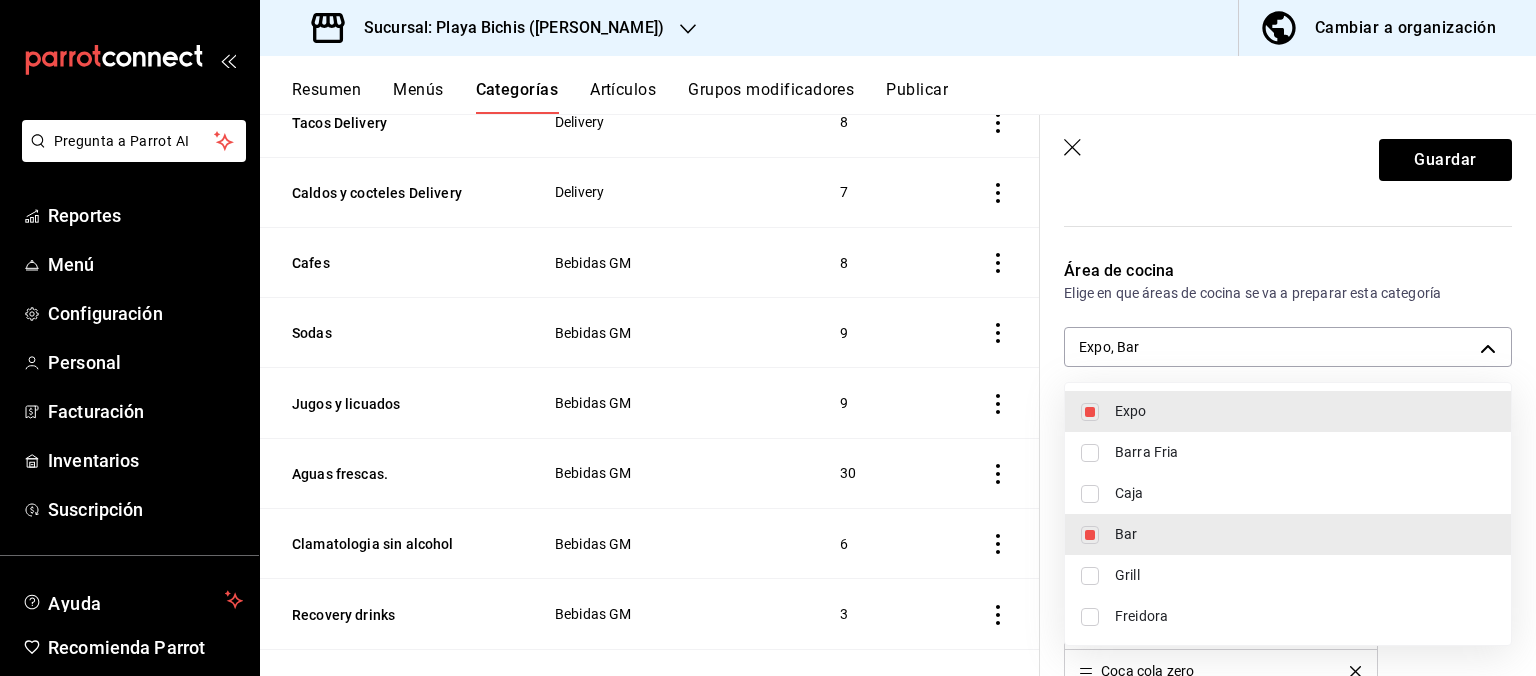 click on "Expo" at bounding box center (1305, 411) 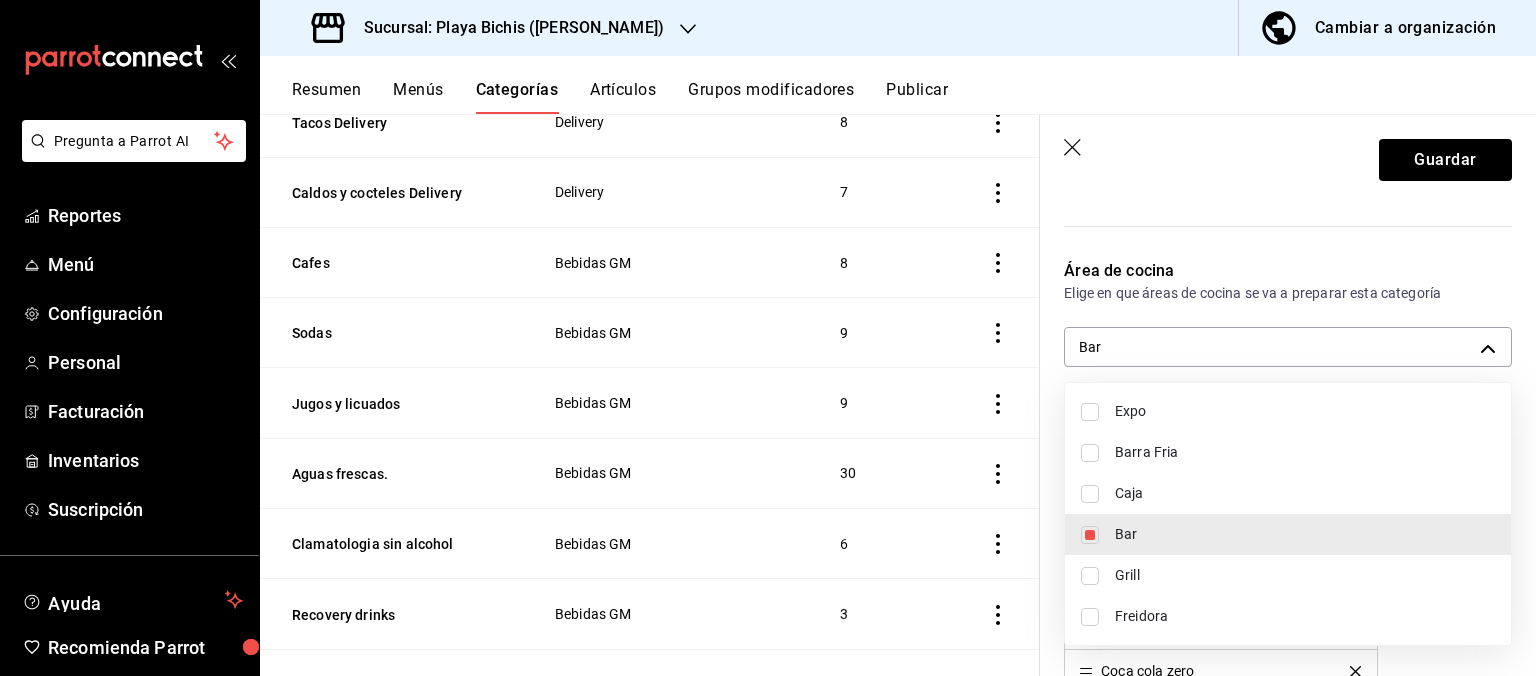 click at bounding box center (768, 338) 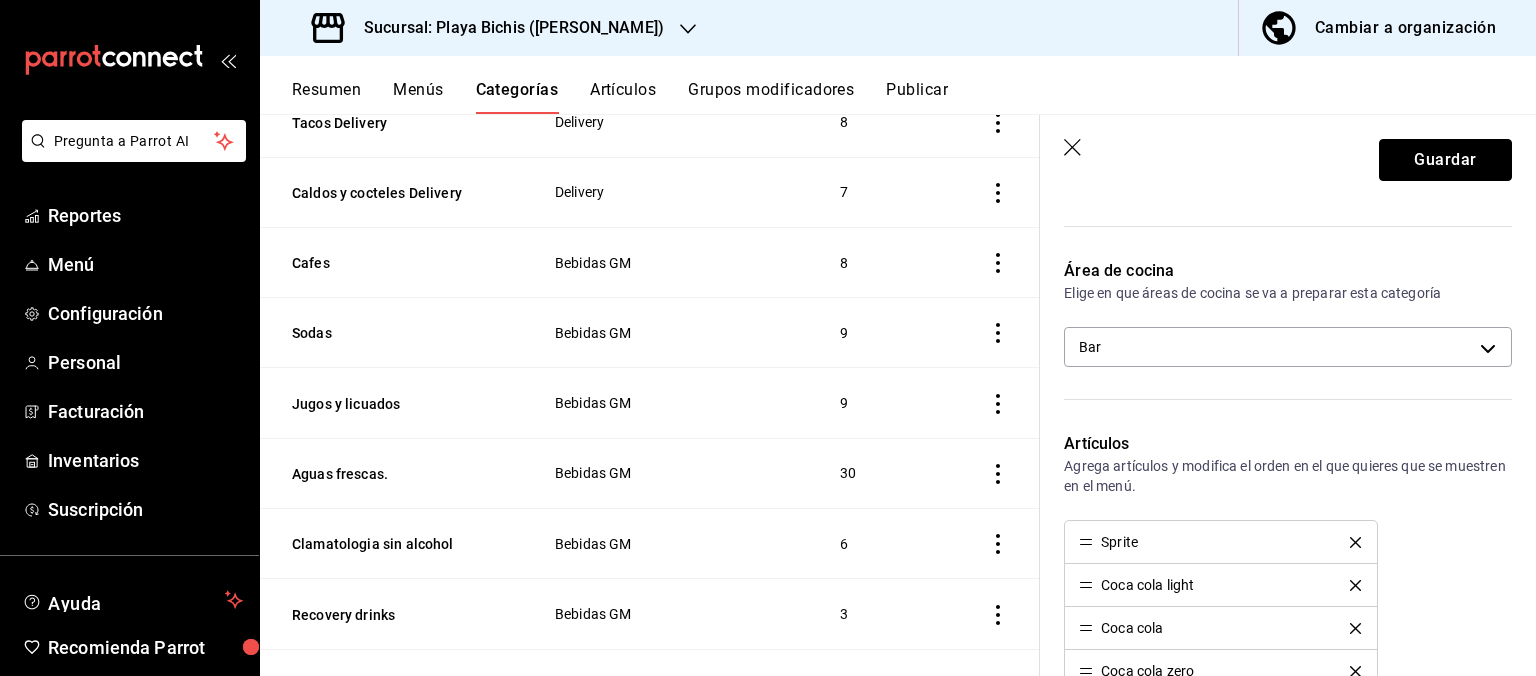 click on "Guardar" at bounding box center [1445, 160] 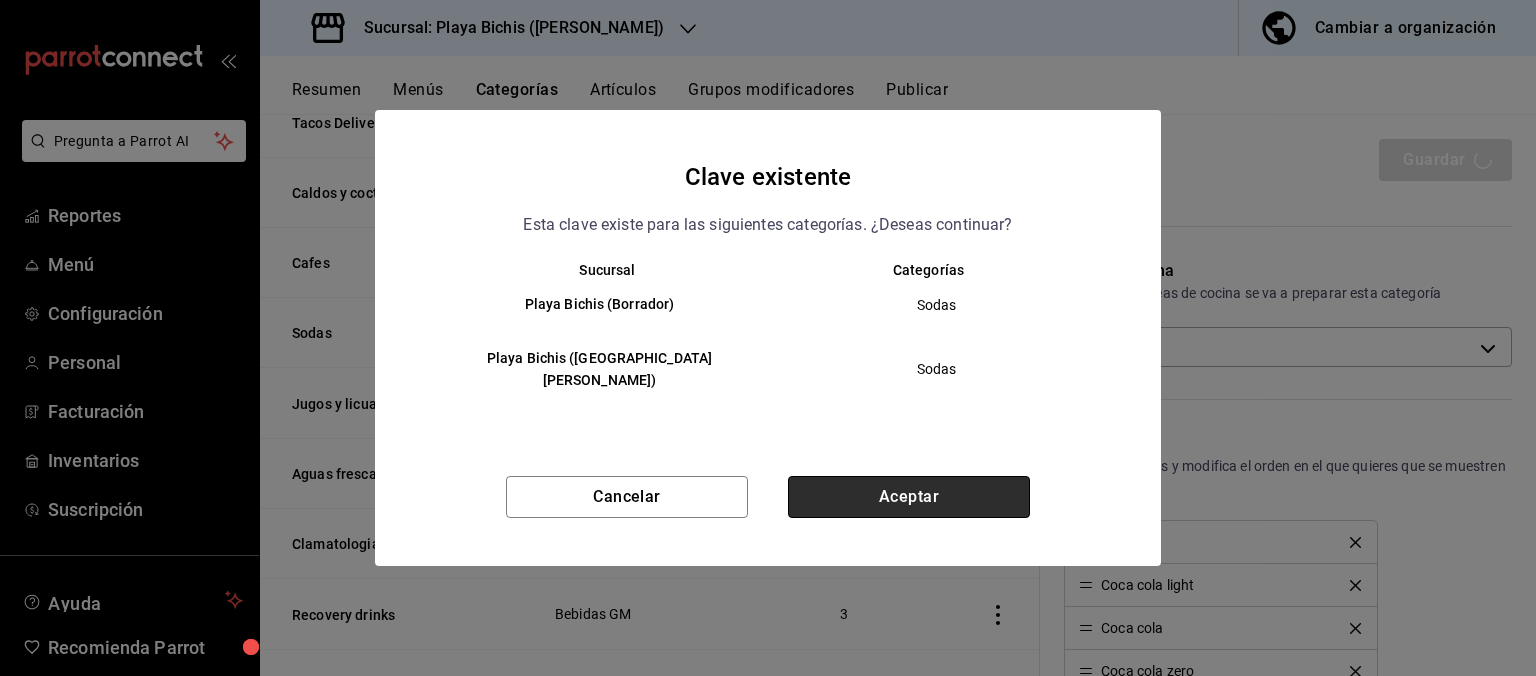 click on "Aceptar" at bounding box center [909, 497] 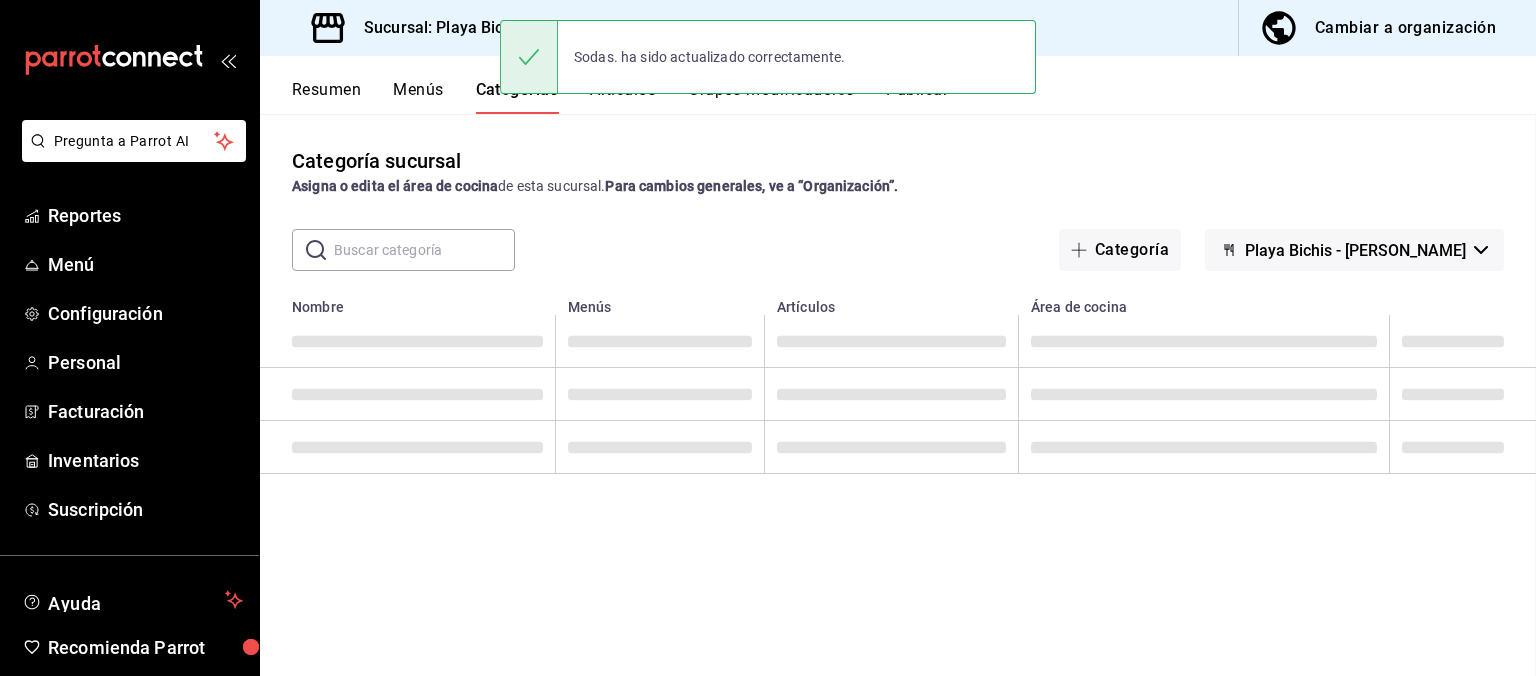 scroll, scrollTop: 0, scrollLeft: 0, axis: both 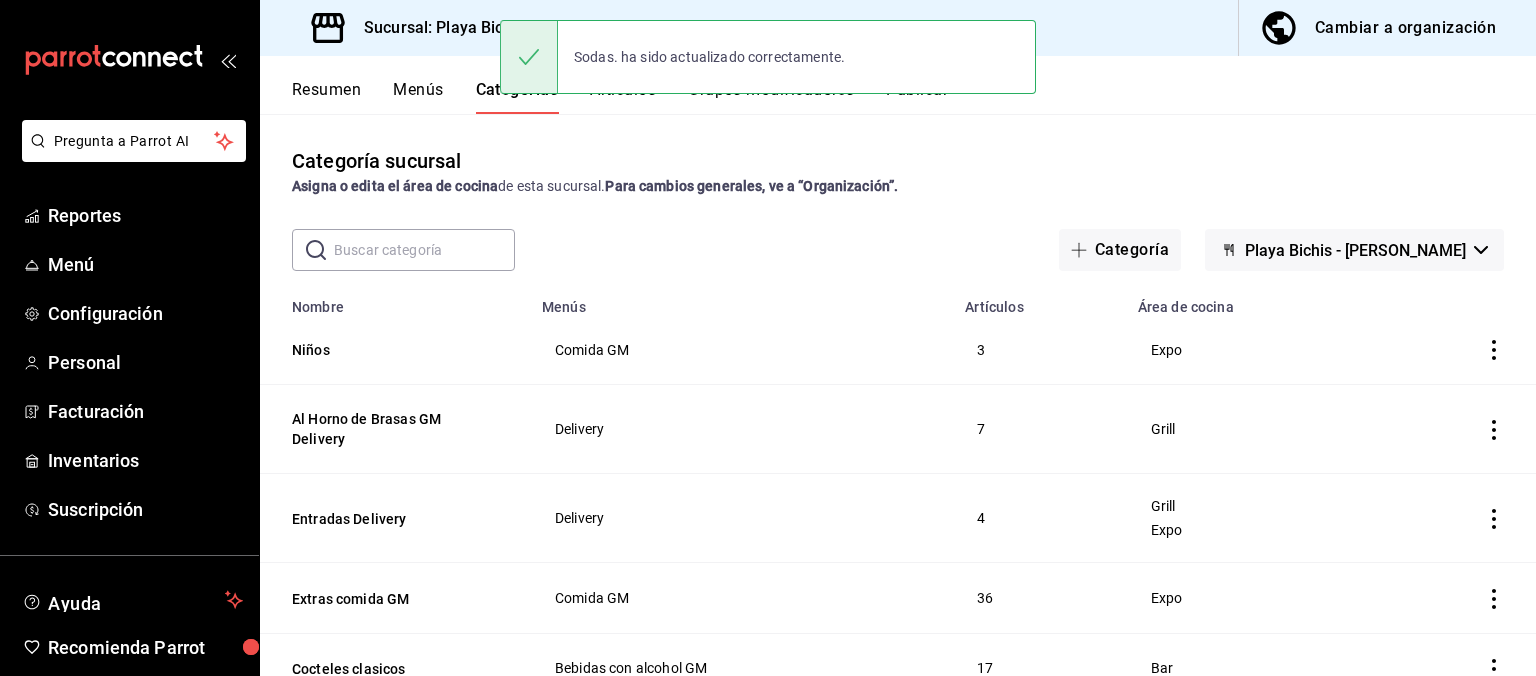 click at bounding box center (424, 250) 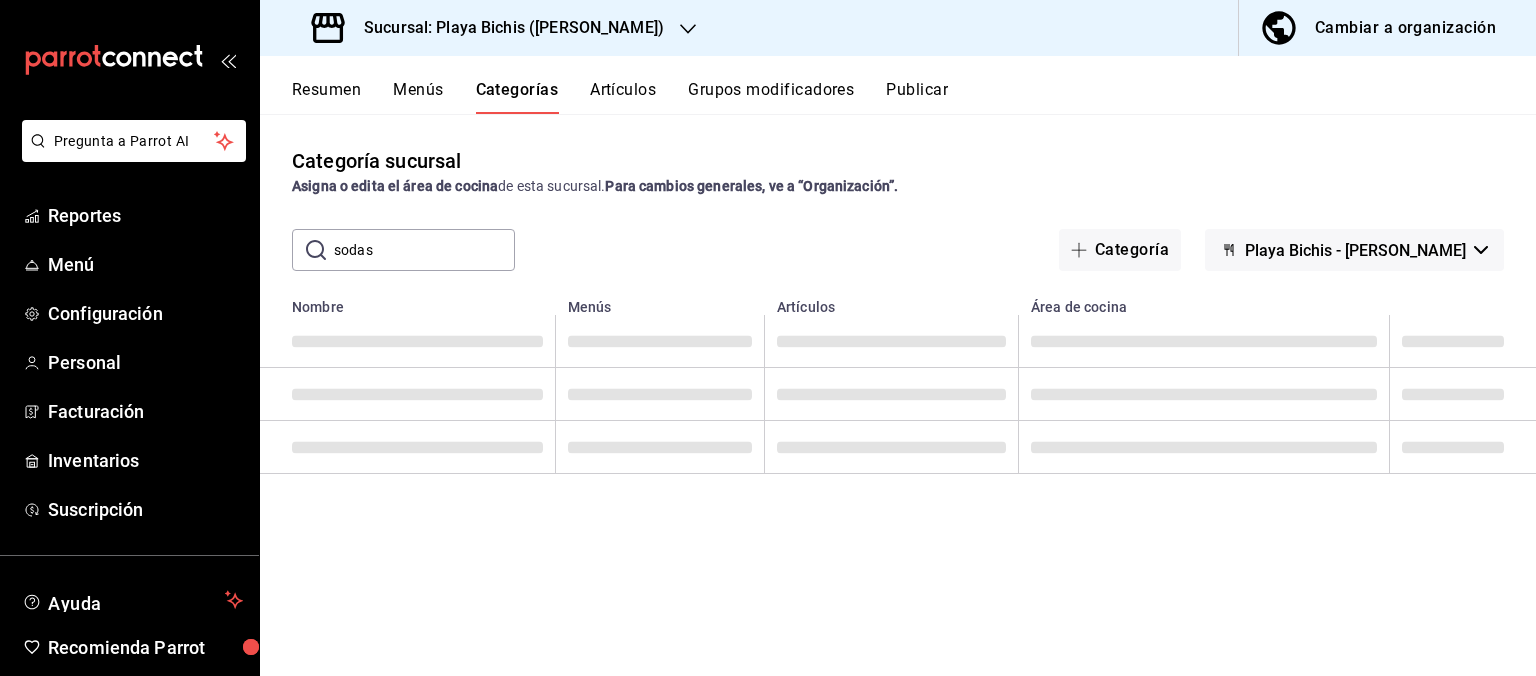 type on "sodas" 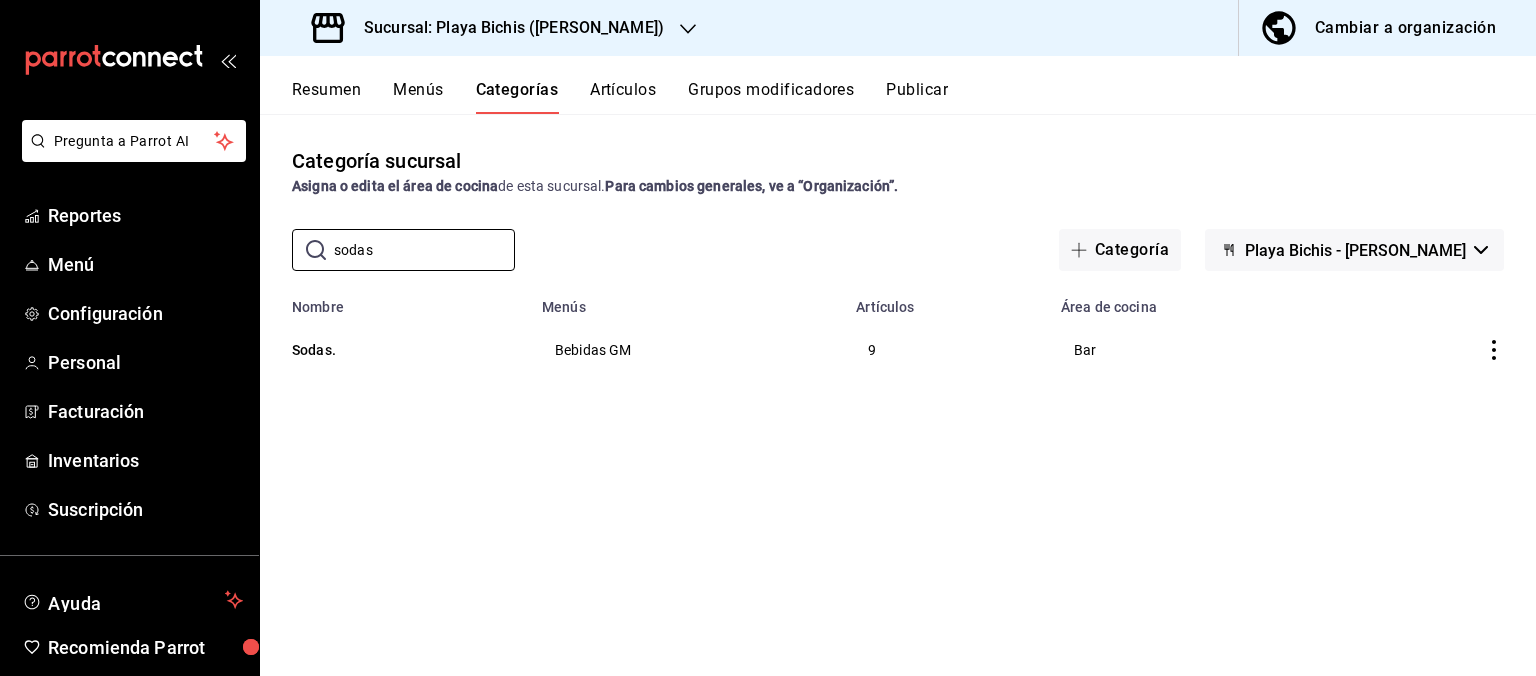 click 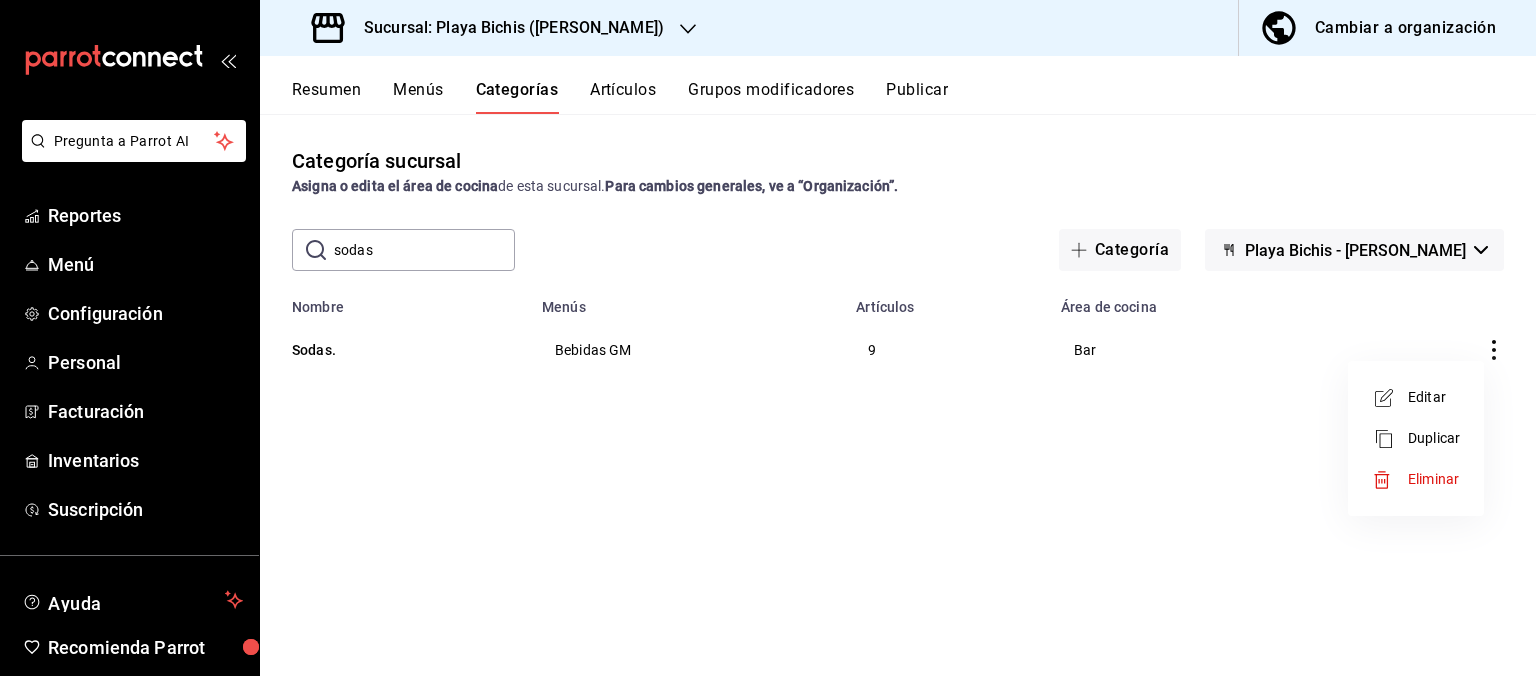 click on "Editar" at bounding box center (1434, 397) 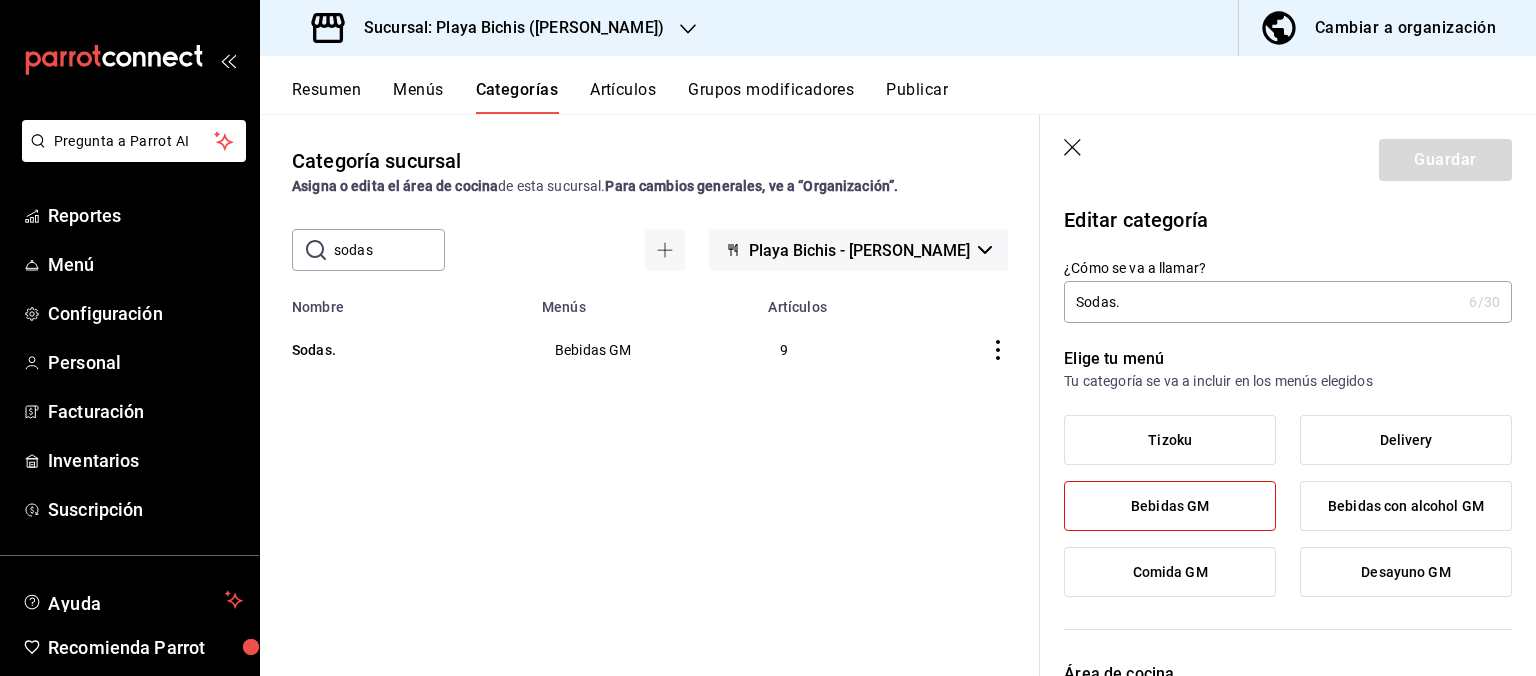 click on "Sodas." at bounding box center (1262, 302) 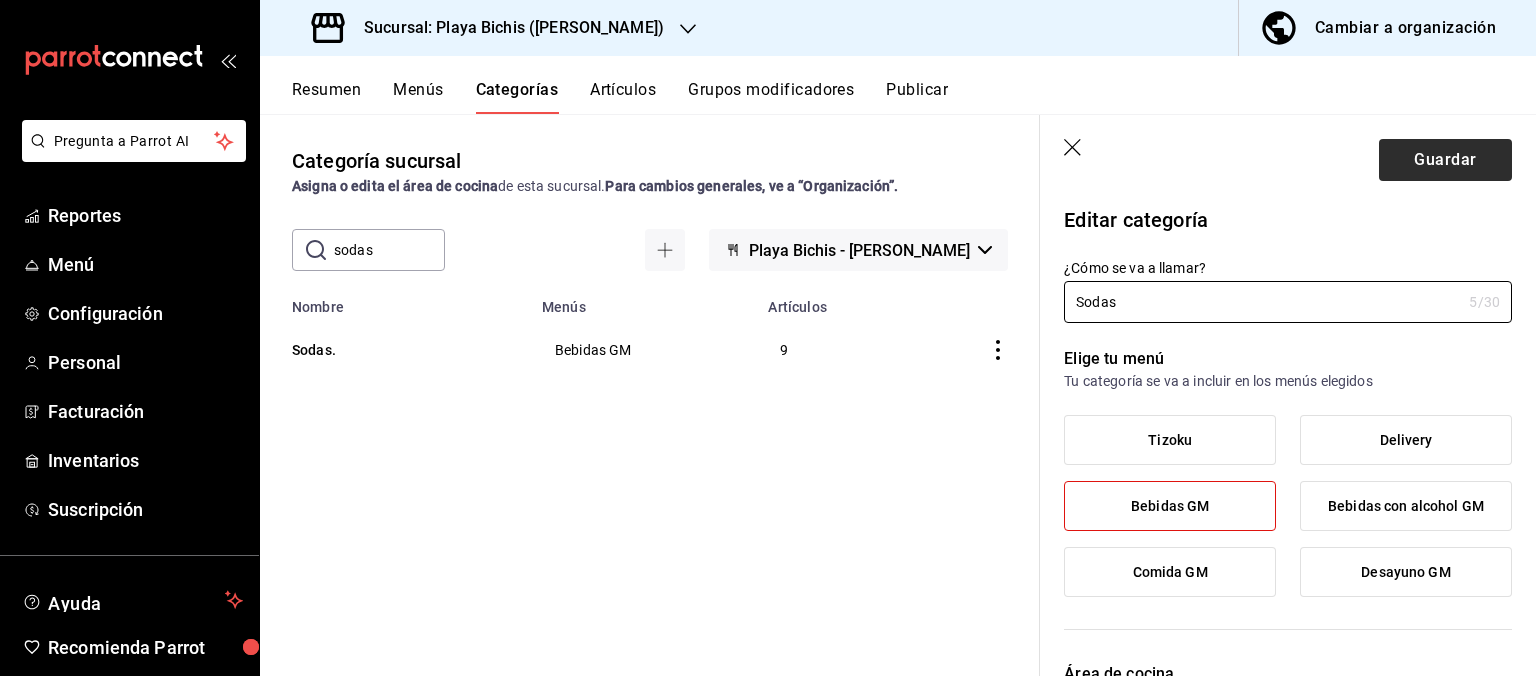 type on "Sodas" 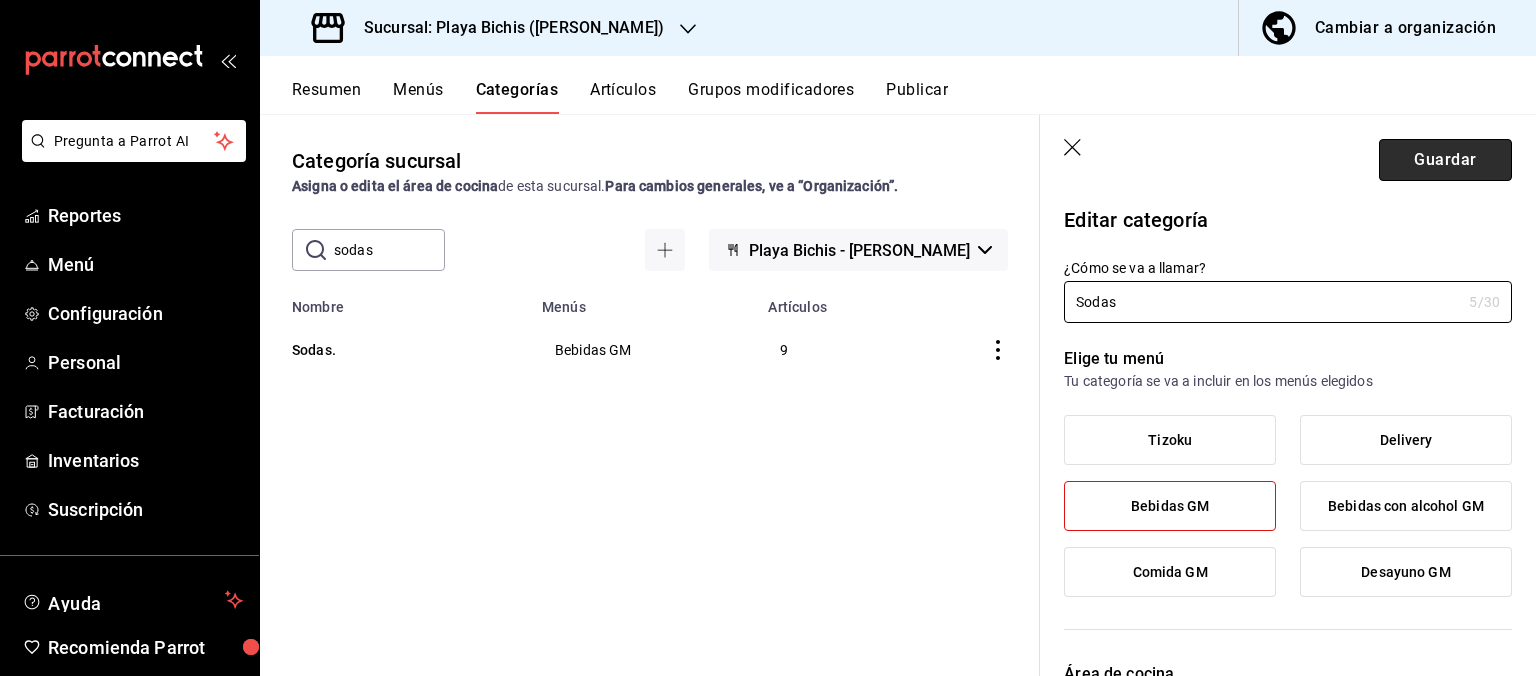 click on "Guardar" at bounding box center (1445, 160) 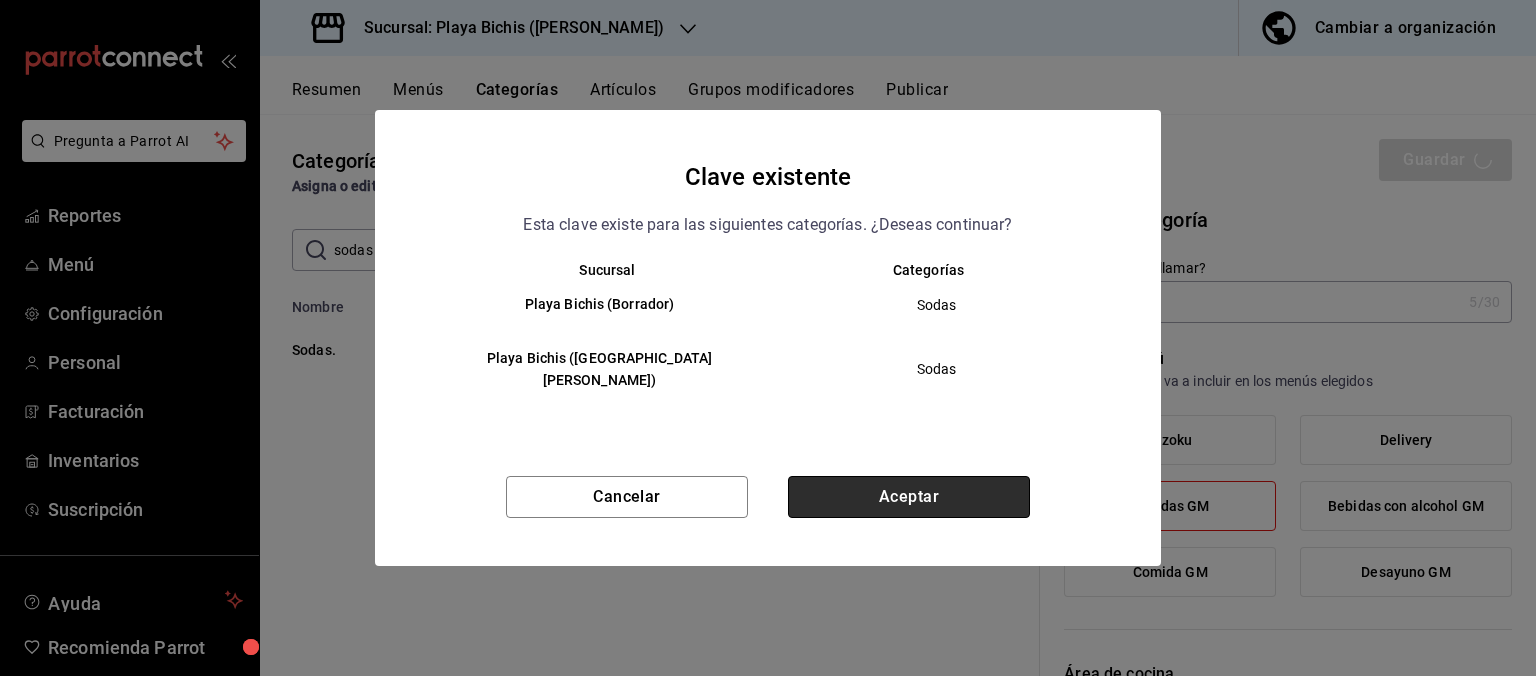 click on "Aceptar" at bounding box center [909, 497] 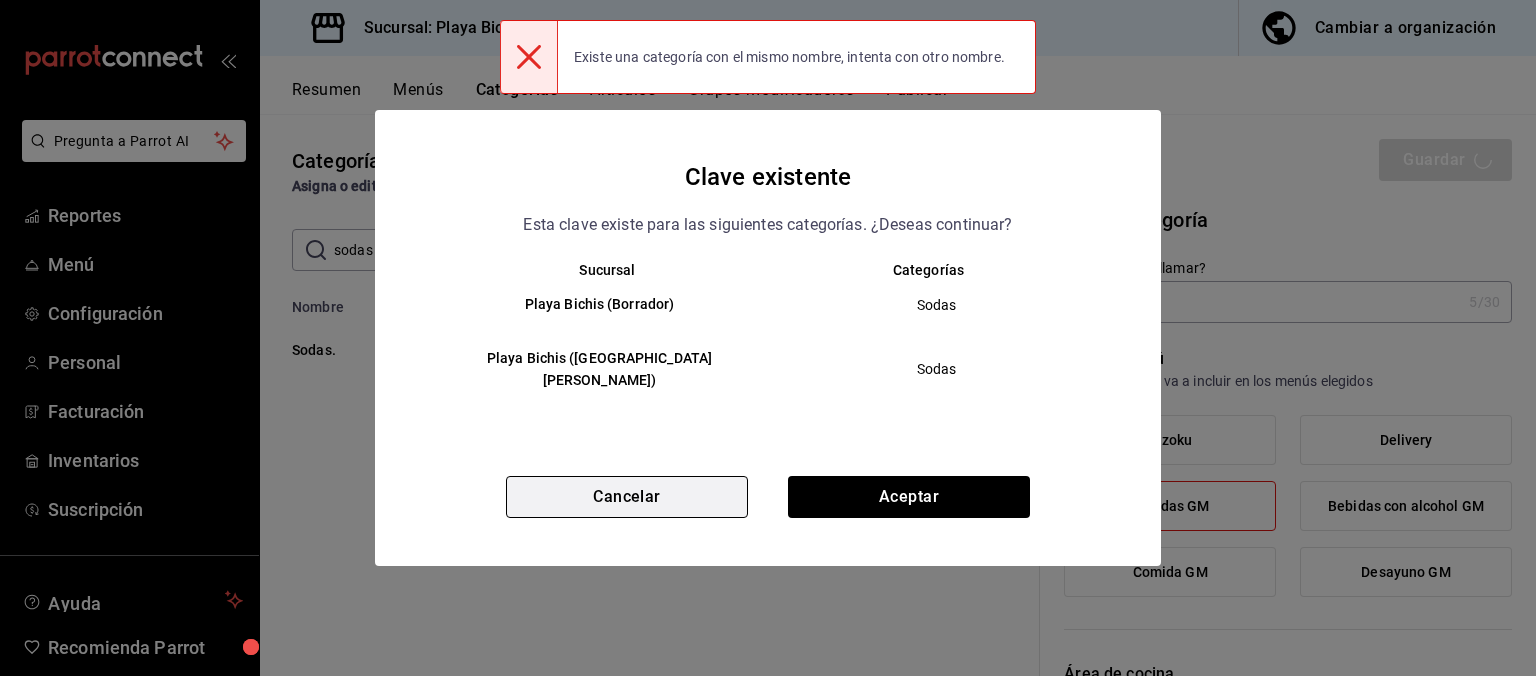 click on "Cancelar" at bounding box center [627, 497] 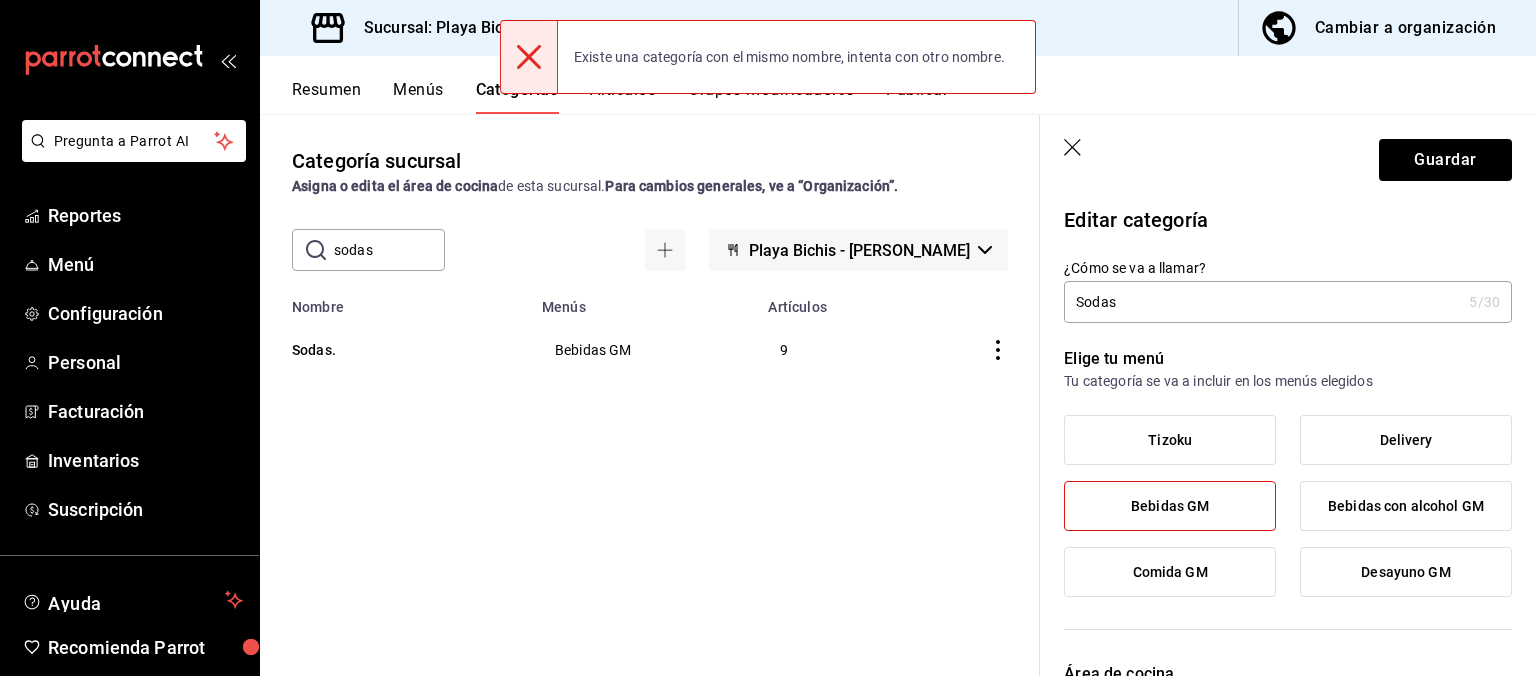 click 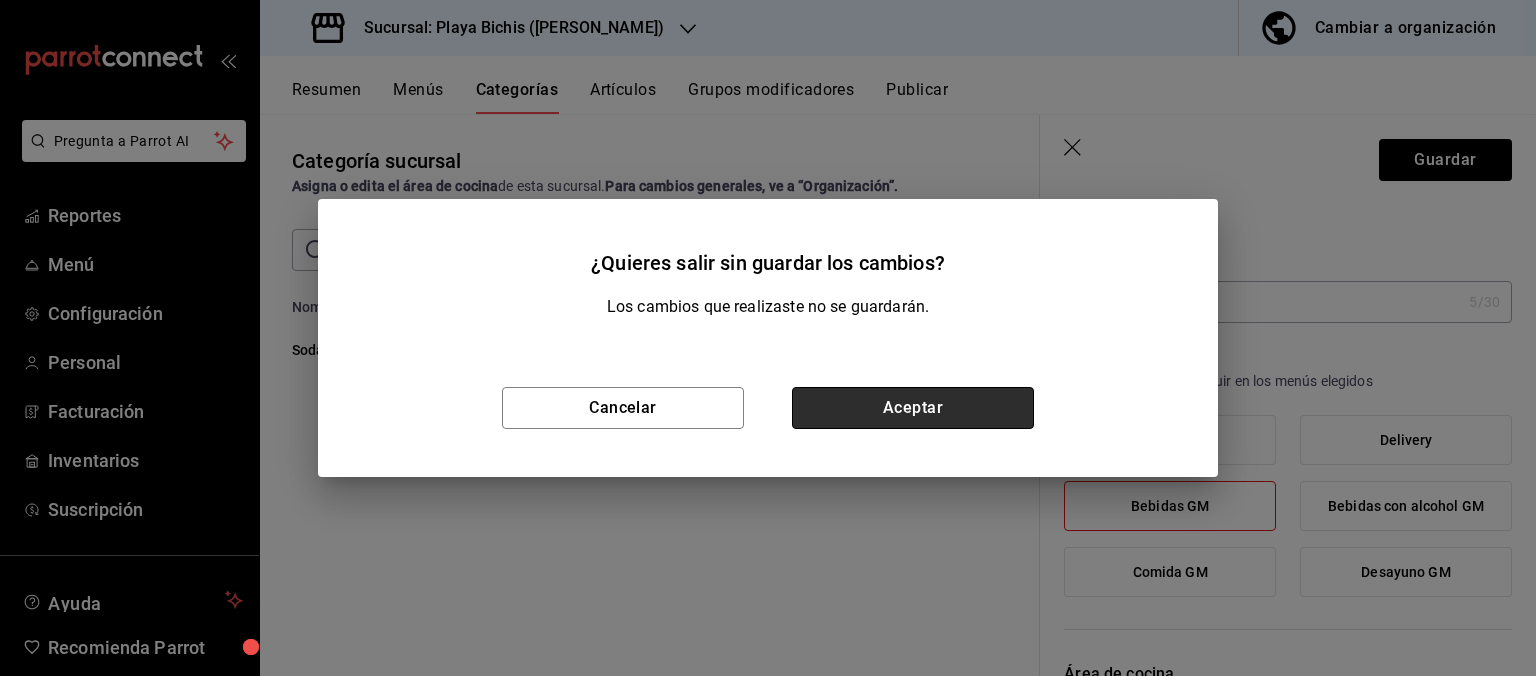 click on "Aceptar" at bounding box center (913, 408) 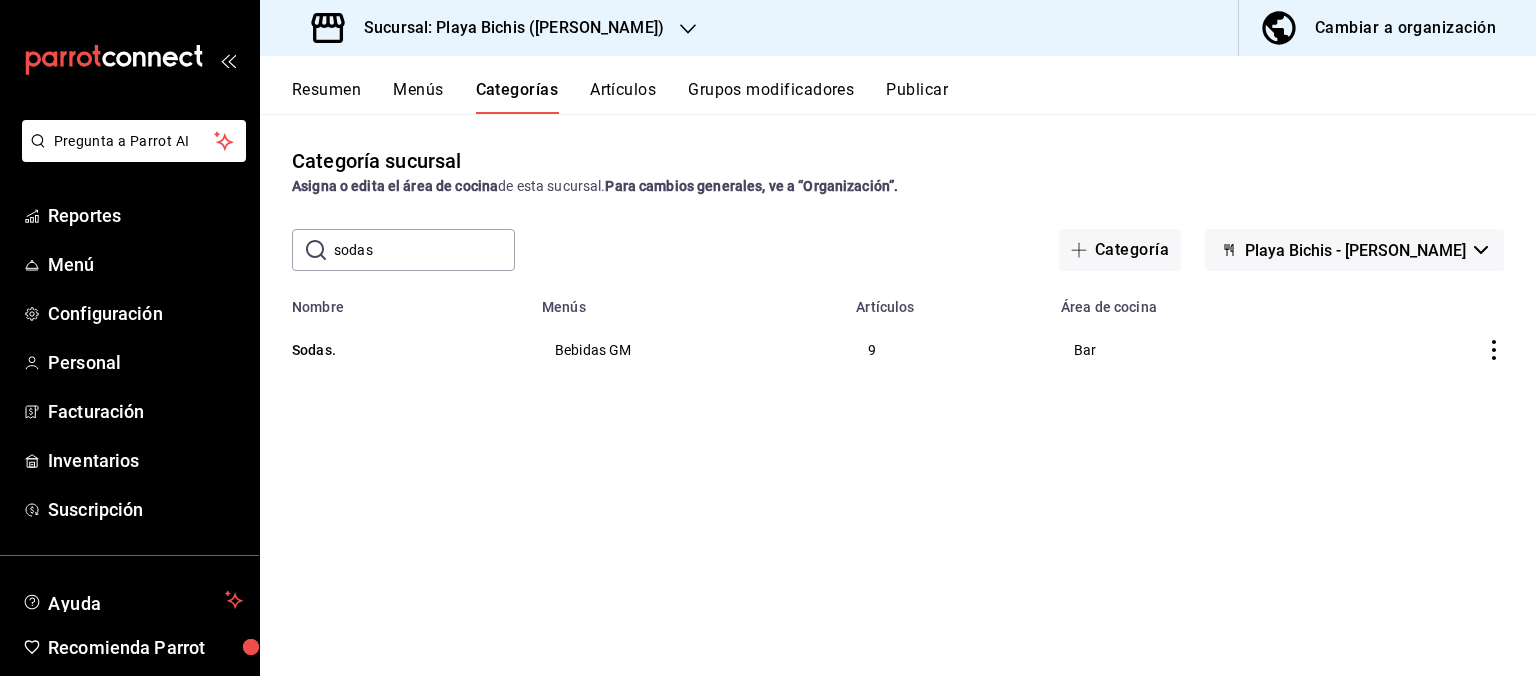 drag, startPoint x: 412, startPoint y: 245, endPoint x: 248, endPoint y: 238, distance: 164.14932 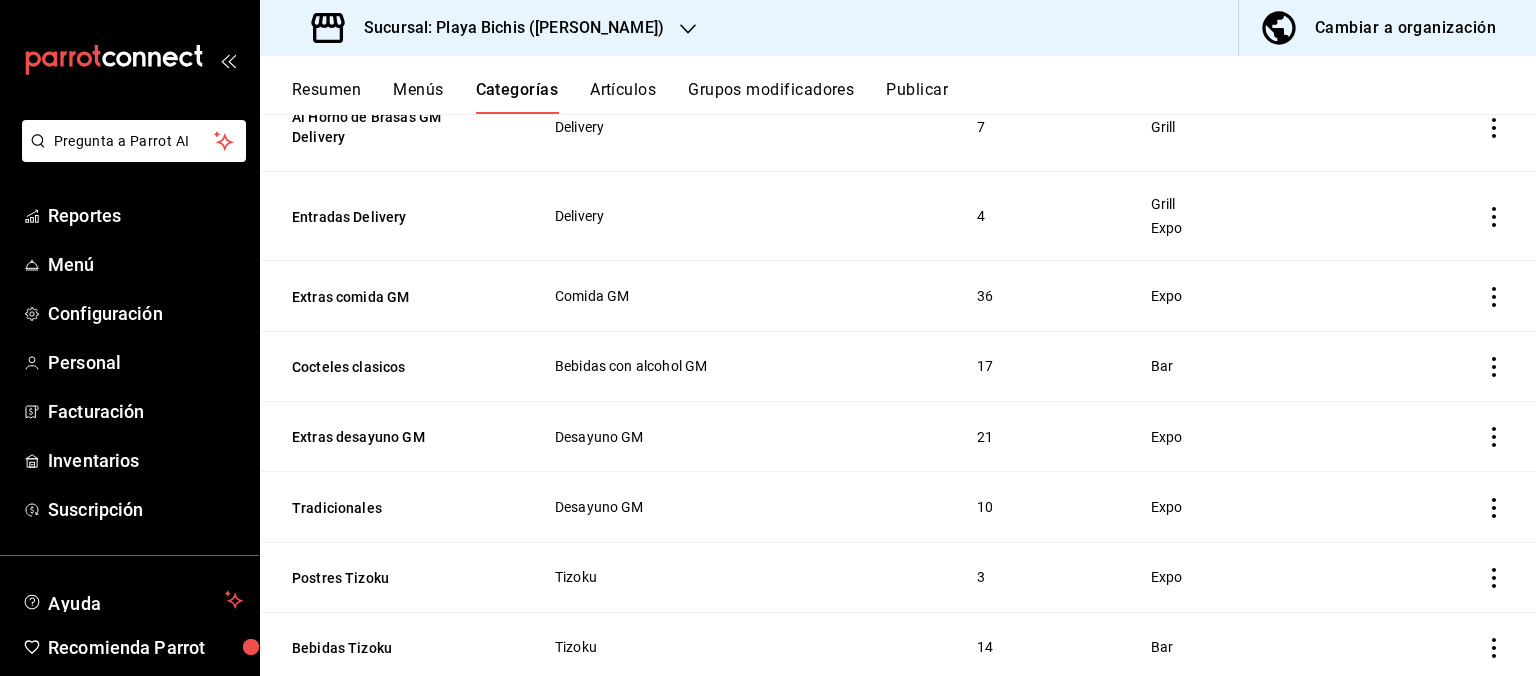 scroll, scrollTop: 1008, scrollLeft: 0, axis: vertical 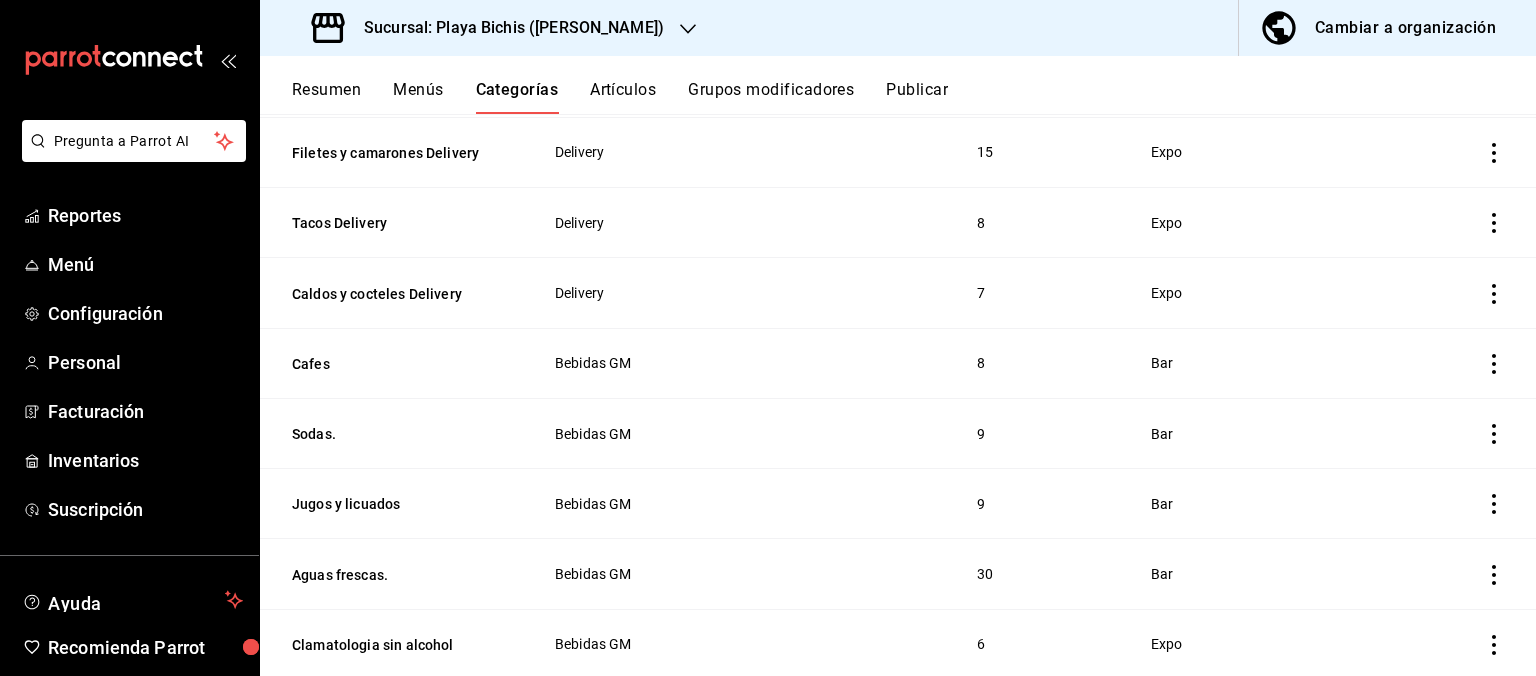 type 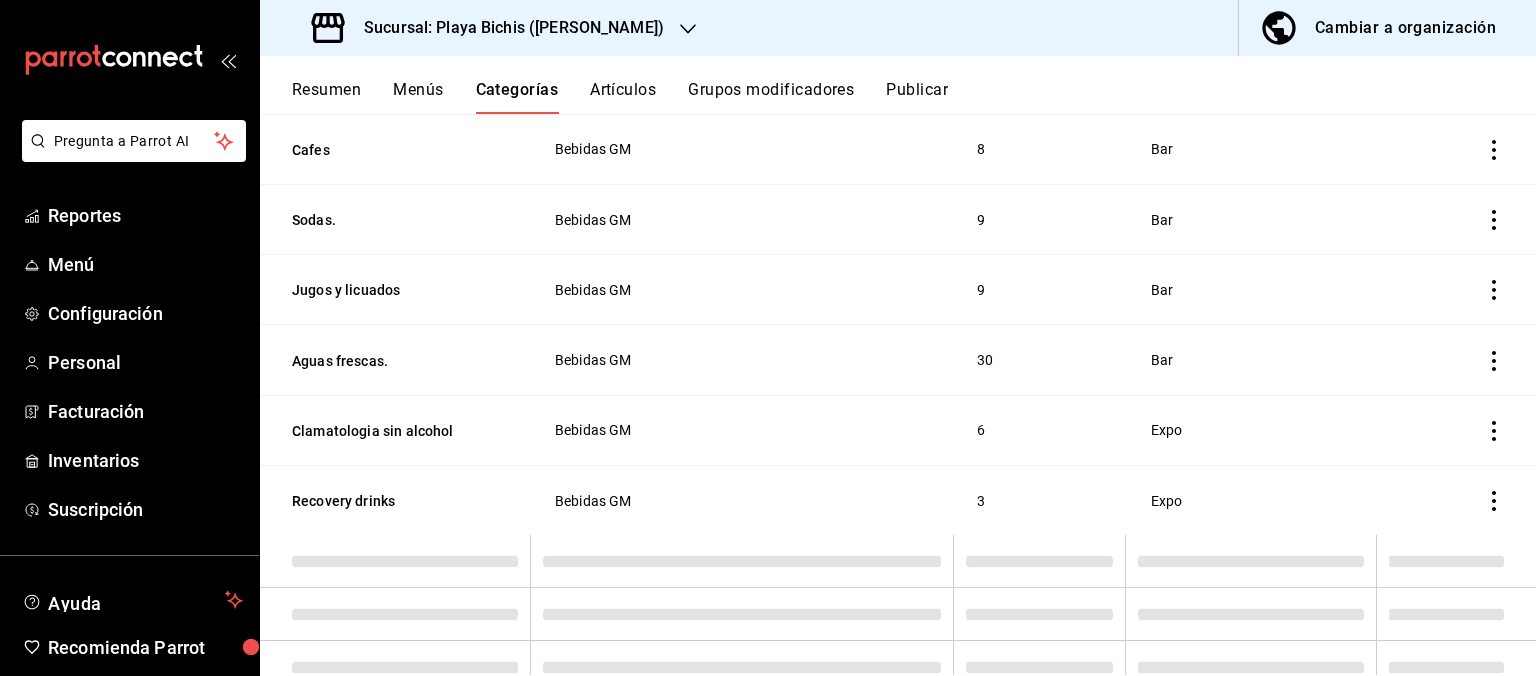 scroll, scrollTop: 1290, scrollLeft: 0, axis: vertical 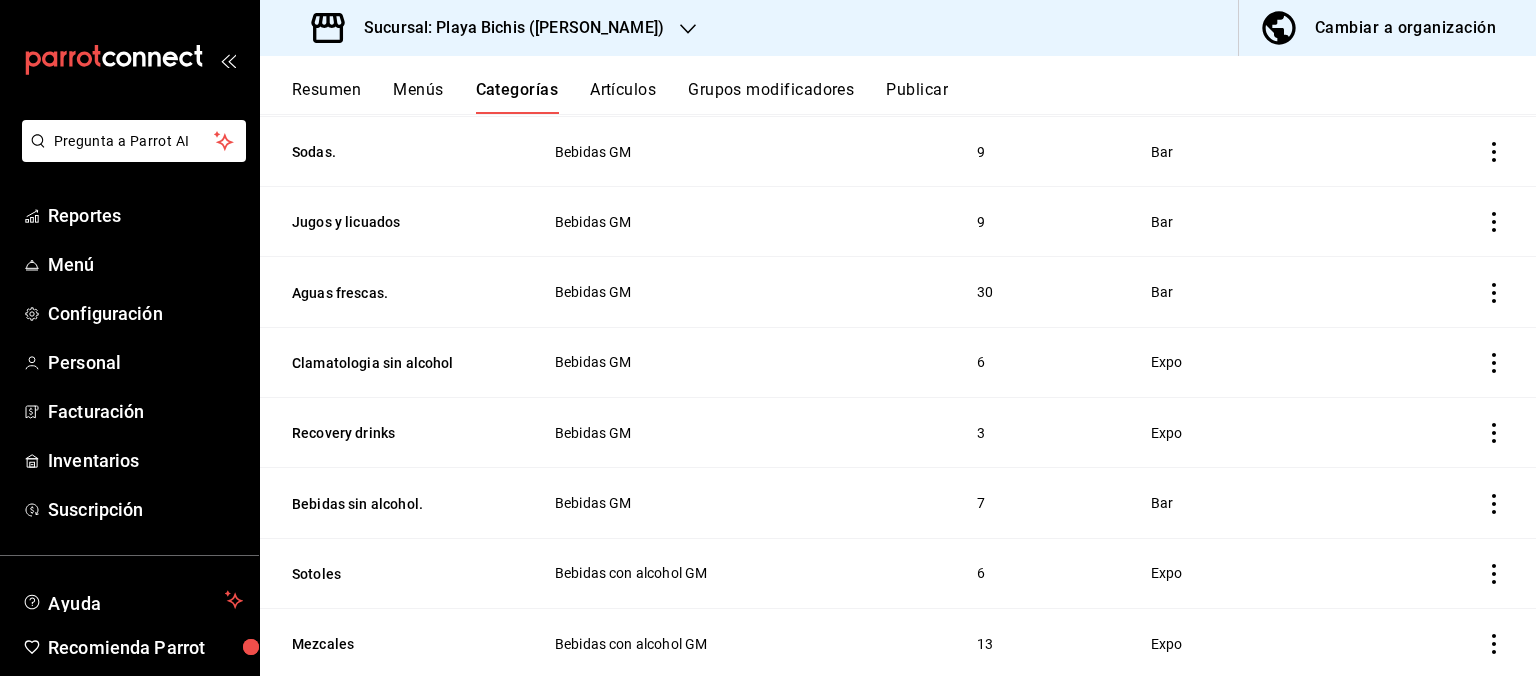 click 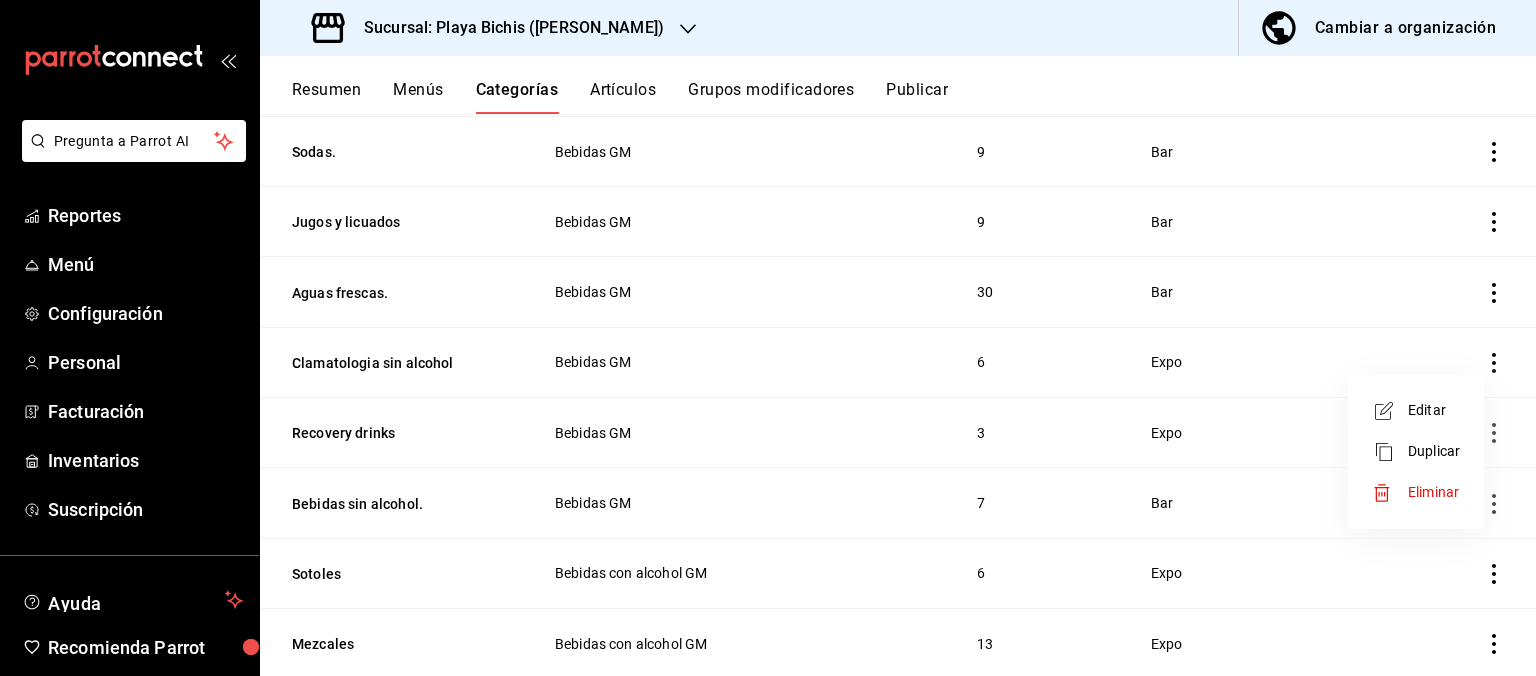 click on "Editar" at bounding box center [1434, 410] 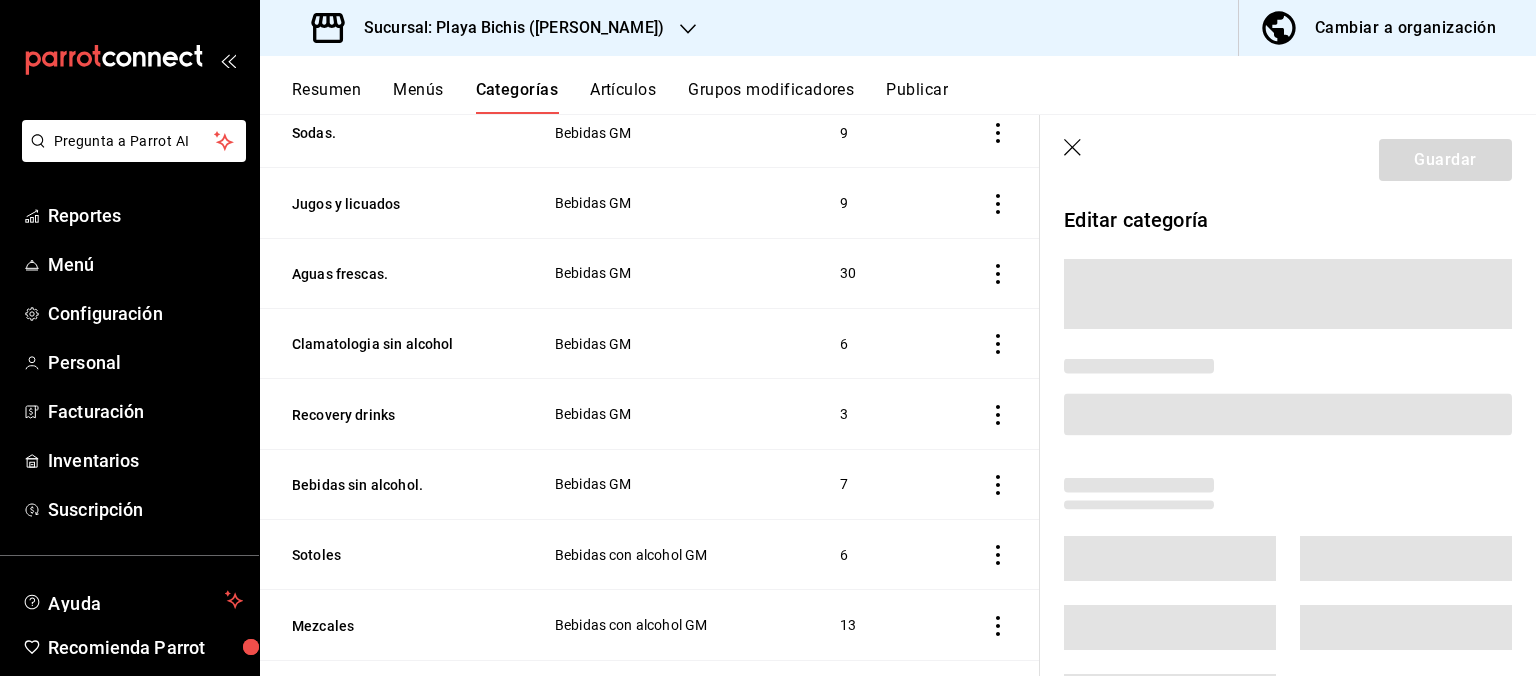 scroll, scrollTop: 1271, scrollLeft: 0, axis: vertical 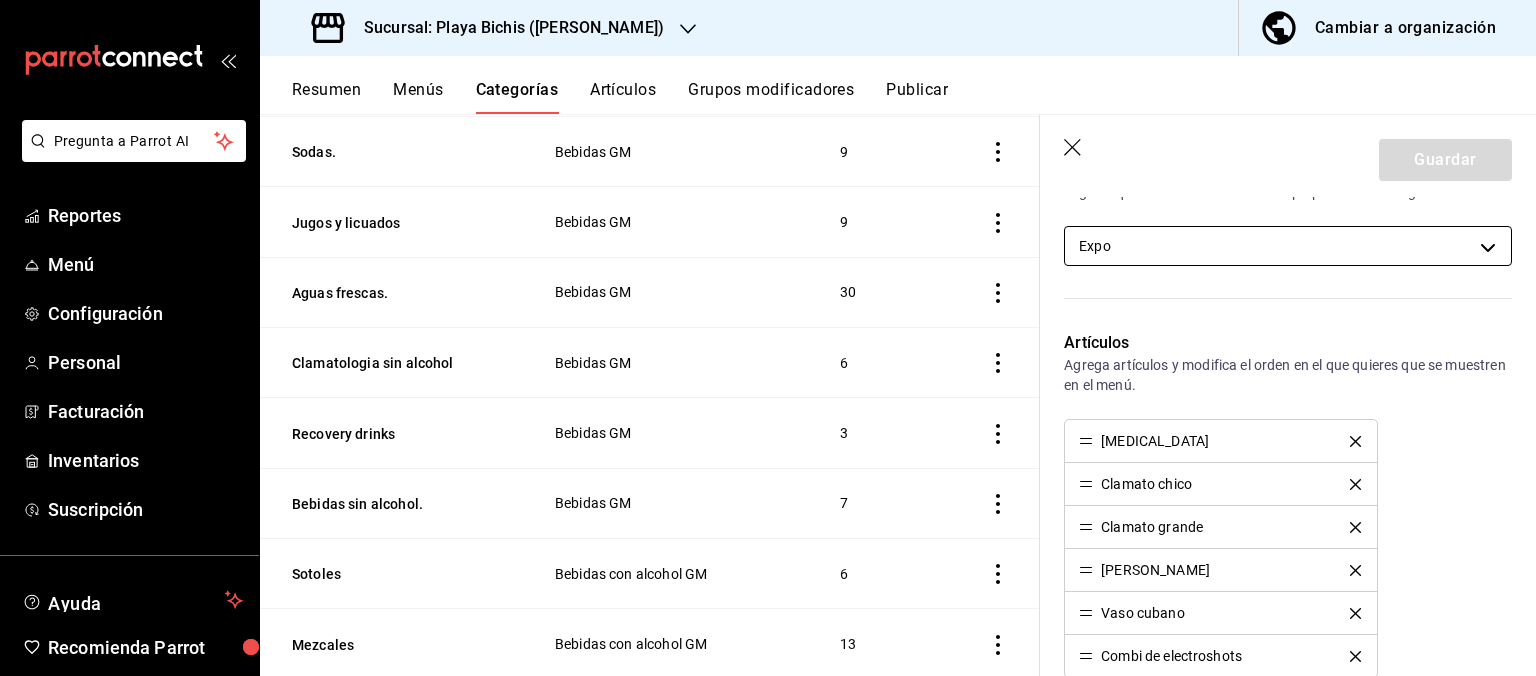 click on "Pregunta a Parrot AI Reportes   Menú   Configuración   Personal   Facturación   Inventarios   Suscripción   Ayuda Recomienda Parrot   Hugo Sanchez   Sugerir nueva función   Sucursal: Playa Bichis (Gomez Morin) Cambiar a organización Resumen Menús Categorías Artículos Grupos modificadores Publicar Categoría sucursal Asigna o edita el área de cocina  de esta sucursal.  Para cambios generales, ve a “Organización”. ​ ​ Playa Bichis - Gomez Morin Nombre Menús Artículos Niños Comida GM 3 Al Horno de Brasas GM Delivery Delivery 7 Entradas Delivery Delivery 4 Extras comida GM Comida GM 36 Cocteles clasicos Bebidas con alcohol GM 17 Extras desayuno GM Desayuno GM 21 Tradicionales Desayuno GM 10 Postres Tizoku Tizoku 3 Bebidas Tizoku Tizoku 14 Postres Delivery Delivery 3 Marisqueria Delivery Delivery 8 Filetes y camarones  Delivery Delivery 15 Tacos Delivery Delivery 8 Caldos y cocteles Delivery Delivery 7 Cafes Bebidas GM 8 Sodas. Bebidas GM 9 Jugos y licuados Bebidas GM 9 Aguas frescas. 30 6 3" at bounding box center (768, 338) 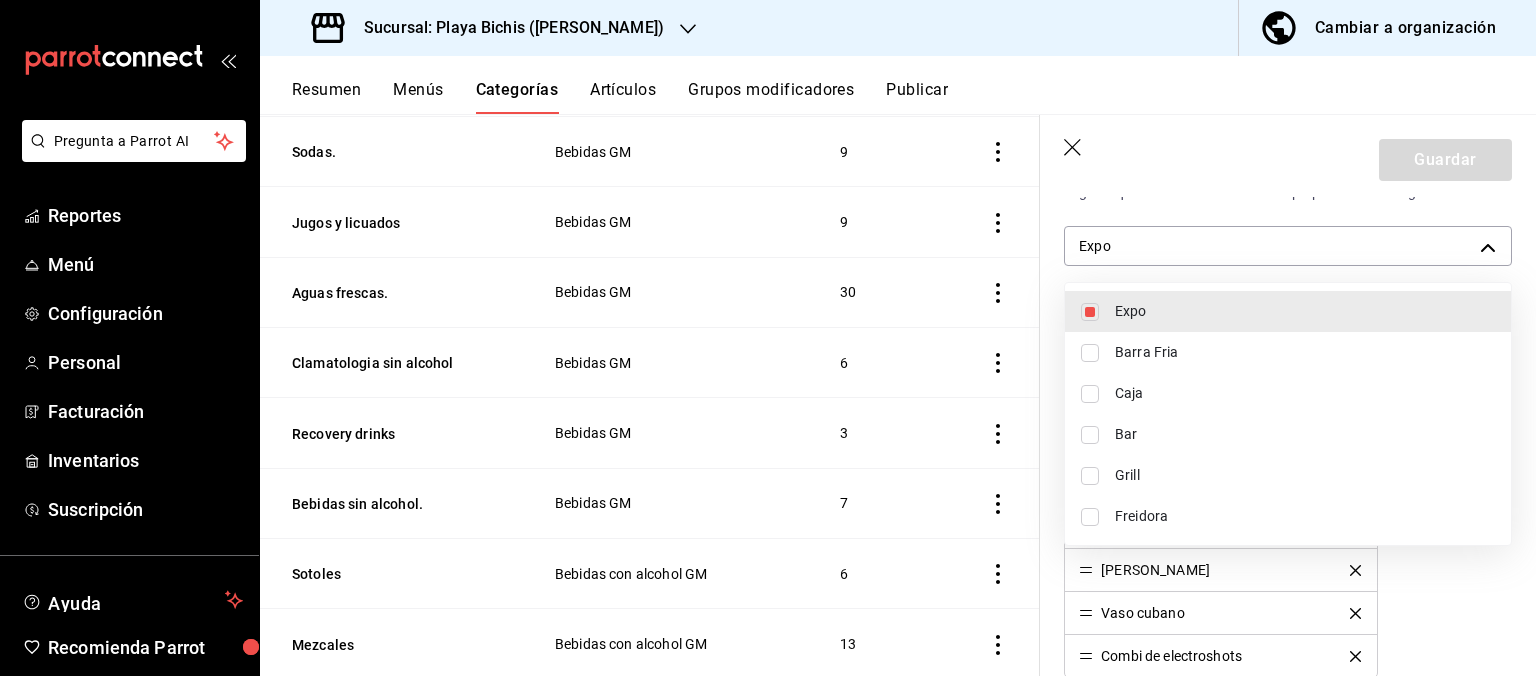 click on "Bar" at bounding box center (1305, 434) 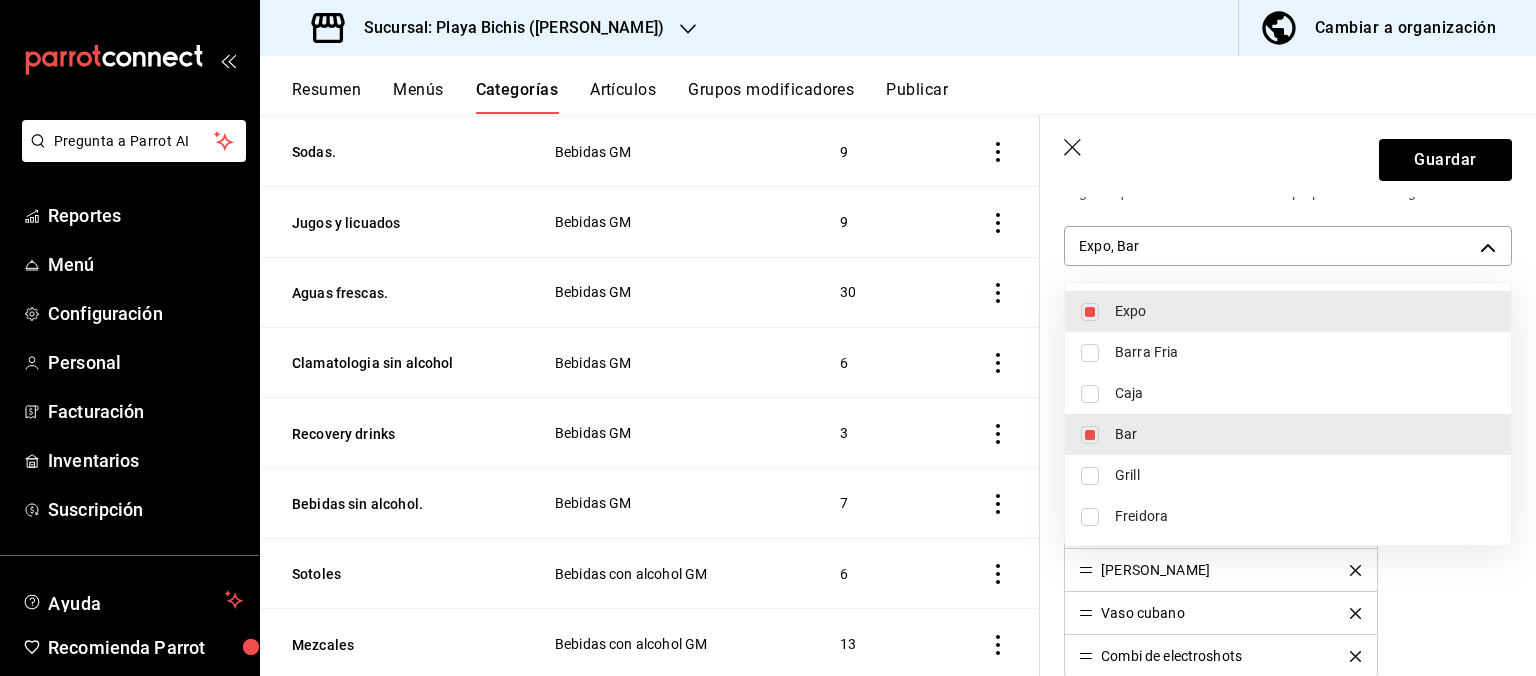 click at bounding box center [1090, 312] 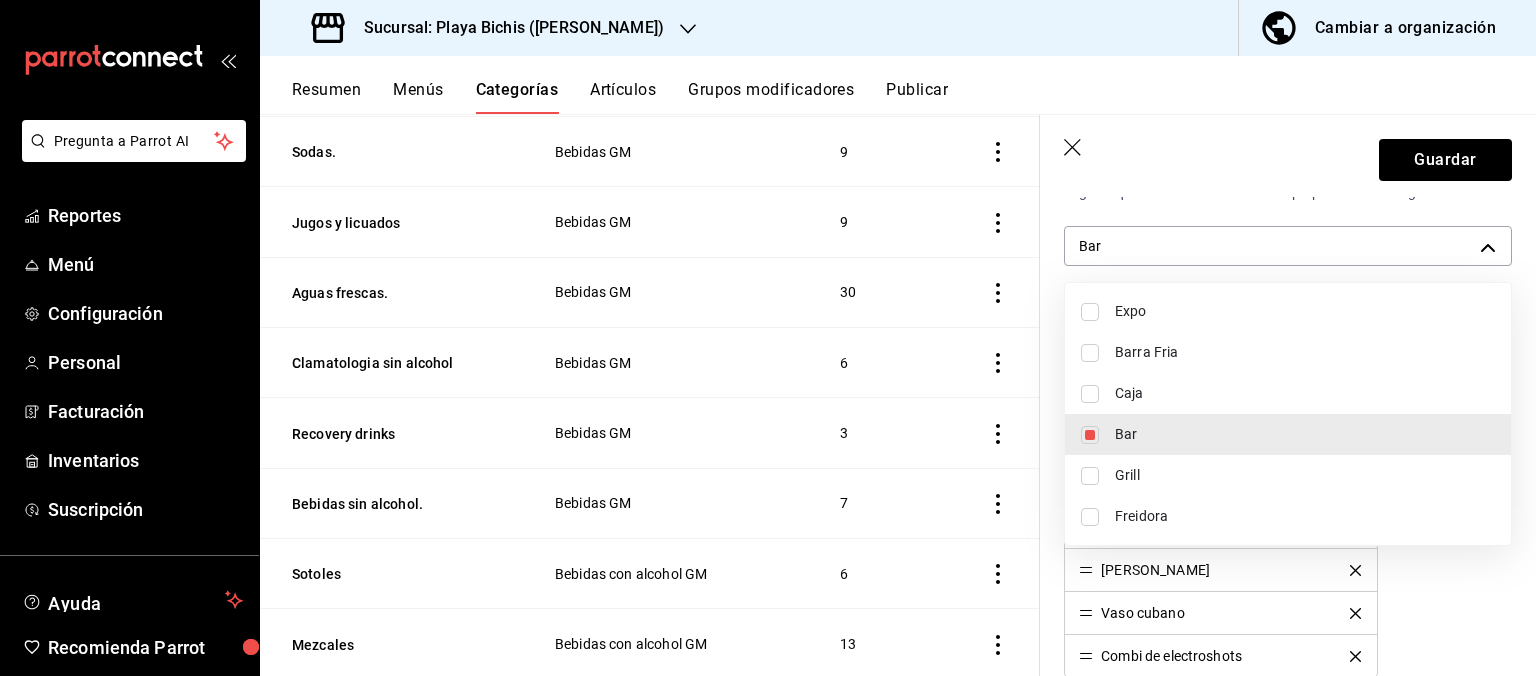 click at bounding box center [768, 338] 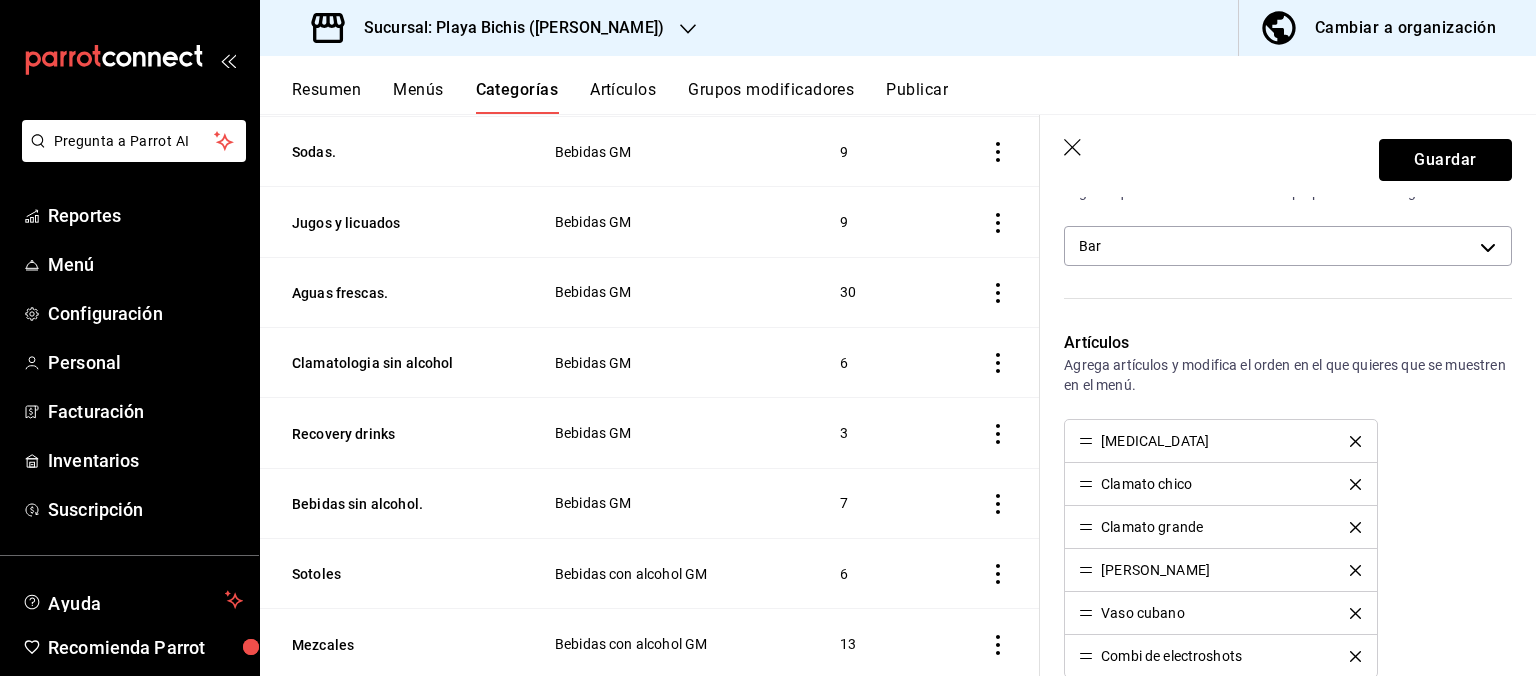 click on "Guardar" at bounding box center [1445, 160] 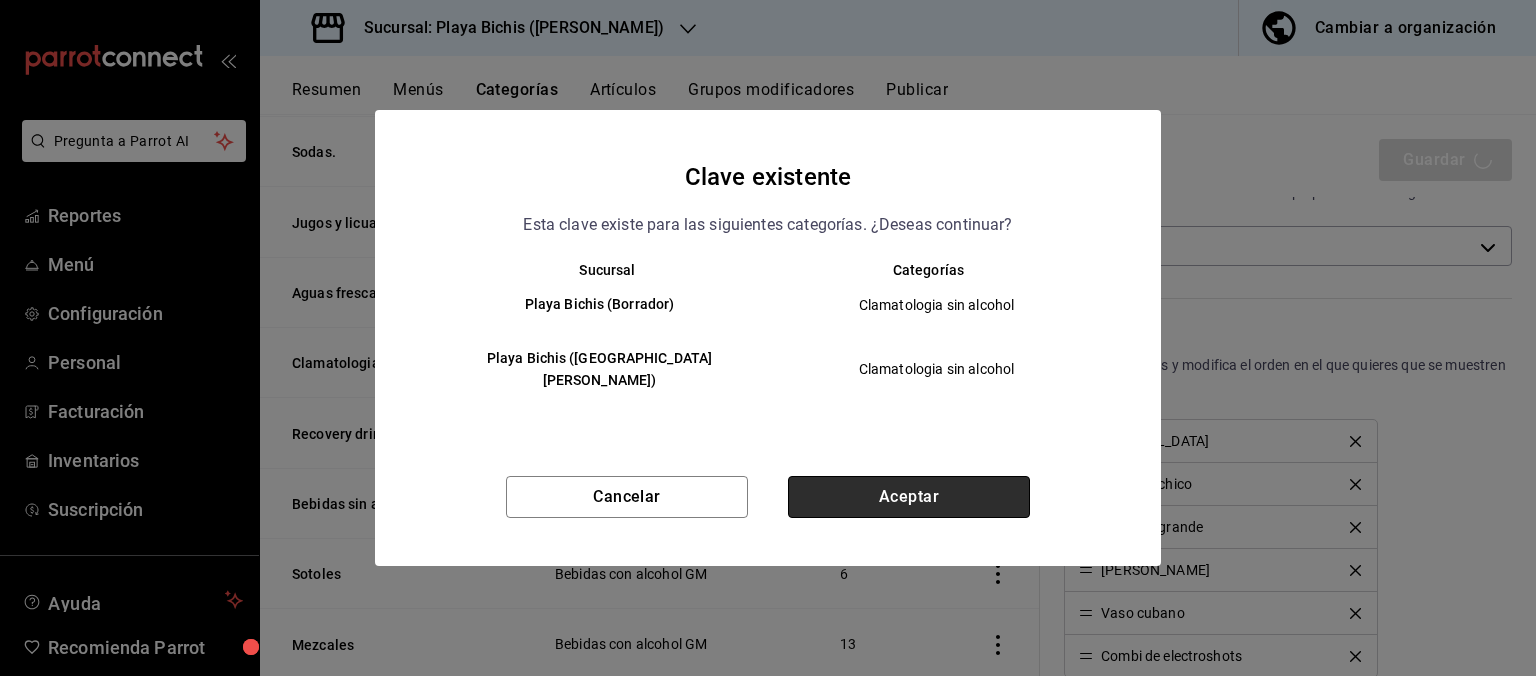 click on "Aceptar" at bounding box center (909, 497) 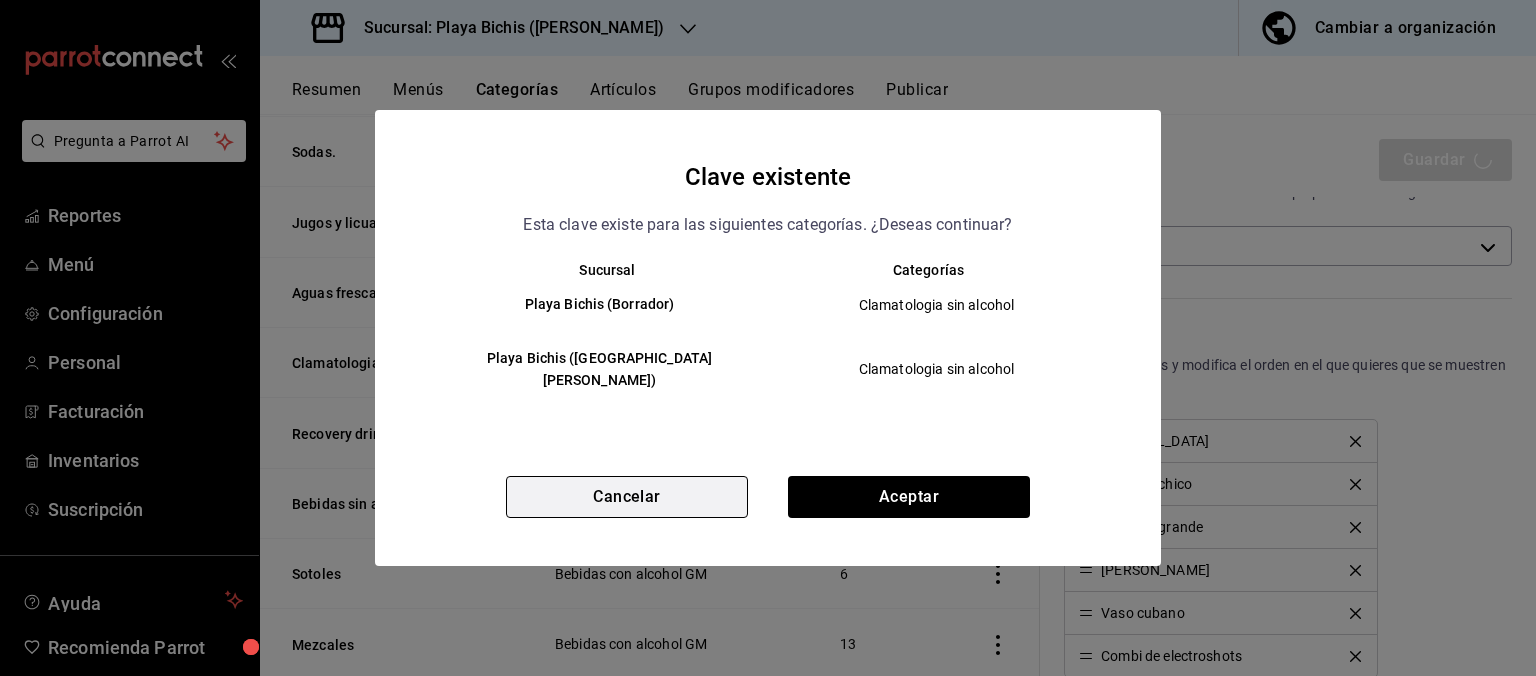 click on "Cancelar" at bounding box center (627, 497) 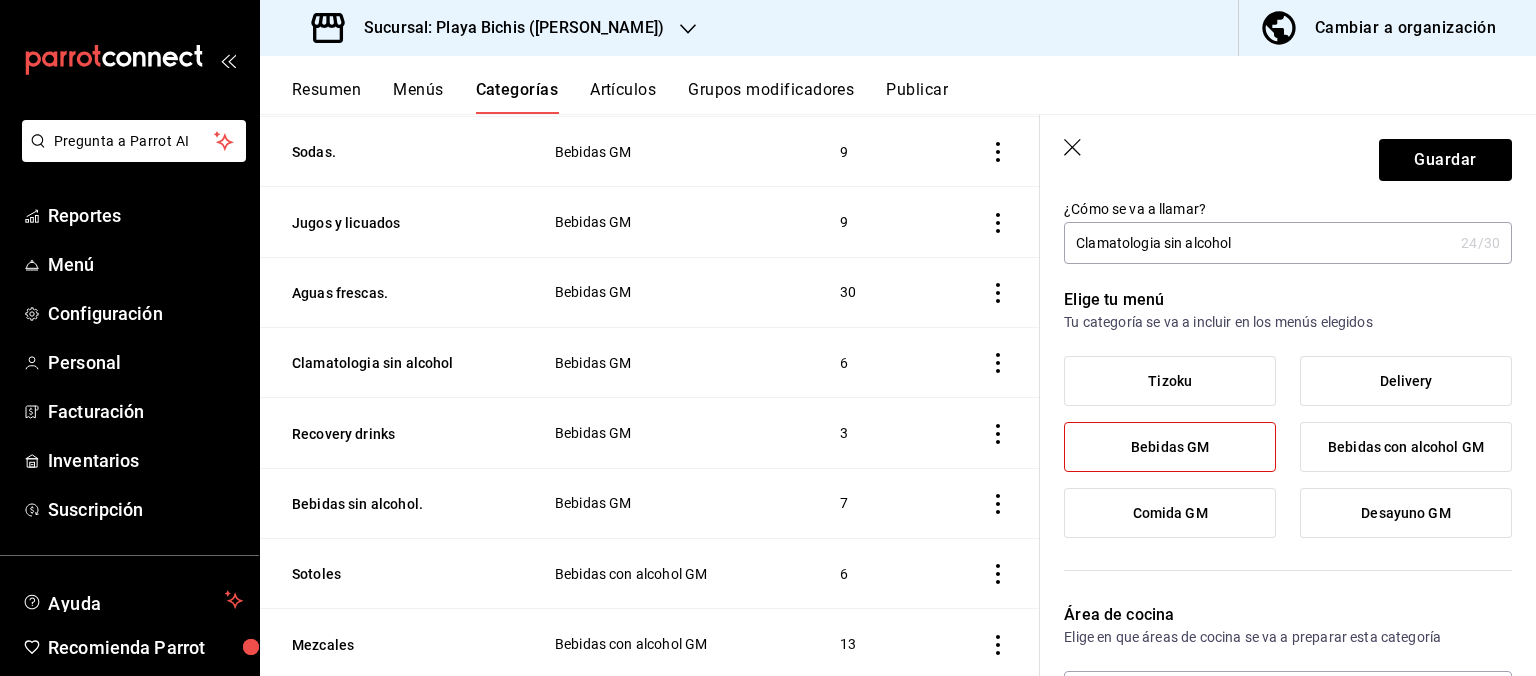 scroll, scrollTop: 0, scrollLeft: 0, axis: both 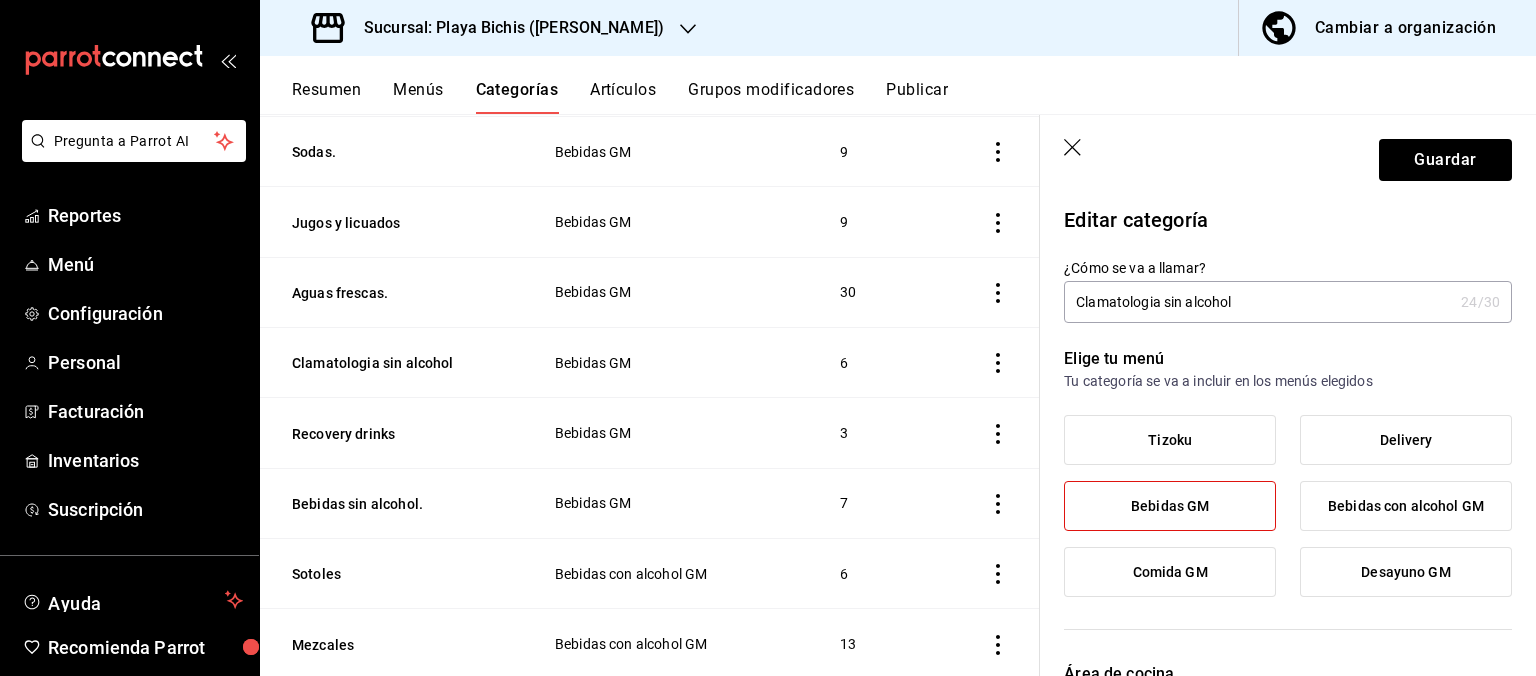 click on "Clamatologia sin alcohol" at bounding box center (1258, 302) 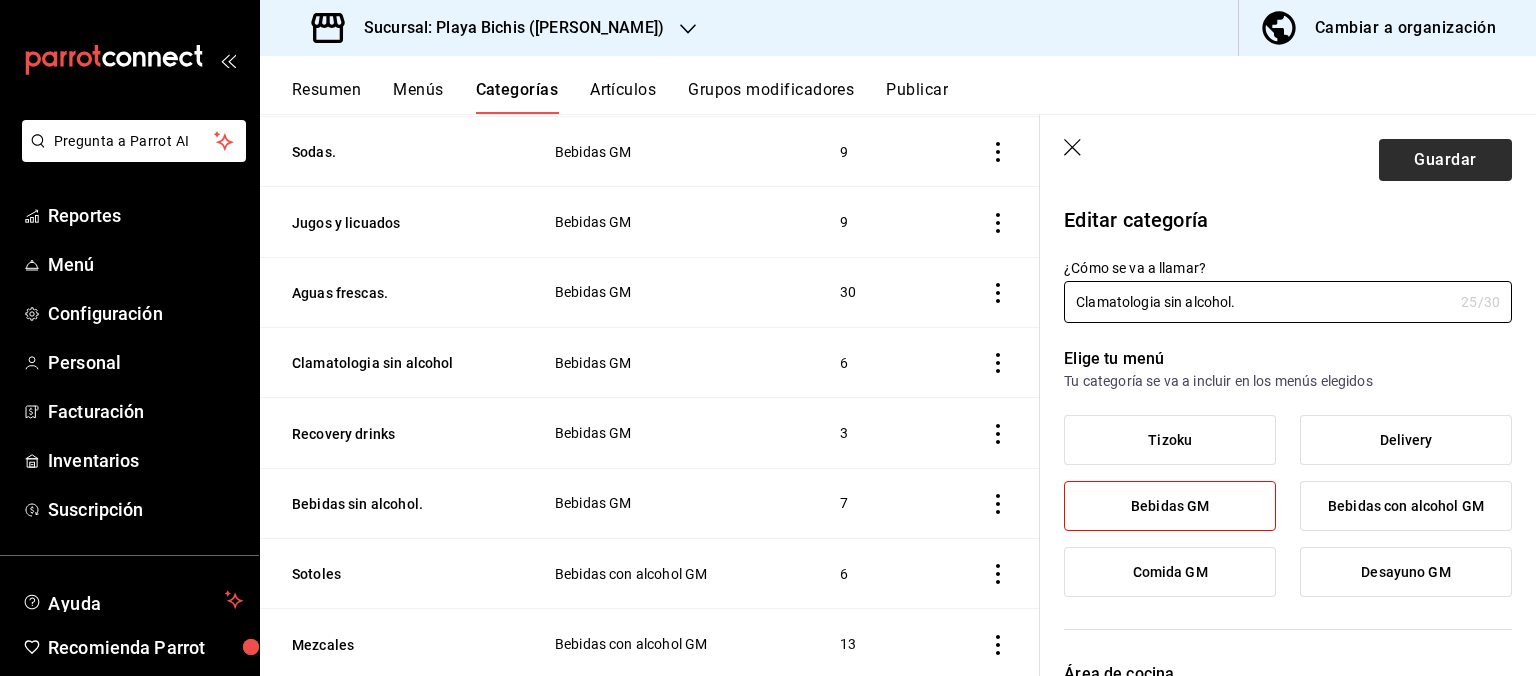 type on "Clamatologia sin alcohol." 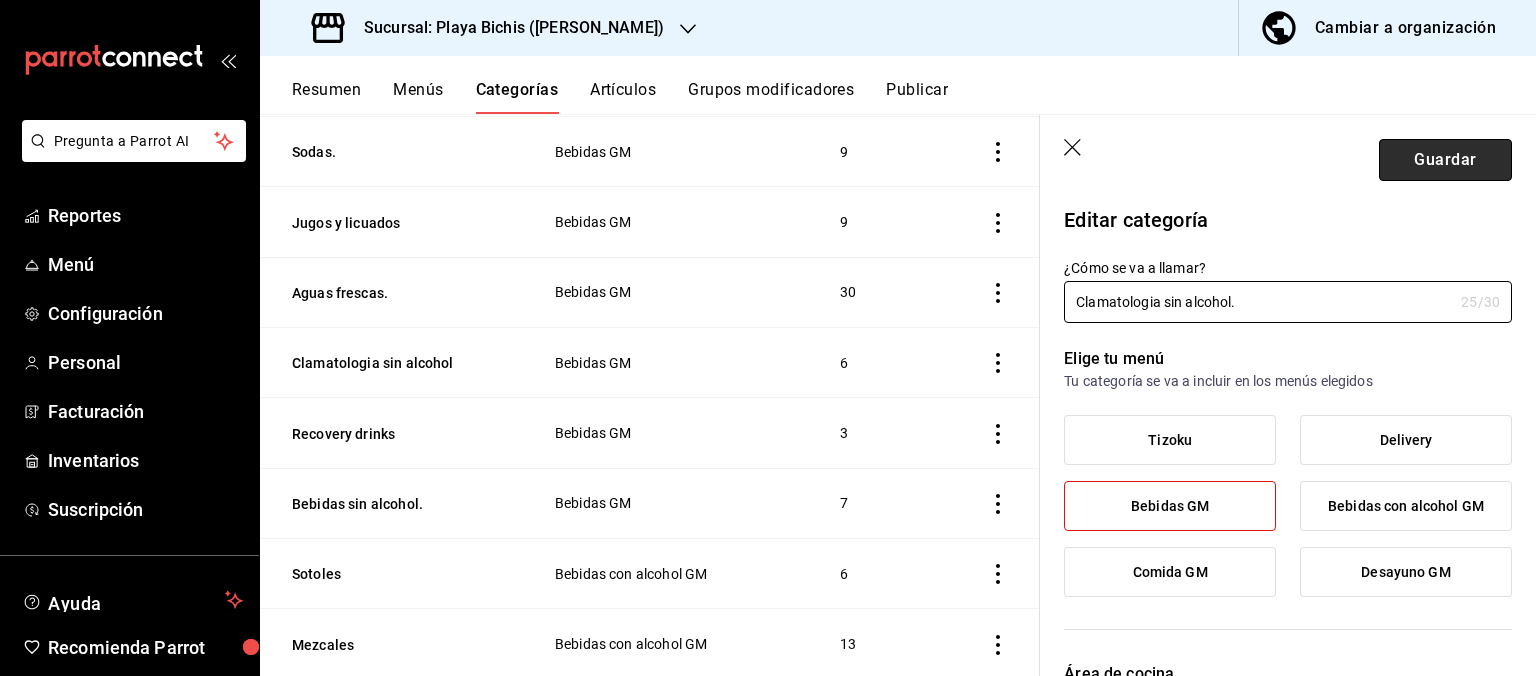 click on "Guardar" at bounding box center [1445, 160] 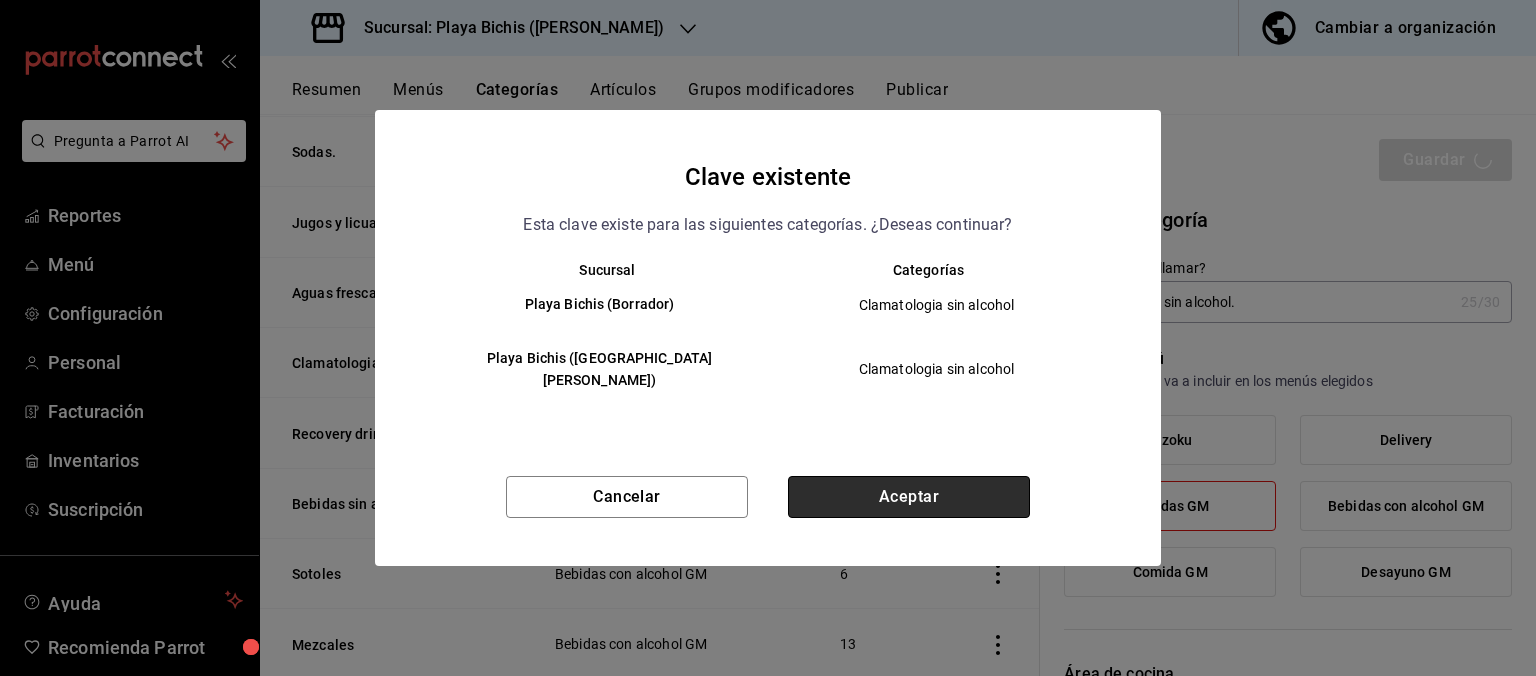 click on "Aceptar" at bounding box center (909, 497) 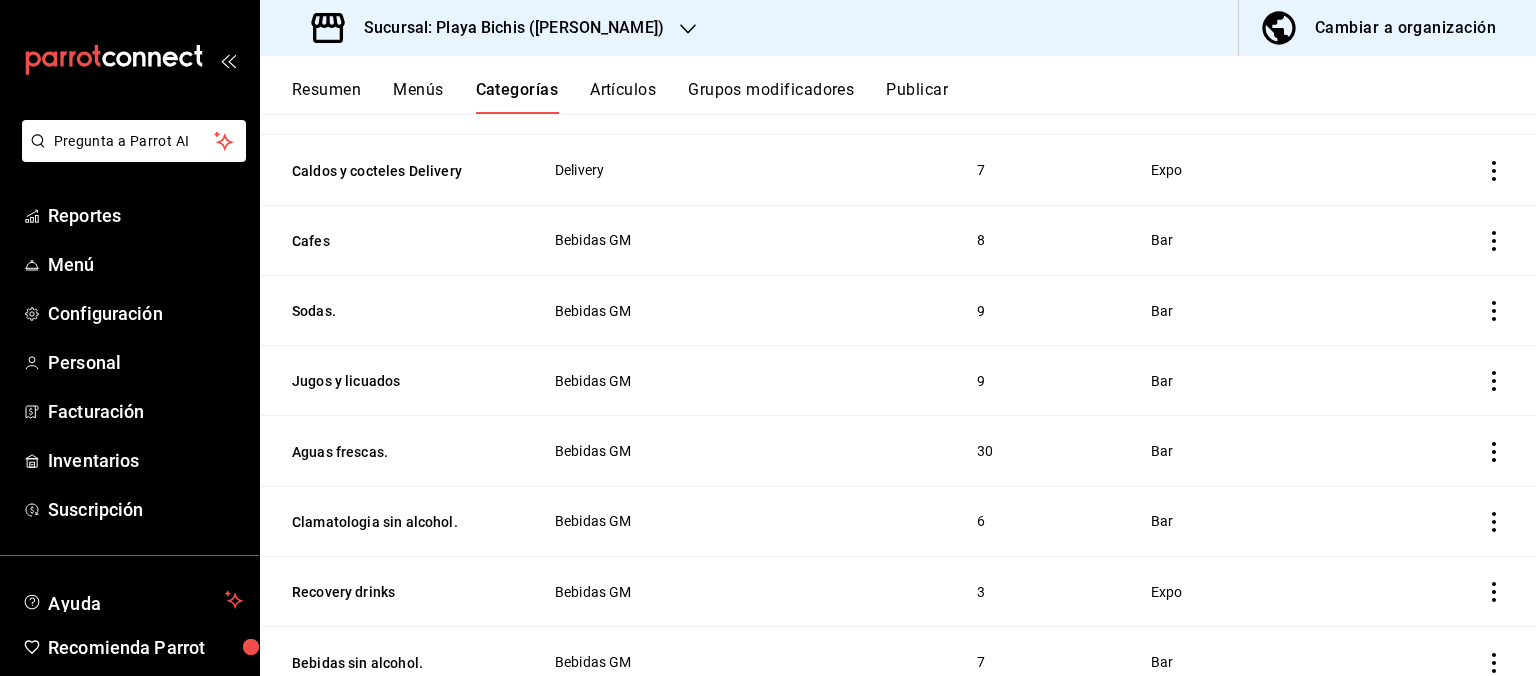 scroll, scrollTop: 1290, scrollLeft: 0, axis: vertical 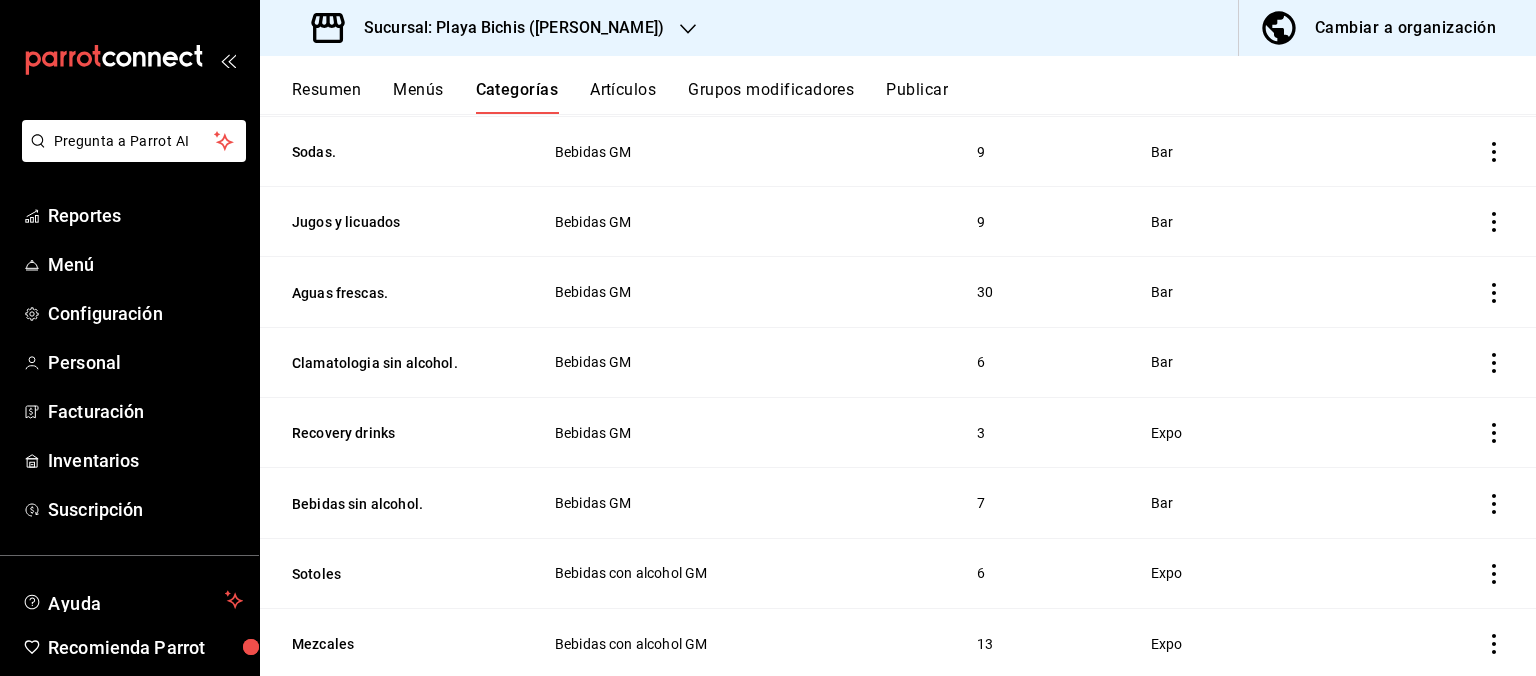 click 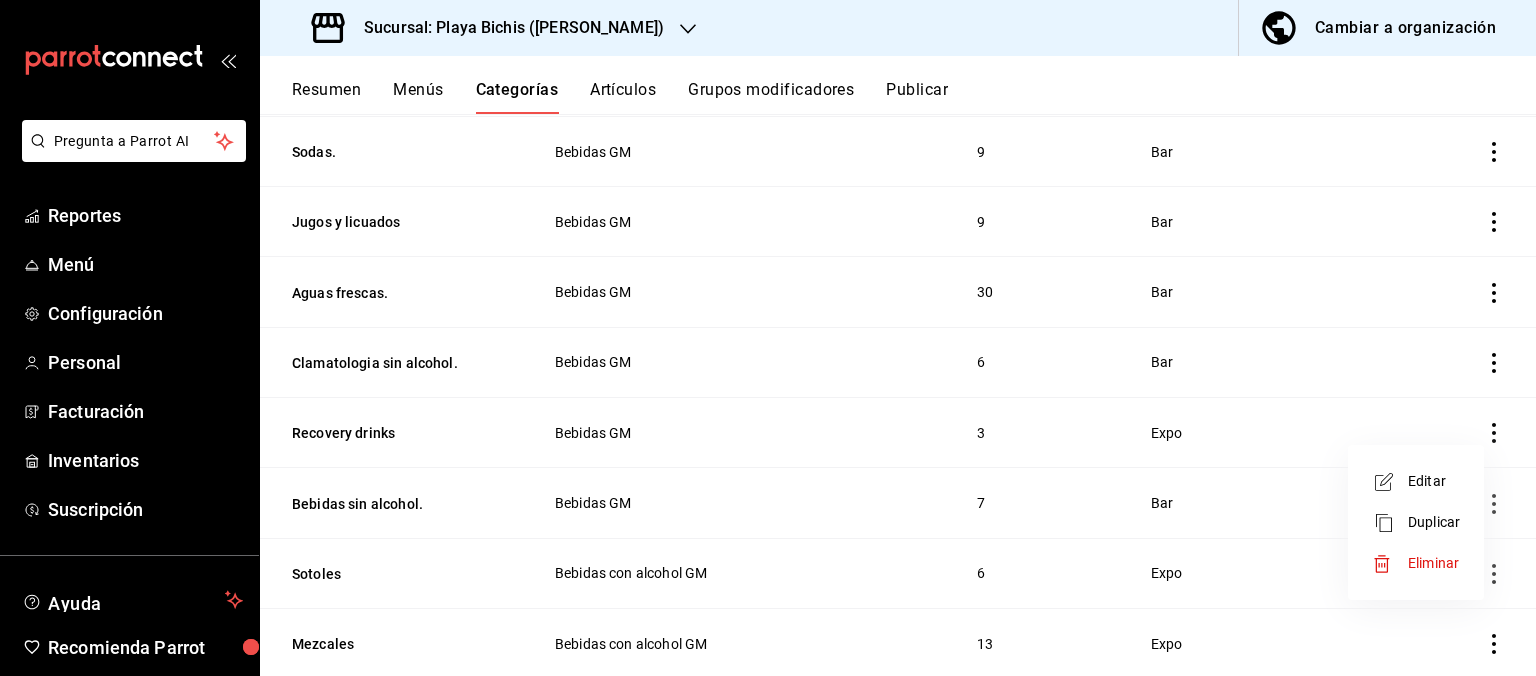 click on "Editar" at bounding box center [1434, 481] 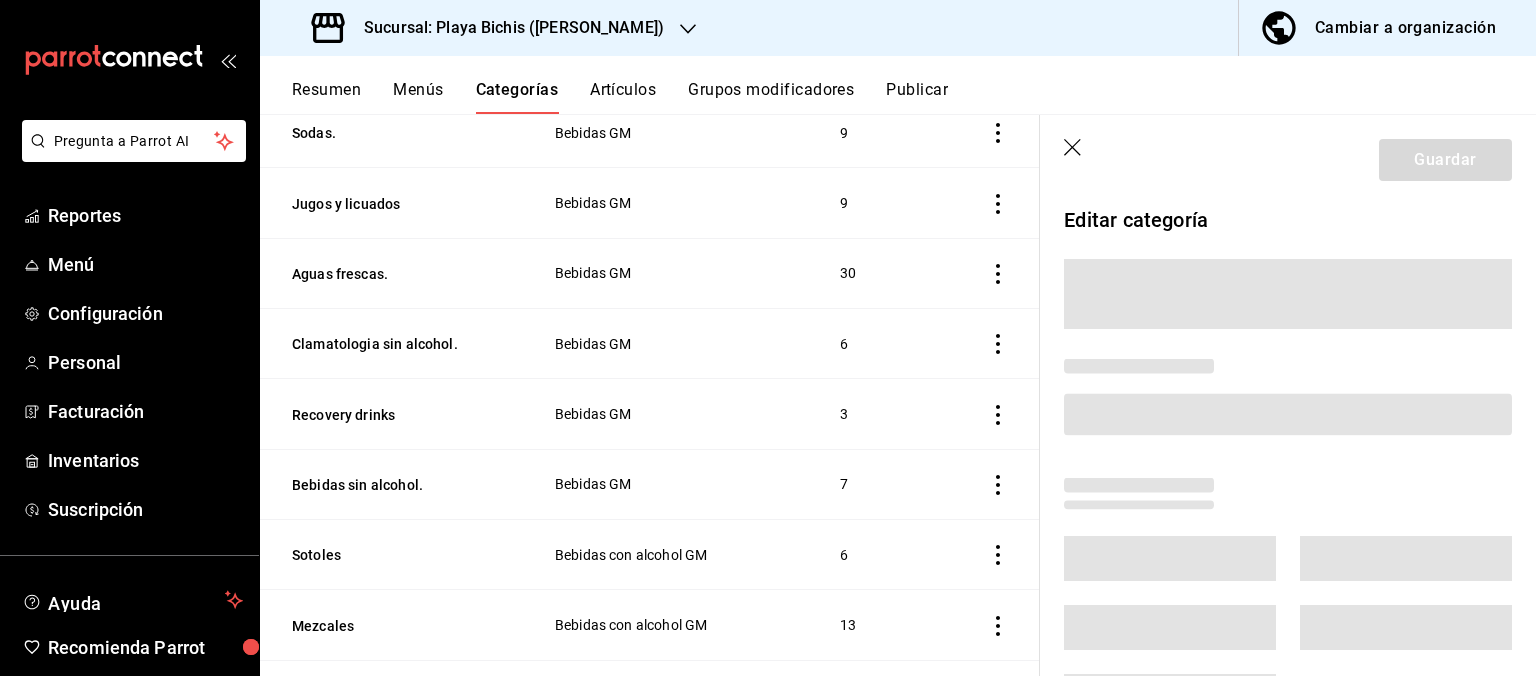 scroll, scrollTop: 1271, scrollLeft: 0, axis: vertical 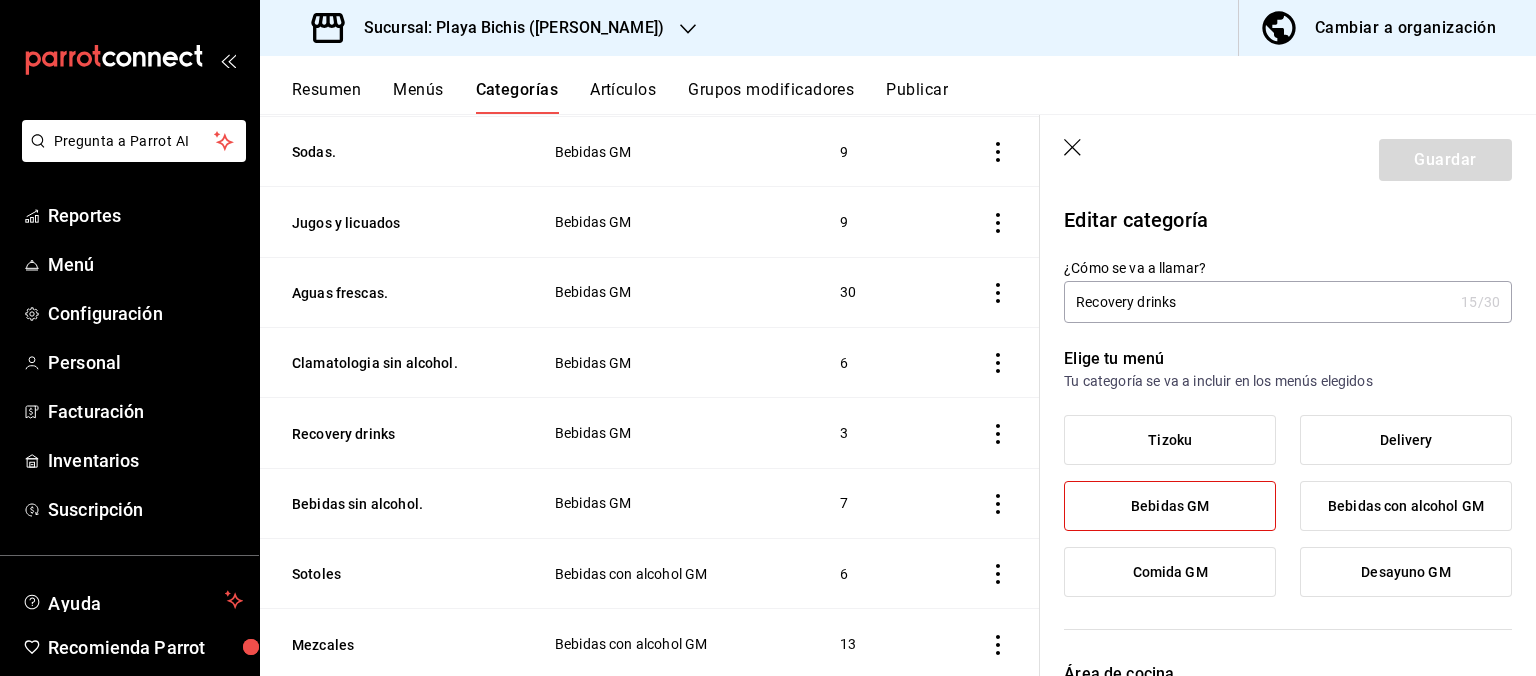 click on "Recovery drinks" at bounding box center (1258, 302) 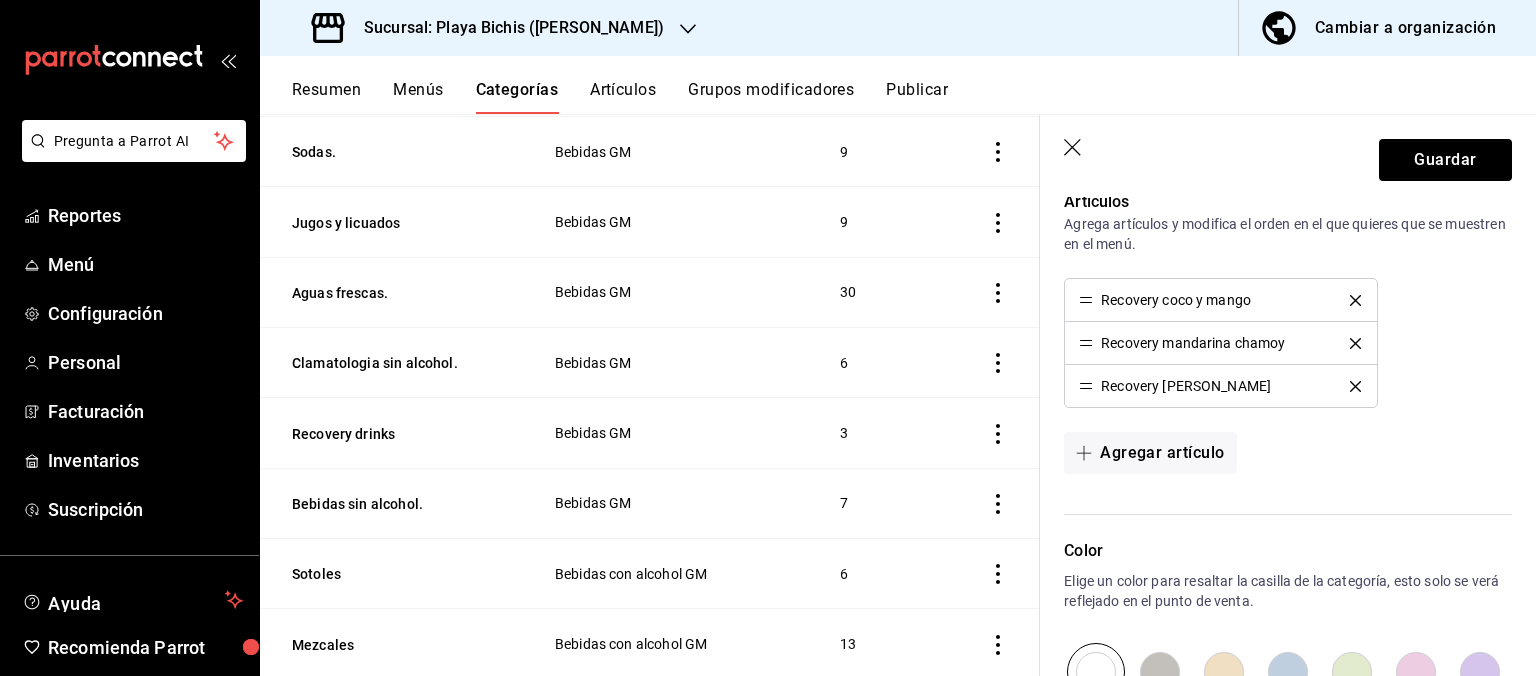 scroll, scrollTop: 518, scrollLeft: 0, axis: vertical 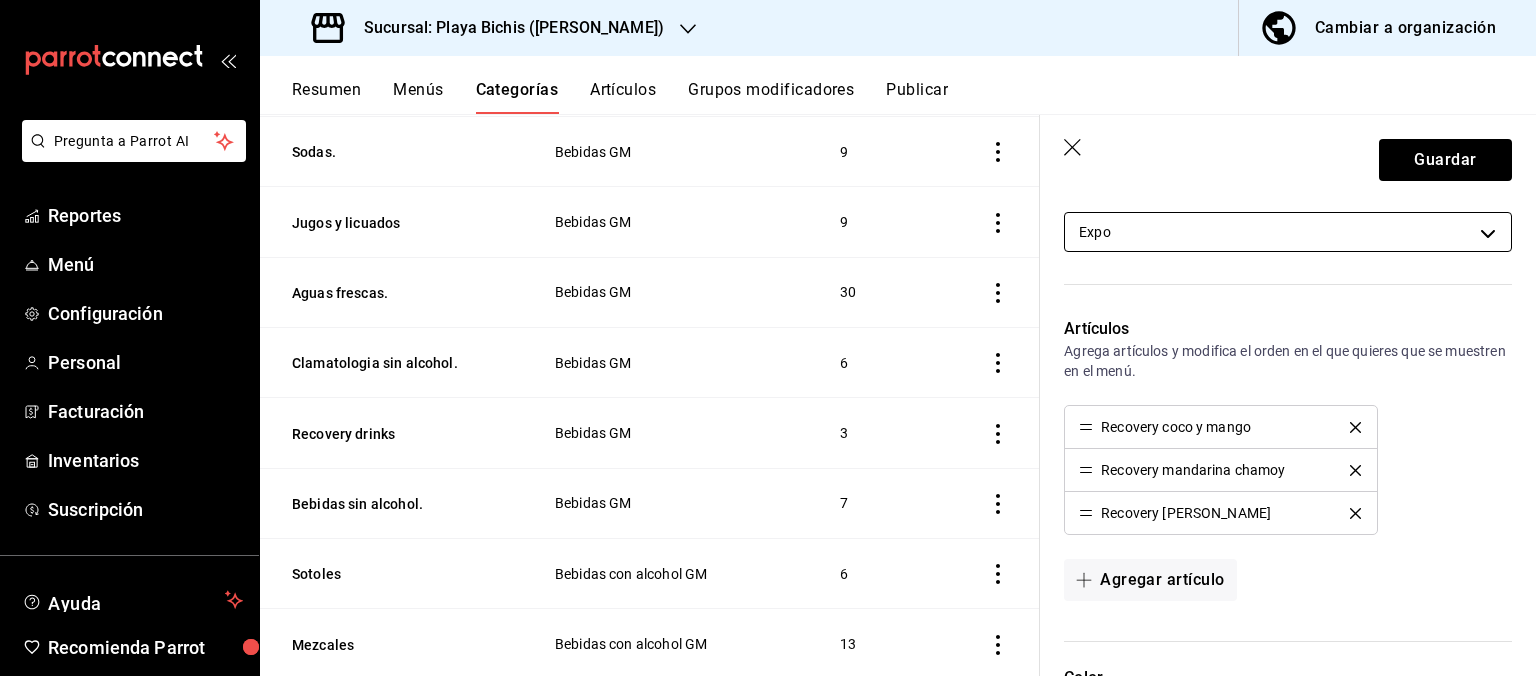 type on "Recovery drinks." 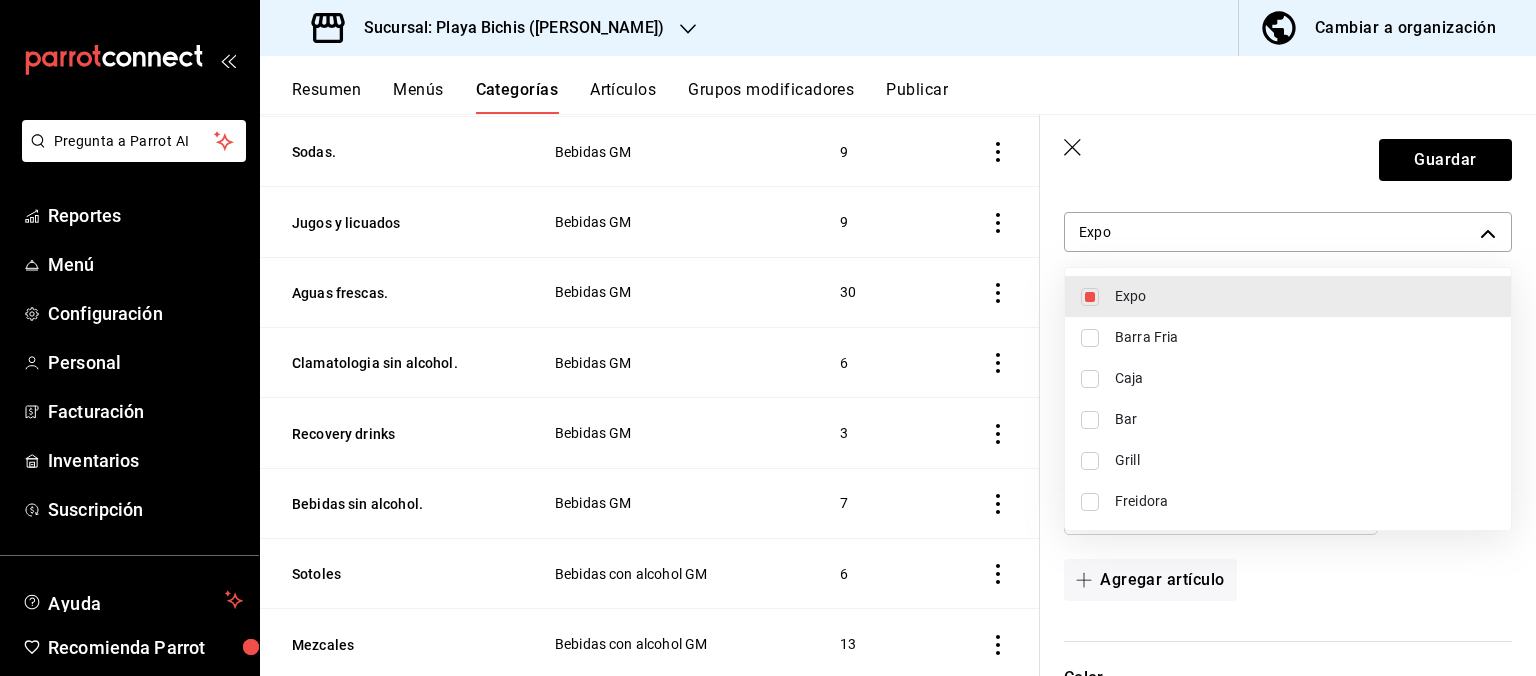 click on "Bar" at bounding box center (1305, 419) 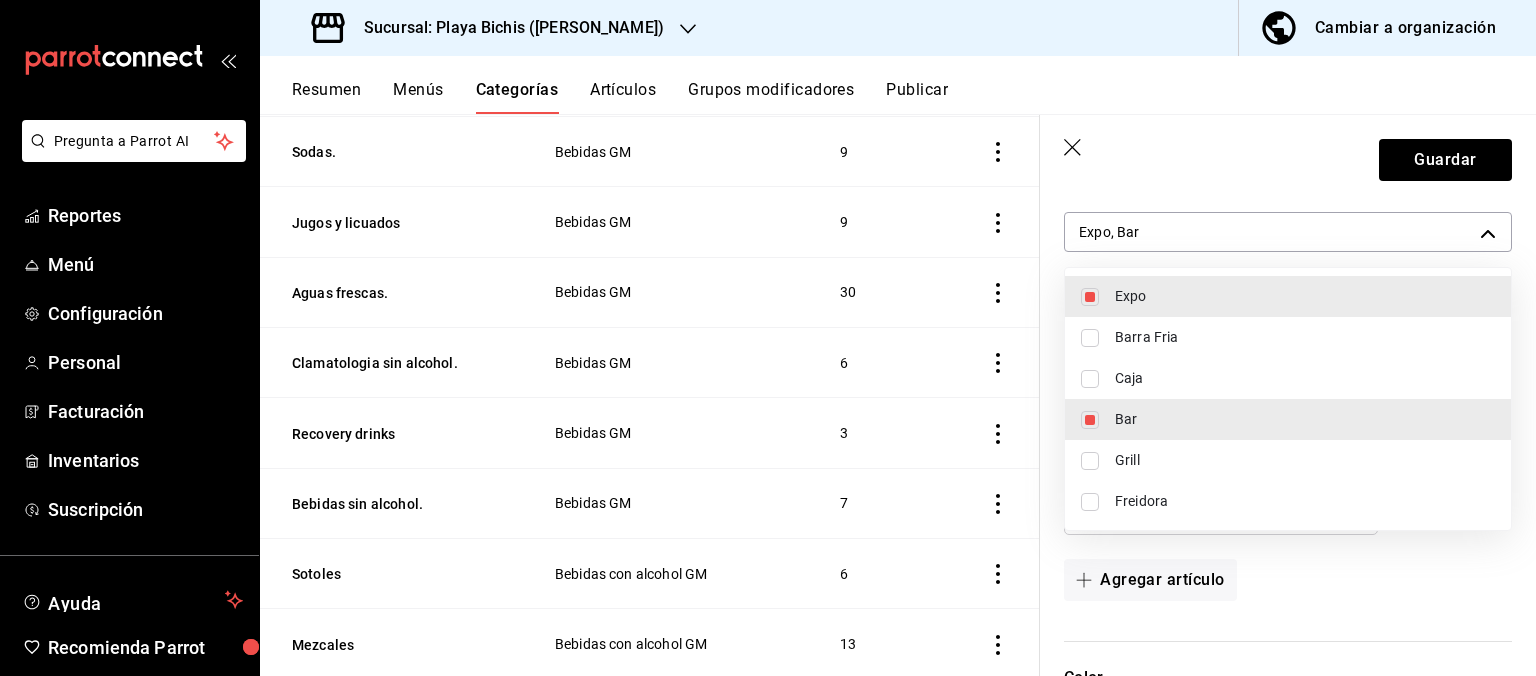 type on "fc3100d1-e602-4c6d-a284-2445fbe47c23,836815c9-5441-4e38-96ce-17bc867de14a" 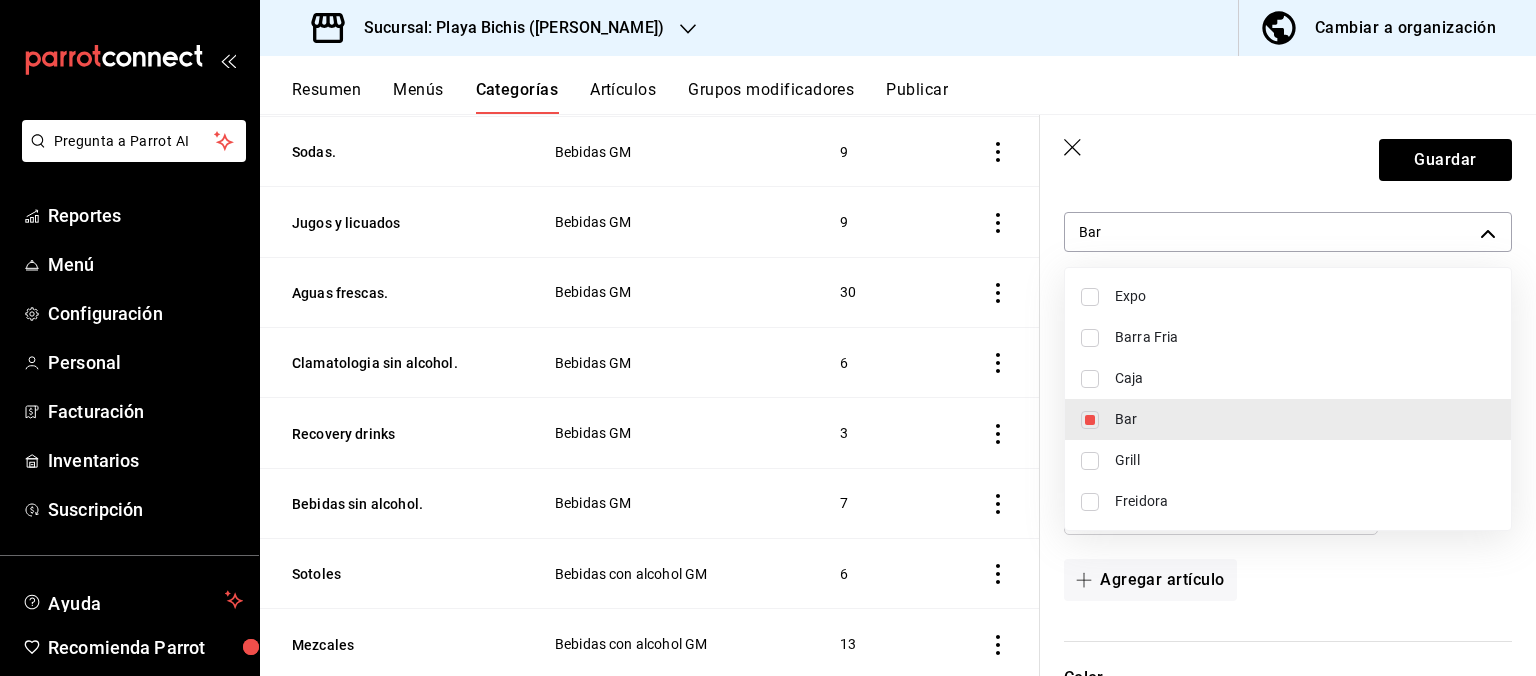 click at bounding box center [768, 338] 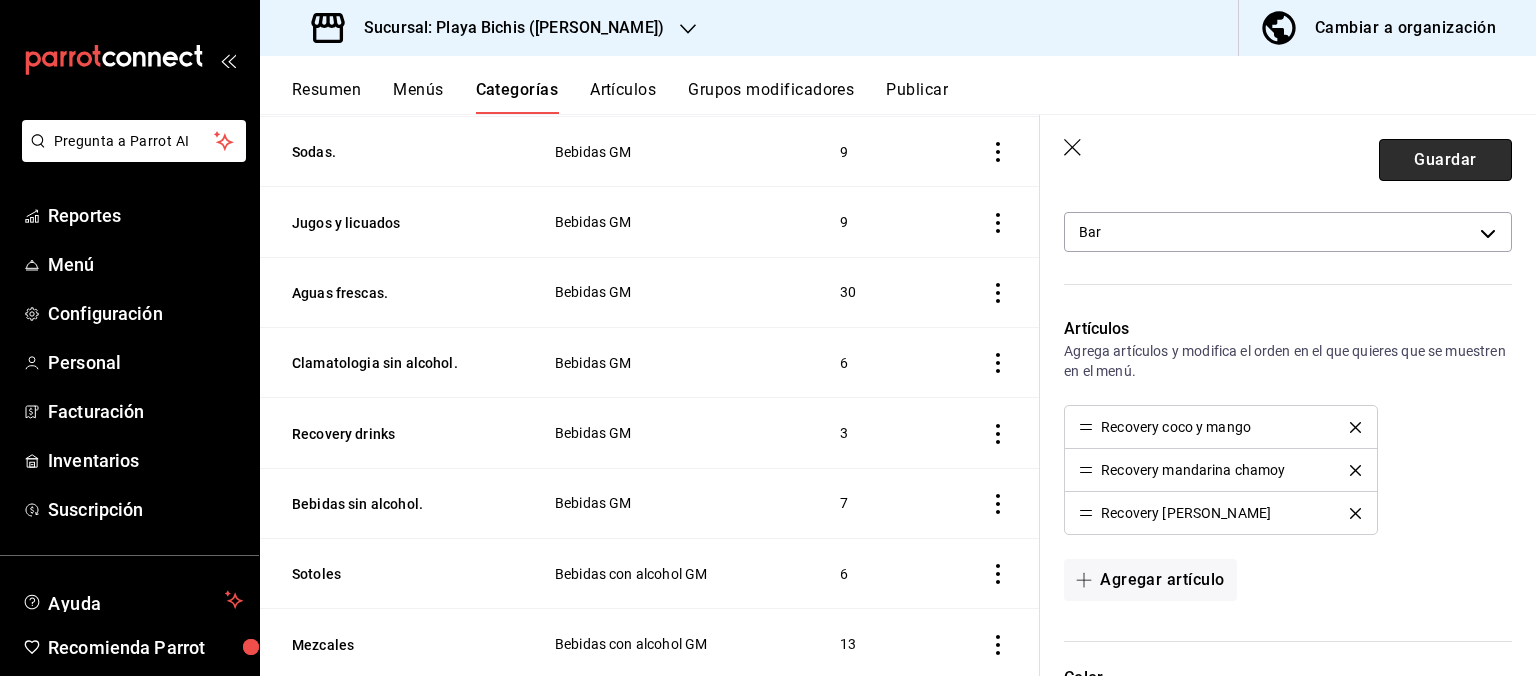 click on "Guardar" at bounding box center [1445, 160] 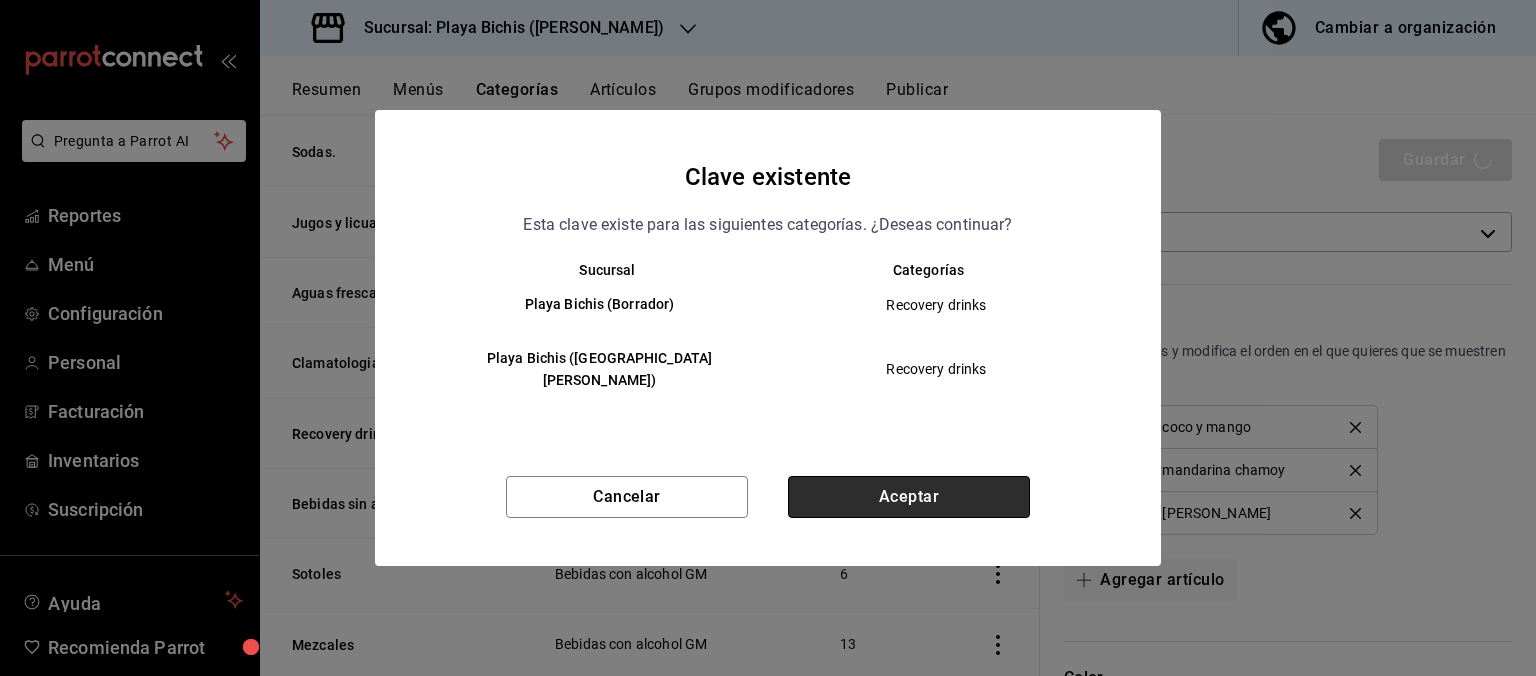 click on "Aceptar" at bounding box center (909, 497) 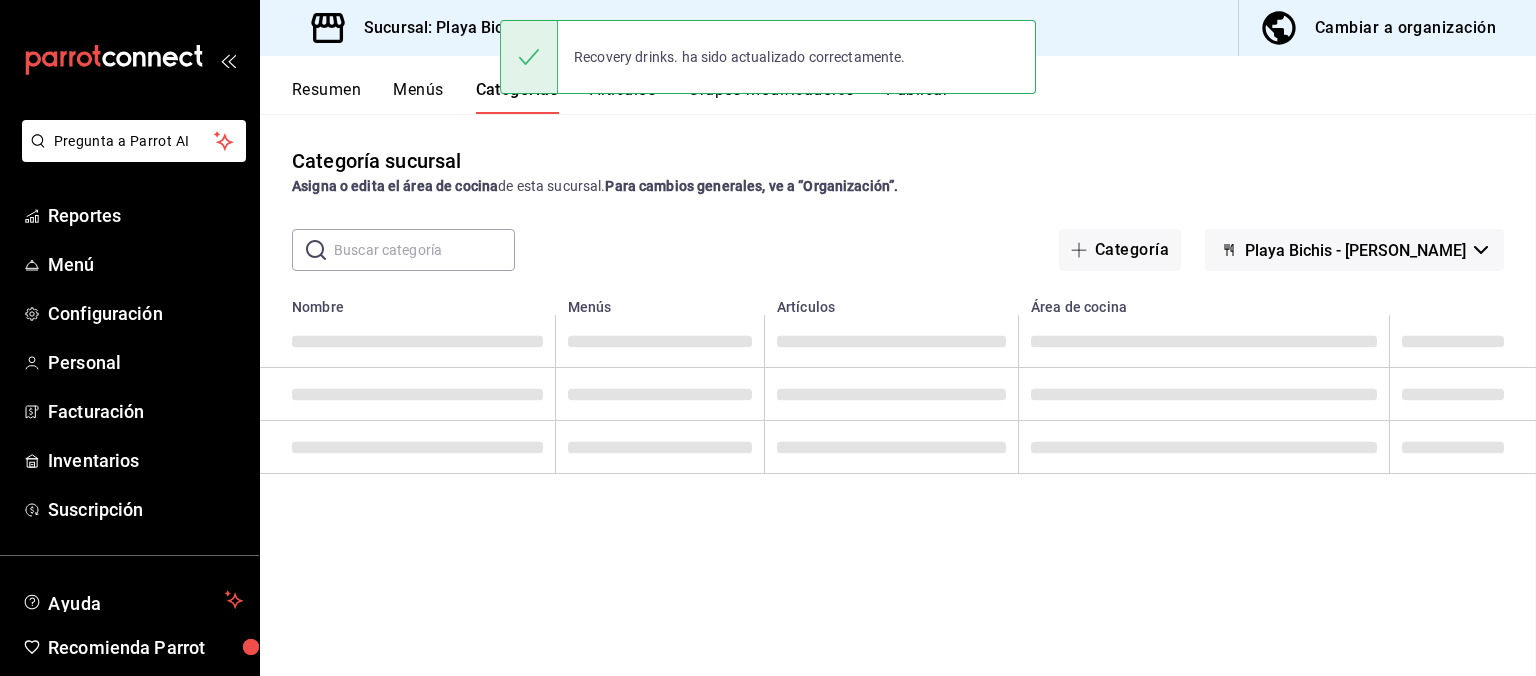 scroll, scrollTop: 0, scrollLeft: 0, axis: both 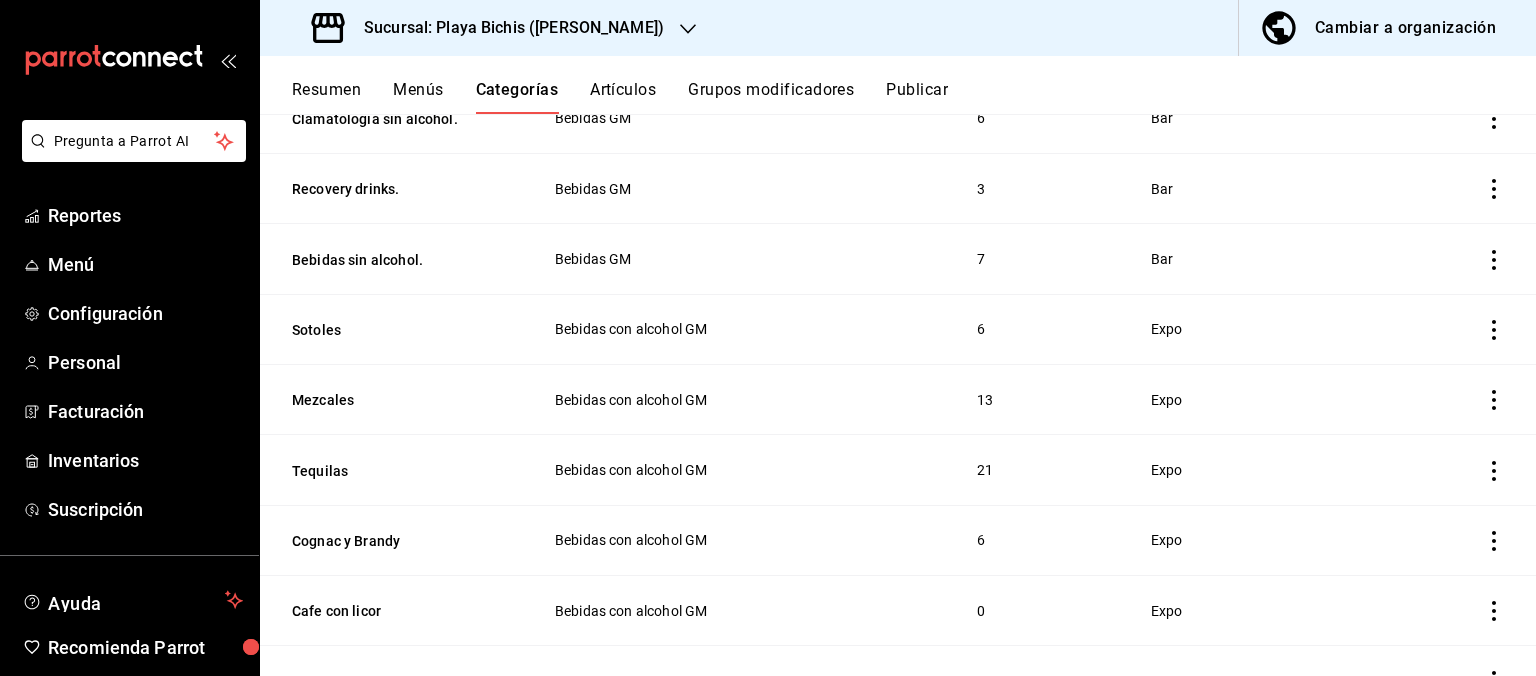 click 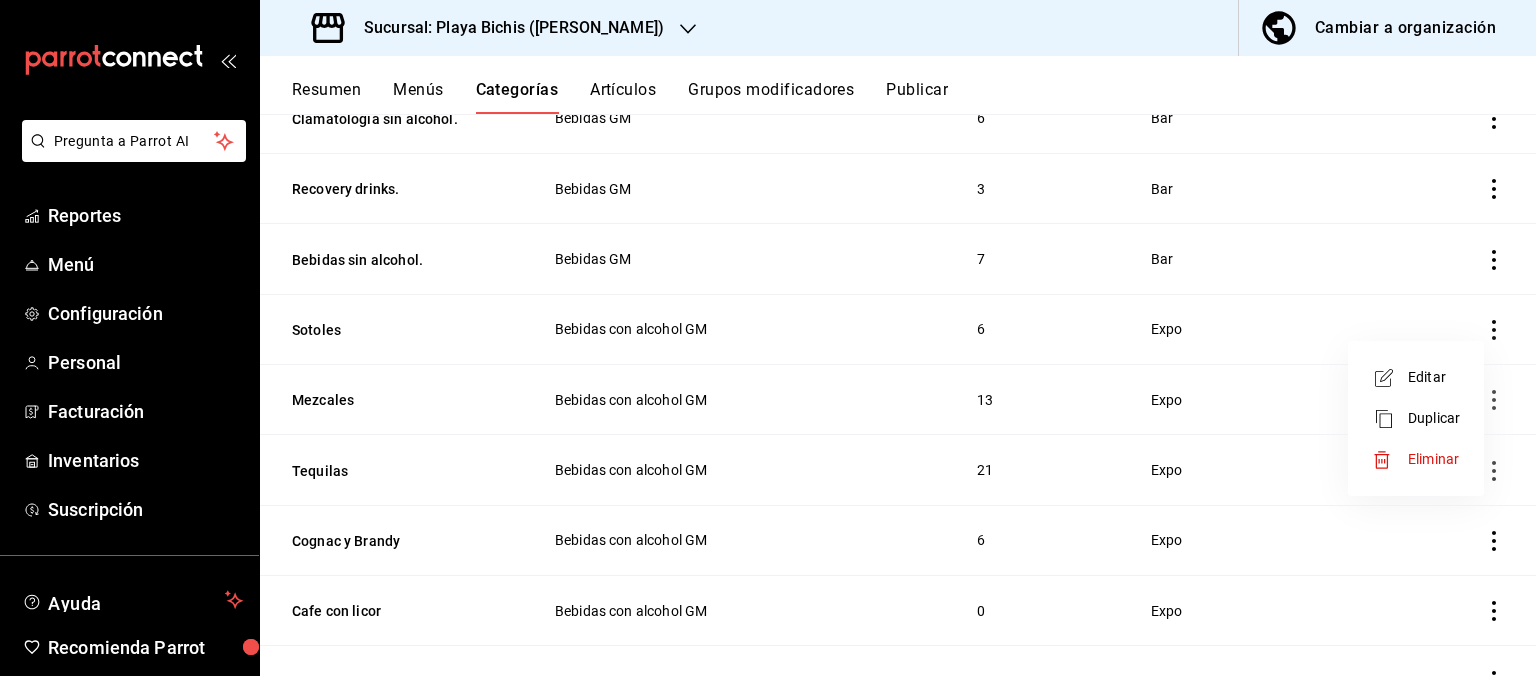 click on "Editar" at bounding box center (1434, 377) 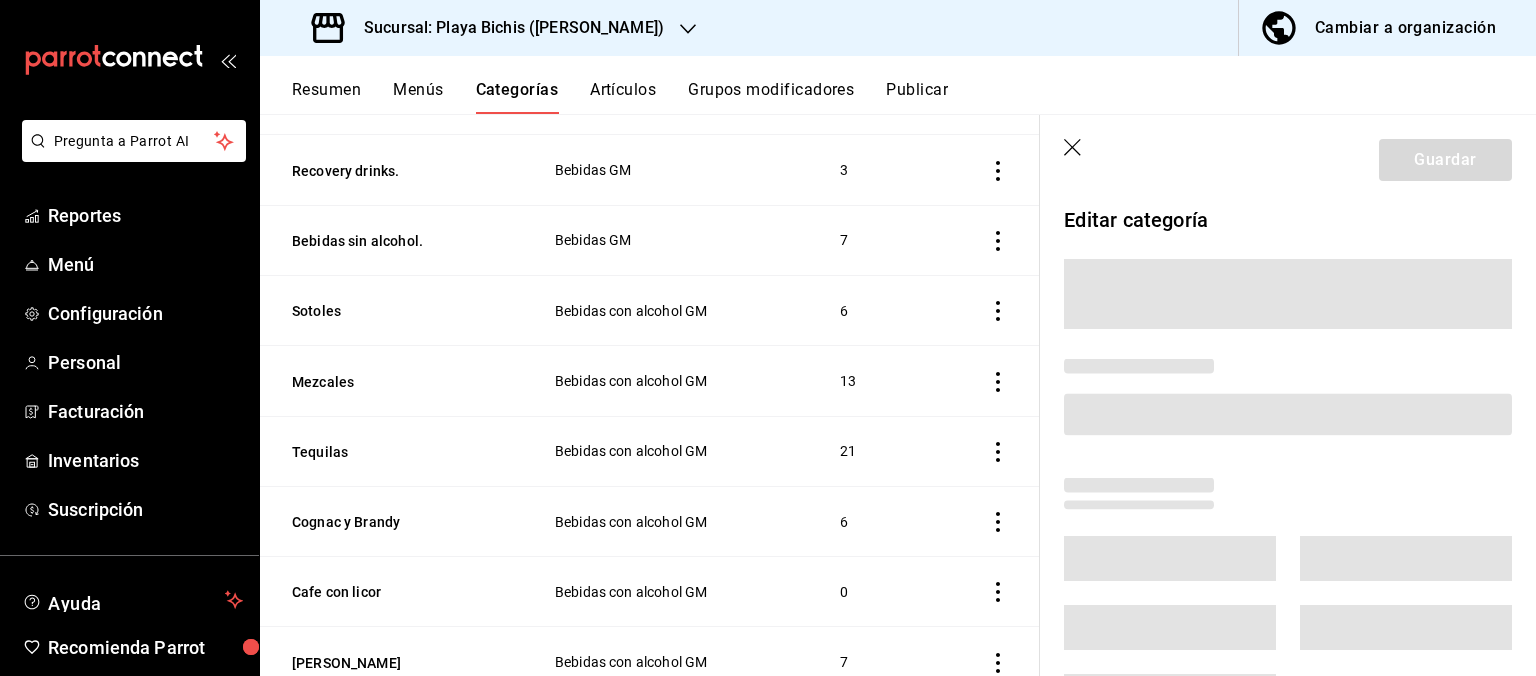 scroll, scrollTop: 1516, scrollLeft: 0, axis: vertical 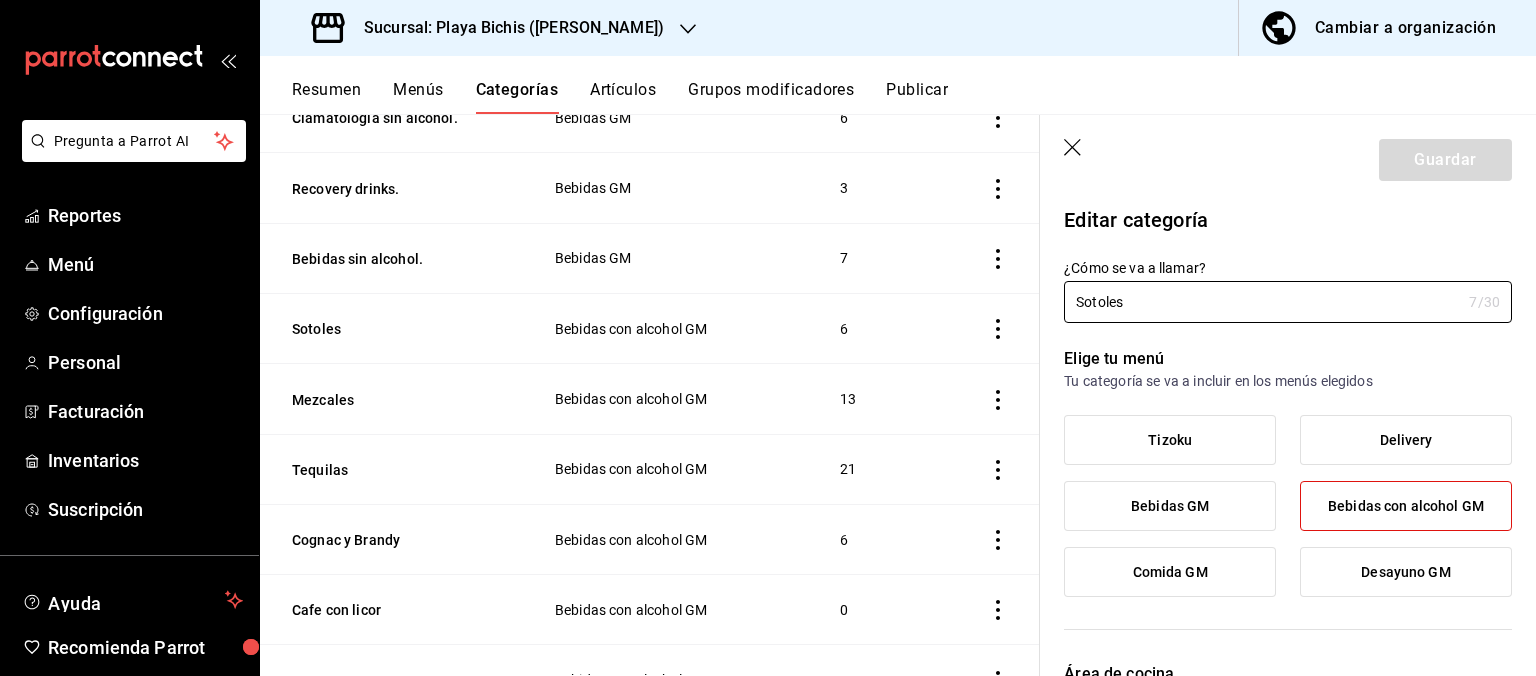 type on "fc3100d1-e602-4c6d-a284-2445fbe47c23" 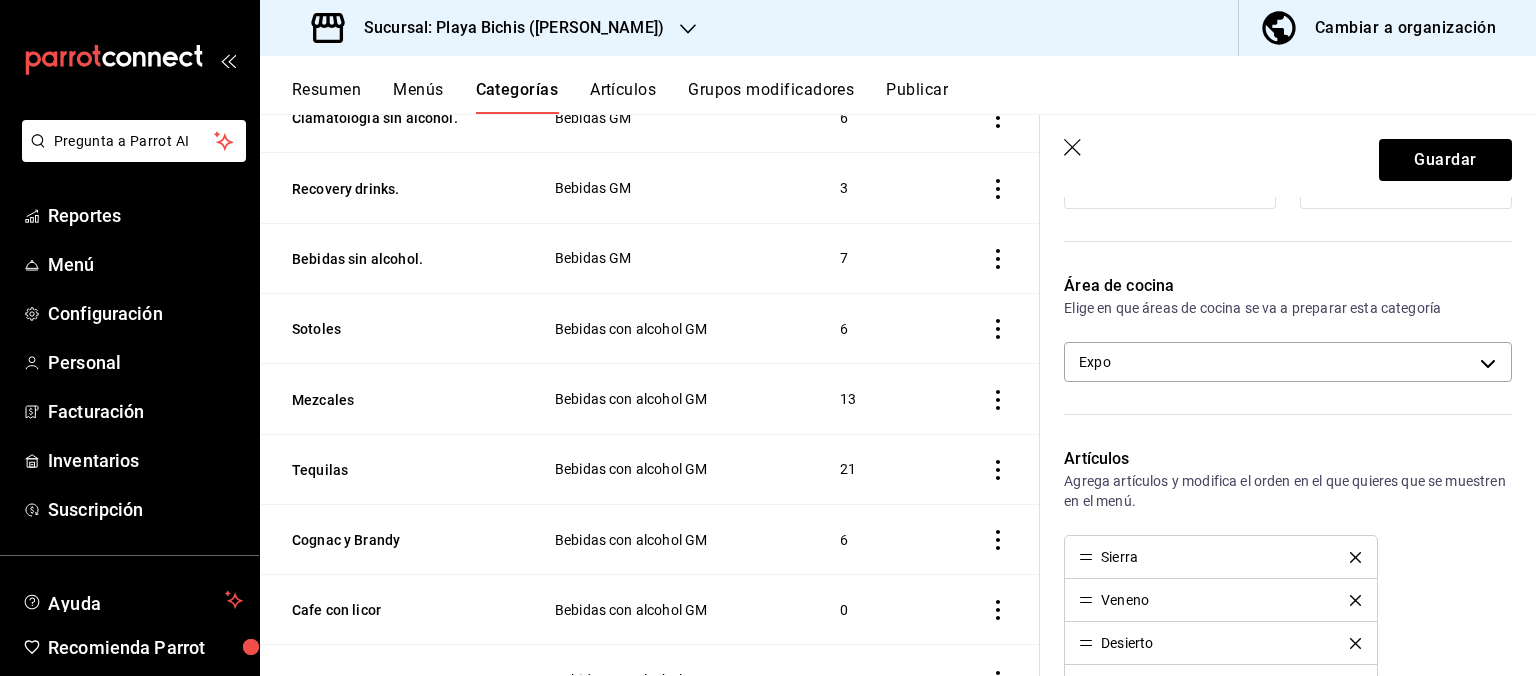scroll, scrollTop: 302, scrollLeft: 0, axis: vertical 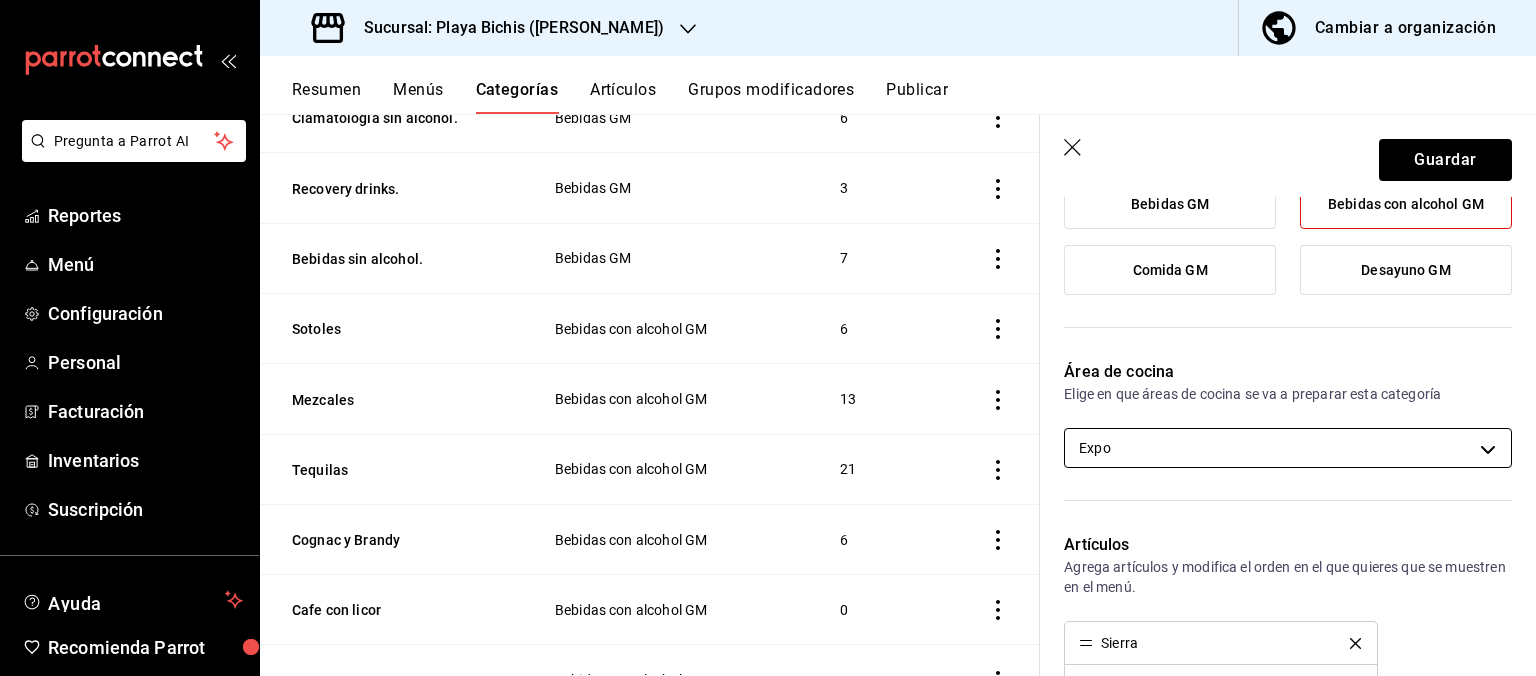 type on "Sotoles." 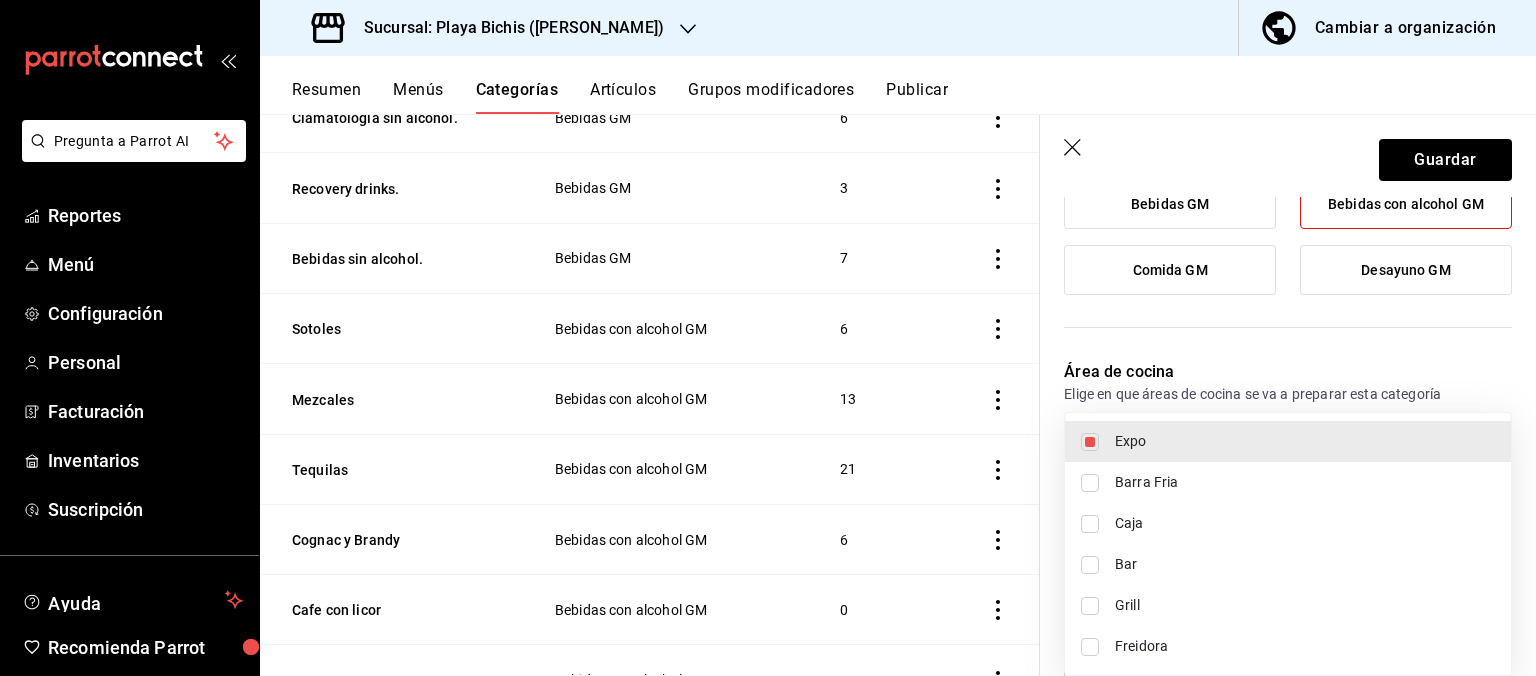 click on "Bar" at bounding box center [1305, 564] 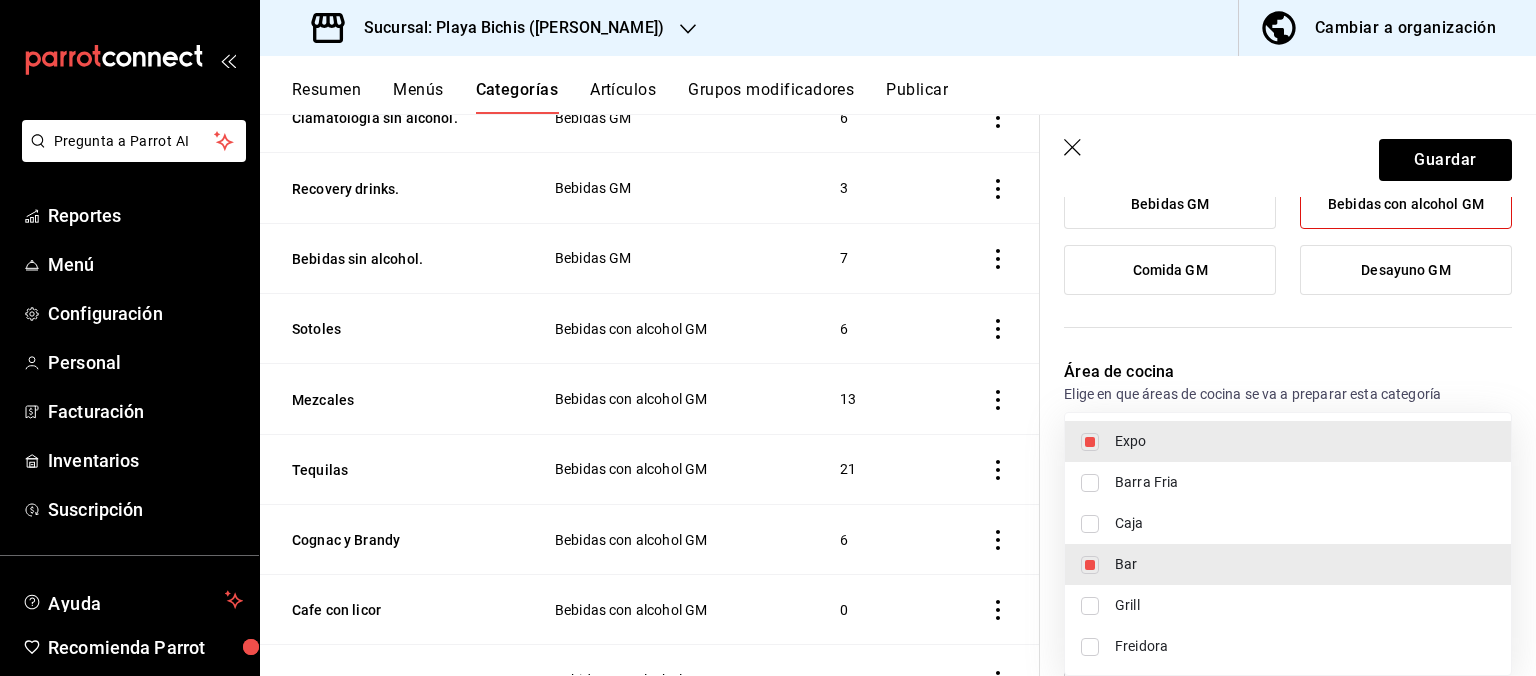 click on "Expo" at bounding box center [1305, 441] 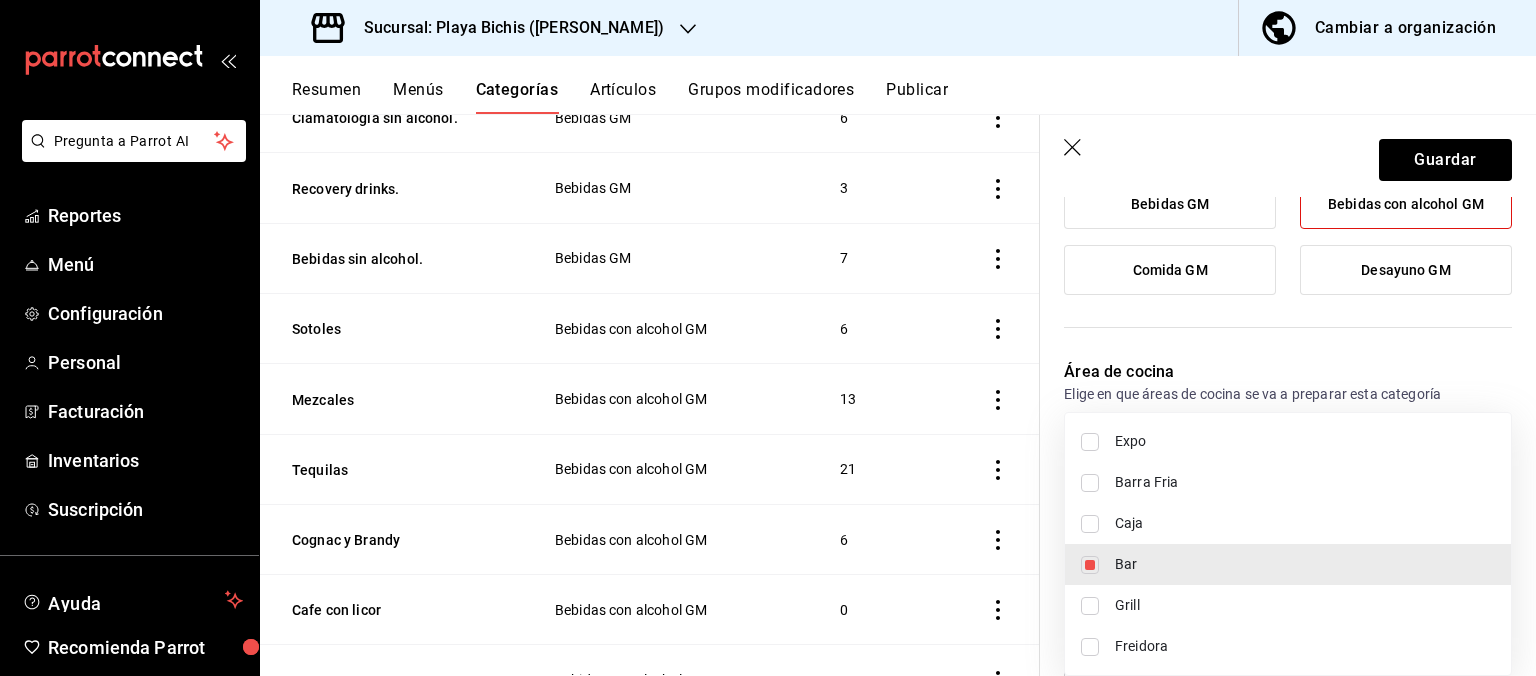 click at bounding box center [768, 338] 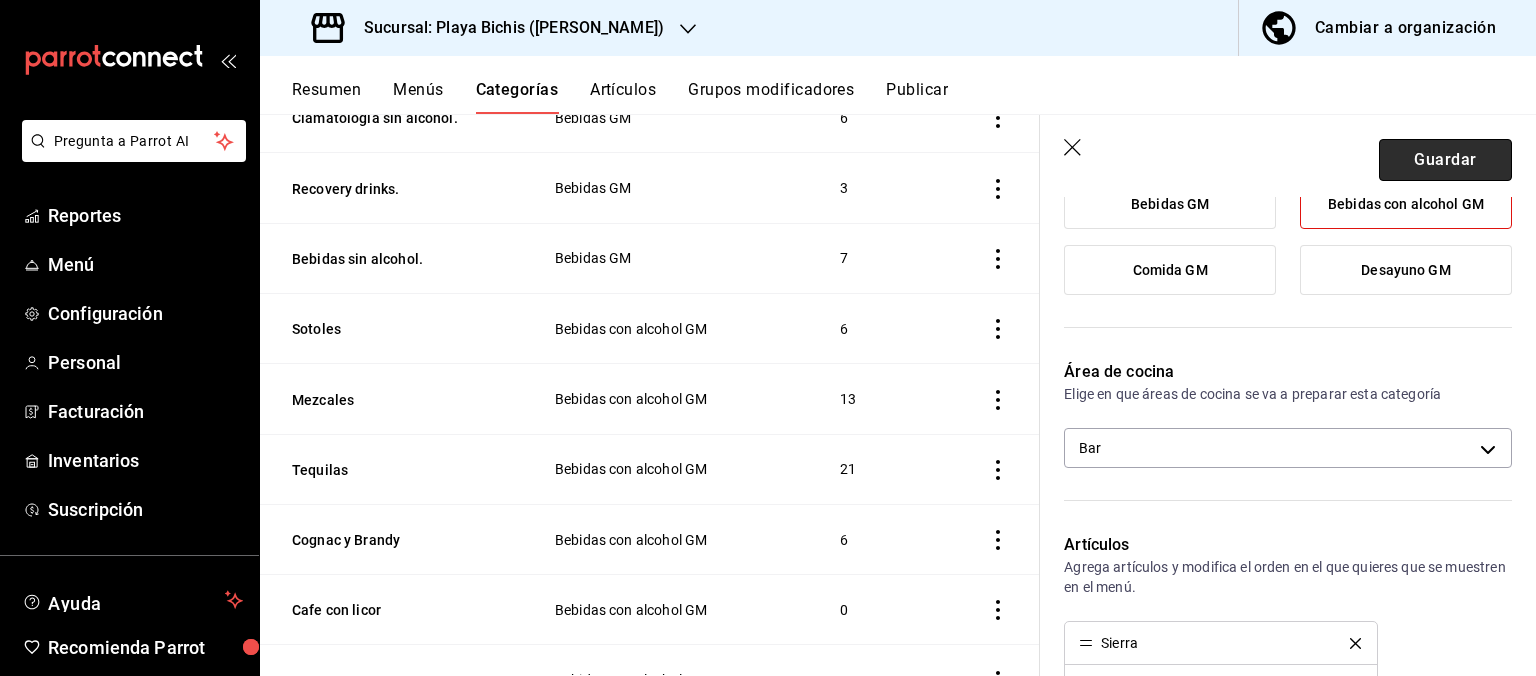 click on "Guardar" at bounding box center (1445, 160) 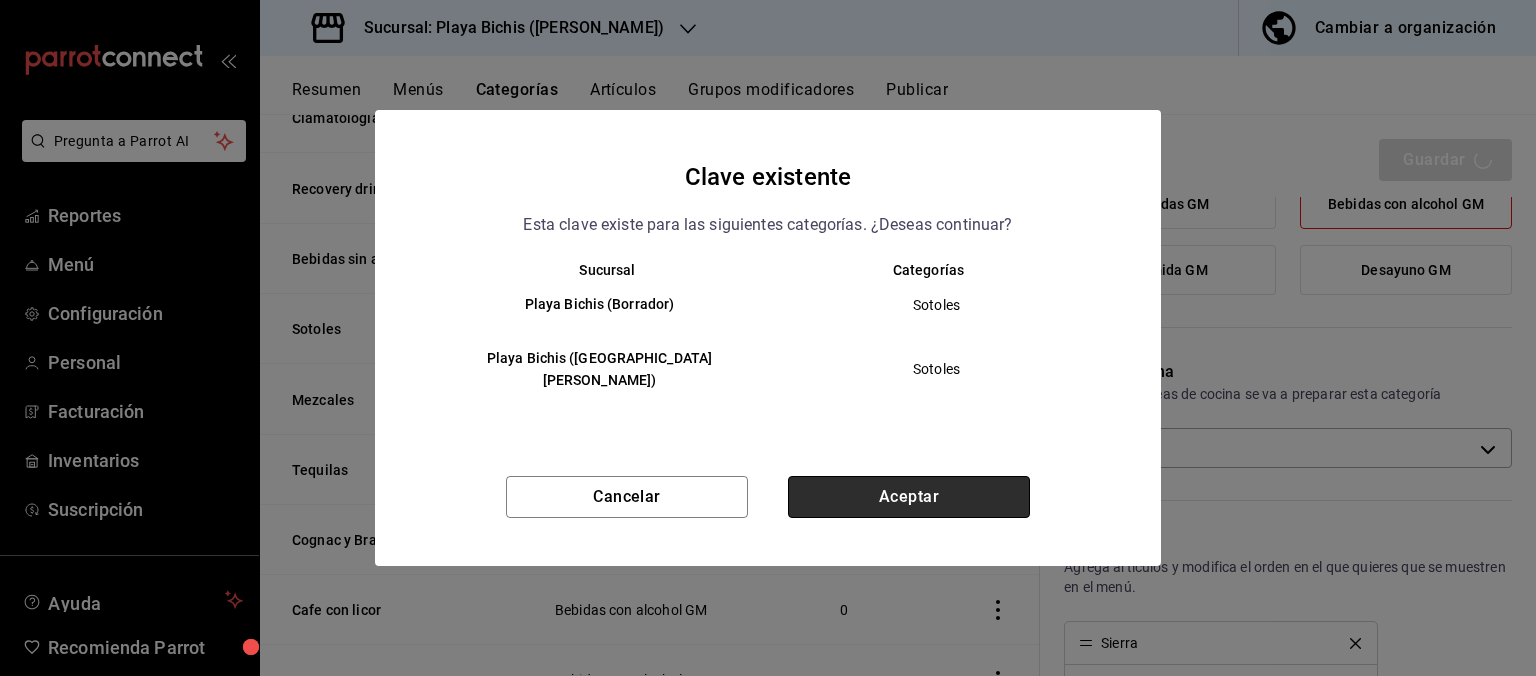 click on "Aceptar" at bounding box center [909, 497] 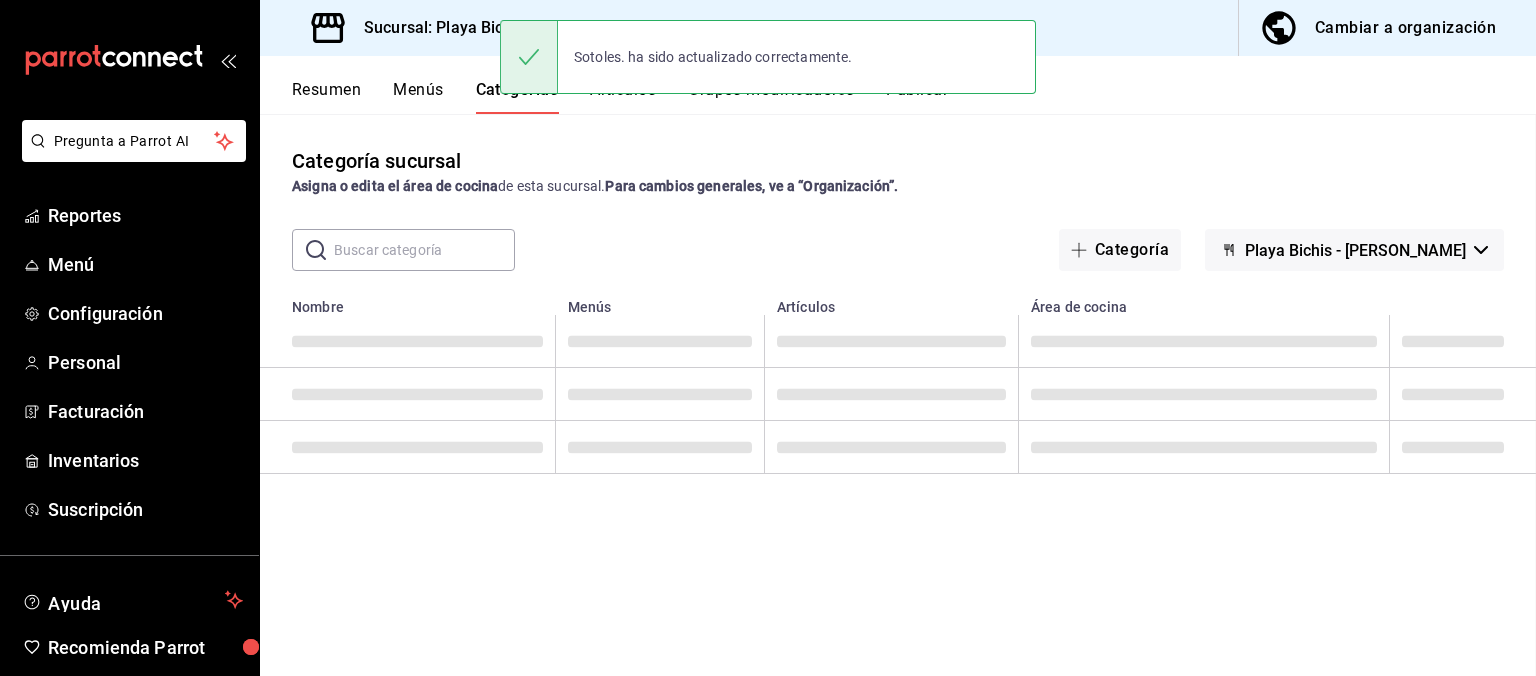 scroll, scrollTop: 0, scrollLeft: 0, axis: both 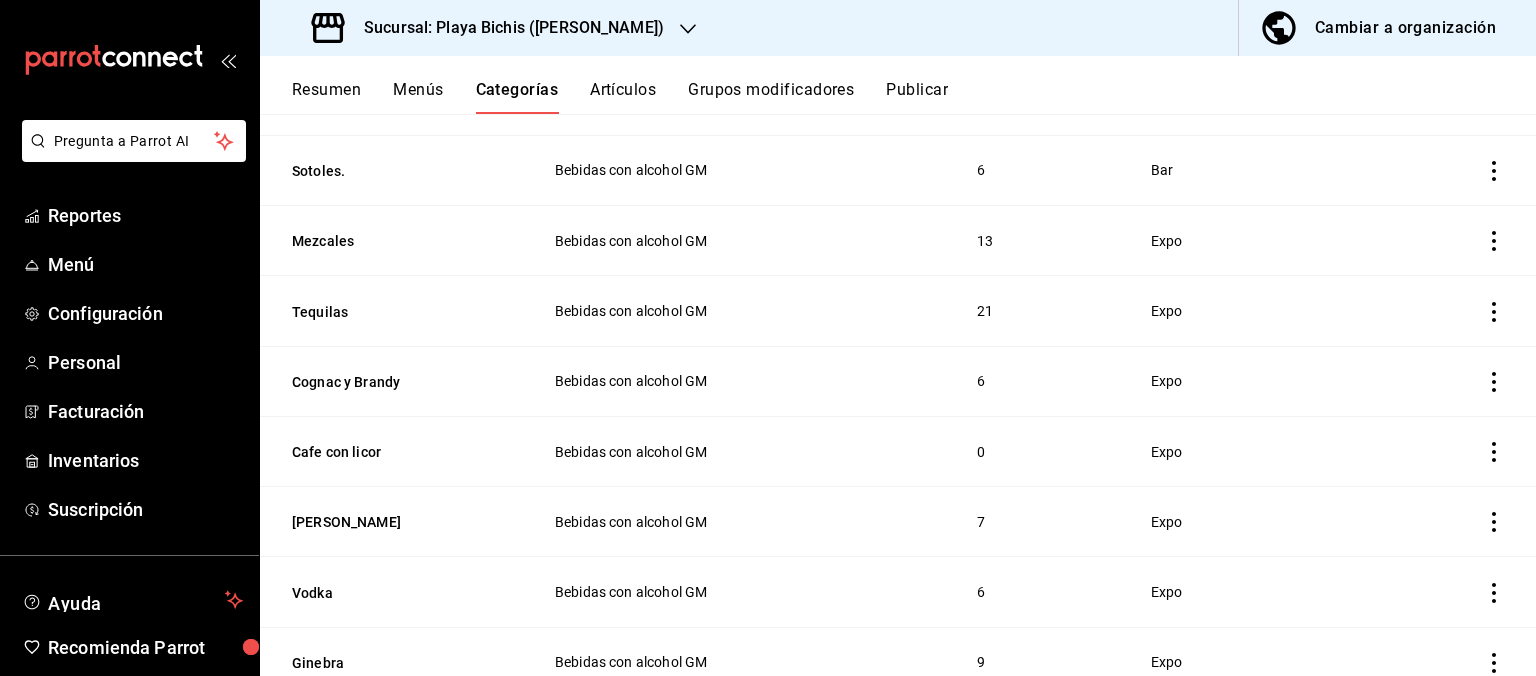 click 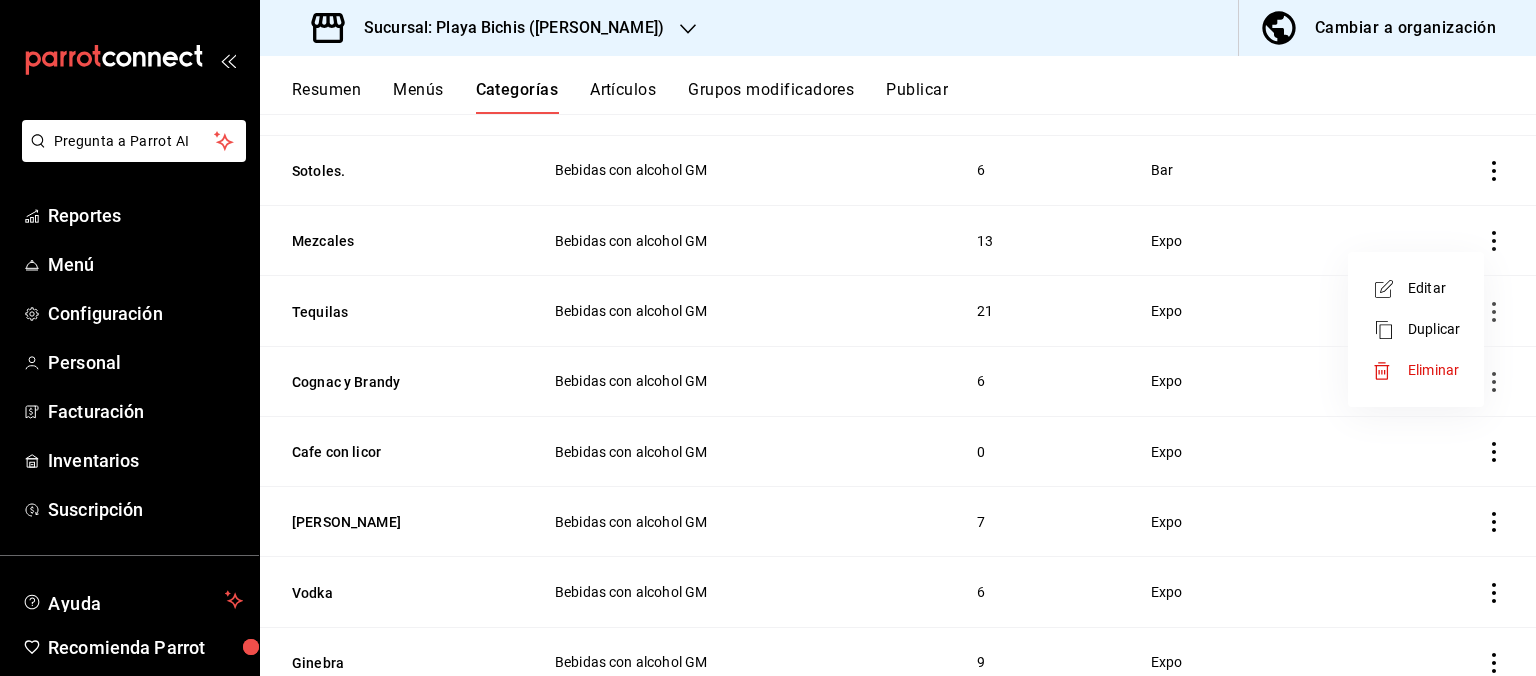 click at bounding box center [1390, 289] 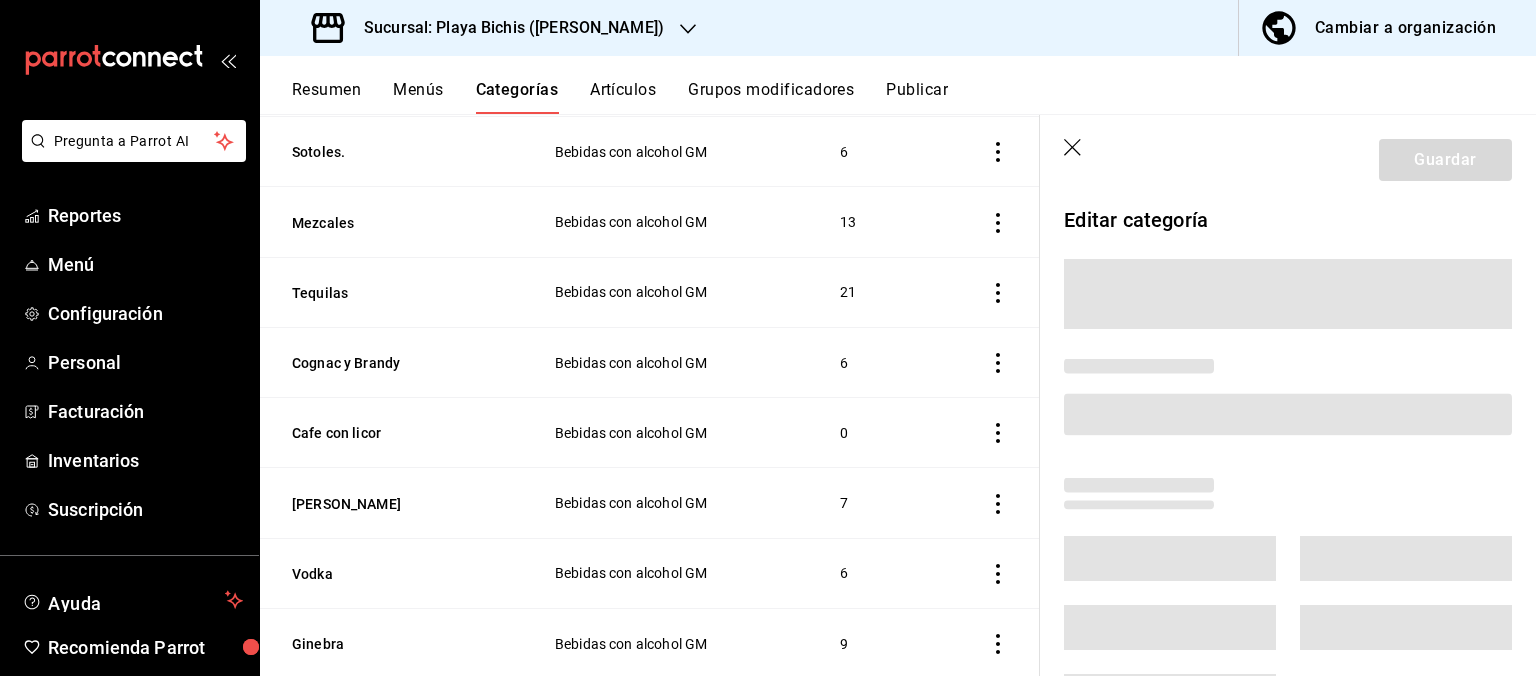 scroll, scrollTop: 1674, scrollLeft: 0, axis: vertical 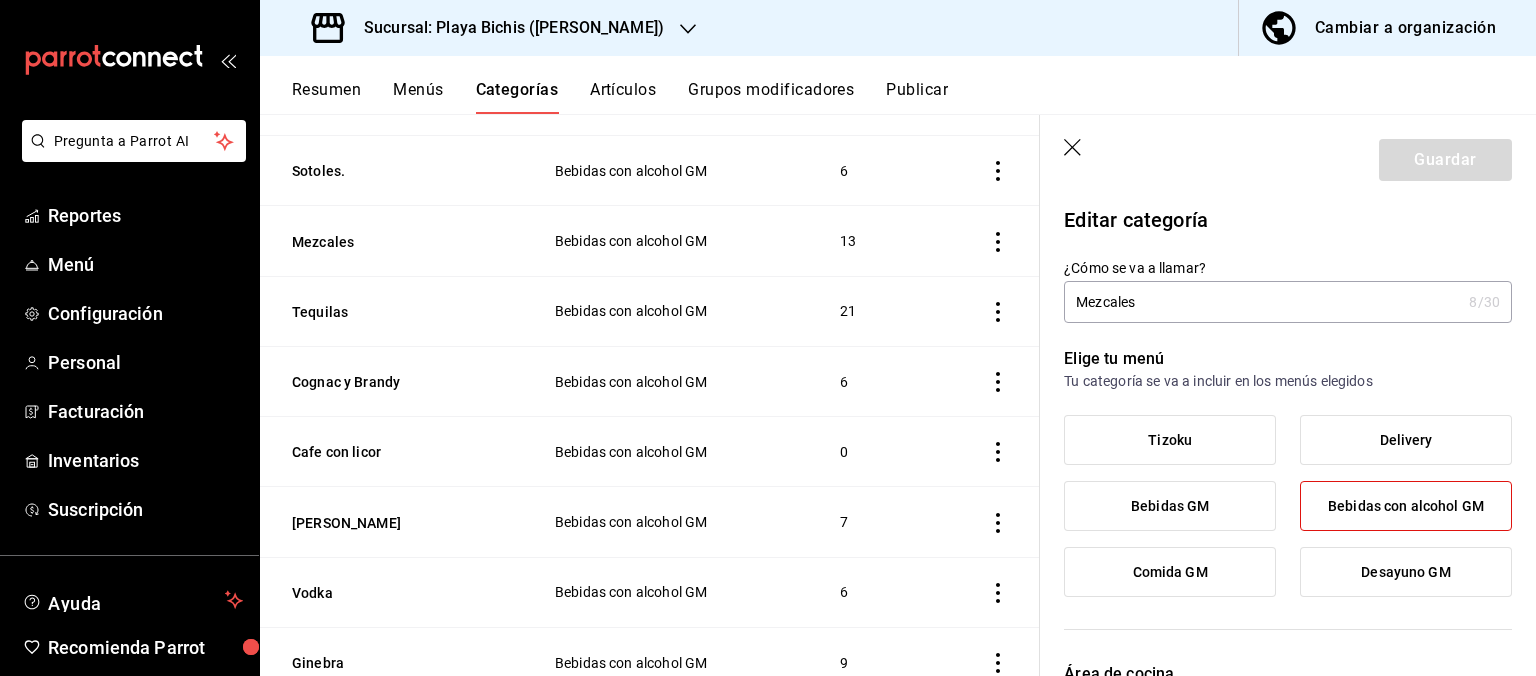 click on "Mezcales" at bounding box center (1262, 302) 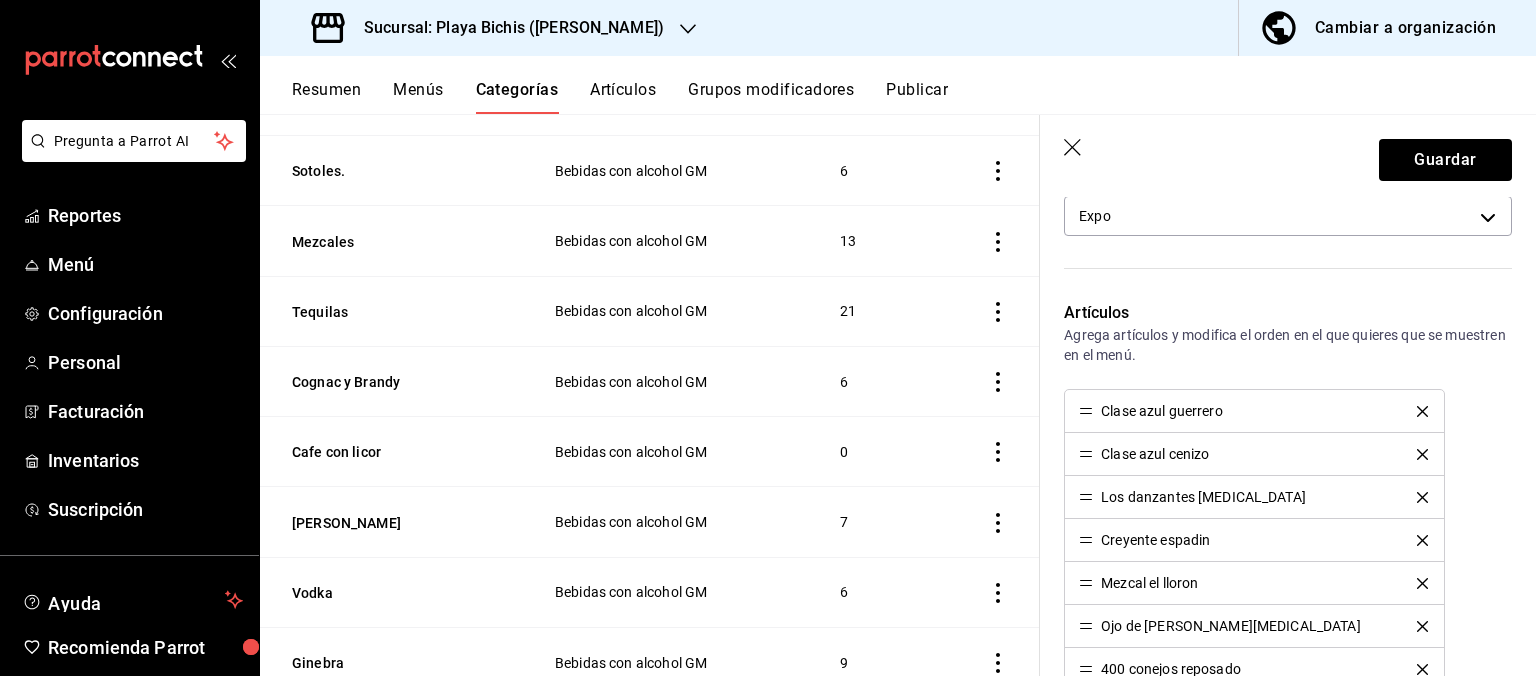scroll, scrollTop: 504, scrollLeft: 0, axis: vertical 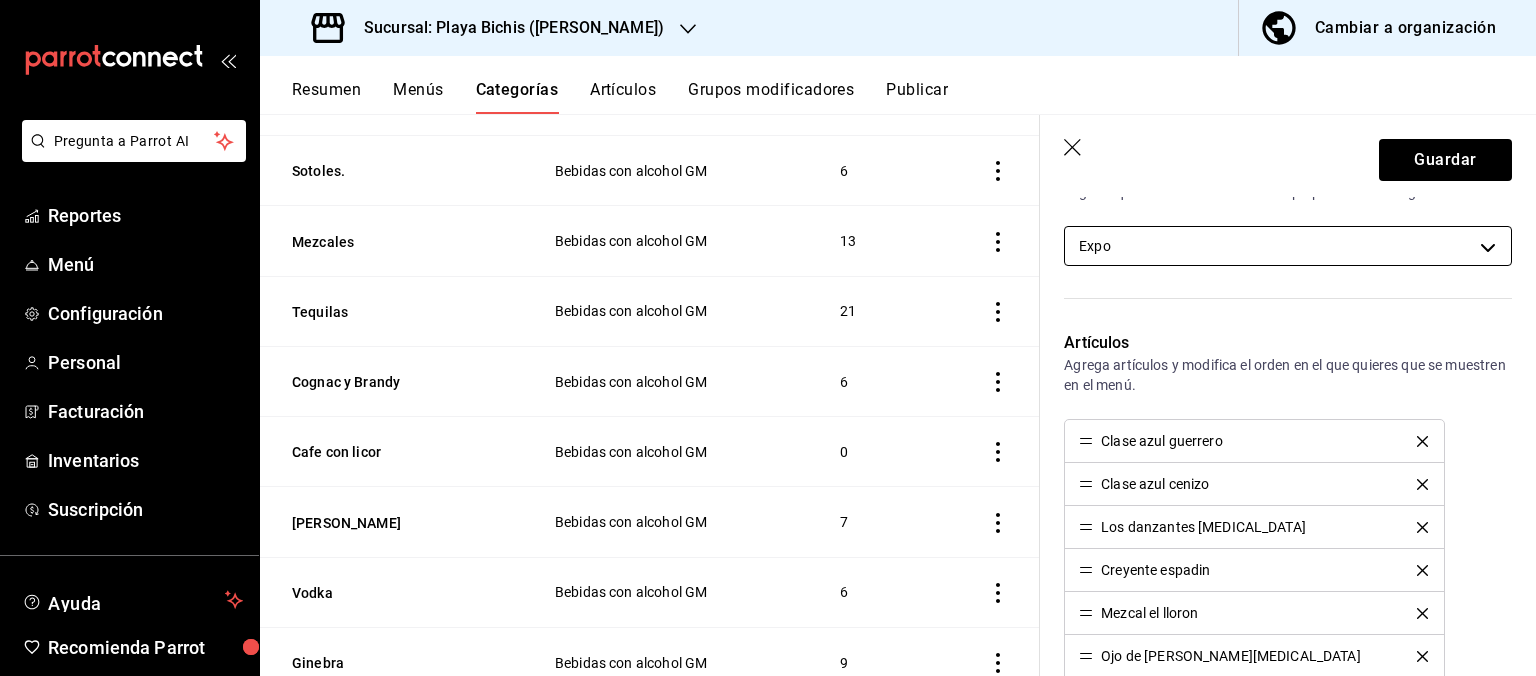 type on "Mezcales." 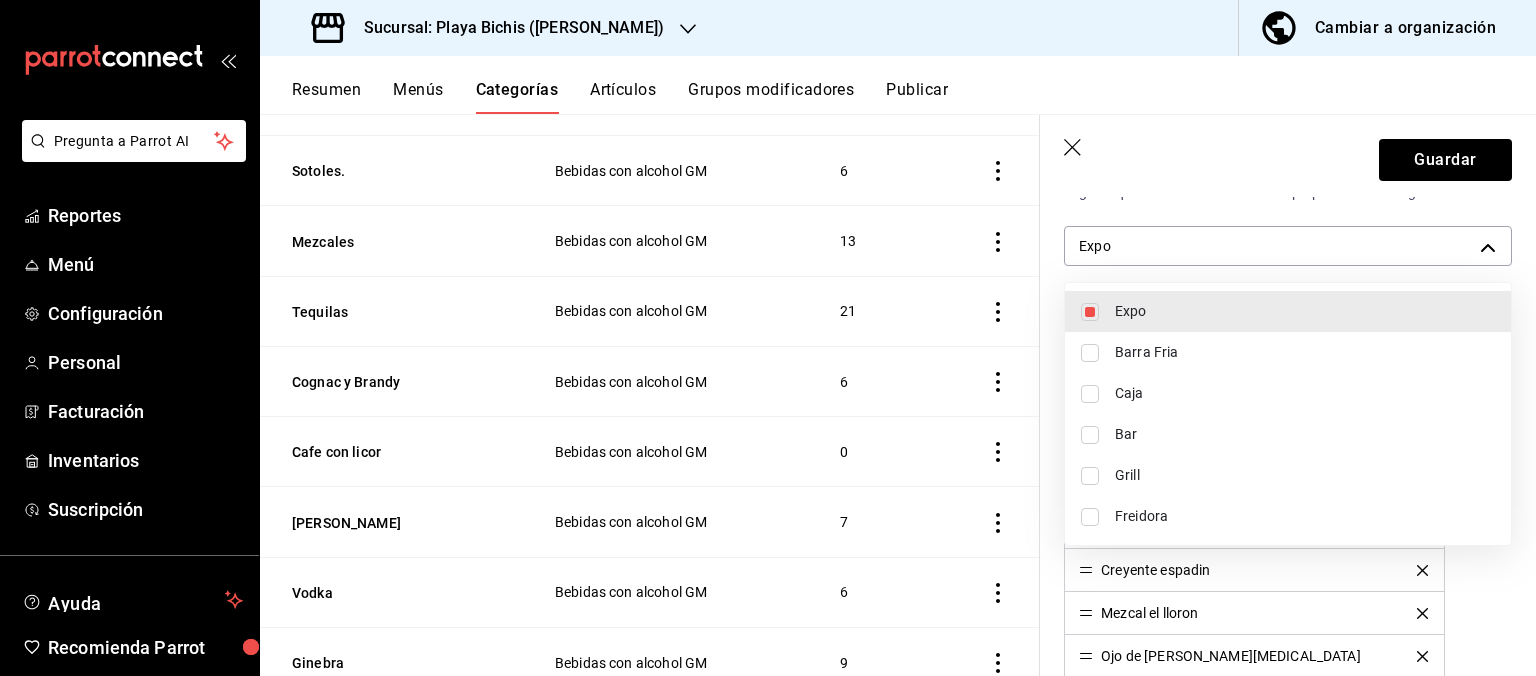 click on "Bar" at bounding box center (1305, 434) 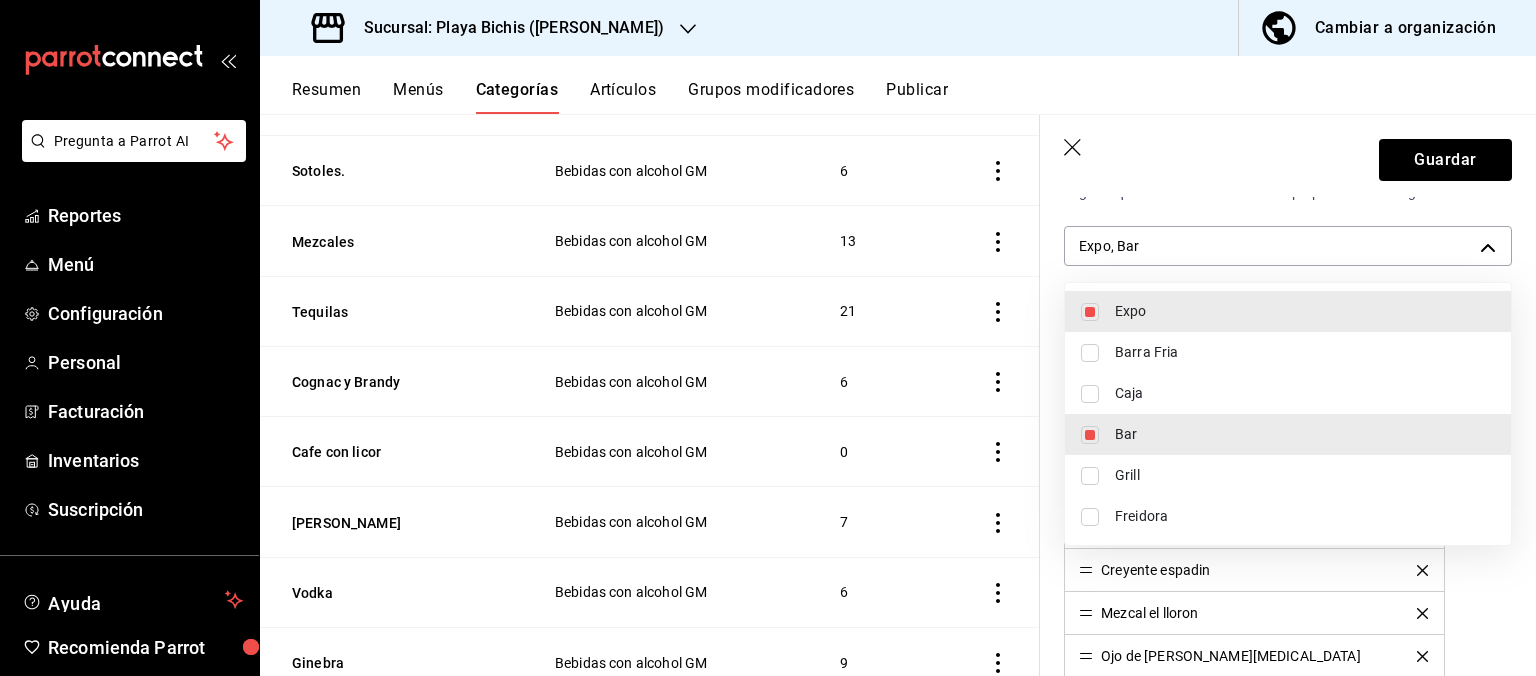 click on "Expo" at bounding box center (1305, 311) 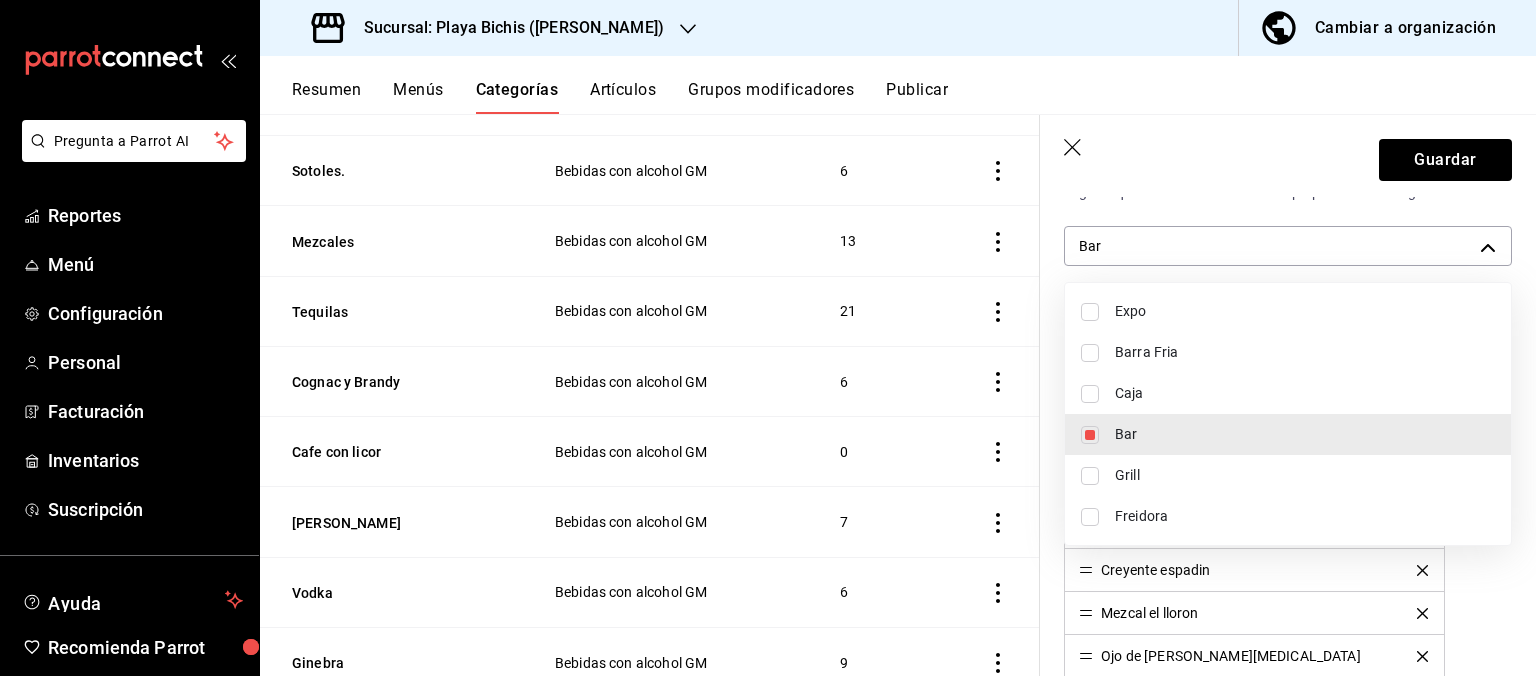 click at bounding box center (768, 338) 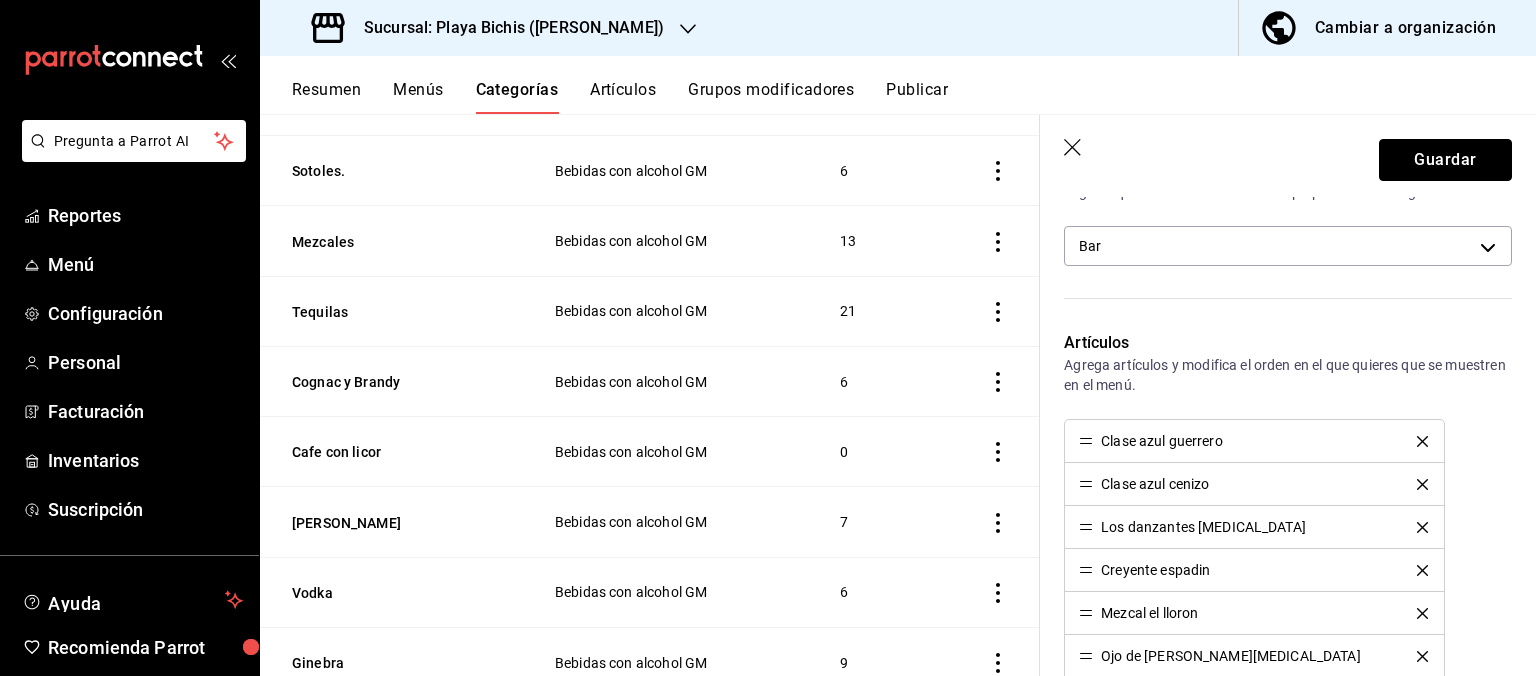 click on "Guardar" at bounding box center [1445, 160] 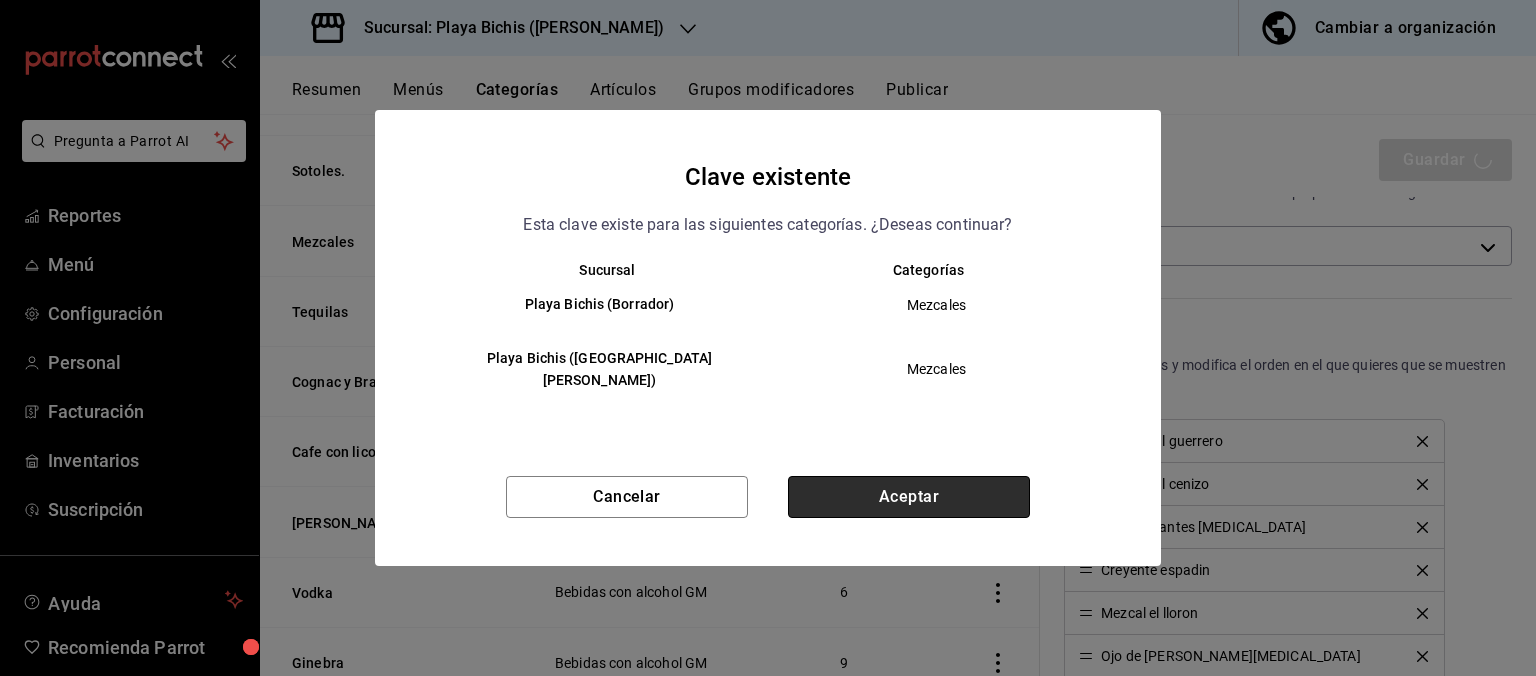 click on "Aceptar" at bounding box center (909, 497) 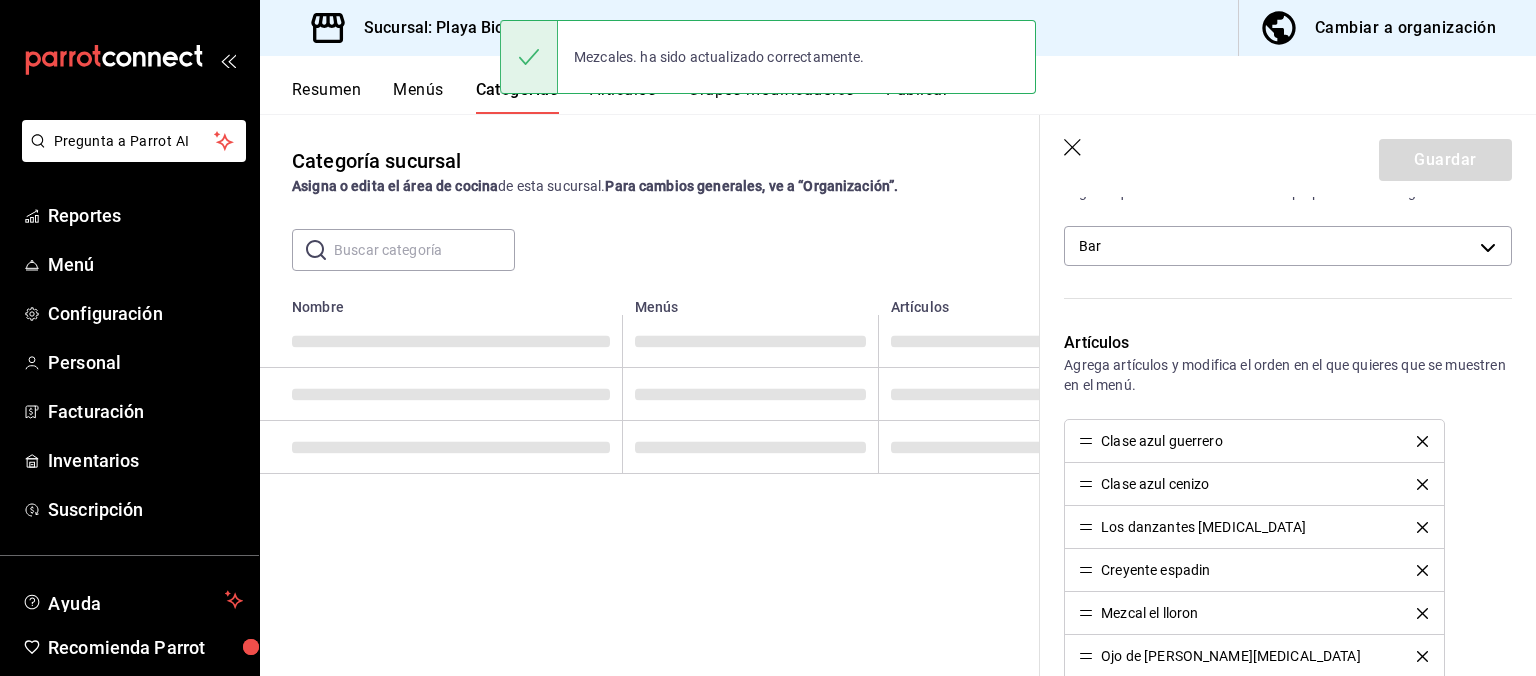 scroll, scrollTop: 0, scrollLeft: 0, axis: both 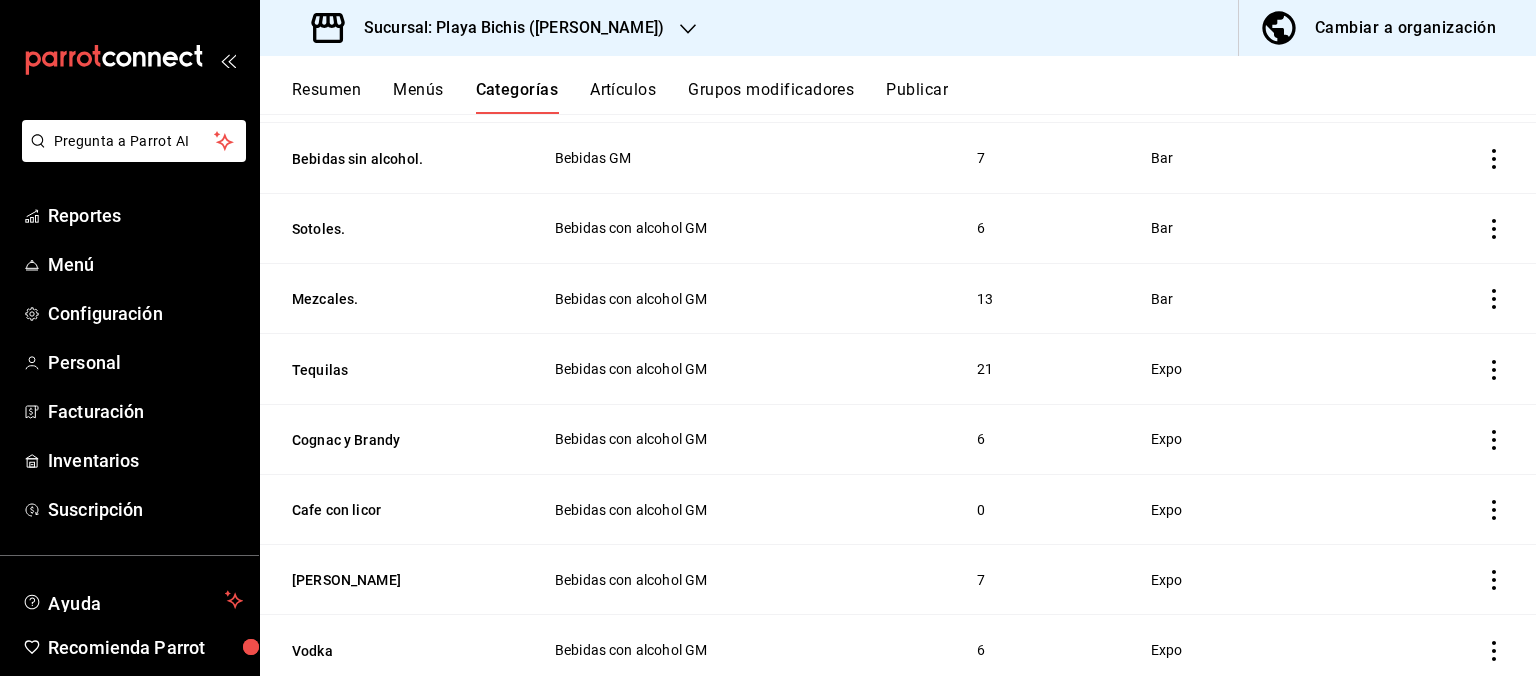 click 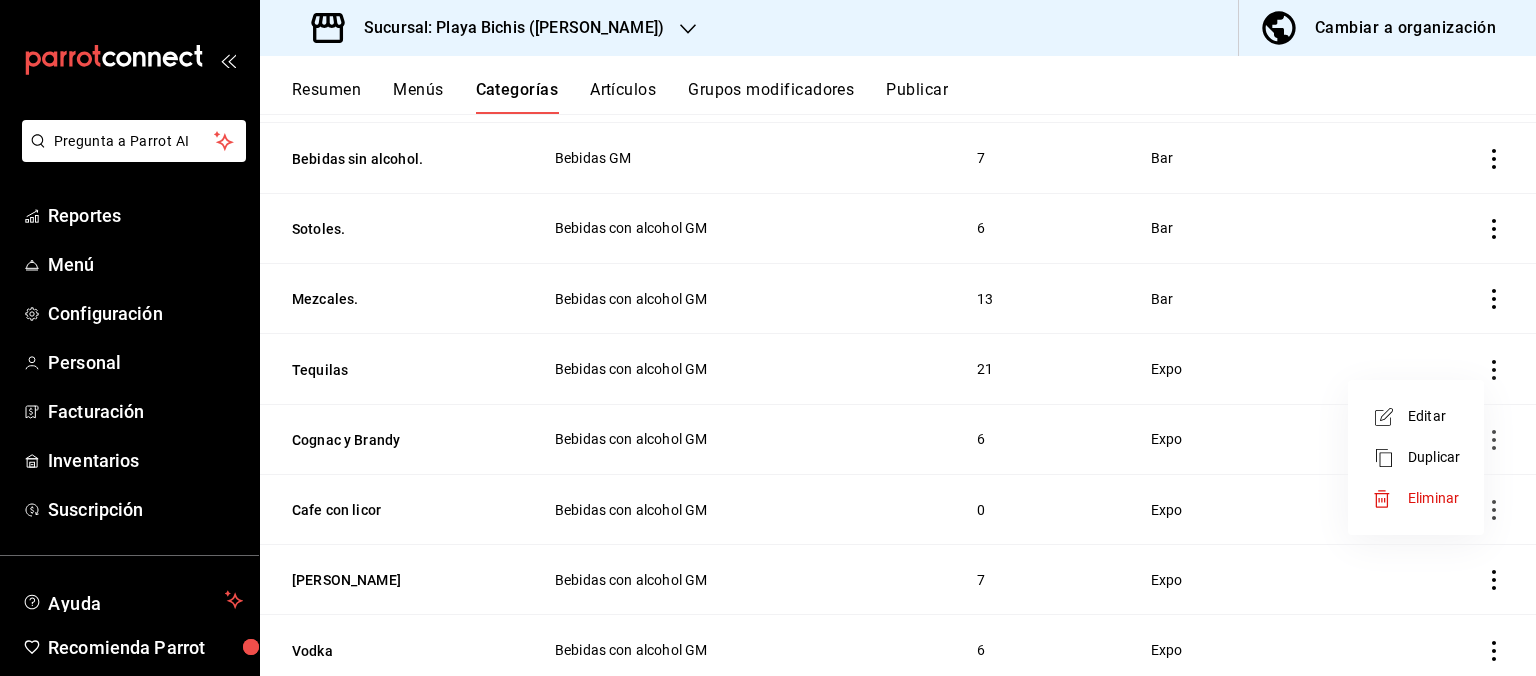 click on "Editar" at bounding box center (1434, 416) 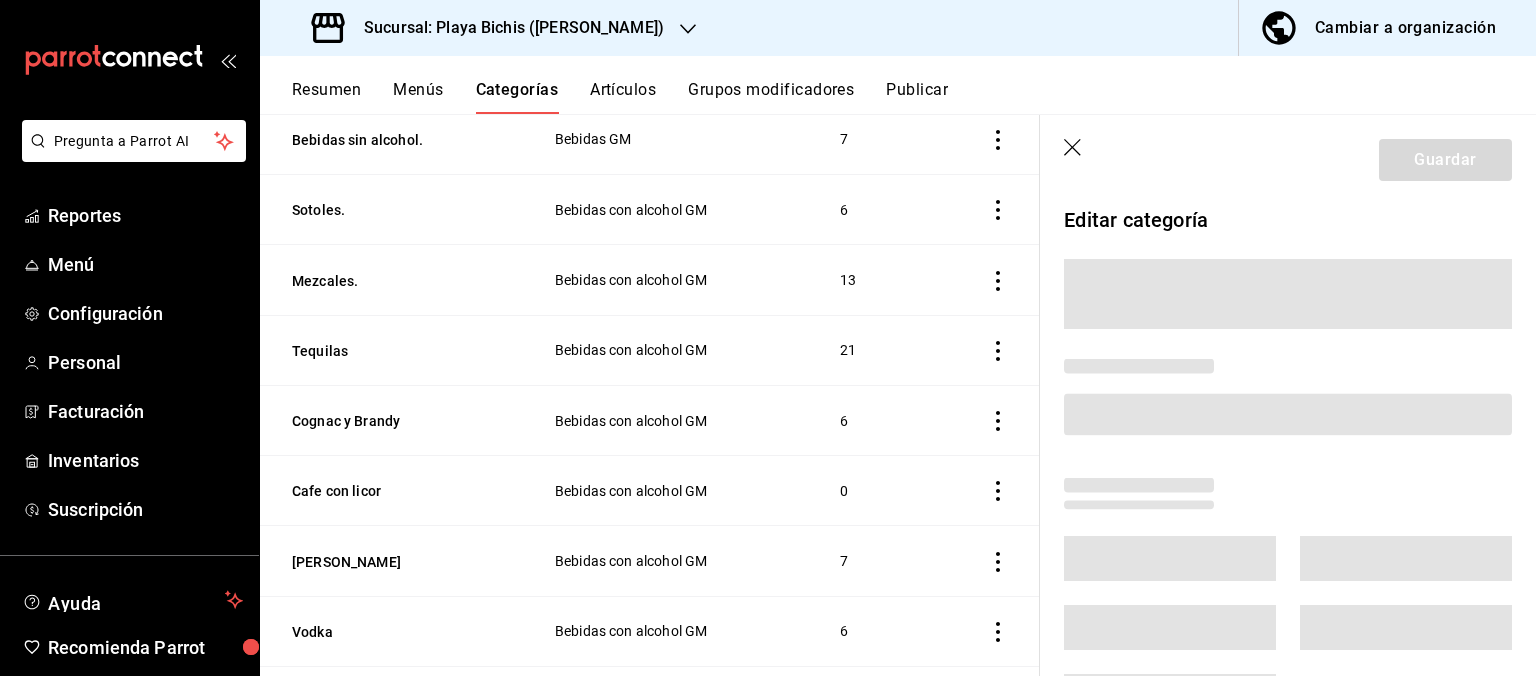 scroll, scrollTop: 1617, scrollLeft: 0, axis: vertical 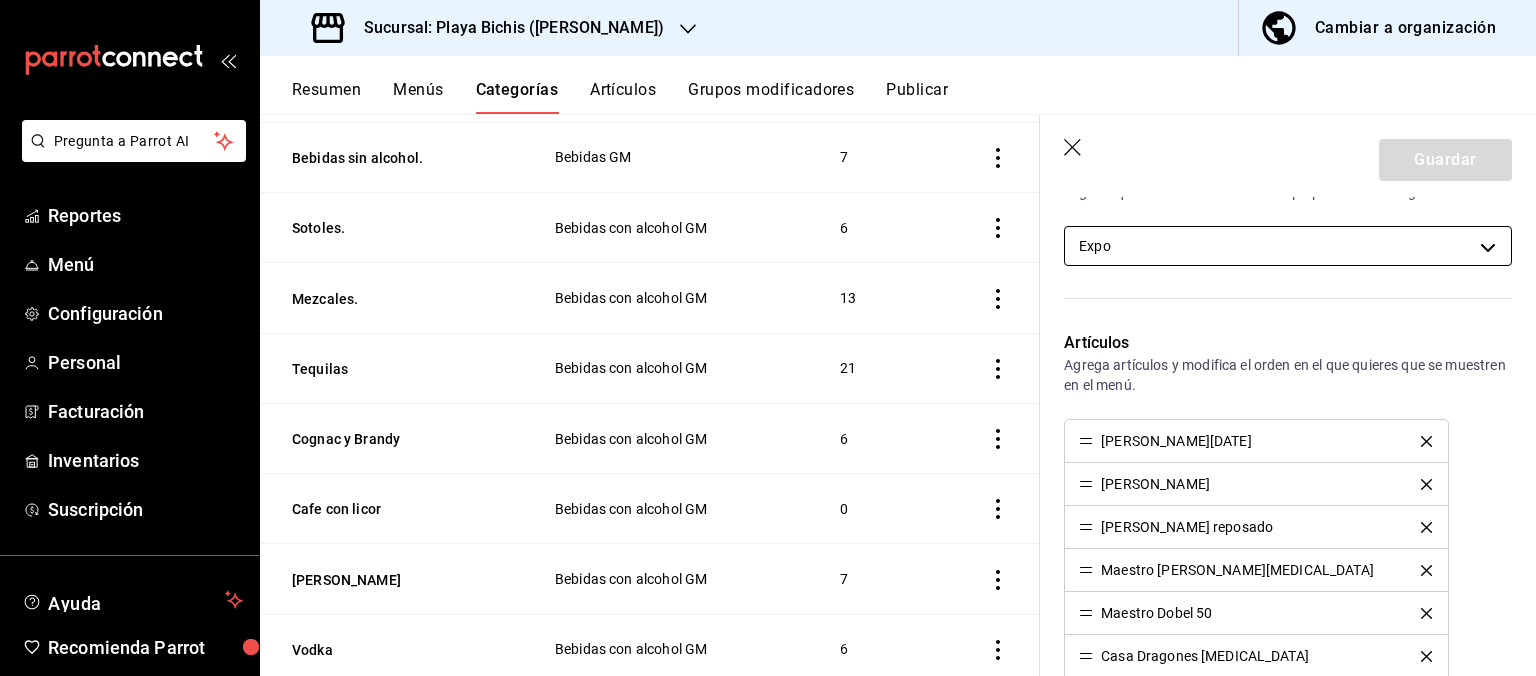 click on "Pregunta a Parrot AI Reportes   Menú   Configuración   Personal   Facturación   Inventarios   Suscripción   Ayuda Recomienda Parrot   Hugo Sanchez   Sugerir nueva función   Sucursal: Playa Bichis (Gomez Morin) Cambiar a organización Resumen Menús Categorías Artículos Grupos modificadores Publicar Categoría sucursal Asigna o edita el área de cocina  de esta sucursal.  Para cambios generales, ve a “Organización”. ​ ​ Playa Bichis - Gomez Morin Nombre Menús Artículos Niños Comida GM 3 Al Horno de Brasas GM Delivery Delivery 7 Entradas Delivery Delivery 4 Extras comida GM Comida GM 36 Cocteles clasicos Bebidas con alcohol GM 17 Extras desayuno GM Desayuno GM 21 Tradicionales Desayuno GM 10 Postres Tizoku Tizoku 3 Bebidas Tizoku Tizoku 14 Postres Delivery Delivery 3 Marisqueria Delivery Delivery 8 Filetes y camarones  Delivery Delivery 15 Tacos Delivery Delivery 8 Caldos y cocteles Delivery Delivery 7 Cafes Bebidas GM 8 Sodas. Bebidas GM 9 Jugos y licuados Bebidas GM 9 Aguas frescas. 30 6 3" at bounding box center (768, 338) 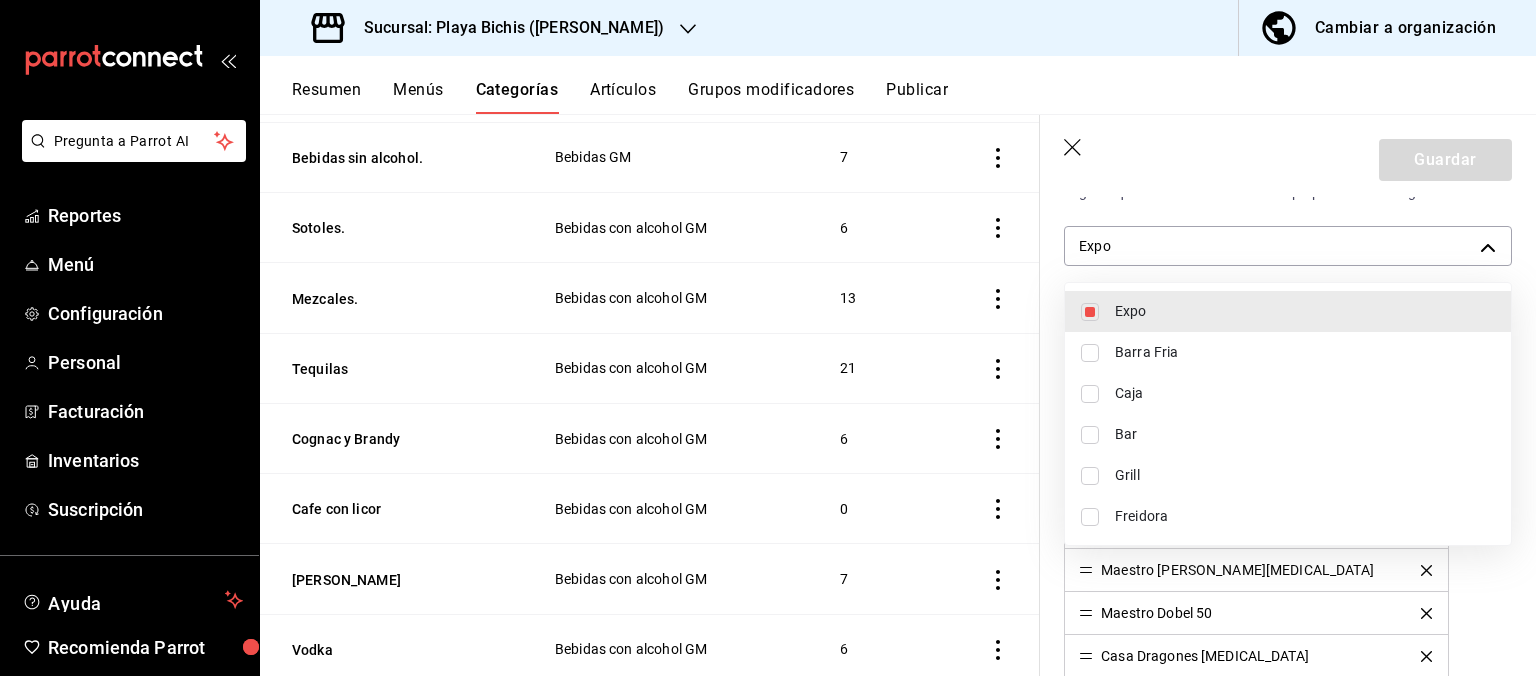 click on "Expo" at bounding box center (1305, 311) 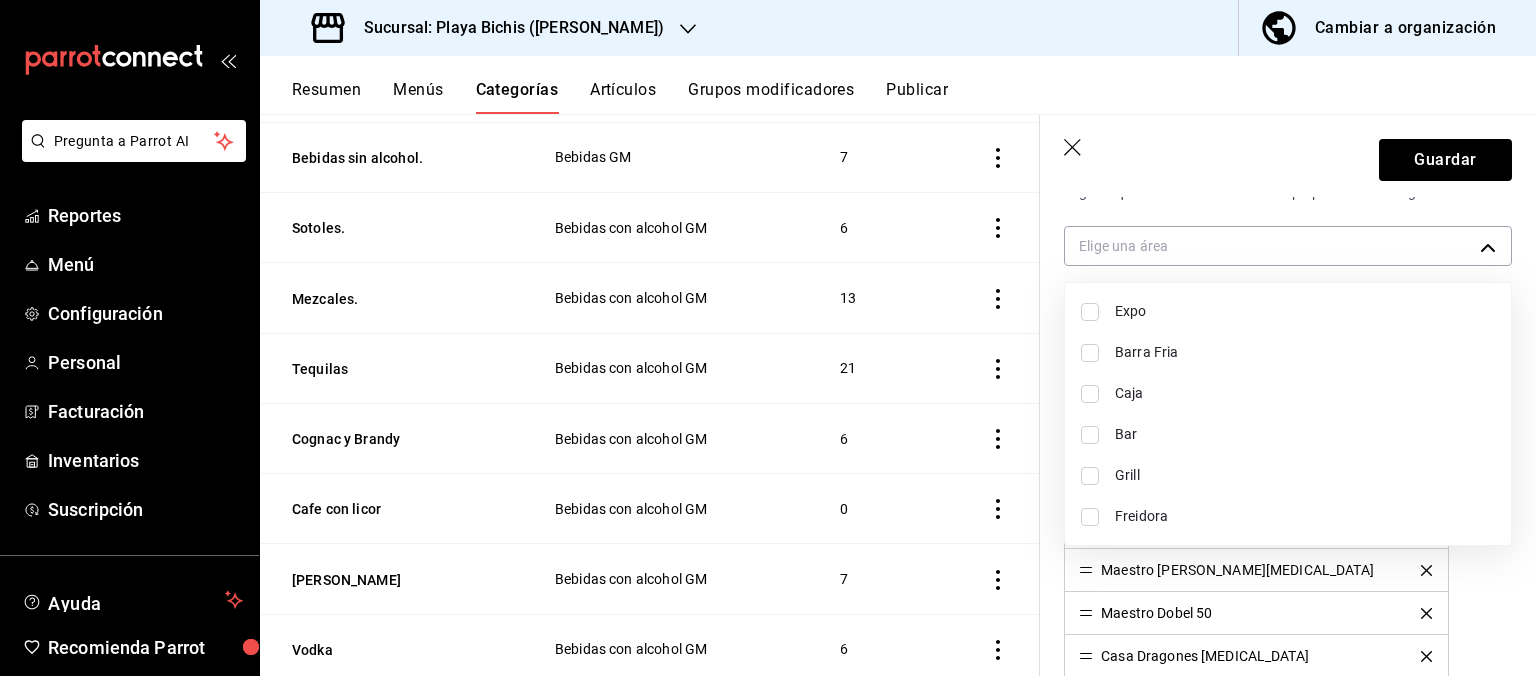 click on "Bar" at bounding box center [1305, 434] 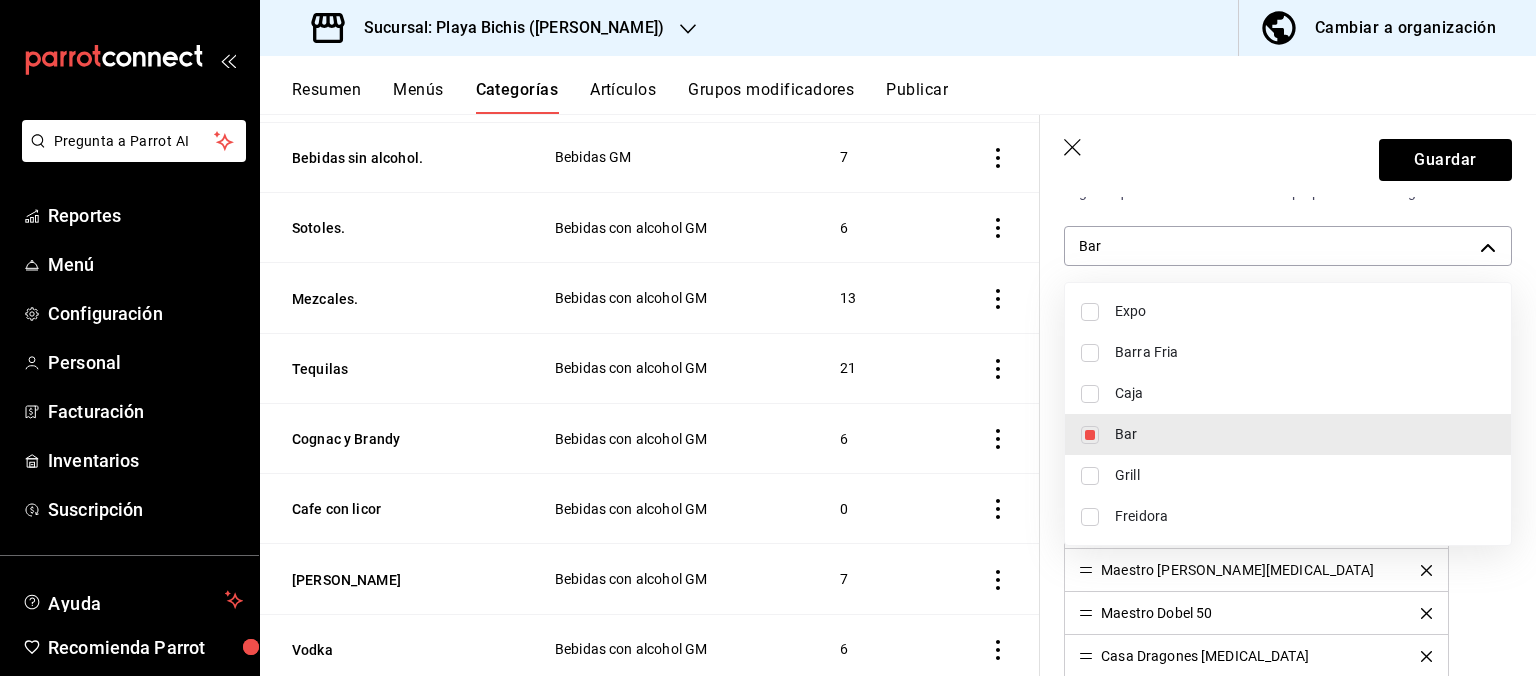 click at bounding box center [768, 338] 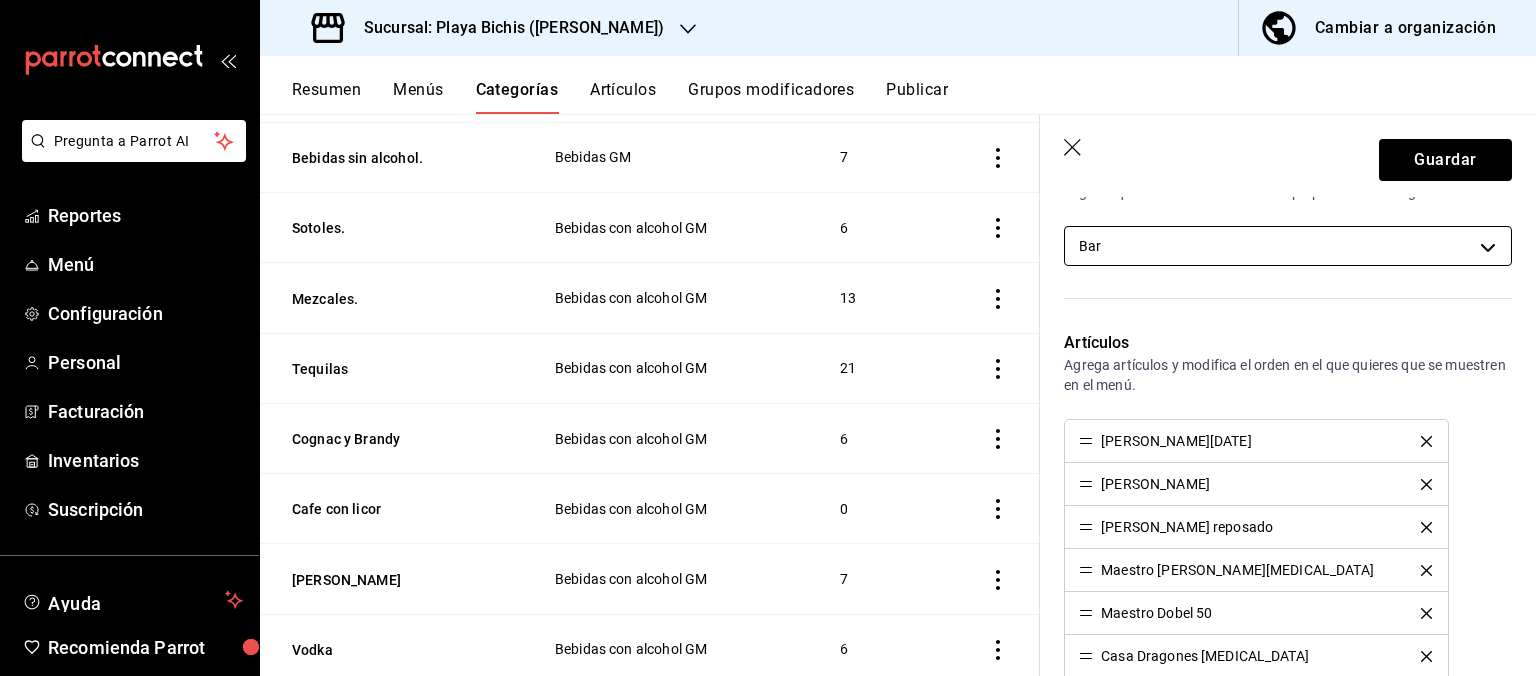 scroll, scrollTop: 0, scrollLeft: 0, axis: both 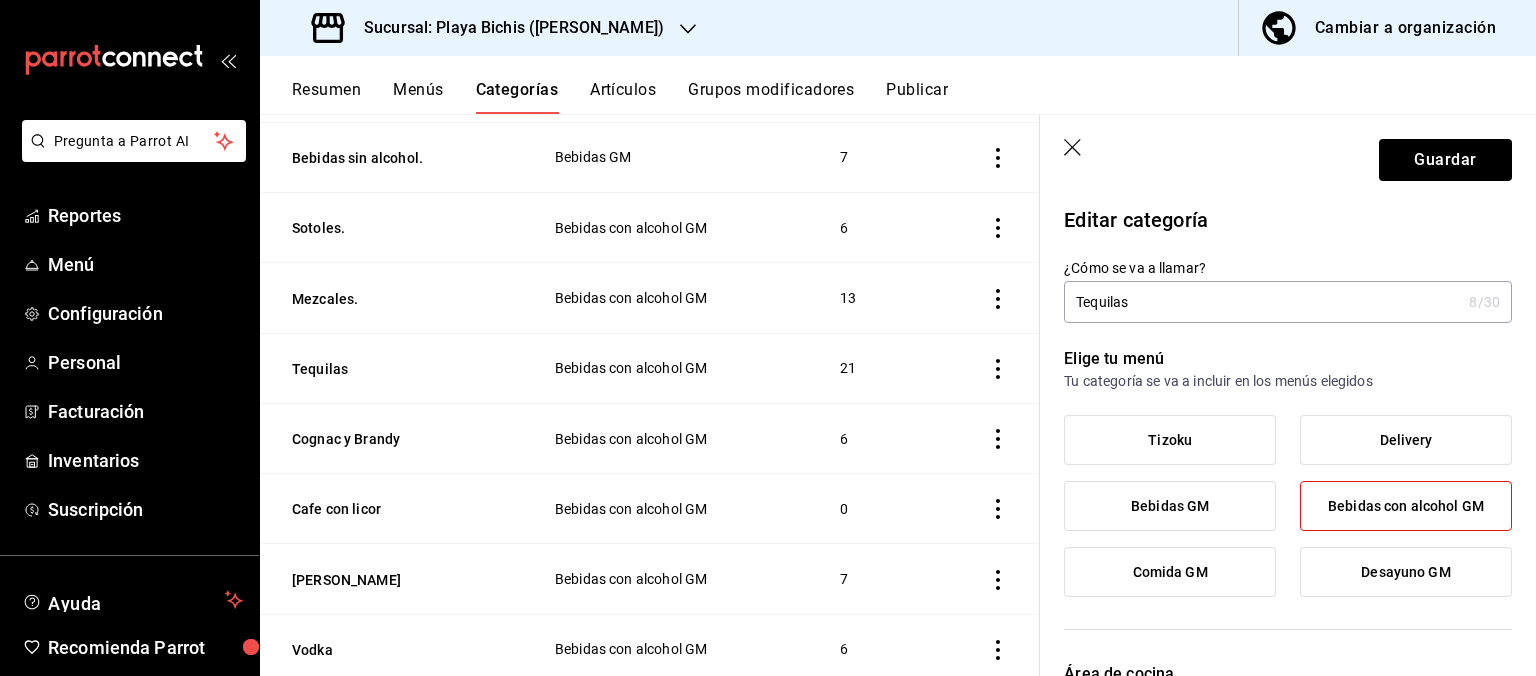 click on "Tequilas" at bounding box center (1262, 302) 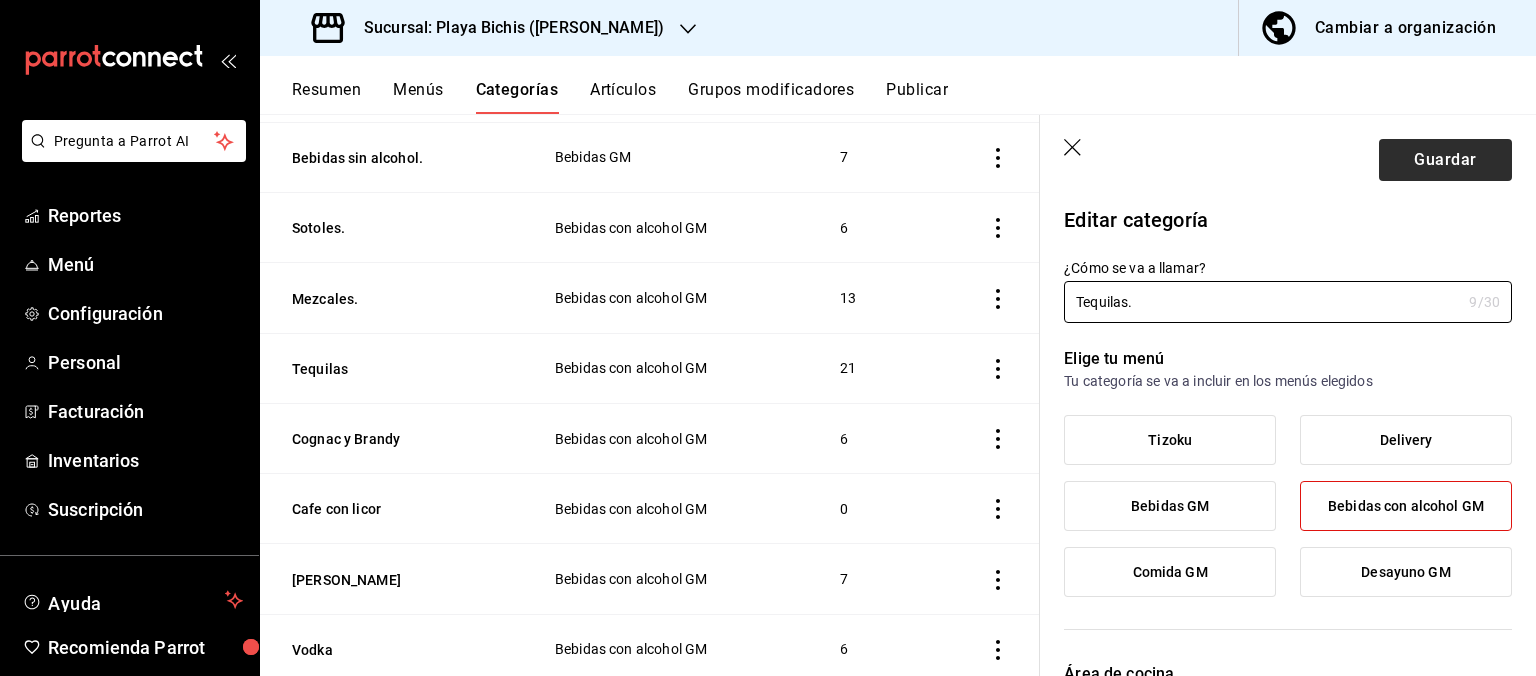 type on "Tequilas." 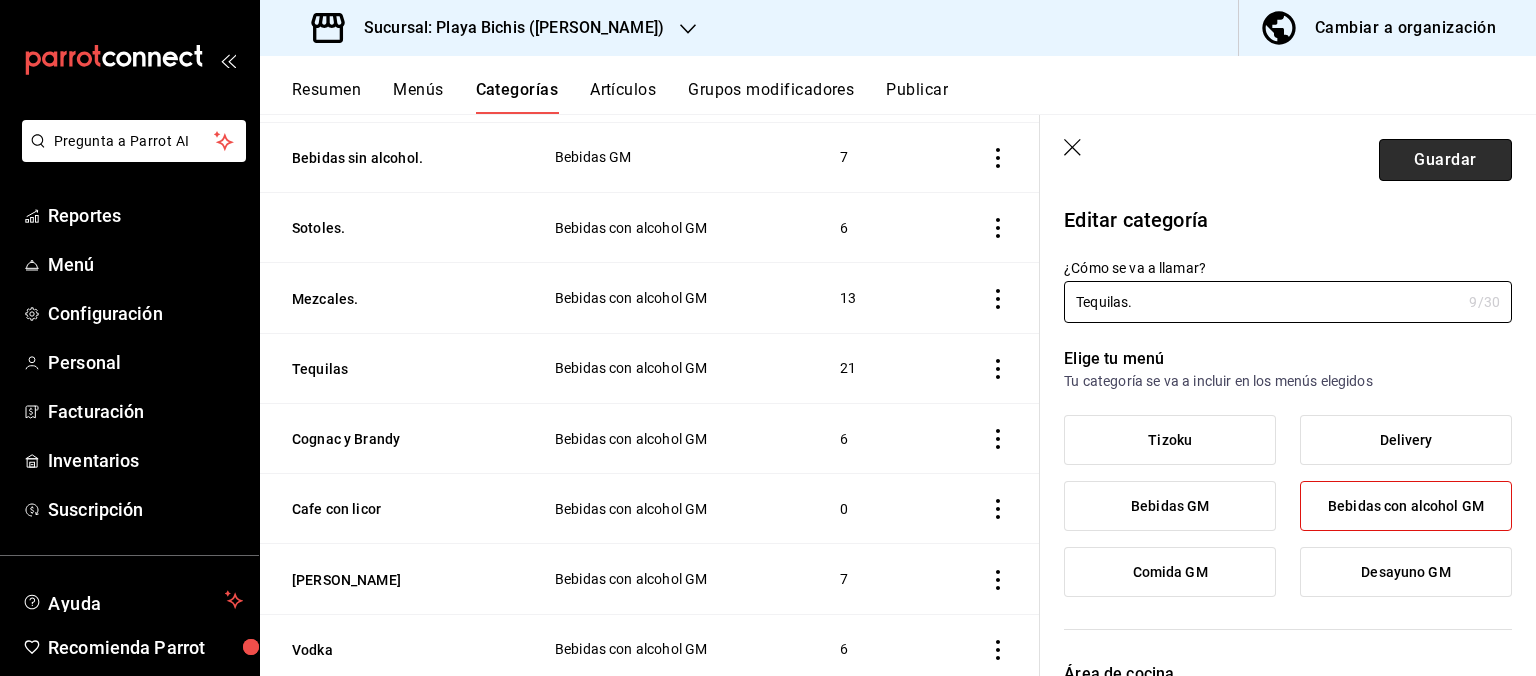 click on "Guardar" at bounding box center (1445, 160) 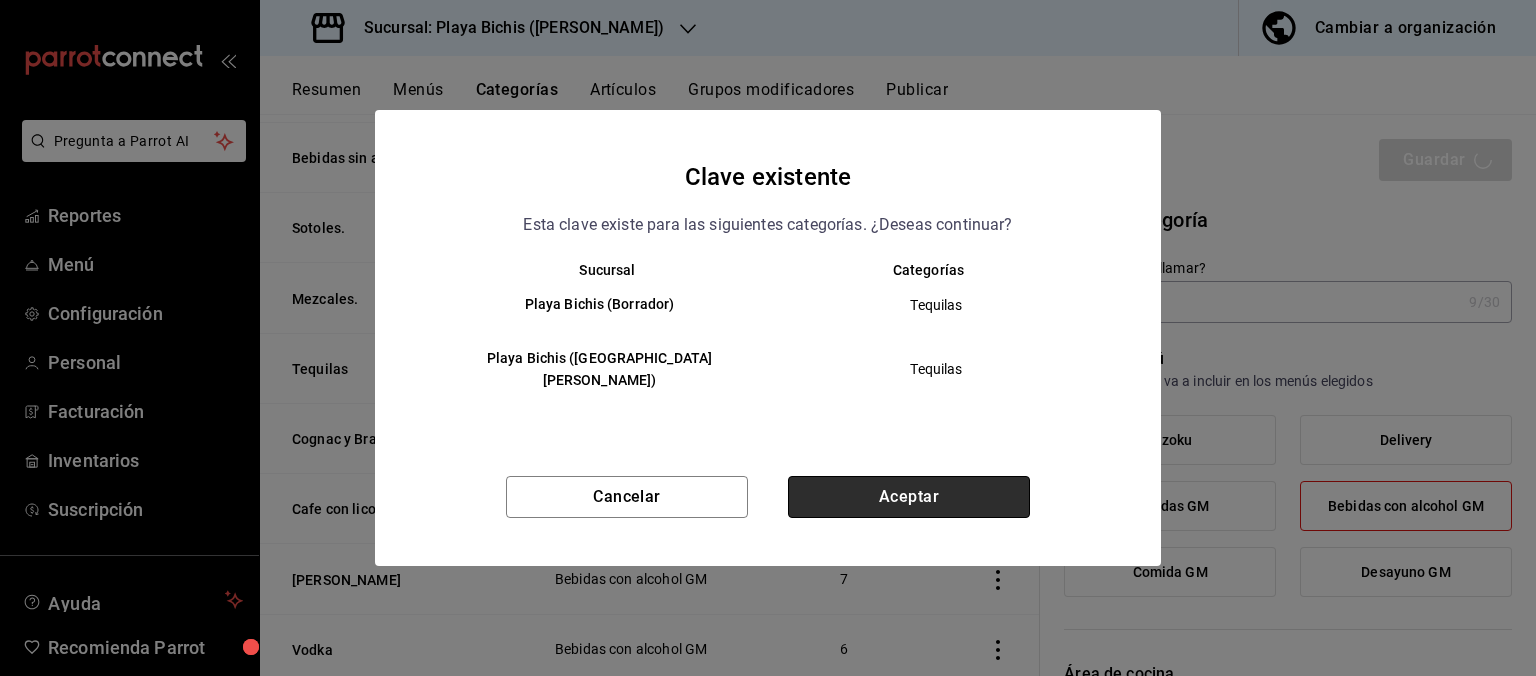 click on "Aceptar" at bounding box center [909, 497] 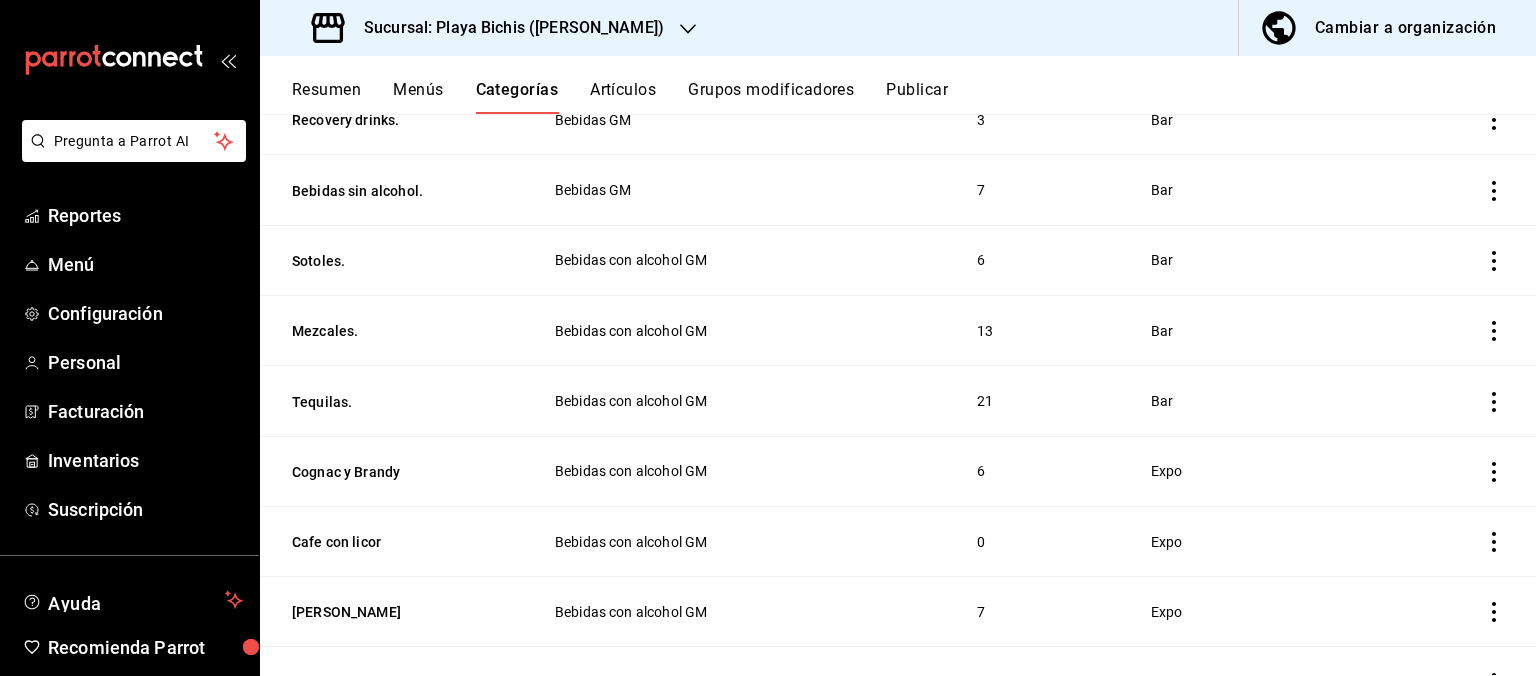 scroll, scrollTop: 1693, scrollLeft: 0, axis: vertical 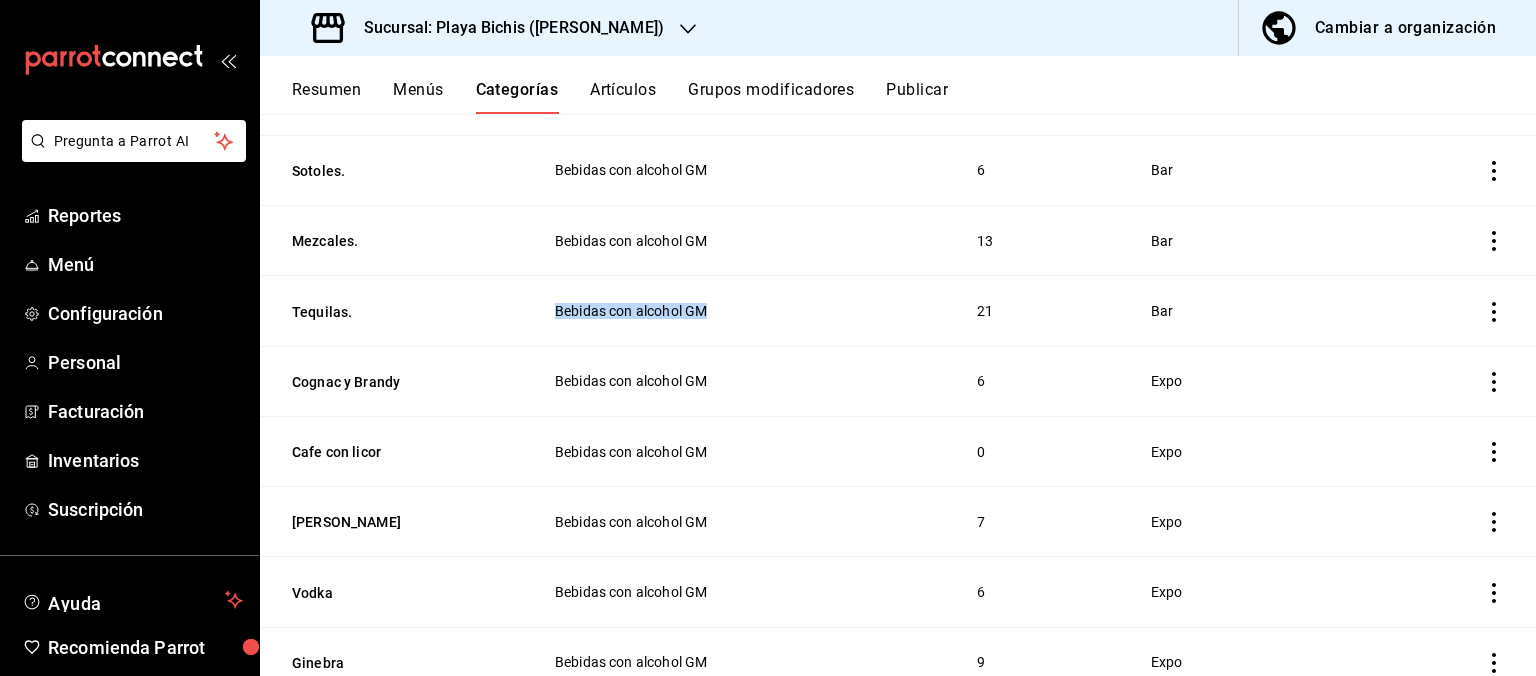 drag, startPoint x: 553, startPoint y: 310, endPoint x: 718, endPoint y: 310, distance: 165 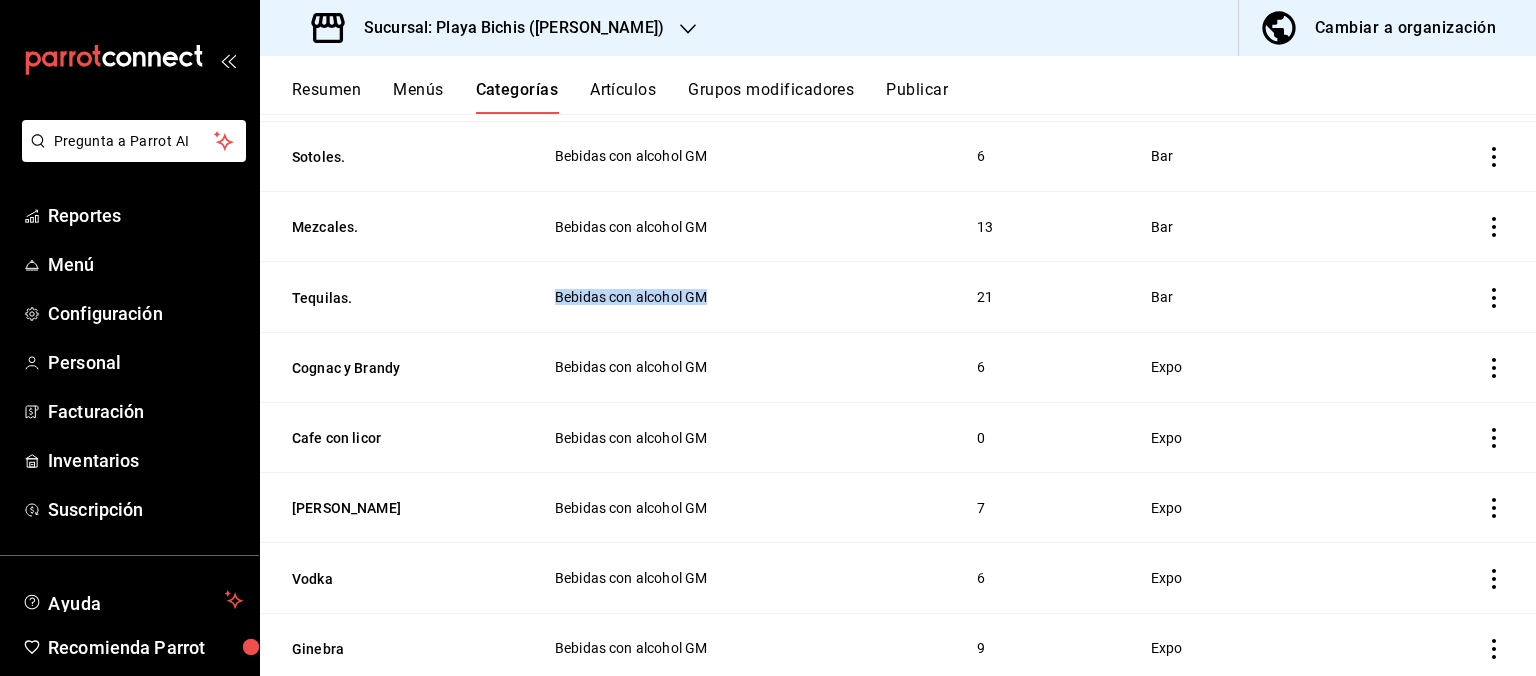 scroll, scrollTop: 1693, scrollLeft: 0, axis: vertical 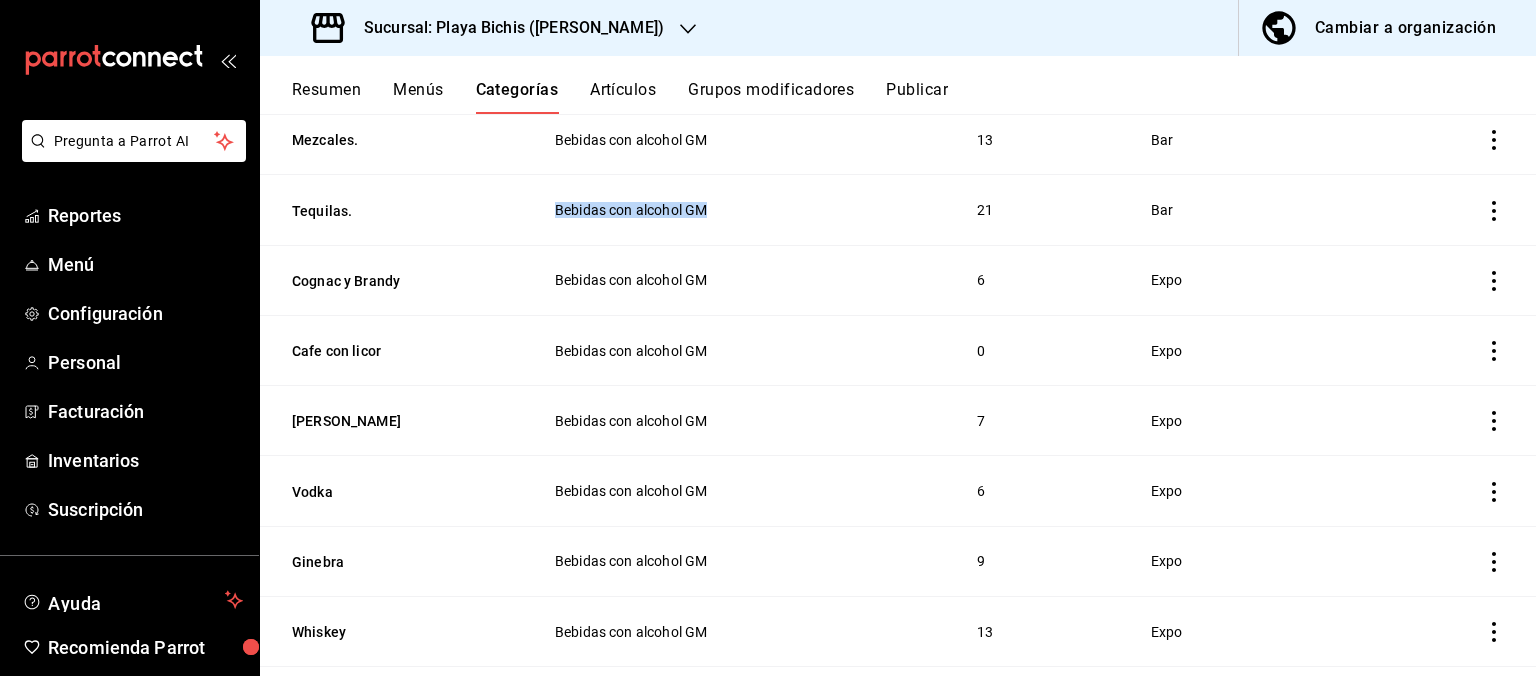 click 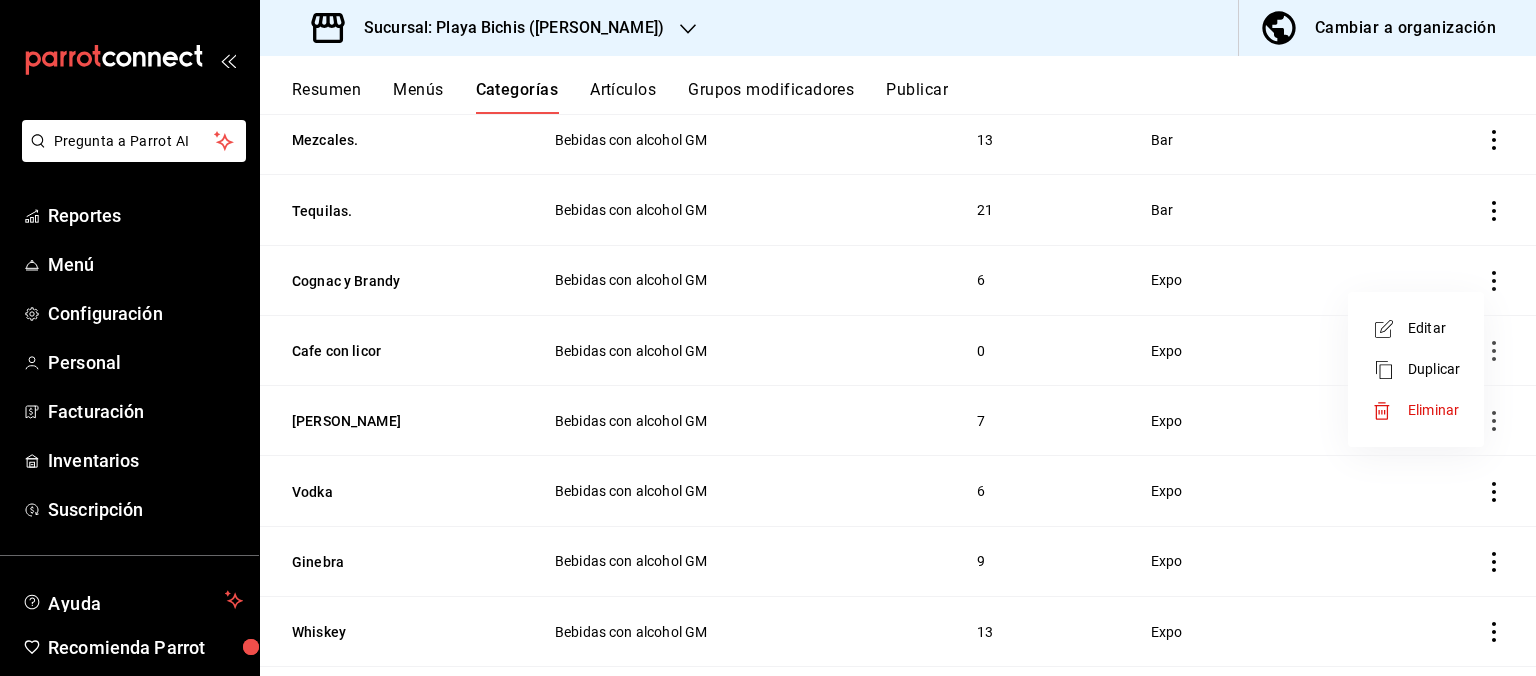 click on "Editar" at bounding box center [1434, 328] 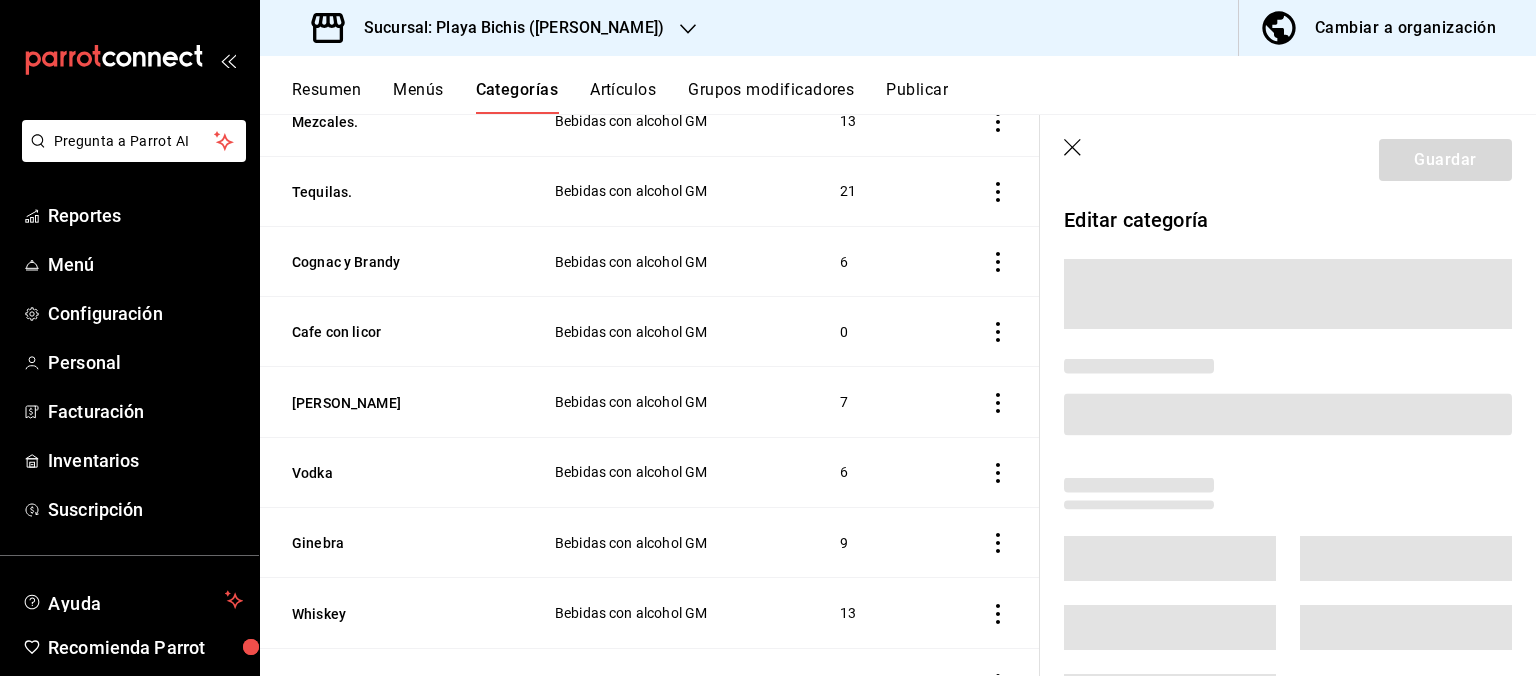 scroll, scrollTop: 1775, scrollLeft: 0, axis: vertical 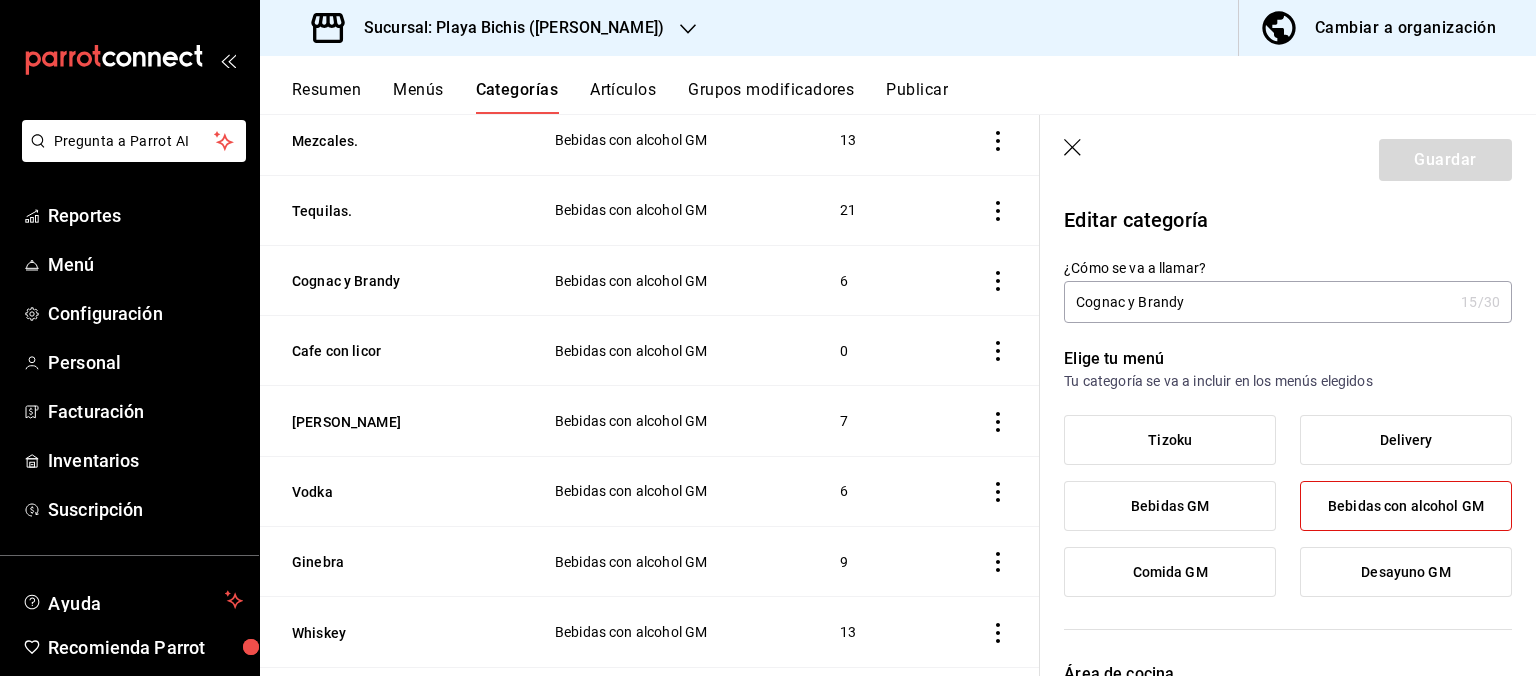 click on "Cognac y Brandy" at bounding box center (1258, 302) 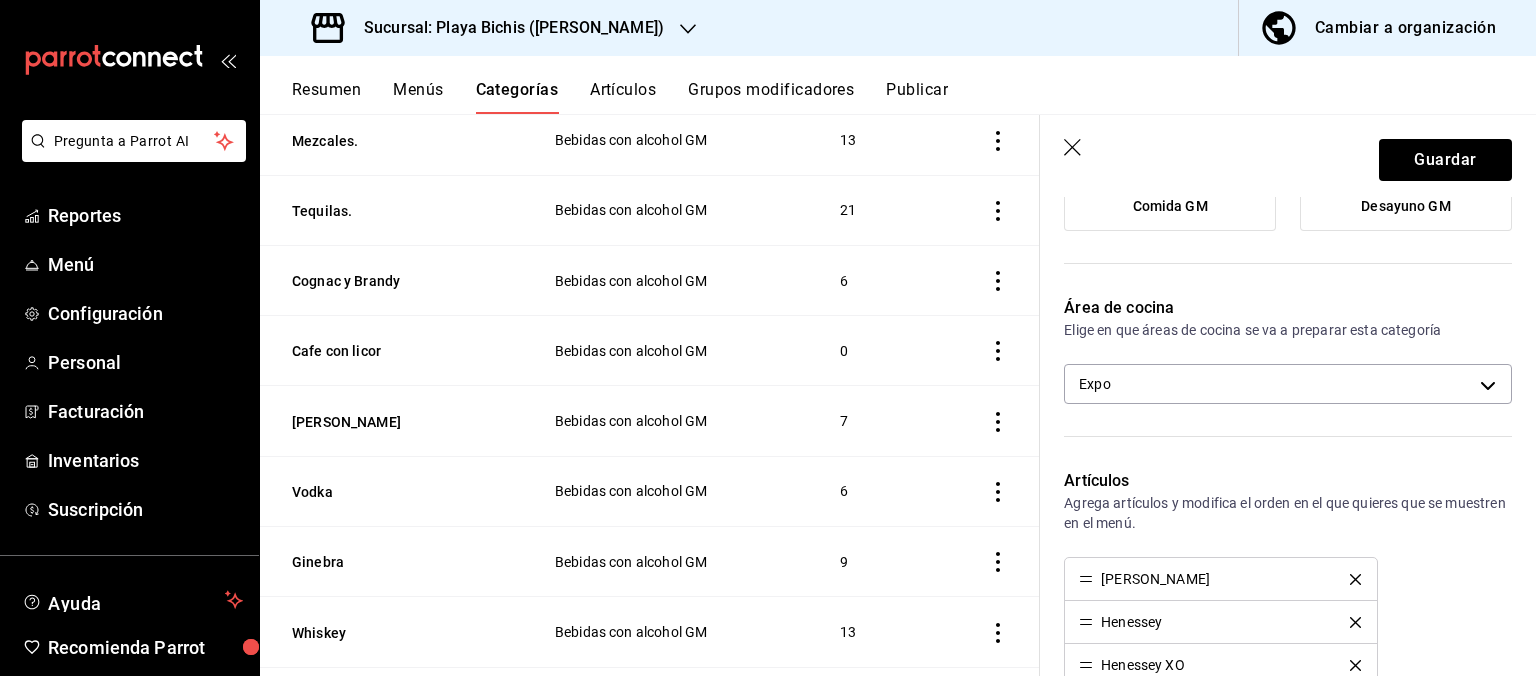 scroll, scrollTop: 403, scrollLeft: 0, axis: vertical 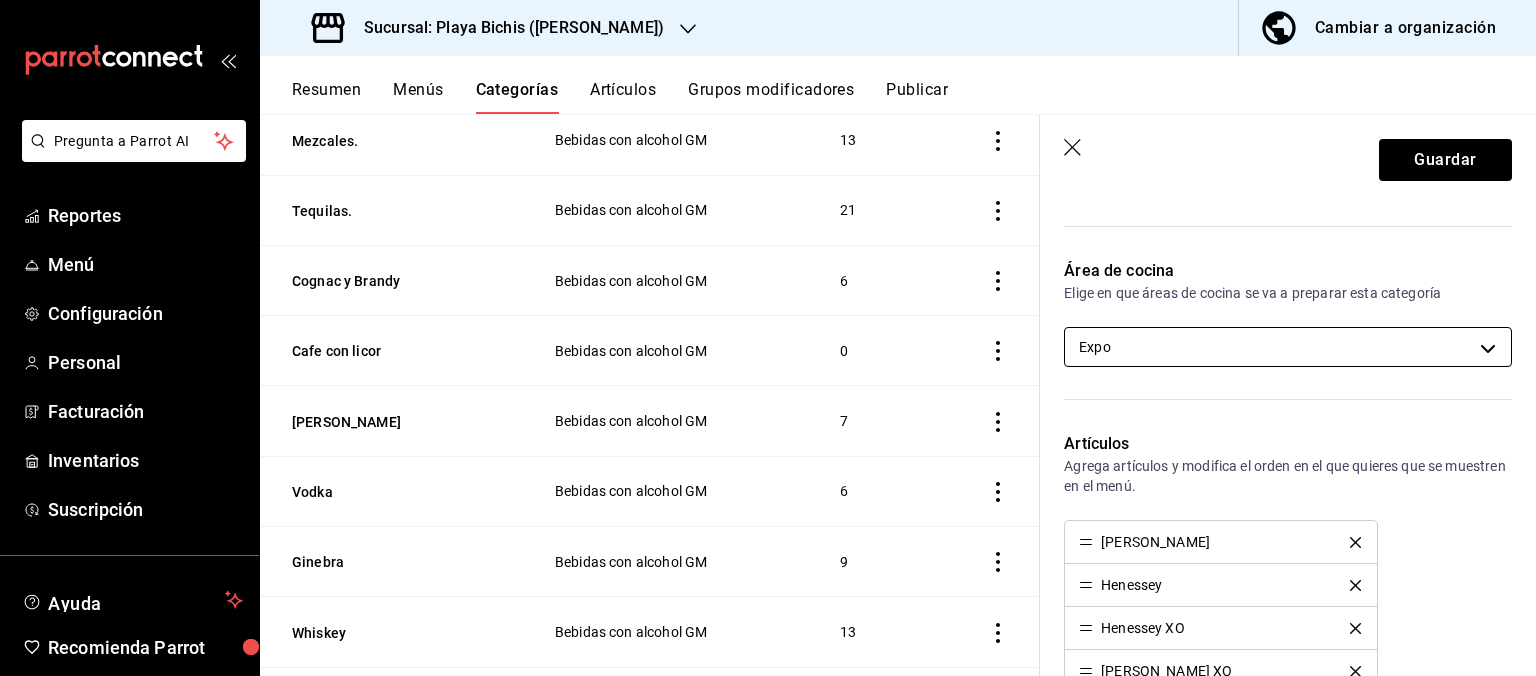 type on "Cognac y Brandy." 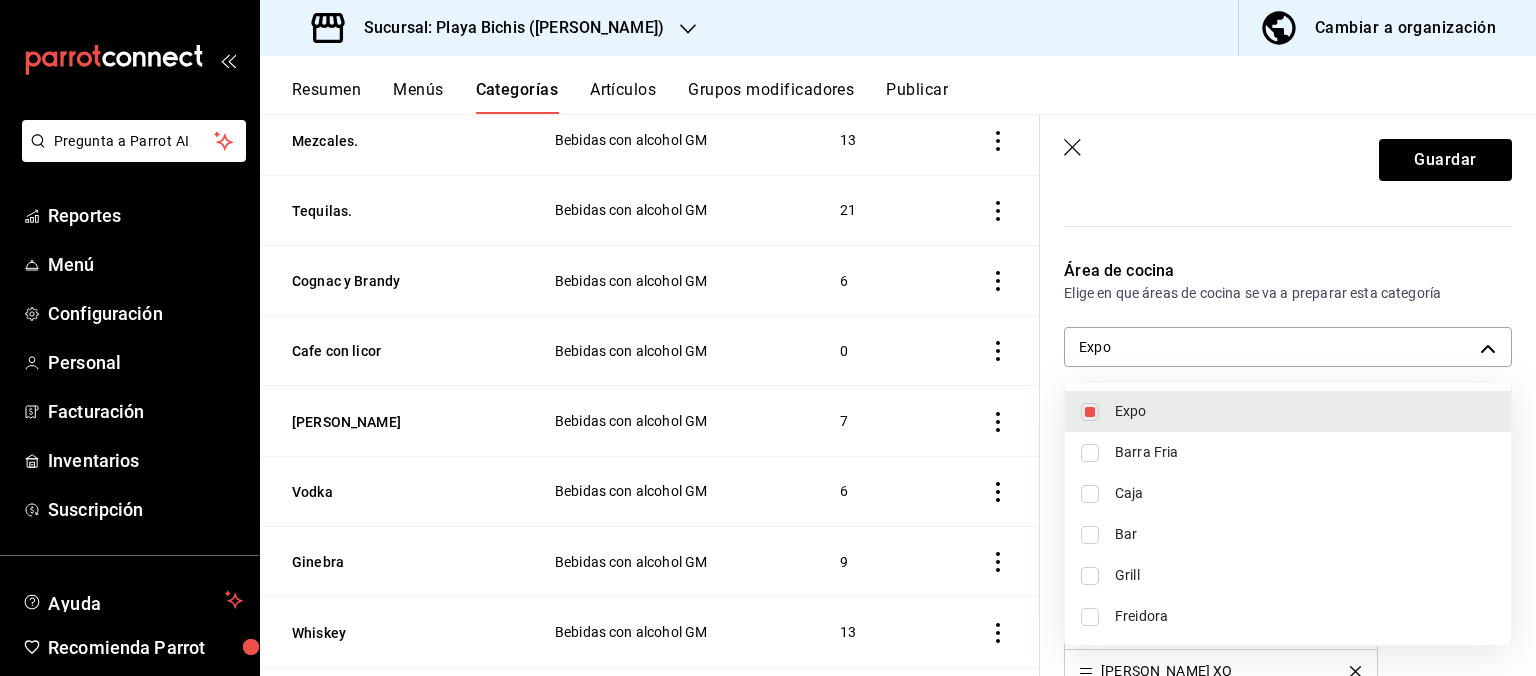 click on "Bar" at bounding box center (1305, 534) 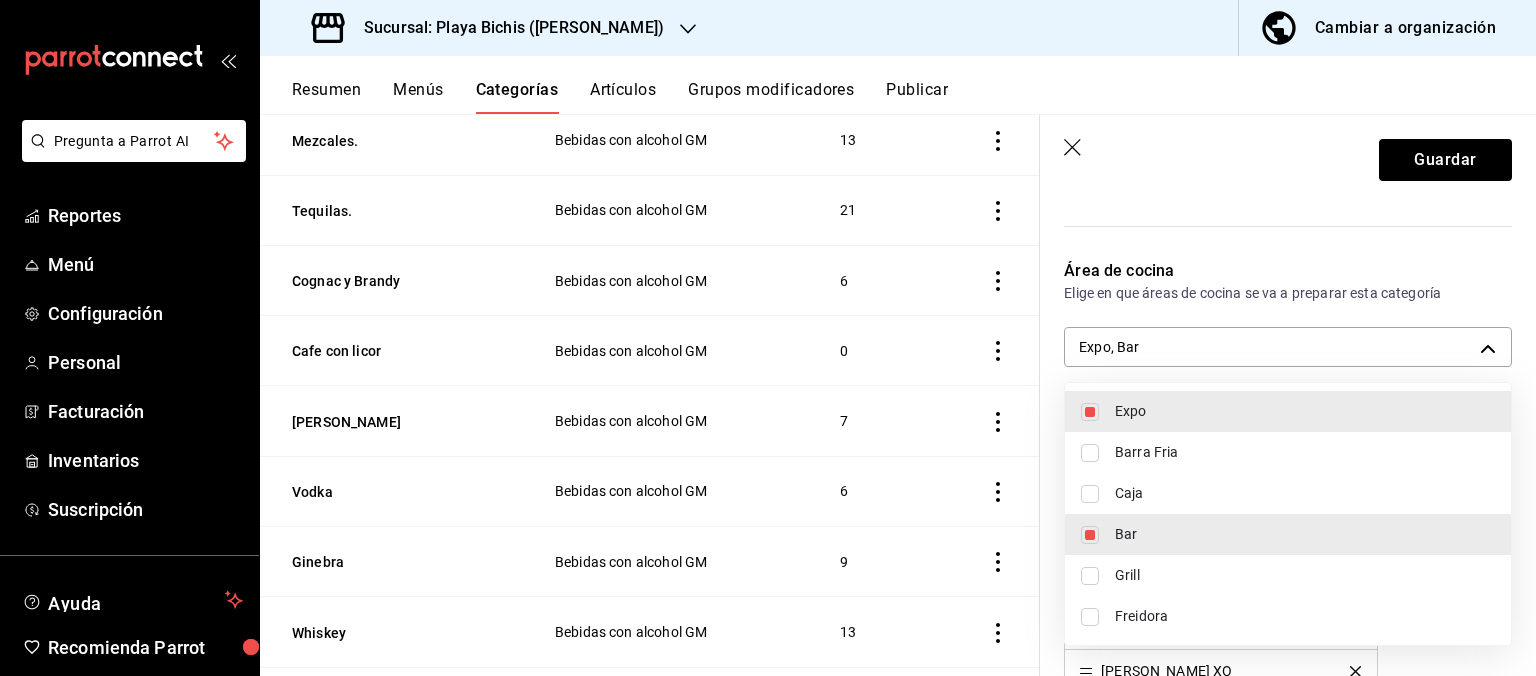 type on "fc3100d1-e602-4c6d-a284-2445fbe47c23,836815c9-5441-4e38-96ce-17bc867de14a" 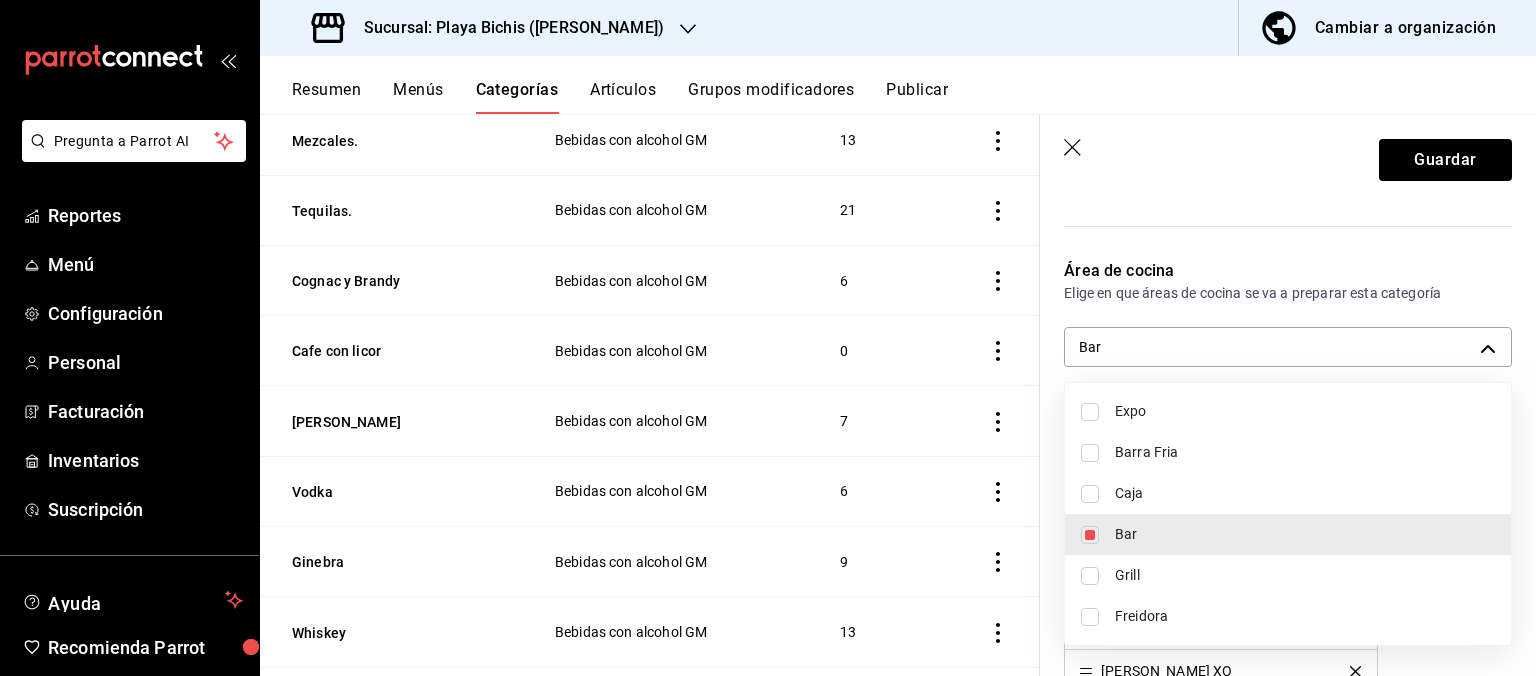 click at bounding box center [768, 338] 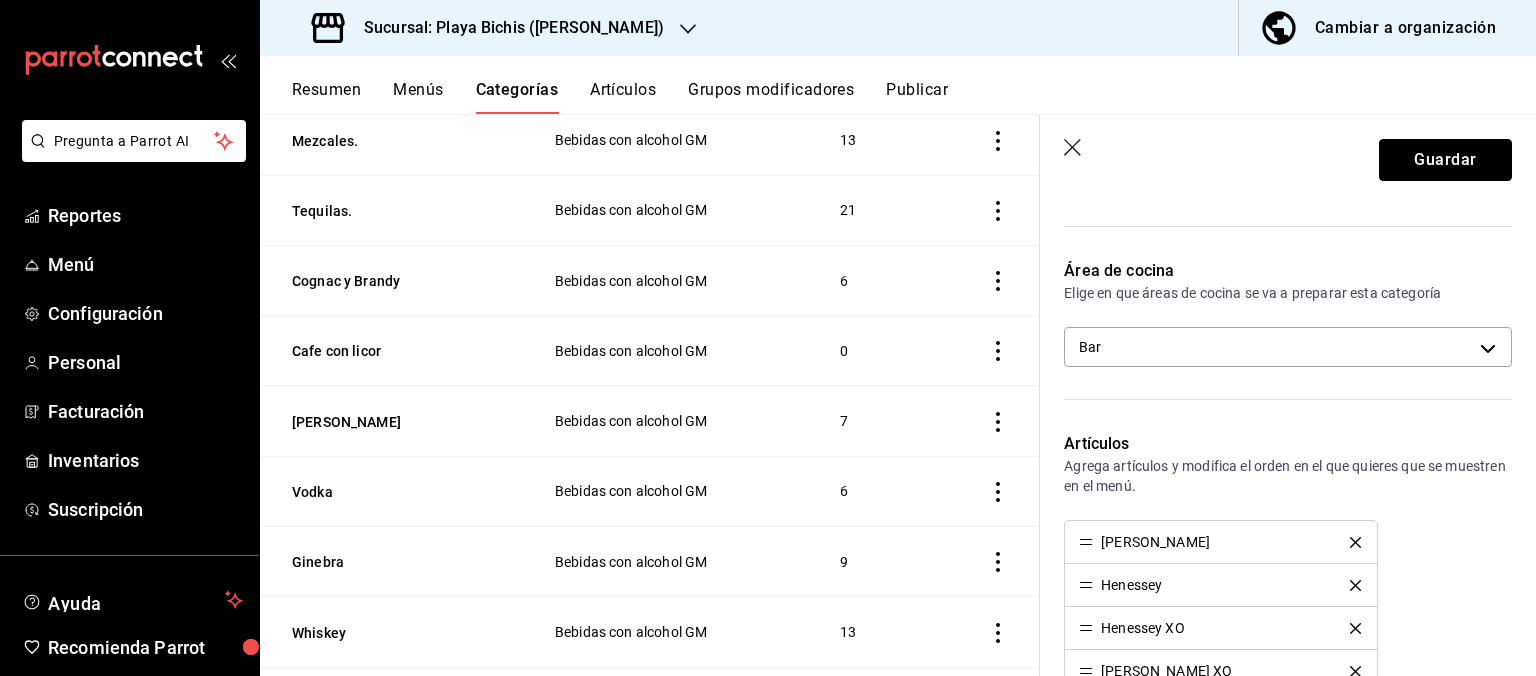 click on "Guardar" at bounding box center [1445, 160] 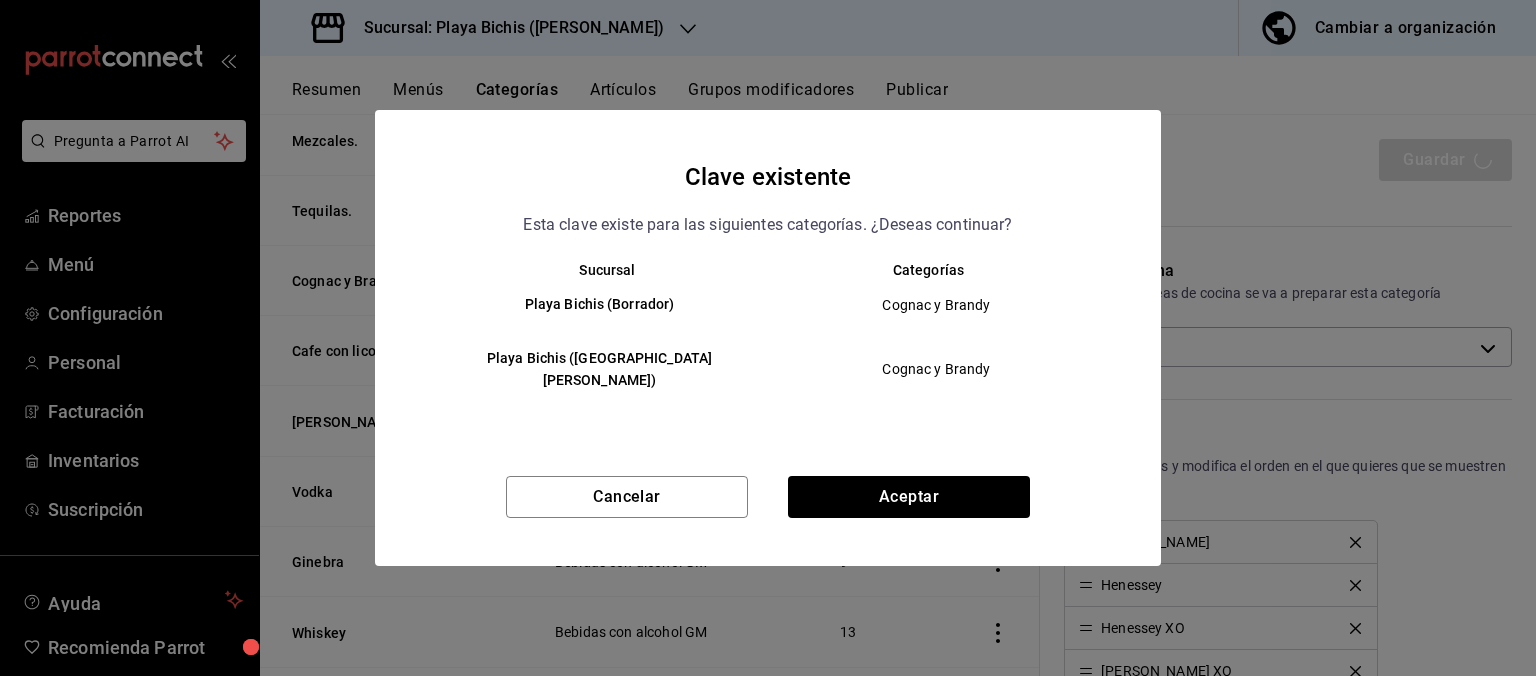 click on "Cancelar Aceptar" at bounding box center [768, 521] 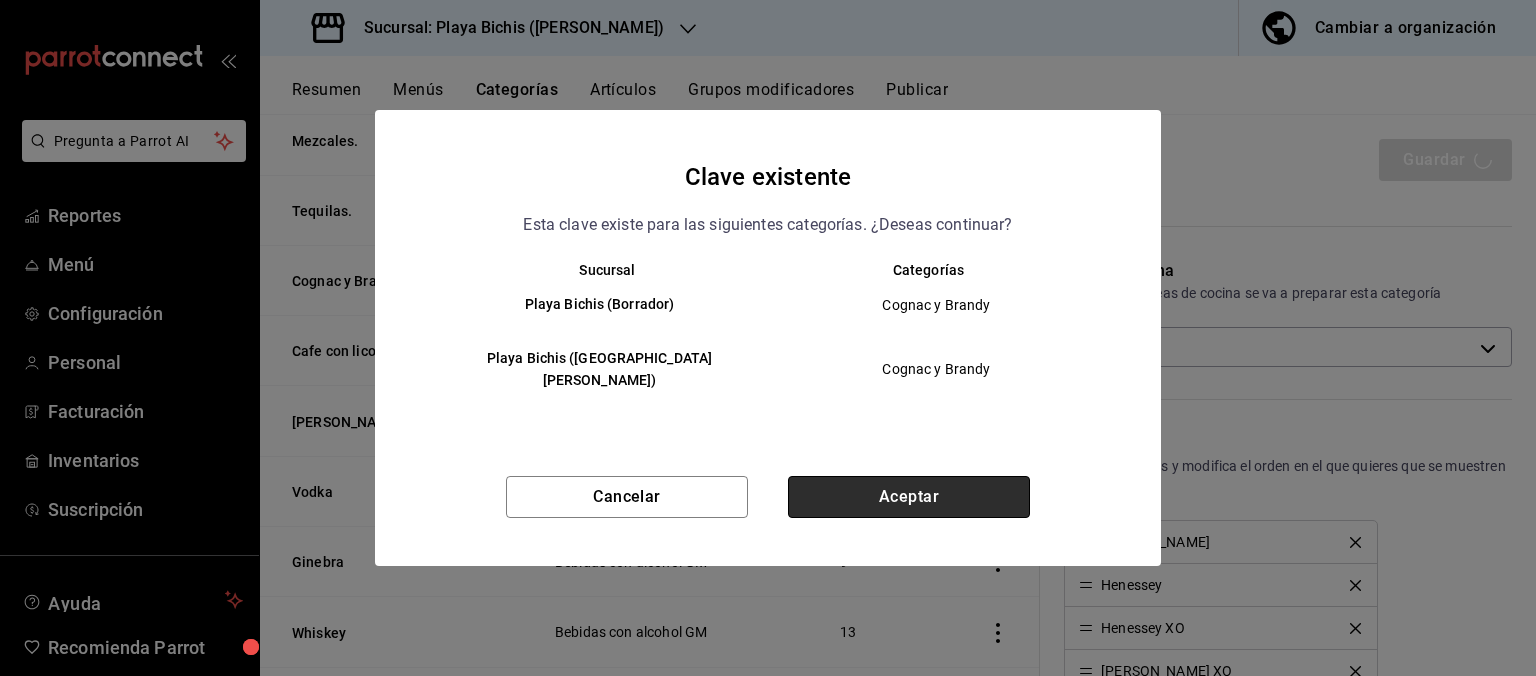 click on "Aceptar" at bounding box center (909, 497) 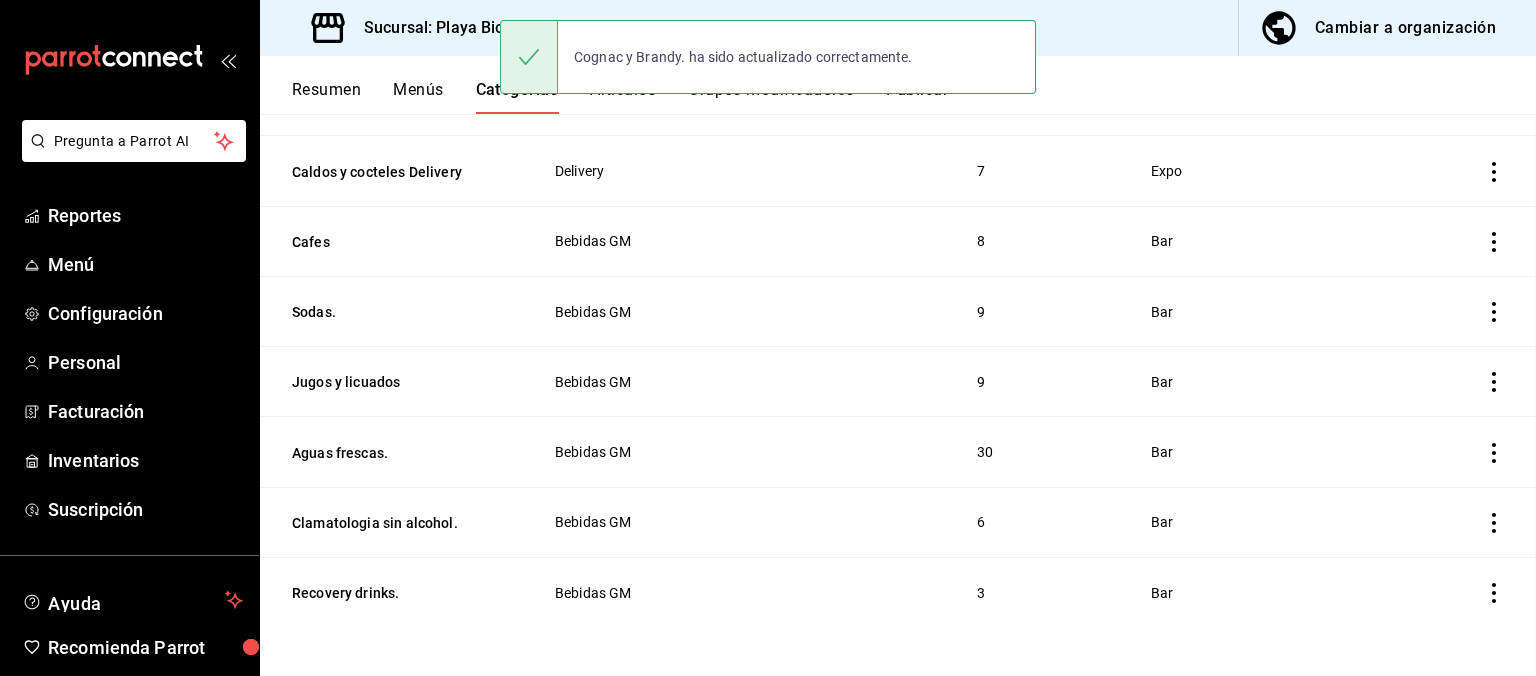 scroll, scrollTop: 133, scrollLeft: 0, axis: vertical 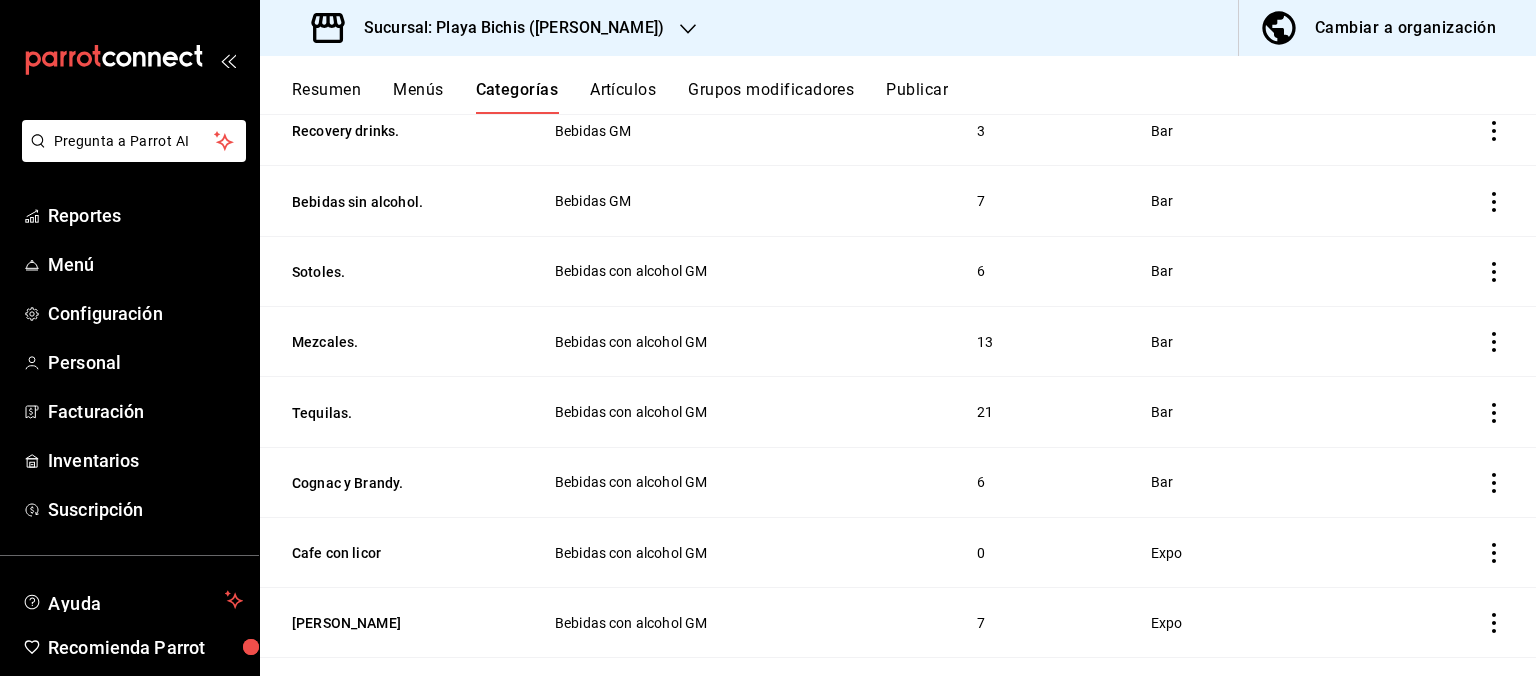 click 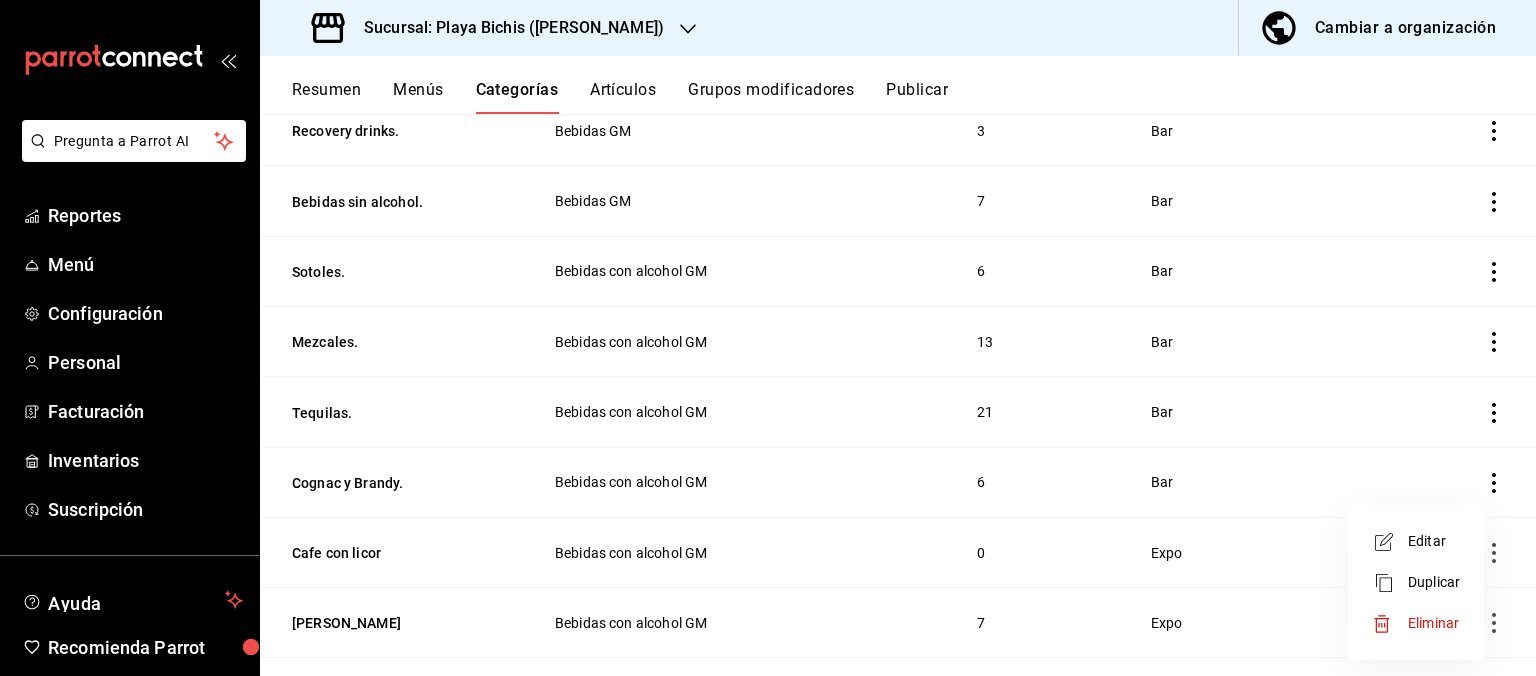 click on "Editar" at bounding box center (1434, 541) 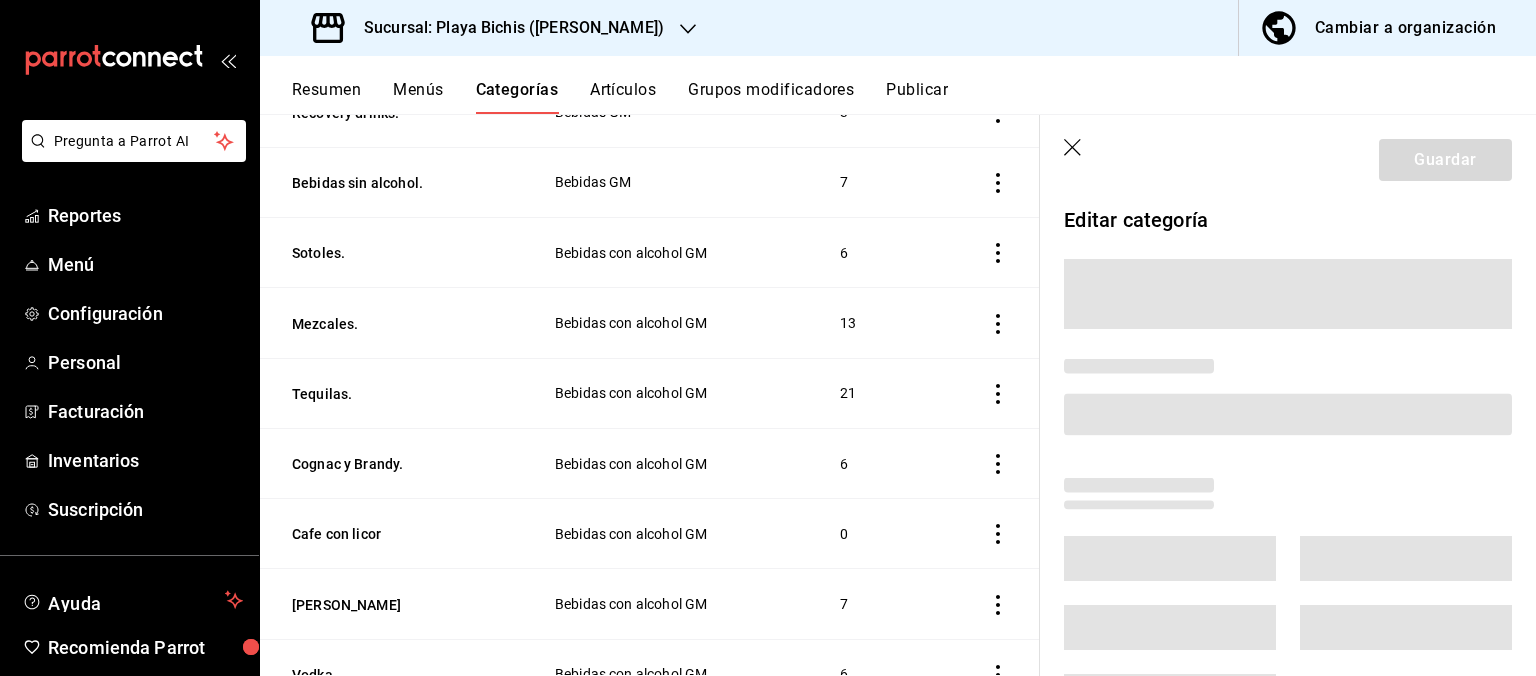 scroll, scrollTop: 1574, scrollLeft: 0, axis: vertical 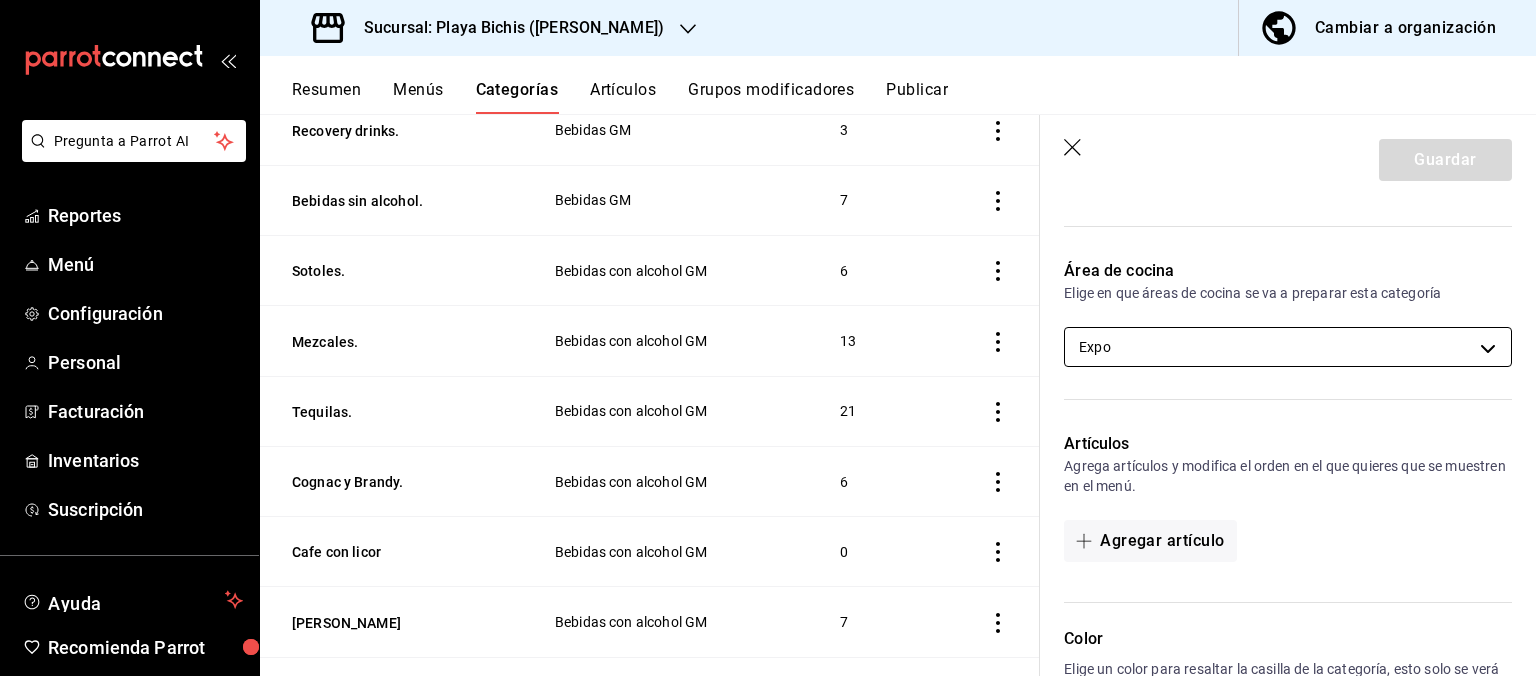 click on "Pregunta a Parrot AI Reportes   Menú   Configuración   Personal   Facturación   Inventarios   Suscripción   Ayuda Recomienda Parrot   Hugo Sanchez   Sugerir nueva función   Sucursal: Playa Bichis (Gomez Morin) Cambiar a organización Resumen Menús Categorías Artículos Grupos modificadores Publicar Categoría sucursal Asigna o edita el área de cocina  de esta sucursal.  Para cambios generales, ve a “Organización”. ​ ​ Playa Bichis - Gomez Morin Nombre Menús Artículos Niños Comida GM 3 Al Horno de Brasas GM Delivery Delivery 7 Entradas Delivery Delivery 4 Extras comida GM Comida GM 36 Cocteles clasicos Bebidas con alcohol GM 17 Extras desayuno GM Desayuno GM 21 Tradicionales Desayuno GM 10 Postres Tizoku Tizoku 3 Bebidas Tizoku Tizoku 14 Postres Delivery Delivery 3 Marisqueria Delivery Delivery 8 Filetes y camarones  Delivery Delivery 15 Tacos Delivery Delivery 8 Caldos y cocteles Delivery Delivery 7 Cafes Bebidas GM 8 Sodas. Bebidas GM 9 Jugos y licuados Bebidas GM 9 Aguas frescas. 30 6 3" at bounding box center (768, 338) 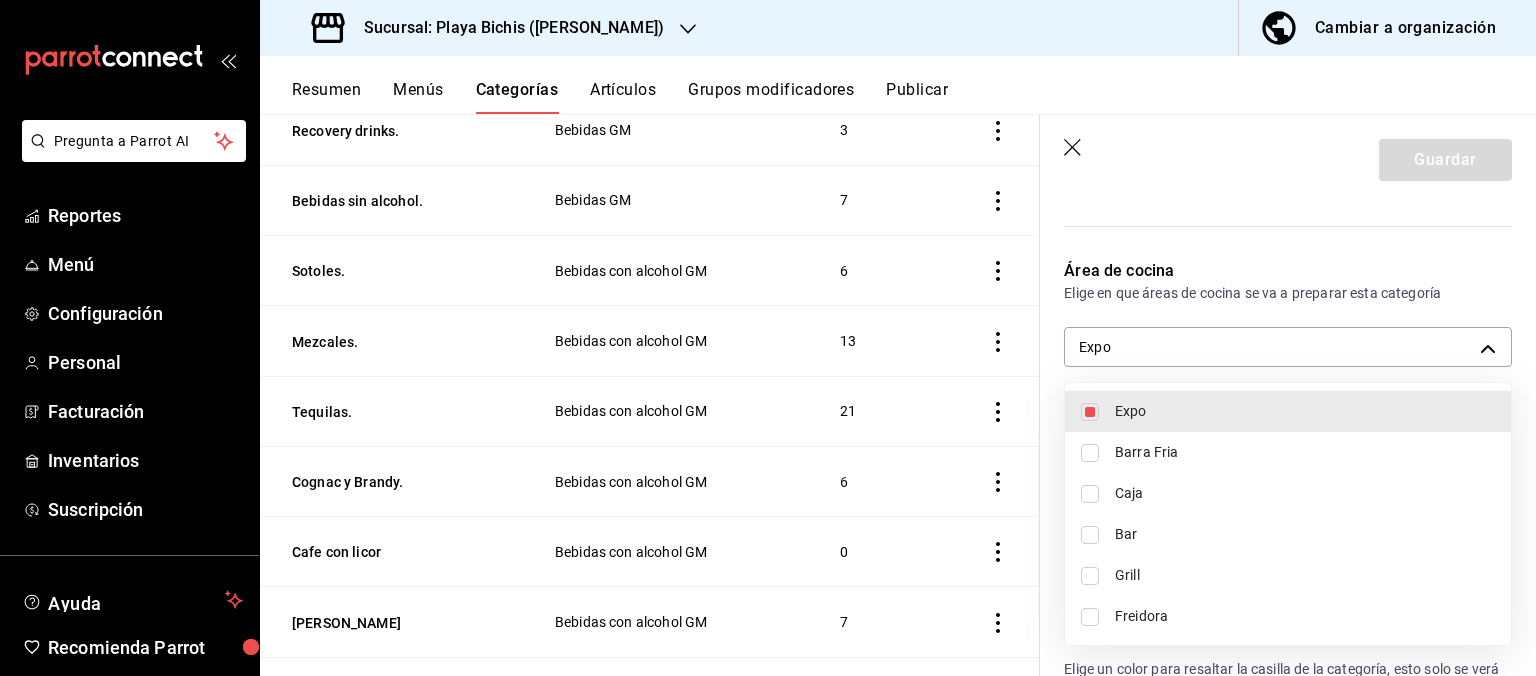 click on "Expo" at bounding box center [1305, 411] 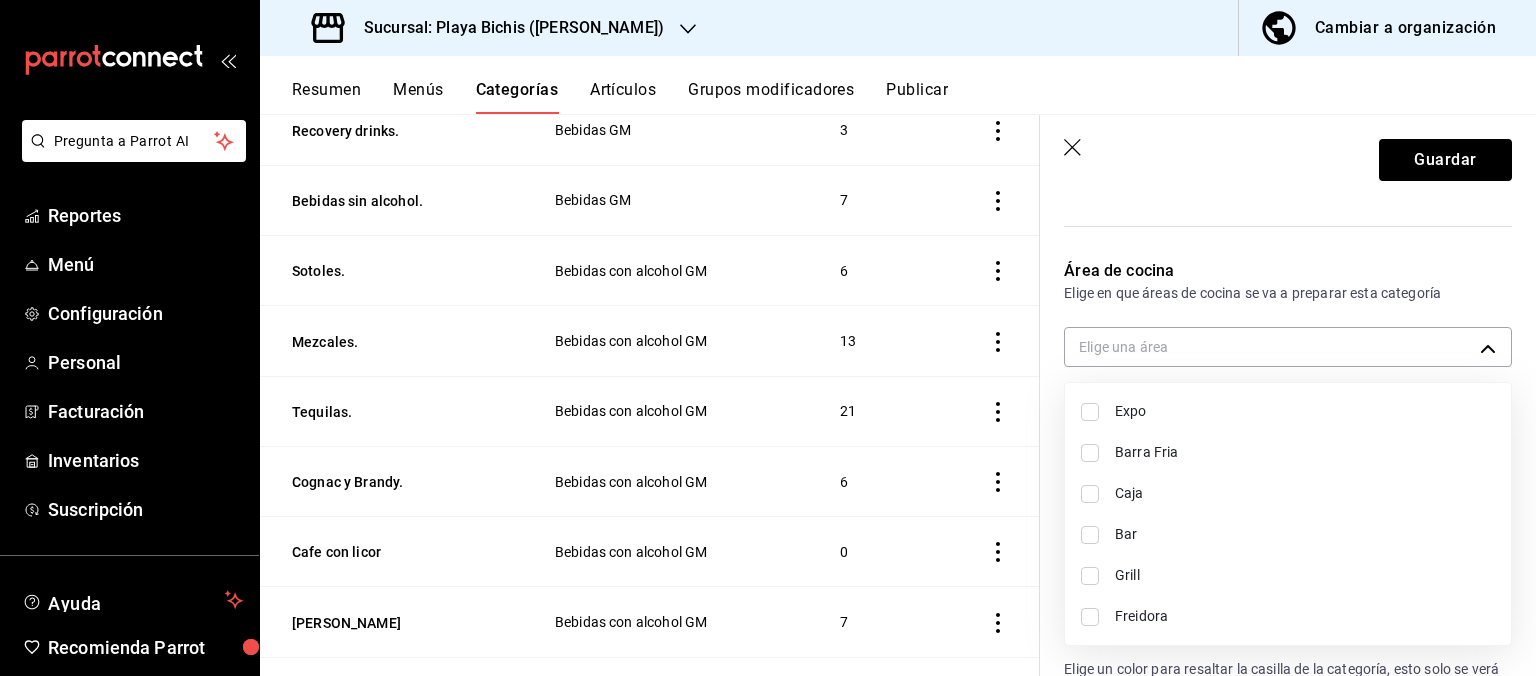 click on "Bar" at bounding box center (1305, 534) 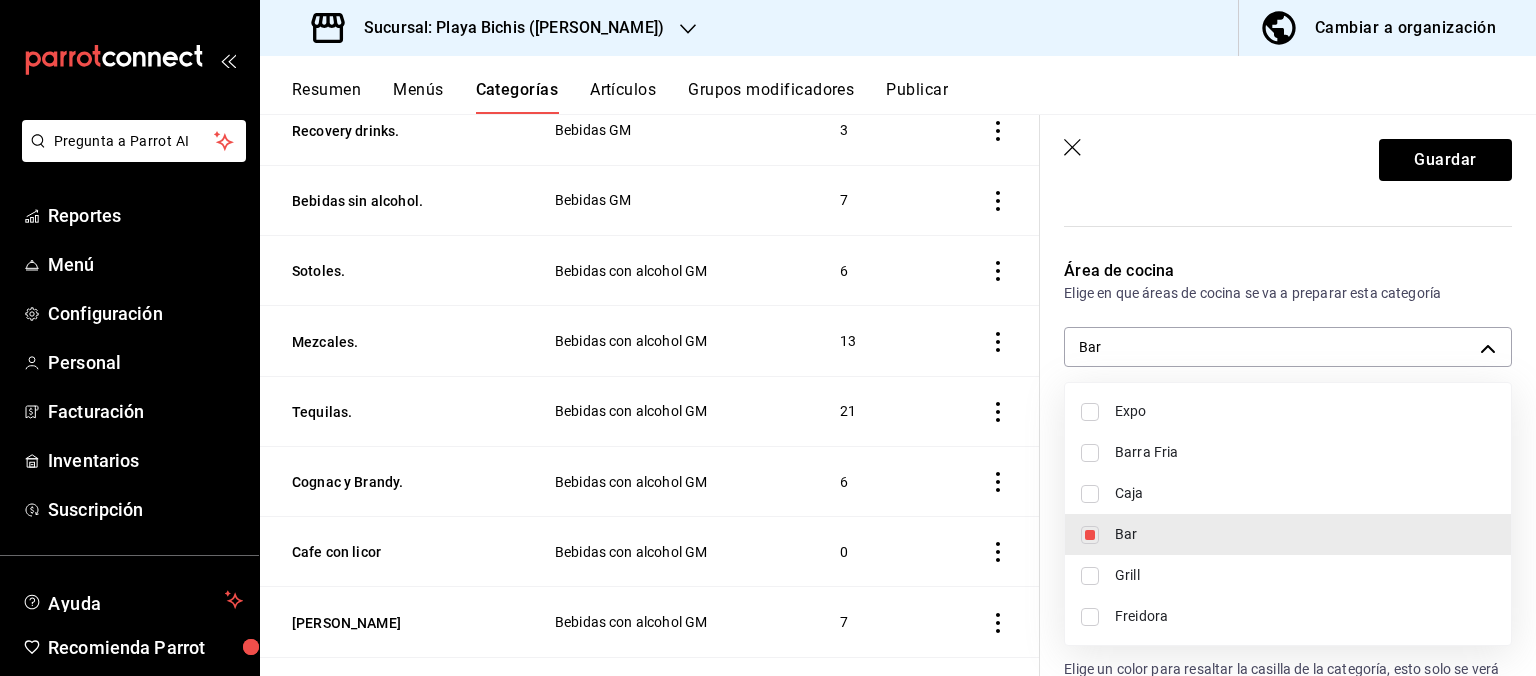 click at bounding box center [768, 338] 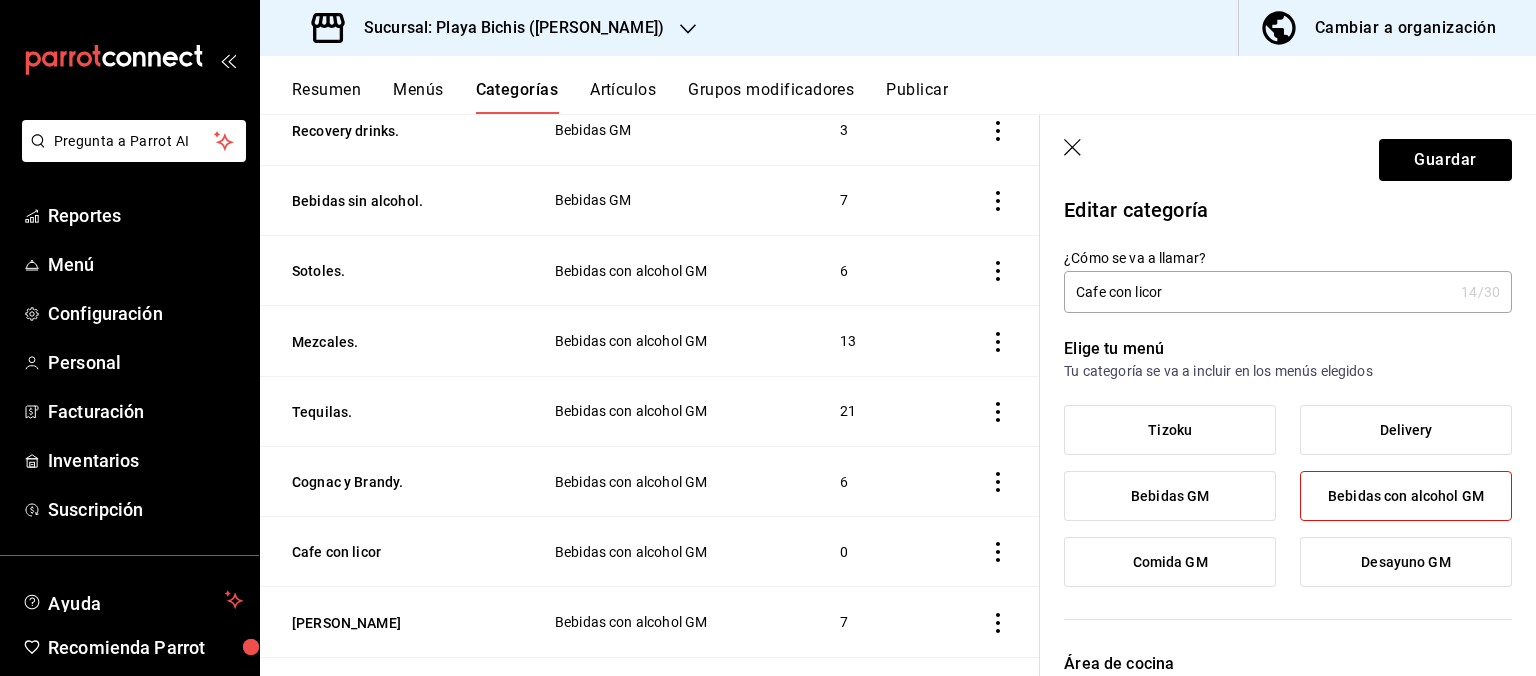 scroll, scrollTop: 0, scrollLeft: 0, axis: both 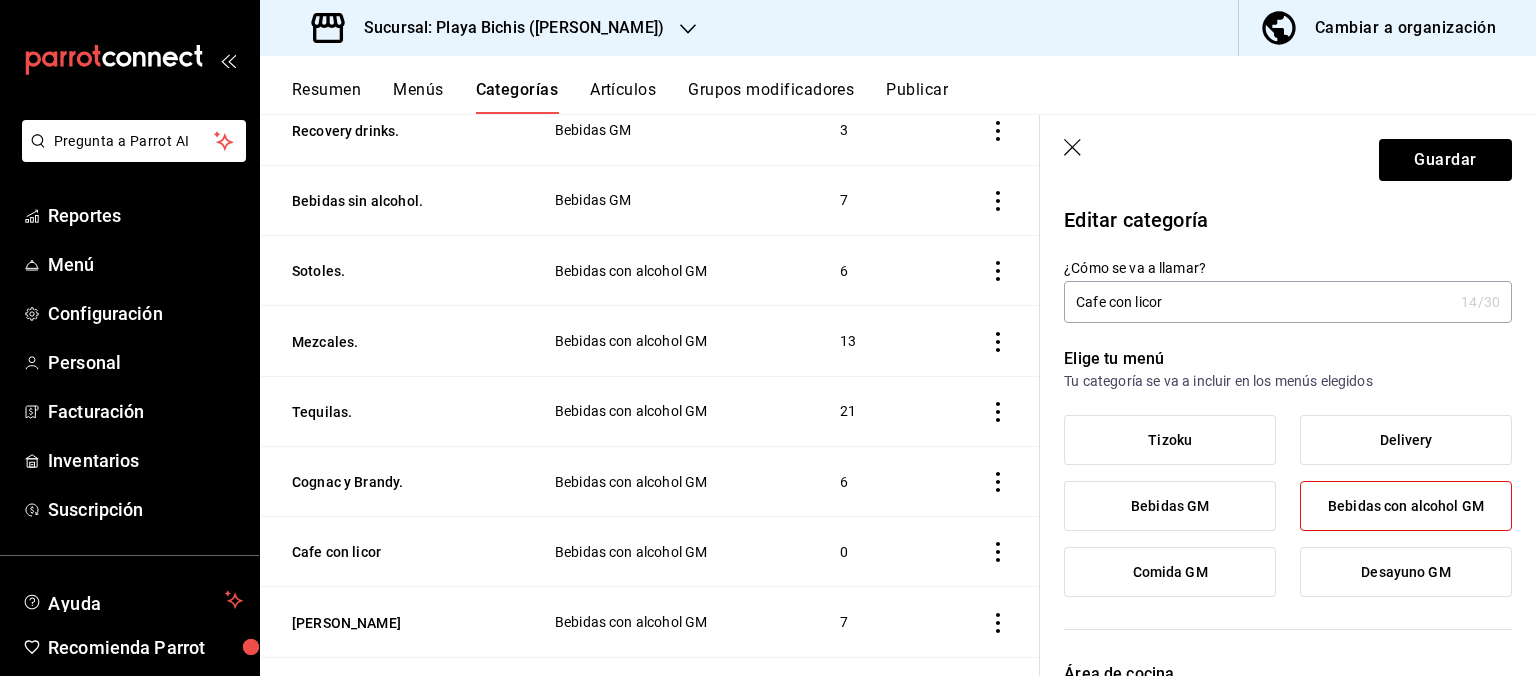 click on "Cafe con licor" at bounding box center (1258, 302) 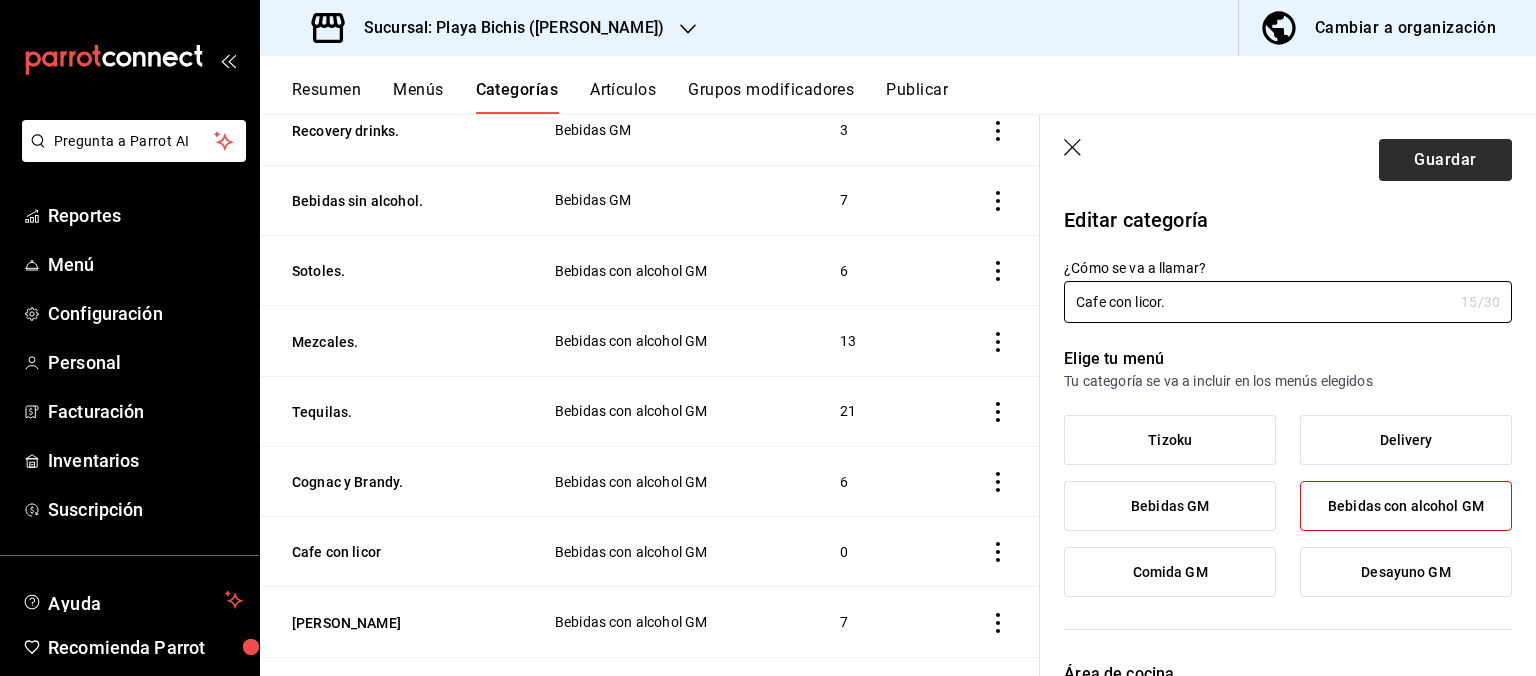 type on "Cafe con licor." 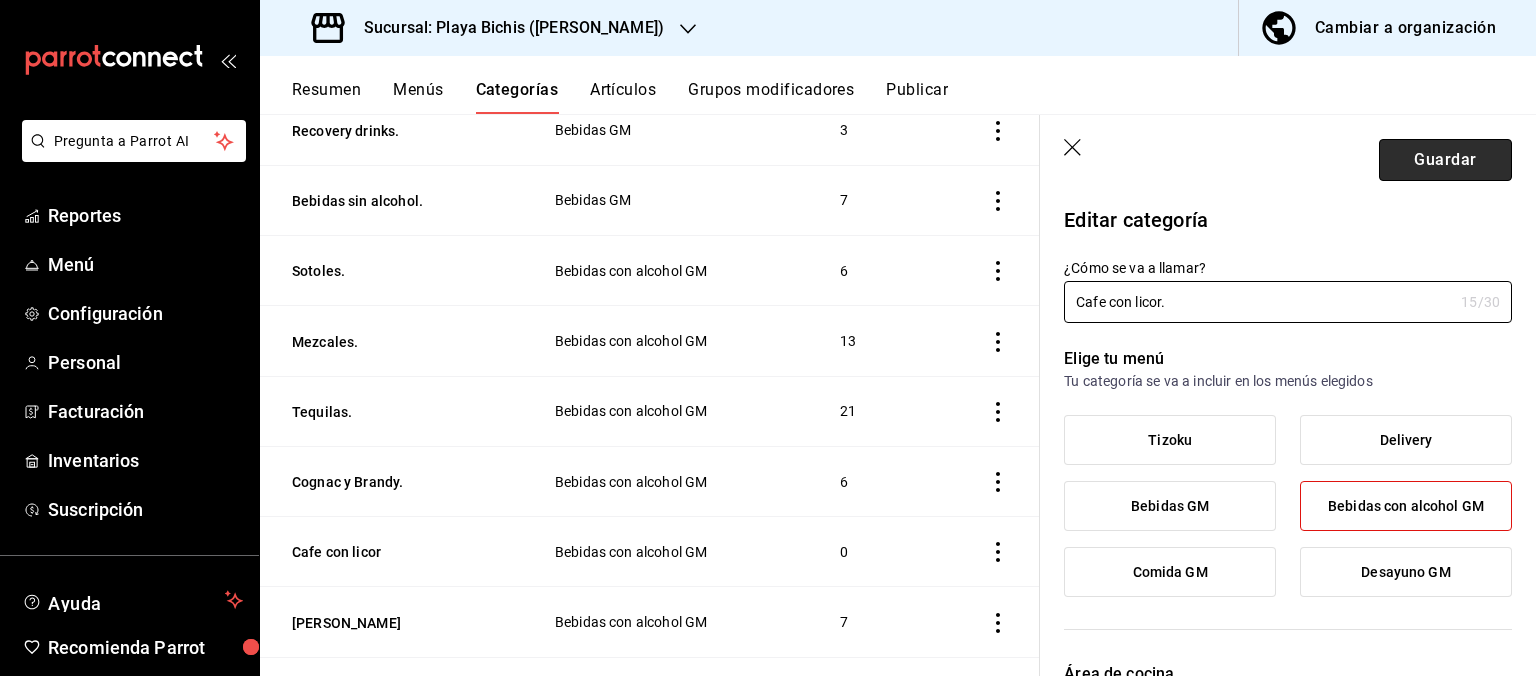 click on "Guardar" at bounding box center (1445, 160) 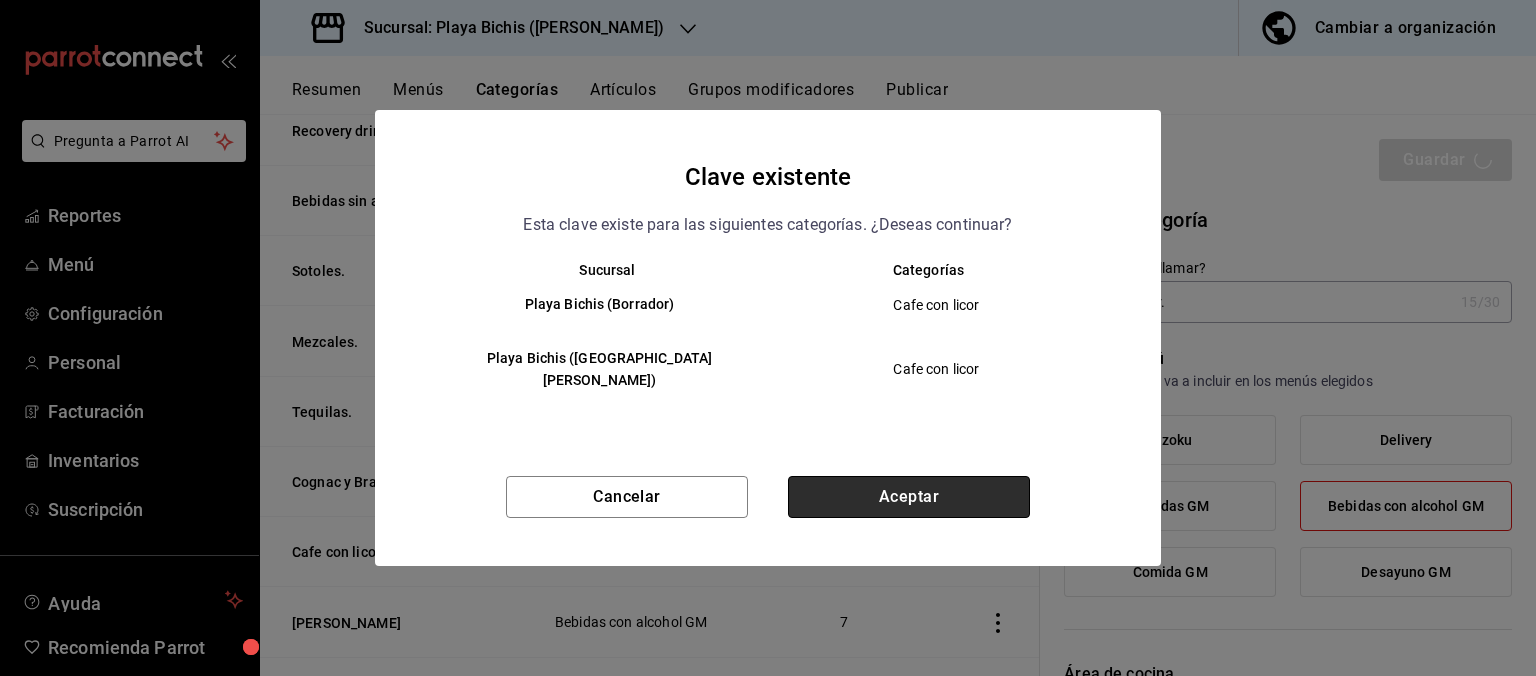 click on "Aceptar" at bounding box center (909, 497) 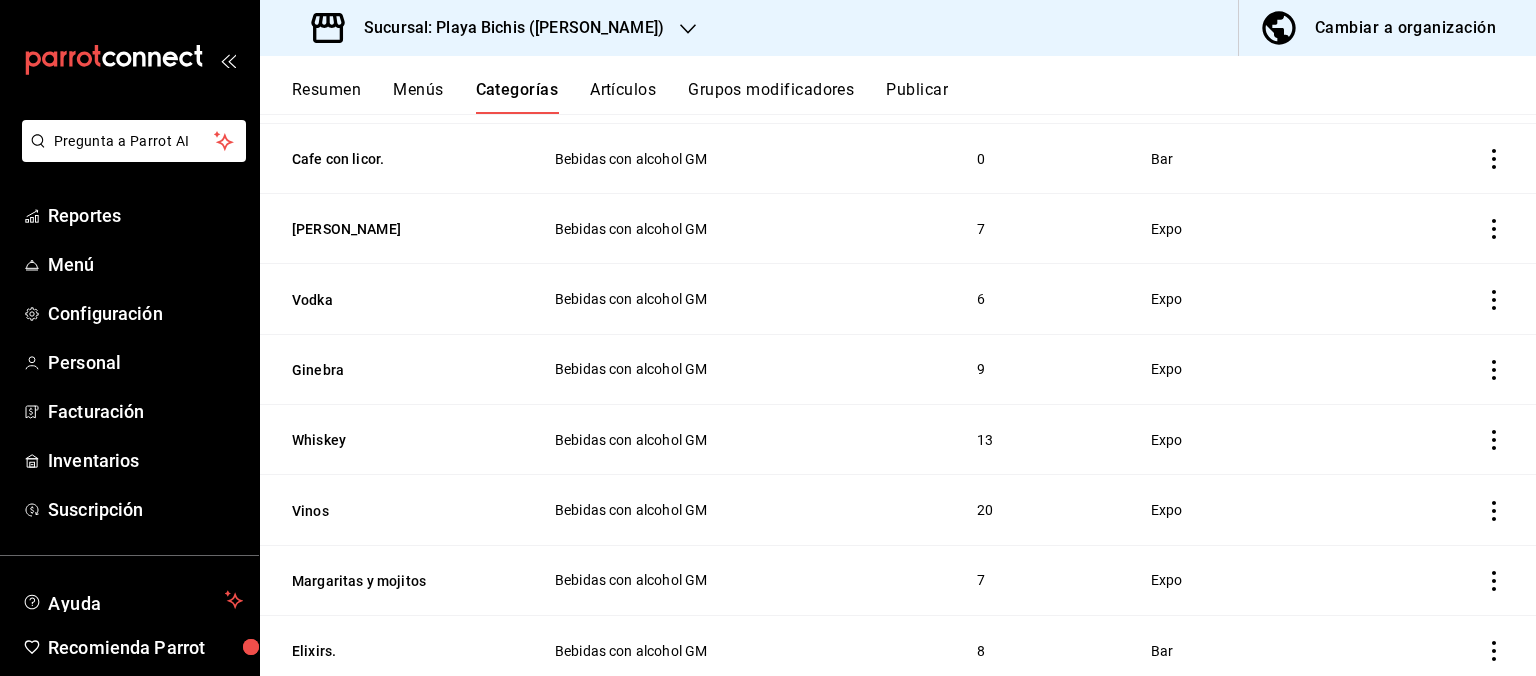scroll, scrollTop: 1951, scrollLeft: 0, axis: vertical 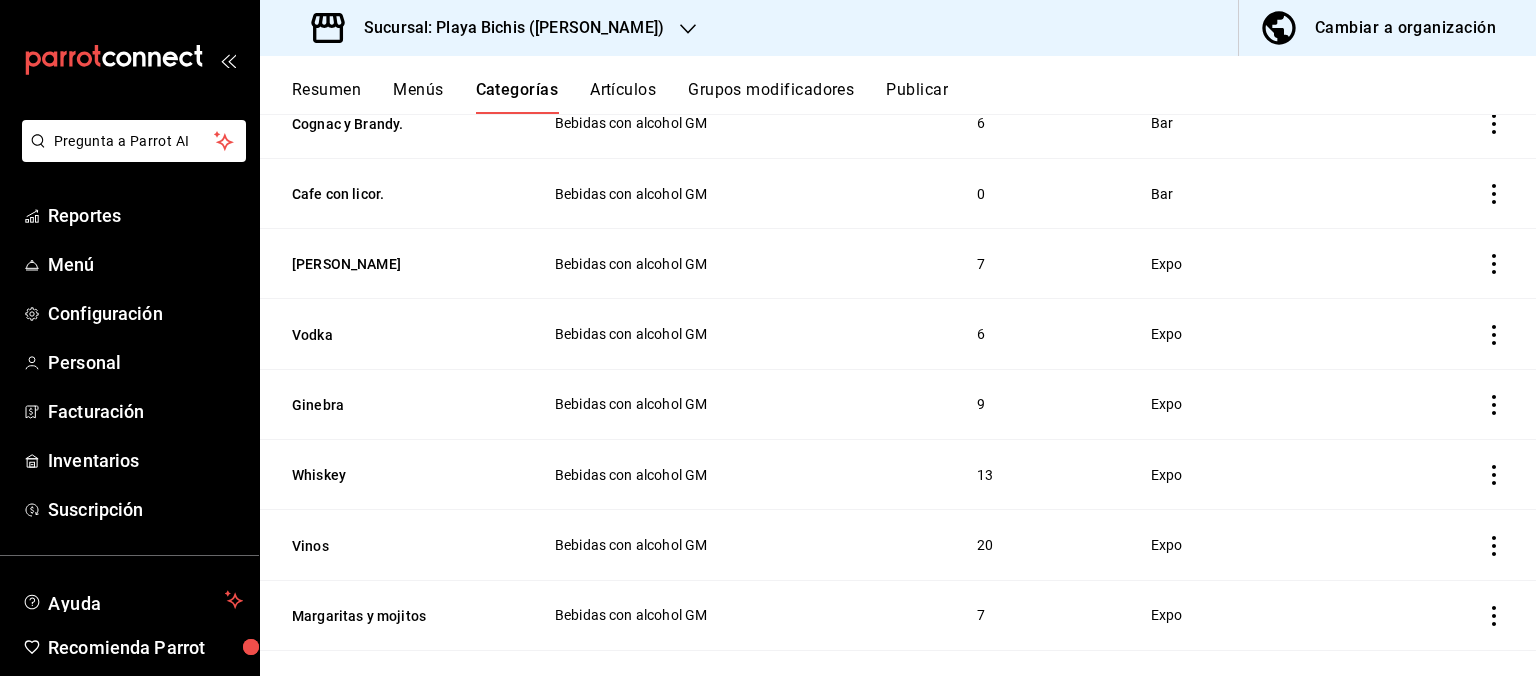 click 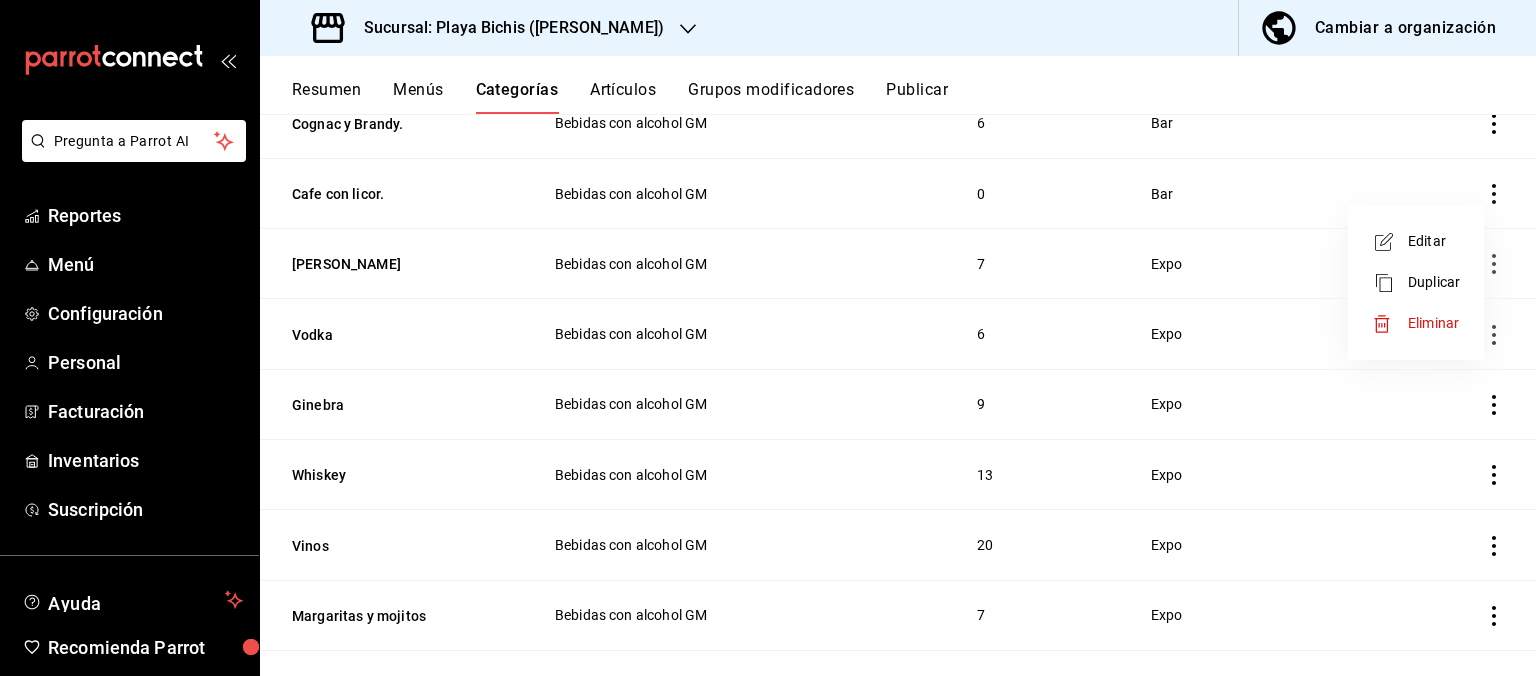 click on "Editar" at bounding box center (1434, 241) 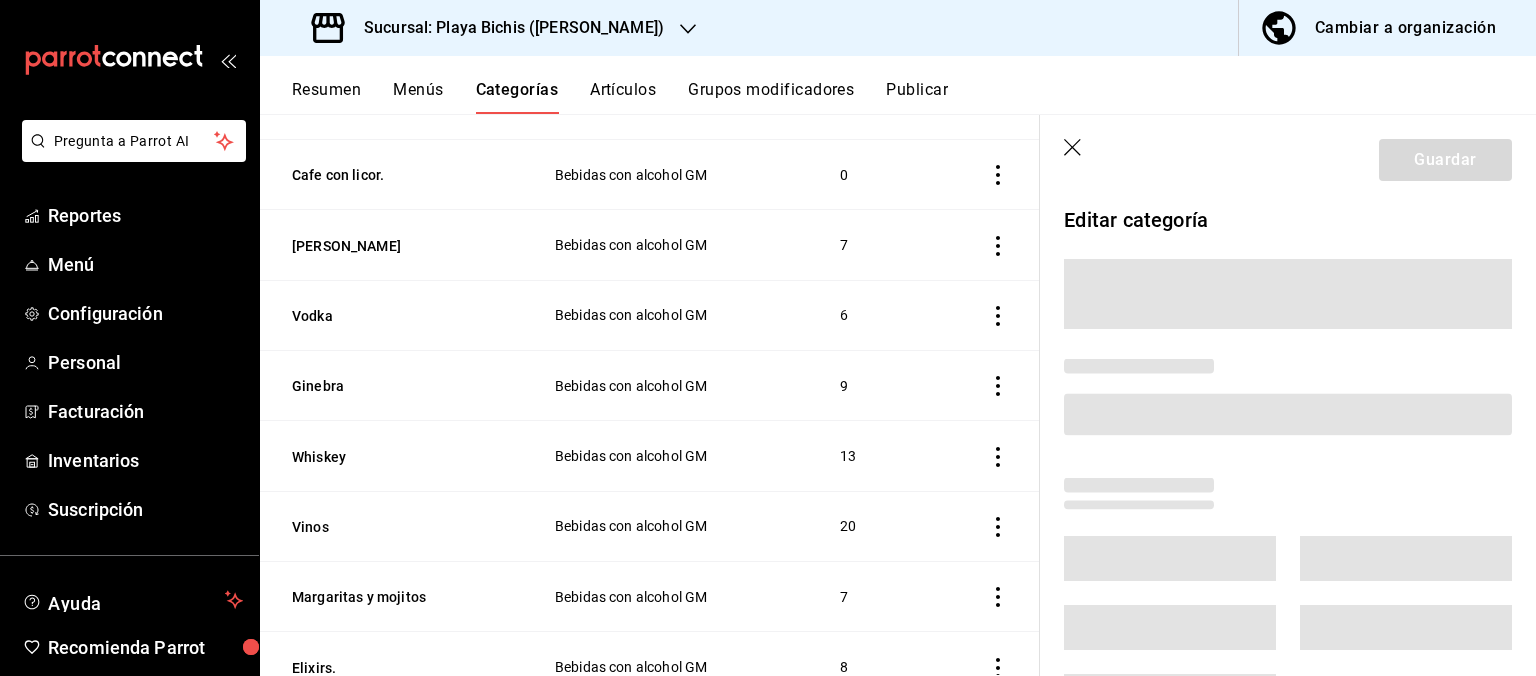 scroll, scrollTop: 1933, scrollLeft: 0, axis: vertical 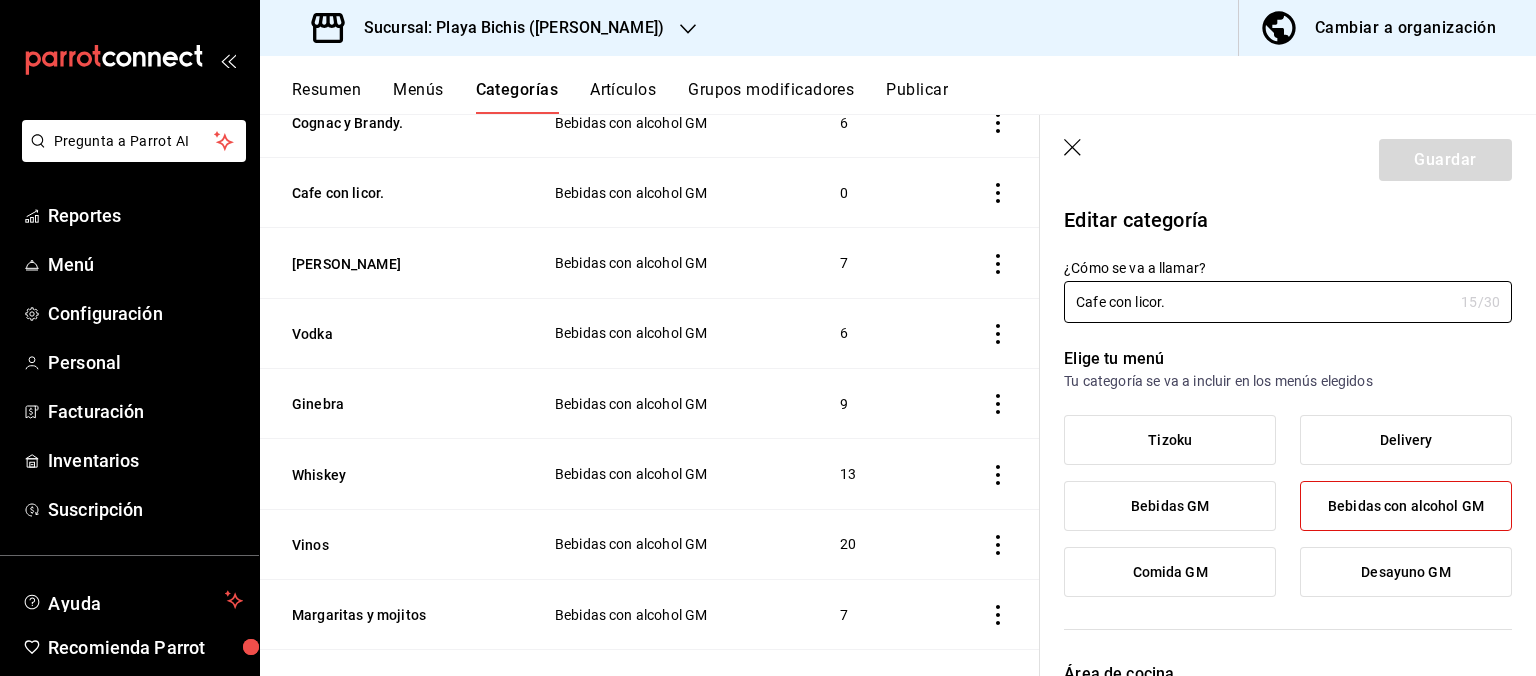 type on "836815c9-5441-4e38-96ce-17bc867de14a" 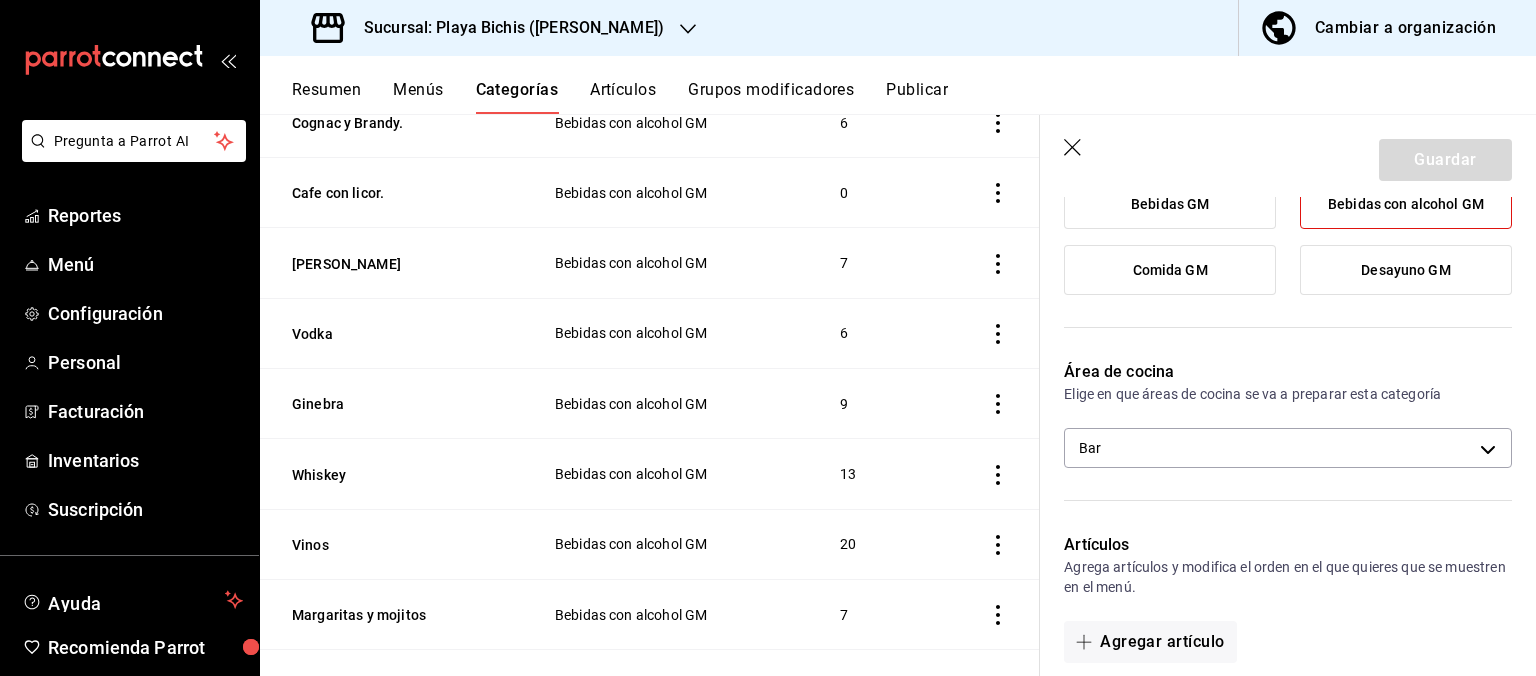 scroll, scrollTop: 605, scrollLeft: 0, axis: vertical 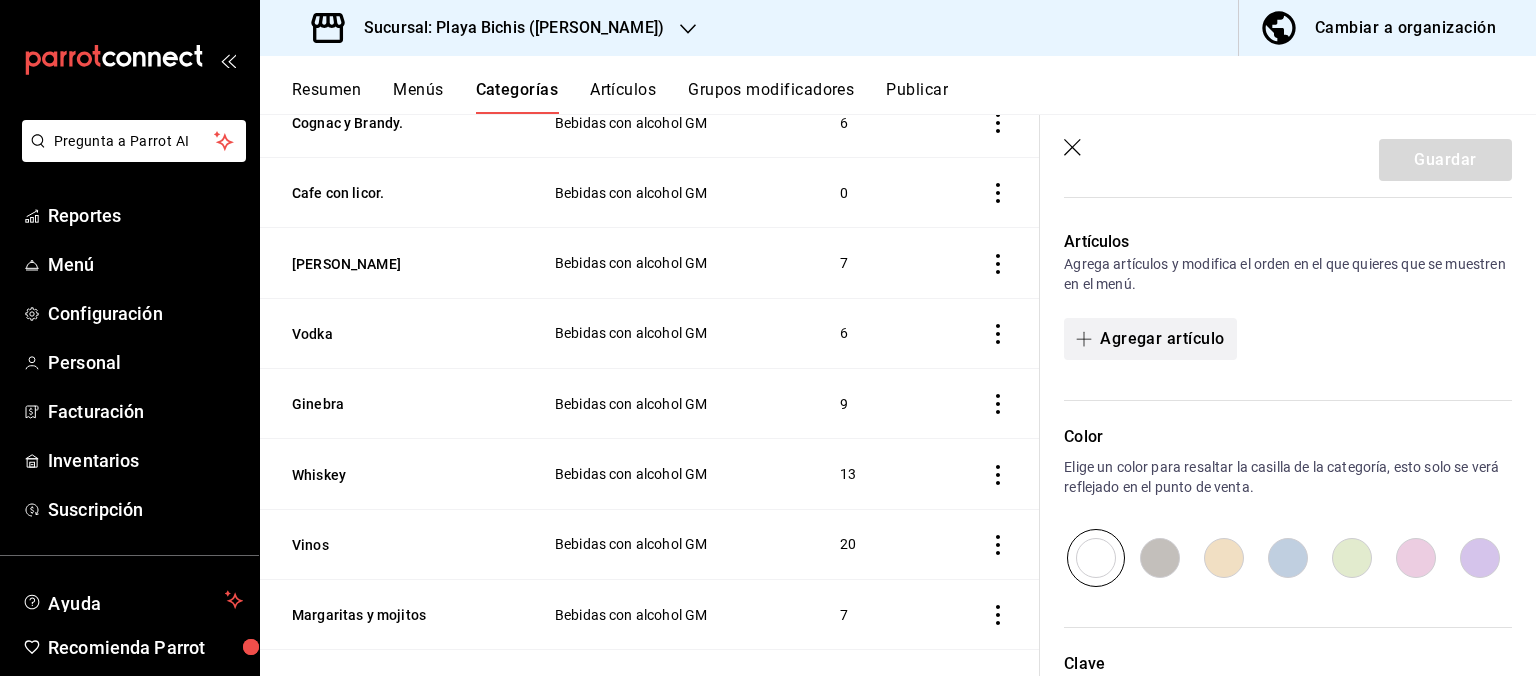 click on "Agregar artículo" at bounding box center (1150, 339) 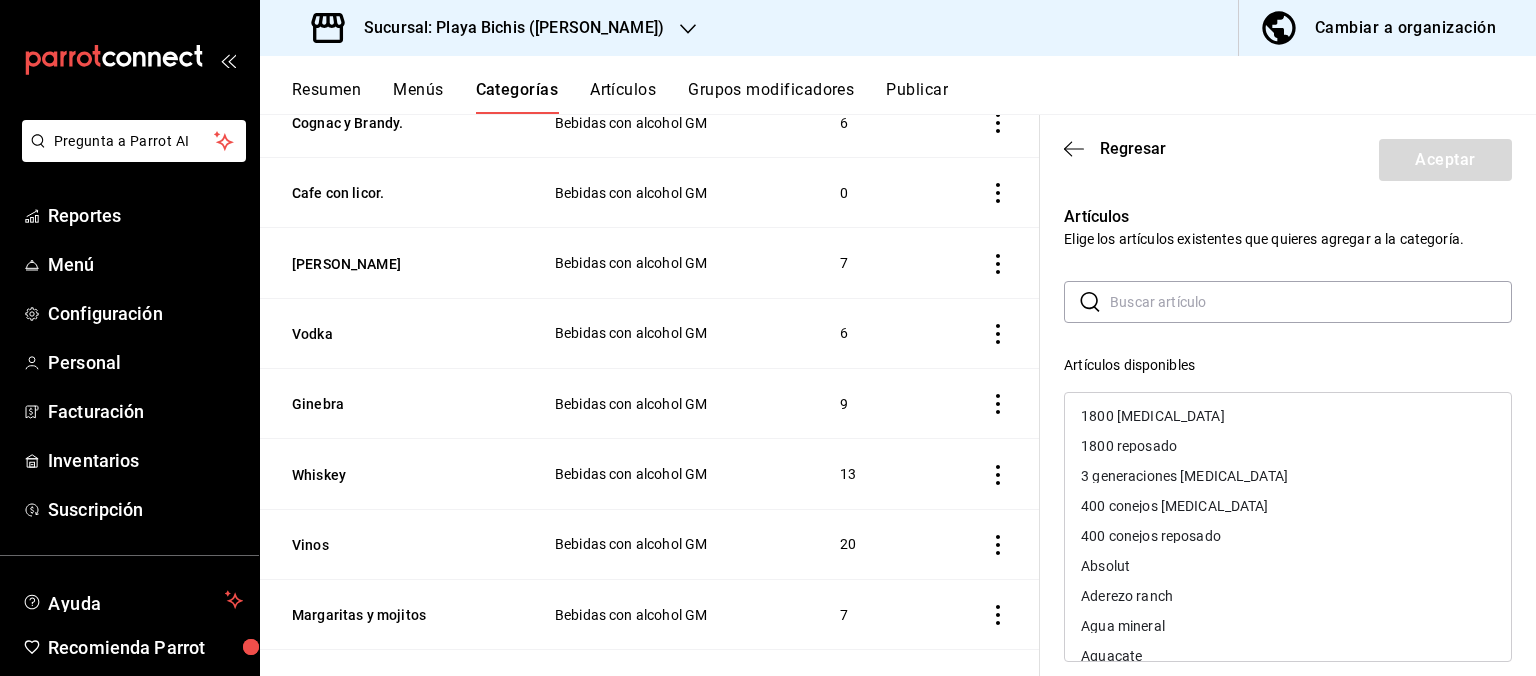 click at bounding box center (1311, 302) 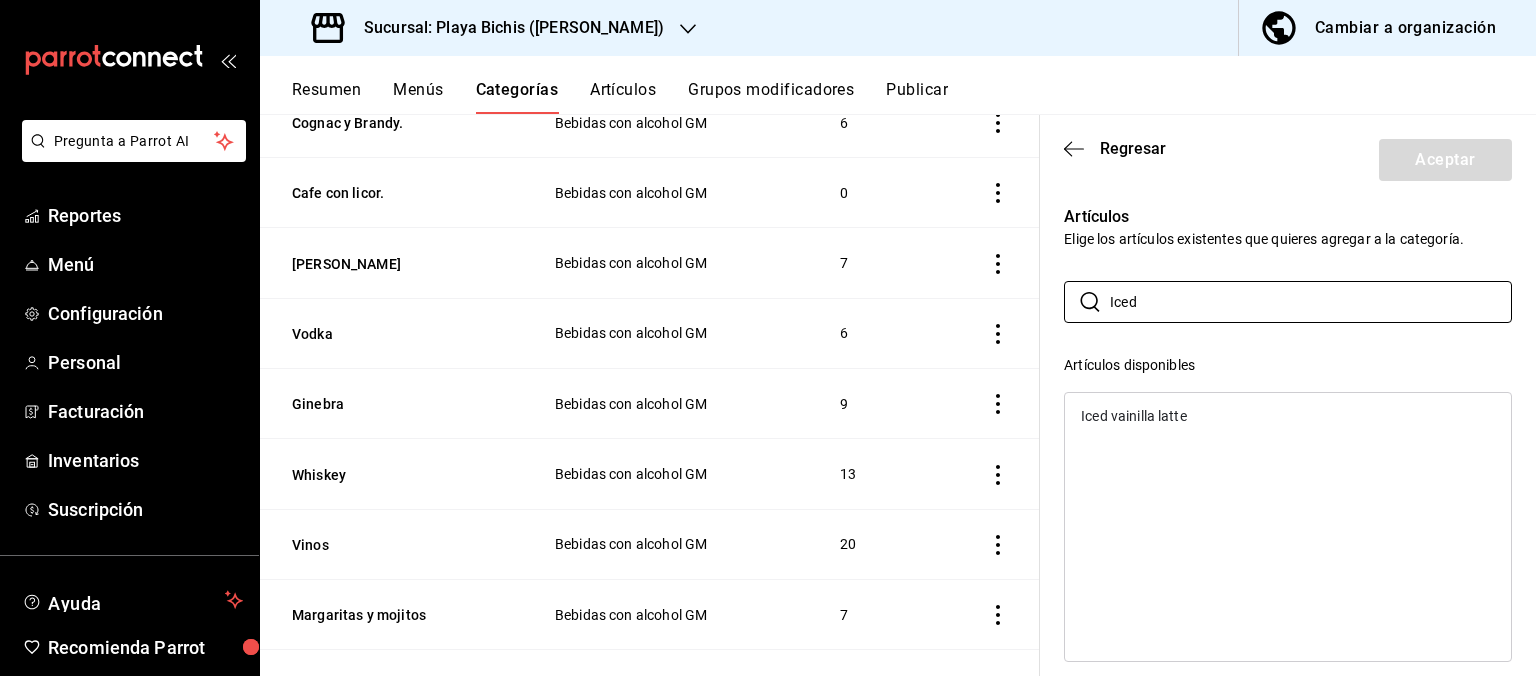 type on "Iced" 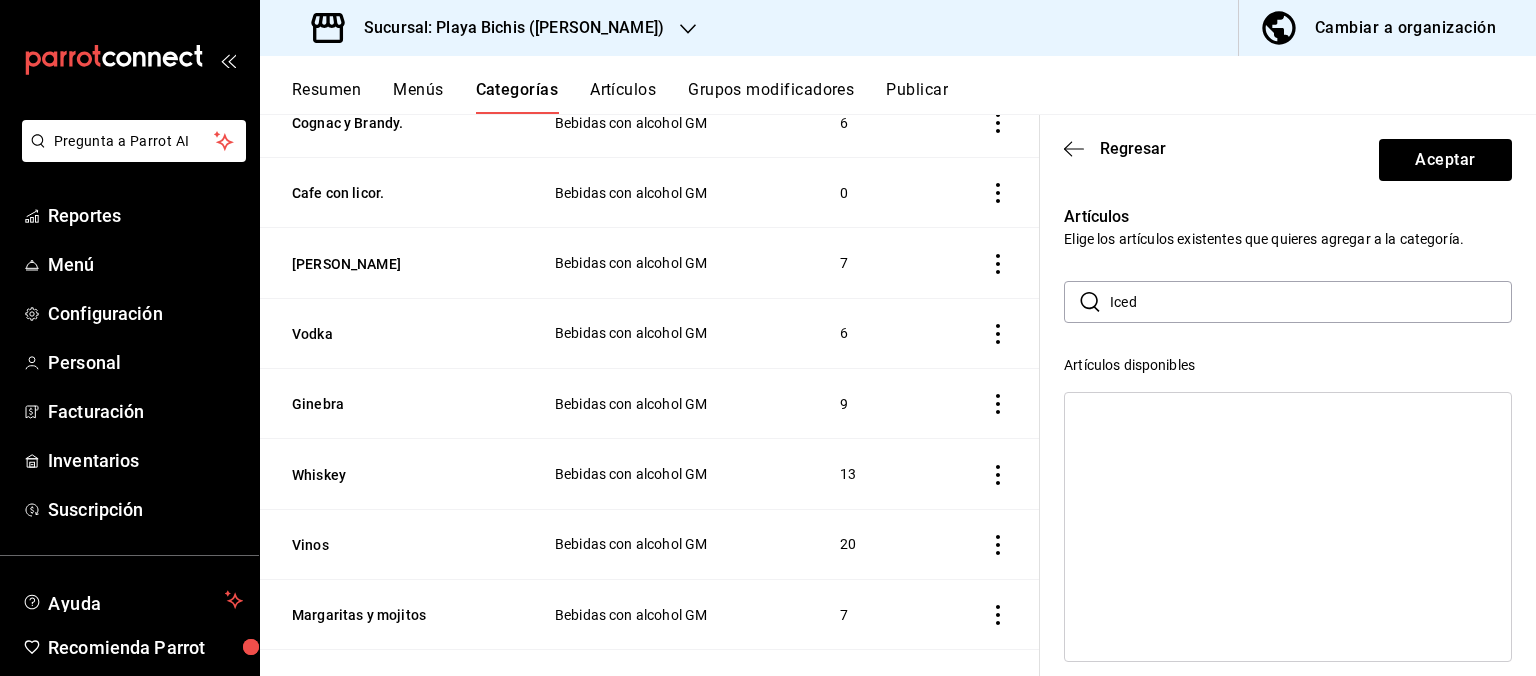 drag, startPoint x: 1106, startPoint y: 290, endPoint x: 1089, endPoint y: 289, distance: 17.029387 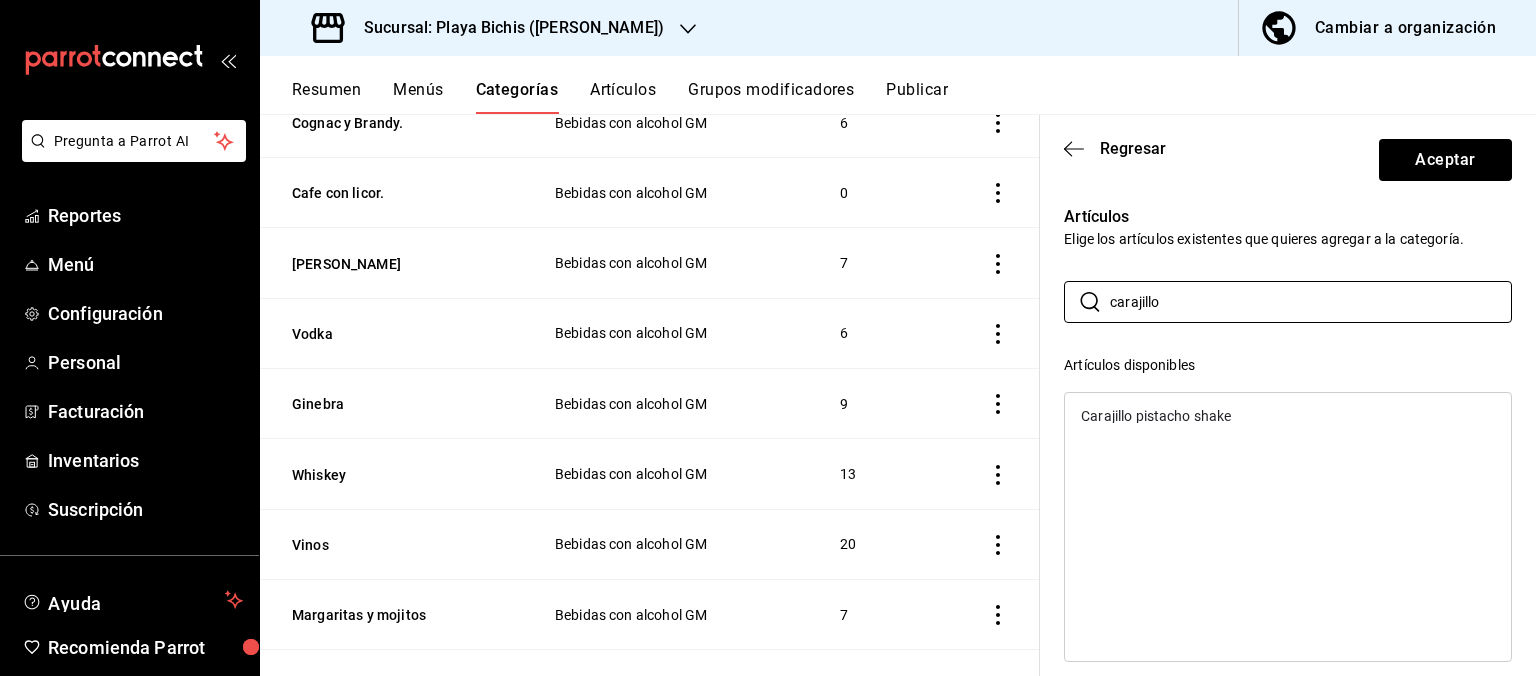 type on "carajillo" 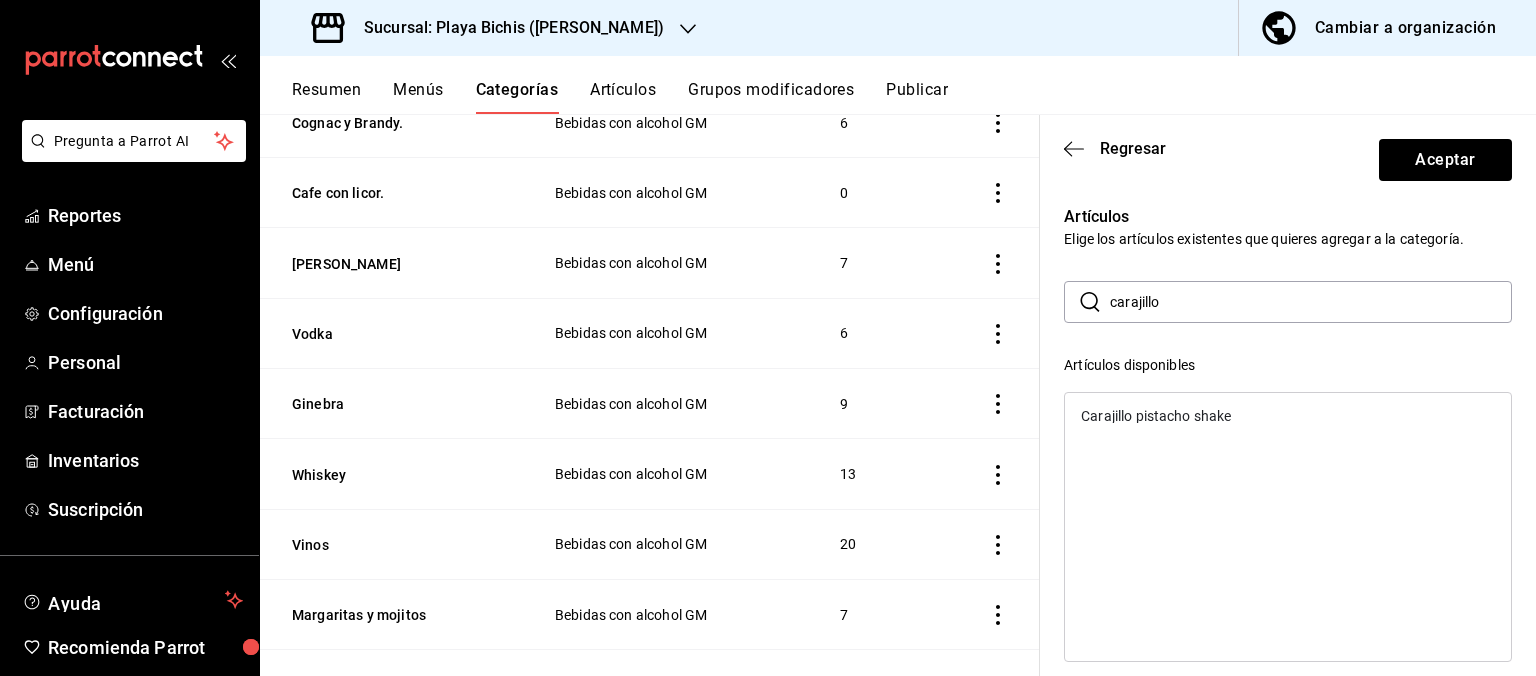 click on "Carajillo pistacho shake" at bounding box center (1288, 416) 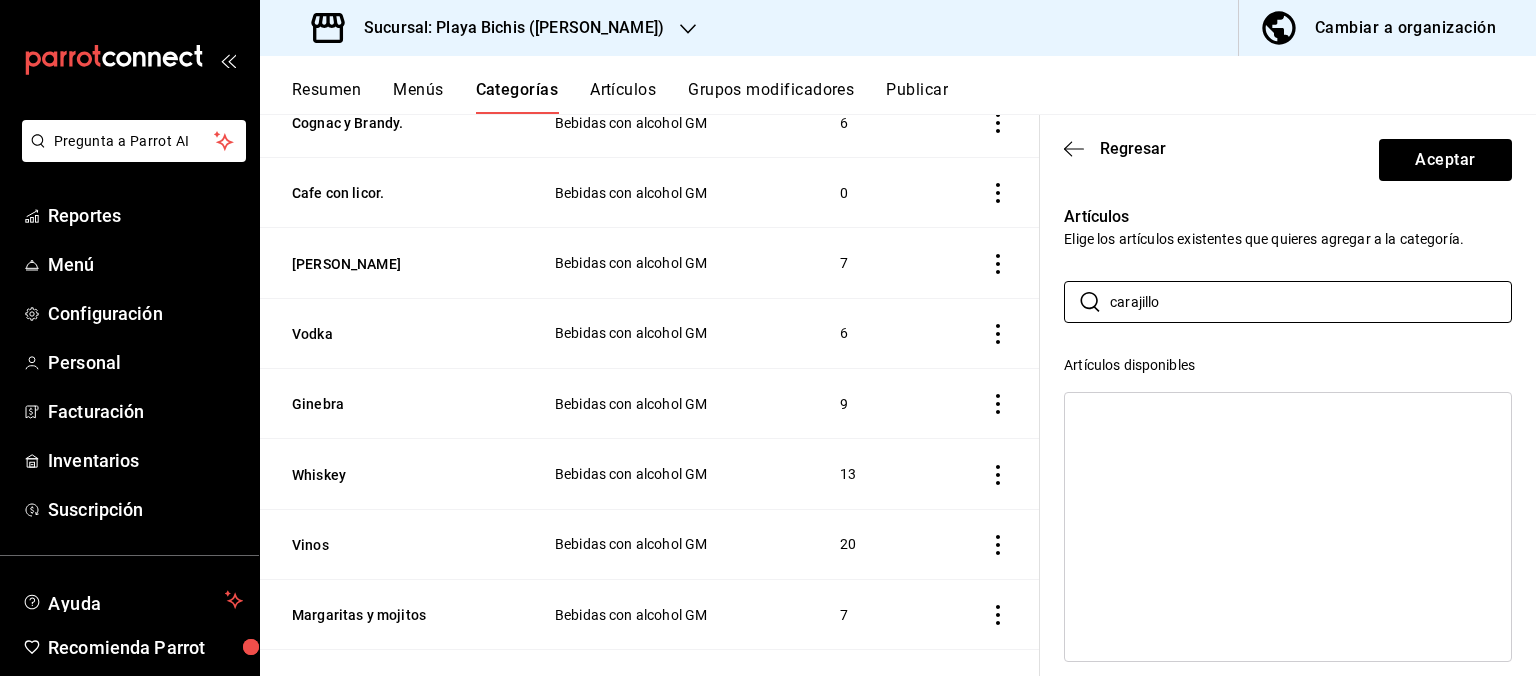 drag, startPoint x: 1134, startPoint y: 294, endPoint x: 1026, endPoint y: 276, distance: 109.48972 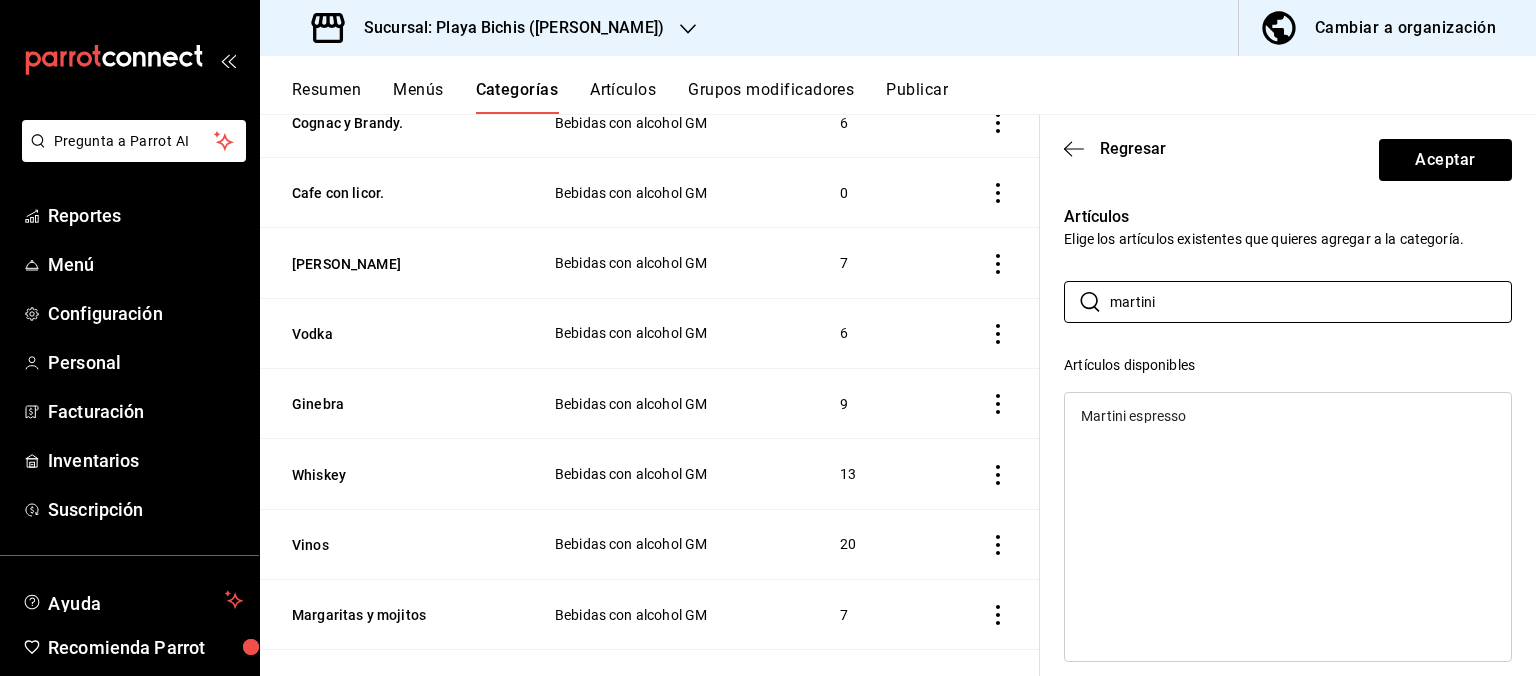 type on "martini" 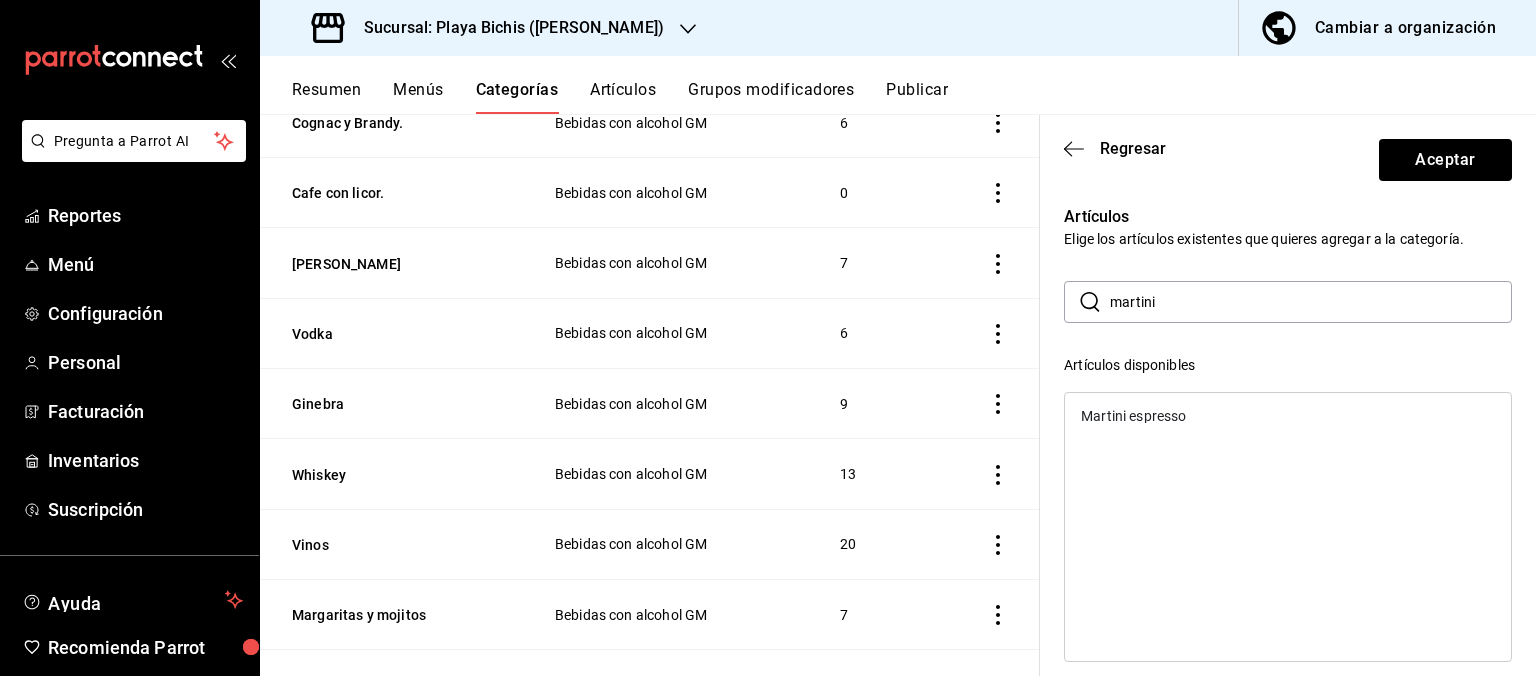 click on "Martini espresso" at bounding box center (1133, 416) 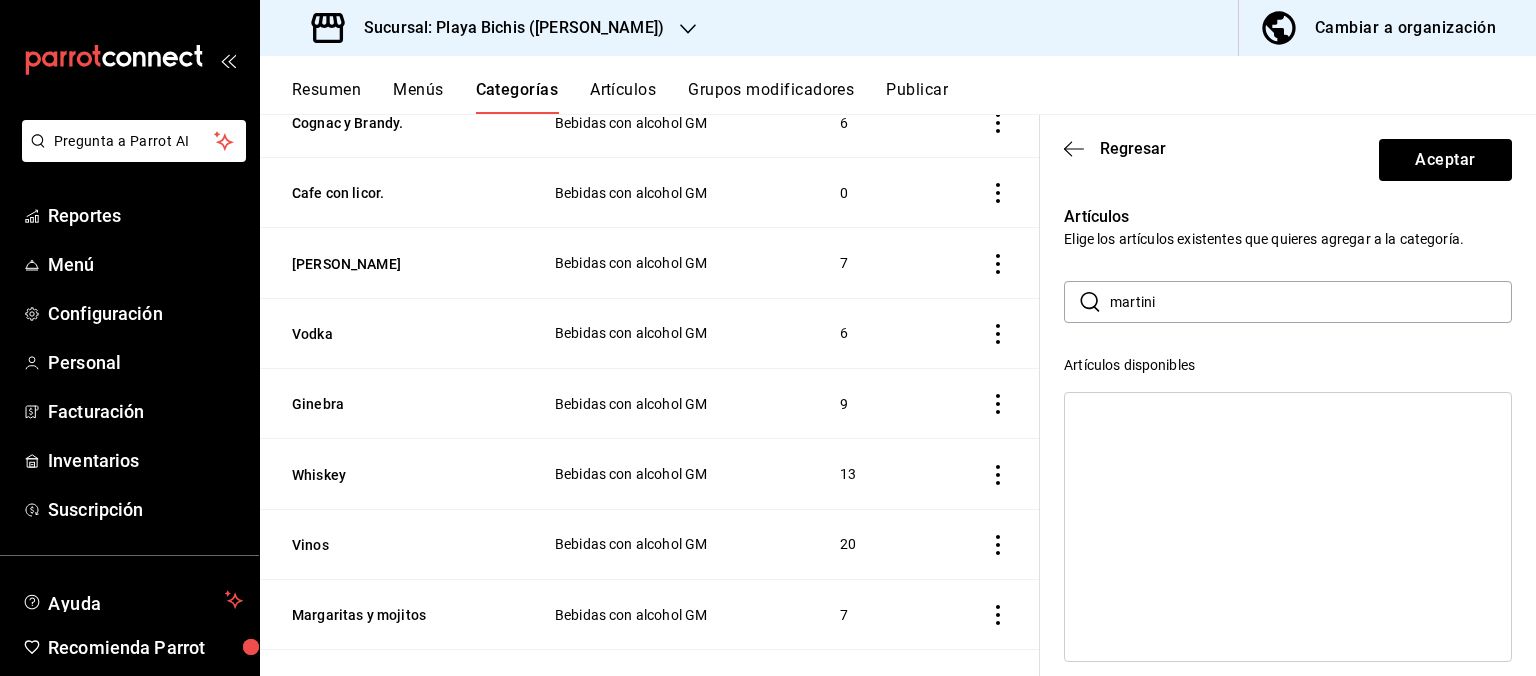 drag, startPoint x: 1170, startPoint y: 282, endPoint x: 1036, endPoint y: 278, distance: 134.0597 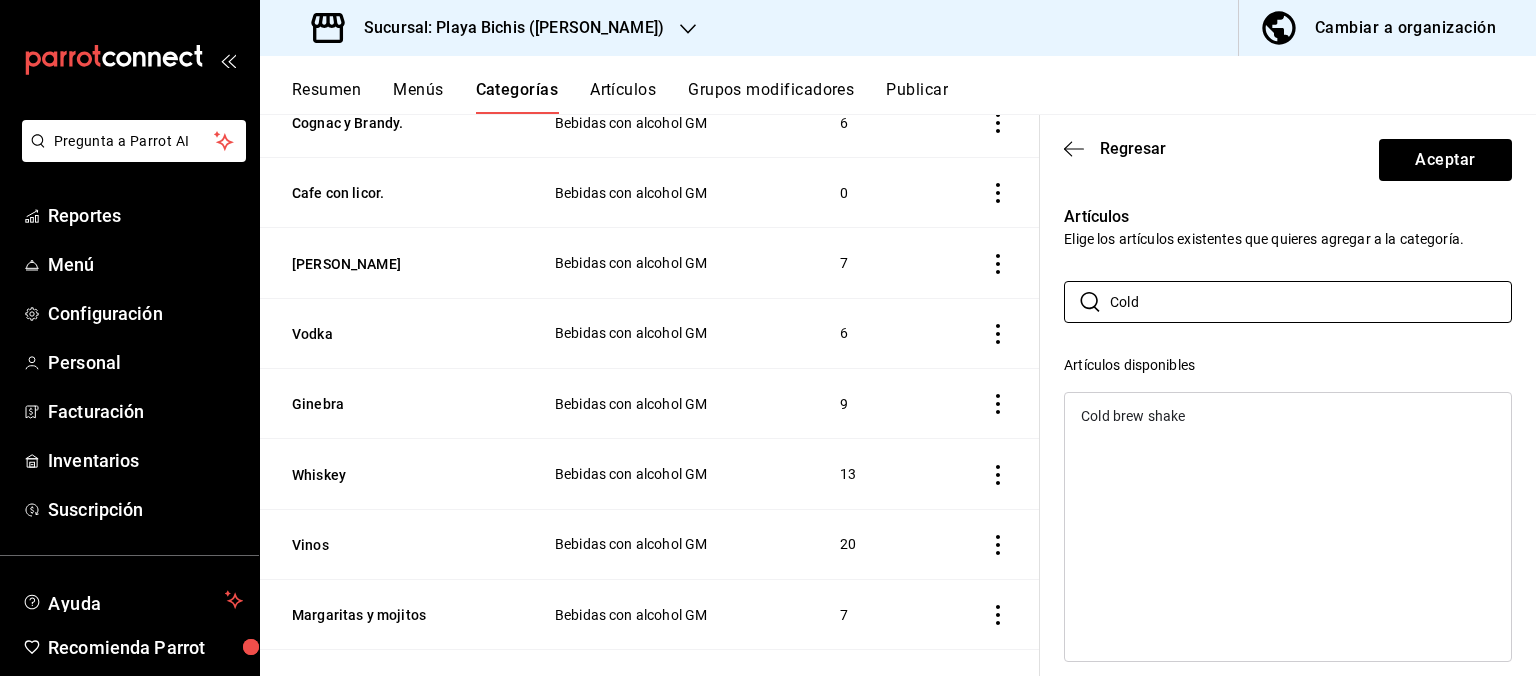 type on "Cold" 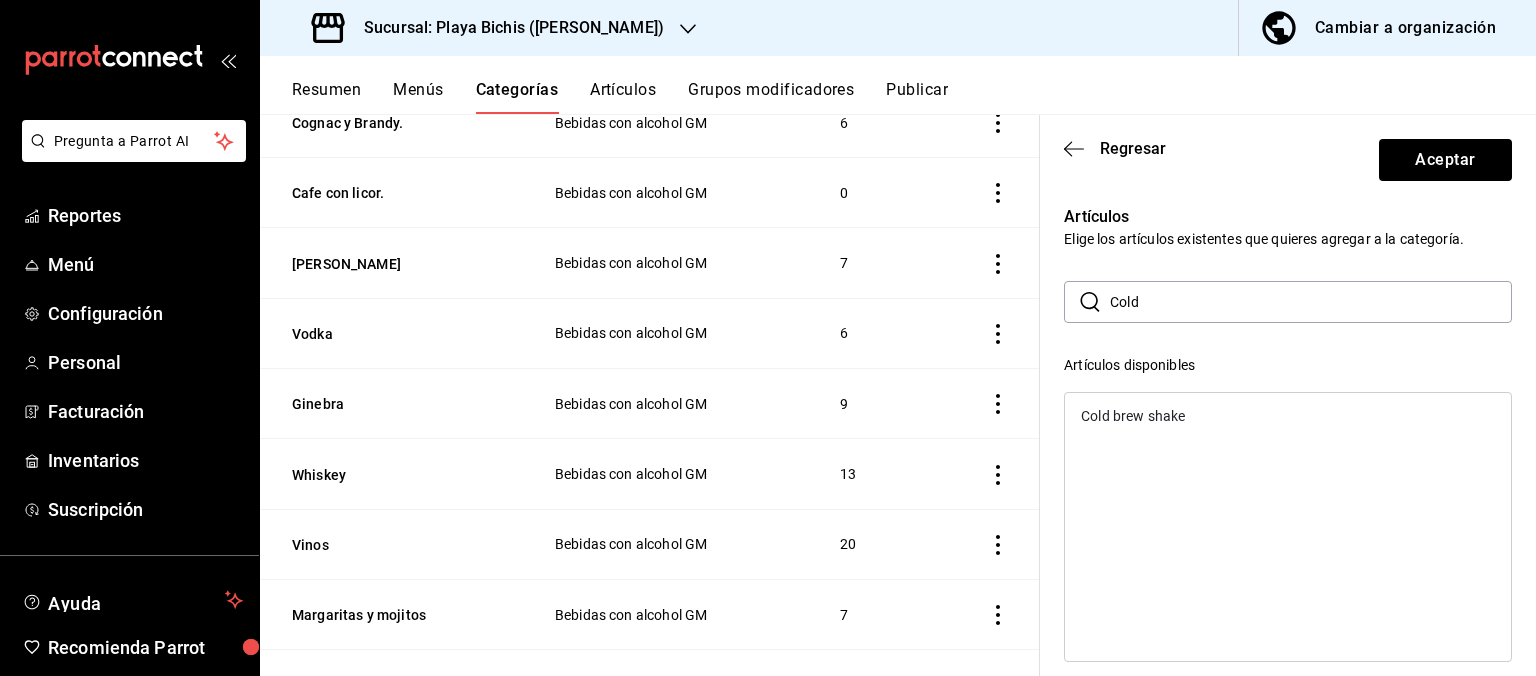 click on "Cold brew shake" at bounding box center [1133, 416] 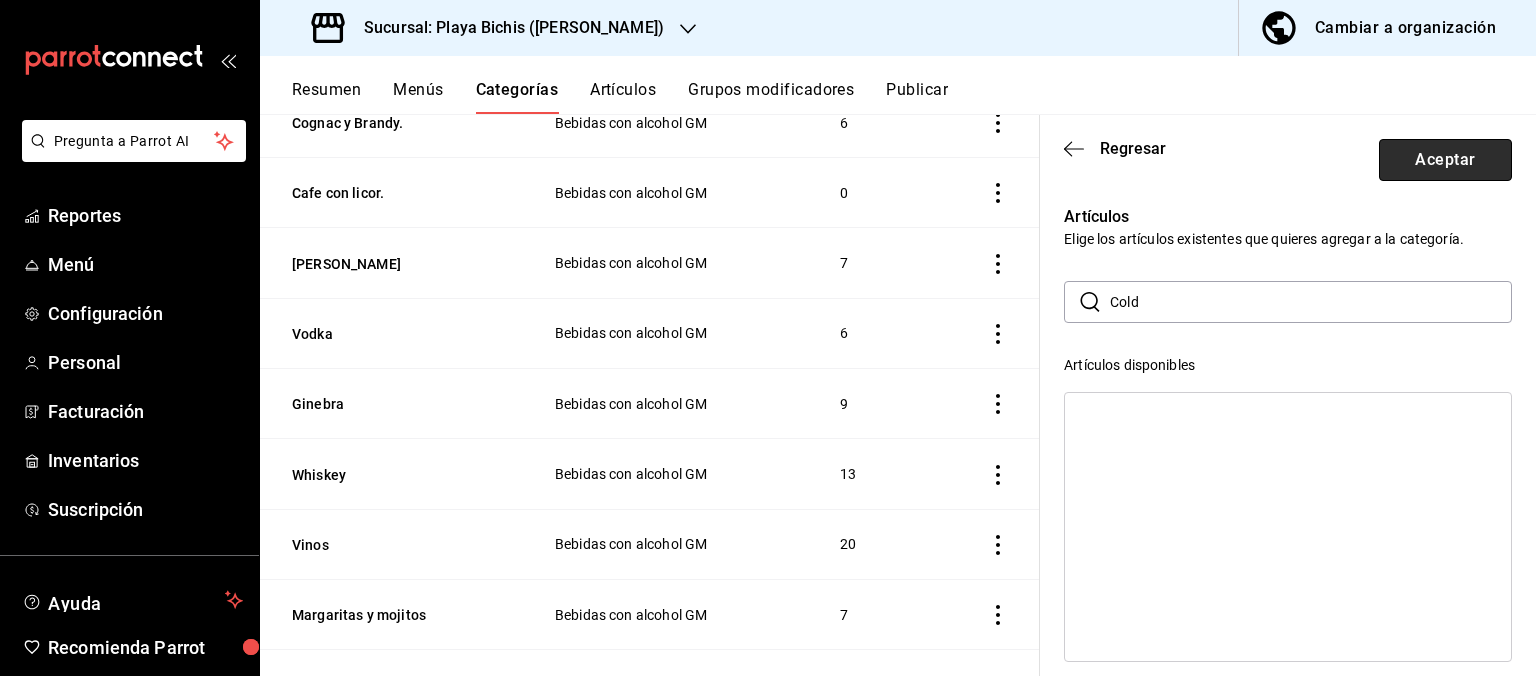 click on "Aceptar" at bounding box center (1445, 160) 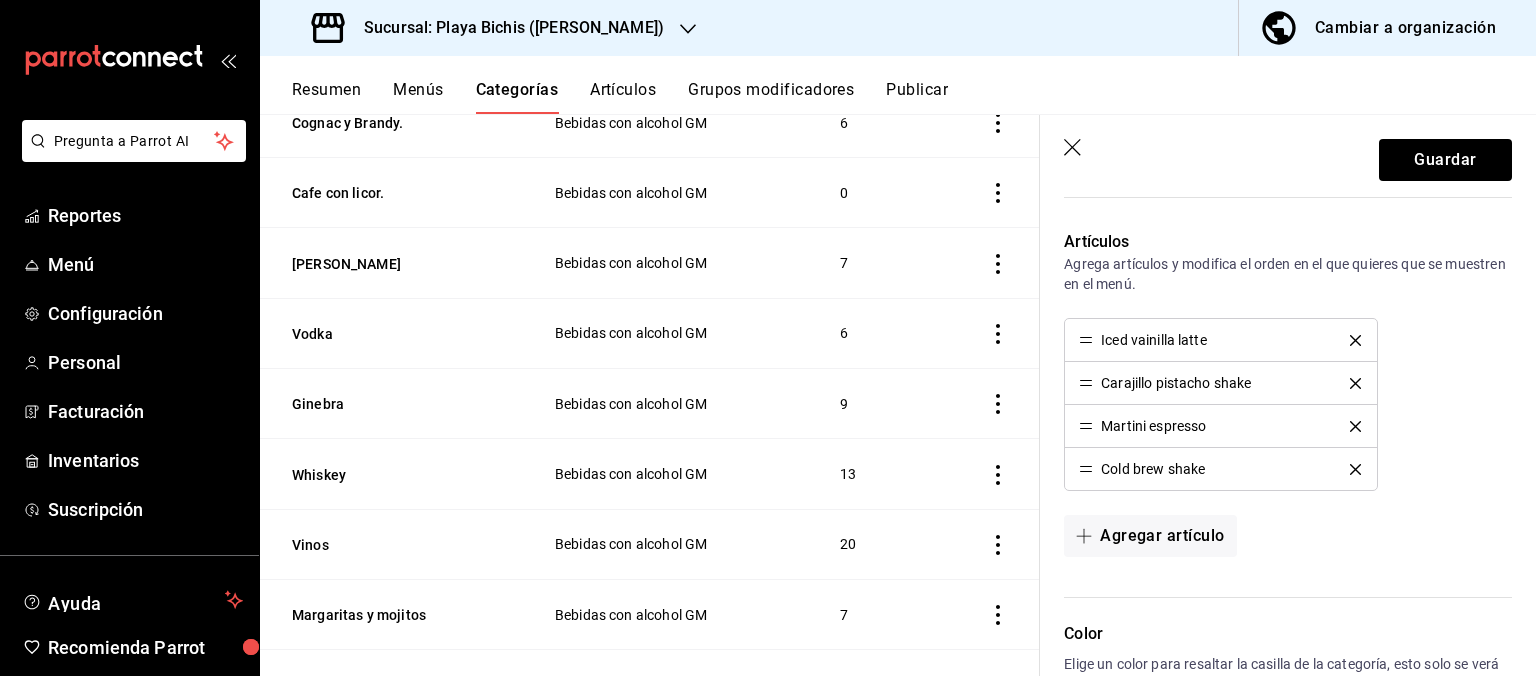 scroll, scrollTop: 605, scrollLeft: 0, axis: vertical 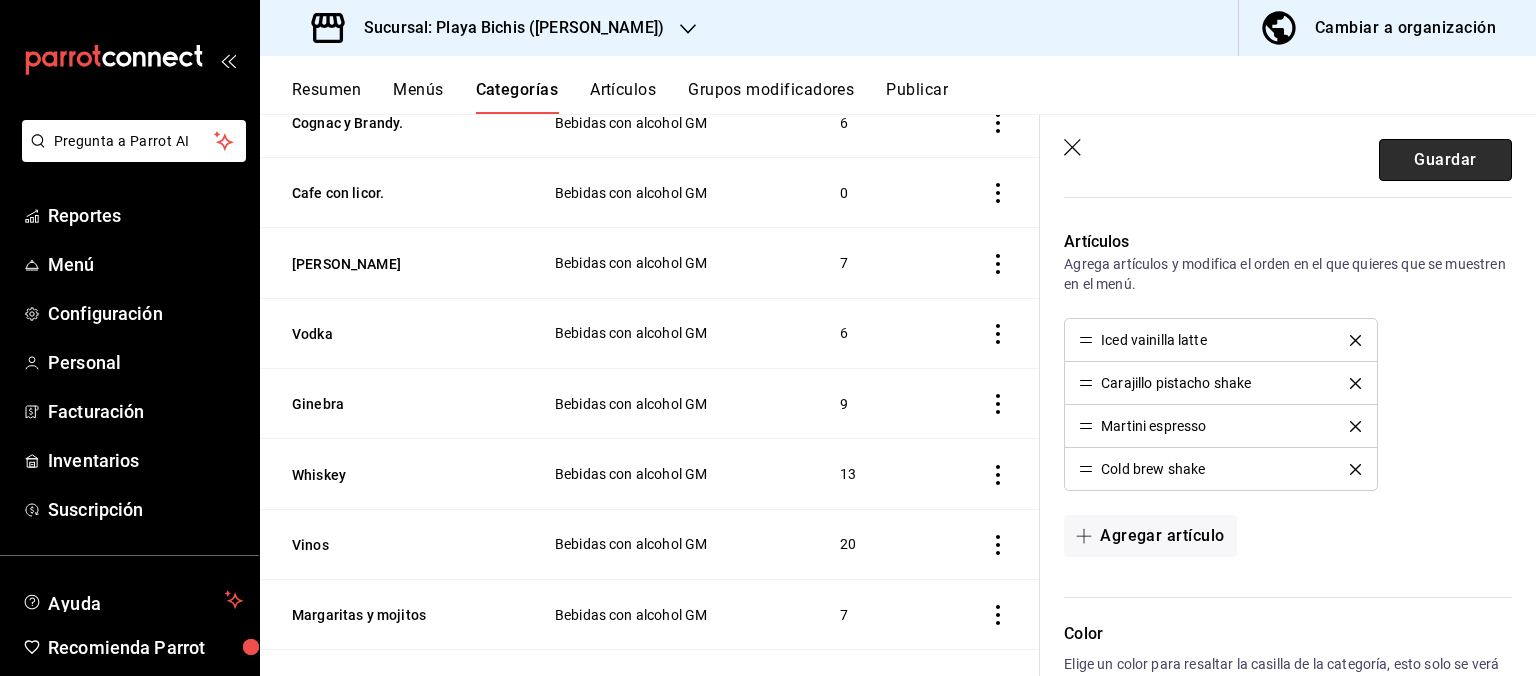 click on "Guardar" at bounding box center (1445, 160) 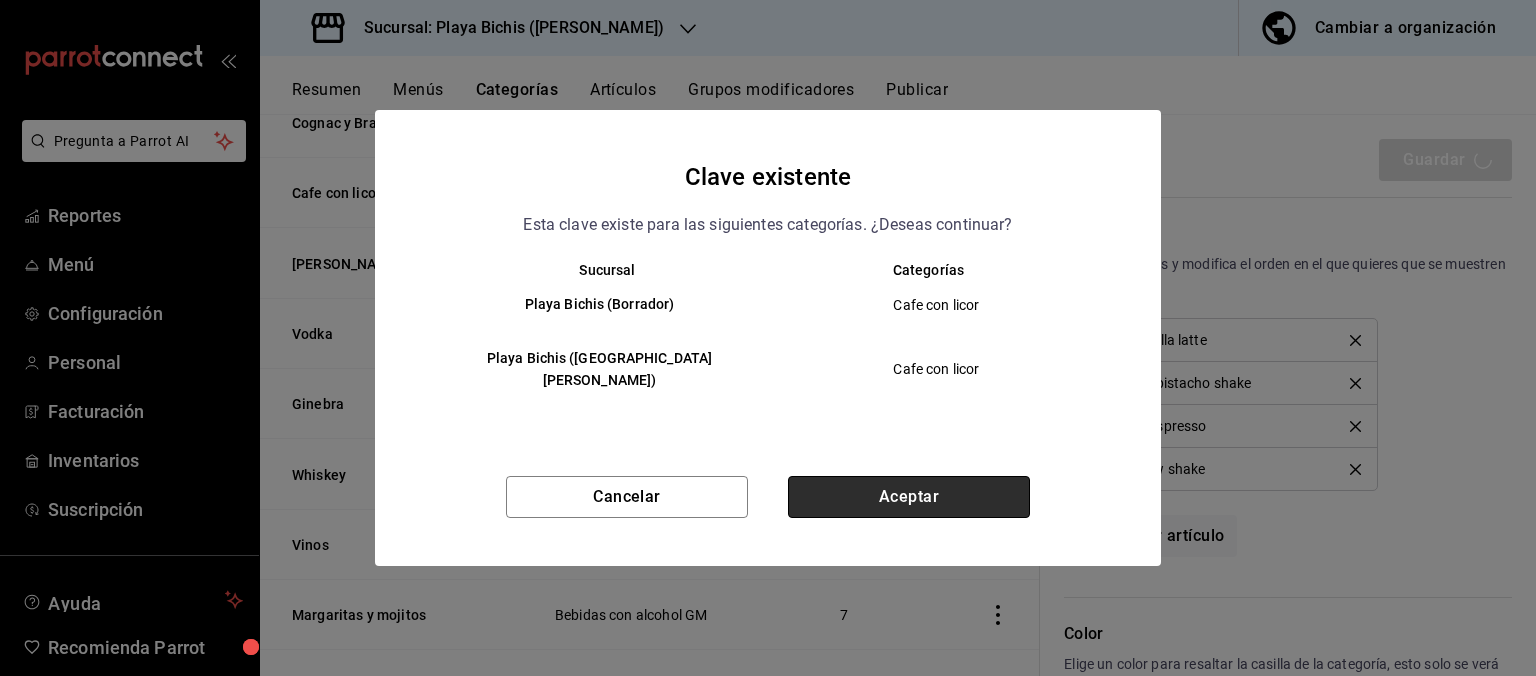 click on "Aceptar" at bounding box center (909, 497) 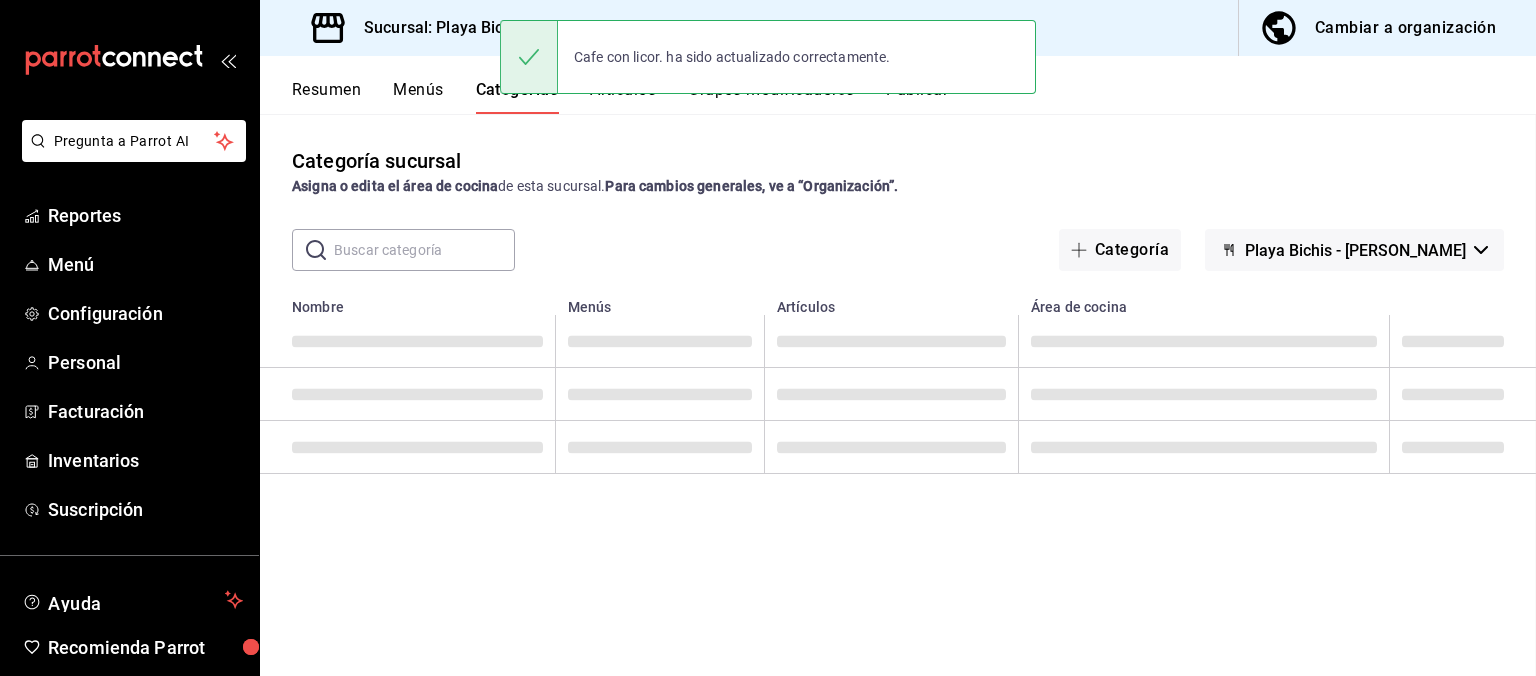 scroll, scrollTop: 0, scrollLeft: 0, axis: both 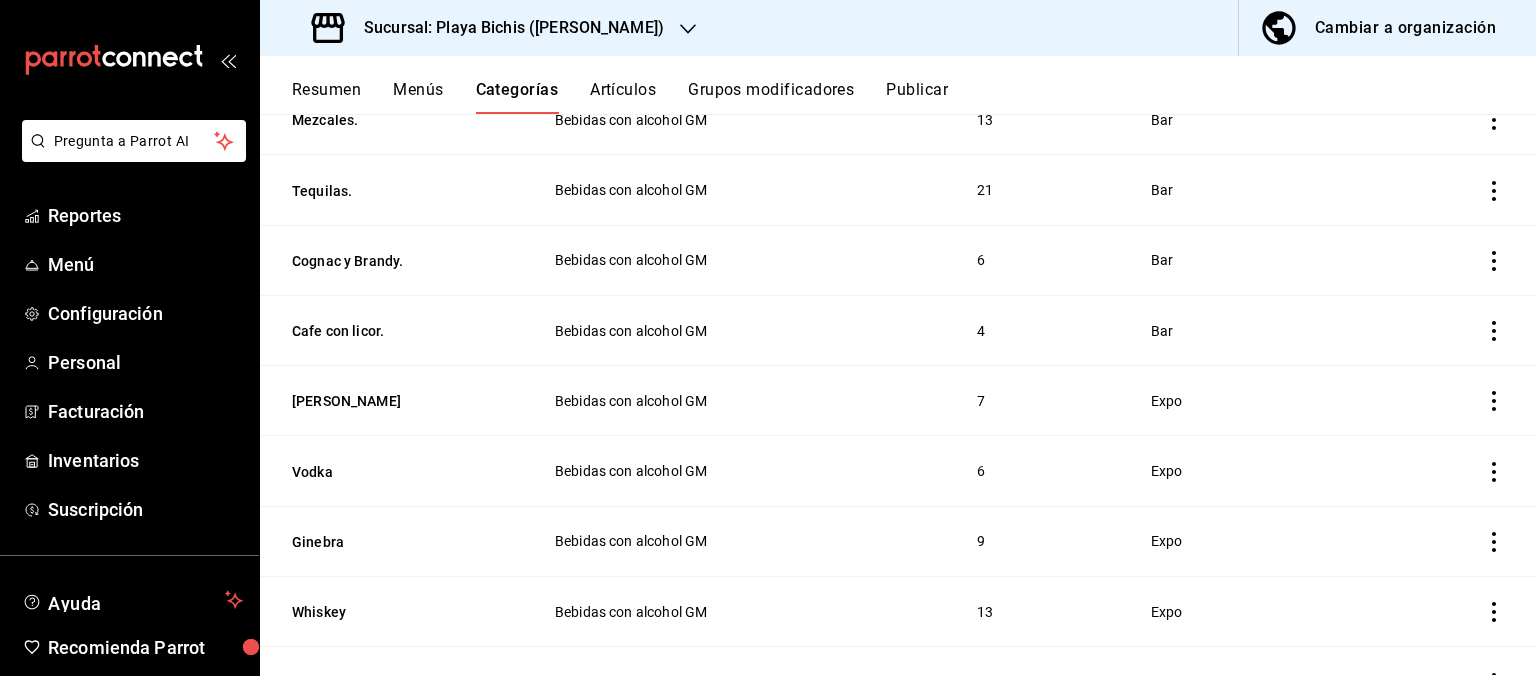 click 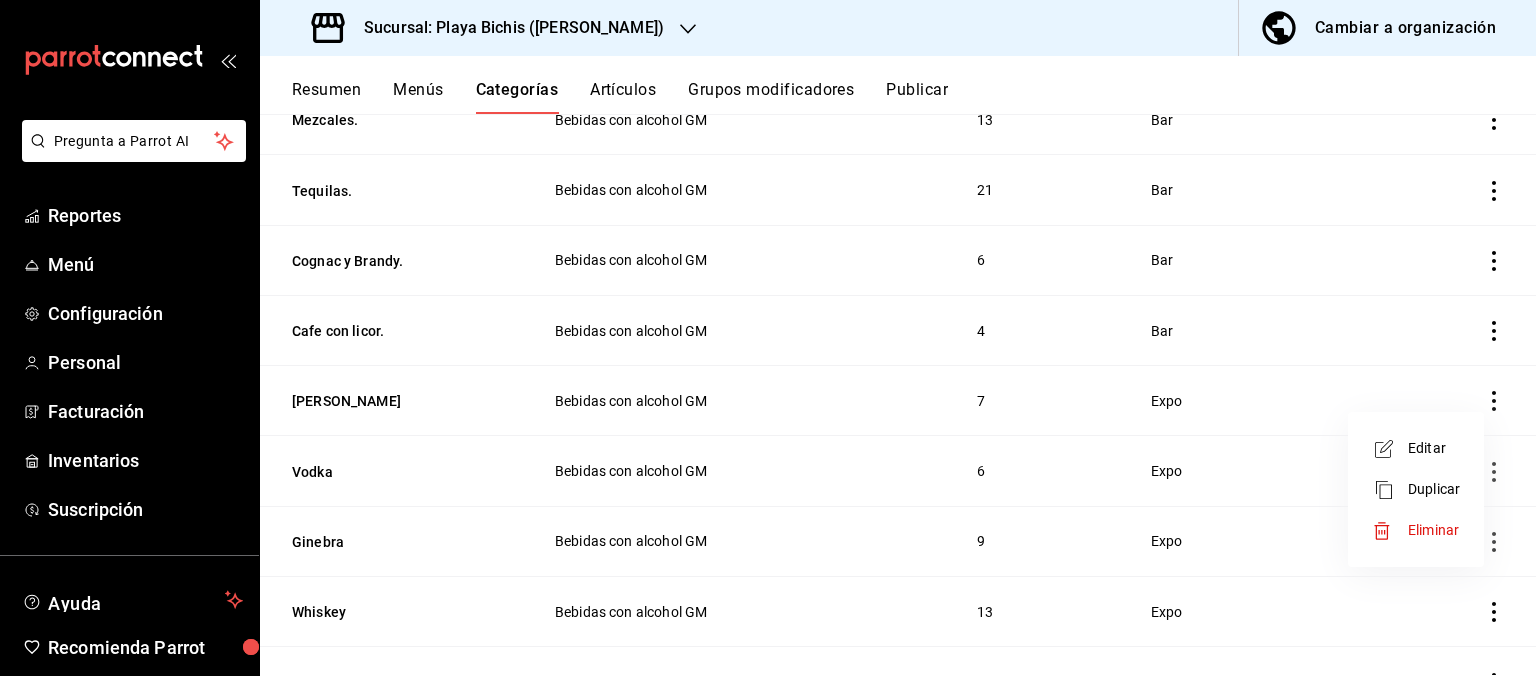 click on "Editar" at bounding box center (1434, 448) 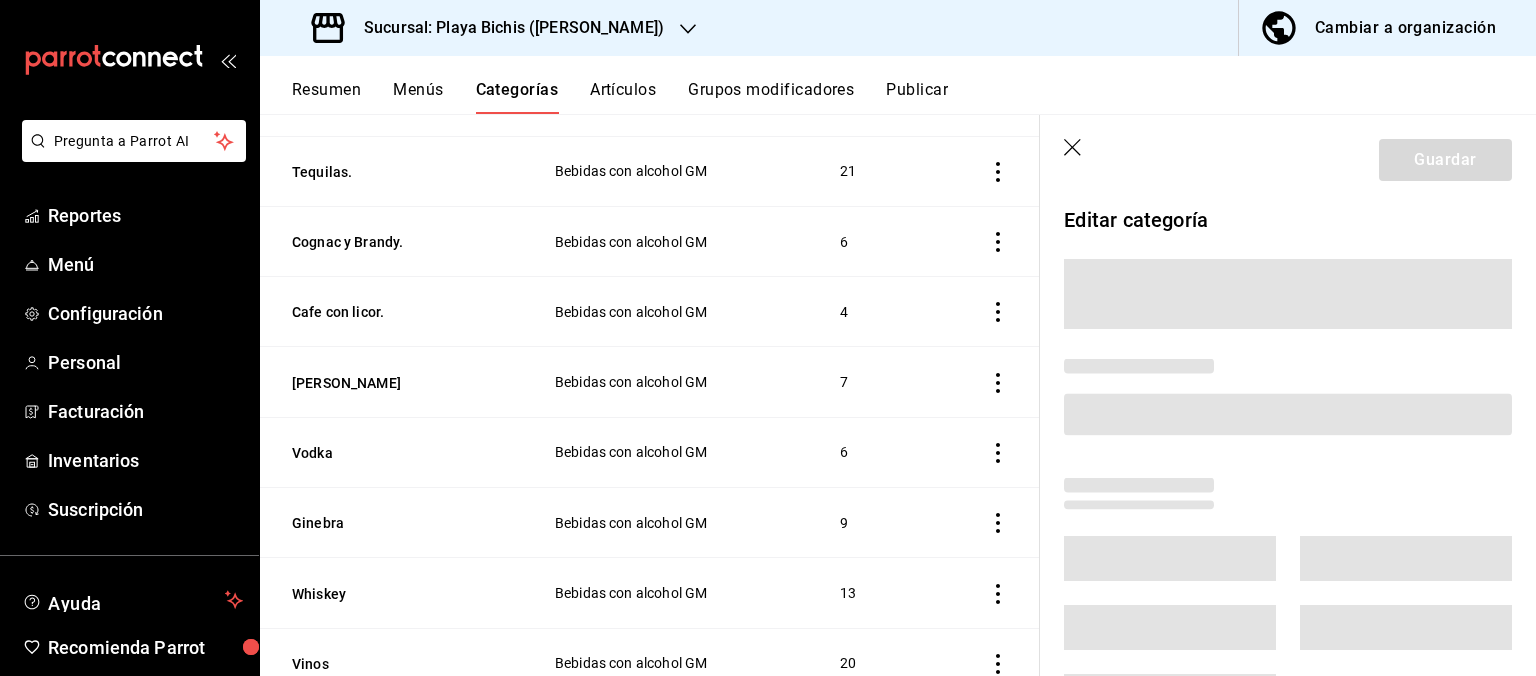 scroll, scrollTop: 1796, scrollLeft: 0, axis: vertical 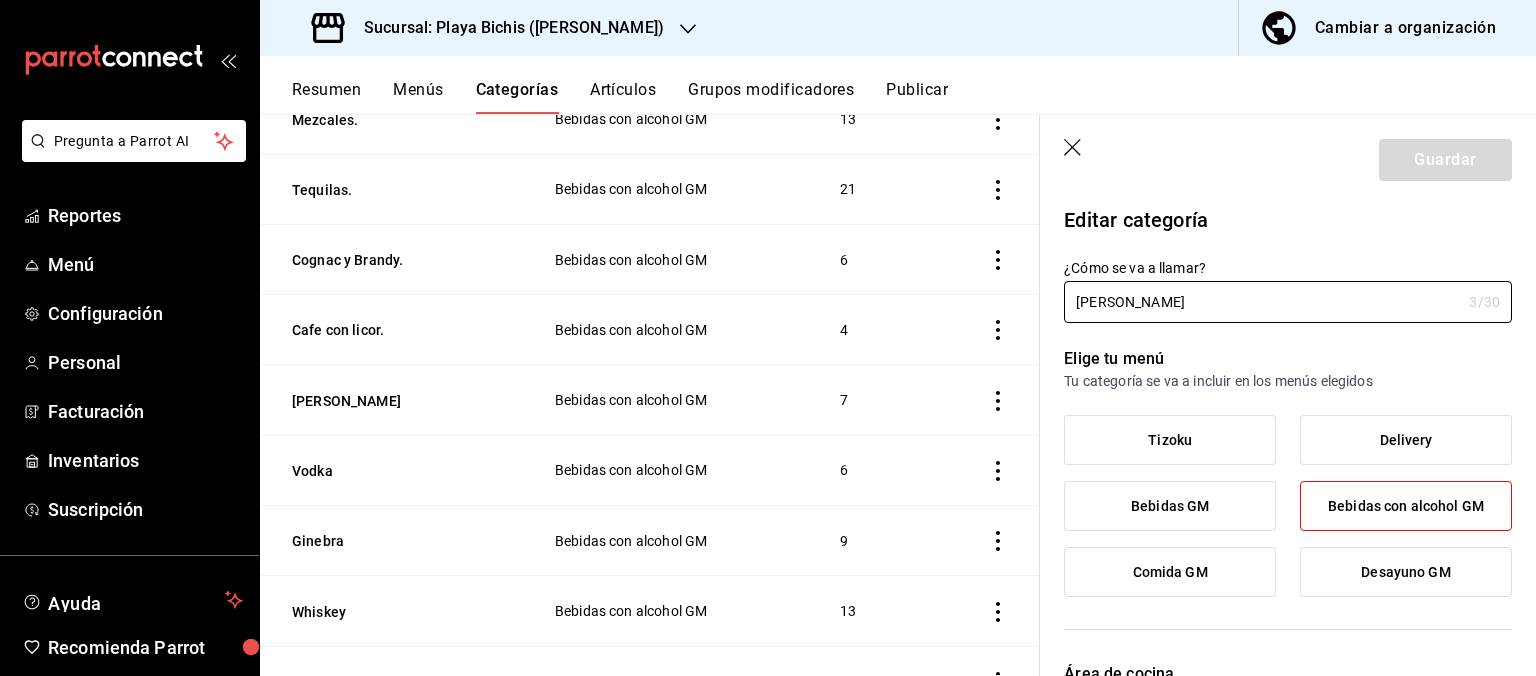 type on "fc3100d1-e602-4c6d-a284-2445fbe47c23" 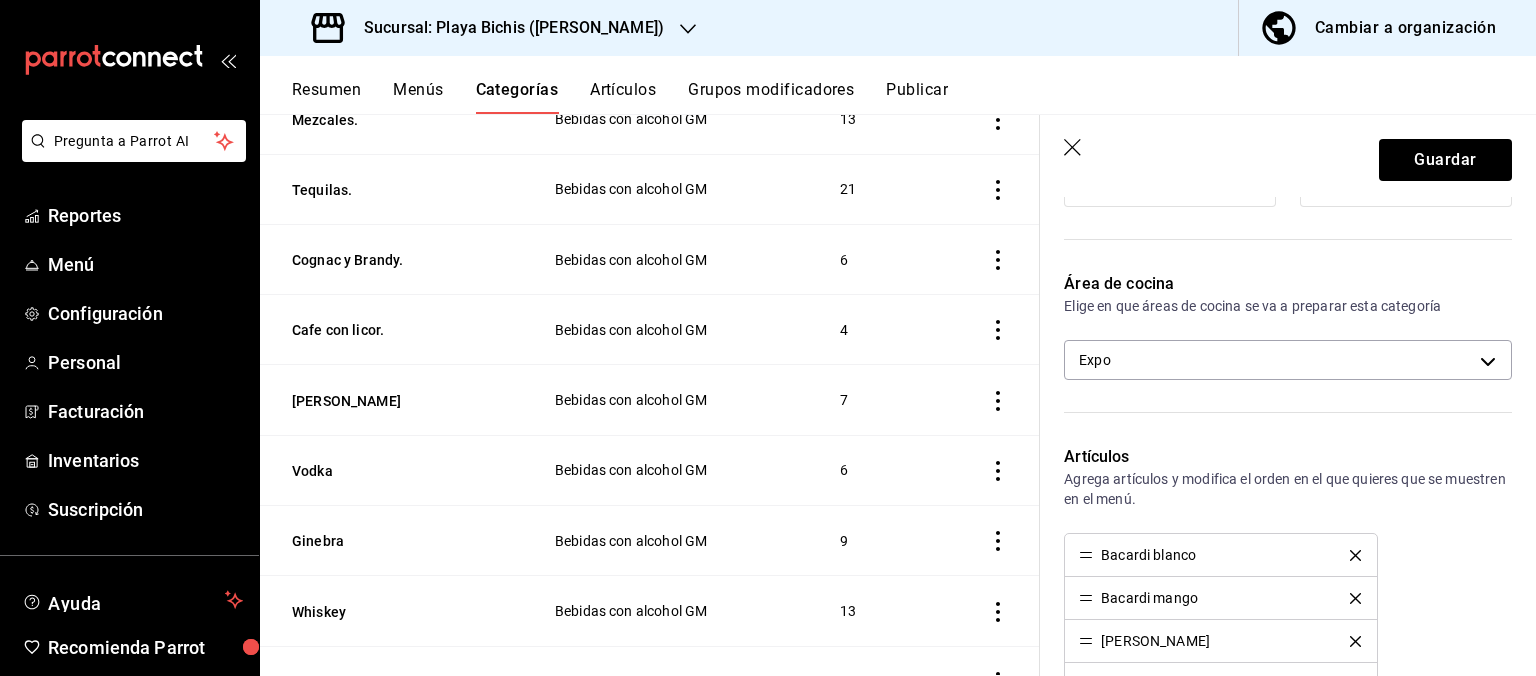 scroll, scrollTop: 403, scrollLeft: 0, axis: vertical 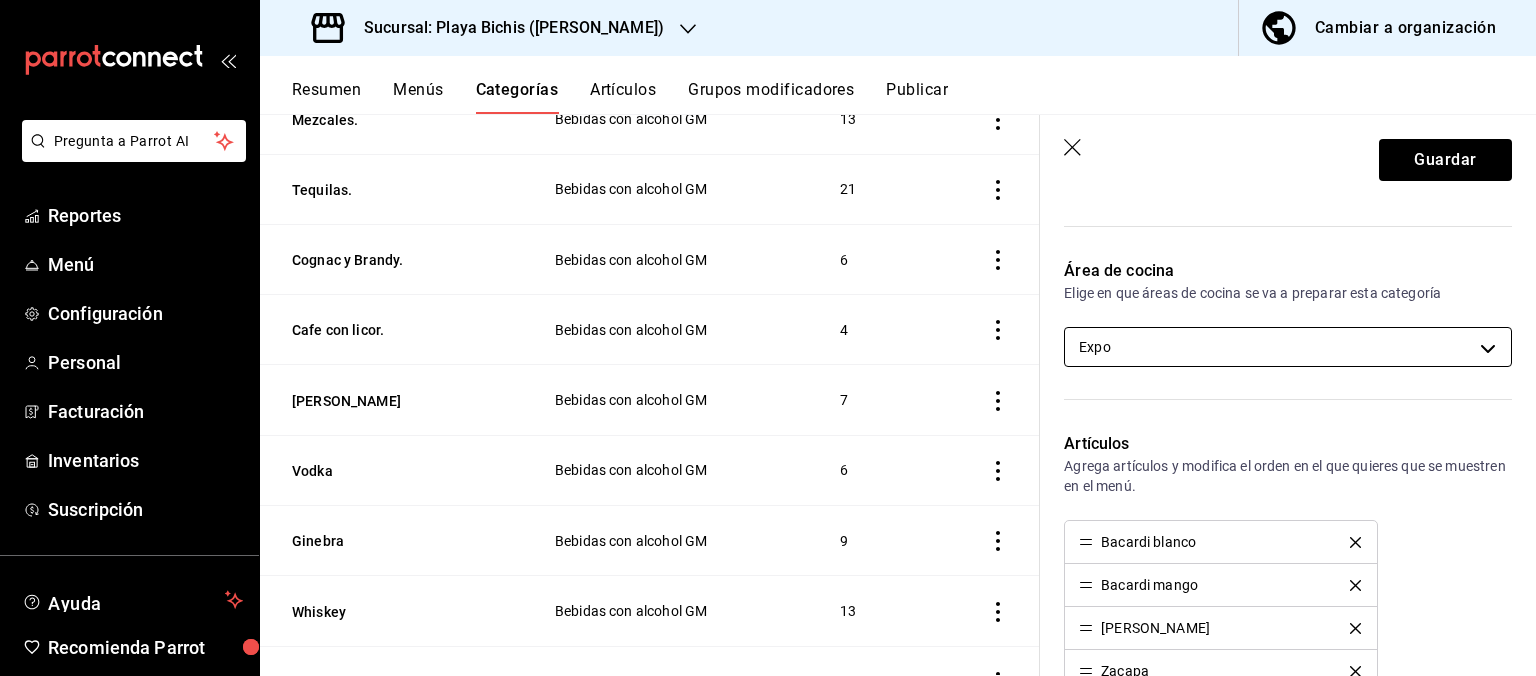 type on "Ron." 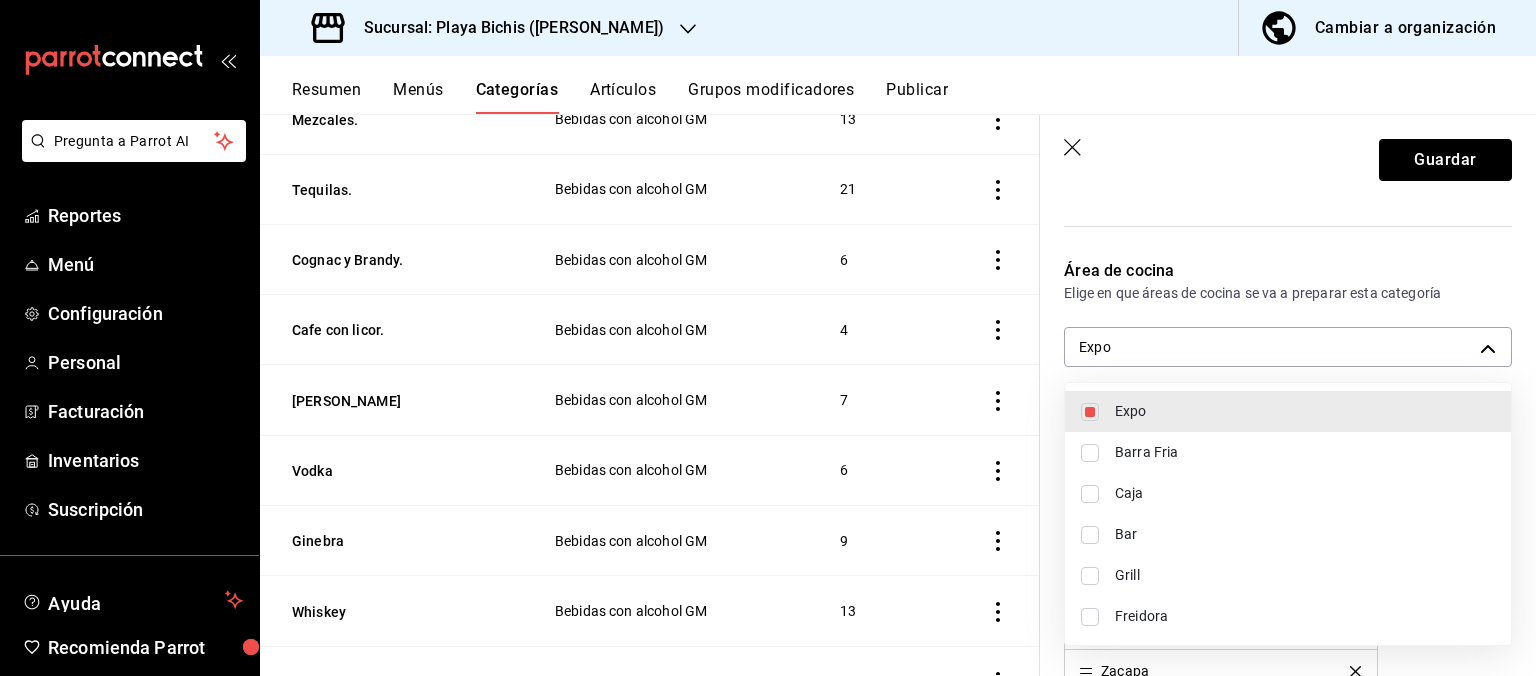 click on "Expo" at bounding box center (1305, 411) 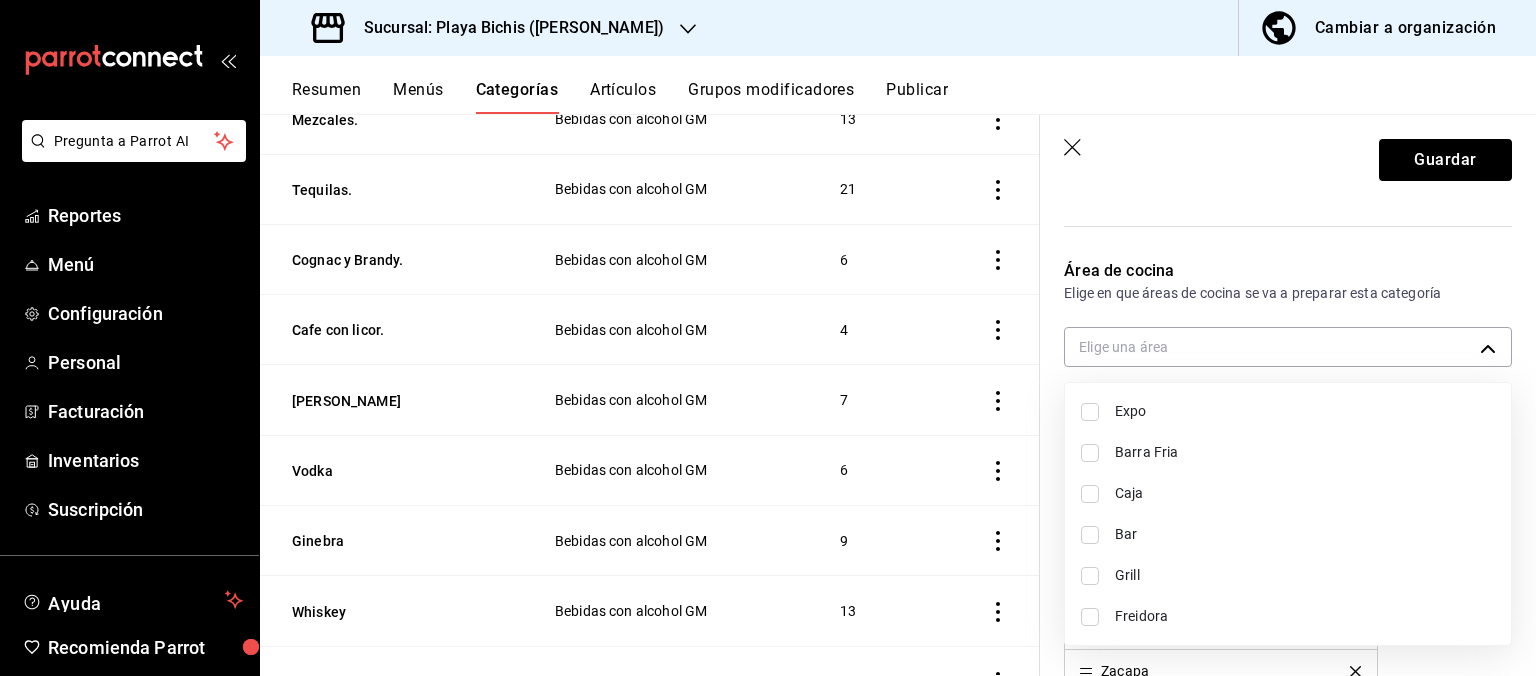 click on "Bar" at bounding box center (1305, 534) 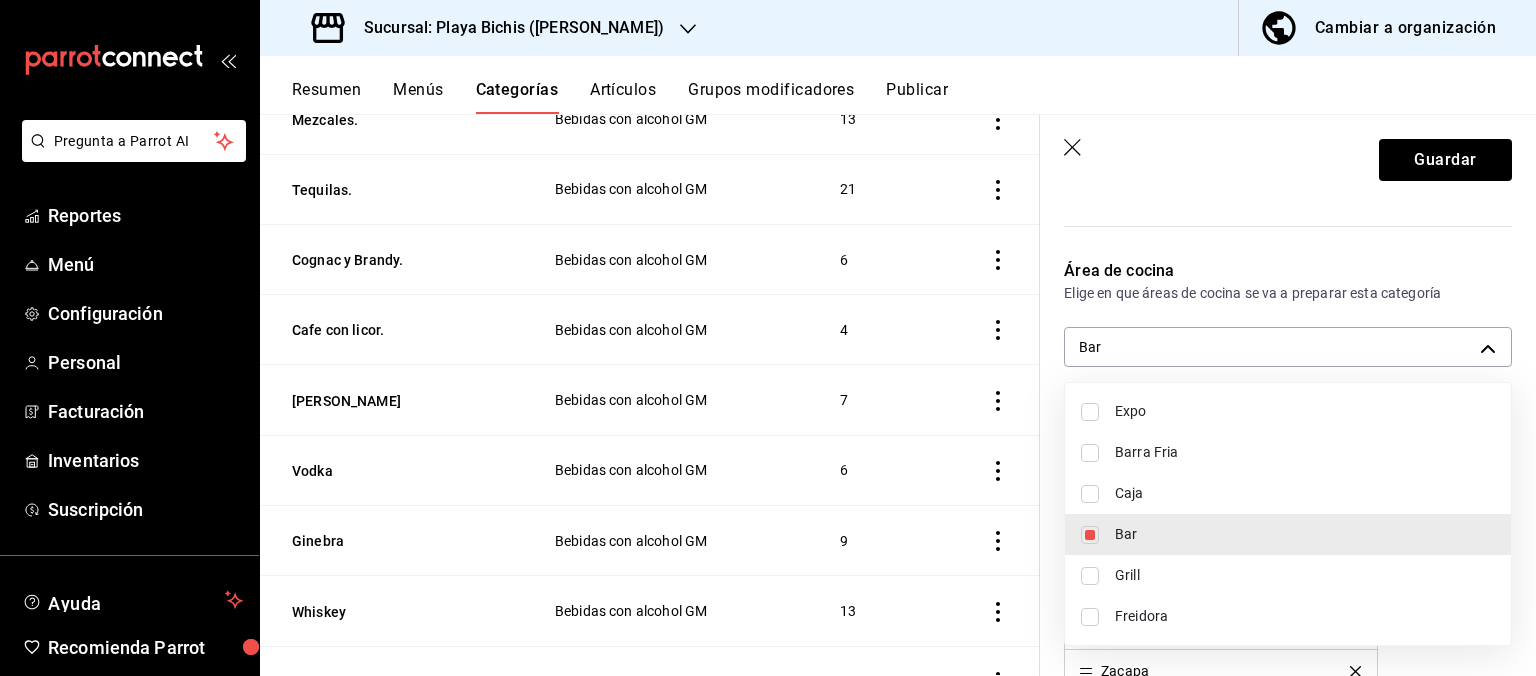 click at bounding box center (768, 338) 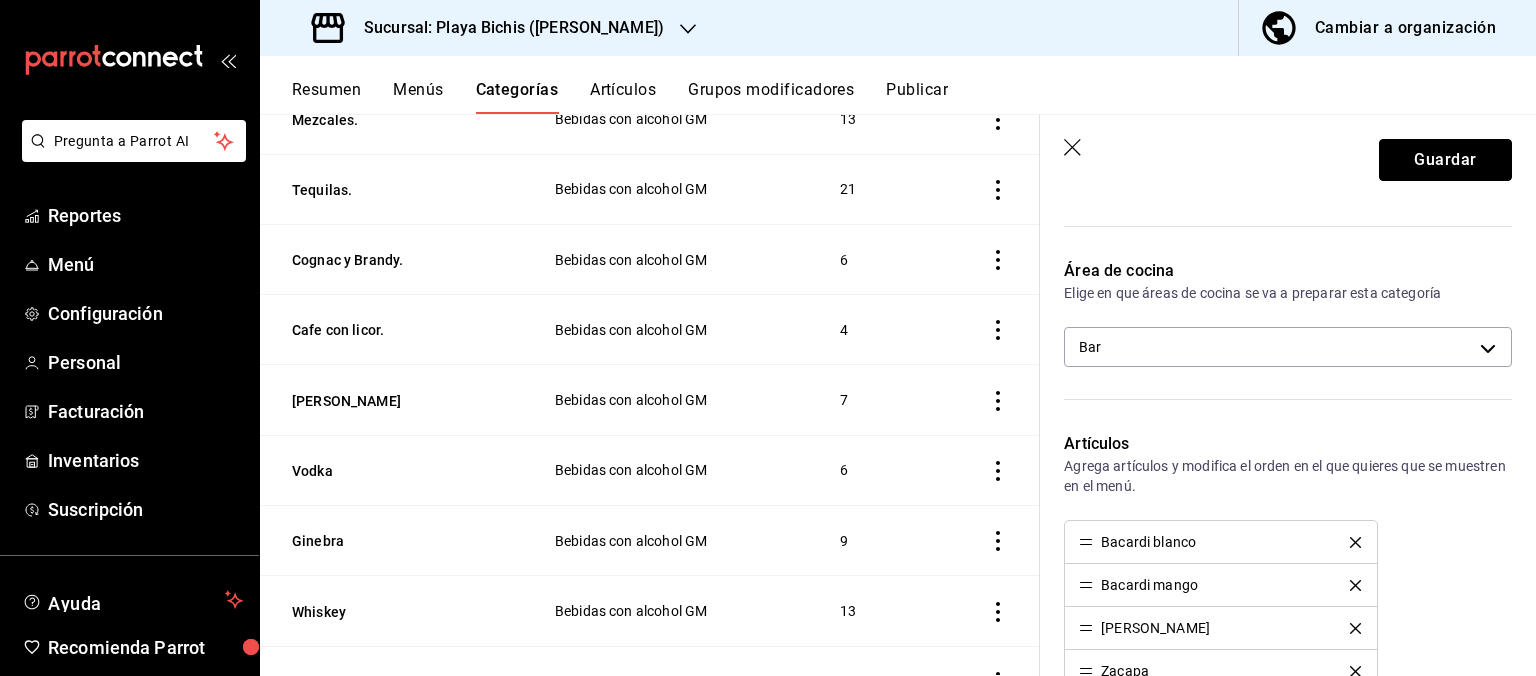 click on "Guardar" at bounding box center [1445, 160] 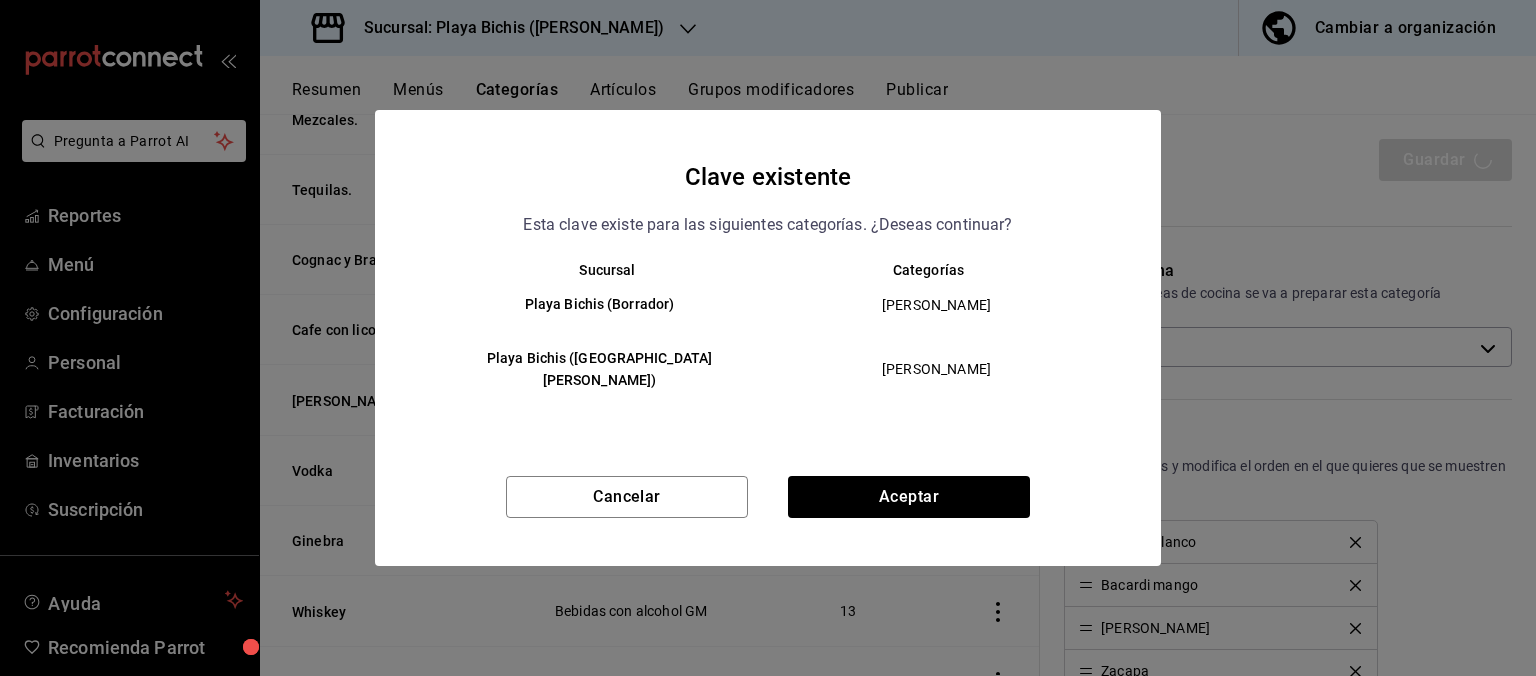 click on "Cancelar Aceptar" at bounding box center (768, 521) 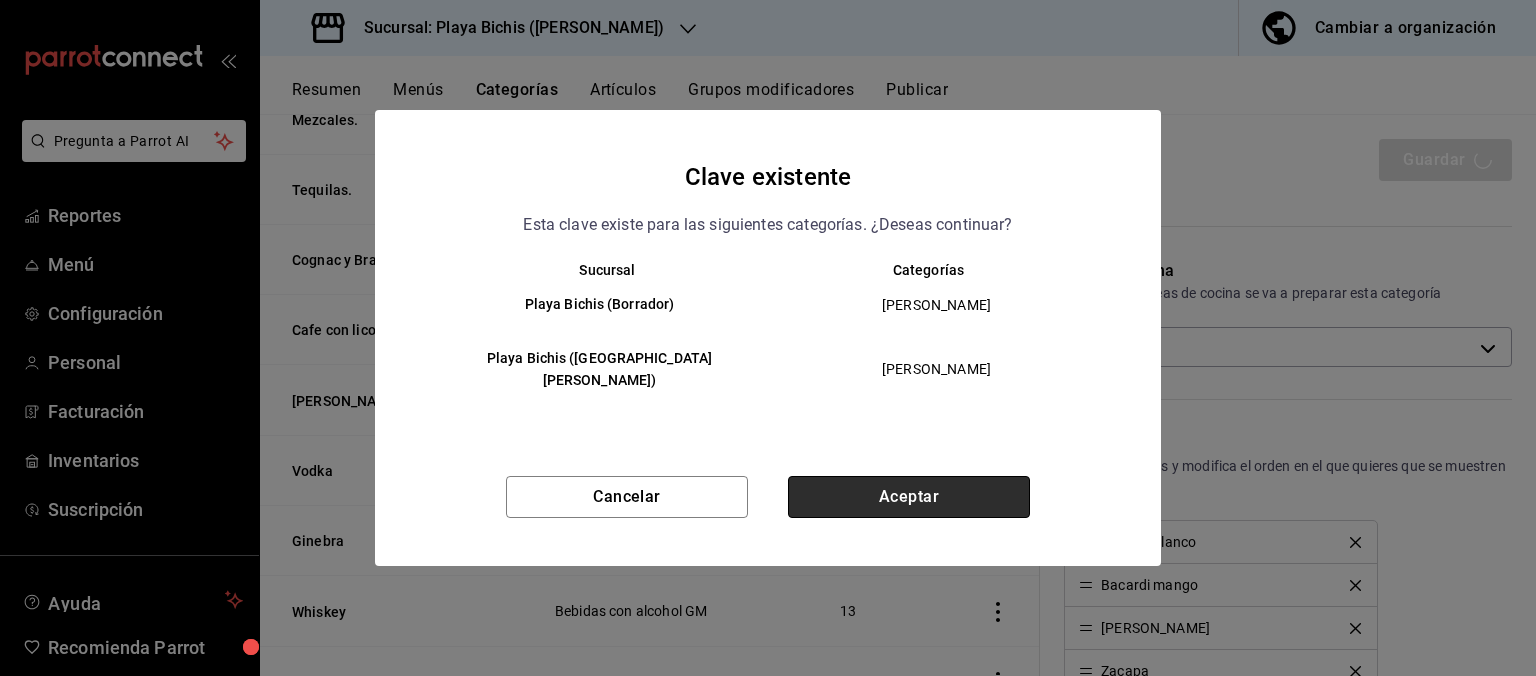 click on "Aceptar" at bounding box center [909, 497] 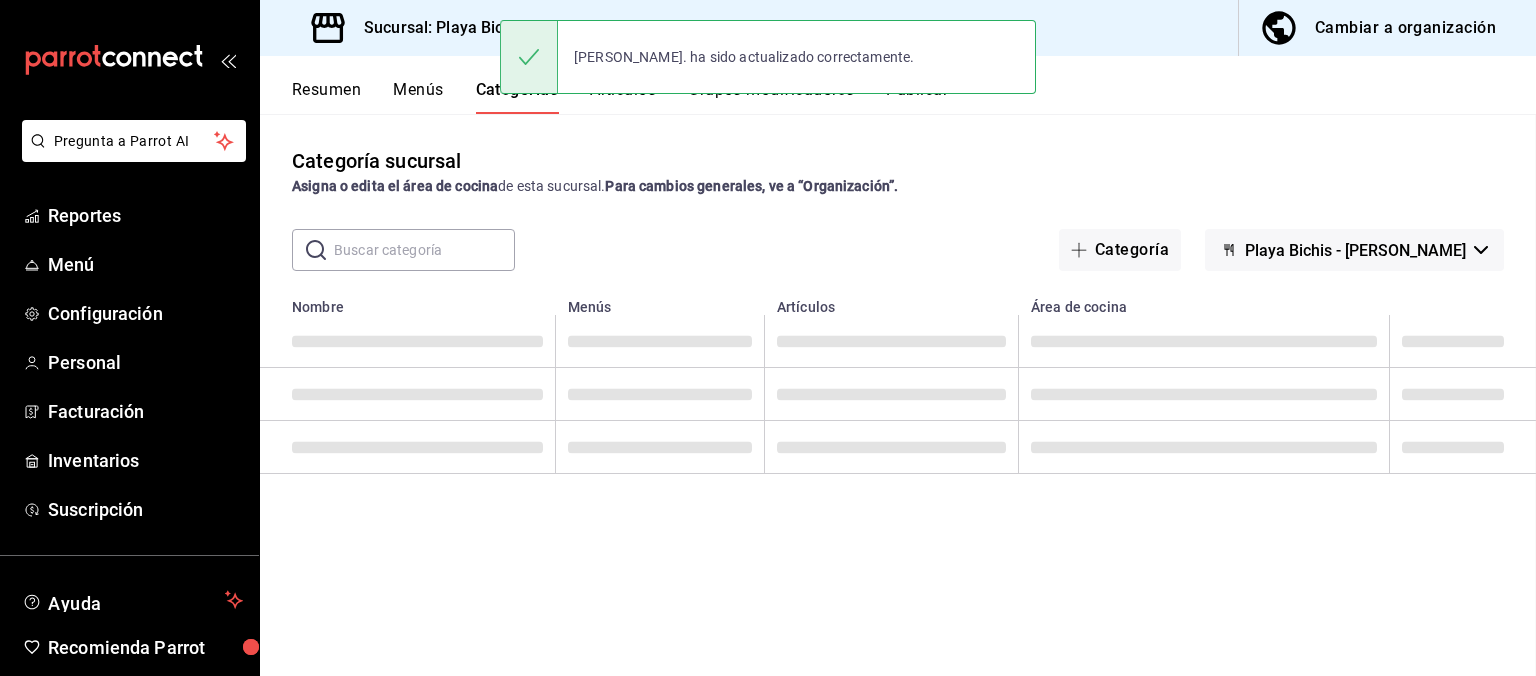 scroll, scrollTop: 0, scrollLeft: 0, axis: both 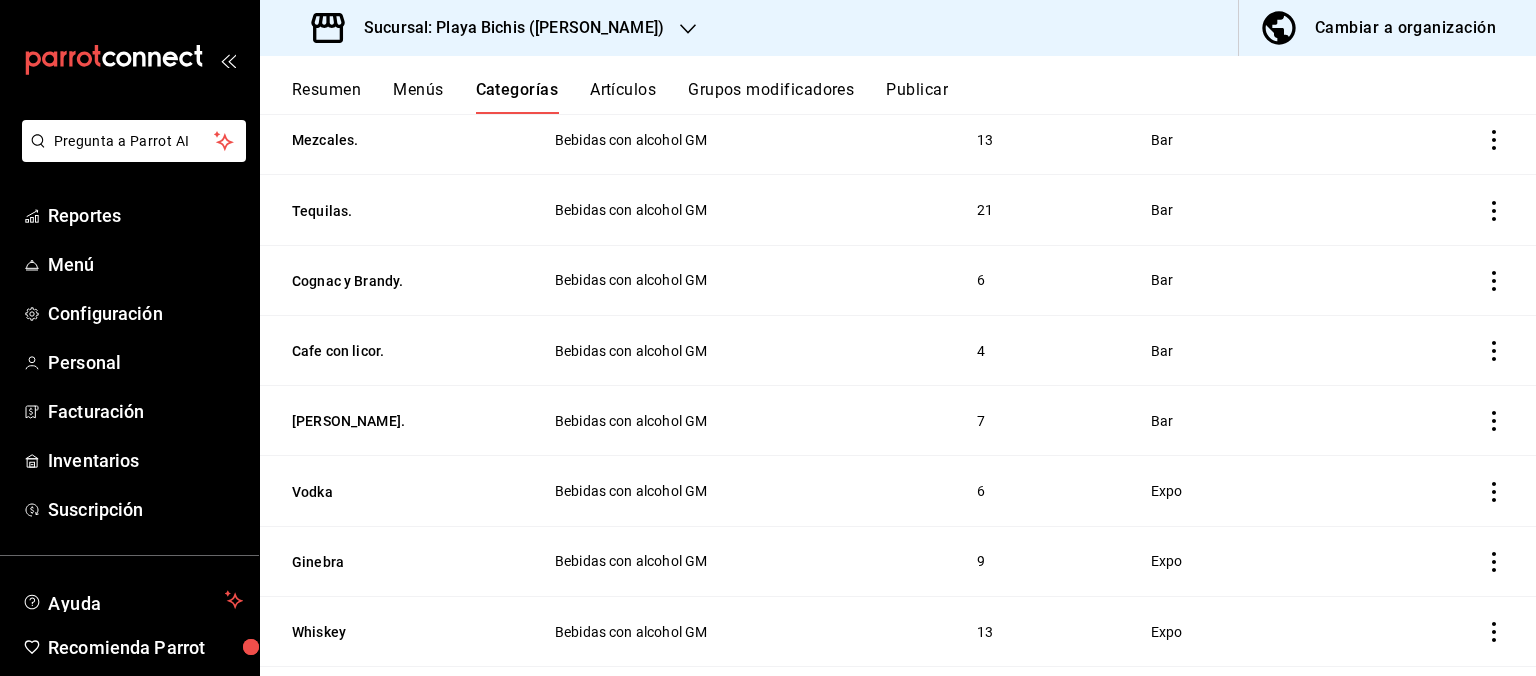 click 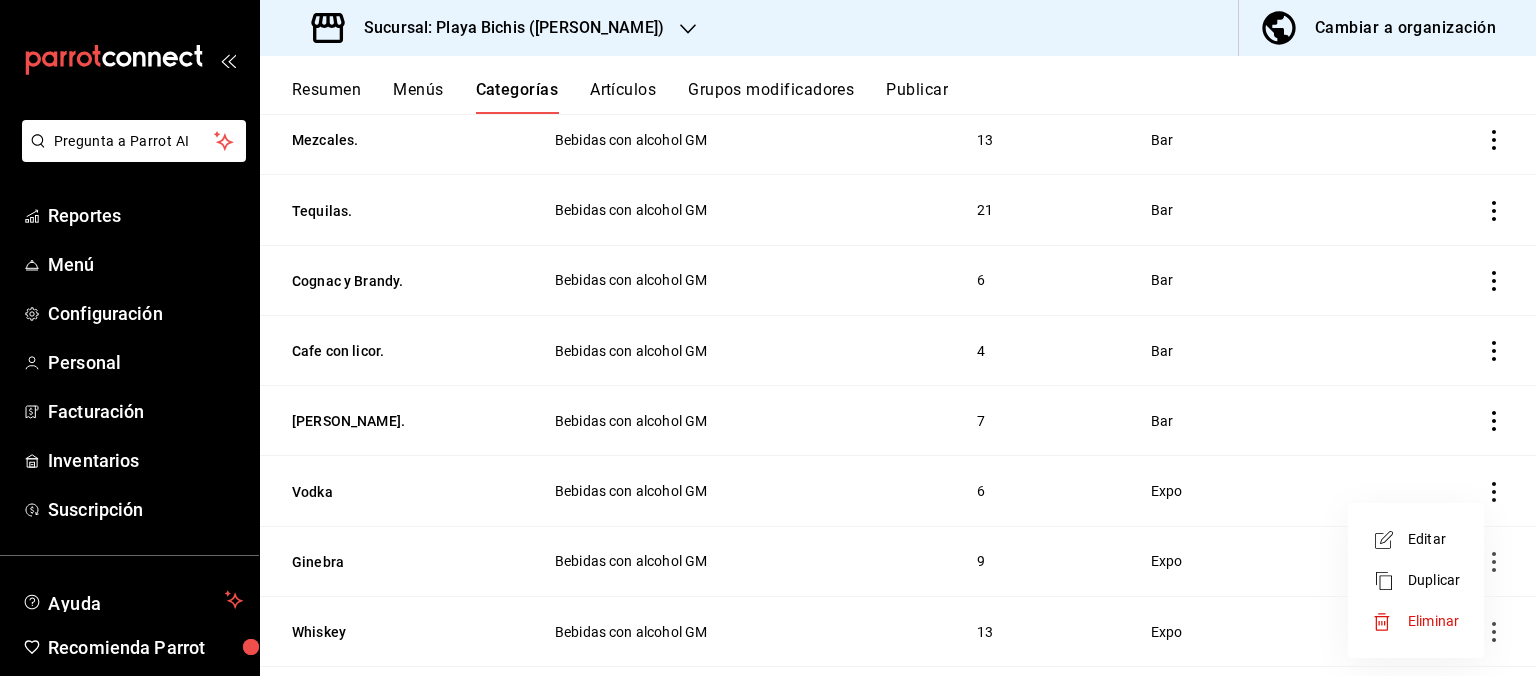 click on "Editar" at bounding box center (1434, 539) 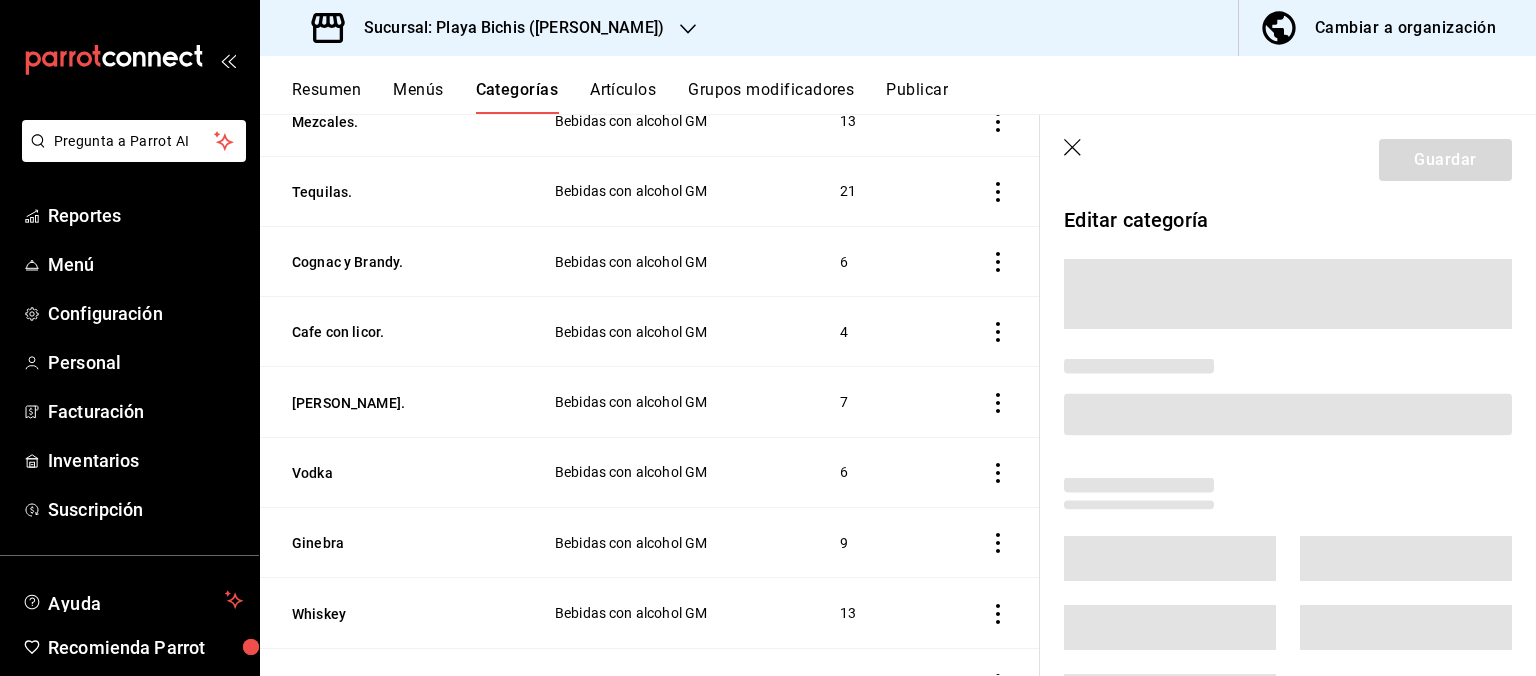 scroll, scrollTop: 1775, scrollLeft: 0, axis: vertical 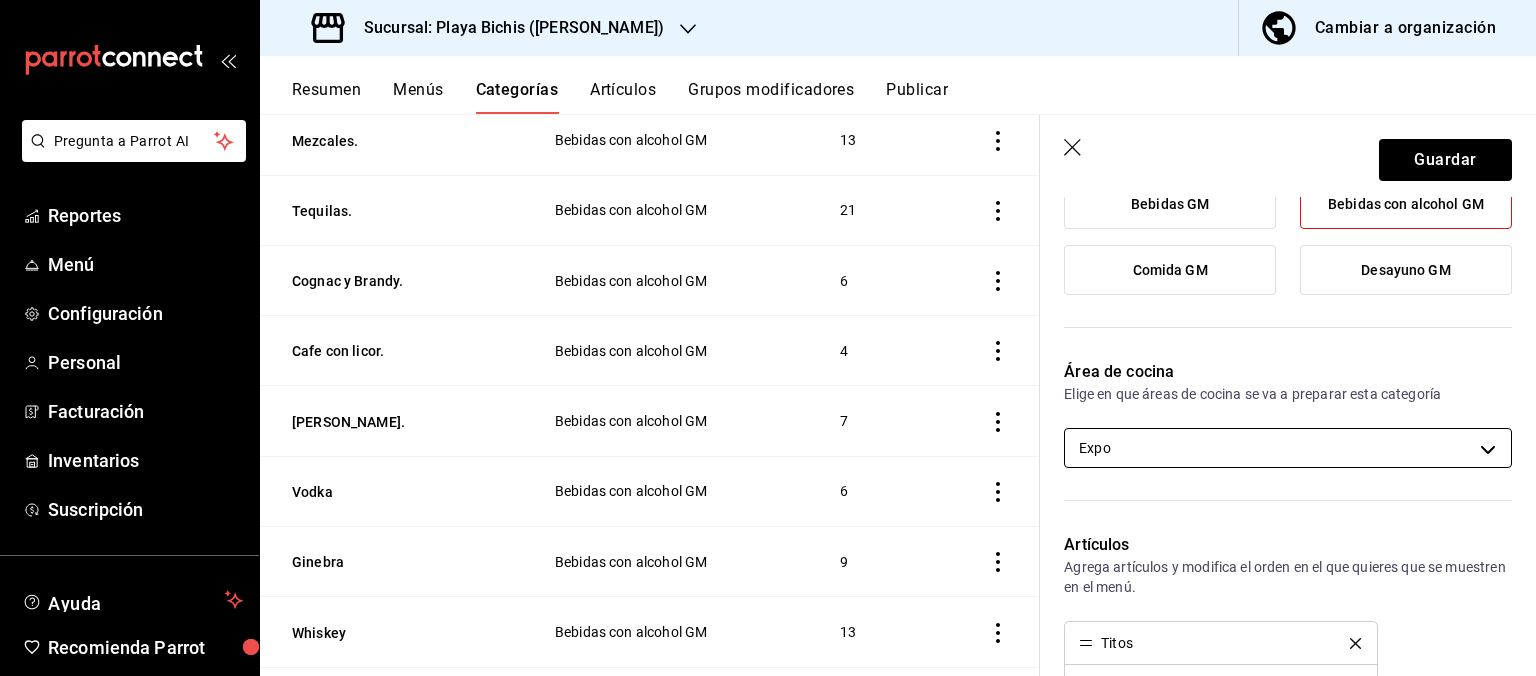 type on "Vodka." 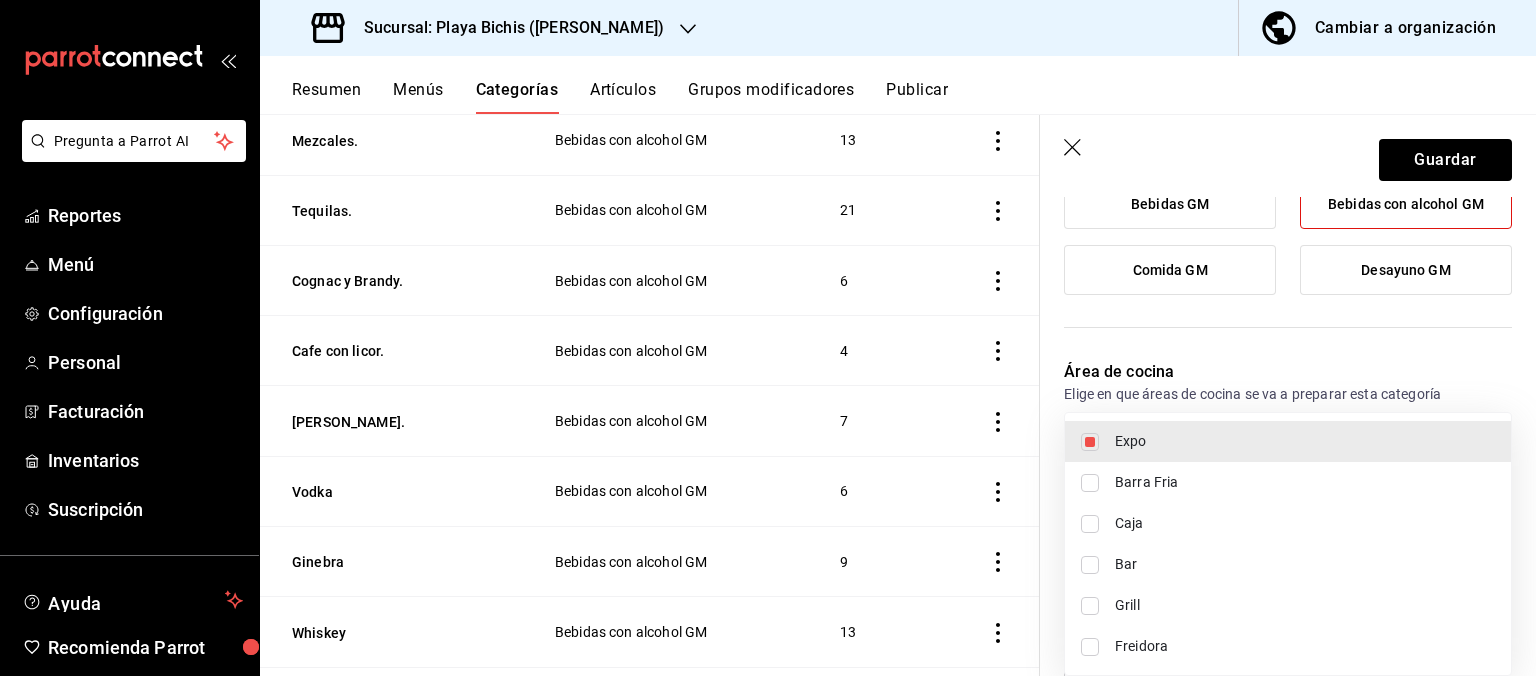 click on "Expo" at bounding box center [1305, 441] 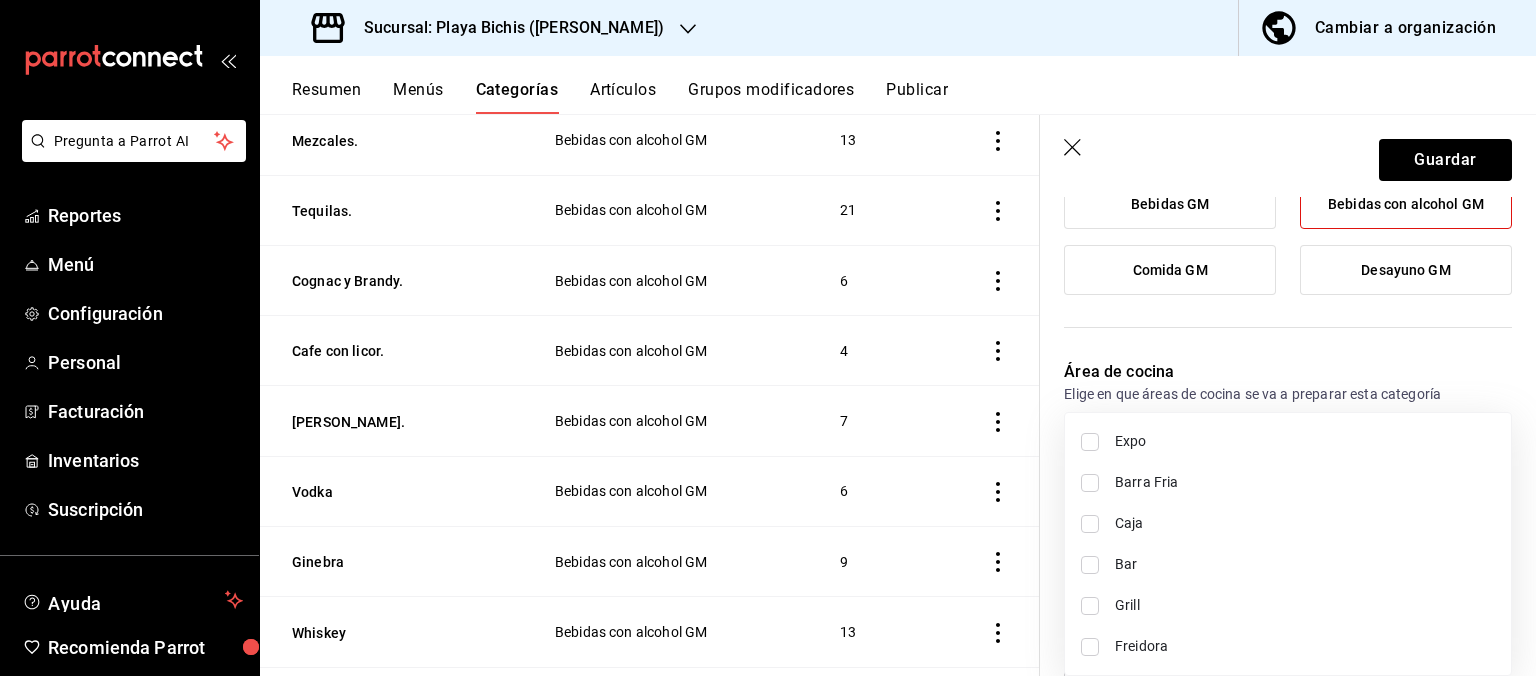 click on "Bar" at bounding box center [1305, 564] 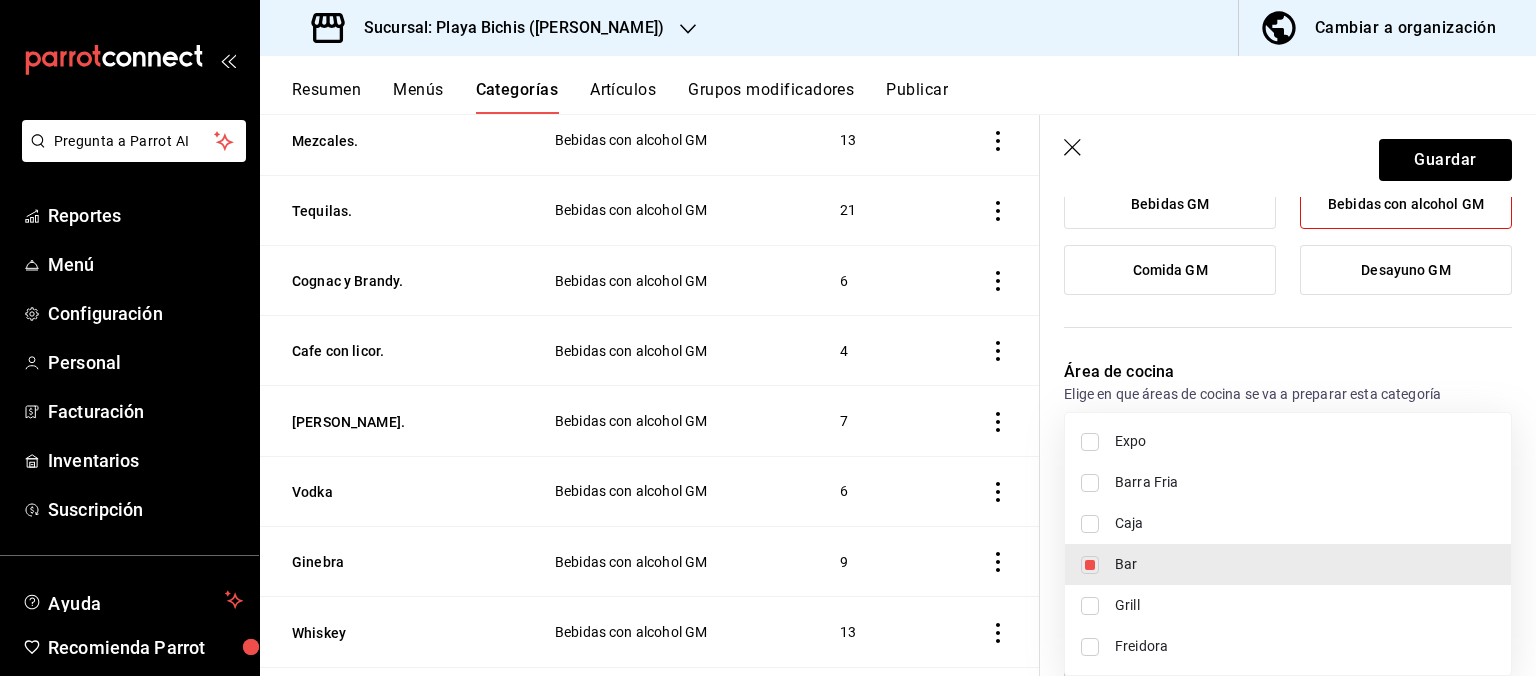 click at bounding box center [768, 338] 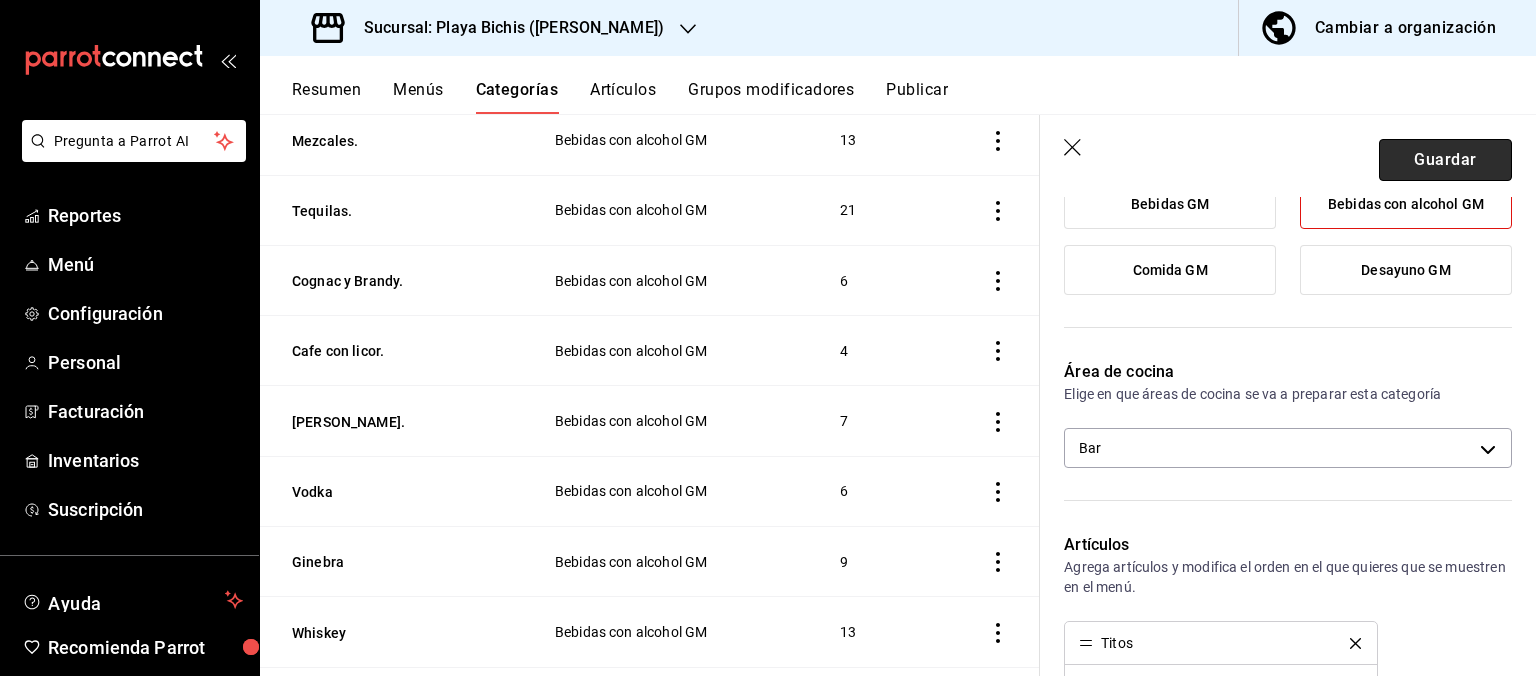 click on "Guardar" at bounding box center (1445, 160) 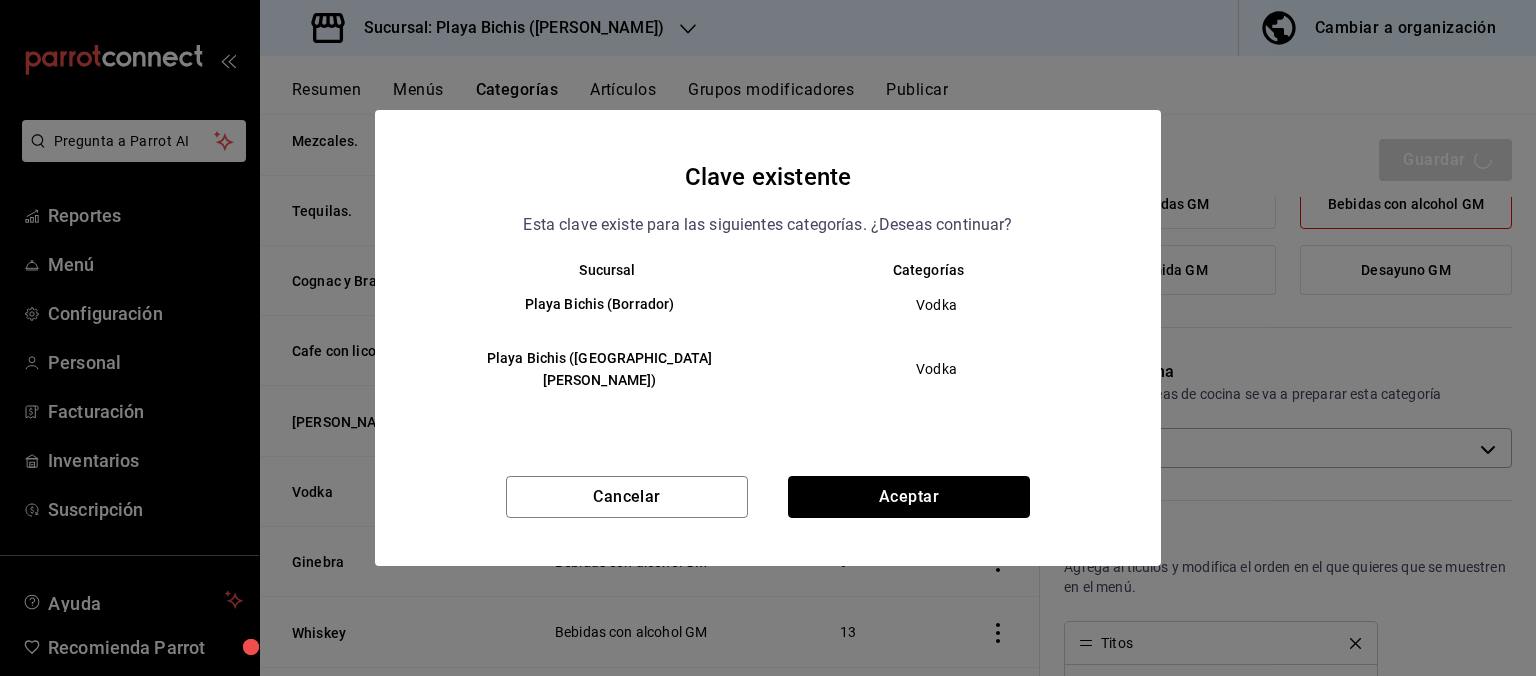 click on "Aceptar" at bounding box center [909, 497] 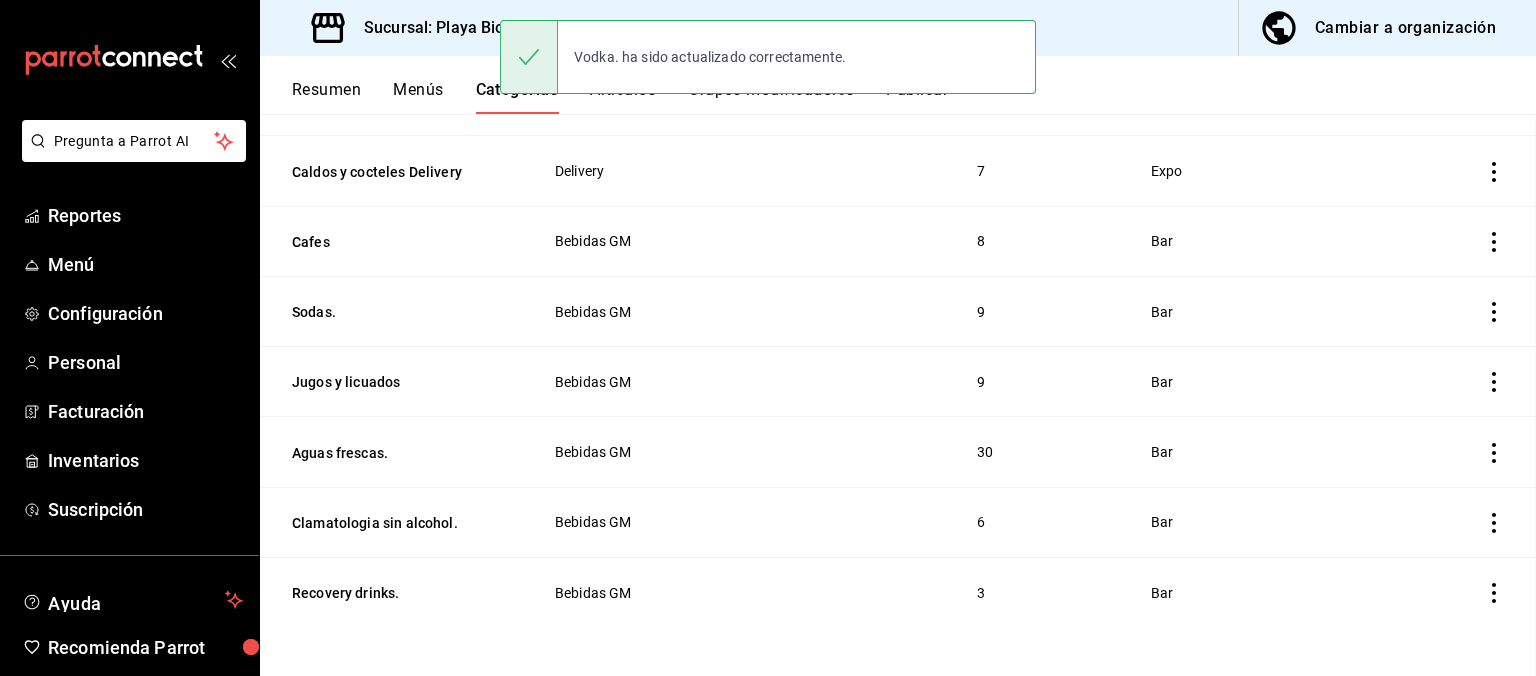 scroll, scrollTop: 0, scrollLeft: 0, axis: both 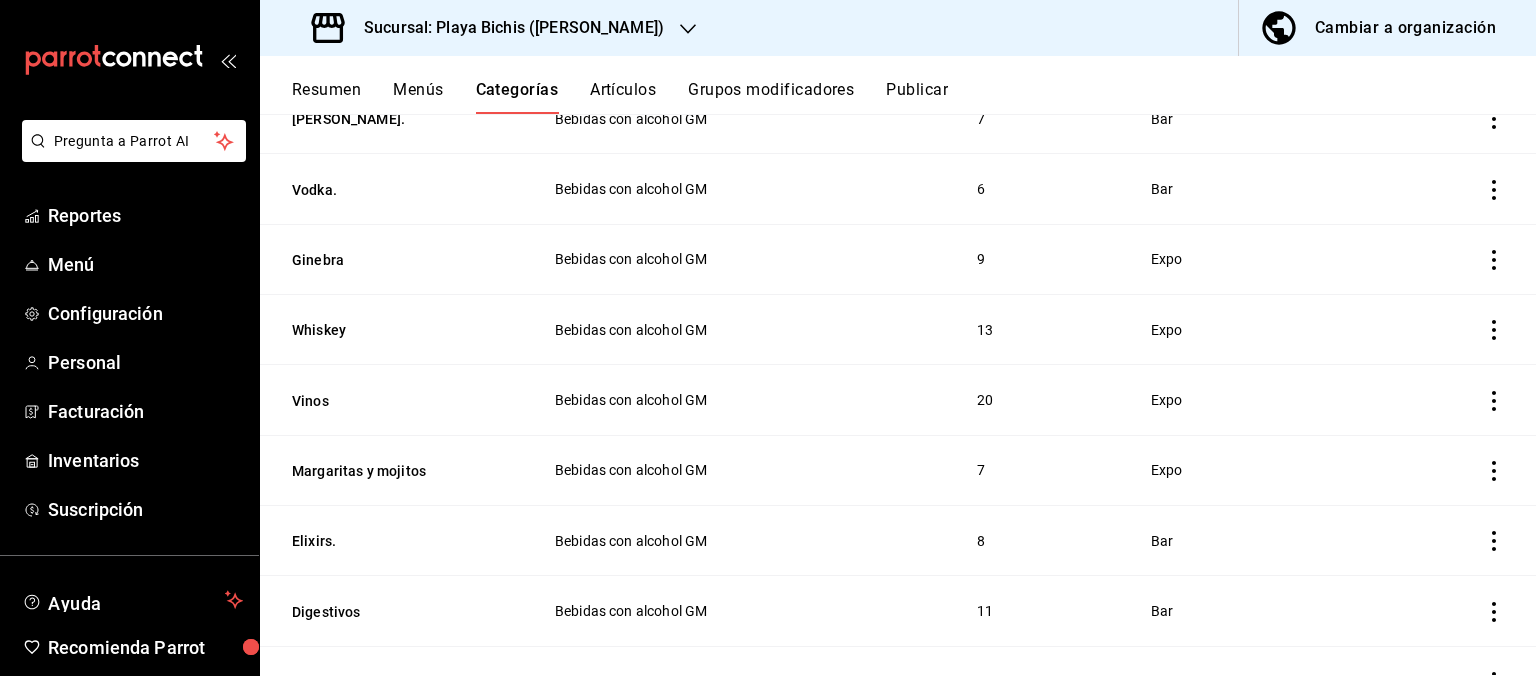 click 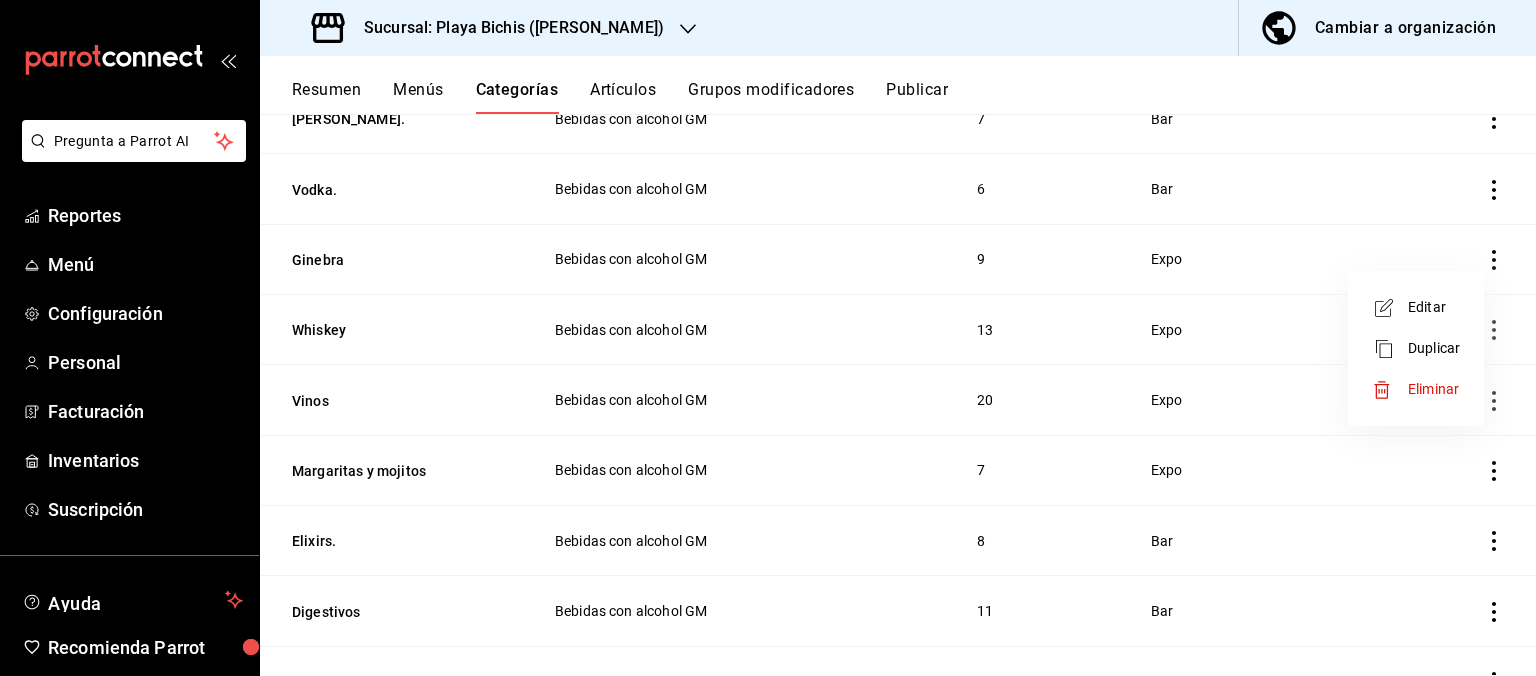 click on "Editar" at bounding box center (1434, 307) 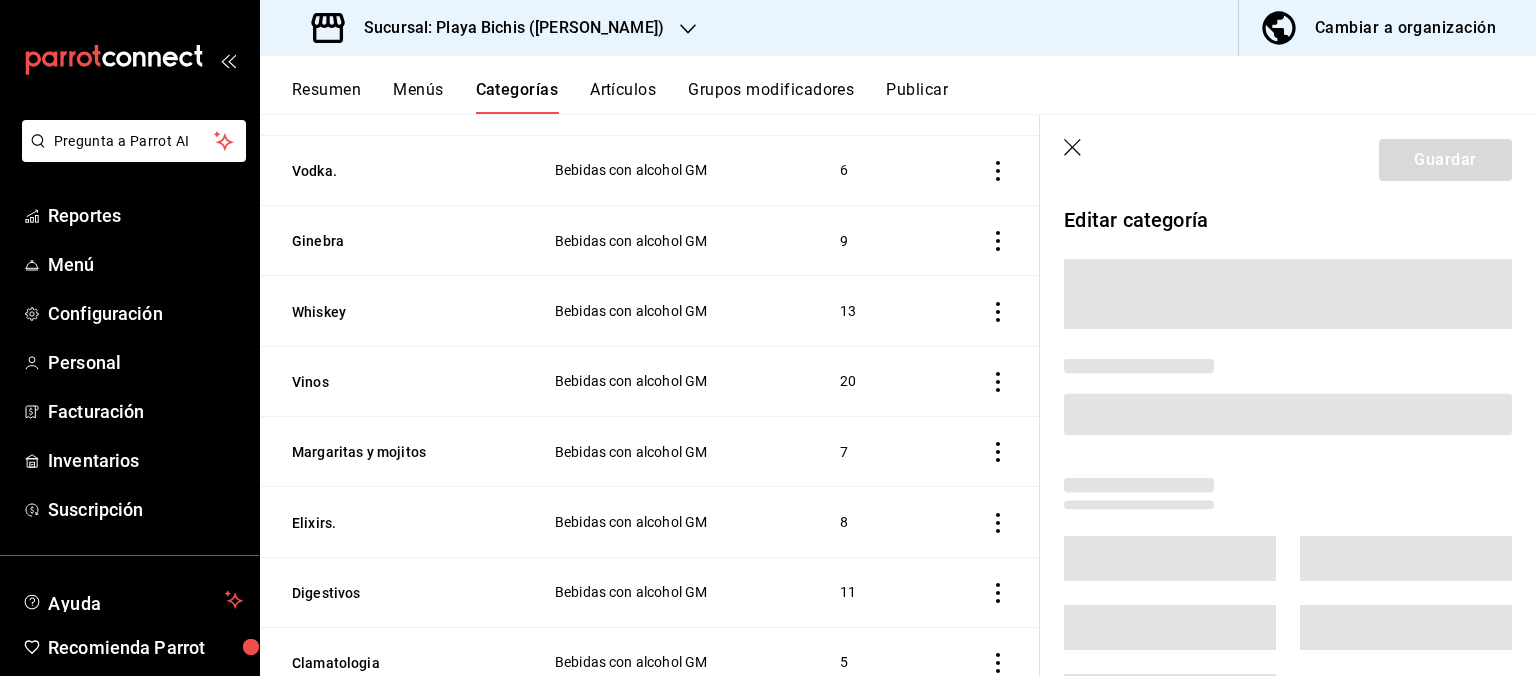 scroll, scrollTop: 2078, scrollLeft: 0, axis: vertical 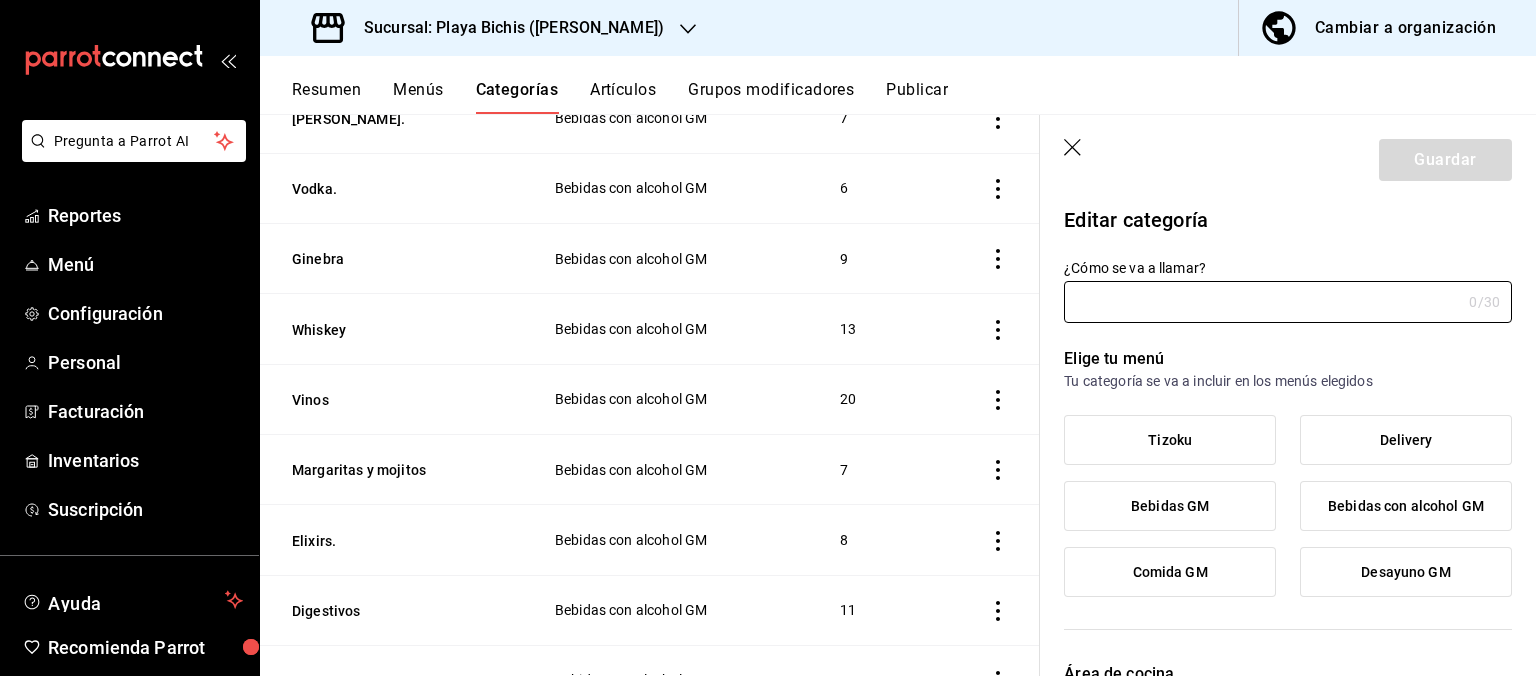 type on "Ginebra" 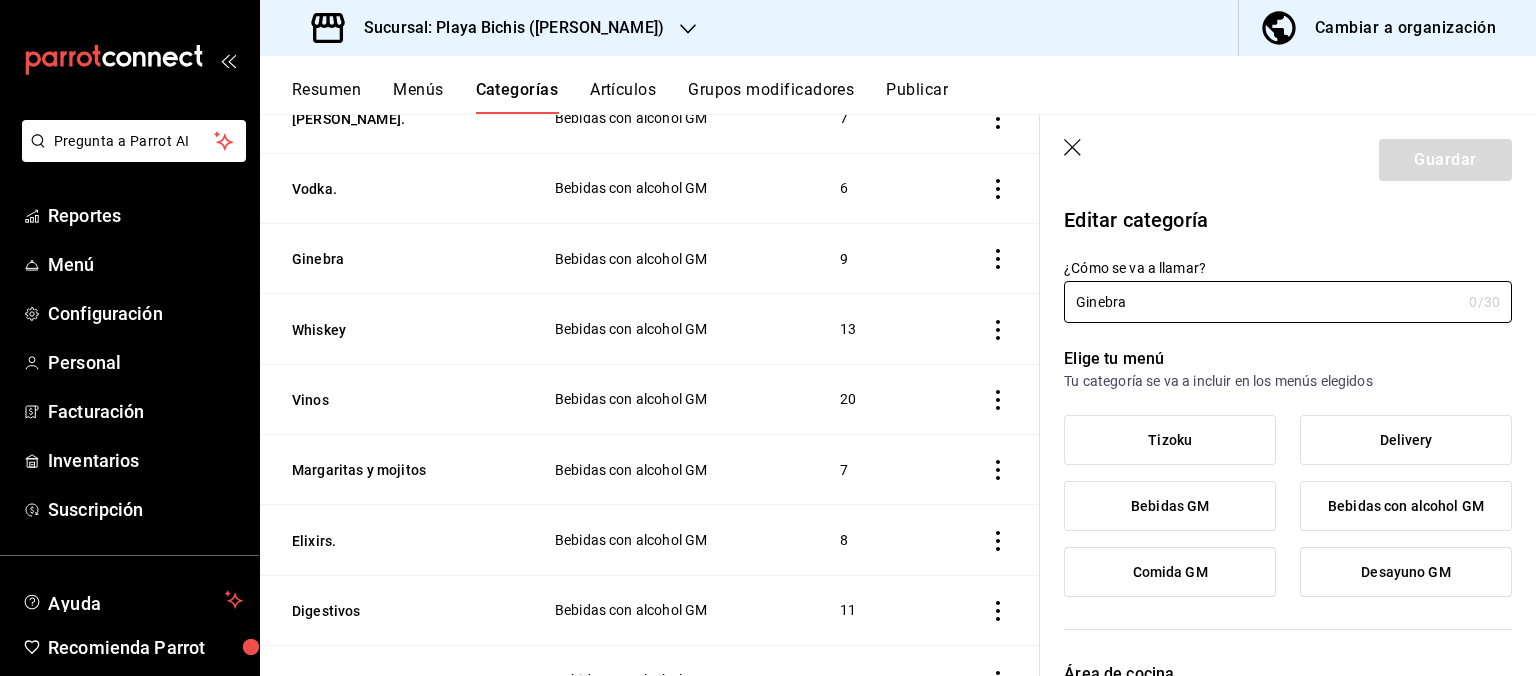 type on "1748994286196" 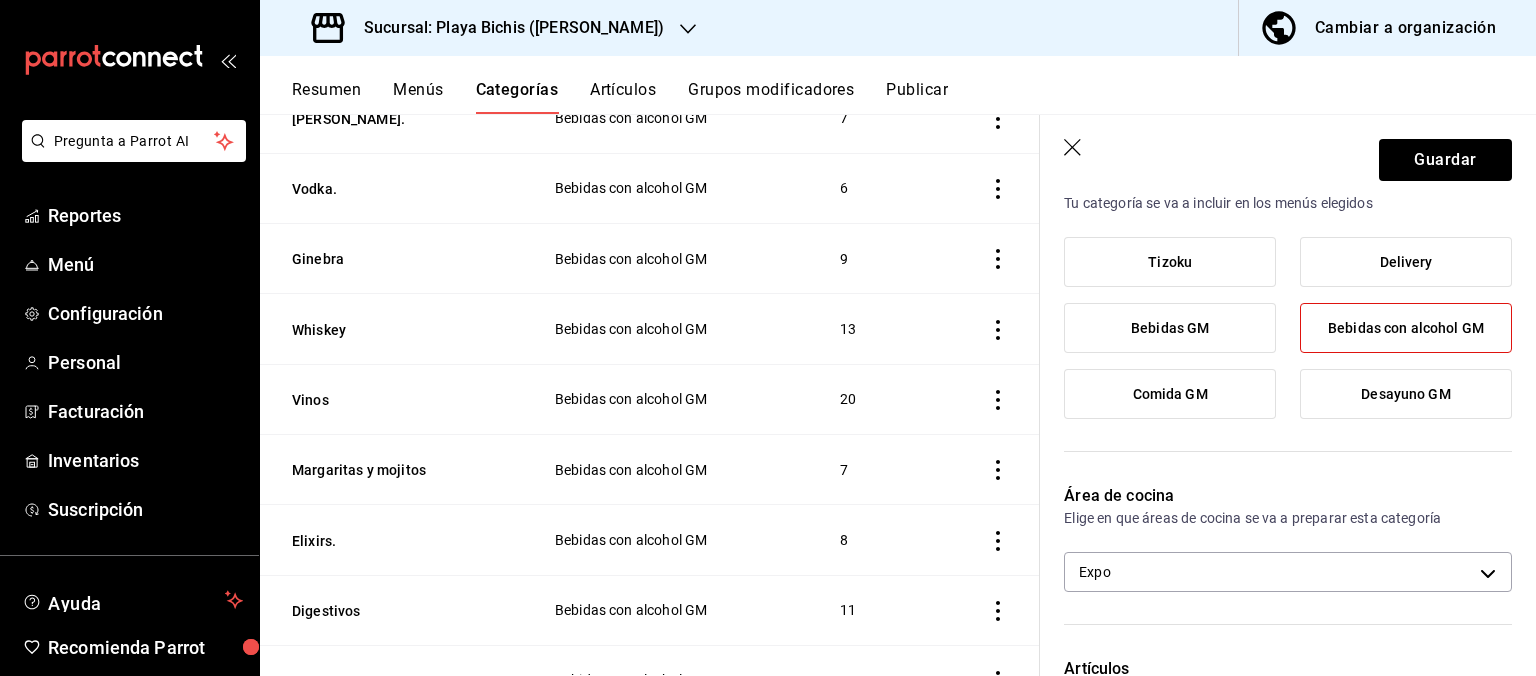scroll, scrollTop: 302, scrollLeft: 0, axis: vertical 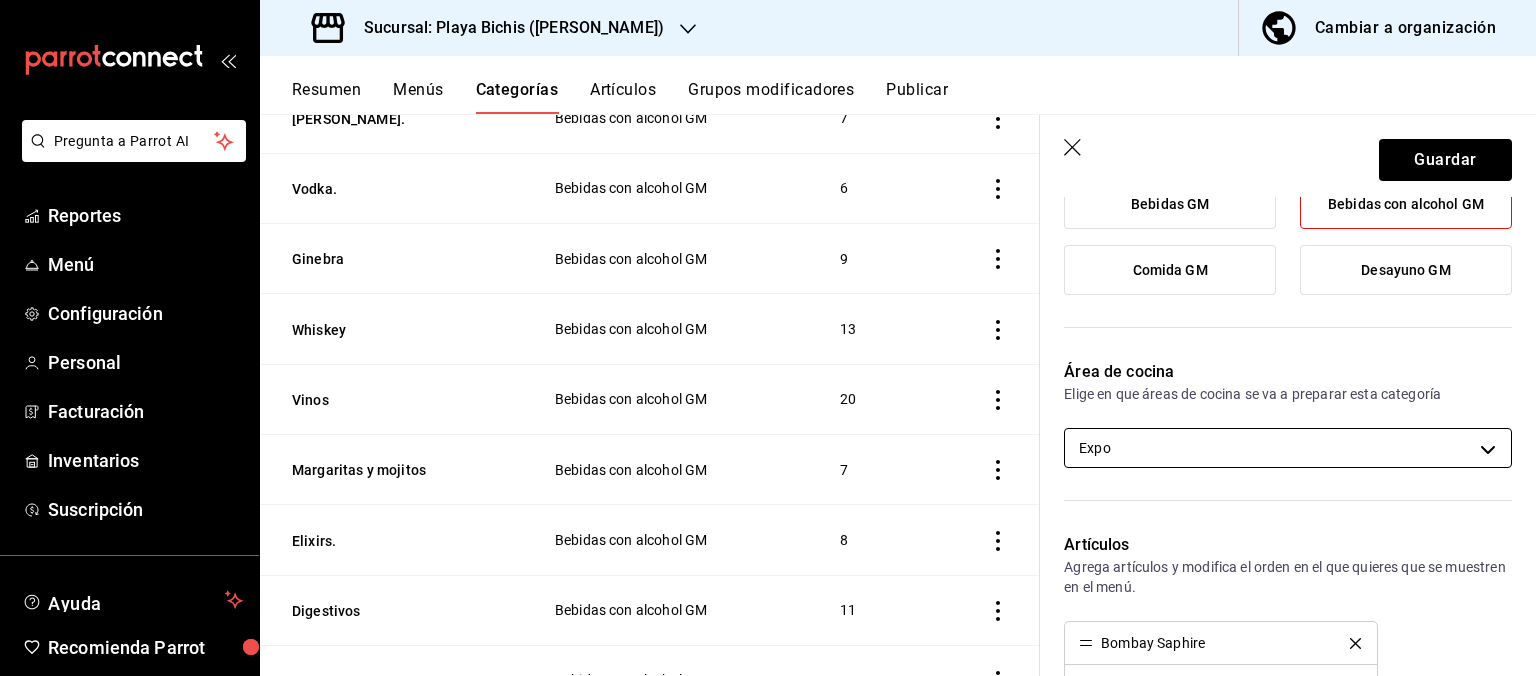 type on "Ginebra." 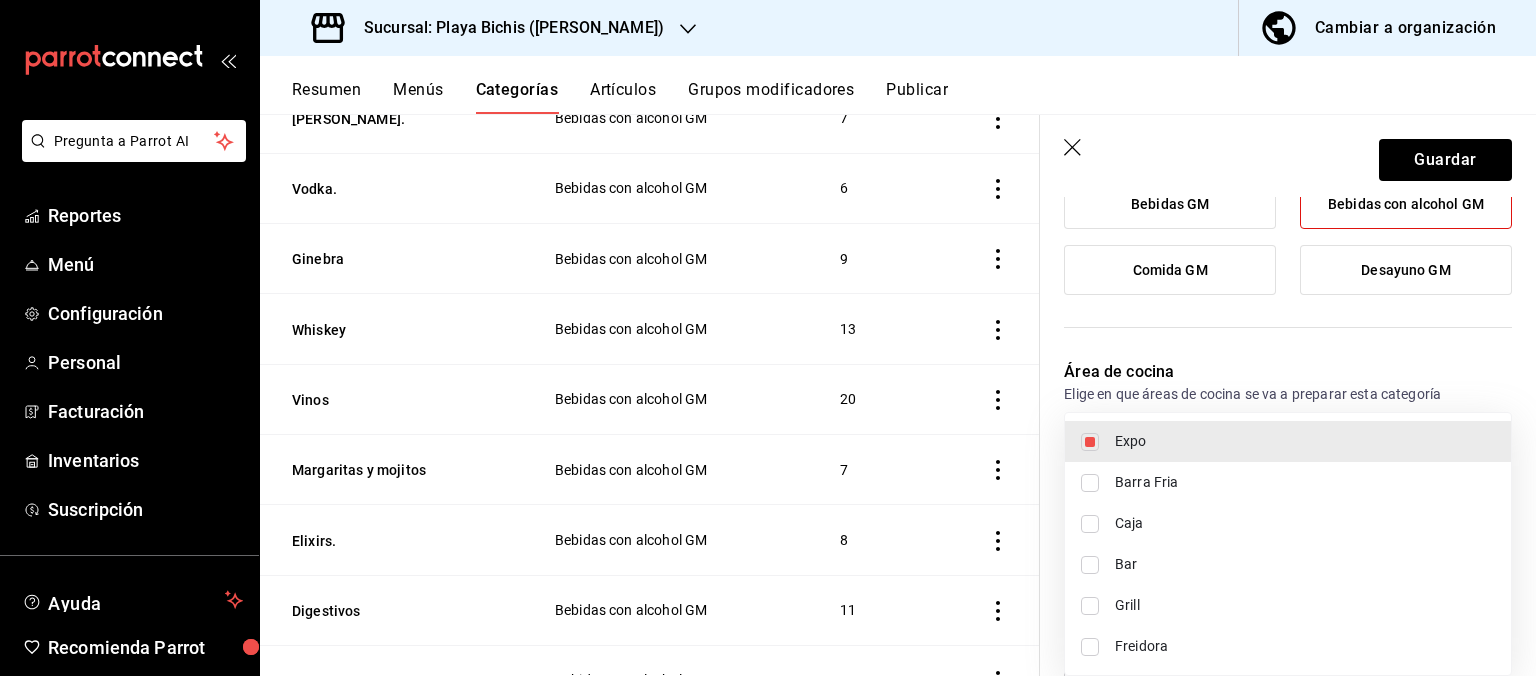 click on "Bar" at bounding box center (1305, 564) 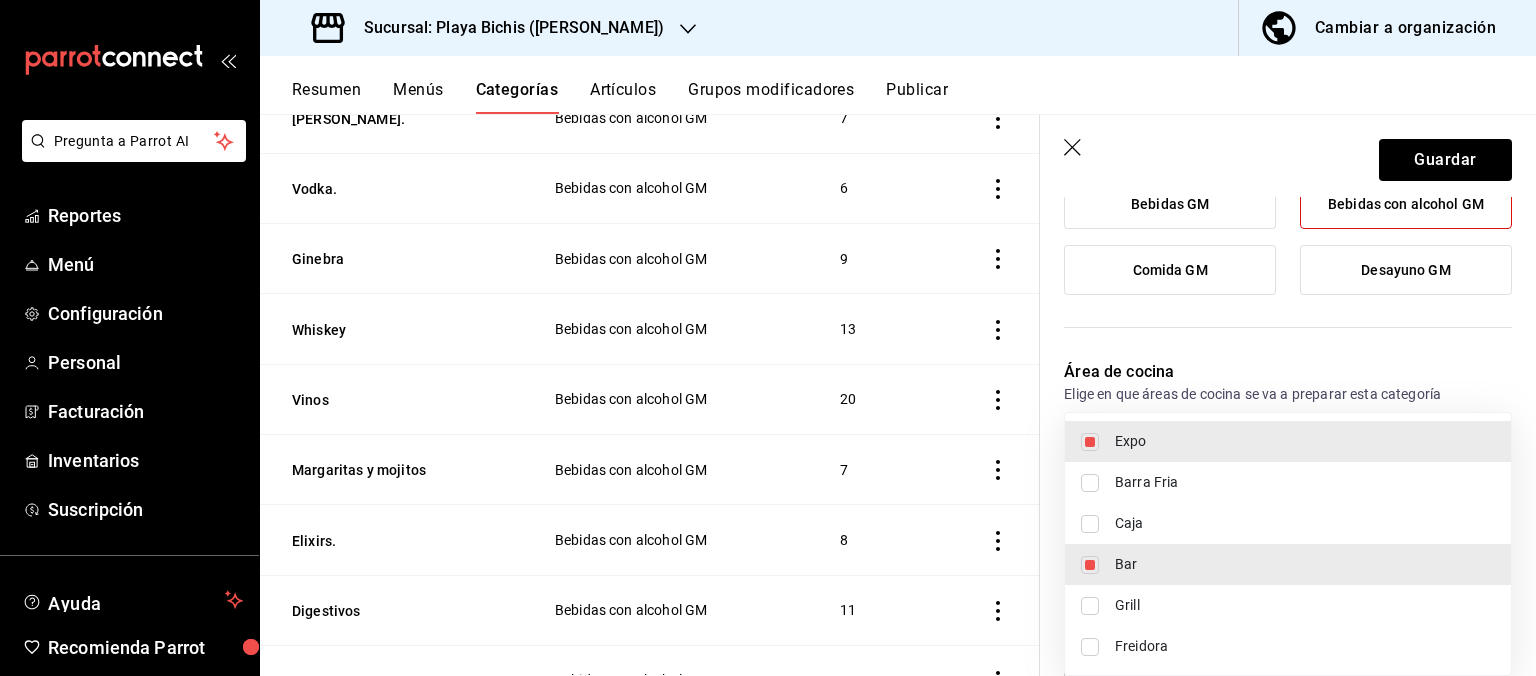 type on "fc3100d1-e602-4c6d-a284-2445fbe47c23,836815c9-5441-4e38-96ce-17bc867de14a" 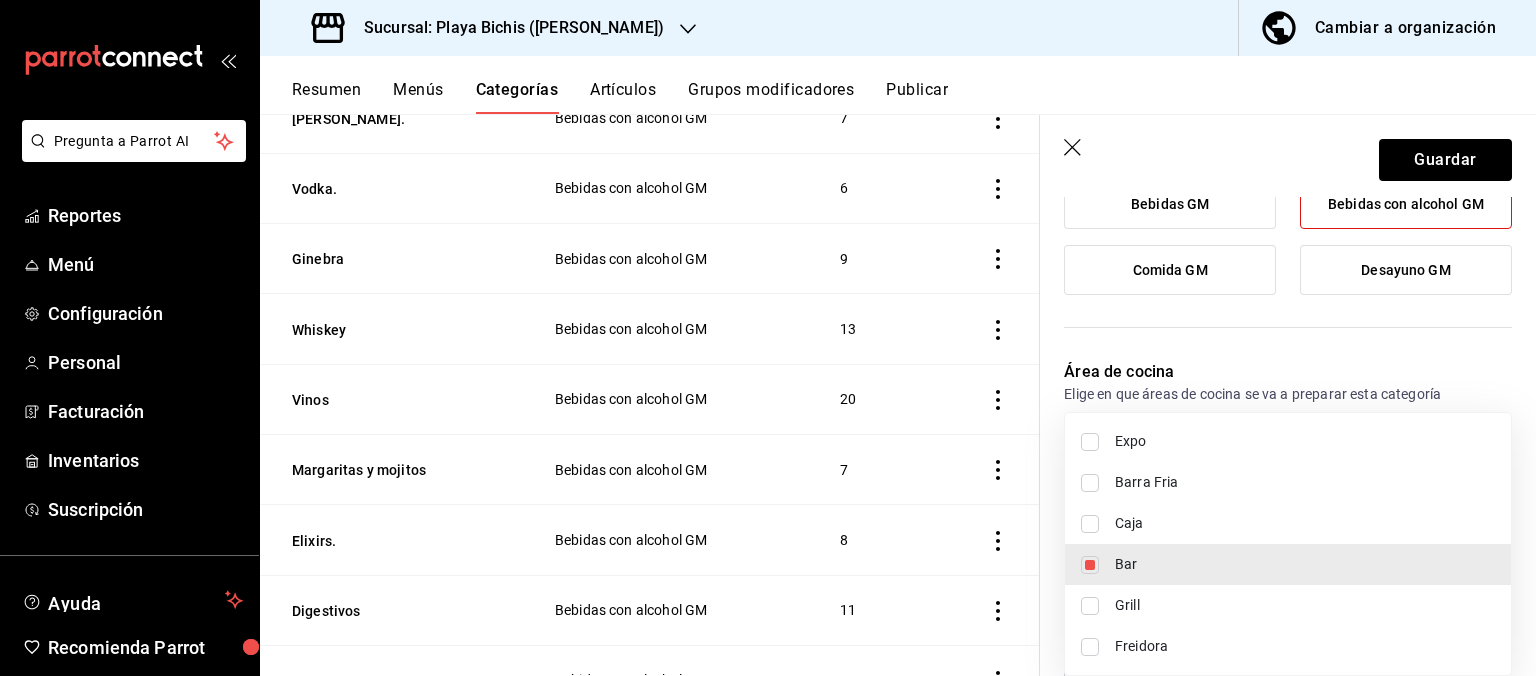 click at bounding box center (768, 338) 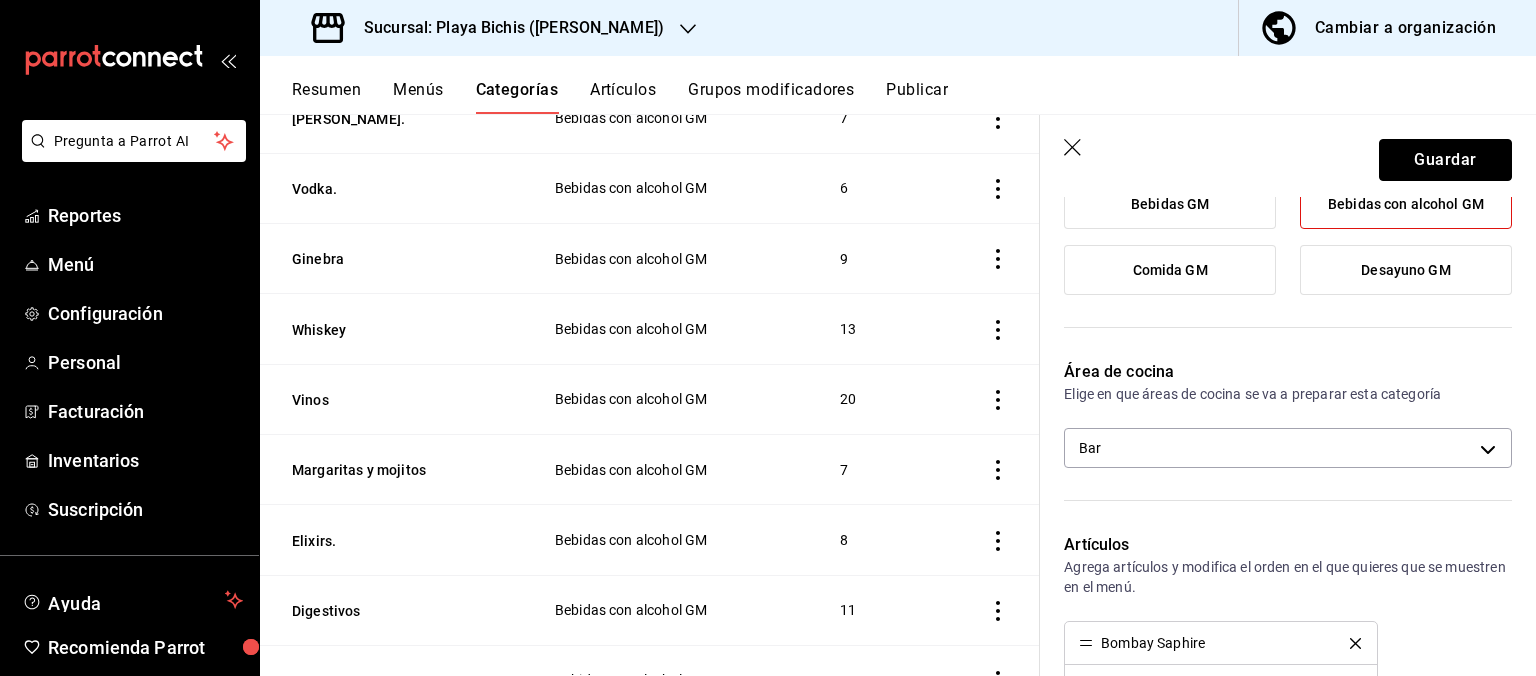 click on "Guardar" at bounding box center (1445, 160) 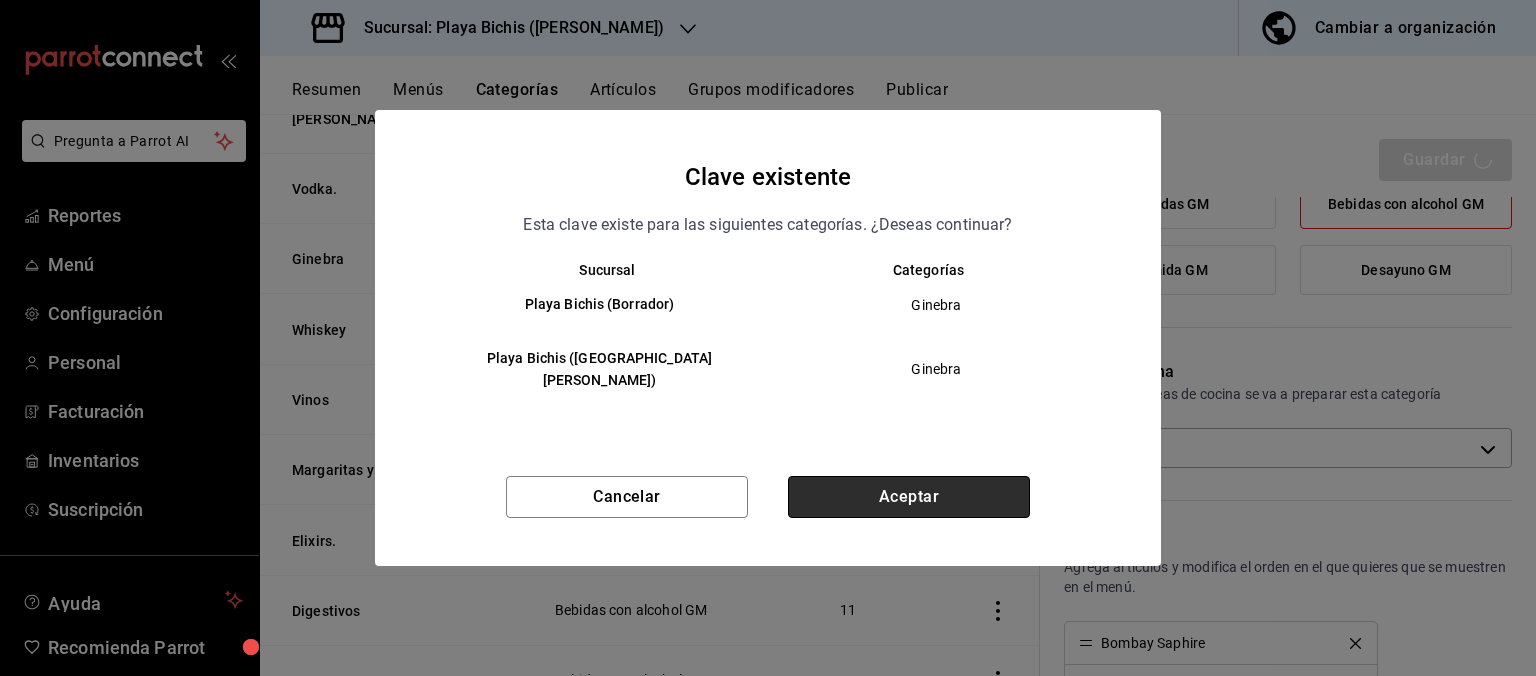 click on "Aceptar" at bounding box center [909, 497] 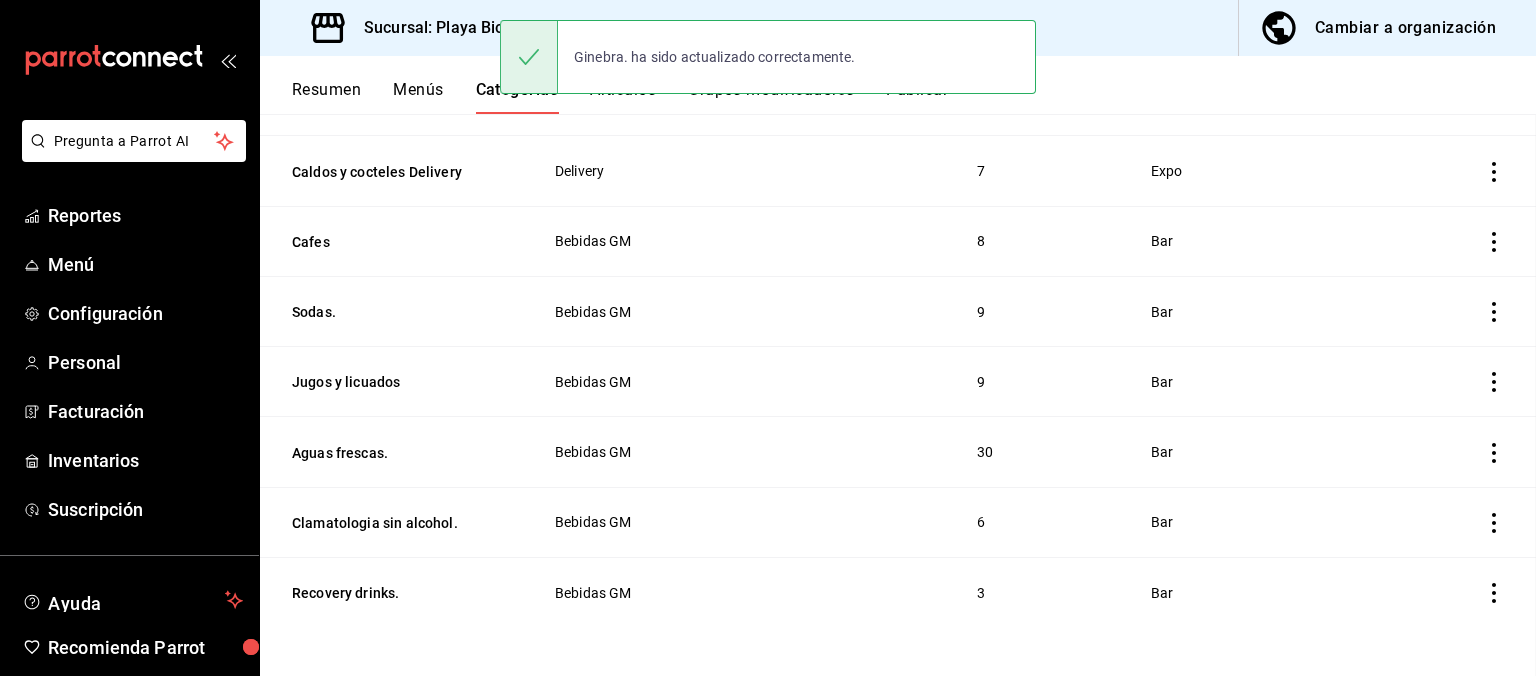 scroll, scrollTop: 0, scrollLeft: 0, axis: both 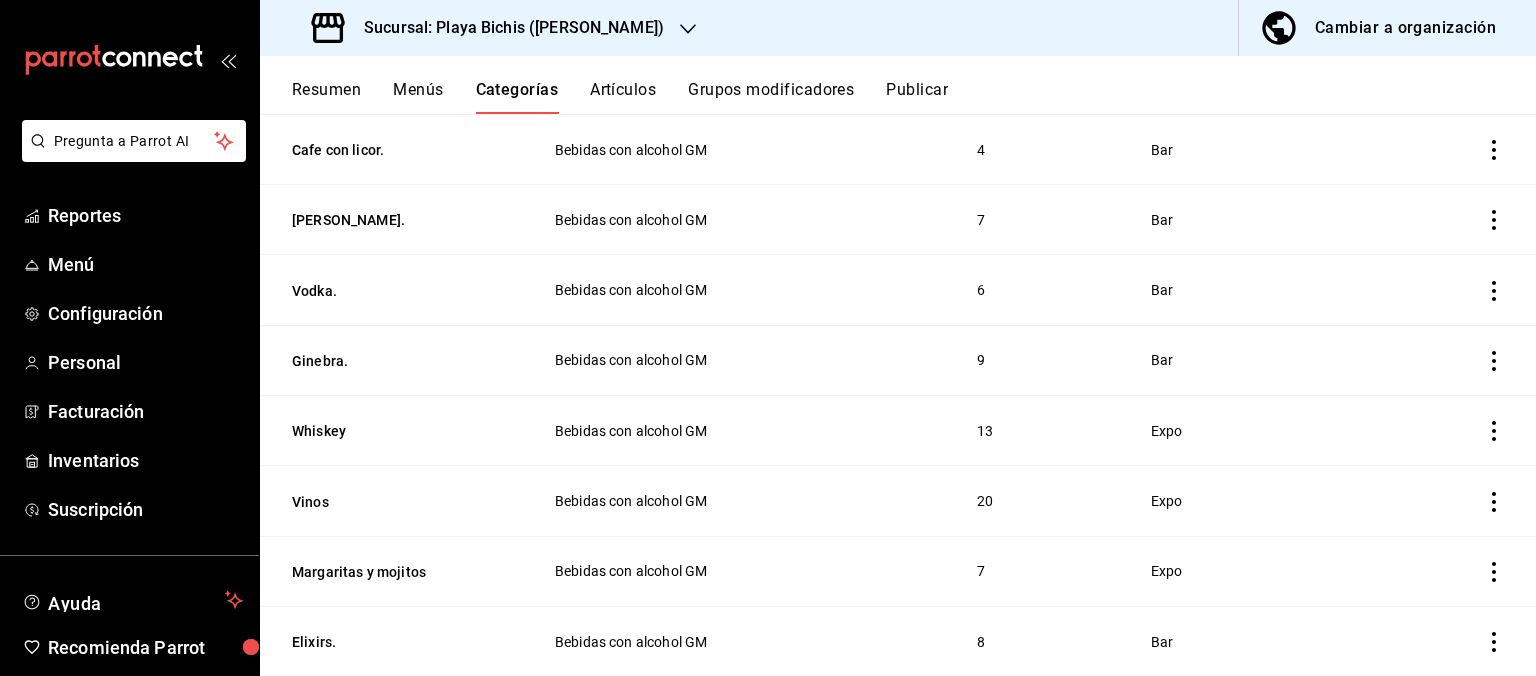 click 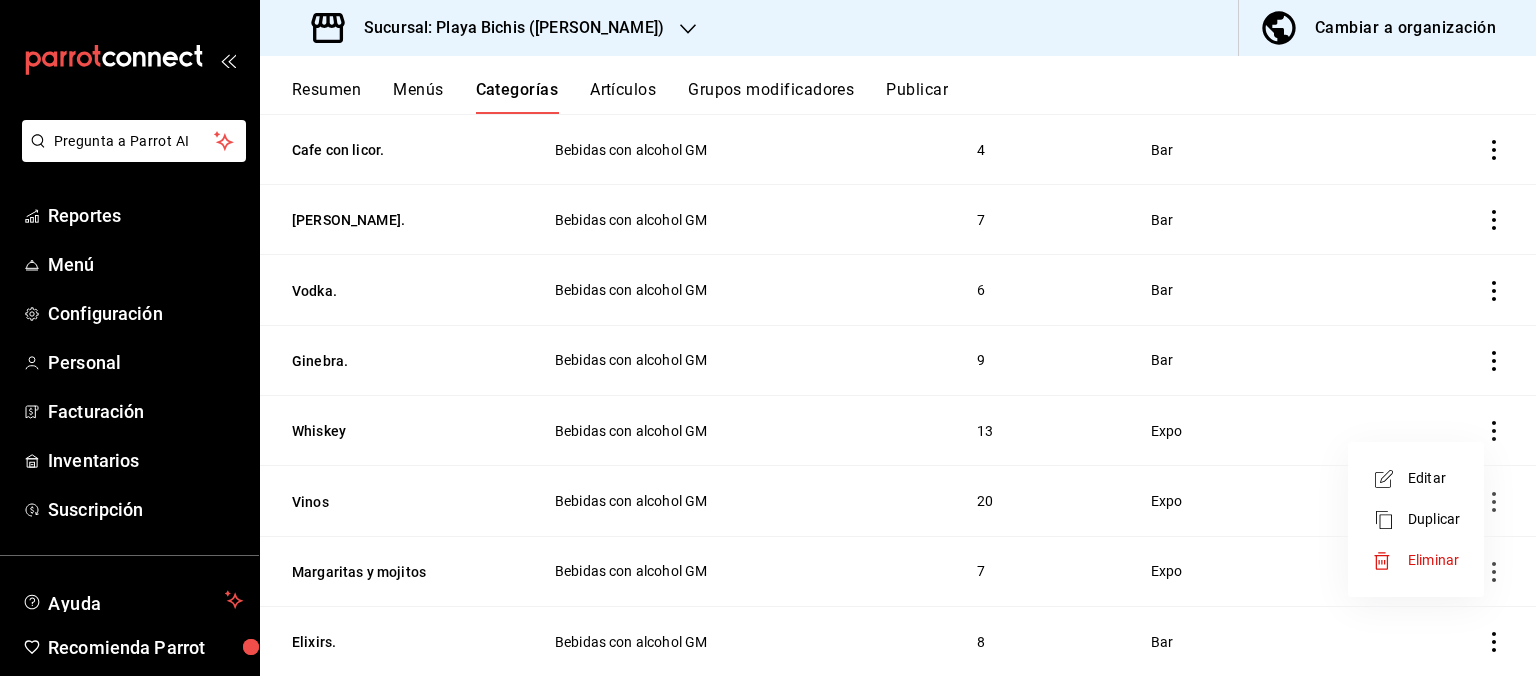 click on "Editar" at bounding box center (1434, 478) 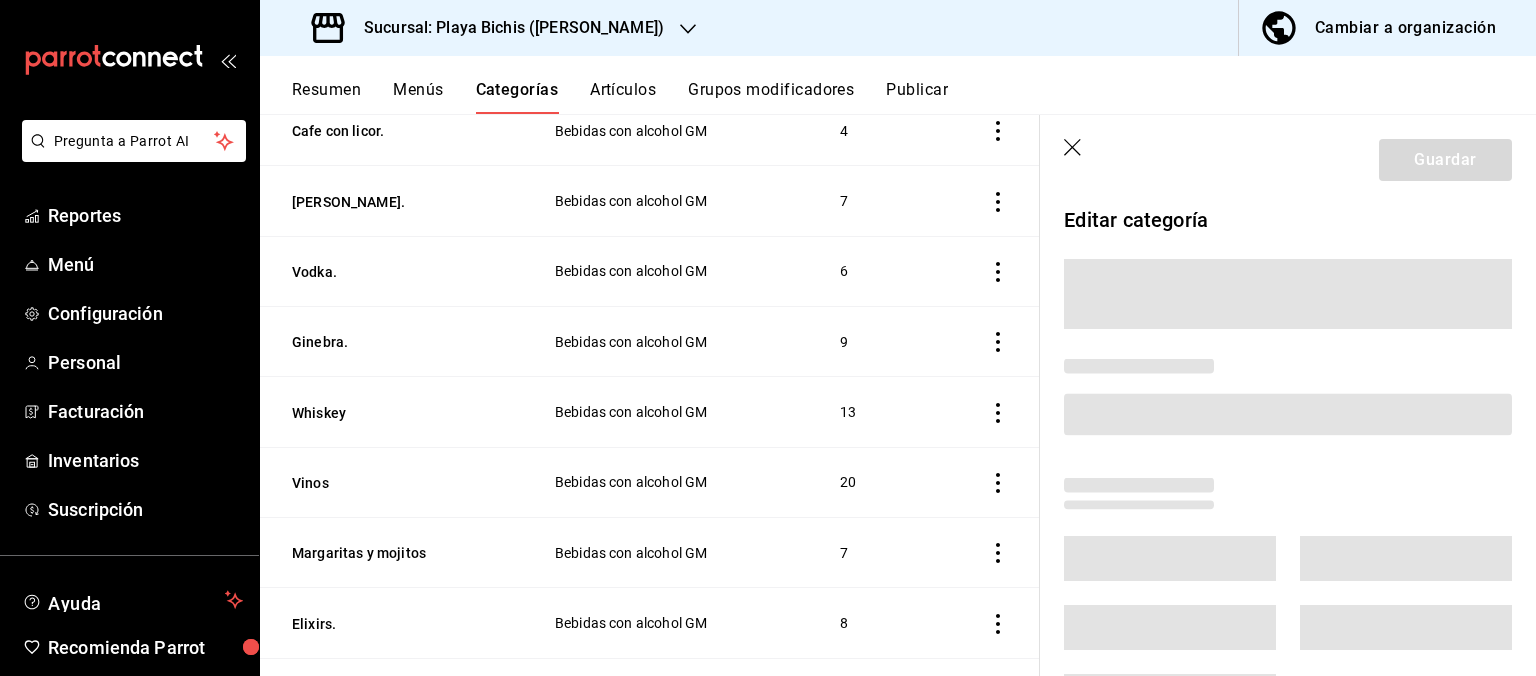 scroll, scrollTop: 1977, scrollLeft: 0, axis: vertical 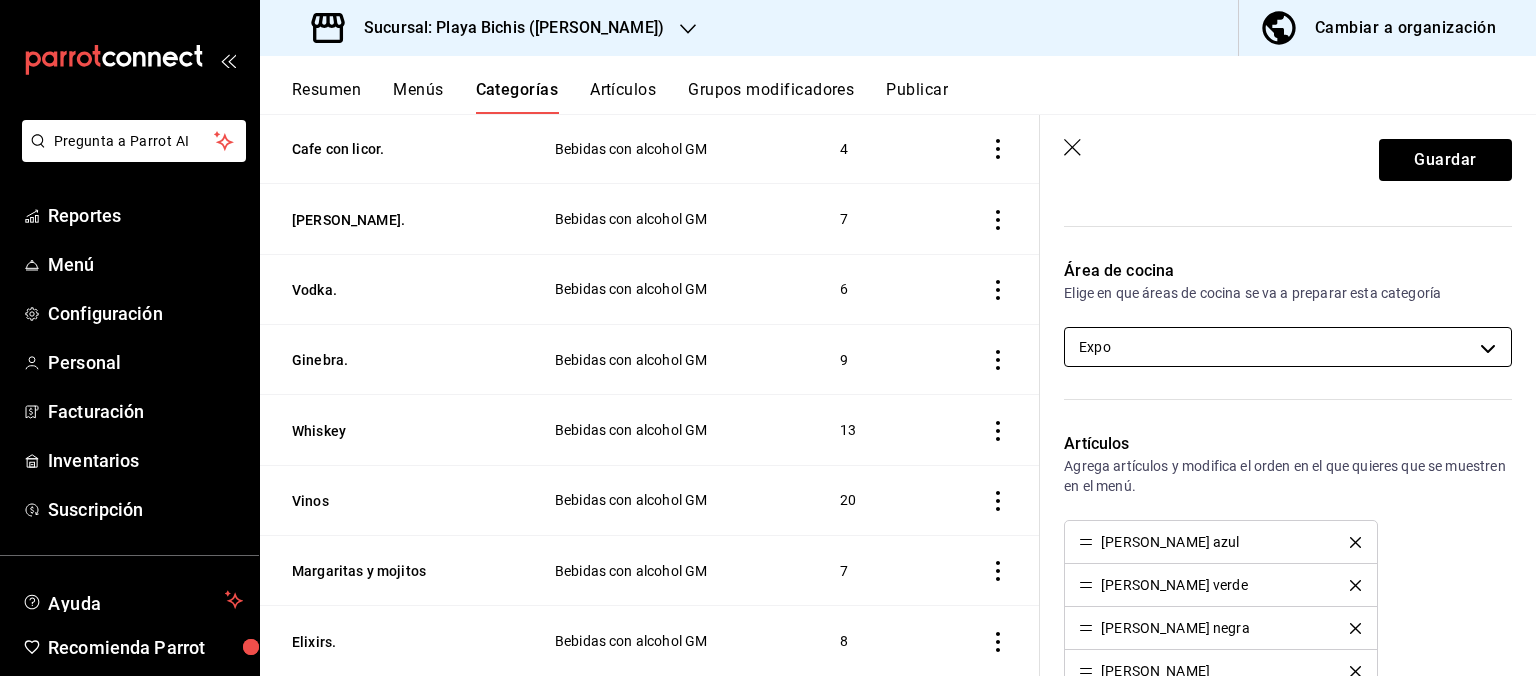type on "Whiskey." 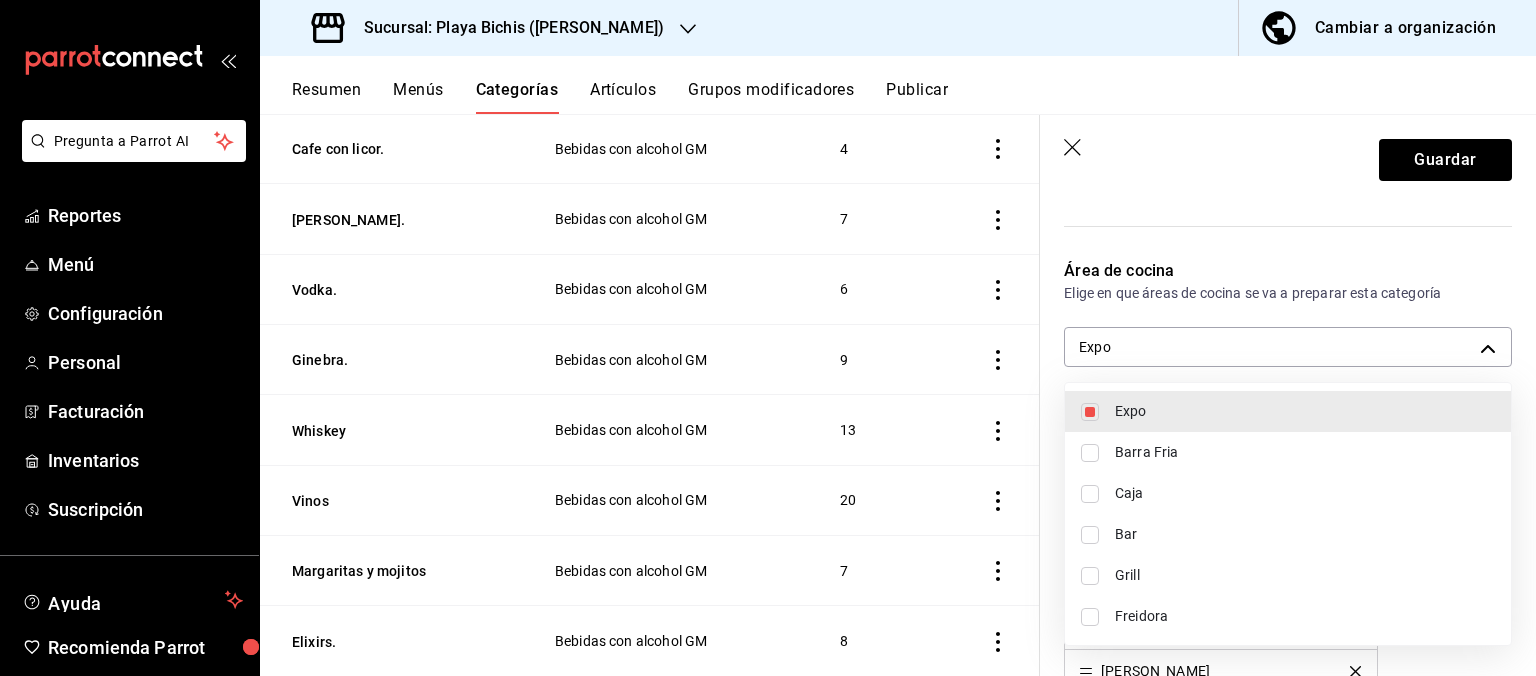 click on "Caja" at bounding box center [1288, 493] 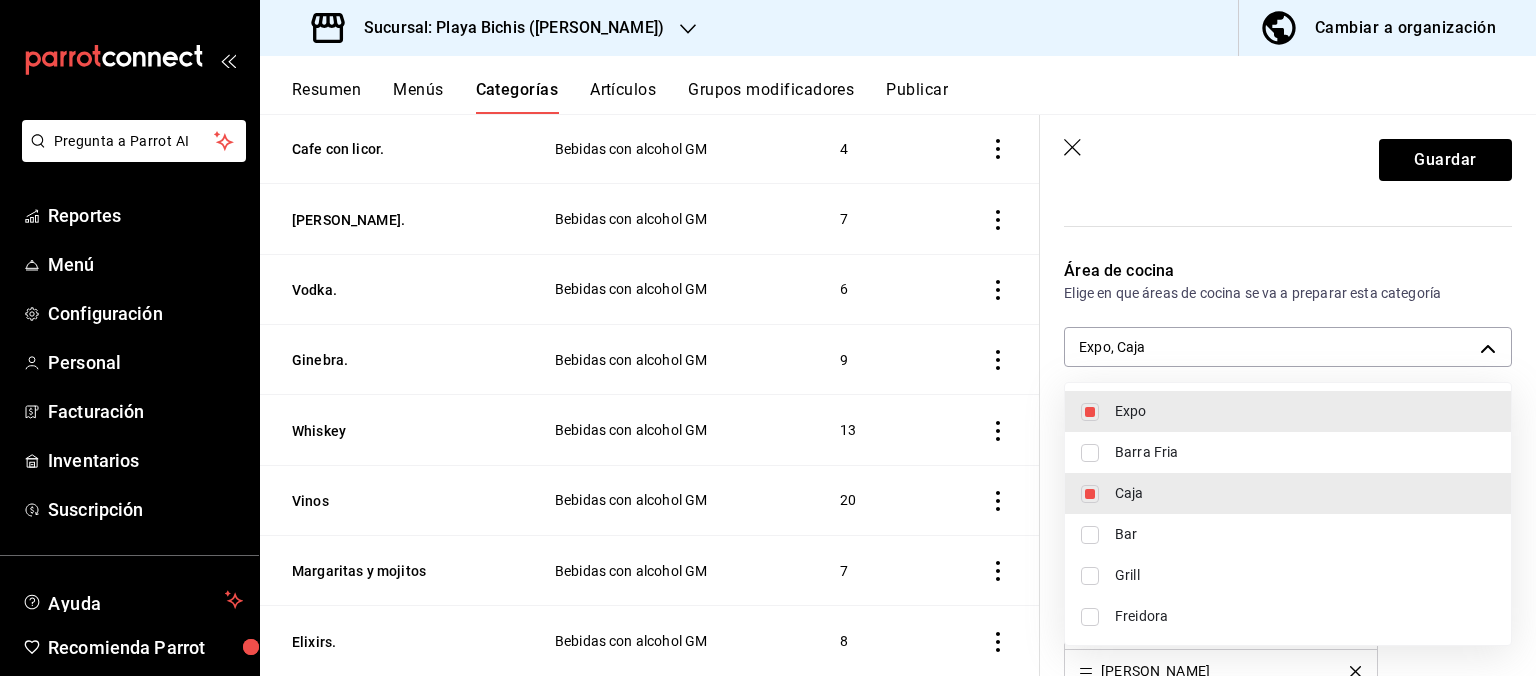 type on "fc3100d1-e602-4c6d-a284-2445fbe47c23,d5c23c30-5faa-43a4-9604-42269c9e1027" 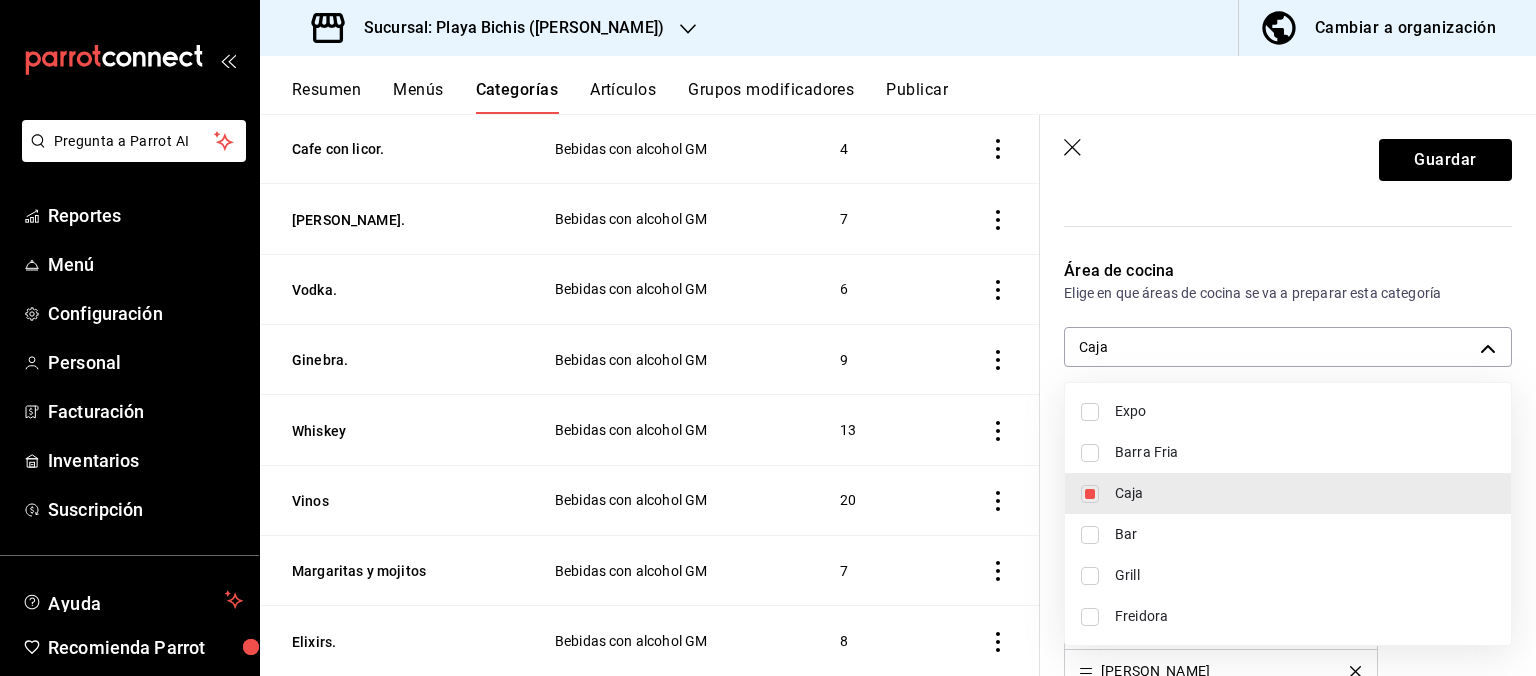 click at bounding box center (768, 338) 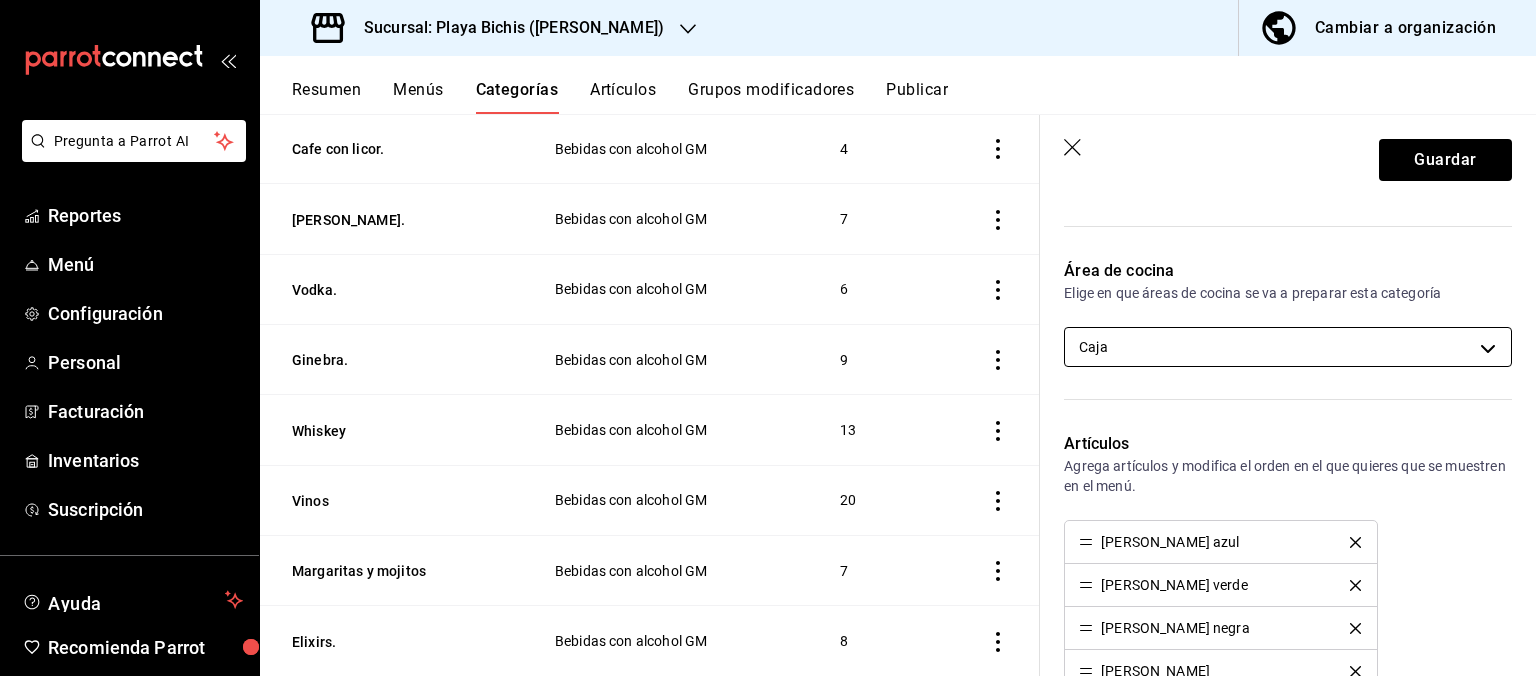 click on "Pregunta a Parrot AI Reportes   Menú   Configuración   Personal   Facturación   Inventarios   Suscripción   Ayuda Recomienda Parrot   Hugo Sanchez   Sugerir nueva función   Sucursal: Playa Bichis (Gomez Morin) Cambiar a organización Resumen Menús Categorías Artículos Grupos modificadores Publicar Categoría sucursal Asigna o edita el área de cocina  de esta sucursal.  Para cambios generales, ve a “Organización”. ​ ​ Playa Bichis - Gomez Morin Nombre Menús Artículos Niños Comida GM 3 Al Horno de Brasas GM Delivery Delivery 7 Entradas Delivery Delivery 4 Extras comida GM Comida GM 36 Cocteles clasicos Bebidas con alcohol GM 17 Extras desayuno GM Desayuno GM 21 Tradicionales Desayuno GM 10 Postres Tizoku Tizoku 3 Bebidas Tizoku Tizoku 14 Postres Delivery Delivery 3 Marisqueria Delivery Delivery 8 Filetes y camarones  Delivery Delivery 15 Tacos Delivery Delivery 8 Caldos y cocteles Delivery Delivery 7 Cafes Bebidas GM 8 Sodas. Bebidas GM 9 Jugos y licuados Bebidas GM 9 Aguas frescas. 30 6 3" at bounding box center (768, 338) 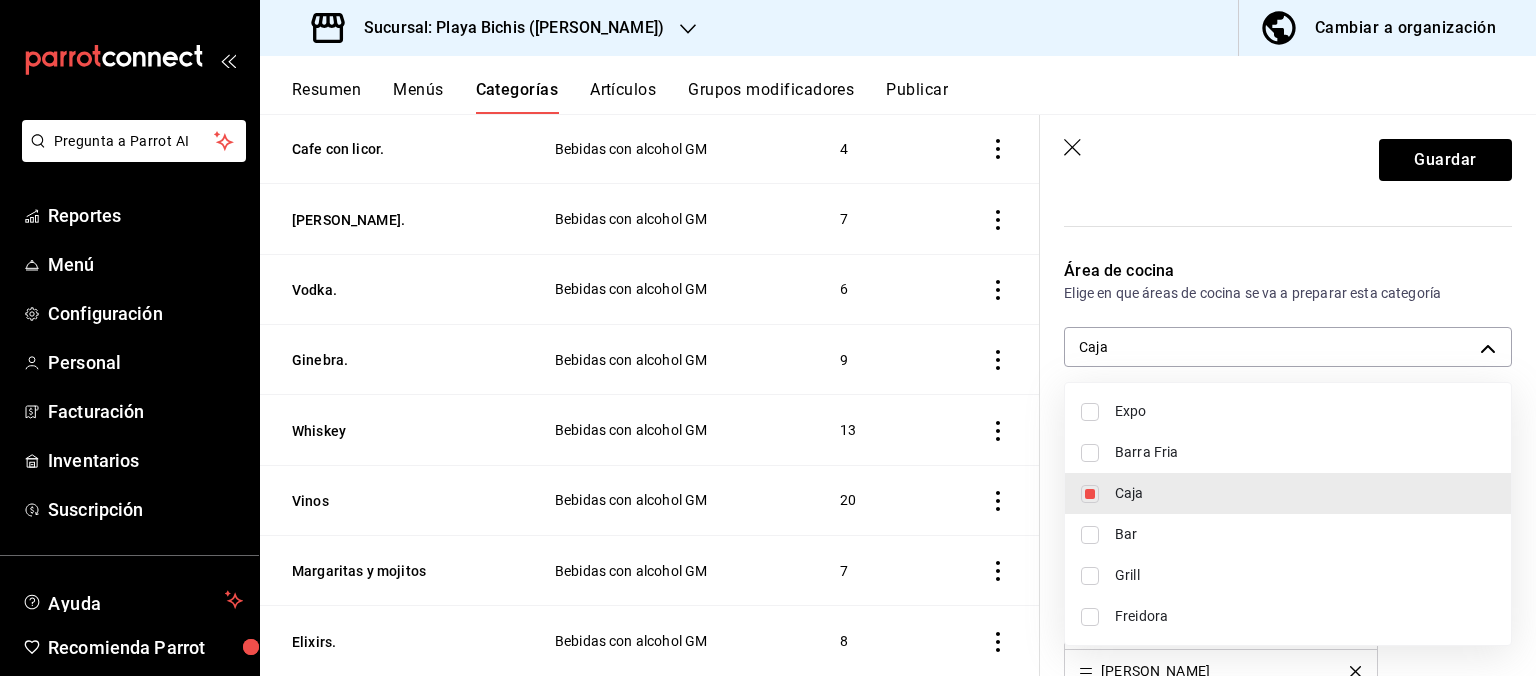 drag, startPoint x: 1110, startPoint y: 534, endPoint x: 1130, endPoint y: 509, distance: 32.01562 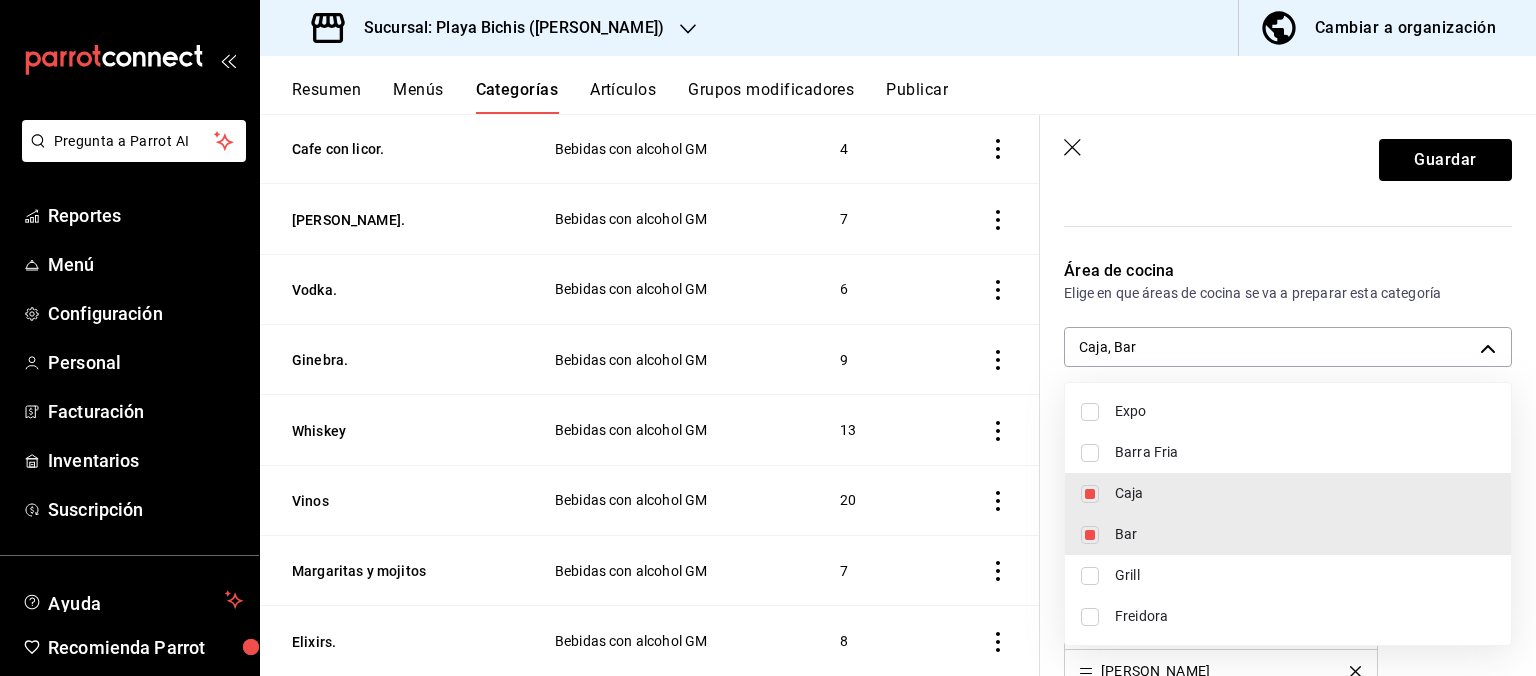 click on "Caja" at bounding box center [1305, 493] 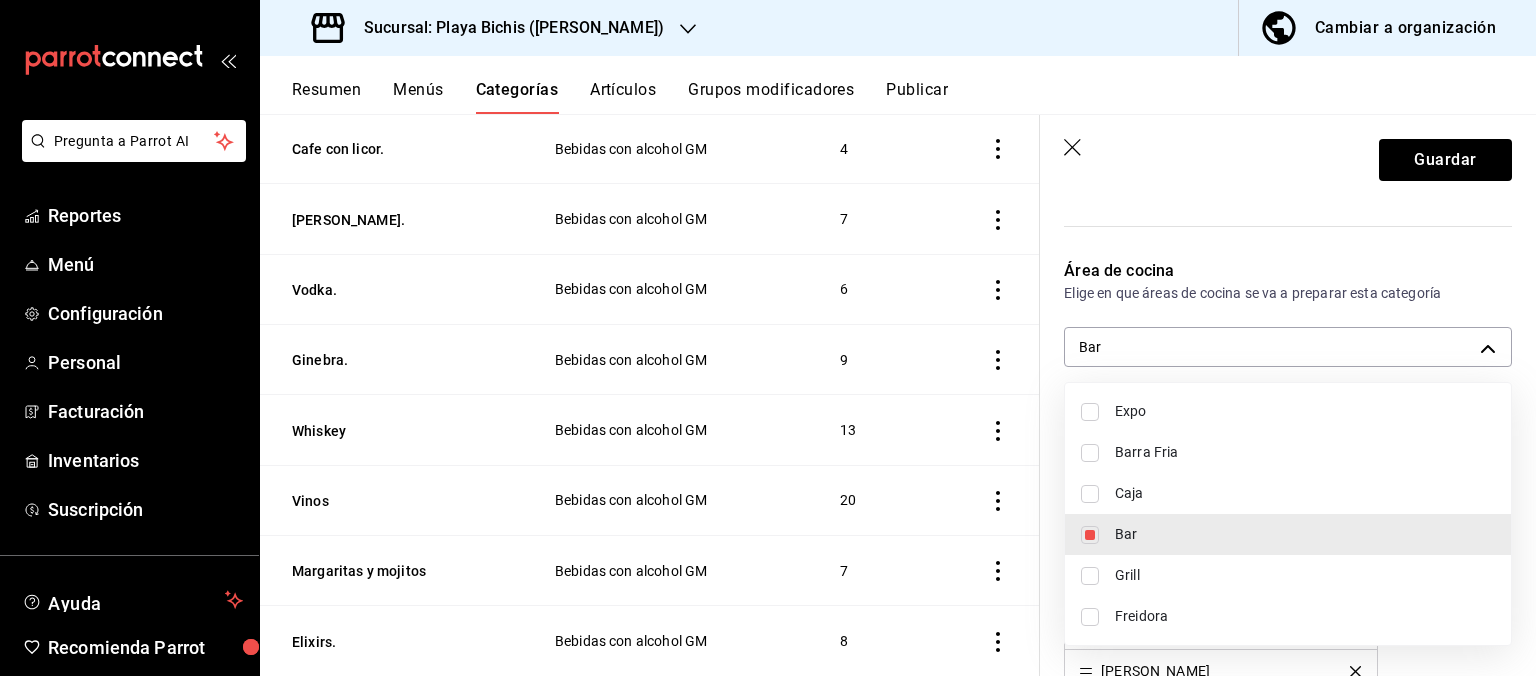 click at bounding box center (768, 338) 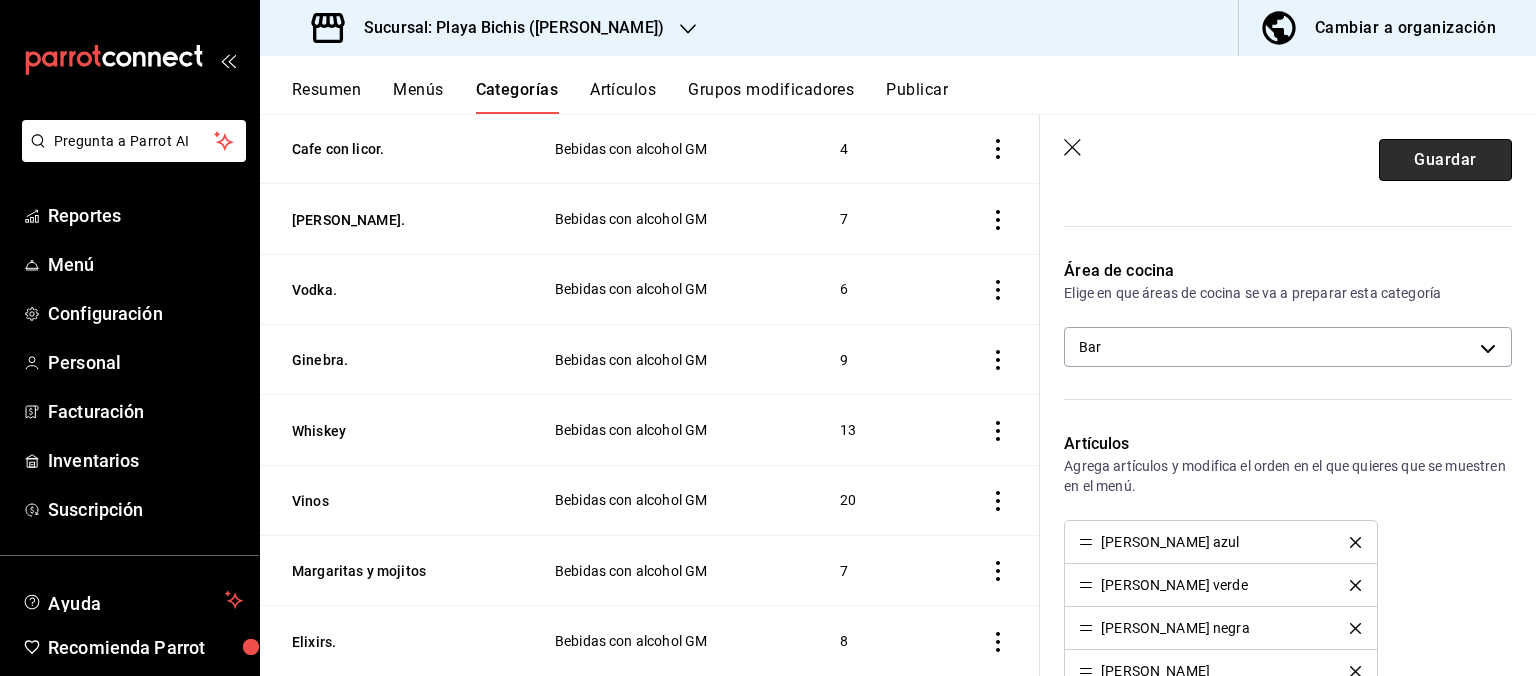 click on "Guardar" at bounding box center (1445, 160) 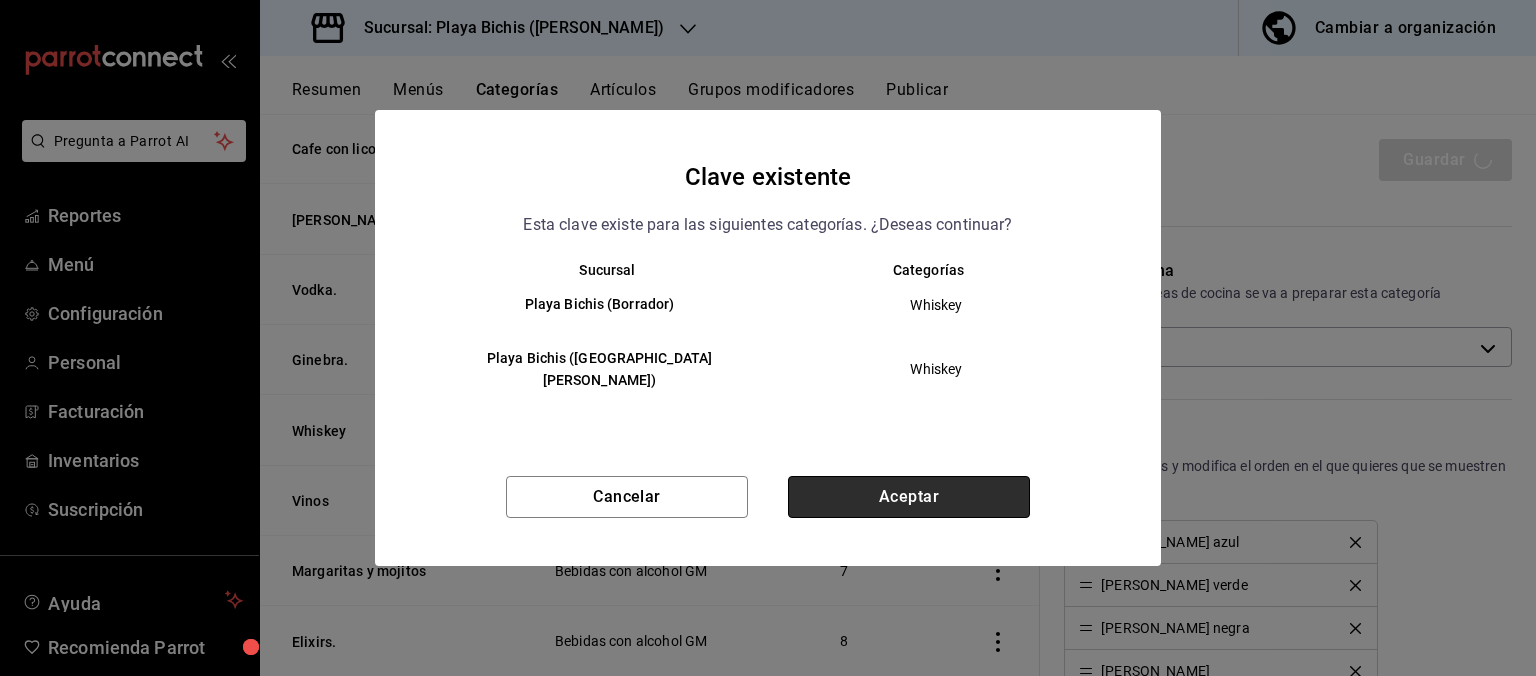 click on "Aceptar" at bounding box center [909, 497] 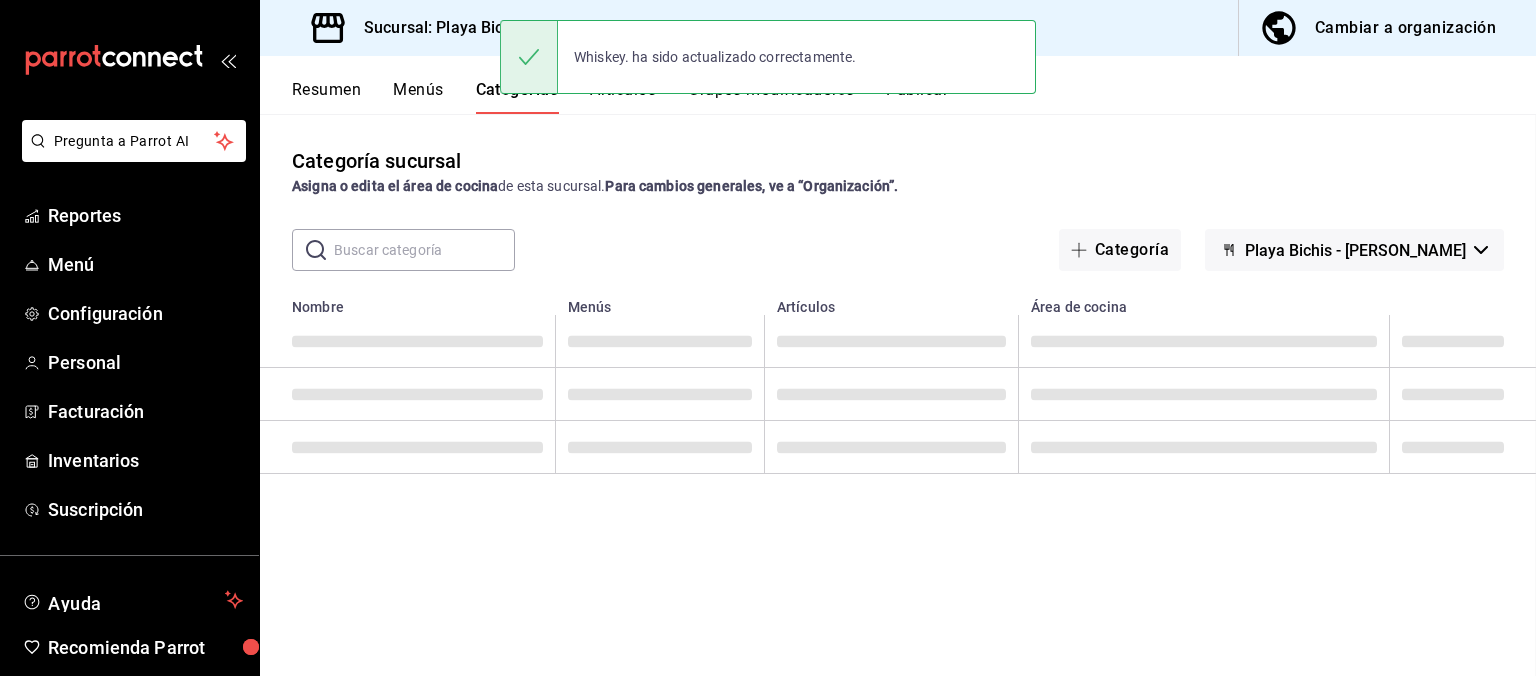 scroll, scrollTop: 0, scrollLeft: 0, axis: both 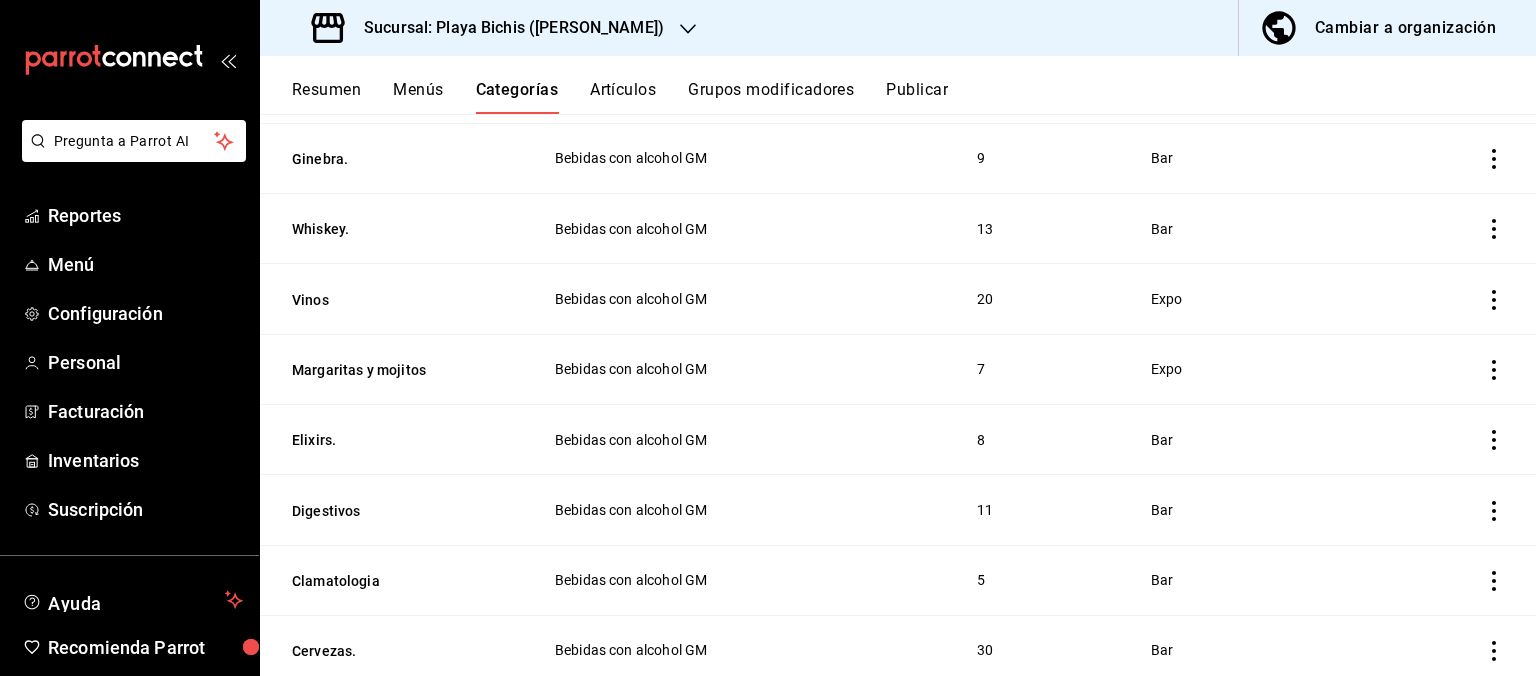 click 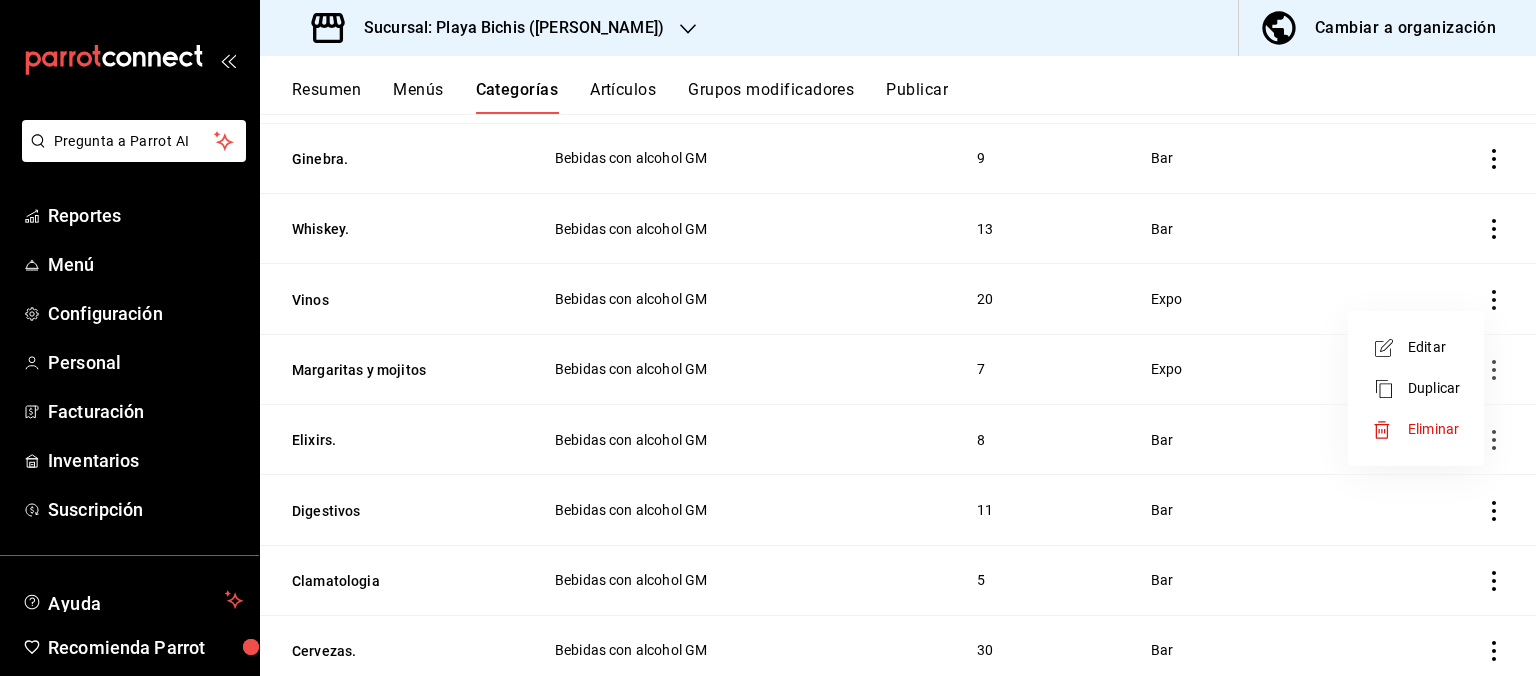 click on "Editar" at bounding box center [1434, 347] 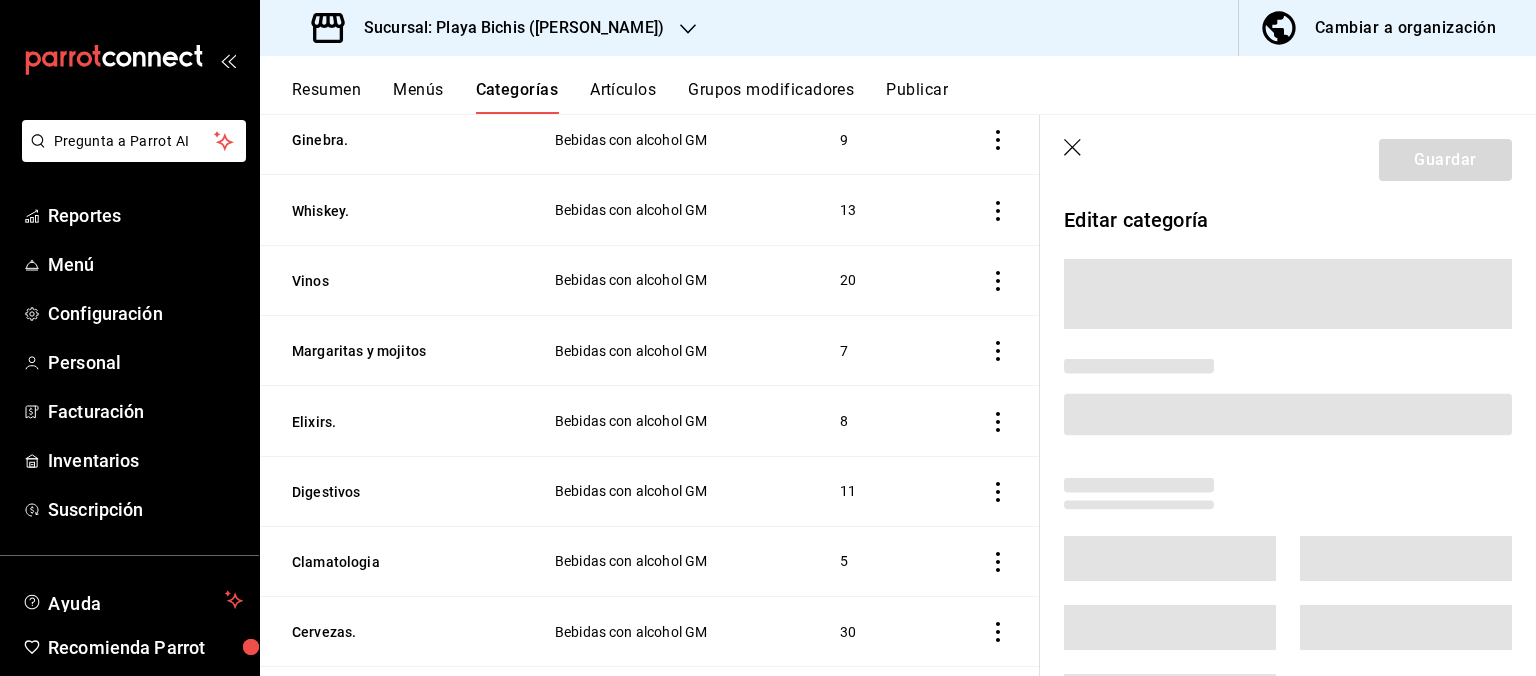 scroll, scrollTop: 2178, scrollLeft: 0, axis: vertical 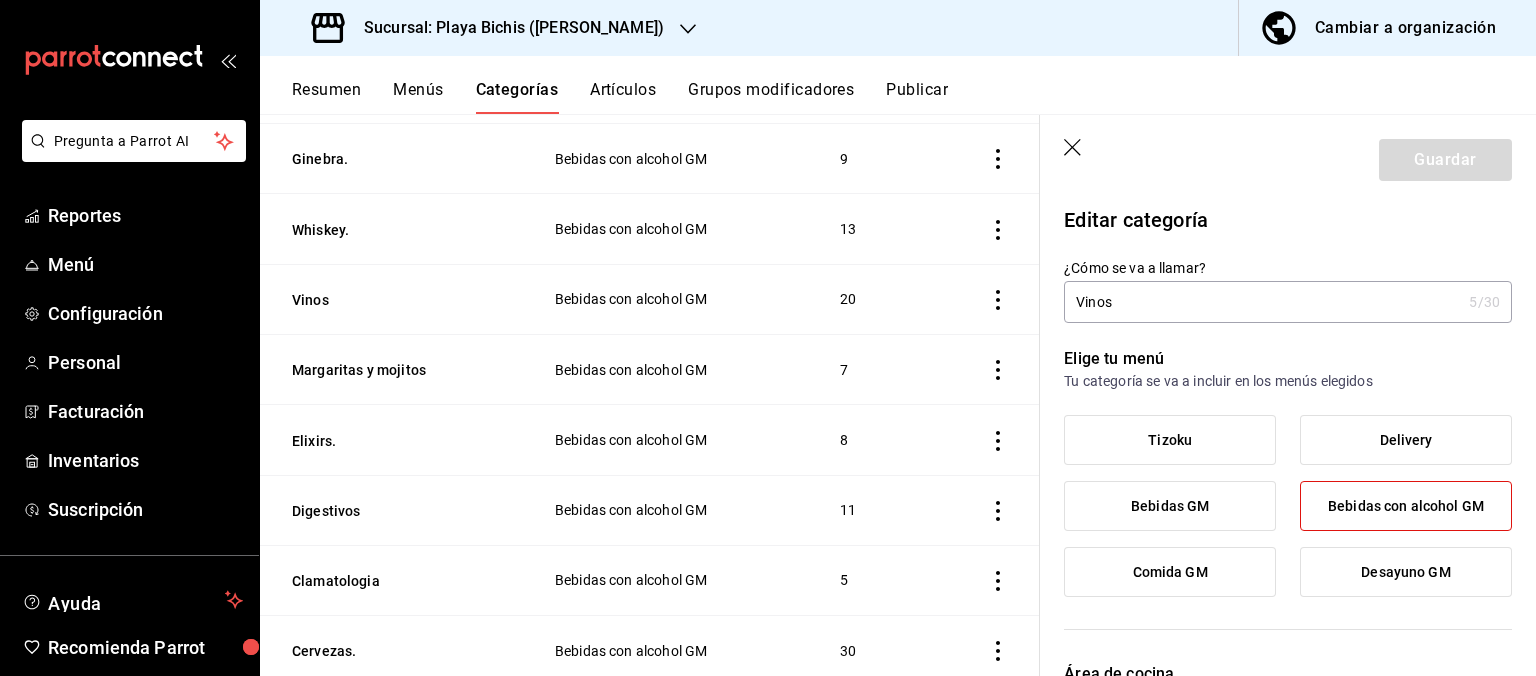 type on "fc3100d1-e602-4c6d-a284-2445fbe47c23" 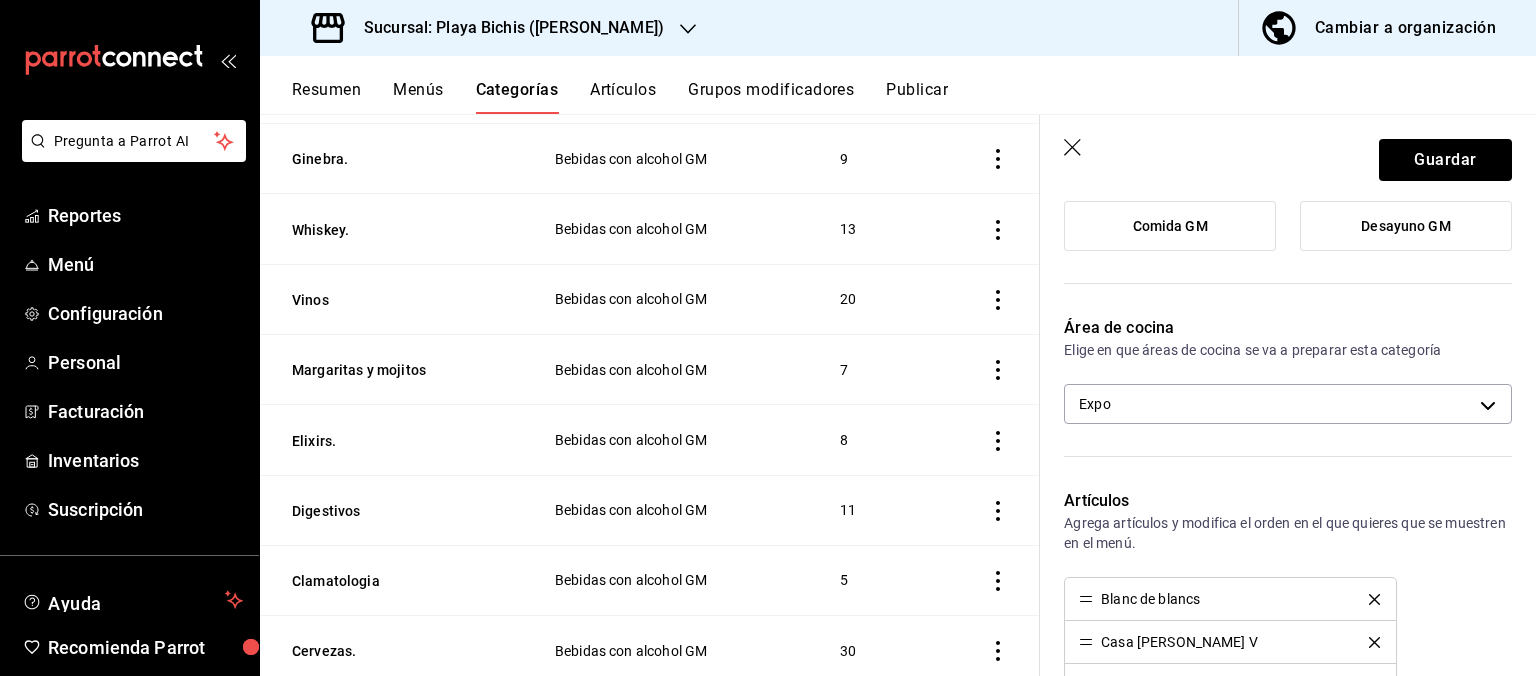 scroll, scrollTop: 504, scrollLeft: 0, axis: vertical 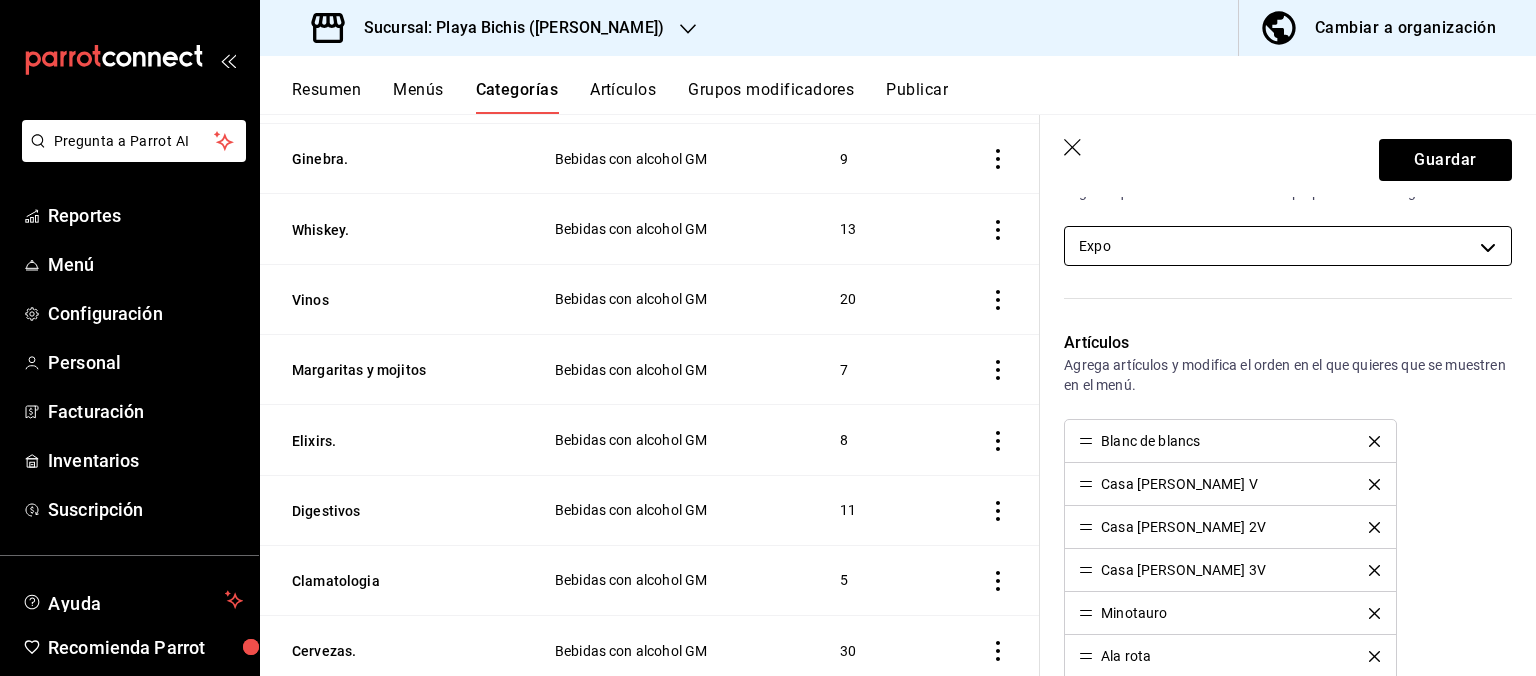 type on "Vinos." 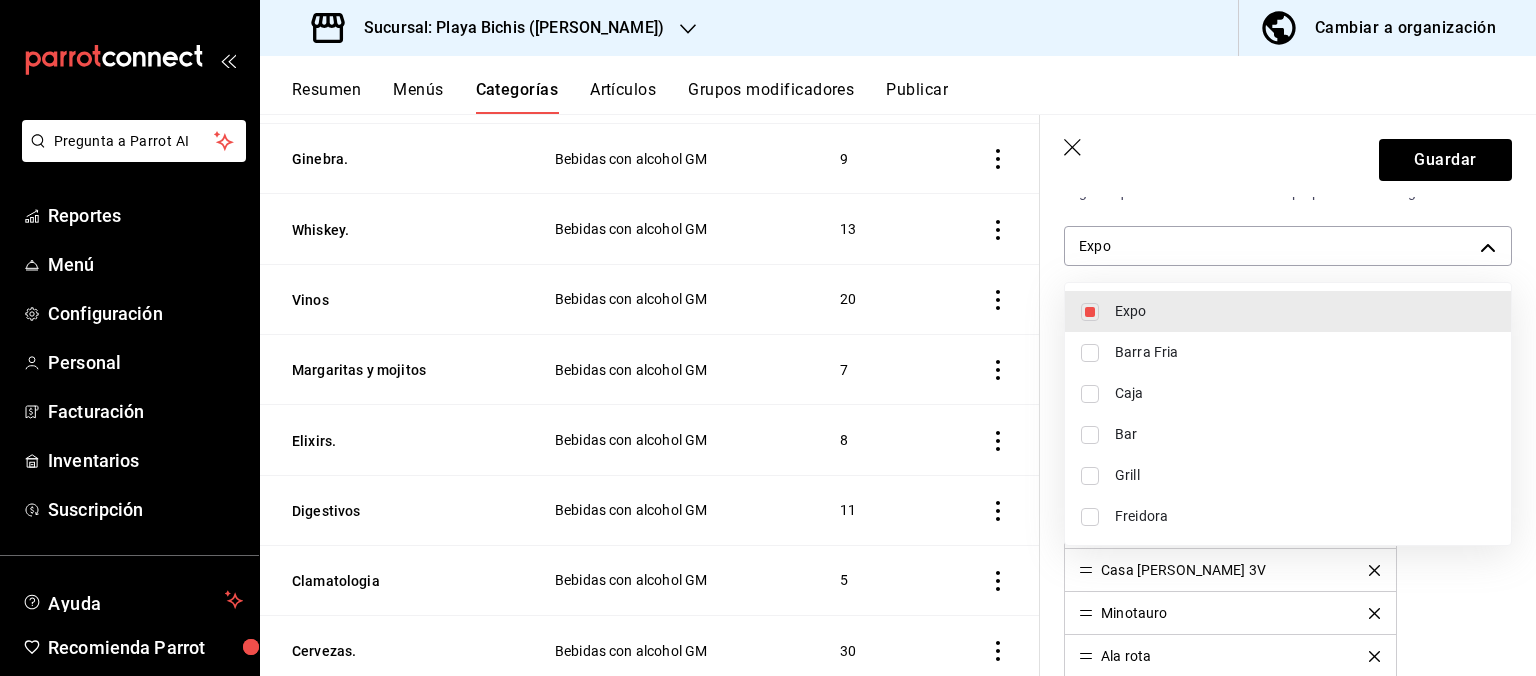 click on "Expo" at bounding box center [1305, 311] 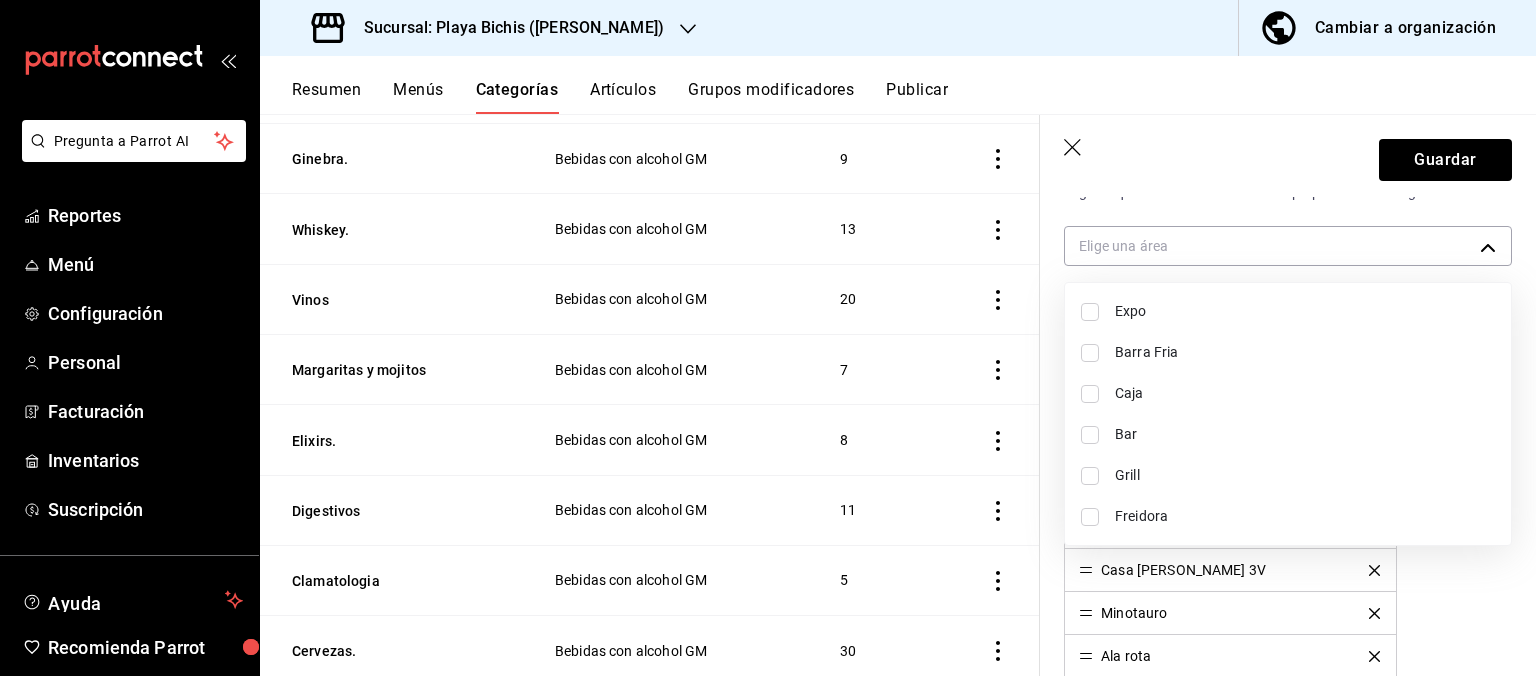 click on "Bar" at bounding box center (1288, 434) 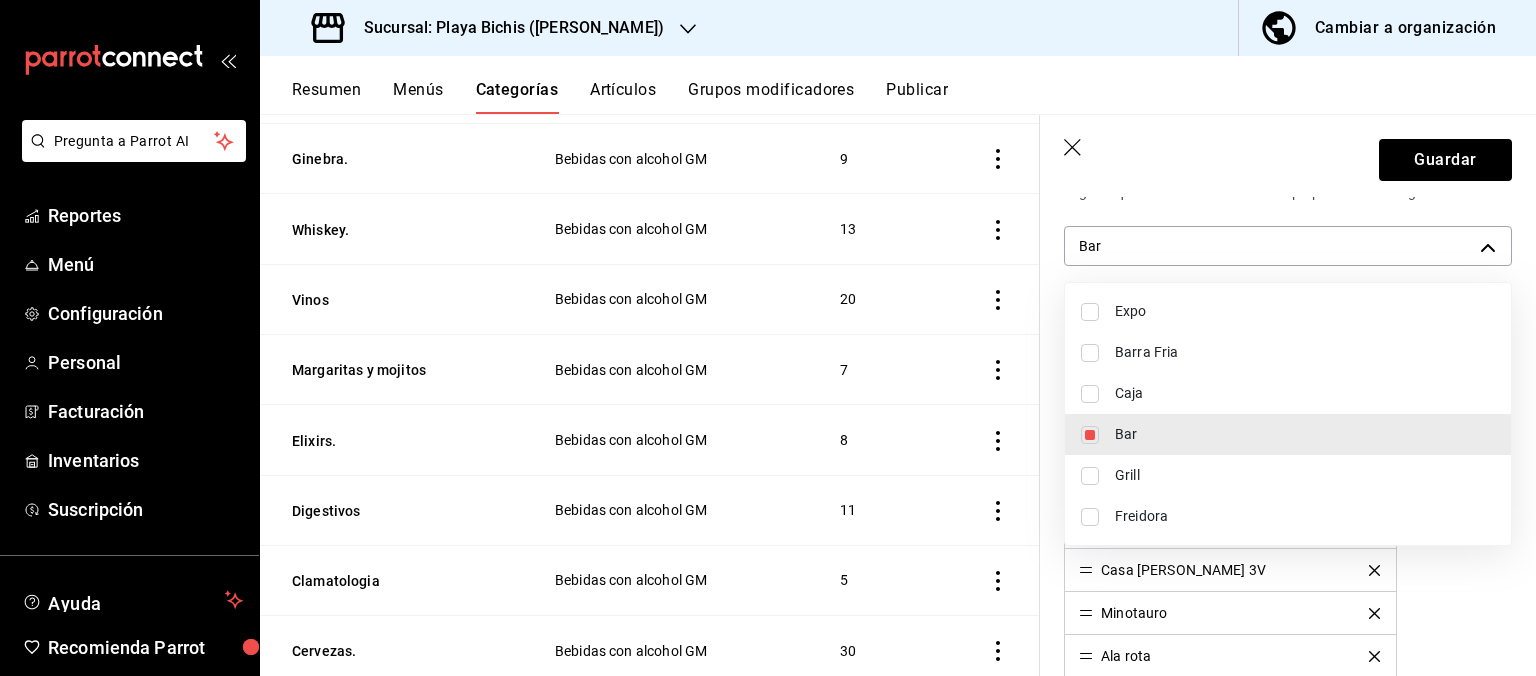click at bounding box center (768, 338) 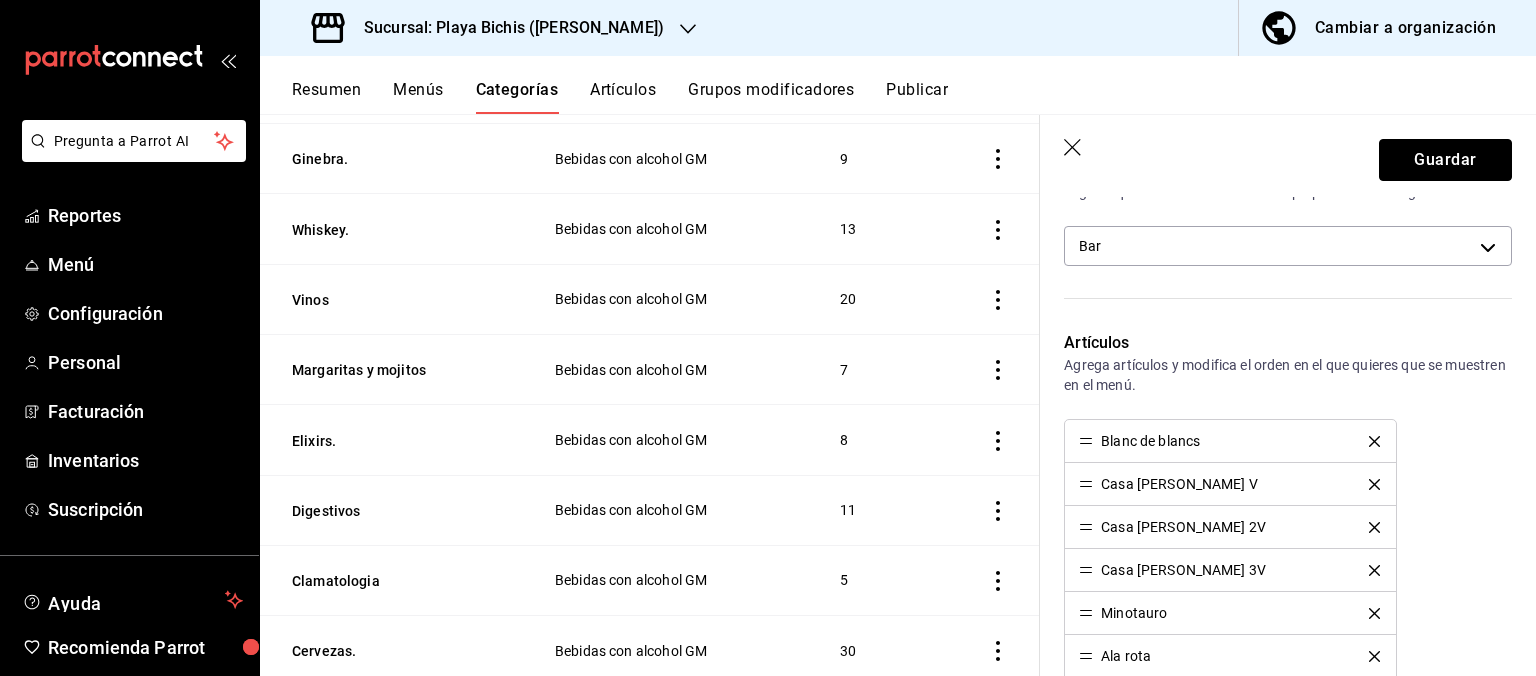 click on "Guardar" at bounding box center (1445, 160) 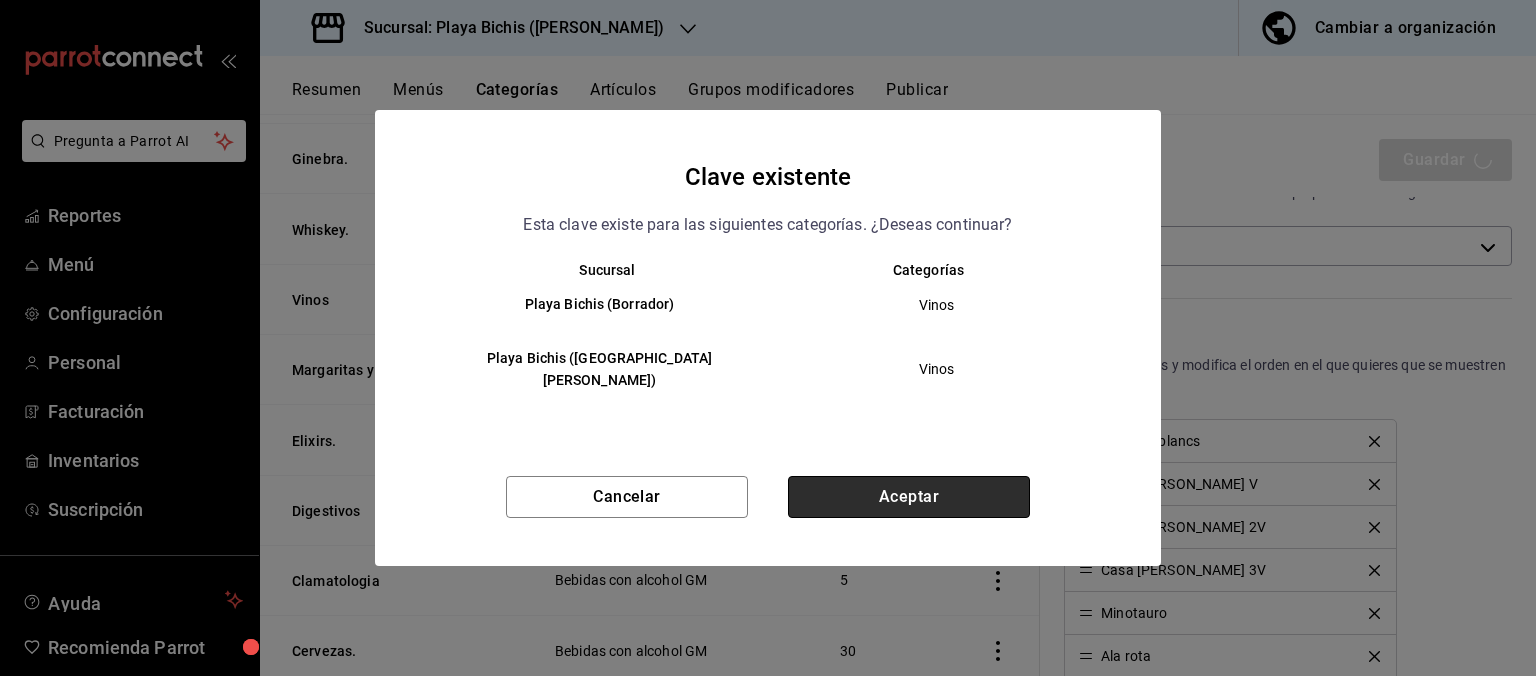 click on "Aceptar" at bounding box center [909, 497] 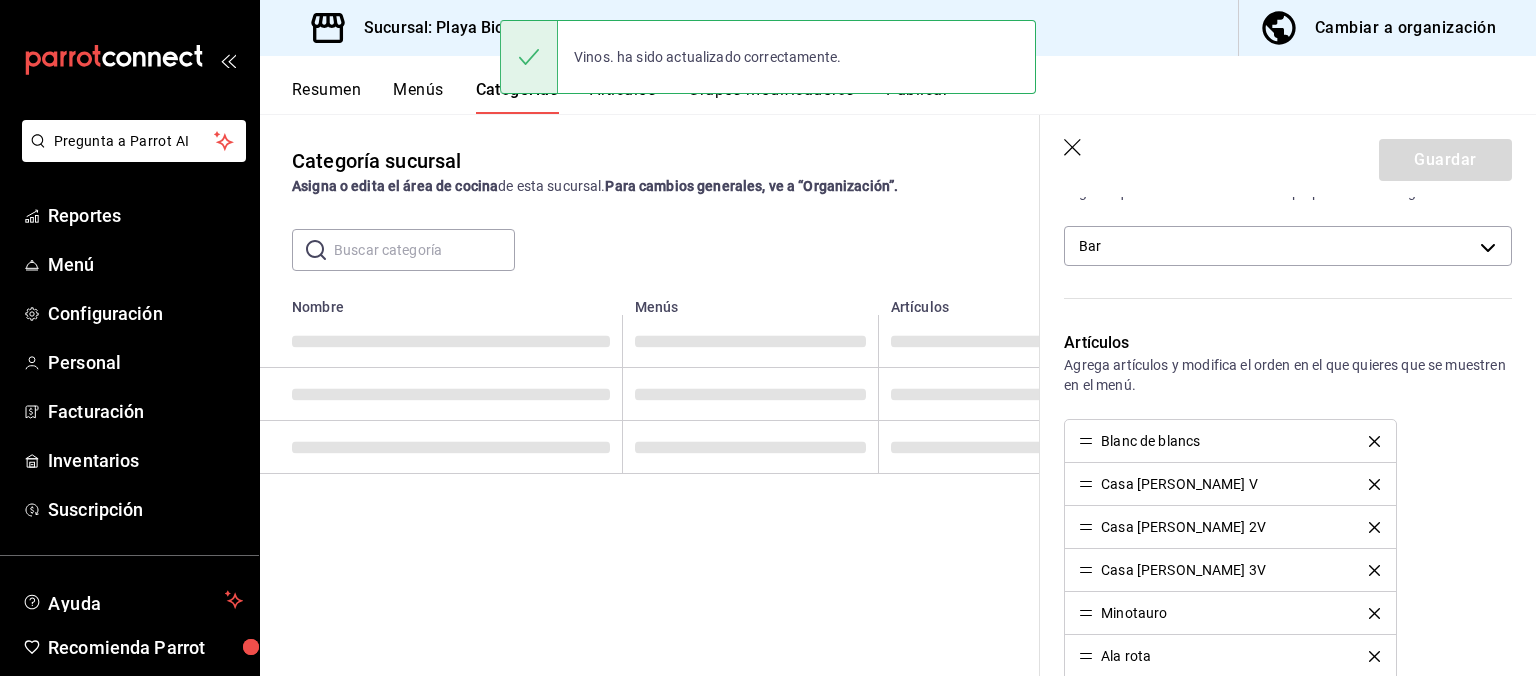scroll, scrollTop: 0, scrollLeft: 0, axis: both 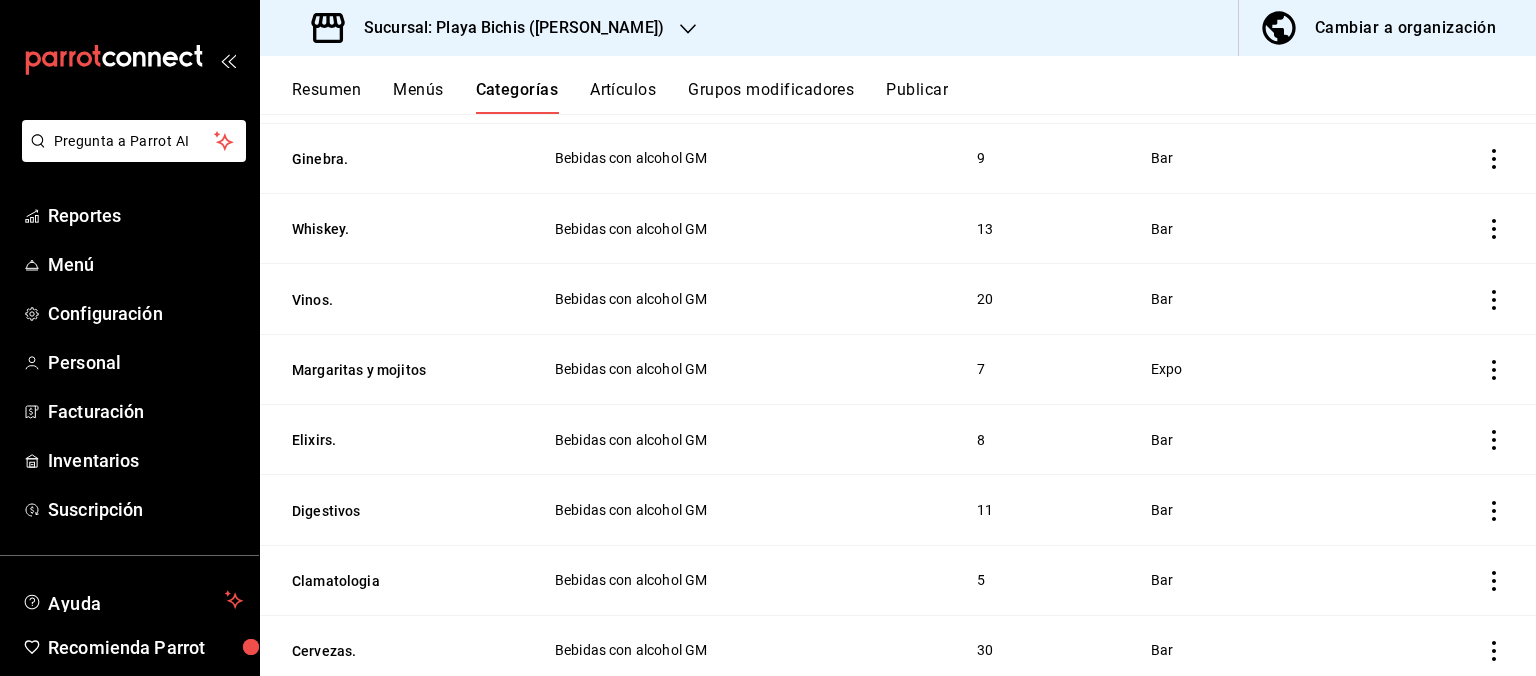 click 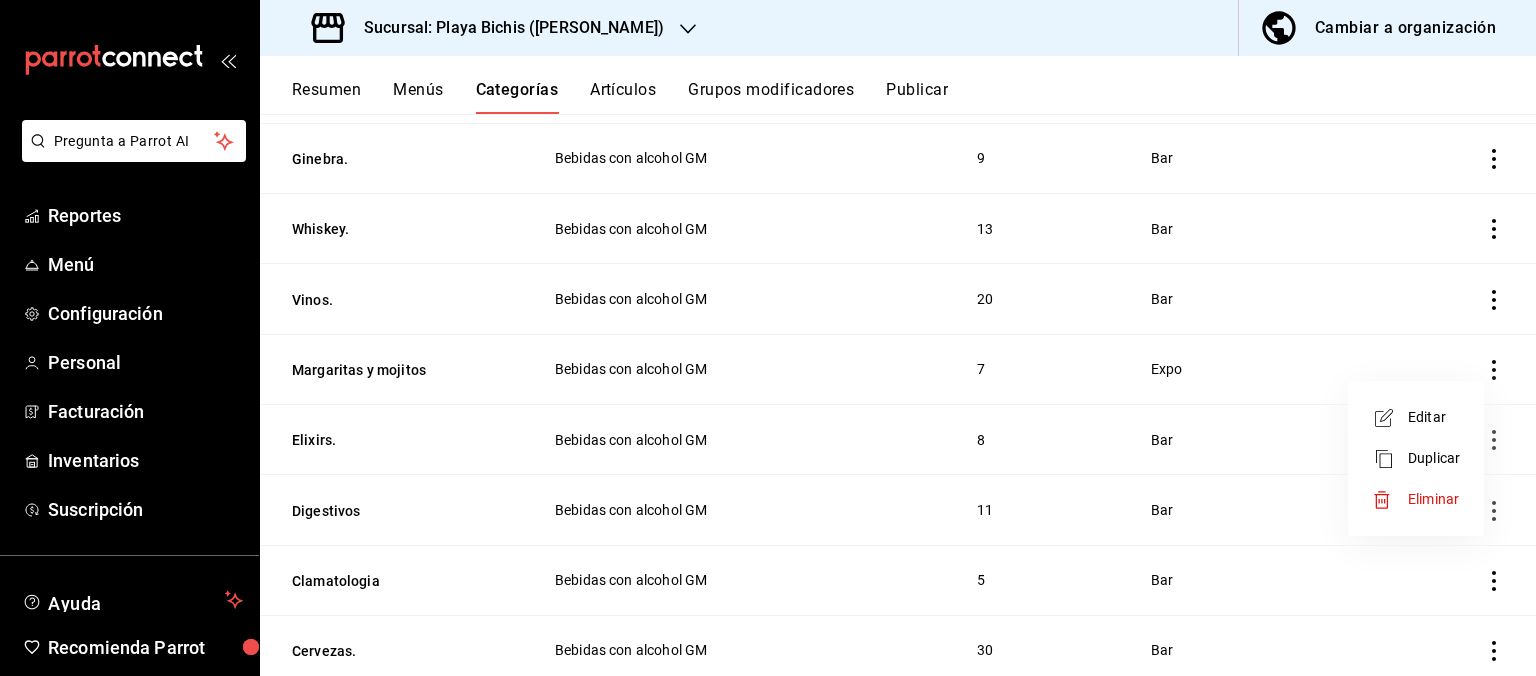 click on "Editar" at bounding box center [1434, 417] 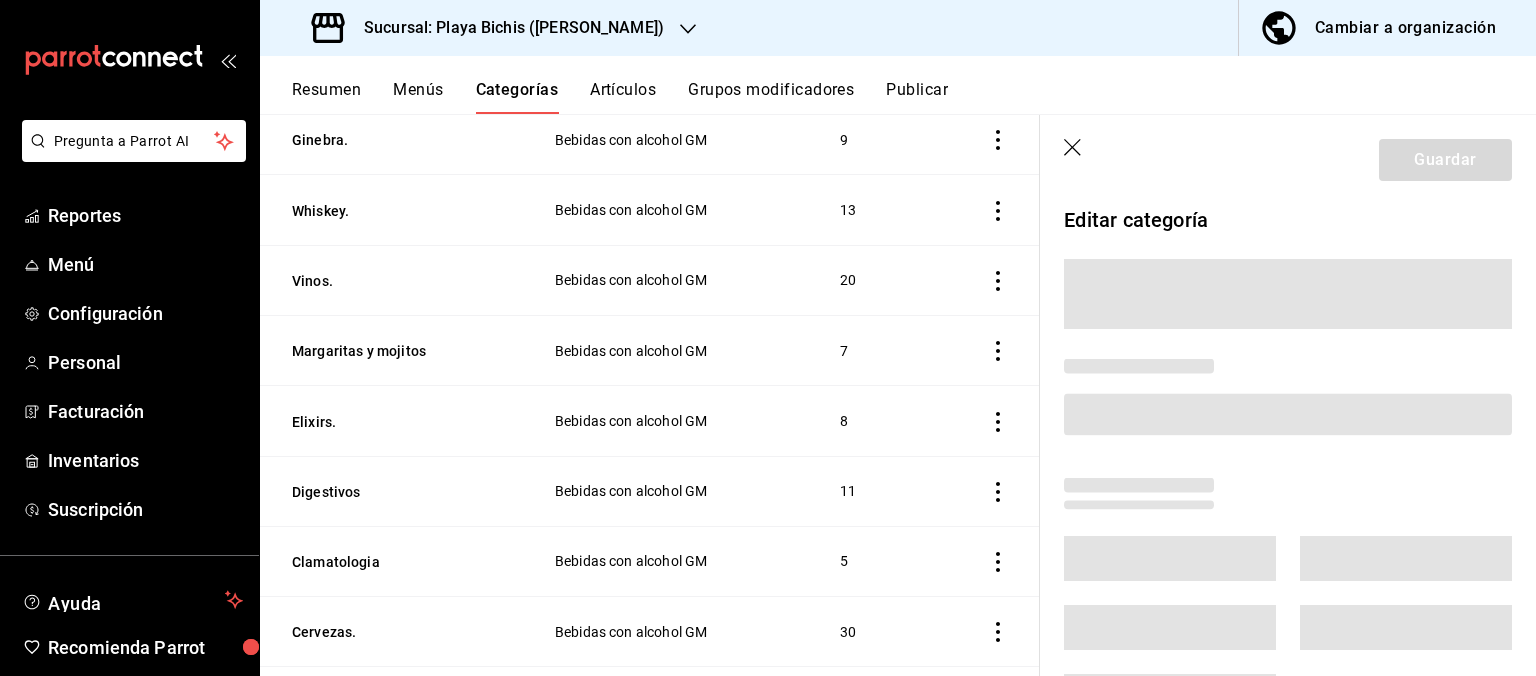 scroll, scrollTop: 2178, scrollLeft: 0, axis: vertical 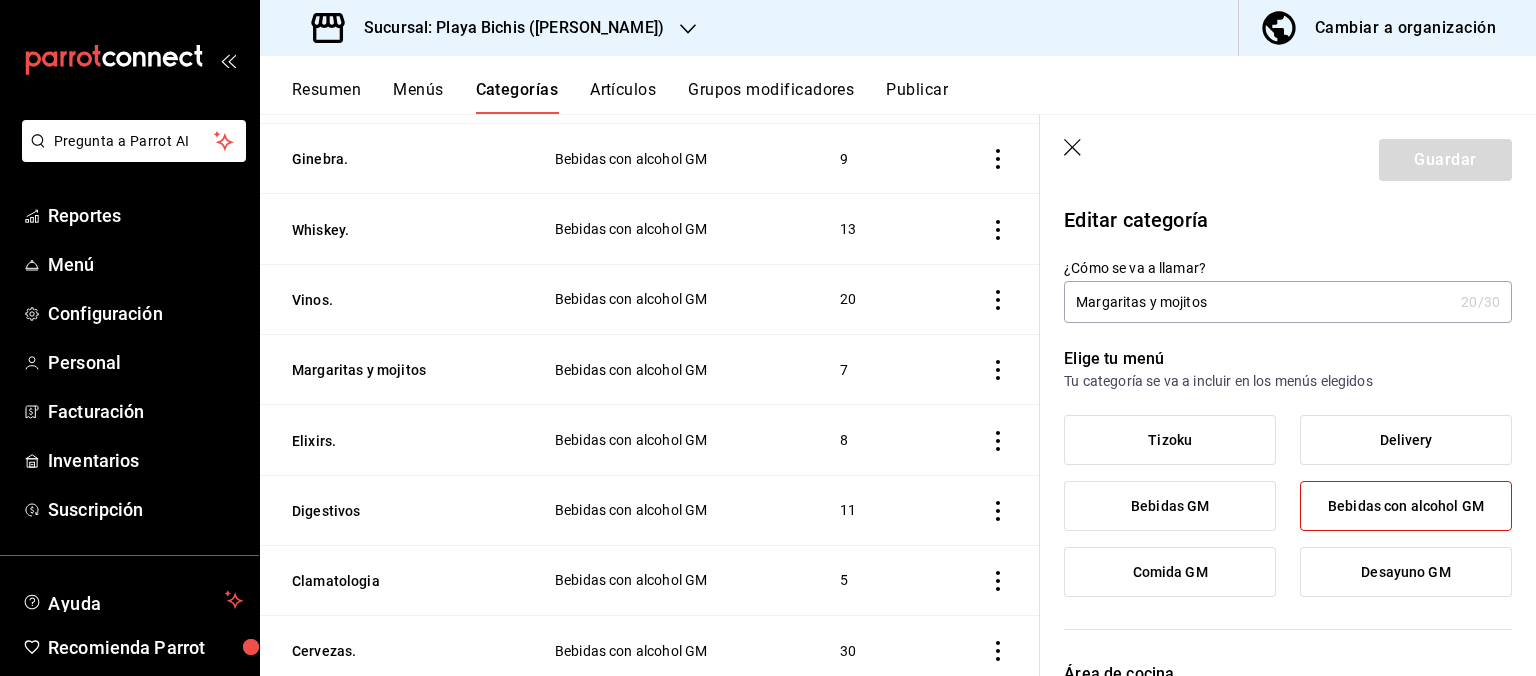 click on "Margaritas y mojitos" at bounding box center [1258, 302] 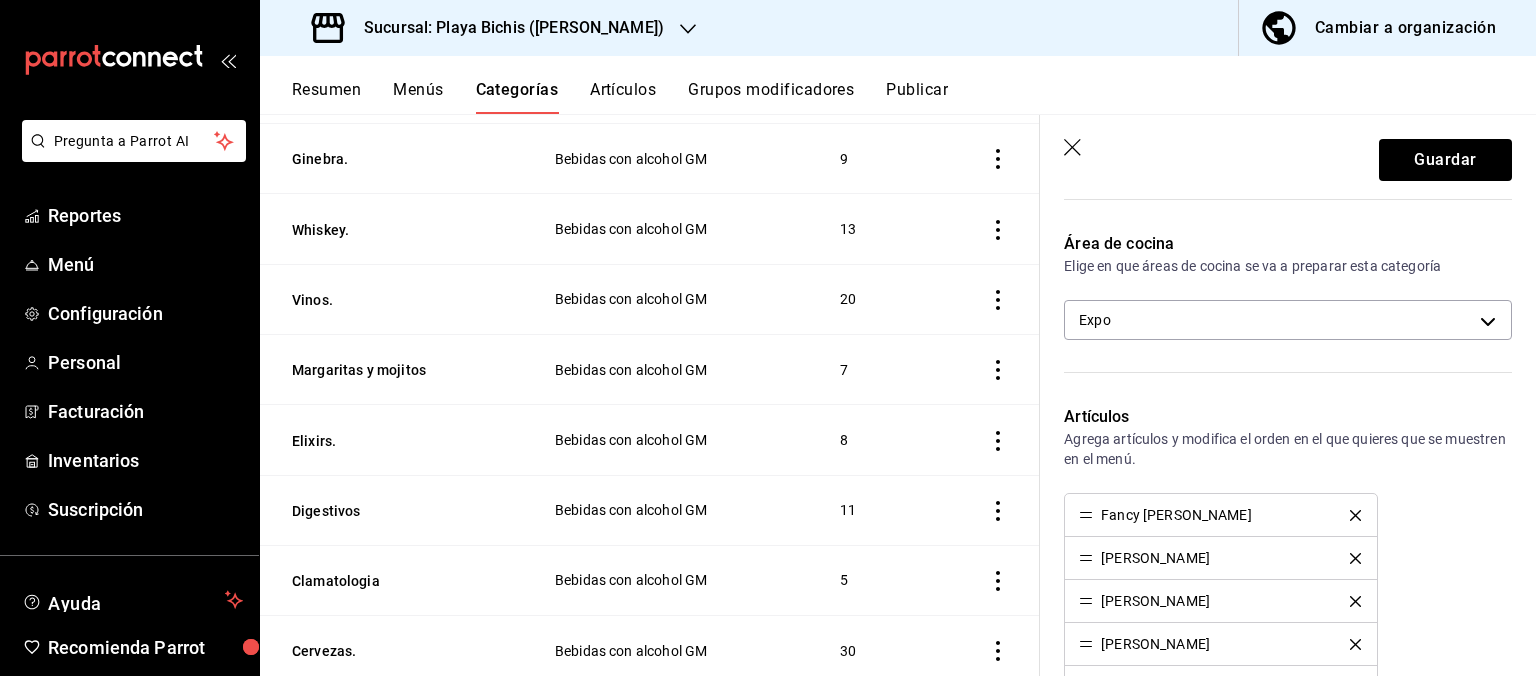 scroll, scrollTop: 403, scrollLeft: 0, axis: vertical 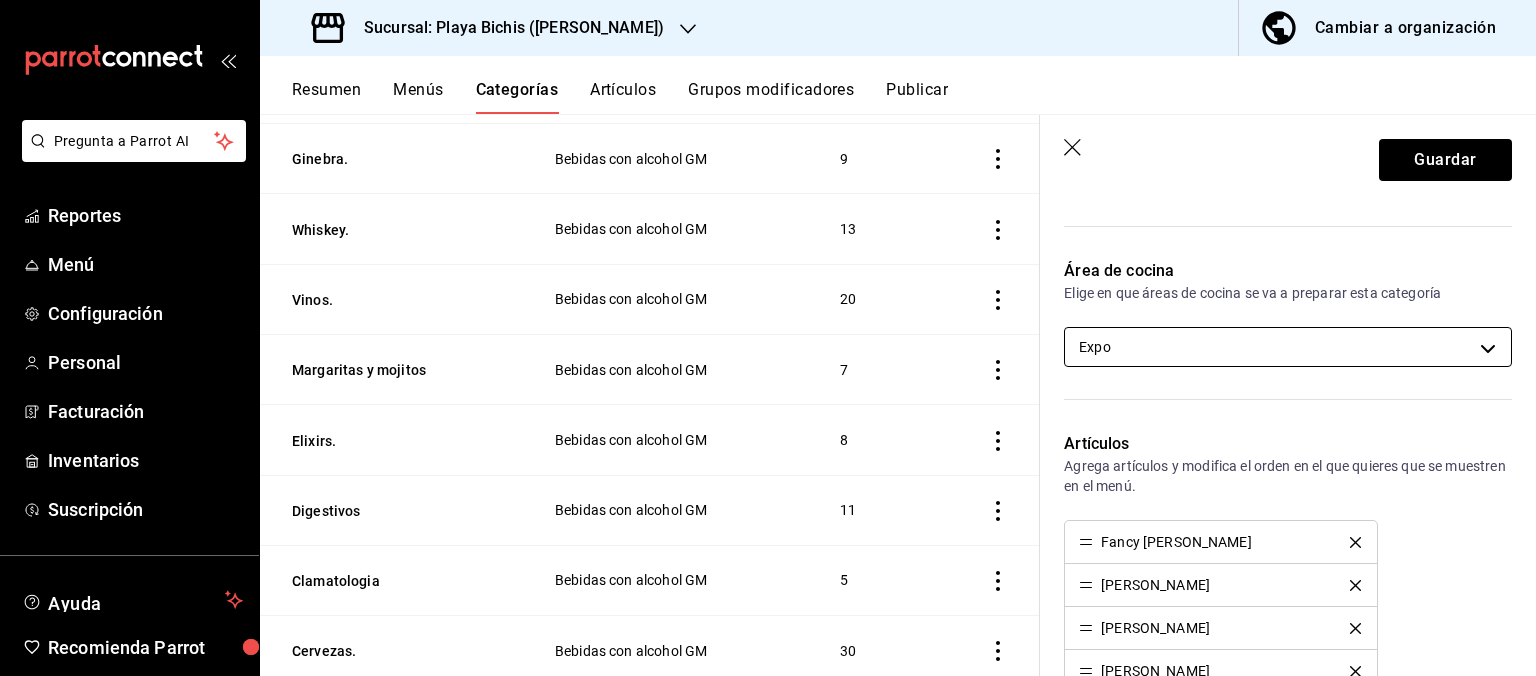type on "Margaritas y mojitos." 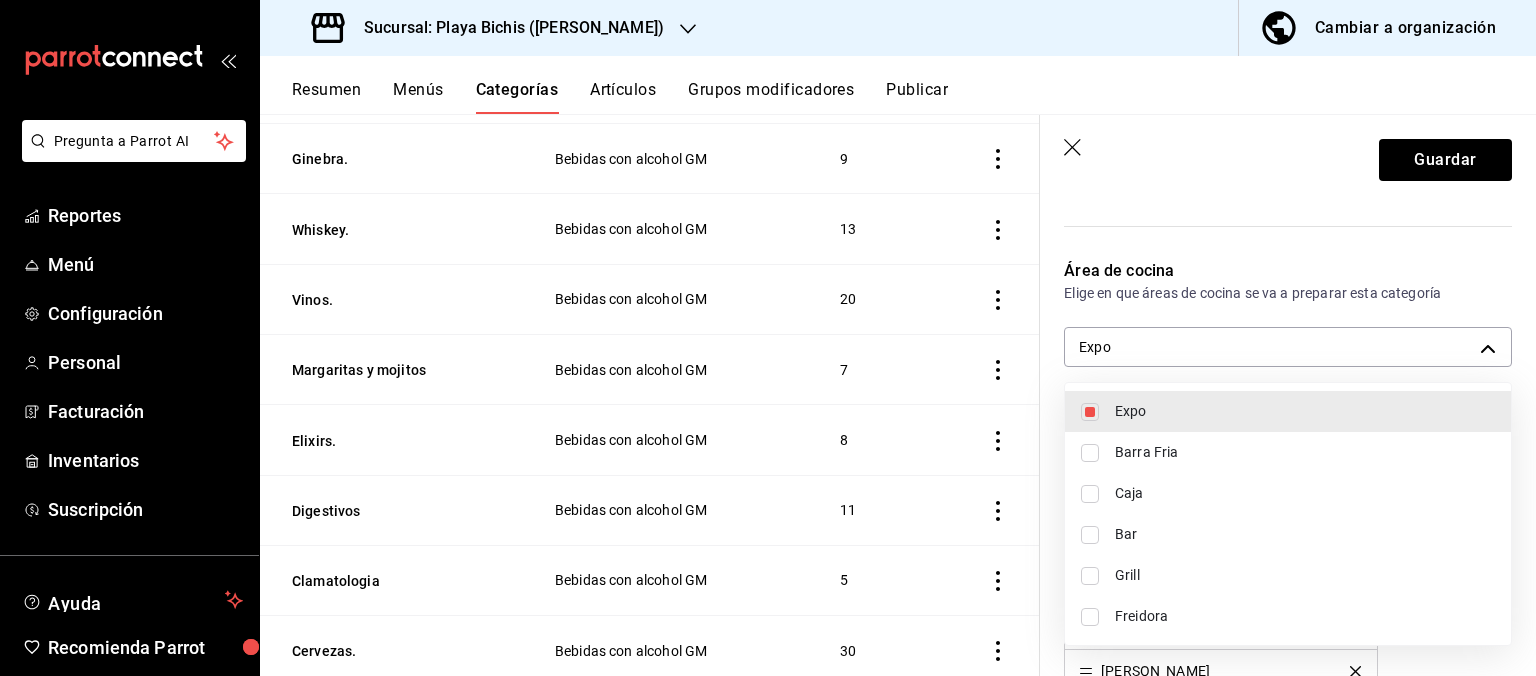 click on "Expo" at bounding box center (1305, 411) 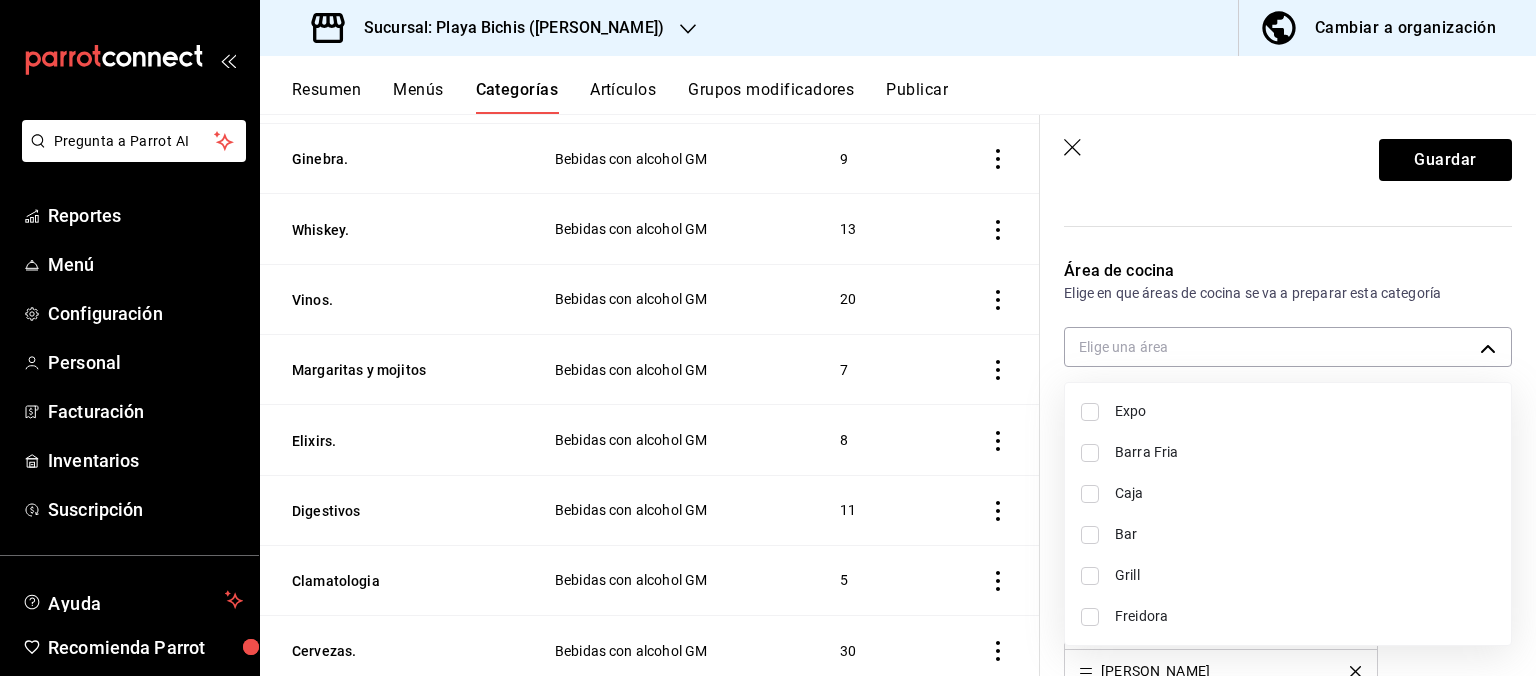 click on "Bar" at bounding box center [1288, 534] 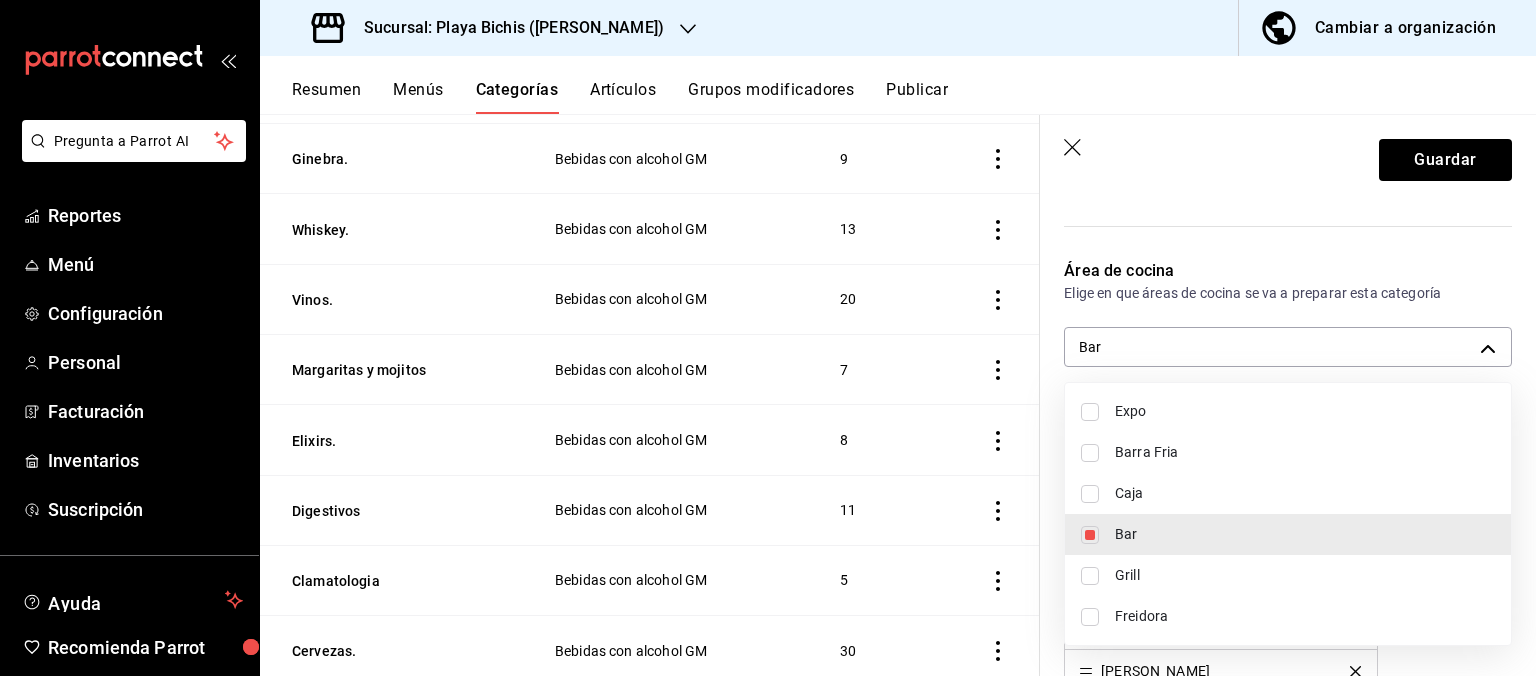 type on "836815c9-5441-4e38-96ce-17bc867de14a" 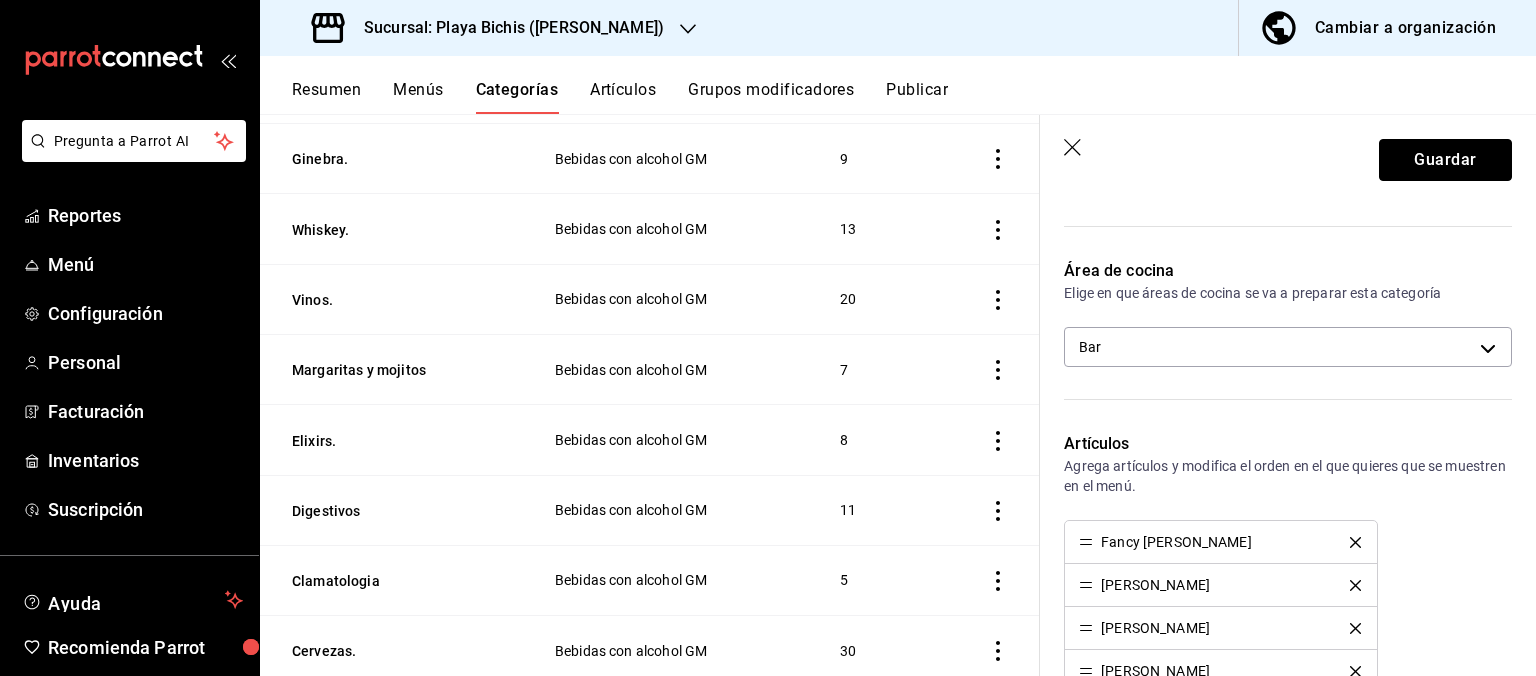 click on "Guardar" at bounding box center [1445, 160] 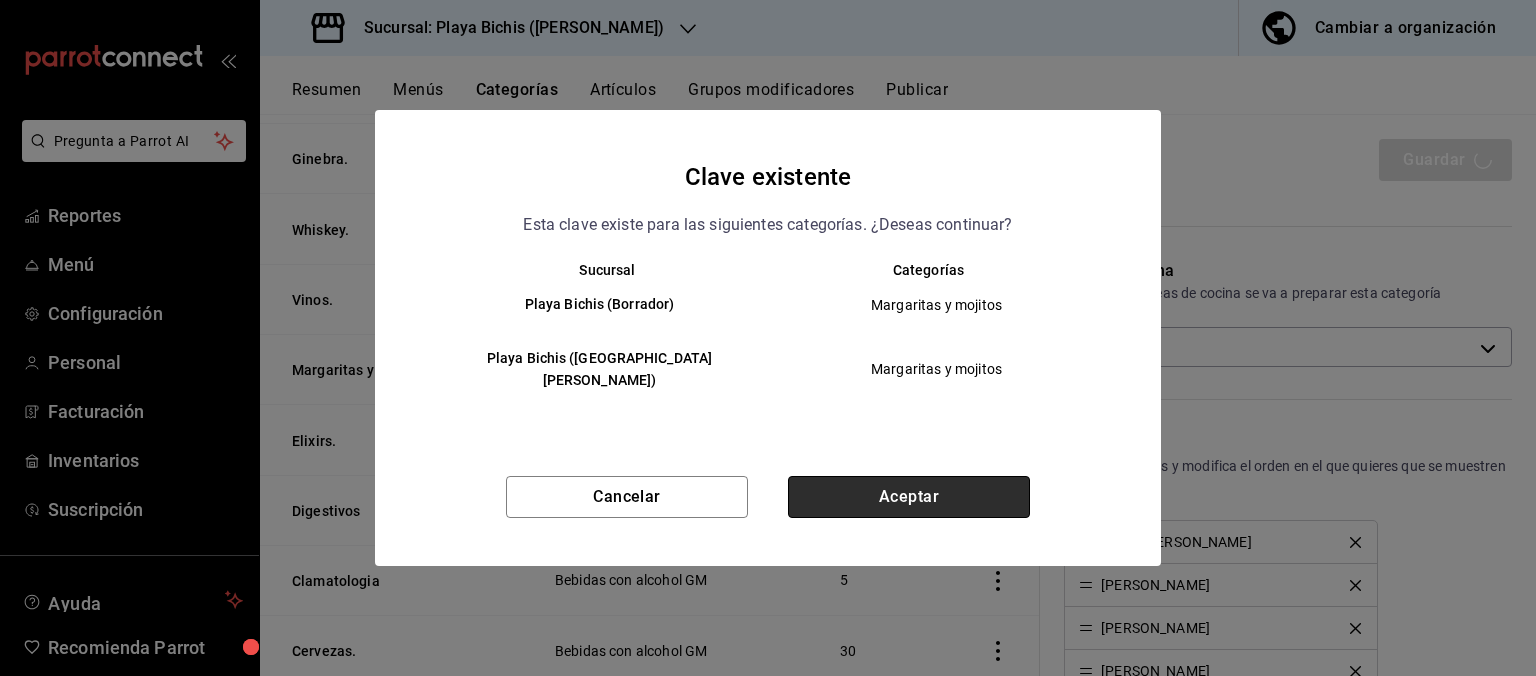 click on "Aceptar" at bounding box center (909, 497) 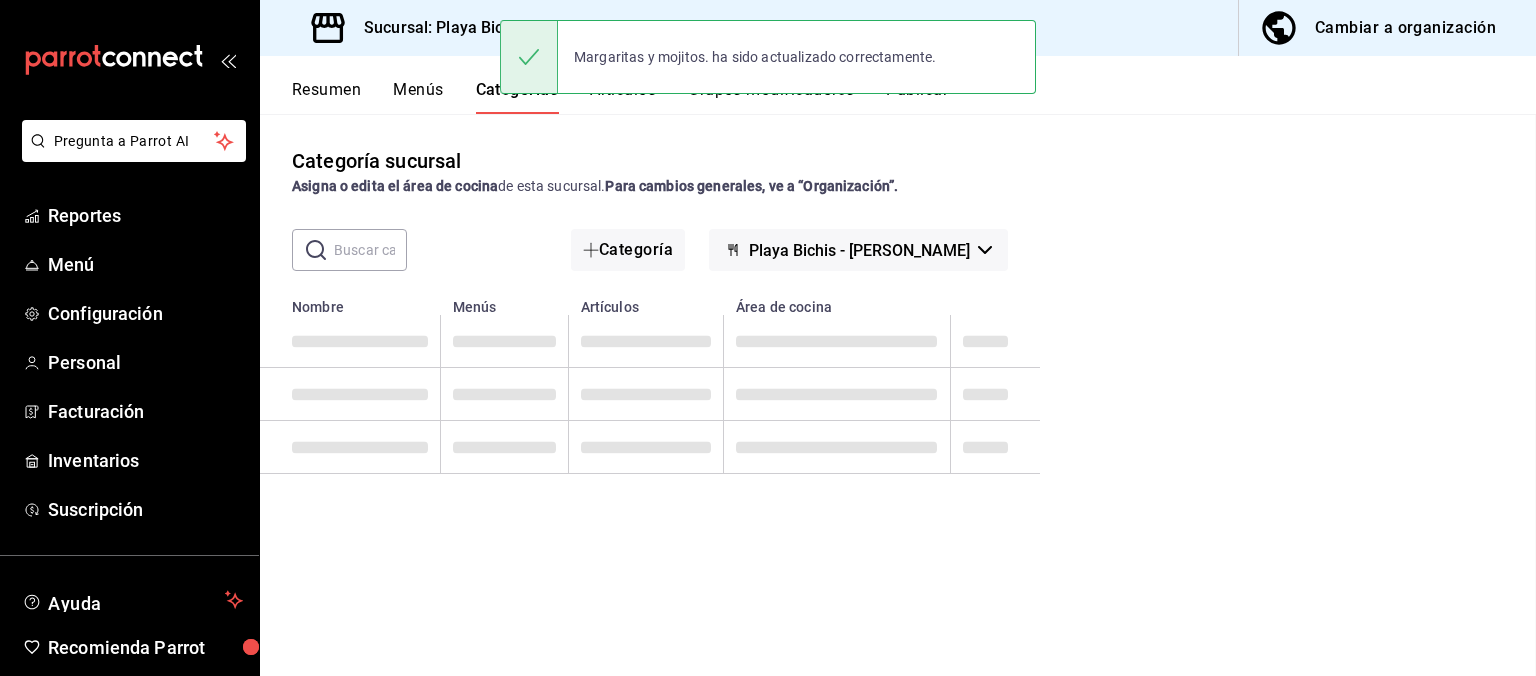 scroll, scrollTop: 0, scrollLeft: 0, axis: both 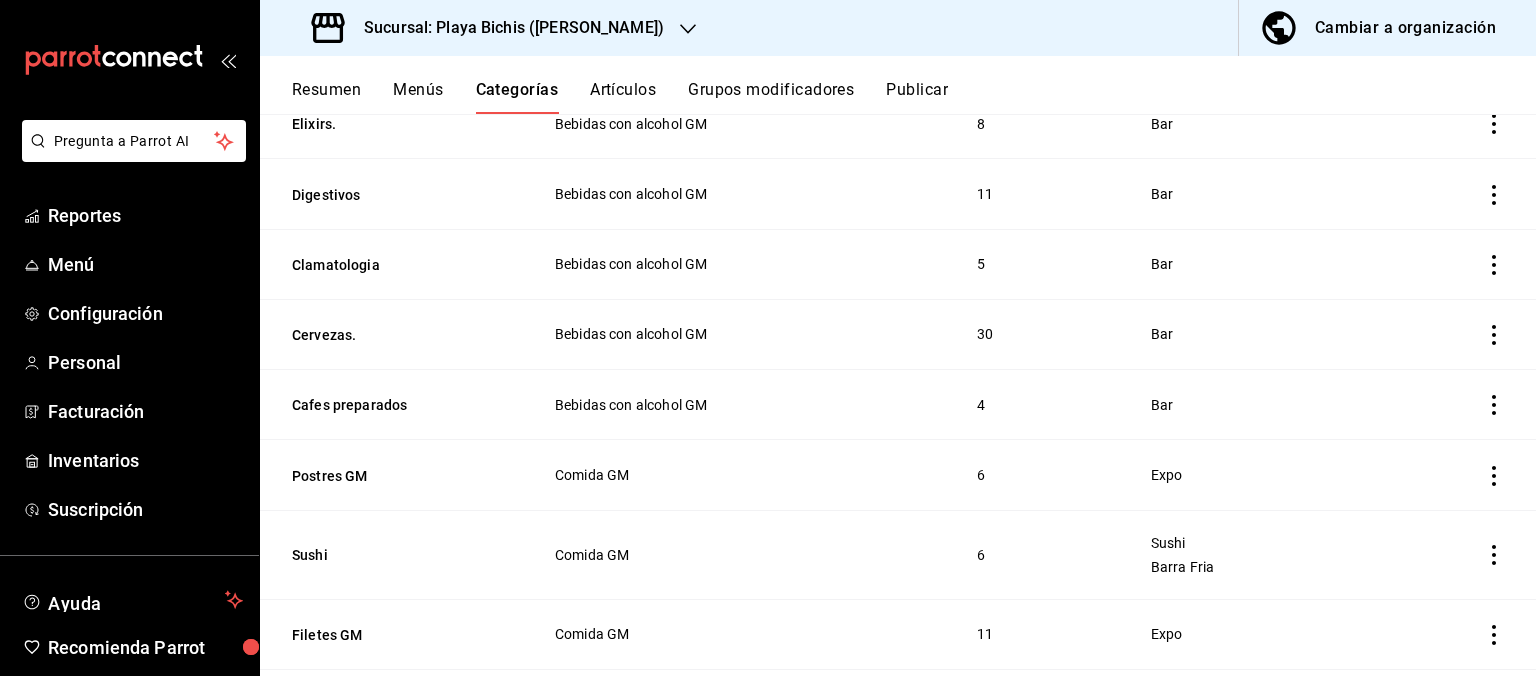 click 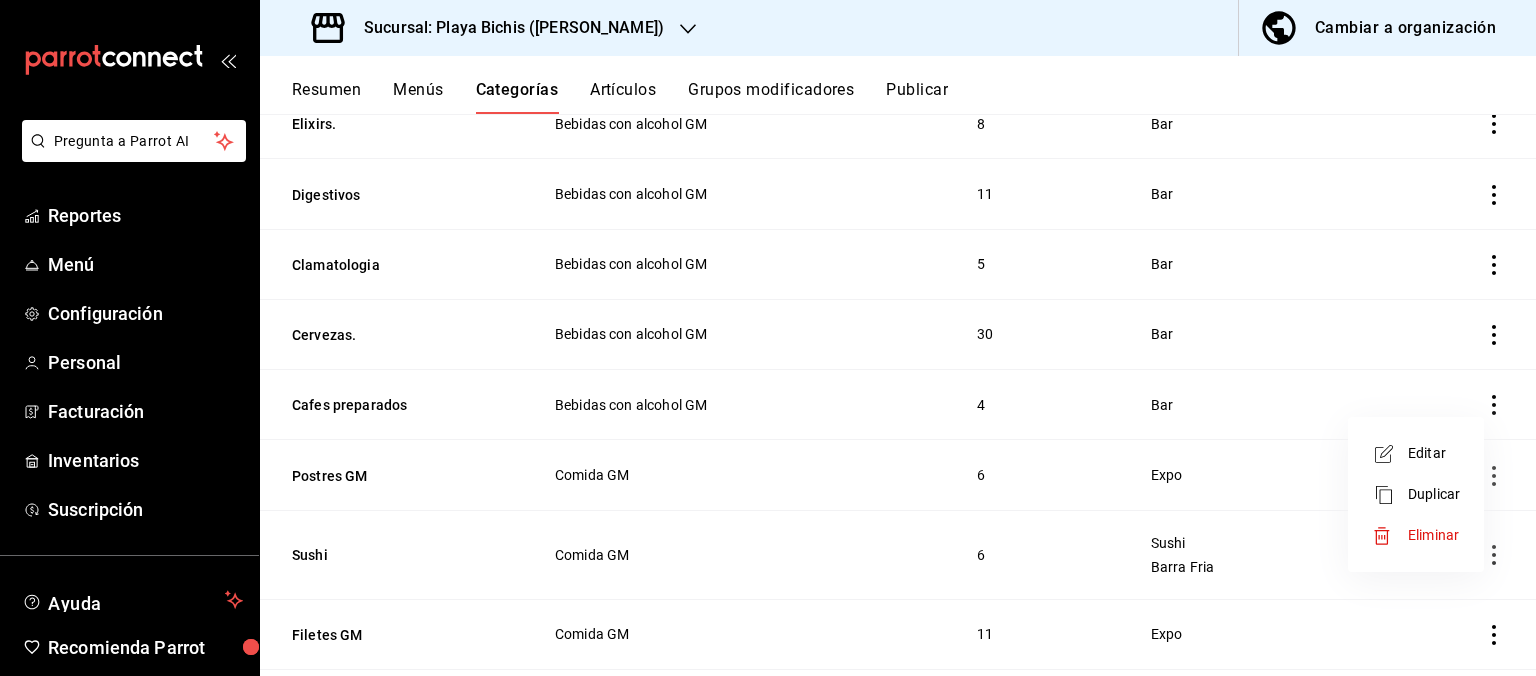 click on "Editar" at bounding box center (1434, 453) 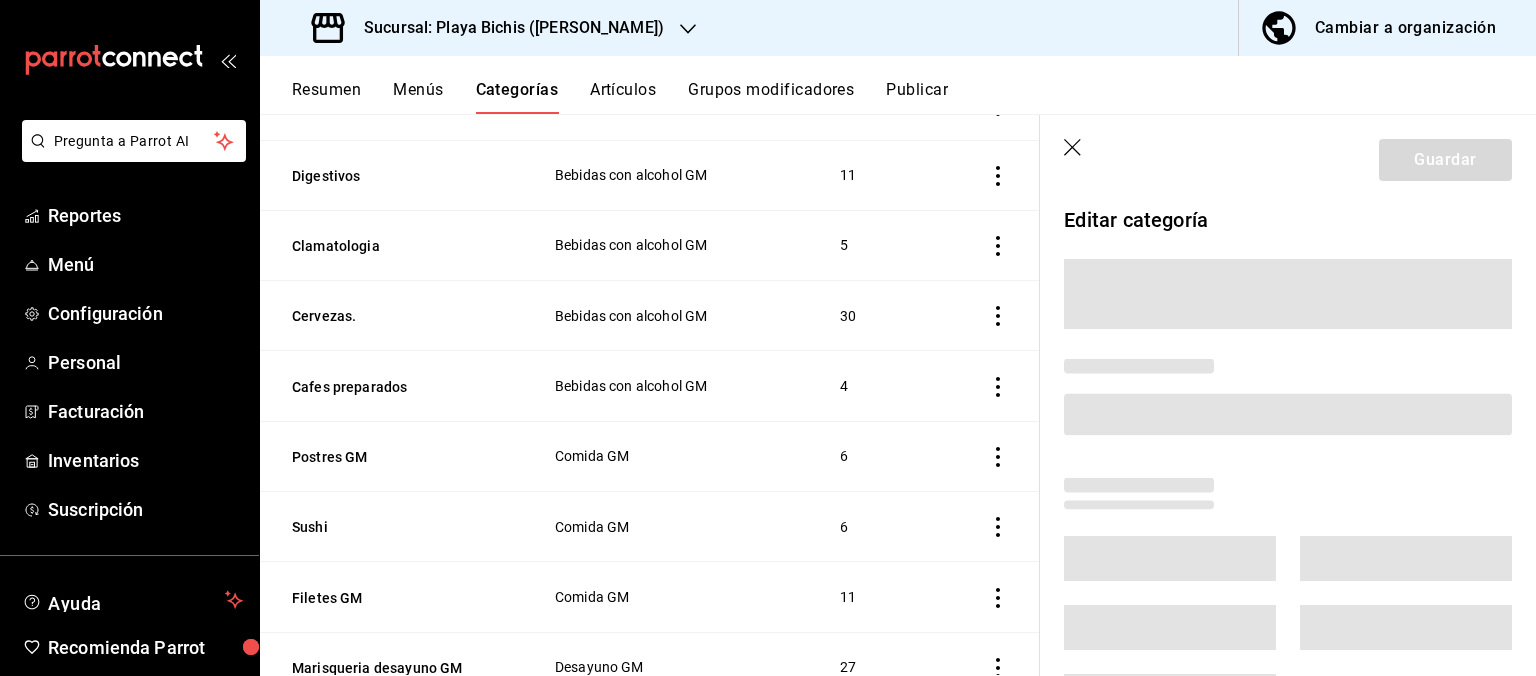 scroll, scrollTop: 2494, scrollLeft: 0, axis: vertical 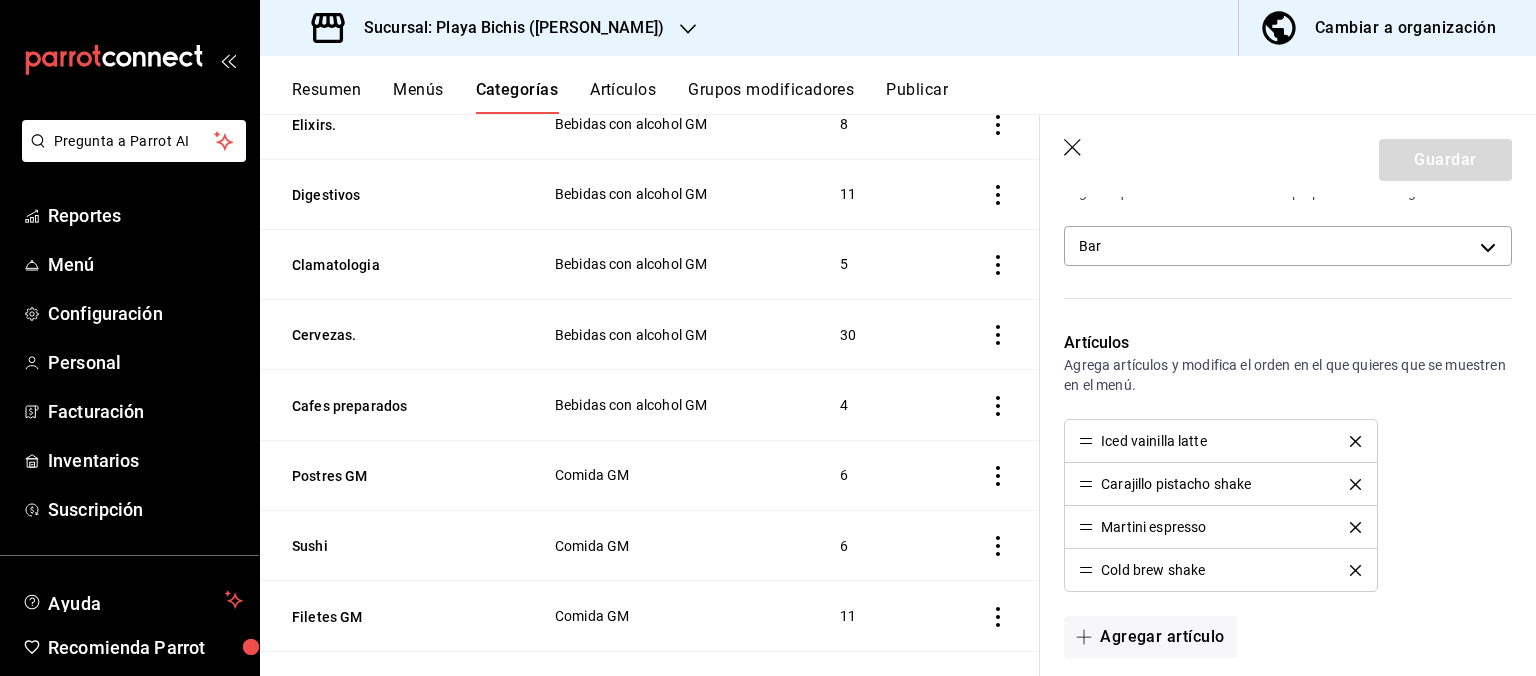 click 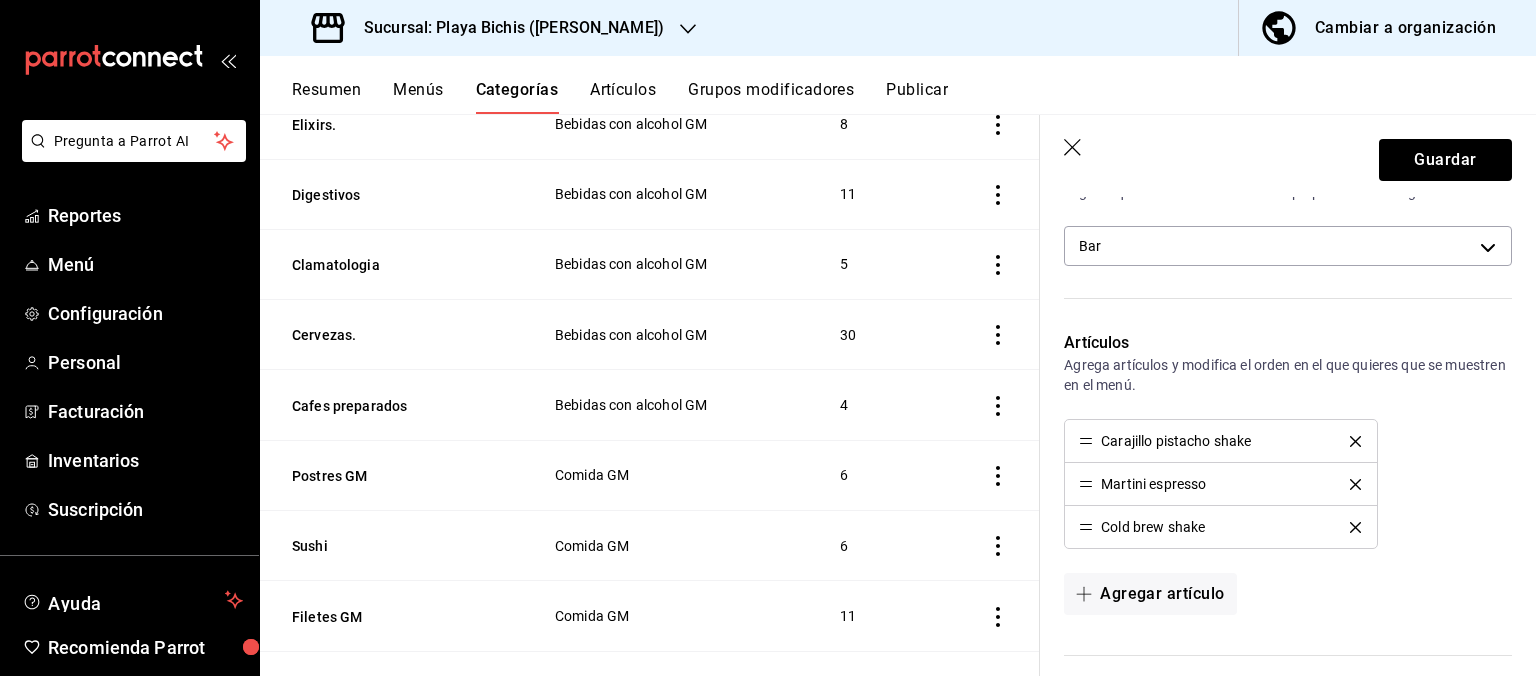 click 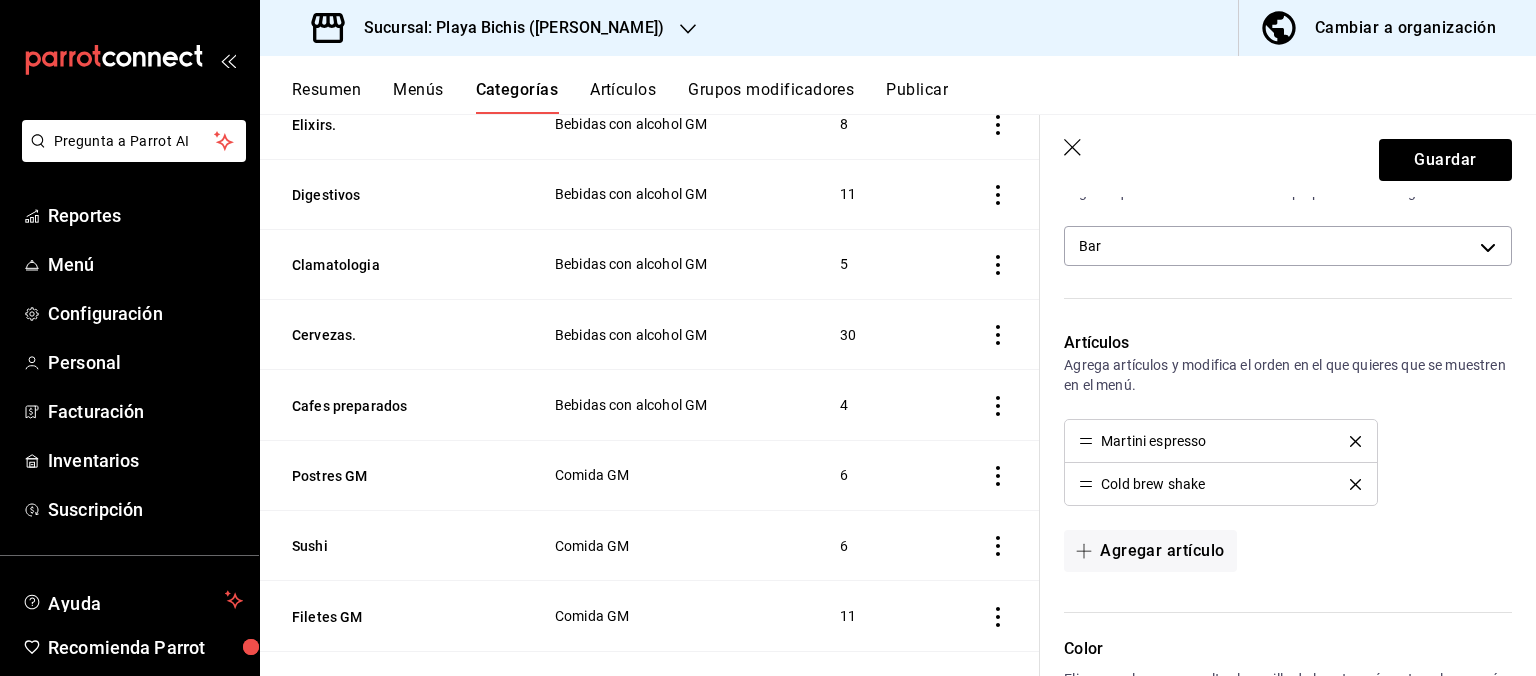 click 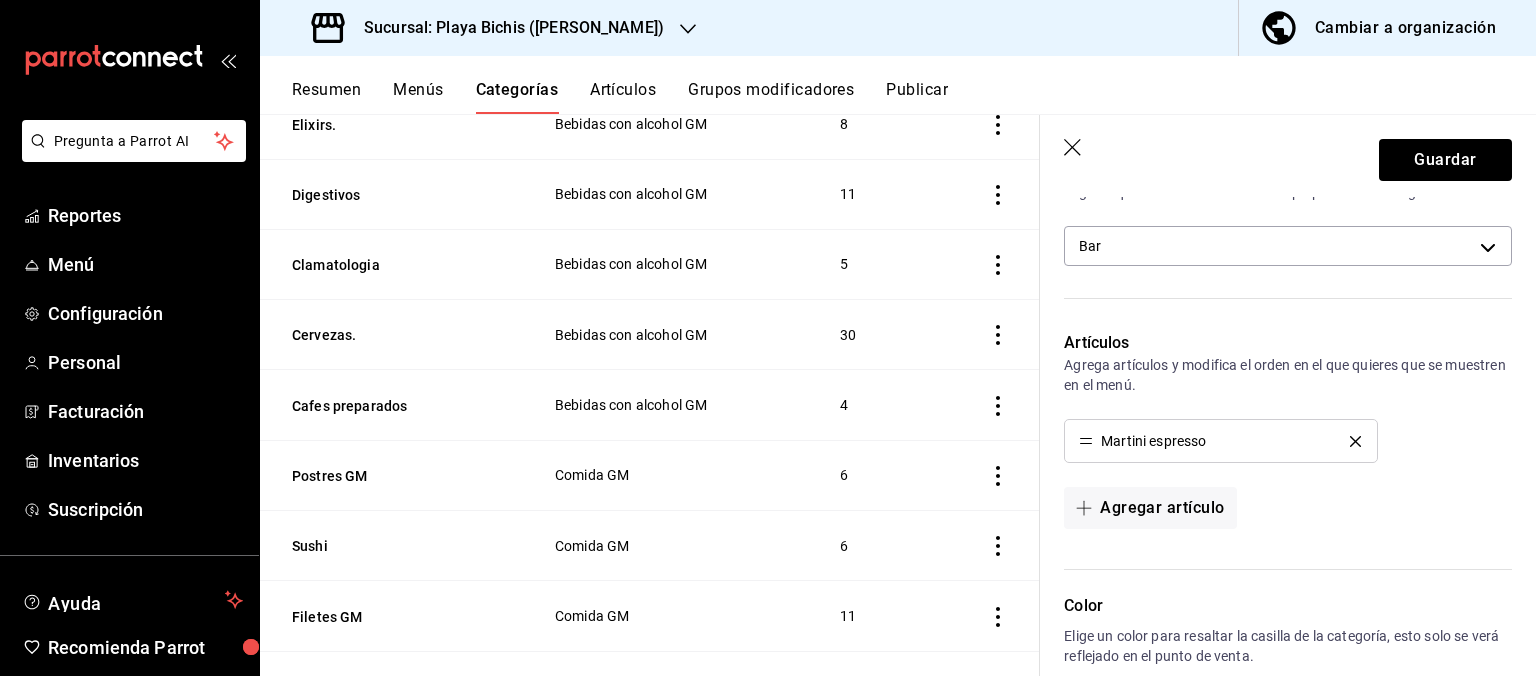 click 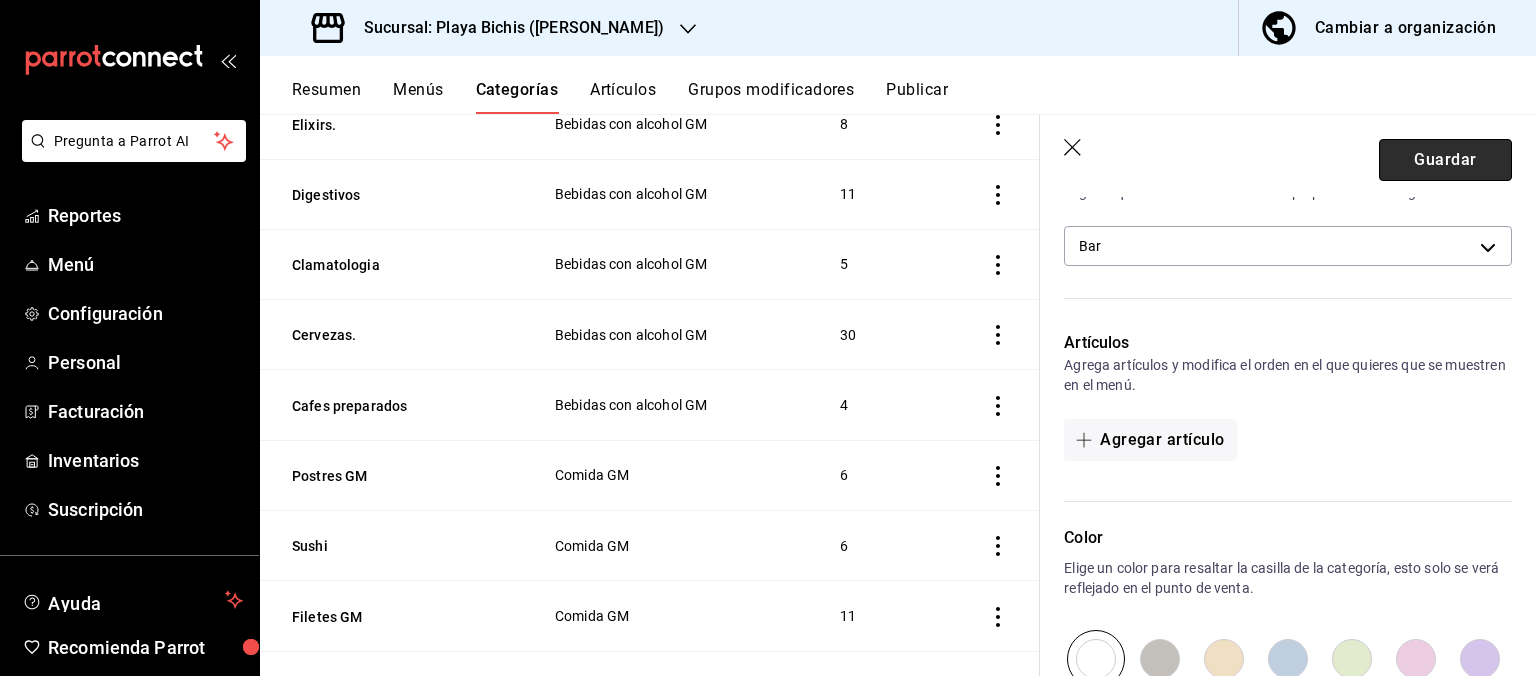 click on "Guardar" at bounding box center (1445, 160) 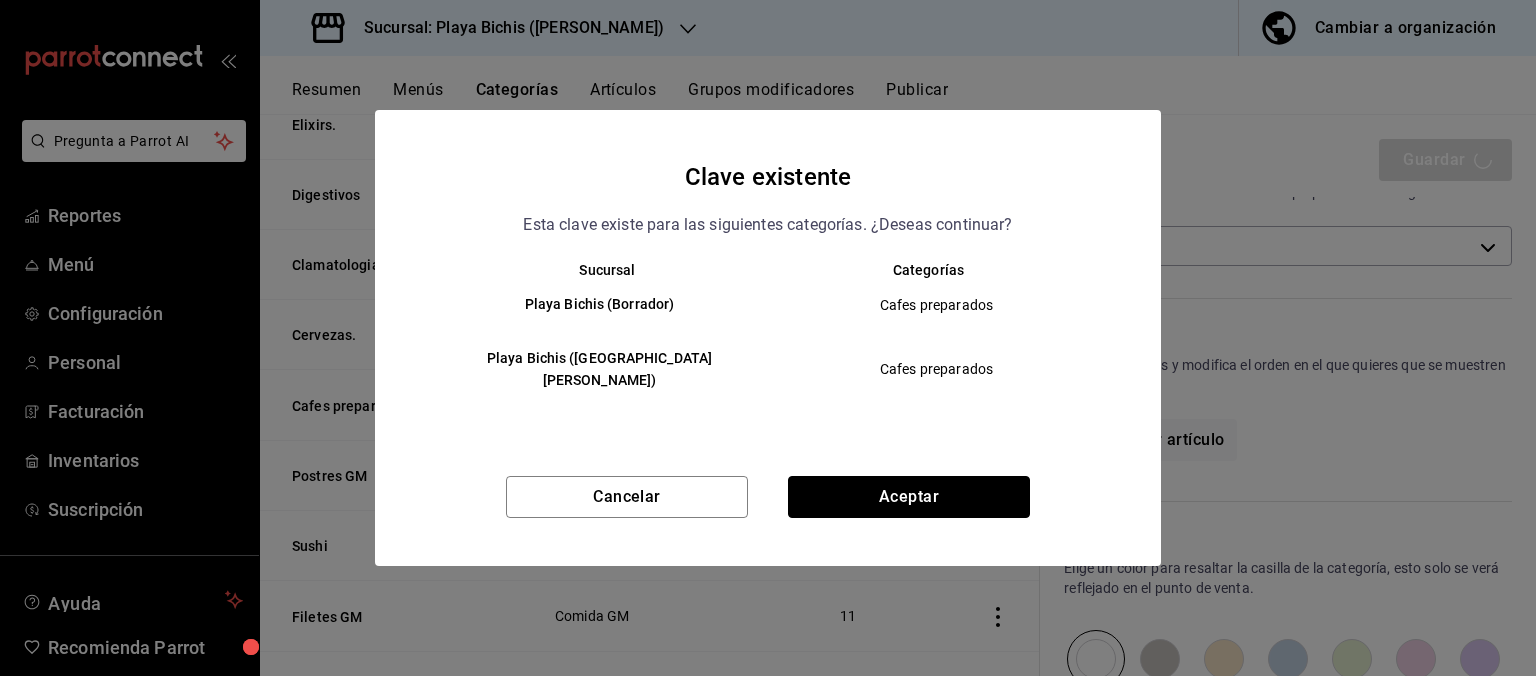 click on "Aceptar" at bounding box center [909, 497] 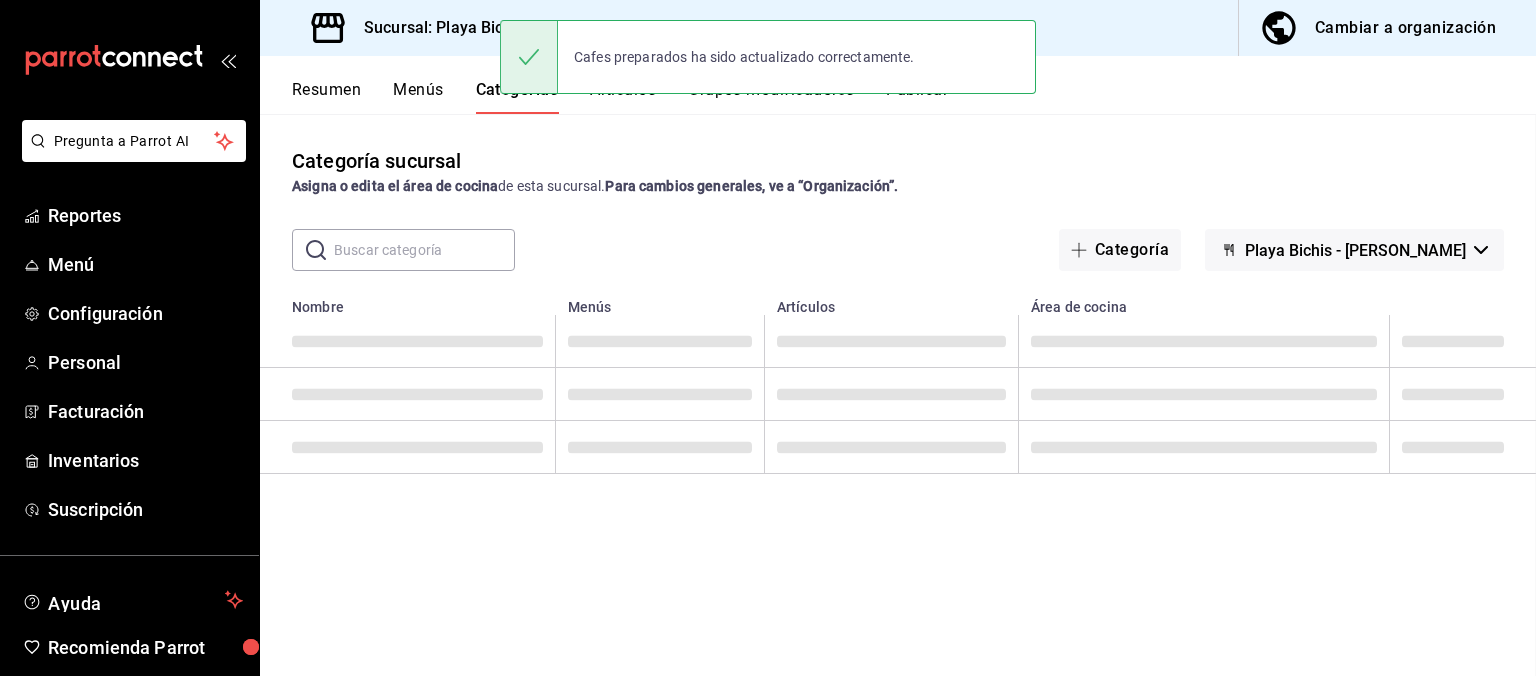 scroll, scrollTop: 0, scrollLeft: 0, axis: both 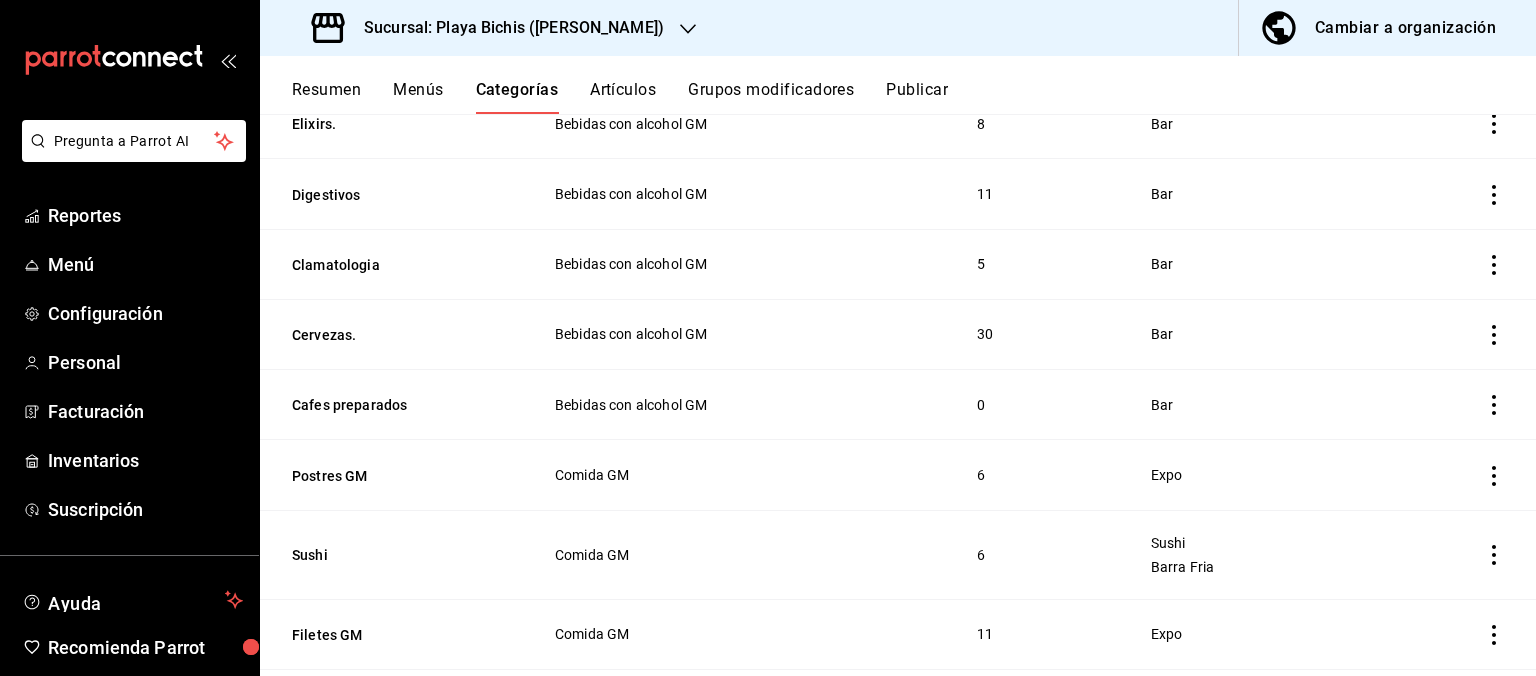 click 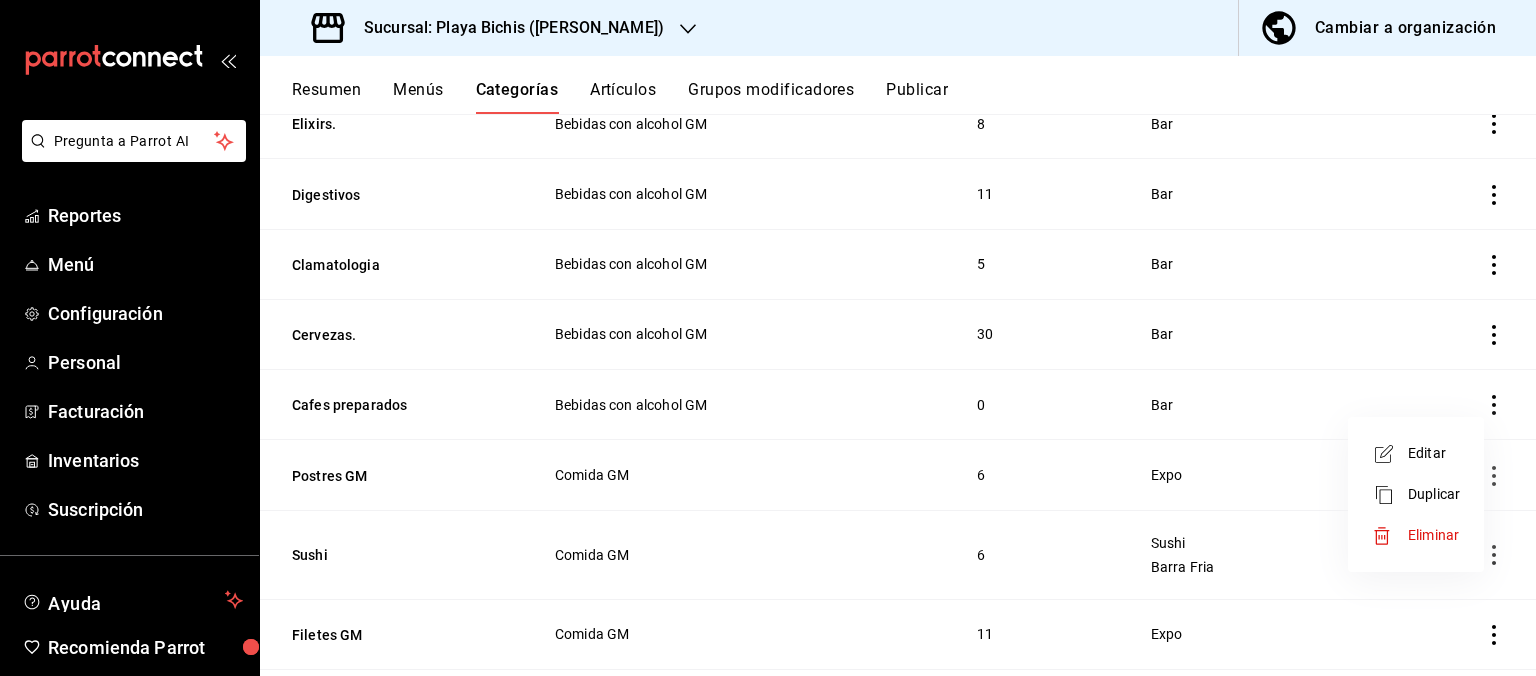 click on "Eliminar" at bounding box center (1434, 535) 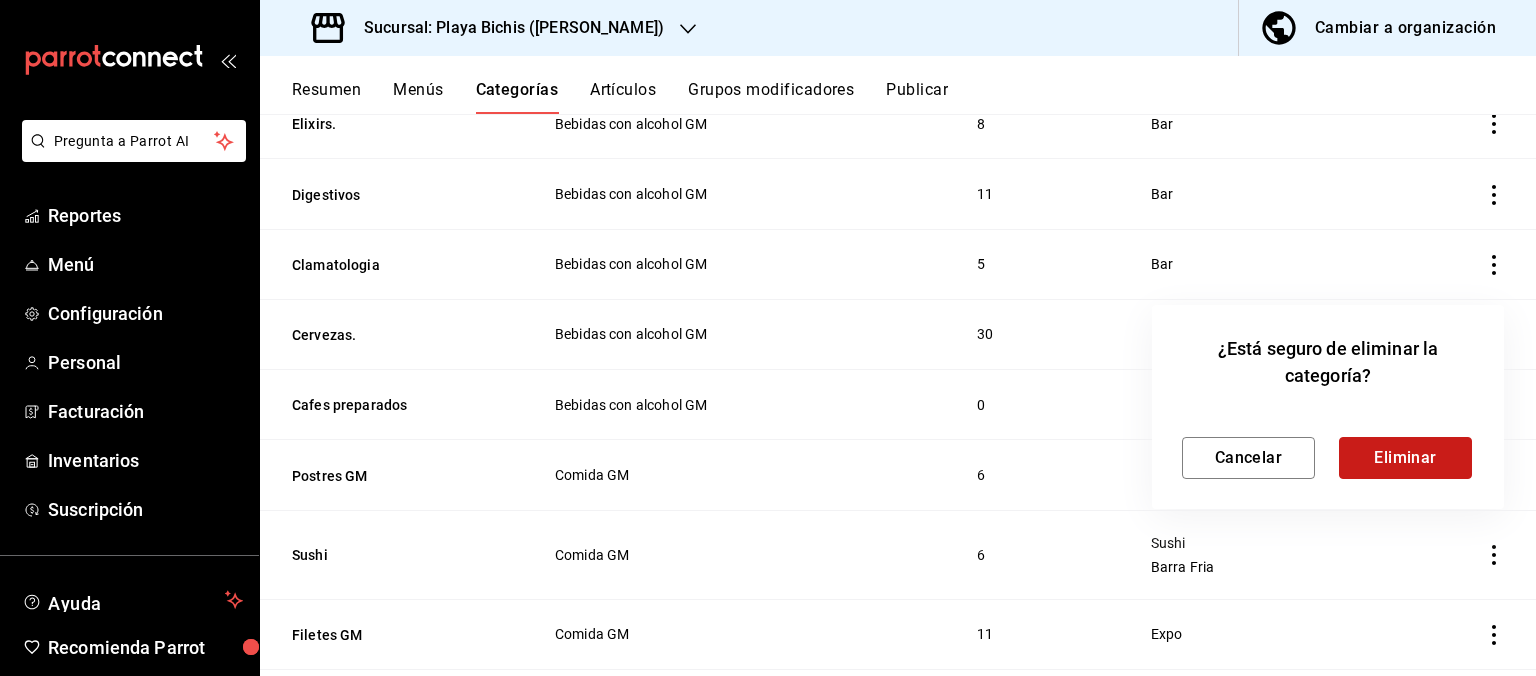 click on "Eliminar" at bounding box center (1405, 458) 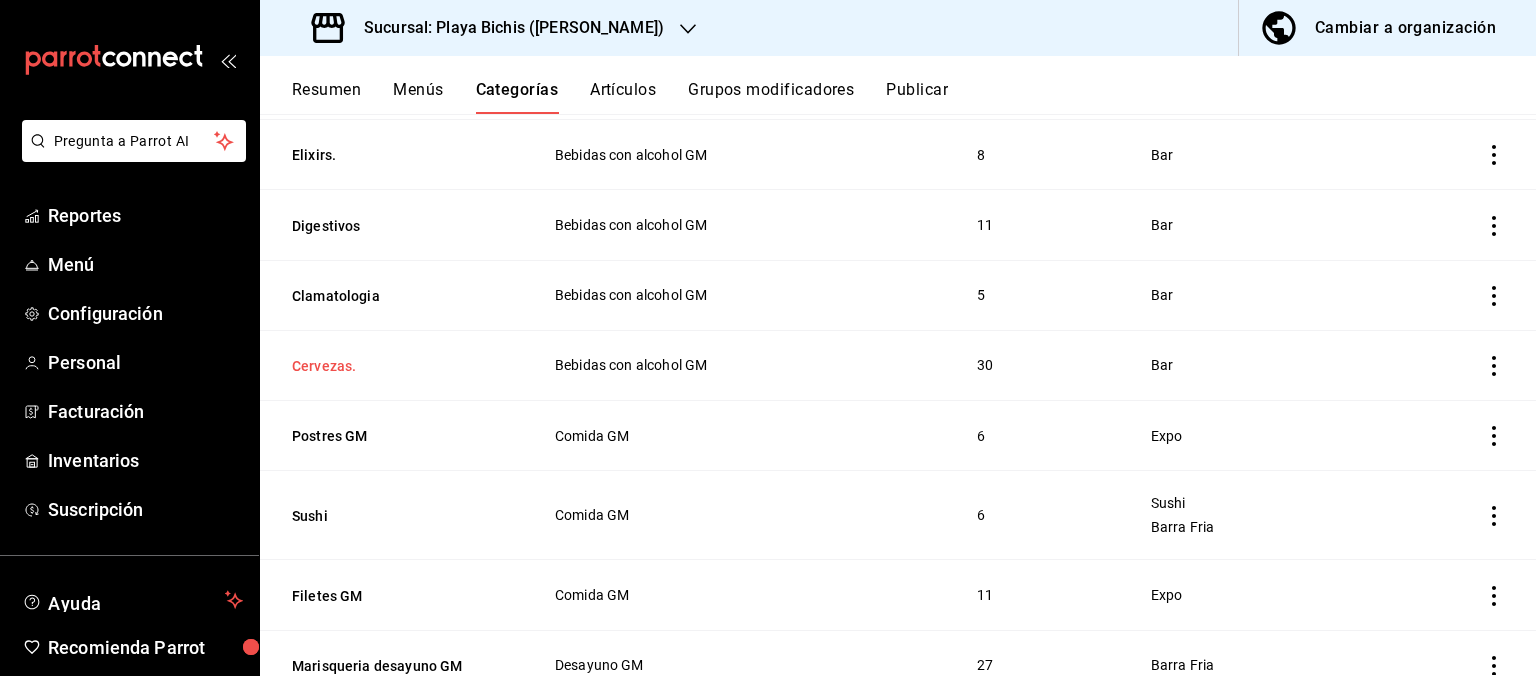 scroll, scrollTop: 2513, scrollLeft: 0, axis: vertical 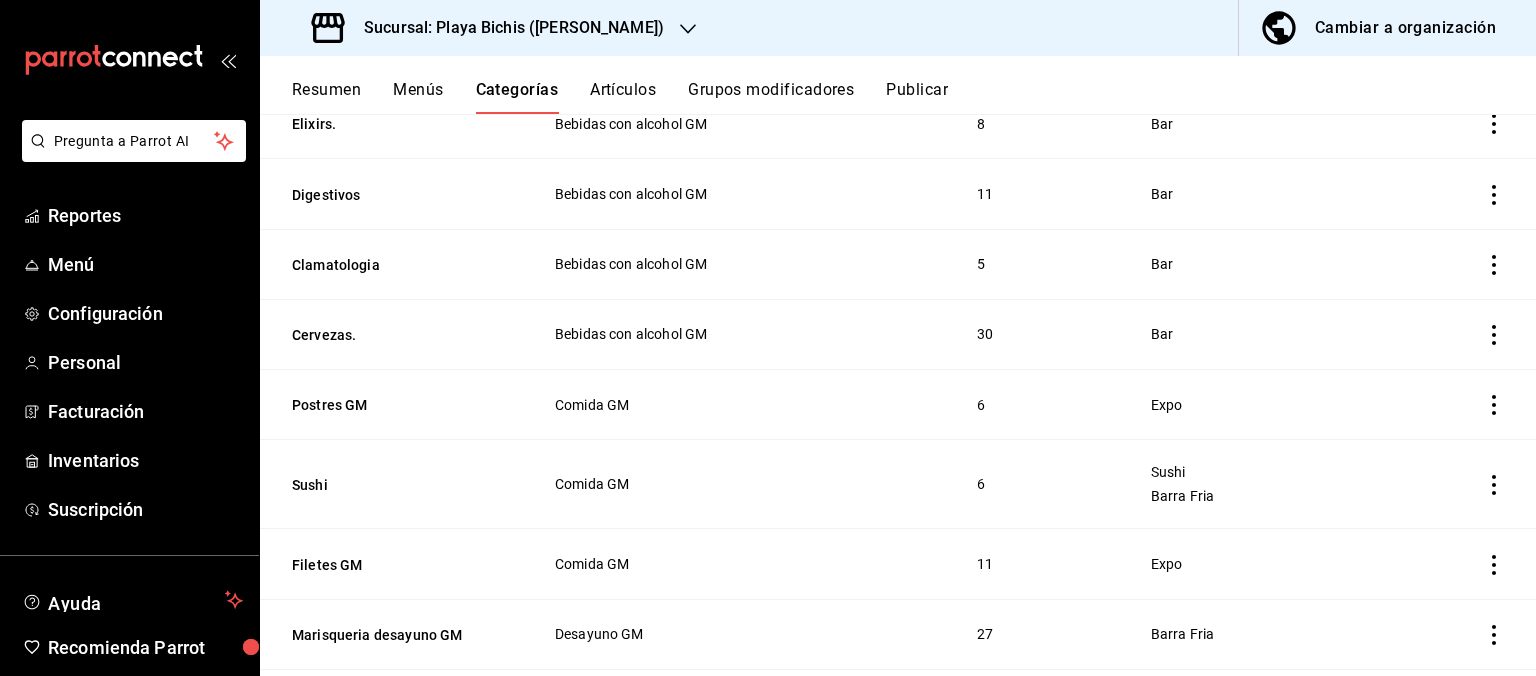 click 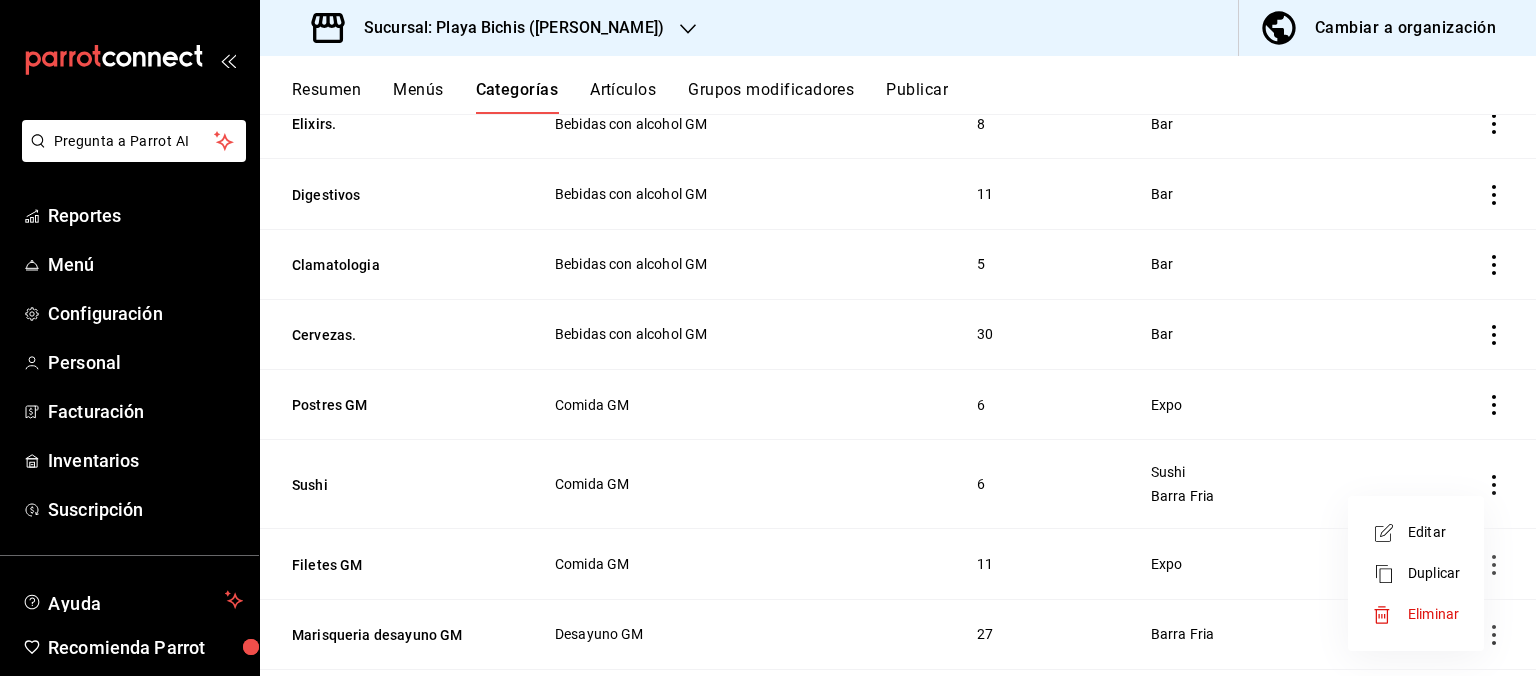 click on "Editar" at bounding box center [1434, 532] 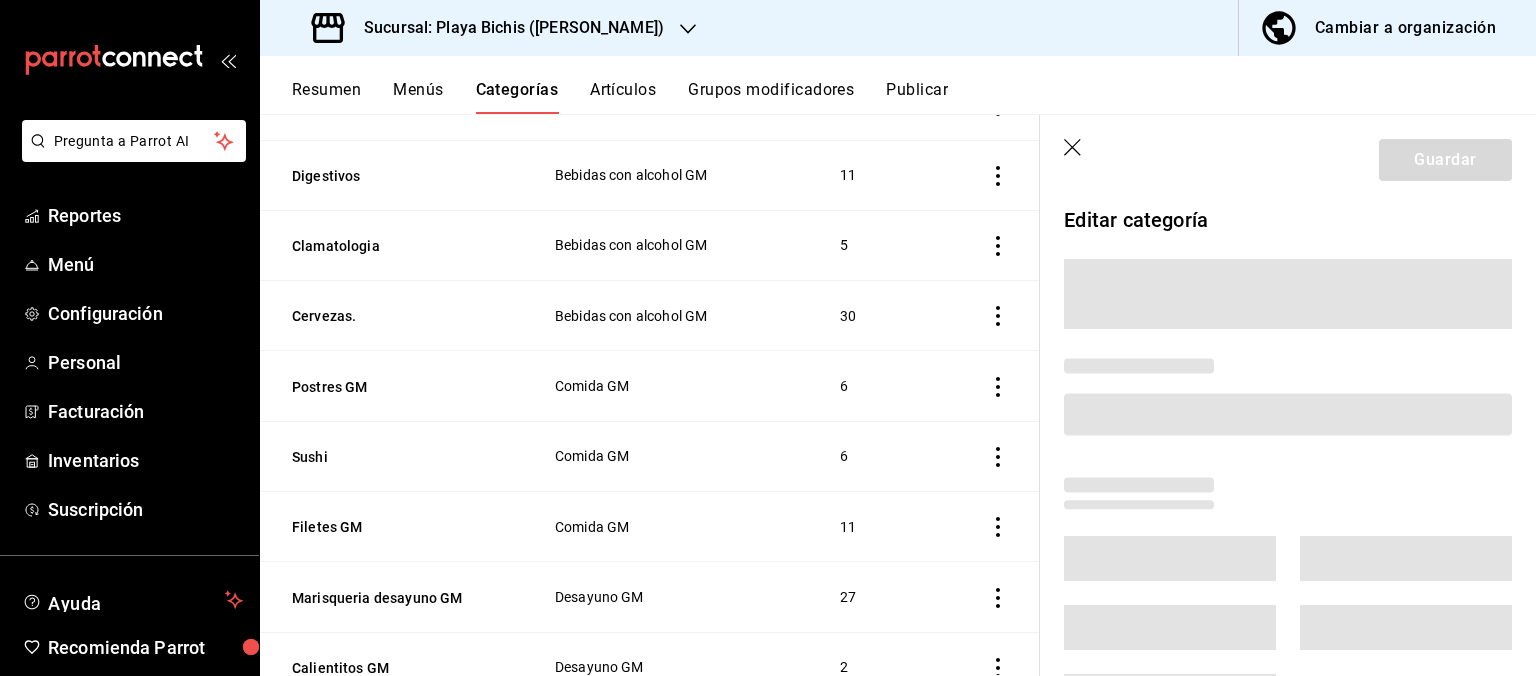 scroll, scrollTop: 2494, scrollLeft: 0, axis: vertical 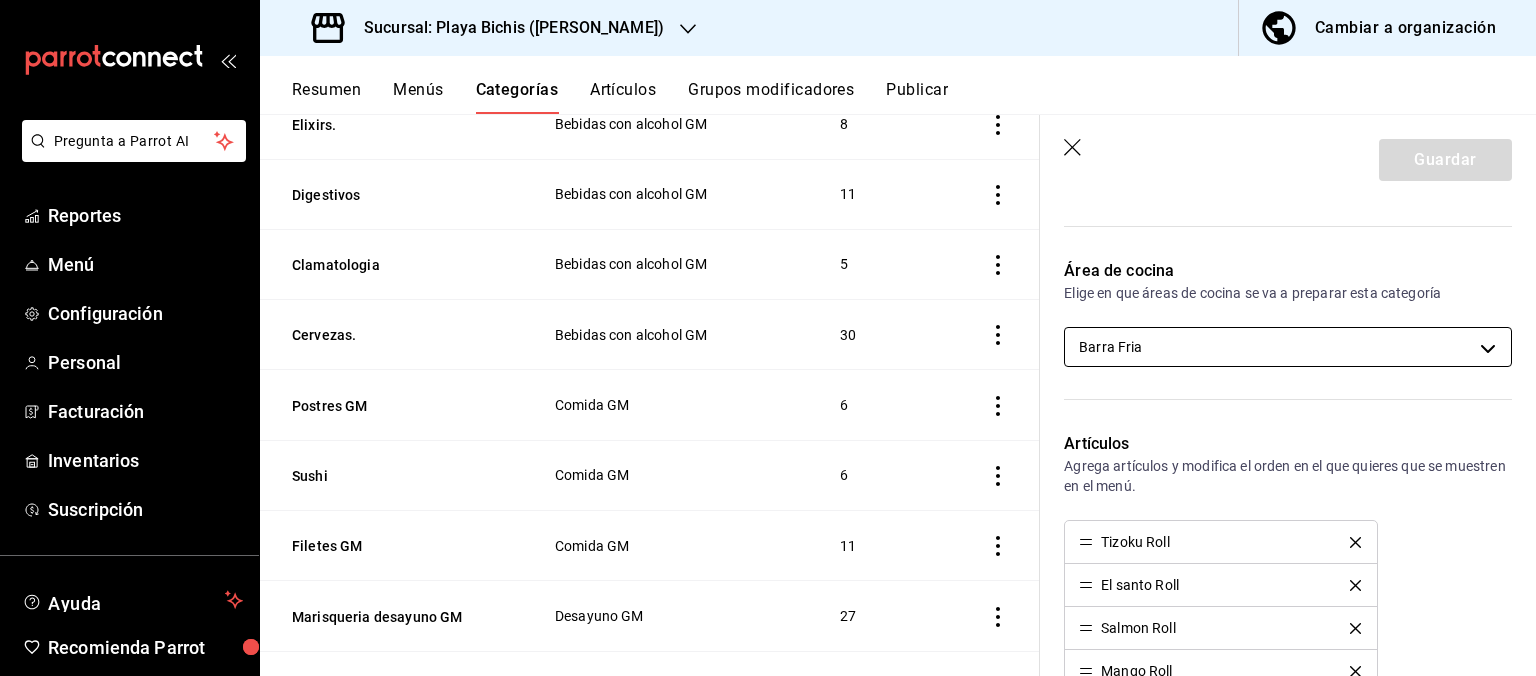 click on "Pregunta a Parrot AI Reportes   Menú   Configuración   Personal   Facturación   Inventarios   Suscripción   Ayuda Recomienda Parrot   Hugo Sanchez   Sugerir nueva función   Sucursal: Playa Bichis (Gomez Morin) Cambiar a organización Resumen Menús Categorías Artículos Grupos modificadores Publicar Categoría sucursal Asigna o edita el área de cocina  de esta sucursal.  Para cambios generales, ve a “Organización”. ​ ​ Playa Bichis - Gomez Morin Nombre Menús Artículos Niños Comida GM 3 Al Horno de Brasas GM Delivery Delivery 7 Entradas Delivery Delivery 4 Extras comida GM Comida GM 36 Cocteles clasicos Bebidas con alcohol GM 17 Extras desayuno GM Desayuno GM 21 Tradicionales Desayuno GM 10 Postres Tizoku Tizoku 3 Bebidas Tizoku Tizoku 14 Postres Delivery Delivery 3 Marisqueria Delivery Delivery 8 Filetes y camarones  Delivery Delivery 15 Tacos Delivery Delivery 8 Caldos y cocteles Delivery Delivery 7 Cafes Bebidas GM 8 Sodas. Bebidas GM 9 Jugos y licuados Bebidas GM 9 Aguas frescas. 30 6 3" at bounding box center [768, 338] 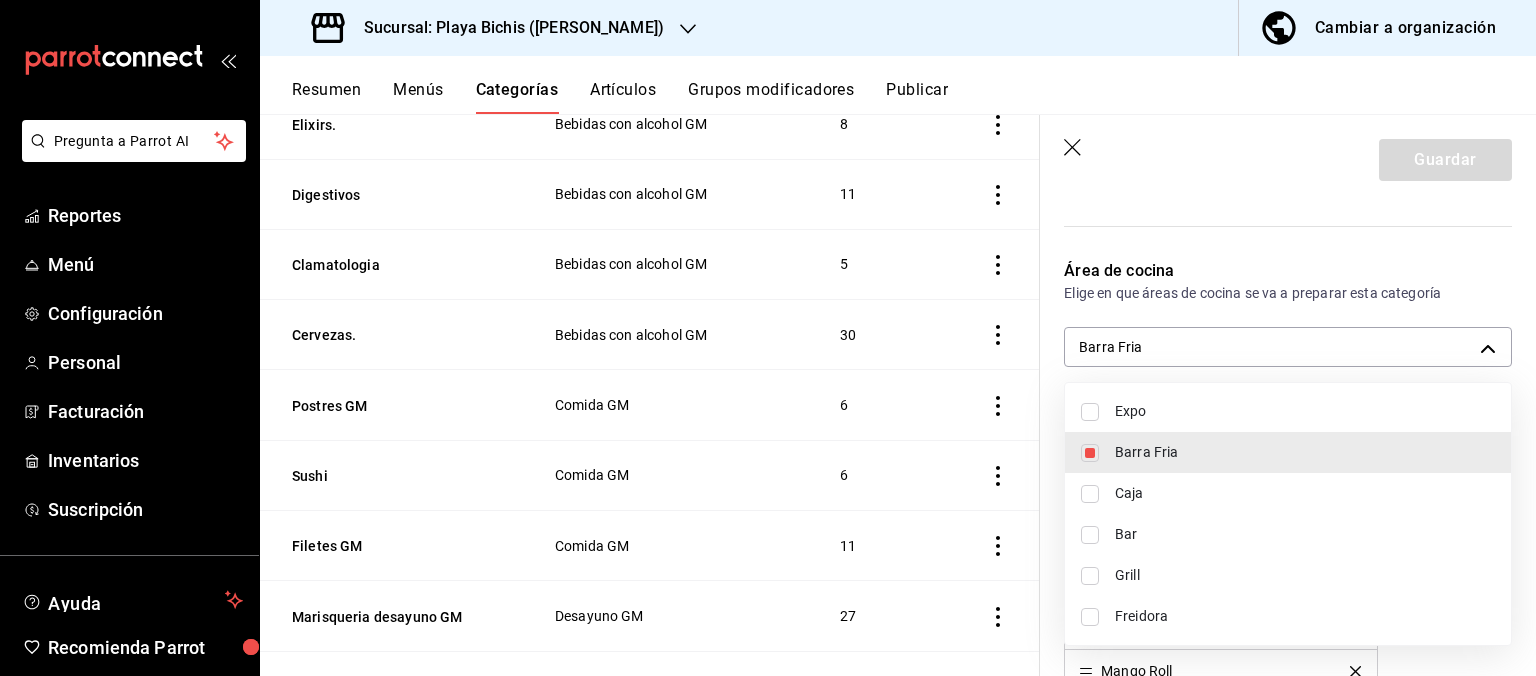 click at bounding box center (768, 338) 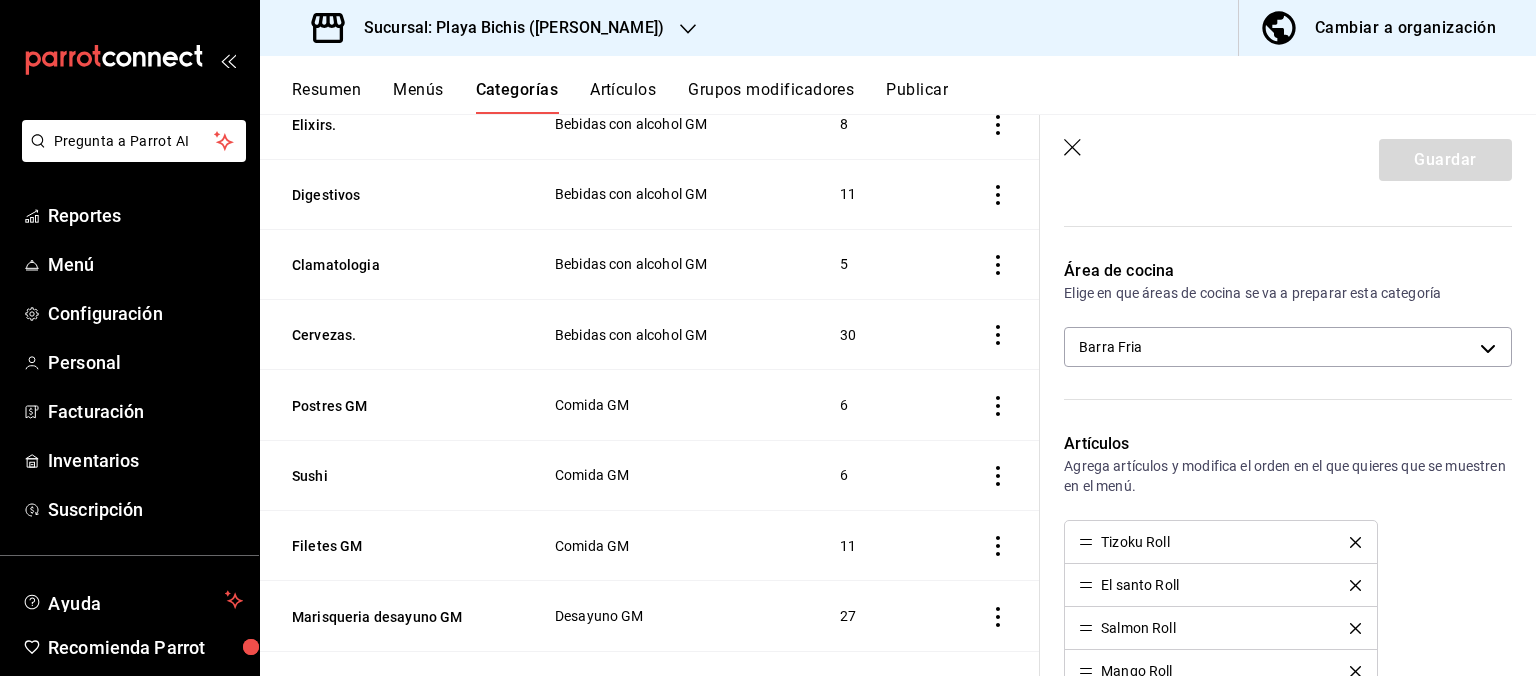 click 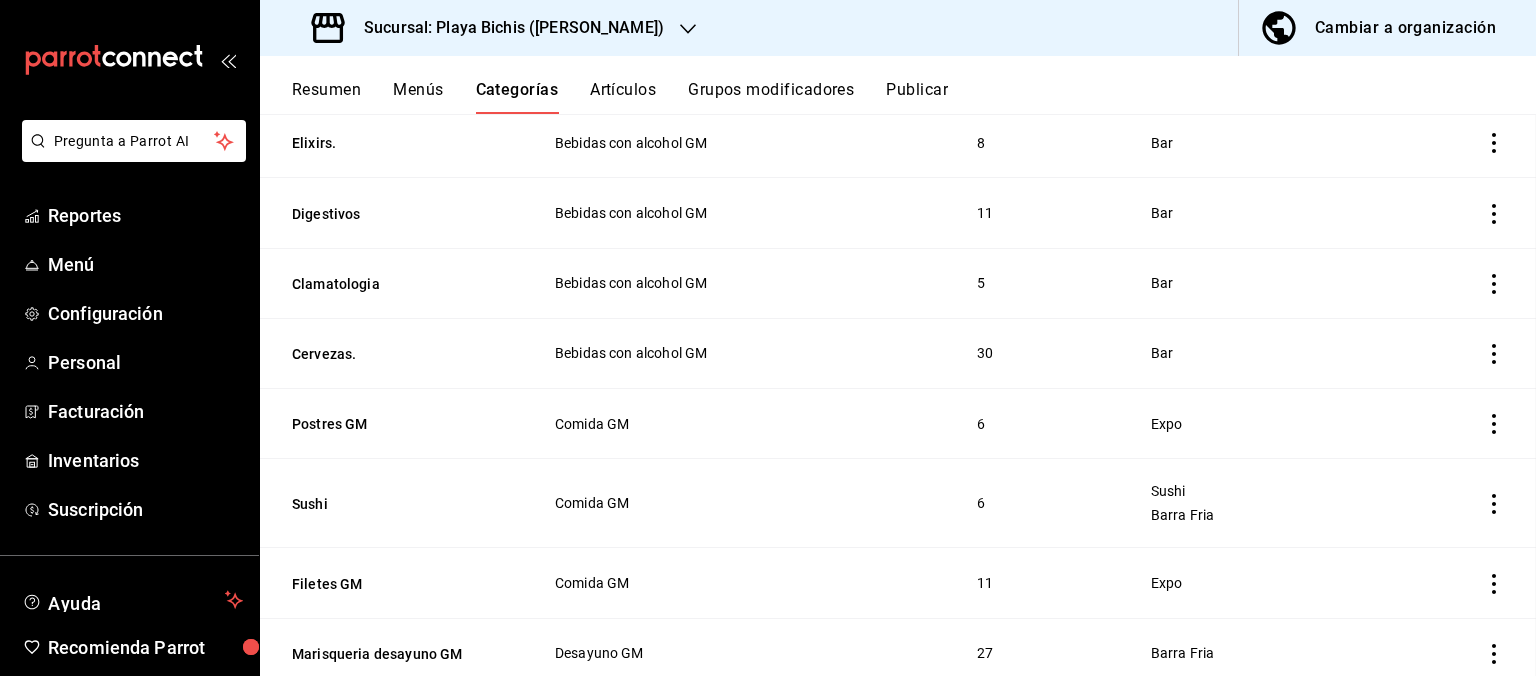scroll, scrollTop: 2513, scrollLeft: 0, axis: vertical 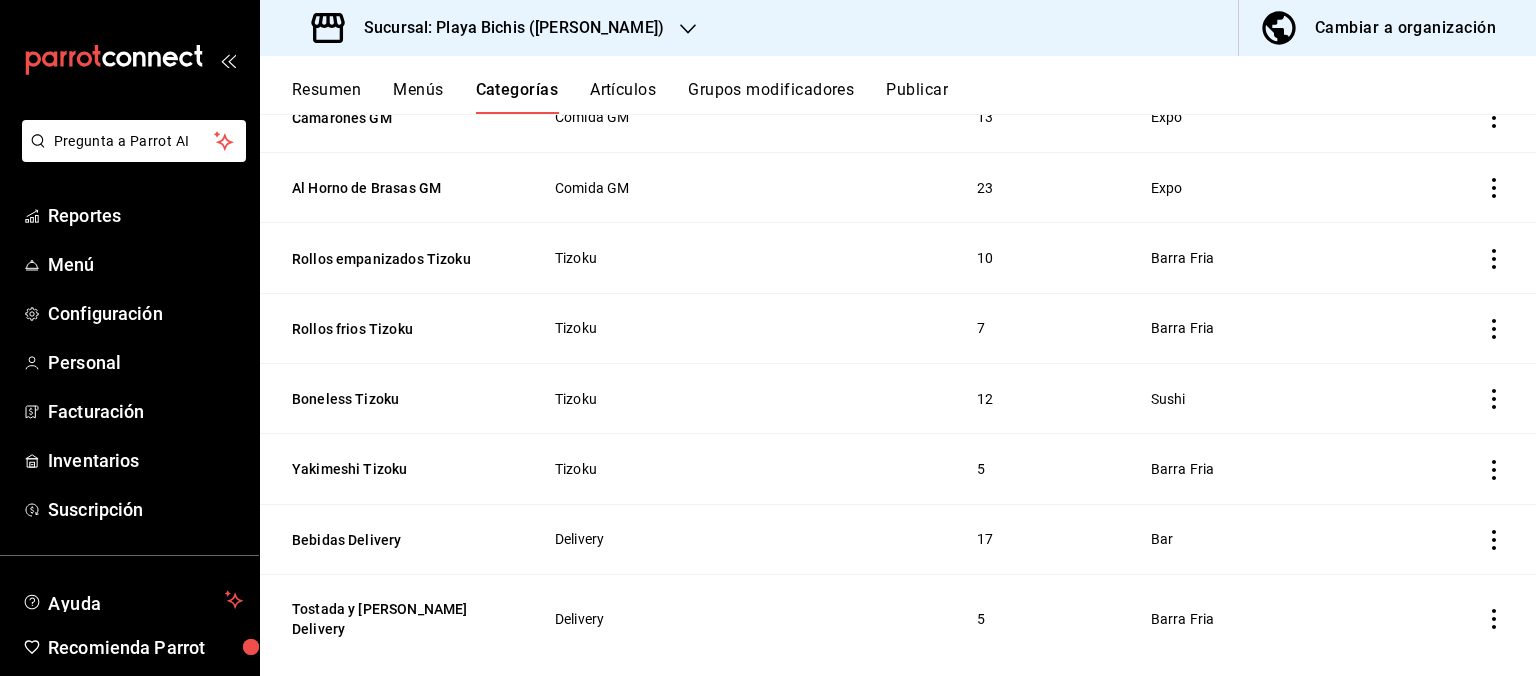 click 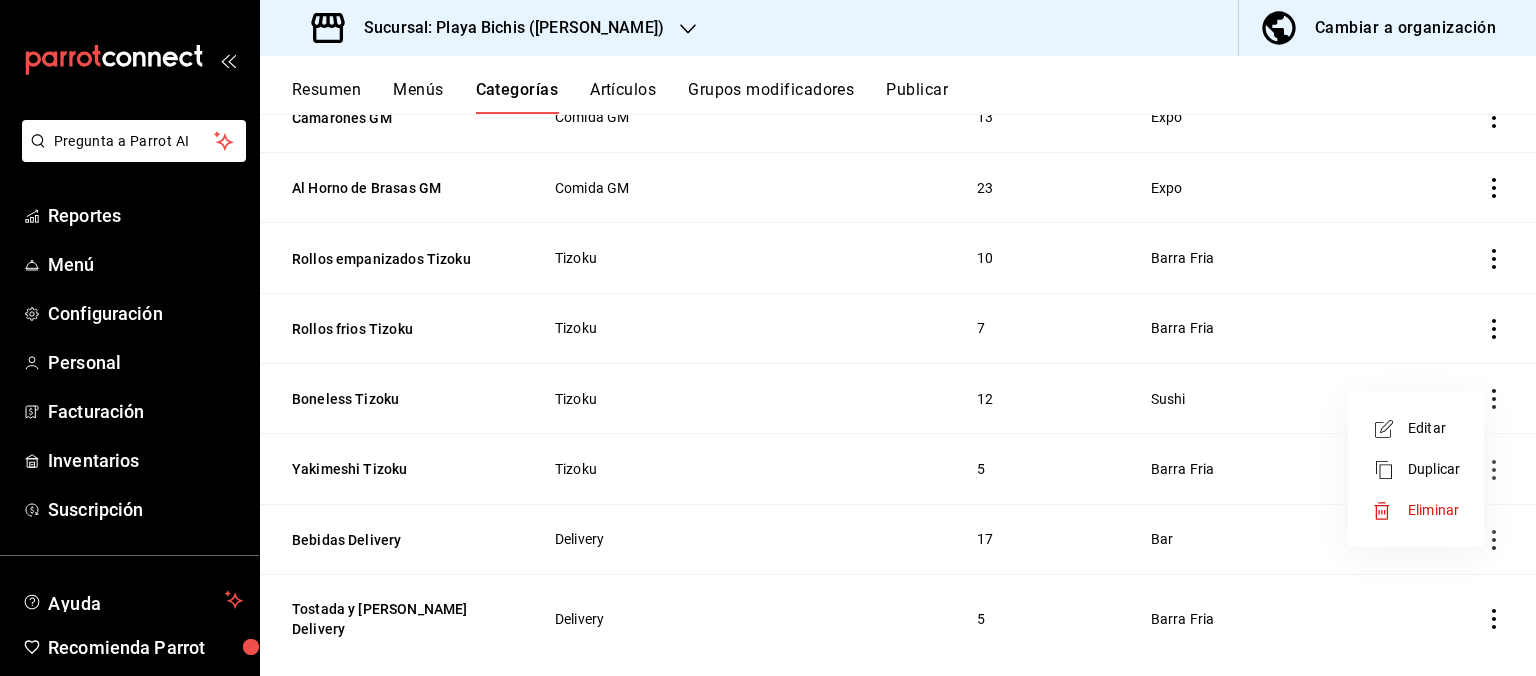 click at bounding box center [768, 338] 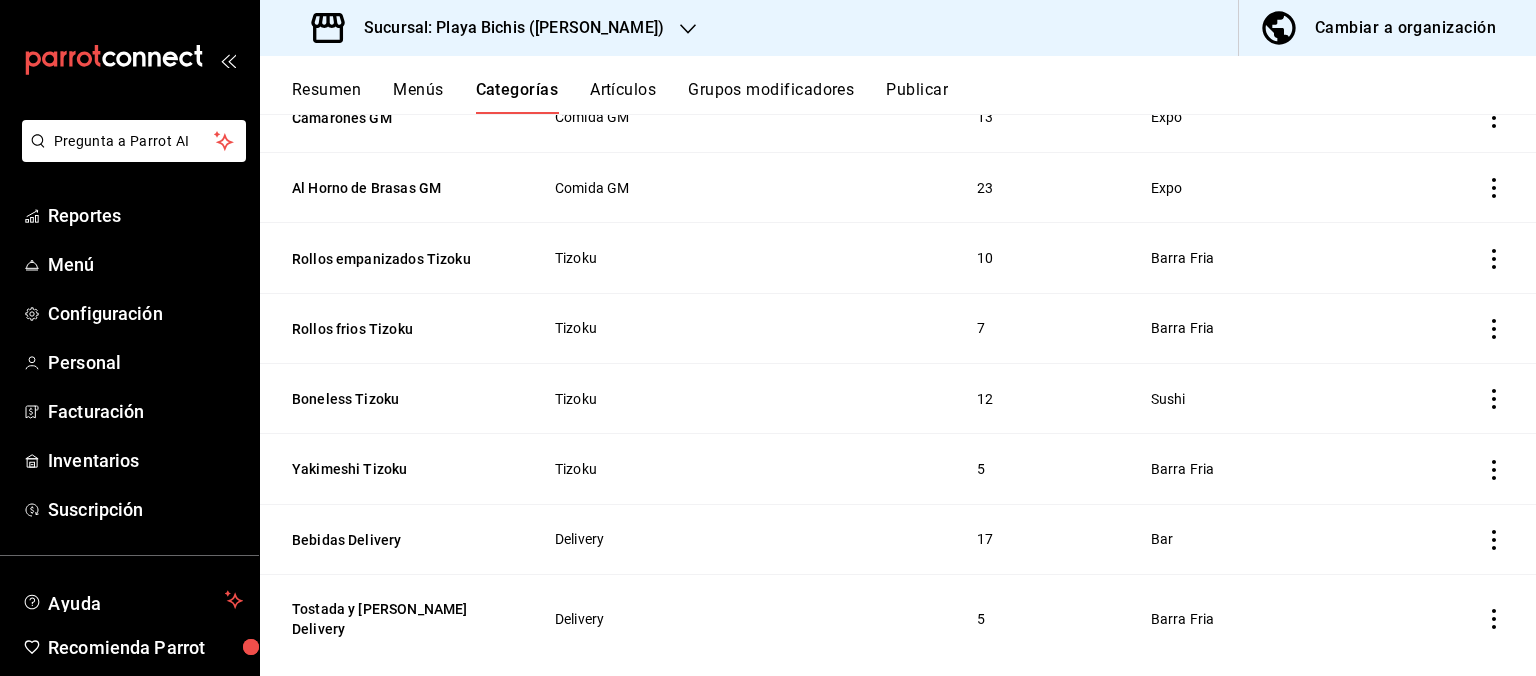 type 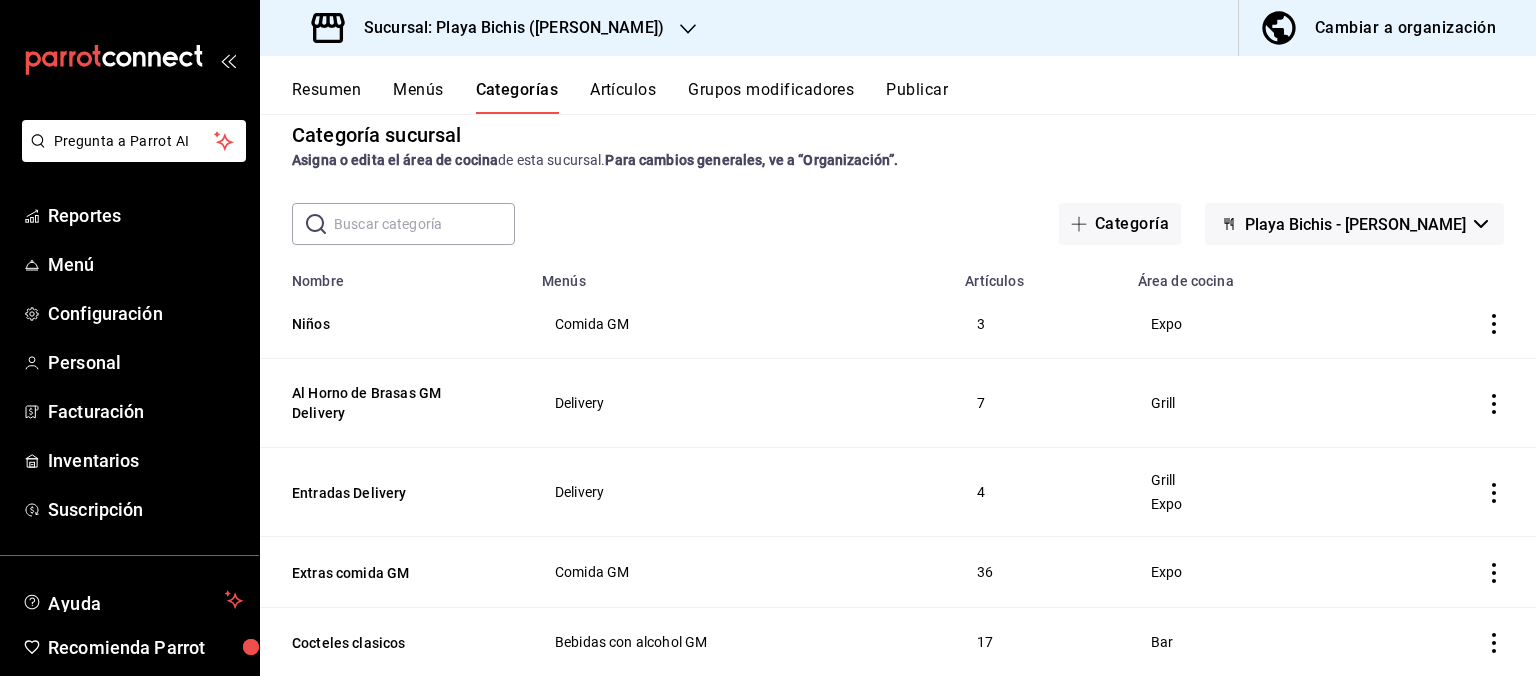 scroll, scrollTop: 0, scrollLeft: 0, axis: both 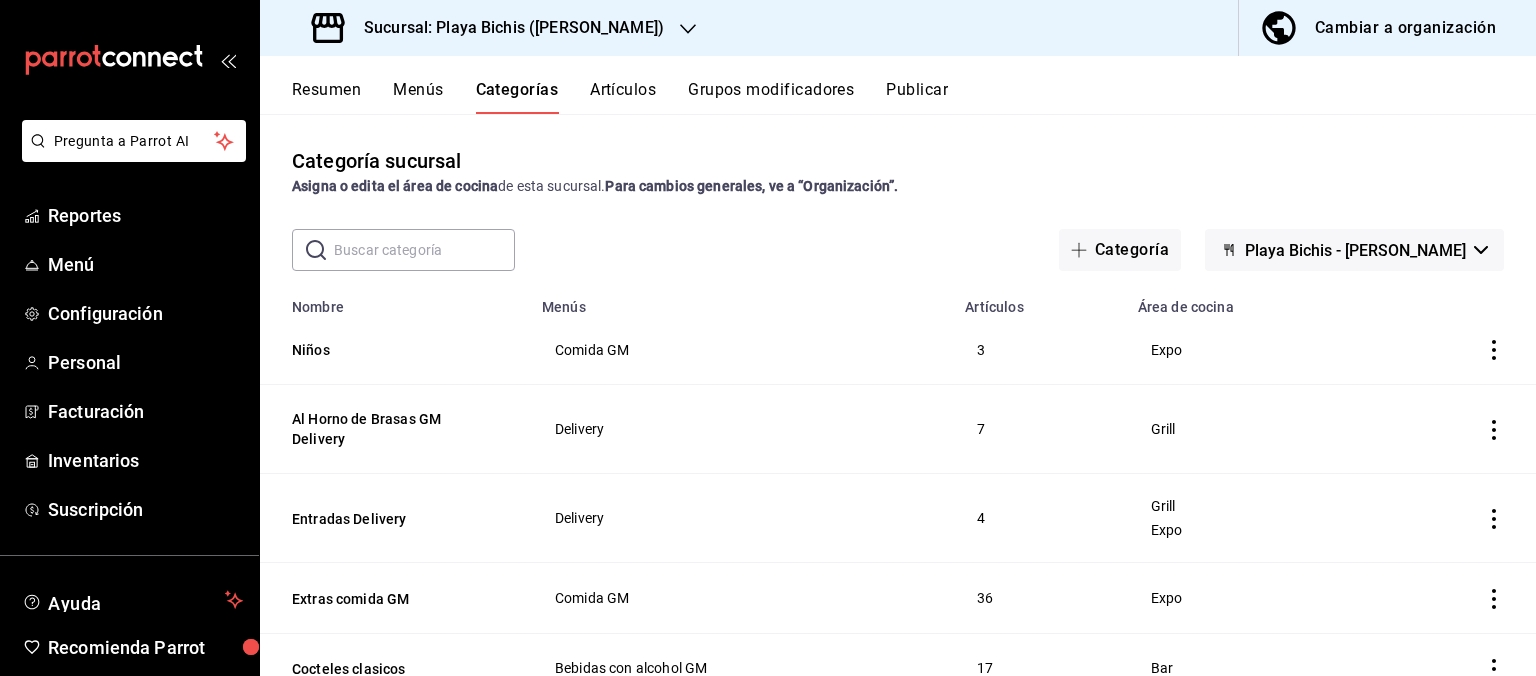 click at bounding box center (424, 250) 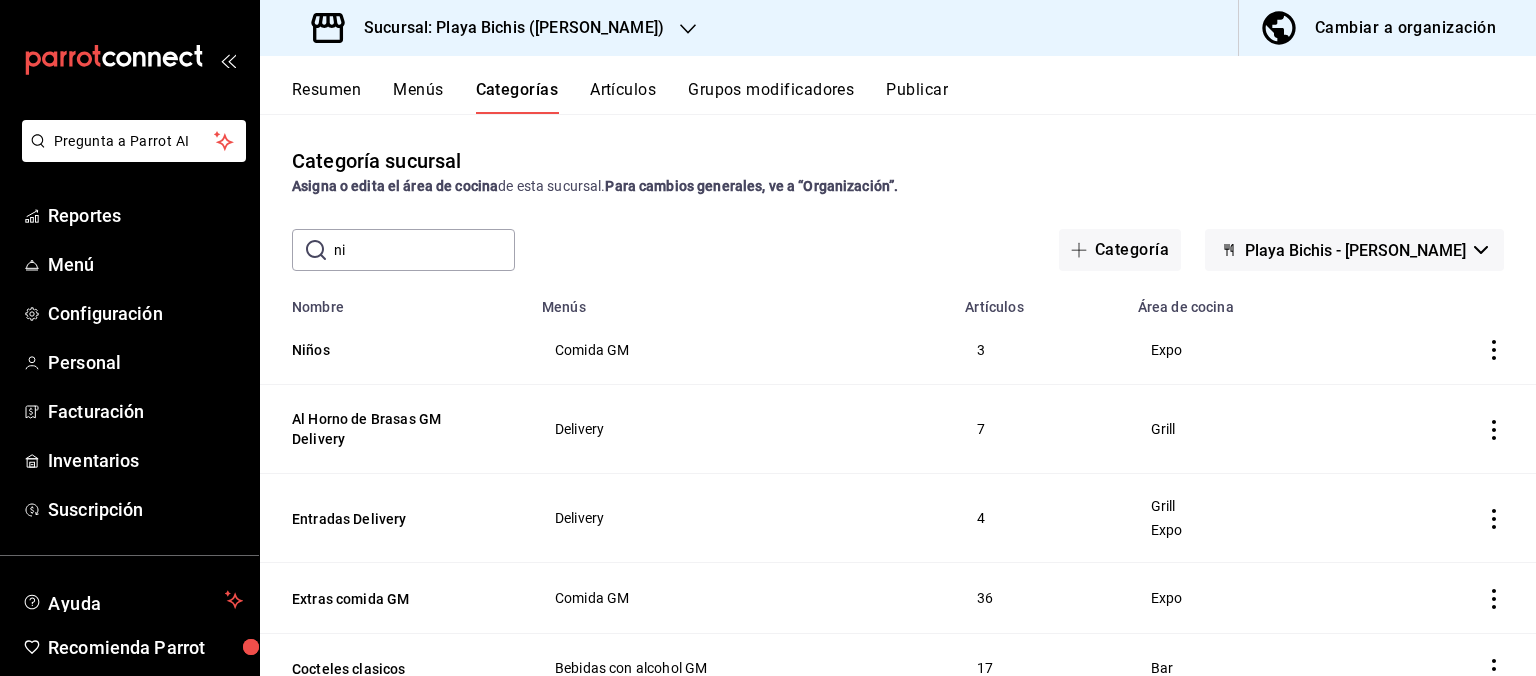 drag, startPoint x: 270, startPoint y: 238, endPoint x: 230, endPoint y: 234, distance: 40.1995 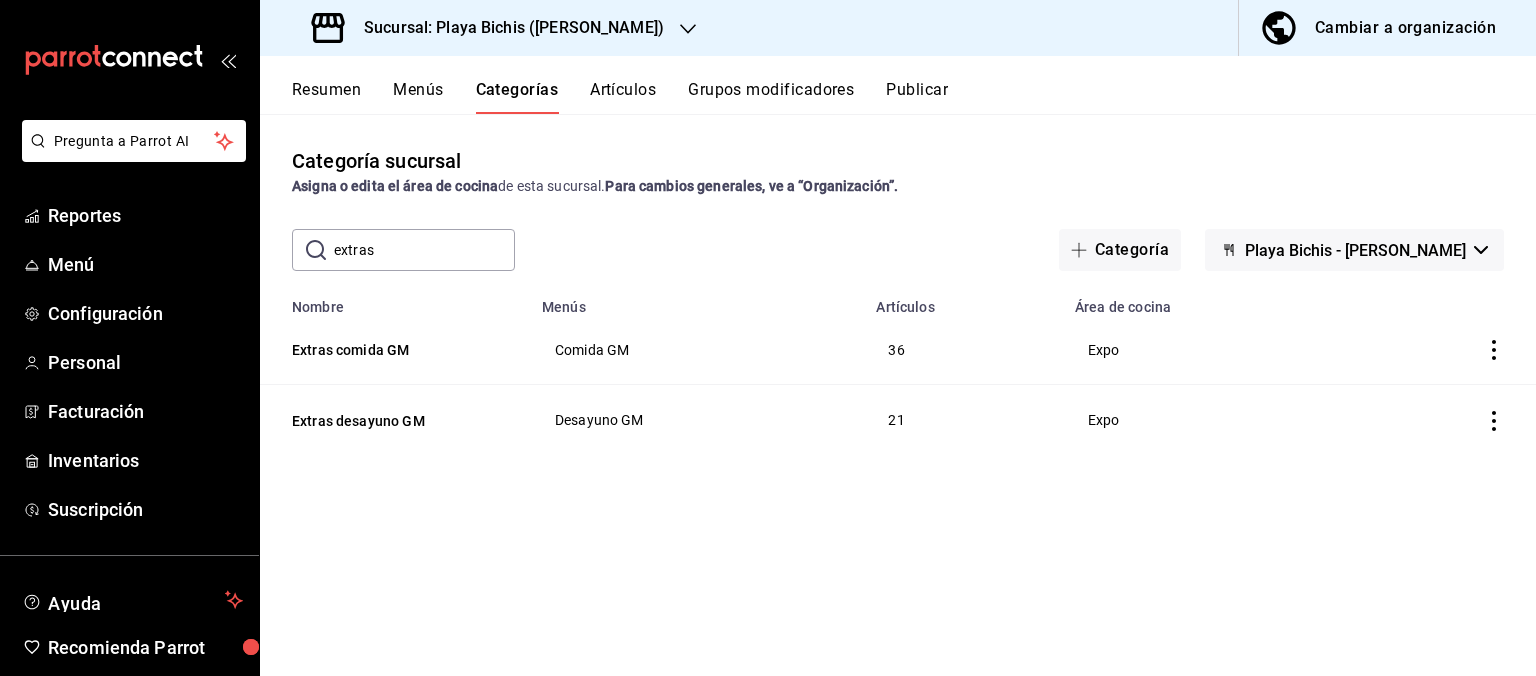 drag, startPoint x: 402, startPoint y: 262, endPoint x: 94, endPoint y: 185, distance: 317.47913 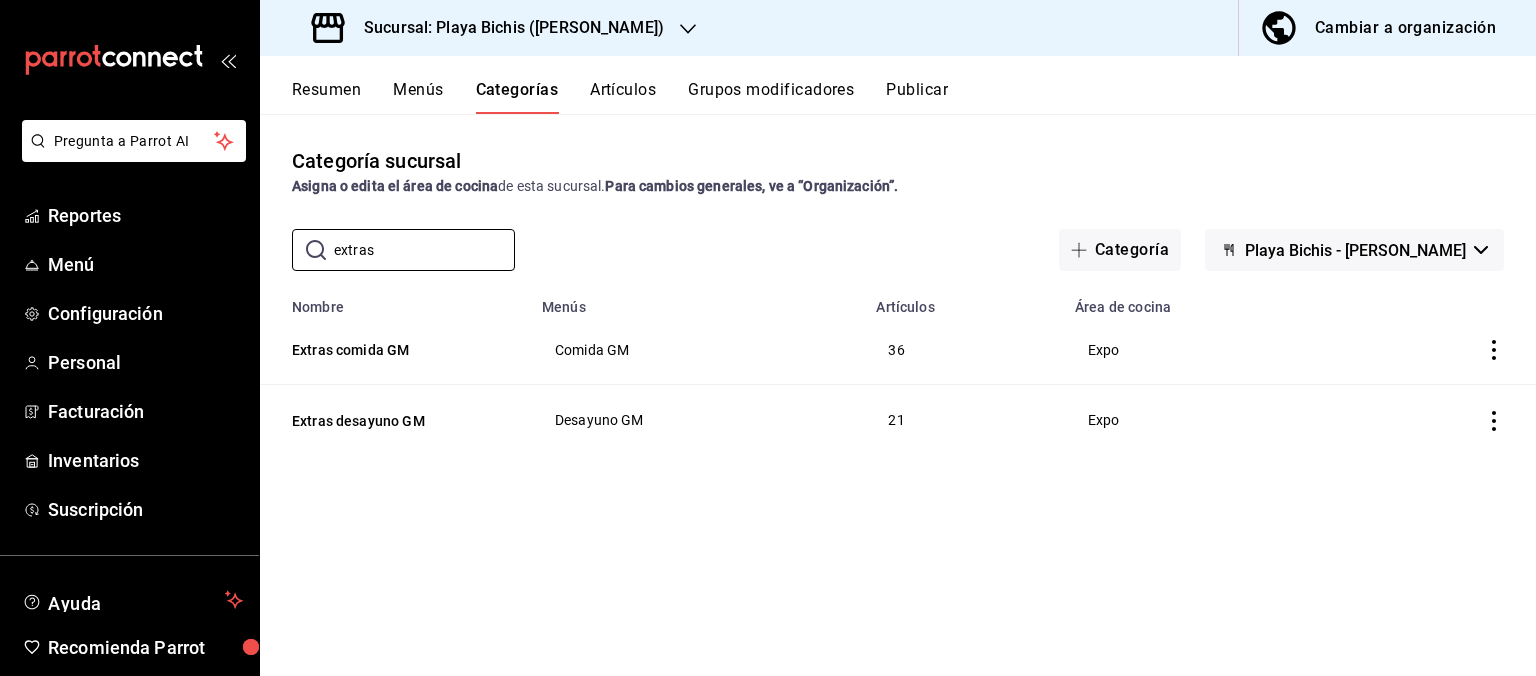 click on "extras" at bounding box center [424, 250] 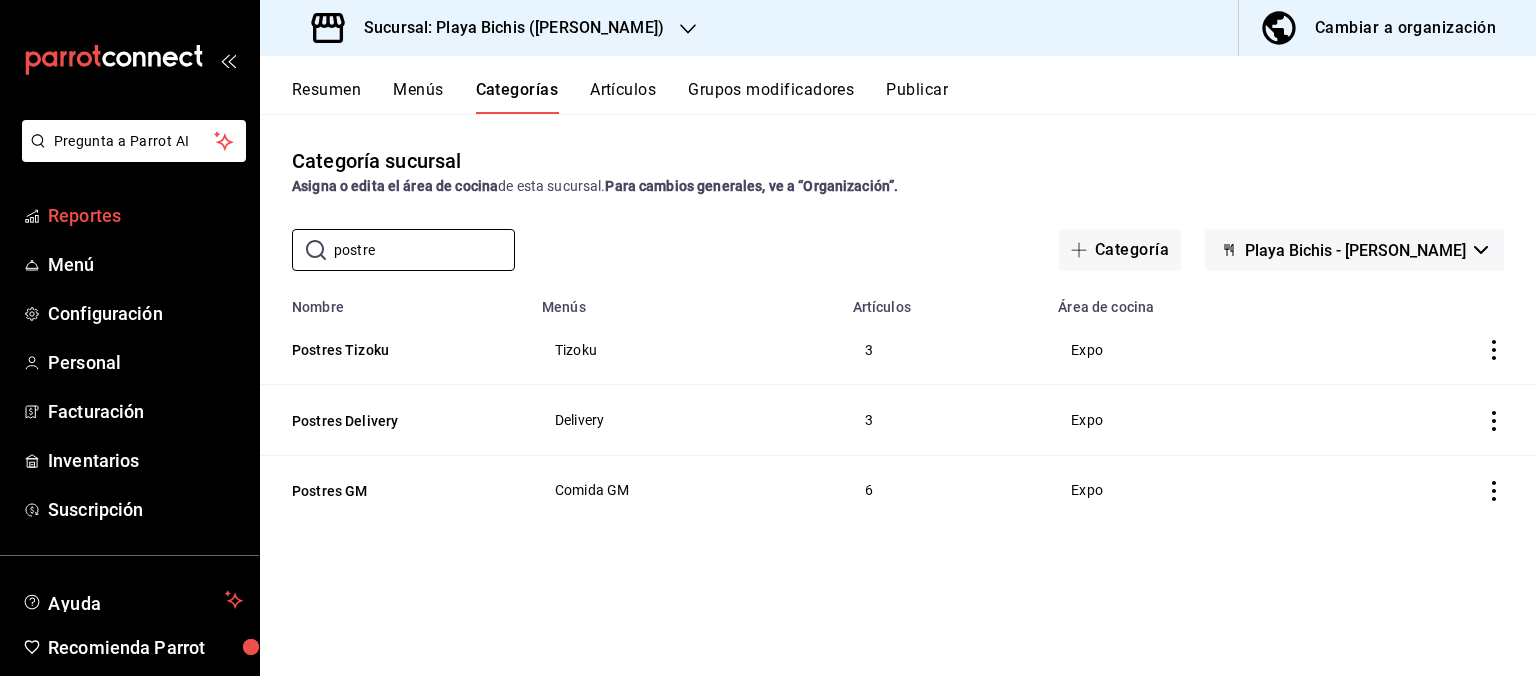 drag, startPoint x: 458, startPoint y: 246, endPoint x: 189, endPoint y: 210, distance: 271.39822 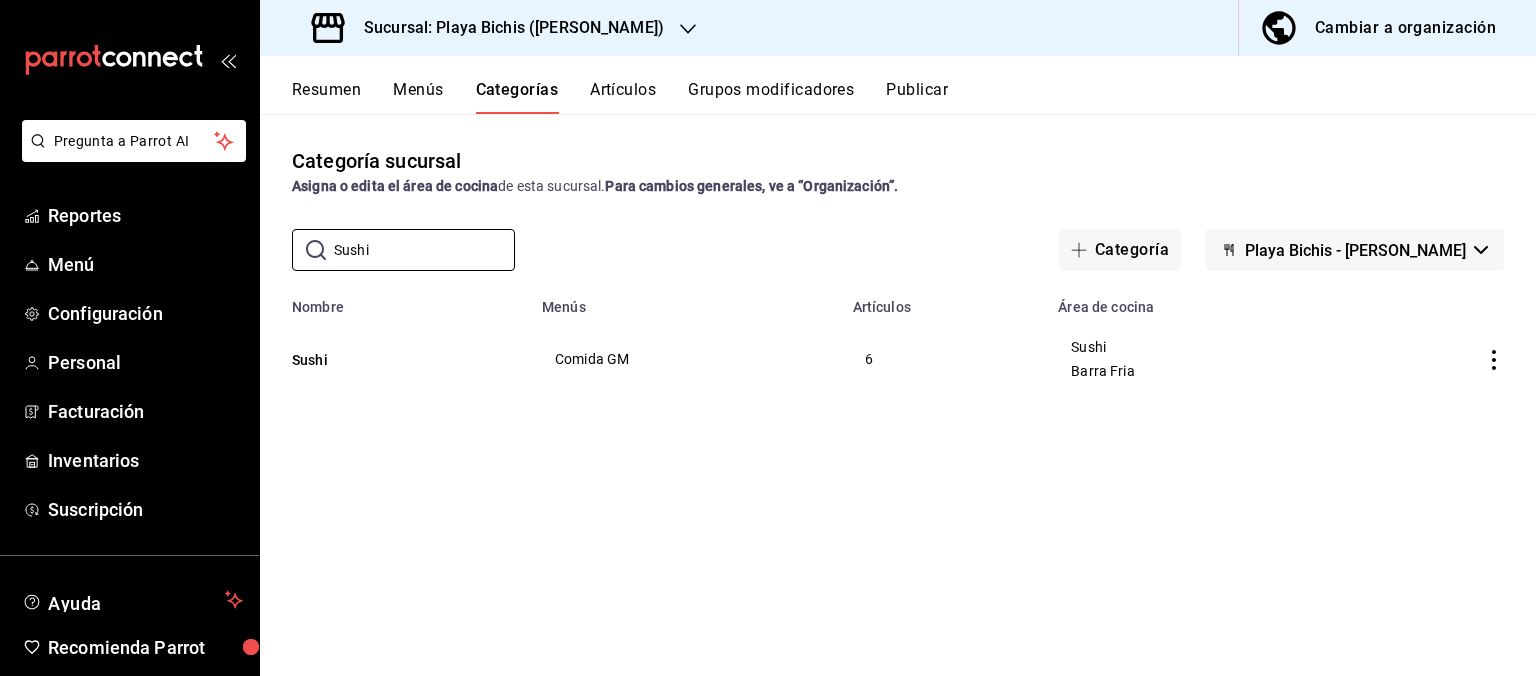type on "Sushi" 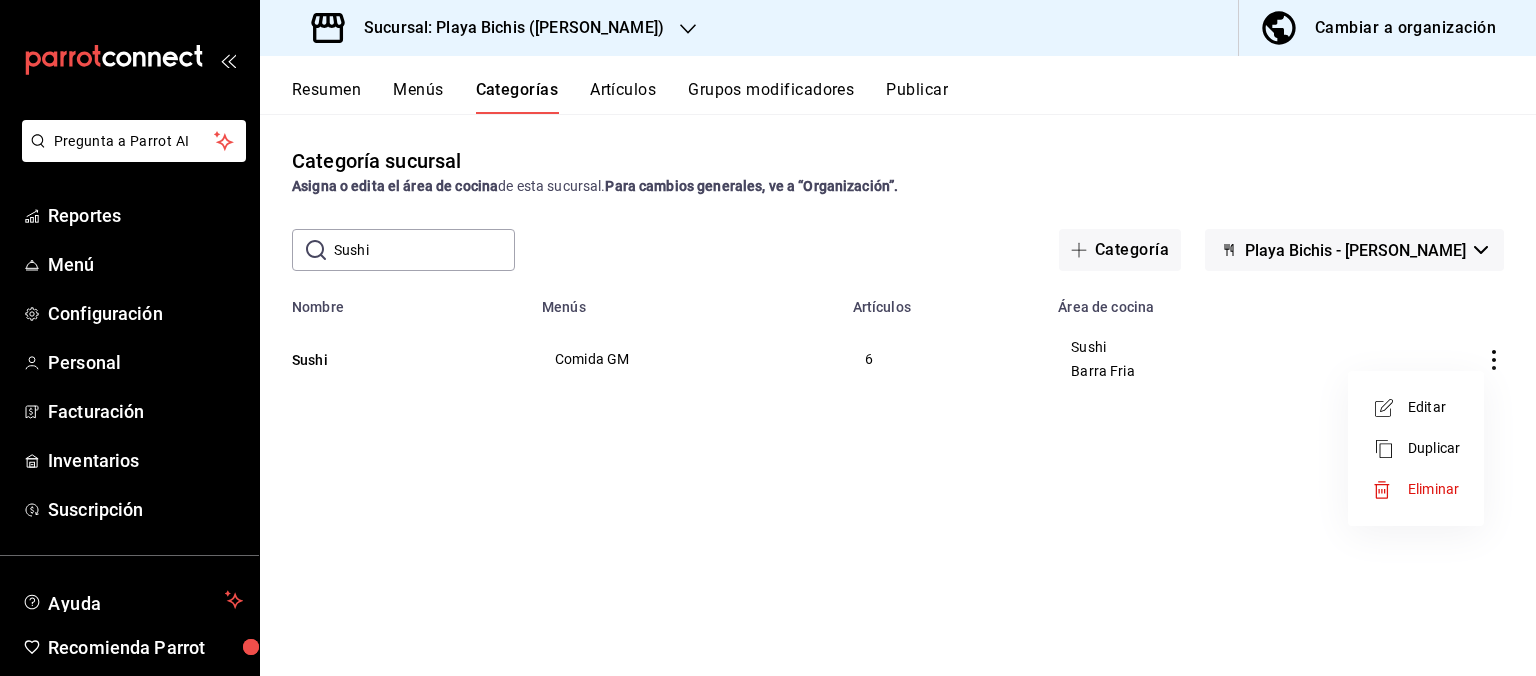 click on "Editar" at bounding box center [1434, 407] 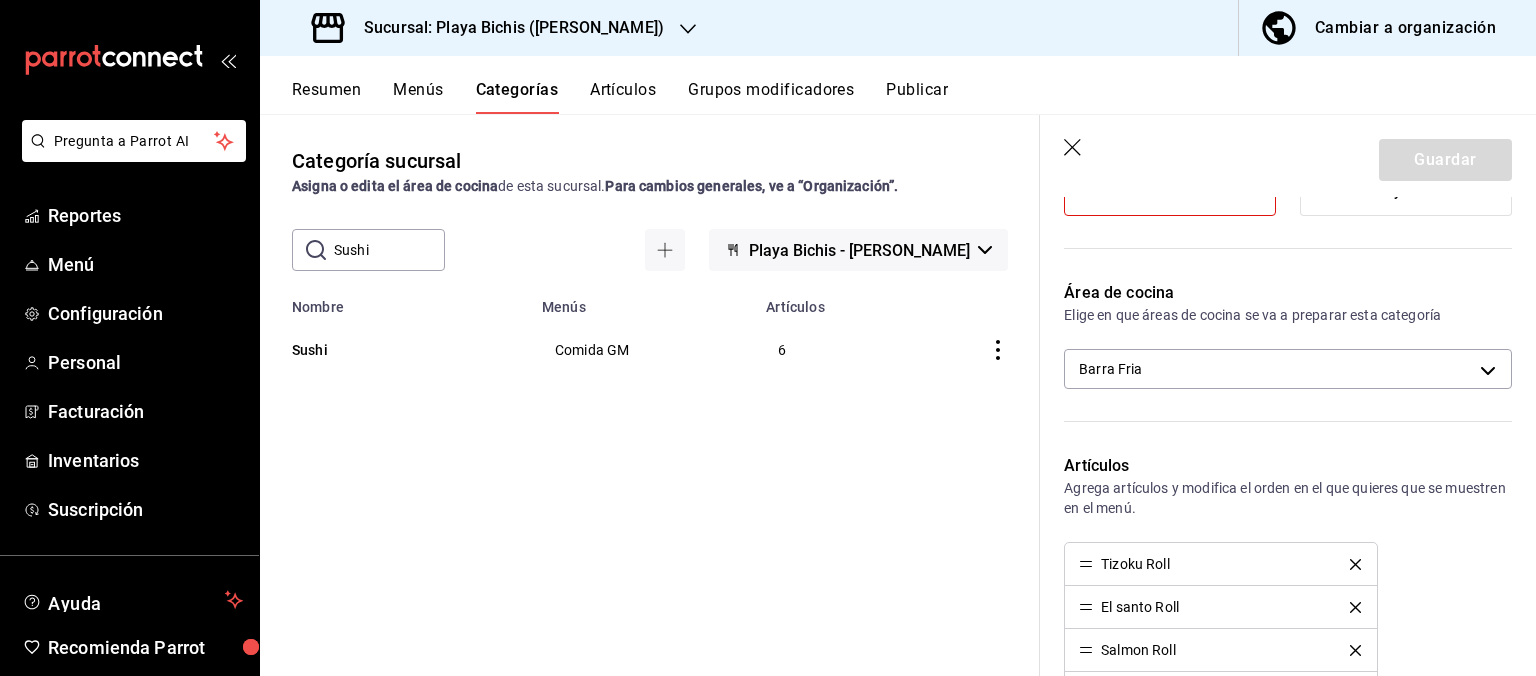 scroll, scrollTop: 403, scrollLeft: 0, axis: vertical 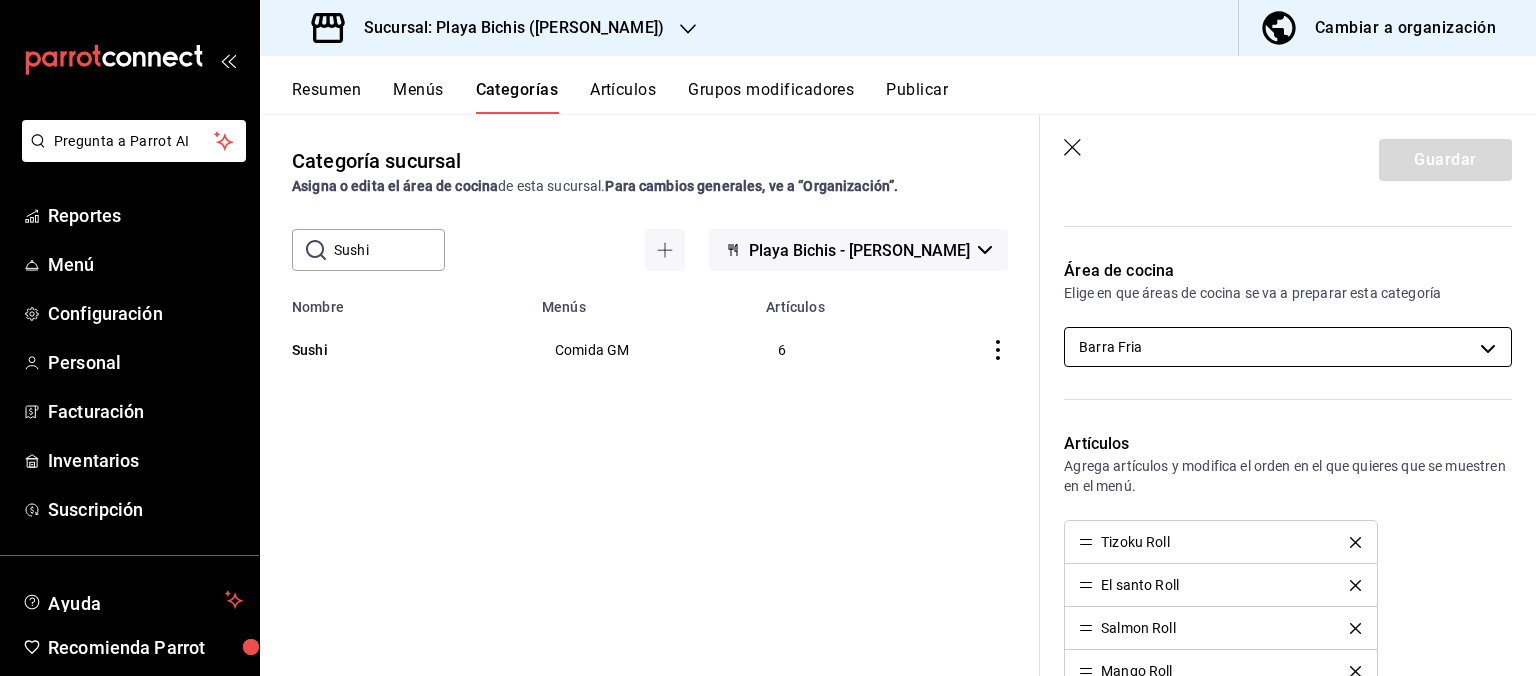 click on "Pregunta a Parrot AI Reportes   Menú   Configuración   Personal   Facturación   Inventarios   Suscripción   Ayuda Recomienda Parrot   Hugo Sanchez   Sugerir nueva función   Sucursal: Playa Bichis (Gomez Morin) Cambiar a organización Resumen Menús Categorías Artículos Grupos modificadores Publicar Categoría sucursal Asigna o edita el área de cocina  de esta sucursal.  Para cambios generales, ve a “Organización”. ​ Sushi ​ Playa Bichis - Gomez Morin Nombre Menús Artículos Sushi Comida GM 6 Guardar Editar categoría ¿Cómo se va a llamar? Sushi 5 /30 ¿Cómo se va a llamar? Elige tu menú Tu categoría se va a incluir en los menús elegidos Tizoku Delivery Bebidas GM Bebidas con alcohol GM Comida GM Desayuno GM Área de cocina Elige en que áreas de cocina se va a preparar esta categoría Barra Fria 319427ae-8ce4-44e2-9d88-033f2c6622a4 Artículos Agrega artículos y modifica el orden en el que quieres que se muestren en el menú. Tizoku Roll El santo Roll Salmon Roll Mango Roll Color Clave" at bounding box center [768, 338] 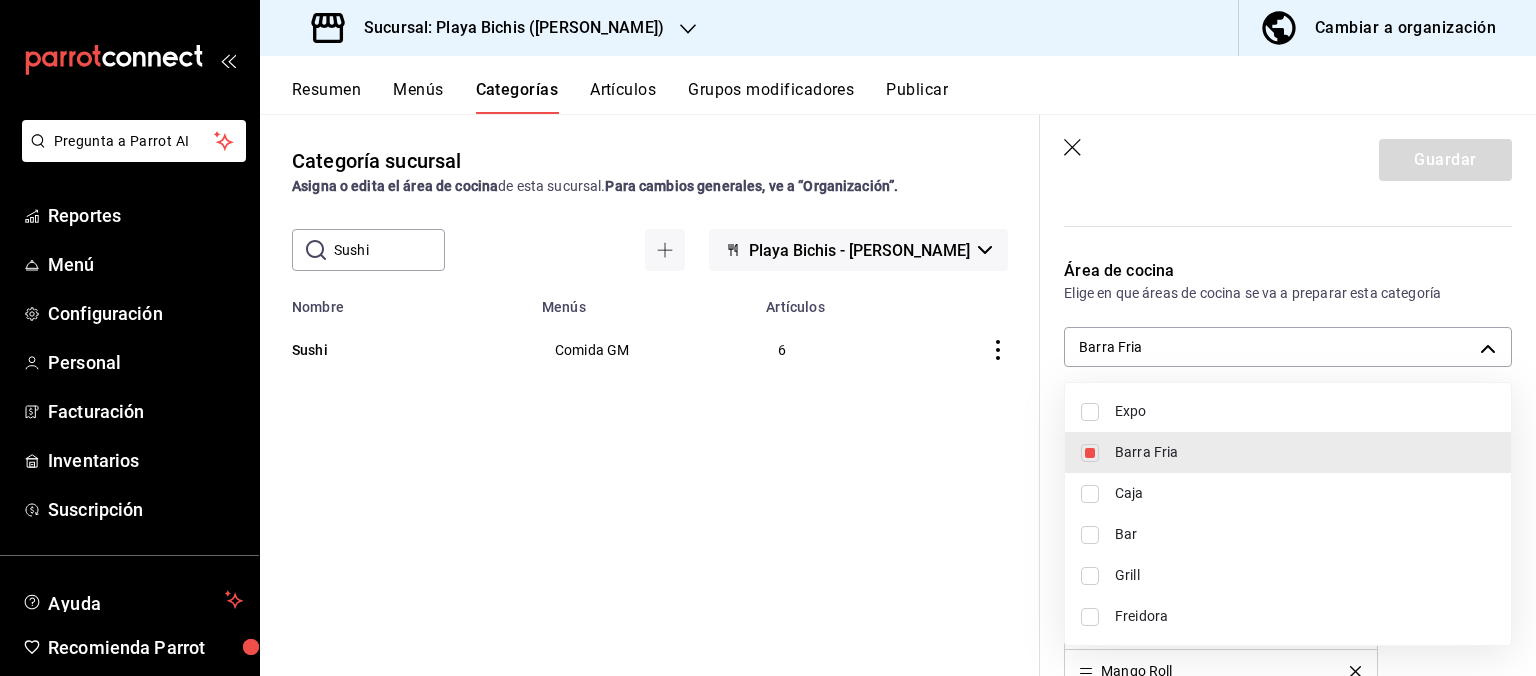 click on "Expo" at bounding box center (1305, 411) 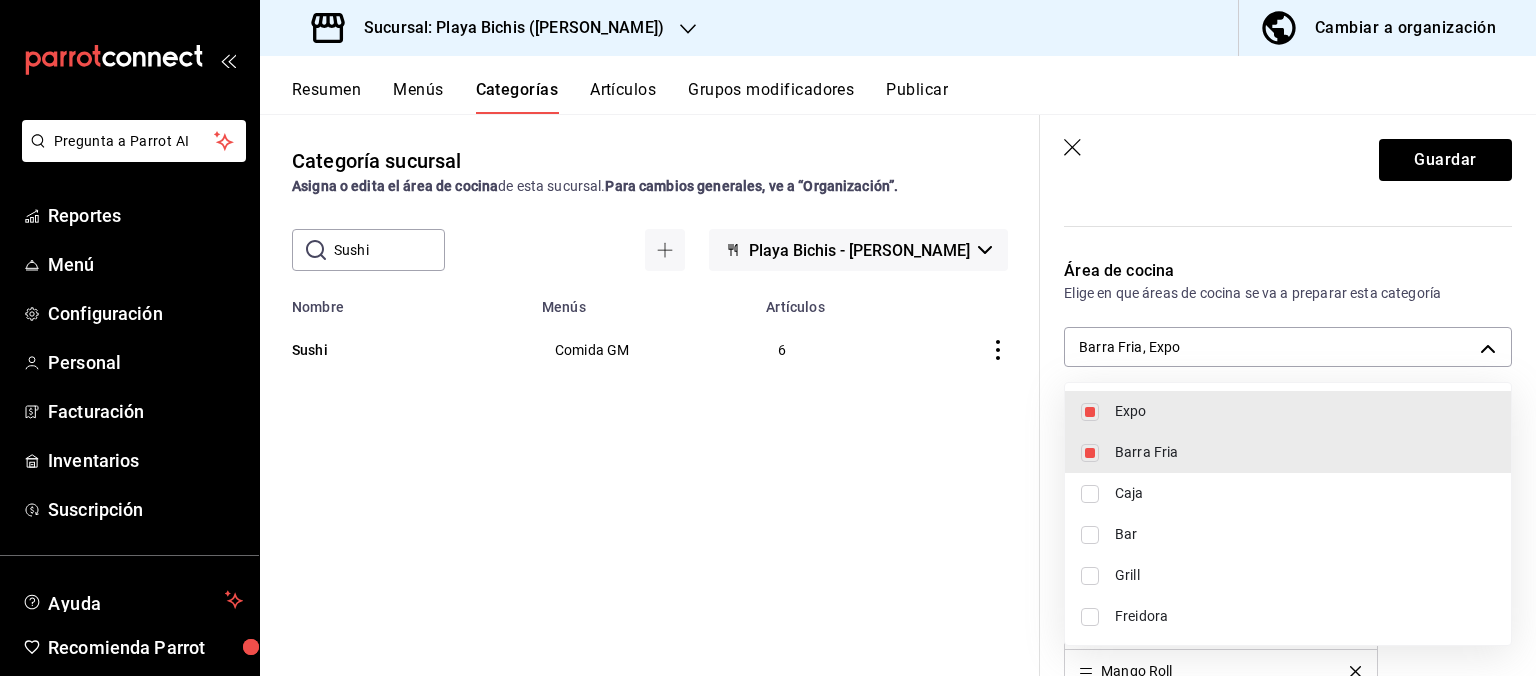type on "319427ae-8ce4-44e2-9d88-033f2c6622a4,fc3100d1-e602-4c6d-a284-2445fbe47c23" 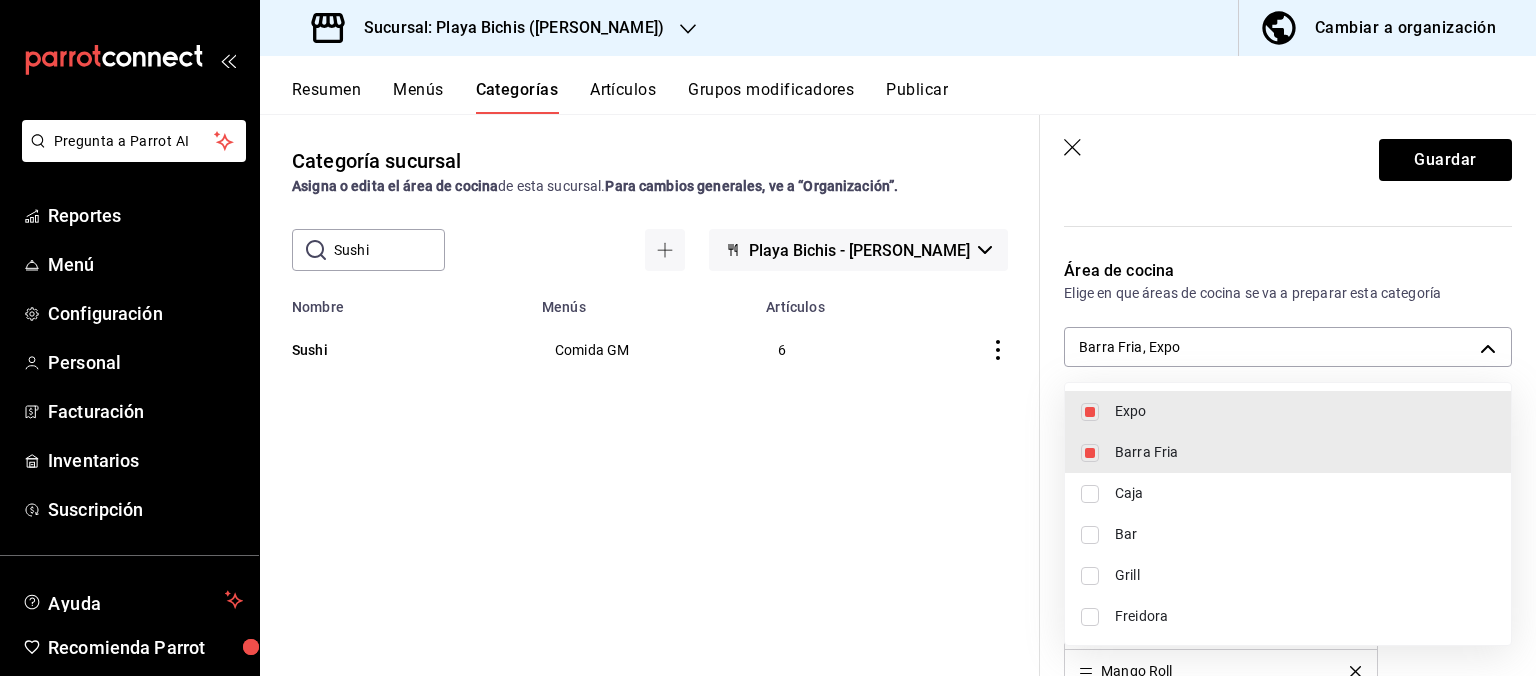 click at bounding box center (768, 338) 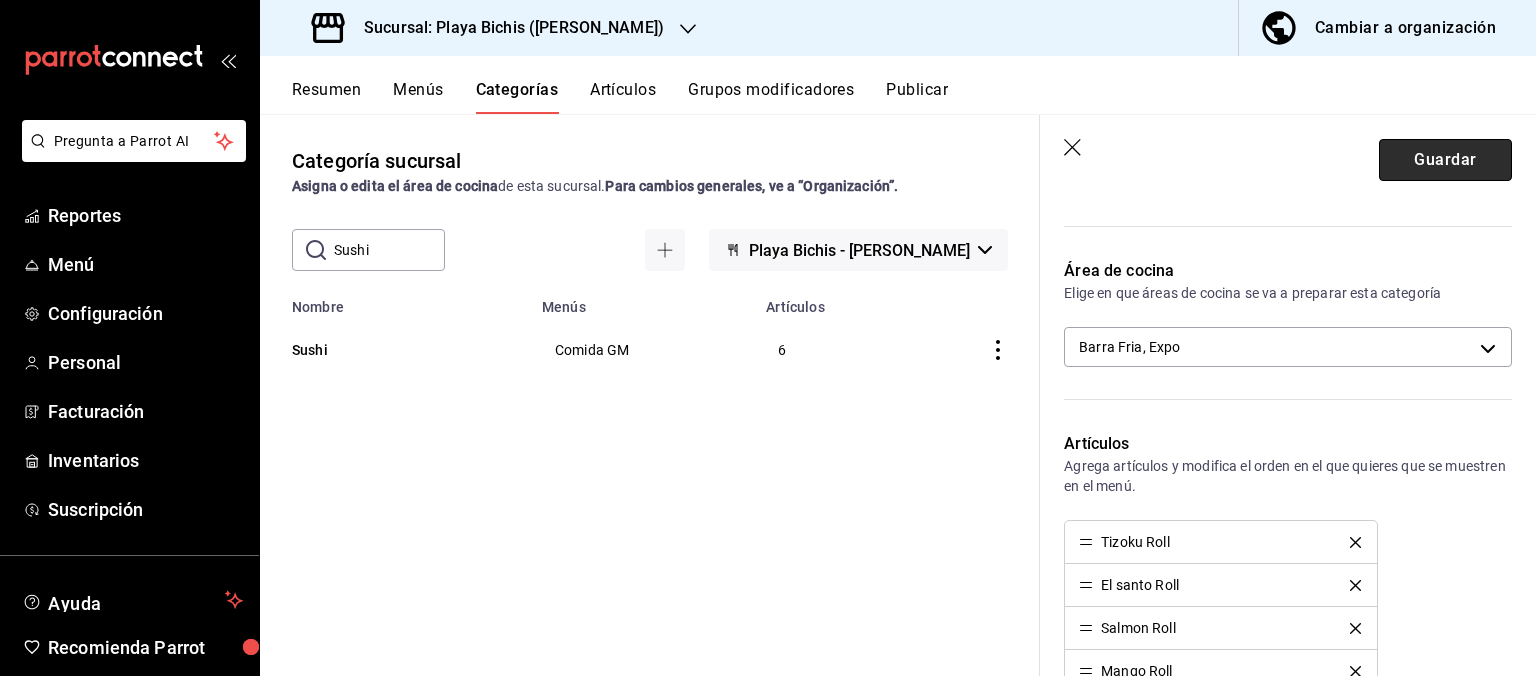 click on "Guardar" at bounding box center [1445, 160] 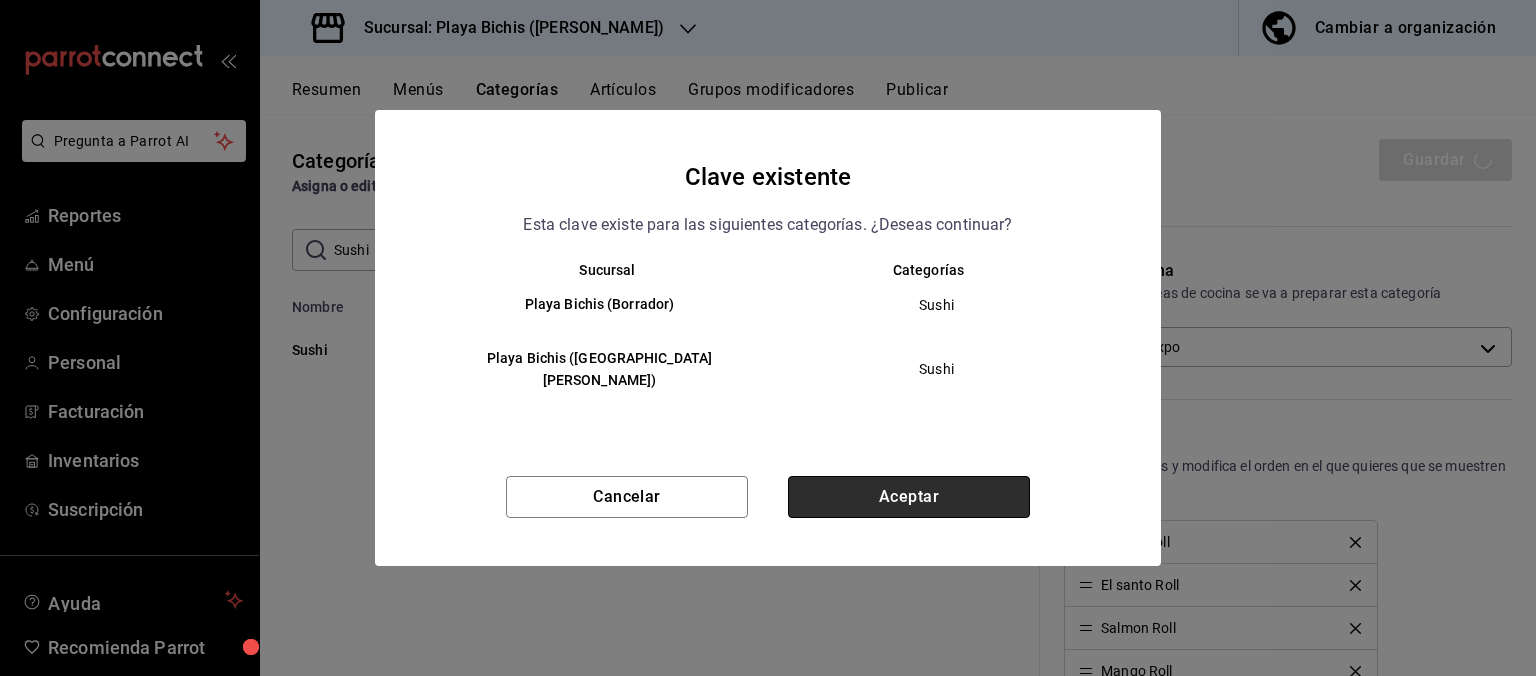 click on "Aceptar" at bounding box center [909, 497] 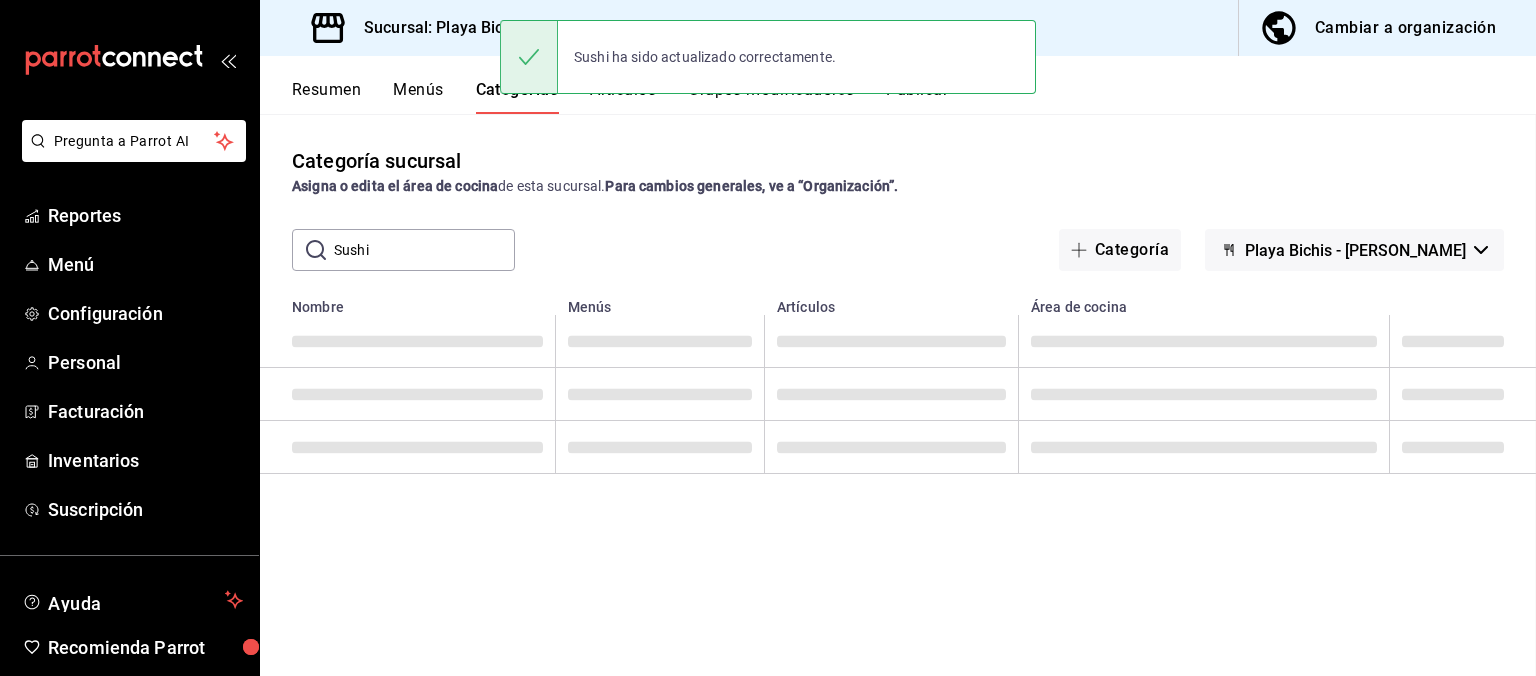 scroll, scrollTop: 0, scrollLeft: 0, axis: both 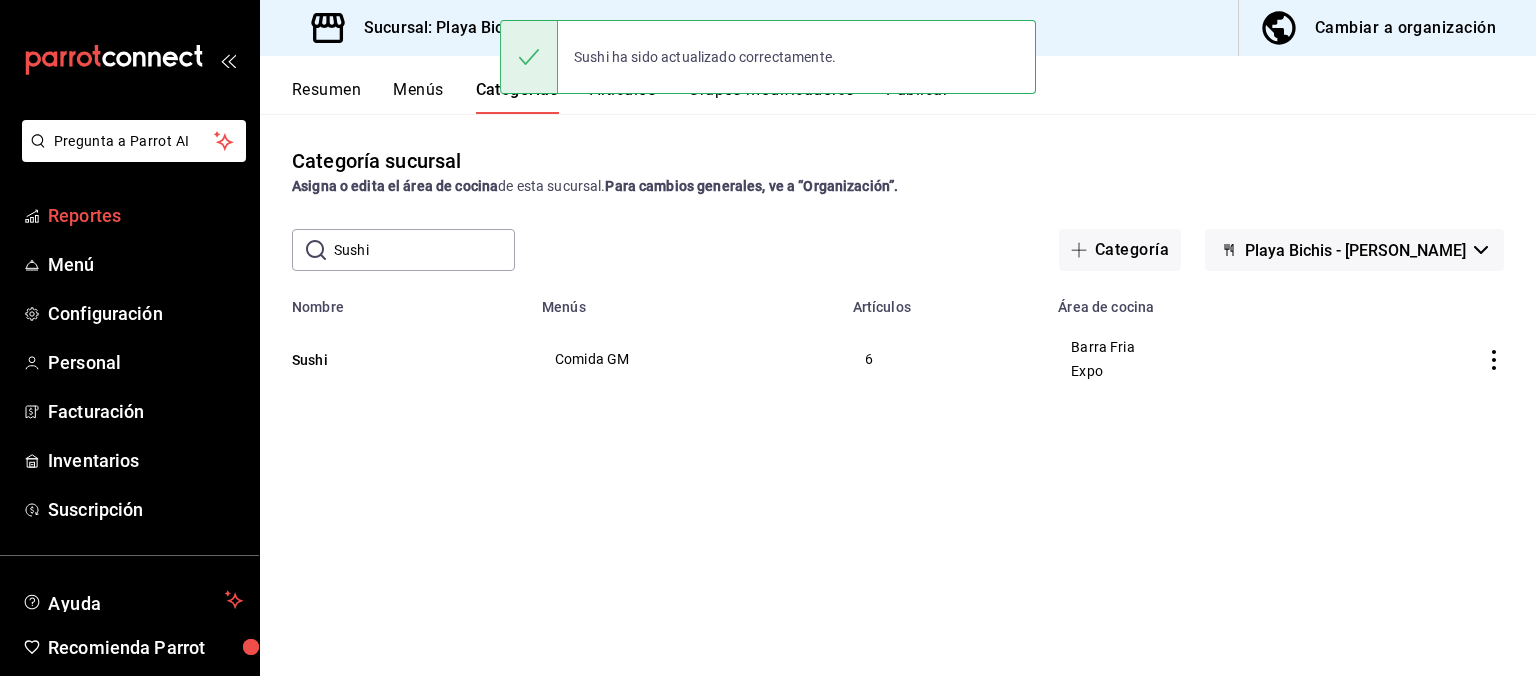 click on "Sushi" at bounding box center [424, 250] 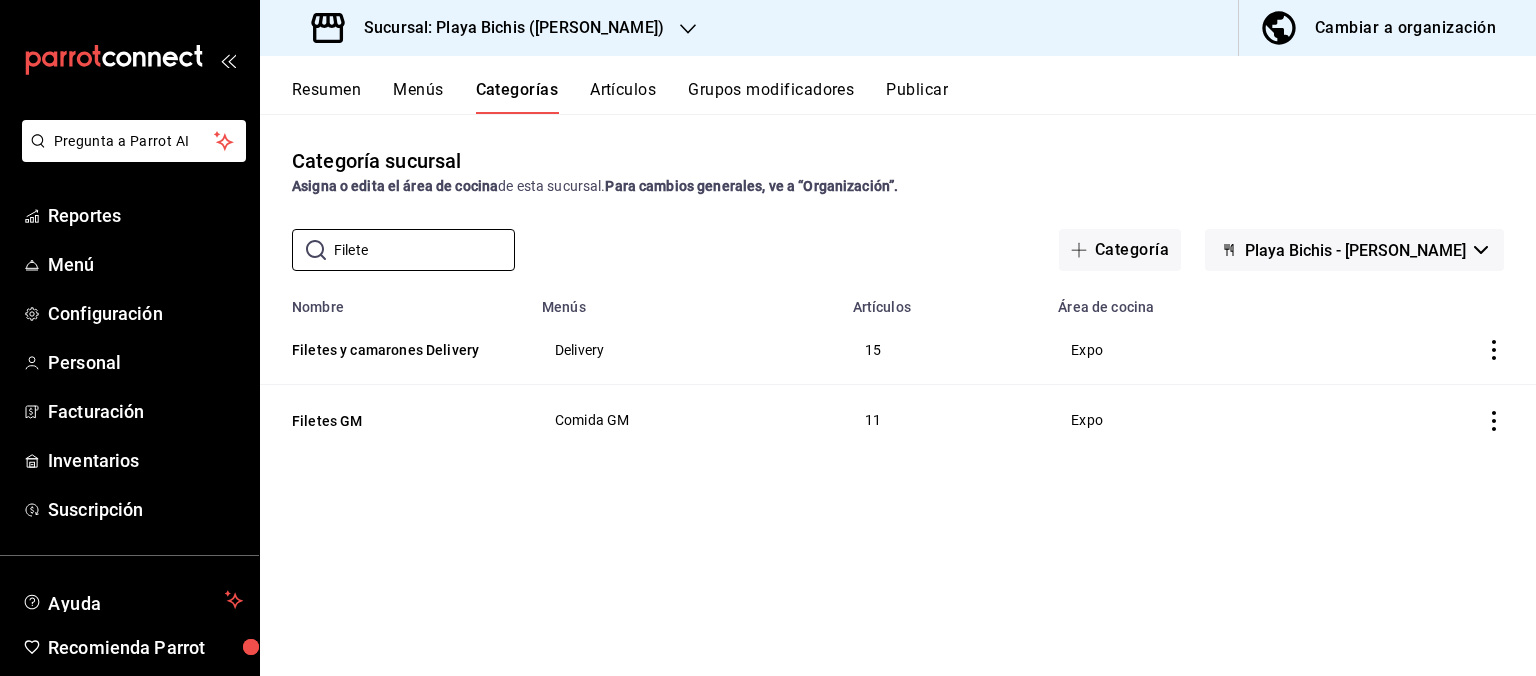 type on "Filete" 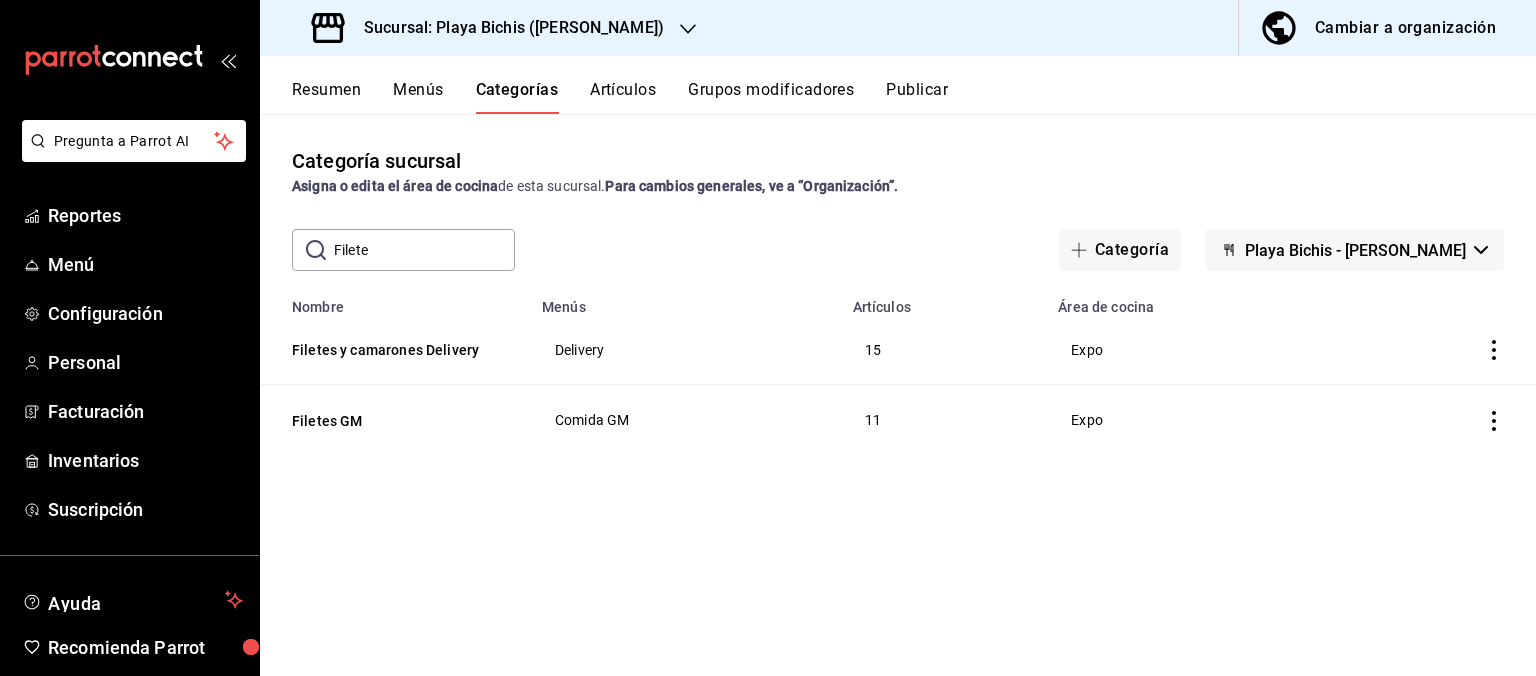 click 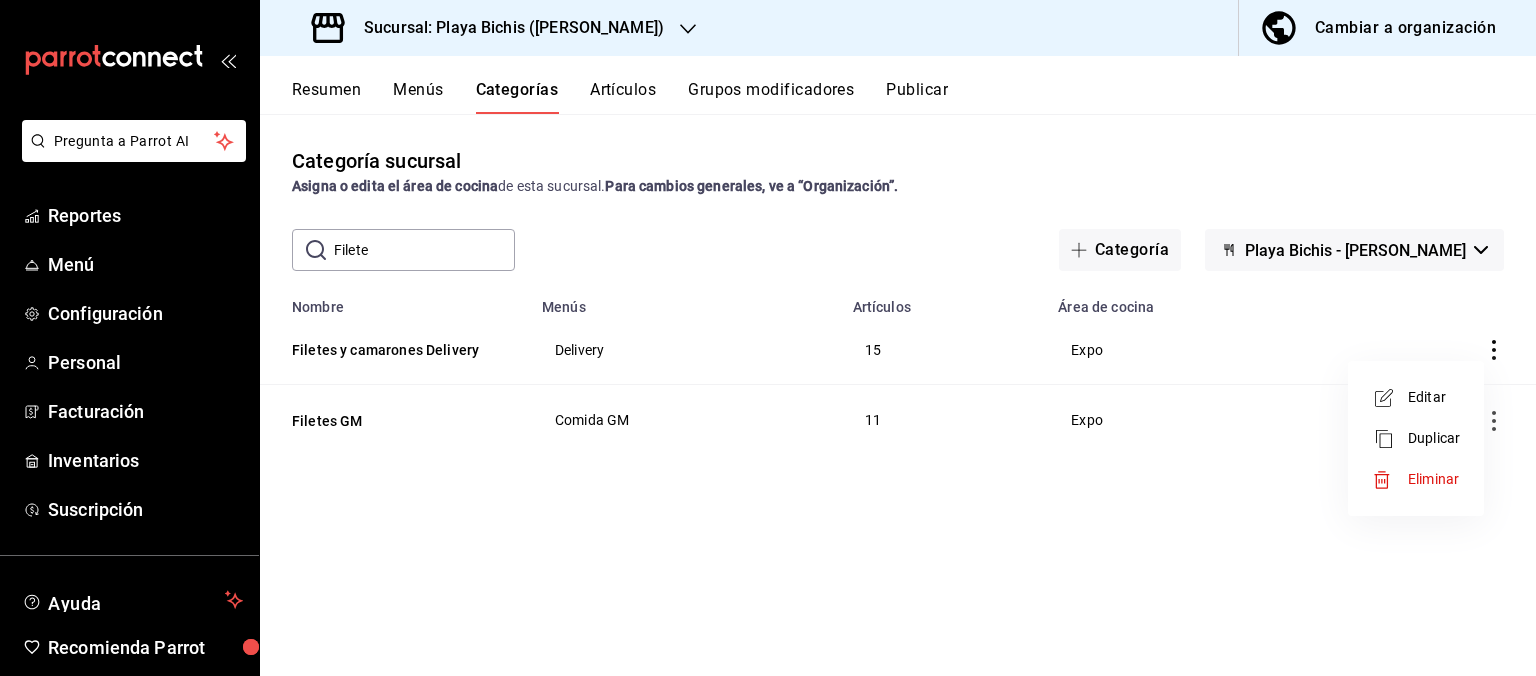 click on "Editar" at bounding box center (1434, 397) 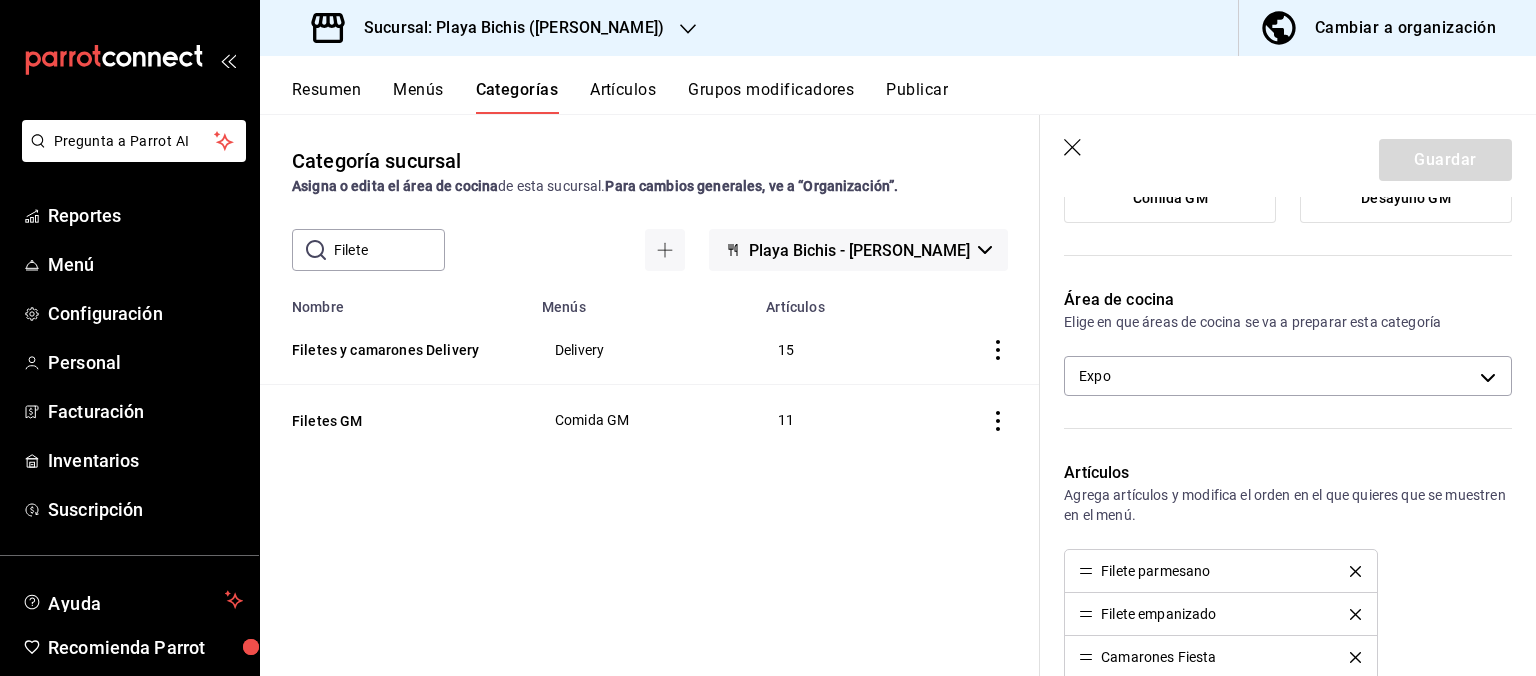 scroll, scrollTop: 403, scrollLeft: 0, axis: vertical 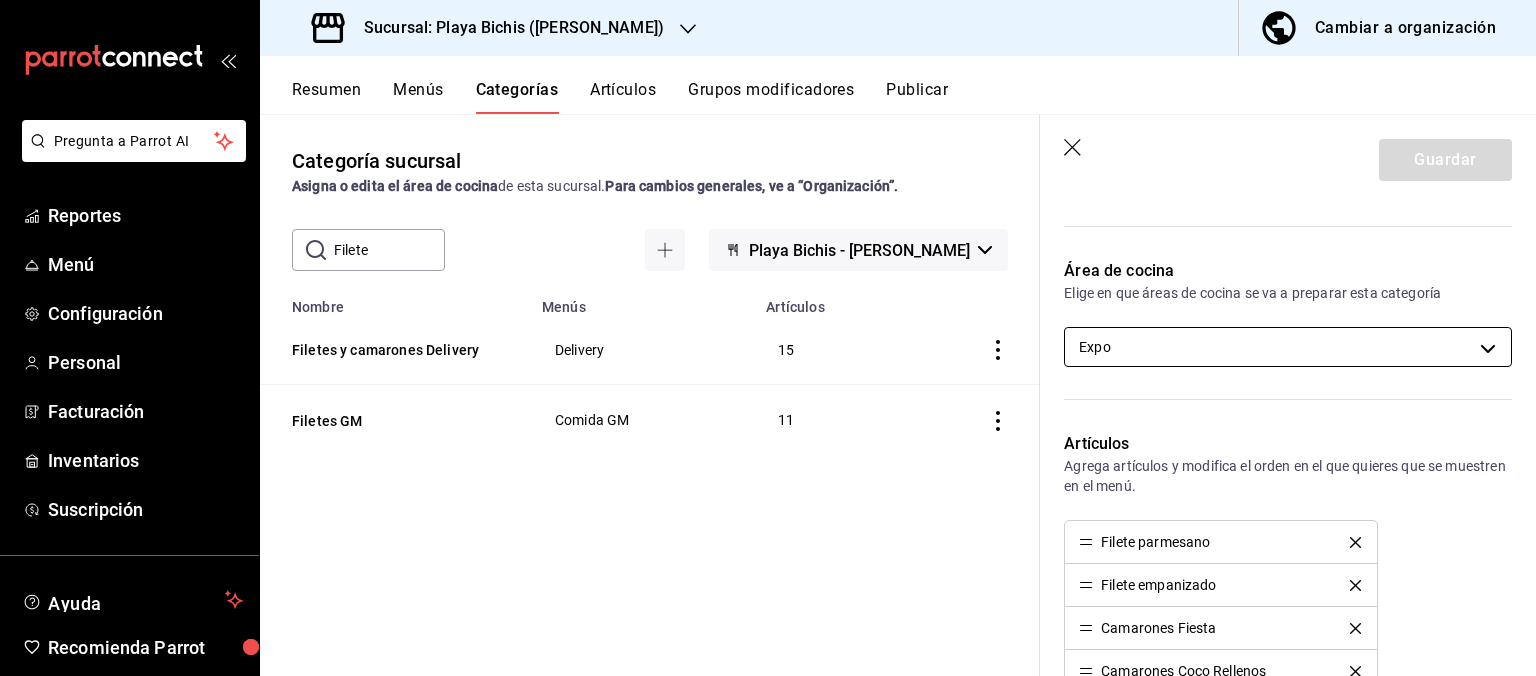 click on "Pregunta a Parrot AI Reportes   Menú   Configuración   Personal   Facturación   Inventarios   Suscripción   Ayuda Recomienda Parrot   Hugo Sanchez   Sugerir nueva función   Sucursal: Playa Bichis (Gomez Morin) Cambiar a organización Resumen Menús Categorías Artículos Grupos modificadores Publicar Categoría sucursal Asigna o edita el área de cocina  de esta sucursal.  Para cambios generales, ve a “Organización”. ​ Filete ​ Playa Bichis - Gomez Morin Nombre Menús Artículos Filetes y camarones  Delivery Delivery 15 Filetes GM Comida GM 11 Guardar Editar categoría ¿Cómo se va a llamar? Filetes y camarones  Delivery 29 /30 ¿Cómo se va a llamar? Elige tu menú Tu categoría se va a incluir en los menús elegidos Tizoku Delivery Bebidas GM Bebidas con alcohol GM Comida GM Desayuno GM Área de cocina Elige en que áreas de cocina se va a preparar esta categoría Expo fc3100d1-e602-4c6d-a284-2445fbe47c23 Artículos Filete parmesano Filete empanizado Camarones Fiesta Camarones Coco Rellenos /" at bounding box center [768, 338] 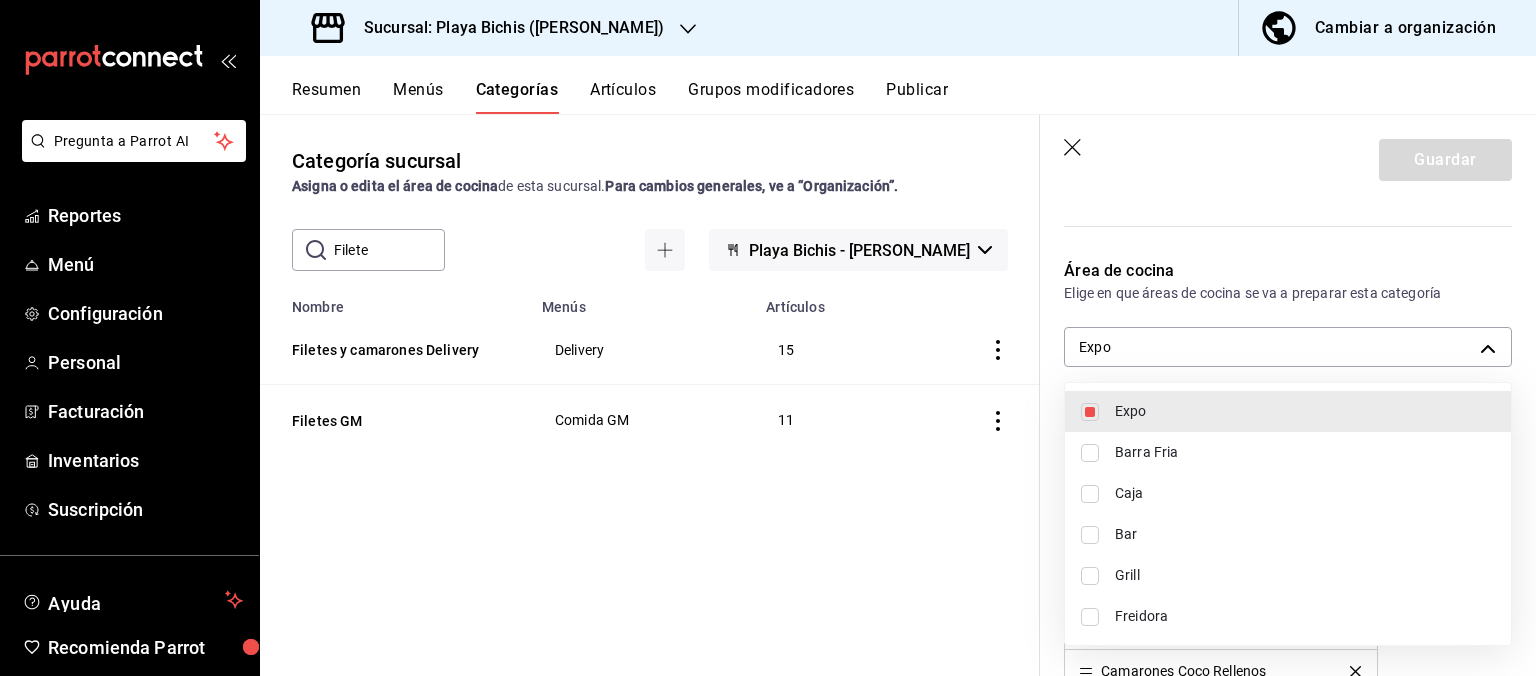 click on "Freidora" at bounding box center [1305, 616] 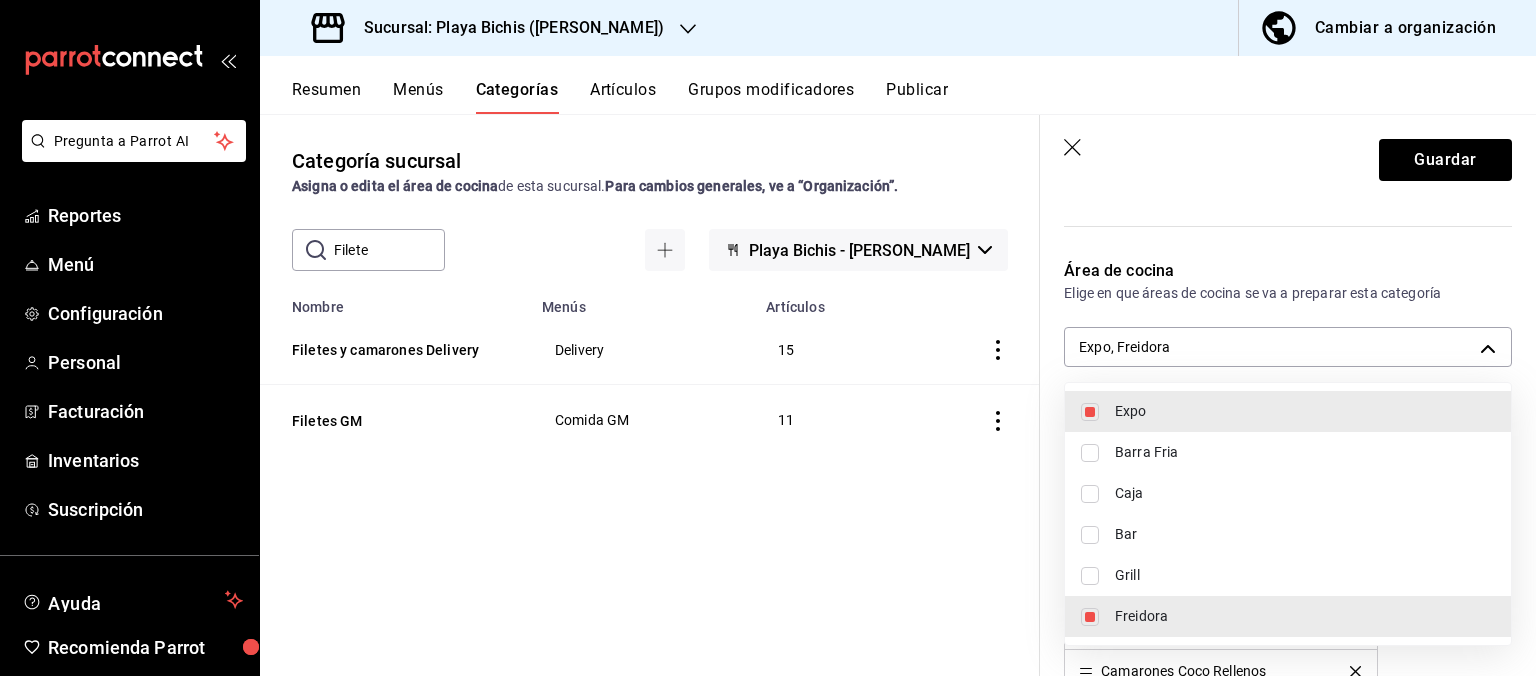 click at bounding box center [768, 338] 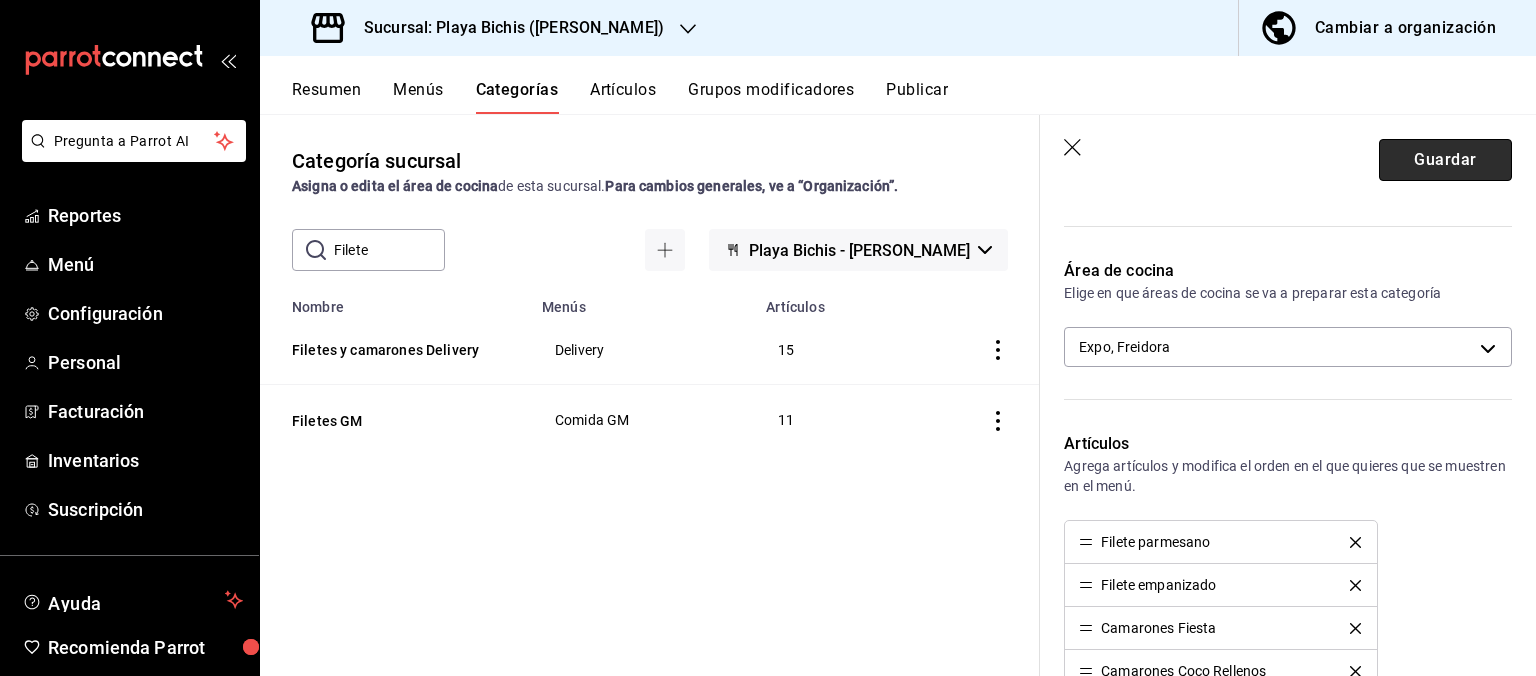 click on "Guardar" at bounding box center [1445, 160] 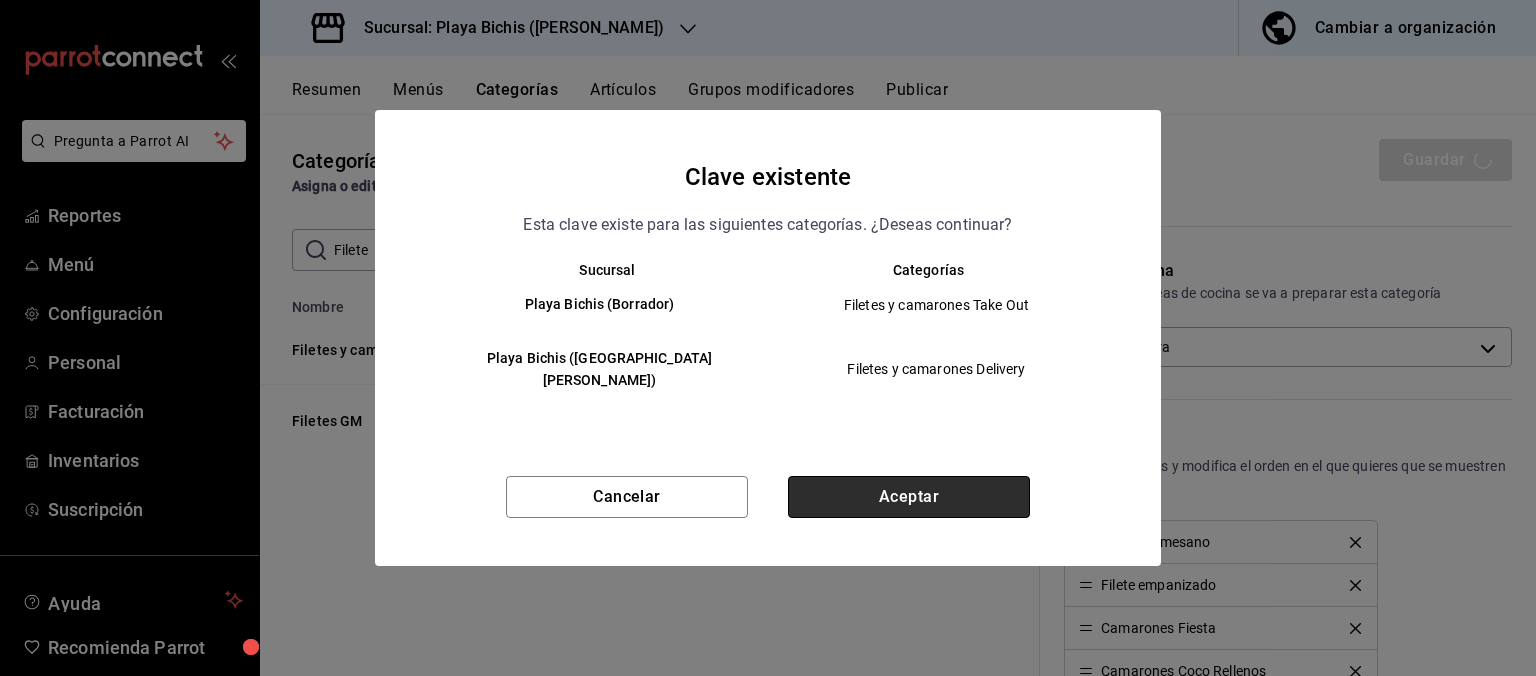 click on "Aceptar" at bounding box center [909, 497] 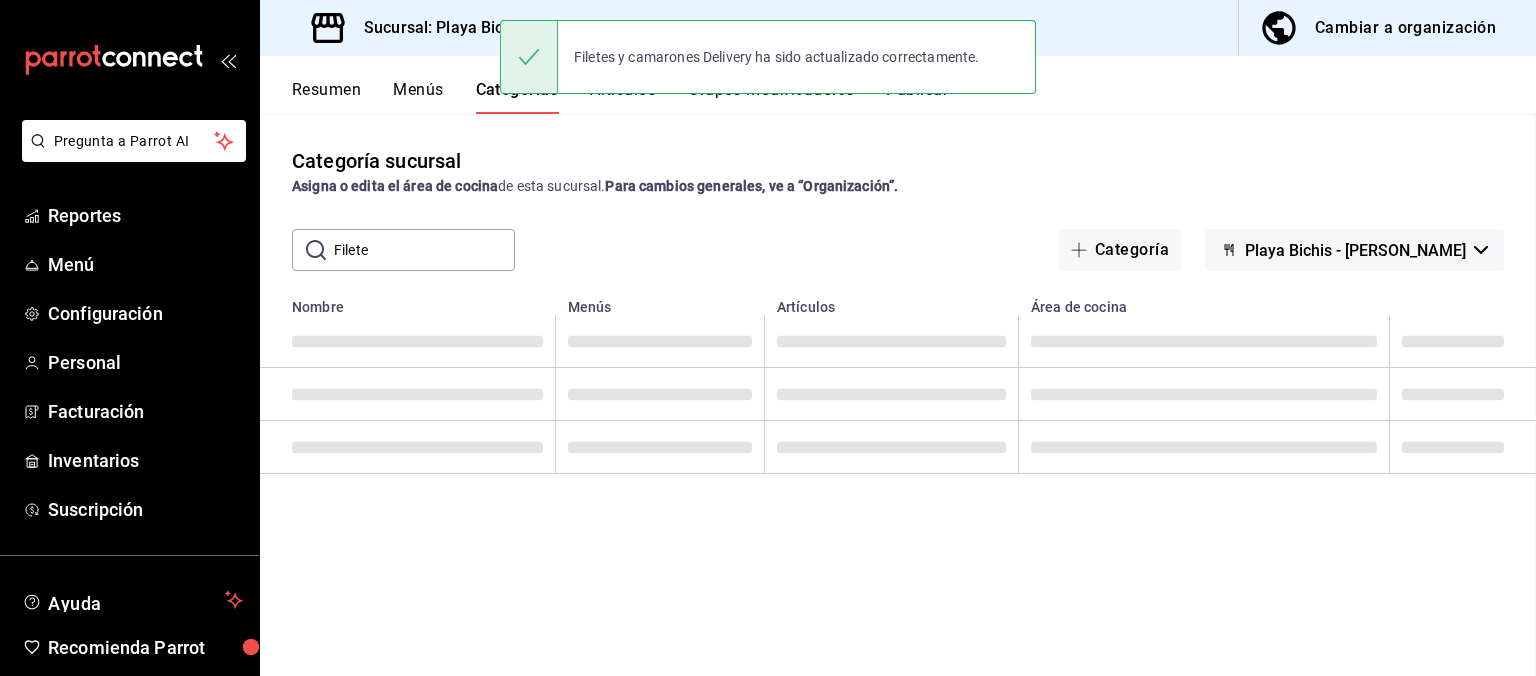scroll, scrollTop: 0, scrollLeft: 0, axis: both 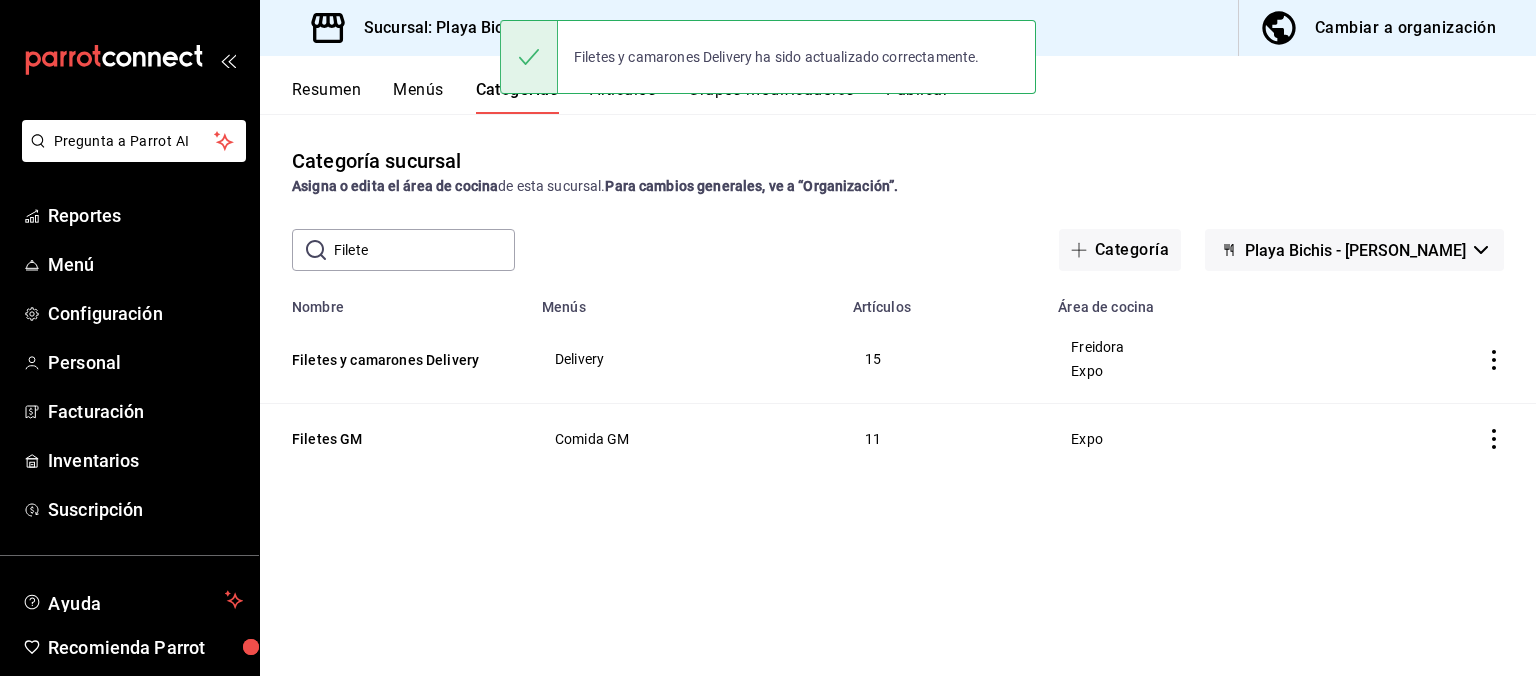 click 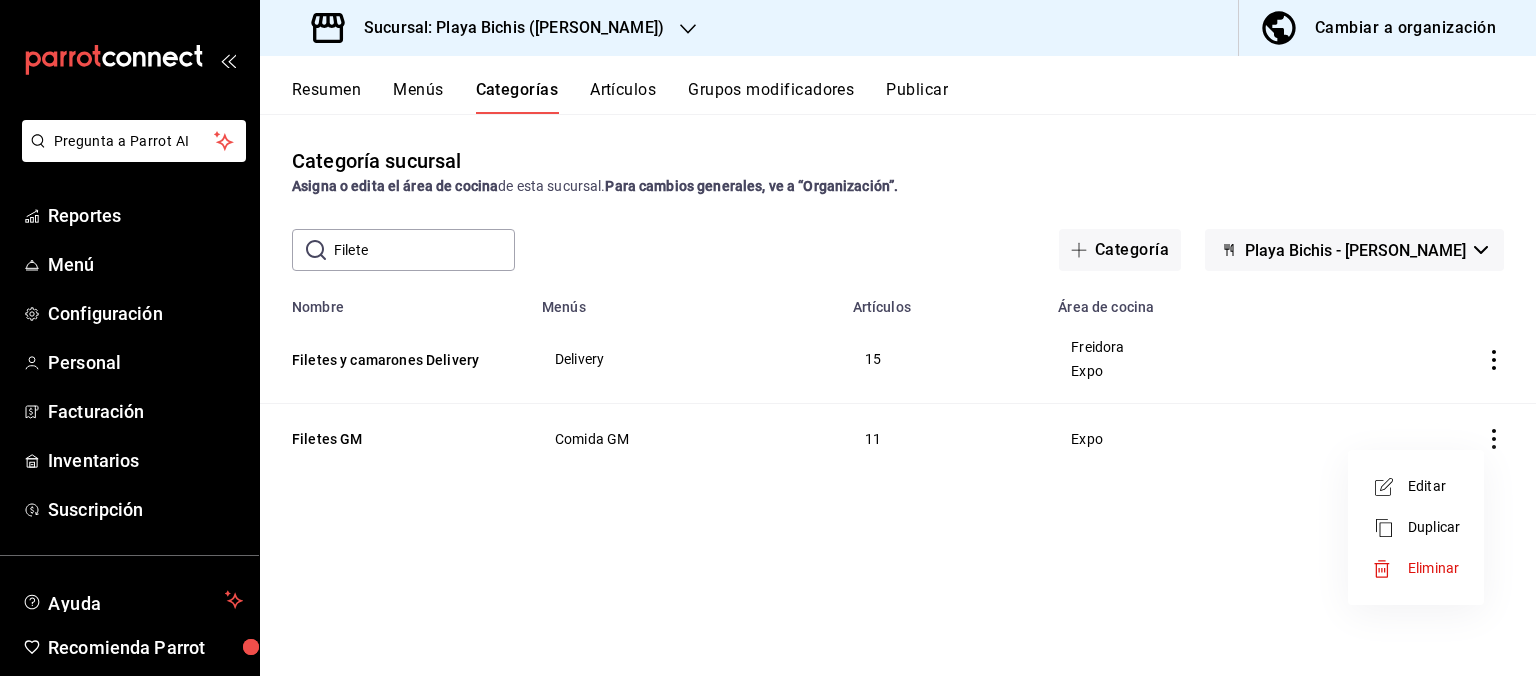 click on "Editar" at bounding box center [1434, 486] 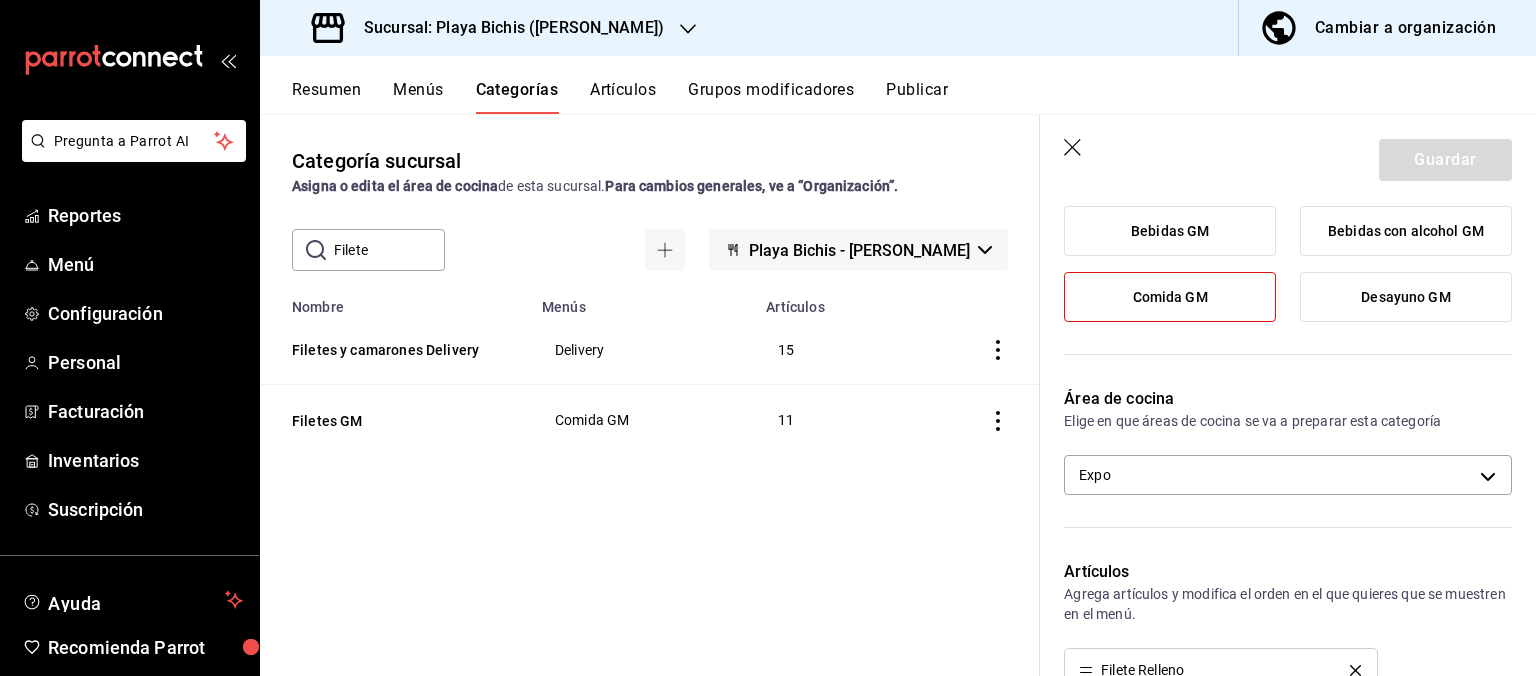 scroll, scrollTop: 403, scrollLeft: 0, axis: vertical 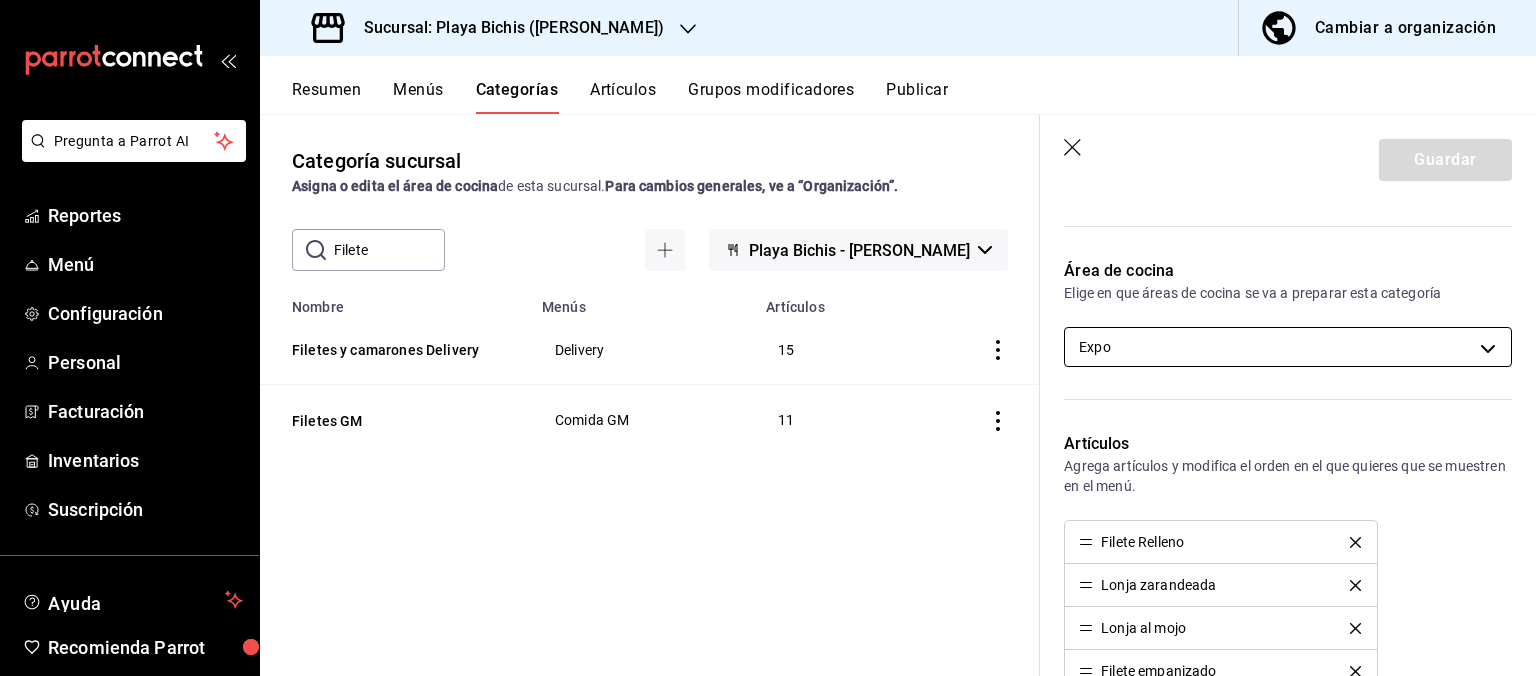 click on "Pregunta a Parrot AI Reportes   Menú   Configuración   Personal   Facturación   Inventarios   Suscripción   Ayuda Recomienda Parrot   Hugo Sanchez   Sugerir nueva función   Sucursal: Playa Bichis (Gomez Morin) Cambiar a organización Resumen Menús Categorías Artículos Grupos modificadores Publicar Categoría sucursal Asigna o edita el área de cocina  de esta sucursal.  Para cambios generales, ve a “Organización”. ​ Filete ​ Playa Bichis - Gomez Morin Nombre Menús Artículos Filetes y camarones  Delivery Delivery 15 Filetes GM Comida GM 11 Guardar Editar categoría ¿Cómo se va a llamar? Filetes GM 10 /30 ¿Cómo se va a llamar? Elige tu menú Tu categoría se va a incluir en los menús elegidos Tizoku Delivery Bebidas GM Bebidas con alcohol GM Comida GM Desayuno GM Área de cocina Elige en que áreas de cocina se va a preparar esta categoría Expo fc3100d1-e602-4c6d-a284-2445fbe47c23 Artículos Agrega artículos y modifica el orden en el que quieres que se muestren en el menú. Color Clave" at bounding box center [768, 338] 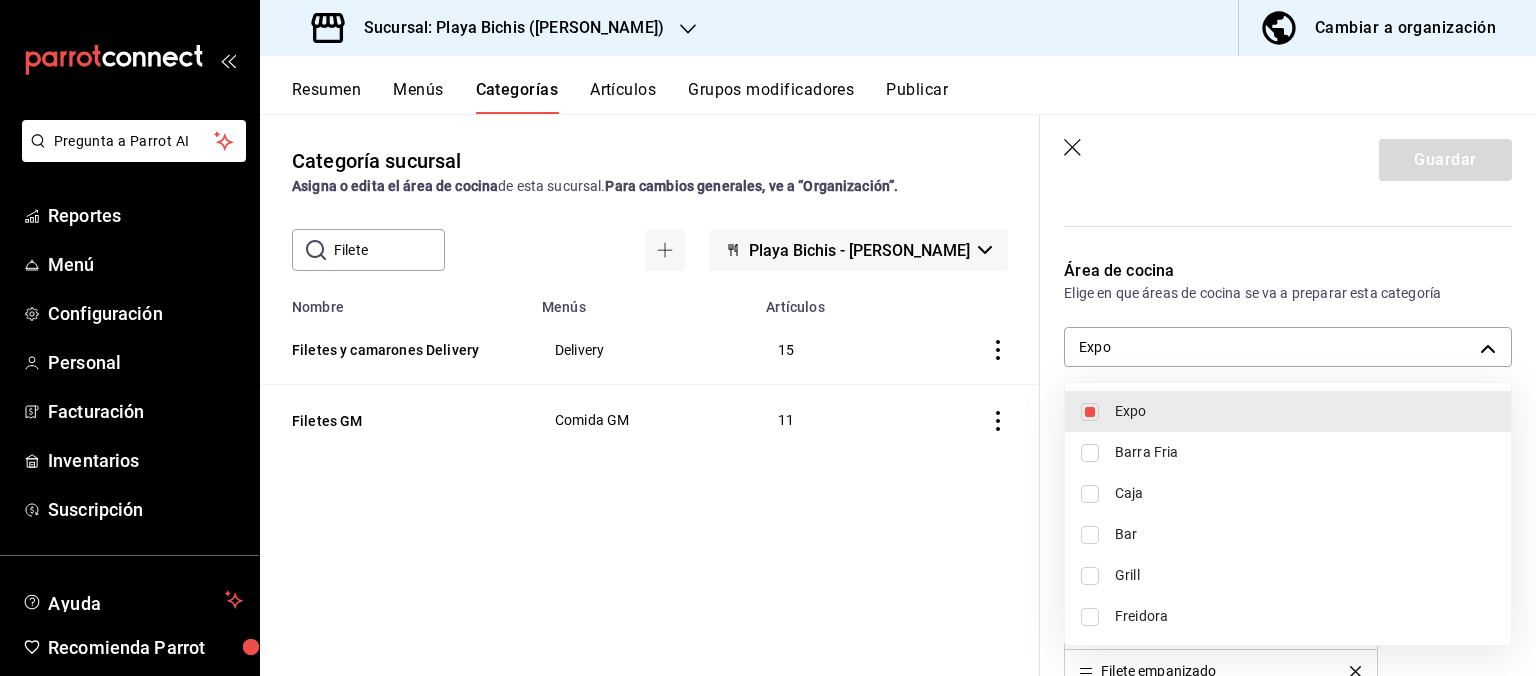 click on "Grill" at bounding box center [1288, 575] 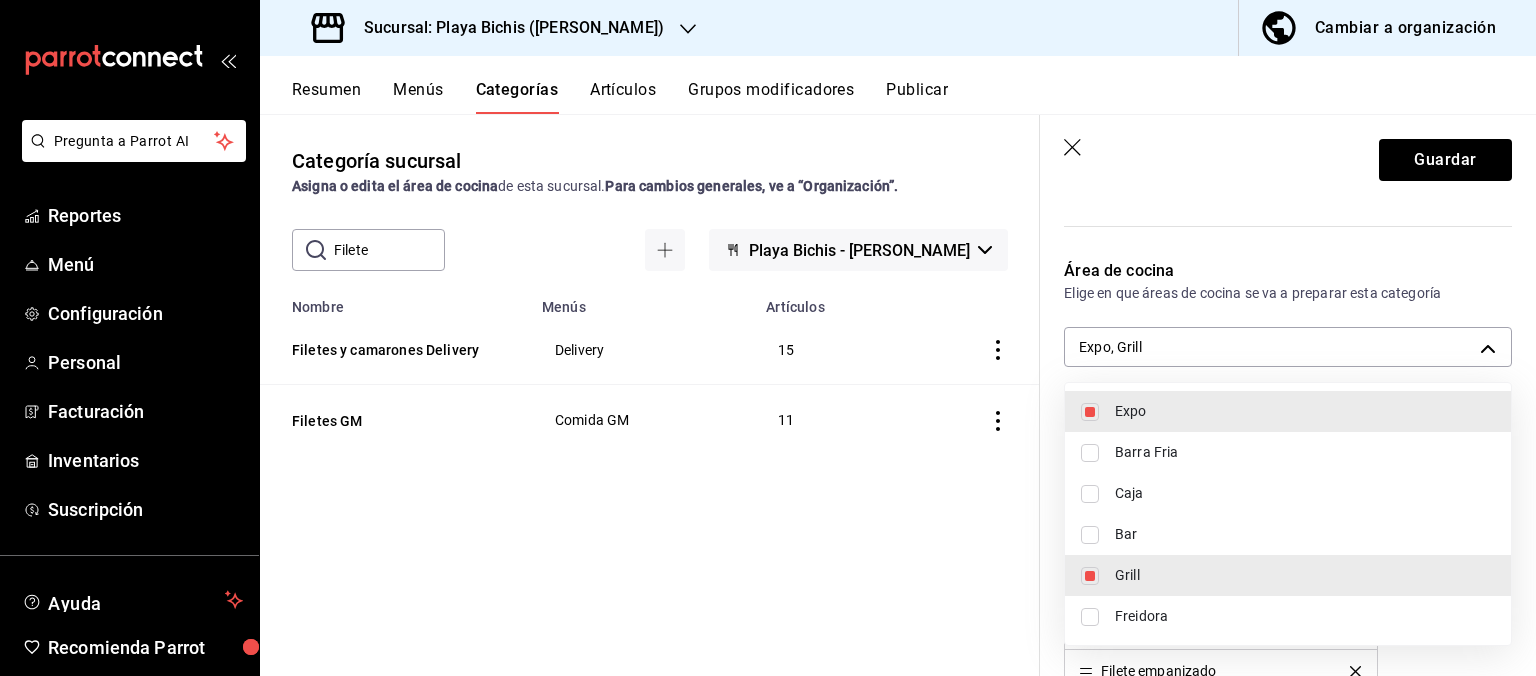 click at bounding box center (768, 338) 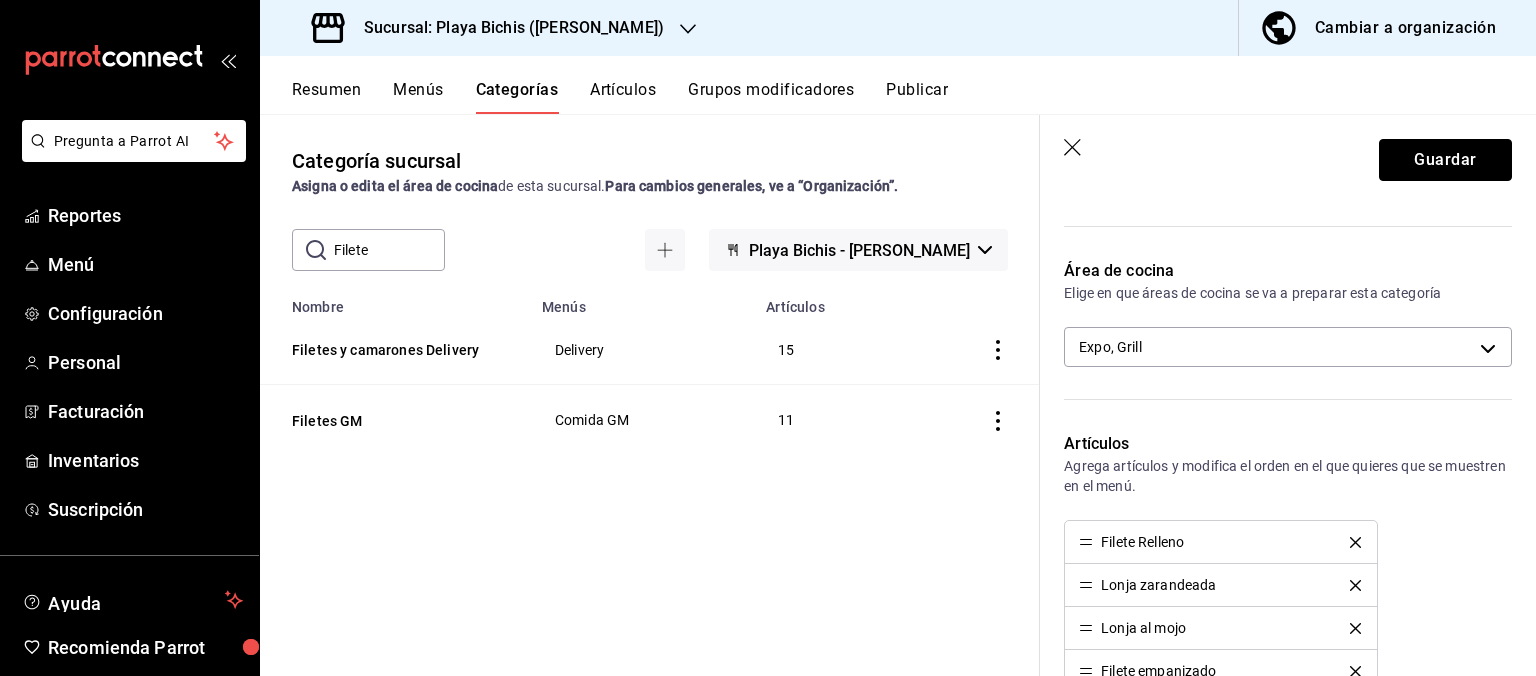 click on "Guardar" at bounding box center (1445, 160) 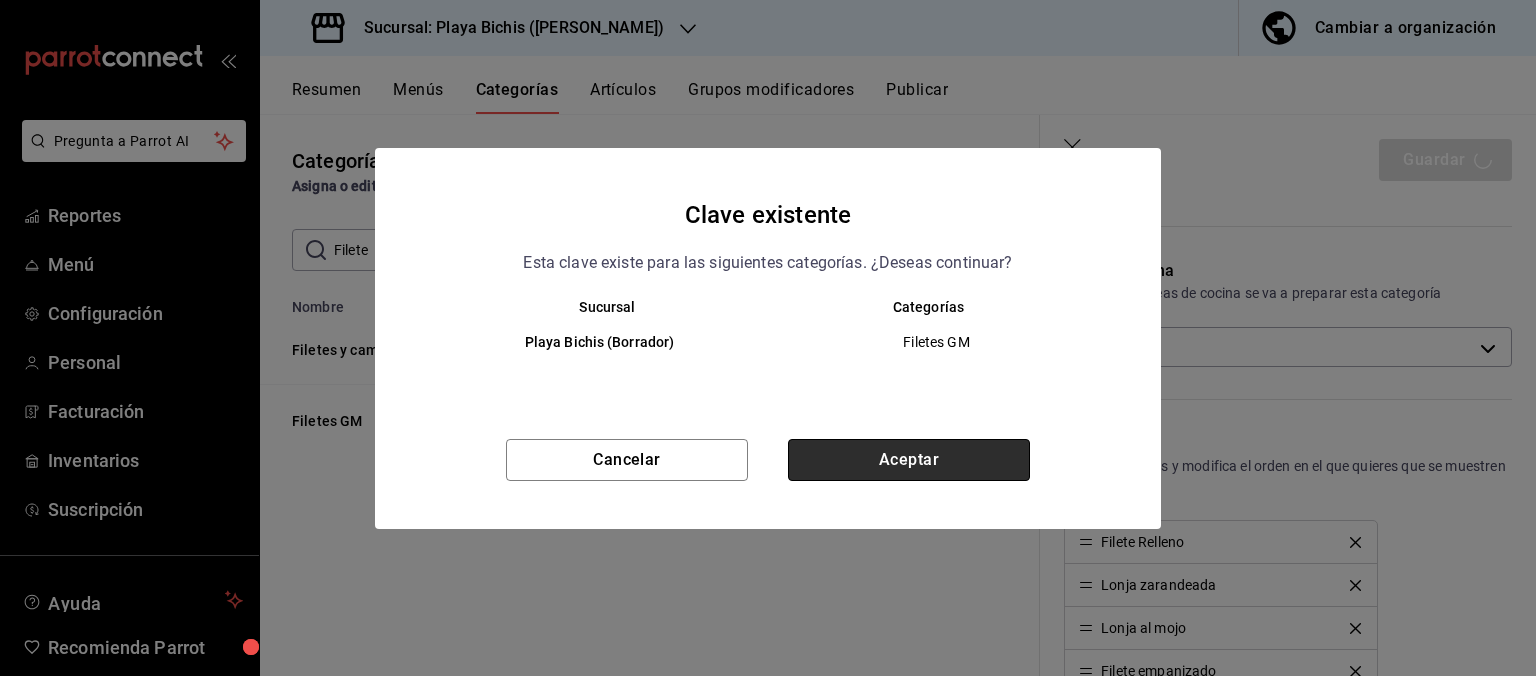 click on "Aceptar" at bounding box center [909, 460] 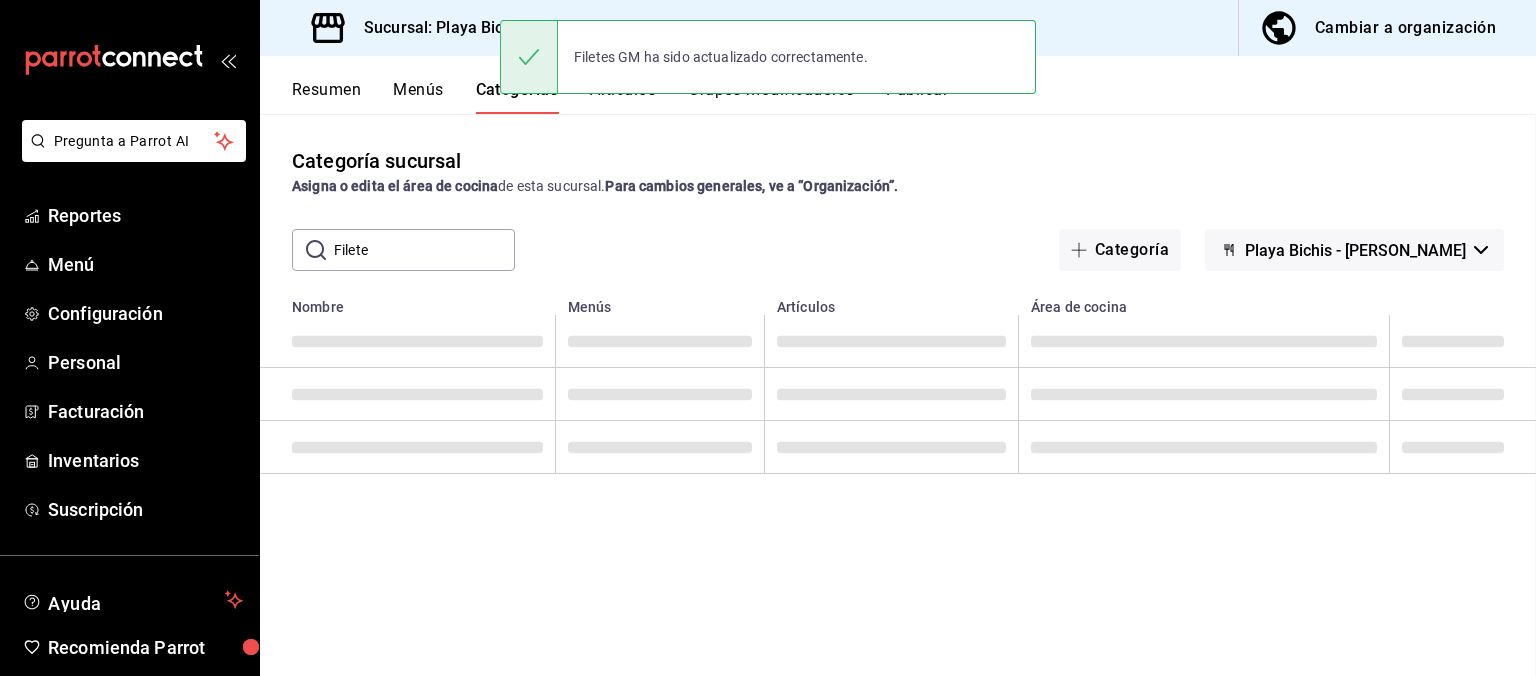 scroll, scrollTop: 0, scrollLeft: 0, axis: both 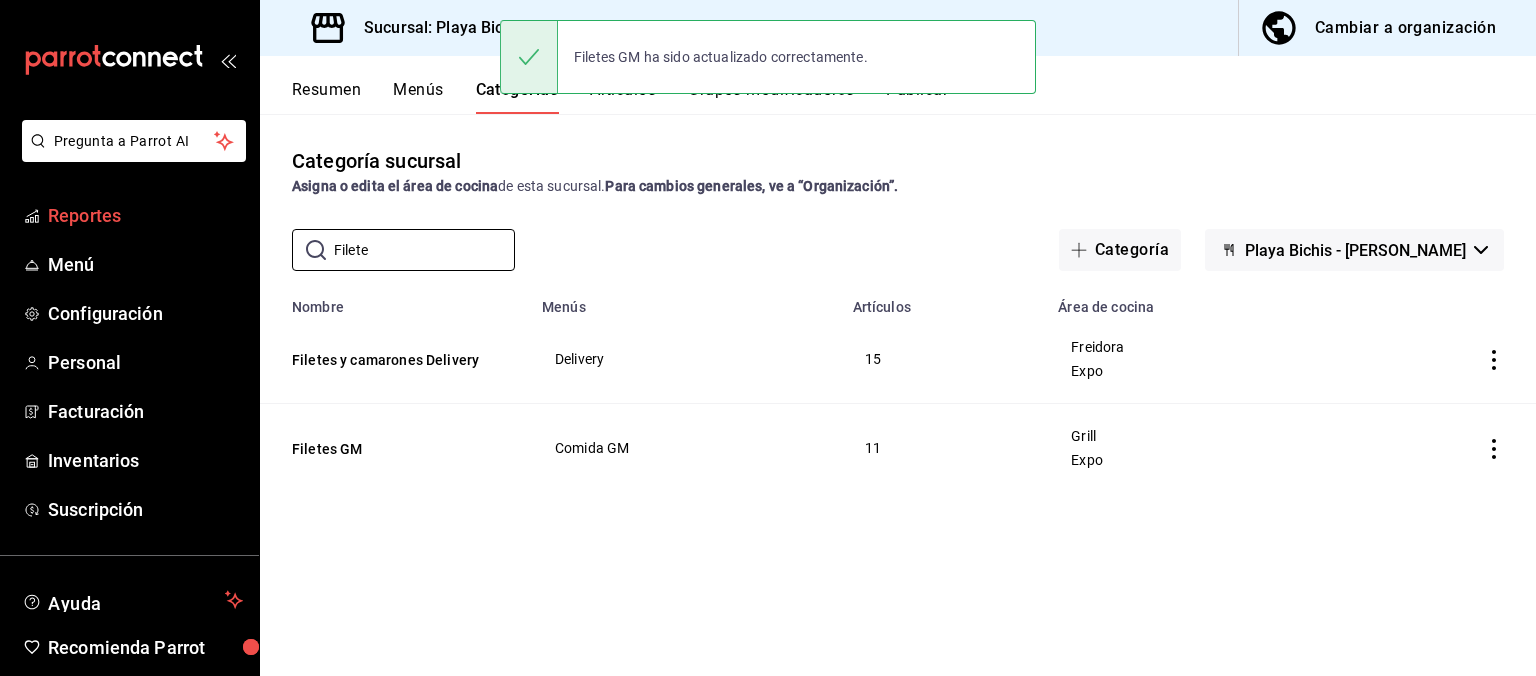 drag, startPoint x: 393, startPoint y: 244, endPoint x: 136, endPoint y: 198, distance: 261.0843 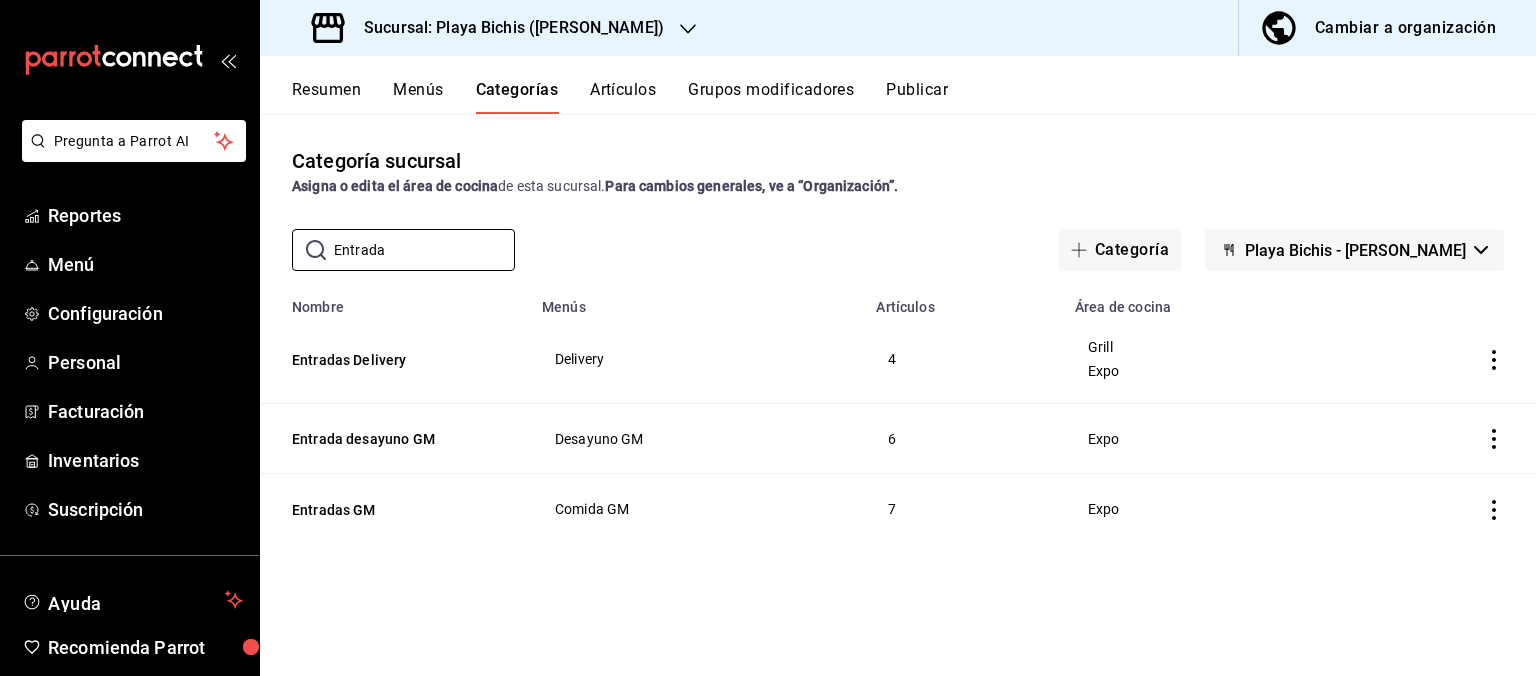 type on "Entrada" 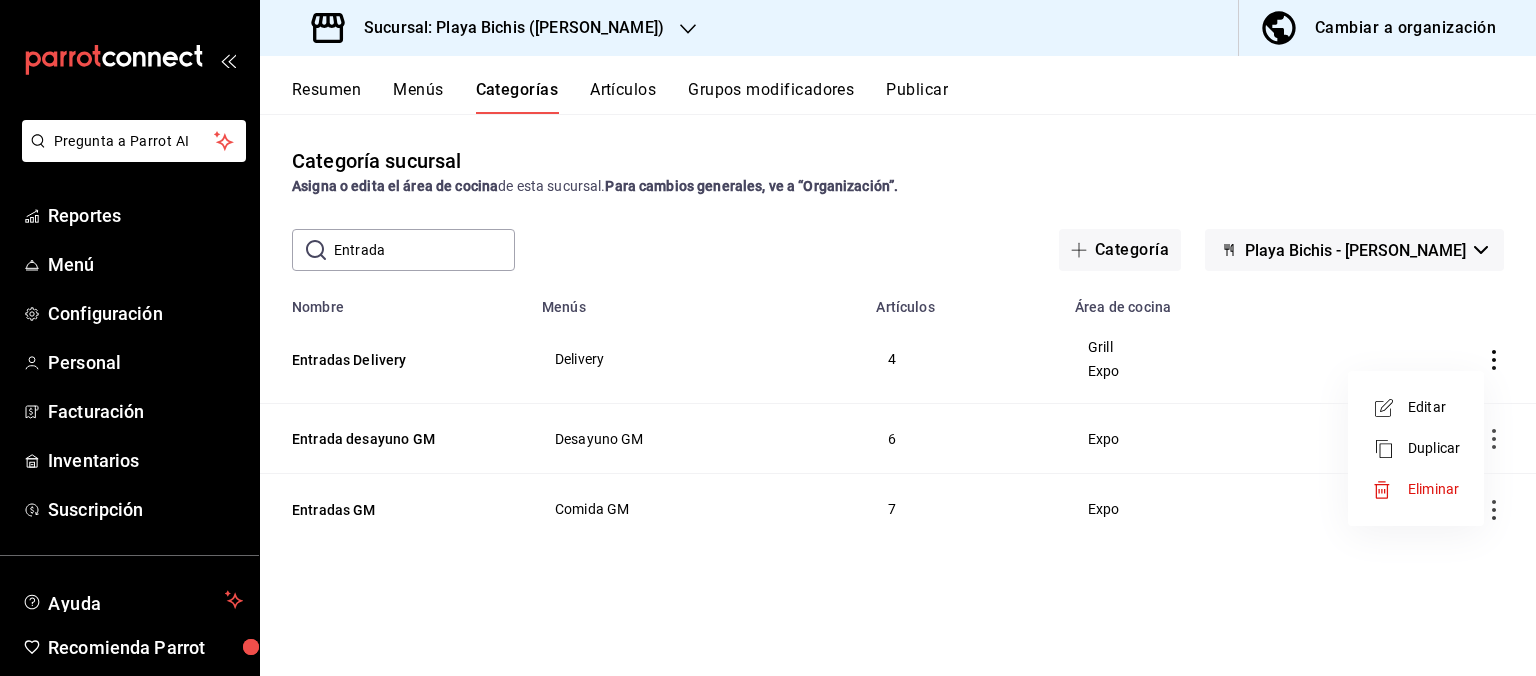 click on "Editar" at bounding box center (1434, 407) 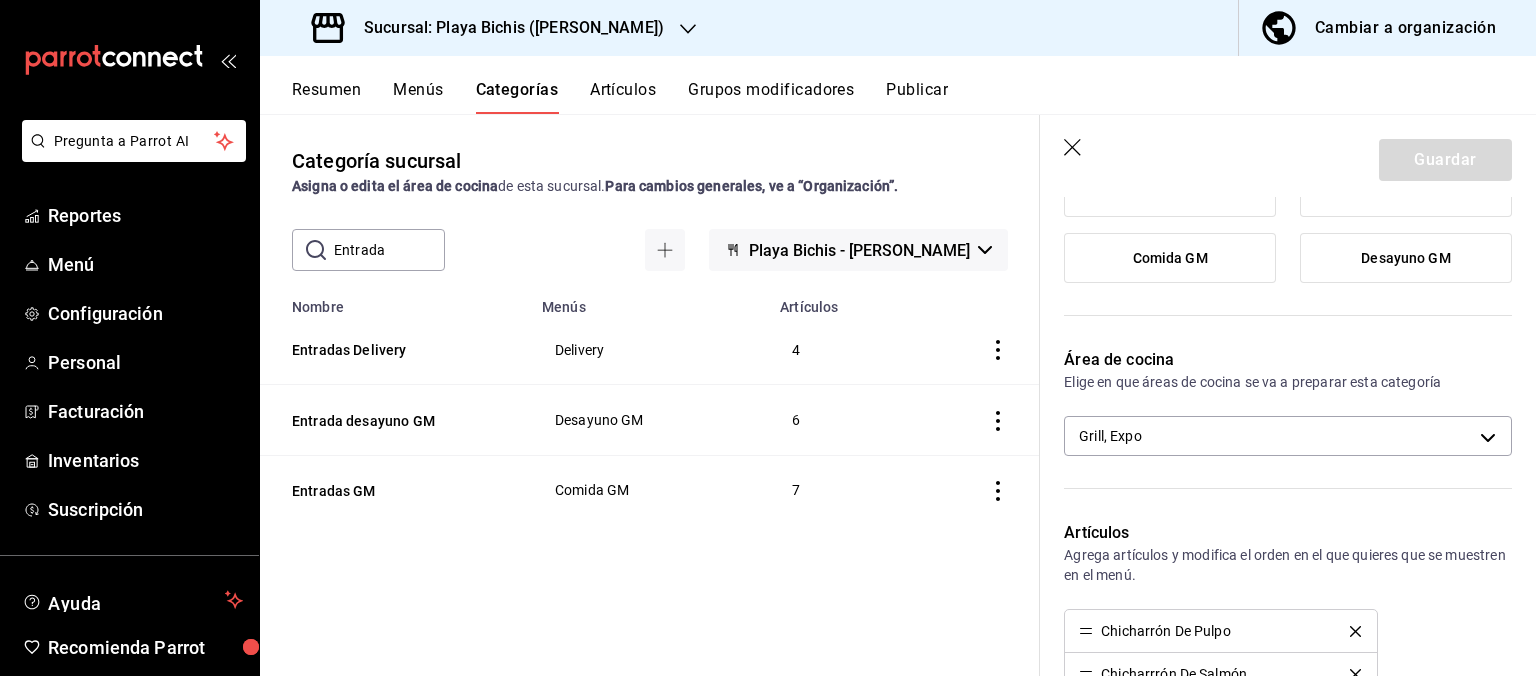 scroll, scrollTop: 504, scrollLeft: 0, axis: vertical 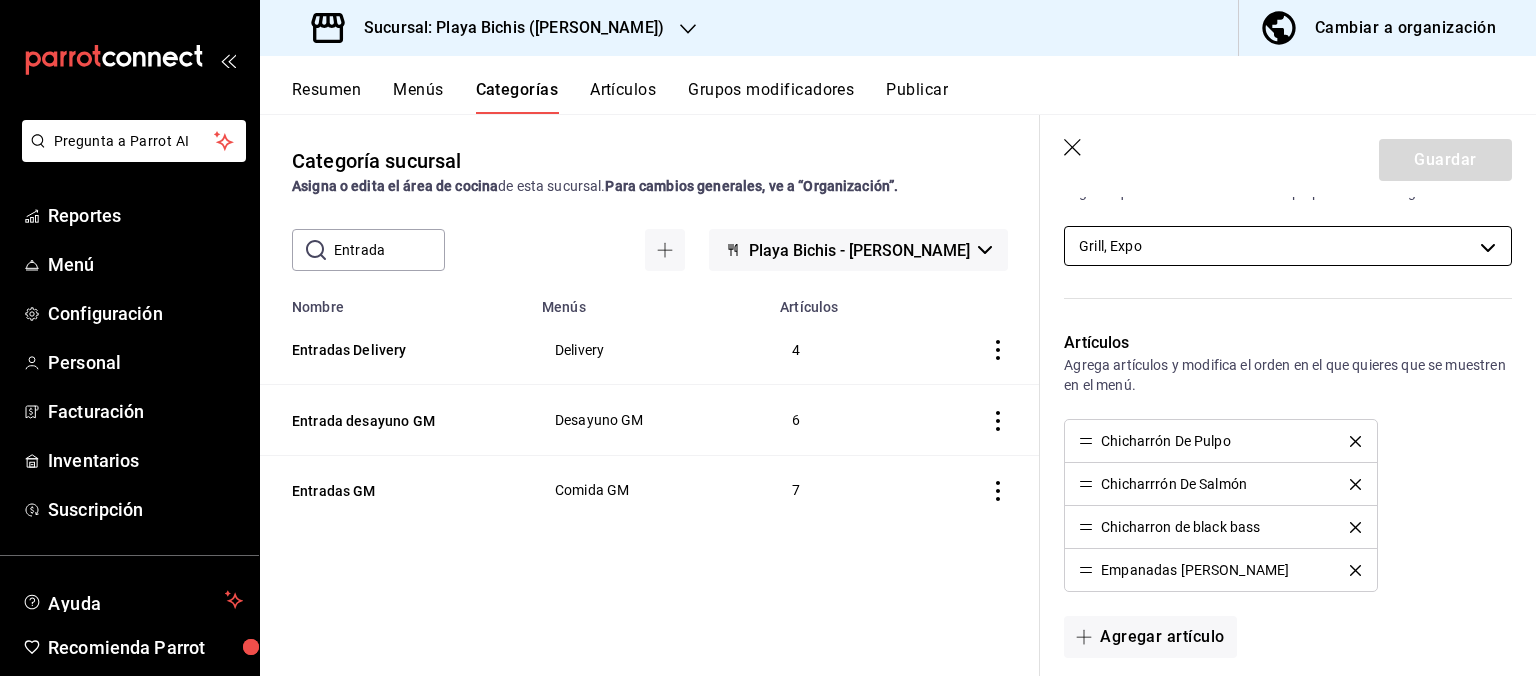 click on "Pregunta a Parrot AI Reportes   Menú   Configuración   Personal   Facturación   Inventarios   Suscripción   Ayuda Recomienda Parrot   Hugo Sanchez   Sugerir nueva función   Sucursal: Playa Bichis (Gomez Morin) Cambiar a organización Resumen Menús Categorías Artículos Grupos modificadores Publicar Categoría sucursal Asigna o edita el área de cocina  de esta sucursal.  Para cambios generales, ve a “Organización”. ​ Entrada ​ Playa Bichis - Gomez Morin Nombre Menús Artículos Entradas Delivery Delivery 4 Entrada desayuno GM Desayuno GM 6 Entradas GM Comida GM 7 Guardar Editar categoría ¿Cómo se va a llamar? Entradas Delivery 17 /30 ¿Cómo se va a llamar? Elige tu menú Tu categoría se va a incluir en los menús elegidos Tizoku Delivery Bebidas GM Bebidas con alcohol GM Comida GM Desayuno GM Área de cocina Elige en que áreas de cocina se va a preparar esta categoría Grill, Expo 0b0c5edf-84f4-4190-a181-c748748c16d6,fc3100d1-e602-4c6d-a284-2445fbe47c23 Artículos Chicharrón De Pulpo 13" at bounding box center (768, 338) 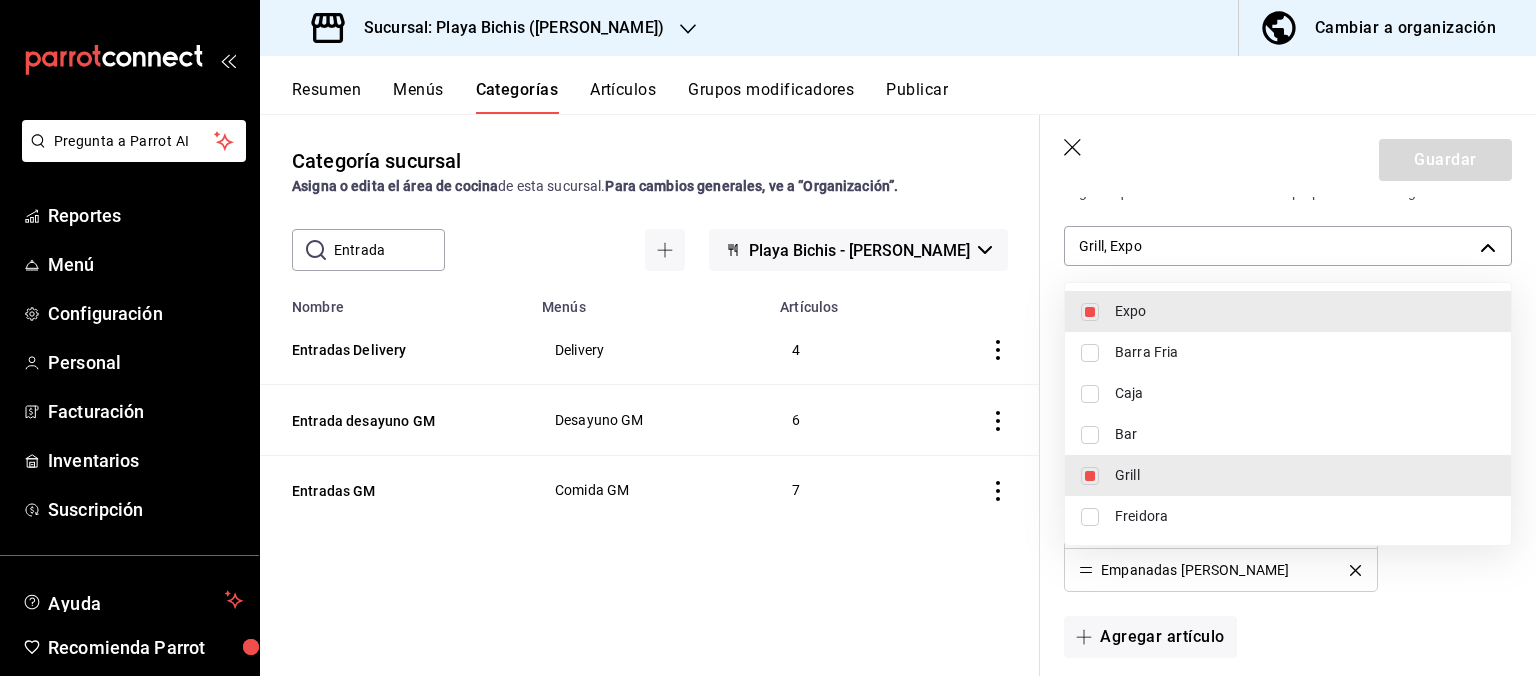 click on "Grill" at bounding box center [1305, 475] 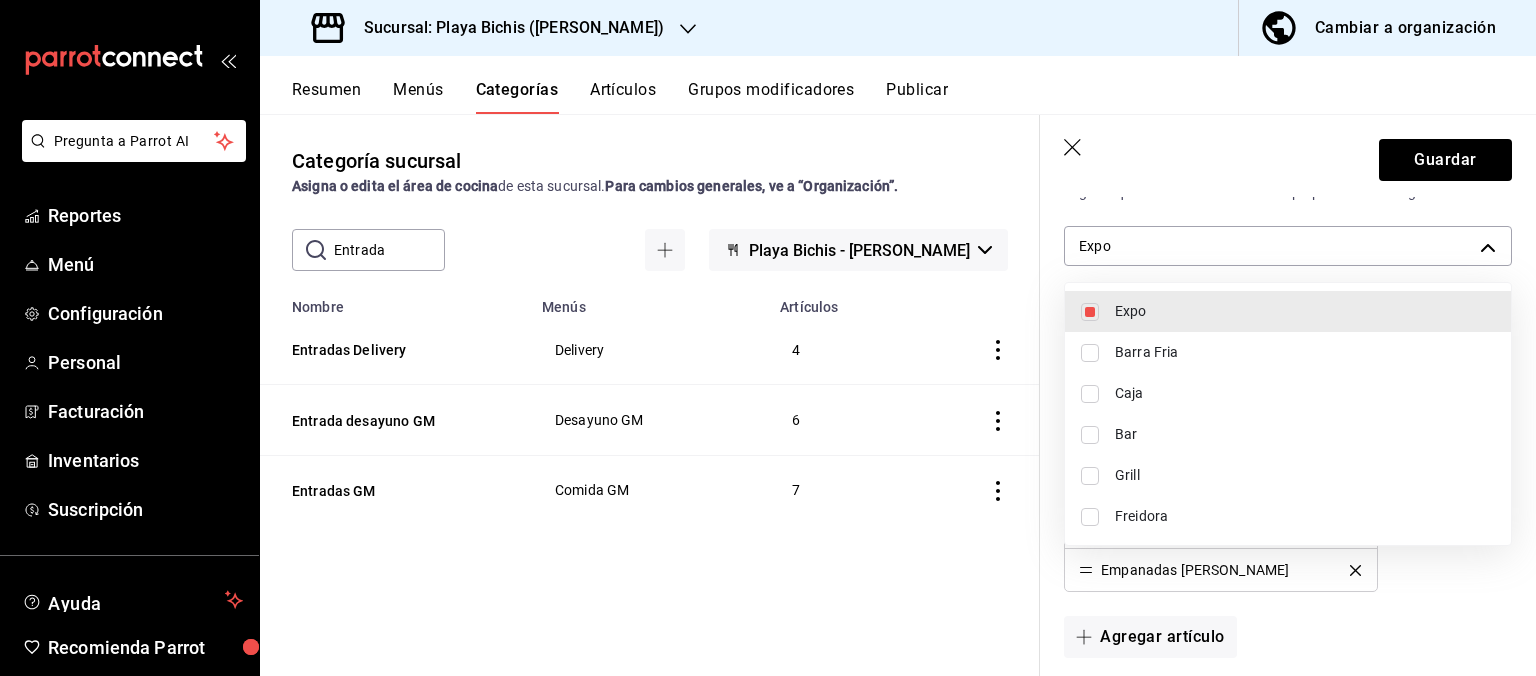 click on "Freidora" at bounding box center (1305, 516) 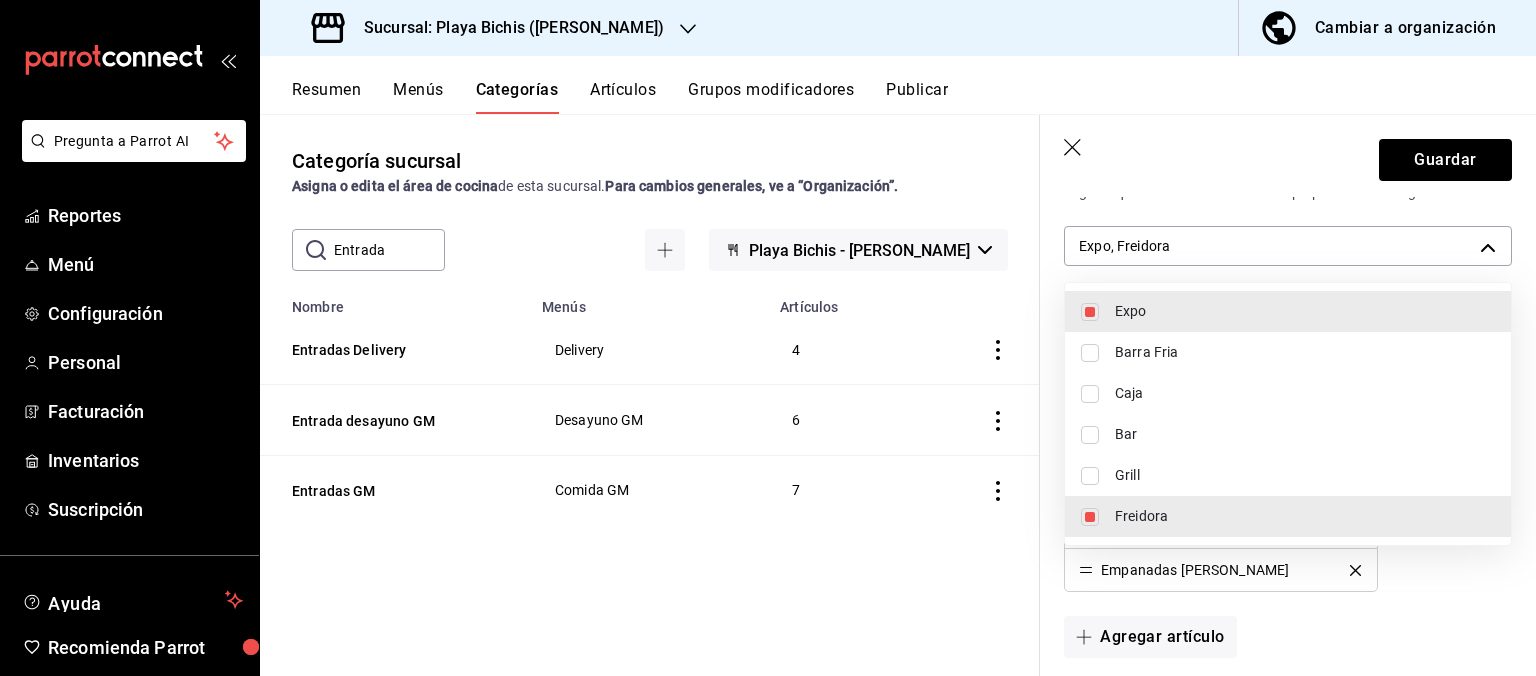 click at bounding box center [768, 338] 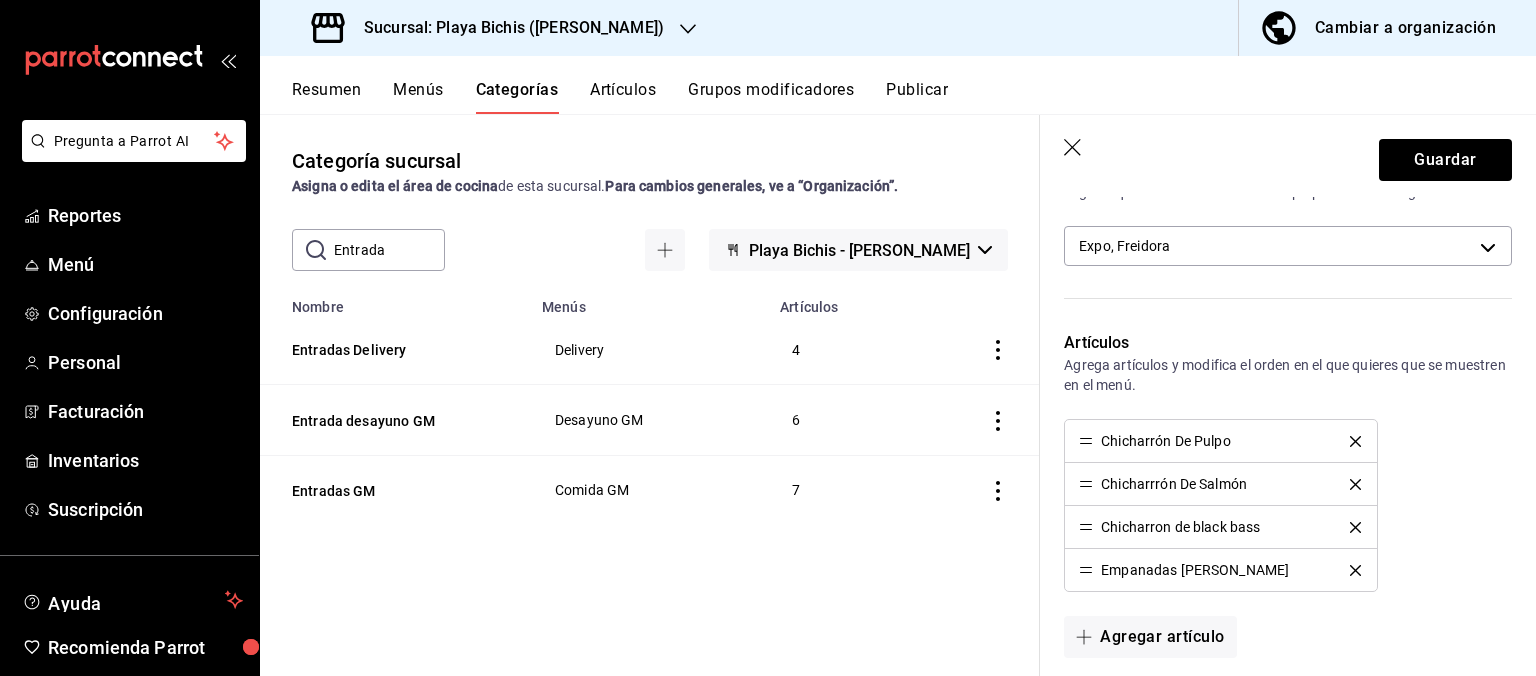 click on "Expo Barra Fria Caja Bar Grill Freidora" at bounding box center (768, 338) 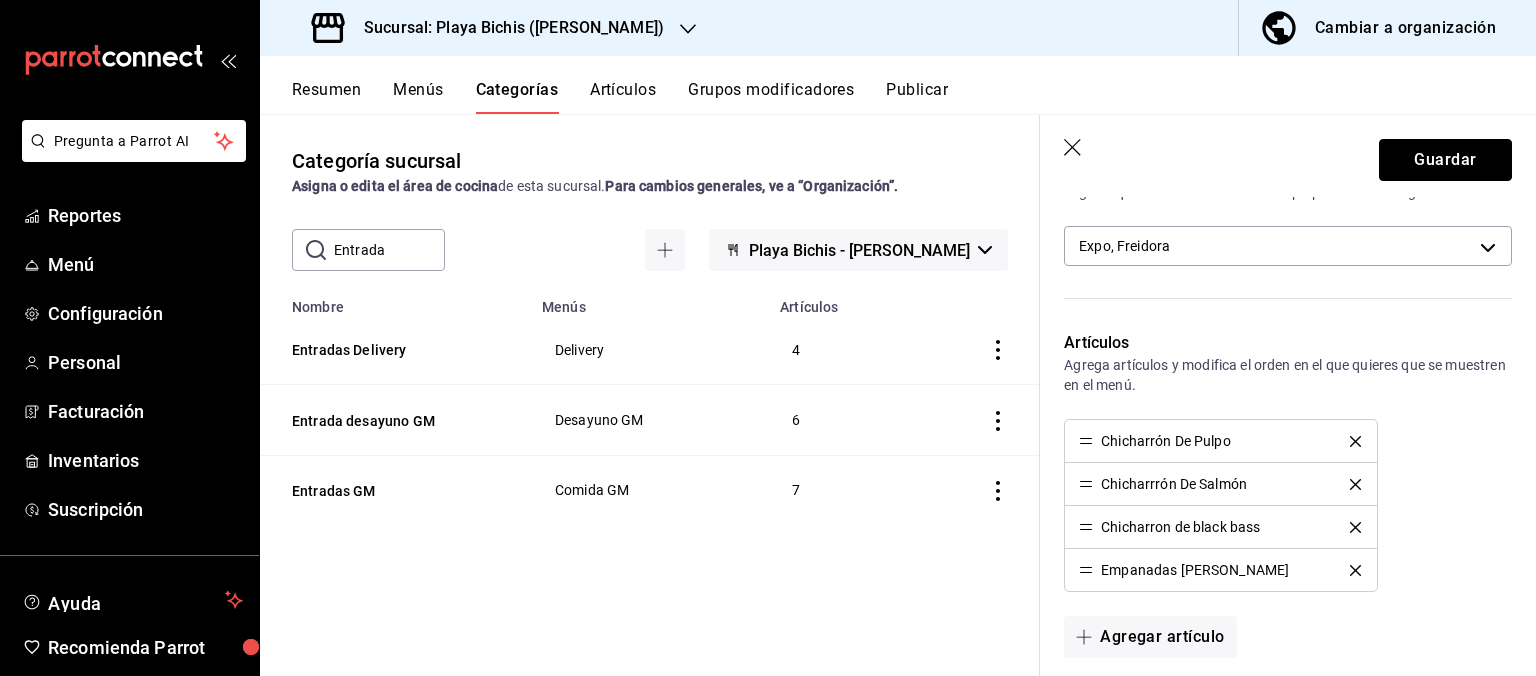 click on "Guardar" at bounding box center [1445, 160] 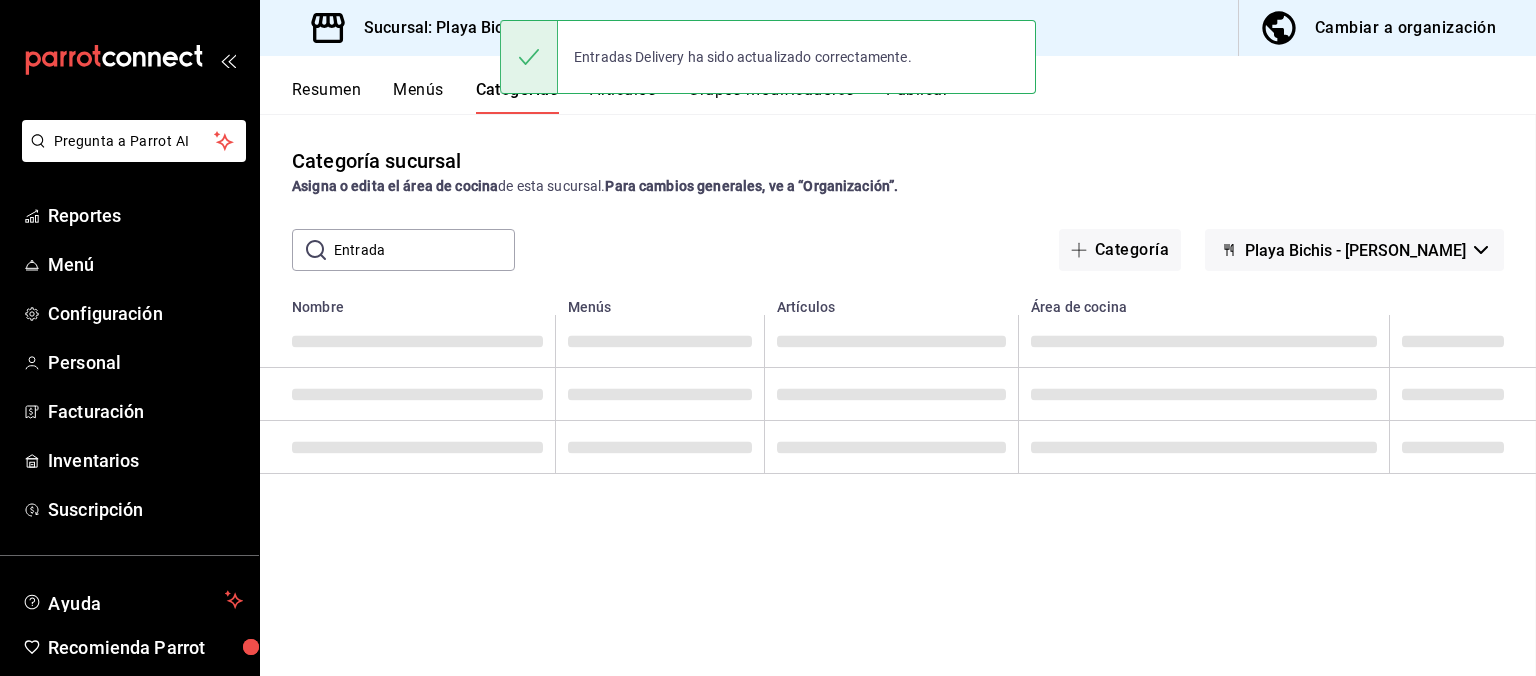 scroll, scrollTop: 0, scrollLeft: 0, axis: both 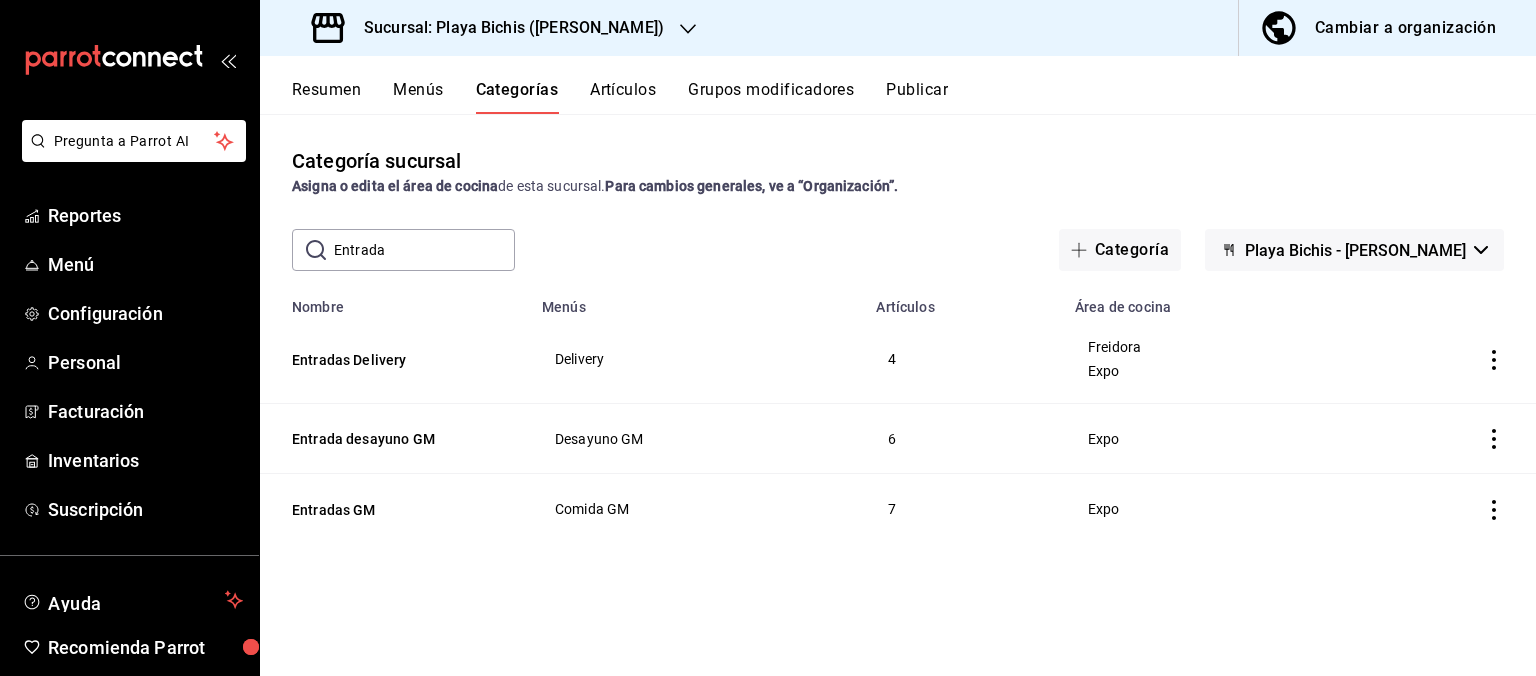 click 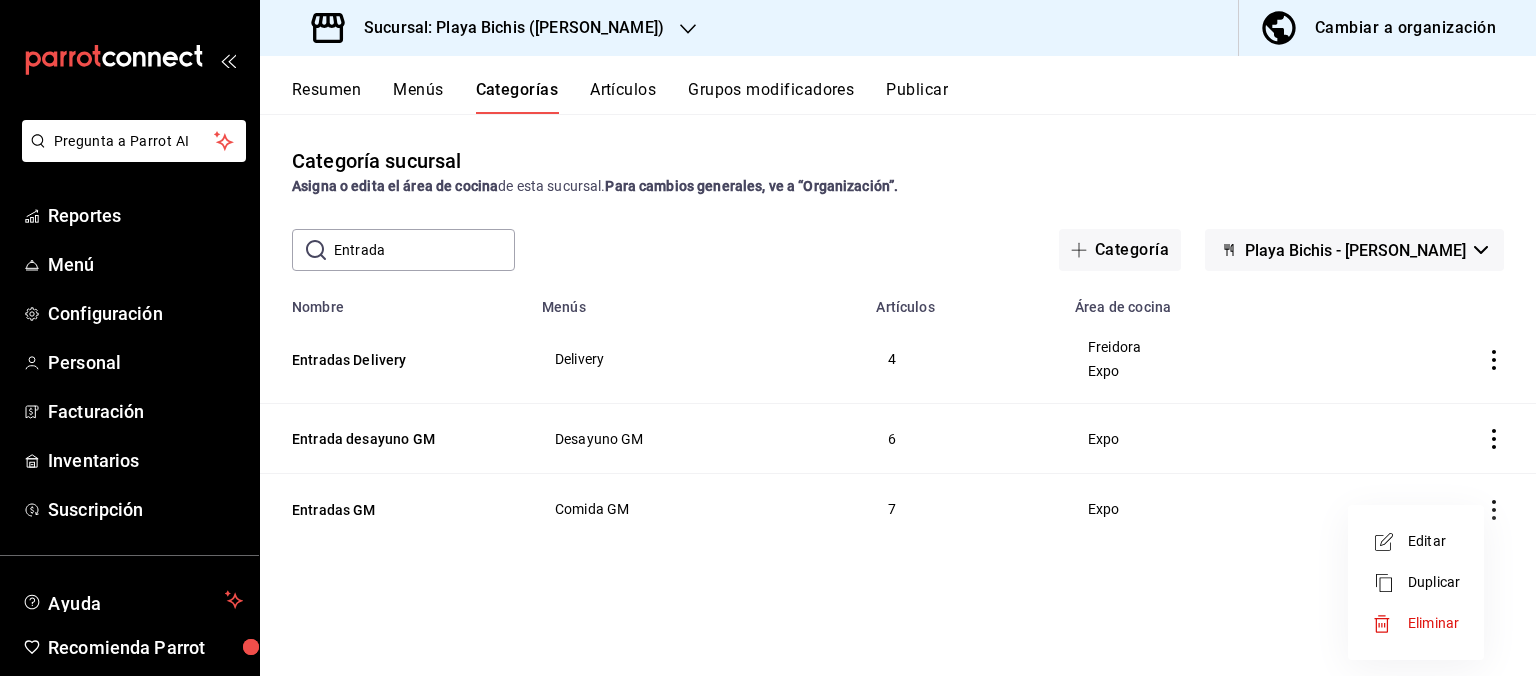 click on "Editar" at bounding box center [1434, 541] 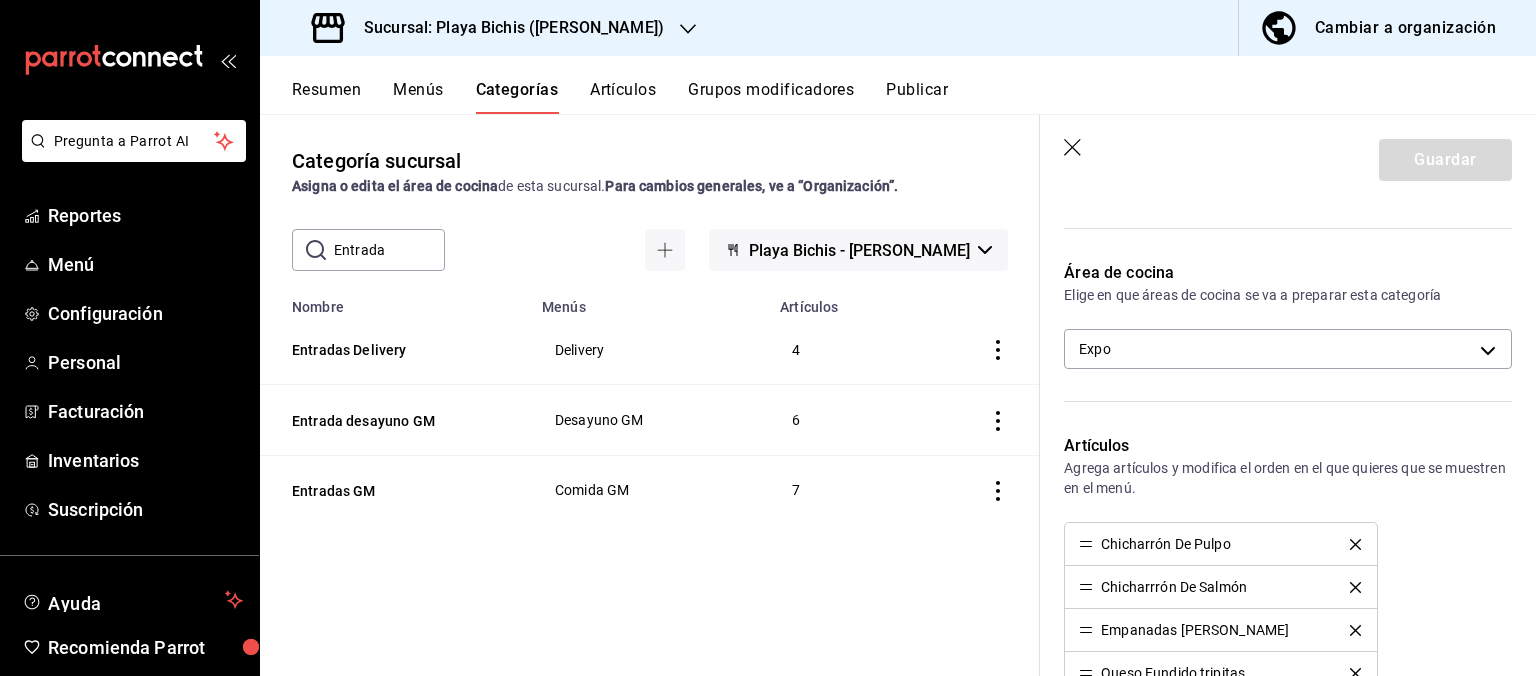scroll, scrollTop: 302, scrollLeft: 0, axis: vertical 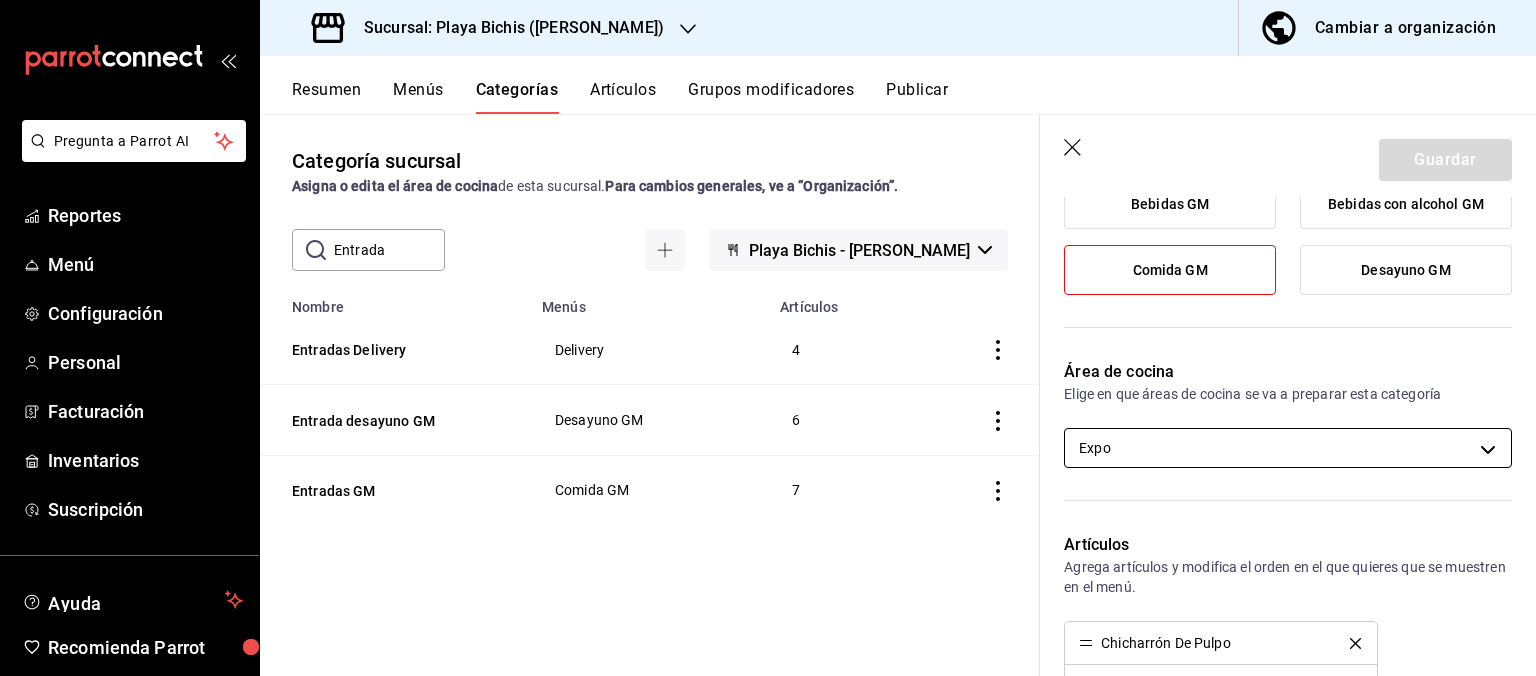 click on "Pregunta a Parrot AI Reportes   Menú   Configuración   Personal   Facturación   Inventarios   Suscripción   Ayuda Recomienda Parrot   Hugo Sanchez   Sugerir nueva función   Sucursal: Playa Bichis (Gomez Morin) Cambiar a organización Resumen Menús Categorías Artículos Grupos modificadores Publicar Categoría sucursal Asigna o edita el área de cocina  de esta sucursal.  Para cambios generales, ve a “Organización”. ​ Entrada ​ Playa Bichis - Gomez Morin Nombre Menús Artículos Entradas Delivery Delivery 4 Entrada desayuno GM Desayuno GM 6 Entradas GM Comida GM 7 Guardar Editar categoría ¿Cómo se va a llamar? Entradas GM 11 /30 ¿Cómo se va a llamar? Elige tu menú Tu categoría se va a incluir en los menús elegidos Tizoku Delivery Bebidas GM Bebidas con alcohol GM Comida GM Desayuno GM Área de cocina Elige en que áreas de cocina se va a preparar esta categoría Expo fc3100d1-e602-4c6d-a284-2445fbe47c23 Artículos Chicharrón De Pulpo Chicharrrón De Salmón Empanadas de marlin Color 13" at bounding box center [768, 338] 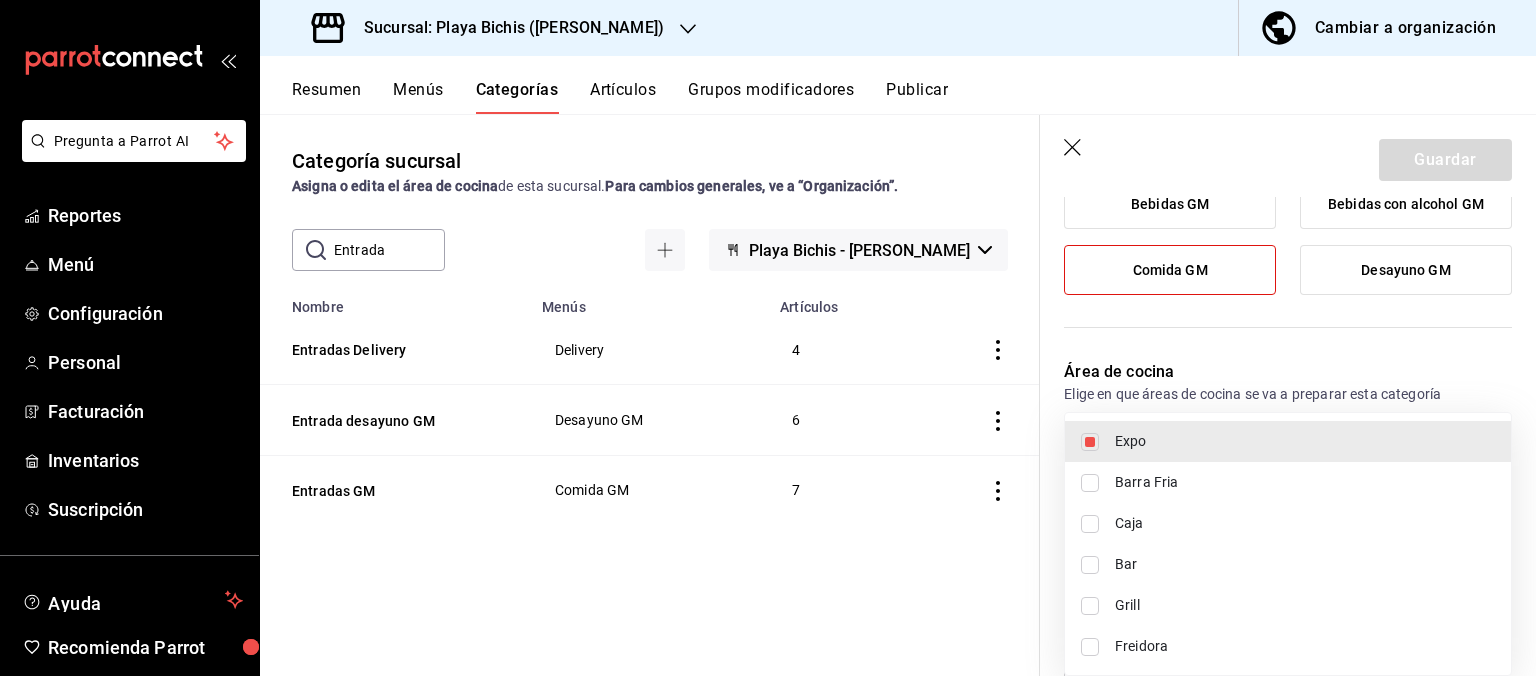 click on "Freidora" at bounding box center [1305, 646] 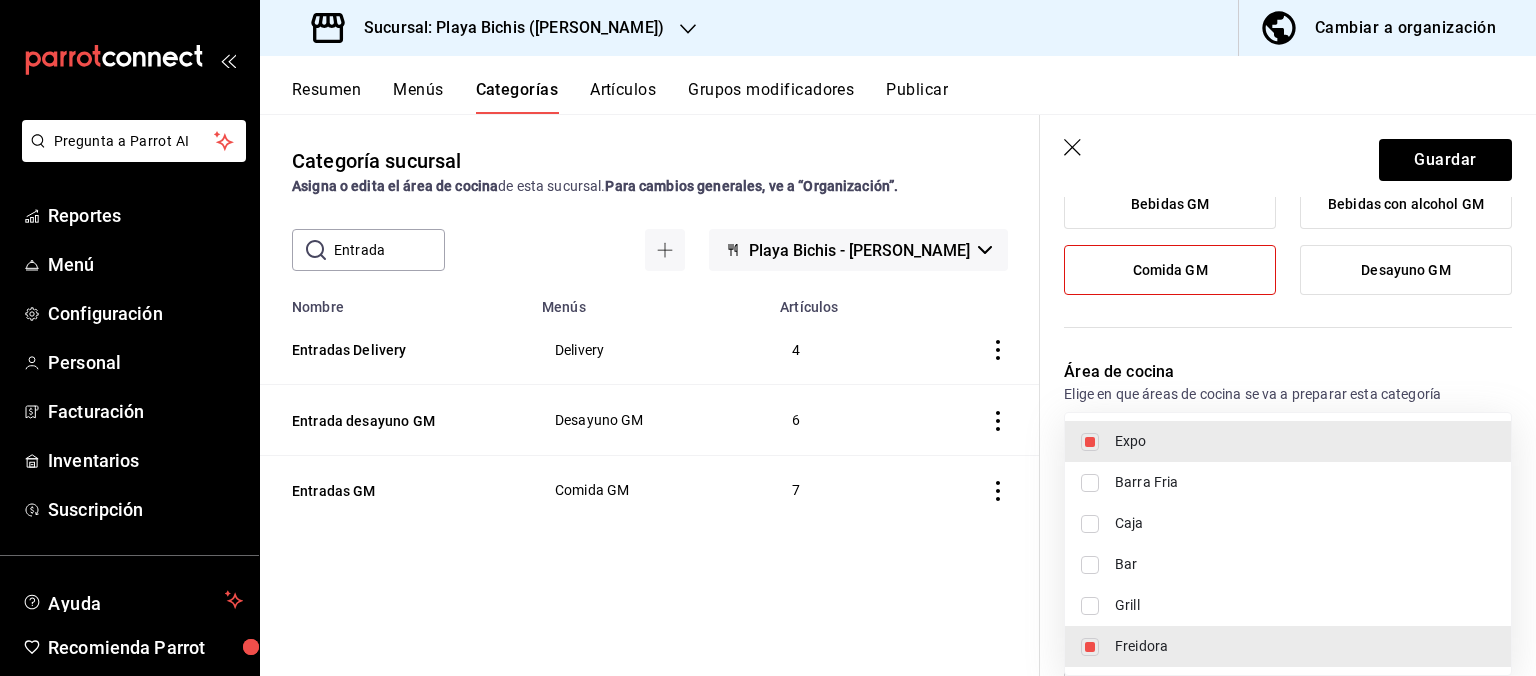 click at bounding box center (768, 338) 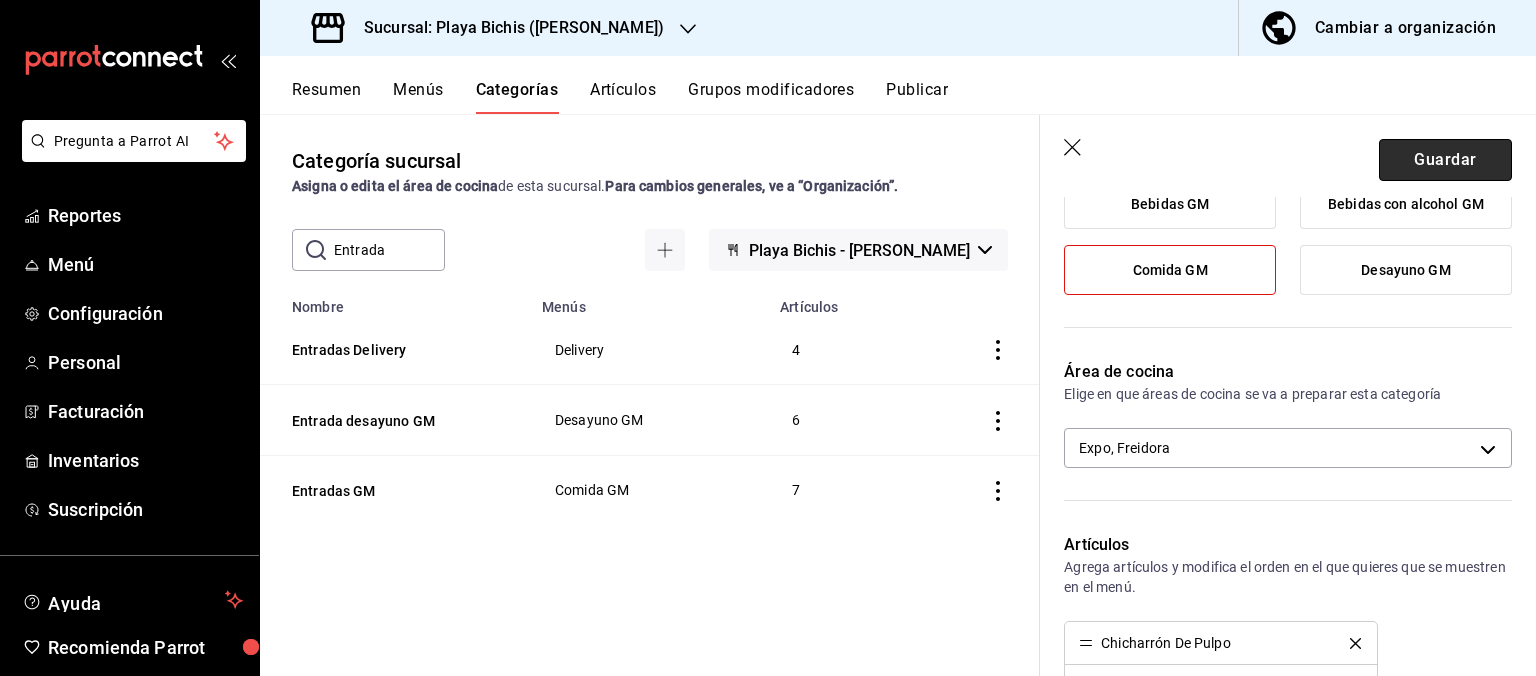 click on "Guardar" at bounding box center (1445, 160) 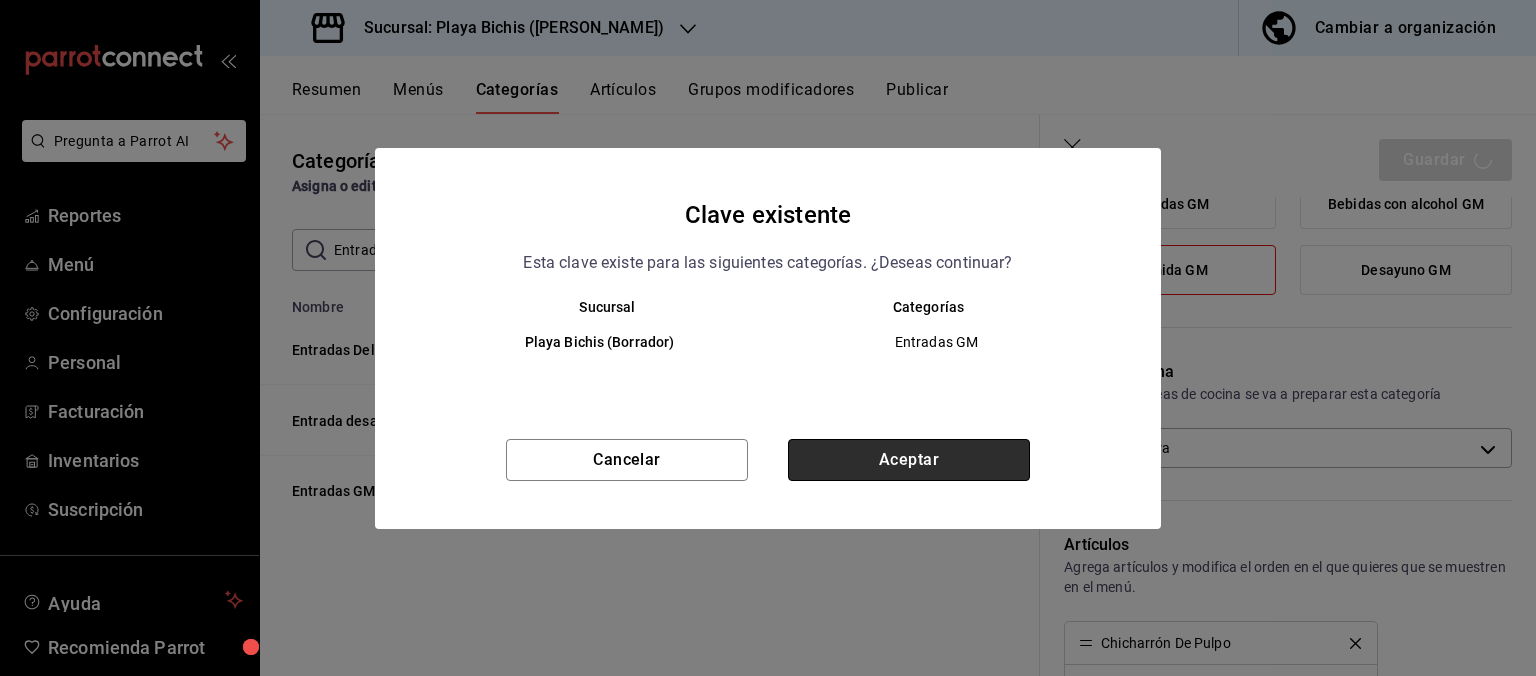 click on "Aceptar" at bounding box center (909, 460) 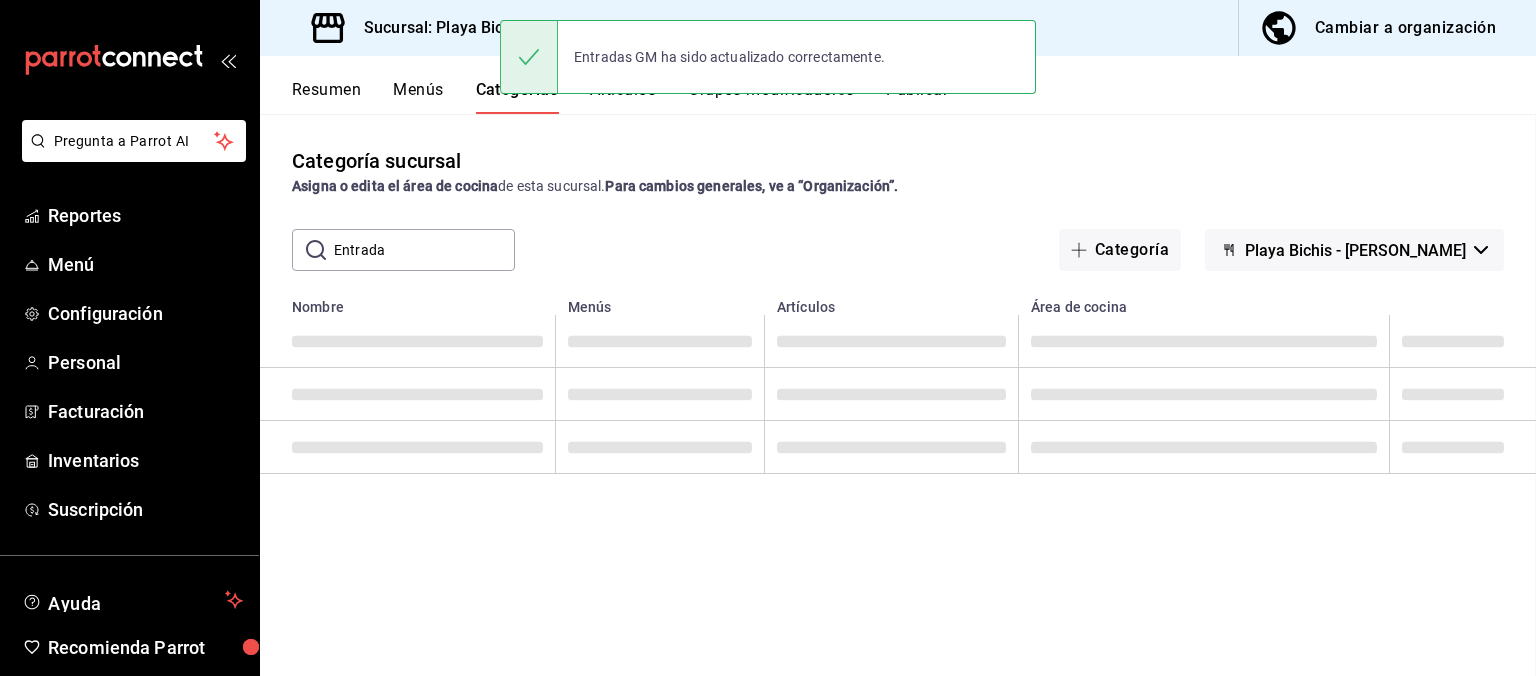 scroll, scrollTop: 0, scrollLeft: 0, axis: both 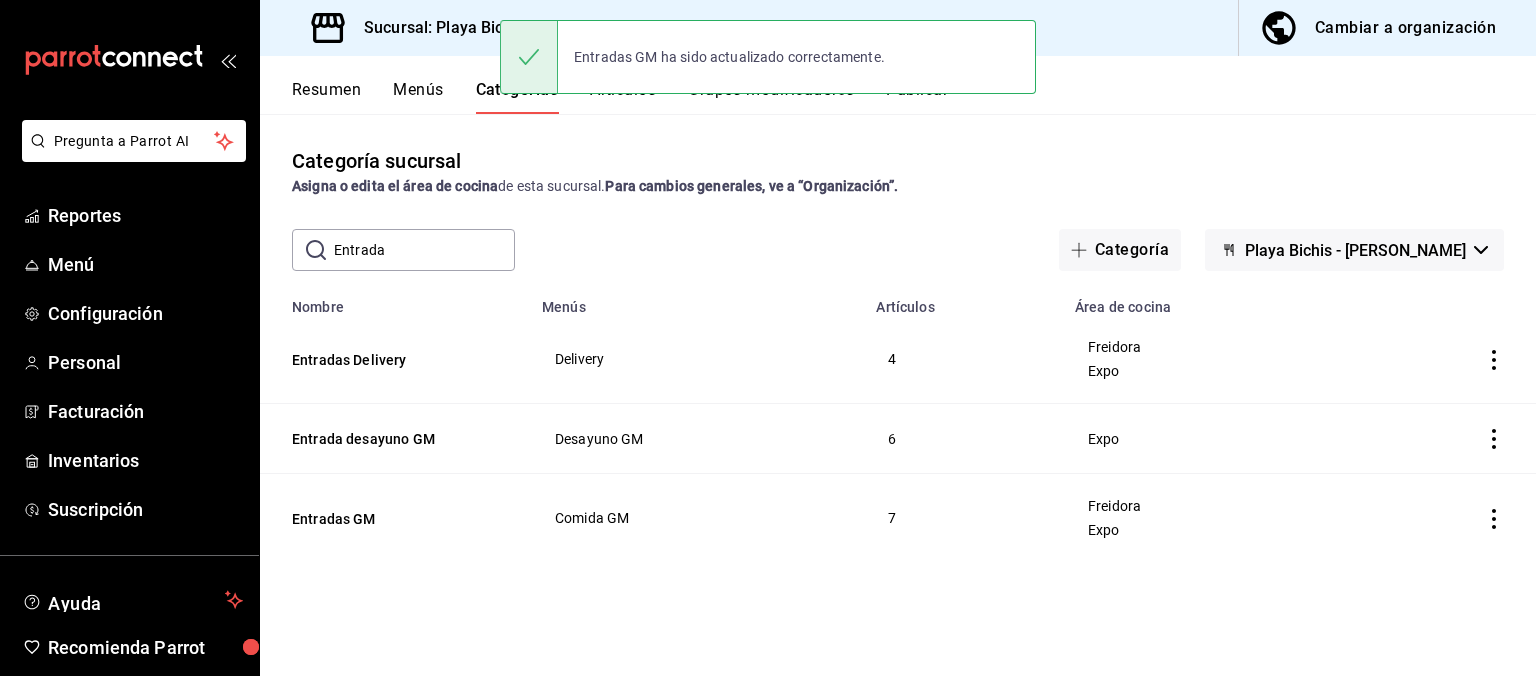 drag, startPoint x: 414, startPoint y: 250, endPoint x: 289, endPoint y: 228, distance: 126.921234 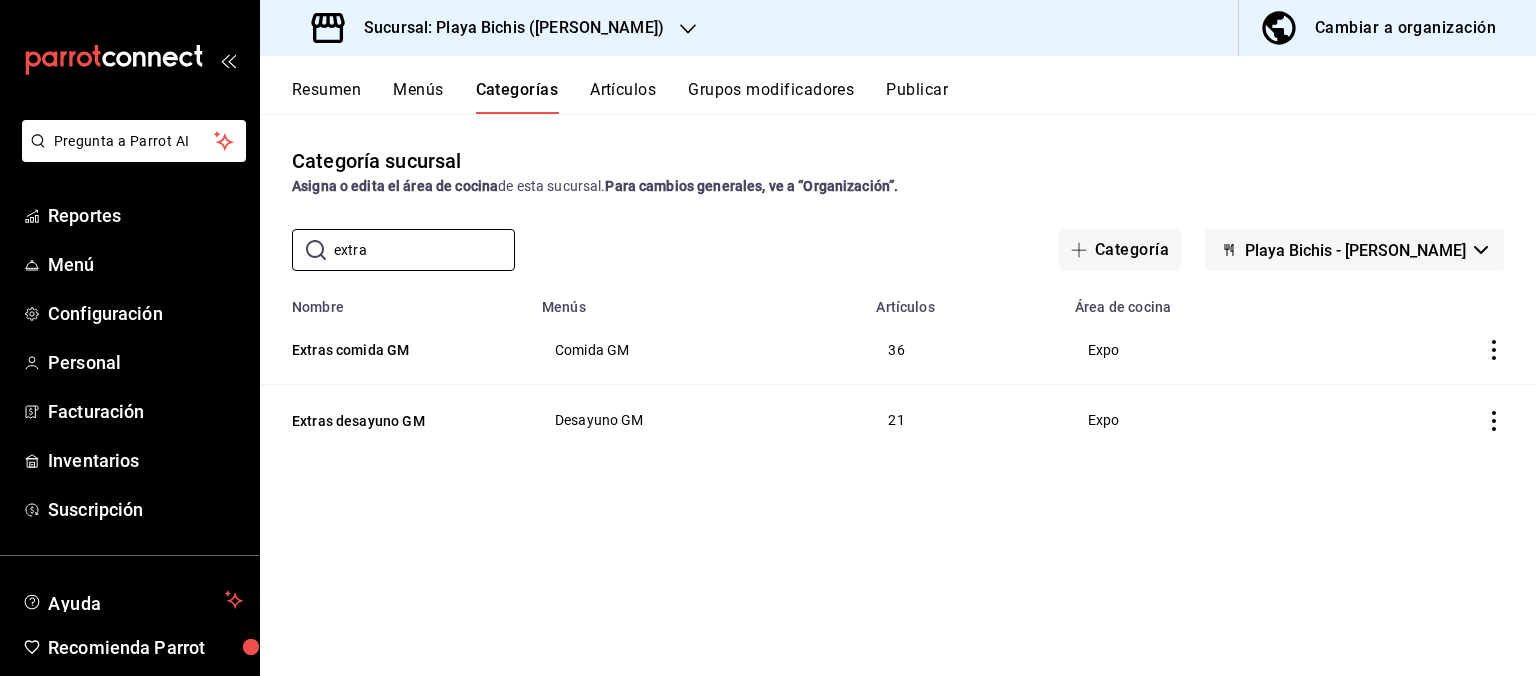 drag, startPoint x: 368, startPoint y: 240, endPoint x: 290, endPoint y: 237, distance: 78.05767 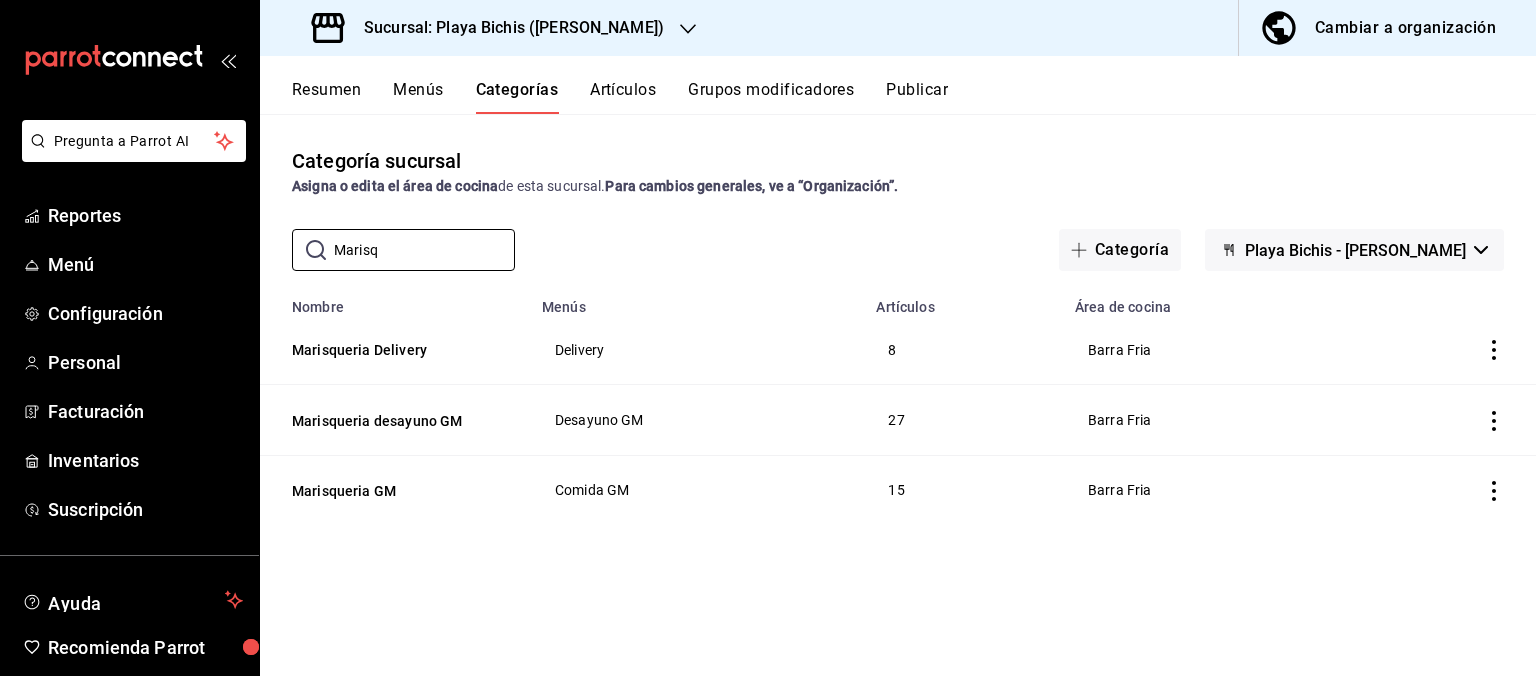 type on "Marisq" 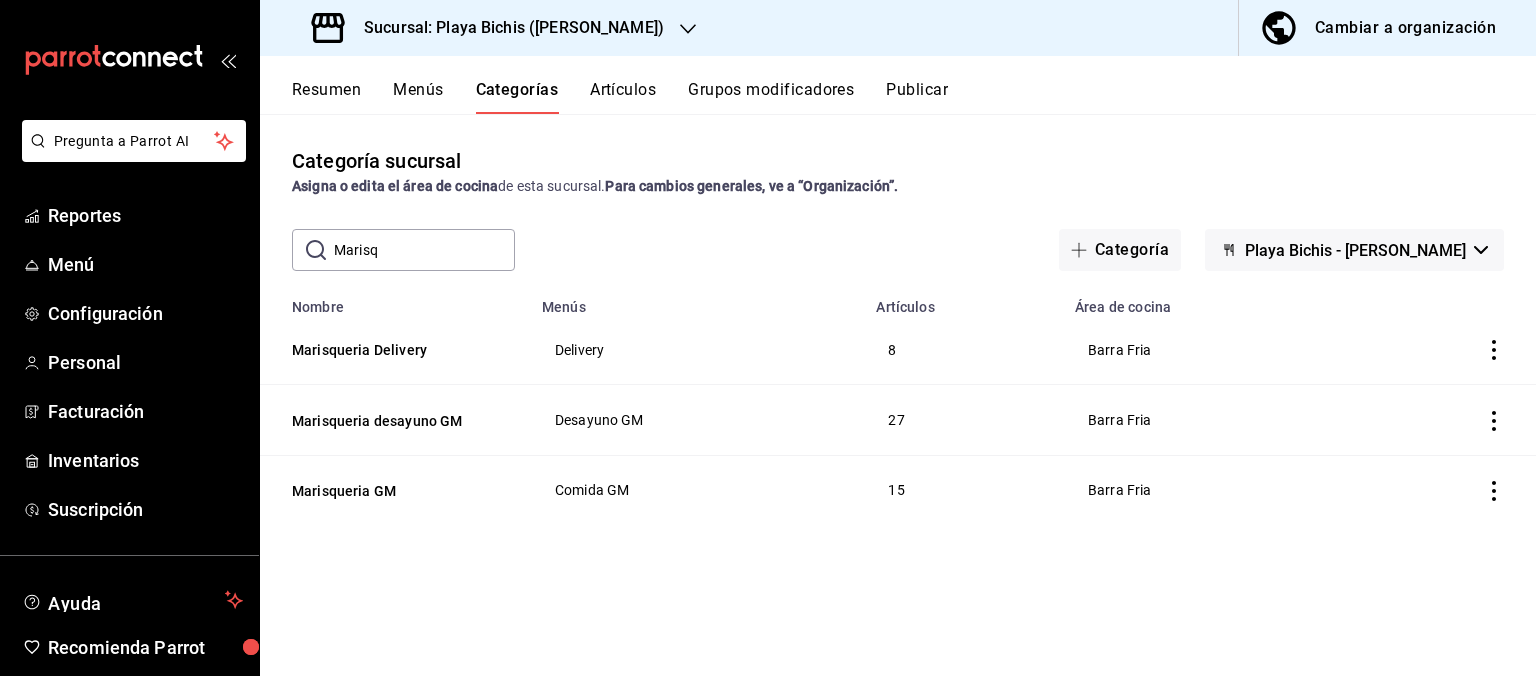 click 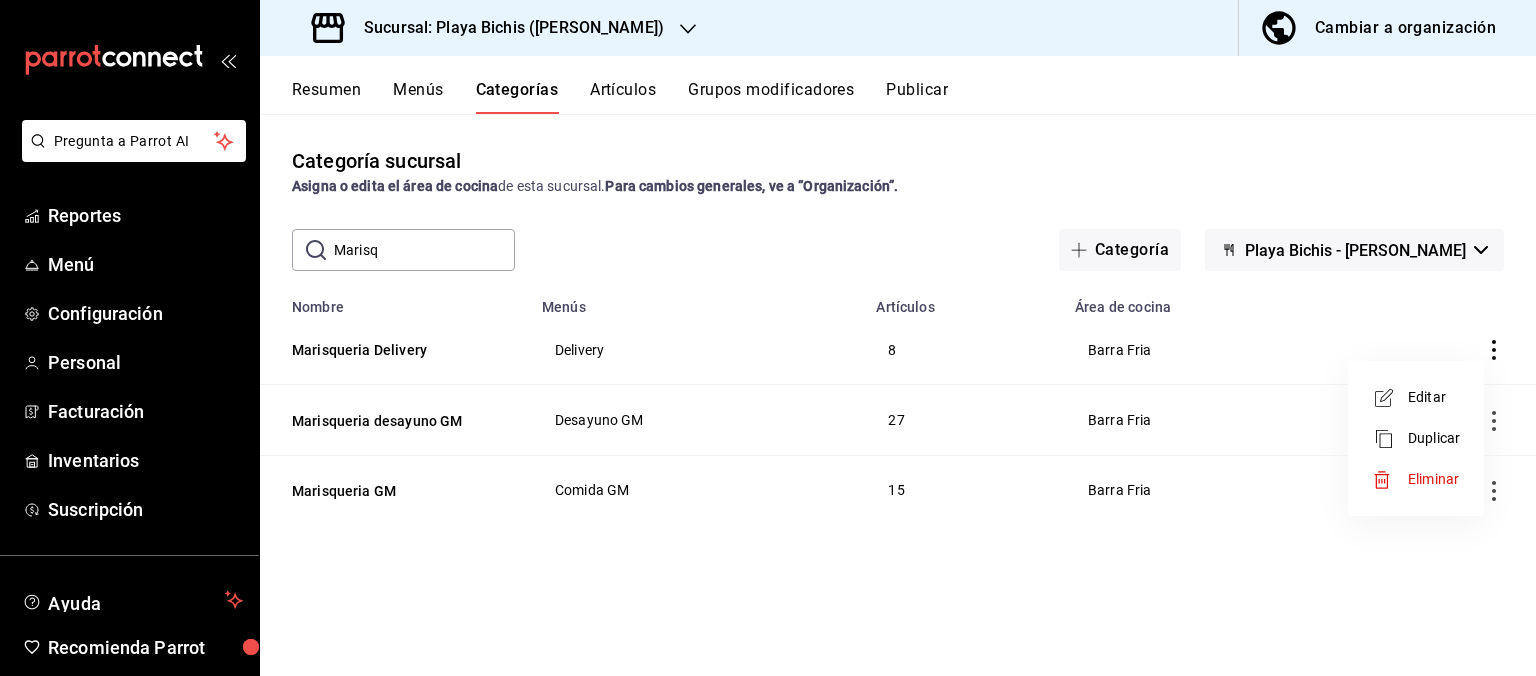 click on "Editar" at bounding box center [1434, 397] 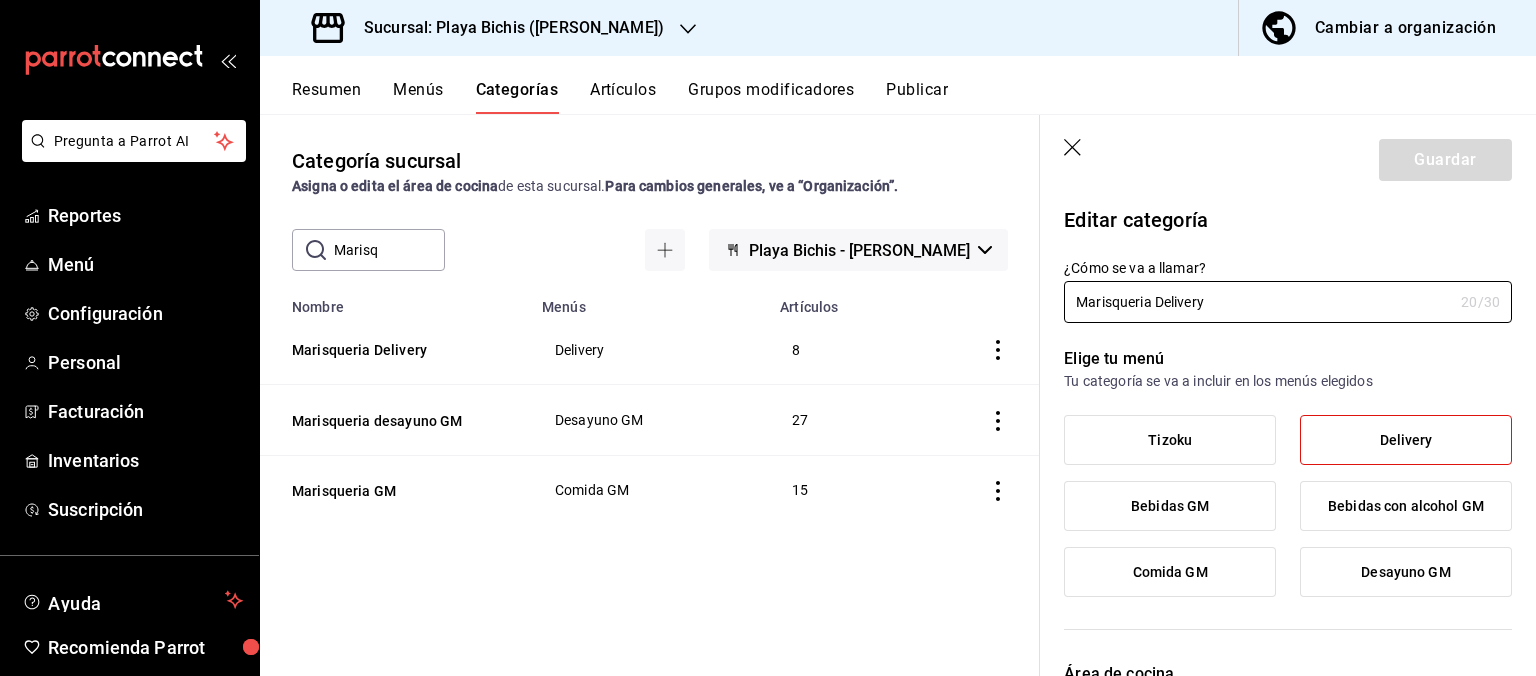 scroll, scrollTop: 403, scrollLeft: 0, axis: vertical 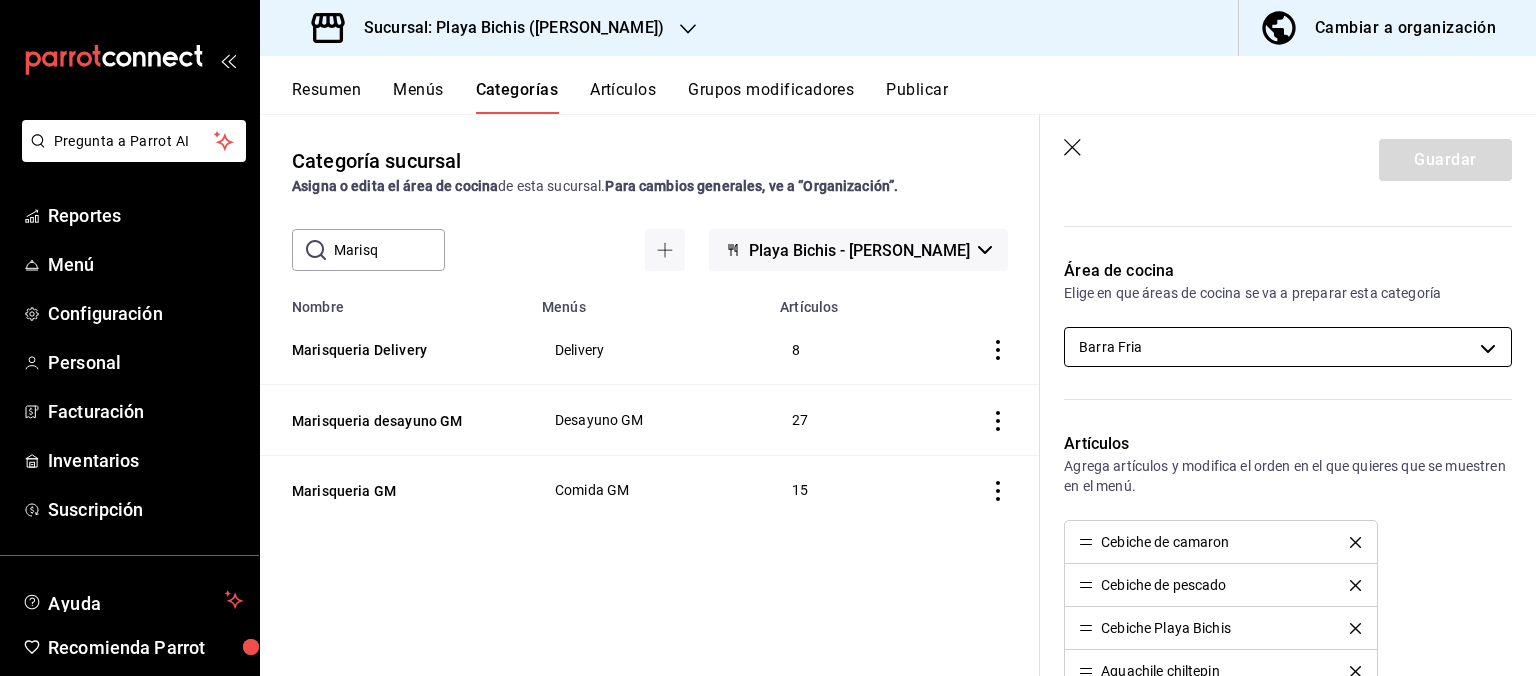 click on "Pregunta a Parrot AI Reportes   Menú   Configuración   Personal   Facturación   Inventarios   Suscripción   Ayuda Recomienda Parrot   Hugo Sanchez   Sugerir nueva función   Sucursal: Playa Bichis (Gomez Morin) Cambiar a organización Resumen Menús Categorías Artículos Grupos modificadores Publicar Categoría sucursal Asigna o edita el área de cocina  de esta sucursal.  Para cambios generales, ve a “Organización”. ​ Marisq ​ Playa Bichis - Gomez Morin Nombre Menús Artículos Marisqueria Delivery Delivery 8 Marisqueria desayuno GM Desayuno GM 27 Marisqueria GM Comida GM 15 Guardar Editar categoría ¿Cómo se va a llamar? Marisqueria Delivery 20 /30 ¿Cómo se va a llamar? Elige tu menú Tu categoría se va a incluir en los menús elegidos Tizoku Delivery Bebidas GM Bebidas con alcohol GM Comida GM Desayuno GM Área de cocina Elige en que áreas de cocina se va a preparar esta categoría Barra Fria 319427ae-8ce4-44e2-9d88-033f2c6622a4 Artículos Cebiche de camaron Cebiche de pescado Color CA-" at bounding box center (768, 338) 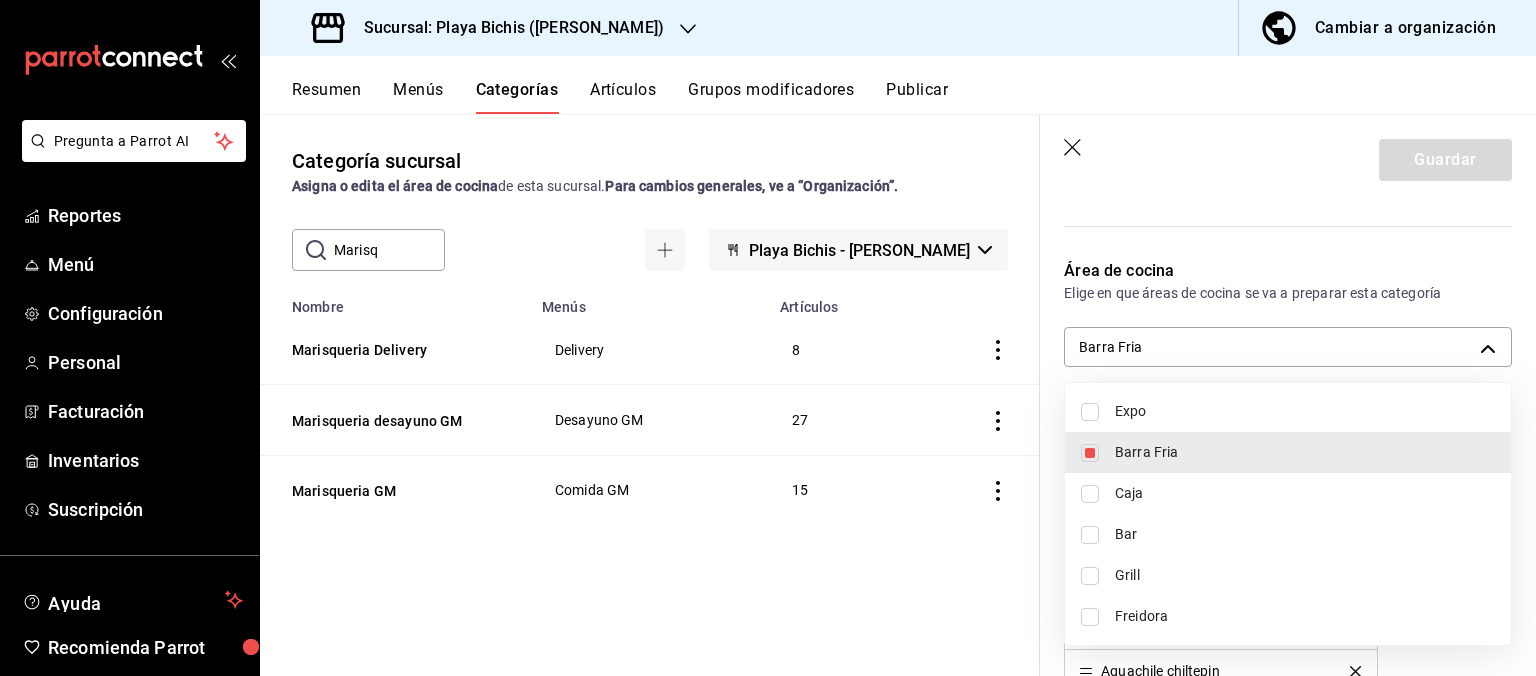 click on "Expo" at bounding box center [1305, 411] 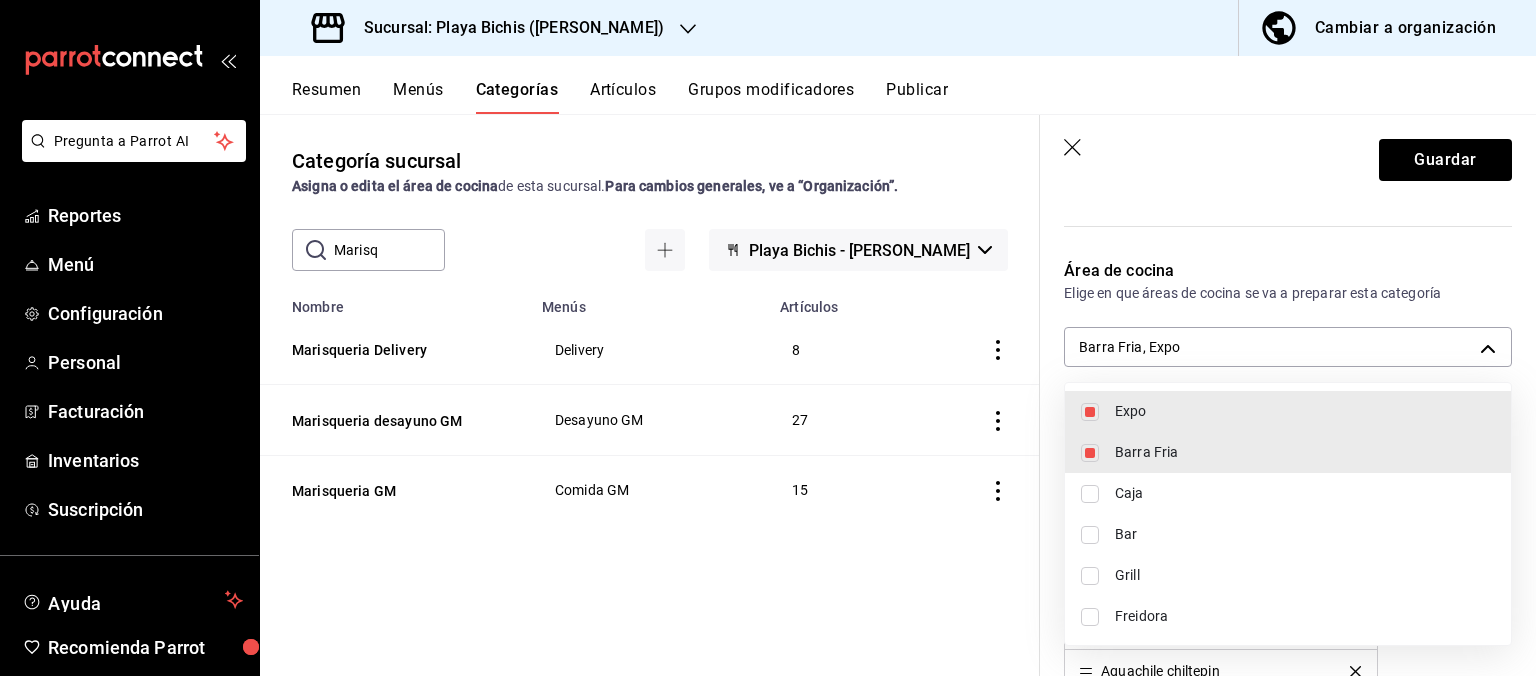 click at bounding box center [768, 338] 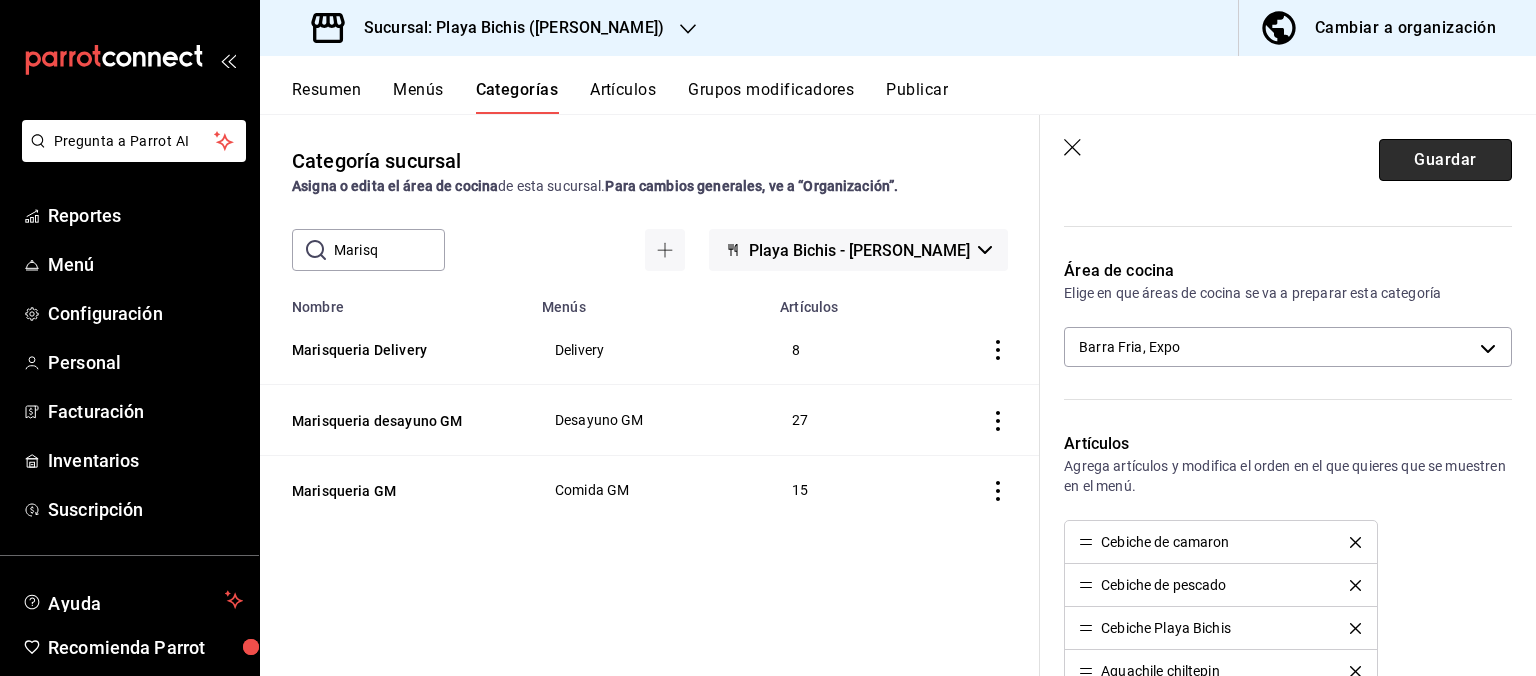 click on "Guardar" at bounding box center (1445, 160) 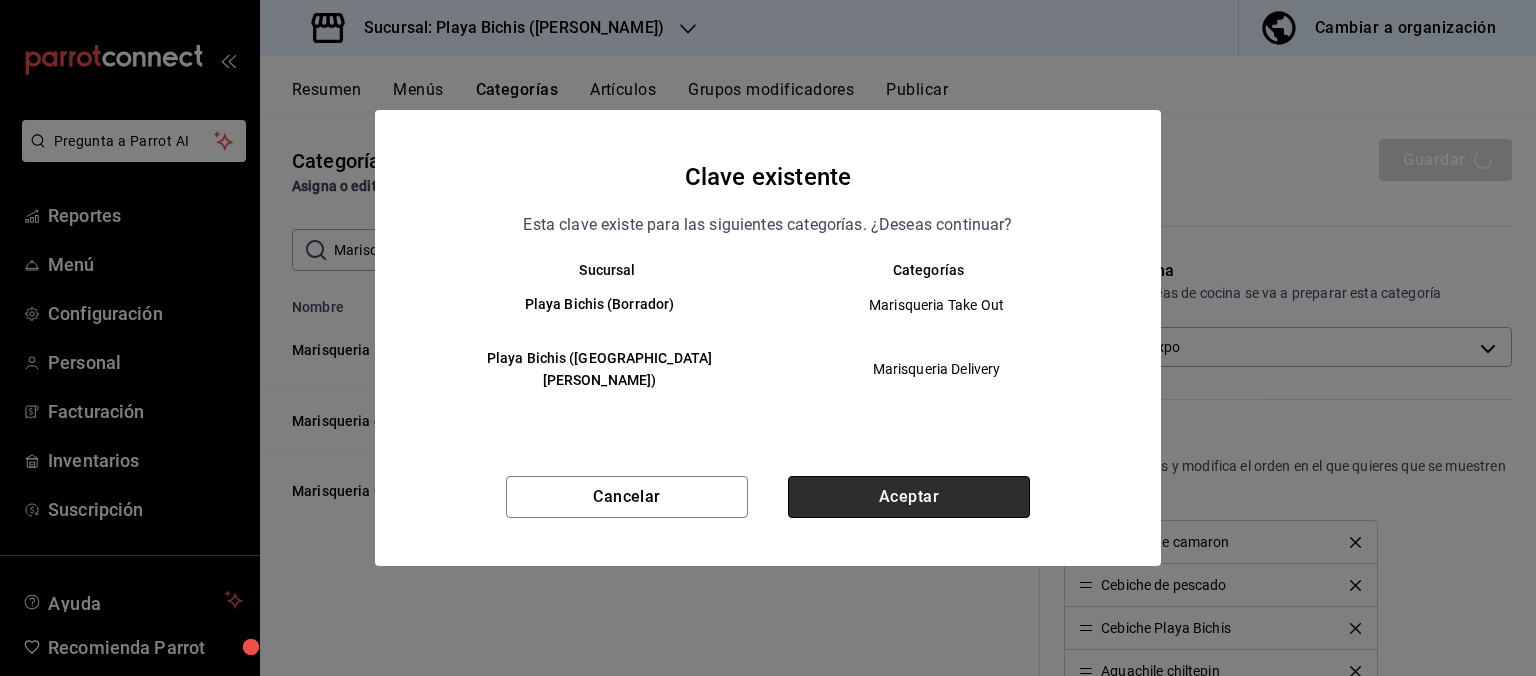 click on "Aceptar" at bounding box center [909, 497] 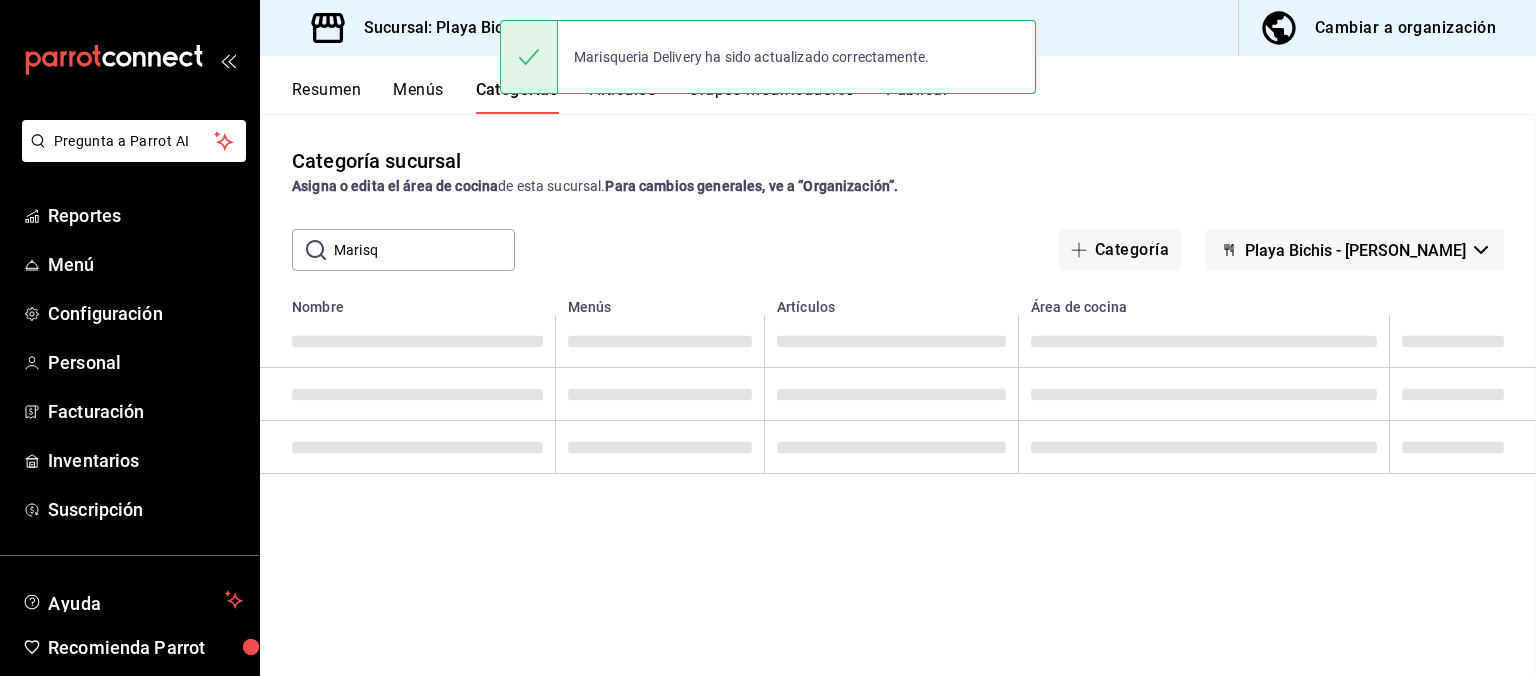 scroll, scrollTop: 0, scrollLeft: 0, axis: both 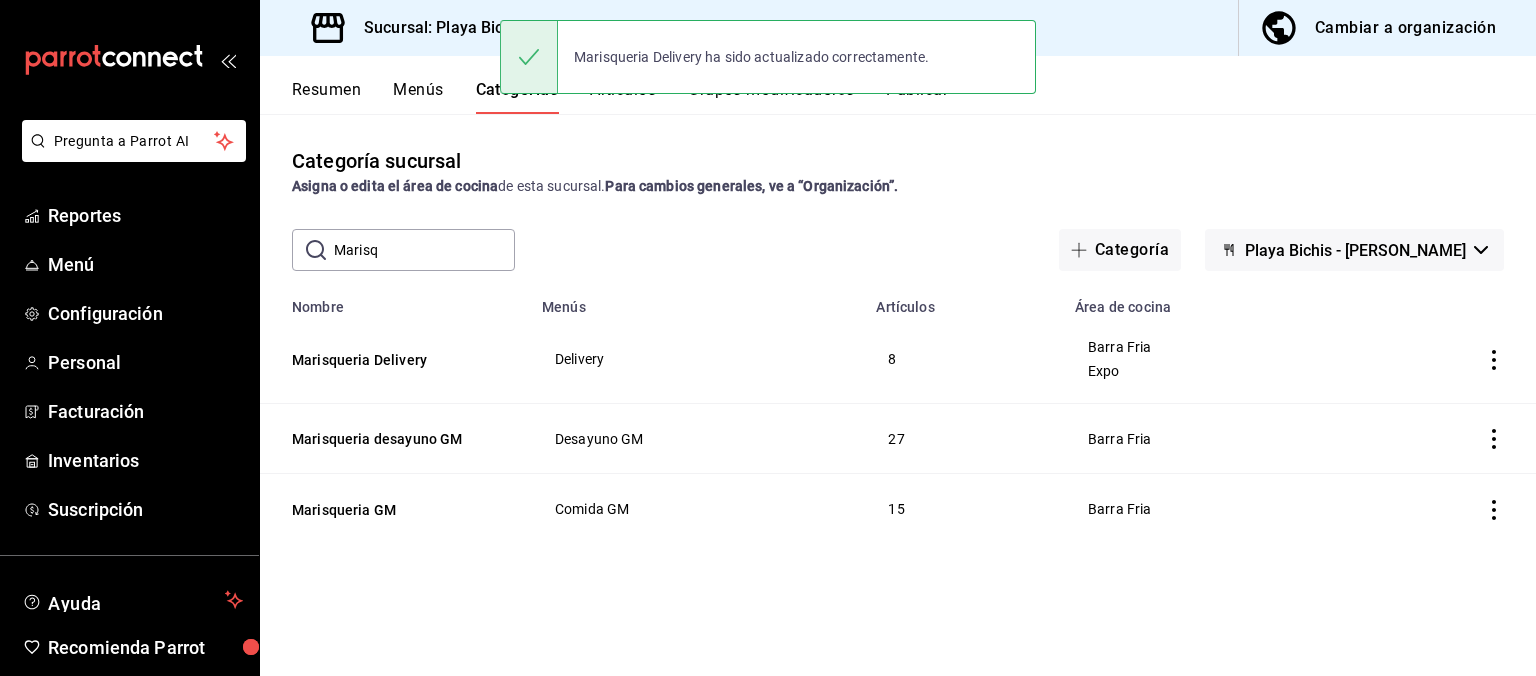 click at bounding box center (1444, 439) 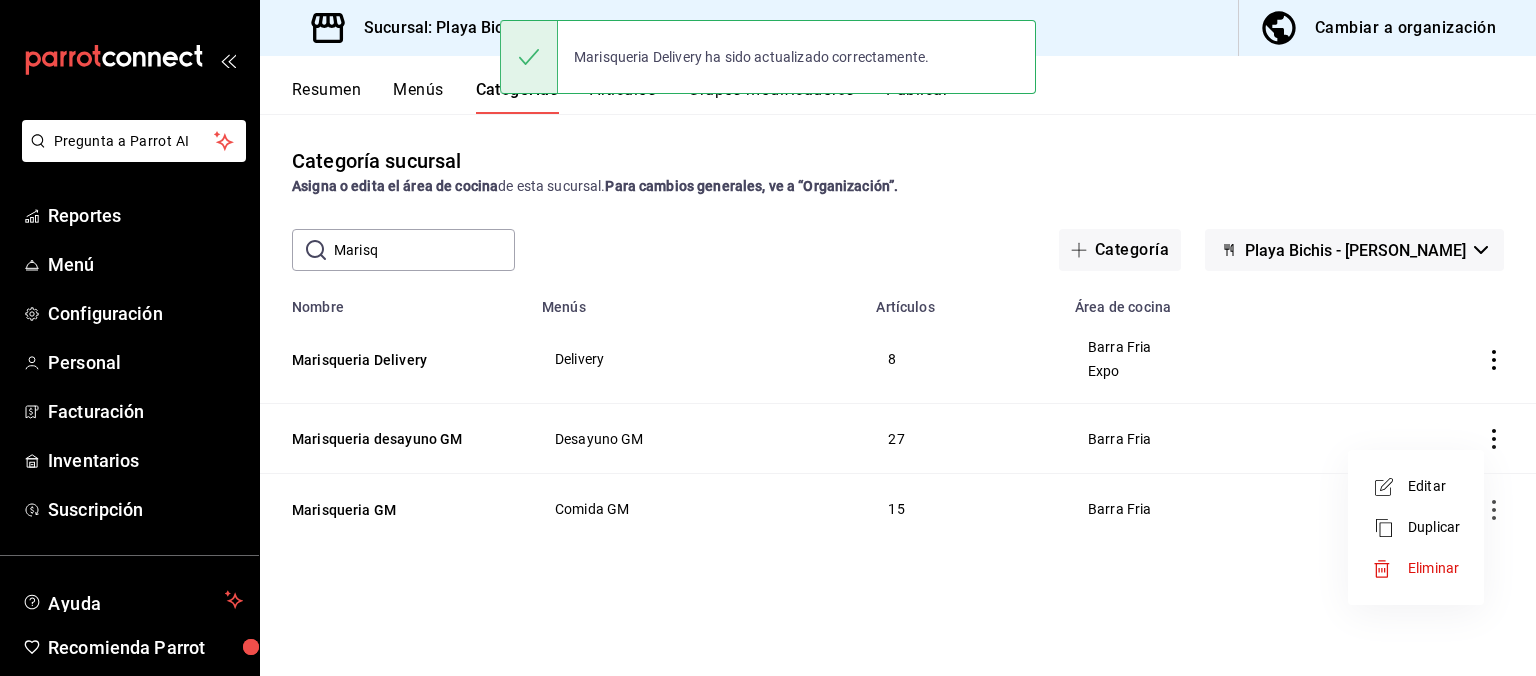 click on "Editar" at bounding box center (1434, 486) 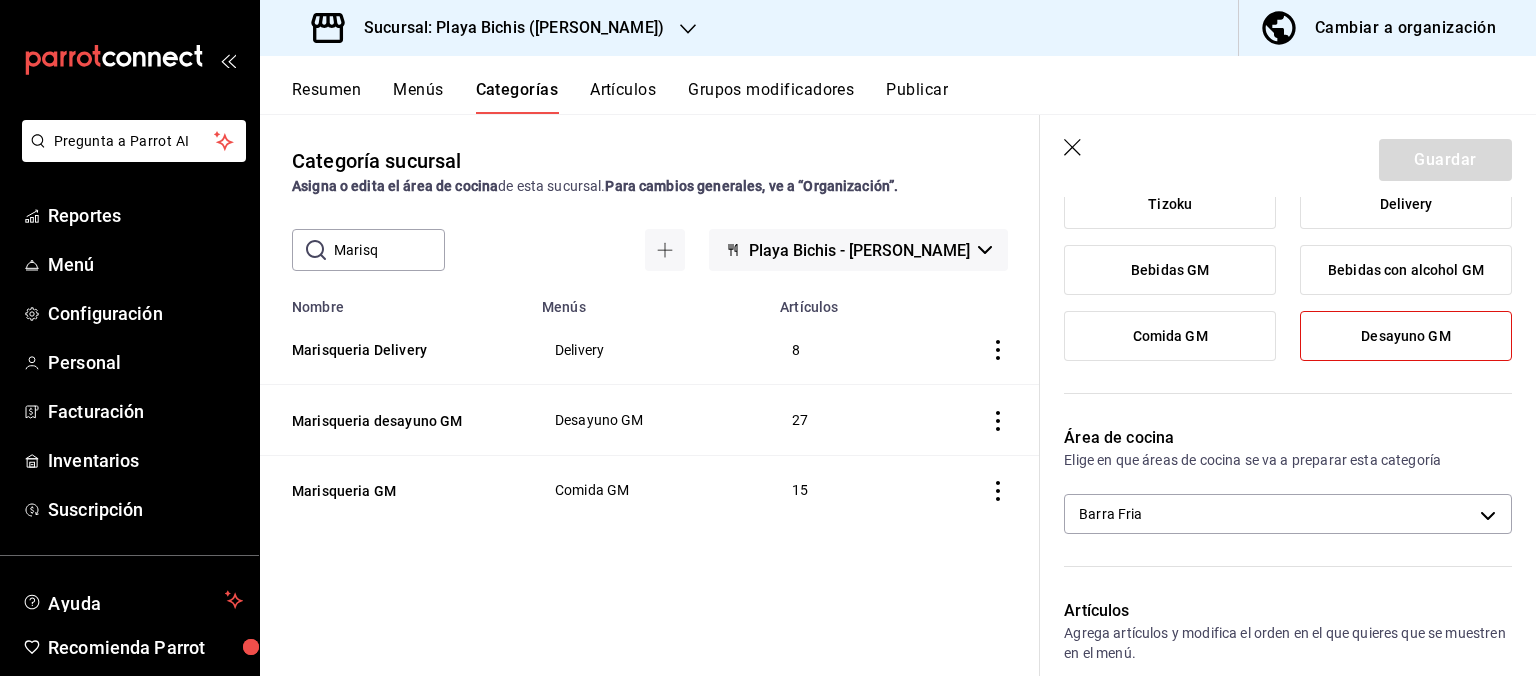 scroll, scrollTop: 403, scrollLeft: 0, axis: vertical 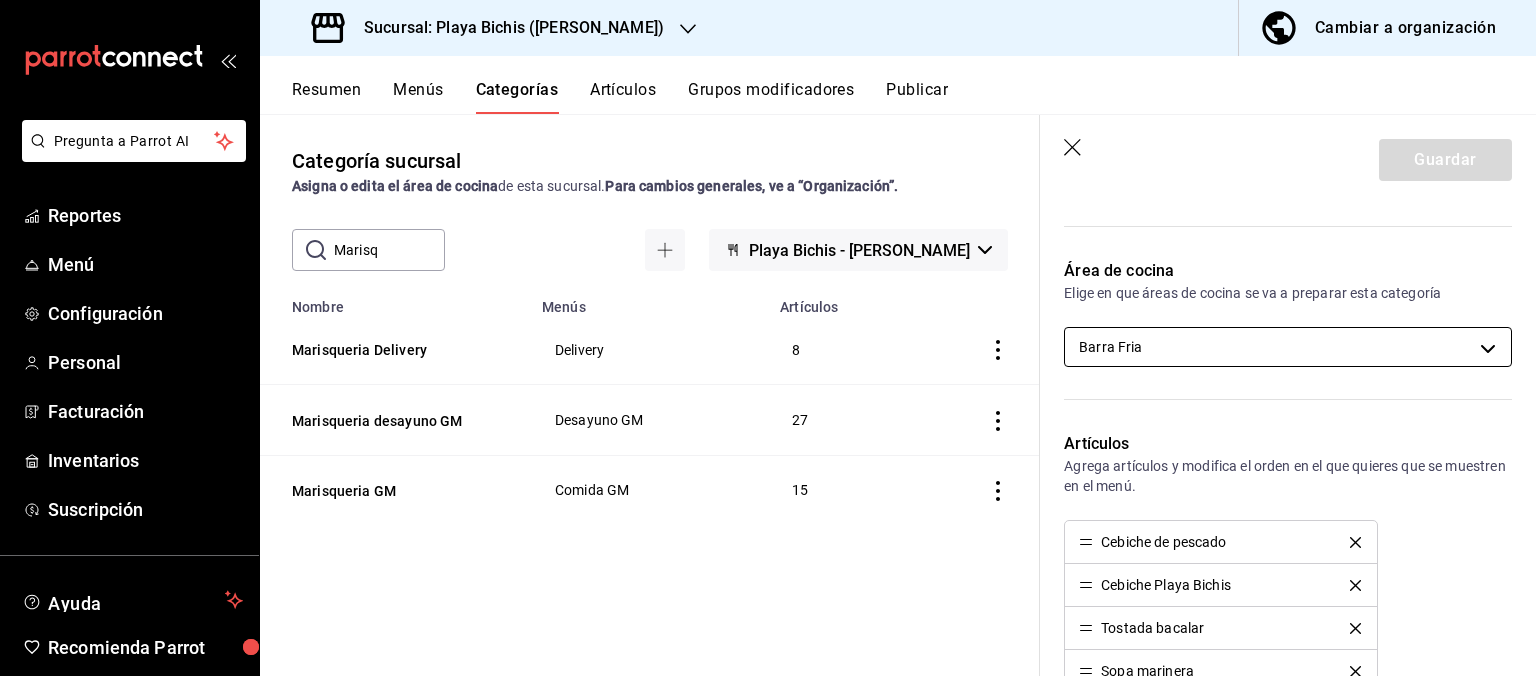 click on "Pregunta a Parrot AI Reportes   Menú   Configuración   Personal   Facturación   Inventarios   Suscripción   Ayuda Recomienda Parrot   Hugo Sanchez   Sugerir nueva función   Sucursal: Playa Bichis (Gomez Morin) Cambiar a organización Resumen Menús Categorías Artículos Grupos modificadores Publicar Categoría sucursal Asigna o edita el área de cocina  de esta sucursal.  Para cambios generales, ve a “Organización”. ​ Marisq ​ Playa Bichis - Gomez Morin Nombre Menús Artículos Marisqueria Delivery Delivery 8 Marisqueria desayuno GM Desayuno GM 27 Marisqueria GM Comida GM 15 Guardar Editar categoría ¿Cómo se va a llamar? Marisqueria desayuno GM 23 /30 ¿Cómo se va a llamar? Elige tu menú Tu categoría se va a incluir en los menús elegidos Tizoku Delivery Bebidas GM Bebidas con alcohol GM Comida GM Desayuno GM Área de cocina Elige en que áreas de cocina se va a preparar esta categoría Barra Fria 319427ae-8ce4-44e2-9d88-033f2c6622a4 Artículos Cebiche de pescado Cebiche Playa Bichis CA-" at bounding box center [768, 338] 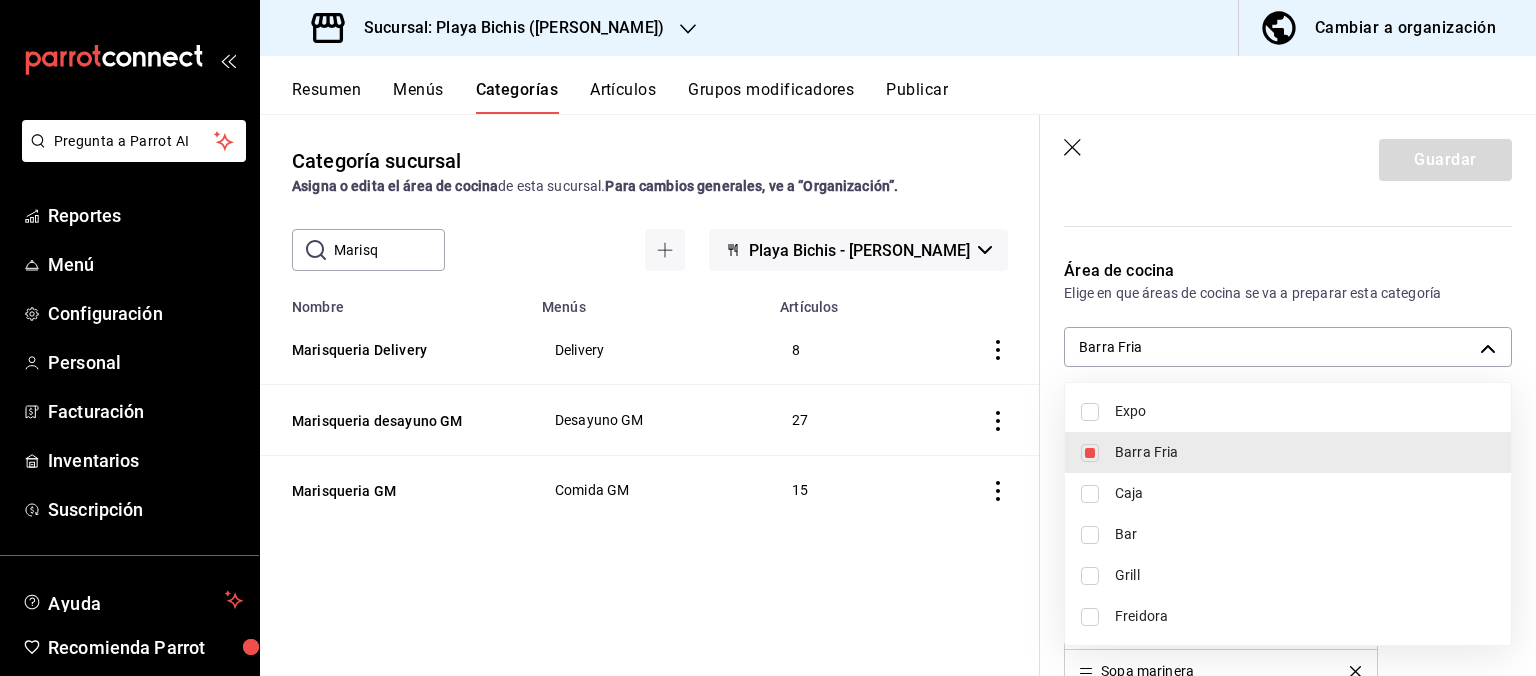 click on "Expo" at bounding box center [1305, 411] 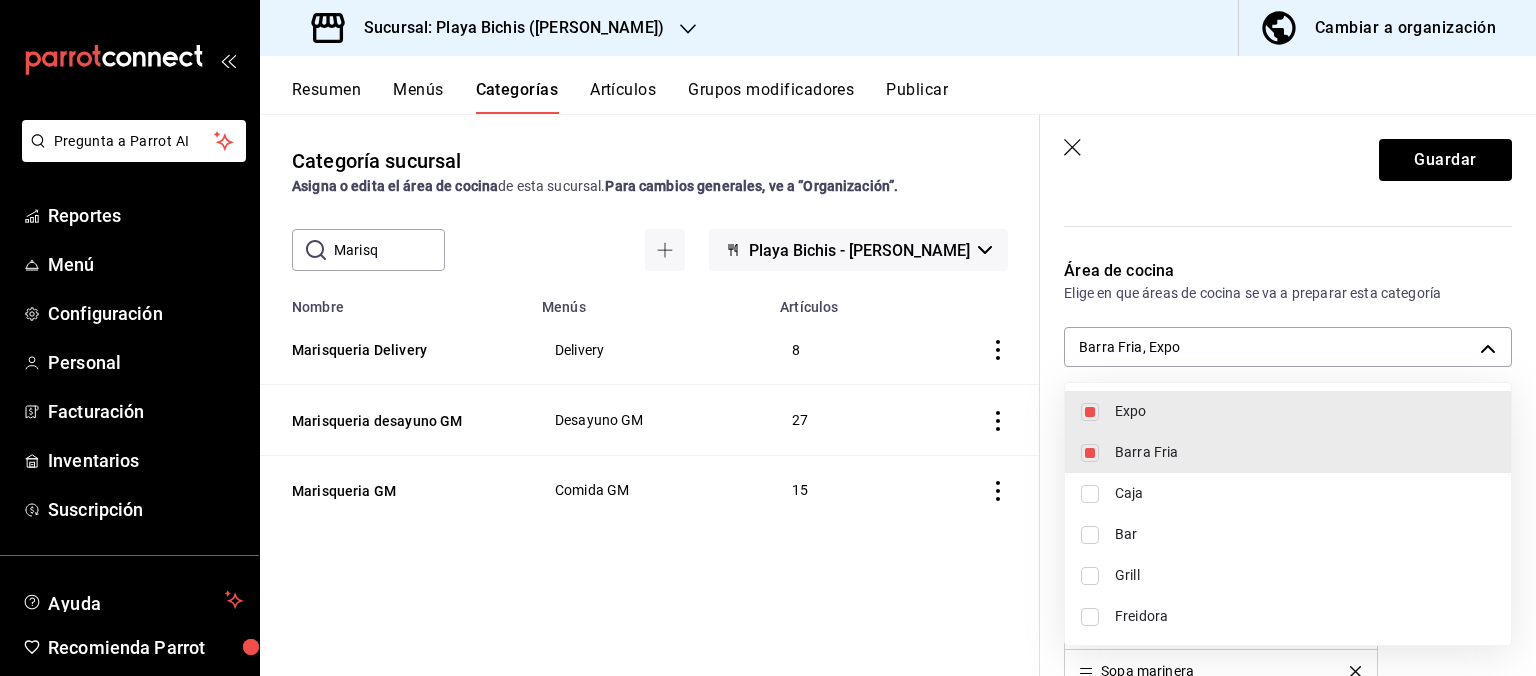 click at bounding box center (768, 338) 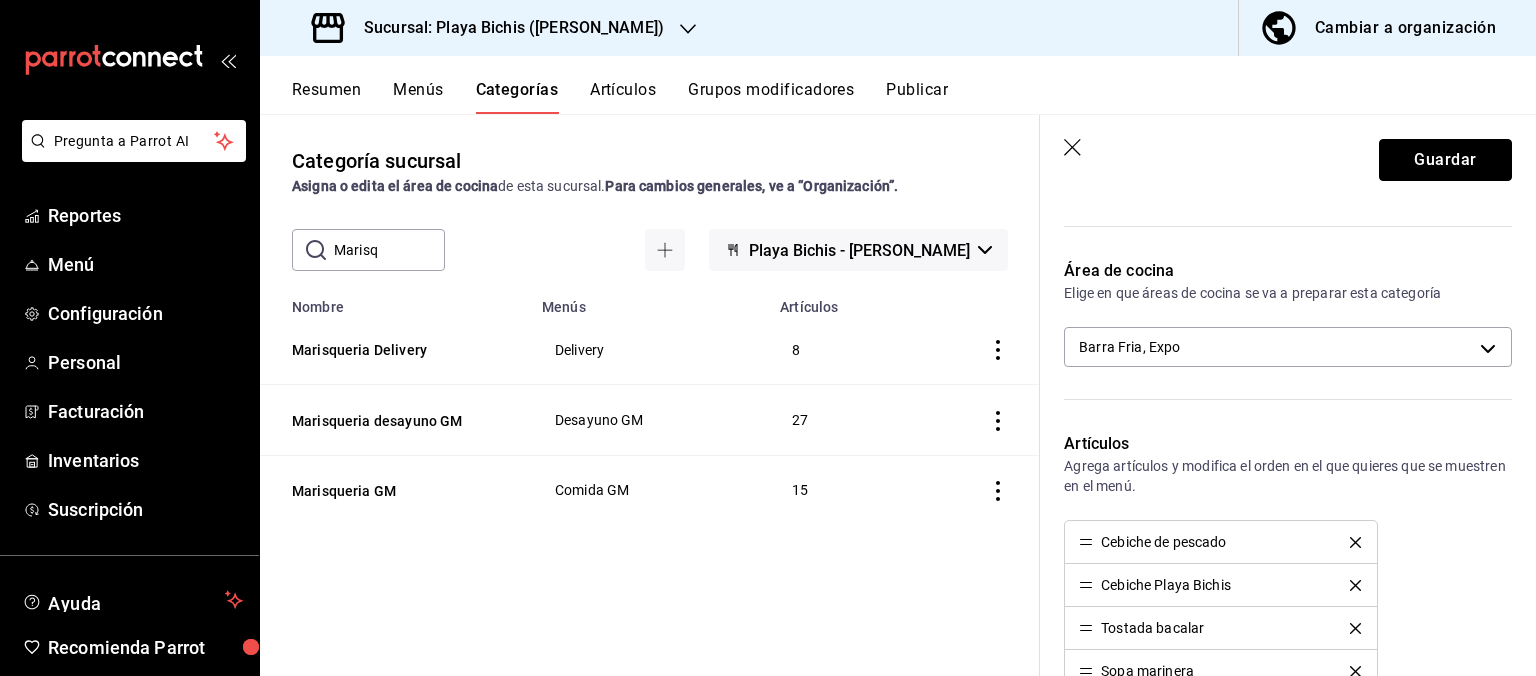 click on "Guardar" at bounding box center [1445, 160] 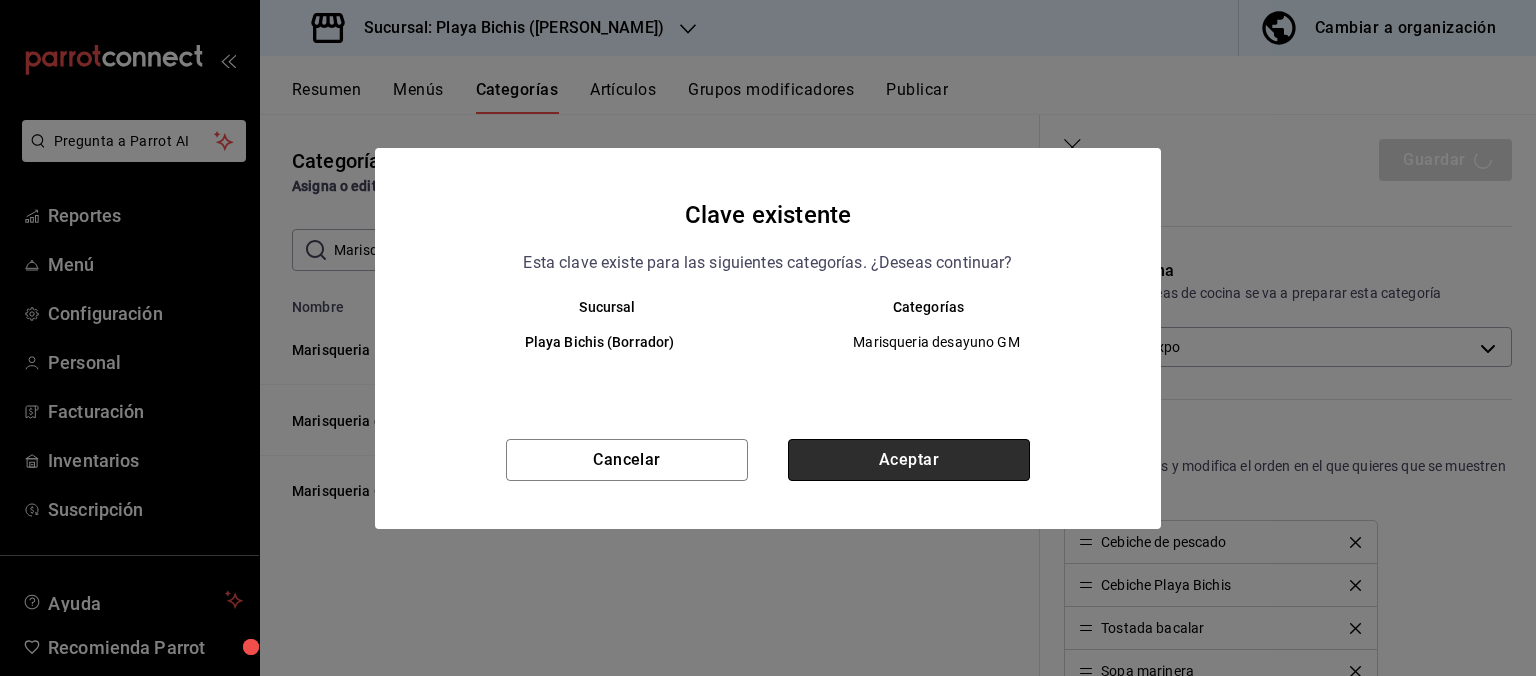 click on "Aceptar" at bounding box center [909, 460] 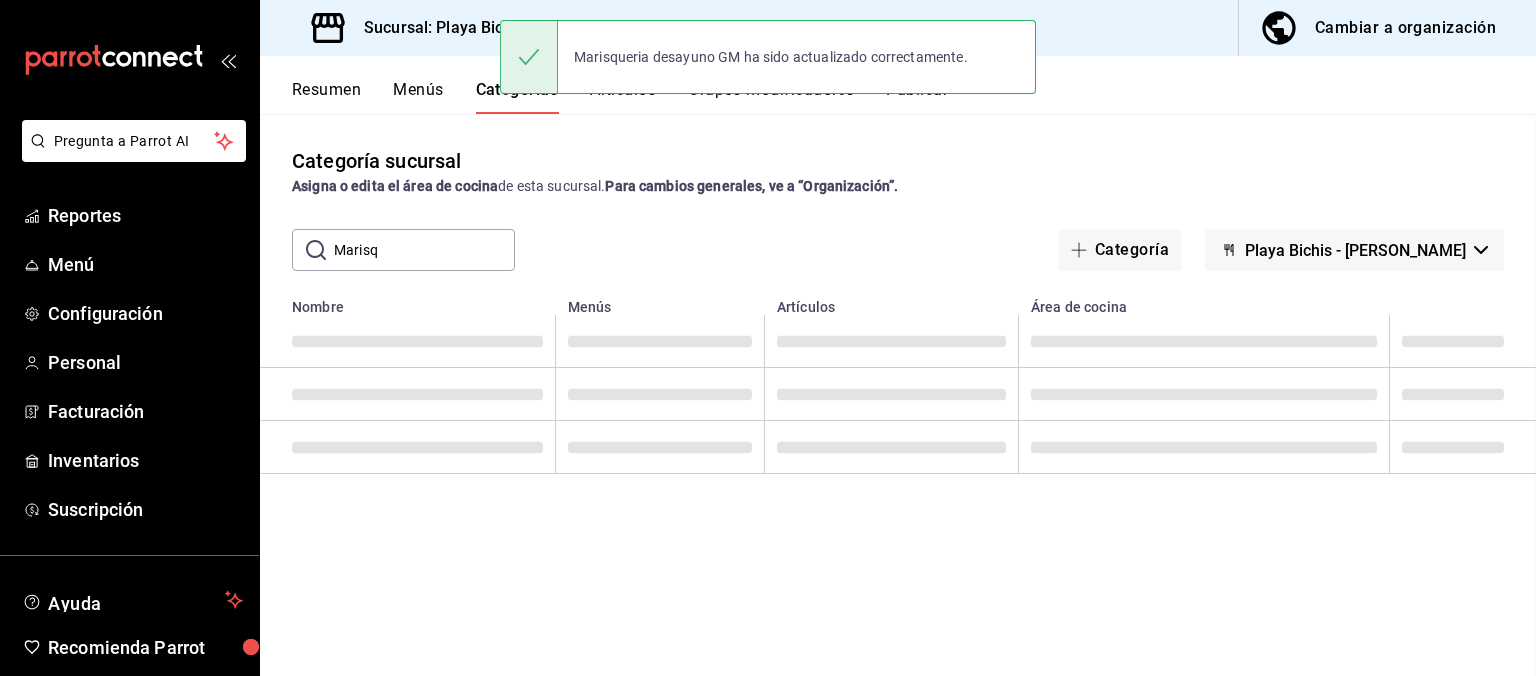 scroll, scrollTop: 0, scrollLeft: 0, axis: both 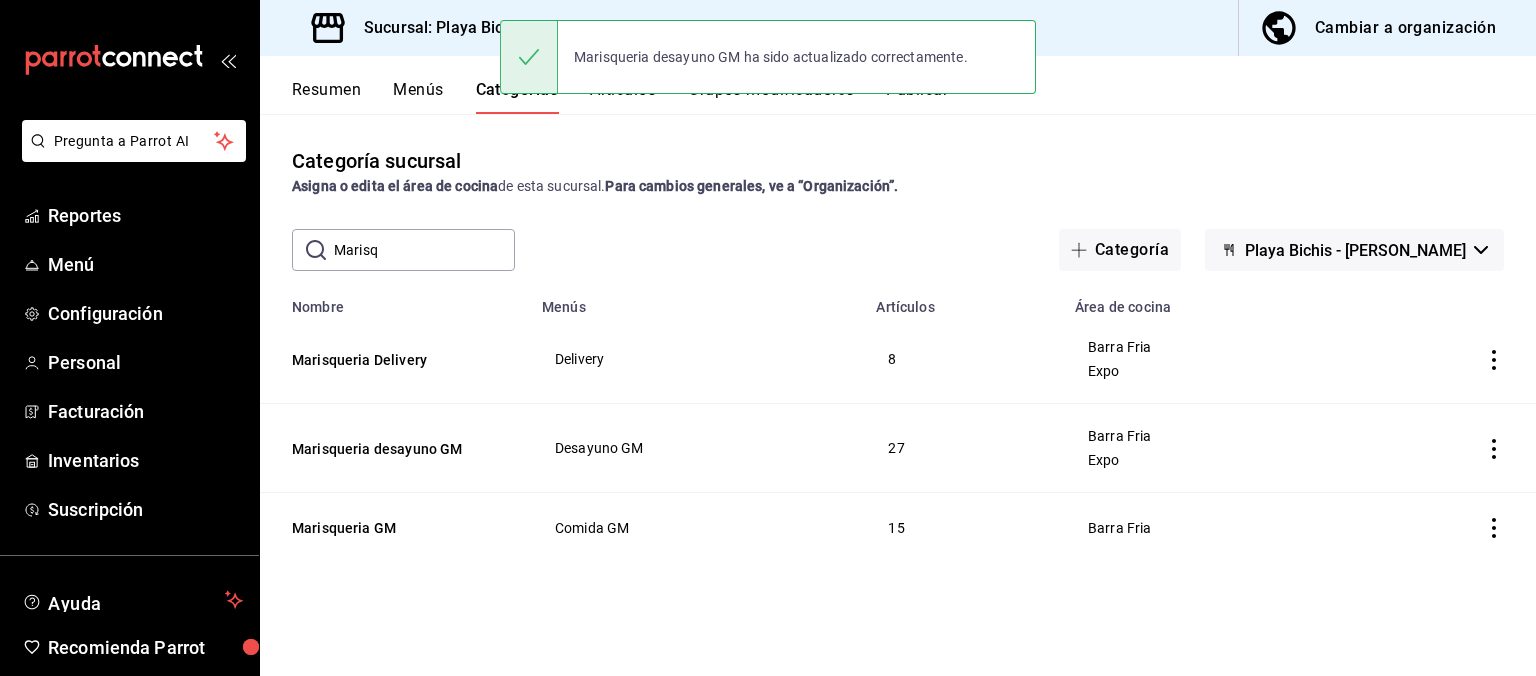 click 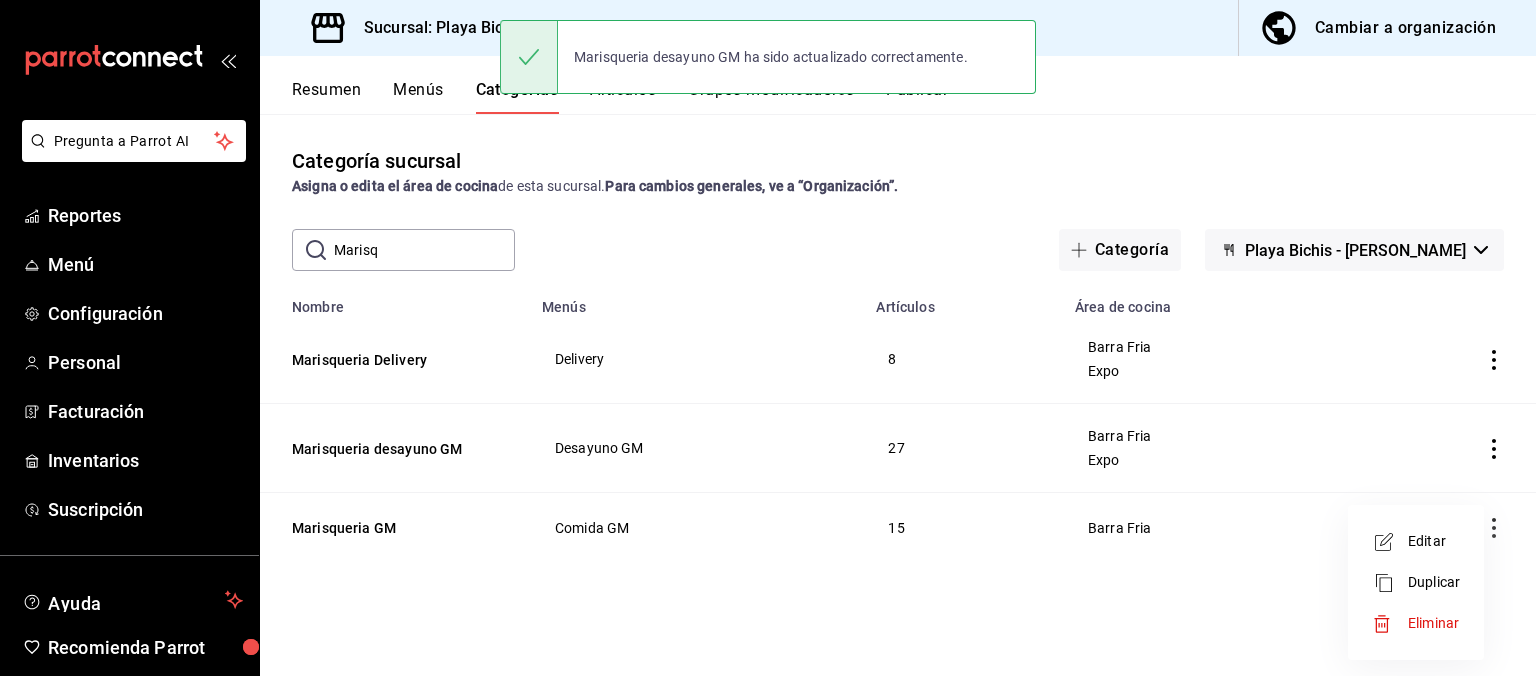 click on "Editar" at bounding box center [1434, 541] 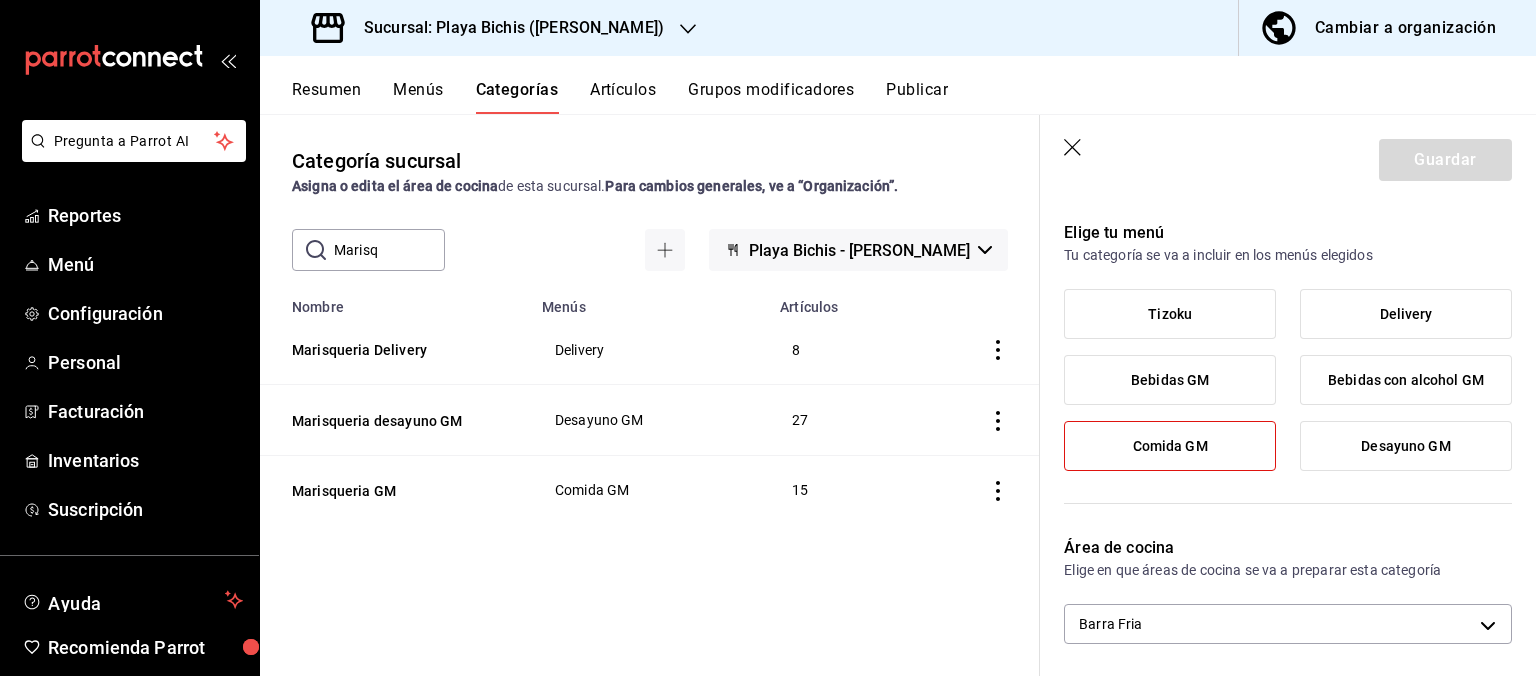 scroll, scrollTop: 202, scrollLeft: 0, axis: vertical 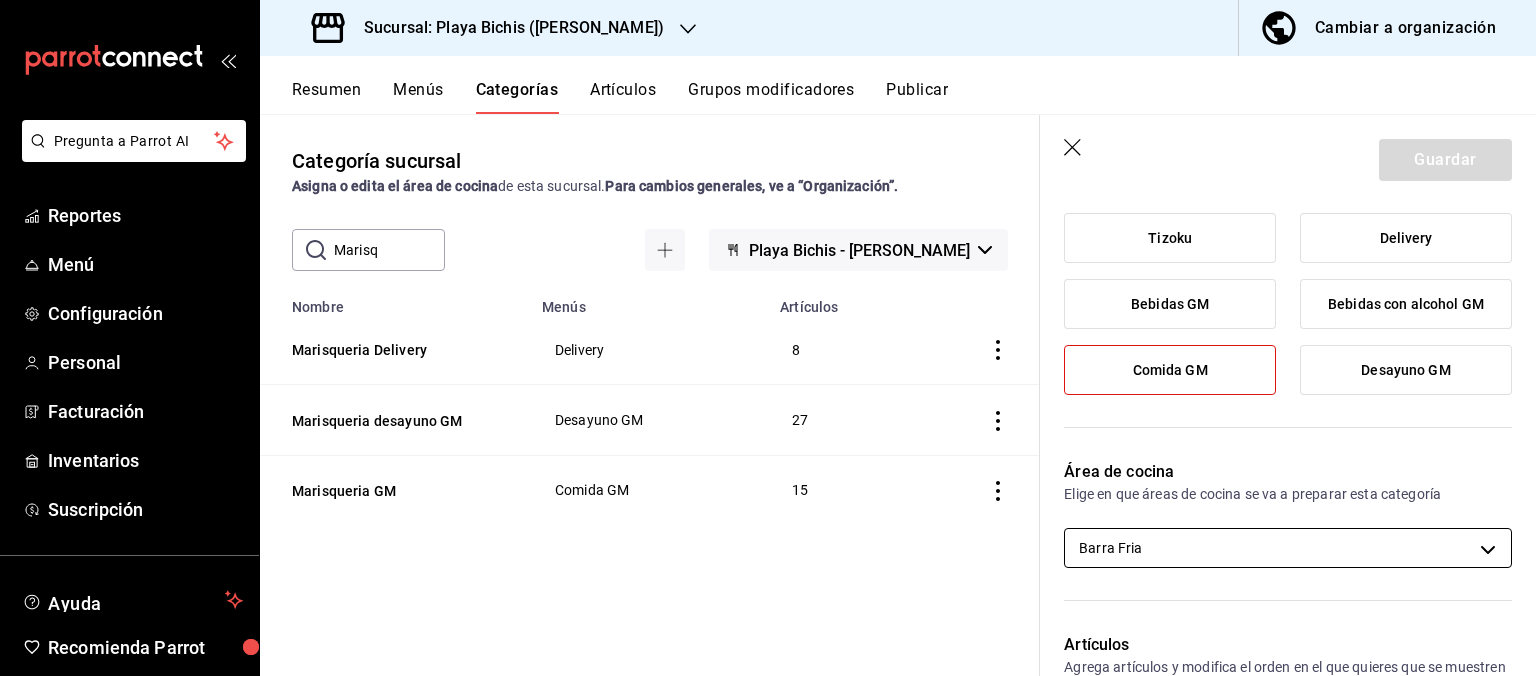 click on "Pregunta a Parrot AI Reportes   Menú   Configuración   Personal   Facturación   Inventarios   Suscripción   Ayuda Recomienda Parrot   Hugo Sanchez   Sugerir nueva función   Sucursal: Playa Bichis (Gomez Morin) Cambiar a organización Resumen Menús Categorías Artículos Grupos modificadores Publicar Categoría sucursal Asigna o edita el área de cocina  de esta sucursal.  Para cambios generales, ve a “Organización”. ​ Marisq ​ Playa Bichis - Gomez Morin Nombre Menús Artículos Marisqueria Delivery Delivery 8 Marisqueria desayuno GM Desayuno GM 27 Marisqueria GM Comida GM 15 Guardar Editar categoría ¿Cómo se va a llamar? Marisqueria GM 14 /30 ¿Cómo se va a llamar? Elige tu menú Tu categoría se va a incluir en los menús elegidos Tizoku Delivery Bebidas GM Bebidas con alcohol GM Comida GM Desayuno GM Área de cocina Elige en que áreas de cocina se va a preparar esta categoría Barra Fria 319427ae-8ce4-44e2-9d88-033f2c6622a4 Artículos Cebiche de pescado Cebiche de camaron Mariscada fria" at bounding box center [768, 338] 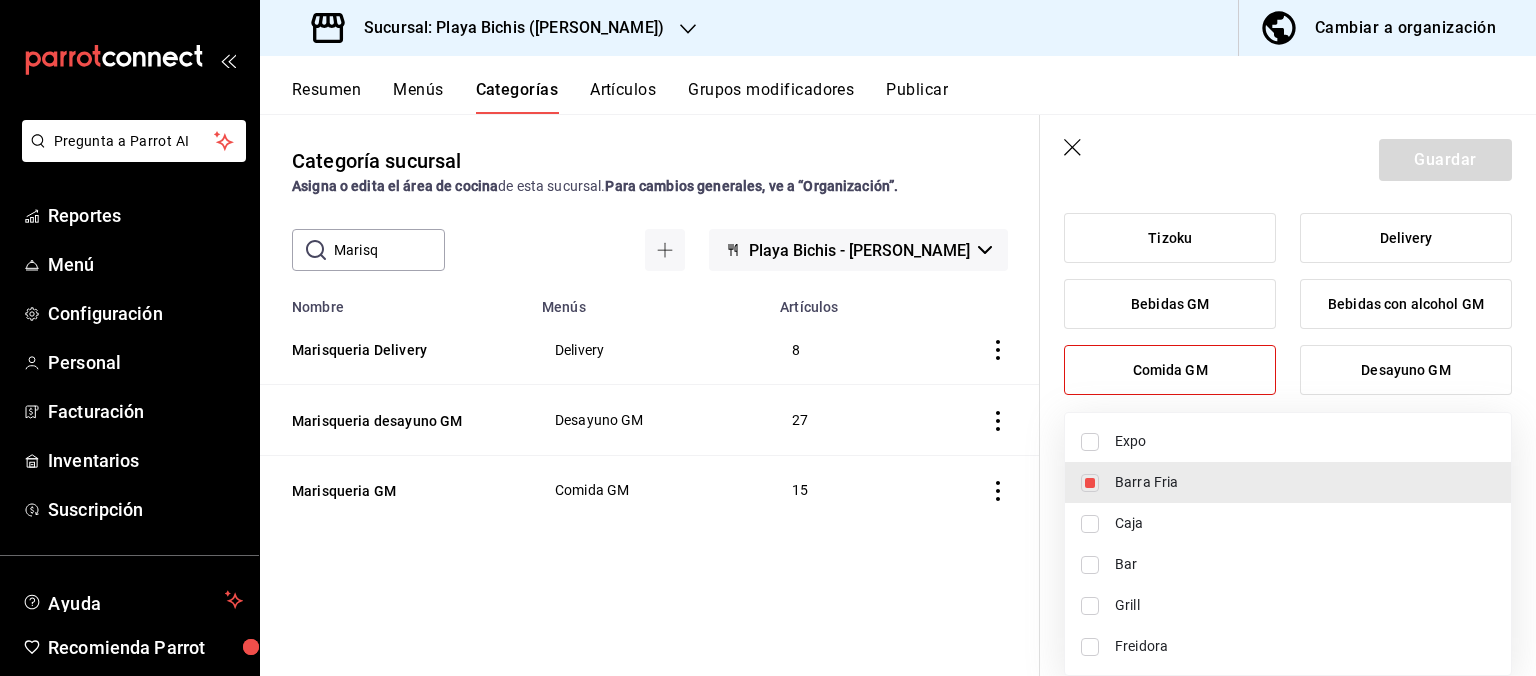 click on "Expo" at bounding box center (1305, 441) 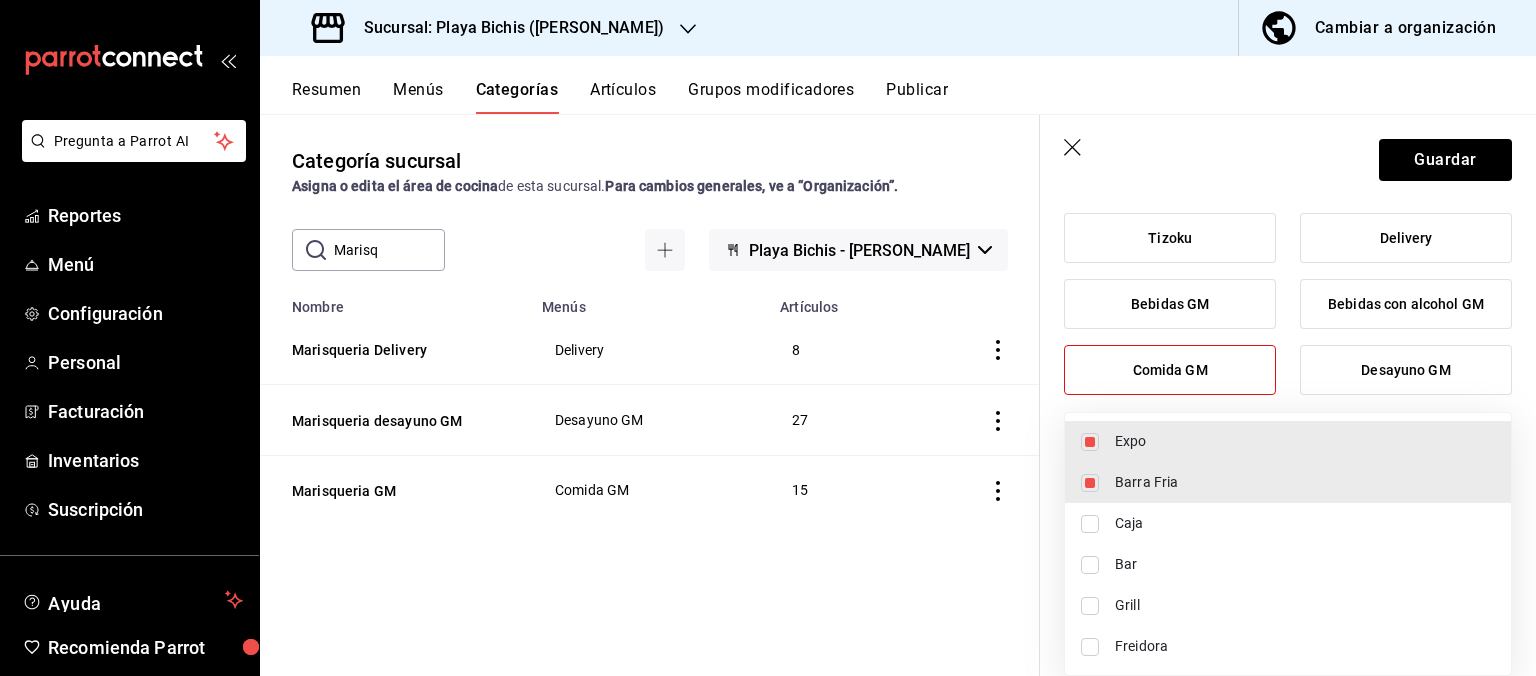 click at bounding box center [768, 338] 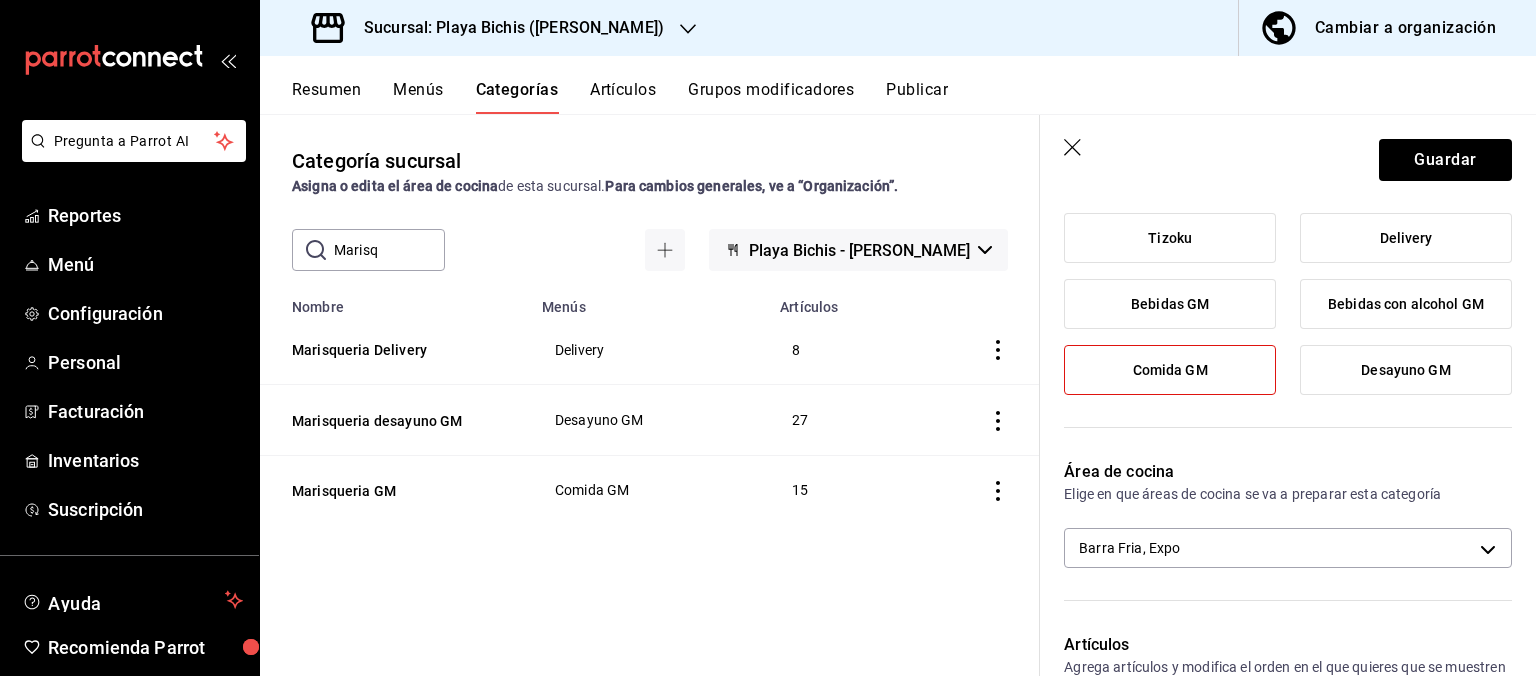 click on "Expo Barra Fria Caja Bar Grill Freidora" at bounding box center [768, 338] 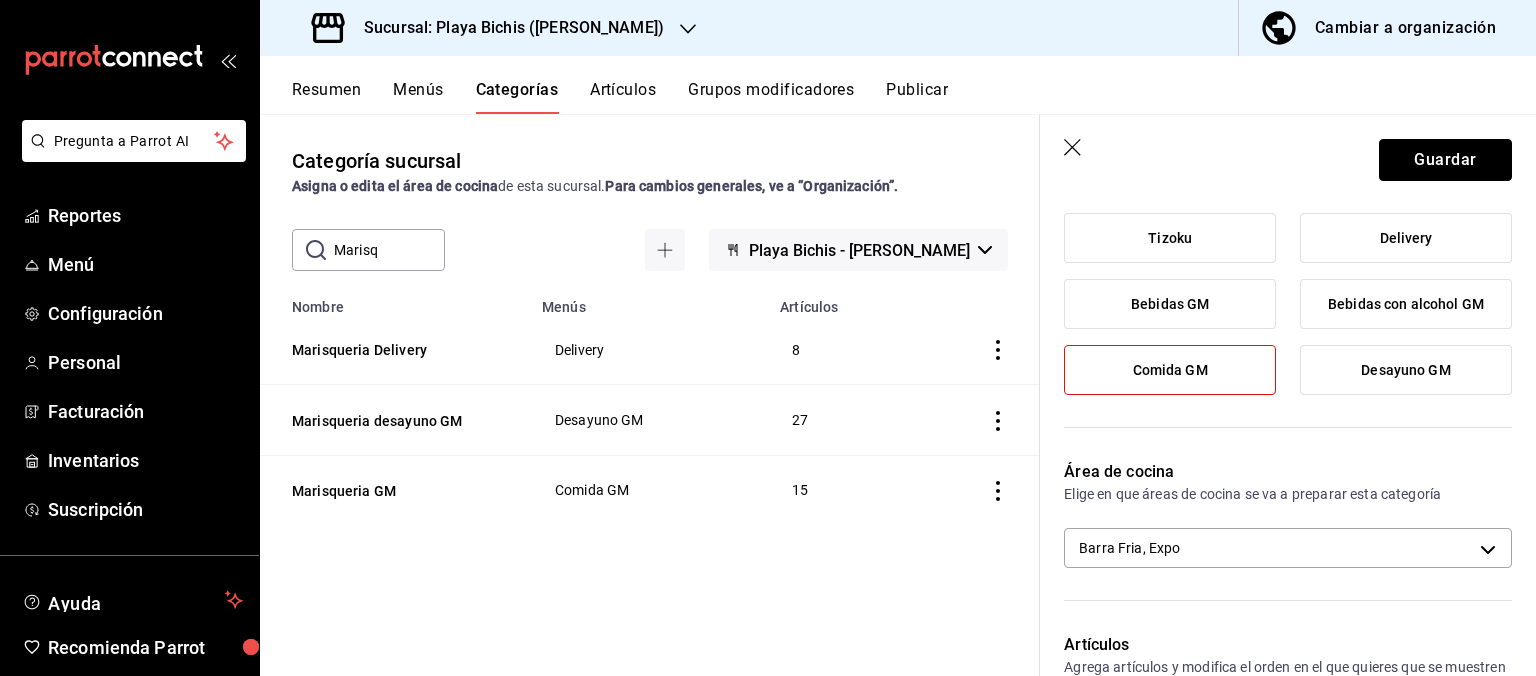 click on "Guardar" at bounding box center (1445, 160) 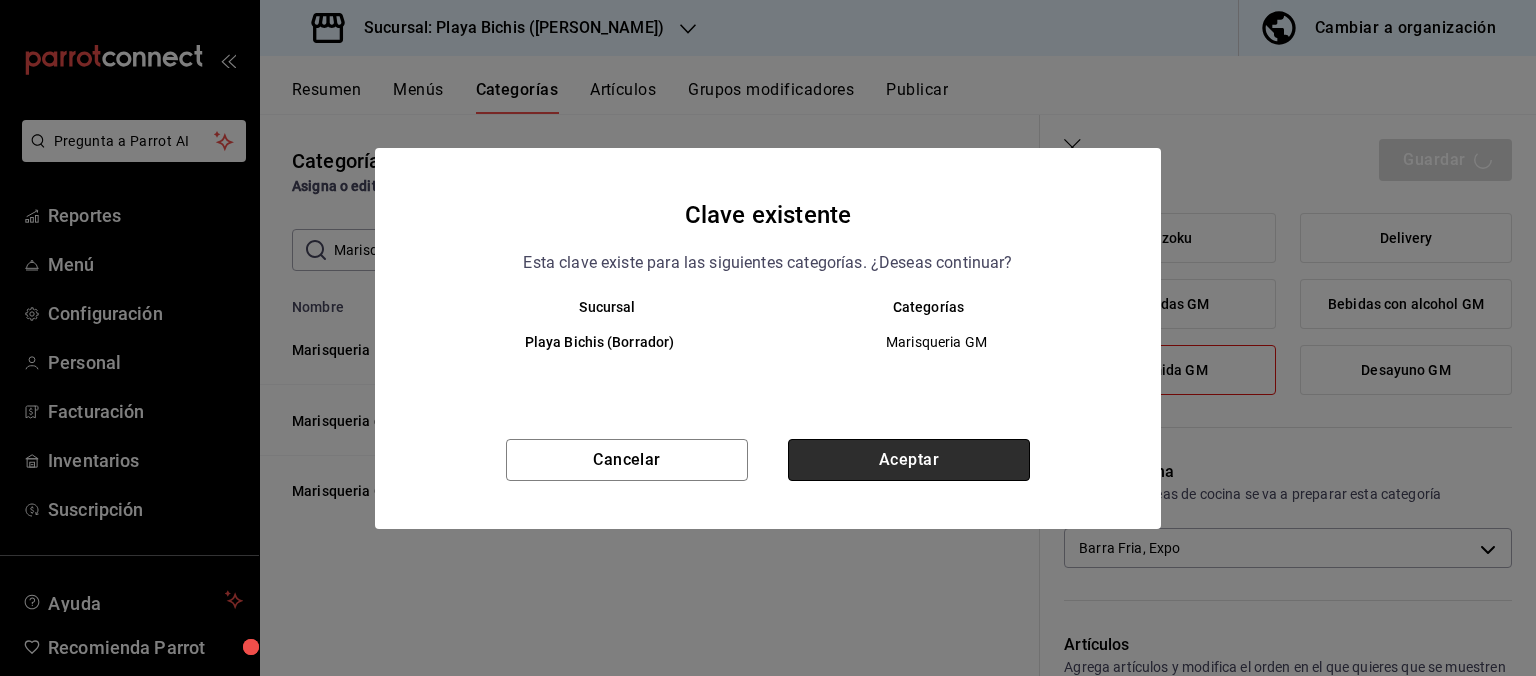 click on "Aceptar" at bounding box center [909, 460] 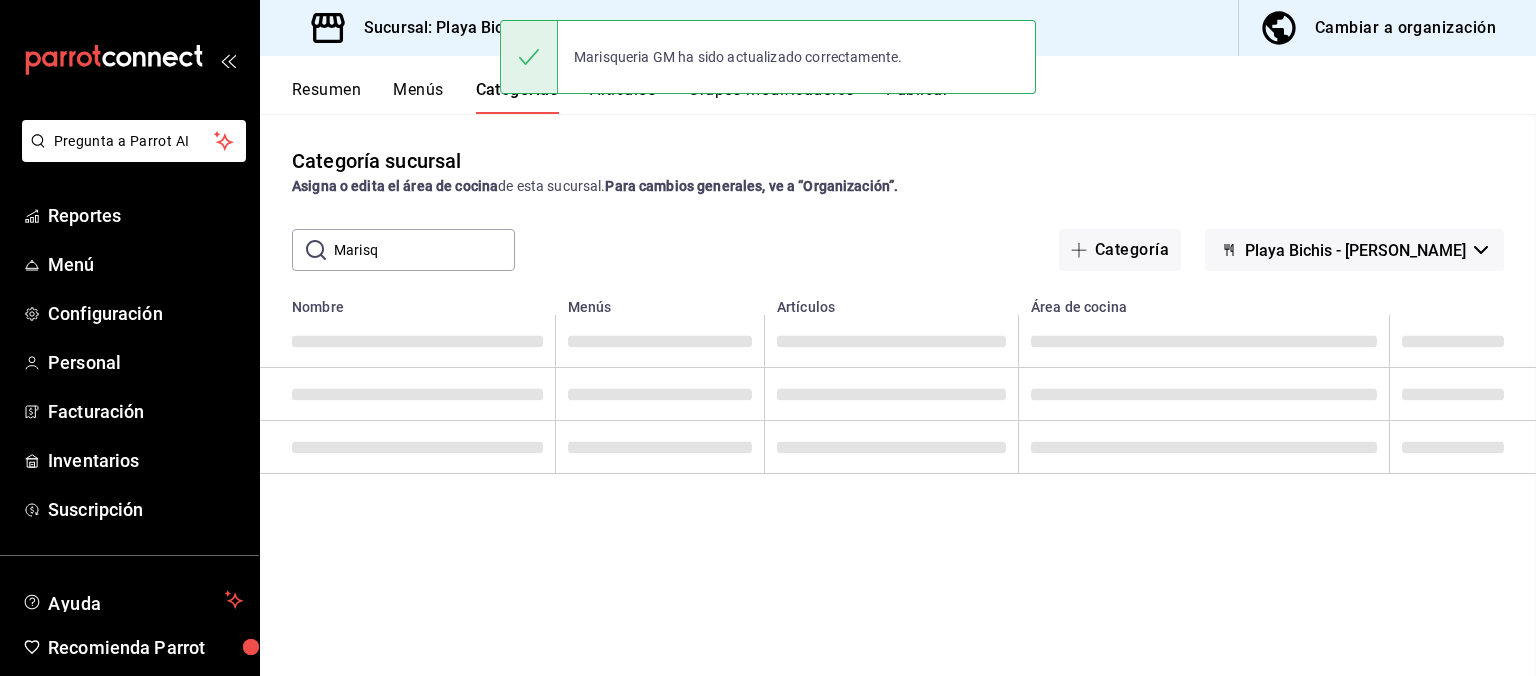 scroll, scrollTop: 0, scrollLeft: 0, axis: both 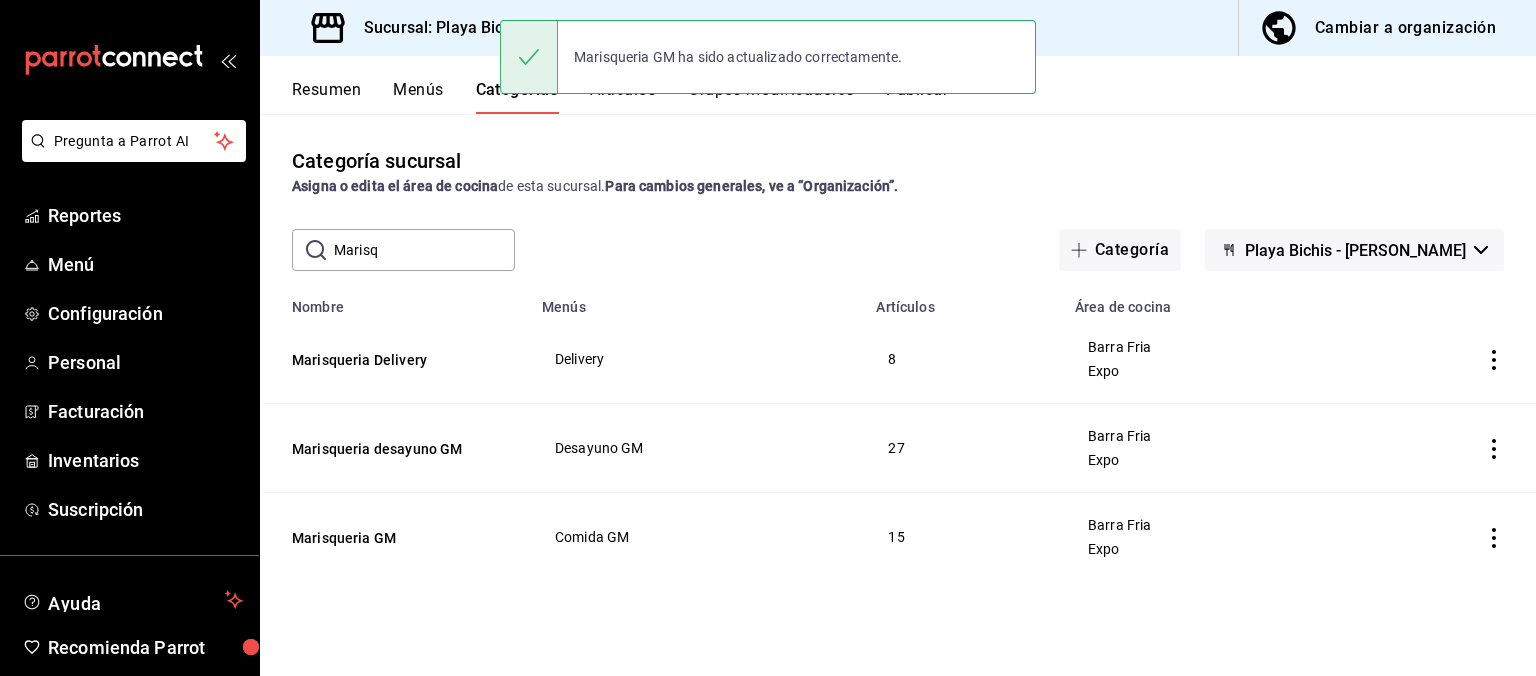 drag, startPoint x: 367, startPoint y: 234, endPoint x: 182, endPoint y: 194, distance: 189.27493 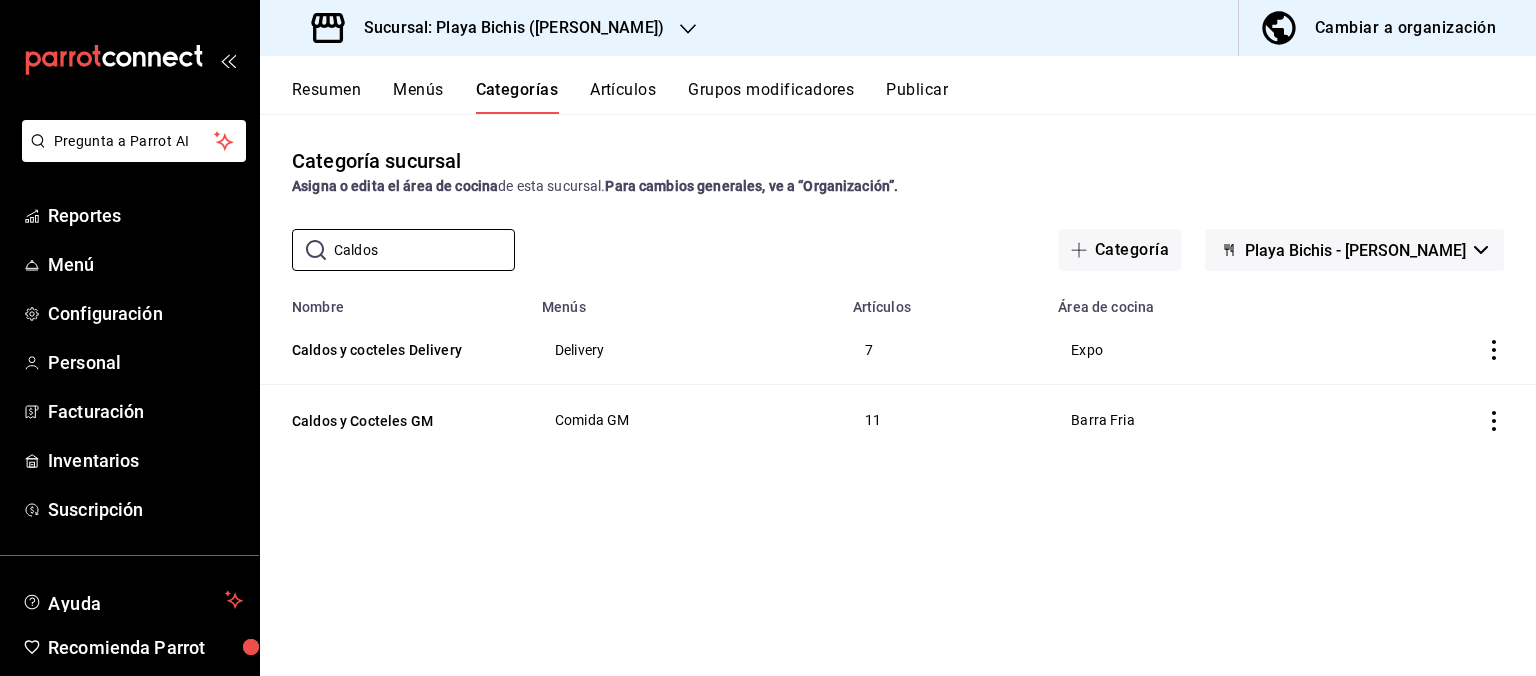 type on "Caldos" 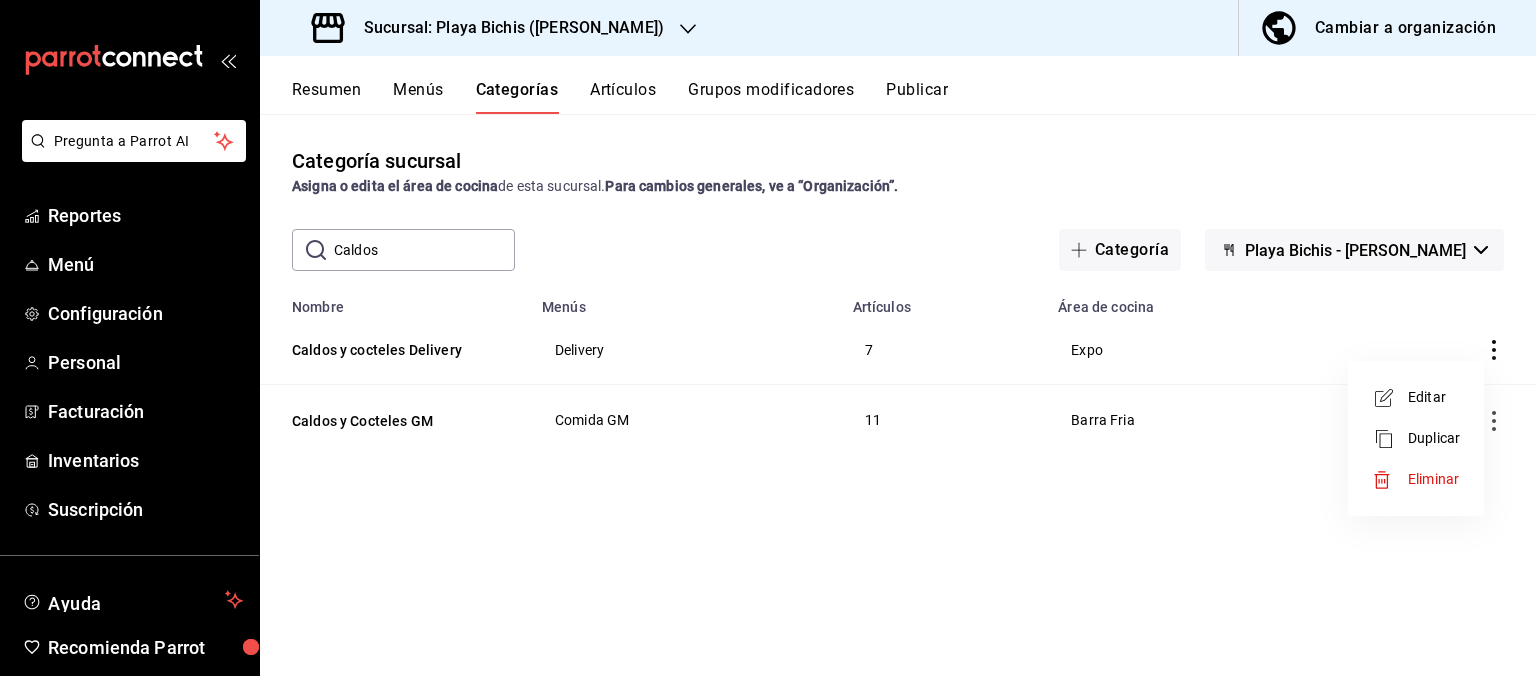 click on "Editar" at bounding box center [1434, 397] 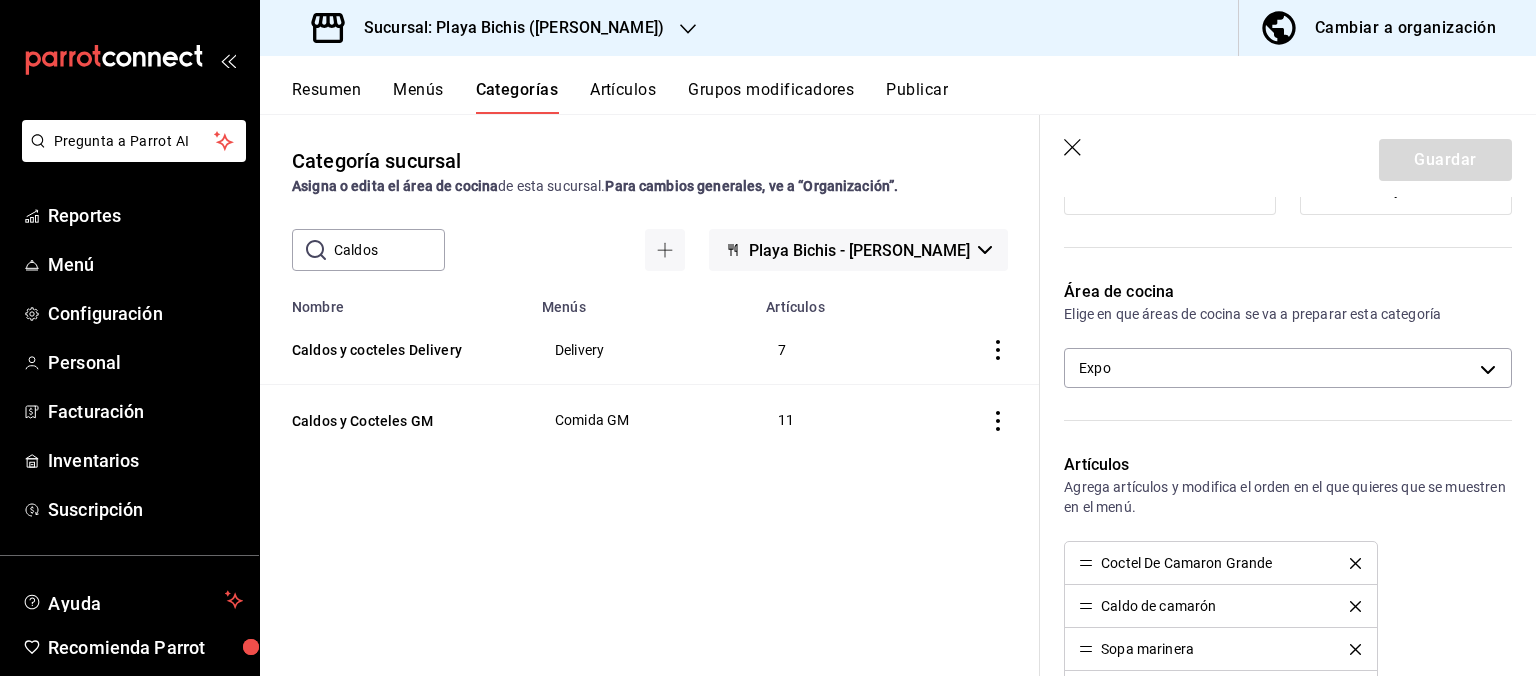 scroll, scrollTop: 504, scrollLeft: 0, axis: vertical 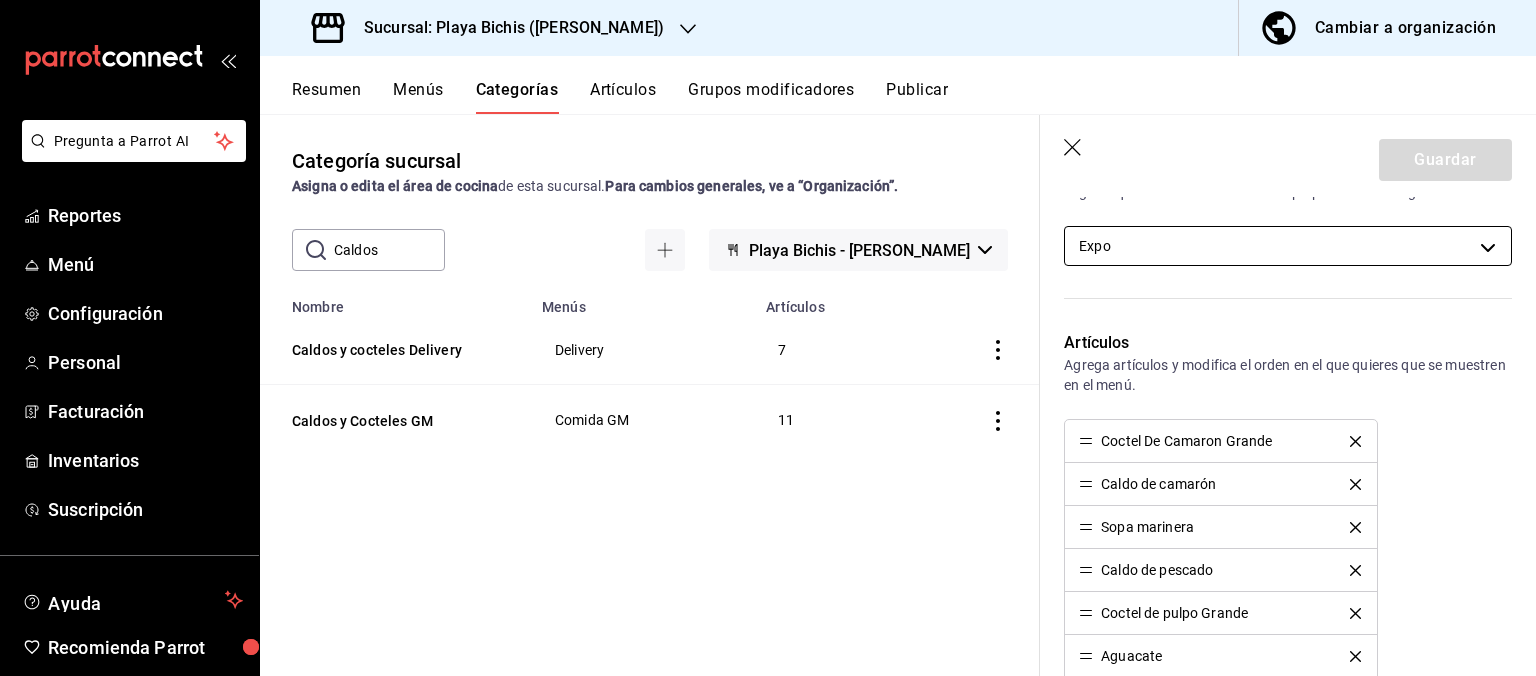 click on "Pregunta a Parrot AI Reportes   Menú   Configuración   Personal   Facturación   Inventarios   Suscripción   Ayuda Recomienda Parrot   Hugo Sanchez   Sugerir nueva función   Sucursal: Playa Bichis (Gomez Morin) Cambiar a organización Resumen Menús Categorías Artículos Grupos modificadores Publicar Categoría sucursal Asigna o edita el área de cocina  de esta sucursal.  Para cambios generales, ve a “Organización”. ​ Caldos ​ Playa Bichis - Gomez Morin Nombre Menús Artículos Caldos y cocteles Delivery Delivery 7 Caldos y Cocteles GM Comida GM 11 Guardar Editar categoría ¿Cómo se va a llamar? Caldos y cocteles Delivery 26 /30 ¿Cómo se va a llamar? Elige tu menú Tu categoría se va a incluir en los menús elegidos Tizoku Delivery Bebidas GM Bebidas con alcohol GM Comida GM Desayuno GM Área de cocina Elige en que áreas de cocina se va a preparar esta categoría Expo fc3100d1-e602-4c6d-a284-2445fbe47c23 Artículos Coctel De Camaron Grande Caldo de camarón Sopa marinera Caldo de pescado" at bounding box center [768, 338] 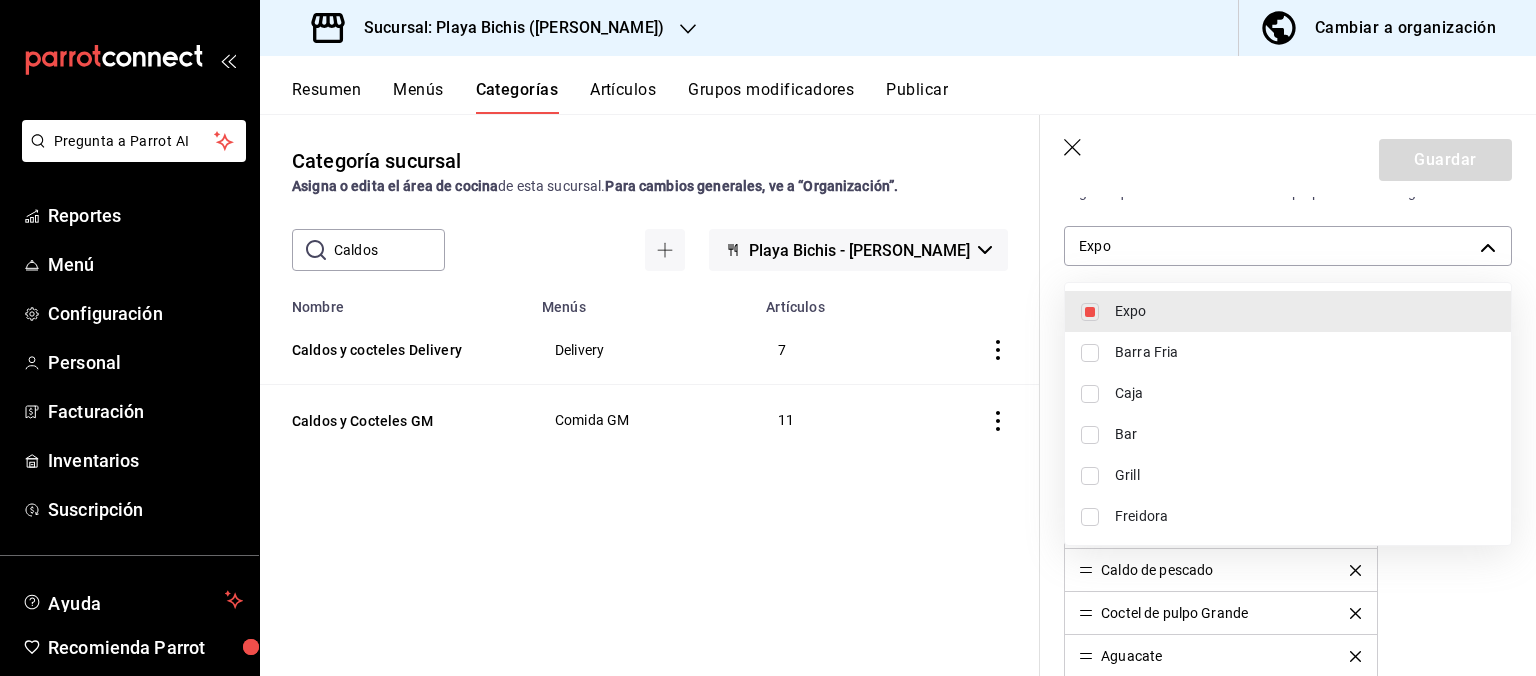 click on "Barra Fria" at bounding box center (1305, 352) 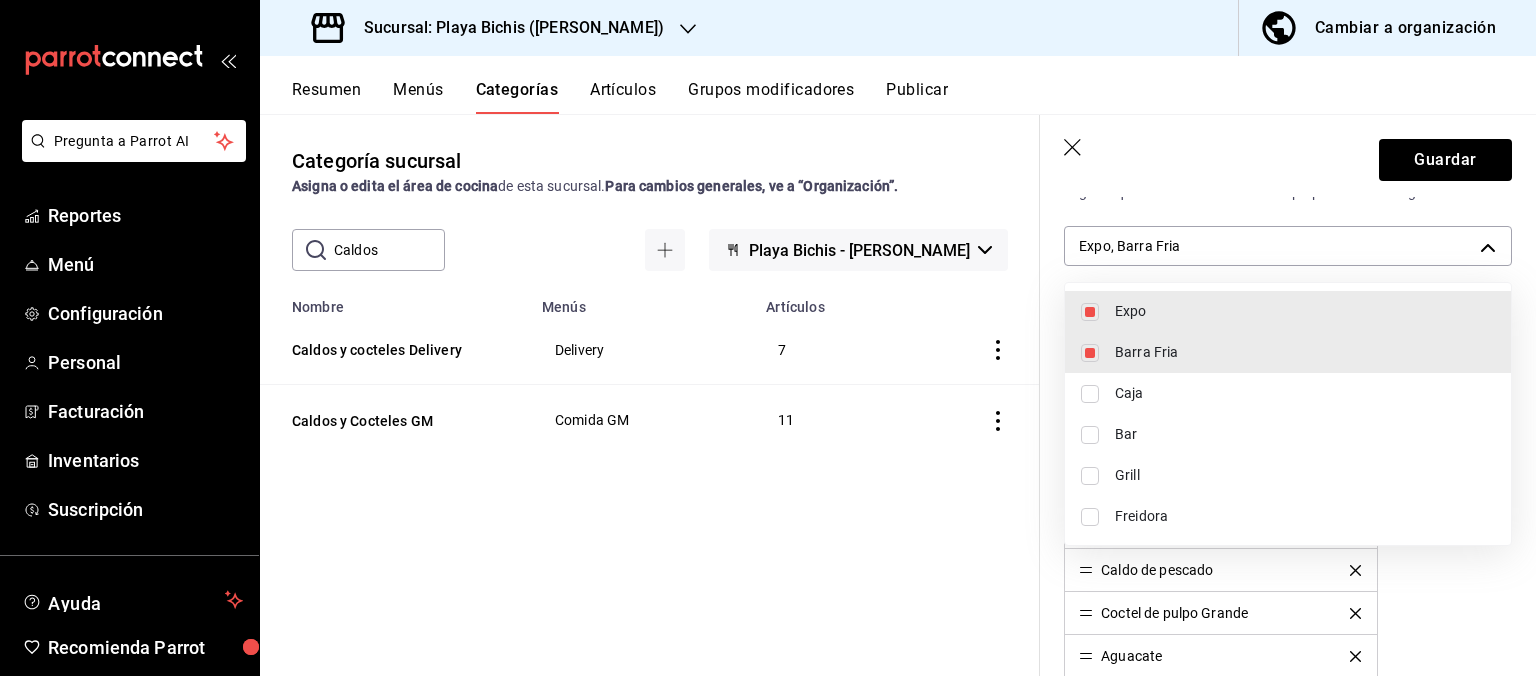 click at bounding box center [768, 338] 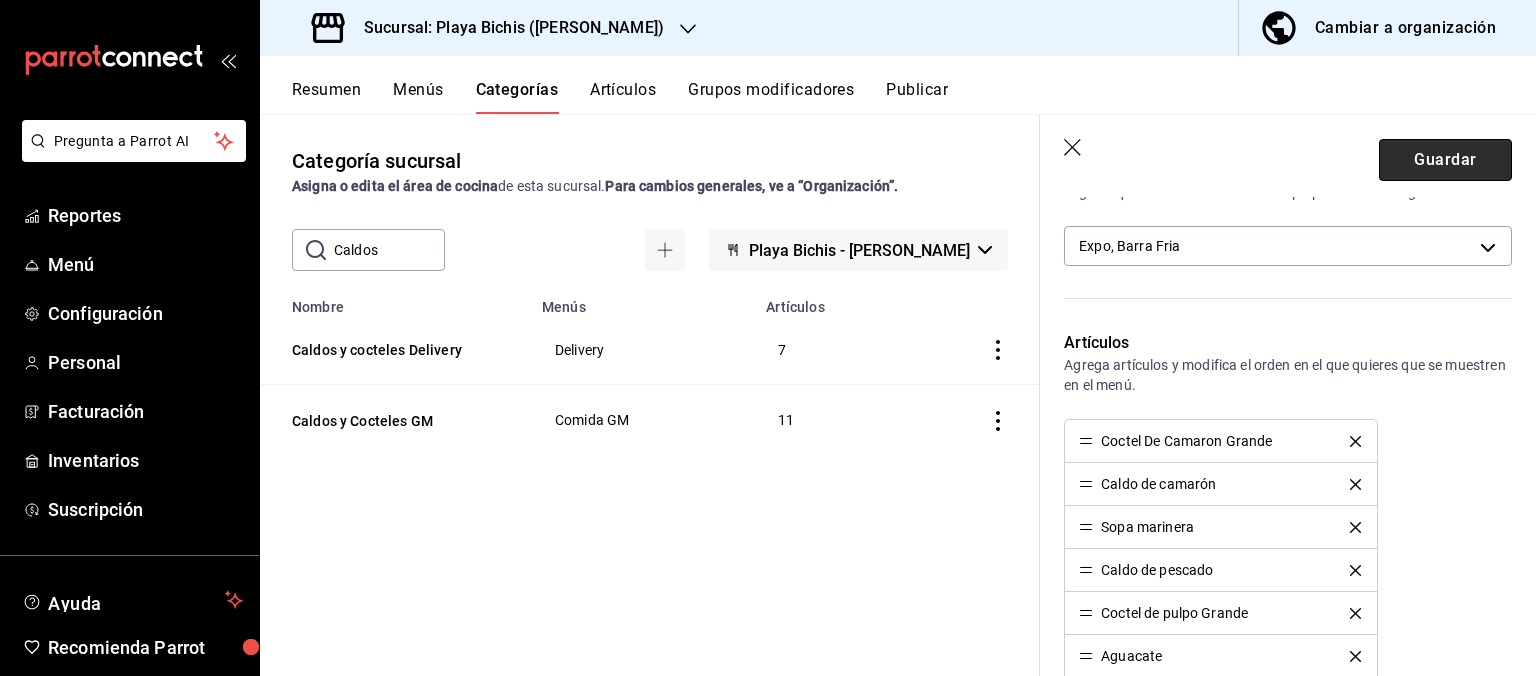 click on "Guardar" at bounding box center (1445, 160) 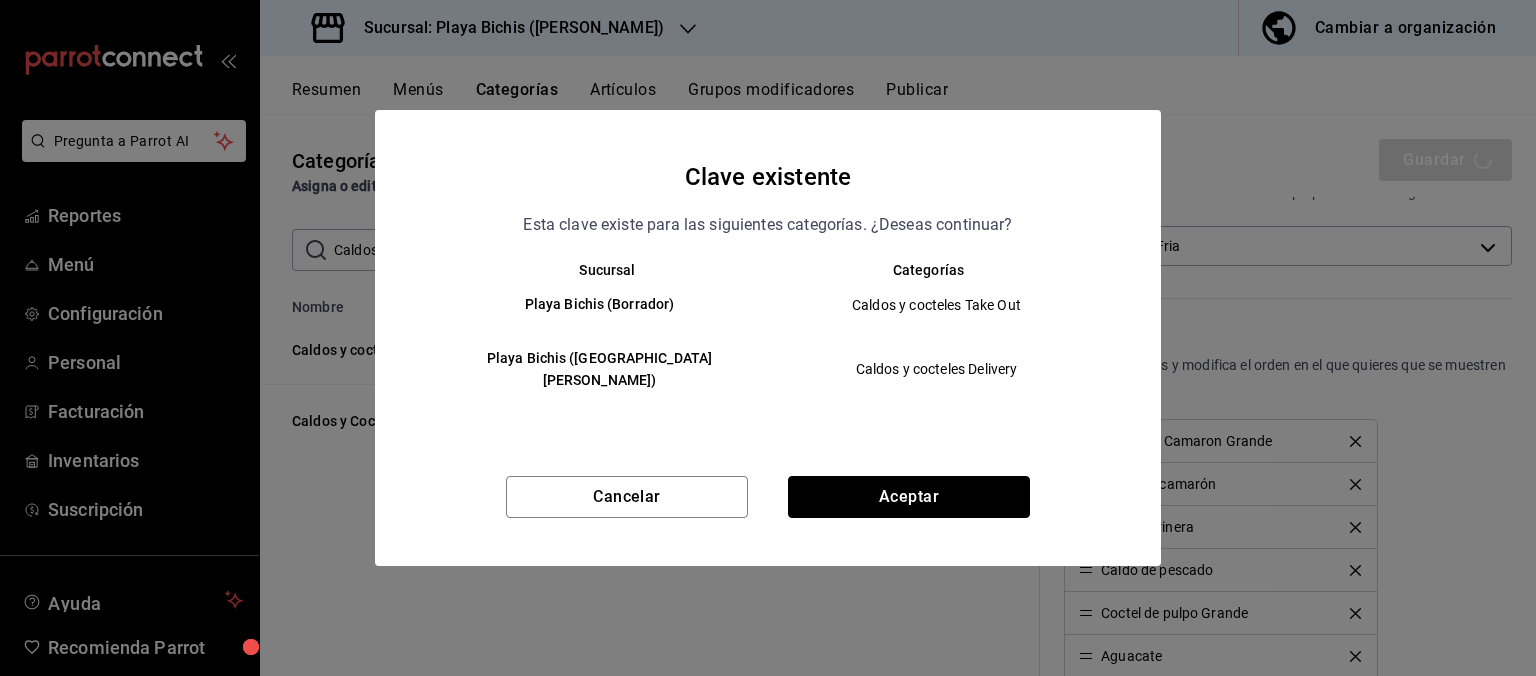 click on "Aceptar" at bounding box center [909, 497] 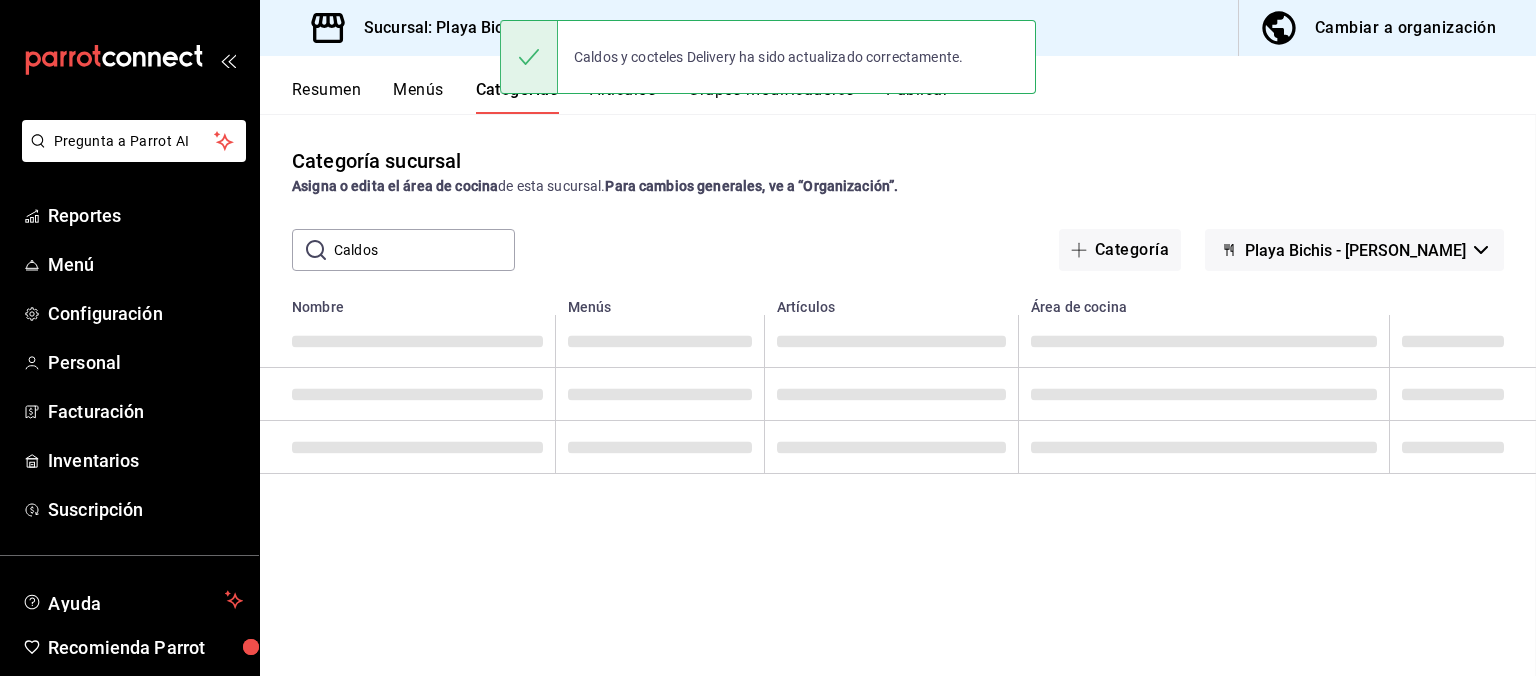 scroll, scrollTop: 0, scrollLeft: 0, axis: both 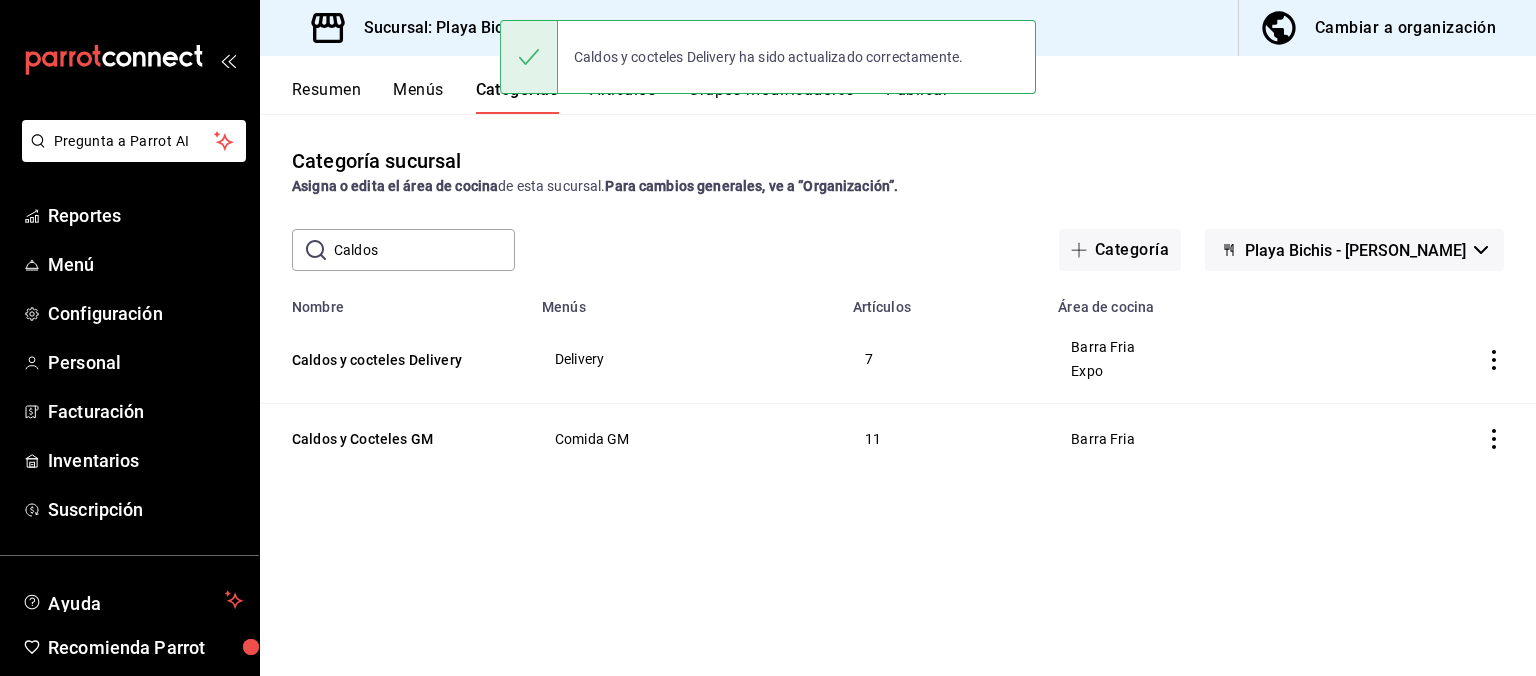 click 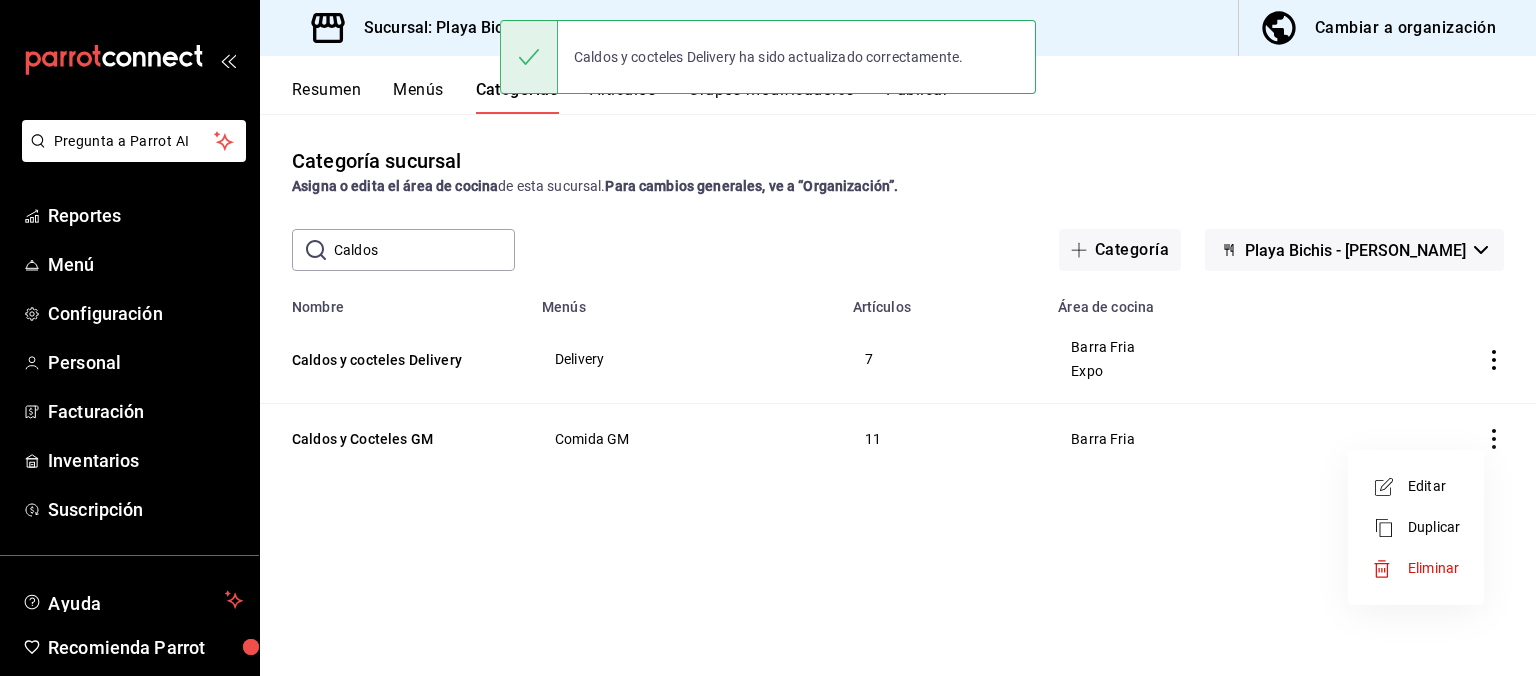 click on "Editar" at bounding box center [1434, 486] 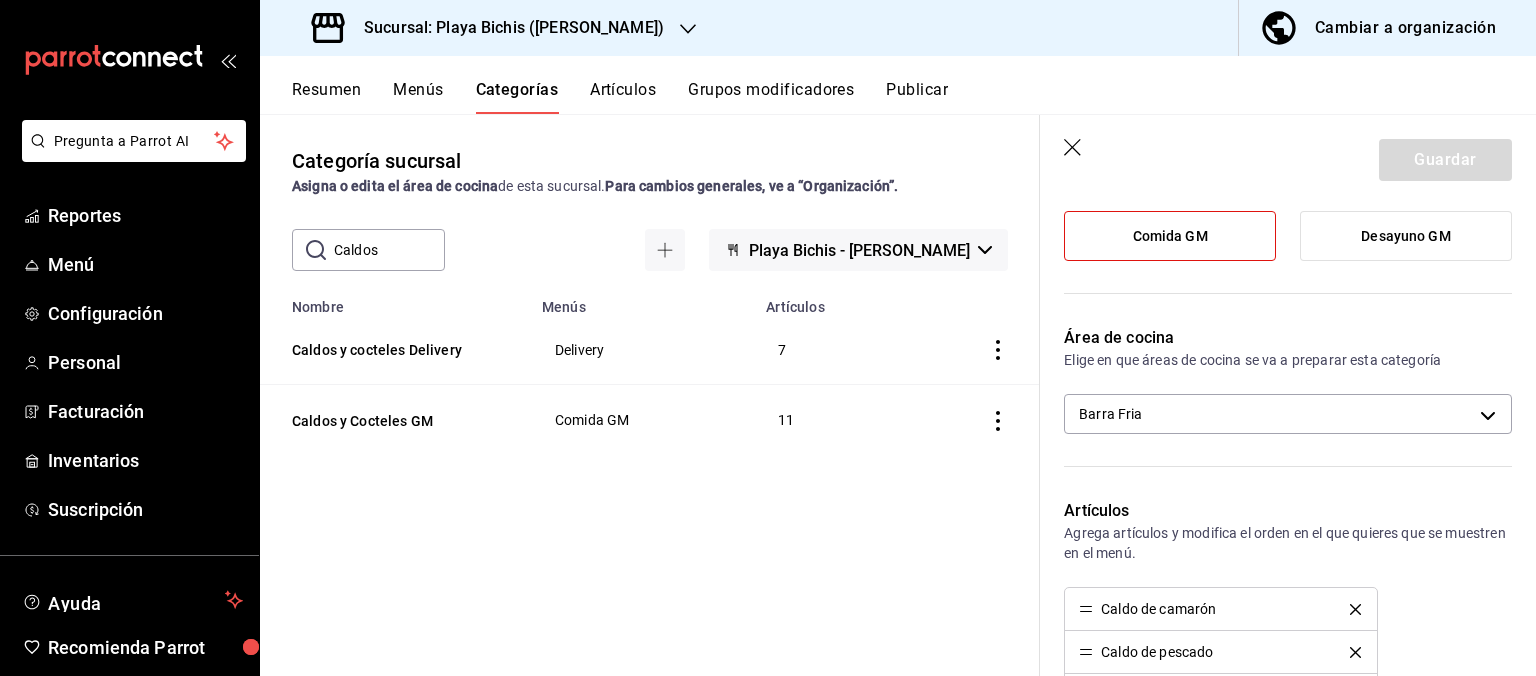 scroll, scrollTop: 302, scrollLeft: 0, axis: vertical 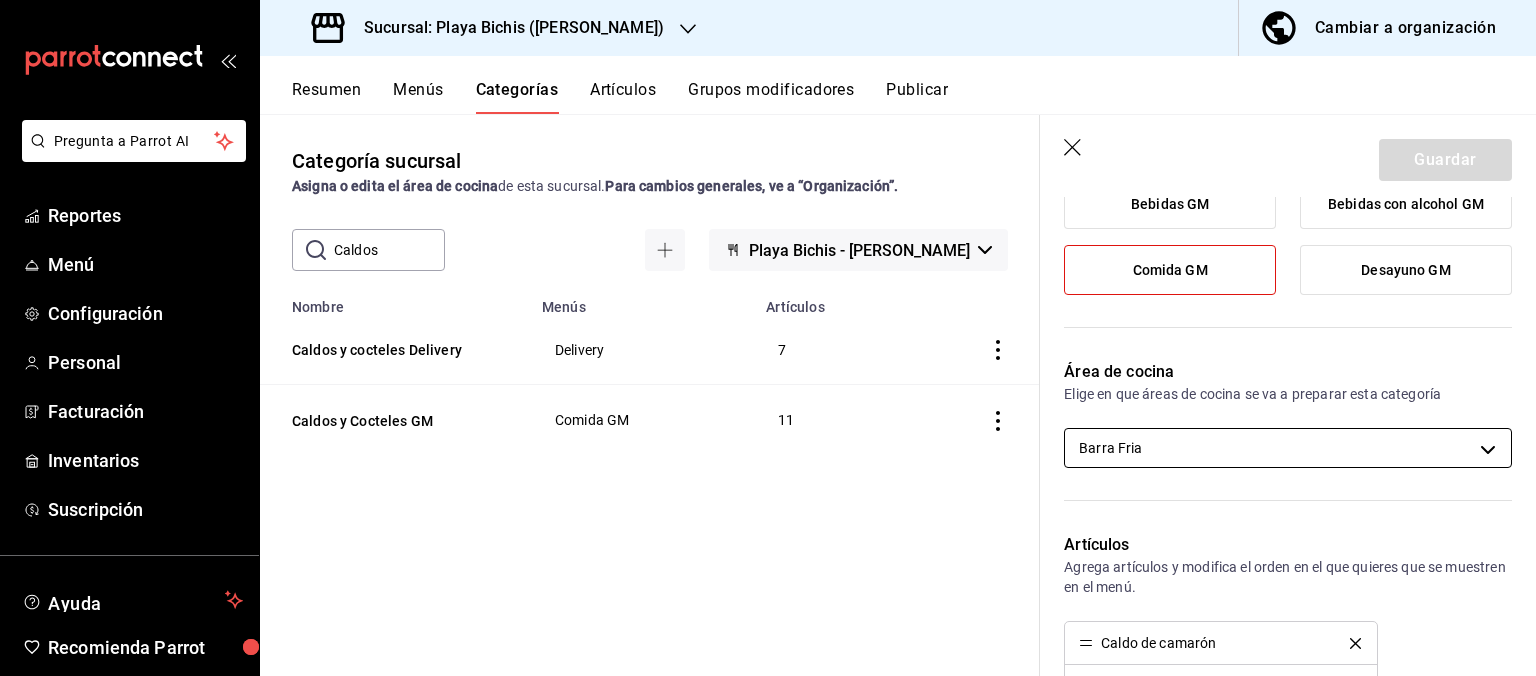 click on "Pregunta a Parrot AI Reportes   Menú   Configuración   Personal   Facturación   Inventarios   Suscripción   Ayuda Recomienda Parrot   Hugo Sanchez   Sugerir nueva función   Sucursal: Playa Bichis (Gomez Morin) Cambiar a organización Resumen Menús Categorías Artículos Grupos modificadores Publicar Categoría sucursal Asigna o edita el área de cocina  de esta sucursal.  Para cambios generales, ve a “Organización”. ​ Caldos ​ Playa Bichis - Gomez Morin Nombre Menús Artículos Caldos y cocteles Delivery Delivery 7 Caldos y Cocteles GM Comida GM 11 Guardar Editar categoría ¿Cómo se va a llamar? Caldos y Cocteles GM 20 /30 ¿Cómo se va a llamar? Elige tu menú Tu categoría se va a incluir en los menús elegidos Tizoku Delivery Bebidas GM Bebidas con alcohol GM Comida GM Desayuno GM Área de cocina Elige en que áreas de cocina se va a preparar esta categoría Barra Fria 319427ae-8ce4-44e2-9d88-033f2c6622a4 Artículos Caldo de camarón Caldo de pescado Sopa marinera Clam Showder Color Clave" at bounding box center [768, 338] 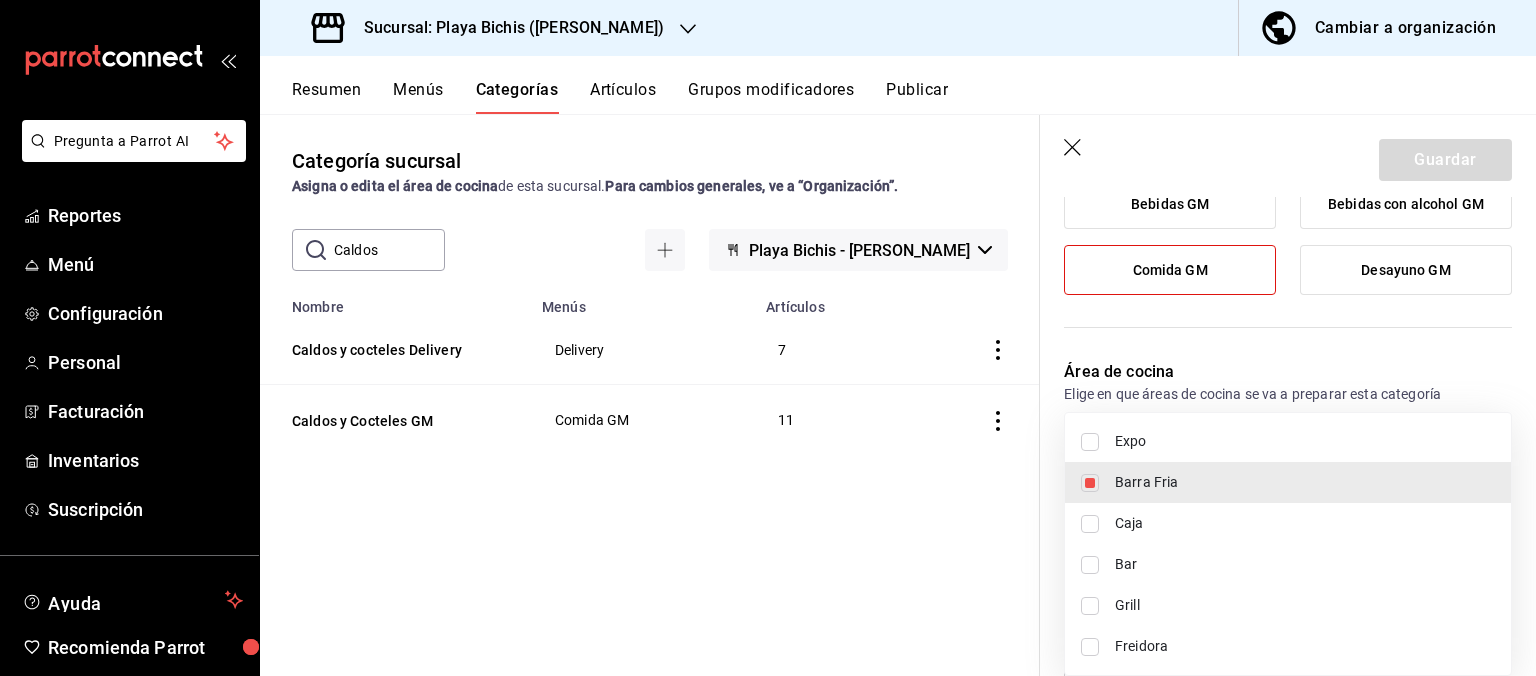 click on "Expo" at bounding box center (1305, 441) 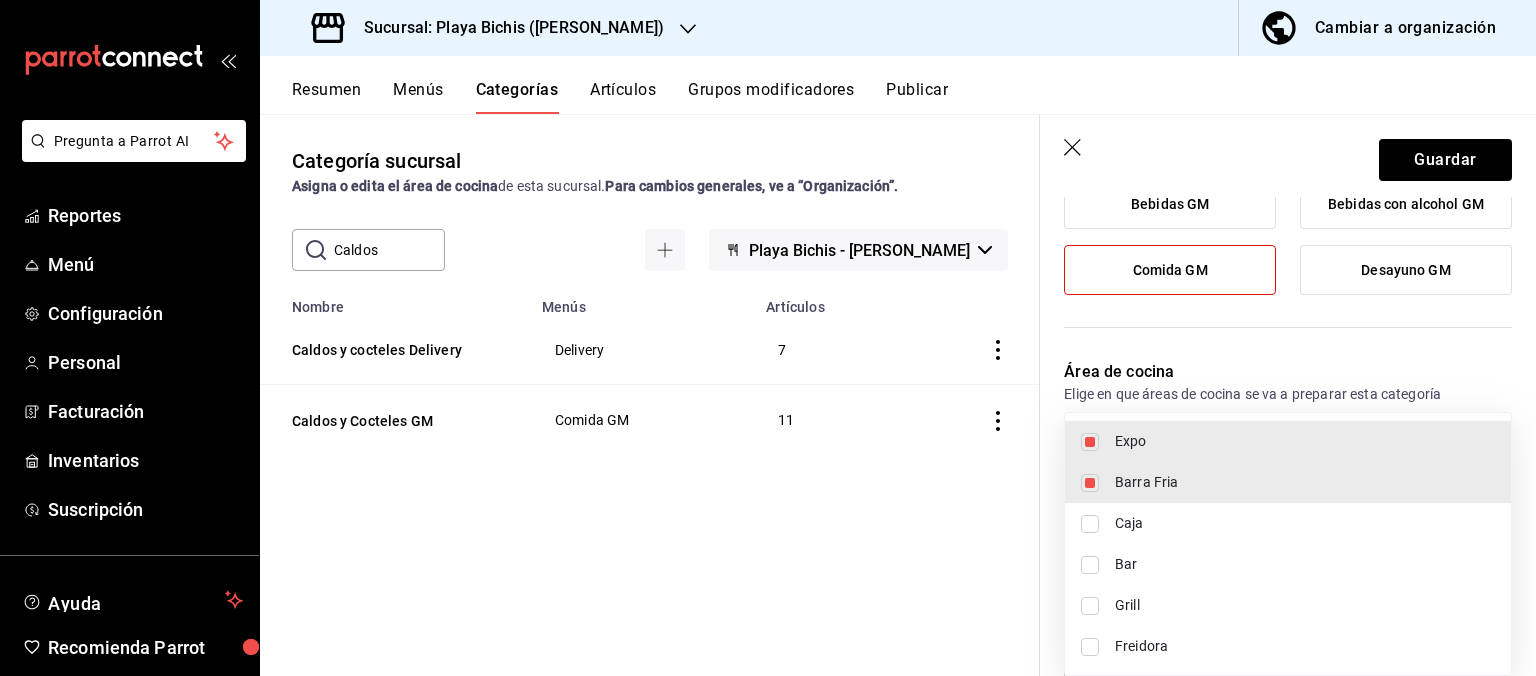 type on "319427ae-8ce4-44e2-9d88-033f2c6622a4,fc3100d1-e602-4c6d-a284-2445fbe47c23" 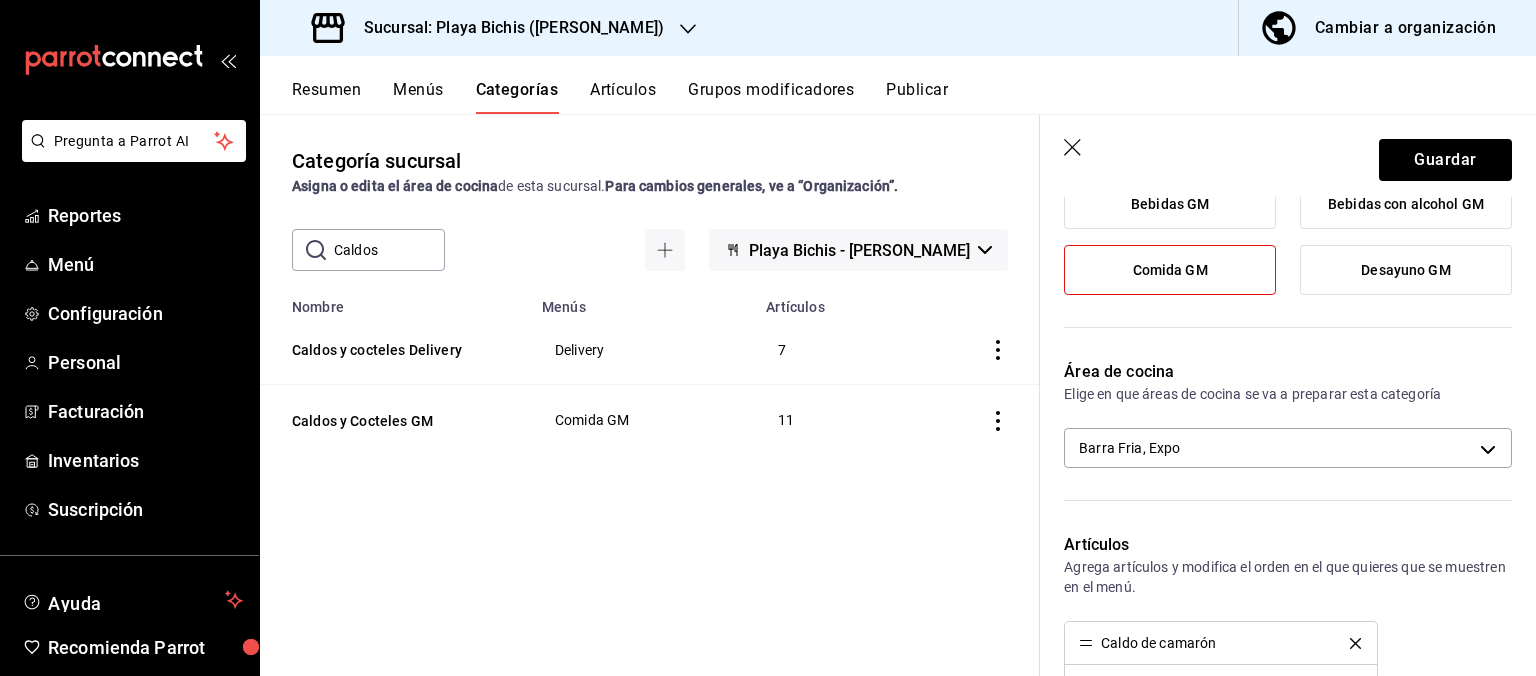click on "Expo Barra Fria Caja Bar Grill Freidora" at bounding box center [768, 338] 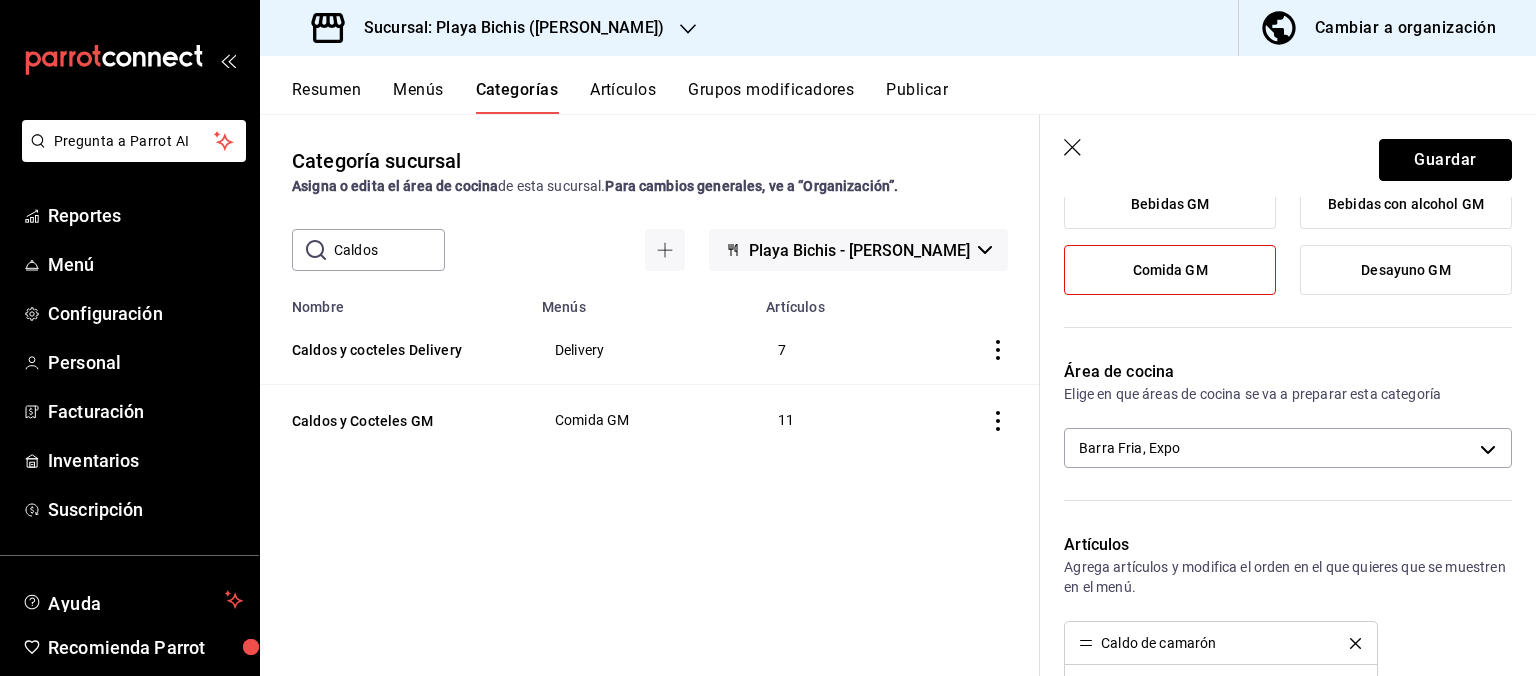 click on "Guardar" at bounding box center (1445, 160) 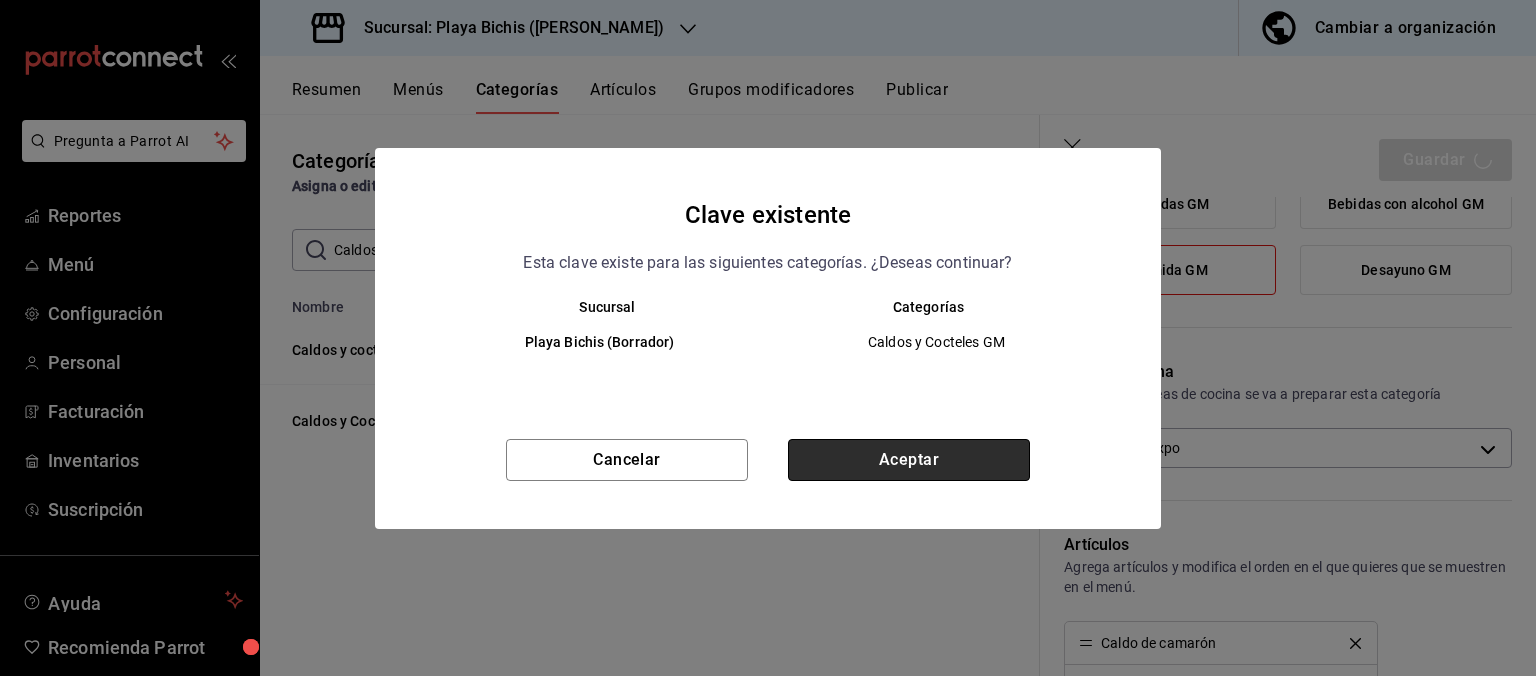 click on "Aceptar" at bounding box center (909, 460) 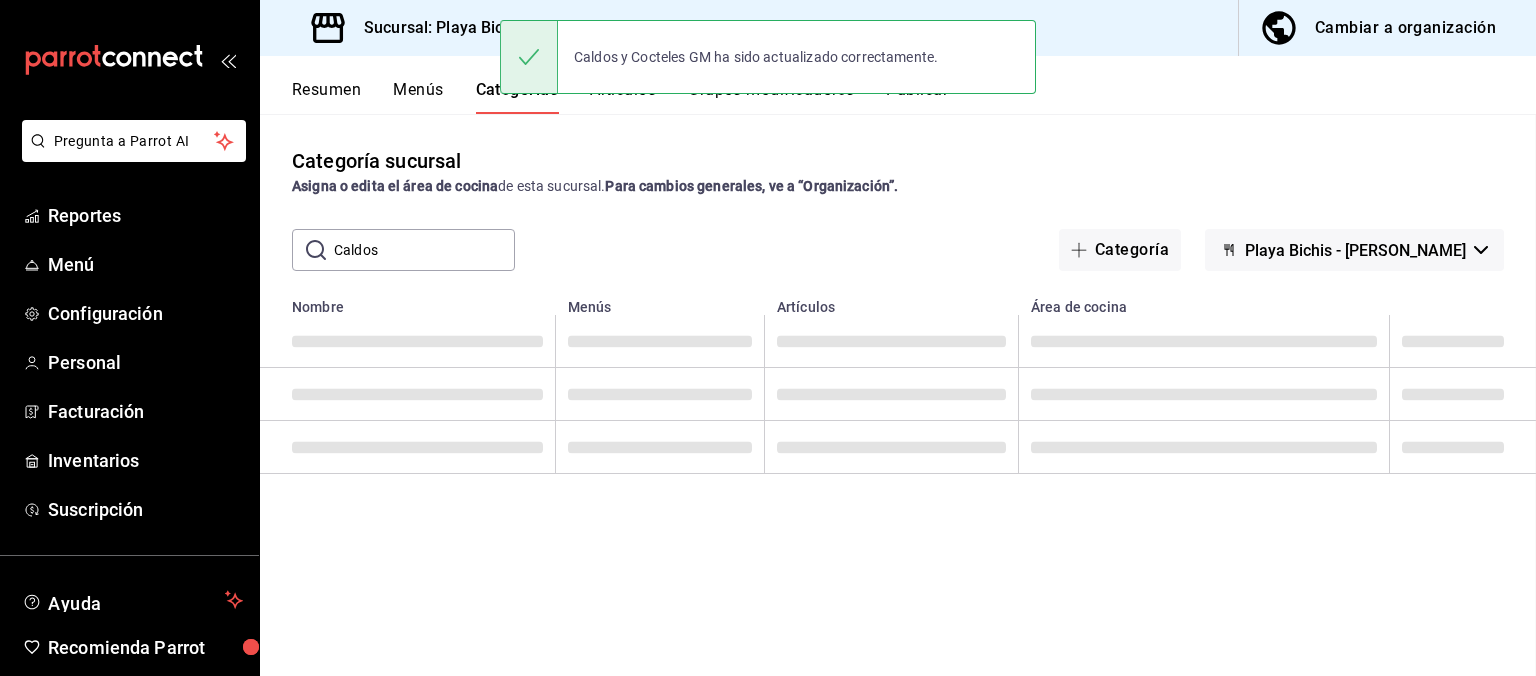 scroll, scrollTop: 0, scrollLeft: 0, axis: both 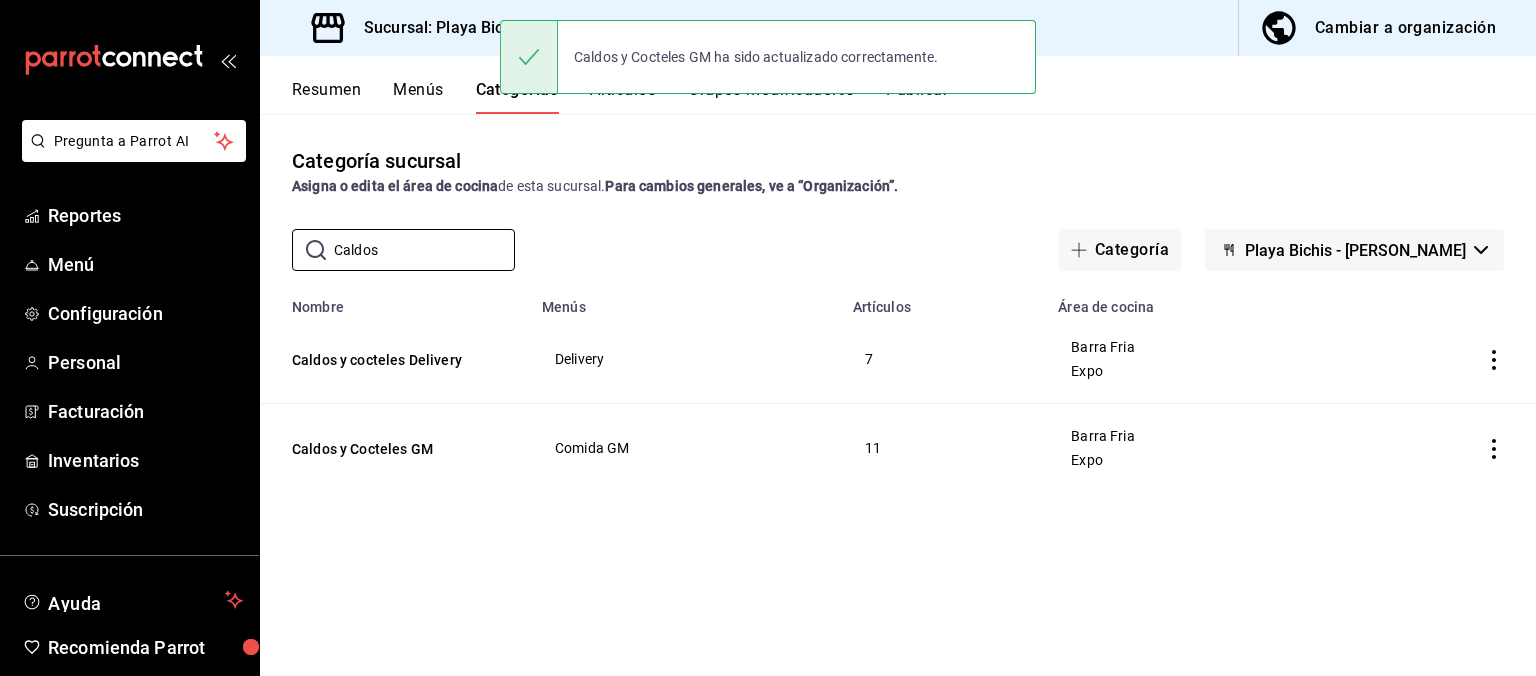 drag, startPoint x: 419, startPoint y: 244, endPoint x: 226, endPoint y: 188, distance: 200.96019 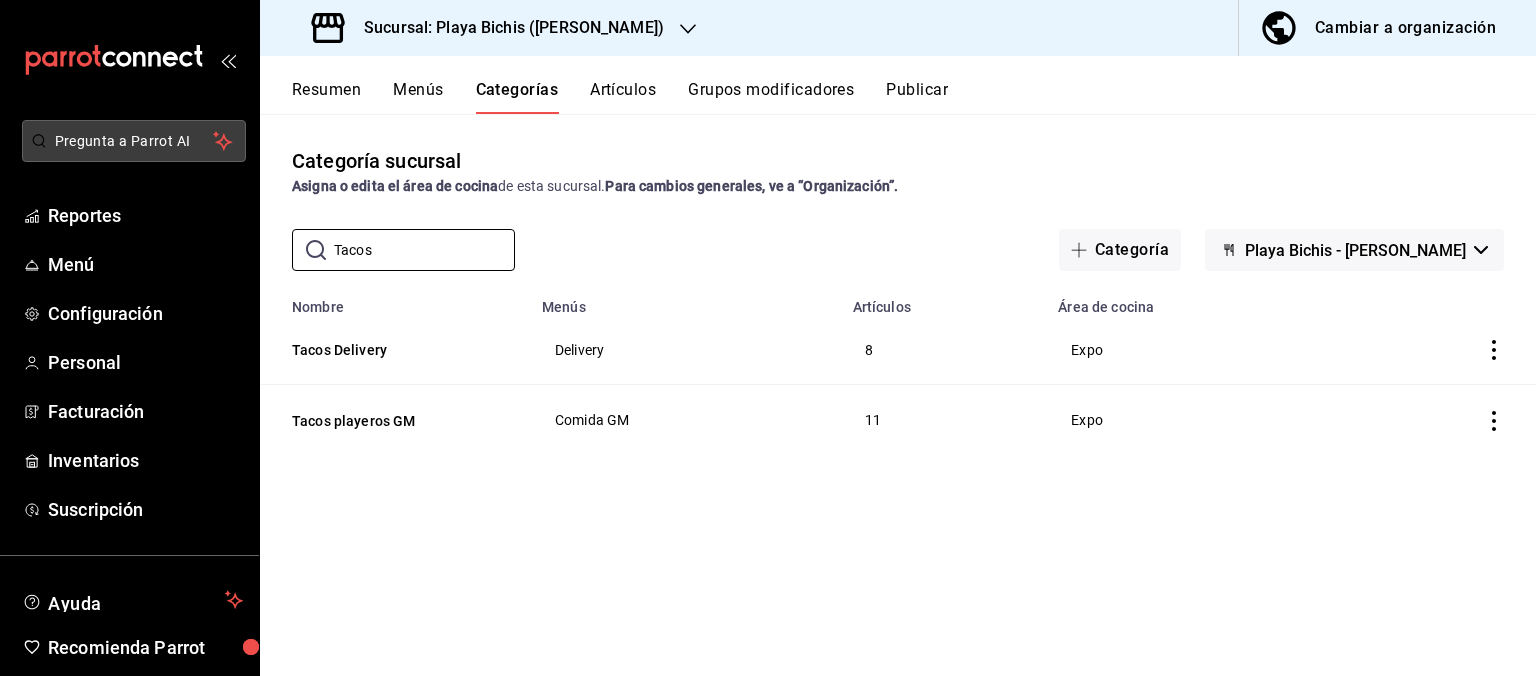 drag, startPoint x: 378, startPoint y: 258, endPoint x: 104, endPoint y: 145, distance: 296.38657 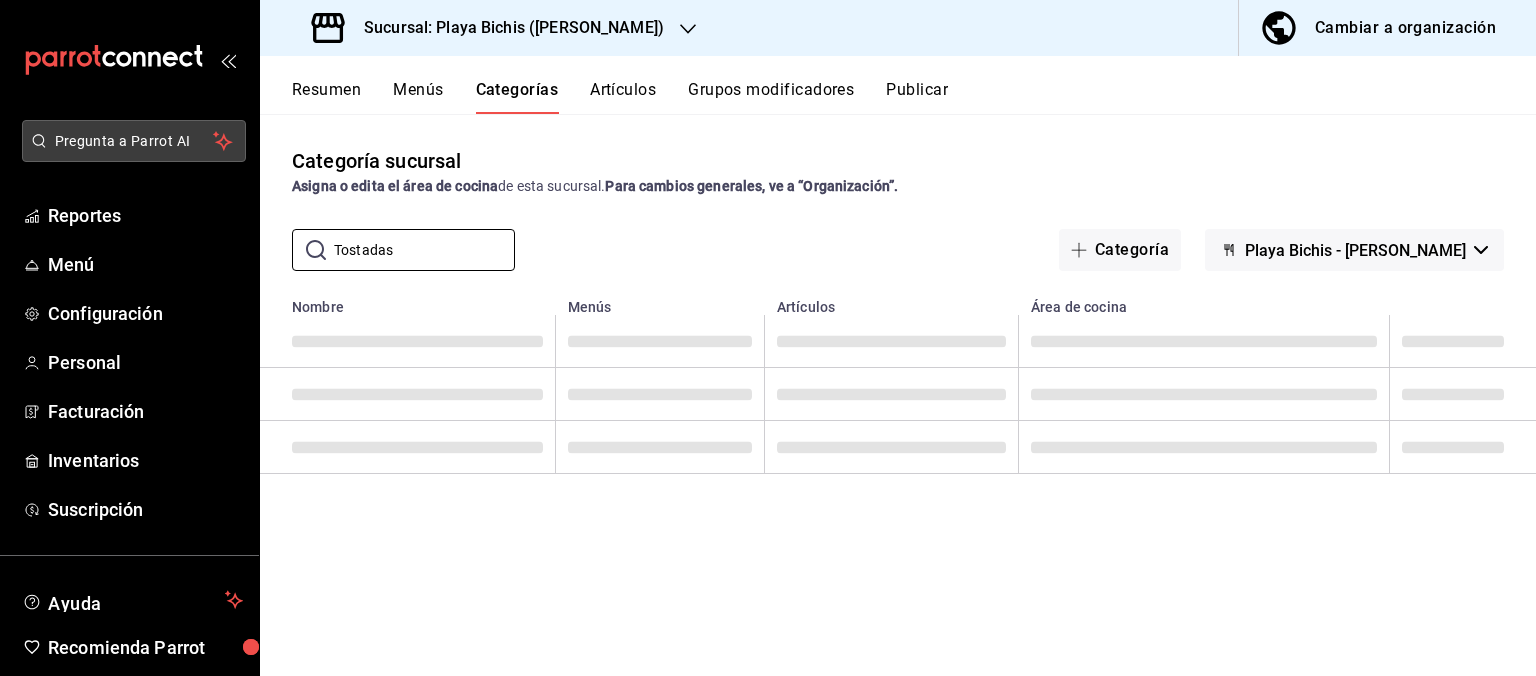 type on "Tostadas" 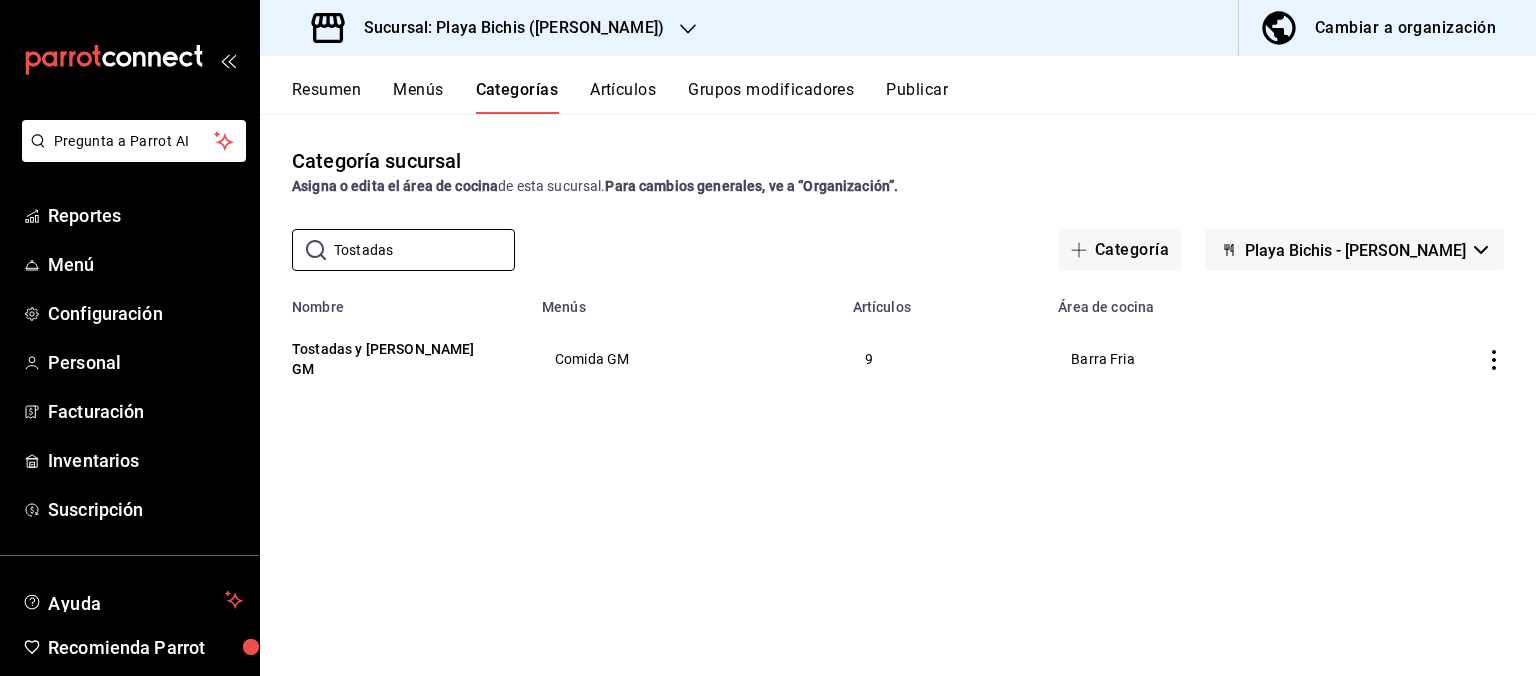 click 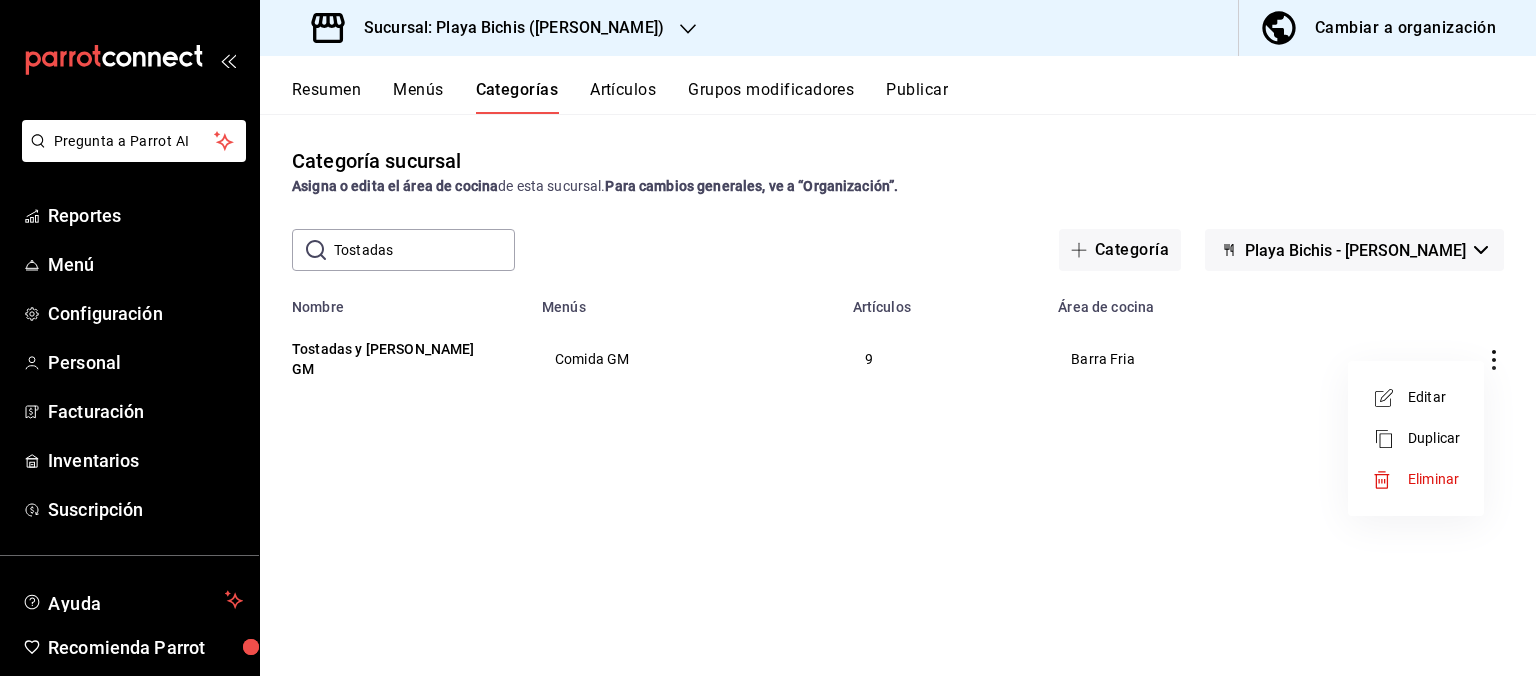 click on "Editar" at bounding box center (1434, 397) 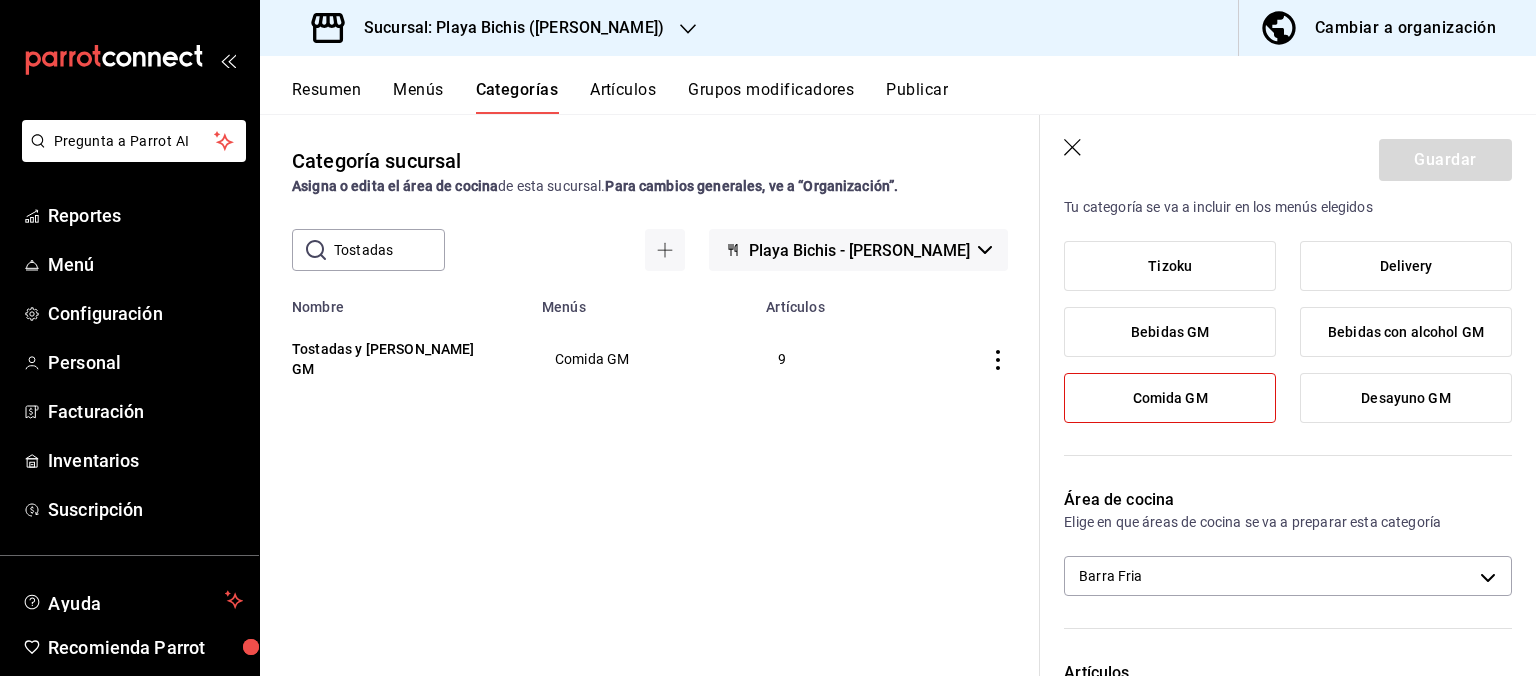 scroll, scrollTop: 403, scrollLeft: 0, axis: vertical 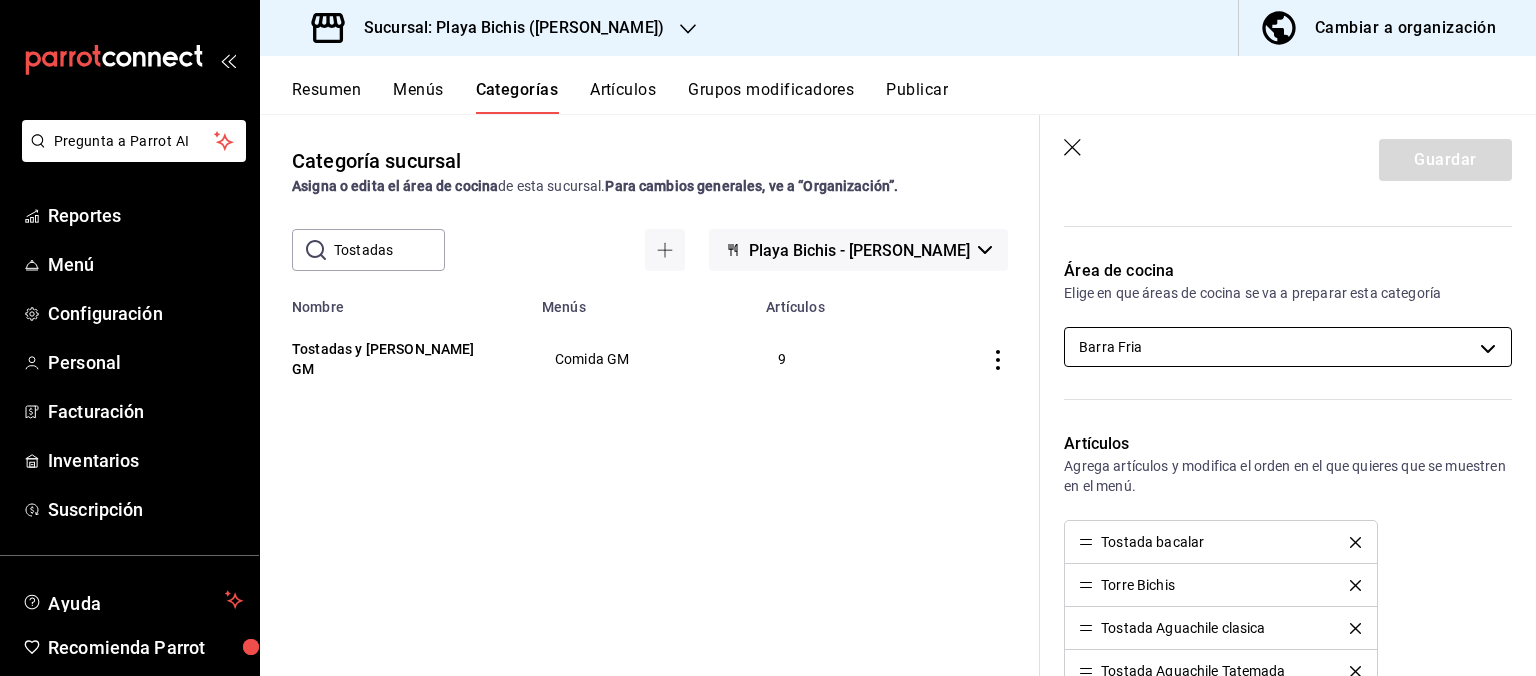 click on "Pregunta a Parrot AI Reportes   Menú   Configuración   Personal   Facturación   Inventarios   Suscripción   Ayuda Recomienda Parrot   Hugo Sanchez   Sugerir nueva función   Sucursal: Playa Bichis (Gomez Morin) Cambiar a organización Resumen Menús Categorías Artículos Grupos modificadores Publicar Categoría sucursal Asigna o edita el área de cocina  de esta sucursal.  Para cambios generales, ve a “Organización”. ​ Tostadas ​ Playa Bichis - Gomez Morin Nombre Menús Artículos Tostadas y torres GM Comida GM 9 Guardar Editar categoría ¿Cómo se va a llamar? Tostadas y torres GM 20 /30 ¿Cómo se va a llamar? Elige tu menú Tu categoría se va a incluir en los menús elegidos Tizoku Delivery Bebidas GM Bebidas con alcohol GM Comida GM Desayuno GM Área de cocina Elige en que áreas de cocina se va a preparar esta categoría Barra Fria 319427ae-8ce4-44e2-9d88-033f2c6622a4 Artículos Agrega artículos y modifica el orden en el que quieres que se muestren en el menú. Tostada bacalar Color CA-" at bounding box center [768, 338] 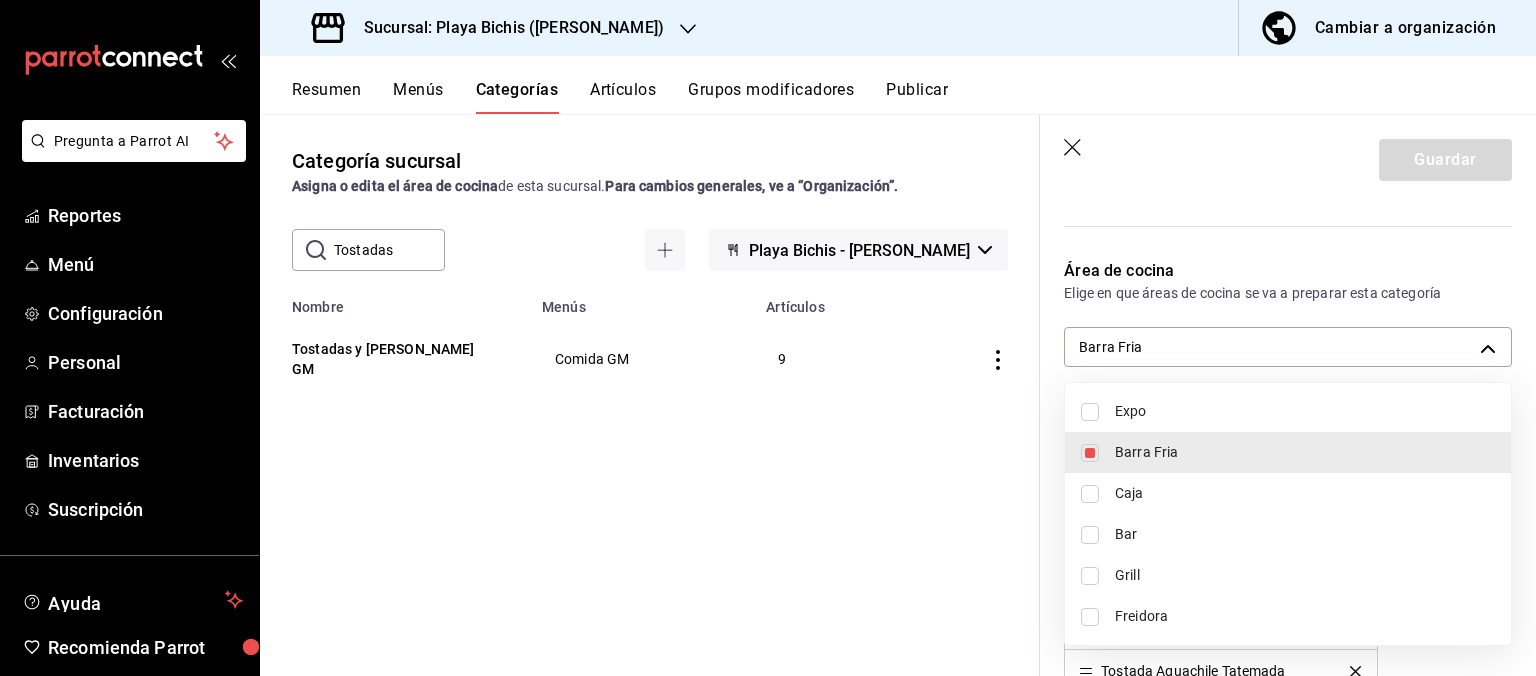 click on "Expo" at bounding box center [1305, 411] 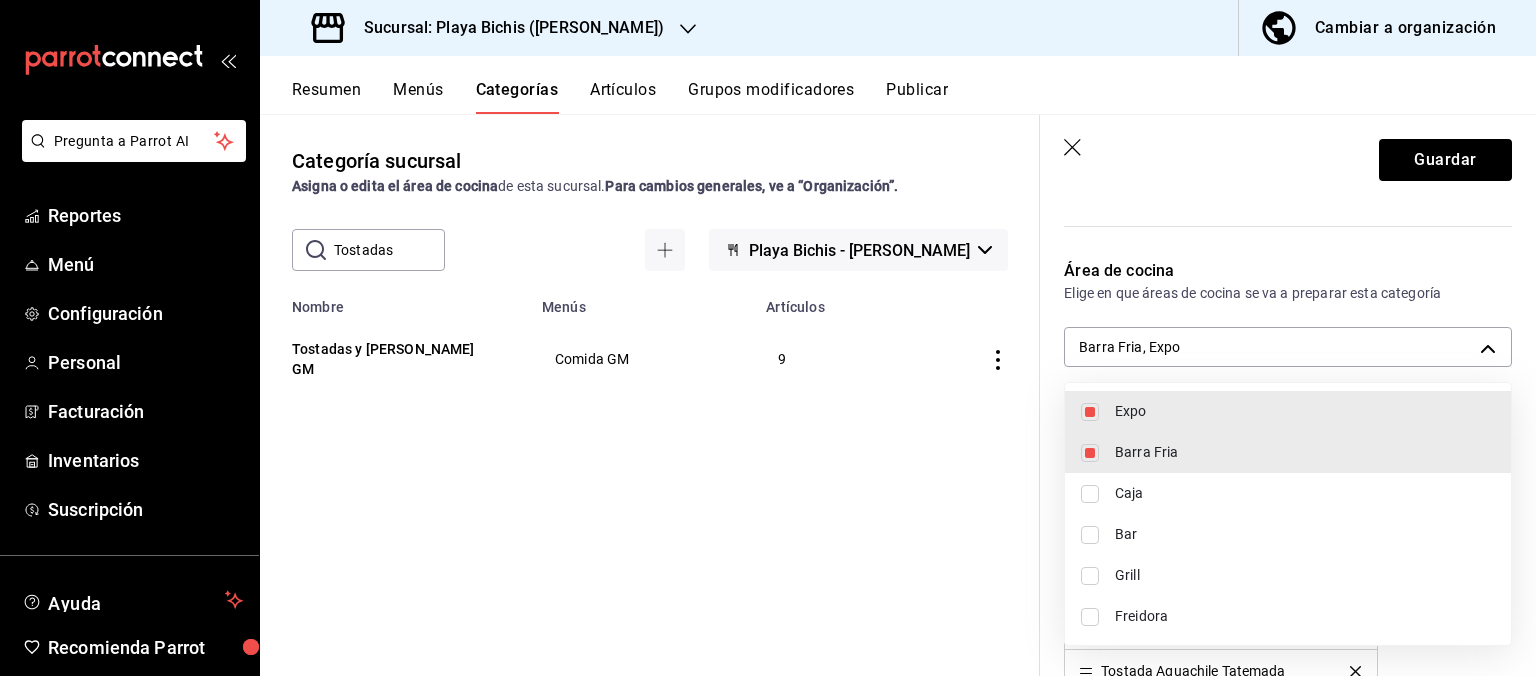 type on "319427ae-8ce4-44e2-9d88-033f2c6622a4,fc3100d1-e602-4c6d-a284-2445fbe47c23" 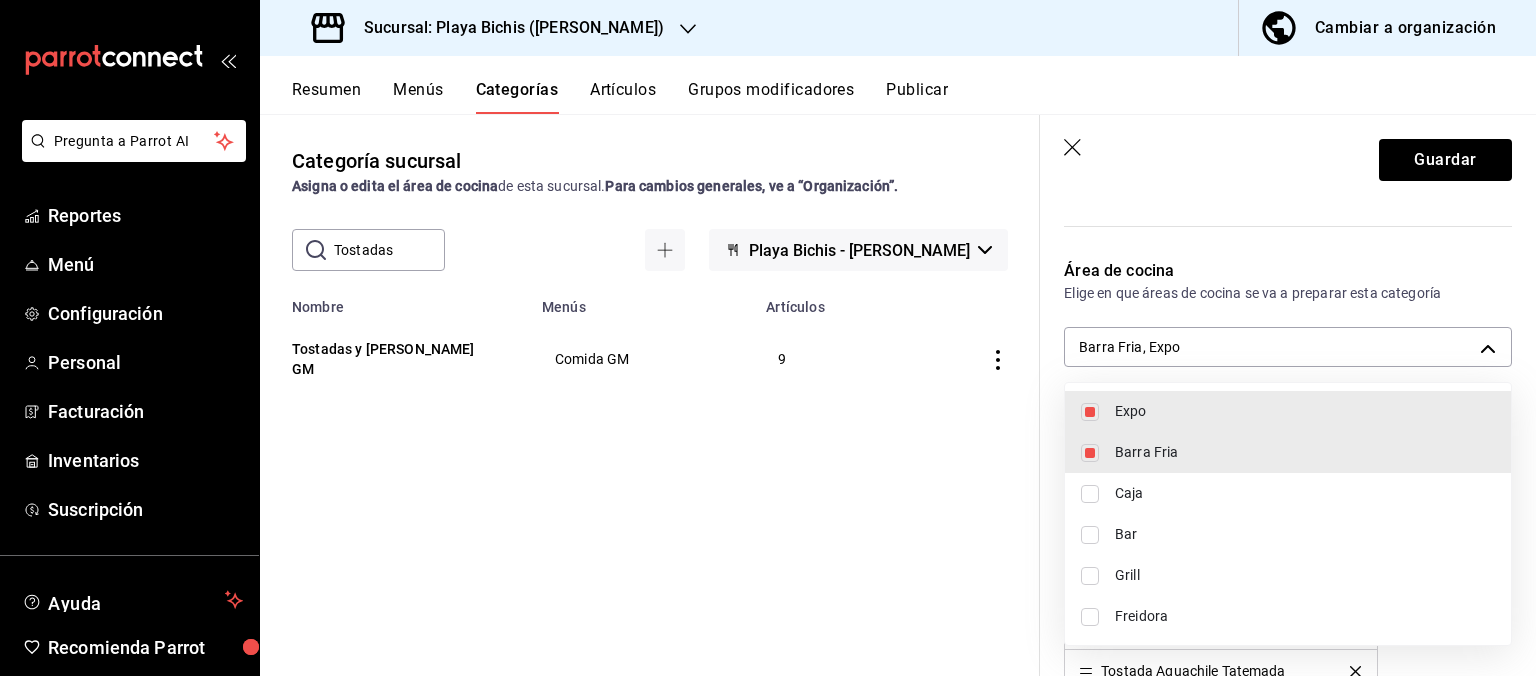 click at bounding box center [768, 338] 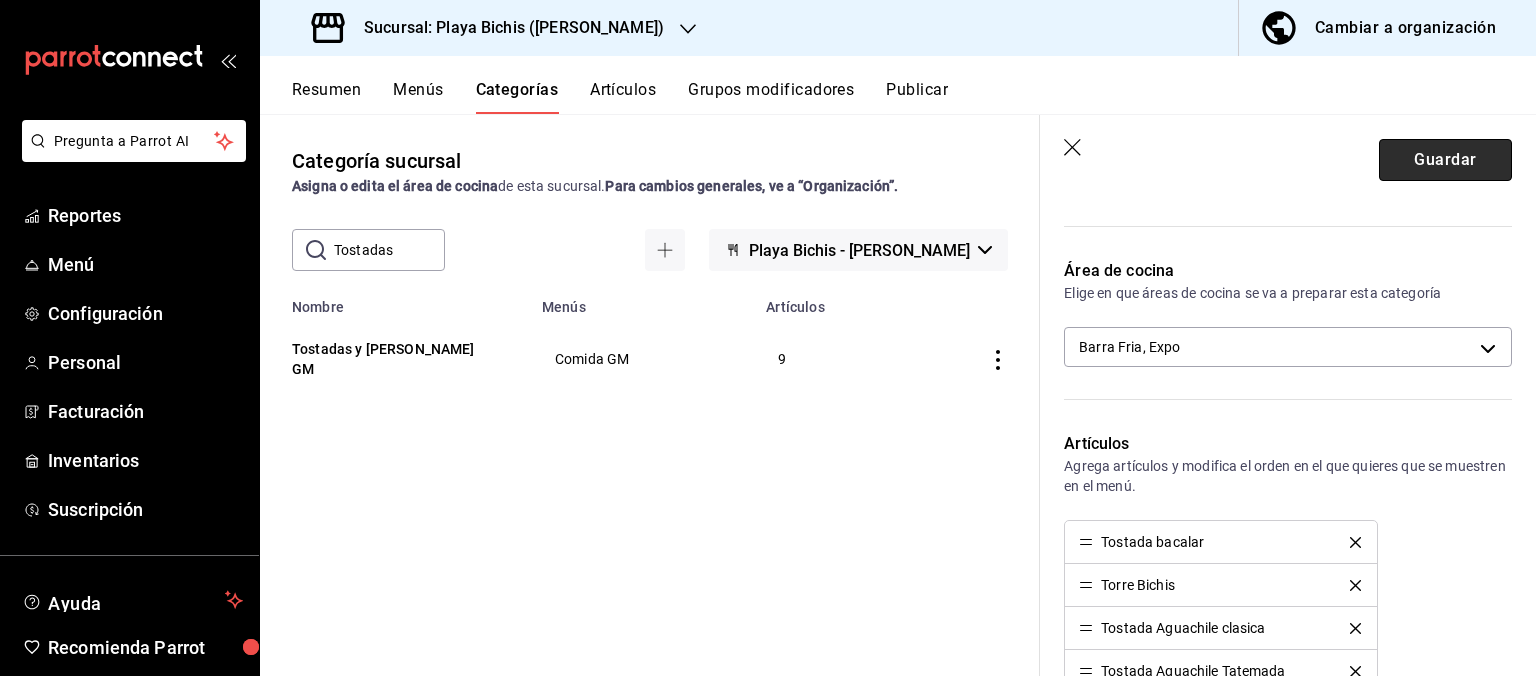 click on "Guardar" at bounding box center [1445, 160] 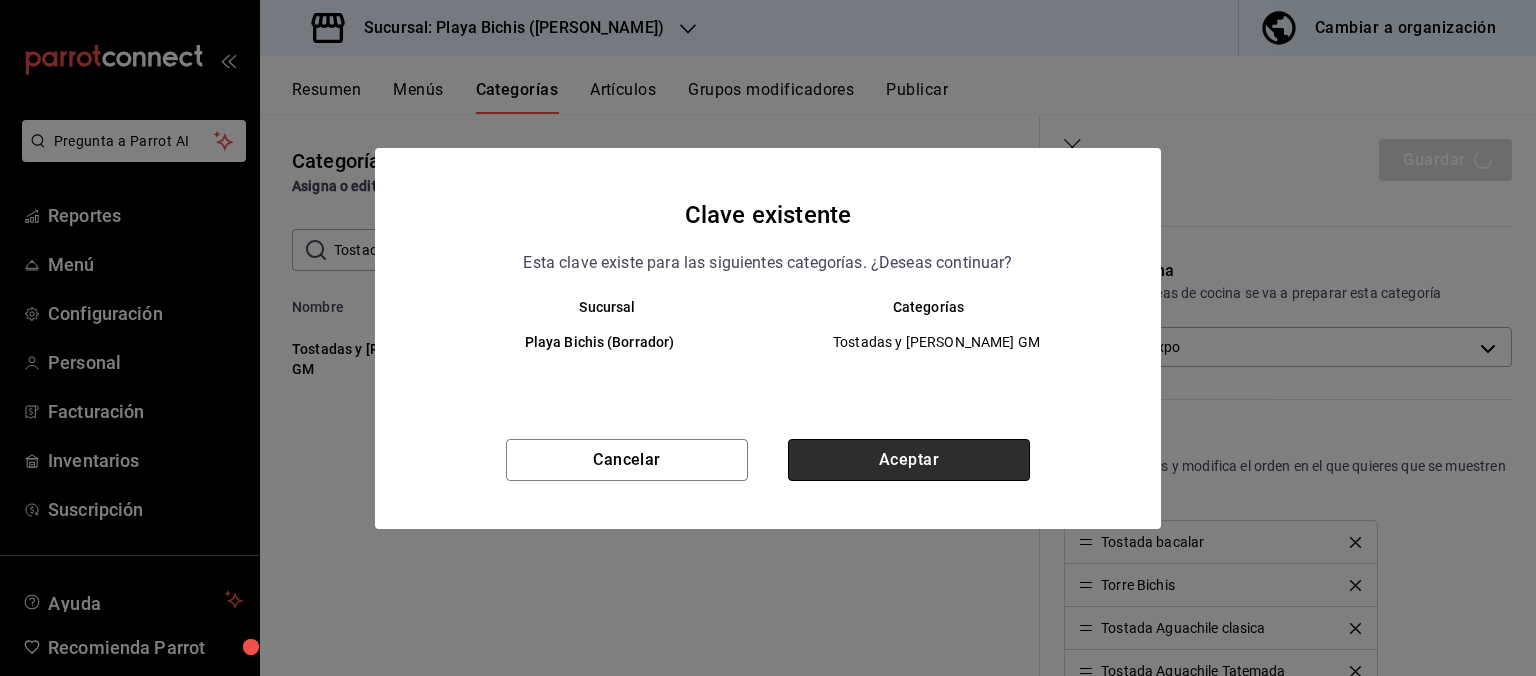 click on "Aceptar" at bounding box center (909, 460) 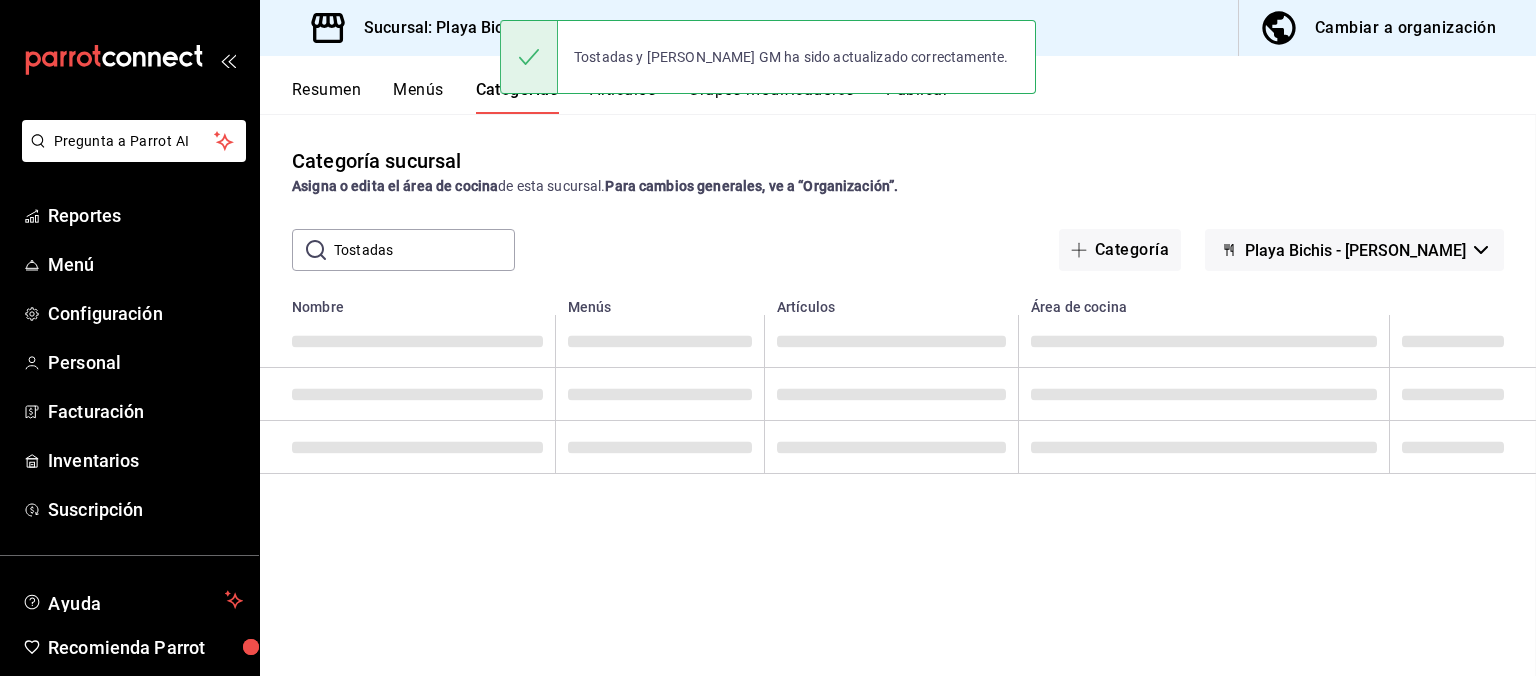 scroll, scrollTop: 0, scrollLeft: 0, axis: both 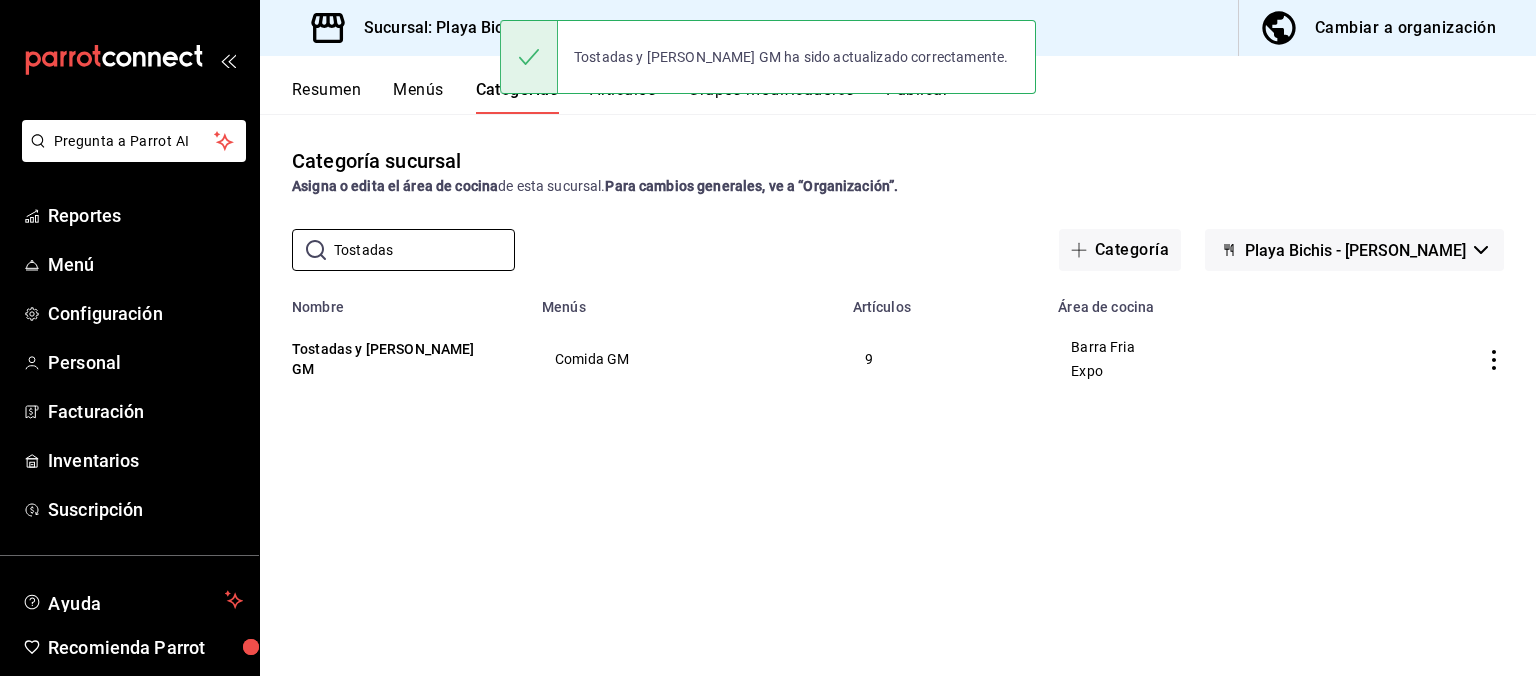 drag, startPoint x: 424, startPoint y: 249, endPoint x: 128, endPoint y: 191, distance: 301.6289 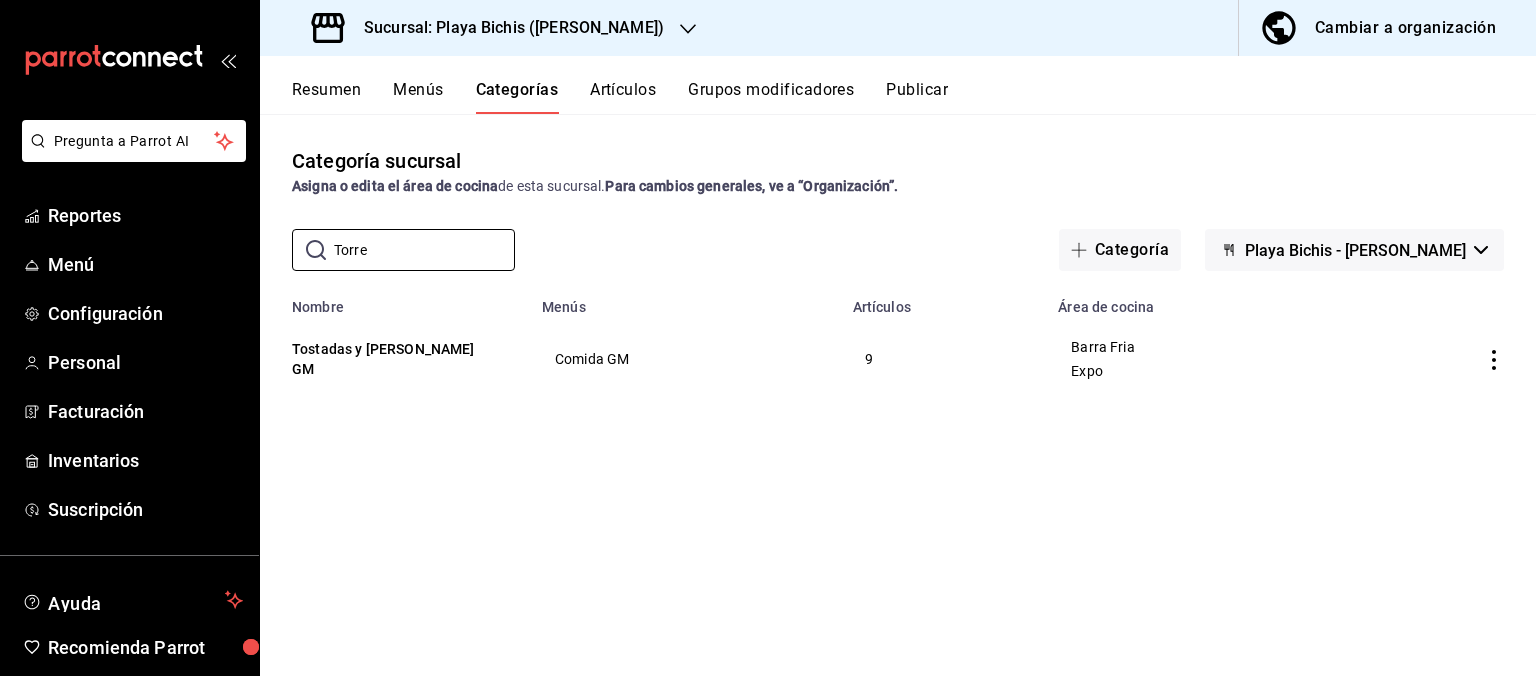 type on "Torre" 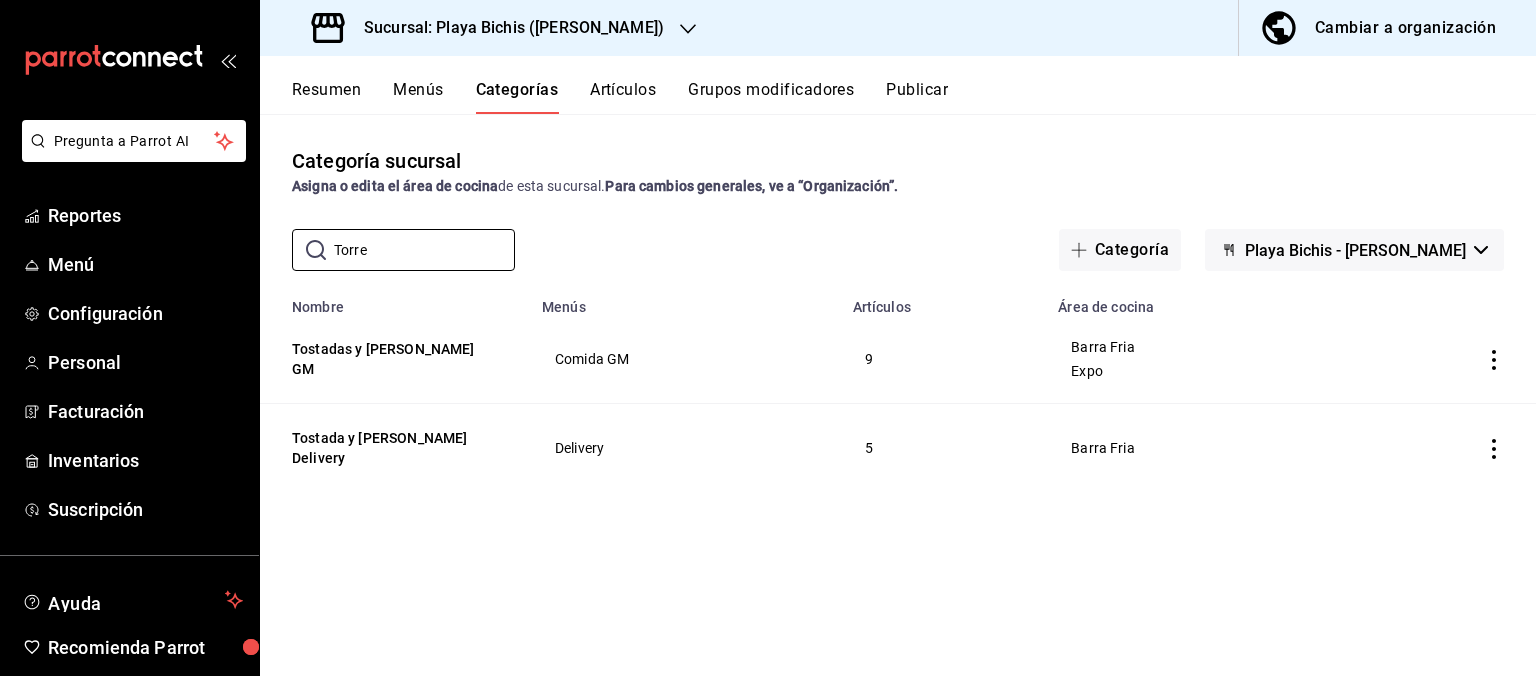 click 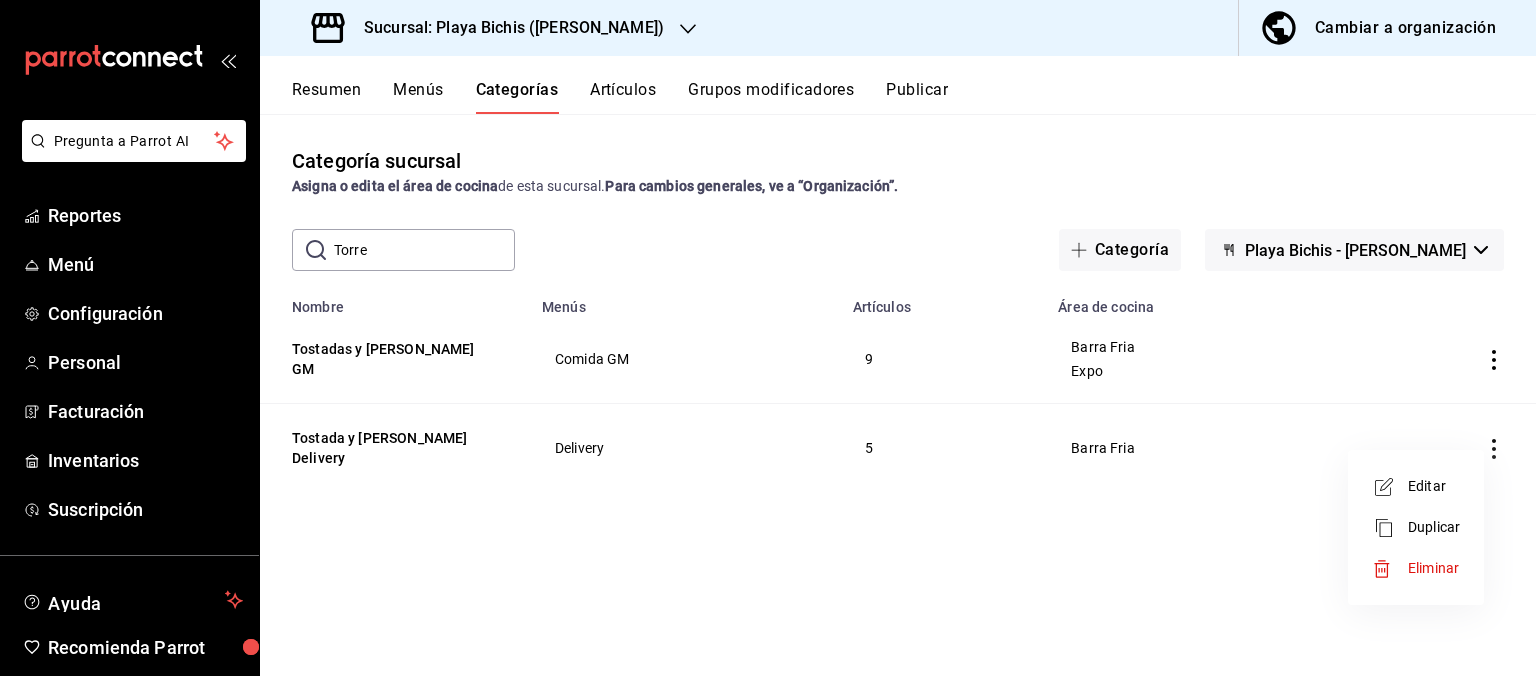 type 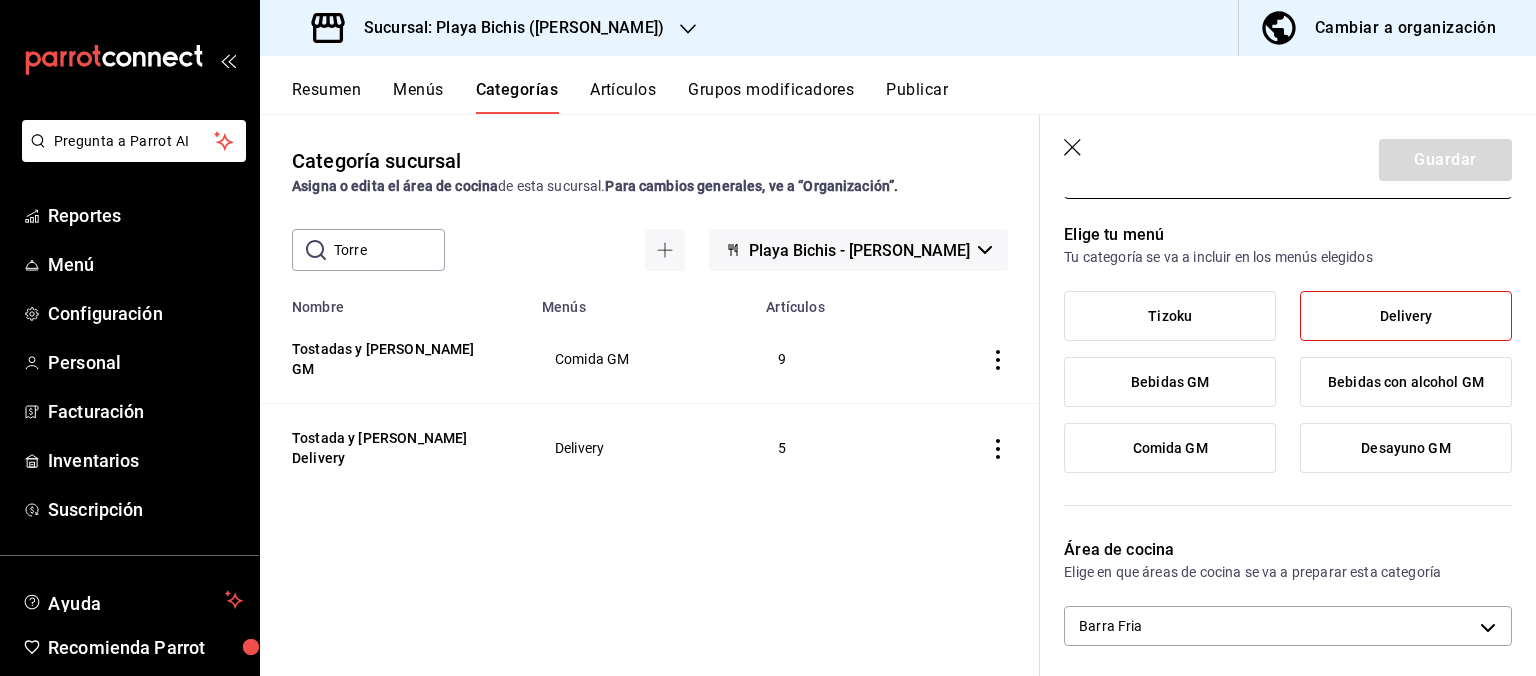 scroll, scrollTop: 202, scrollLeft: 0, axis: vertical 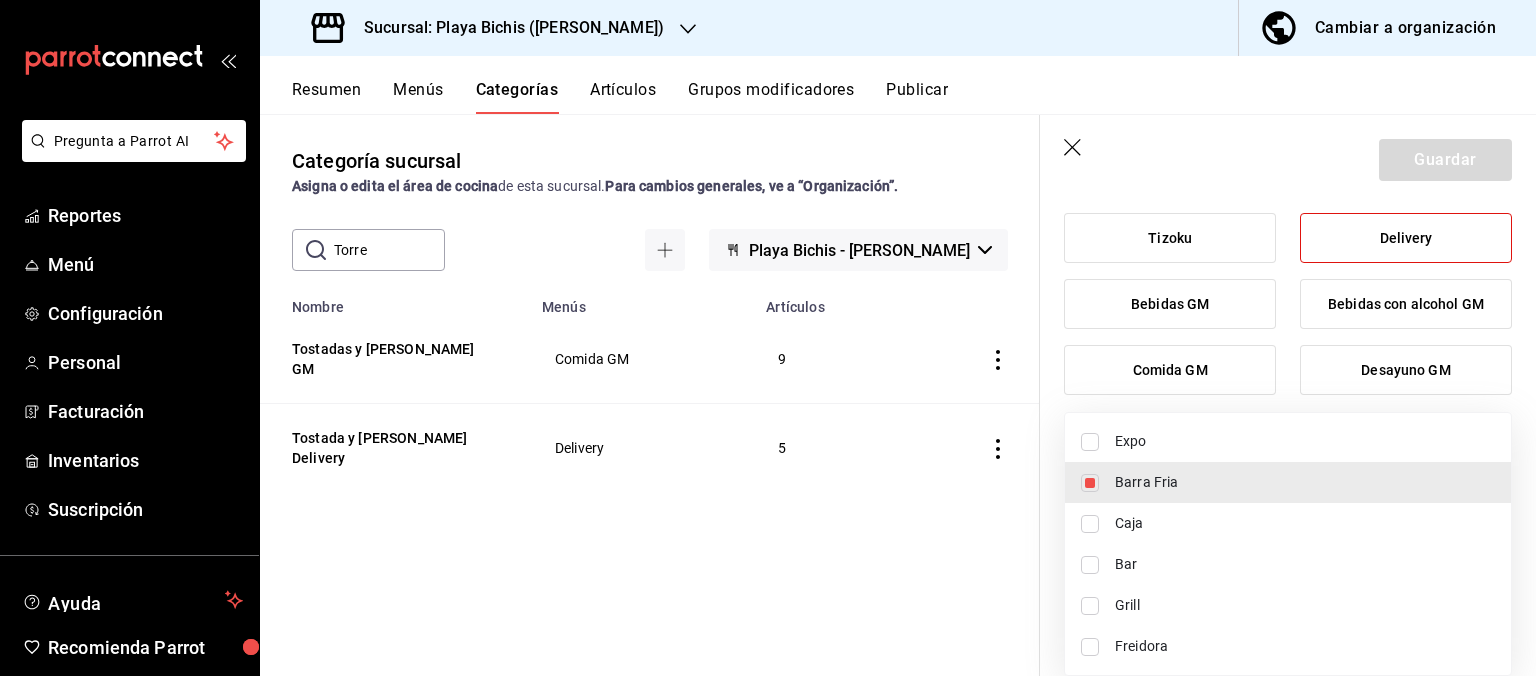 click on "Pregunta a Parrot AI Reportes   Menú   Configuración   Personal   Facturación   Inventarios   Suscripción   Ayuda Recomienda Parrot   Hugo Sanchez   Sugerir nueva función   Sucursal: Playa Bichis (Gomez Morin) Cambiar a organización Resumen Menús Categorías Artículos Grupos modificadores Publicar Categoría sucursal Asigna o edita el área de cocina  de esta sucursal.  Para cambios generales, ve a “Organización”. ​ Torre ​ Playa Bichis - Gomez Morin Nombre Menús Artículos Tostadas y torres GM Comida GM 9 Tostada y torres Delivery Delivery 5 Guardar Editar categoría ¿Cómo se va a llamar? Tostada y torres Delivery 25 /30 ¿Cómo se va a llamar? Elige tu menú Tu categoría se va a incluir en los menús elegidos Tizoku Delivery Bebidas GM Bebidas con alcohol GM Comida GM Desayuno GM Área de cocina Elige en que áreas de cocina se va a preparar esta categoría Barra Fria 319427ae-8ce4-44e2-9d88-033f2c6622a4 Artículos Torre Bichis Tostada bacalar Tosticebichis Tostada Aguachile Tatemada 13" at bounding box center [768, 338] 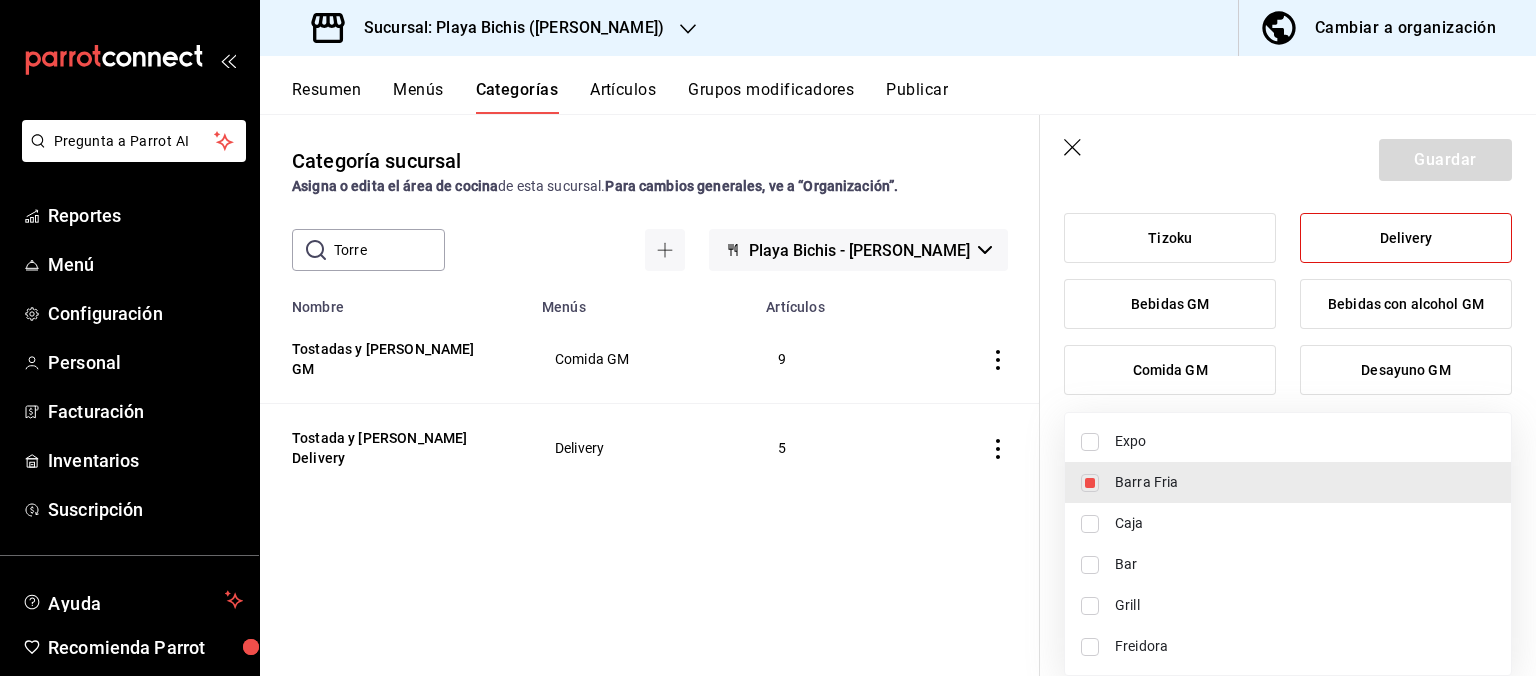 click on "Expo" at bounding box center (1305, 441) 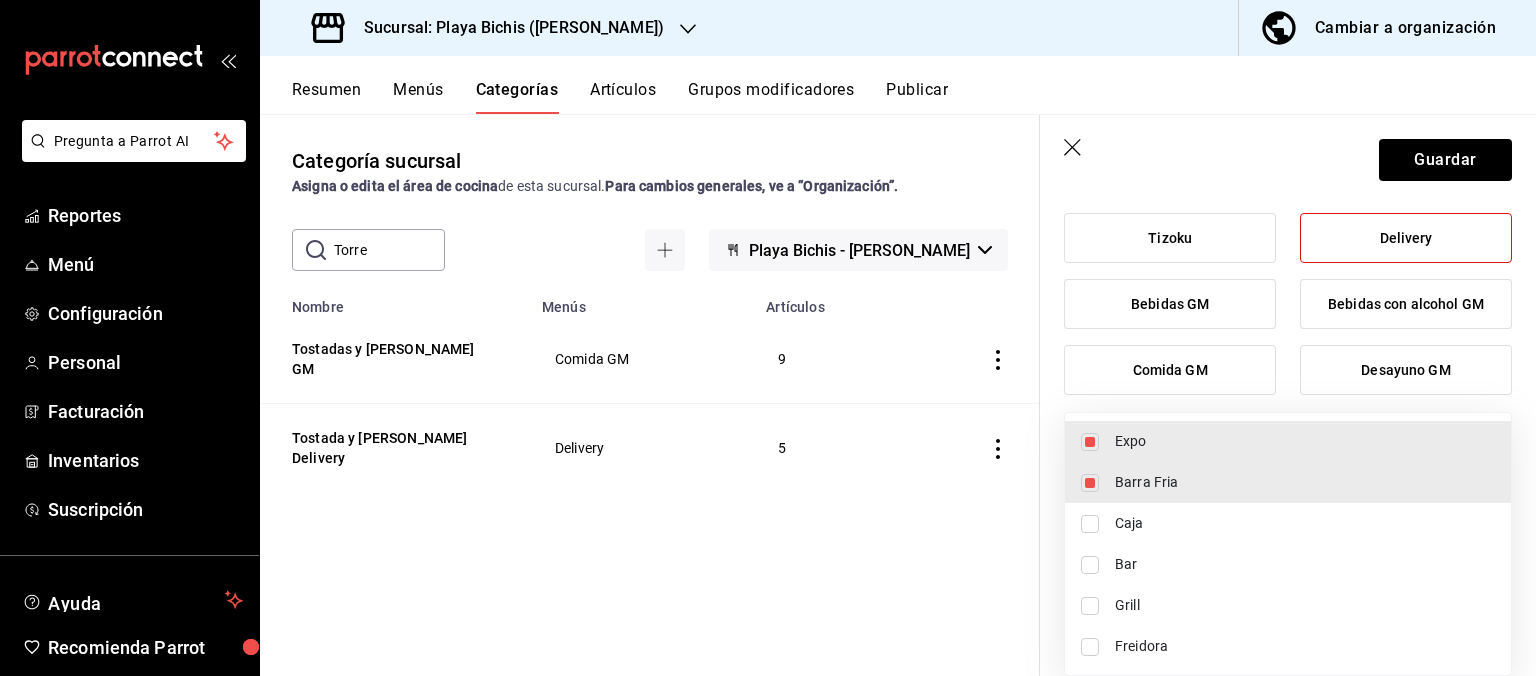 click at bounding box center (768, 338) 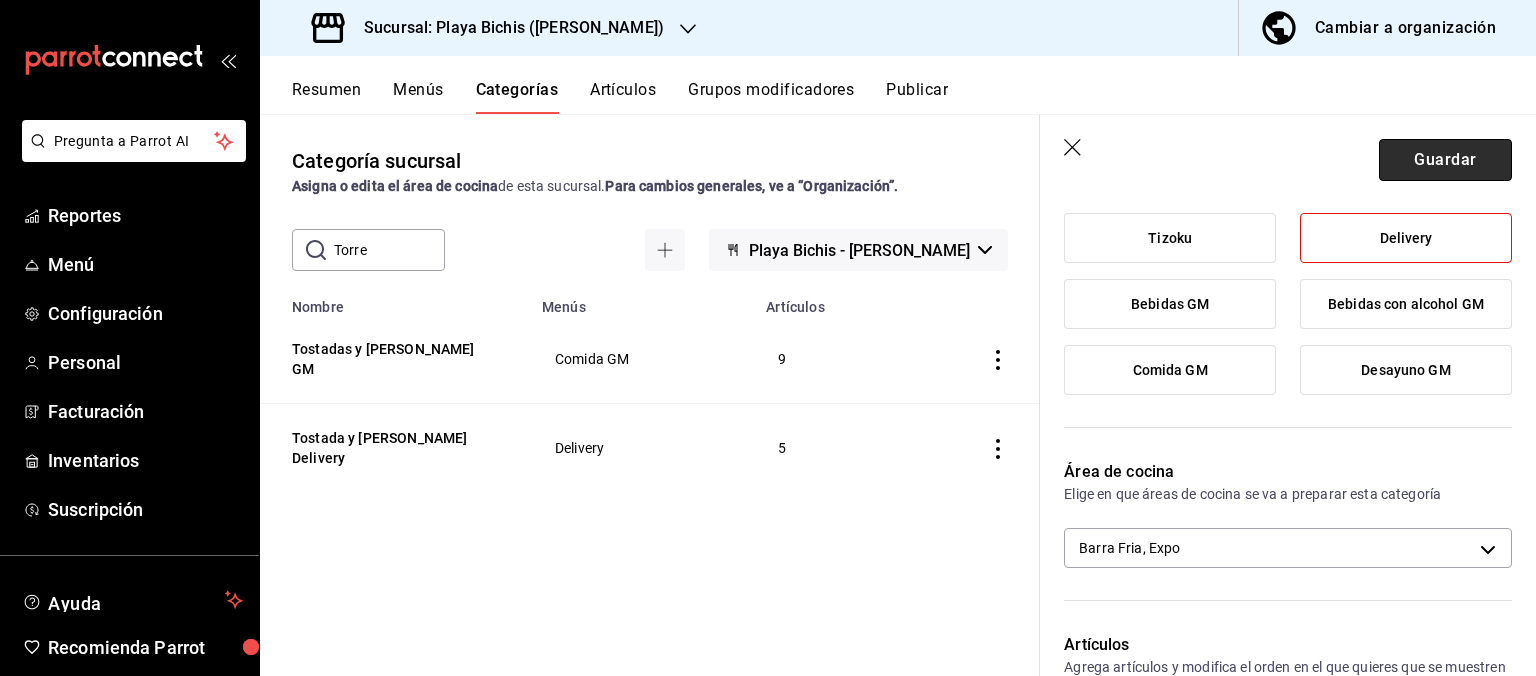 click on "Guardar" at bounding box center [1445, 160] 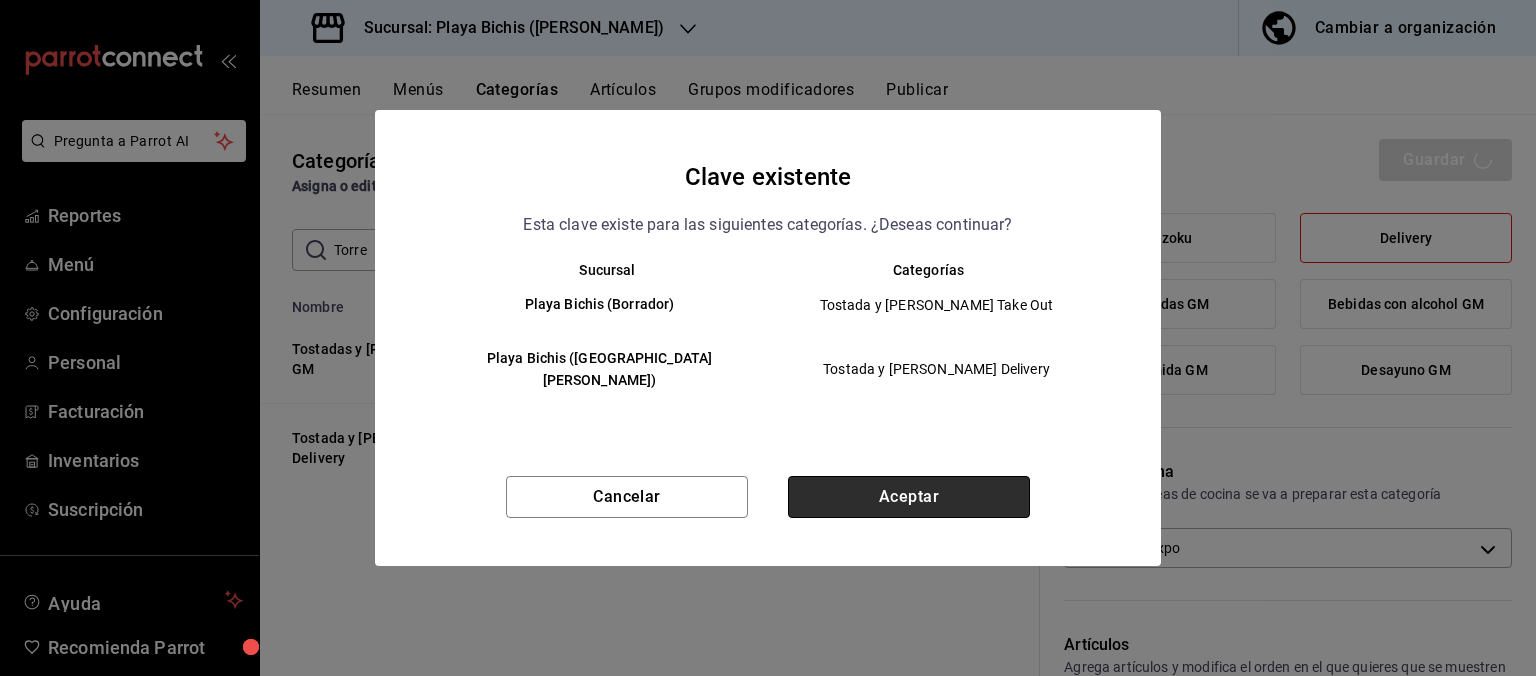 click on "Aceptar" at bounding box center (909, 497) 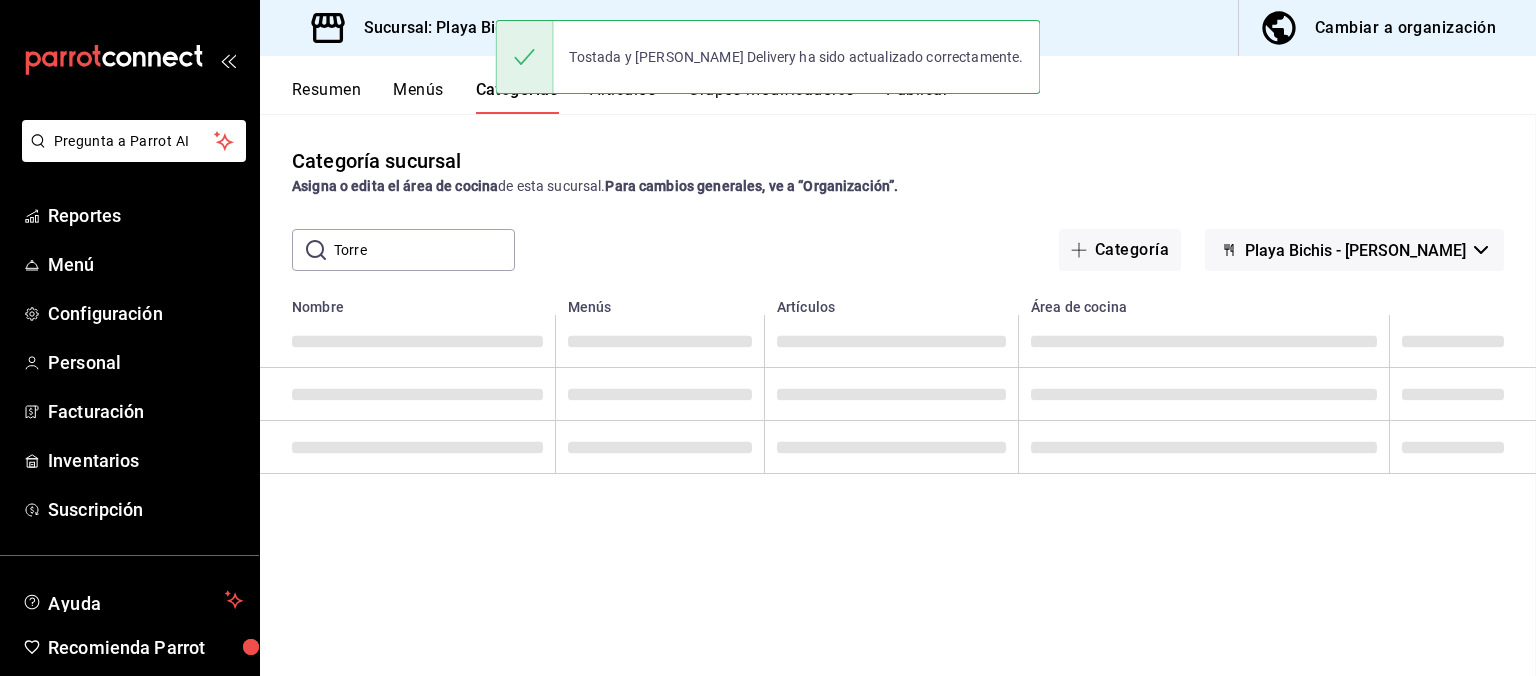scroll, scrollTop: 0, scrollLeft: 0, axis: both 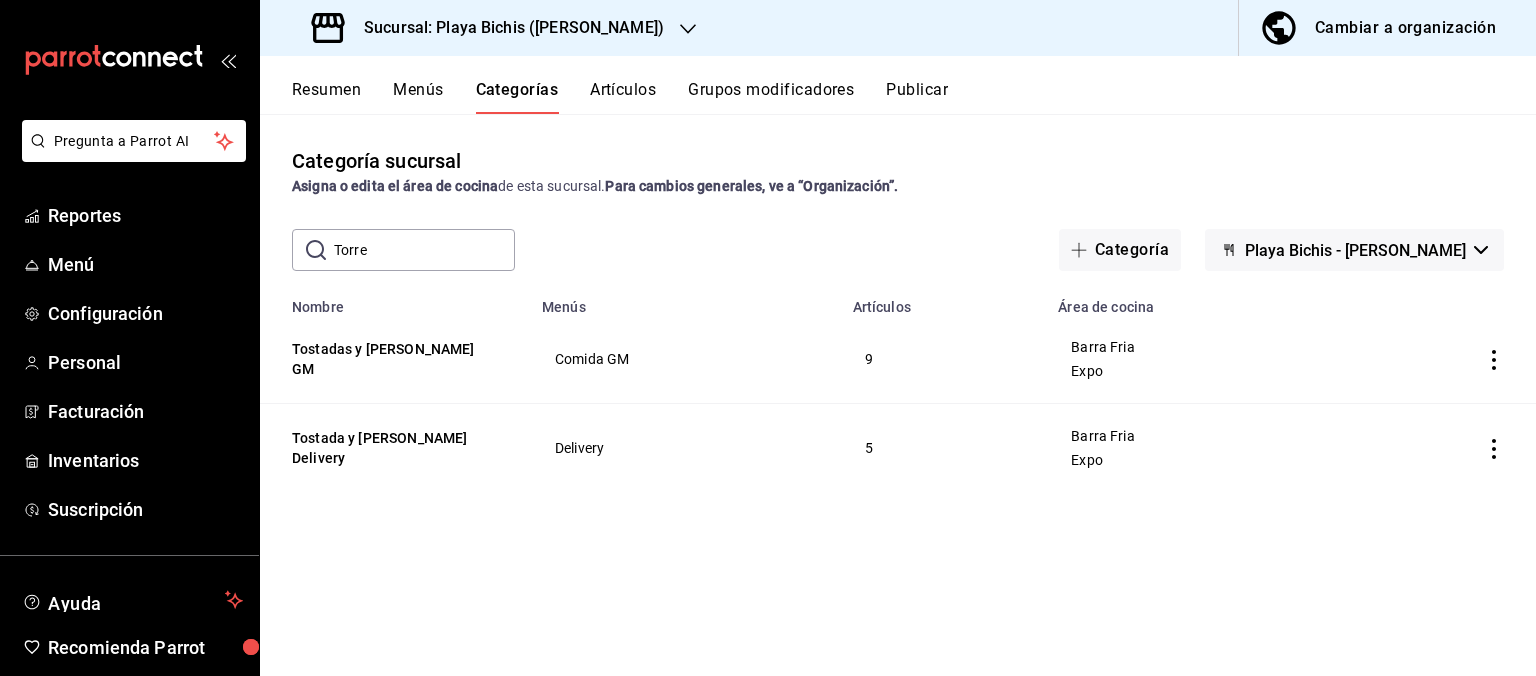 drag, startPoint x: 418, startPoint y: 258, endPoint x: 181, endPoint y: 197, distance: 244.72433 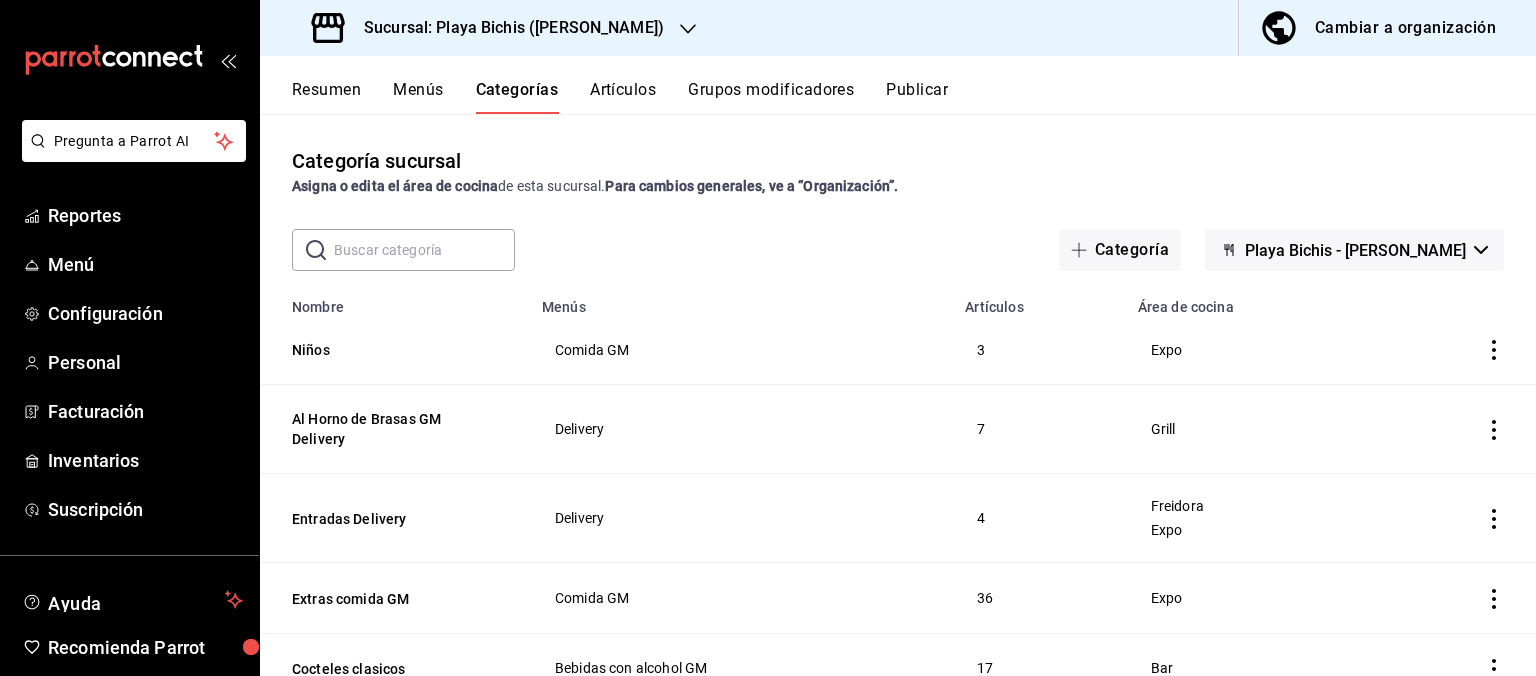 click at bounding box center (424, 250) 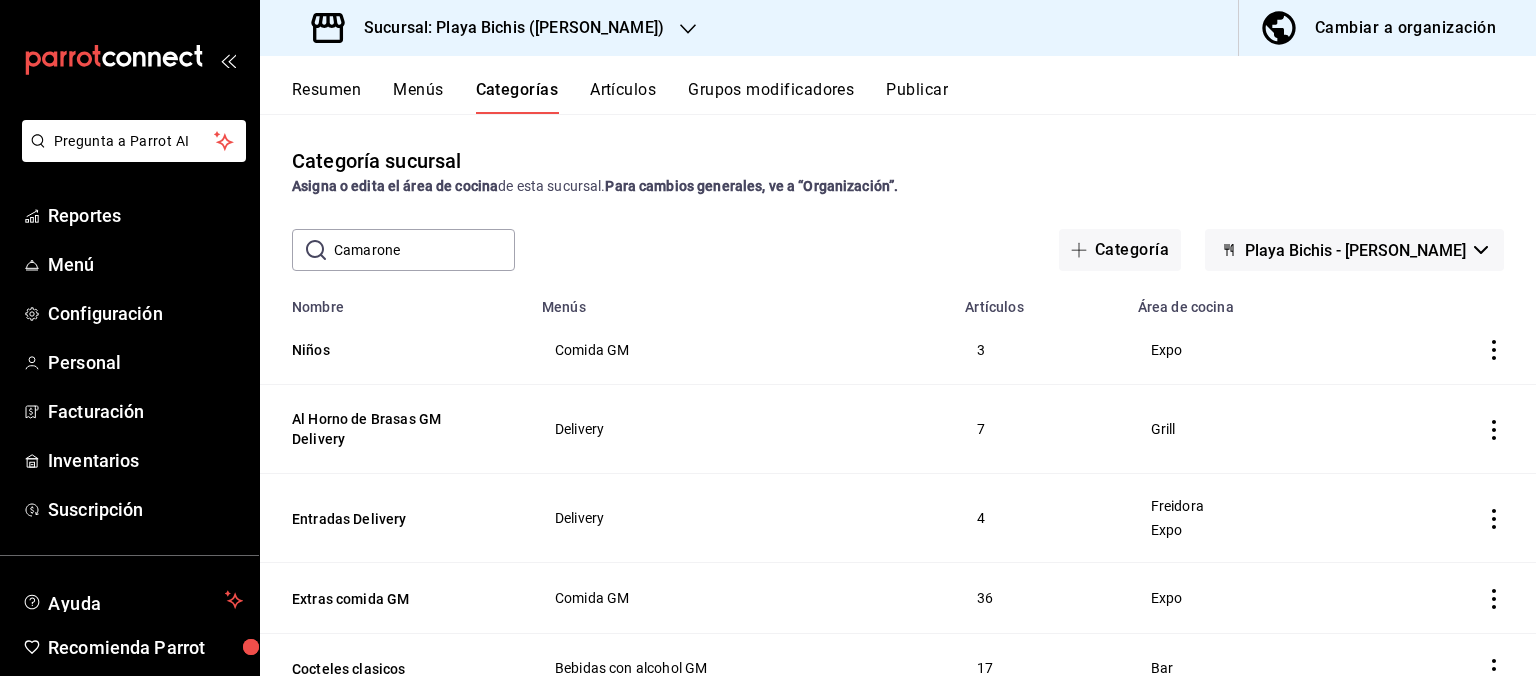 type on "Camarone" 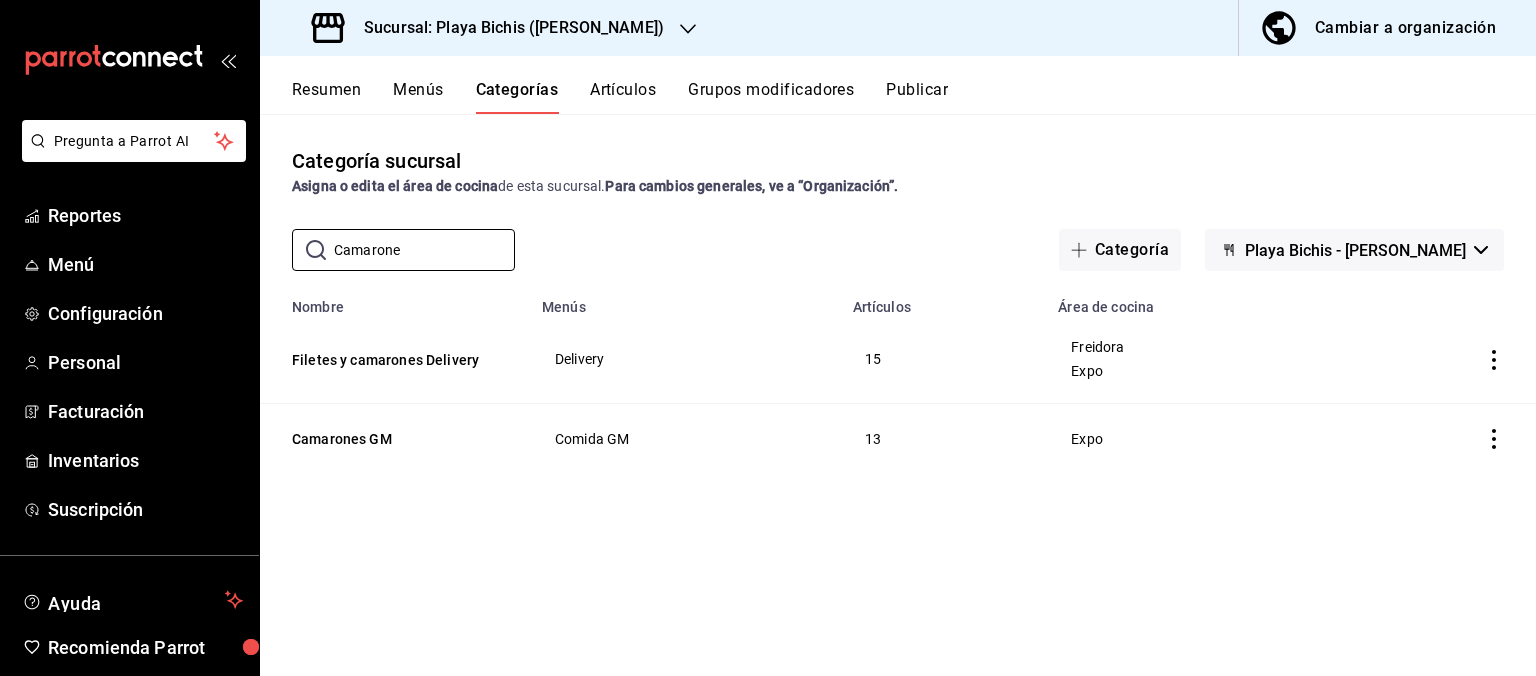 click 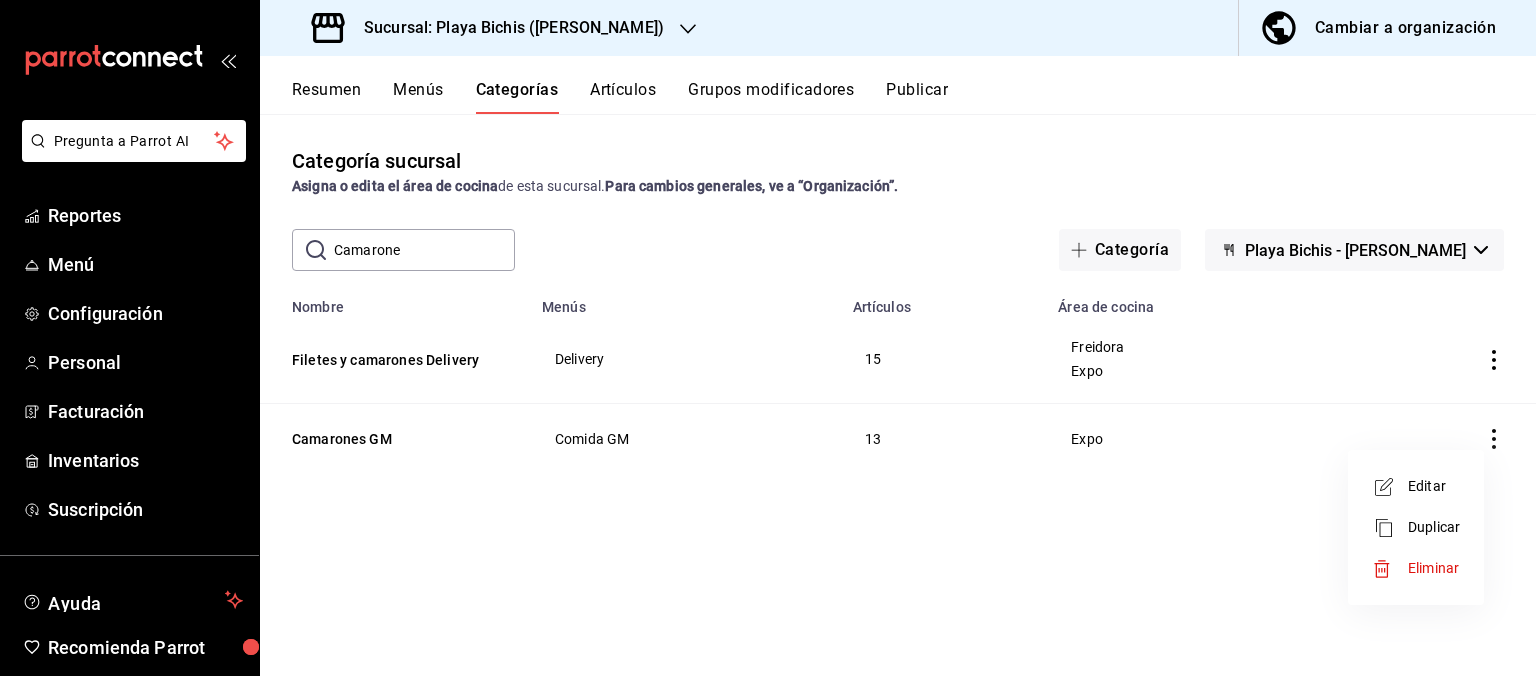 click on "Editar" at bounding box center [1434, 486] 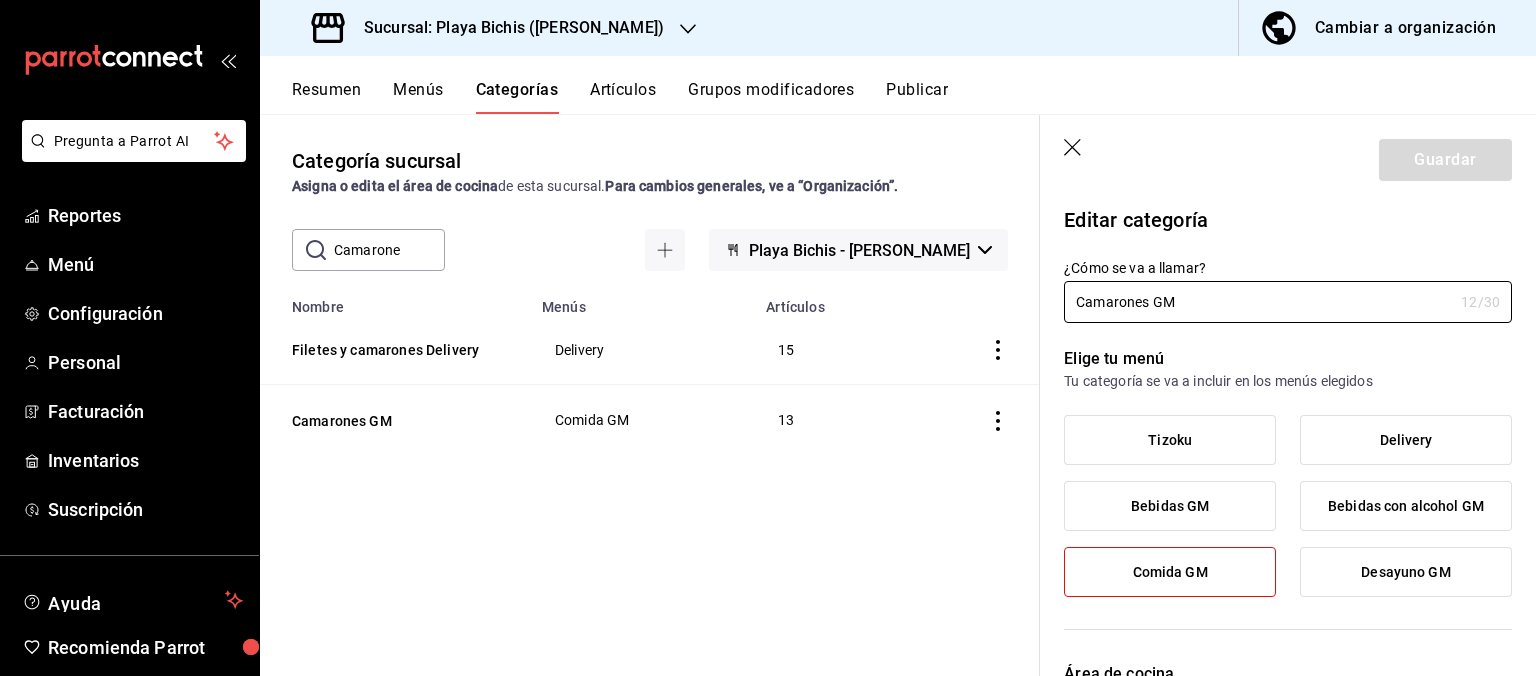 scroll, scrollTop: 302, scrollLeft: 0, axis: vertical 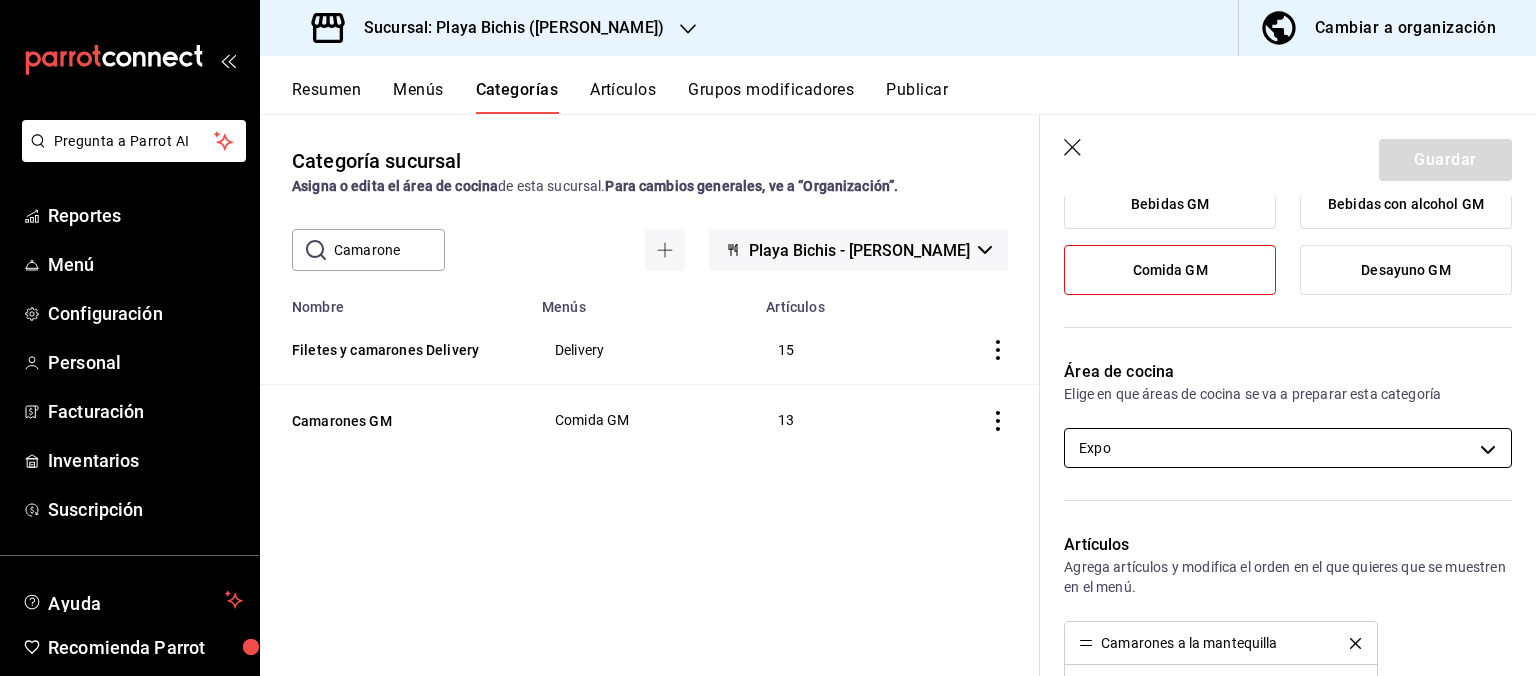 click on "Pregunta a Parrot AI Reportes   Menú   Configuración   Personal   Facturación   Inventarios   Suscripción   Ayuda Recomienda Parrot   Hugo Sanchez   Sugerir nueva función   Sucursal: Playa Bichis (Gomez Morin) Cambiar a organización Resumen Menús Categorías Artículos Grupos modificadores Publicar Categoría sucursal Asigna o edita el área de cocina  de esta sucursal.  Para cambios generales, ve a “Organización”. ​ Camarone ​ Playa Bichis - Gomez Morin Nombre Menús Artículos Filetes y camarones  Delivery Delivery 15 Camarones GM Comida GM 13 Guardar Editar categoría ¿Cómo se va a llamar? Camarones GM 12 /30 ¿Cómo se va a llamar? Elige tu menú Tu categoría se va a incluir en los menús elegidos Tizoku Delivery Bebidas GM Bebidas con alcohol GM Comida GM Desayuno GM Área de cocina Elige en que áreas de cocina se va a preparar esta categoría Expo fc3100d1-e602-4c6d-a284-2445fbe47c23 Artículos Agrega artículos y modifica el orden en el que quieres que se muestren en el menú. Color" at bounding box center (768, 338) 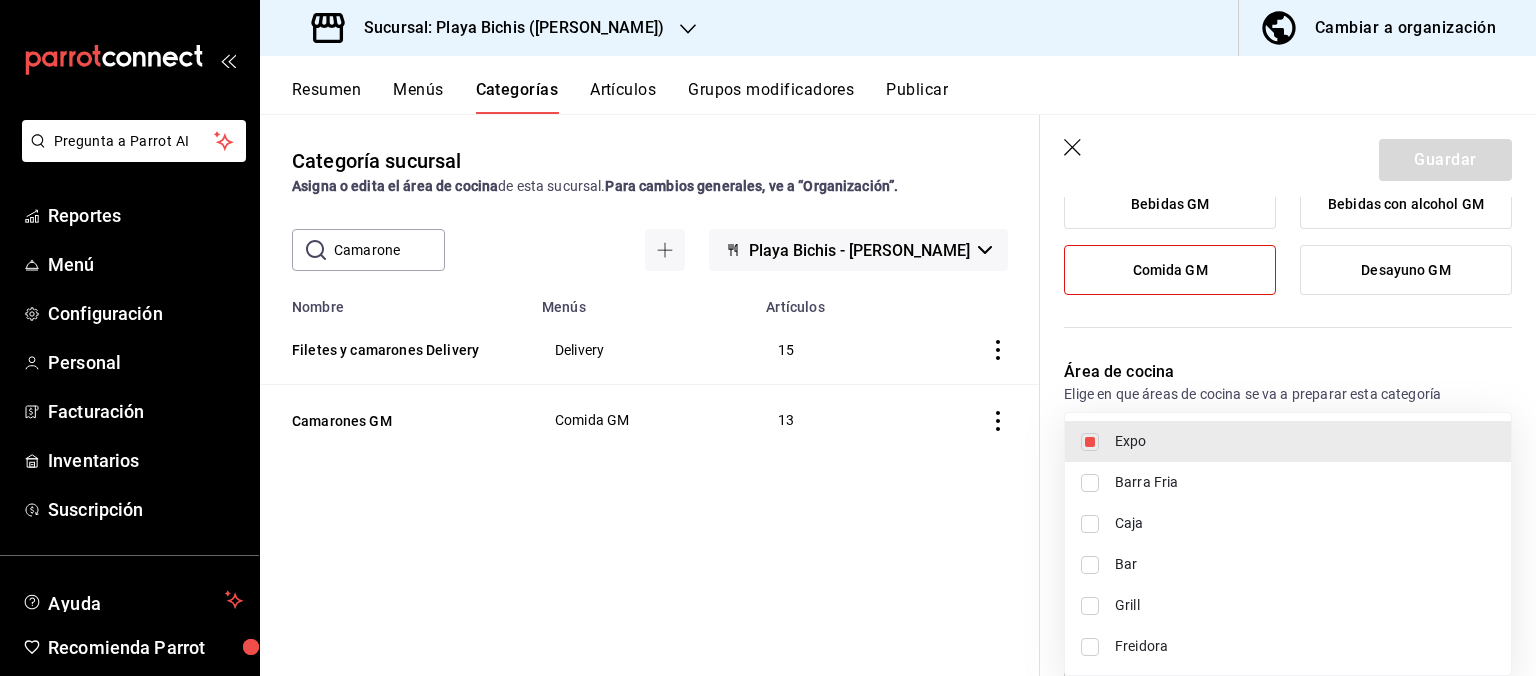 click on "Freidora" at bounding box center [1305, 646] 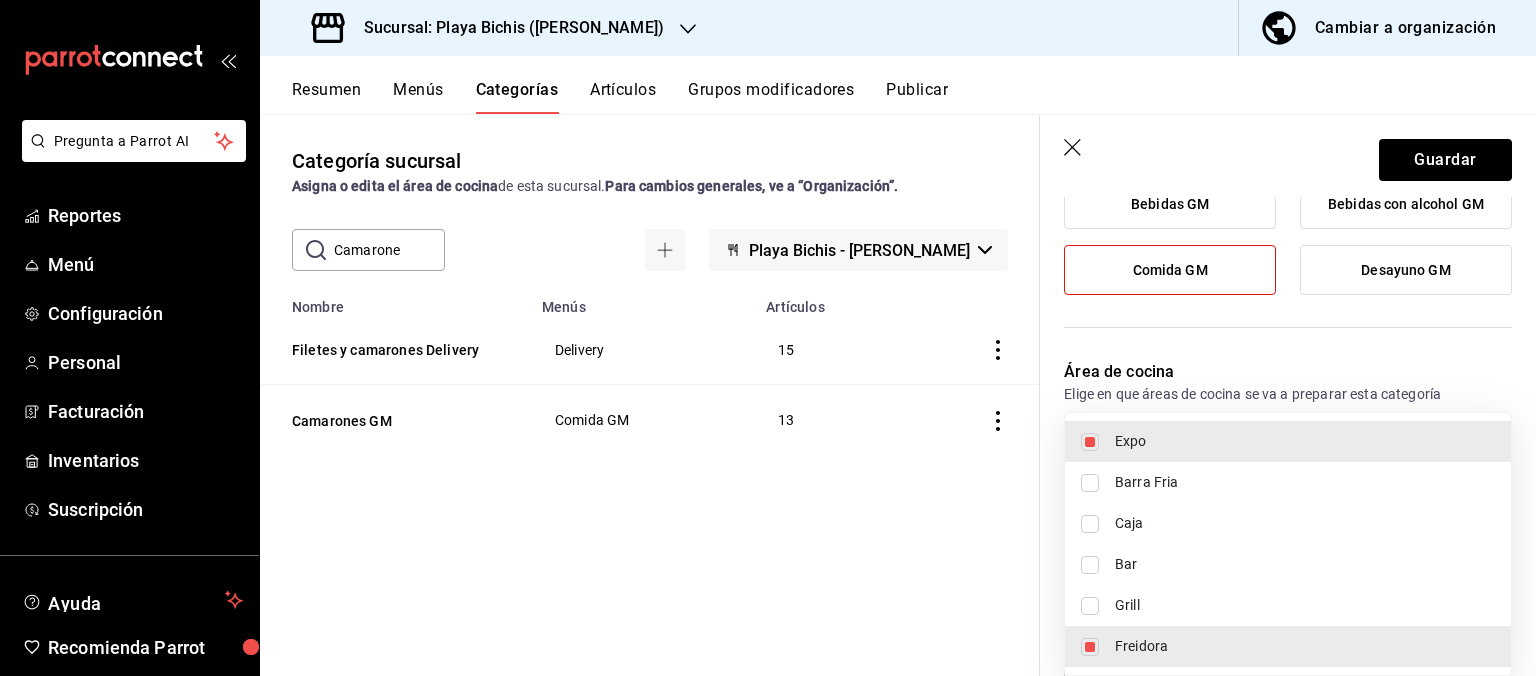 type on "fc3100d1-e602-4c6d-a284-2445fbe47c23,dc4ba608-a7ed-496c-a745-50b2f8dbe53e" 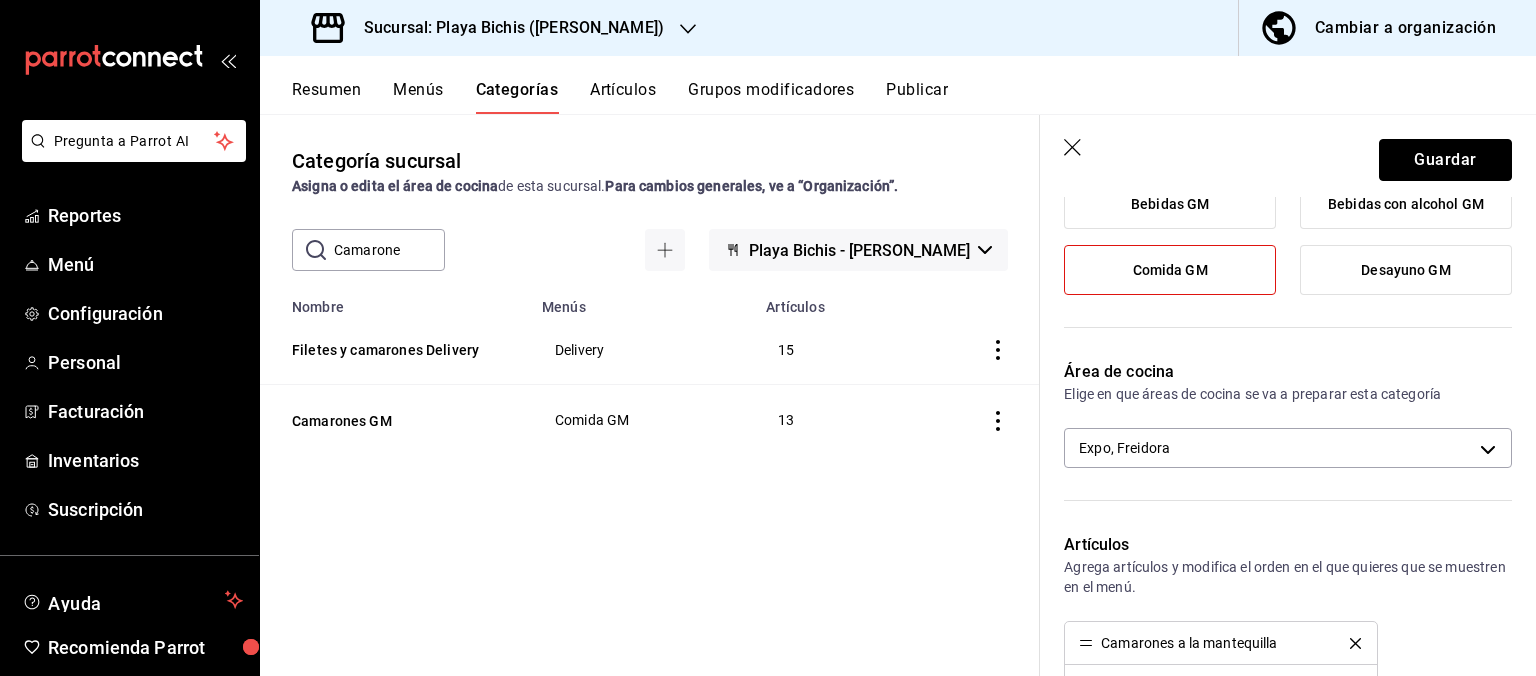 click on "Guardar" at bounding box center (1445, 160) 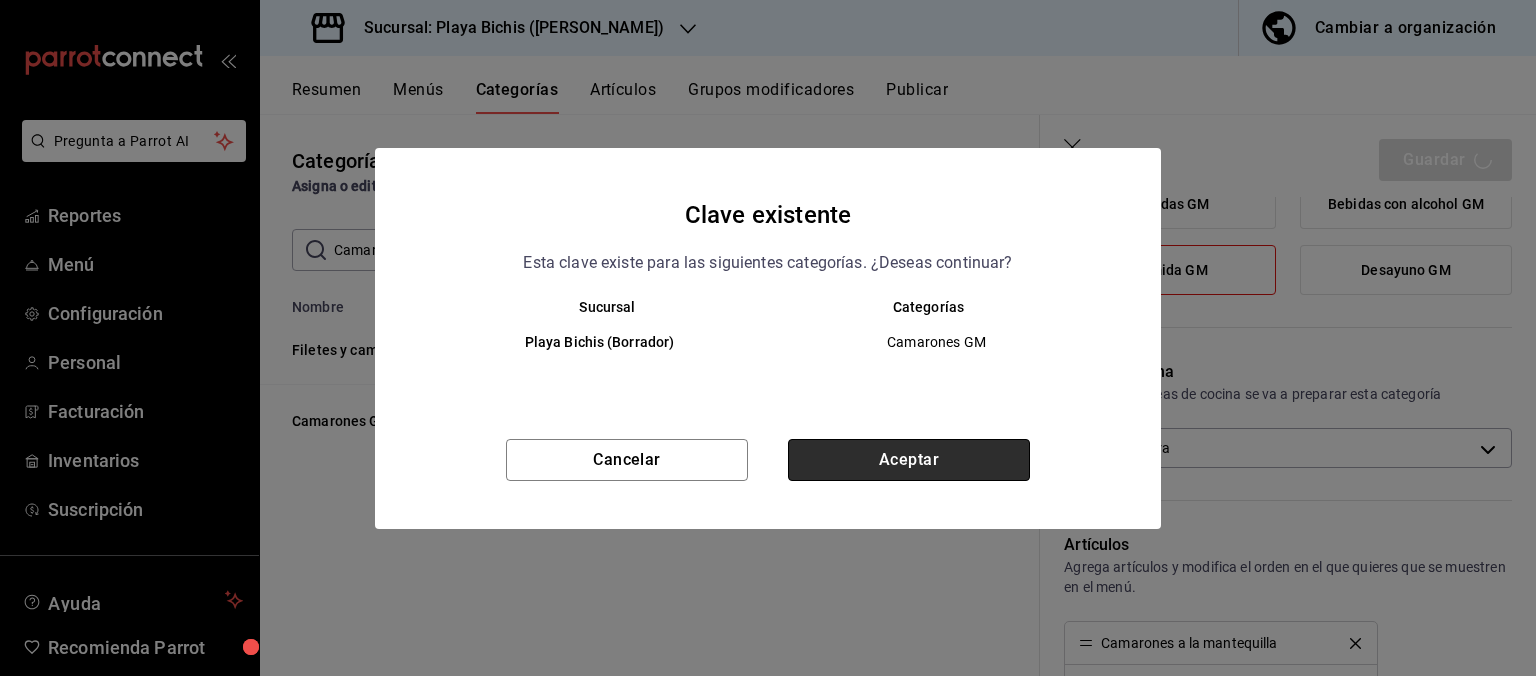 click on "Aceptar" at bounding box center [909, 460] 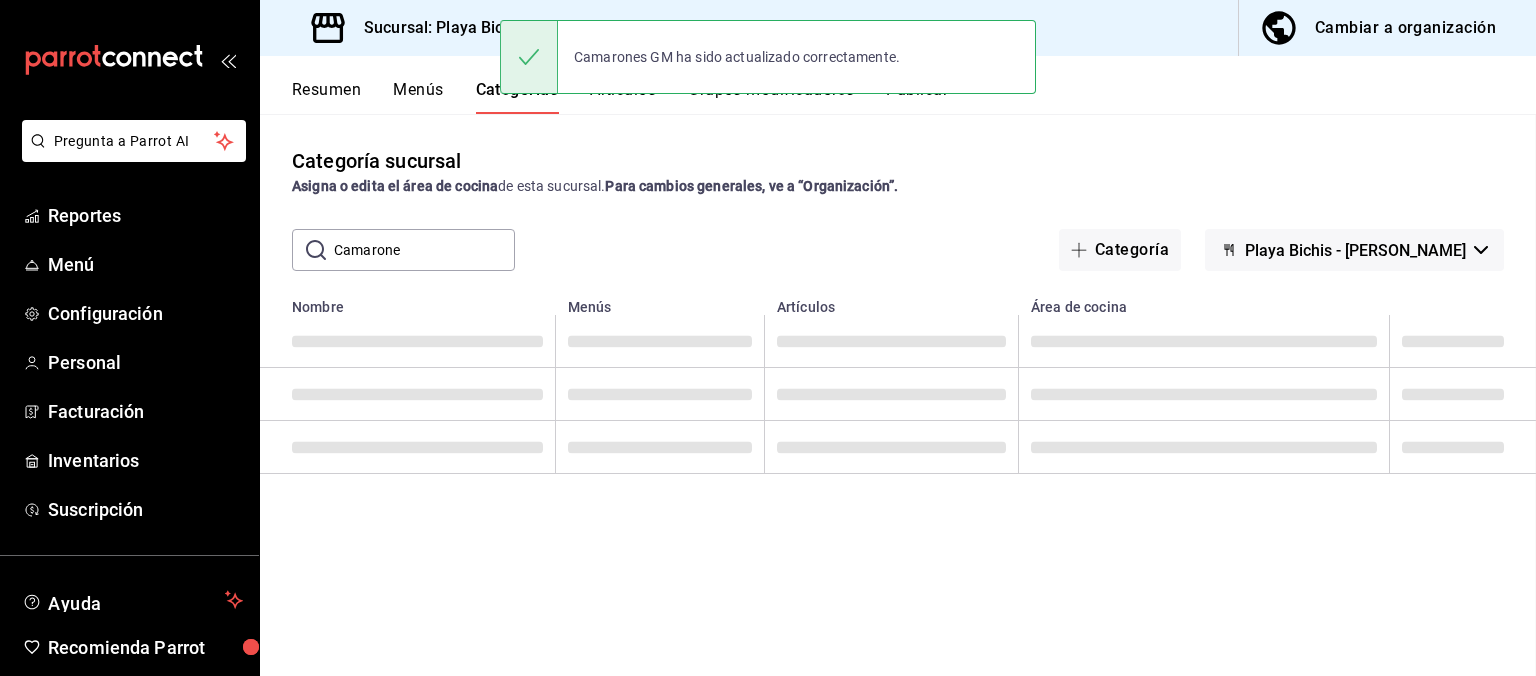 scroll, scrollTop: 0, scrollLeft: 0, axis: both 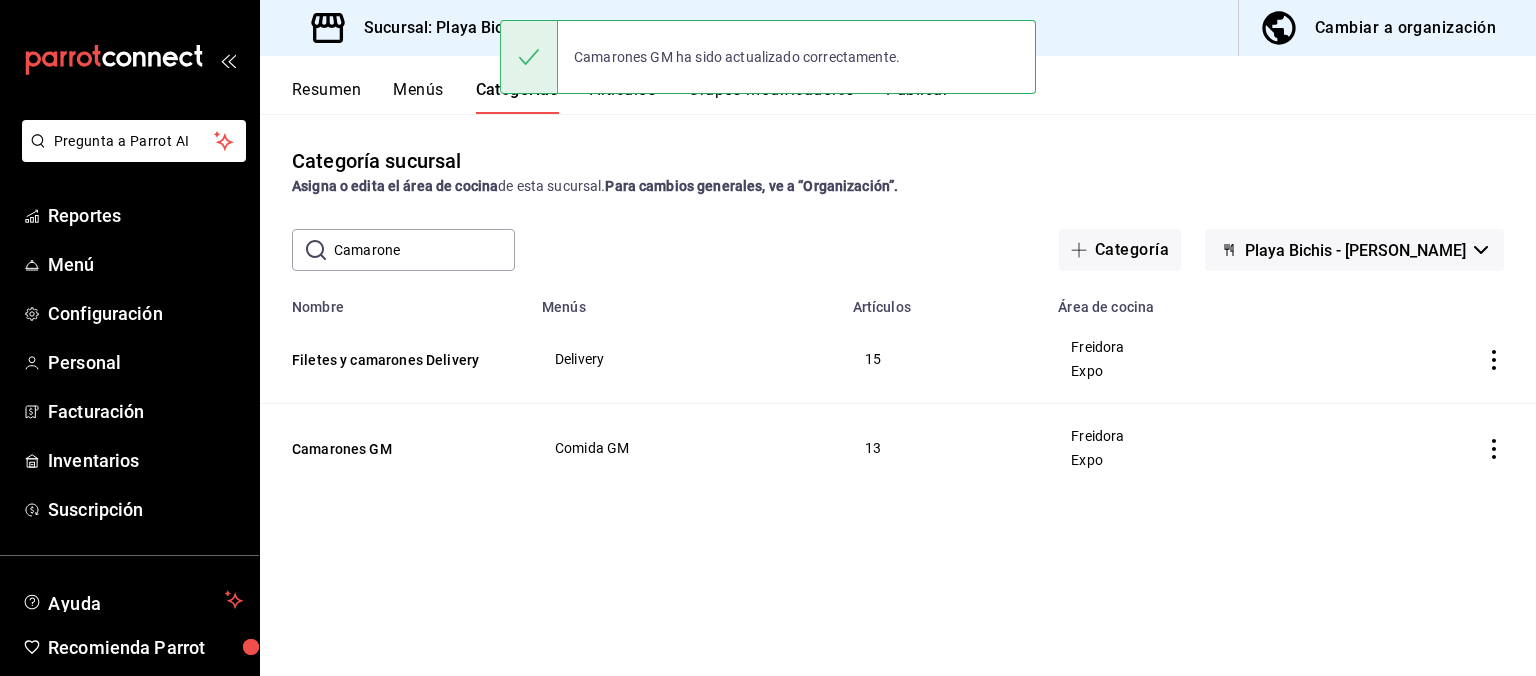 click on "Camarone" at bounding box center [424, 250] 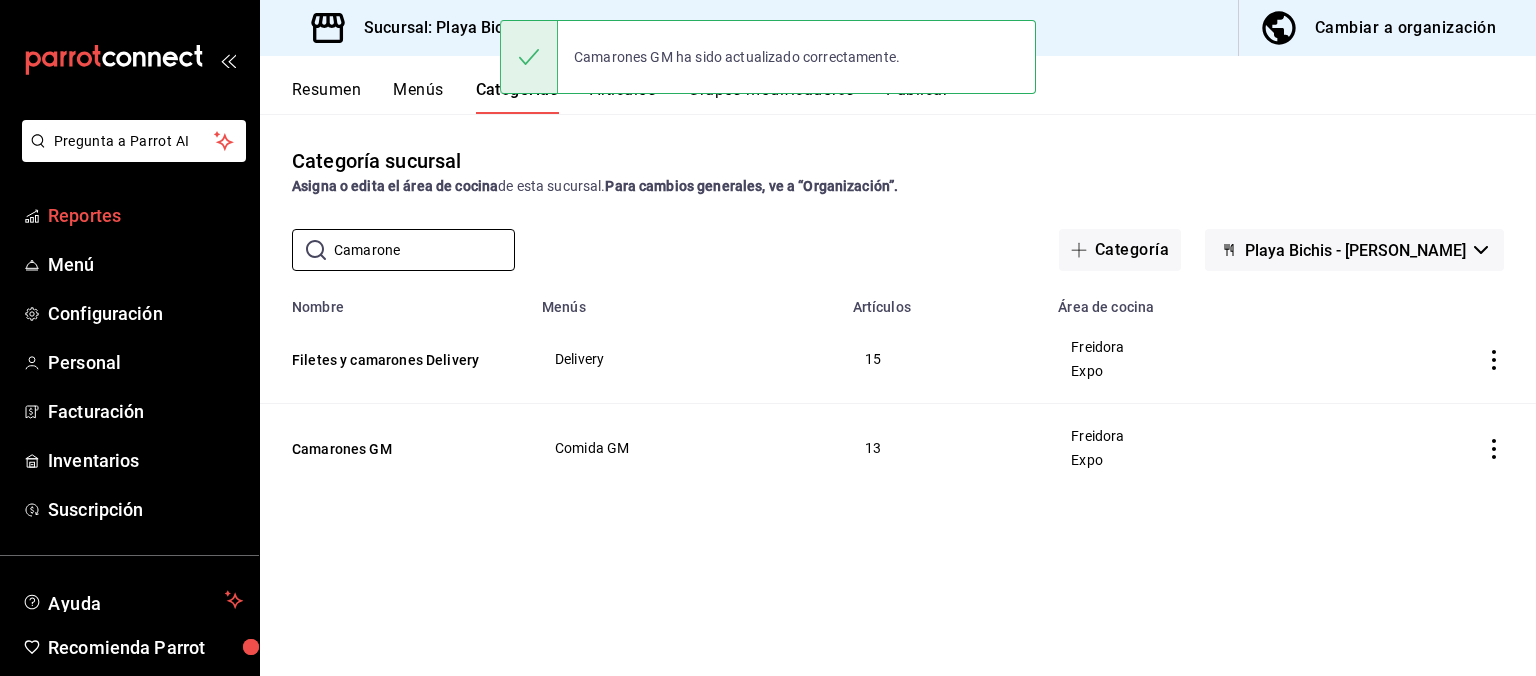 drag, startPoint x: 422, startPoint y: 253, endPoint x: 206, endPoint y: 228, distance: 217.44194 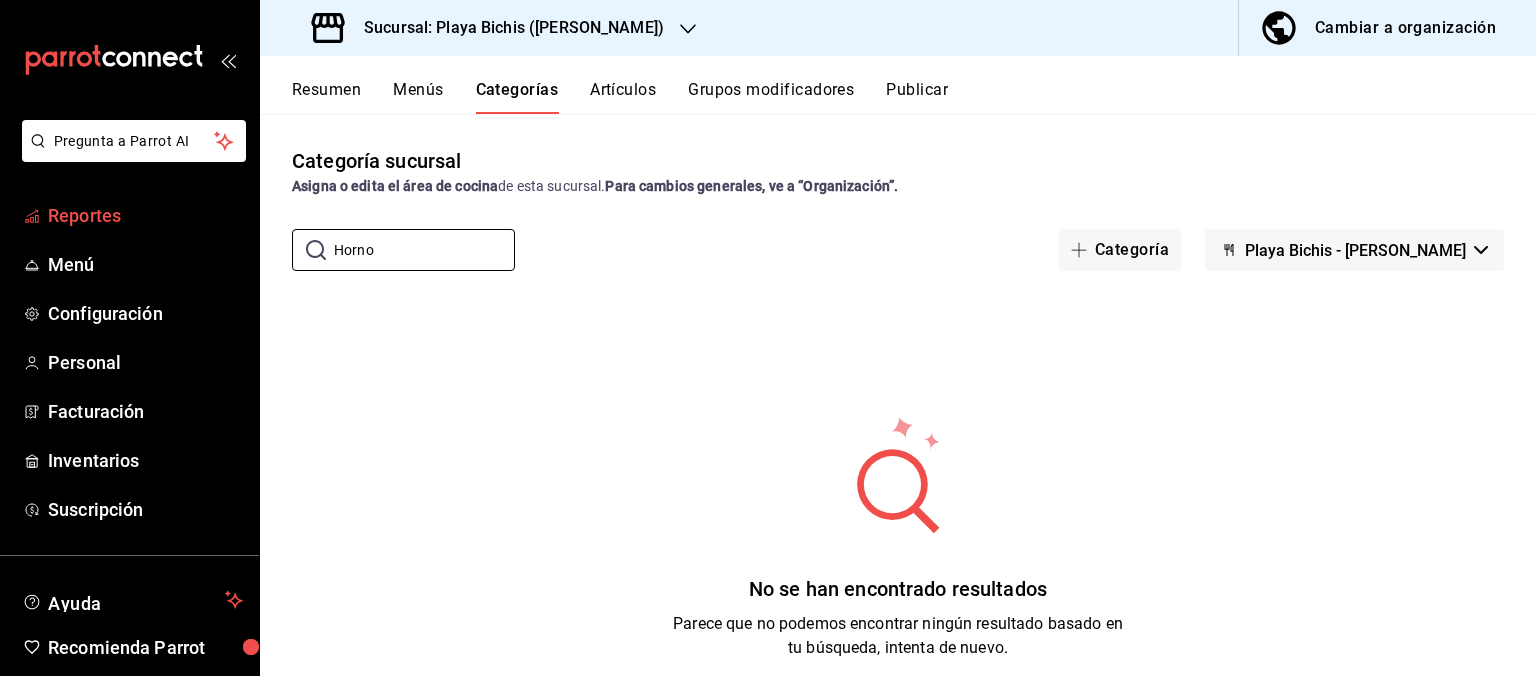 type on "Horno" 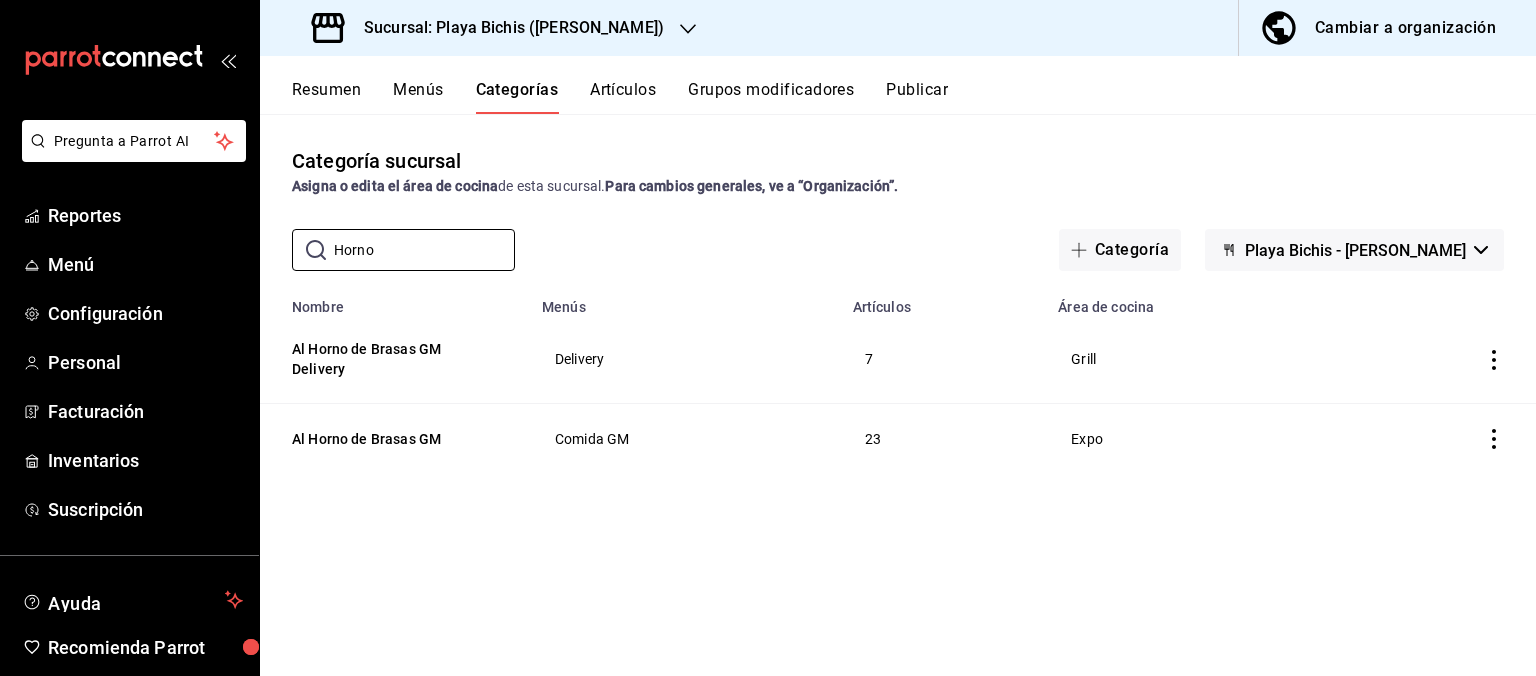 click 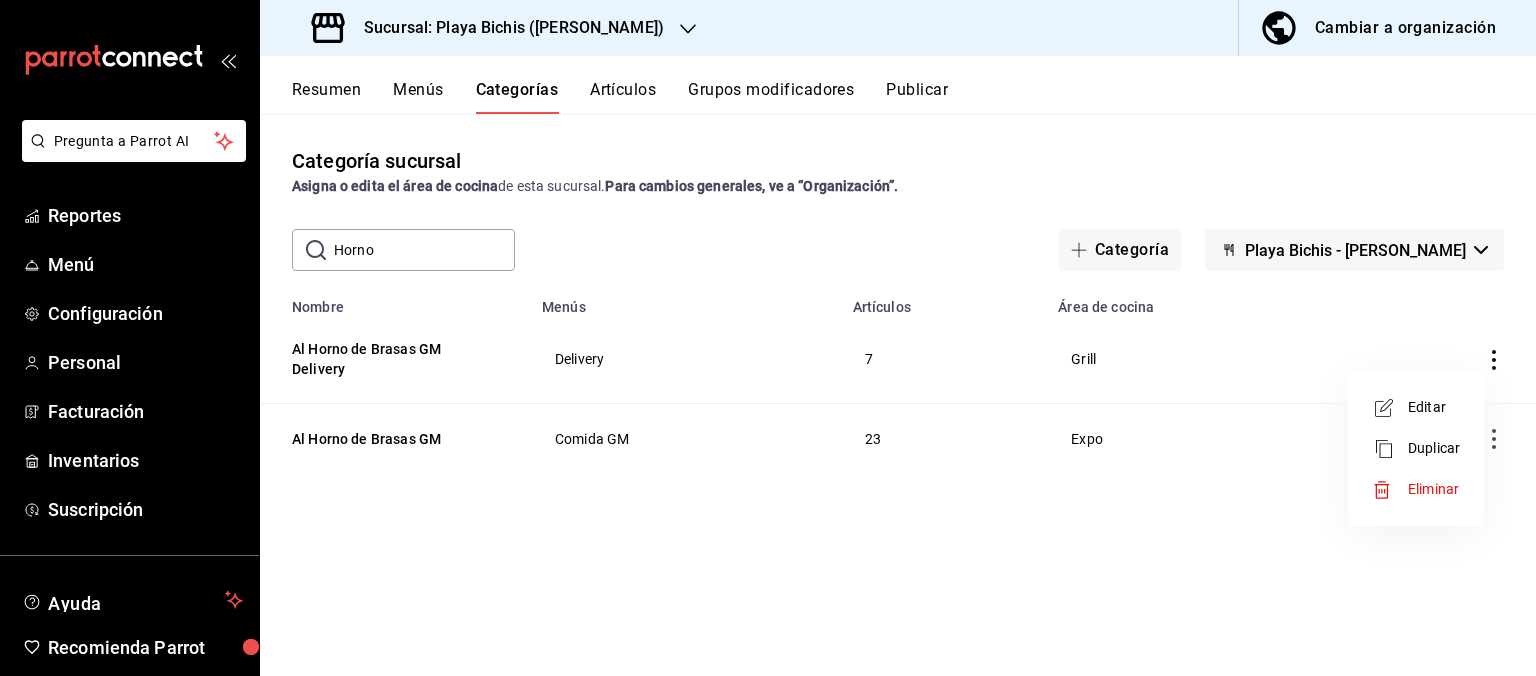 click on "Editar" at bounding box center [1434, 407] 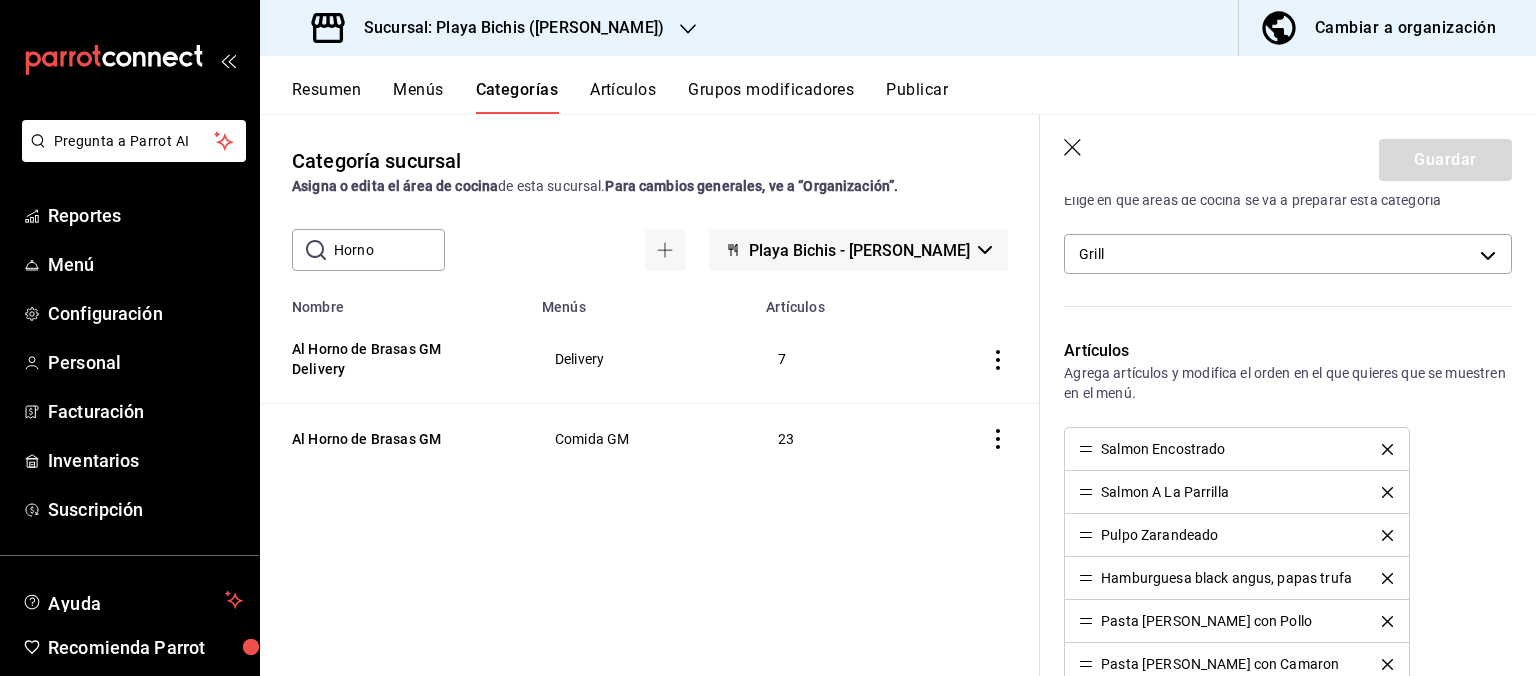 scroll, scrollTop: 504, scrollLeft: 0, axis: vertical 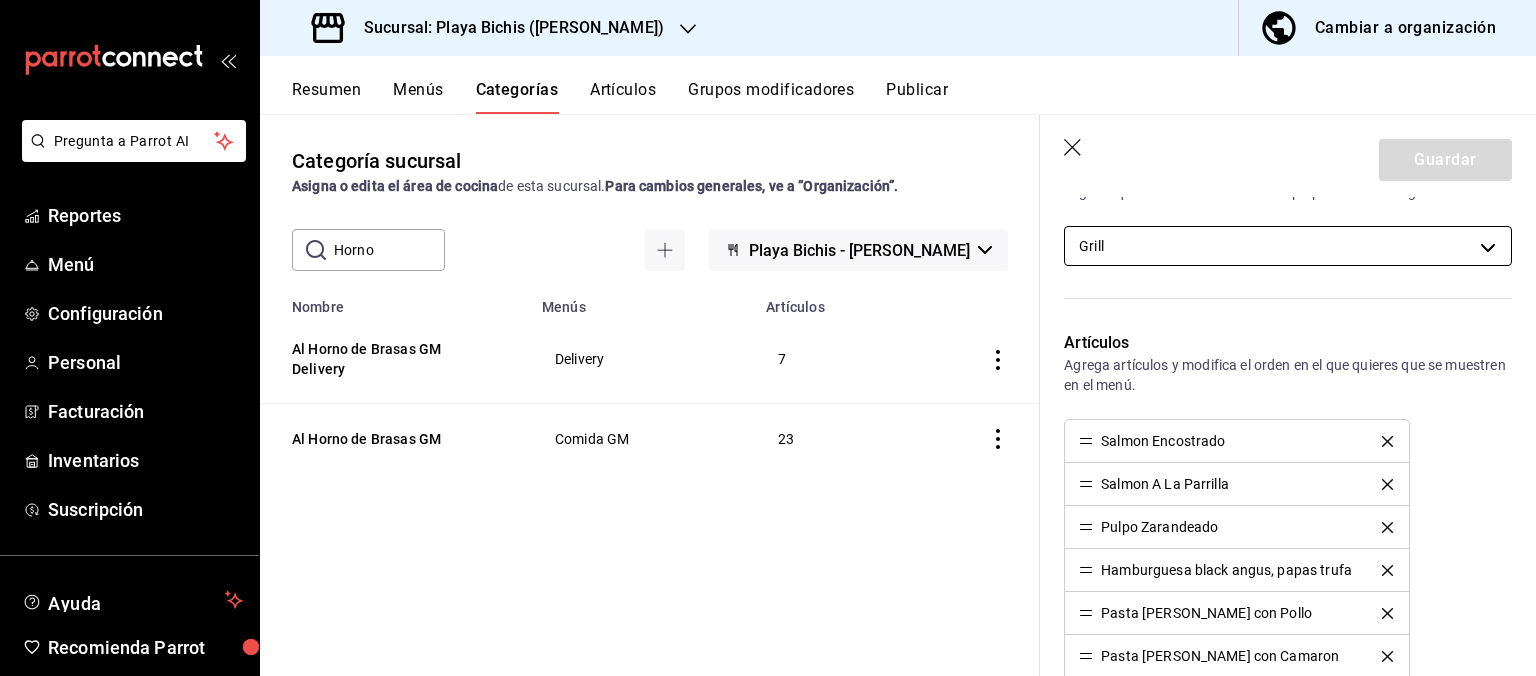 click on "Pregunta a Parrot AI Reportes   Menú   Configuración   Personal   Facturación   Inventarios   Suscripción   Ayuda Recomienda Parrot   Hugo Sanchez   Sugerir nueva función   Sucursal: Playa Bichis (Gomez Morin) Cambiar a organización Resumen Menús Categorías Artículos Grupos modificadores Publicar Categoría sucursal Asigna o edita el área de cocina  de esta sucursal.  Para cambios generales, ve a “Organización”. ​ Horno ​ Playa Bichis - Gomez Morin Nombre Menús Artículos Al Horno de Brasas GM Delivery Delivery 7 Al Horno de Brasas GM Comida GM 23 Guardar Editar categoría ¿Cómo se va a llamar? Al Horno de Brasas GM Delivery 30 /30 ¿Cómo se va a llamar? Elige tu menú Tu categoría se va a incluir en los menús elegidos Tizoku Delivery Bebidas GM Bebidas con alcohol GM Comida GM Desayuno GM Área de cocina Elige en que áreas de cocina se va a preparar esta categoría Grill 0b0c5edf-84f4-4190-a181-c748748c16d6 Artículos Salmon Encostrado Salmon A La Parrilla Pulpo Zarandeado Color CA-" at bounding box center (768, 338) 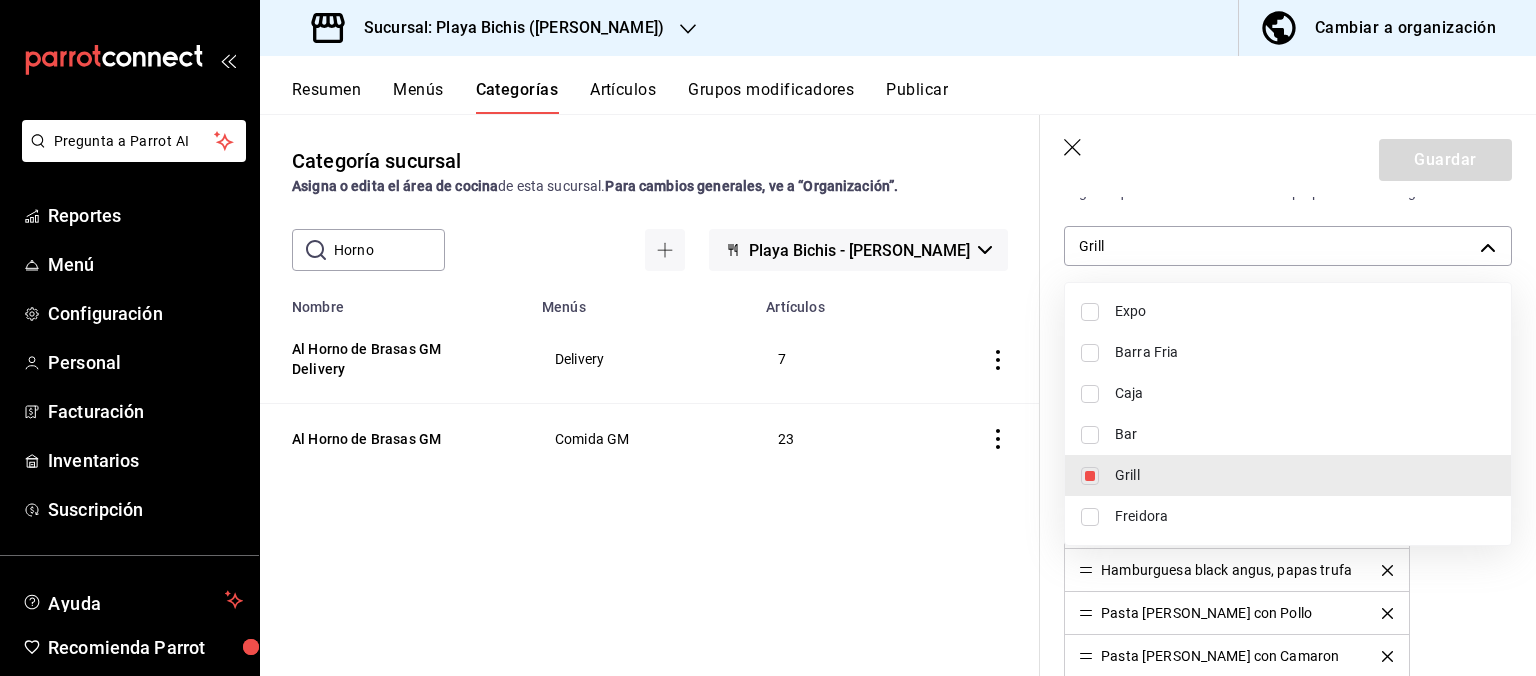 click on "Expo" at bounding box center [1305, 311] 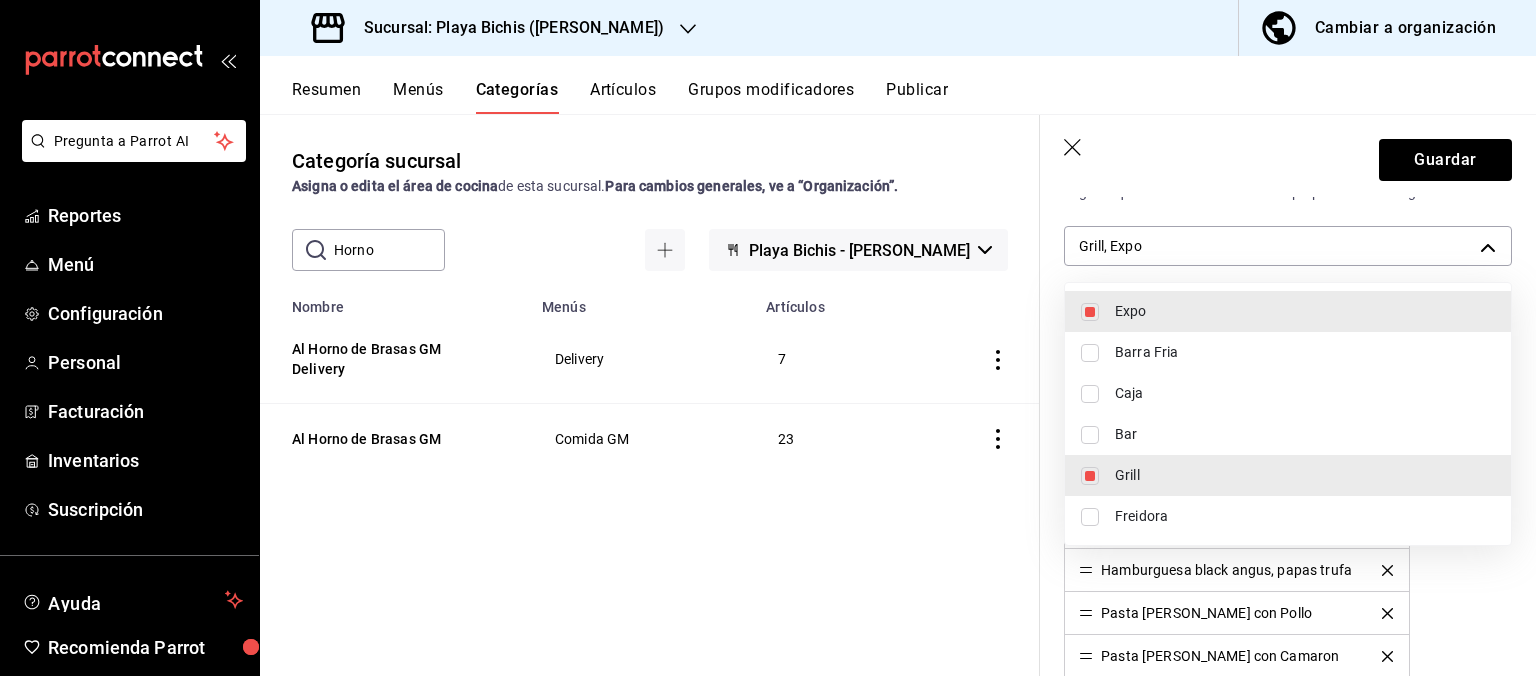 click at bounding box center [768, 338] 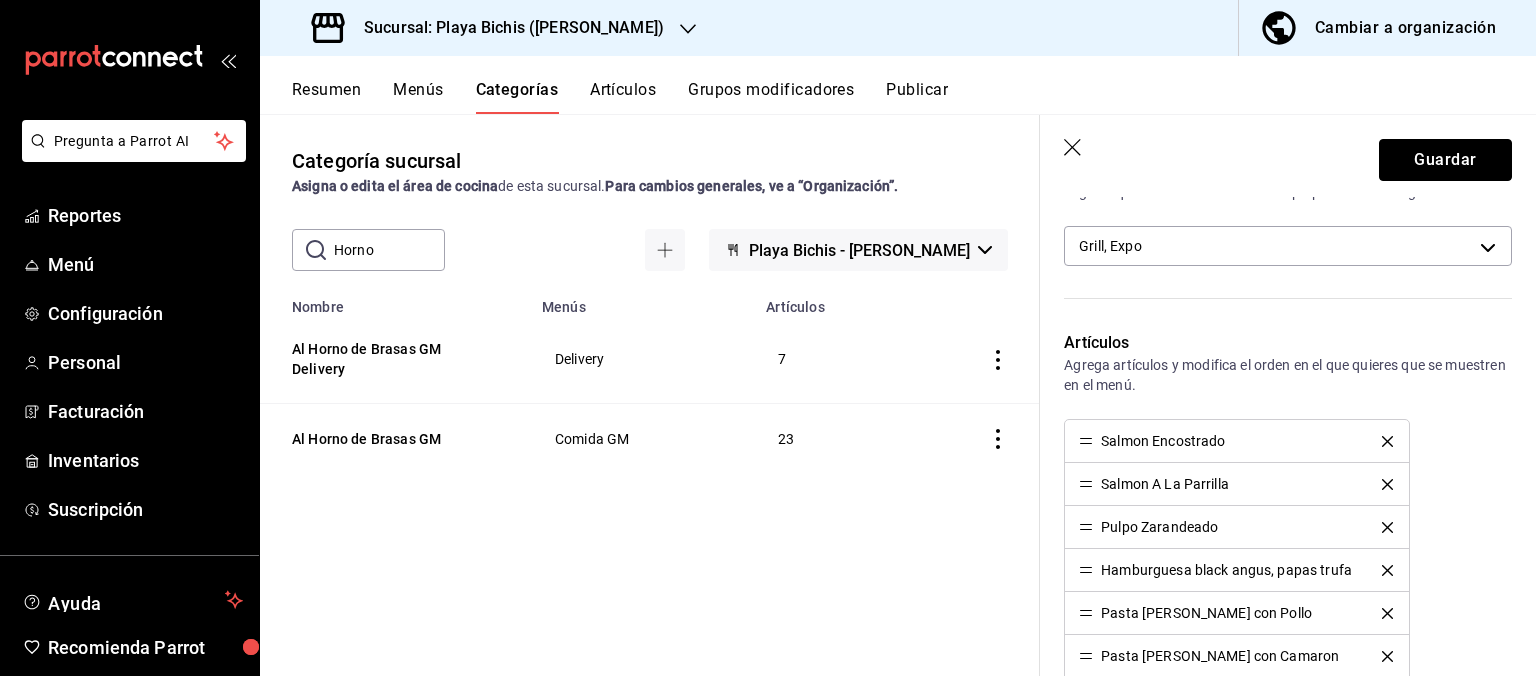 click on "Guardar" at bounding box center [1445, 160] 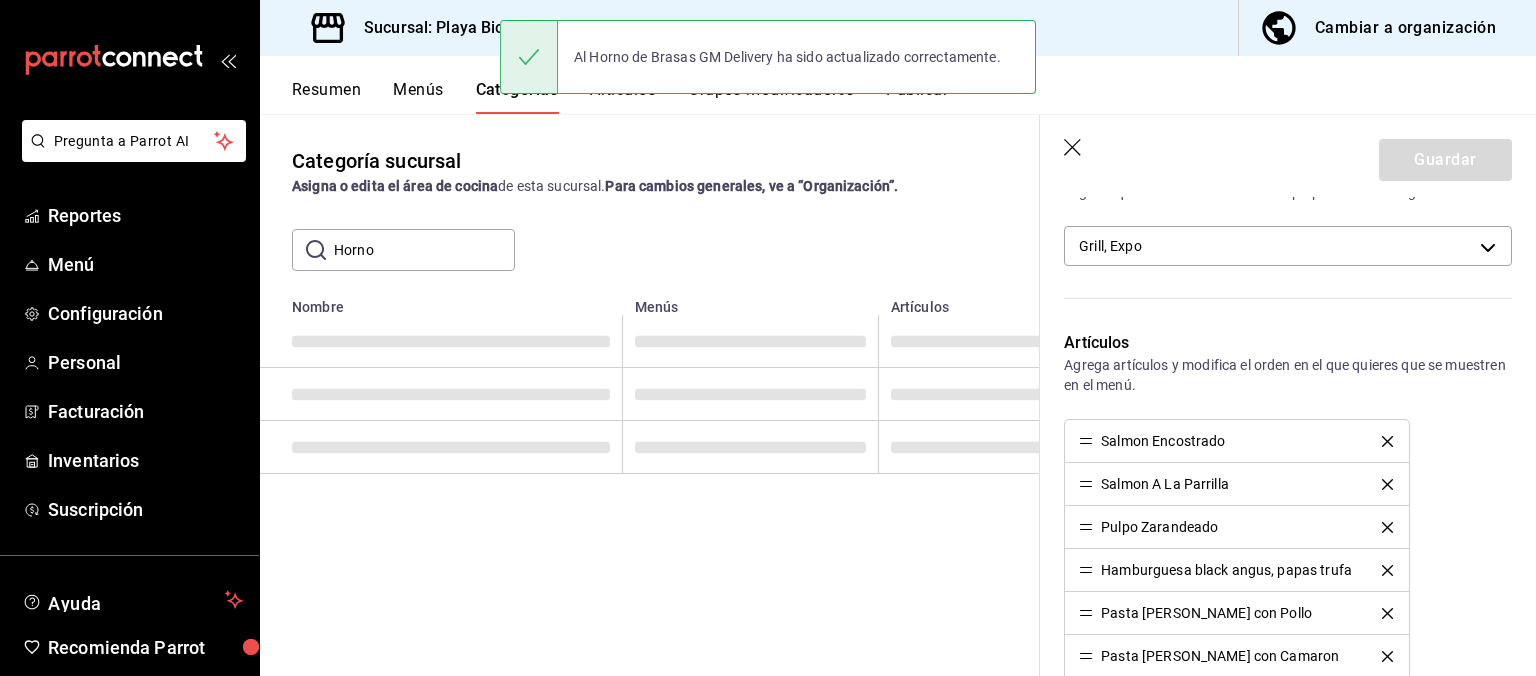 scroll, scrollTop: 0, scrollLeft: 0, axis: both 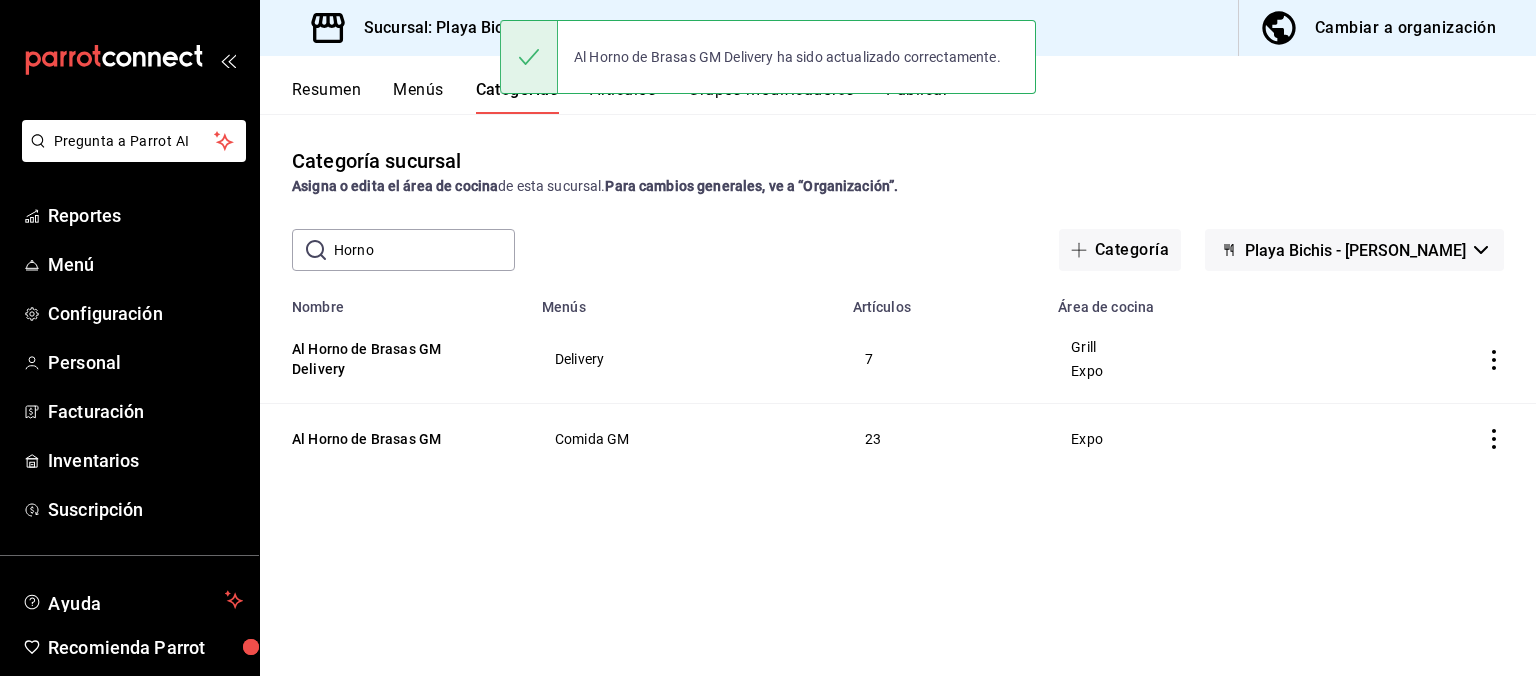 click 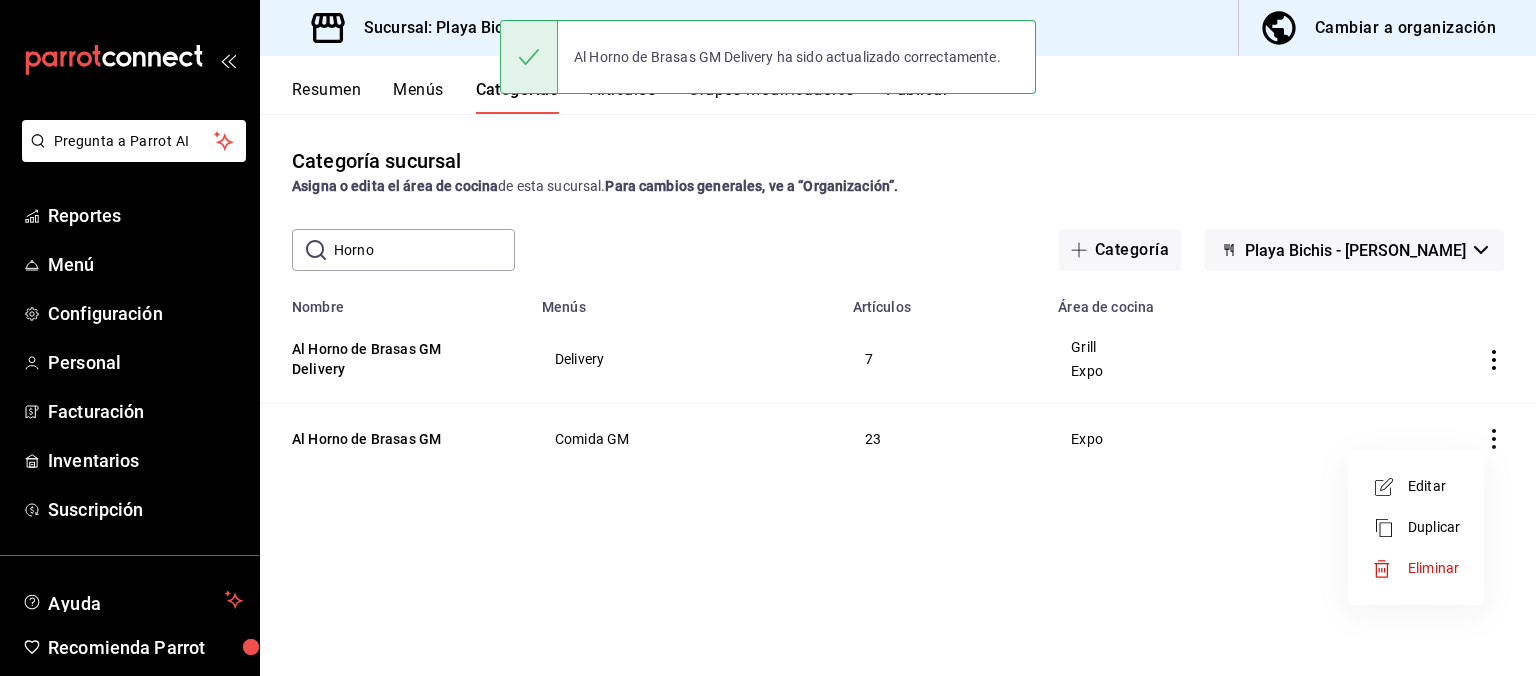 click on "Editar" at bounding box center (1416, 486) 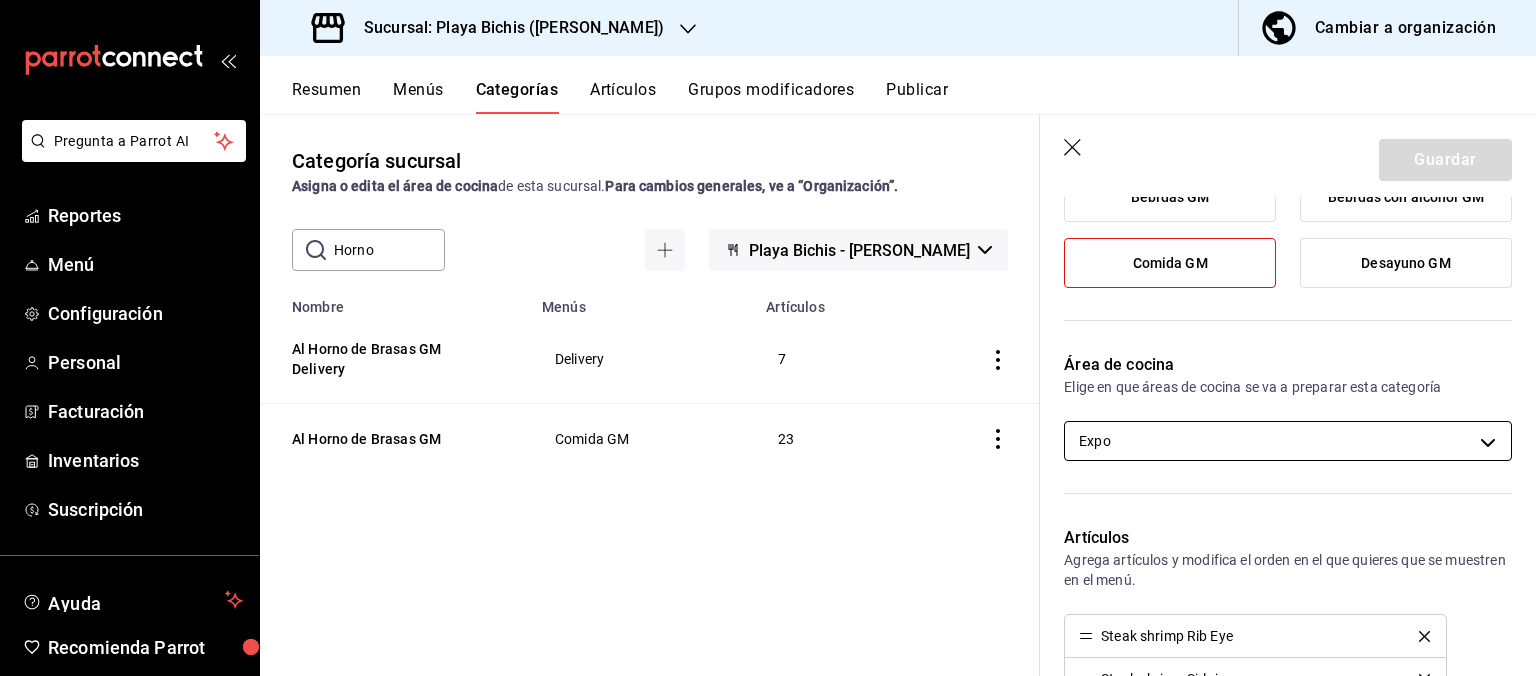 scroll, scrollTop: 403, scrollLeft: 0, axis: vertical 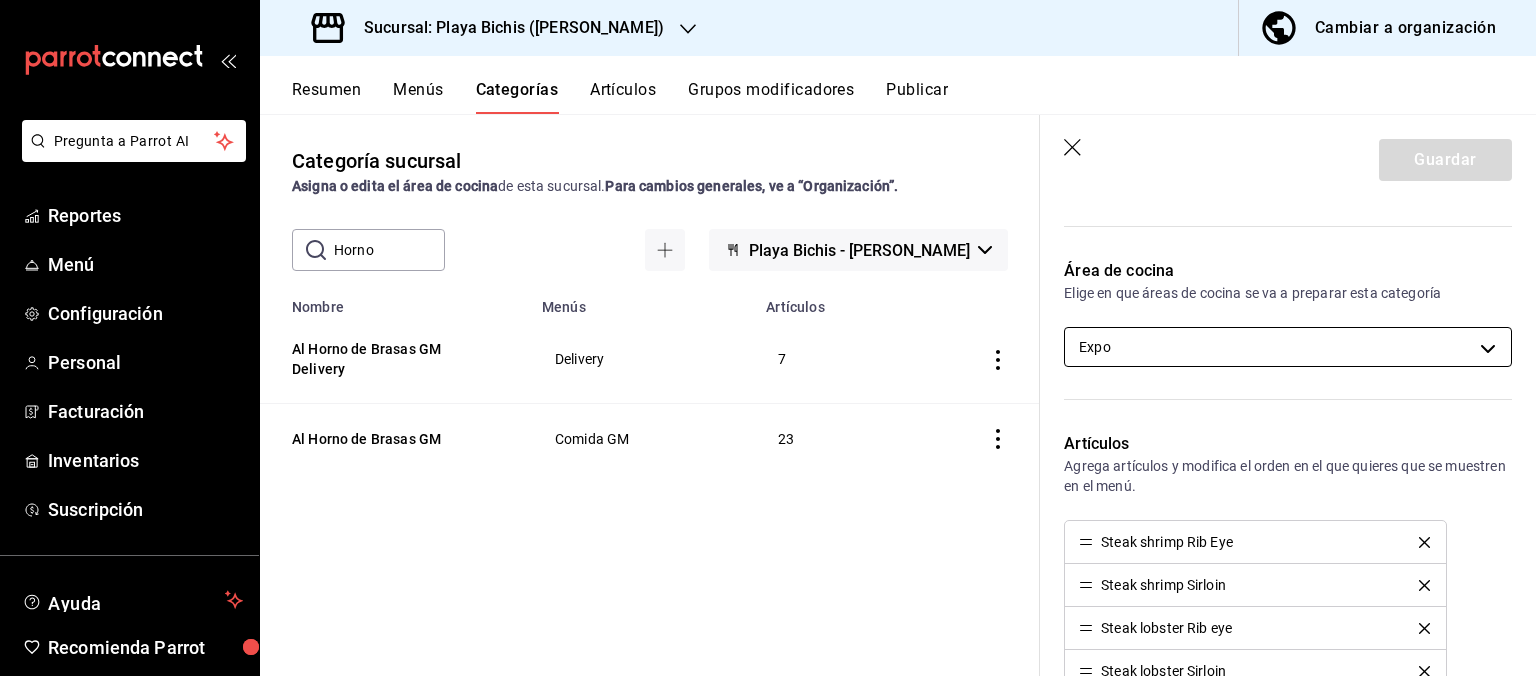 click on "Pregunta a Parrot AI Reportes   Menú   Configuración   Personal   Facturación   Inventarios   Suscripción   Ayuda Recomienda Parrot   Hugo Sanchez   Sugerir nueva función   Sucursal: Playa Bichis (Gomez Morin) Cambiar a organización Resumen Menús Categorías Artículos Grupos modificadores Publicar Categoría sucursal Asigna o edita el área de cocina  de esta sucursal.  Para cambios generales, ve a “Organización”. ​ Horno ​ Playa Bichis - Gomez Morin Nombre Menús Artículos Al Horno de Brasas GM Delivery Delivery 7 Al Horno de Brasas GM Comida GM 23 Guardar Editar categoría ¿Cómo se va a llamar? Al Horno de Brasas GM 21 /30 ¿Cómo se va a llamar? Elige tu menú Tu categoría se va a incluir en los menús elegidos Tizoku Delivery Bebidas GM Bebidas con alcohol GM Comida GM Desayuno GM Área de cocina Elige en que áreas de cocina se va a preparar esta categoría Expo fc3100d1-e602-4c6d-a284-2445fbe47c23 Artículos Steak  shrimp Rib Eye Steak  shrimp Sirloin Steak  lobster Rib eye Color 13" at bounding box center [768, 338] 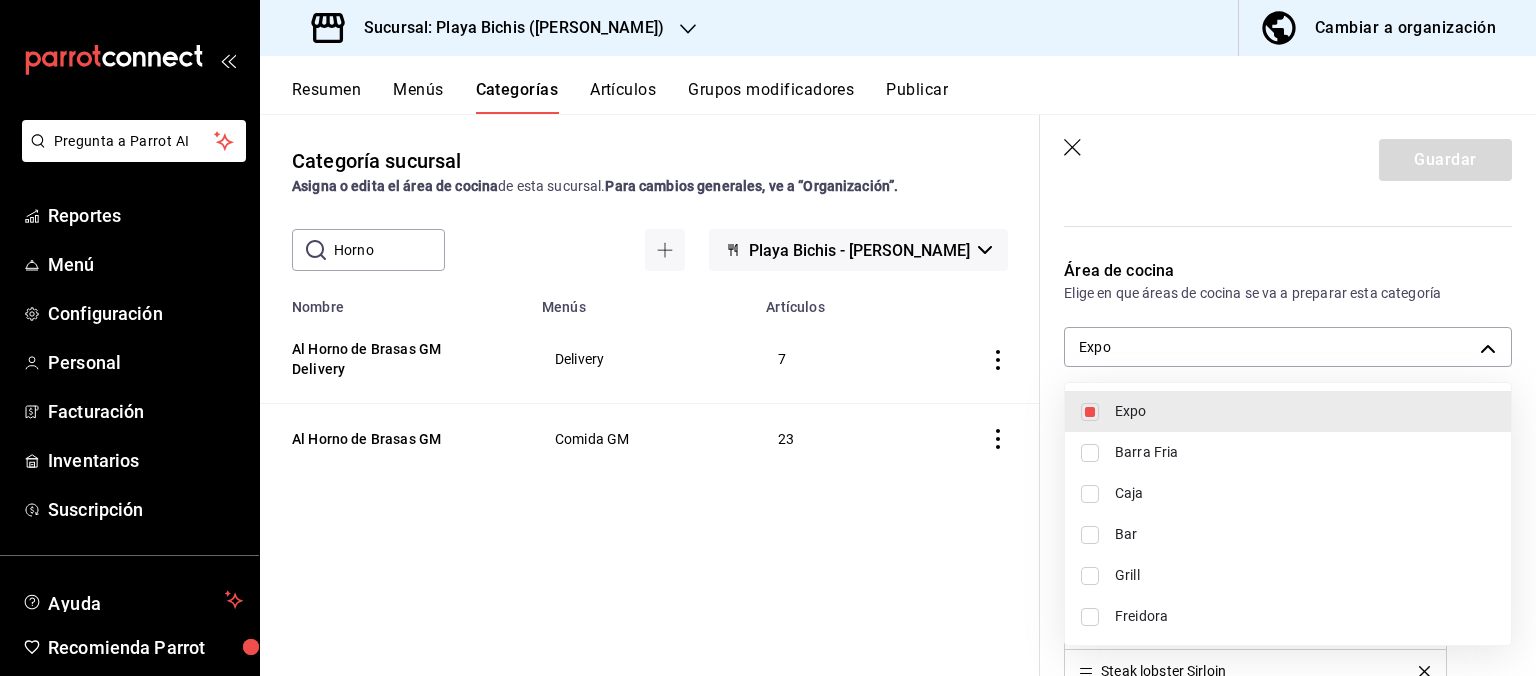 type 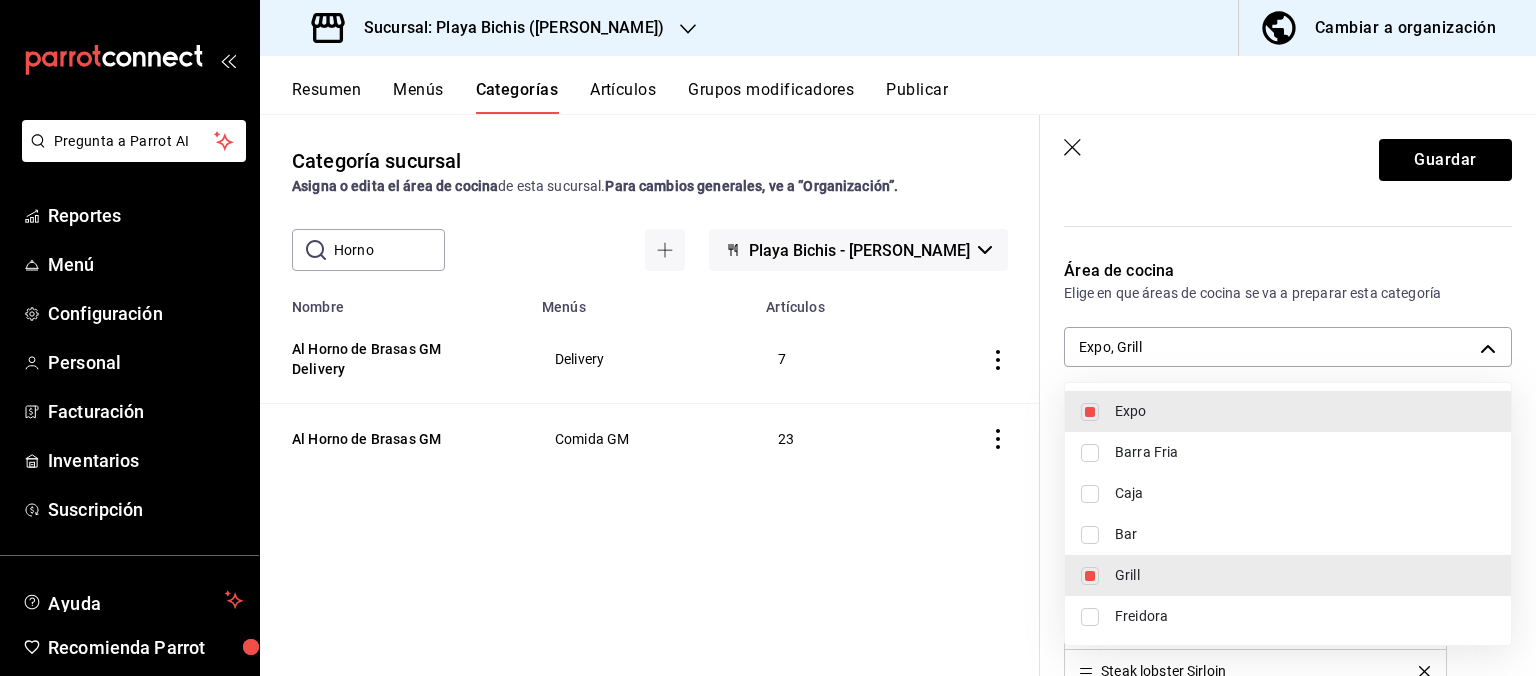type on "fc3100d1-e602-4c6d-a284-2445fbe47c23,0b0c5edf-84f4-4190-a181-c748748c16d6" 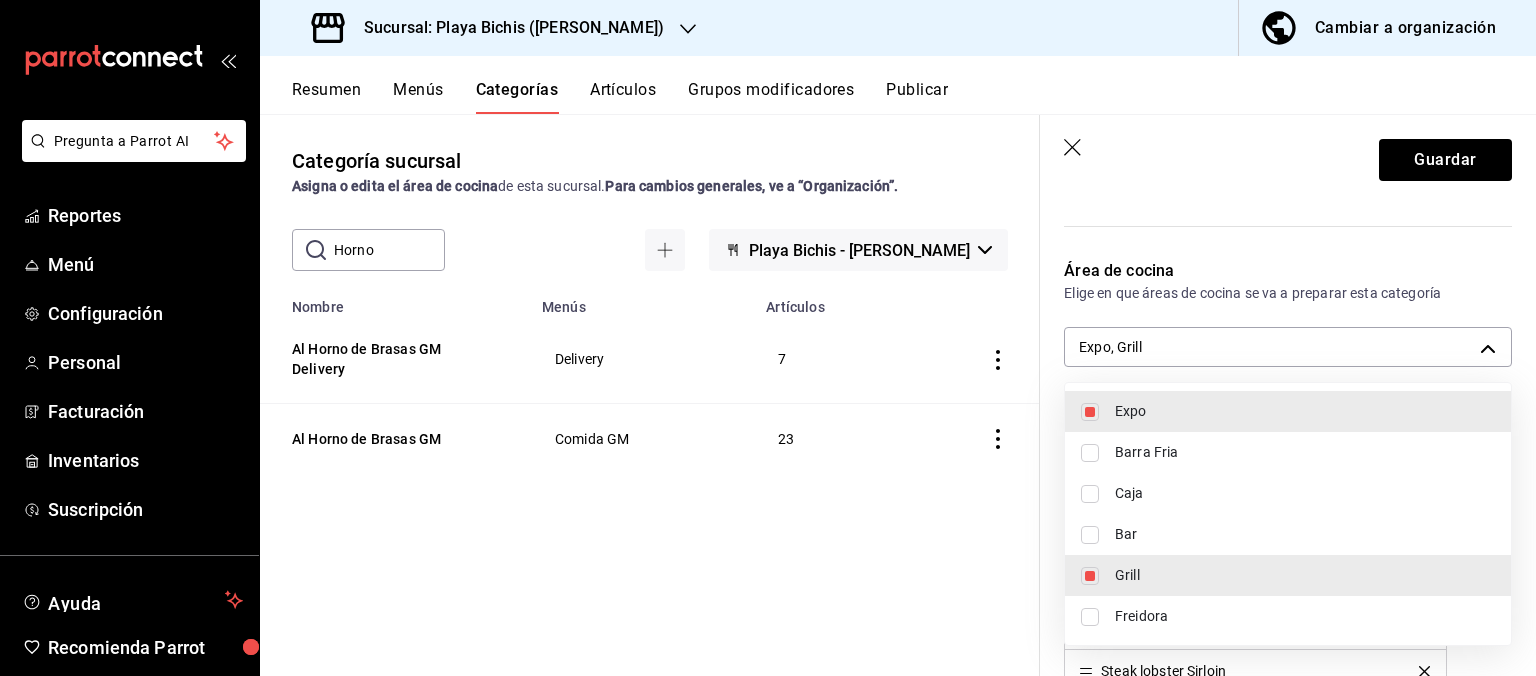 click at bounding box center [768, 338] 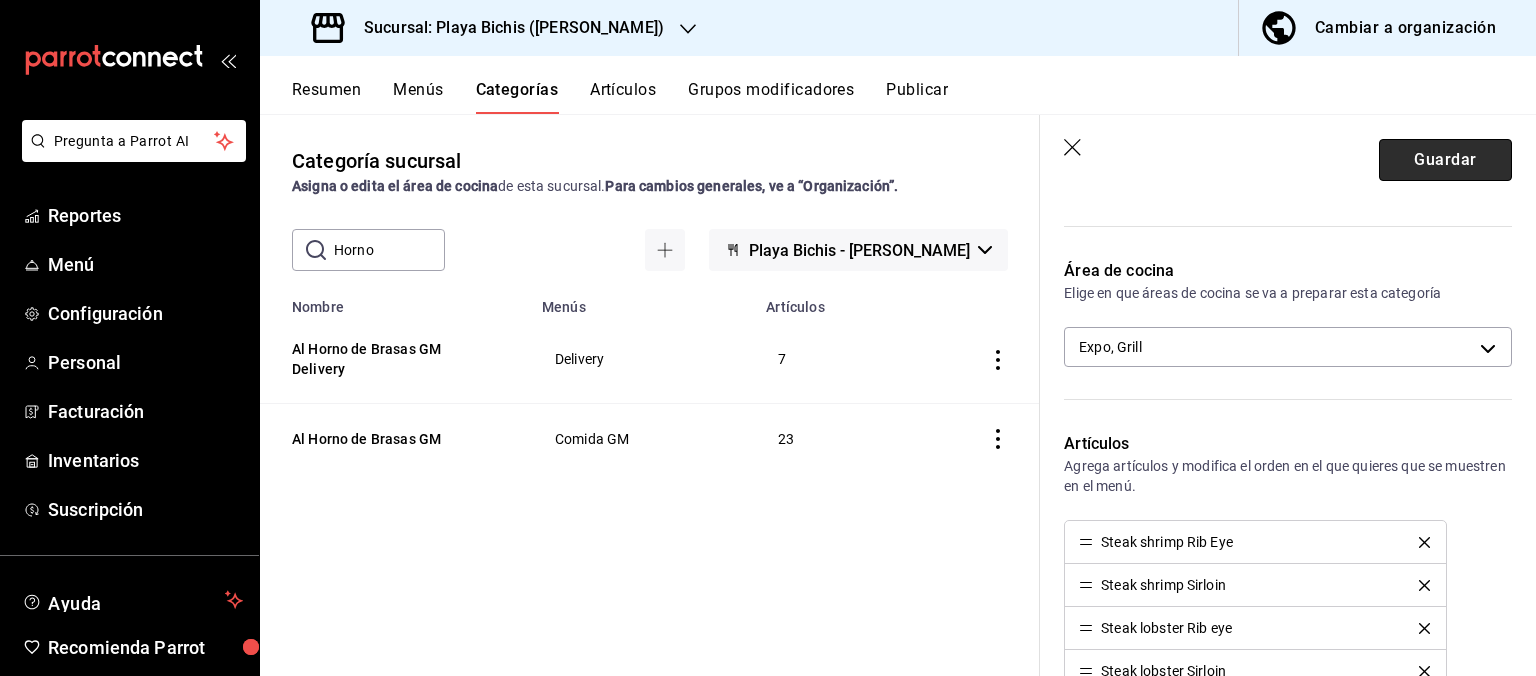 click on "Guardar" at bounding box center [1445, 160] 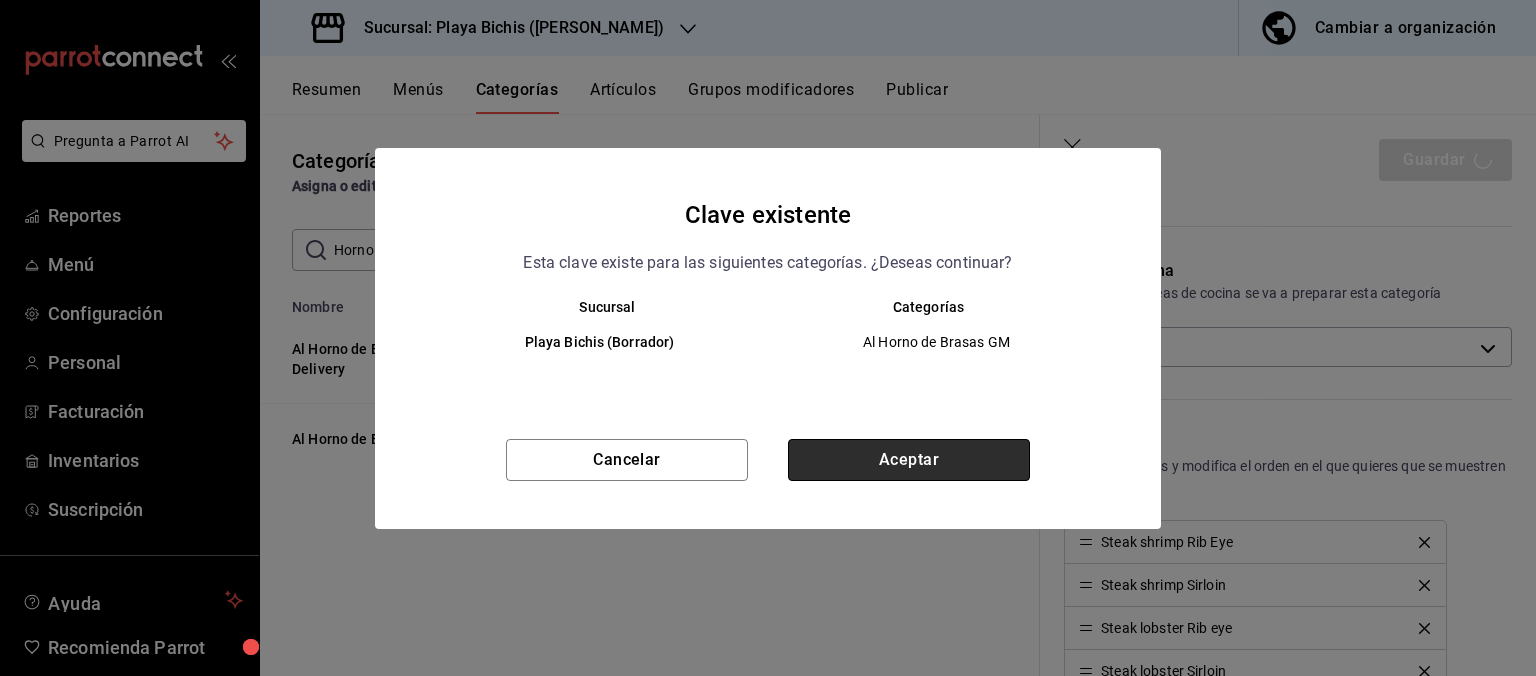 click on "Aceptar" at bounding box center (909, 460) 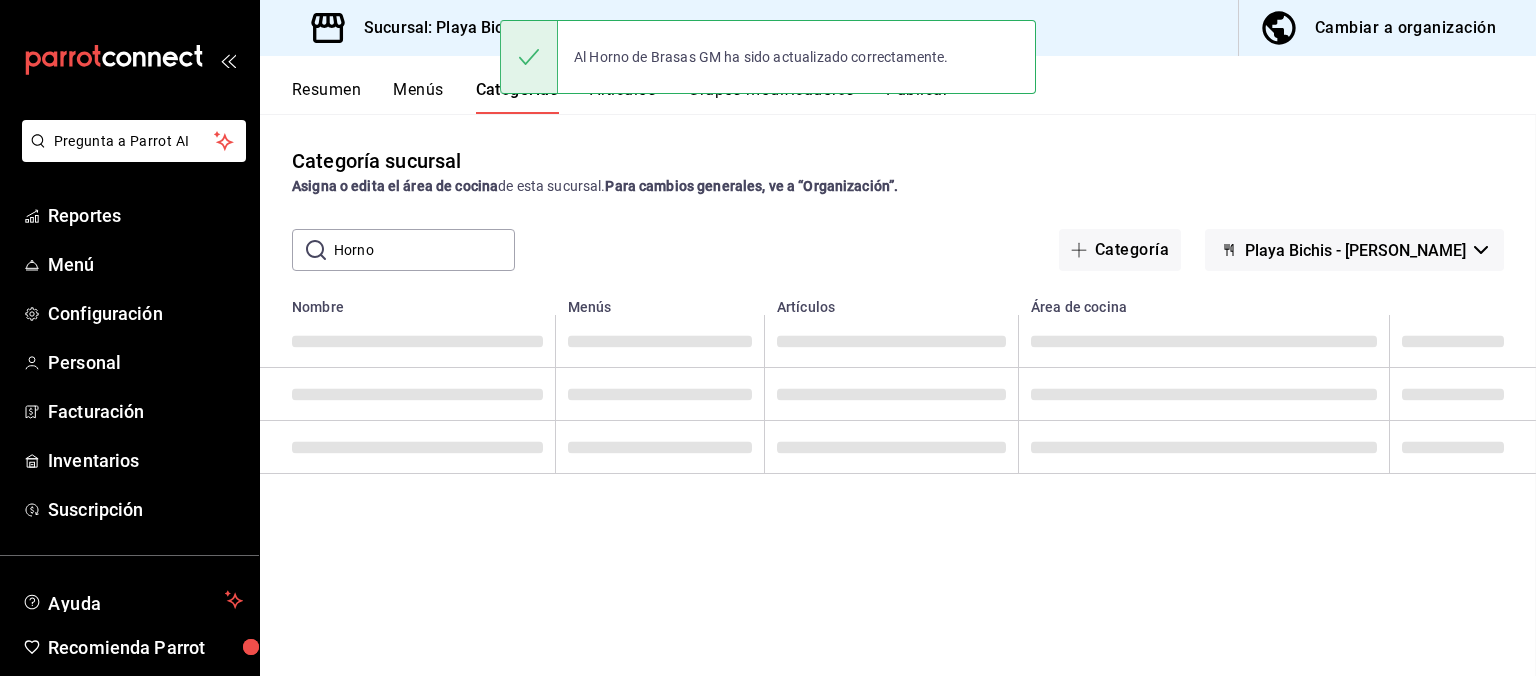scroll, scrollTop: 0, scrollLeft: 0, axis: both 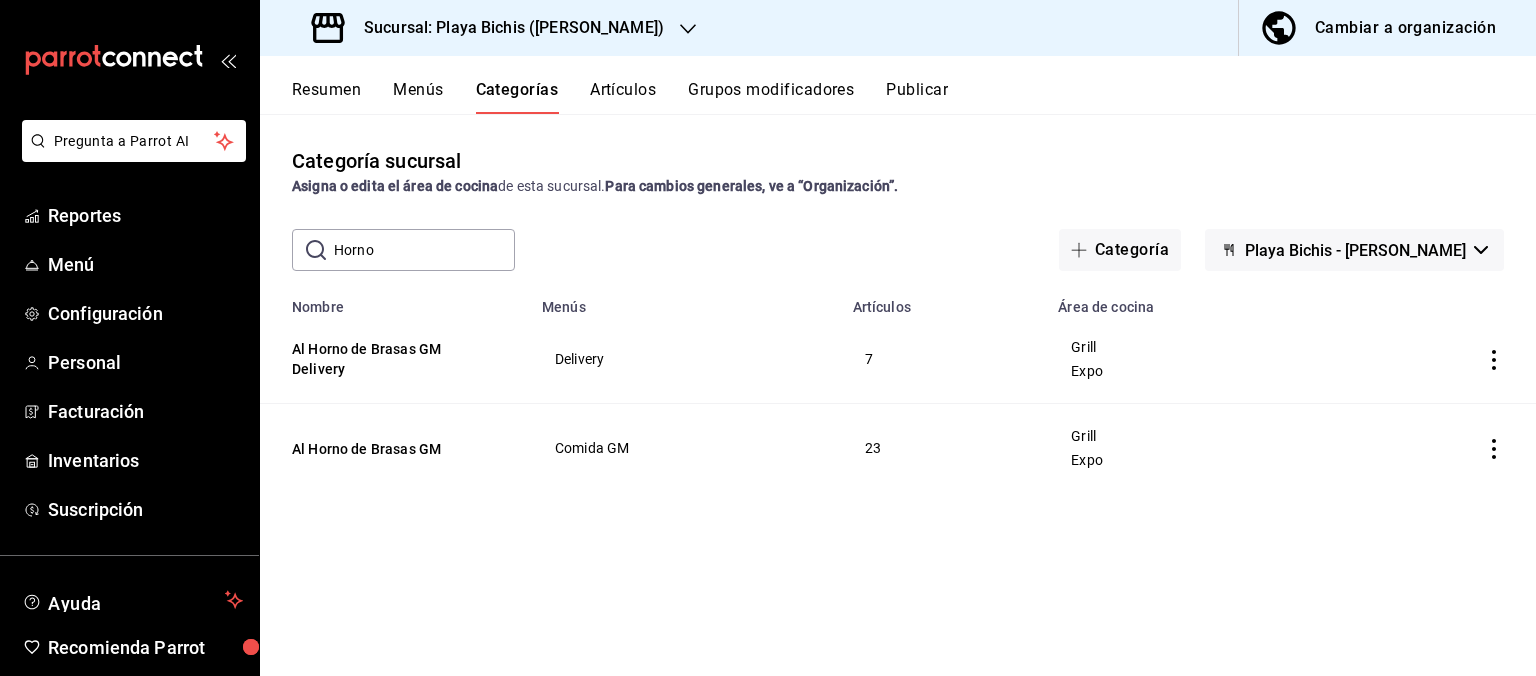 drag, startPoint x: 390, startPoint y: 250, endPoint x: 230, endPoint y: 225, distance: 161.94135 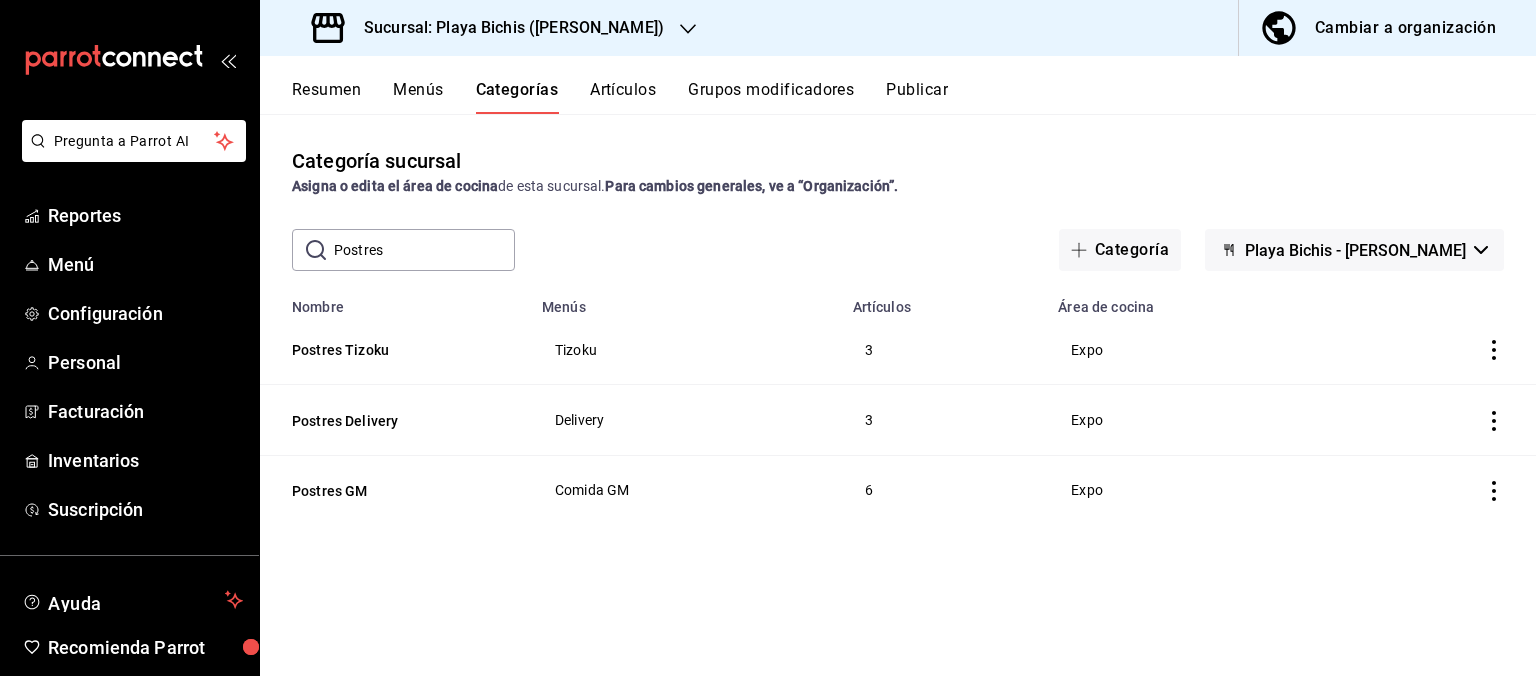 drag, startPoint x: 383, startPoint y: 252, endPoint x: 102, endPoint y: 202, distance: 285.41373 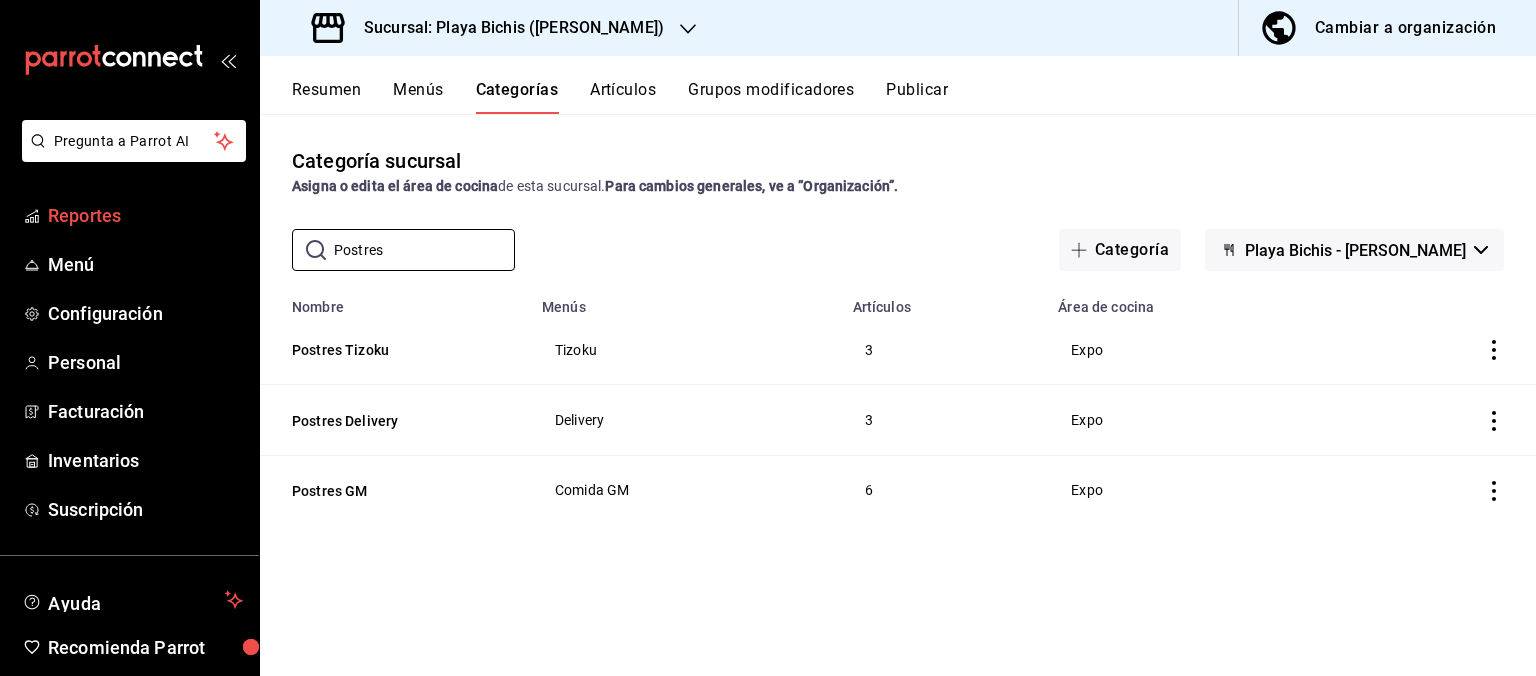 click on "Postres" at bounding box center (424, 250) 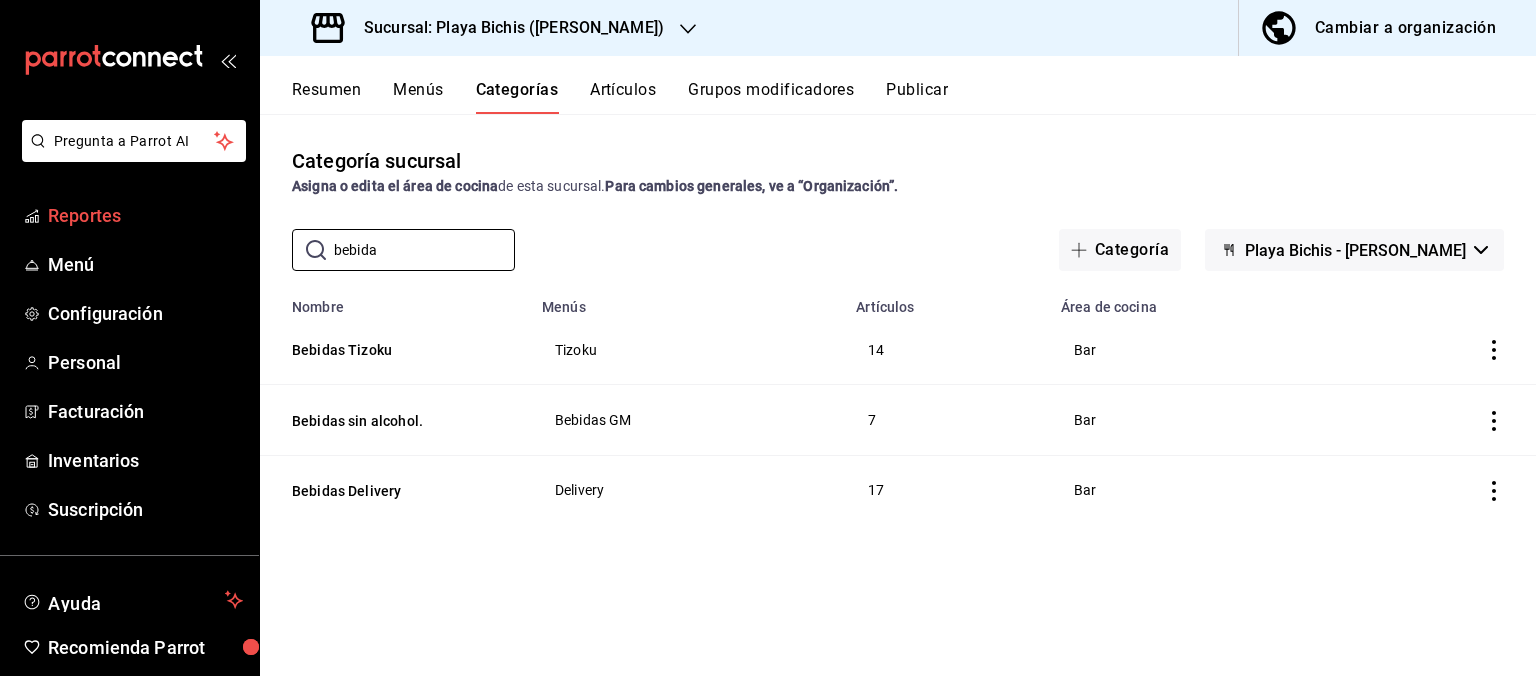 drag, startPoint x: 410, startPoint y: 240, endPoint x: 166, endPoint y: 222, distance: 244.66304 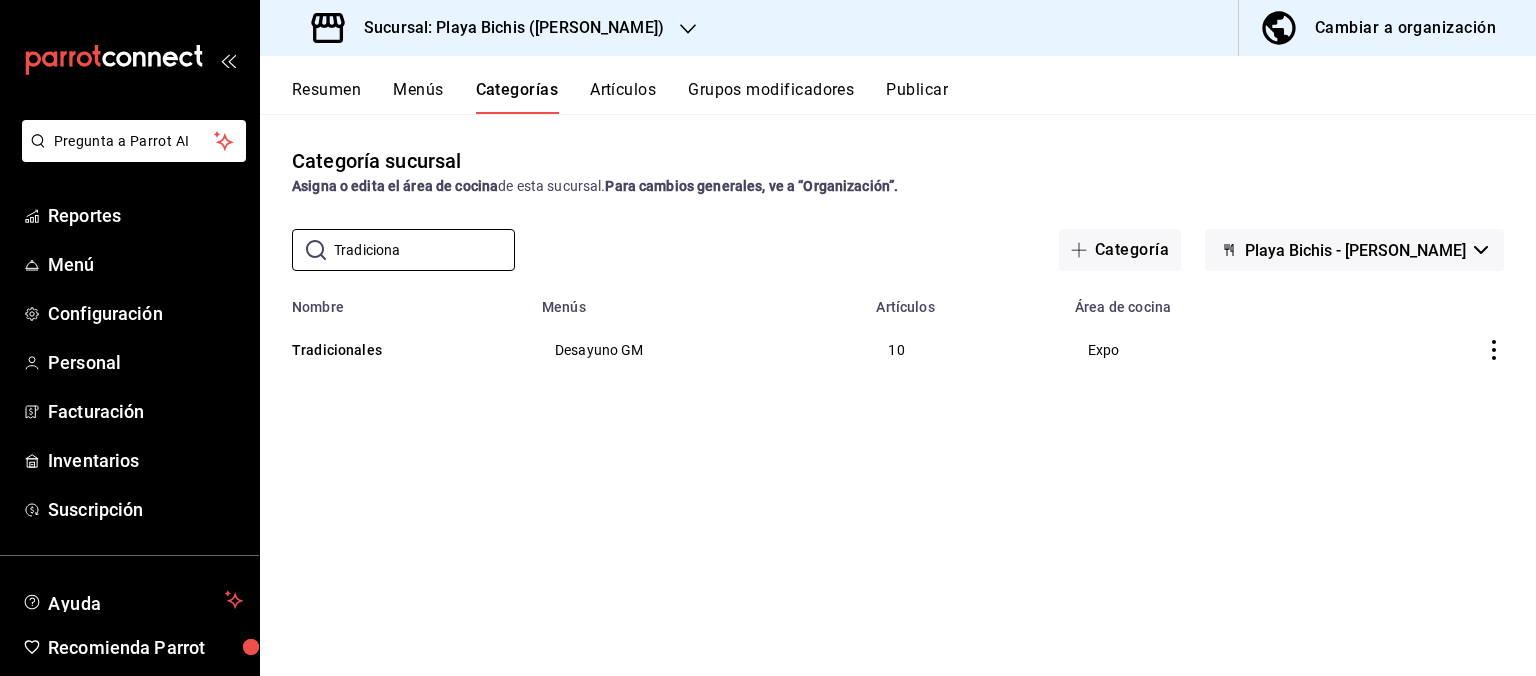 drag, startPoint x: 496, startPoint y: 248, endPoint x: 138, endPoint y: 182, distance: 364.03296 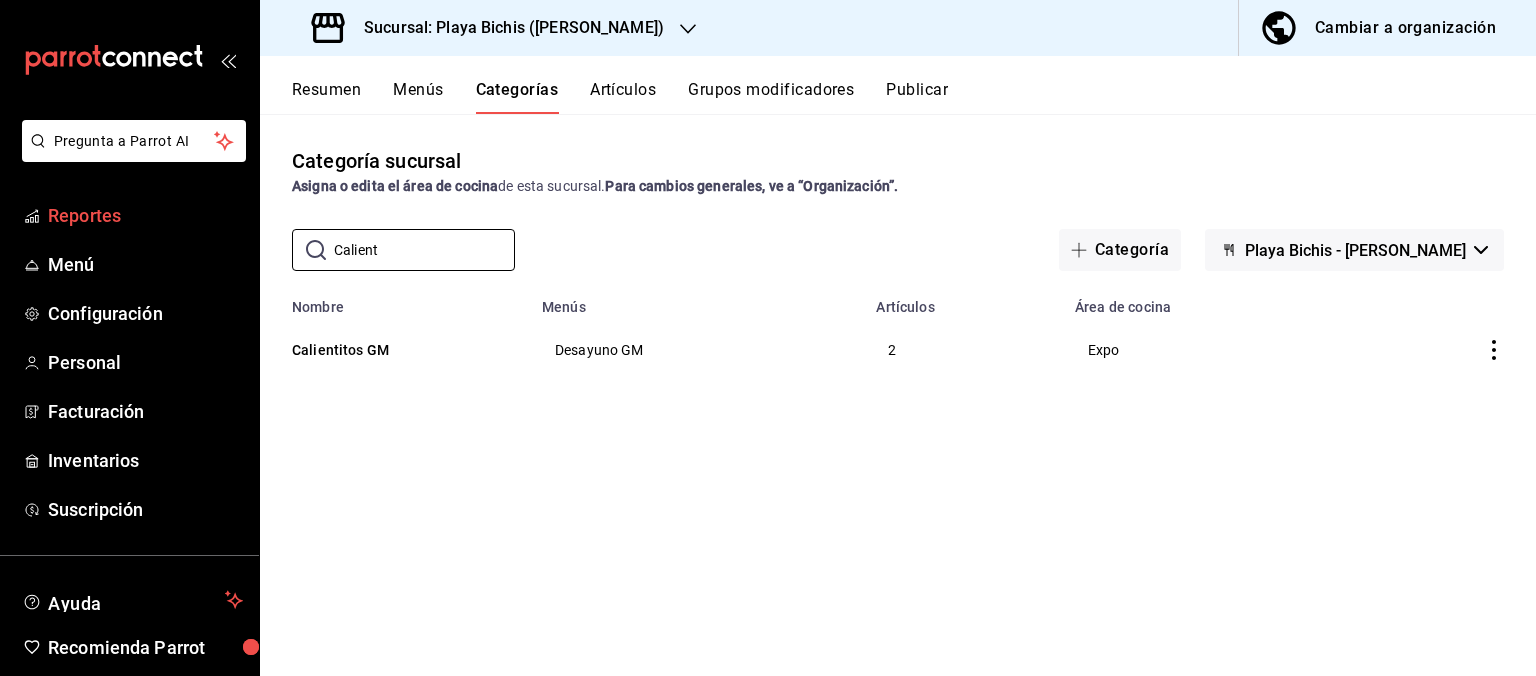 drag, startPoint x: 380, startPoint y: 246, endPoint x: 106, endPoint y: 206, distance: 276.90433 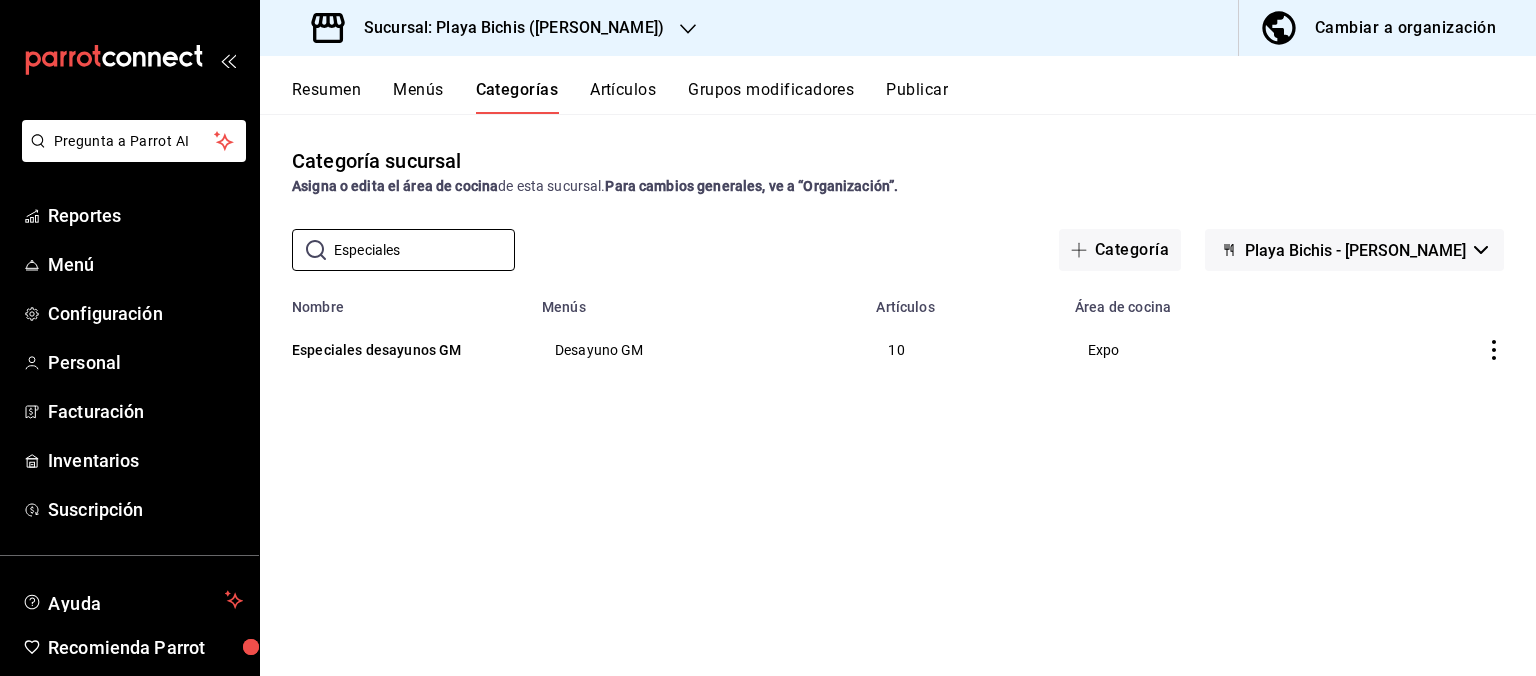 drag, startPoint x: 422, startPoint y: 246, endPoint x: 0, endPoint y: 142, distance: 434.62628 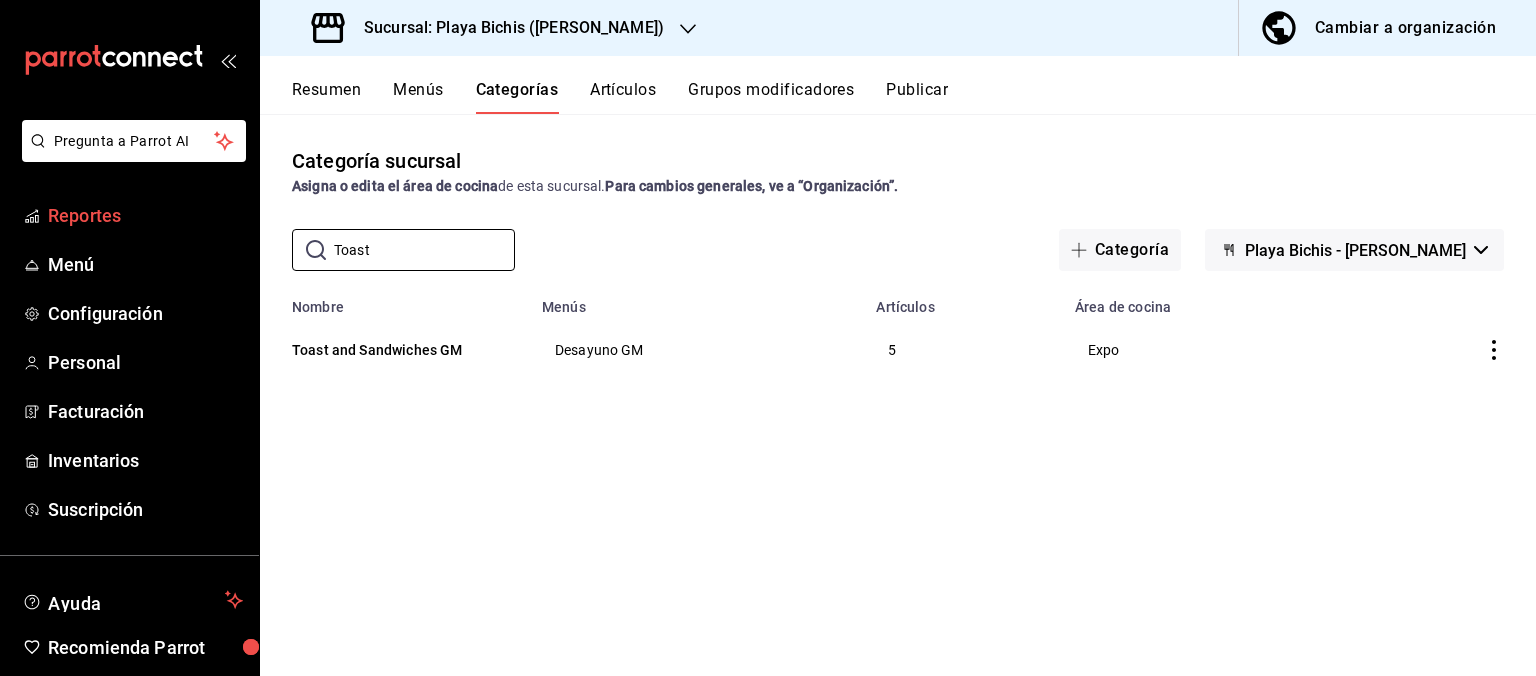 drag, startPoint x: 292, startPoint y: 248, endPoint x: 102, endPoint y: 206, distance: 194.58675 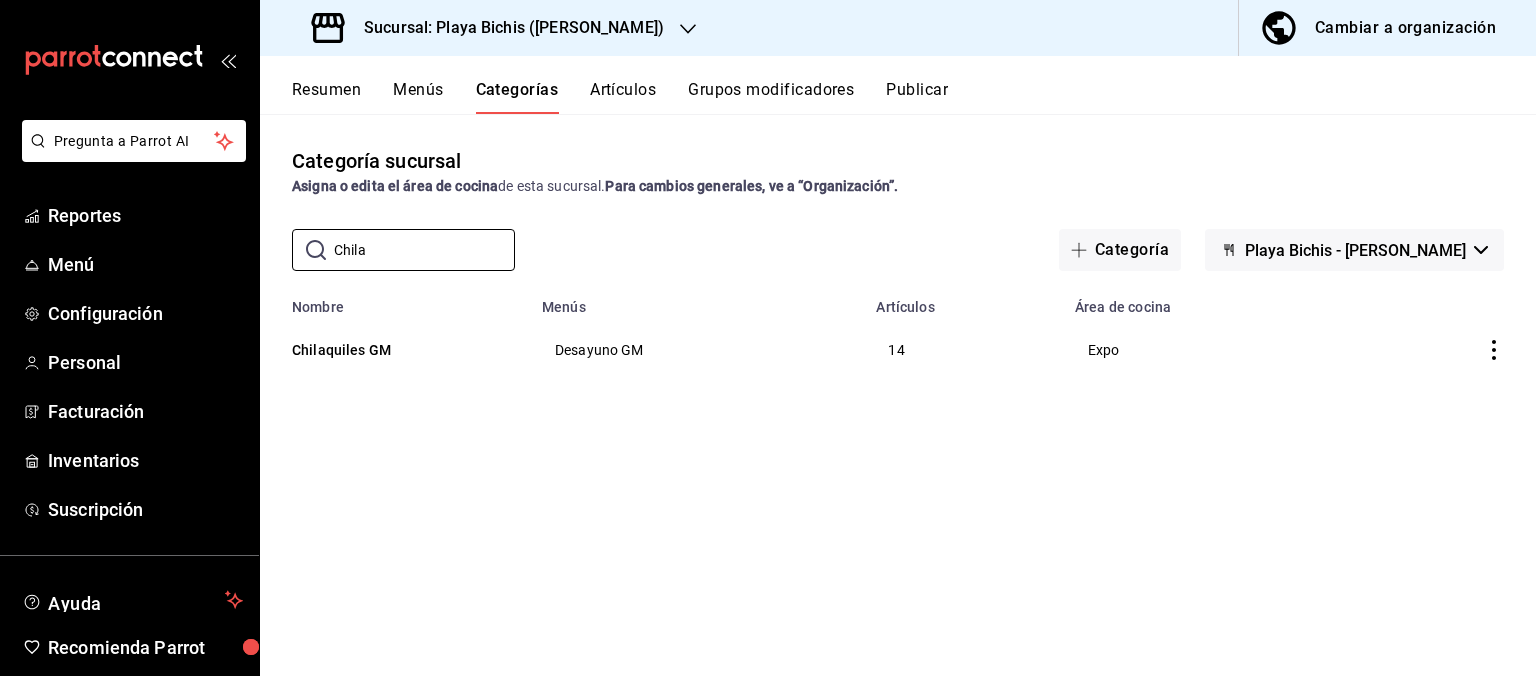 drag, startPoint x: 430, startPoint y: 258, endPoint x: 0, endPoint y: 124, distance: 450.3954 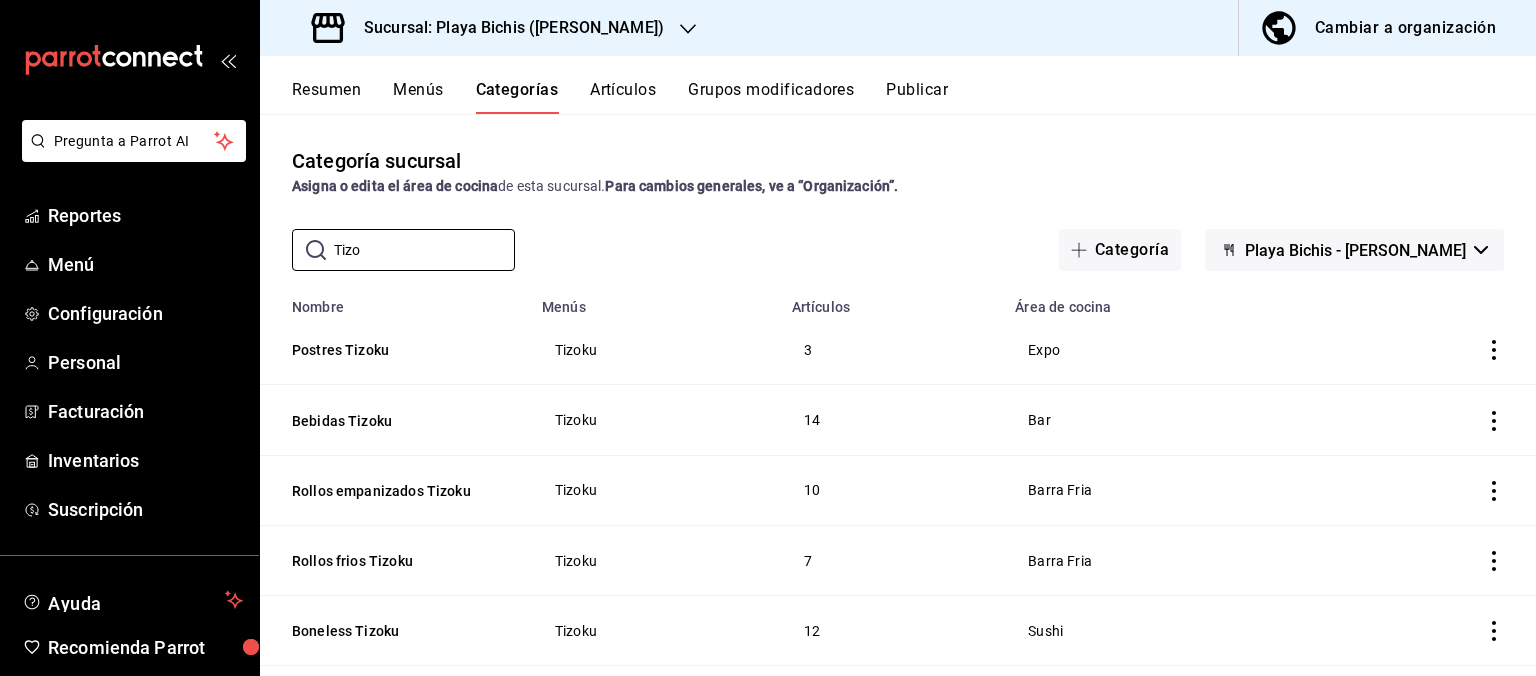 scroll, scrollTop: 101, scrollLeft: 0, axis: vertical 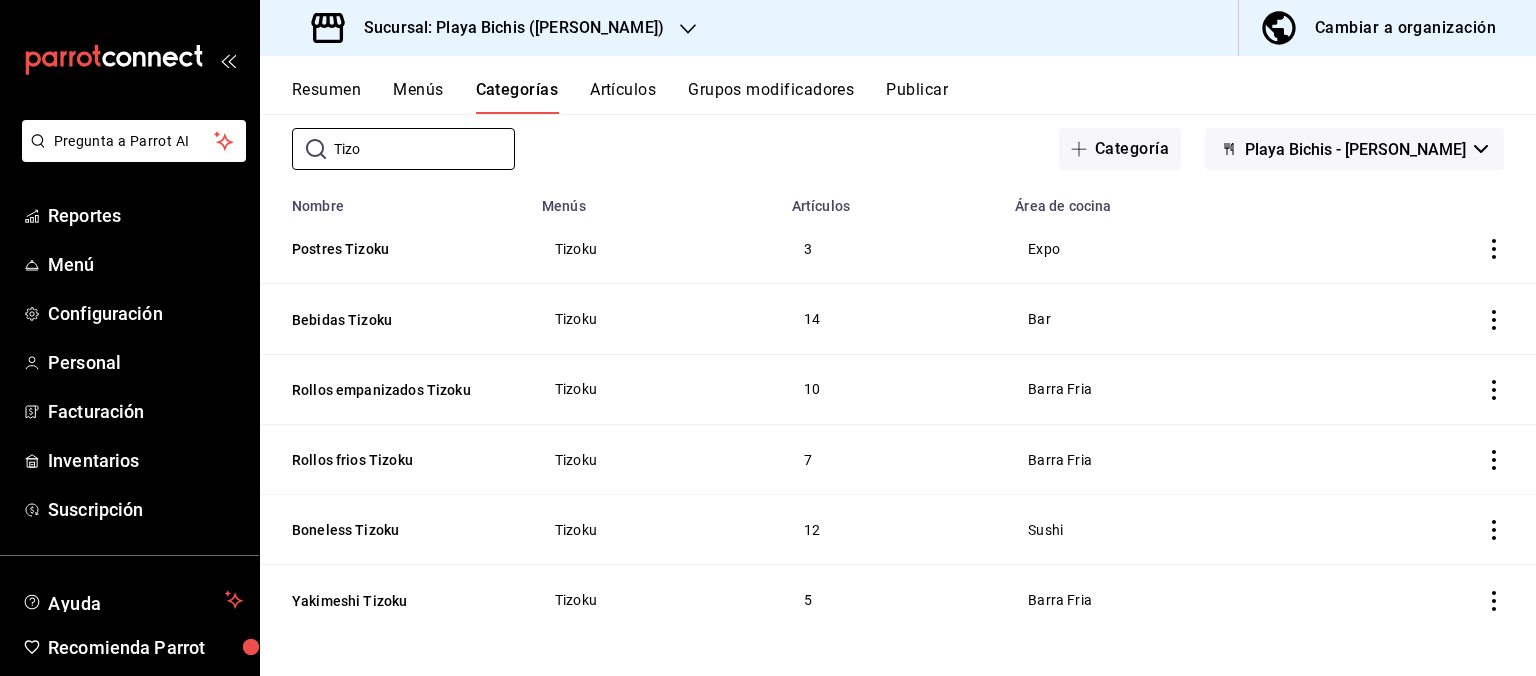 drag, startPoint x: 394, startPoint y: 160, endPoint x: 89, endPoint y: 95, distance: 311.84933 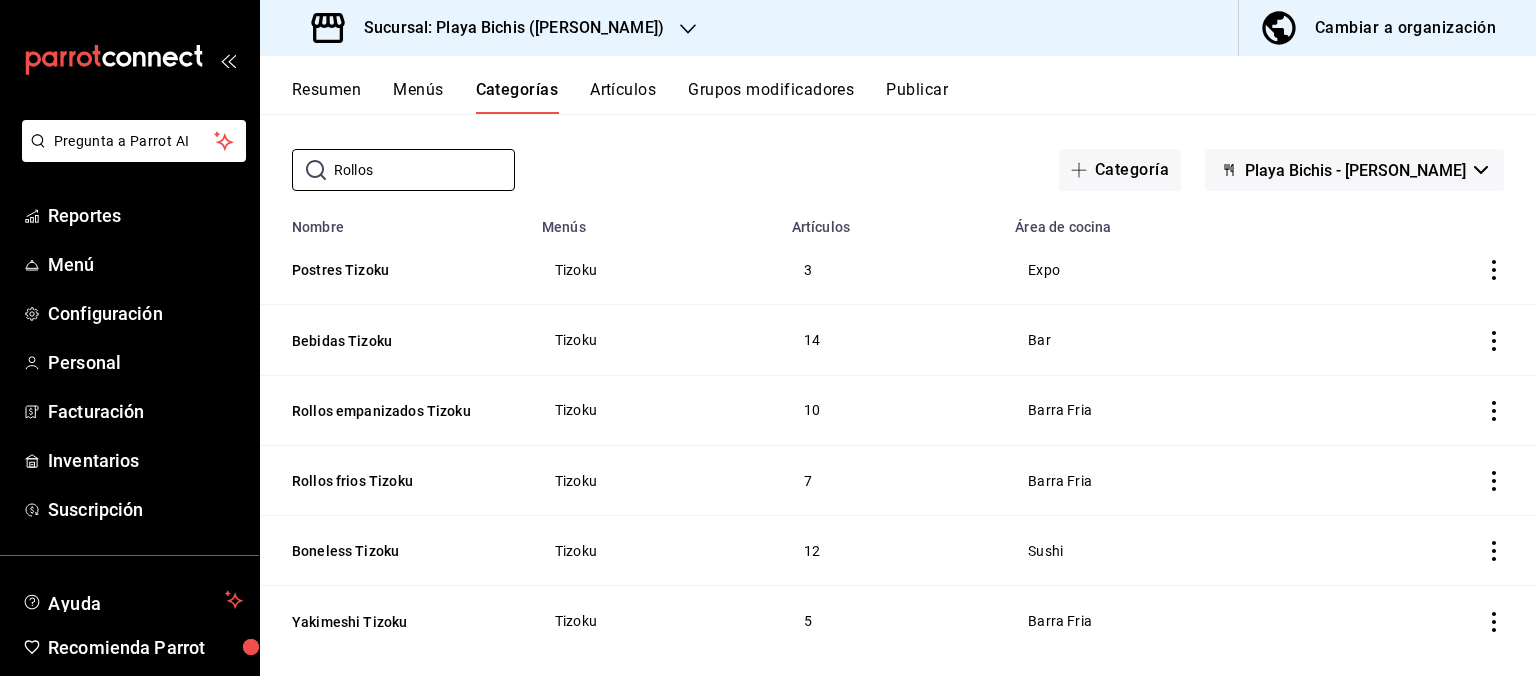 type on "Rollos" 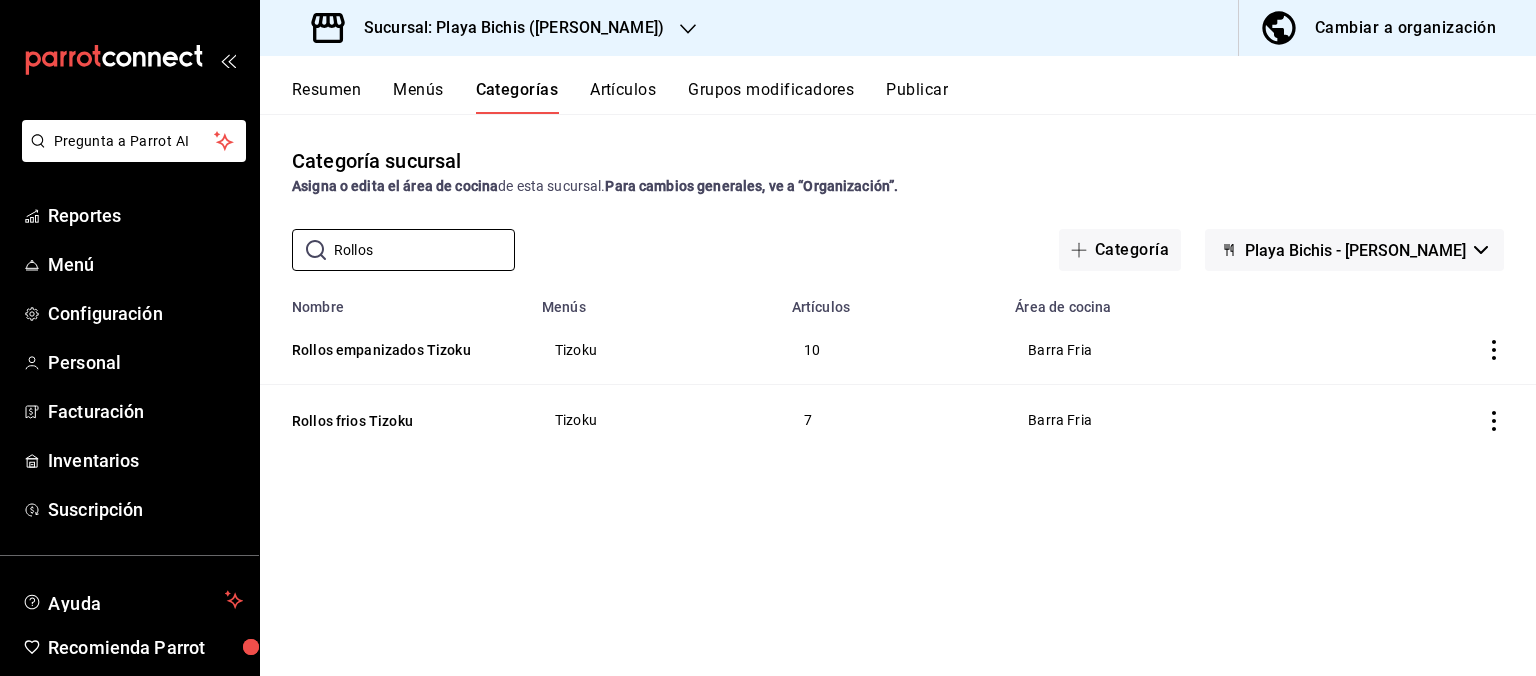 click 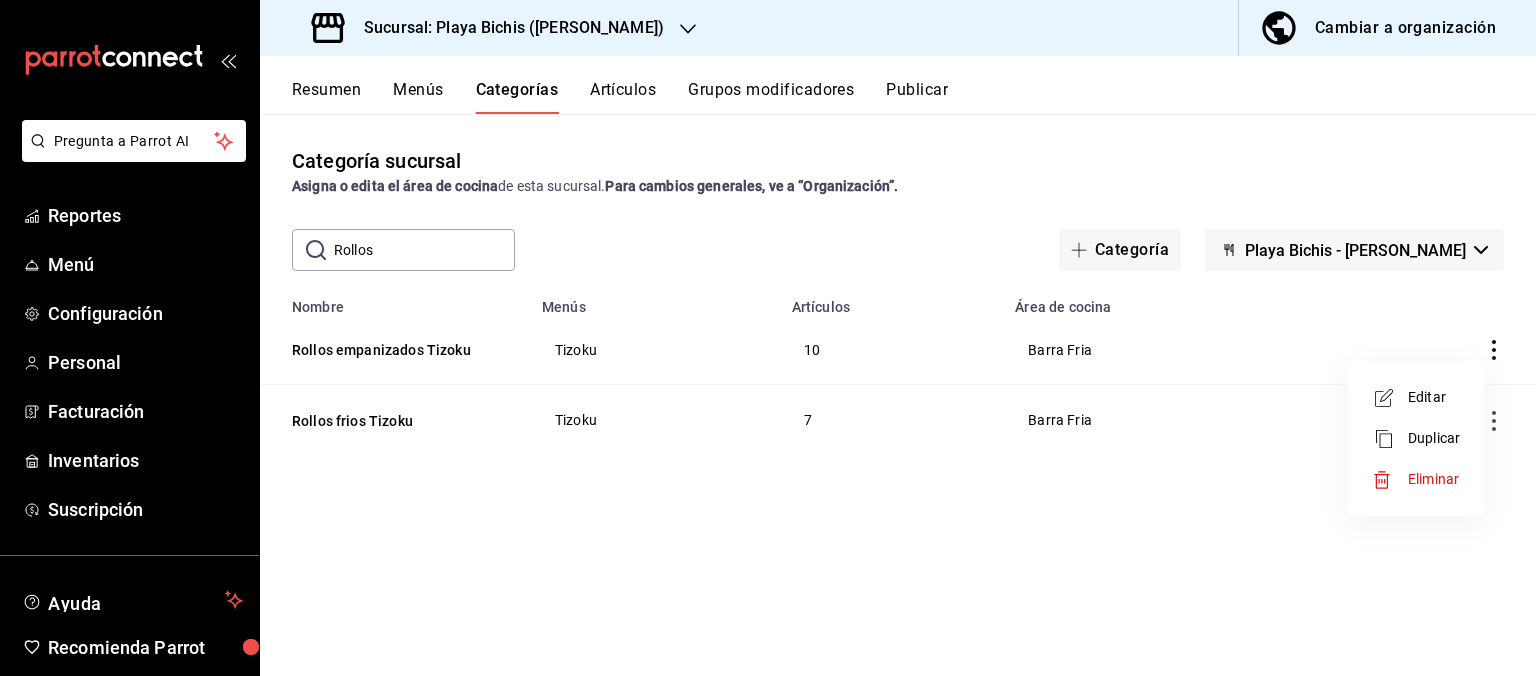 click on "Editar" at bounding box center (1434, 397) 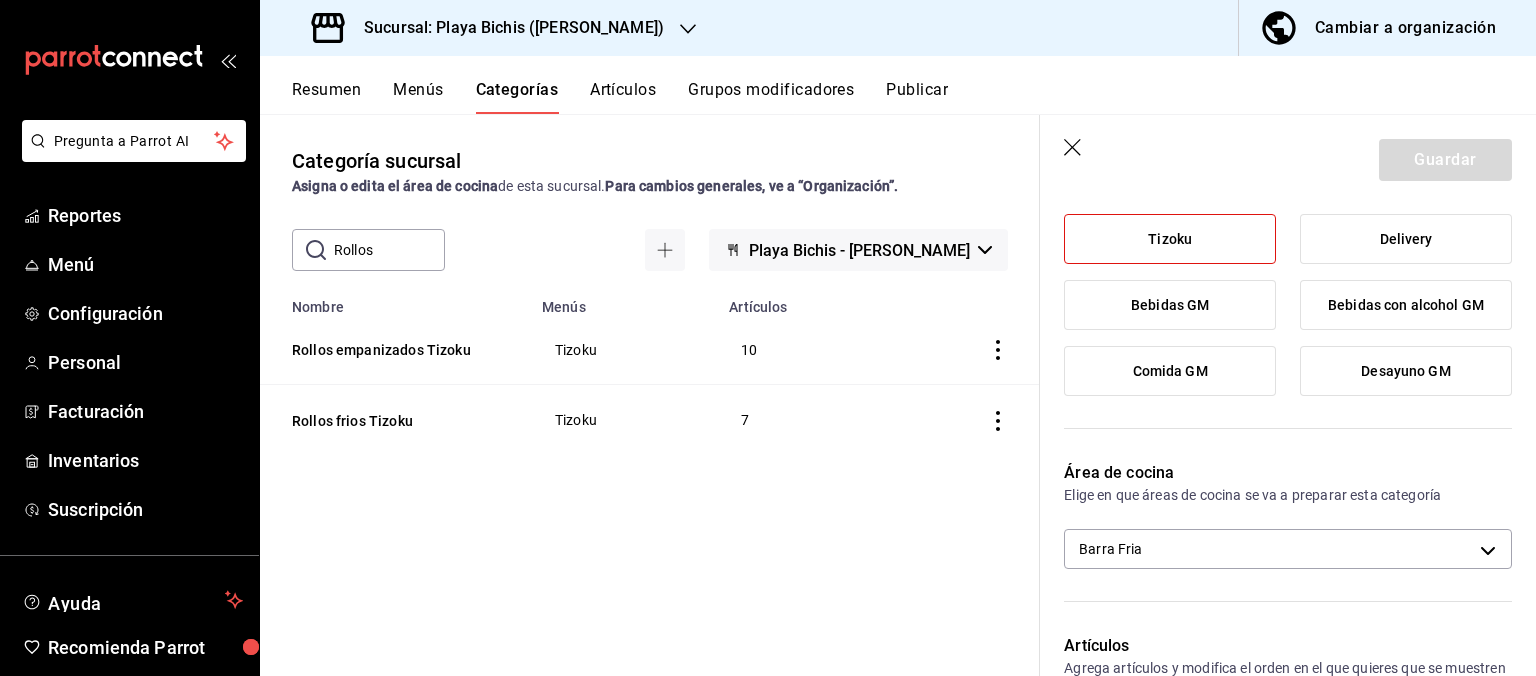 scroll, scrollTop: 403, scrollLeft: 0, axis: vertical 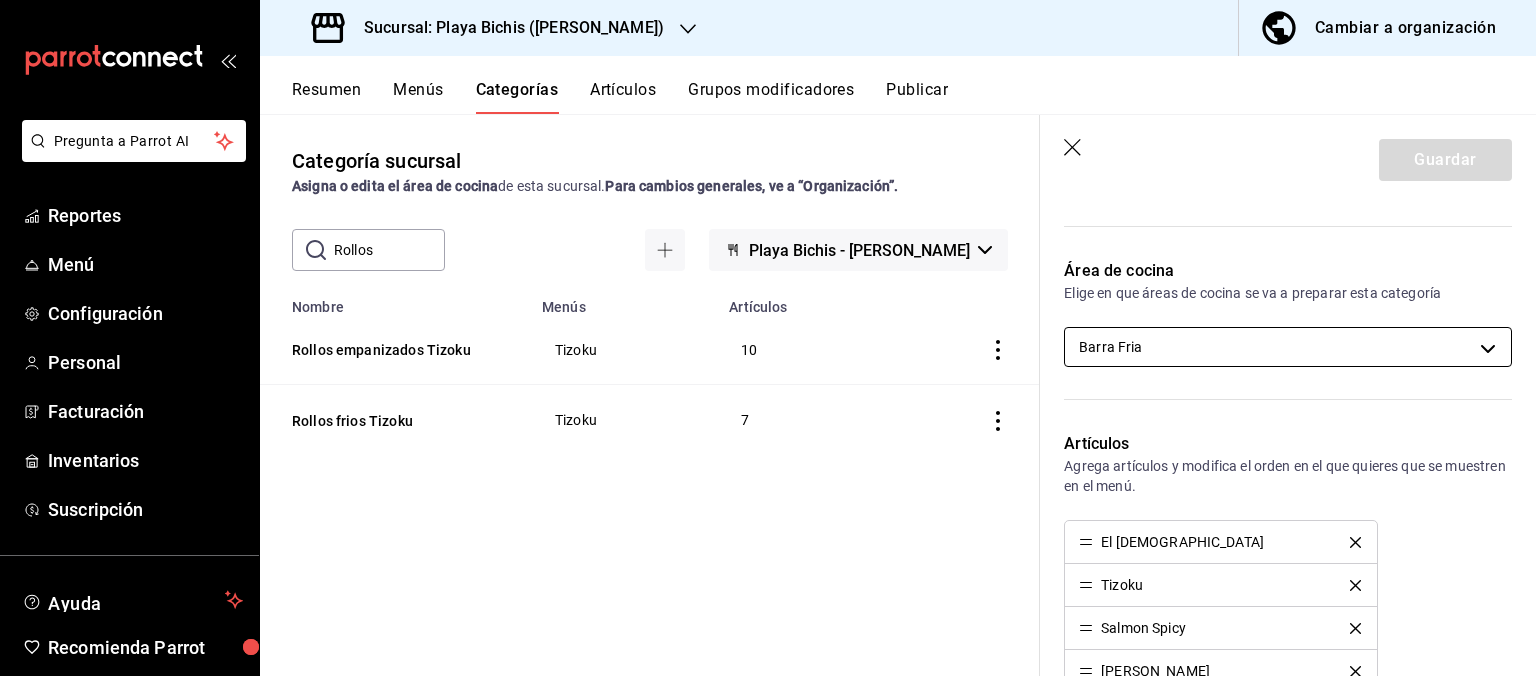 click on "Pregunta a Parrot AI Reportes   Menú   Configuración   Personal   Facturación   Inventarios   Suscripción   Ayuda Recomienda Parrot   Hugo Sanchez   Sugerir nueva función   Sucursal: Playa Bichis (Gomez Morin) Cambiar a organización Resumen Menús Categorías Artículos Grupos modificadores Publicar Categoría sucursal Asigna o edita el área de cocina  de esta sucursal.  Para cambios generales, ve a “Organización”. ​ Rollos ​ Playa Bichis - Gomez Morin Nombre Menús Artículos Rollos empanizados Tizoku Tizoku 10 Rollos frios Tizoku Tizoku 7 Guardar Editar categoría ¿Cómo se va a llamar? Rollos empanizados Tizoku 25 /30 ¿Cómo se va a llamar? Elige tu menú Tu categoría se va a incluir en los menús elegidos Tizoku Delivery Bebidas GM Bebidas con alcohol GM Comida GM Desayuno GM Área de cocina Elige en que áreas de cocina se va a preparar esta categoría Barra Fria 319427ae-8ce4-44e2-9d88-033f2c6622a4 Artículos El santo Tizoku Salmon Spicy Alan House George Bermudez Cowboy Classic roll" at bounding box center [768, 338] 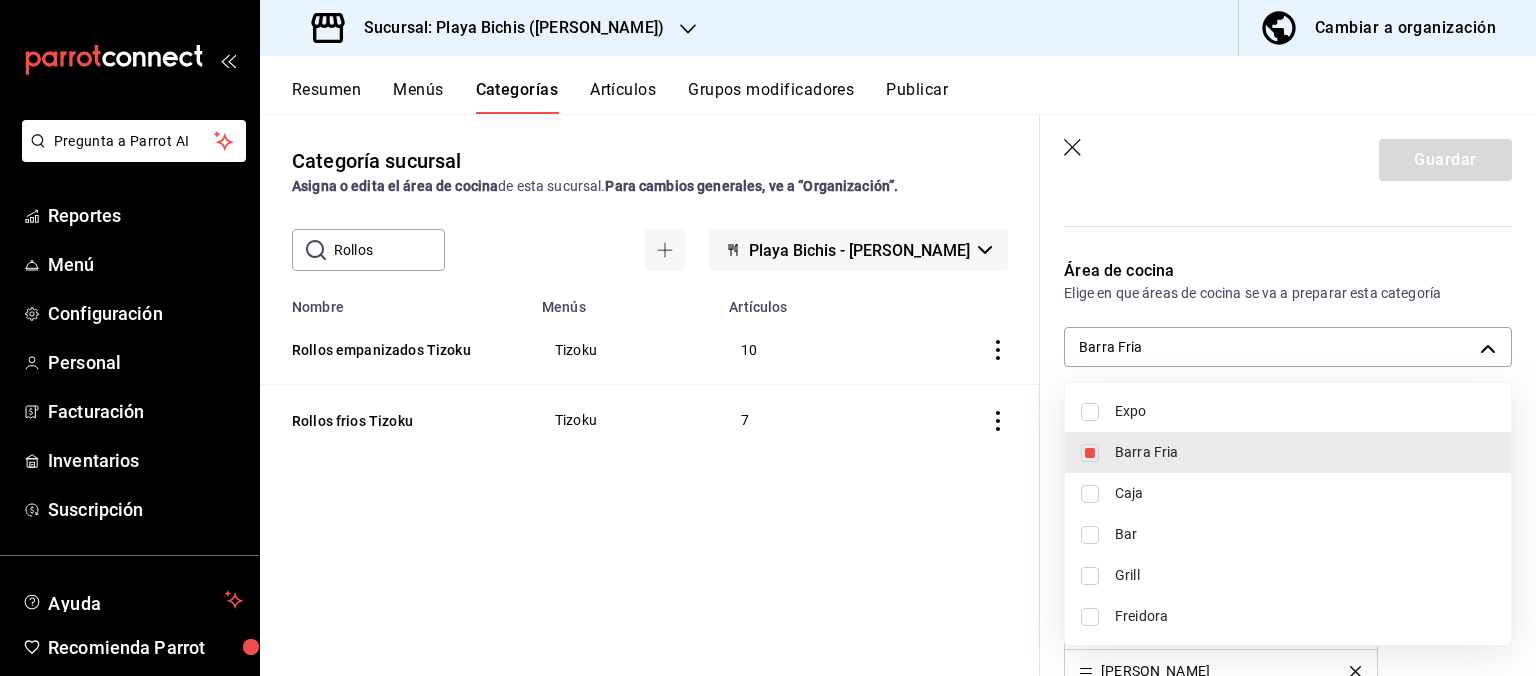 click on "Expo" at bounding box center [1305, 411] 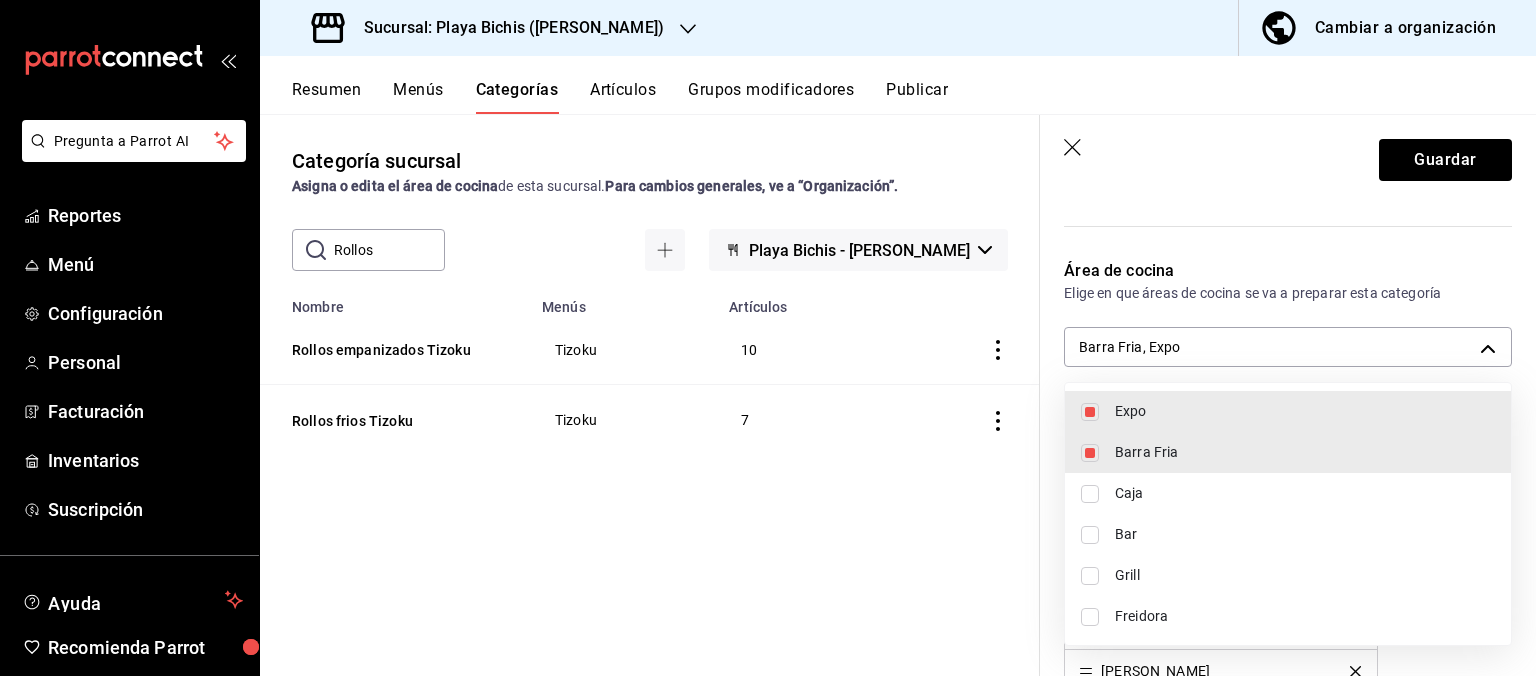 click at bounding box center (768, 338) 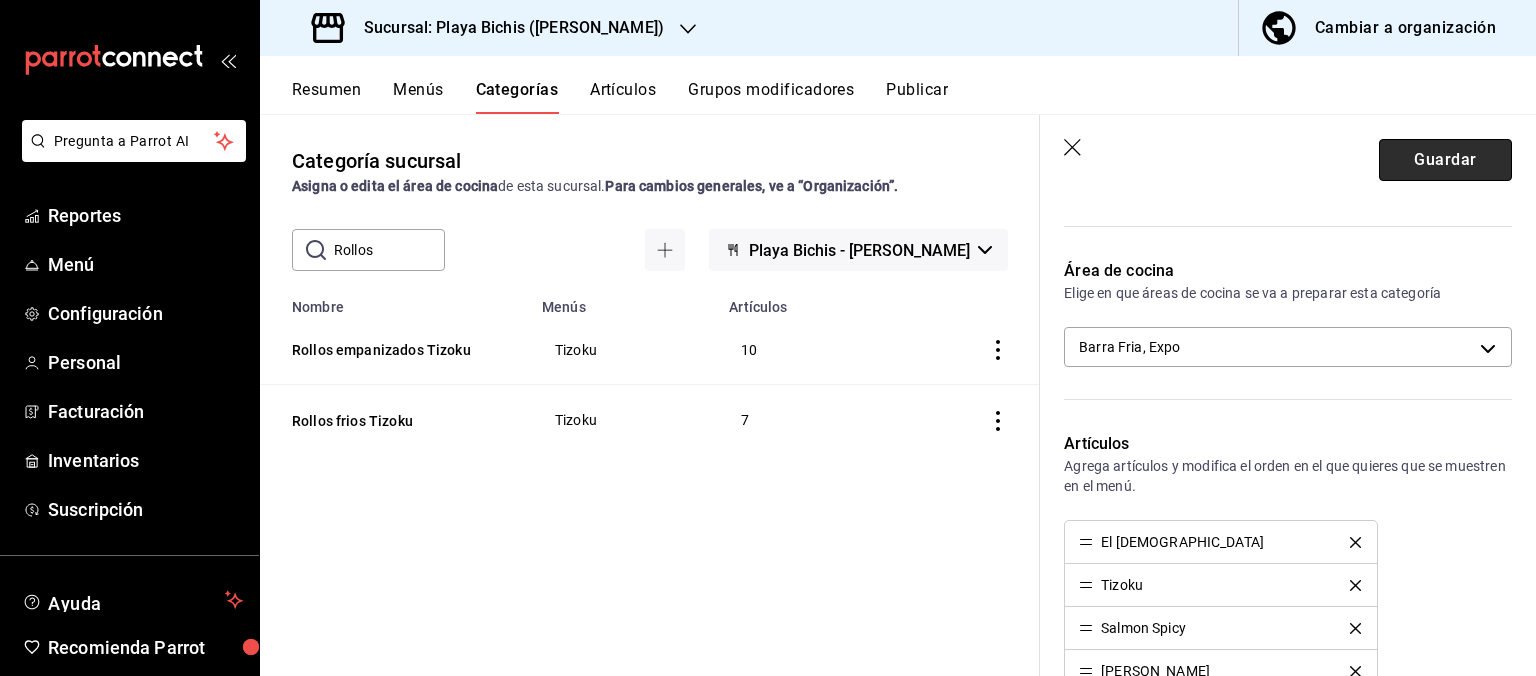 click on "Guardar" at bounding box center (1445, 160) 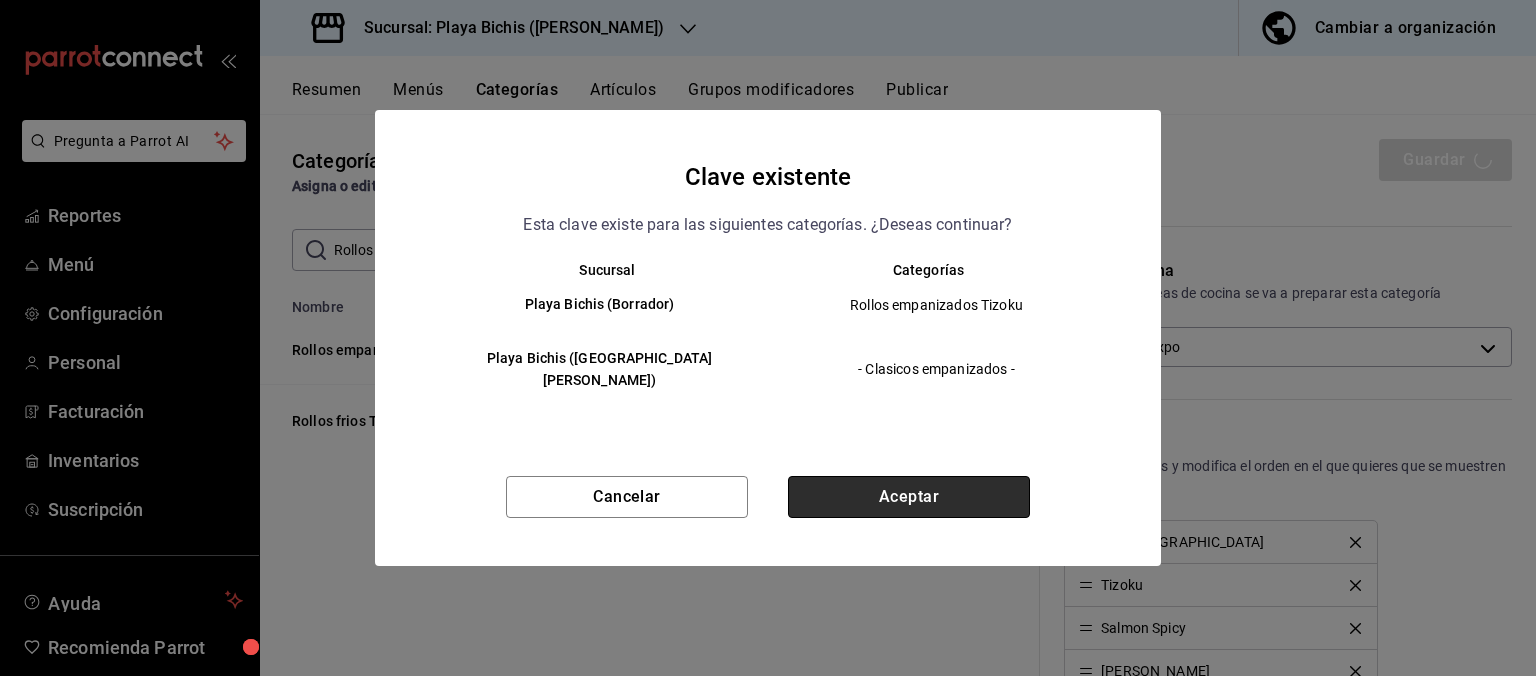 click on "Aceptar" at bounding box center [909, 497] 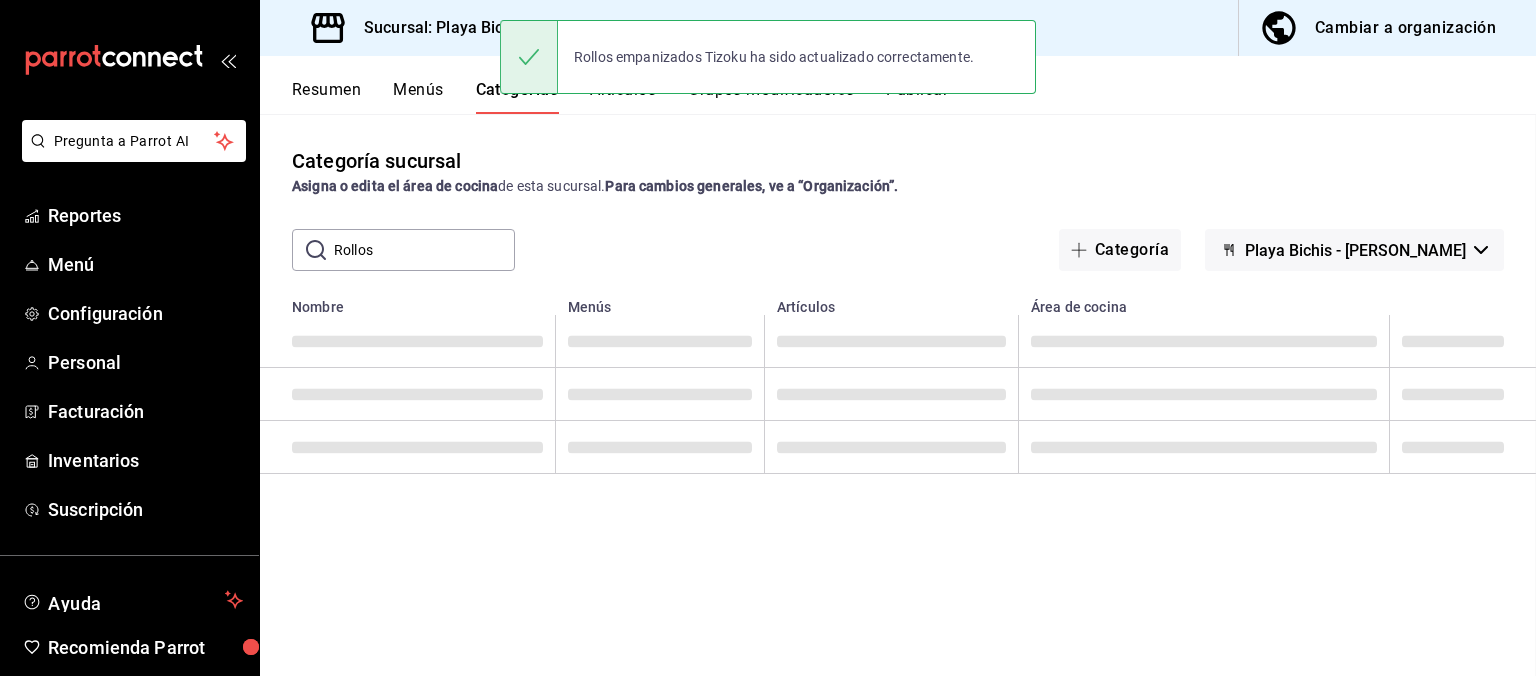 scroll, scrollTop: 0, scrollLeft: 0, axis: both 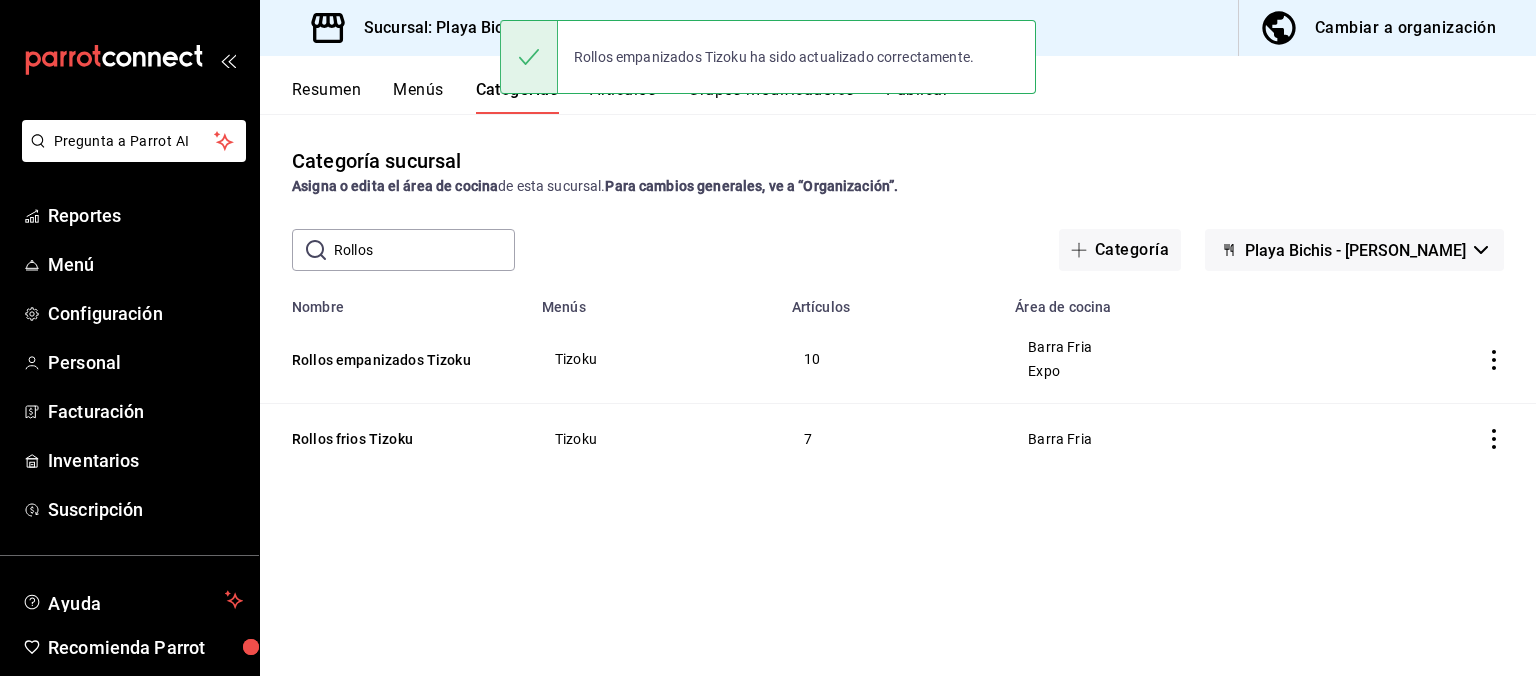 click 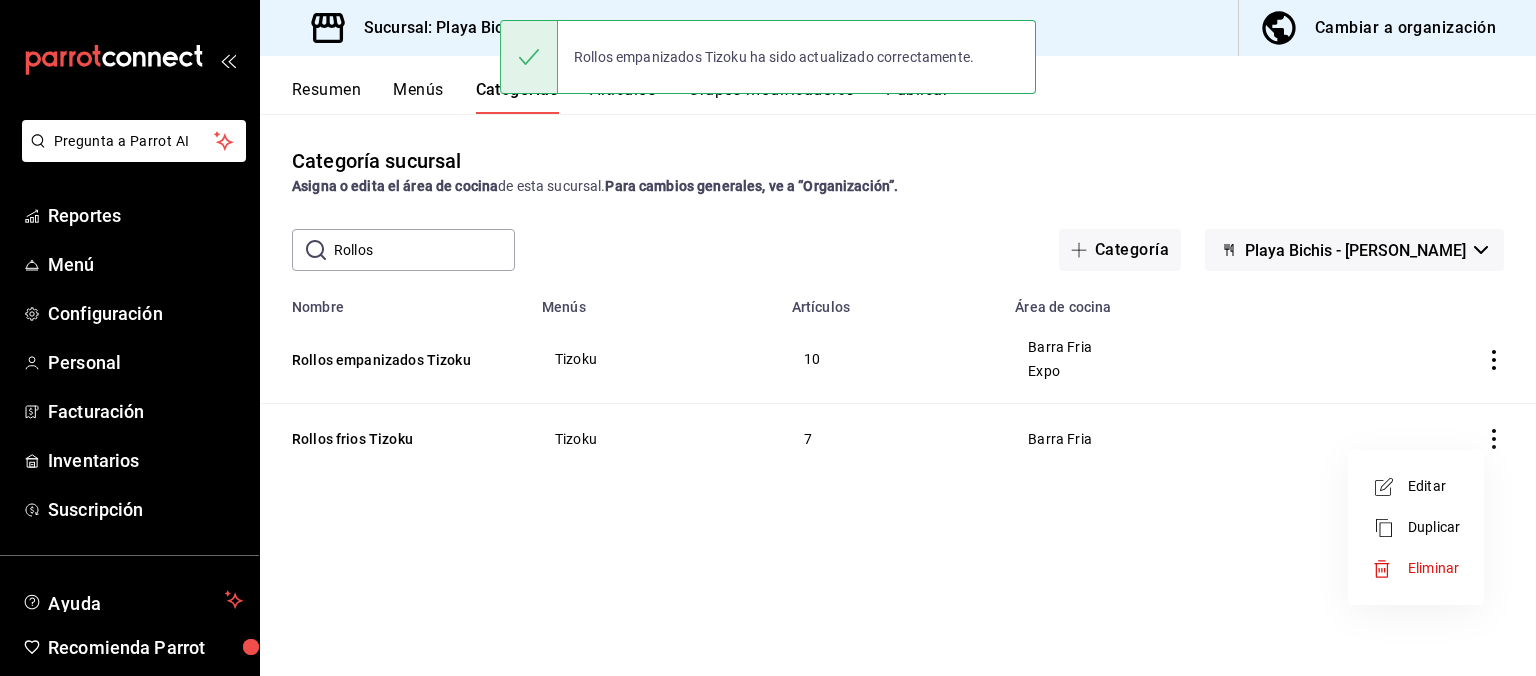 click on "Editar" at bounding box center (1434, 486) 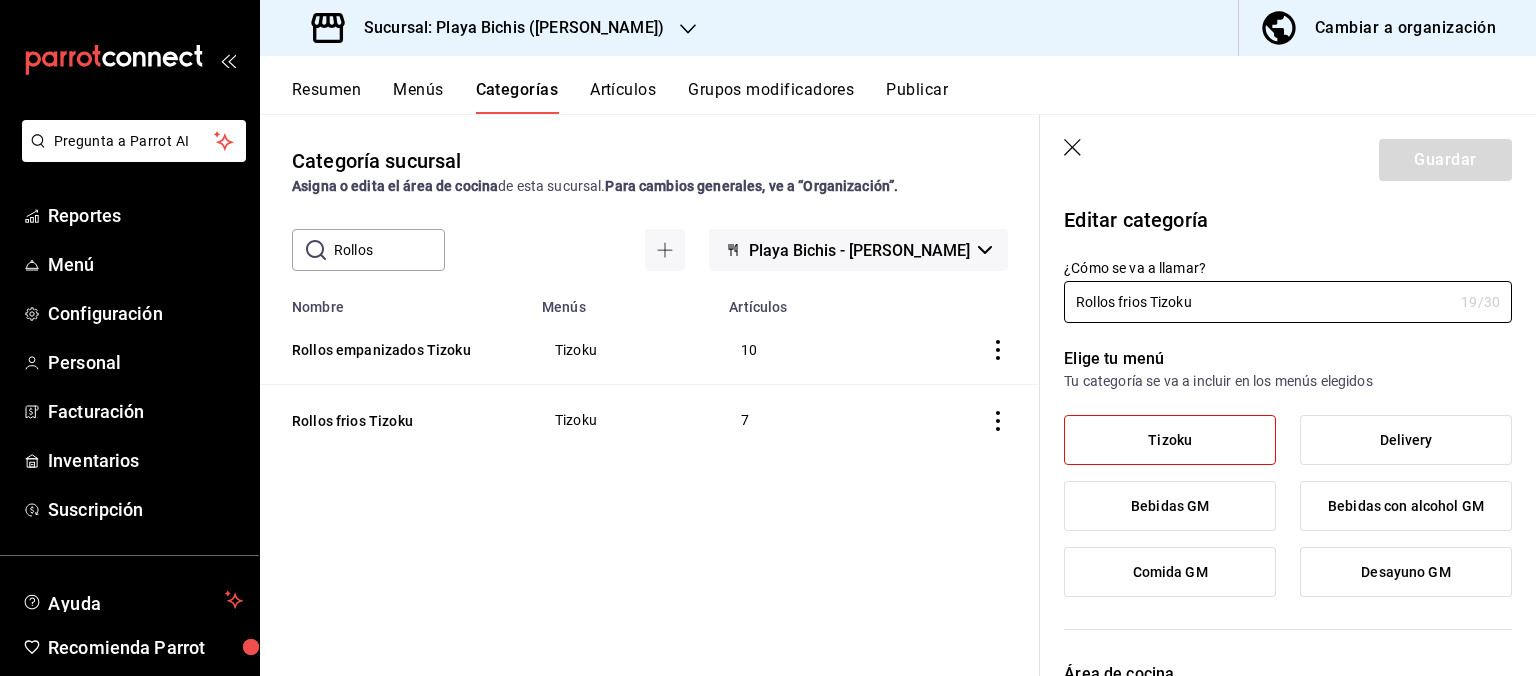 scroll, scrollTop: 403, scrollLeft: 0, axis: vertical 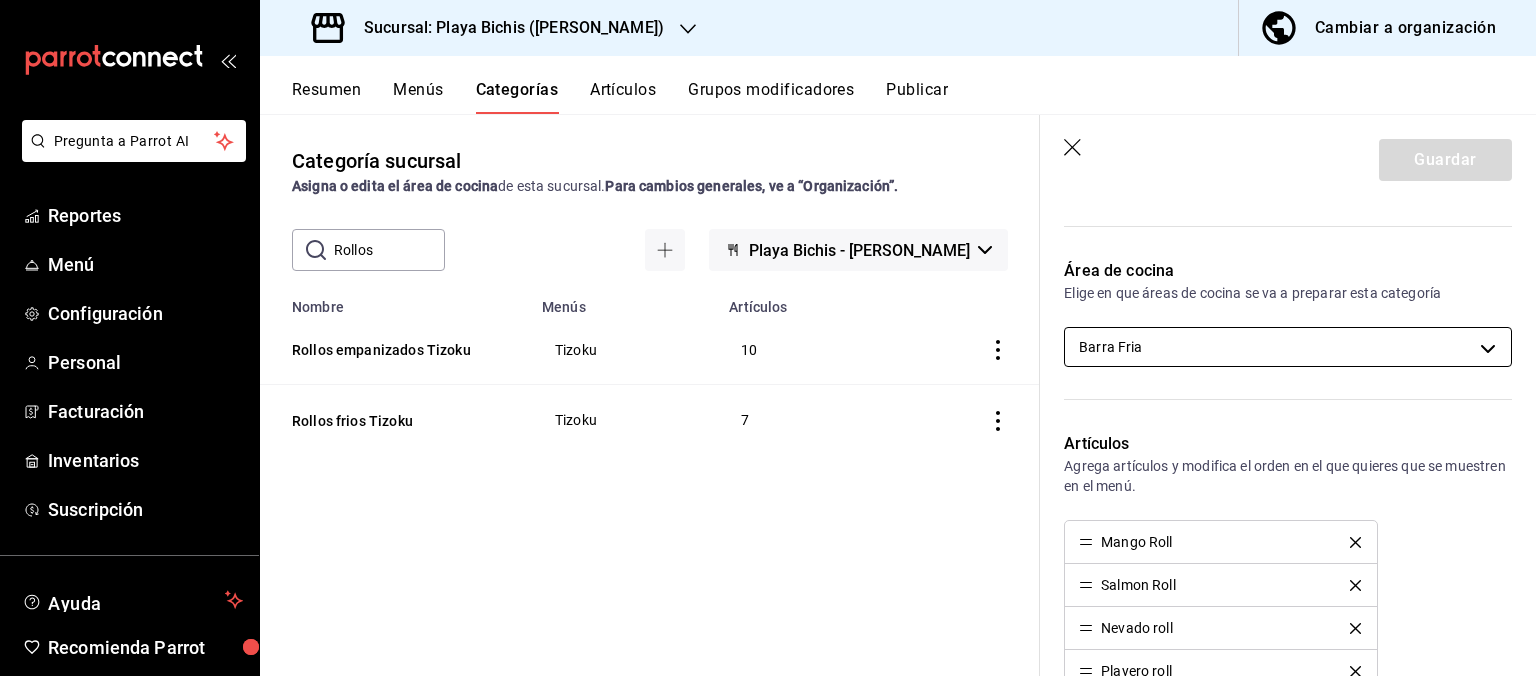 click on "Pregunta a Parrot AI Reportes   Menú   Configuración   Personal   Facturación   Inventarios   Suscripción   Ayuda Recomienda Parrot   Hugo Sanchez   Sugerir nueva función   Sucursal: Playa Bichis (Gomez Morin) Cambiar a organización Resumen Menús Categorías Artículos Grupos modificadores Publicar Categoría sucursal Asigna o edita el área de cocina  de esta sucursal.  Para cambios generales, ve a “Organización”. ​ Rollos ​ Playa Bichis - Gomez Morin Nombre Menús Artículos Rollos empanizados Tizoku Tizoku 10 Rollos frios Tizoku Tizoku 7 Guardar Editar categoría ¿Cómo se va a llamar? Rollos frios Tizoku 19 /30 ¿Cómo se va a llamar? Elige tu menú Tu categoría se va a incluir en los menús elegidos Tizoku Delivery Bebidas GM Bebidas con alcohol GM Comida GM Desayuno GM Área de cocina Elige en que áreas de cocina se va a preparar esta categoría Barra Fria 319427ae-8ce4-44e2-9d88-033f2c6622a4 Artículos Mango Roll Salmon Roll Nevado roll Playero roll Jang Jang California love Noruega" at bounding box center (768, 338) 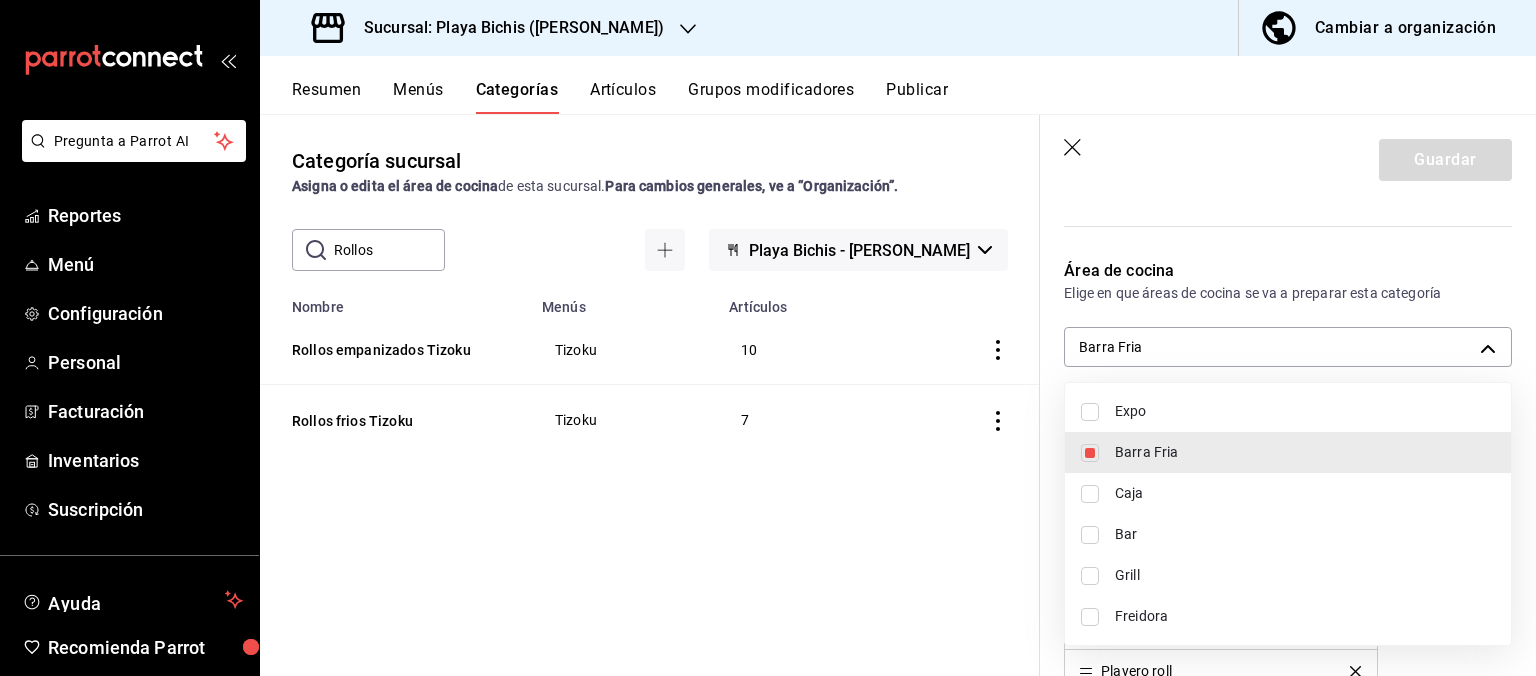 click on "Expo" at bounding box center [1305, 411] 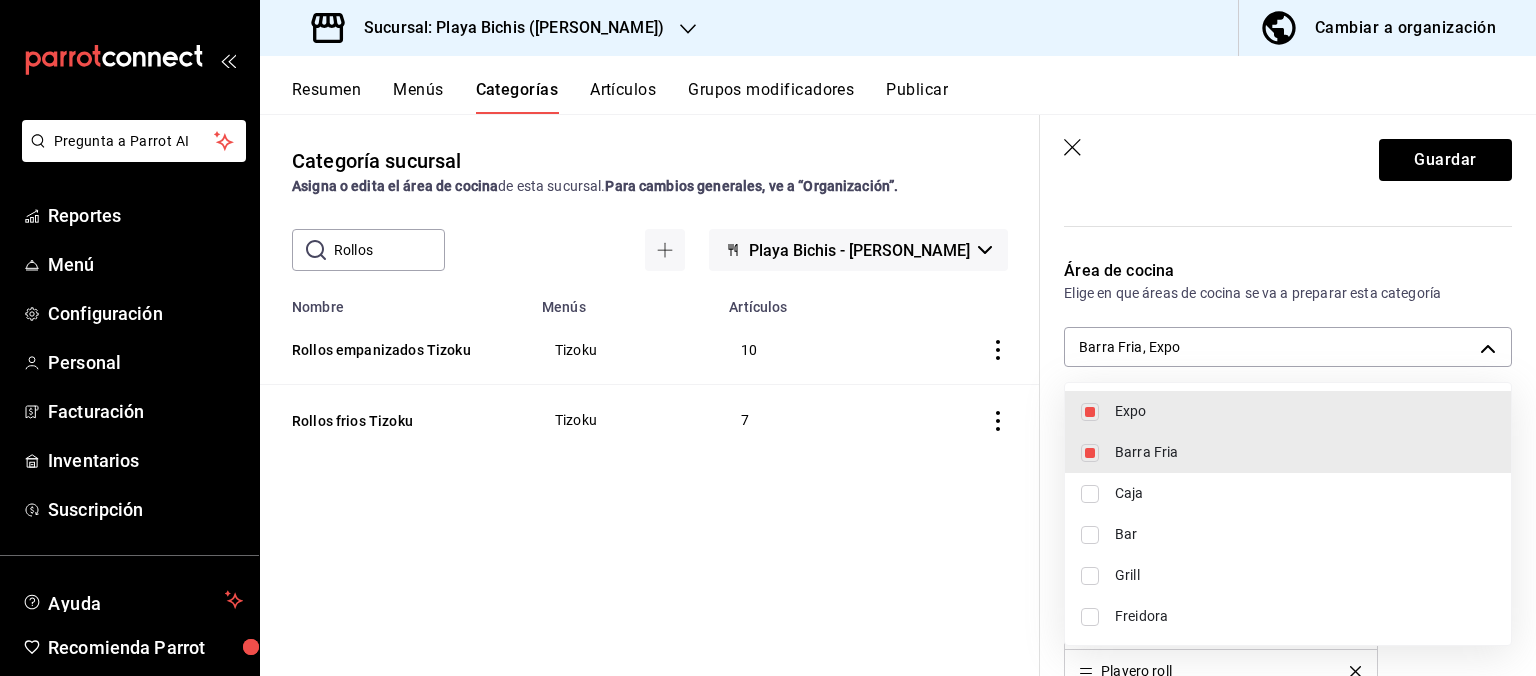 click at bounding box center [768, 338] 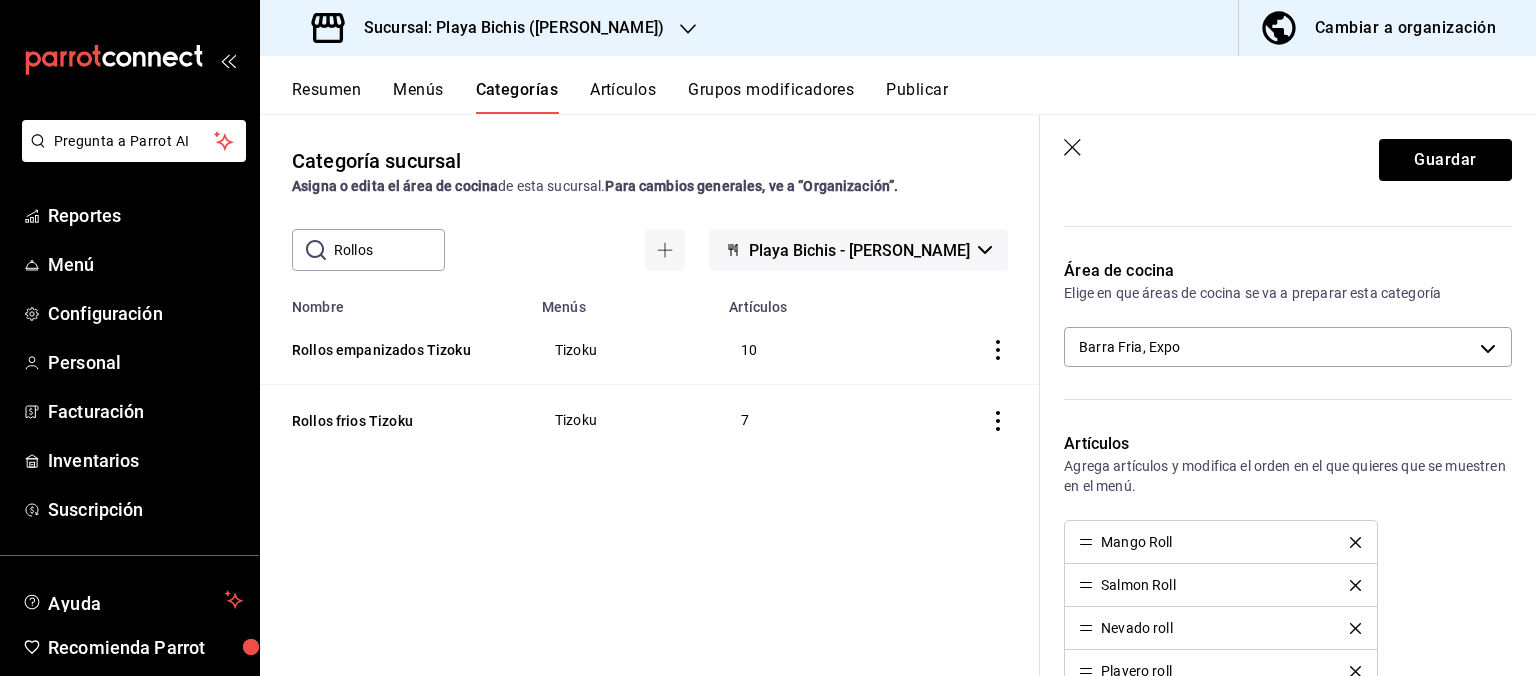 click on "Expo Barra Fria Caja Bar Grill Freidora" at bounding box center [768, 338] 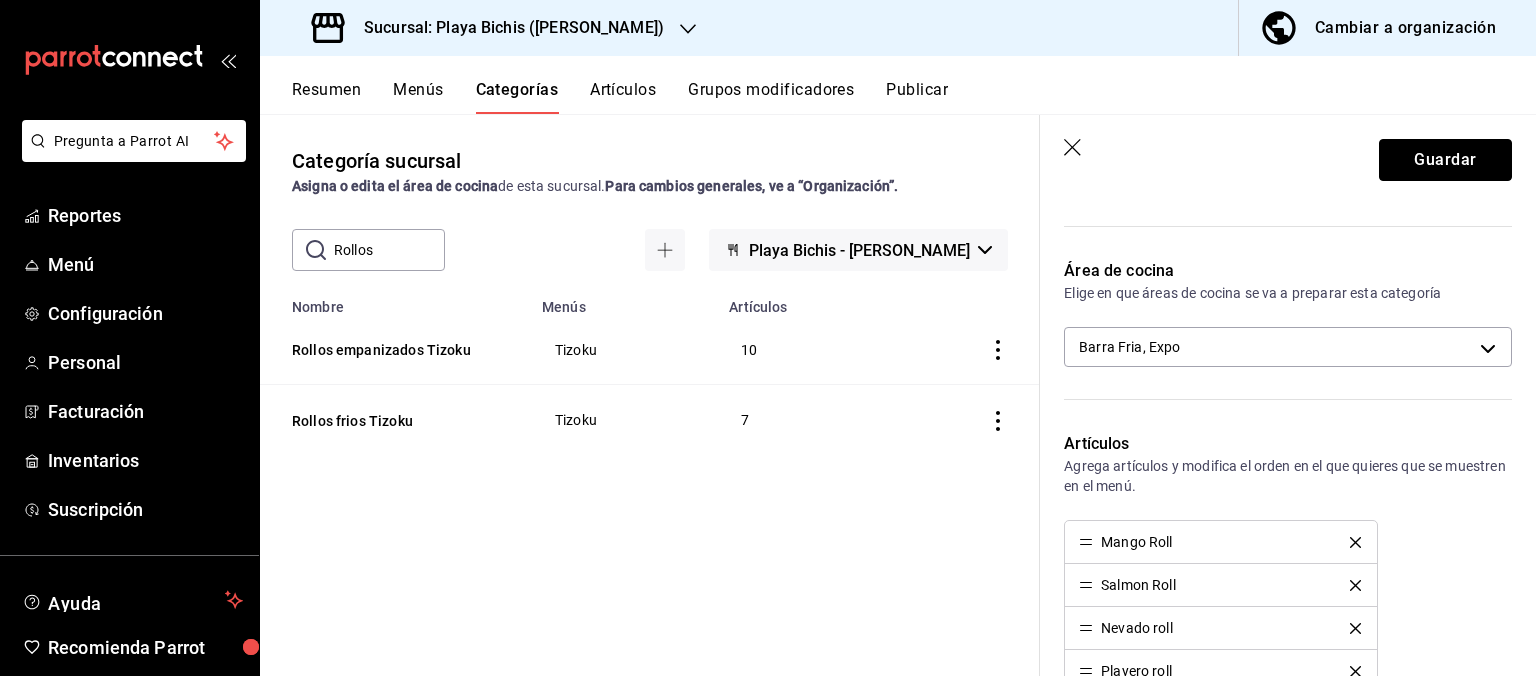 click on "Guardar" at bounding box center [1445, 160] 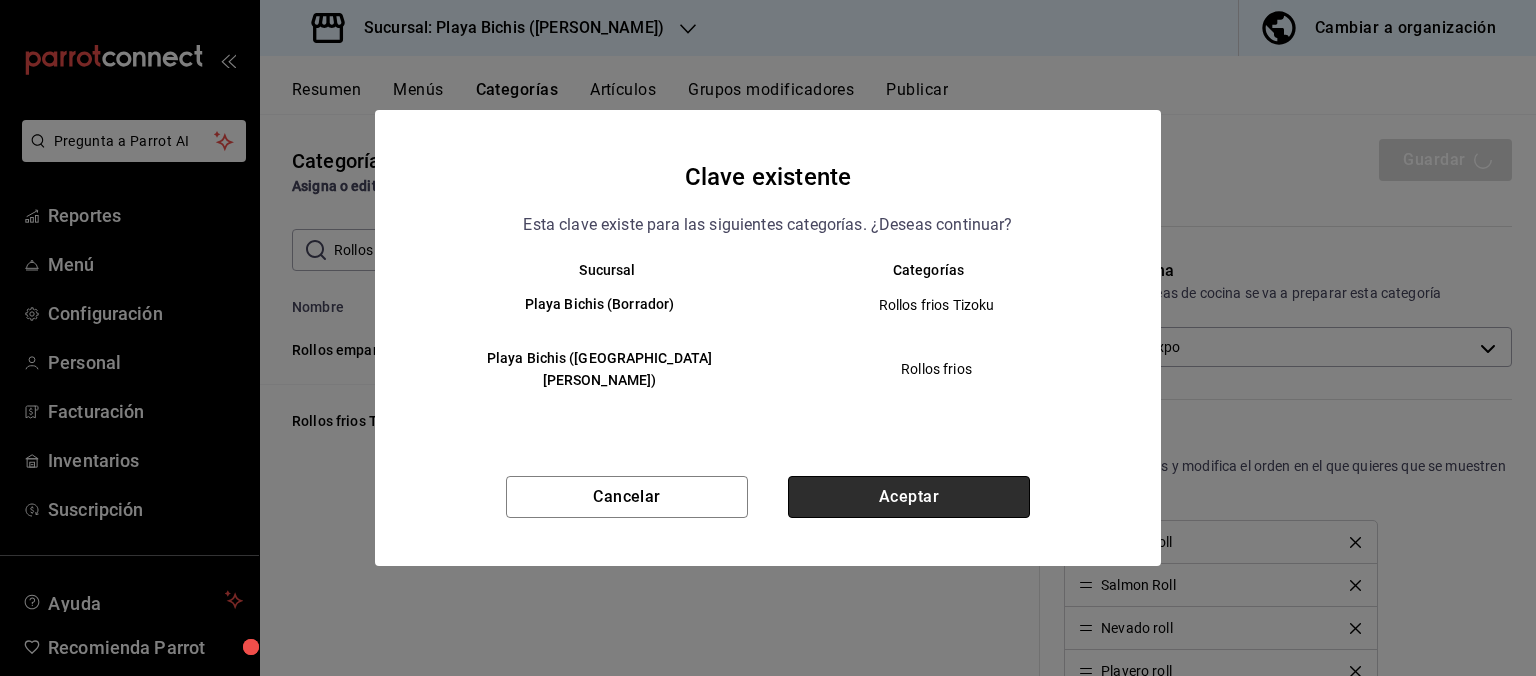 click on "Aceptar" at bounding box center [909, 497] 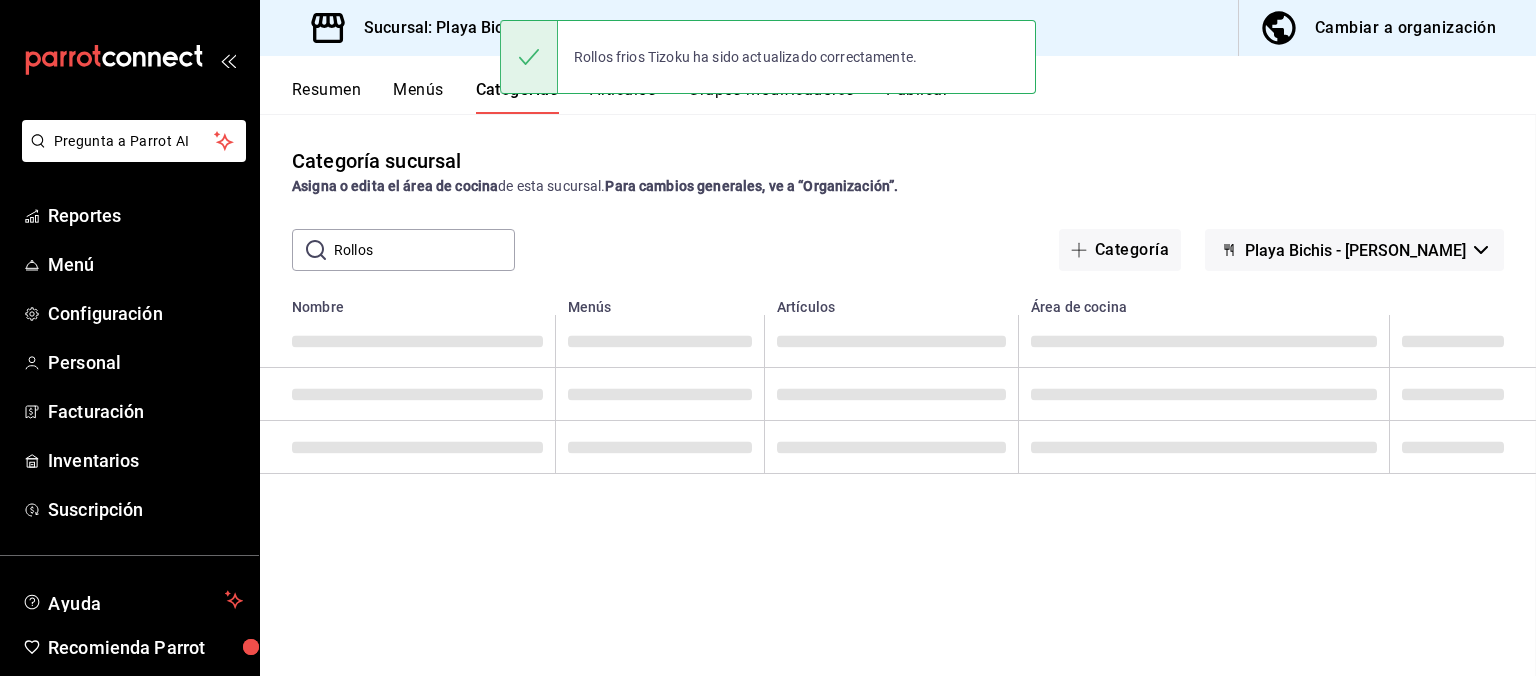 scroll, scrollTop: 0, scrollLeft: 0, axis: both 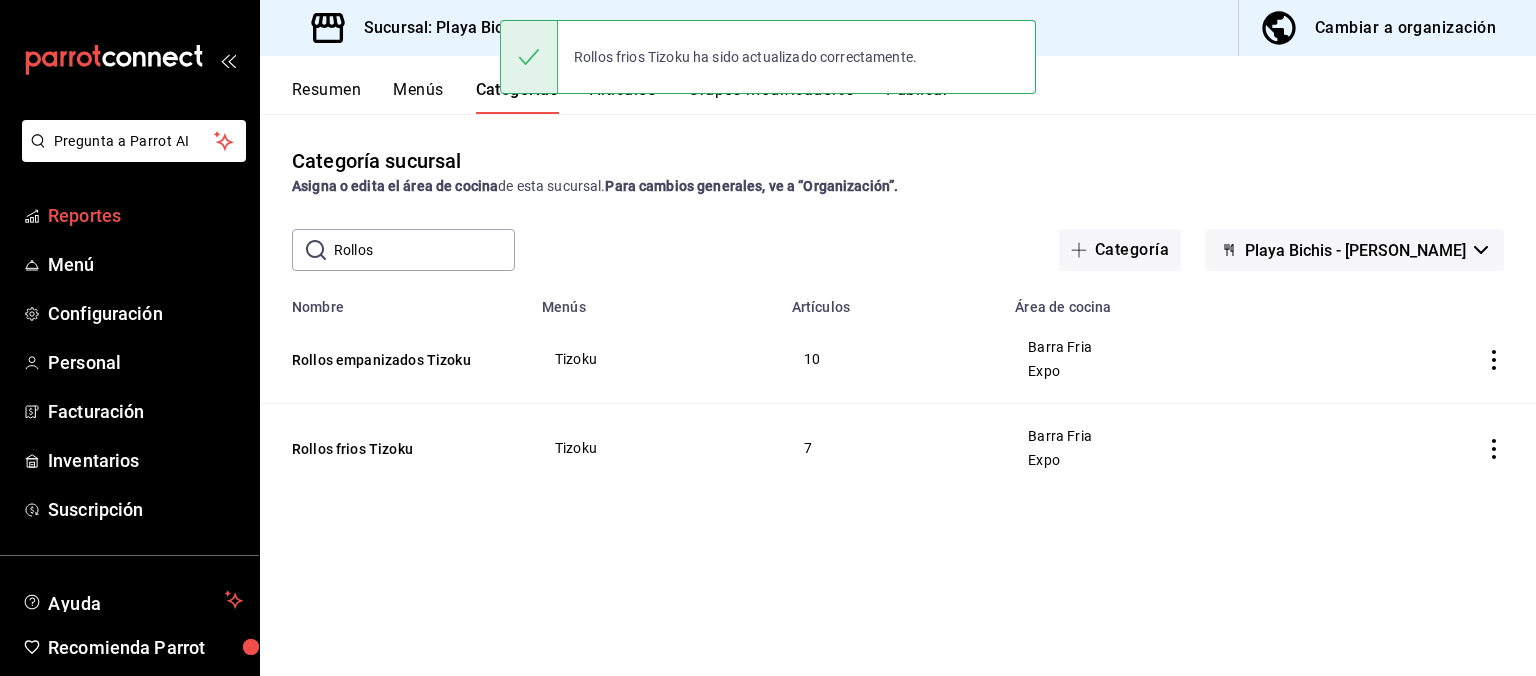 drag, startPoint x: 450, startPoint y: 254, endPoint x: 0, endPoint y: 198, distance: 453.47107 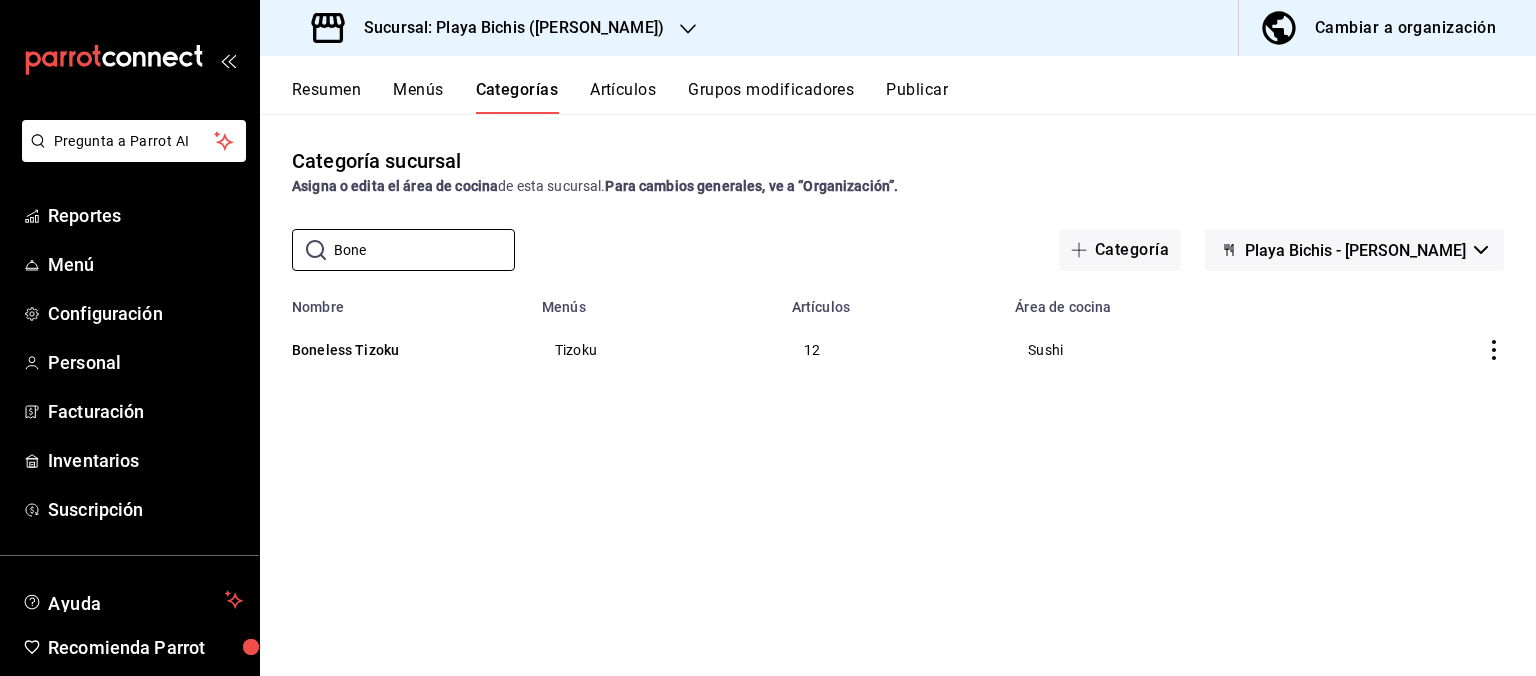 type on "Bone" 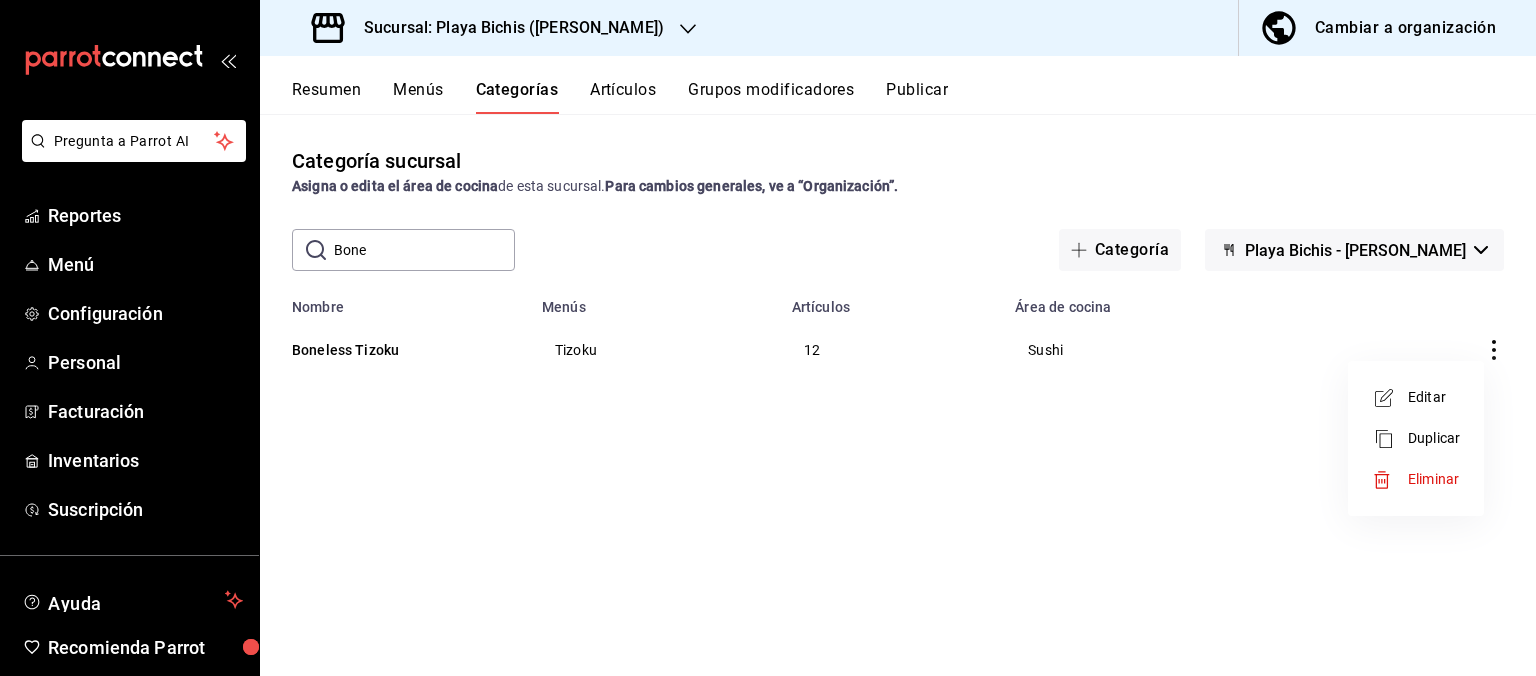 click on "Editar" at bounding box center (1434, 397) 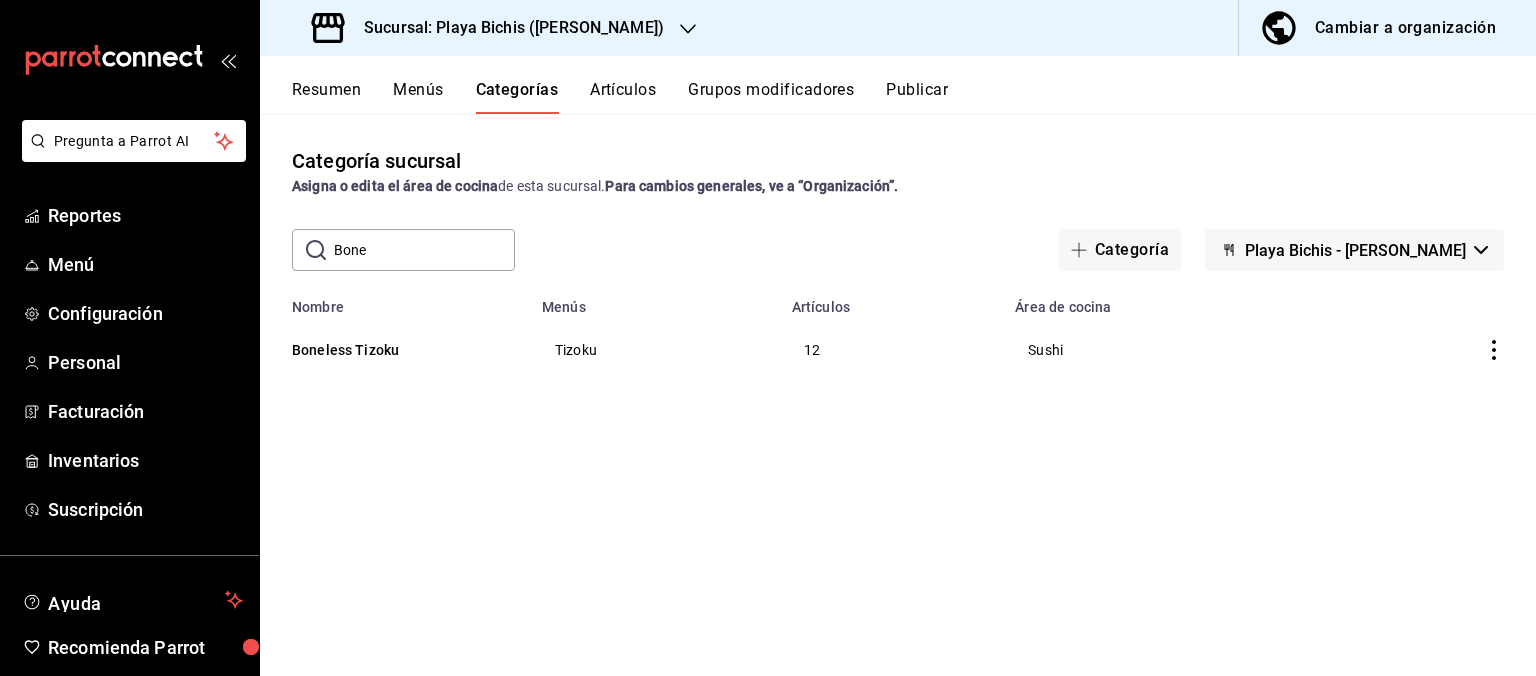 type 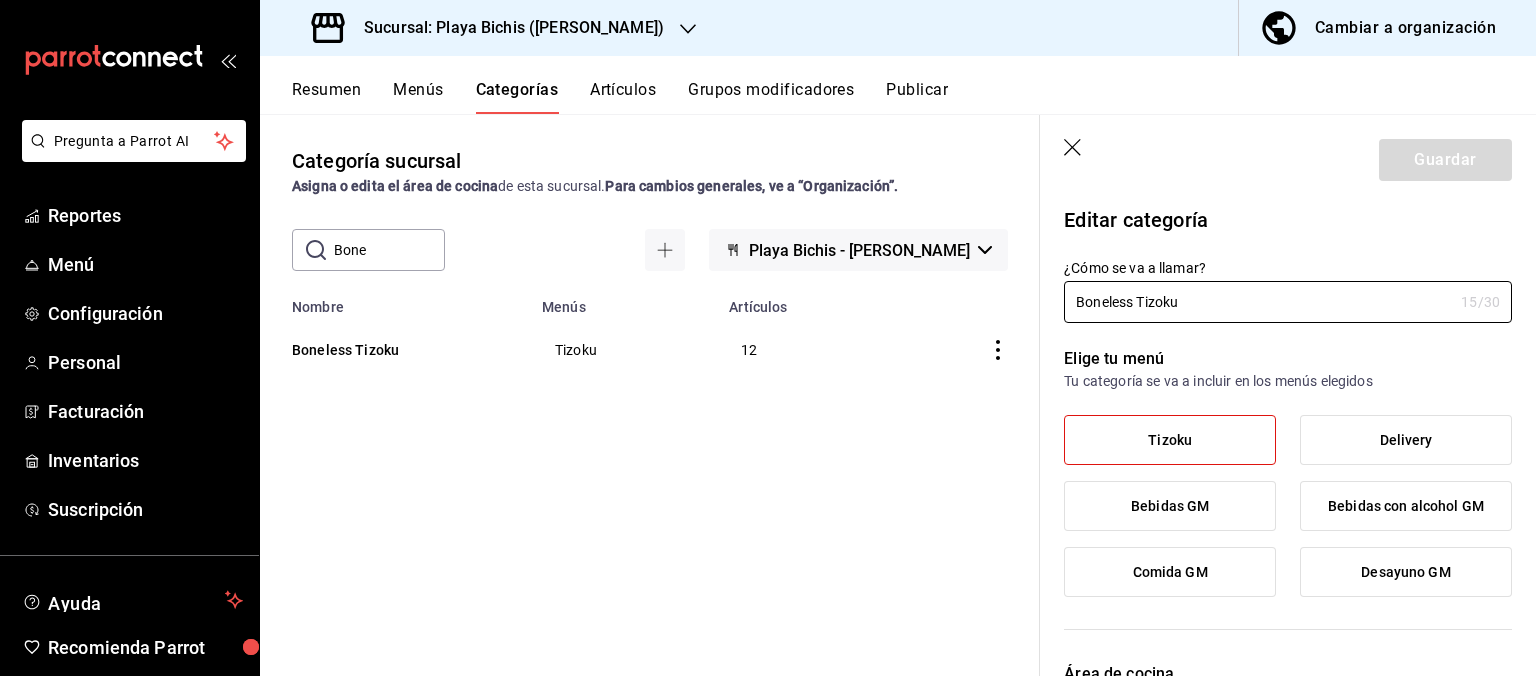 radio on "false" 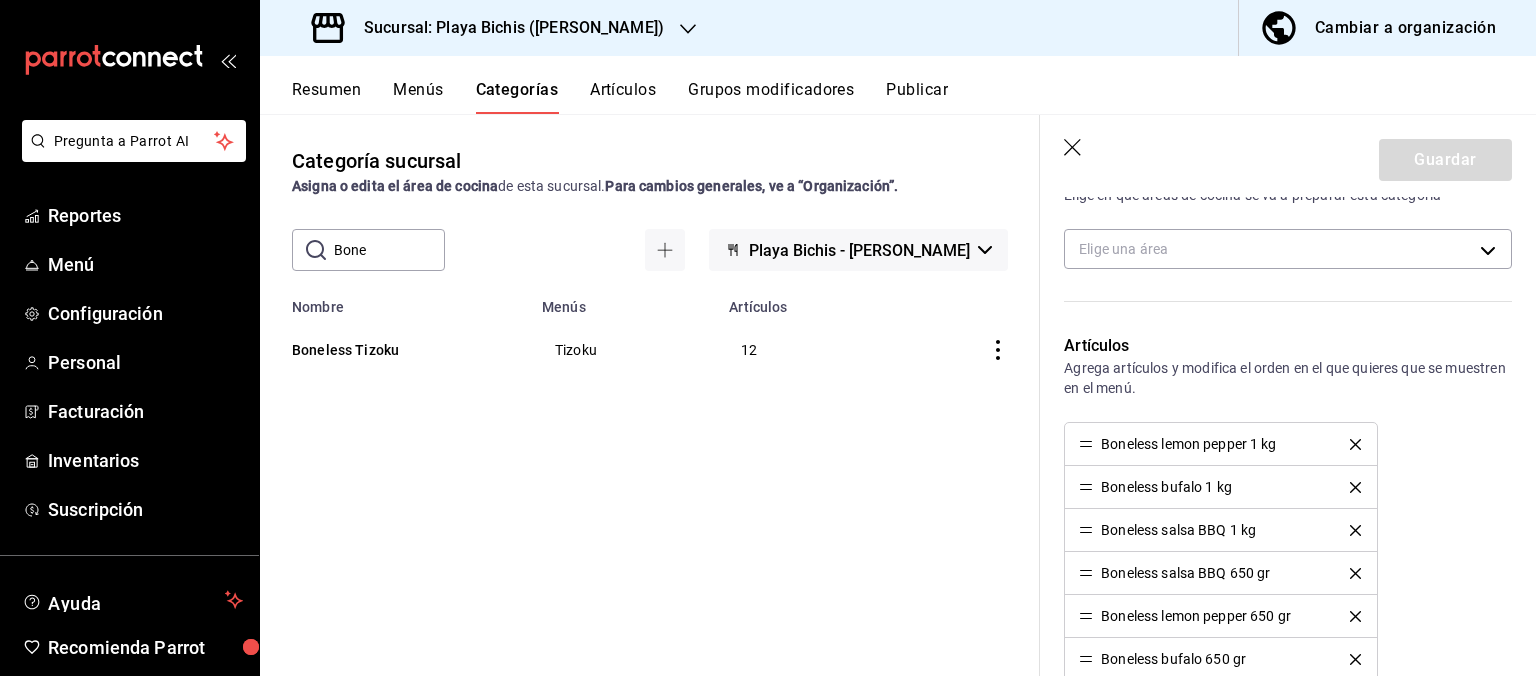 scroll, scrollTop: 504, scrollLeft: 0, axis: vertical 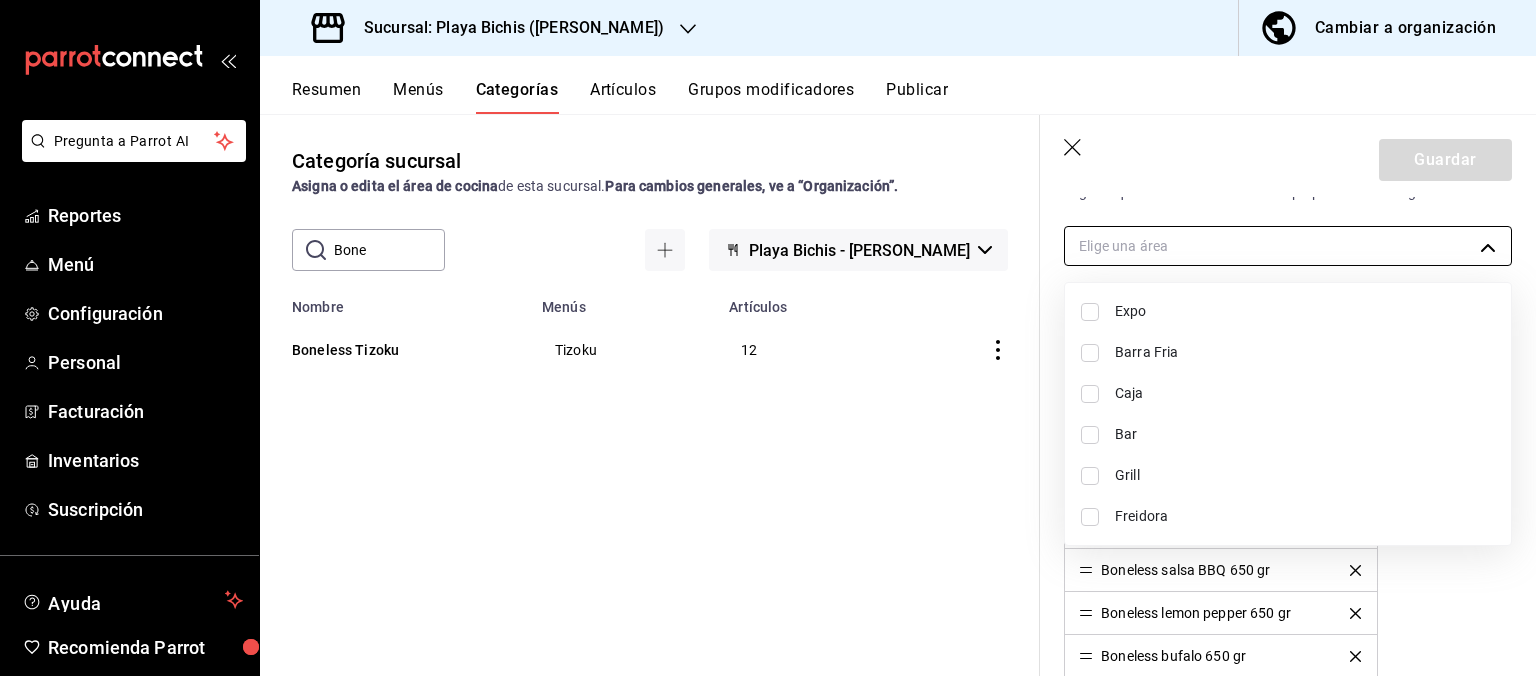 click on "Pregunta a Parrot AI Reportes   Menú   Configuración   Personal   Facturación   Inventarios   Suscripción   Ayuda Recomienda Parrot   Hugo Sanchez   Sugerir nueva función   Sucursal: Playa Bichis (Gomez Morin) Cambiar a organización Resumen Menús Categorías Artículos Grupos modificadores Publicar Categoría sucursal Asigna o edita el área de cocina  de esta sucursal.  Para cambios generales, ve a “Organización”. ​ Bone ​ Playa Bichis - Gomez Morin Nombre Menús Artículos Boneless Tizoku Tizoku 12 Guardar Editar categoría ¿Cómo se va a llamar? Boneless Tizoku 15 /30 ¿Cómo se va a llamar? Elige tu menú Tu categoría se va a incluir en los menús elegidos Tizoku Delivery Bebidas GM Bebidas con alcohol GM Comida GM Desayuno GM Área de cocina Elige en que áreas de cocina se va a preparar esta categoría Elige una área Artículos Agrega artículos y modifica el orden en el que quieres que se muestren en el menú. Boneless lemon pepper 1 kg Boneless bufalo 1 kg Boneless salsa BBQ  1 kg /" at bounding box center (768, 338) 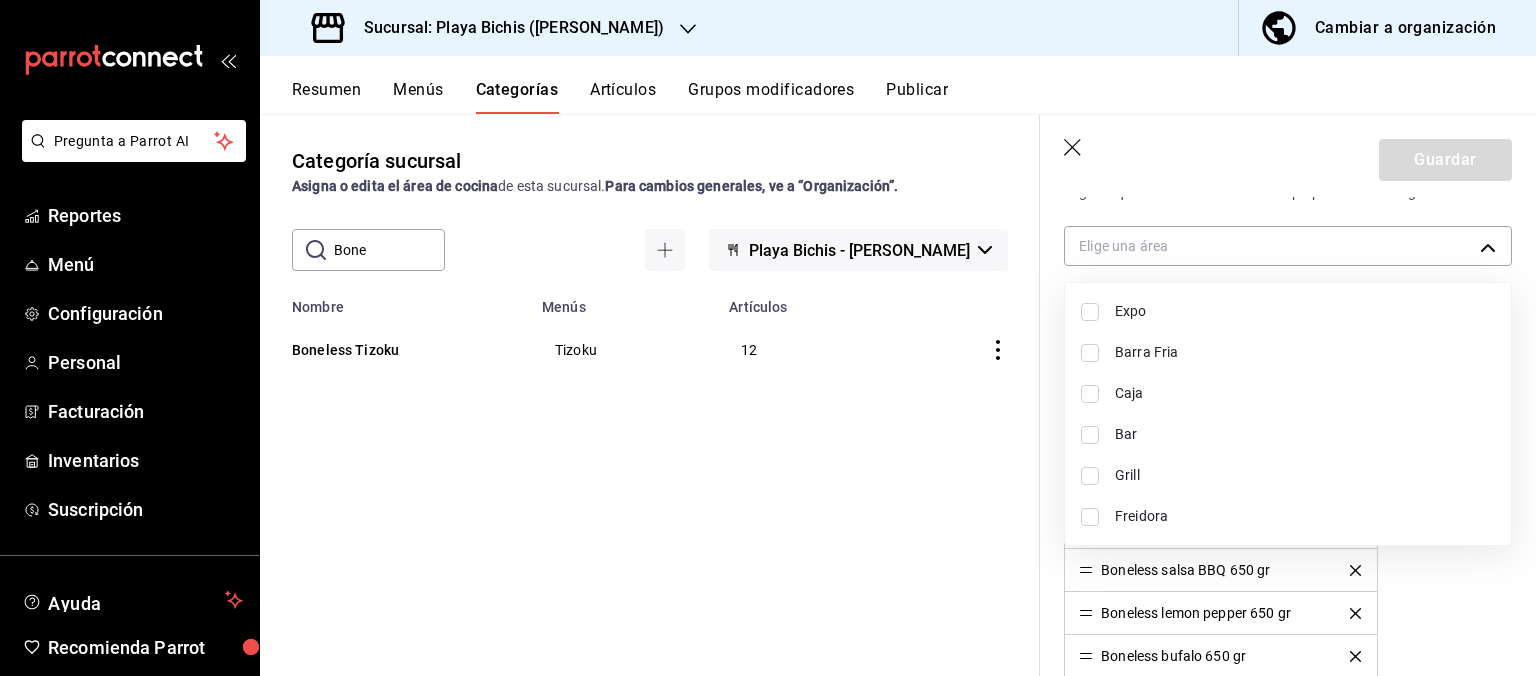 drag, startPoint x: 1144, startPoint y: 516, endPoint x: 1146, endPoint y: 493, distance: 23.086792 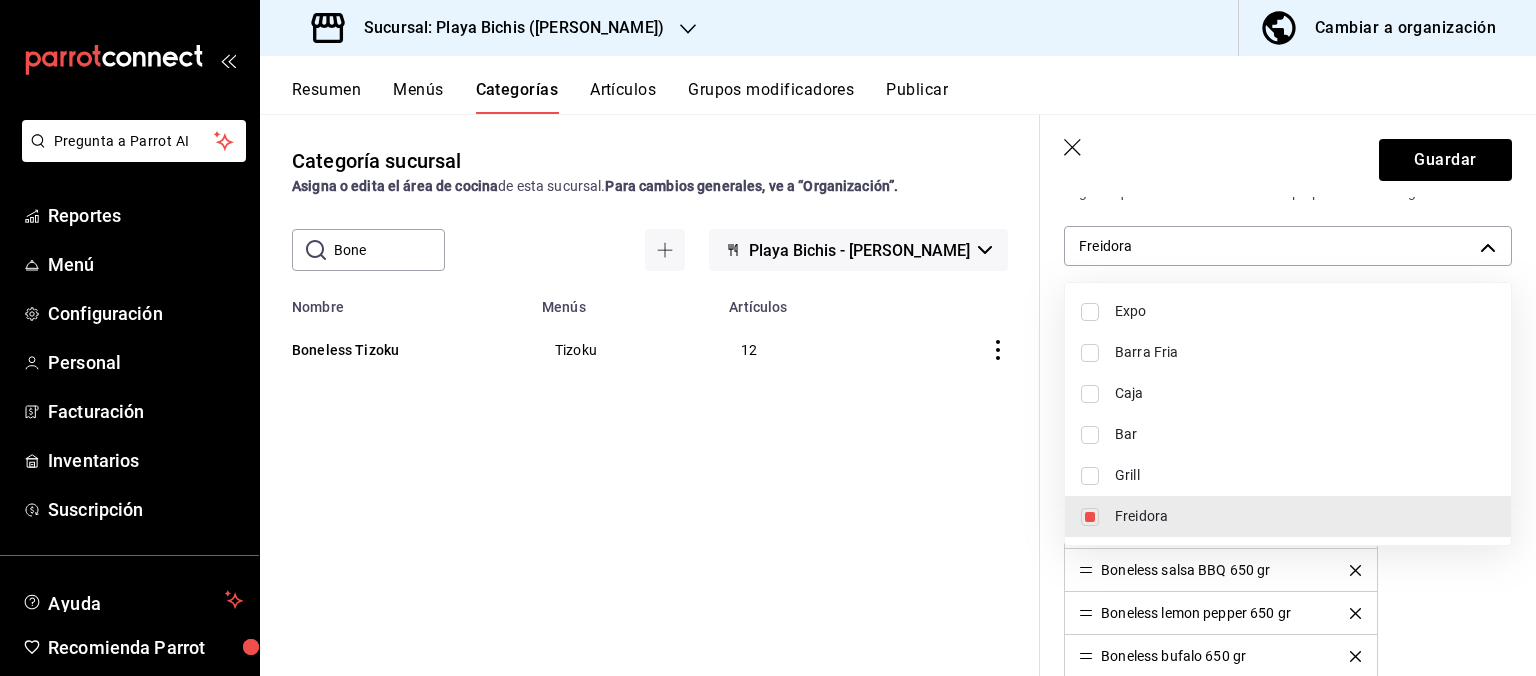 click on "Expo" at bounding box center (1305, 311) 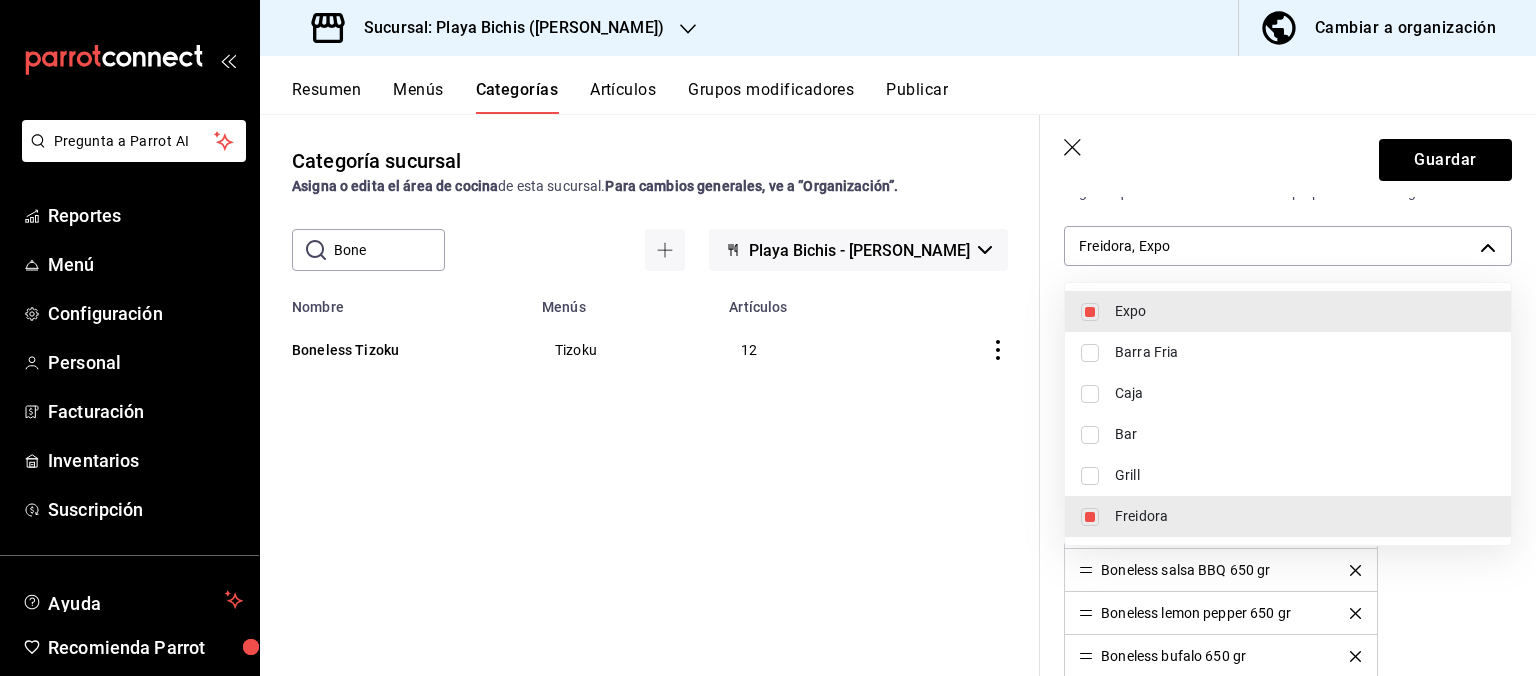 click at bounding box center [768, 338] 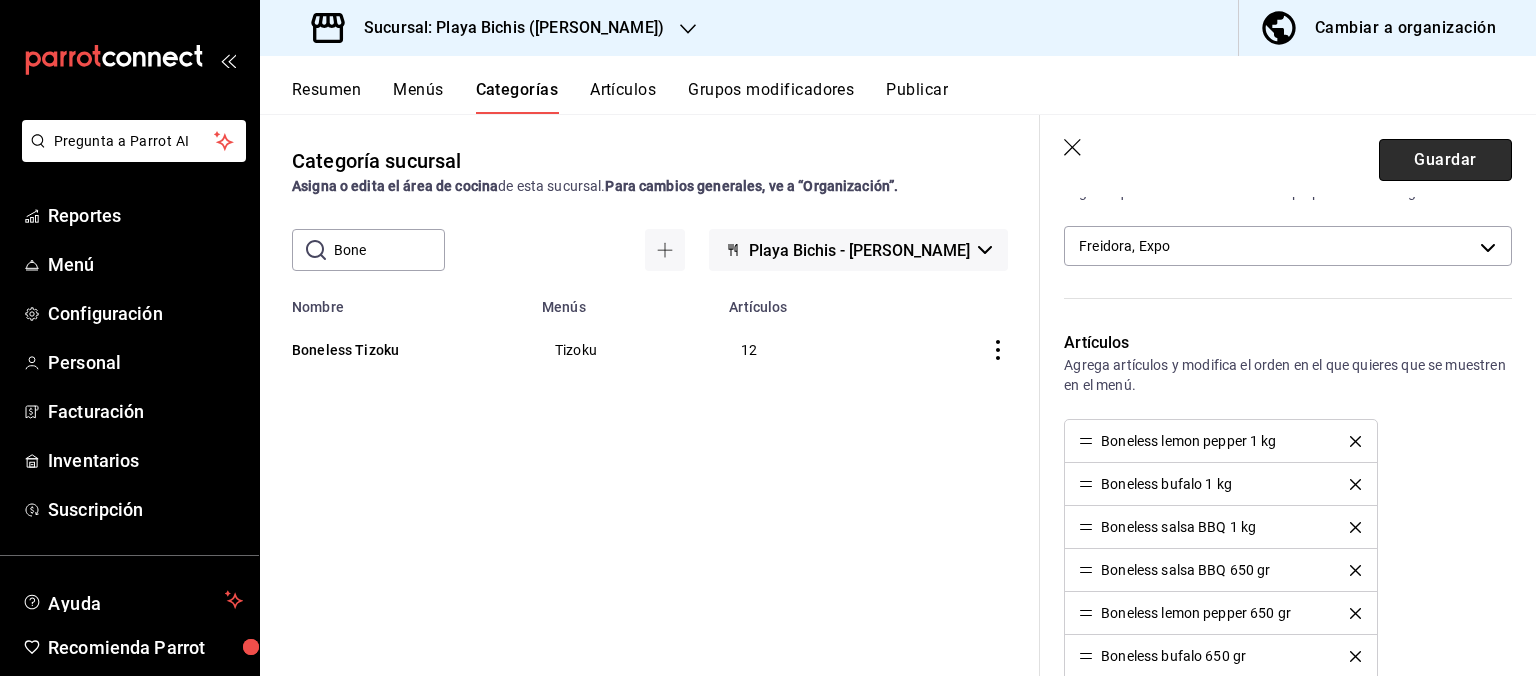 click on "Guardar" at bounding box center (1445, 160) 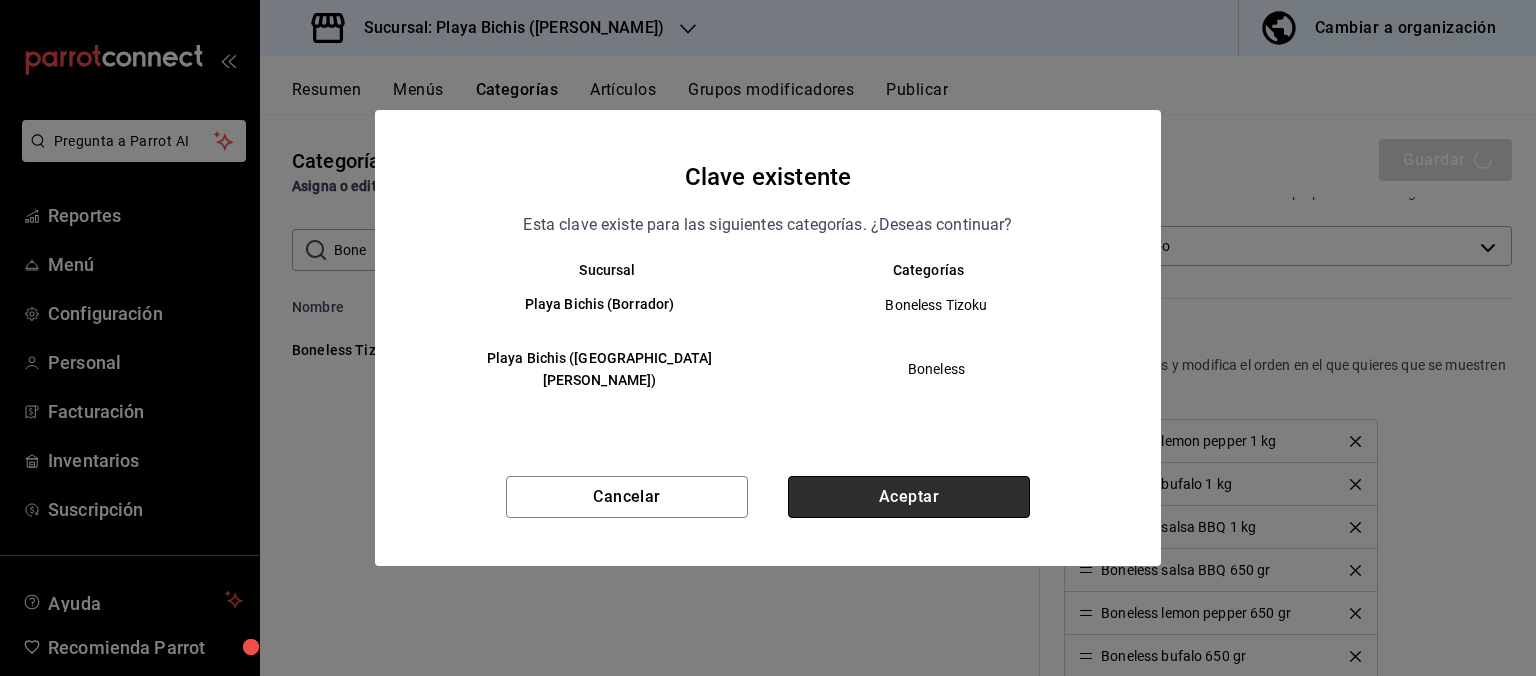 click on "Aceptar" at bounding box center [909, 497] 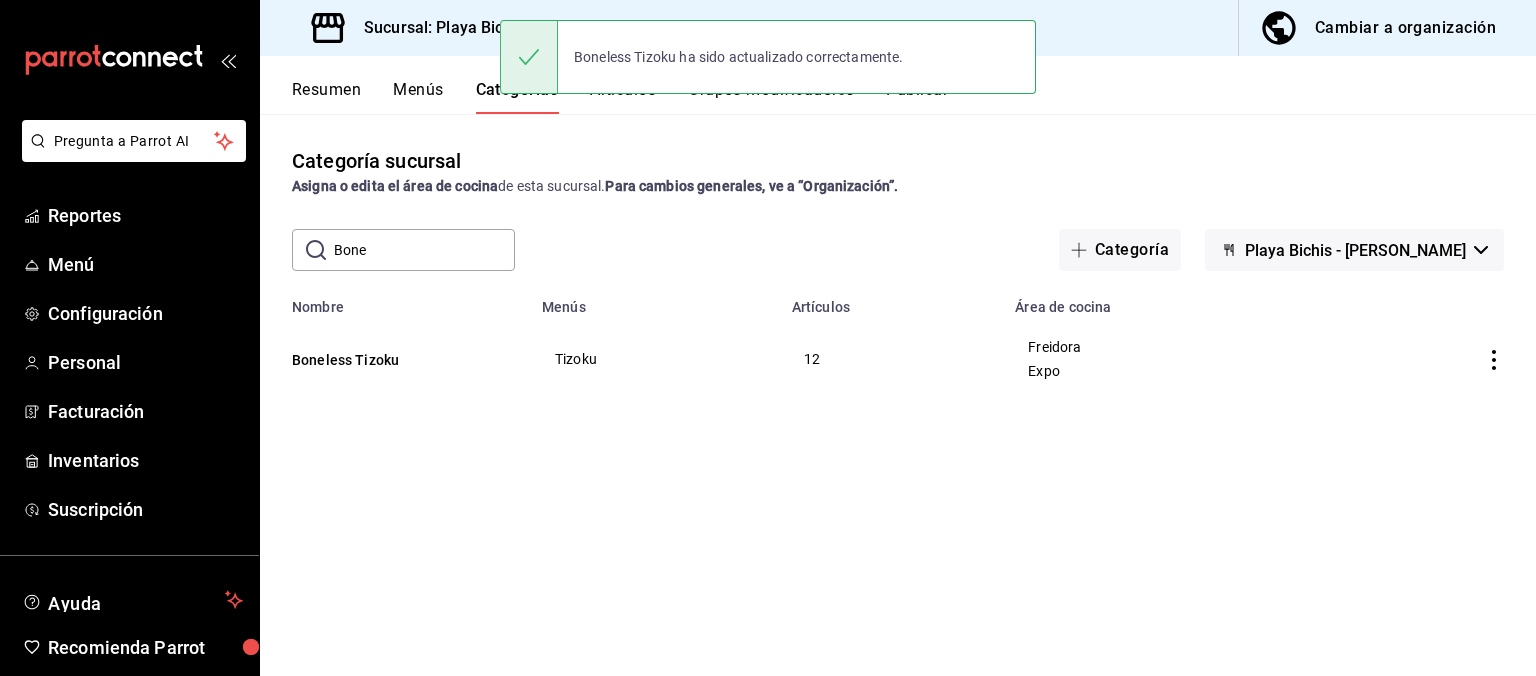 scroll, scrollTop: 0, scrollLeft: 0, axis: both 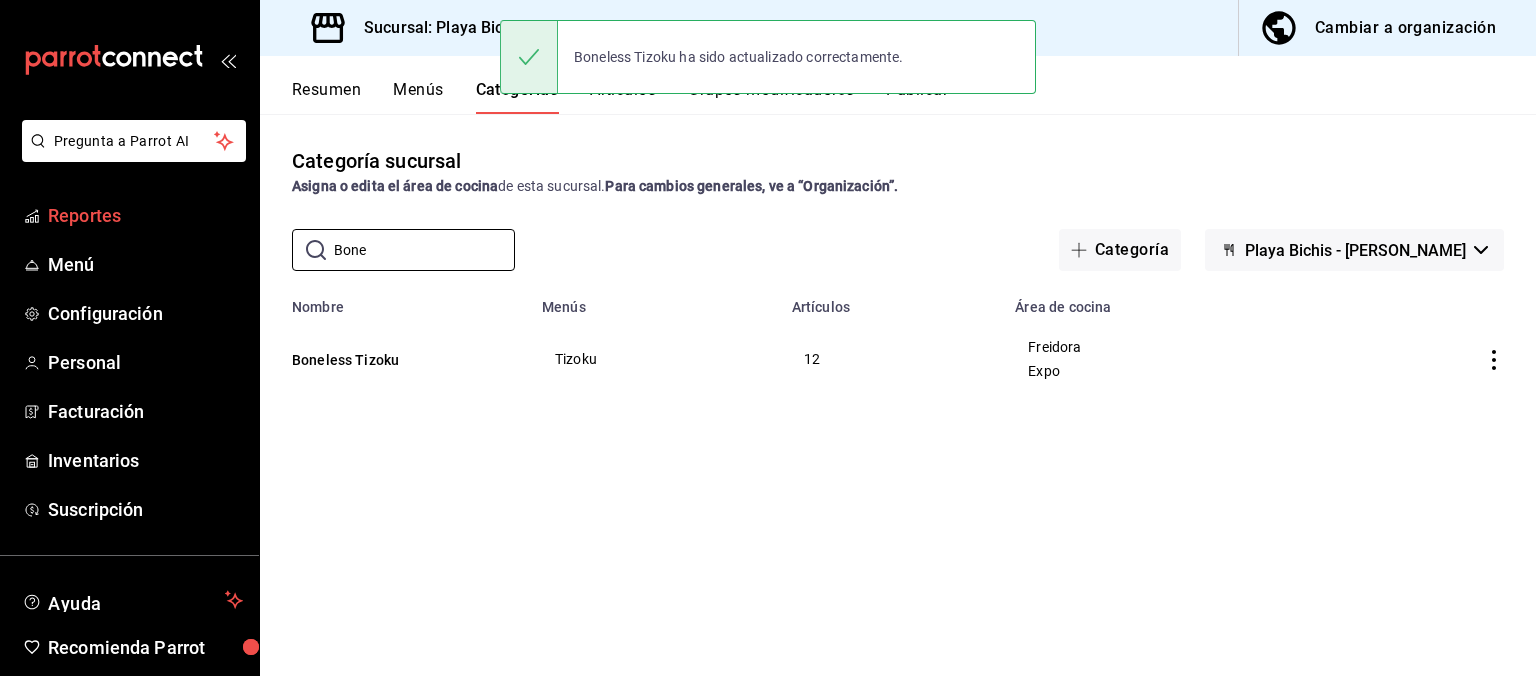 drag, startPoint x: 396, startPoint y: 234, endPoint x: 154, endPoint y: 194, distance: 245.28351 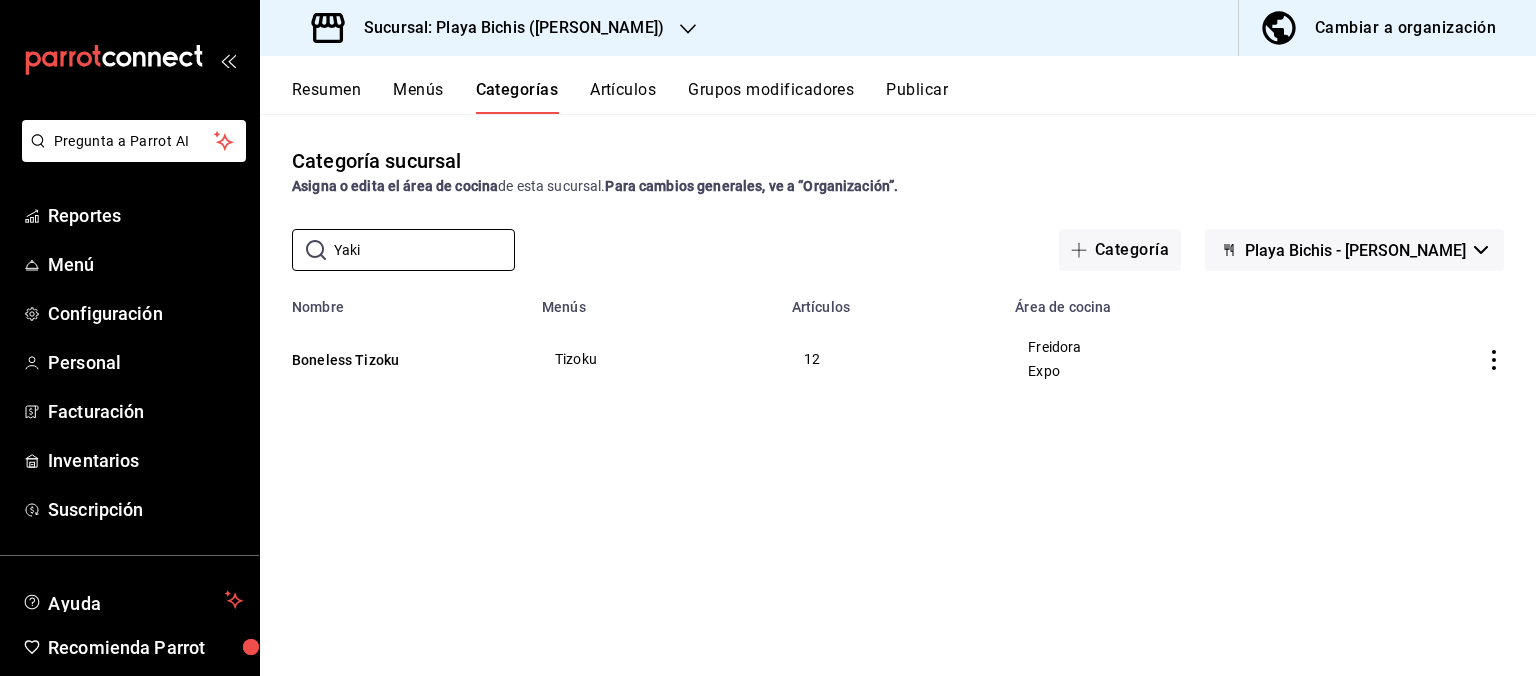 type on "Yaki" 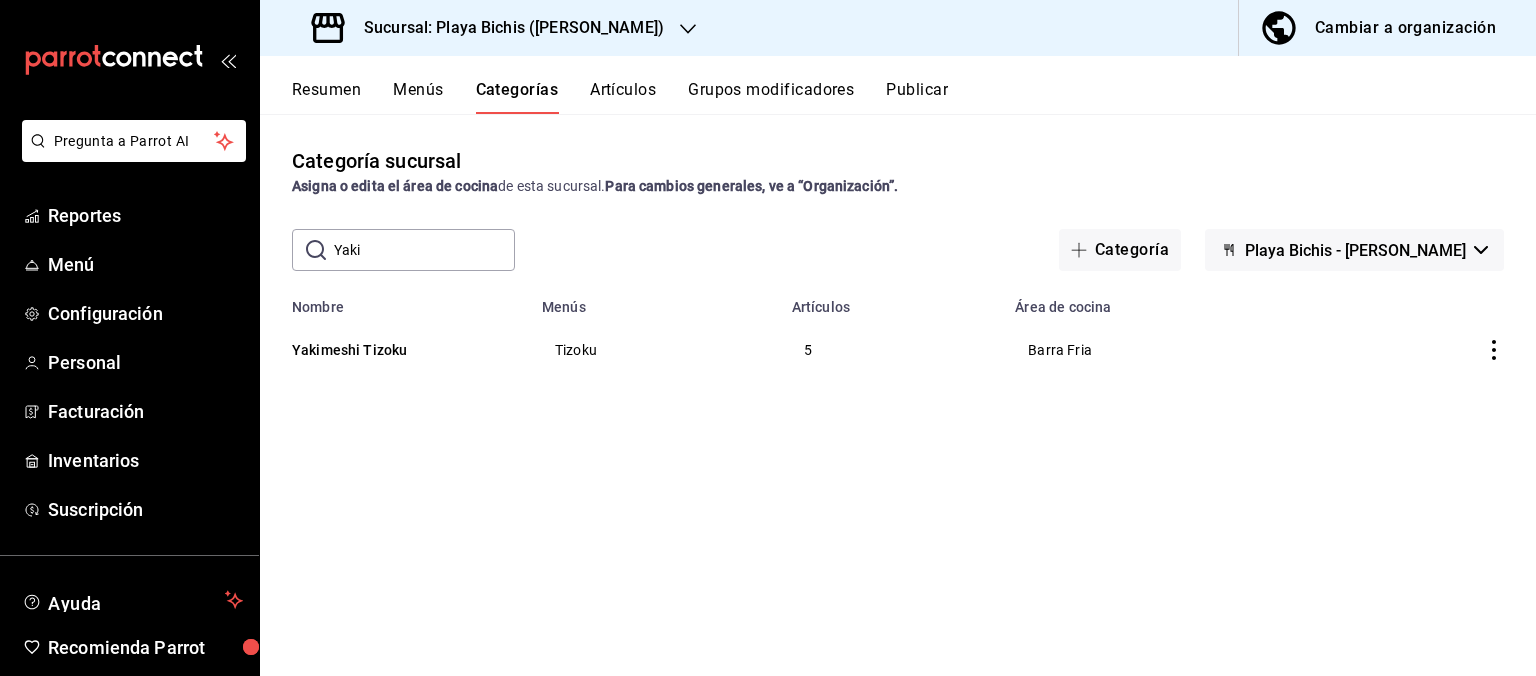 click 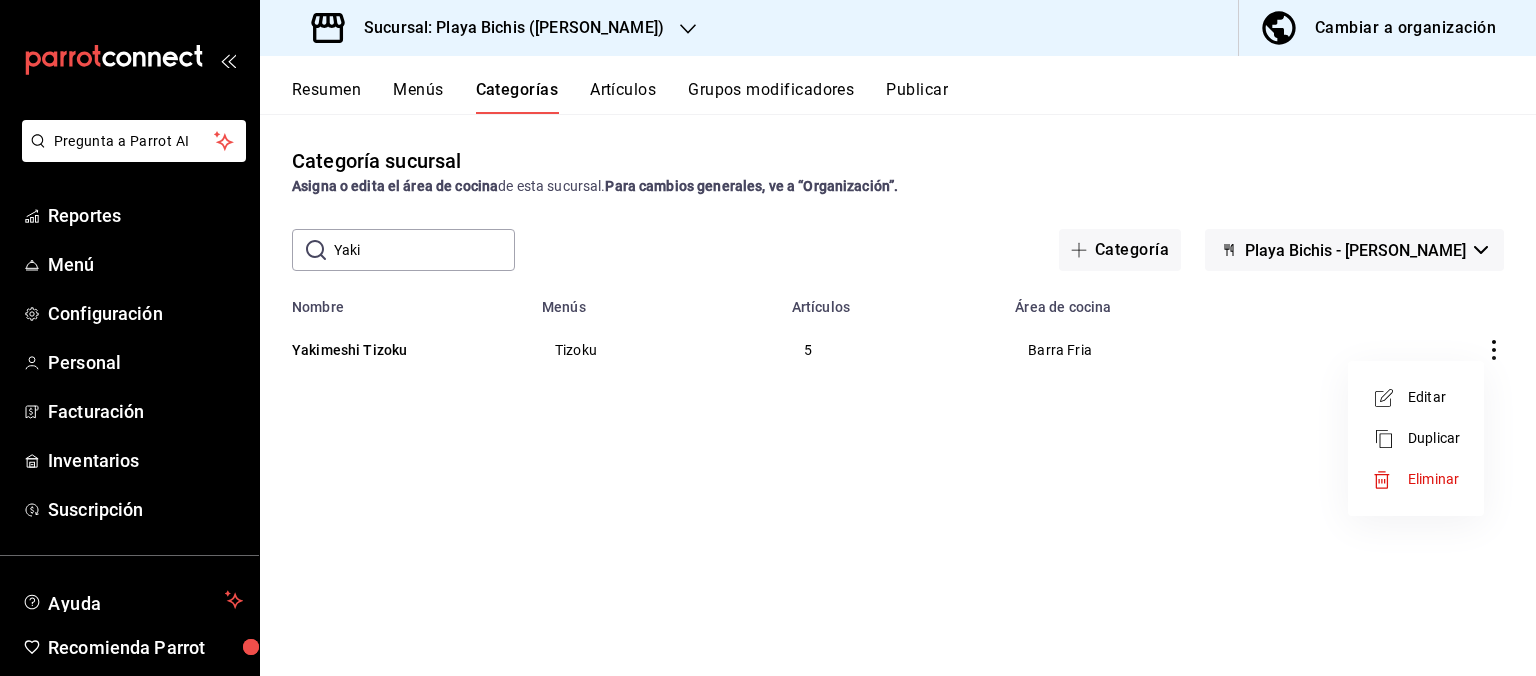 click on "Editar" at bounding box center [1434, 397] 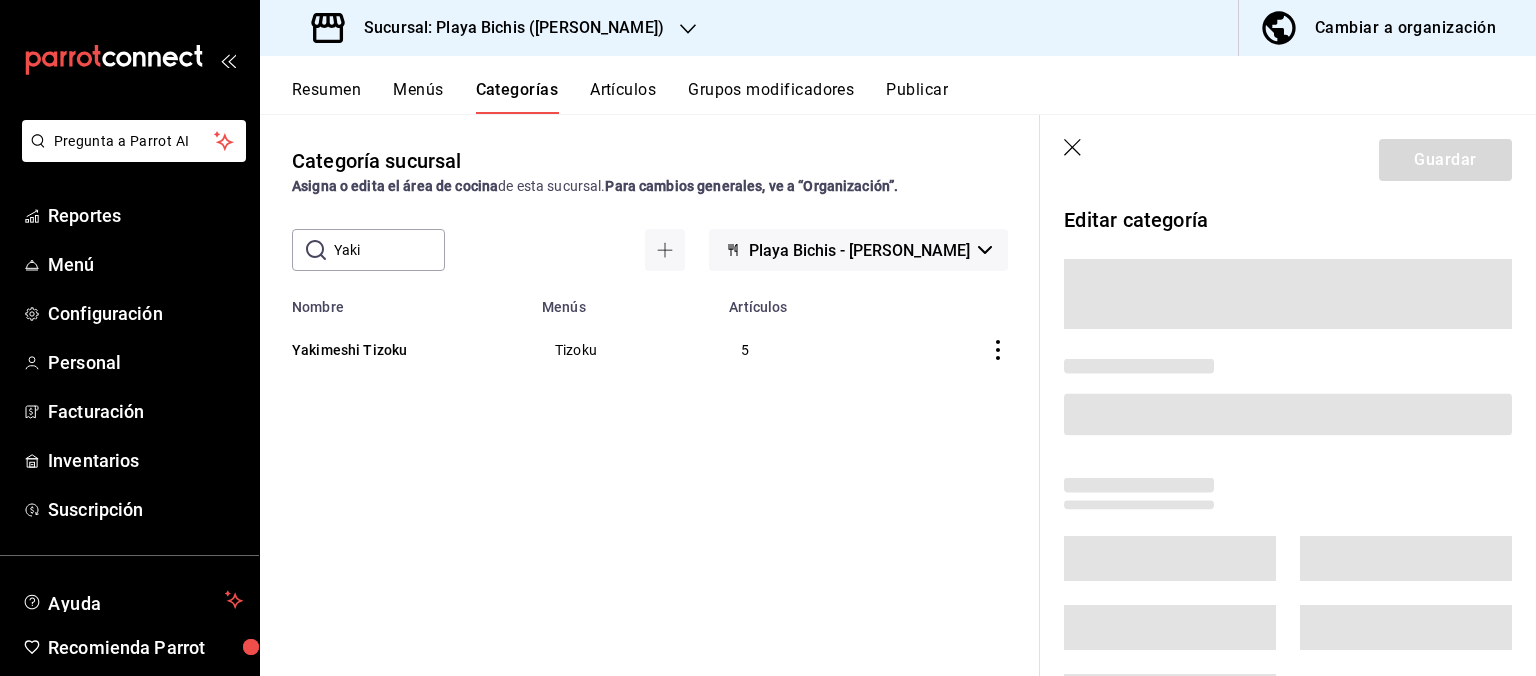 type 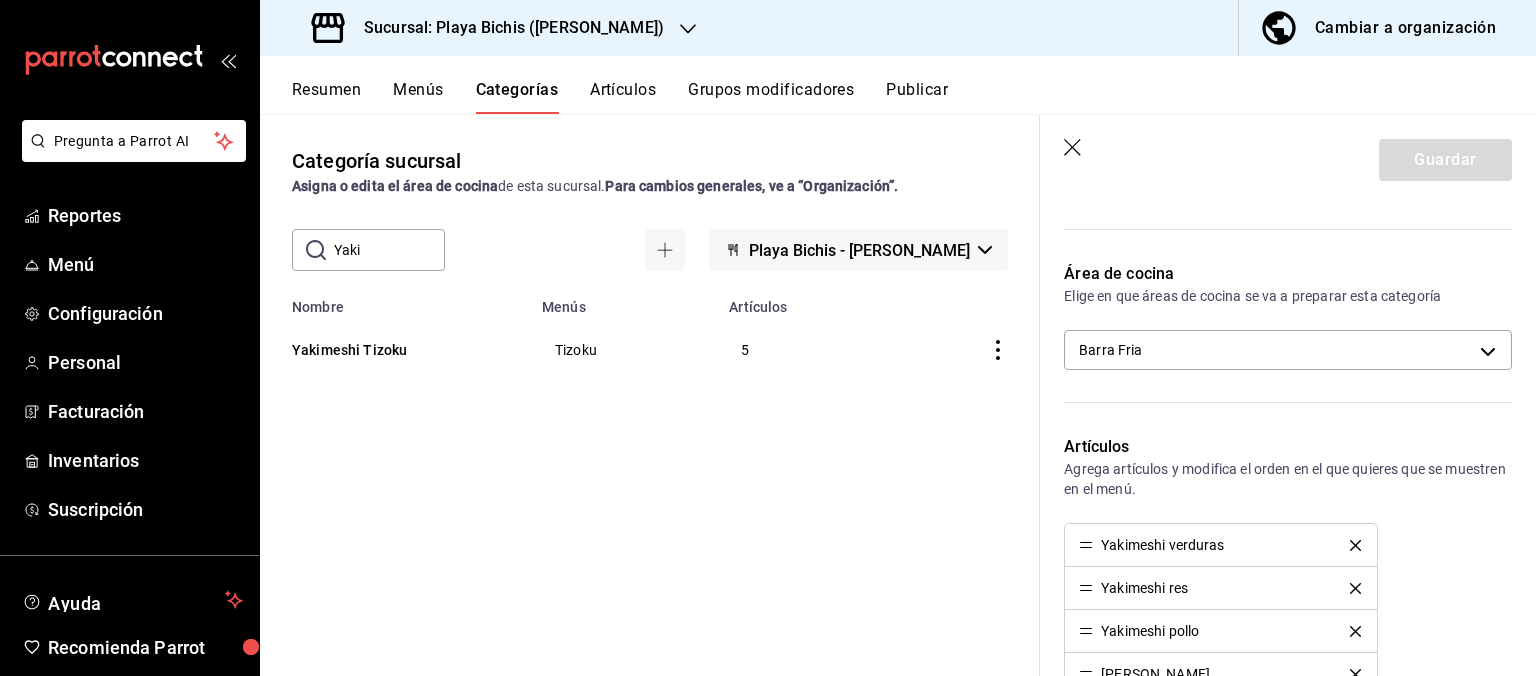 scroll, scrollTop: 403, scrollLeft: 0, axis: vertical 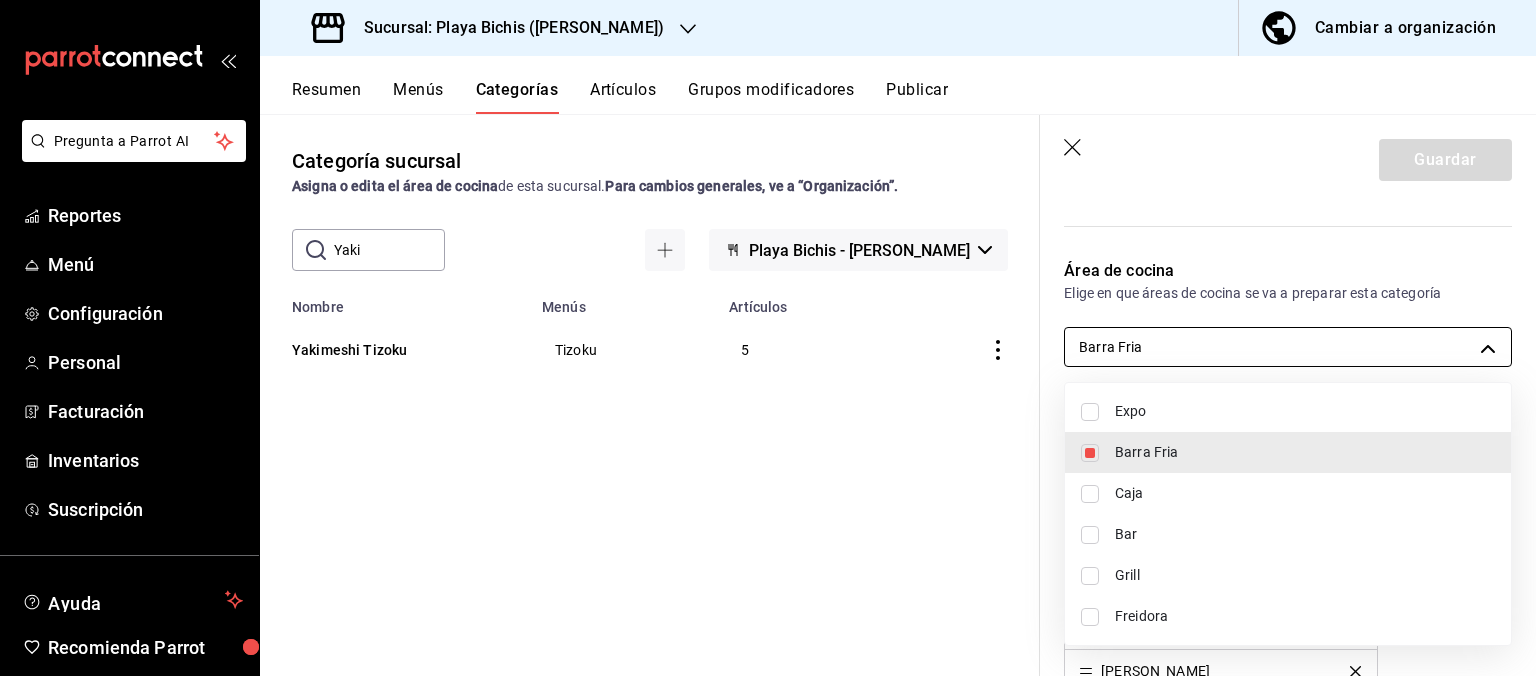 click on "Pregunta a Parrot AI Reportes   Menú   Configuración   Personal   Facturación   Inventarios   Suscripción   Ayuda Recomienda Parrot   Hugo Sanchez   Sugerir nueva función   Sucursal: Playa Bichis (Gomez Morin) Cambiar a organización Resumen Menús Categorías Artículos Grupos modificadores Publicar Categoría sucursal Asigna o edita el área de cocina  de esta sucursal.  Para cambios generales, ve a “Organización”. ​ Yaki ​ Playa Bichis - Gomez Morin Nombre Menús Artículos Yakimeshi Tizoku Tizoku 5 Guardar Editar categoría ¿Cómo se va a llamar? Yakimeshi Tizoku 16 /30 ¿Cómo se va a llamar? Elige tu menú Tu categoría se va a incluir en los menús elegidos Tizoku Delivery Bebidas GM Bebidas con alcohol GM Comida GM Desayuno GM Área de cocina Elige en que áreas de cocina se va a preparar esta categoría Barra Fria 319427ae-8ce4-44e2-9d88-033f2c6622a4 Artículos Agrega artículos y modifica el orden en el que quieres que se muestren en el menú. Yakimeshi verduras Yakimeshi res Color 13" at bounding box center (768, 338) 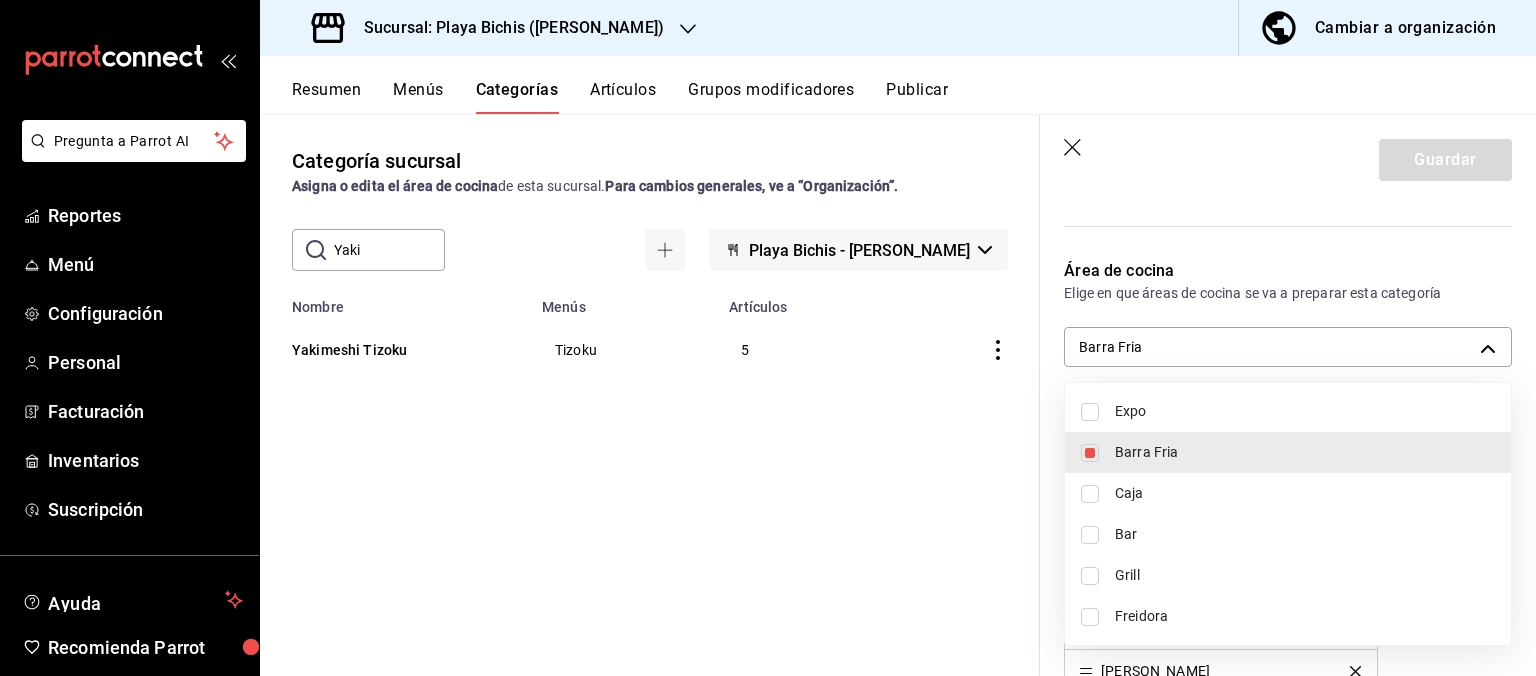 click on "Expo" at bounding box center [1305, 411] 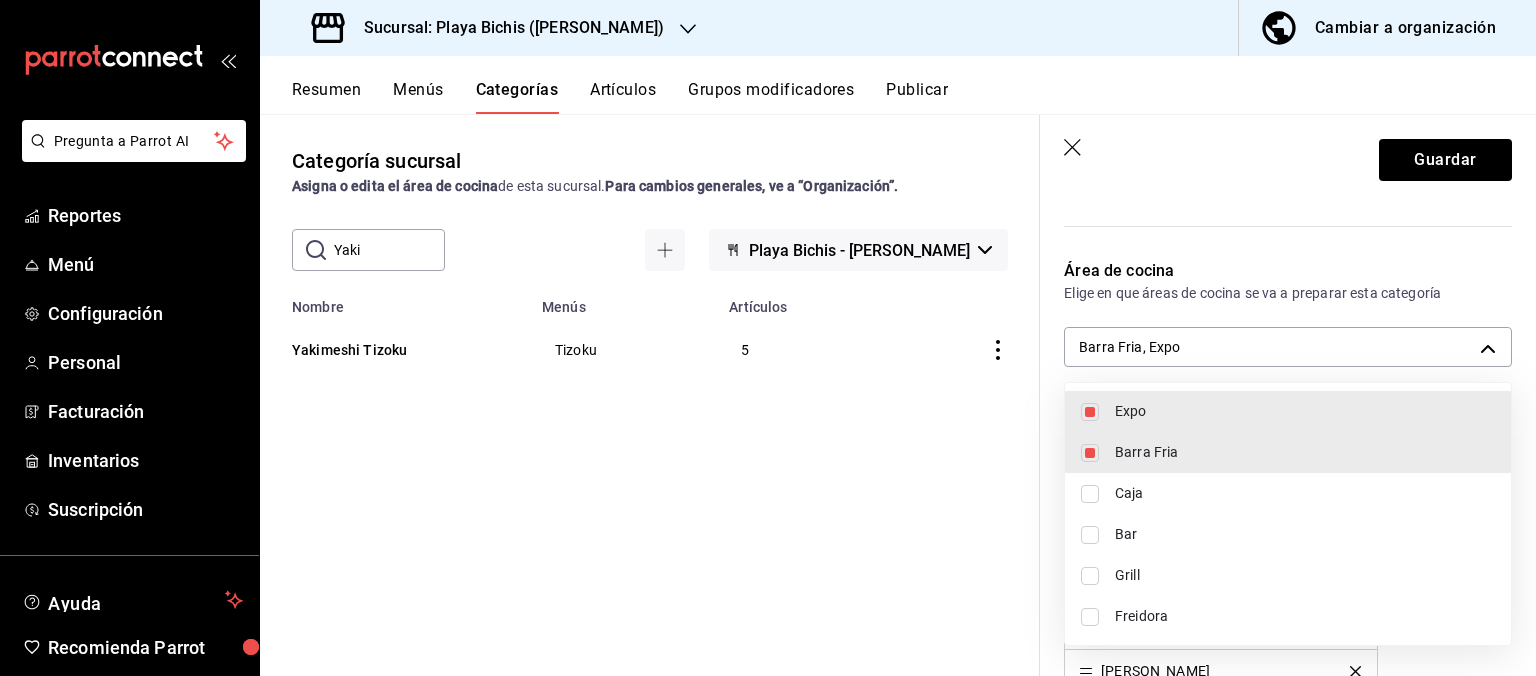 type on "319427ae-8ce4-44e2-9d88-033f2c6622a4,fc3100d1-e602-4c6d-a284-2445fbe47c23" 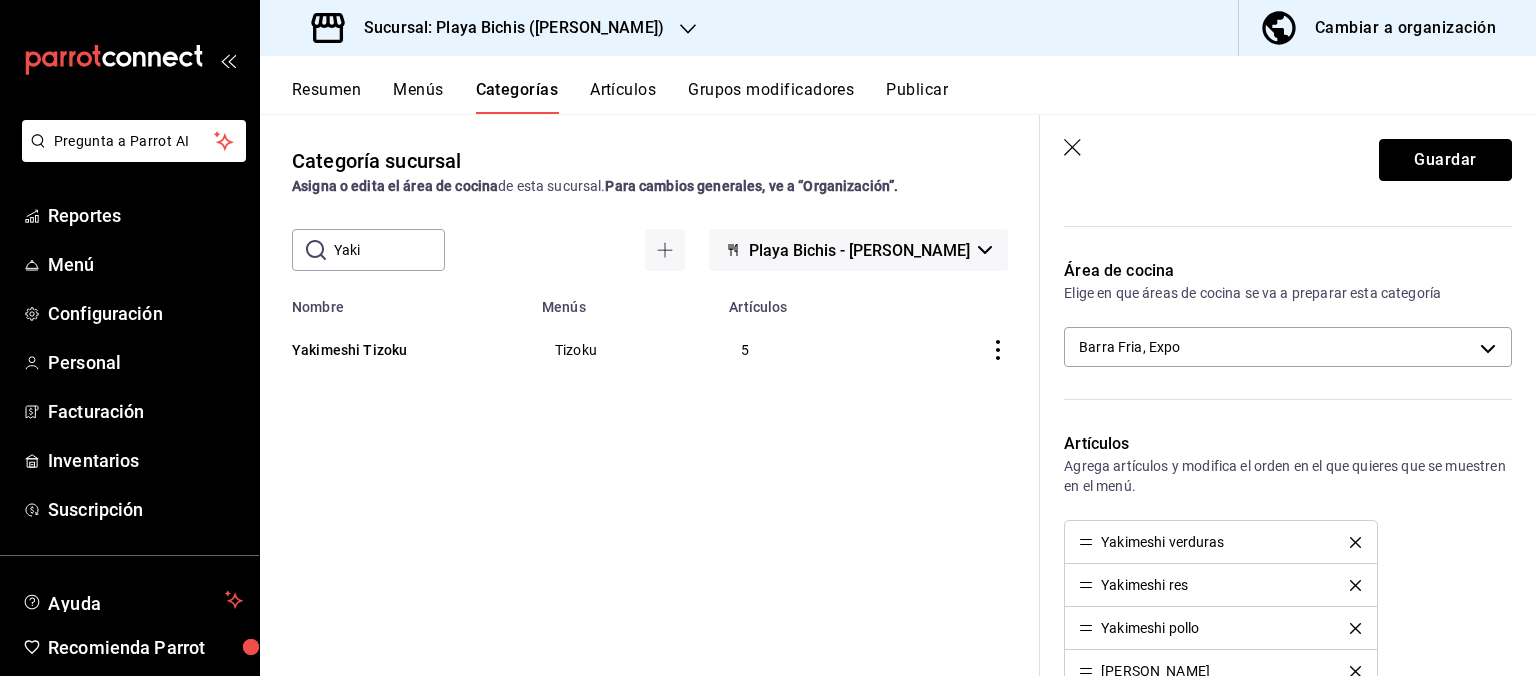 click on "Guardar" at bounding box center [1445, 160] 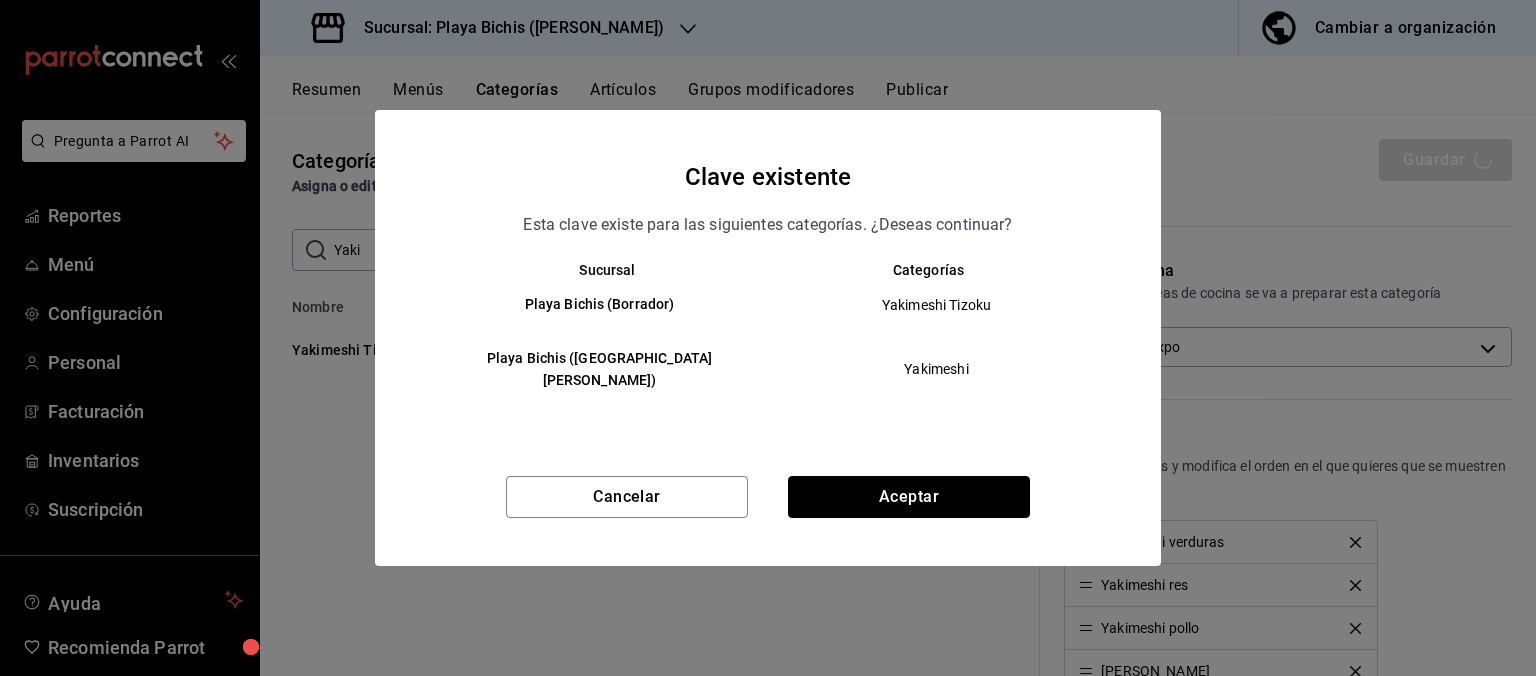 click on "Aceptar" at bounding box center [909, 497] 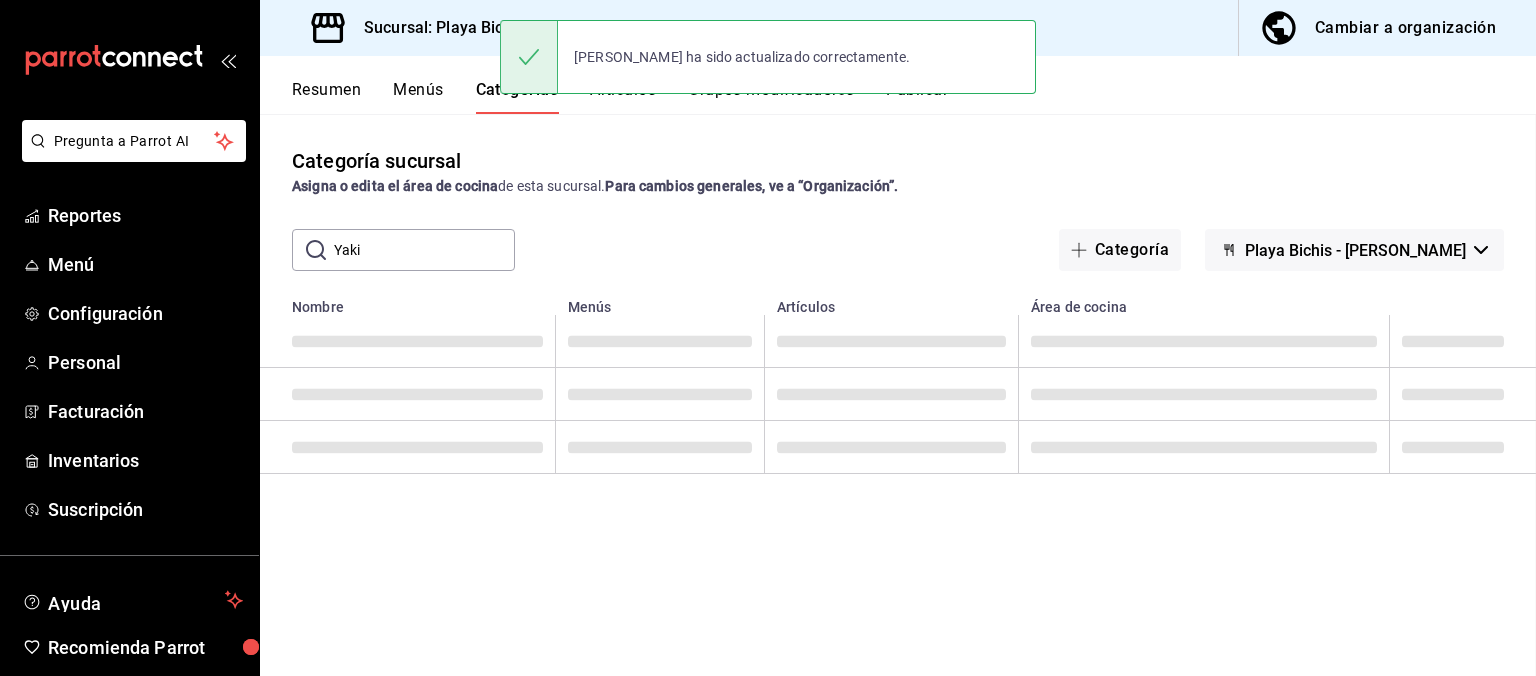 scroll, scrollTop: 0, scrollLeft: 0, axis: both 